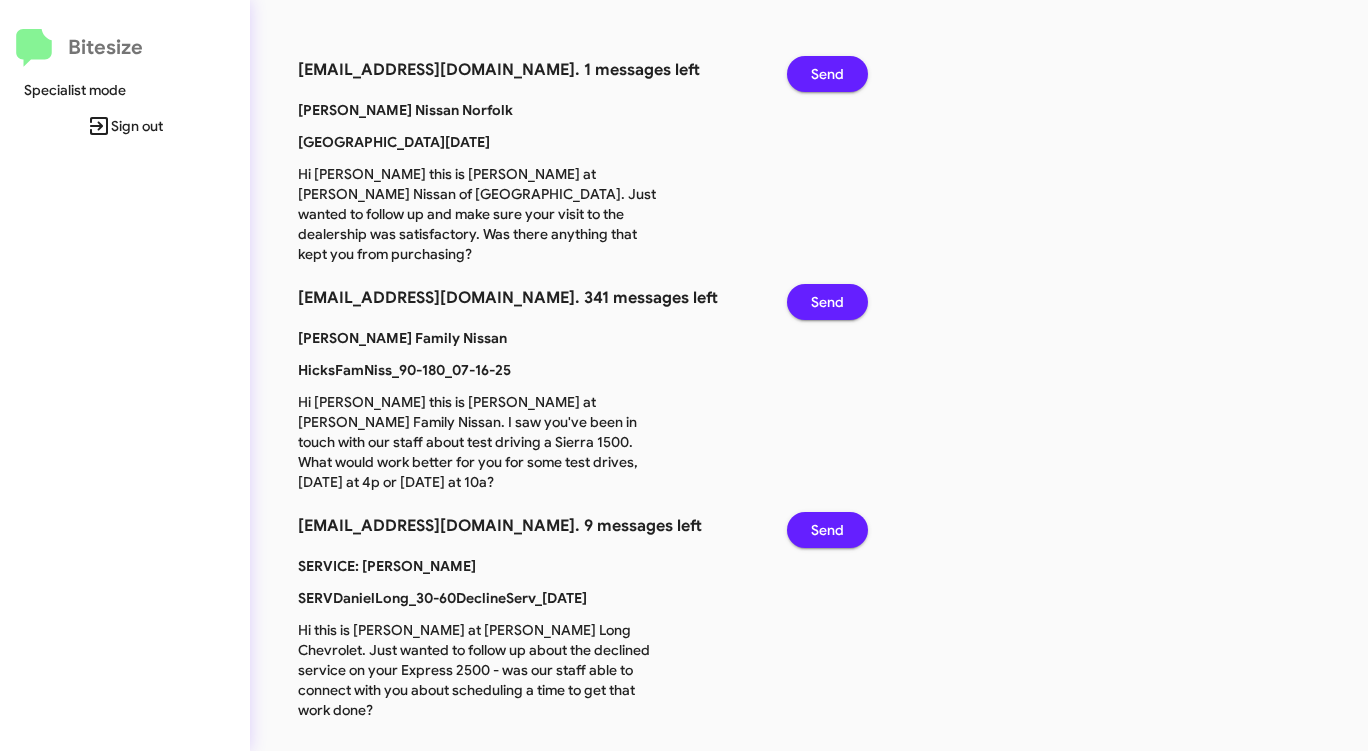 scroll, scrollTop: 0, scrollLeft: 0, axis: both 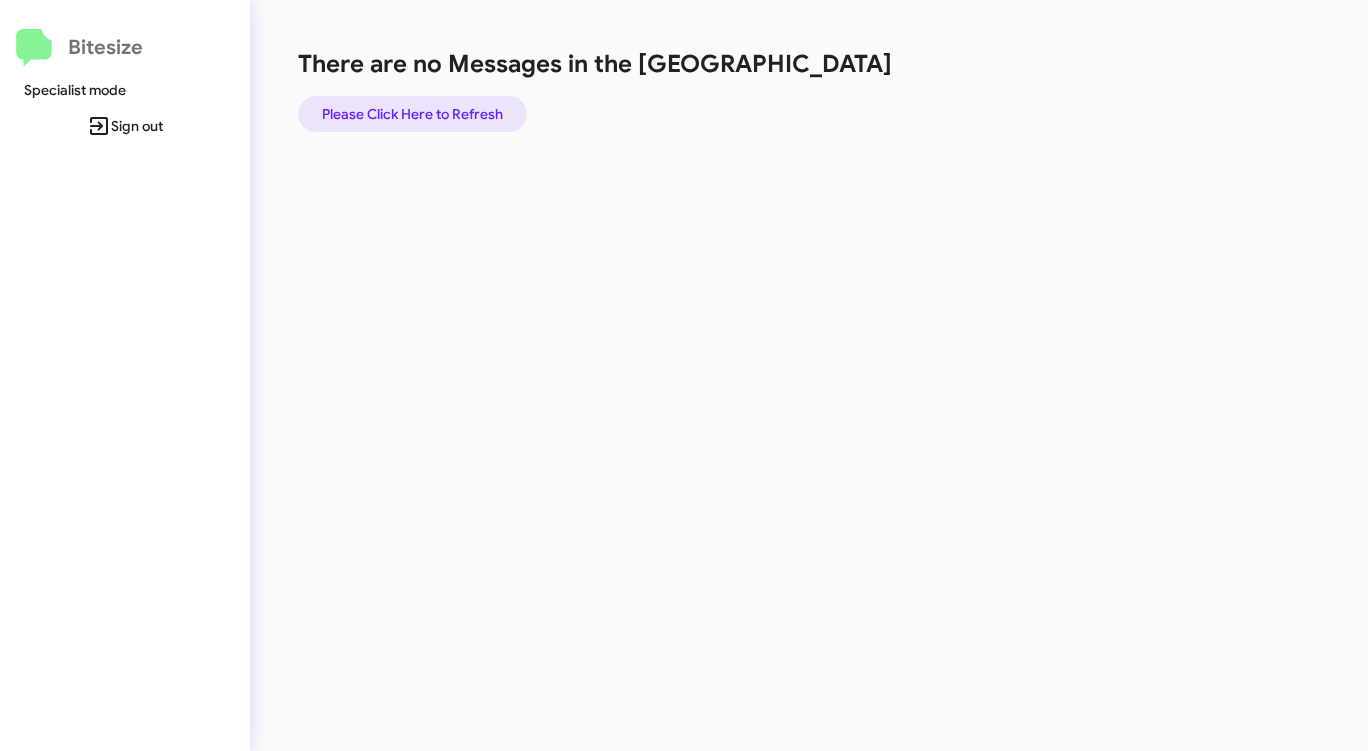 click on "Please Click Here to Refresh" 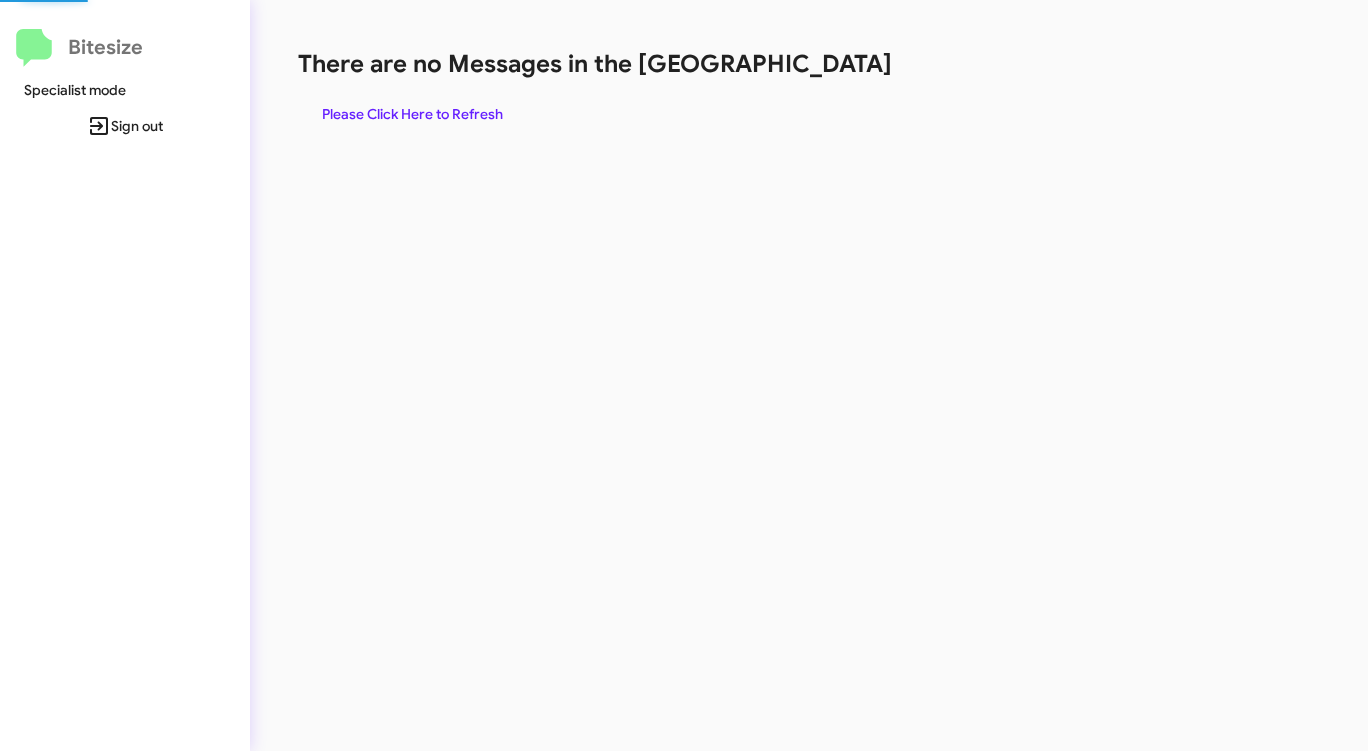 scroll, scrollTop: 0, scrollLeft: 0, axis: both 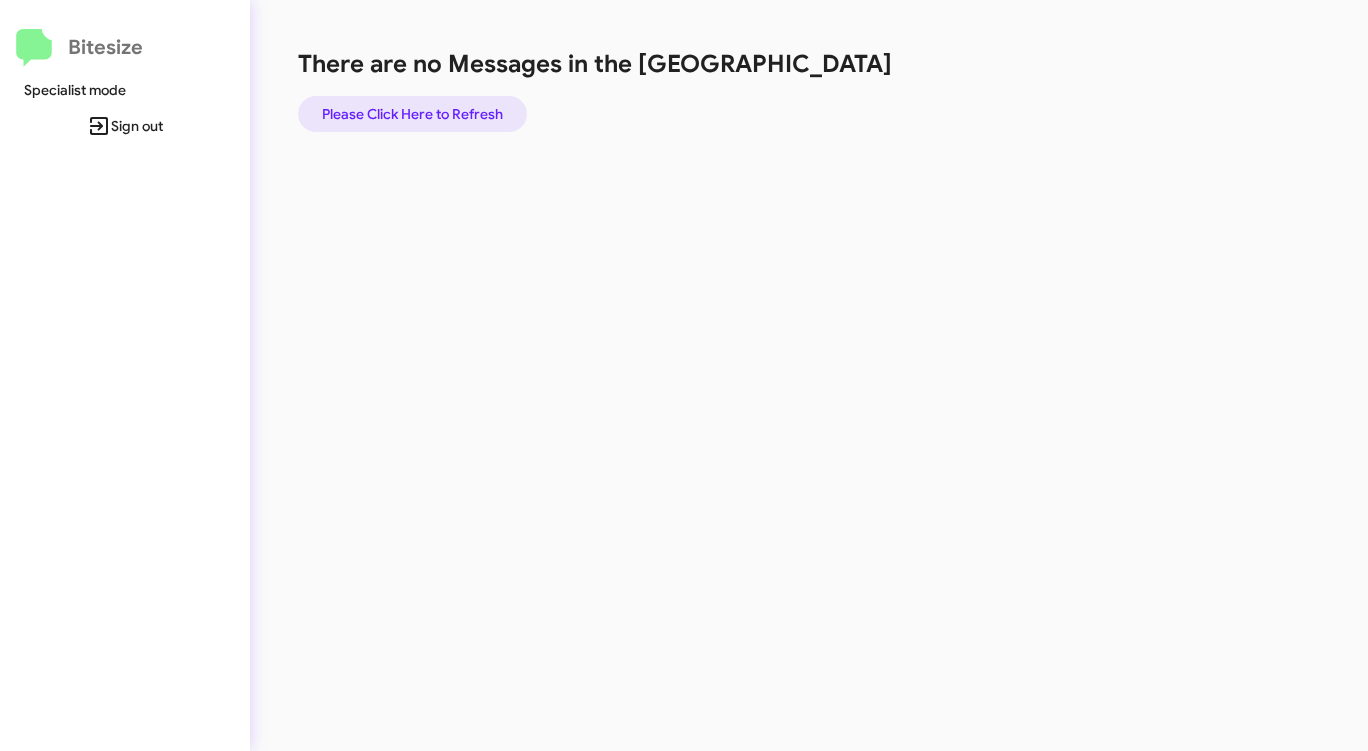 click on "Please Click Here to Refresh" 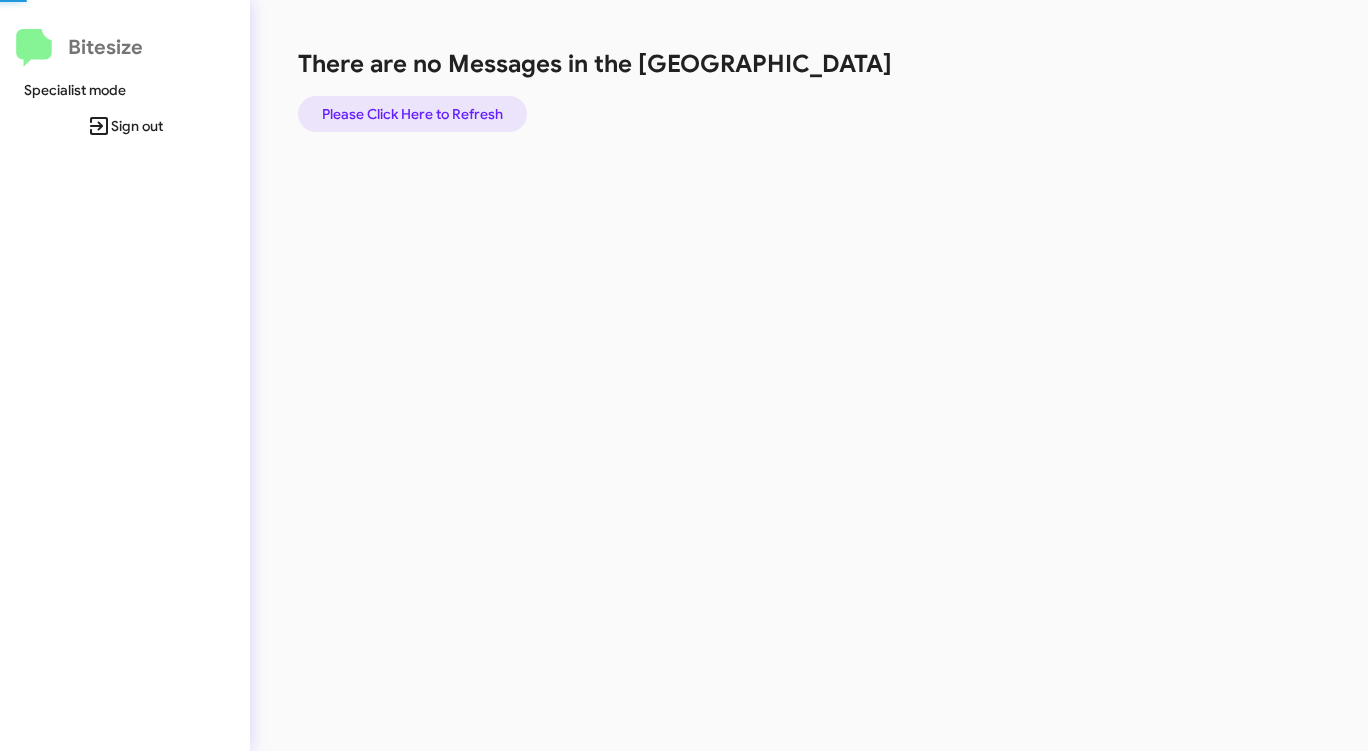 click on "Please Click Here to Refresh" 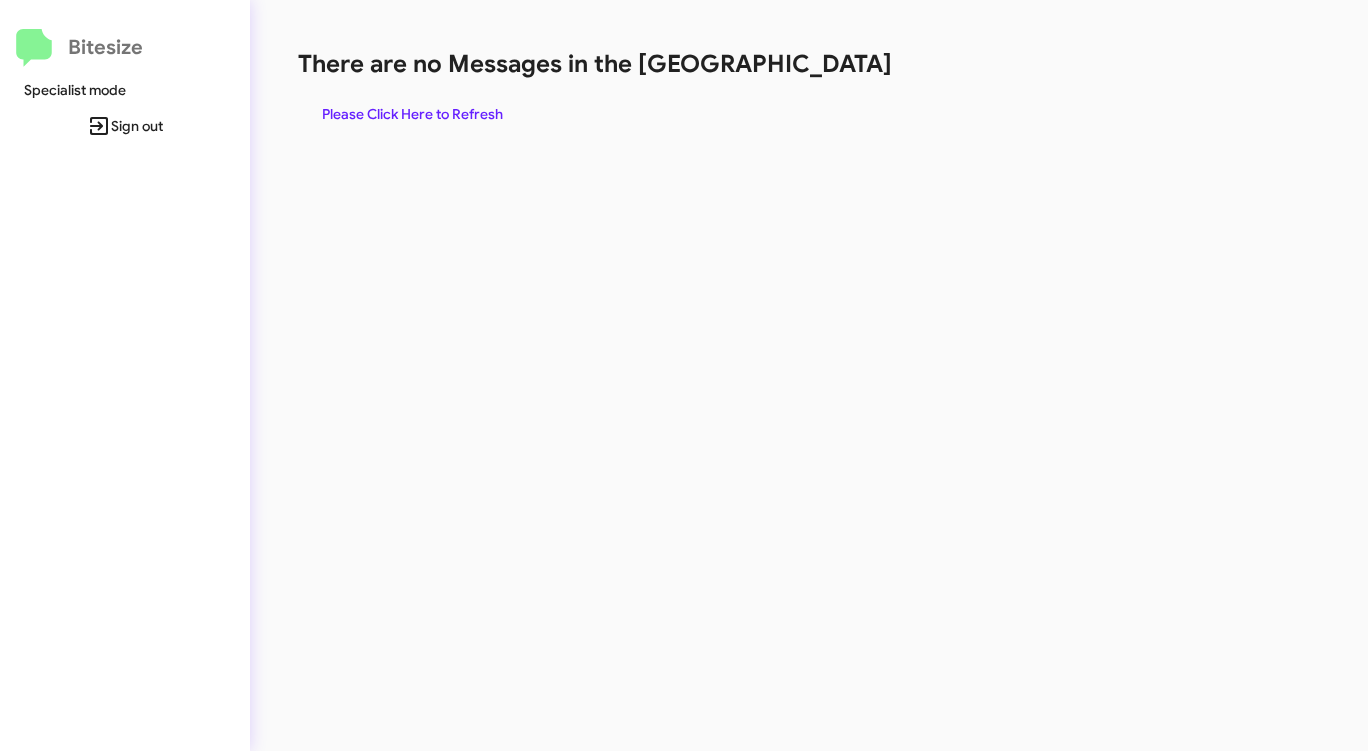 click on "Please Click Here to Refresh" 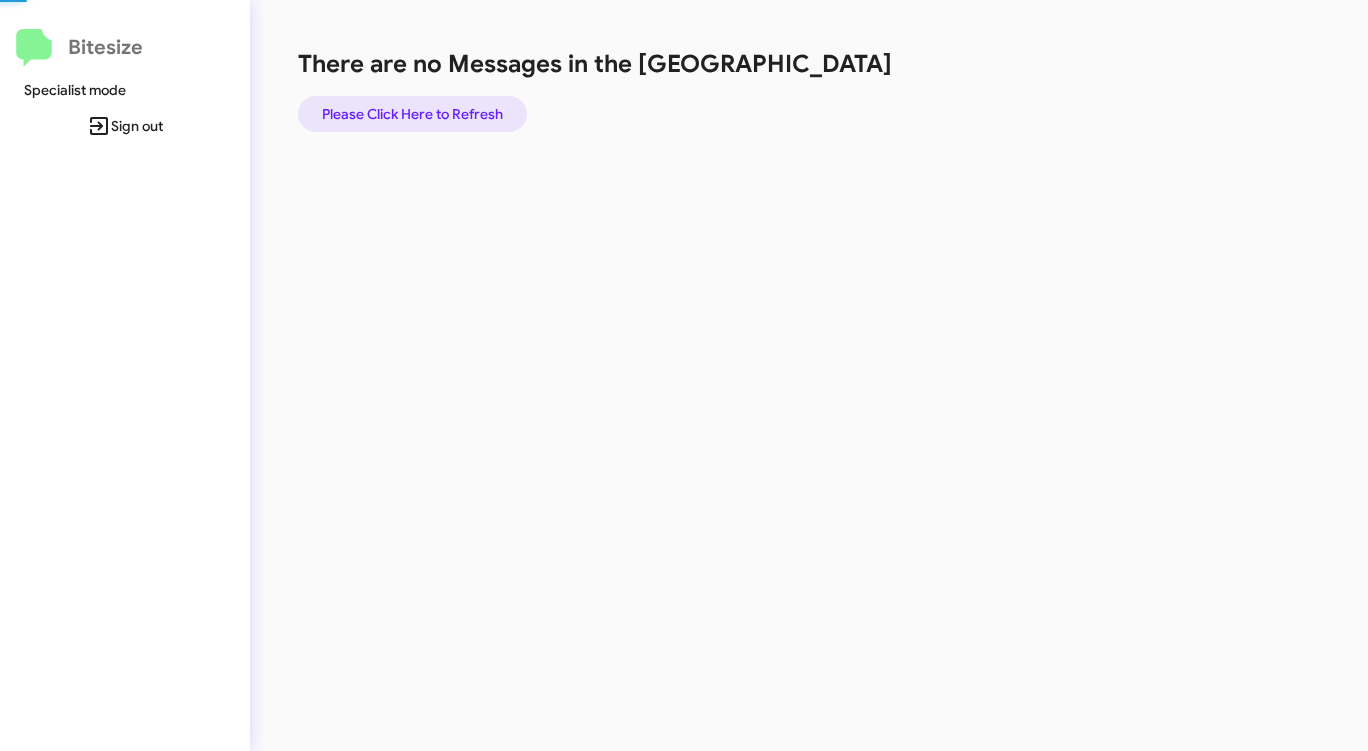 click on "Please Click Here to Refresh" 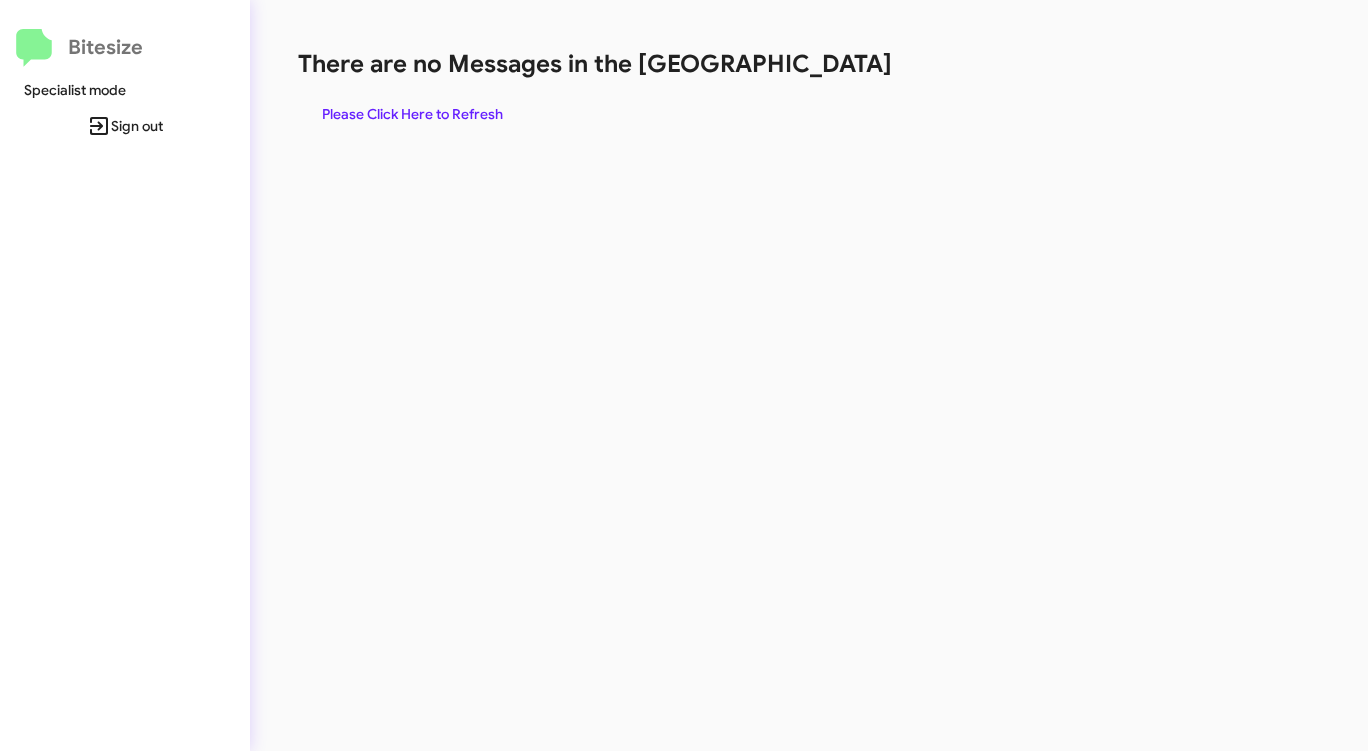 click on "Please Click Here to Refresh" 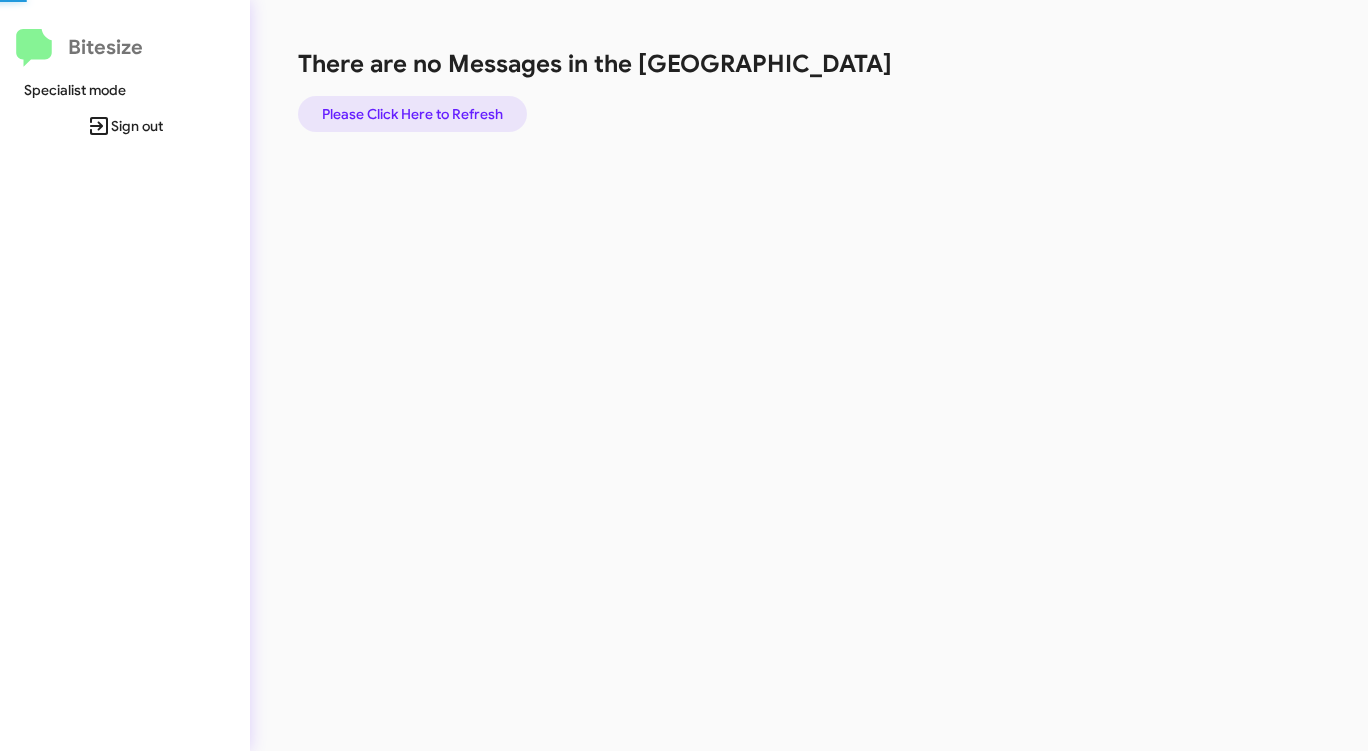 click on "Please Click Here to Refresh" 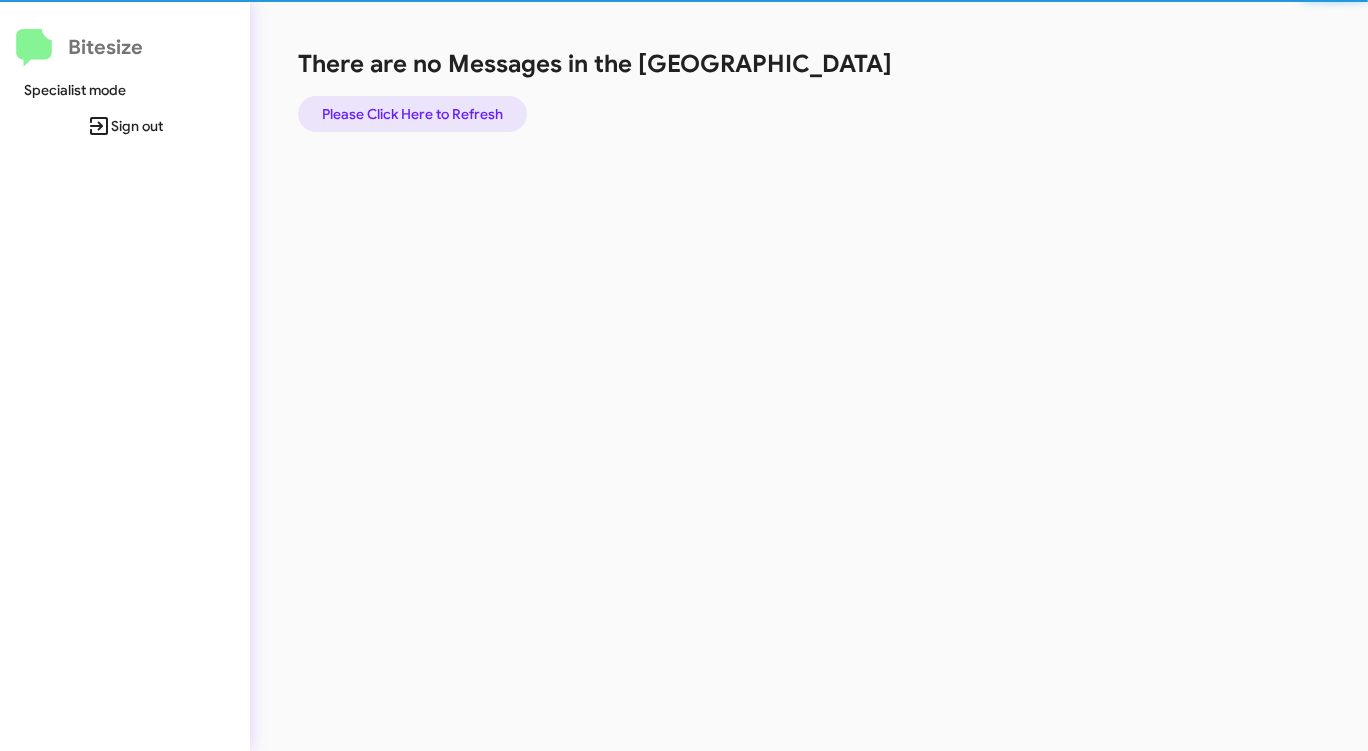 click on "Please Click Here to Refresh" 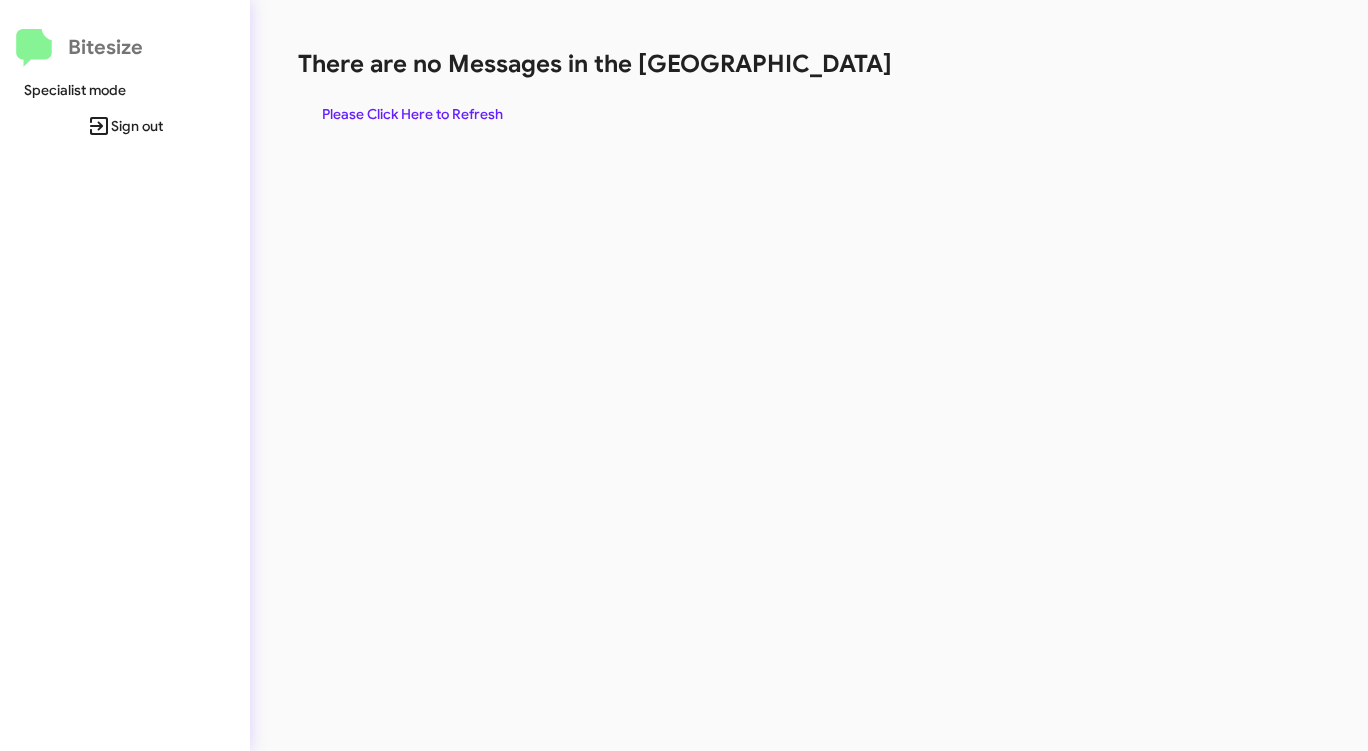 click on "Please Click Here to Refresh" 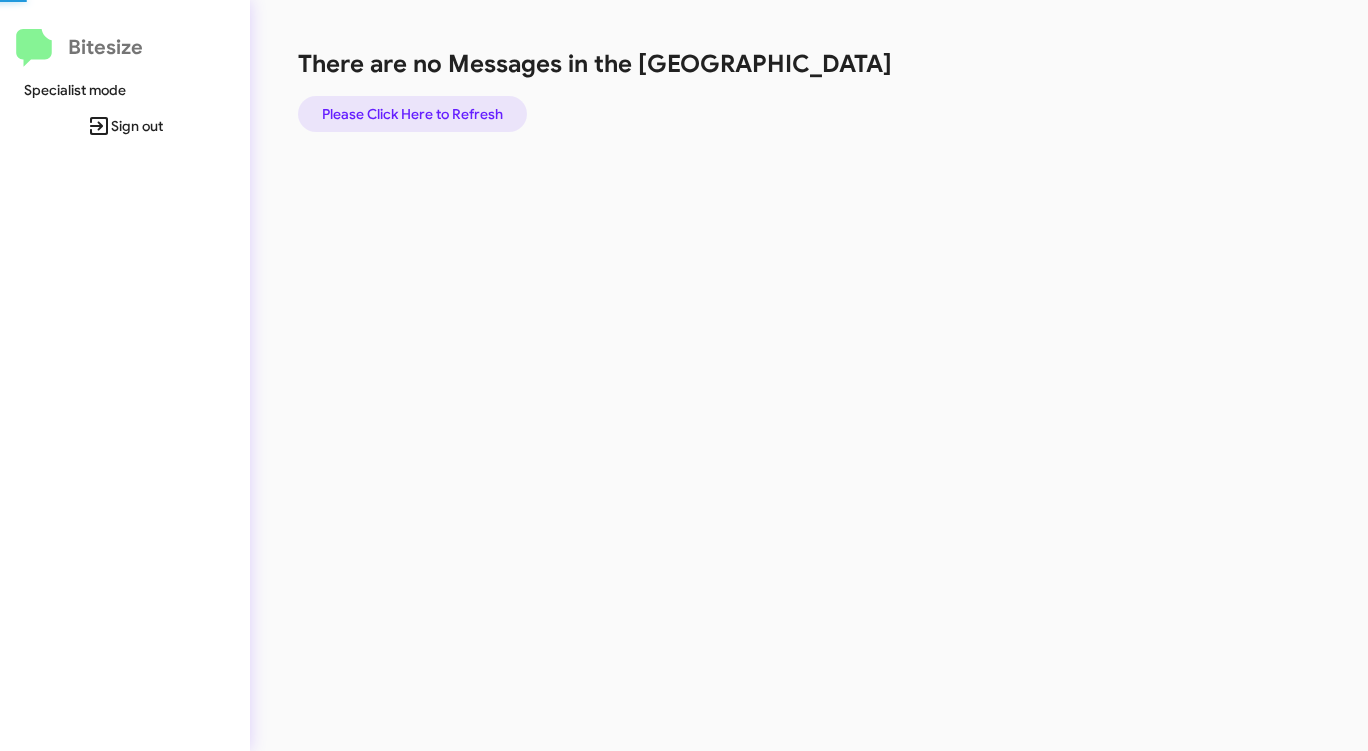 click on "Please Click Here to Refresh" 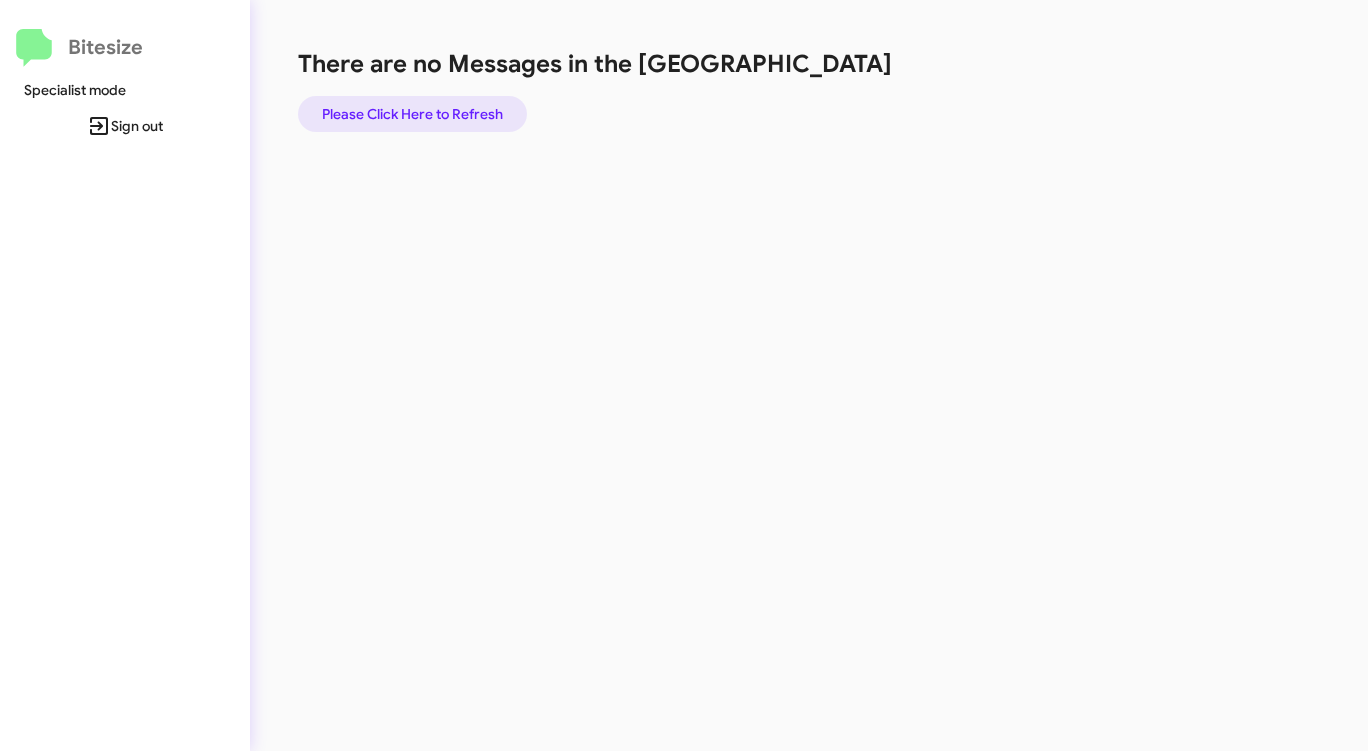 click on "Please Click Here to Refresh" 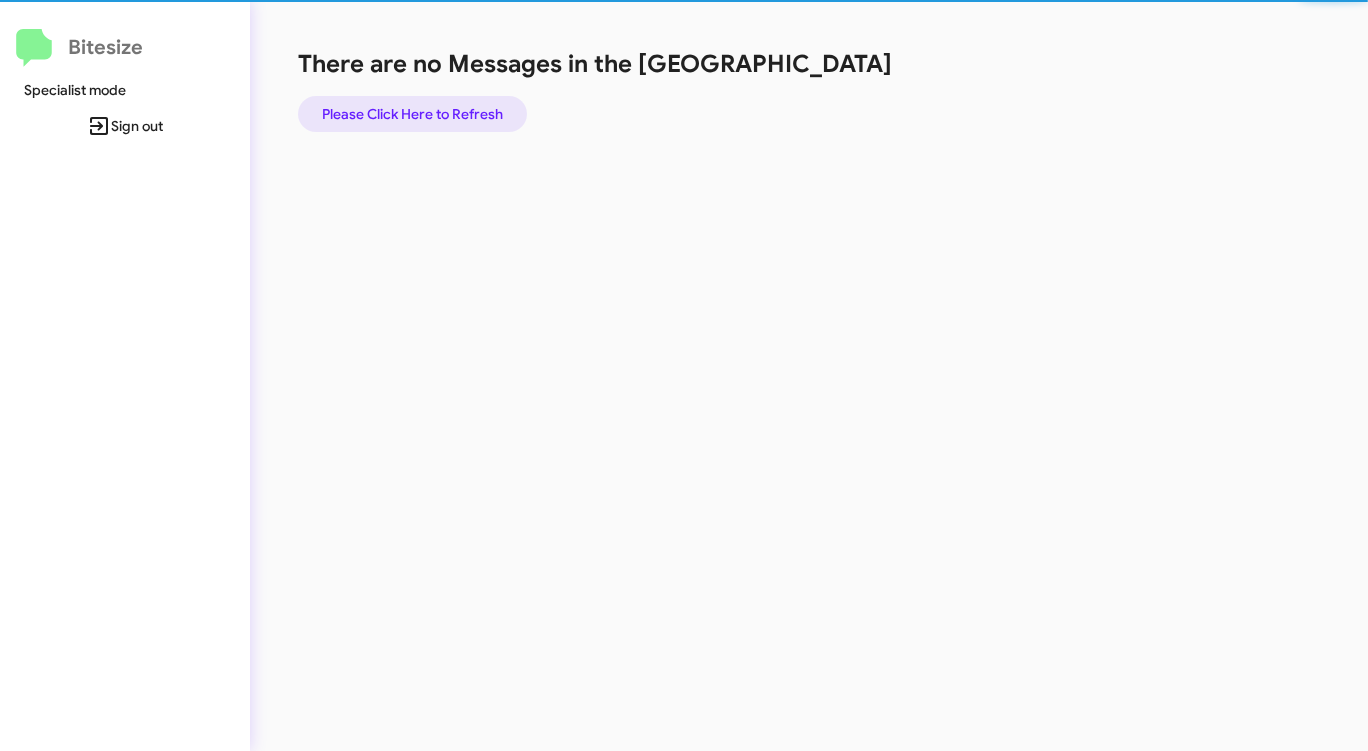 click on "Please Click Here to Refresh" 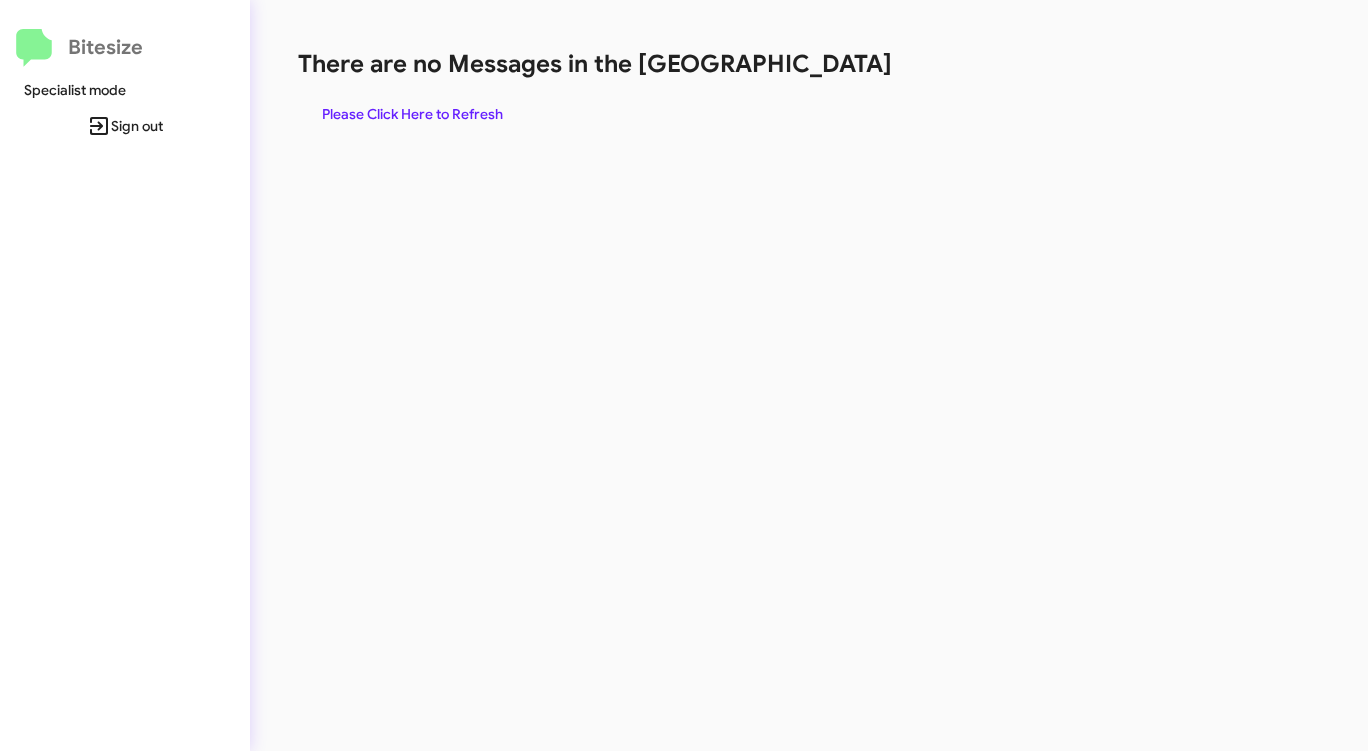 click on "Please Click Here to Refresh" 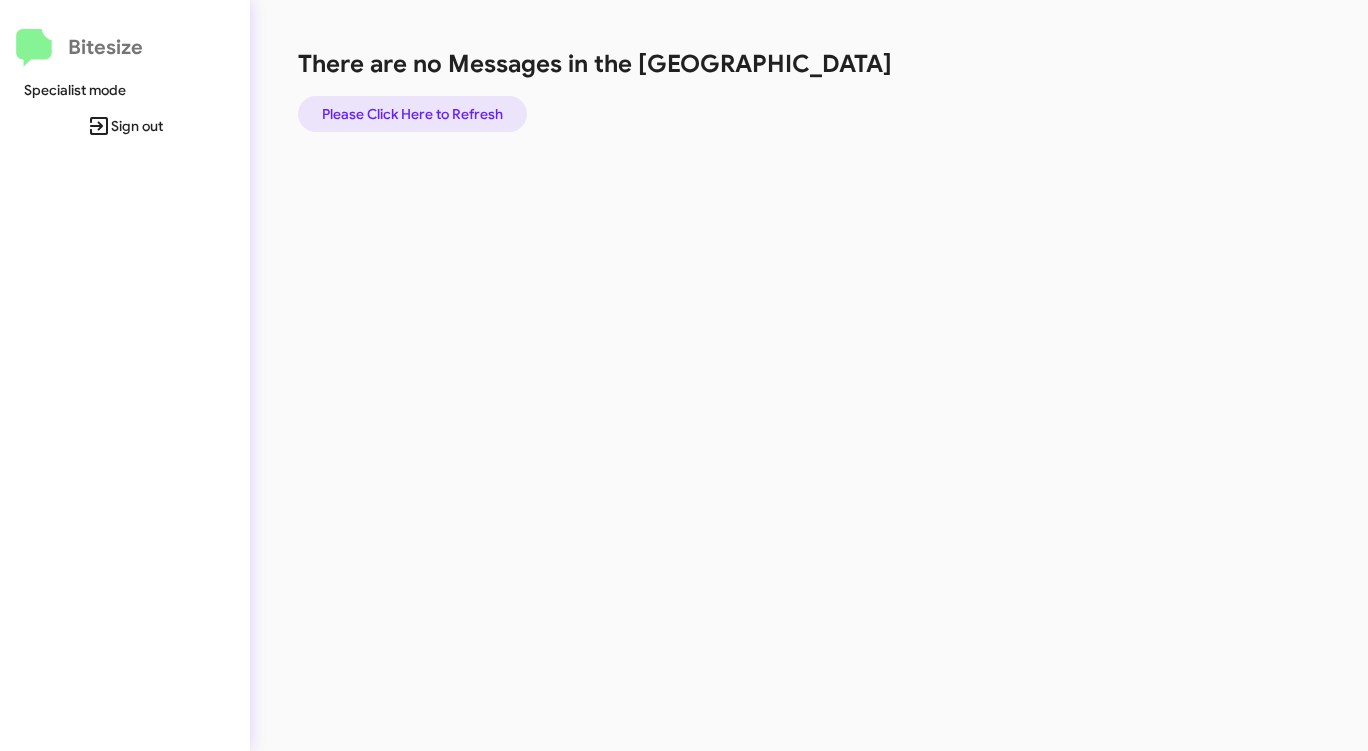 click on "Please Click Here to Refresh" 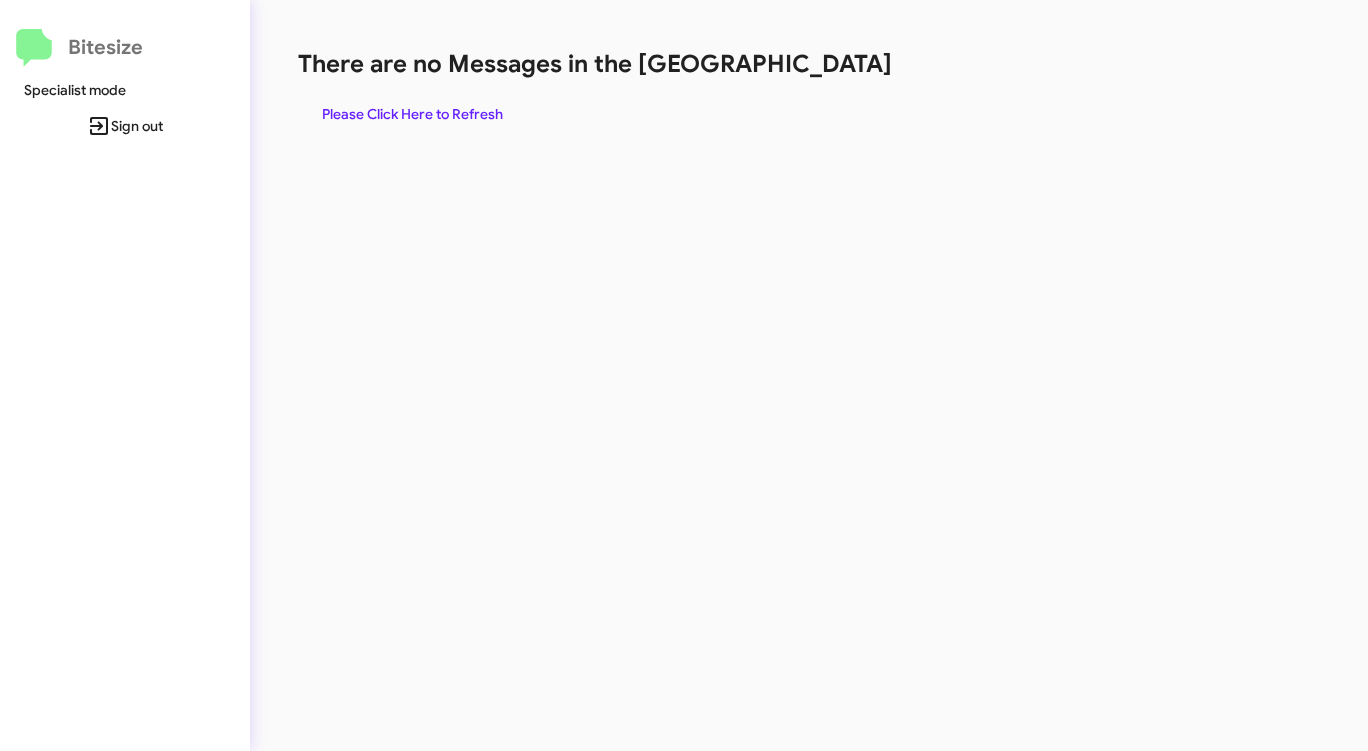 click on "Please Click Here to Refresh" 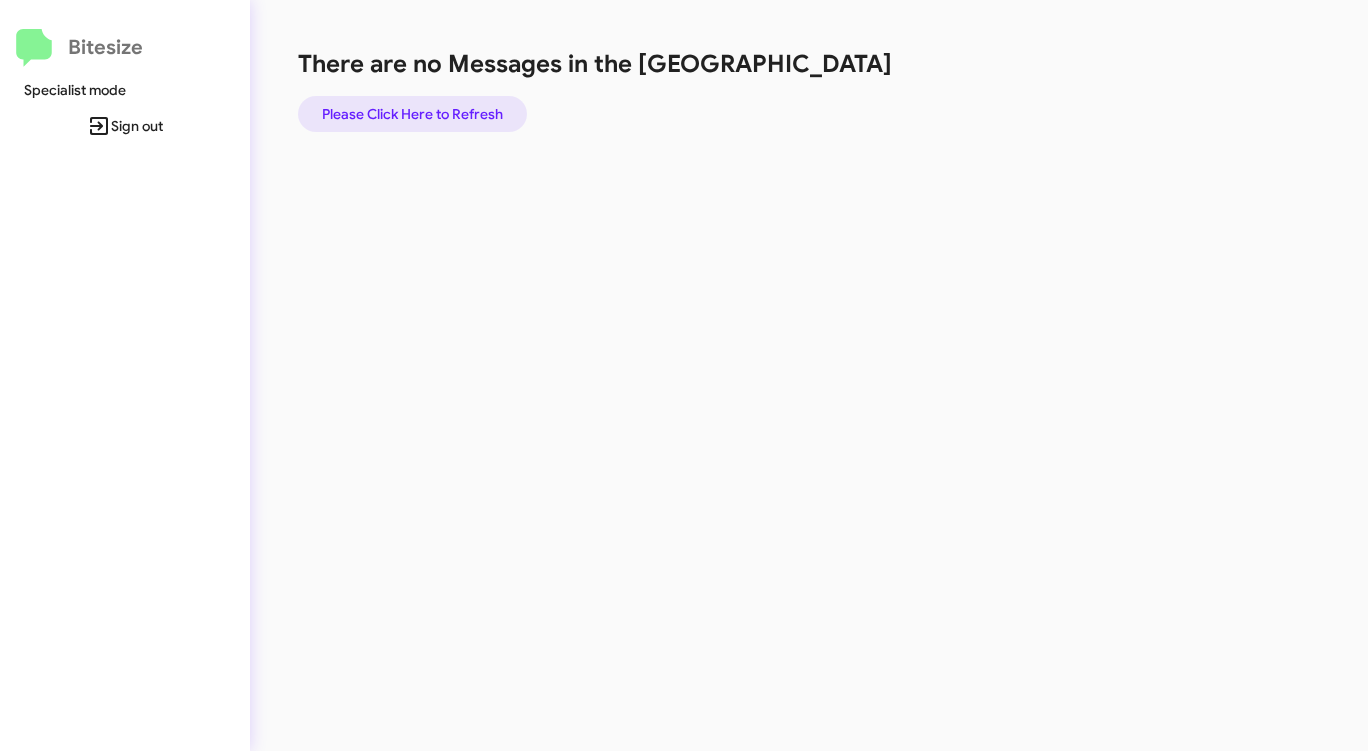 click on "Please Click Here to Refresh" 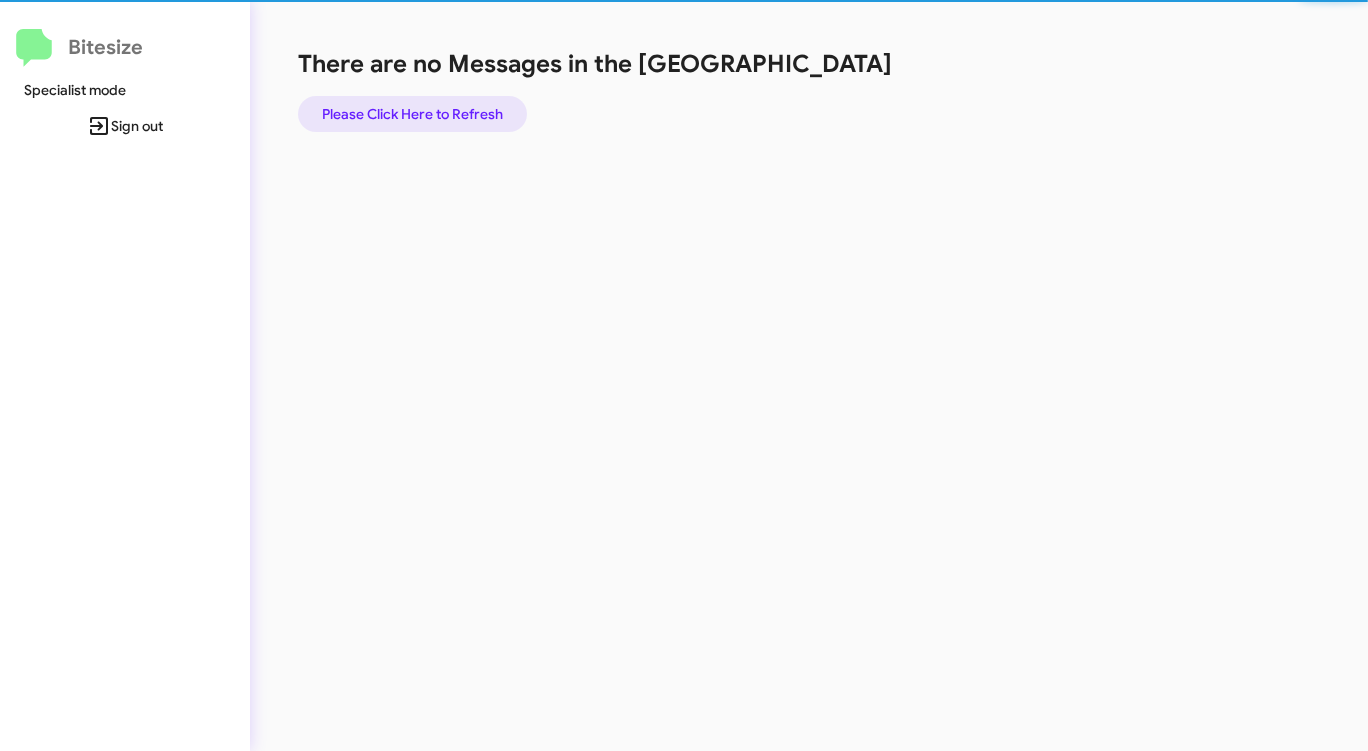 click on "Please Click Here to Refresh" 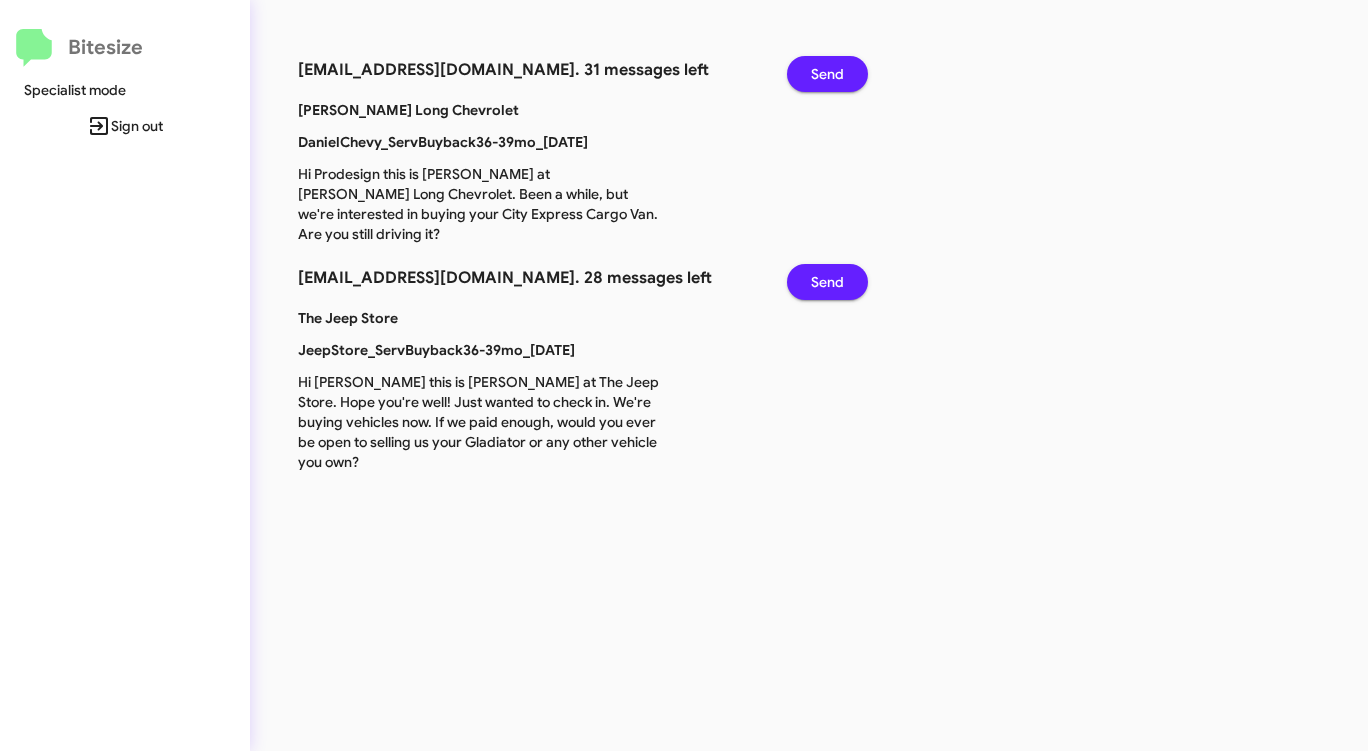 click on "Send" 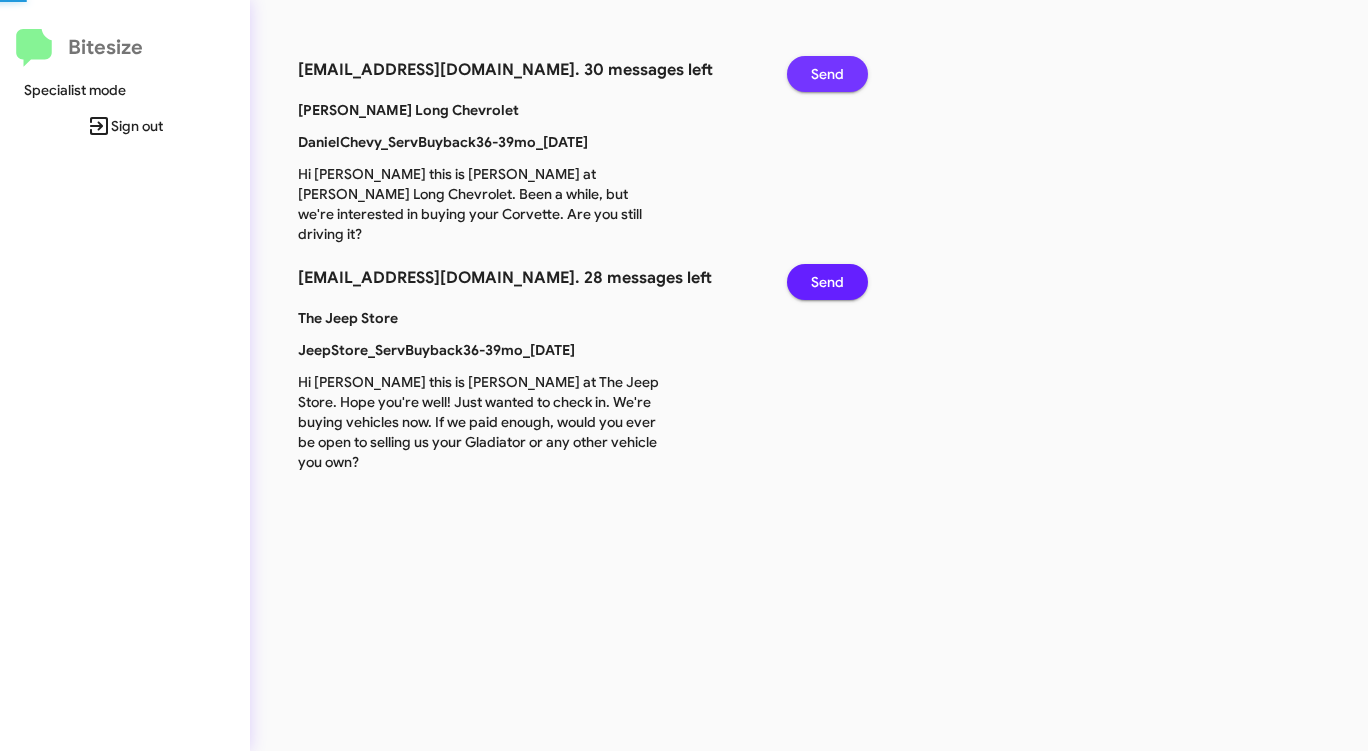 click on "Send" 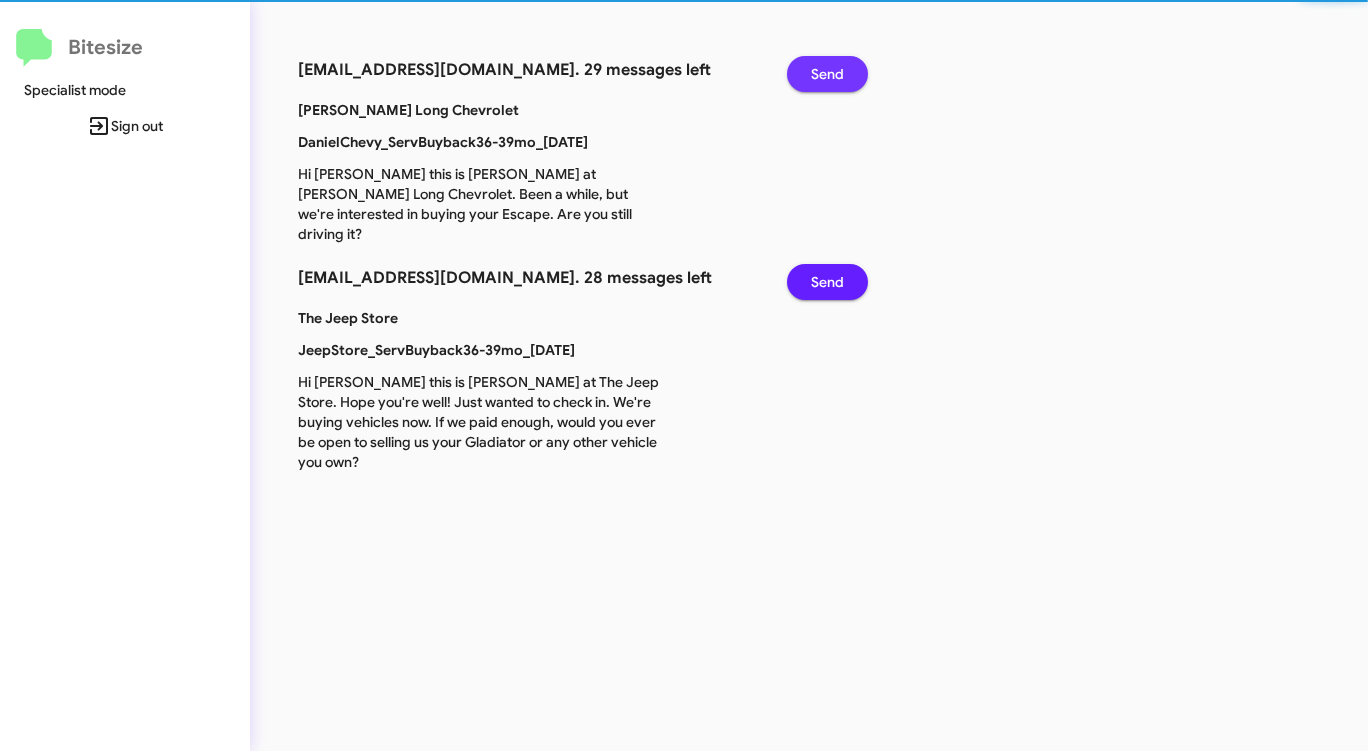 click on "Send" 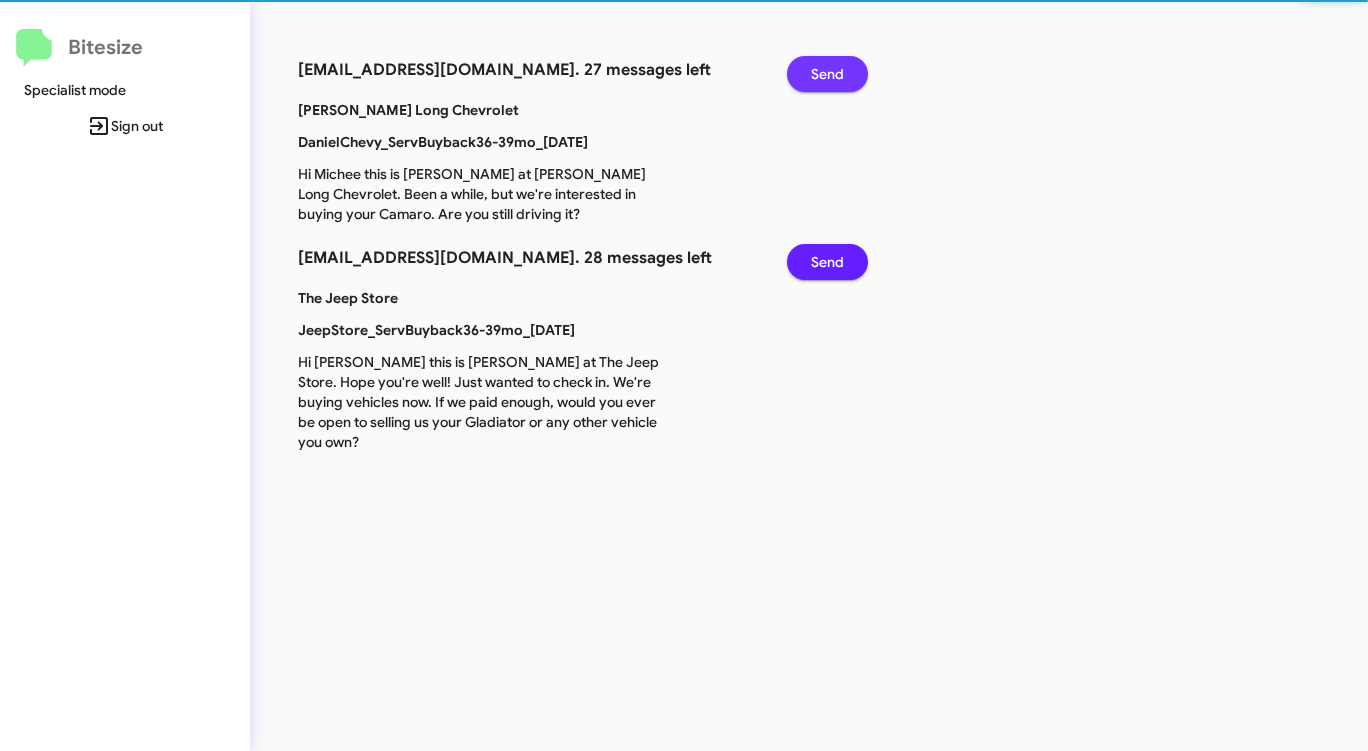 click on "Send" 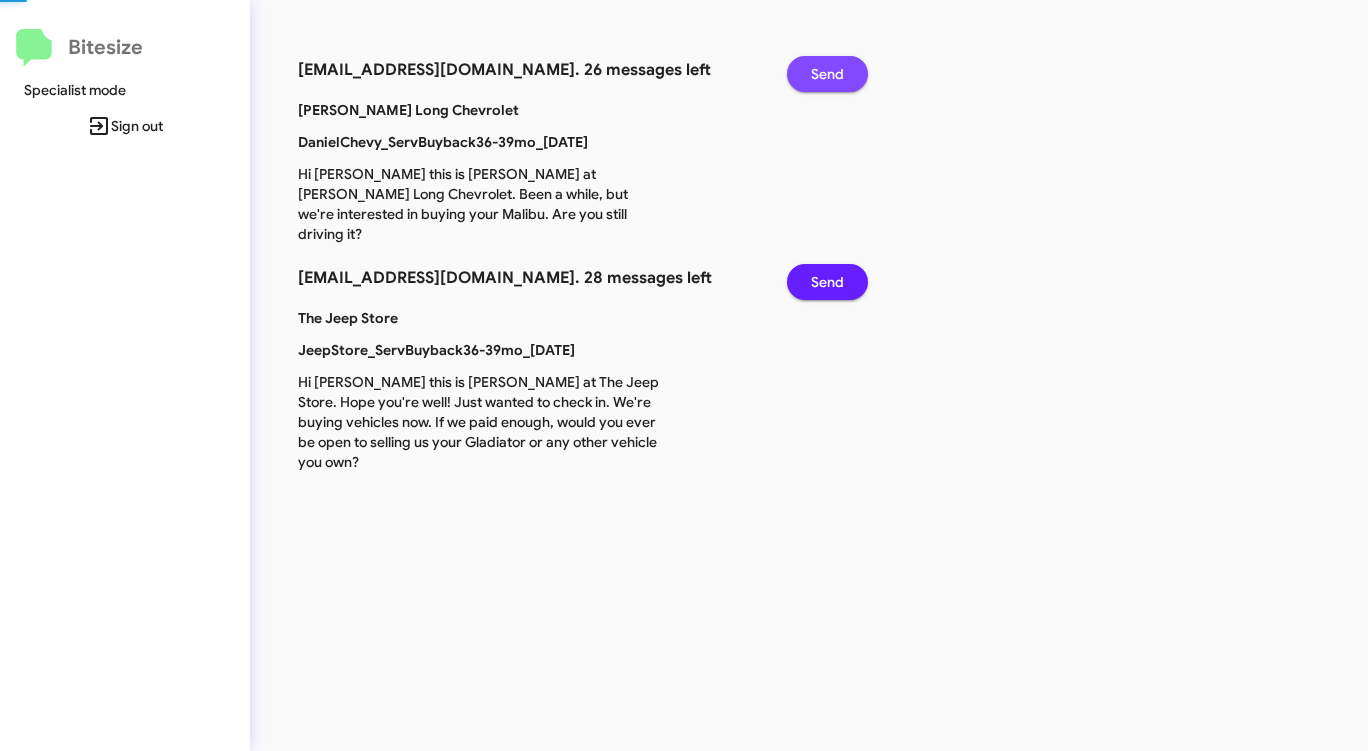 click on "Send" 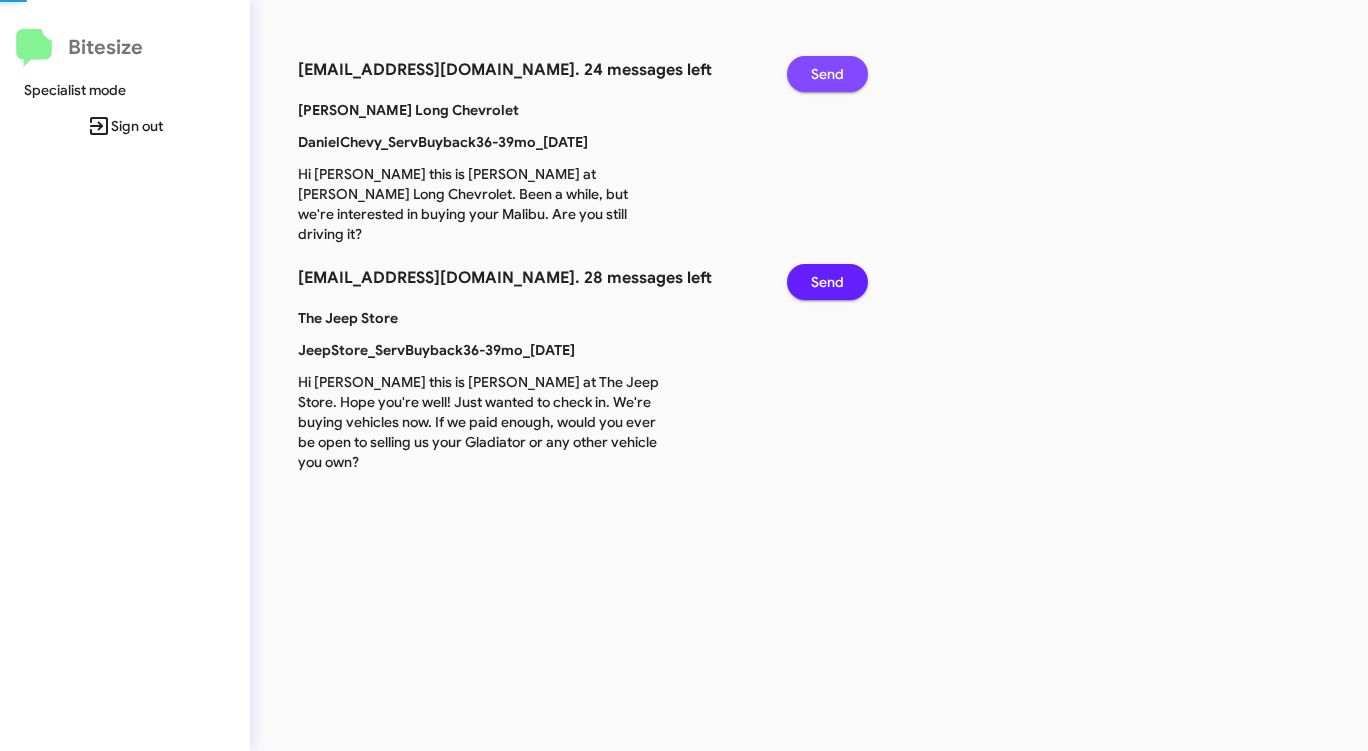 click on "Send" 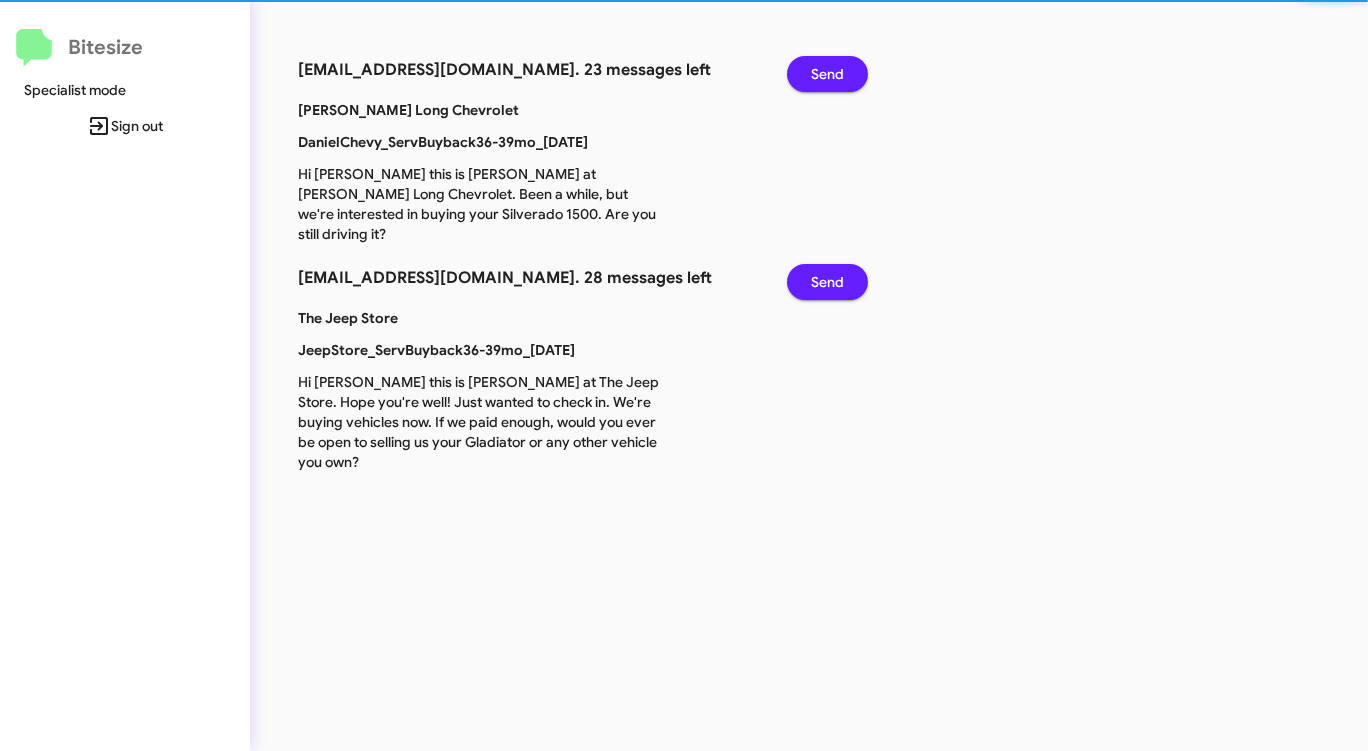 click on "Send" 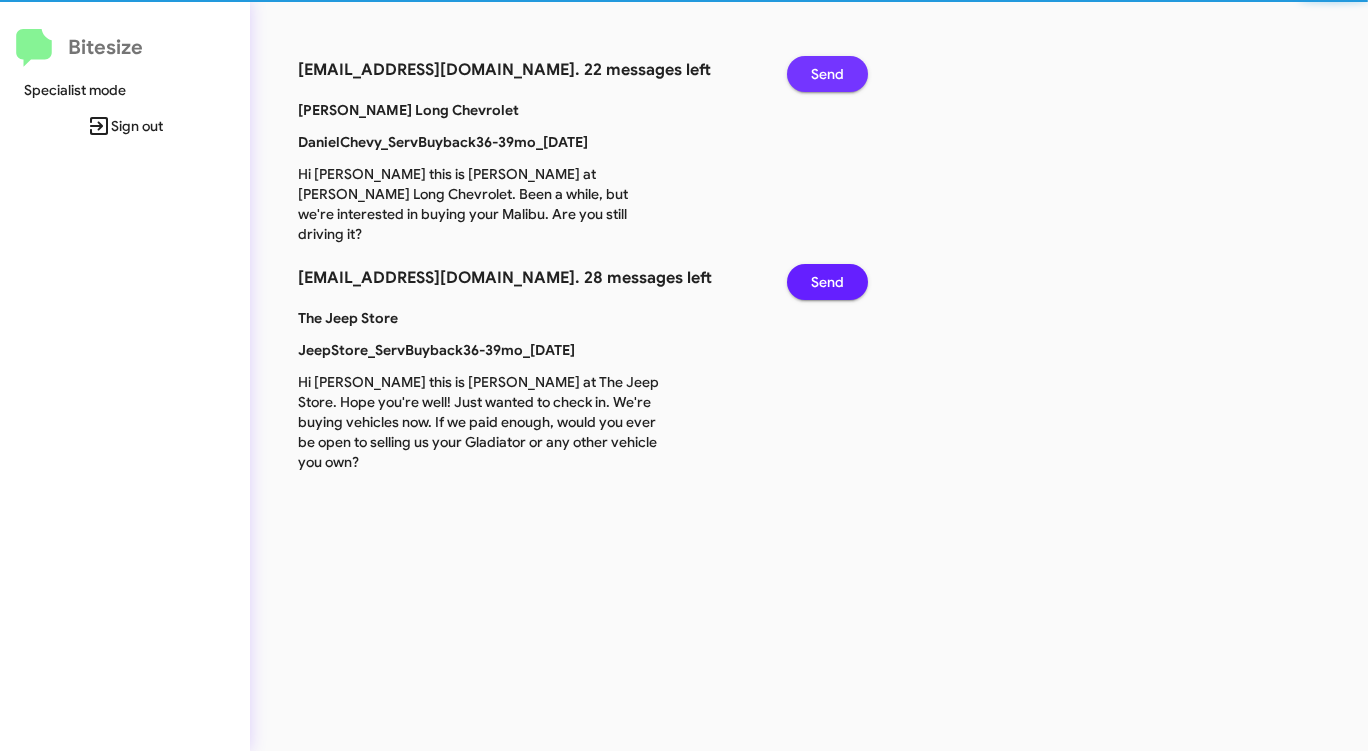 click on "Send" 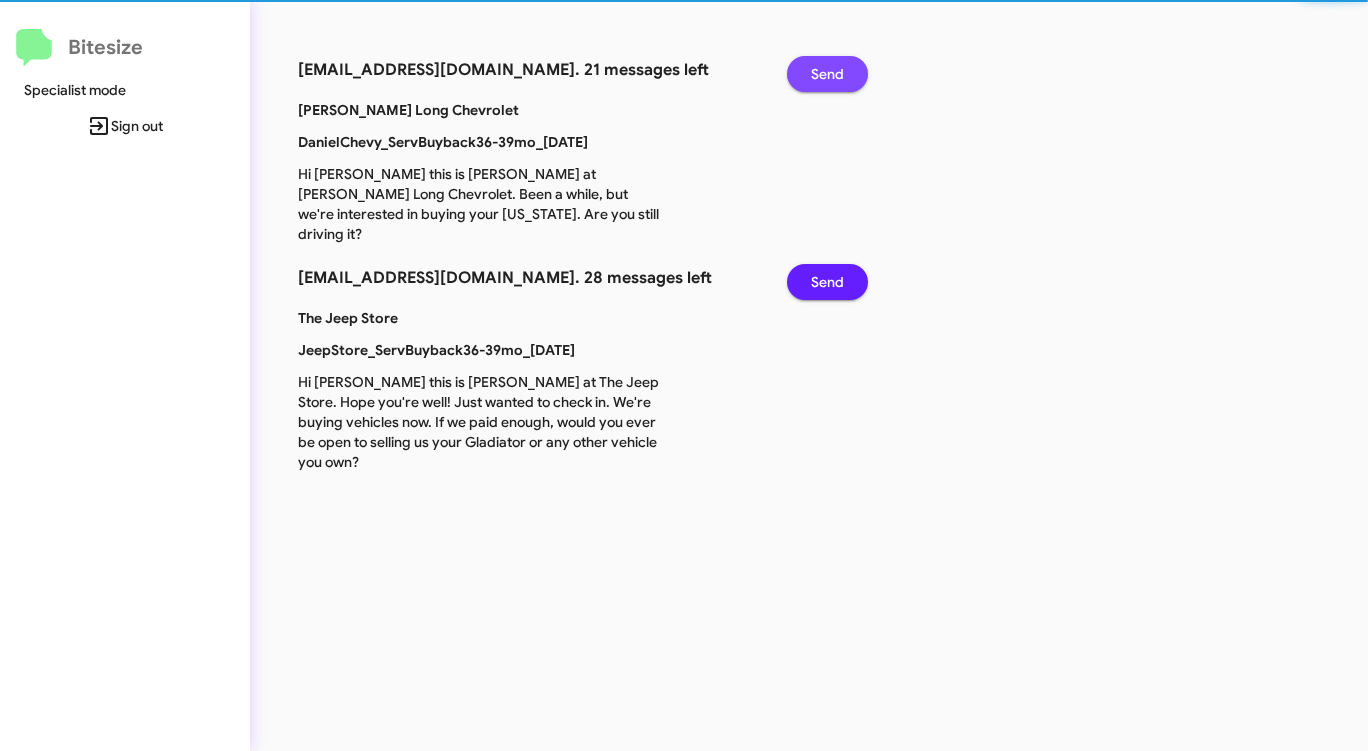 click on "Send" 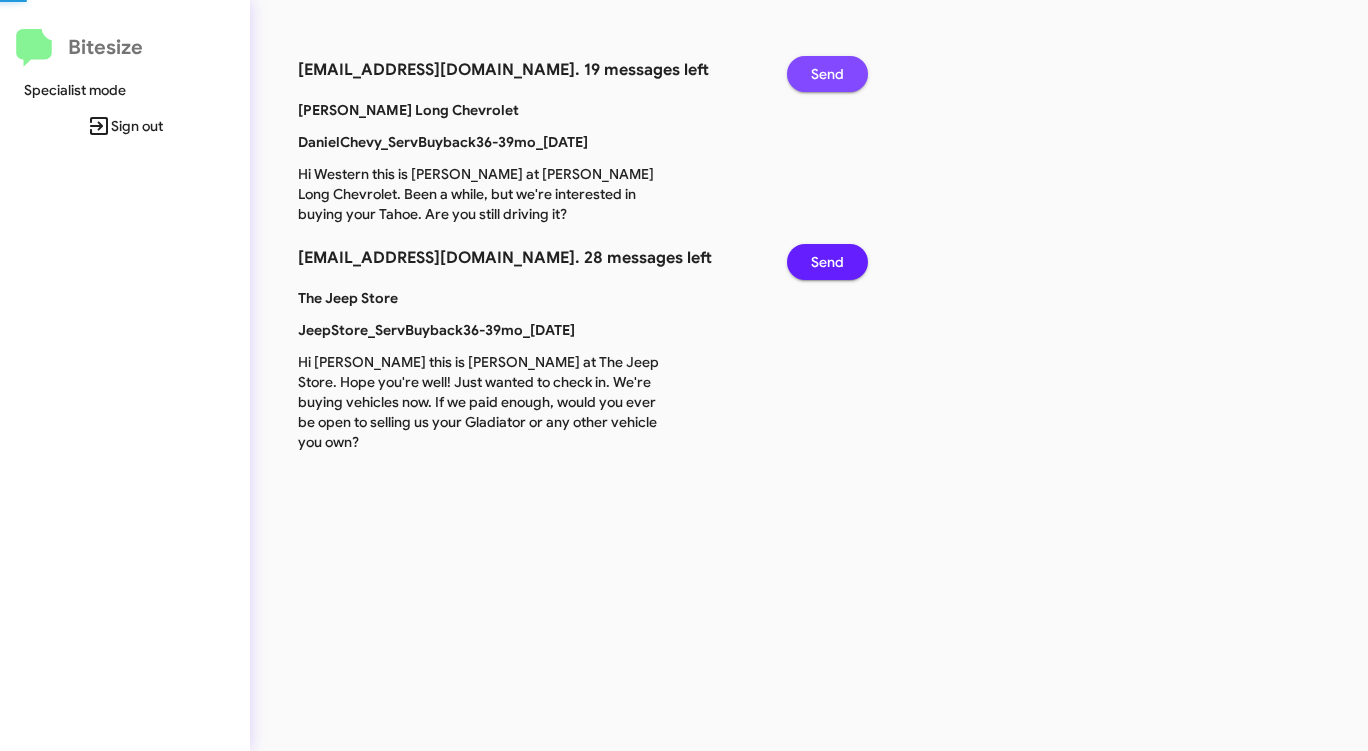 click on "Send" 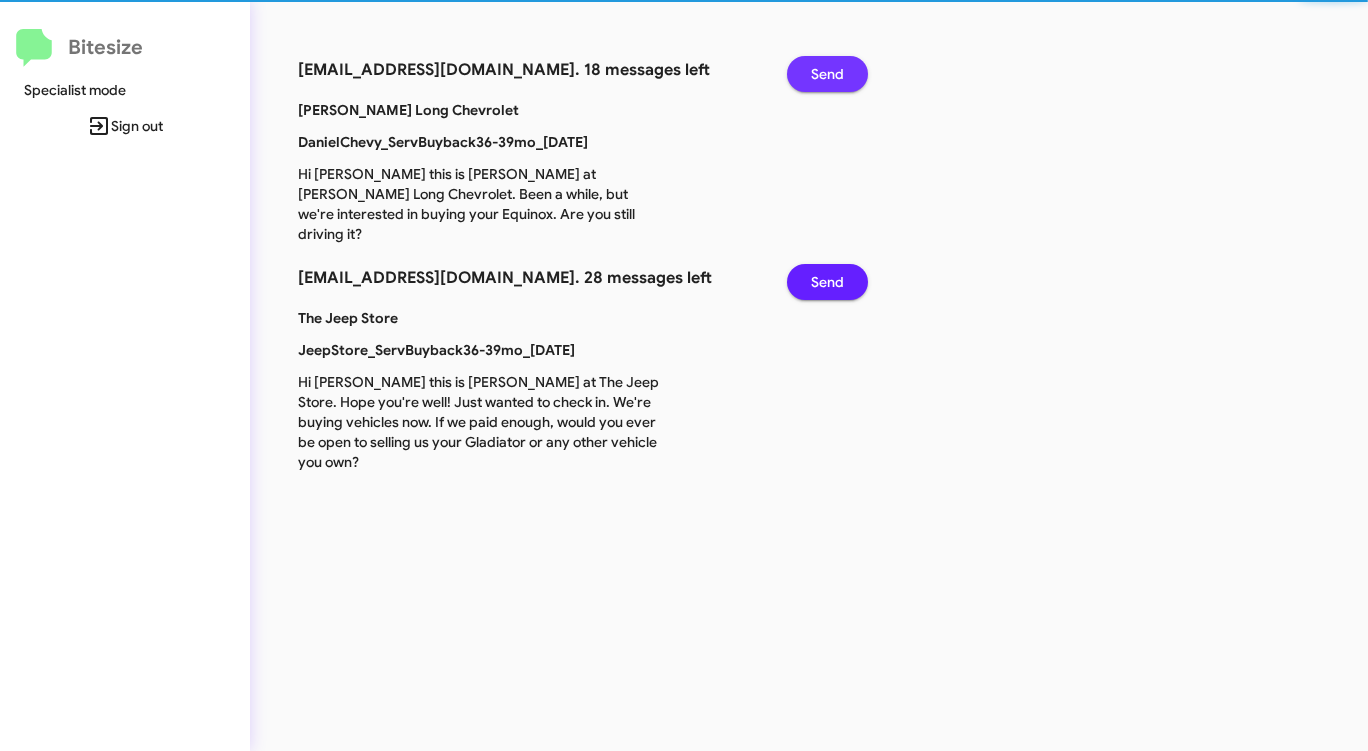 click on "Send" 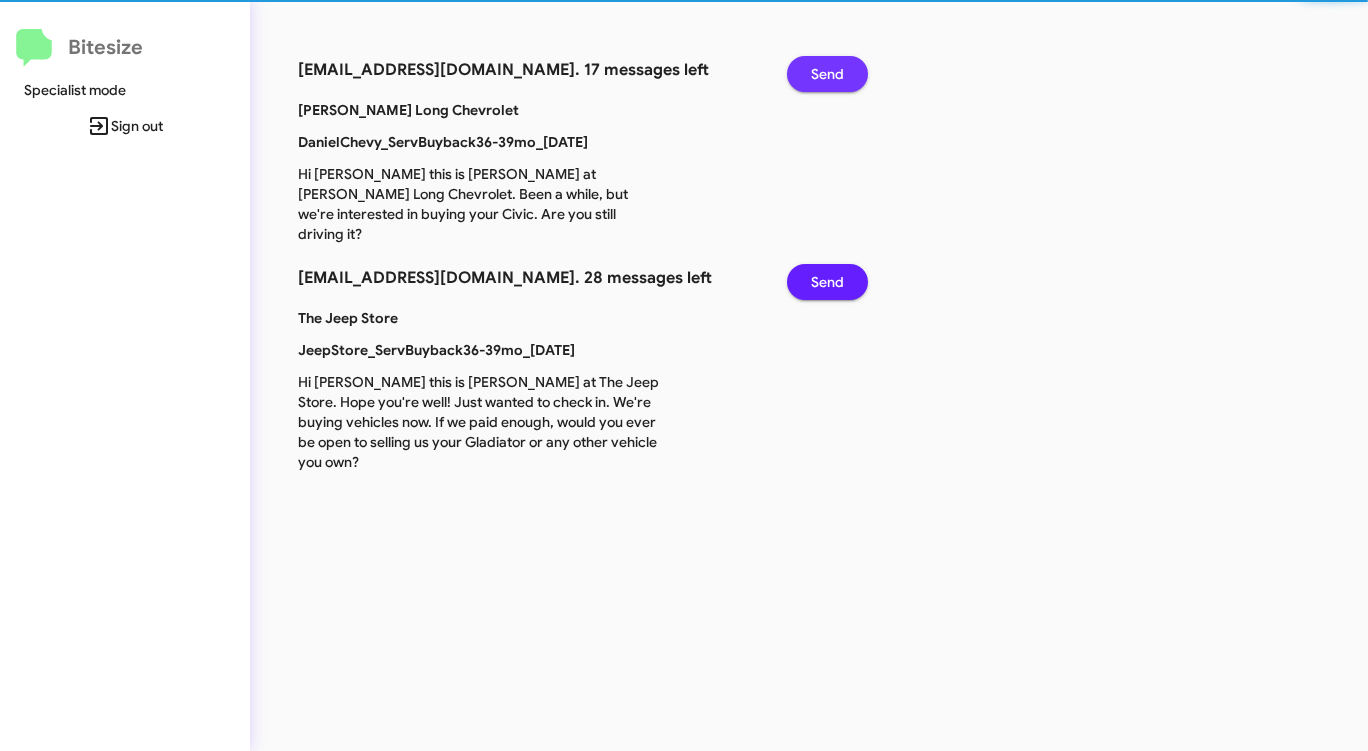 click on "Send" 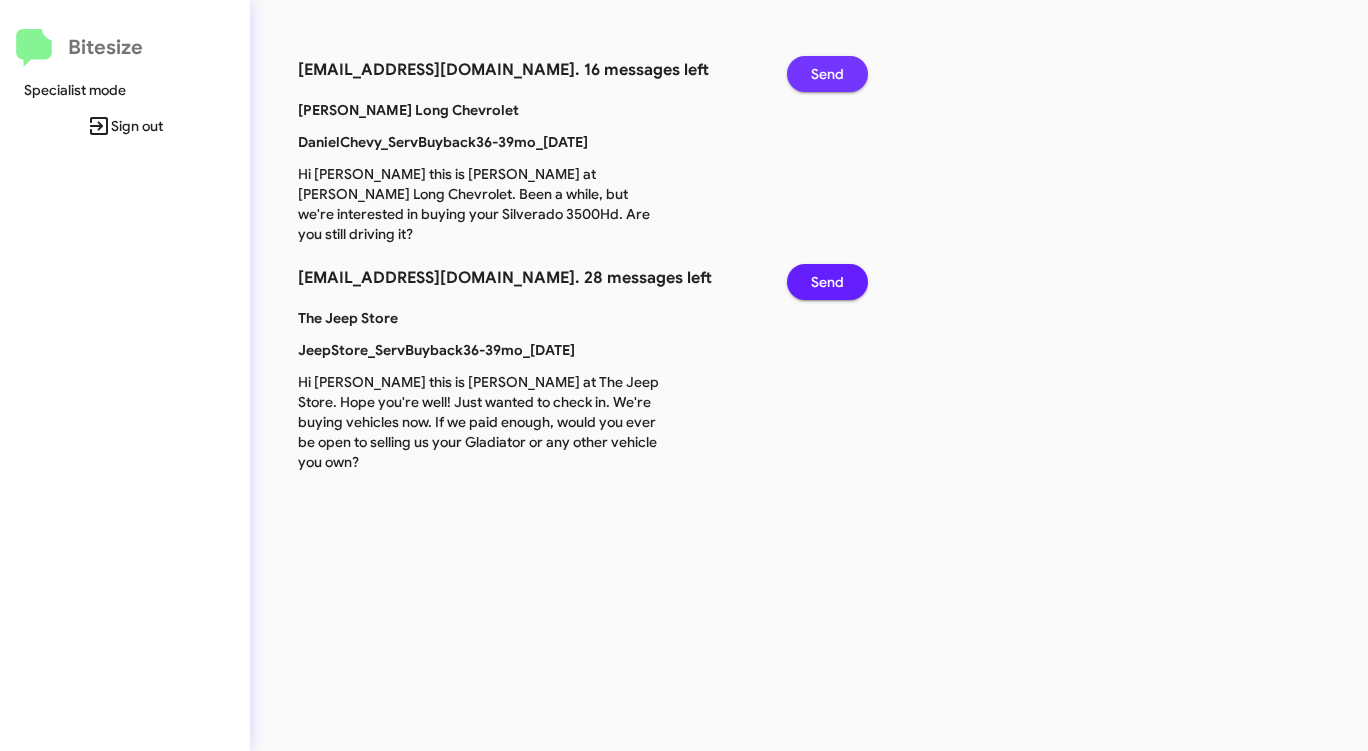 click on "Send" 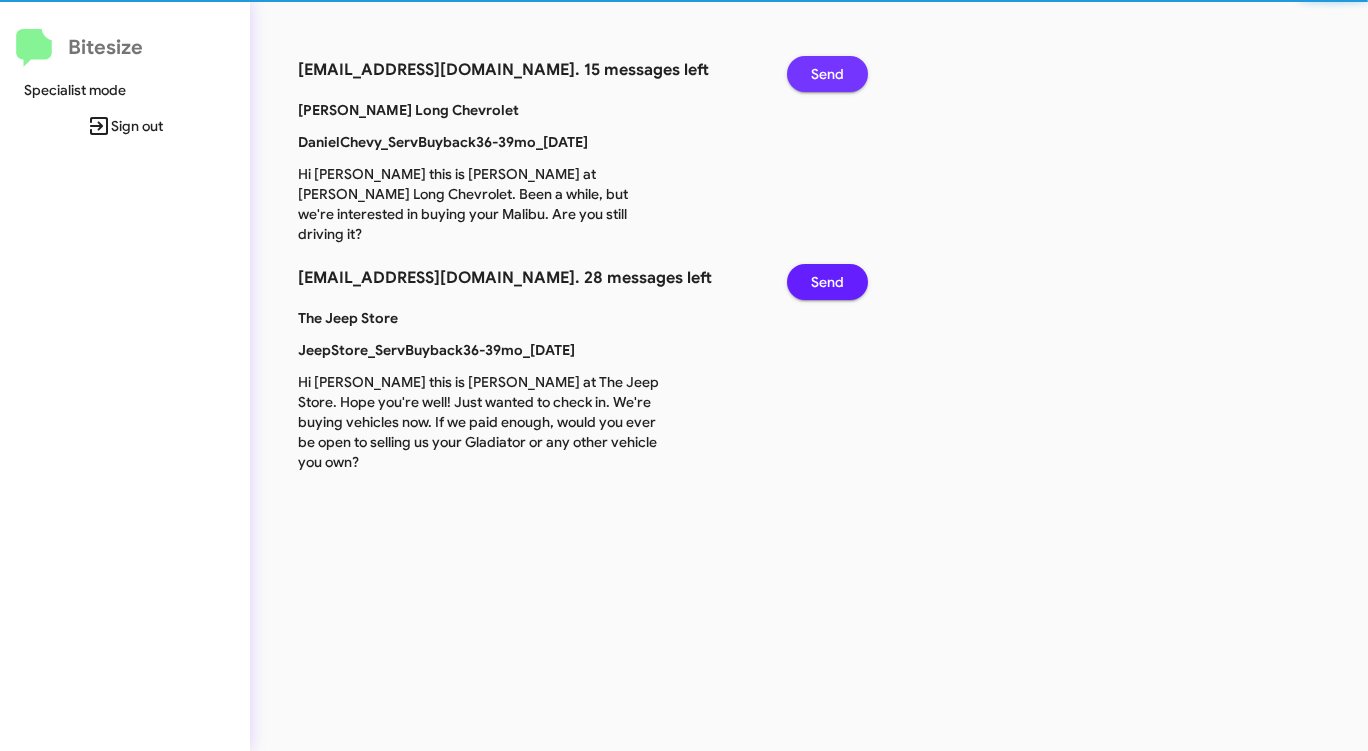 click on "Send" 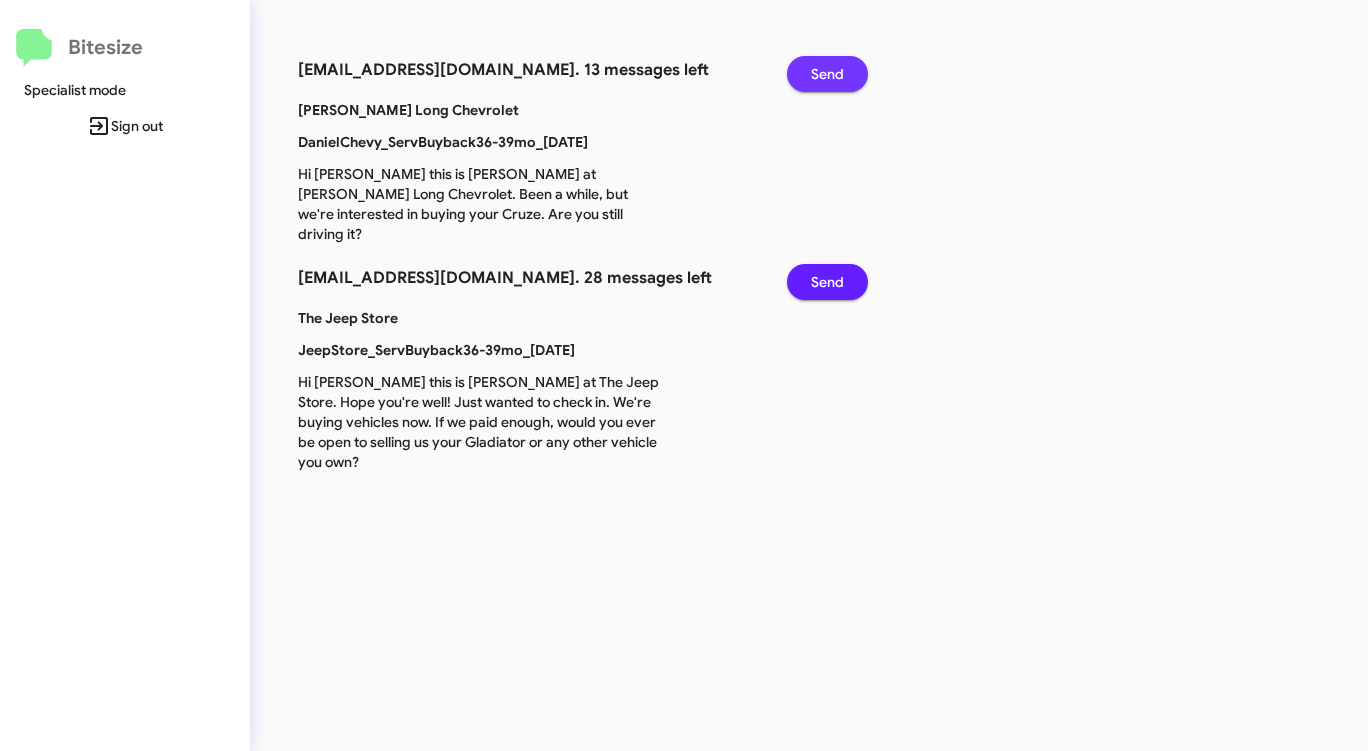 click on "Send" 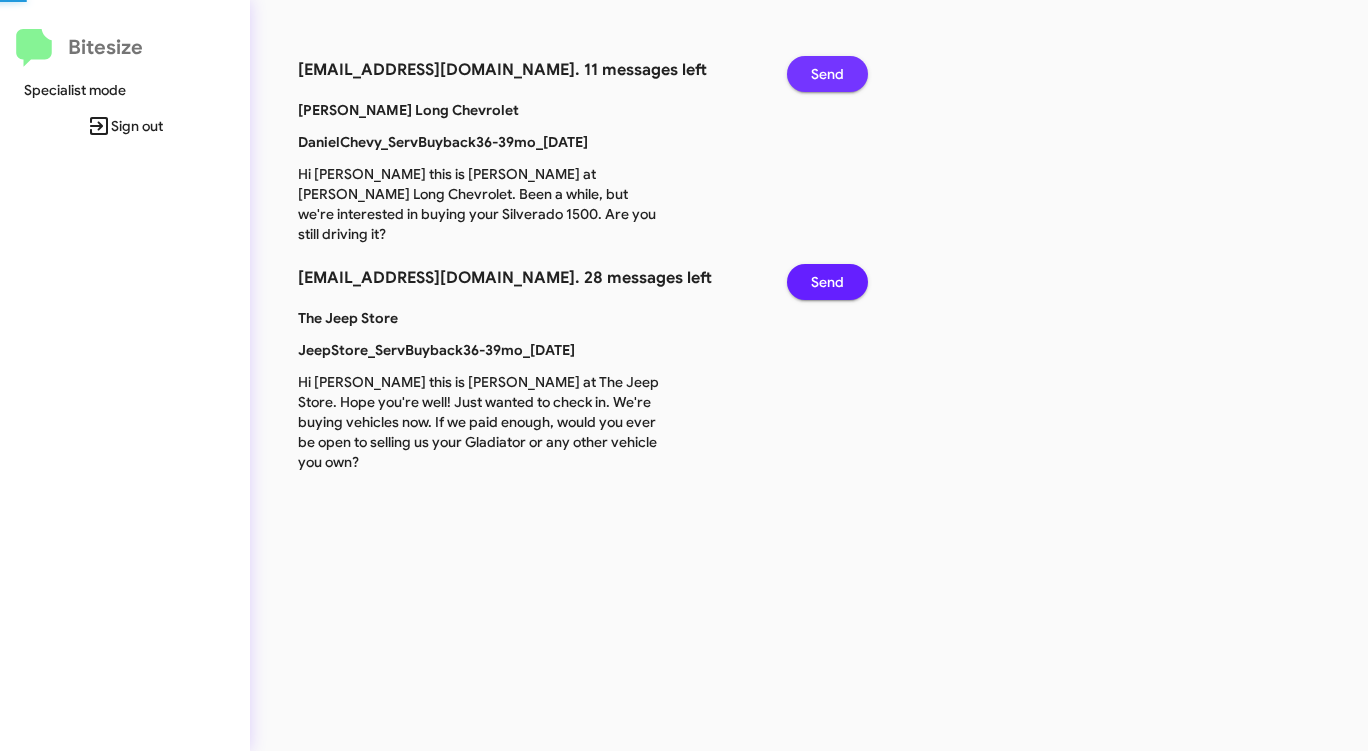 click on "Send" 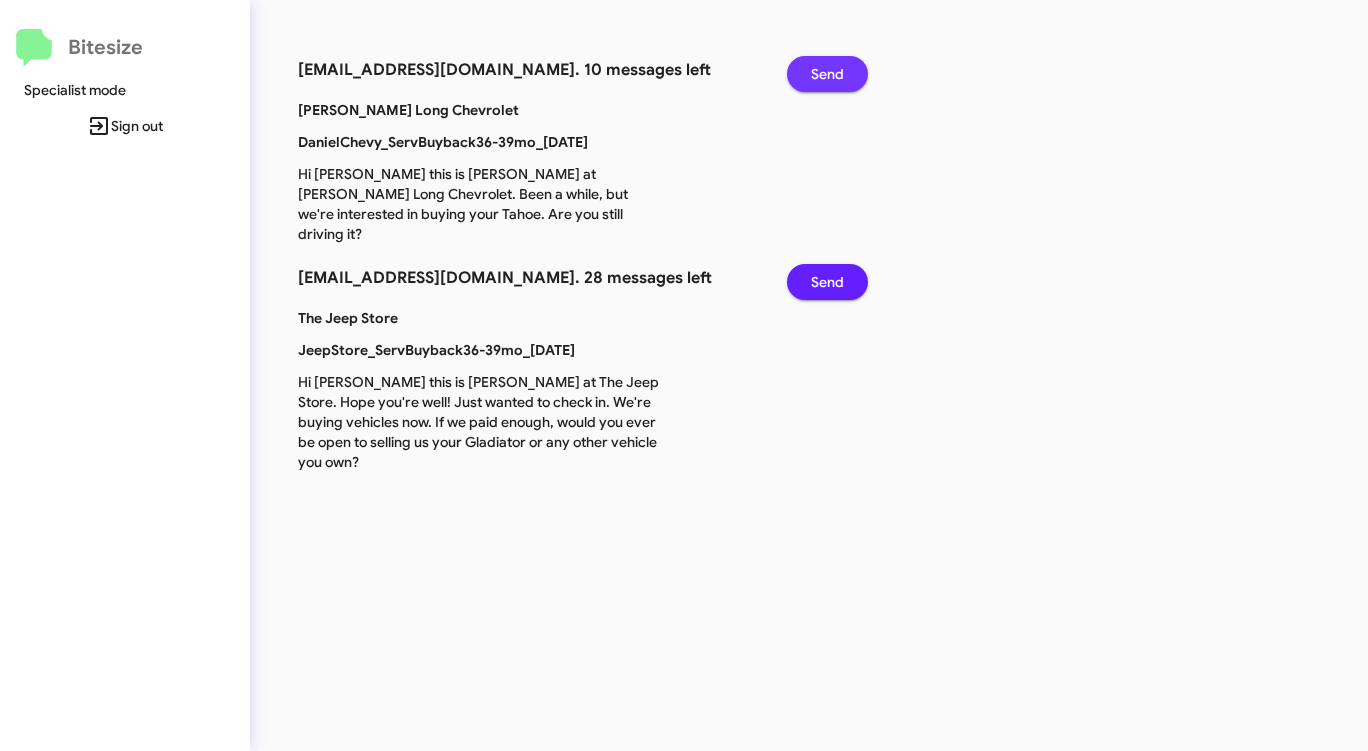 click on "Send" 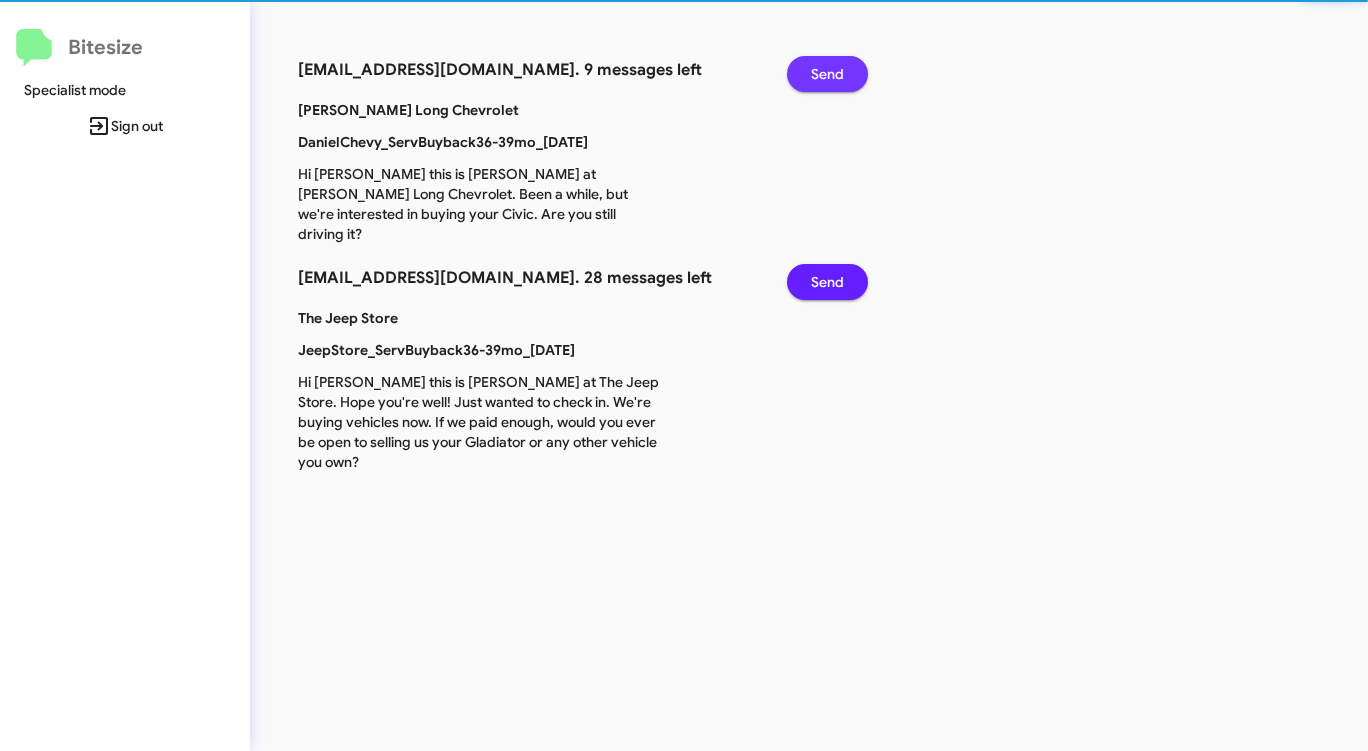 click on "Send" 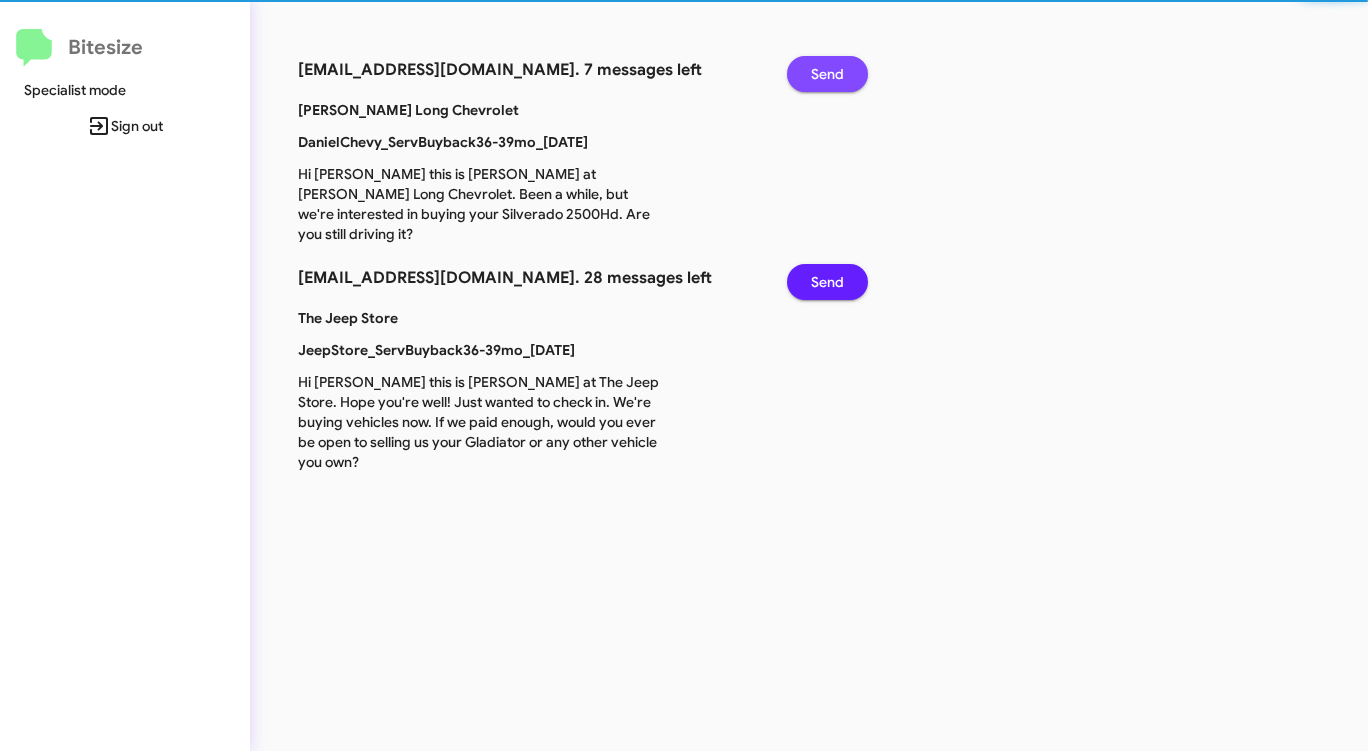 click on "Send" 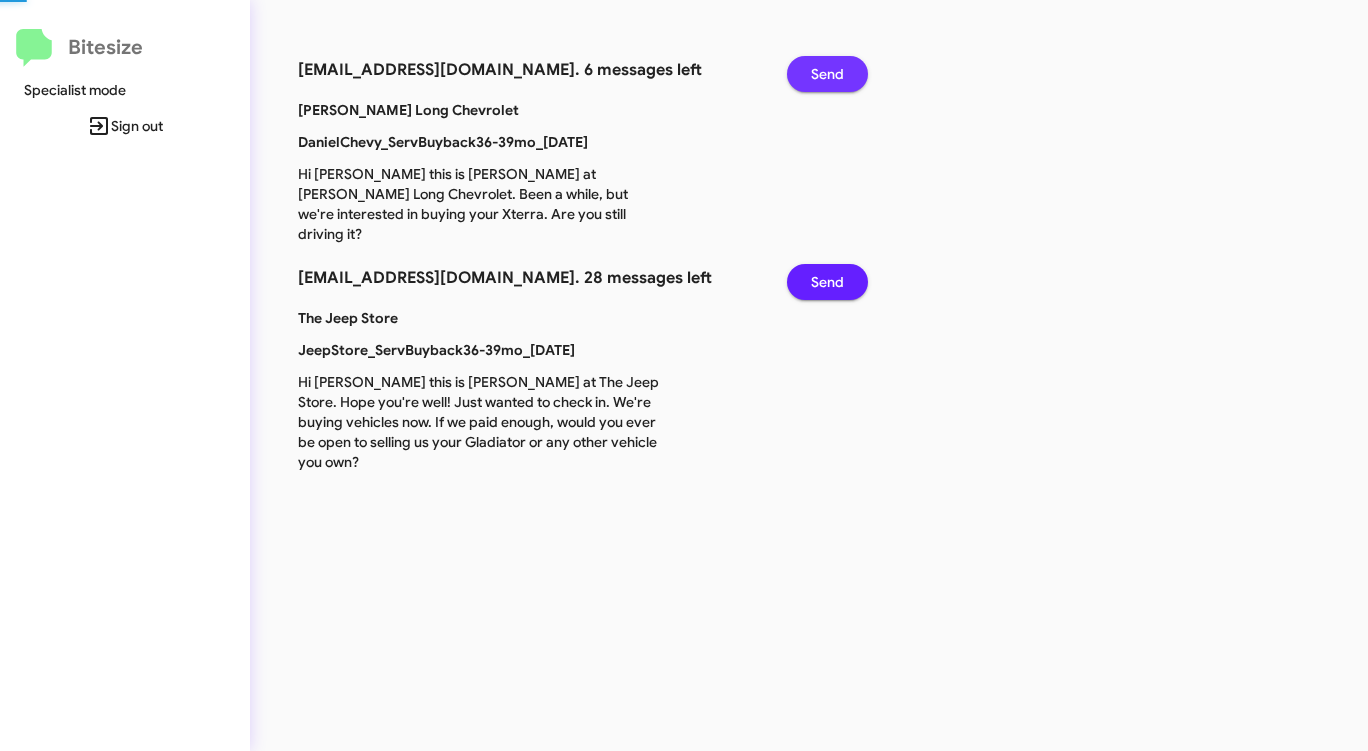 click on "Send" 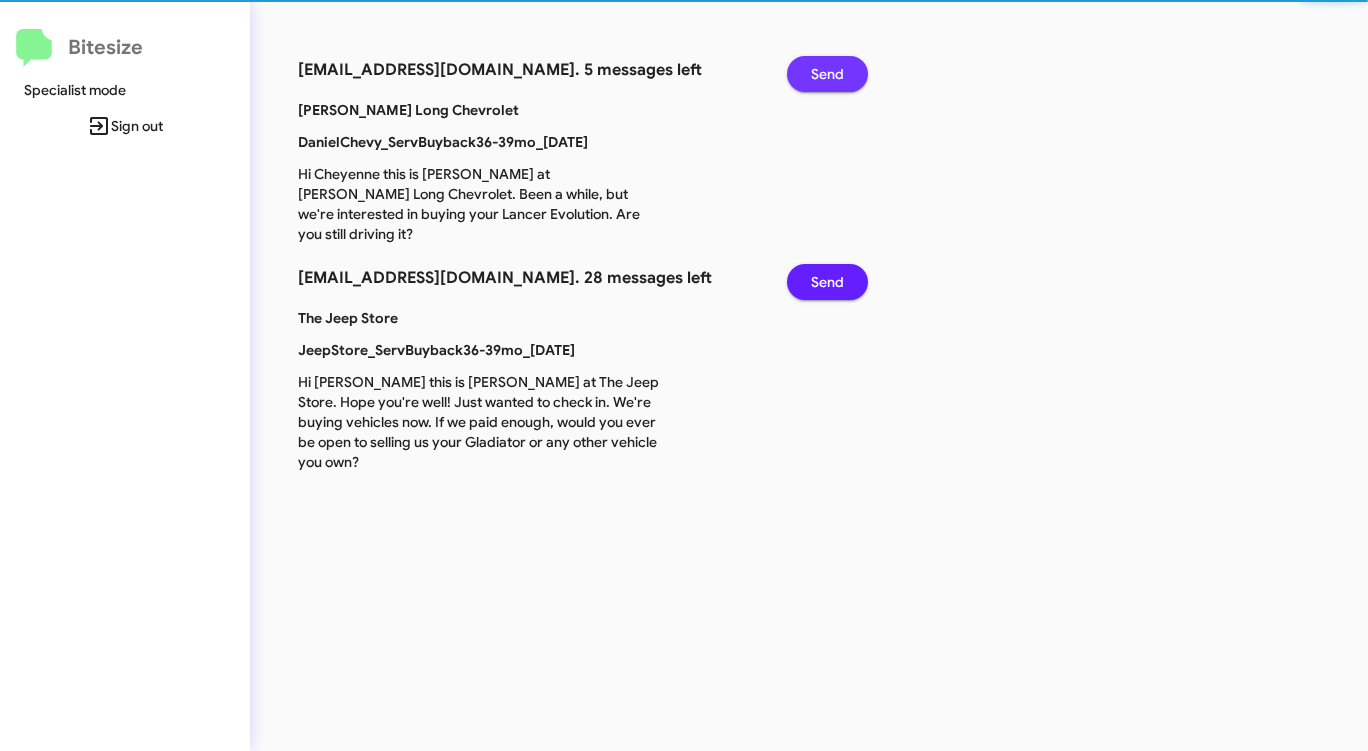 click on "Send" 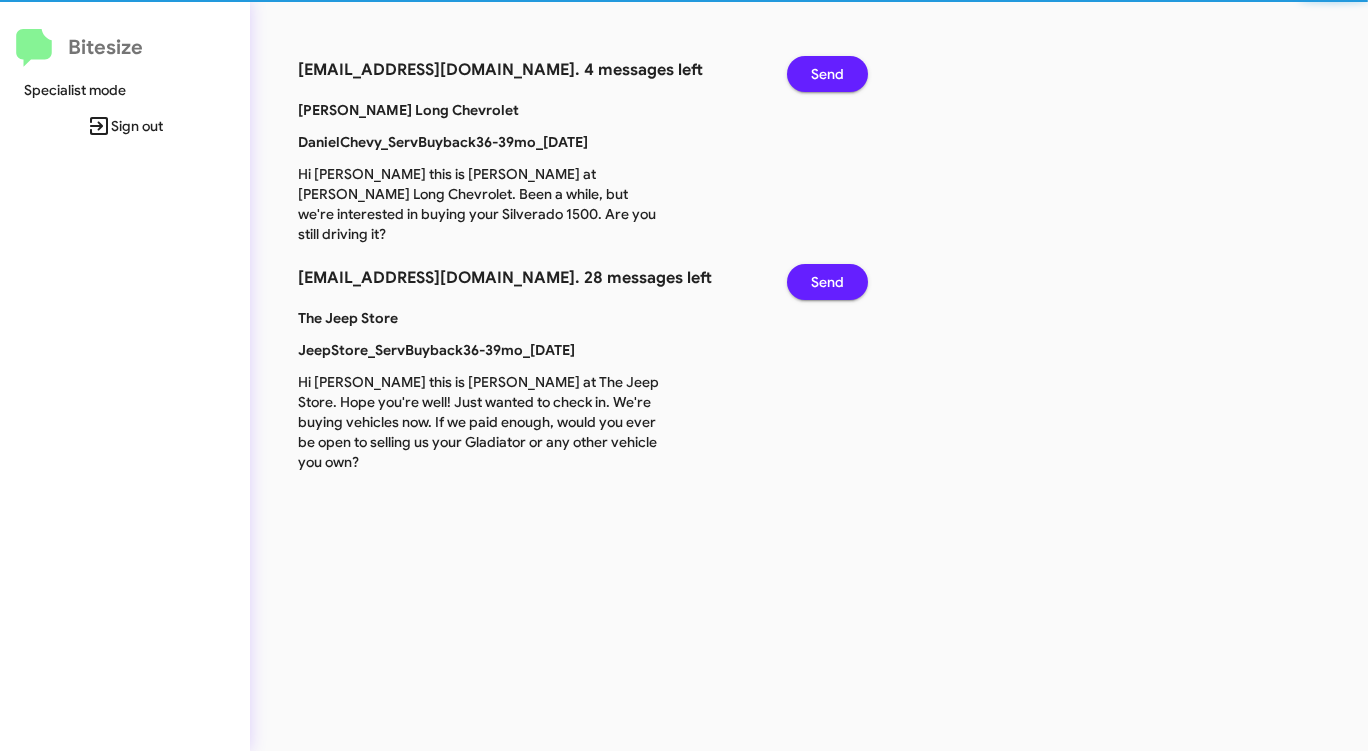 click on "Send" 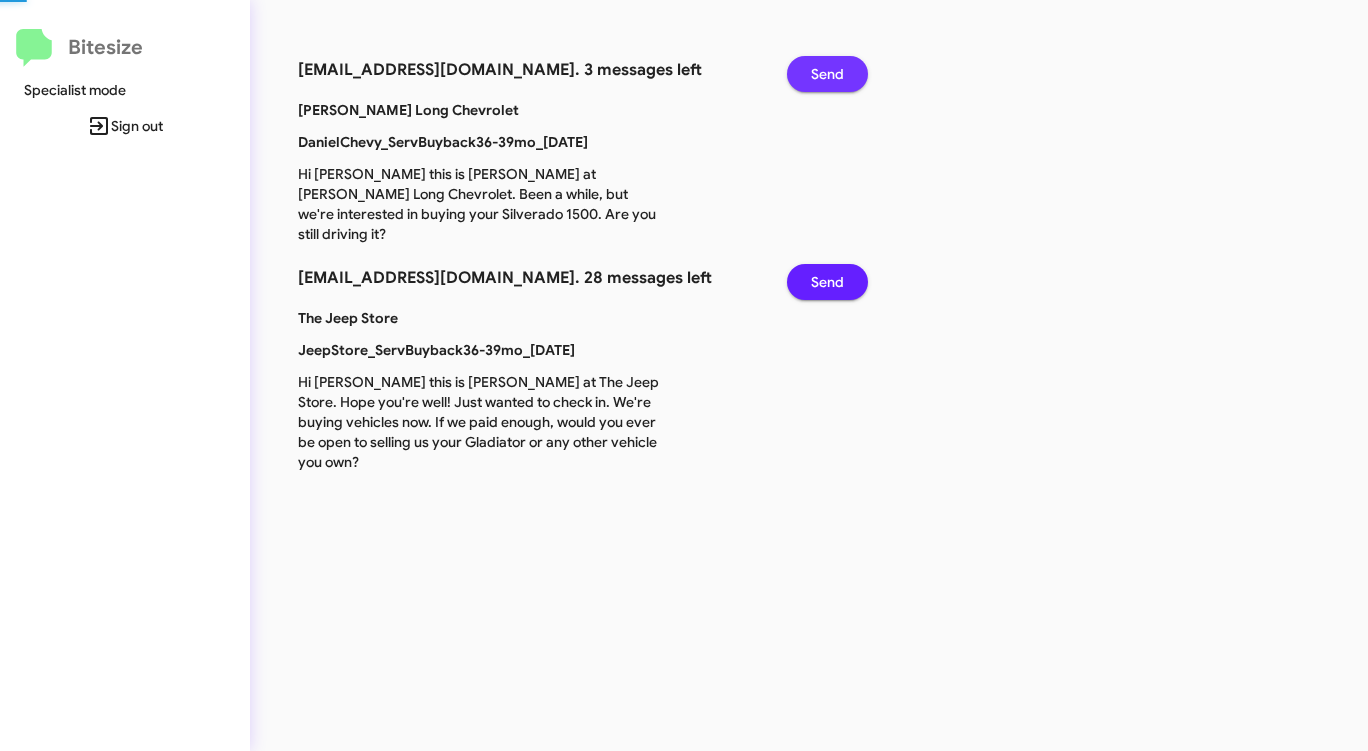 click on "Send" 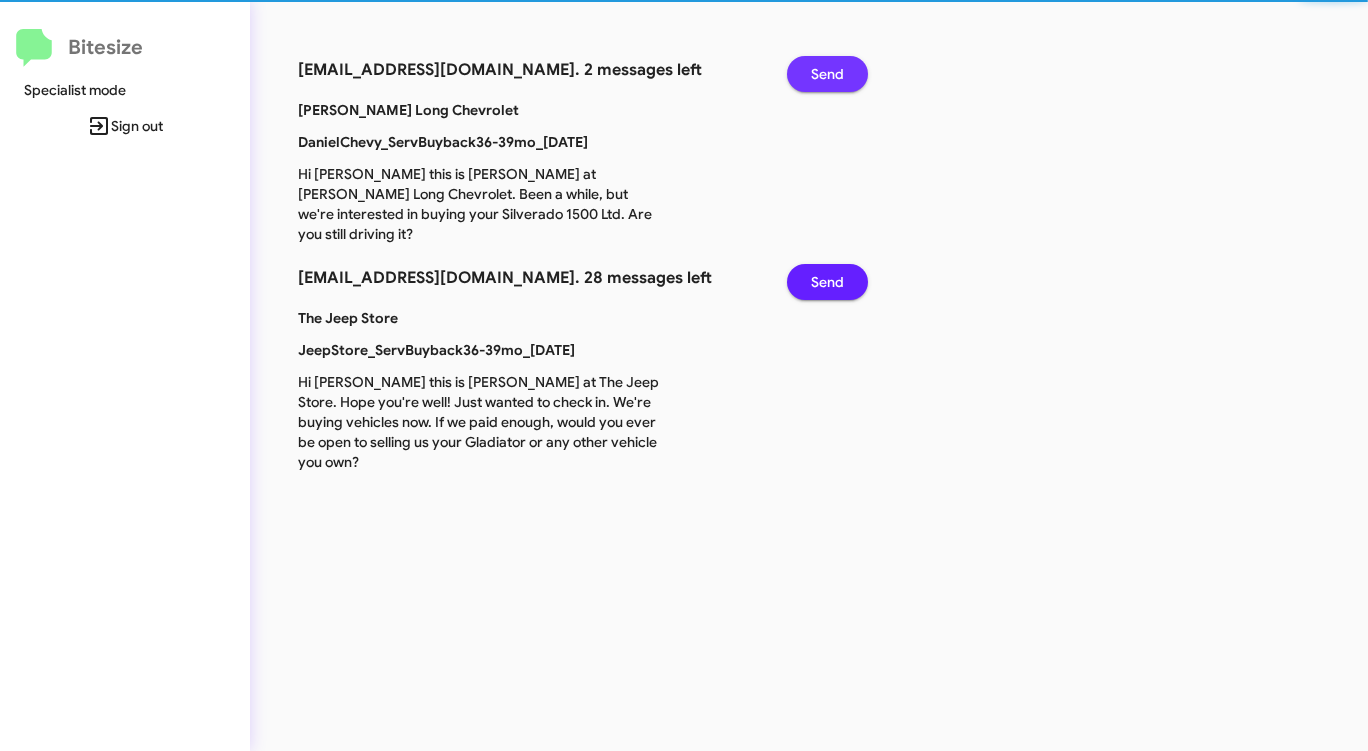 click on "Send" 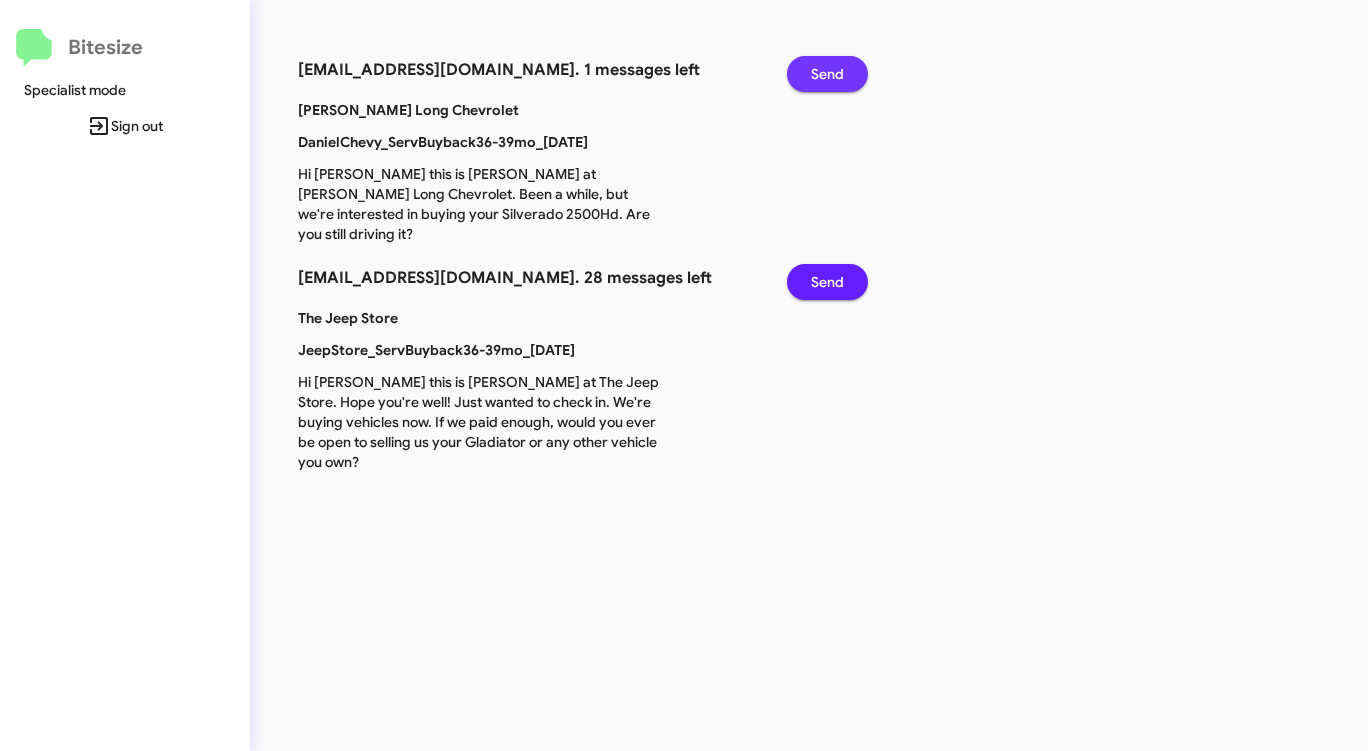 click on "Send" 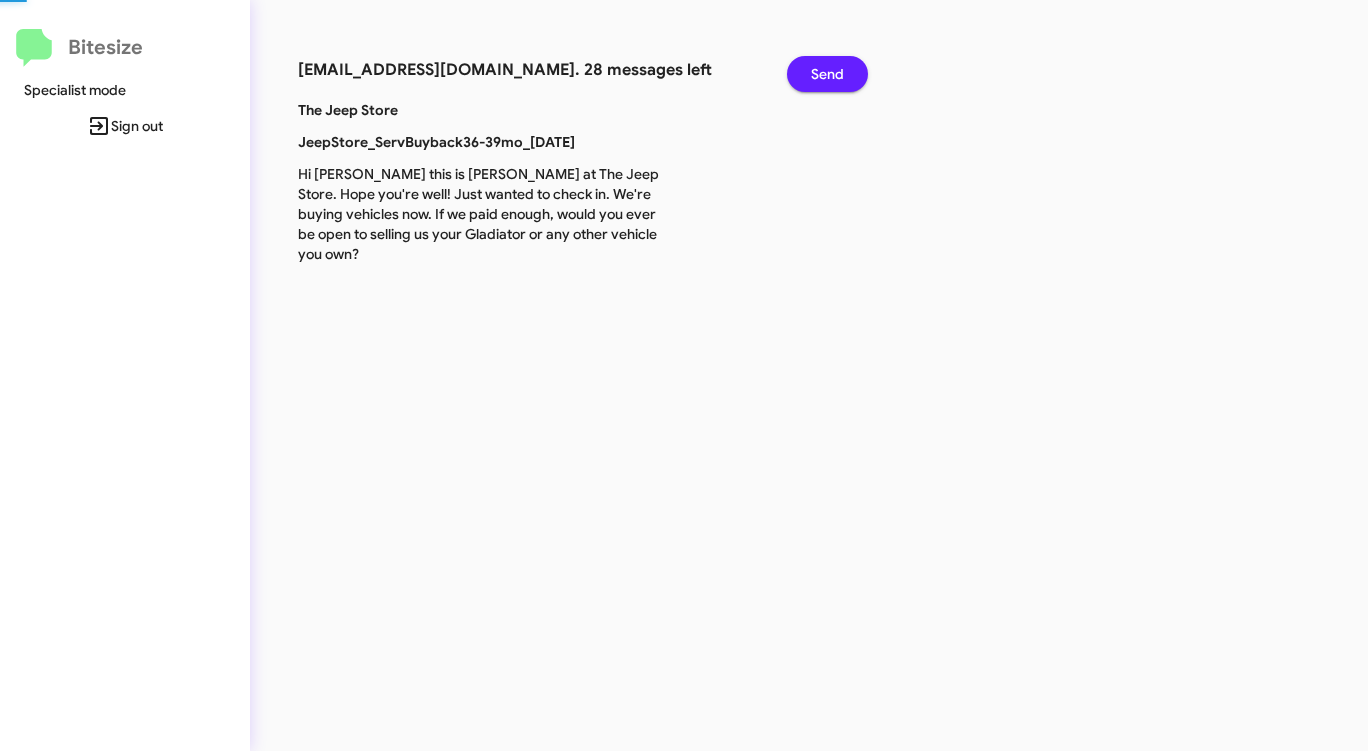 click on "Send" 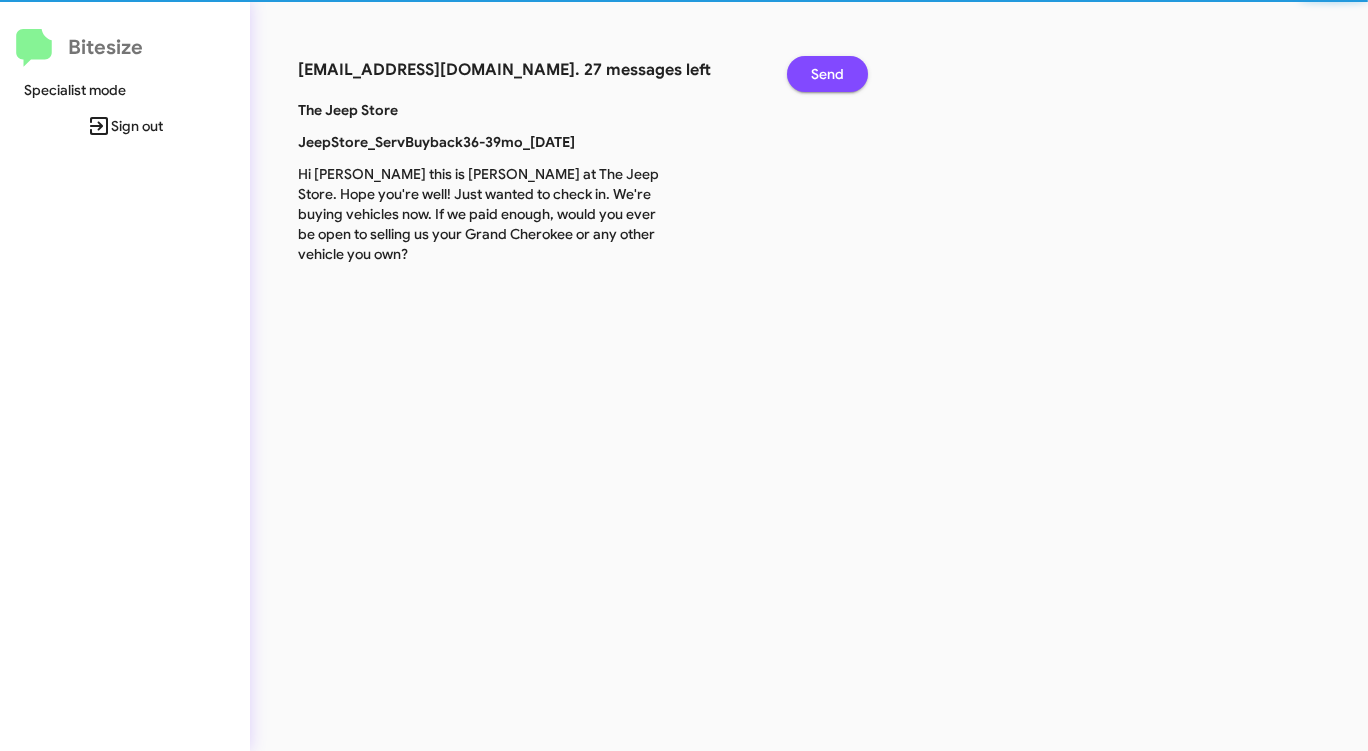 click on "Send" 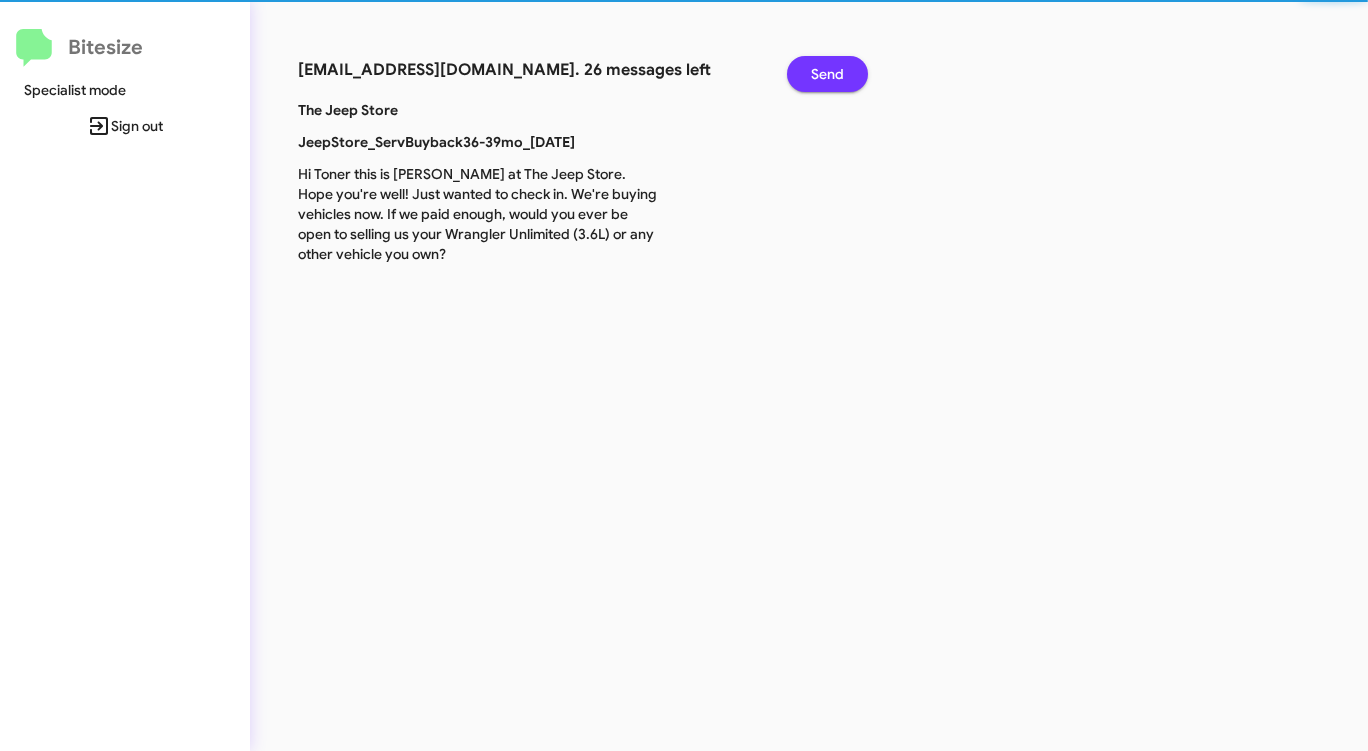 click on "Send" 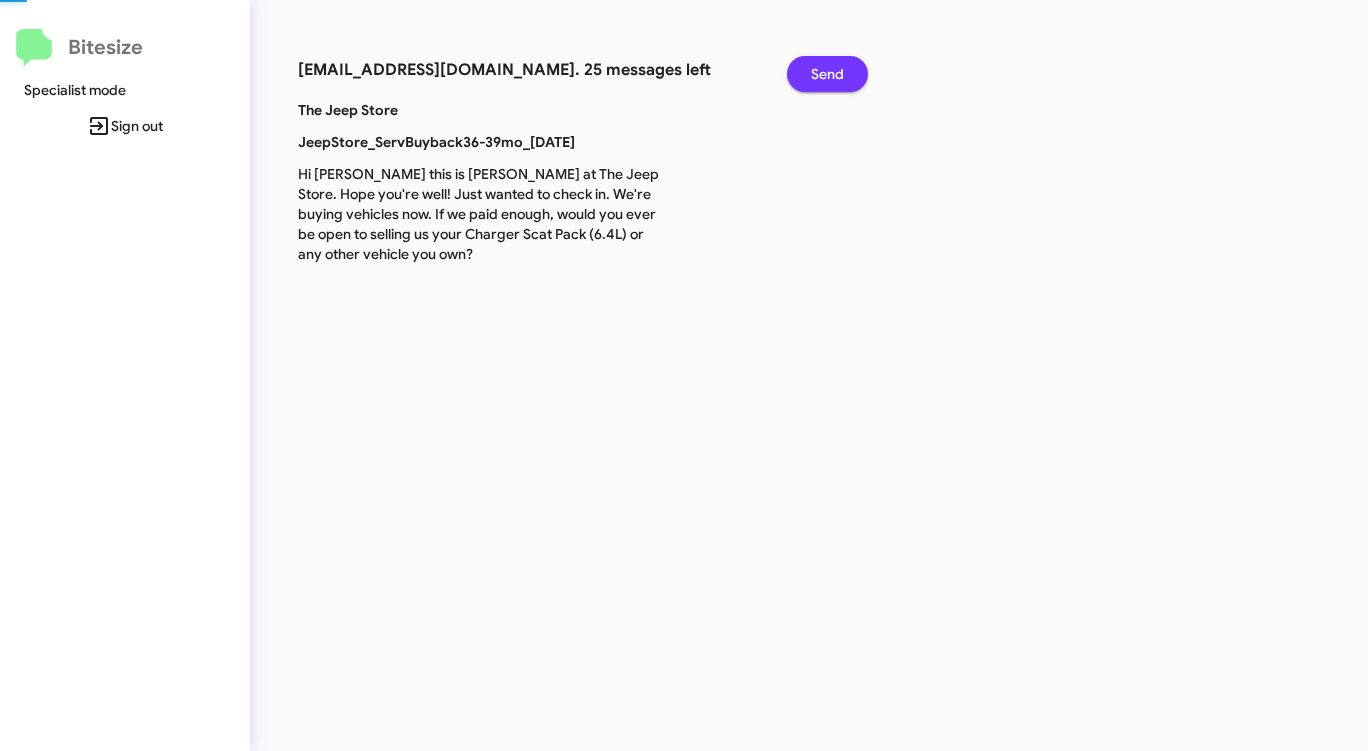 click on "Send" 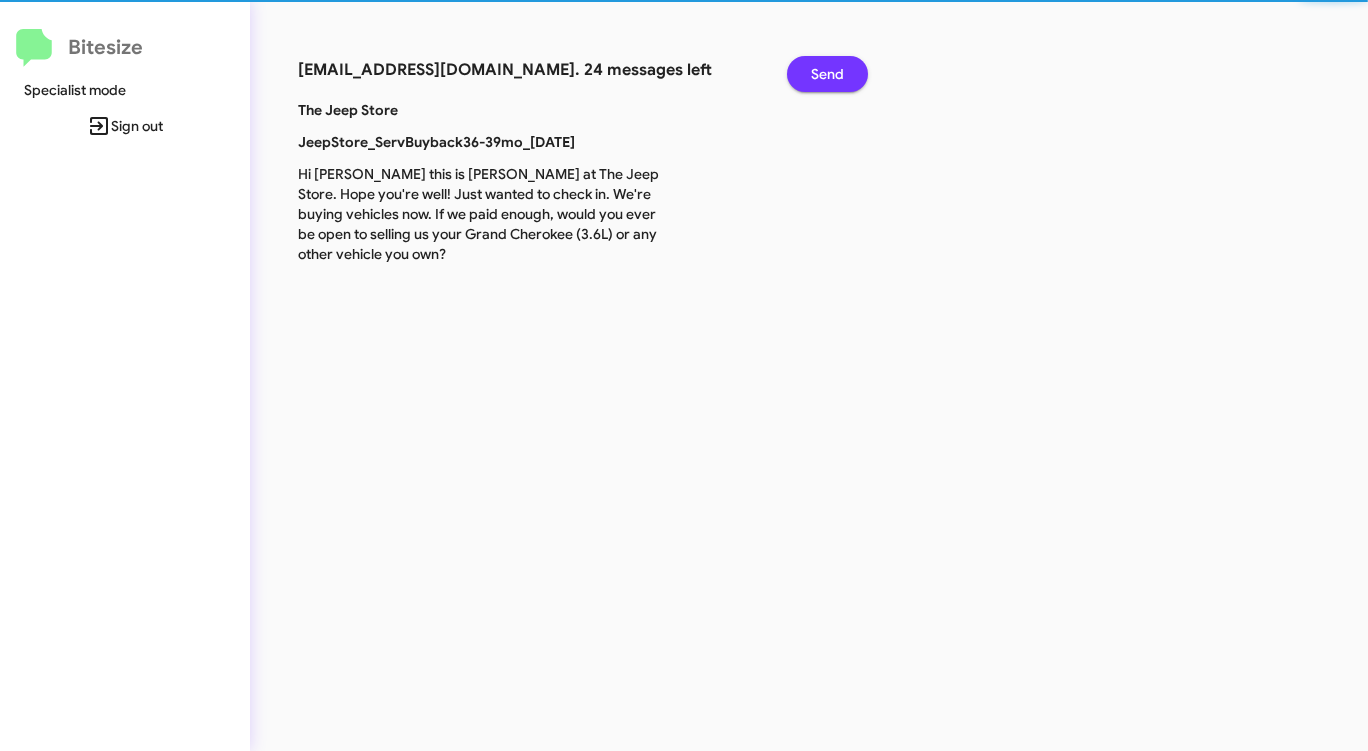 click on "Send" 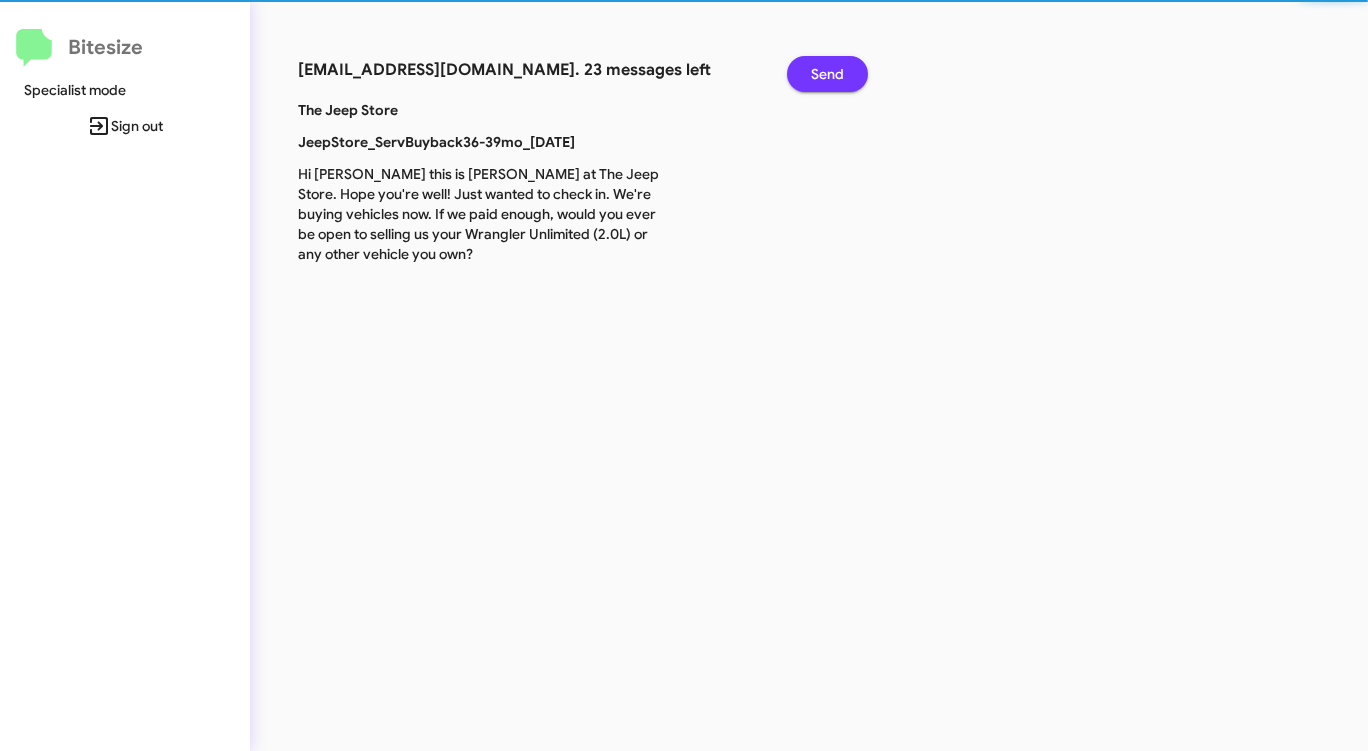 click on "Send" 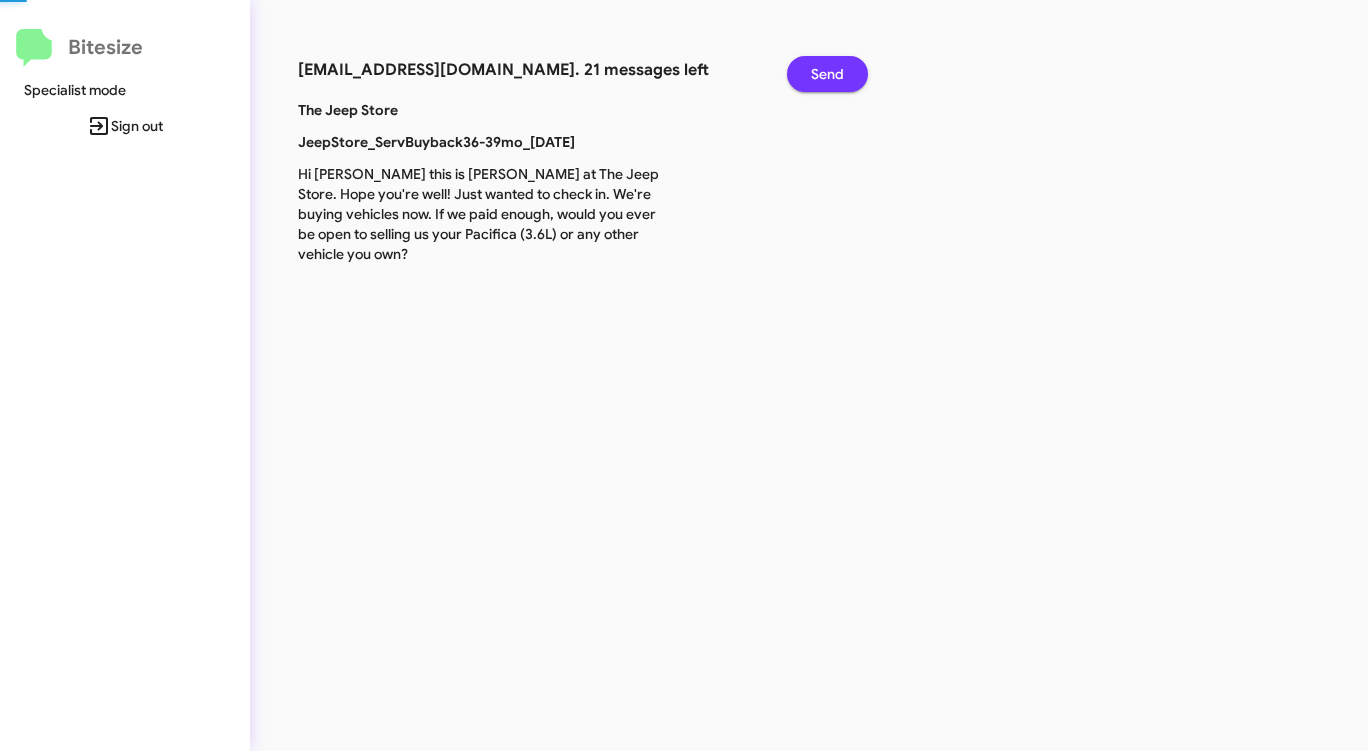 click on "Send" 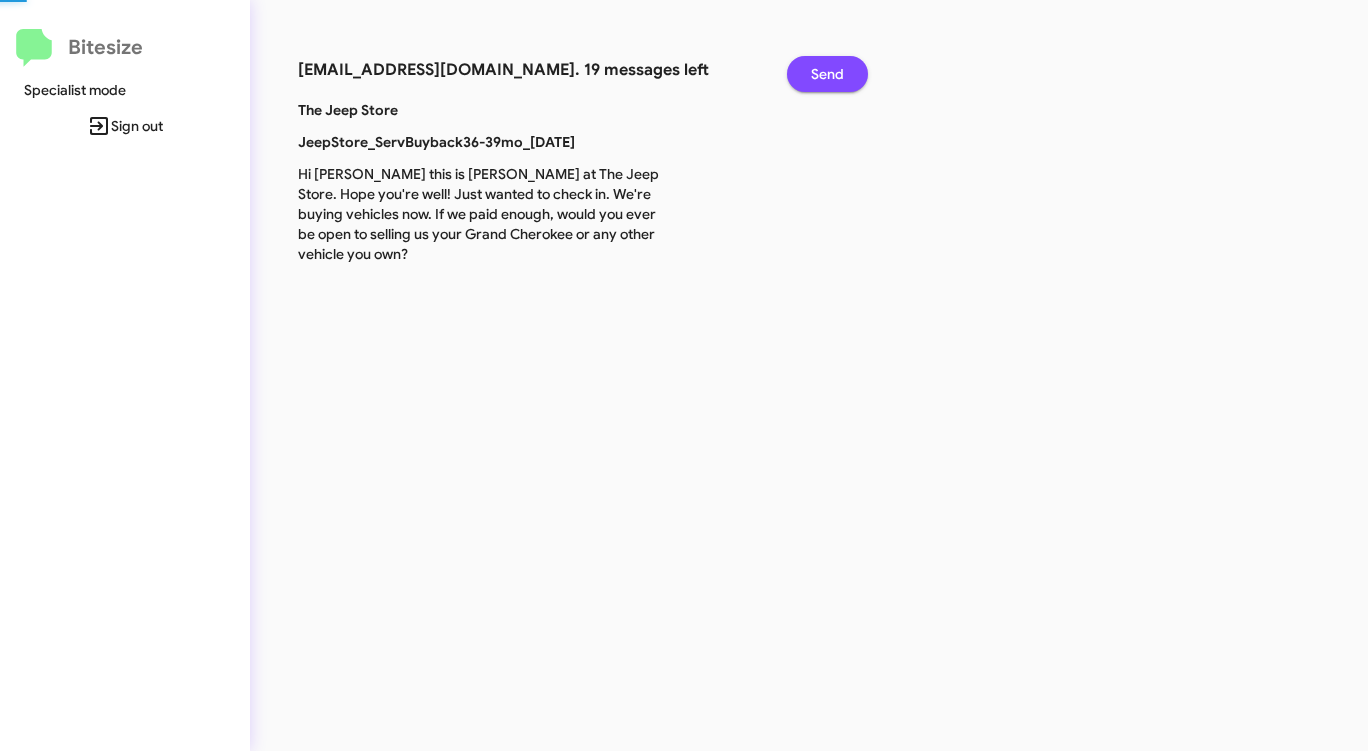 click on "Send" 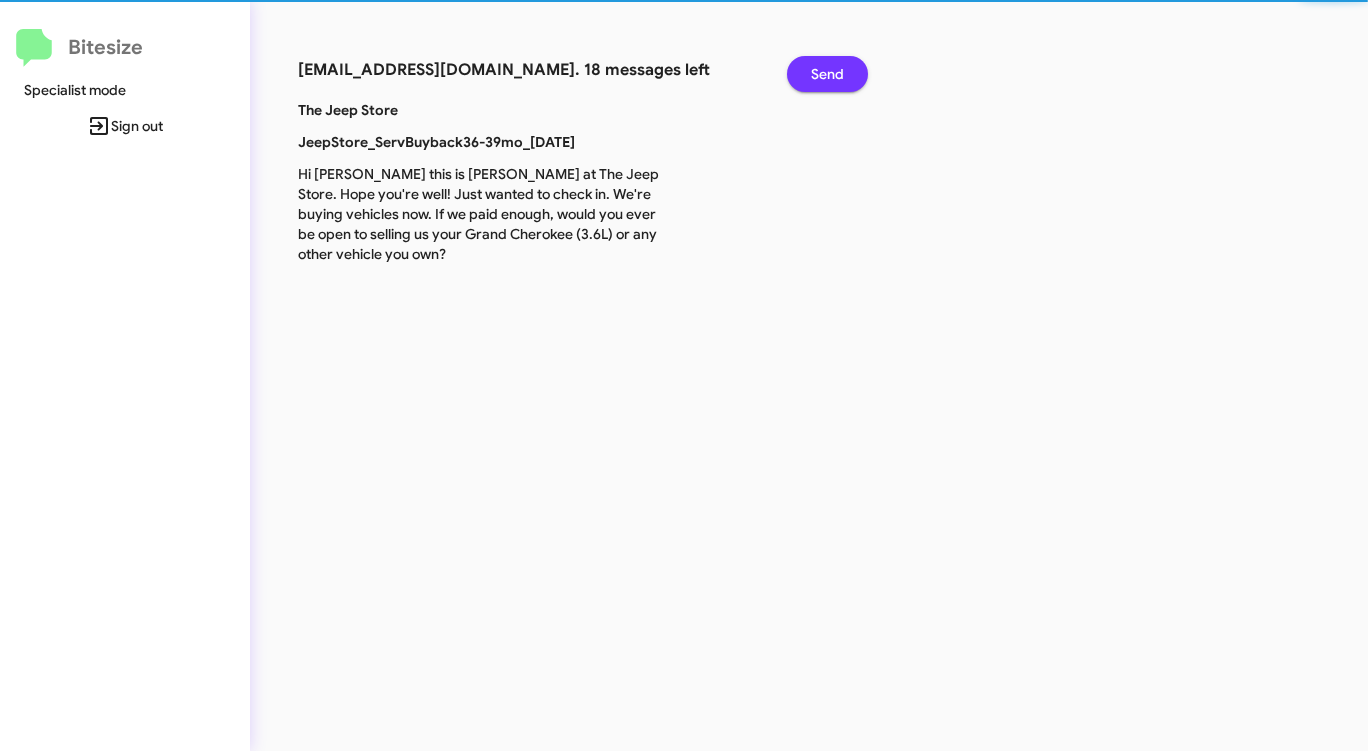 click on "Send" 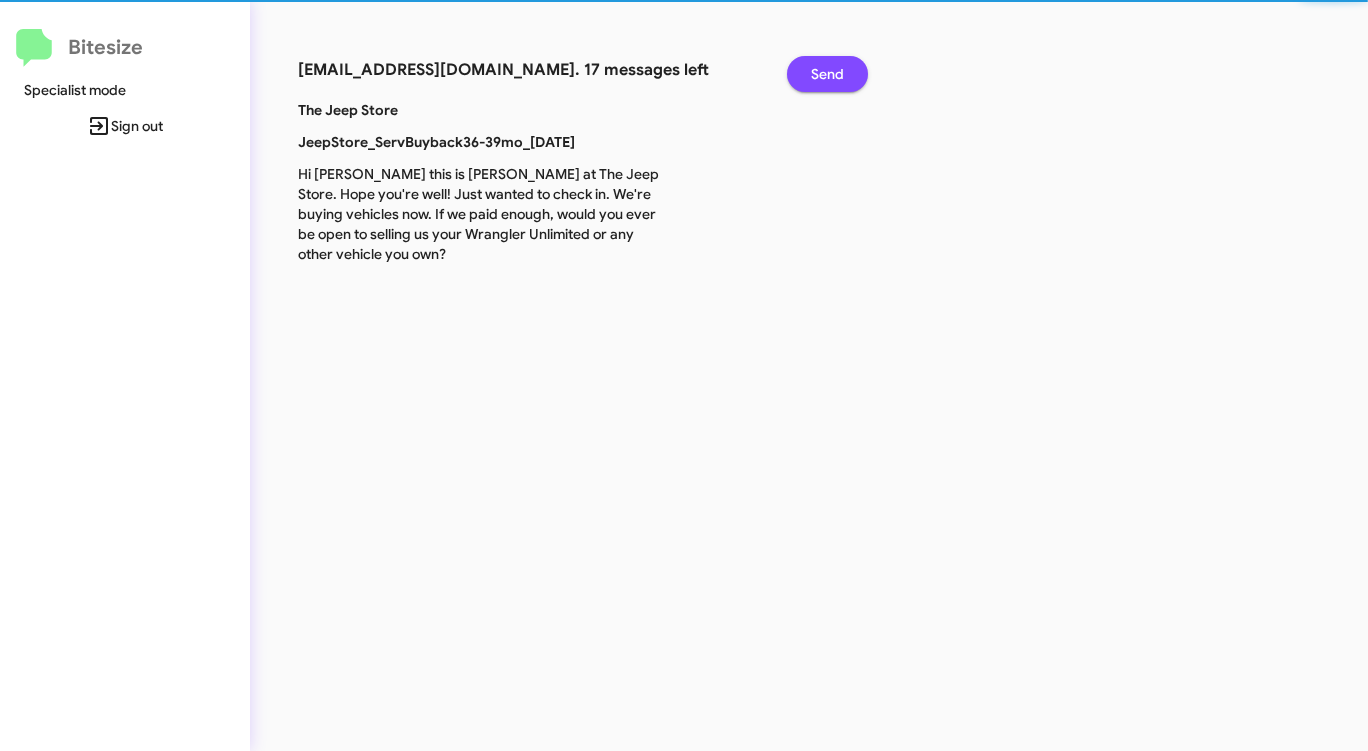 click on "Send" 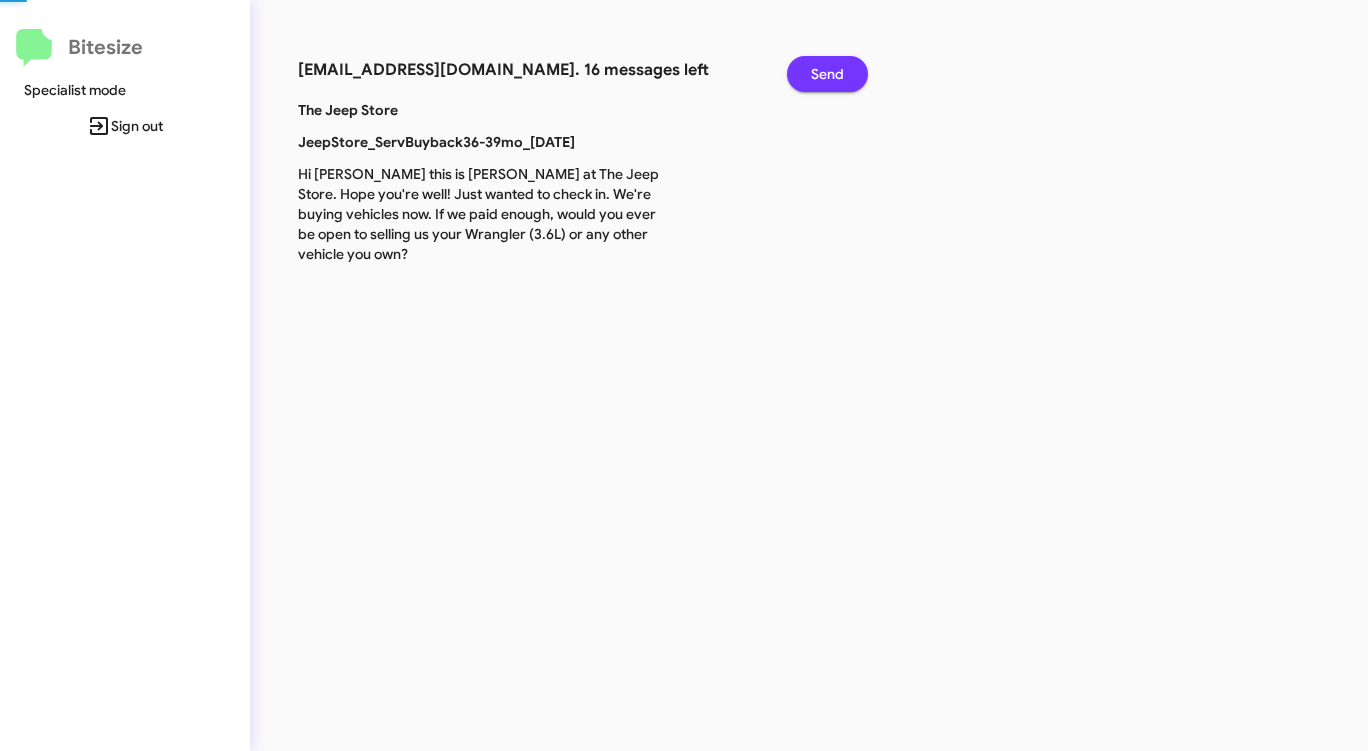 click on "Send" 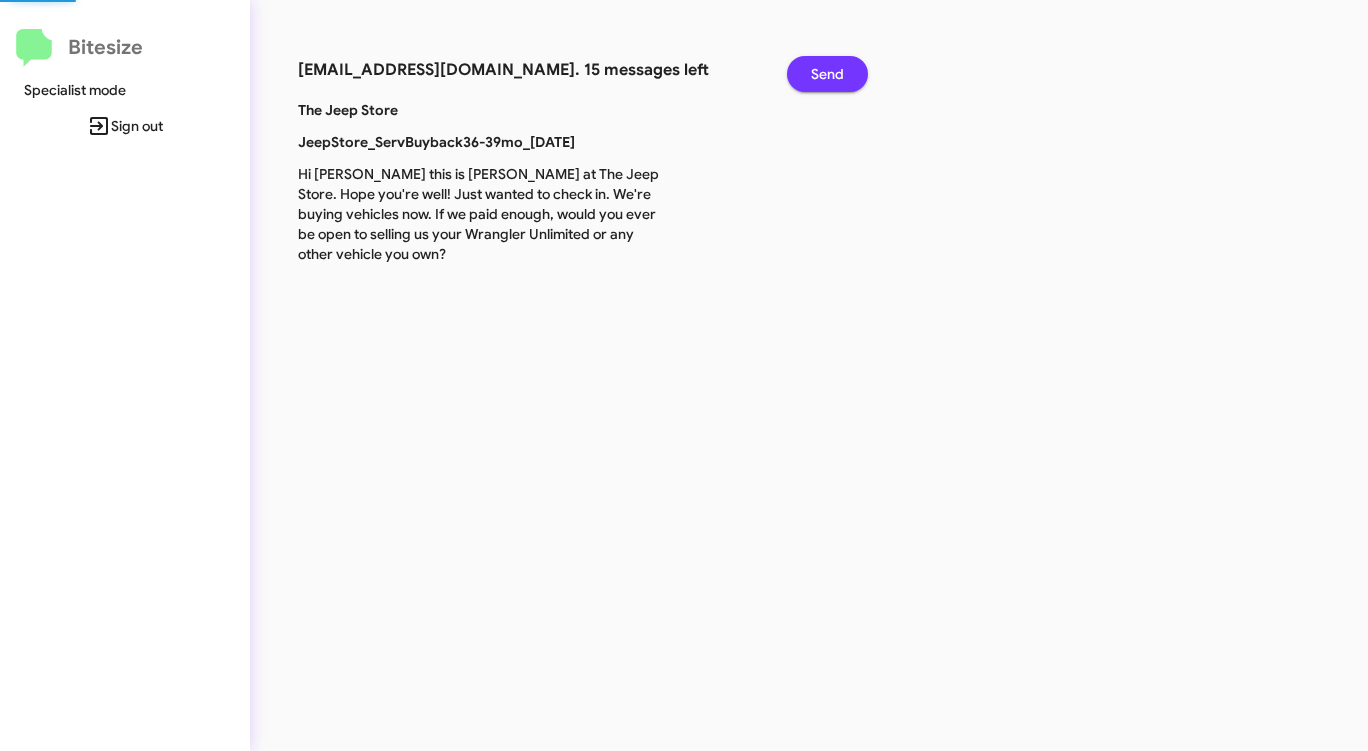 click on "Send" 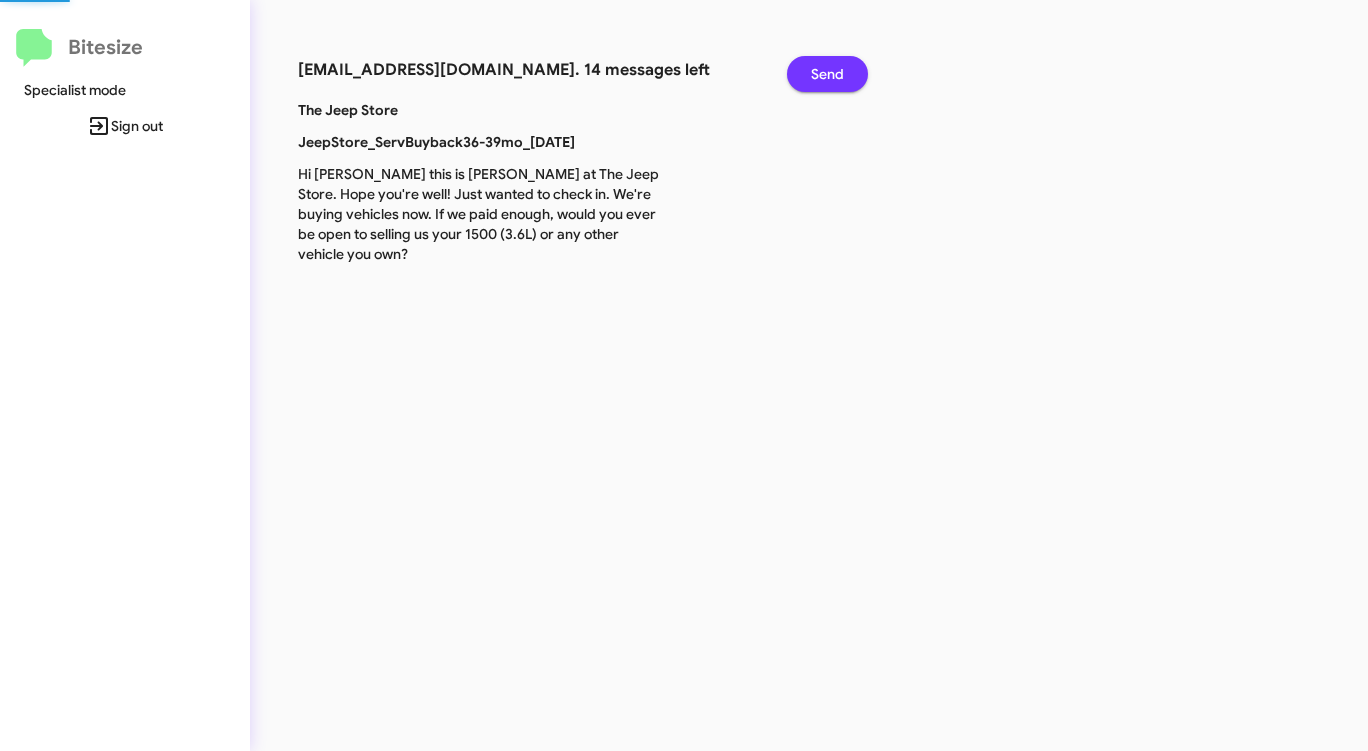 click on "Send" 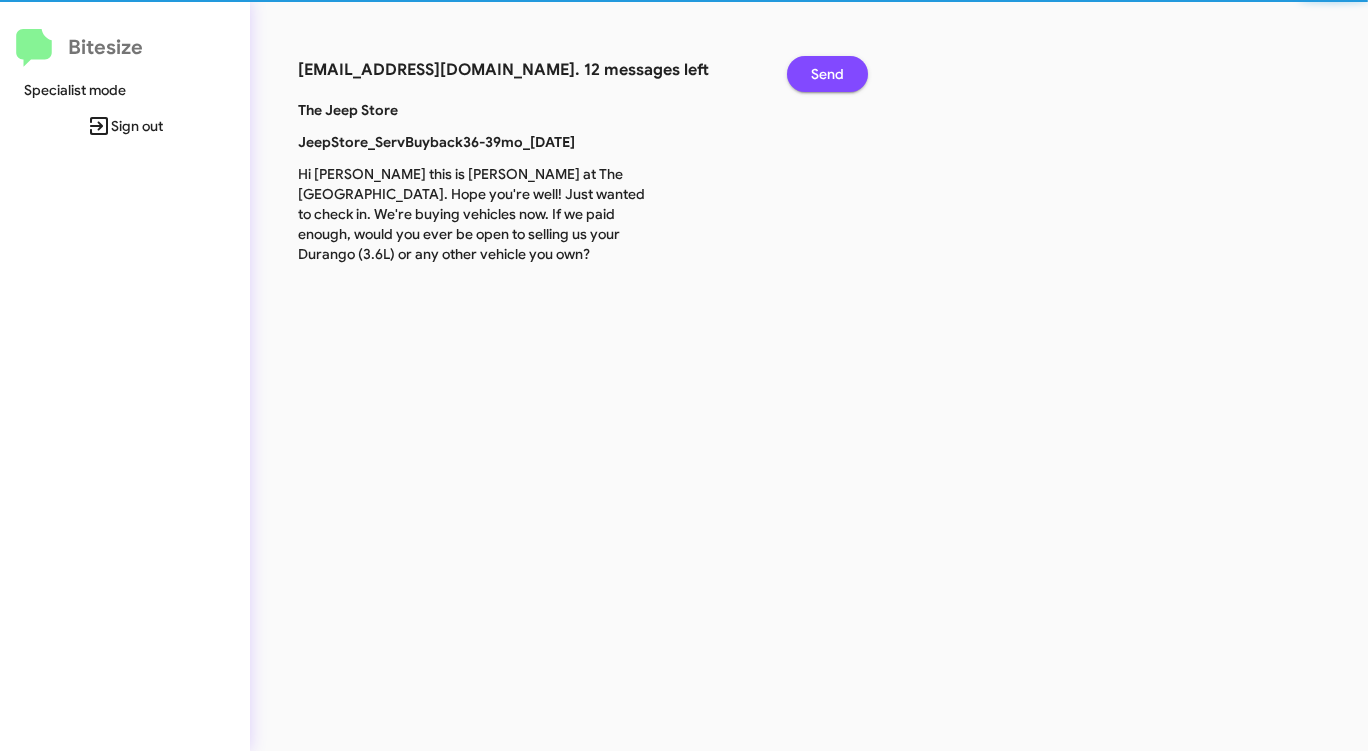 click on "Send" 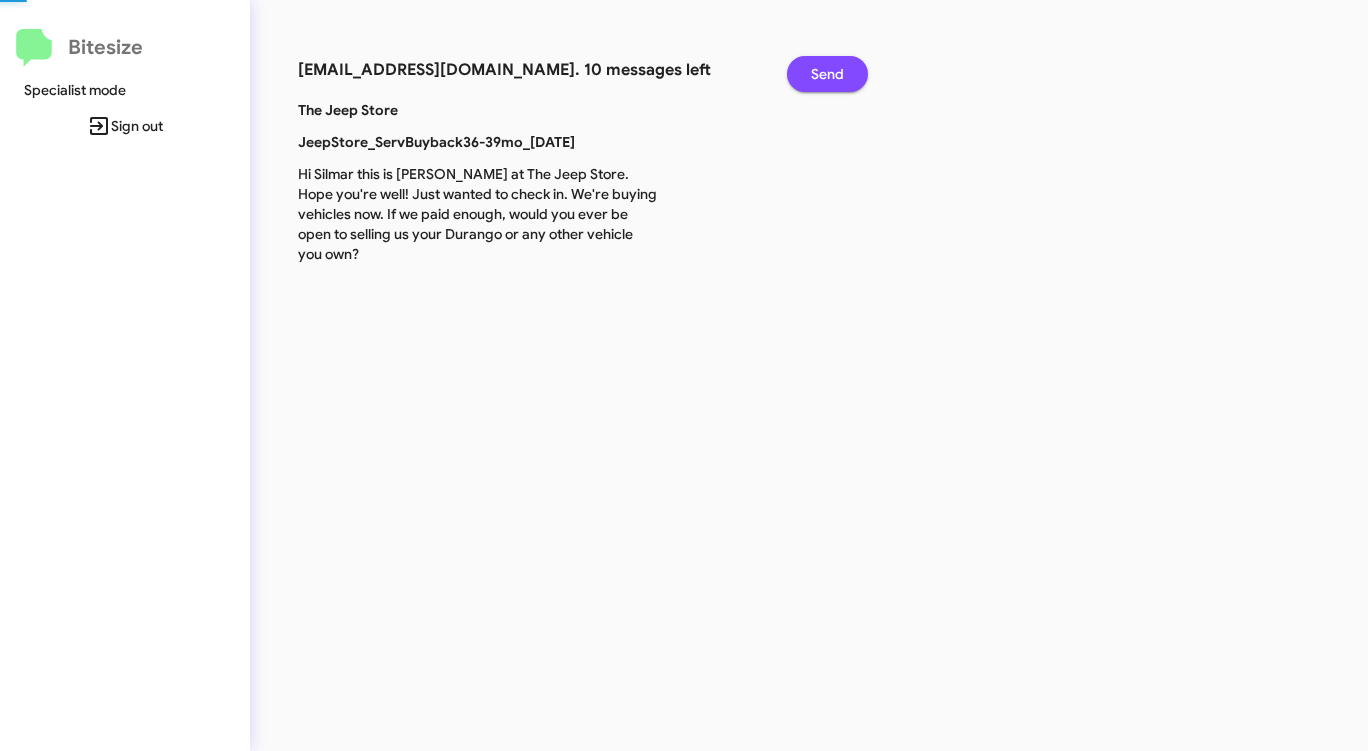click on "Send" 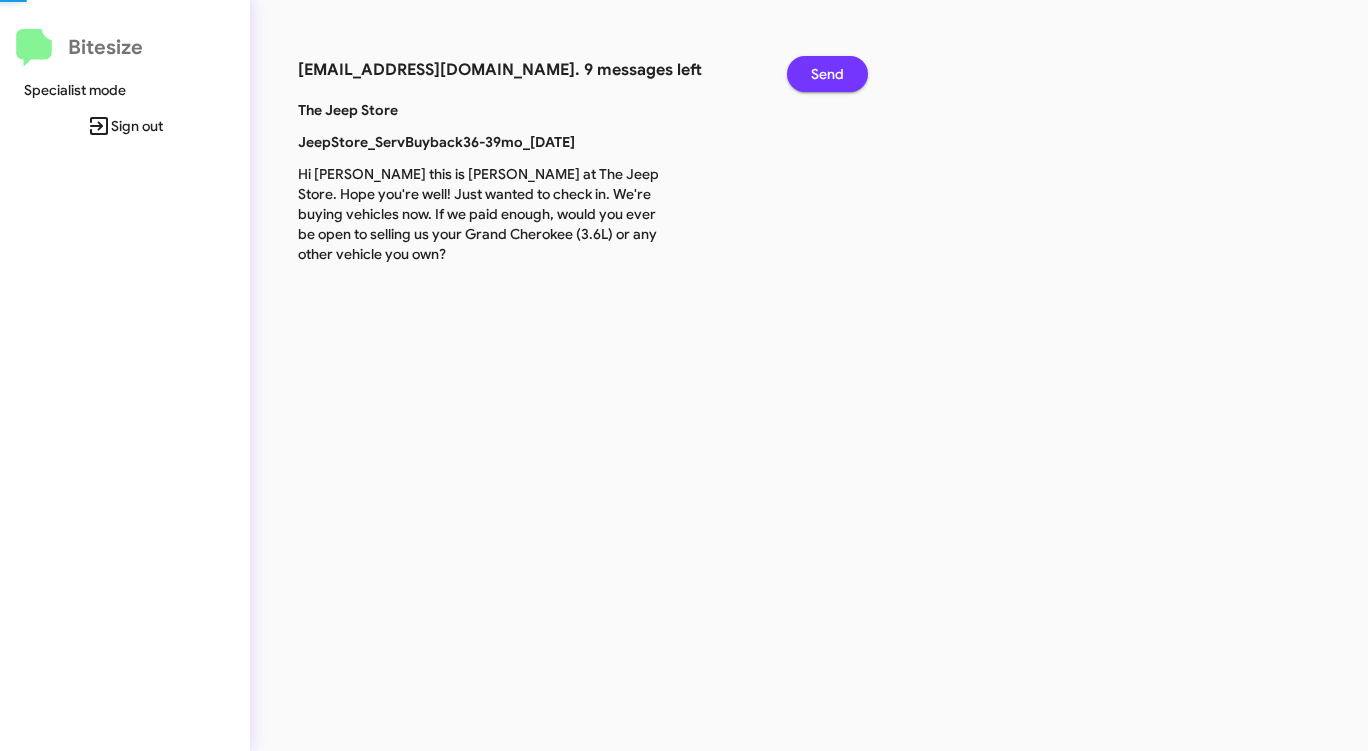 click on "Send" 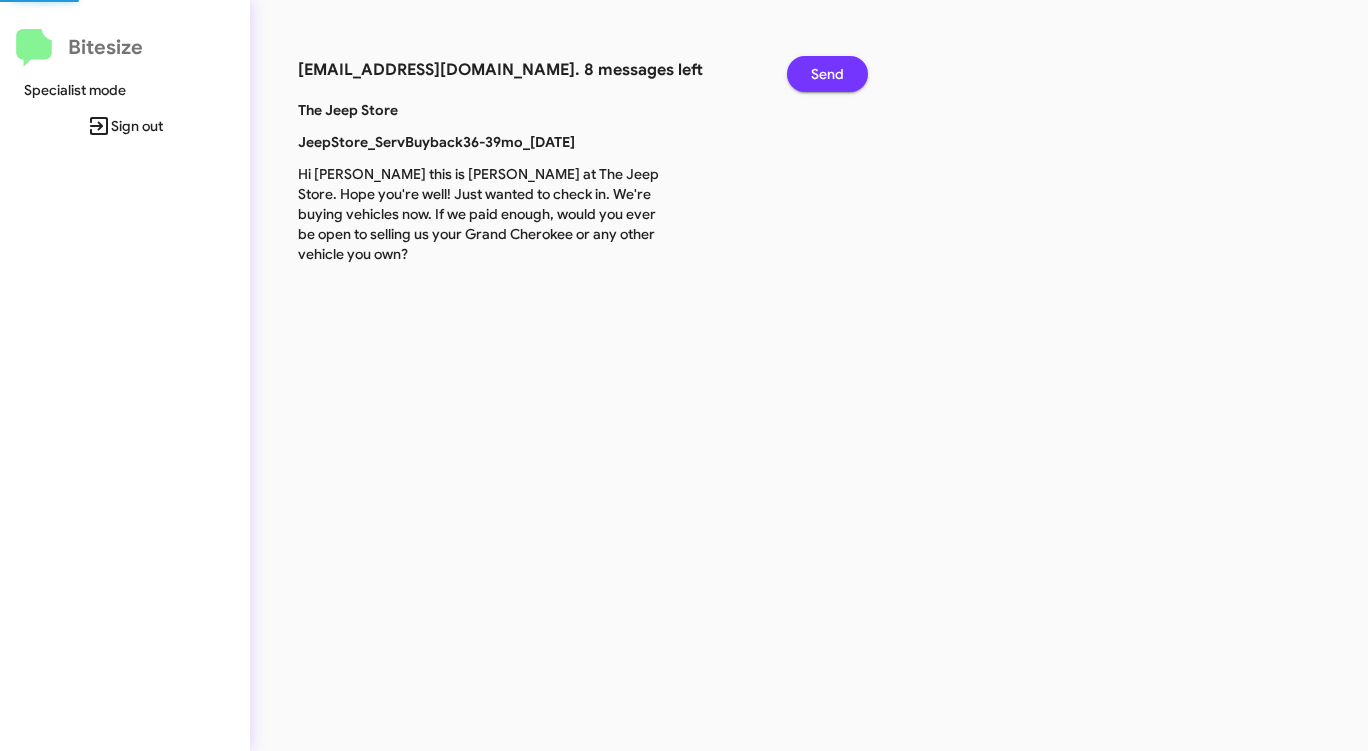 click on "Send" 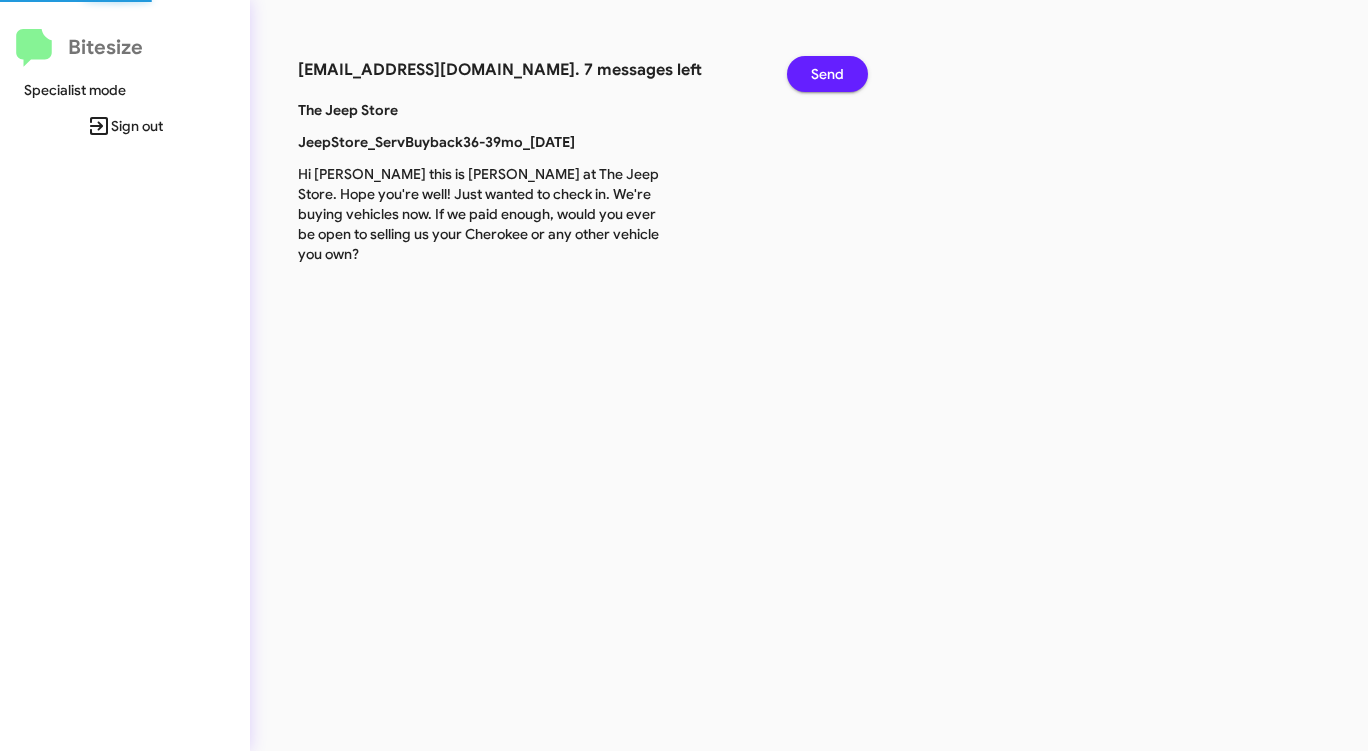click on "Send" 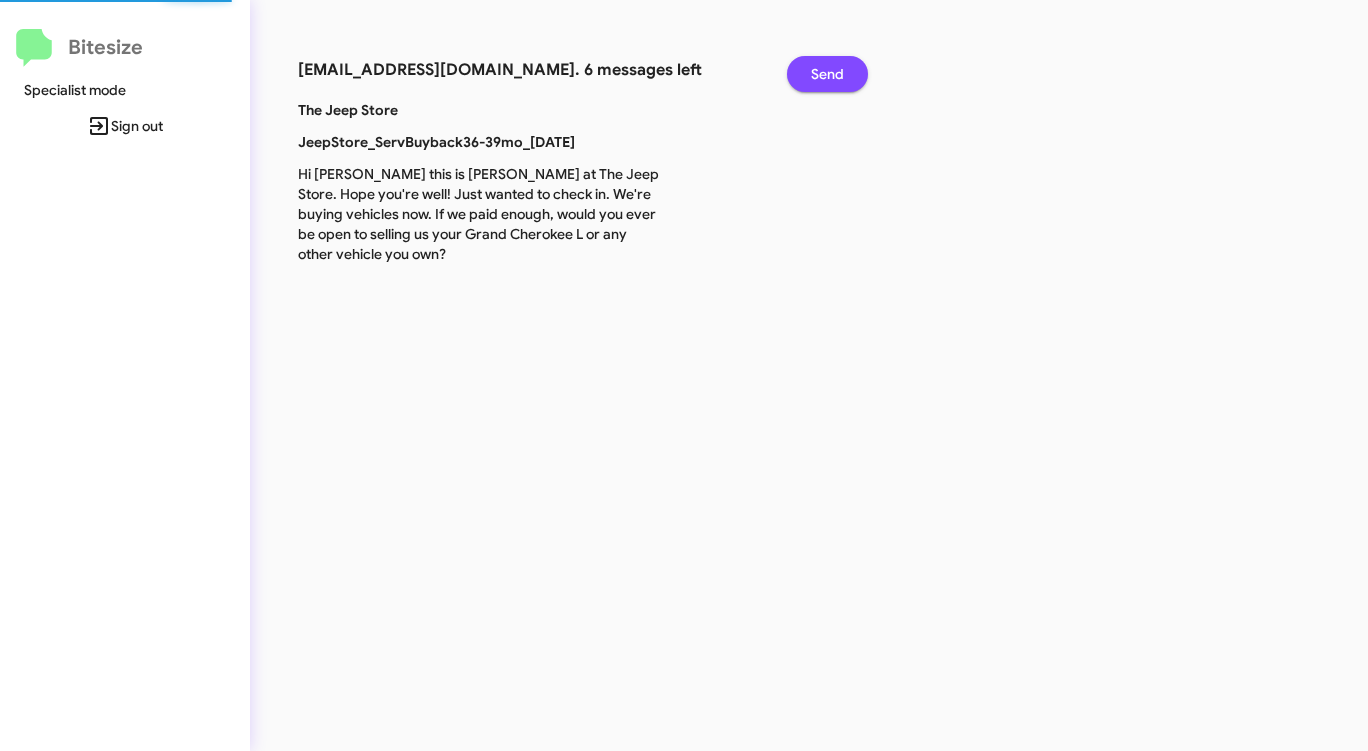 click on "Send" 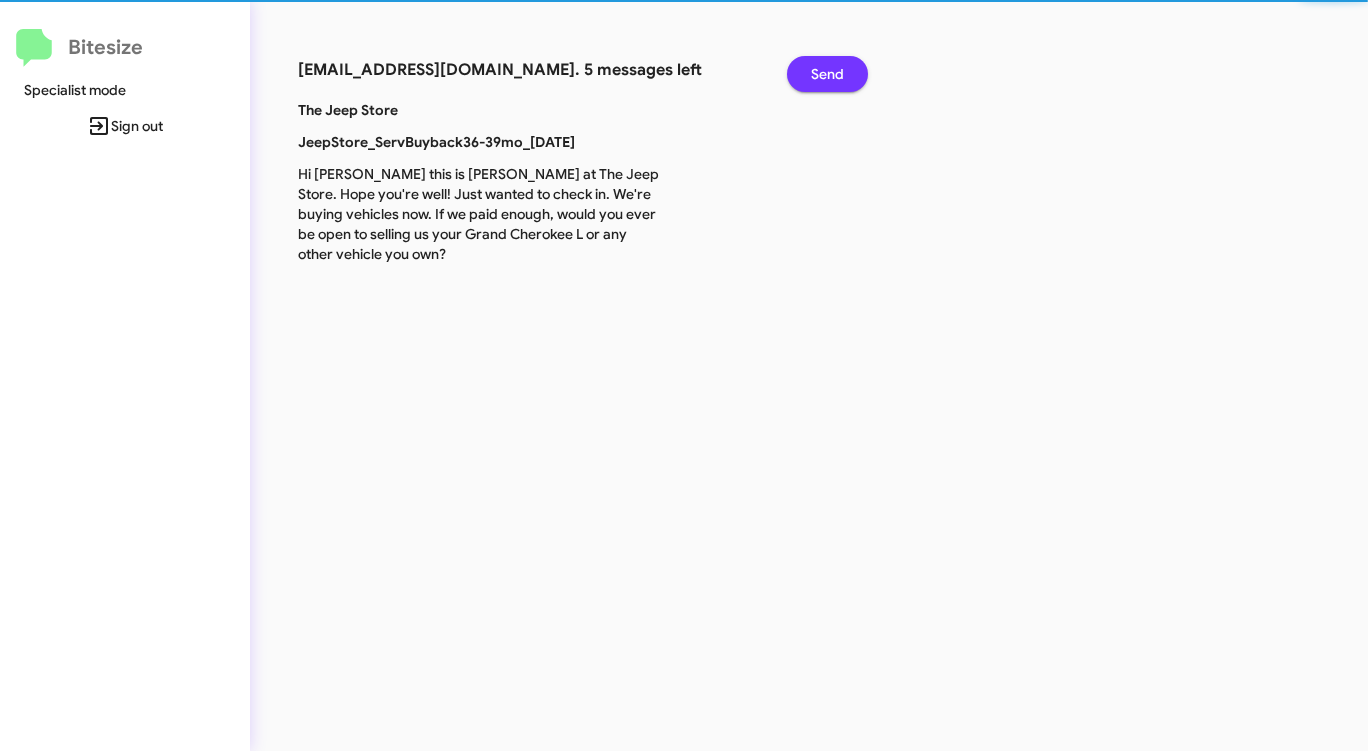 click on "Send" 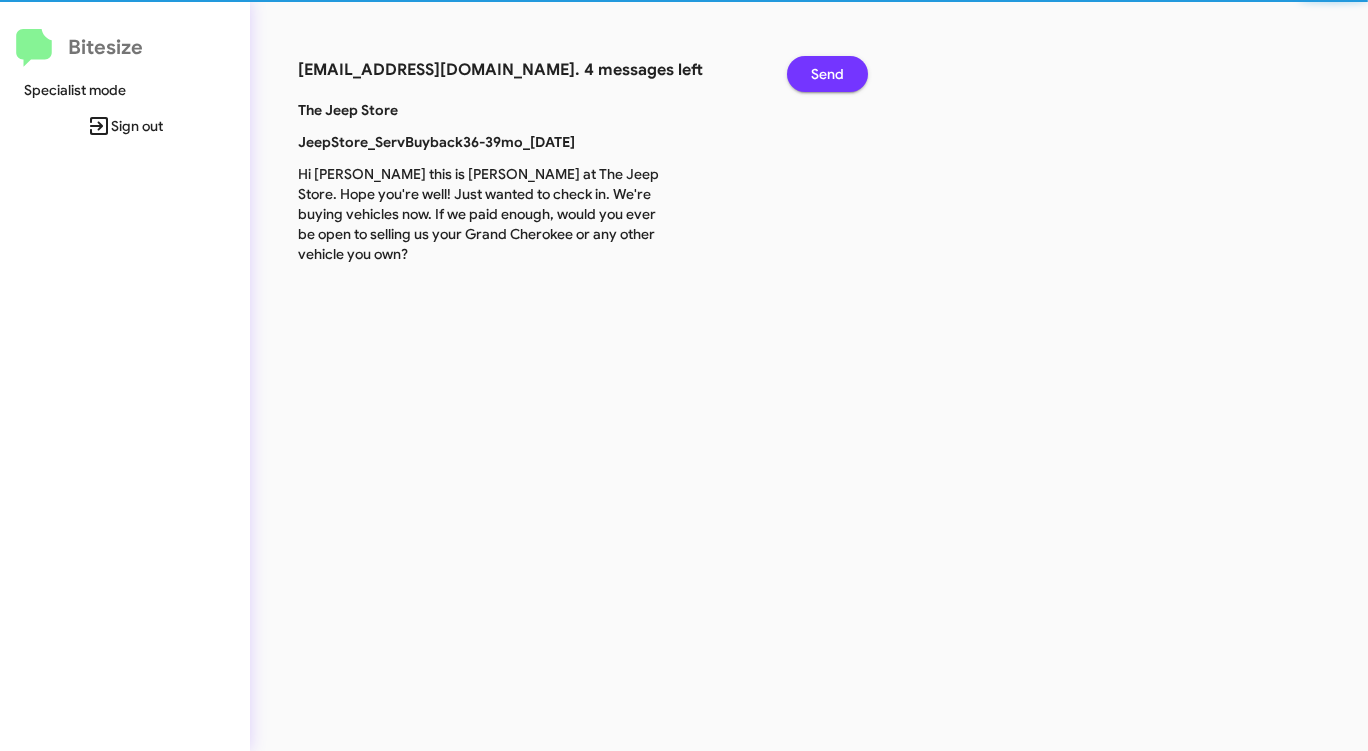 click on "Send" 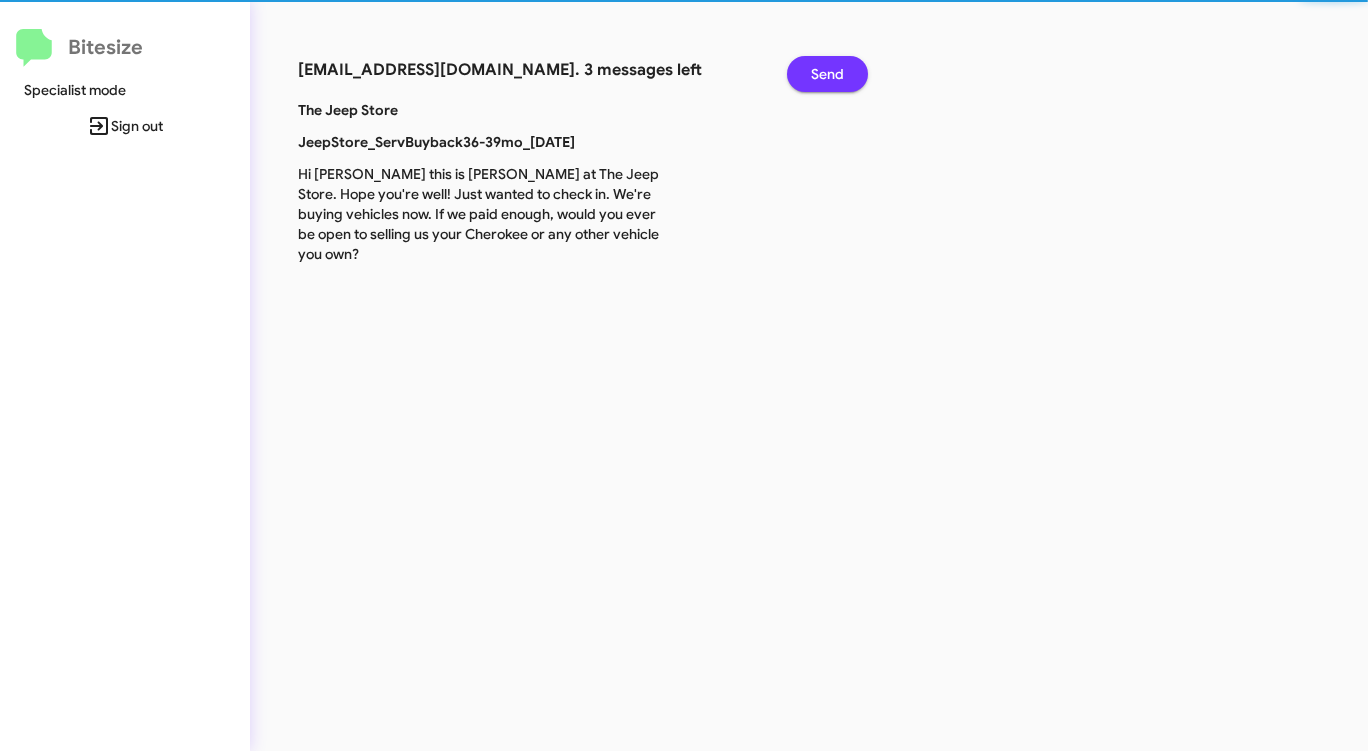 click on "Send" 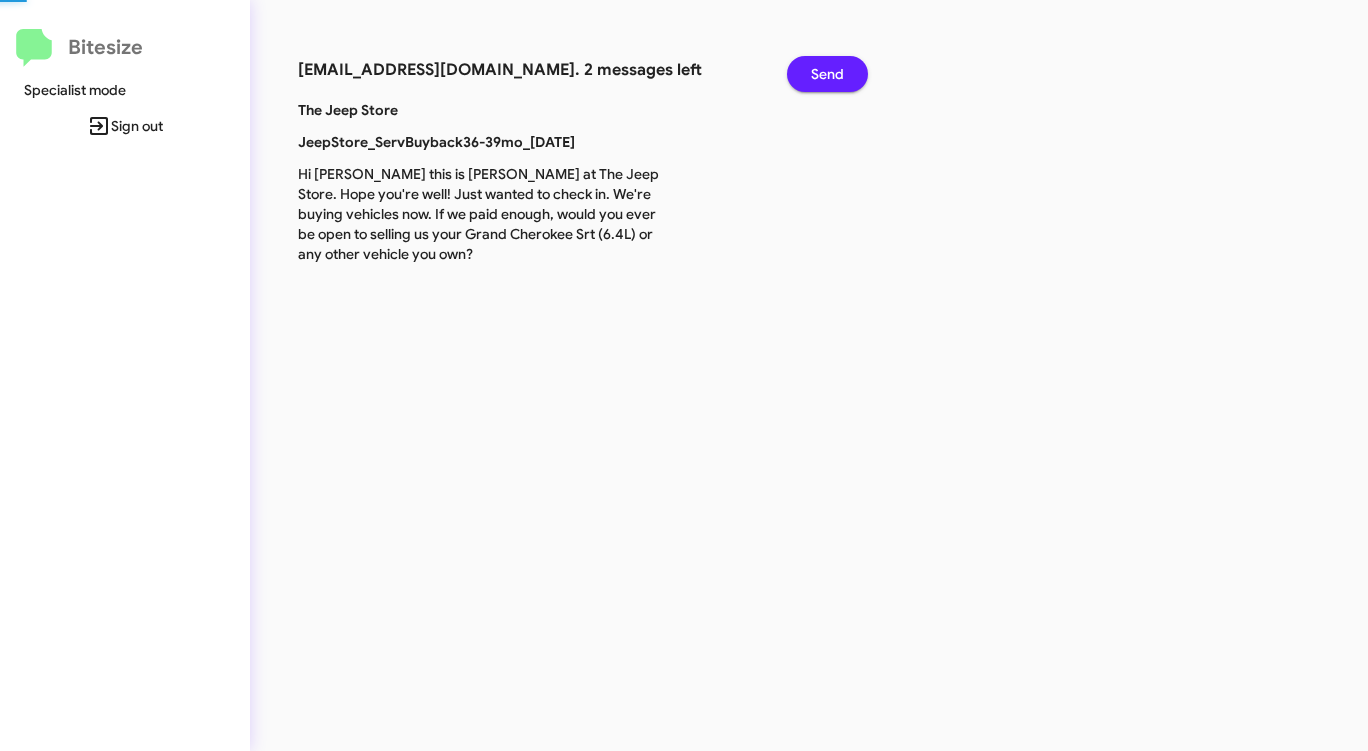 click on "Send" 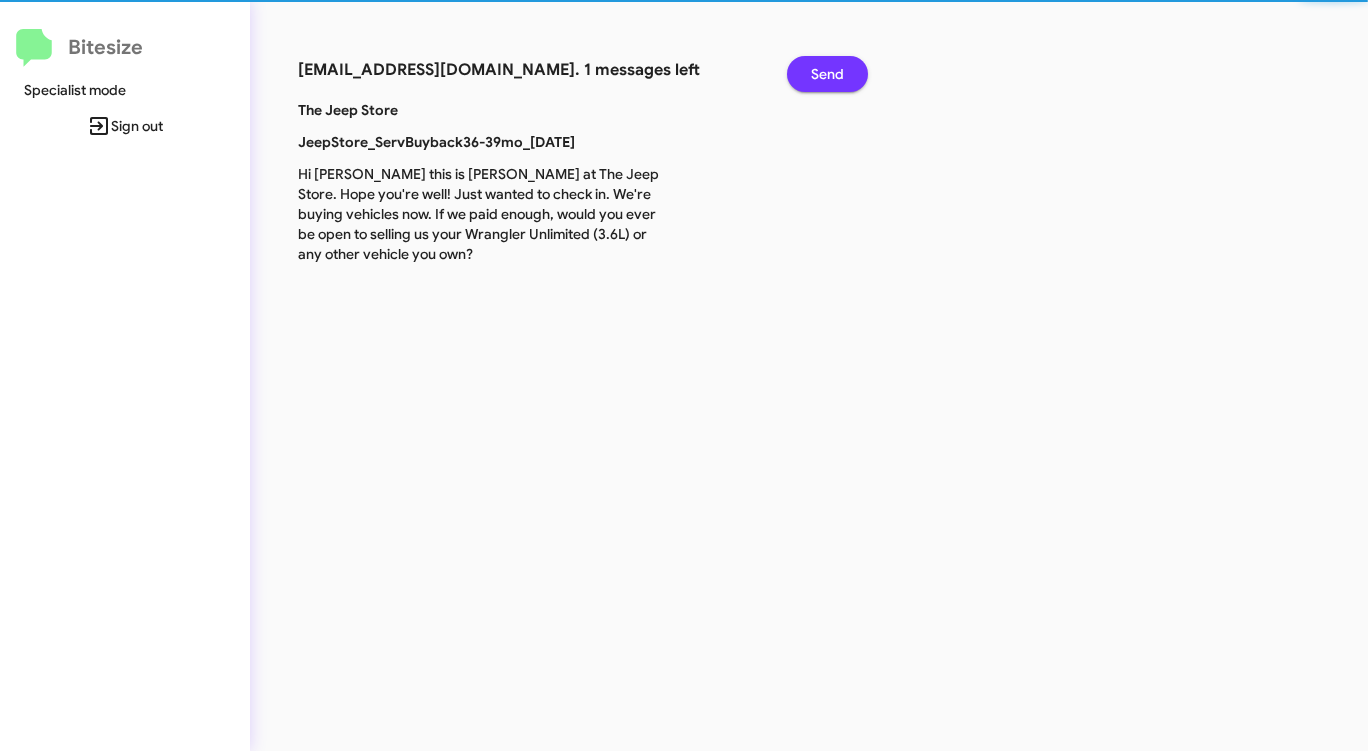 click on "Send" 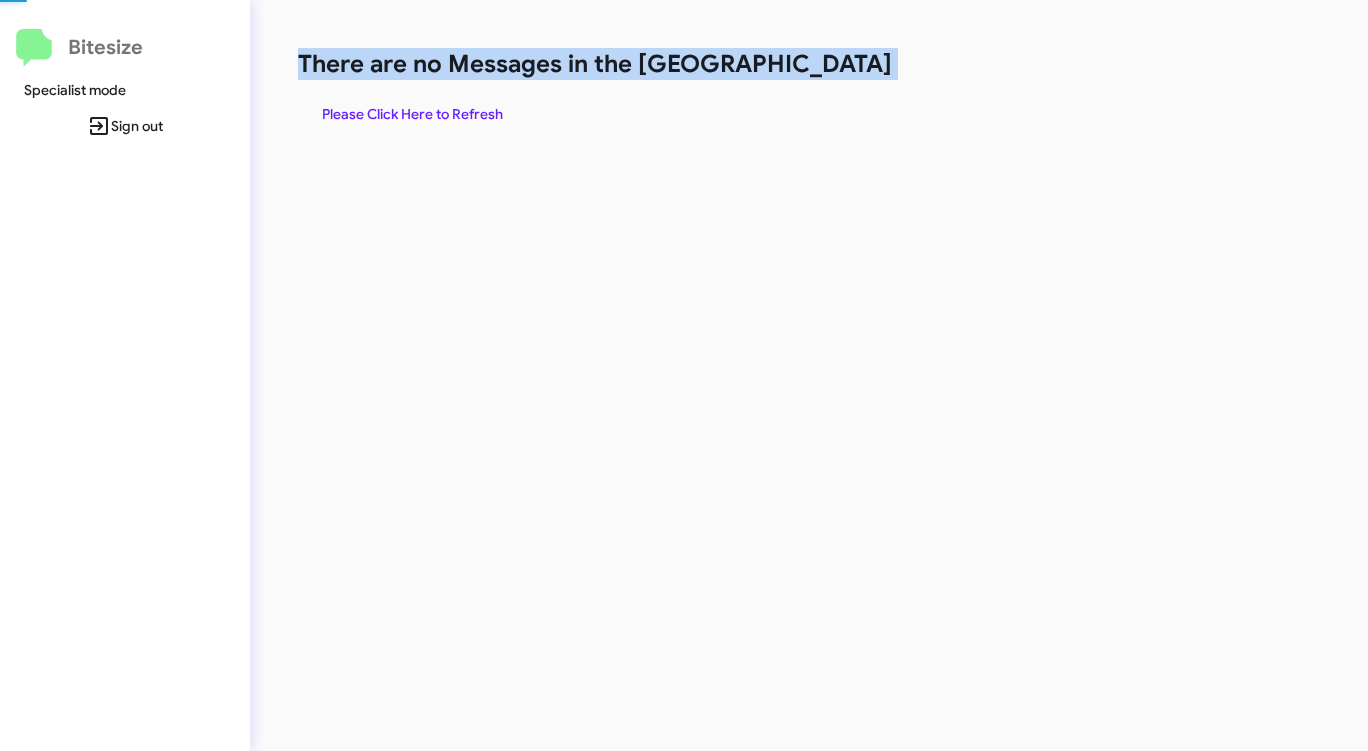 click on "There are no Messages in the [GEOGRAPHIC_DATA]" 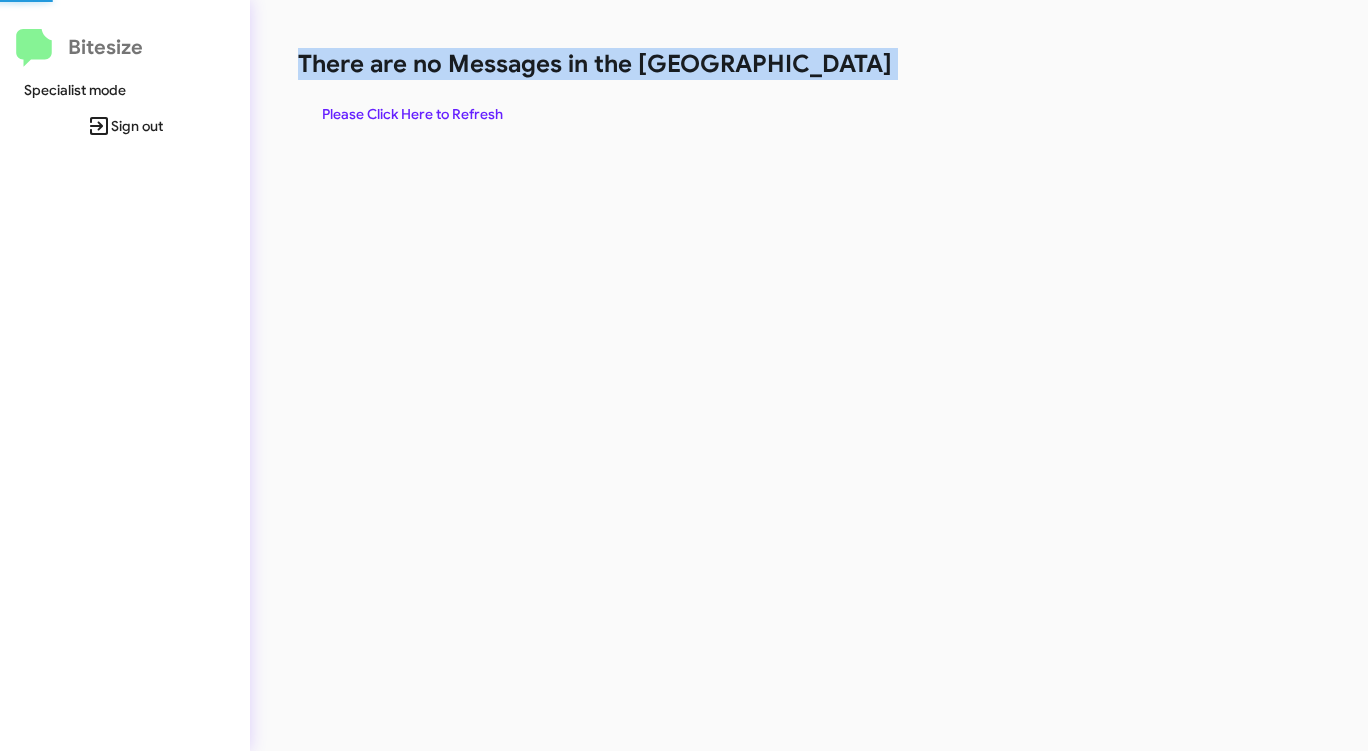 click on "There are no Messages in the [GEOGRAPHIC_DATA]" 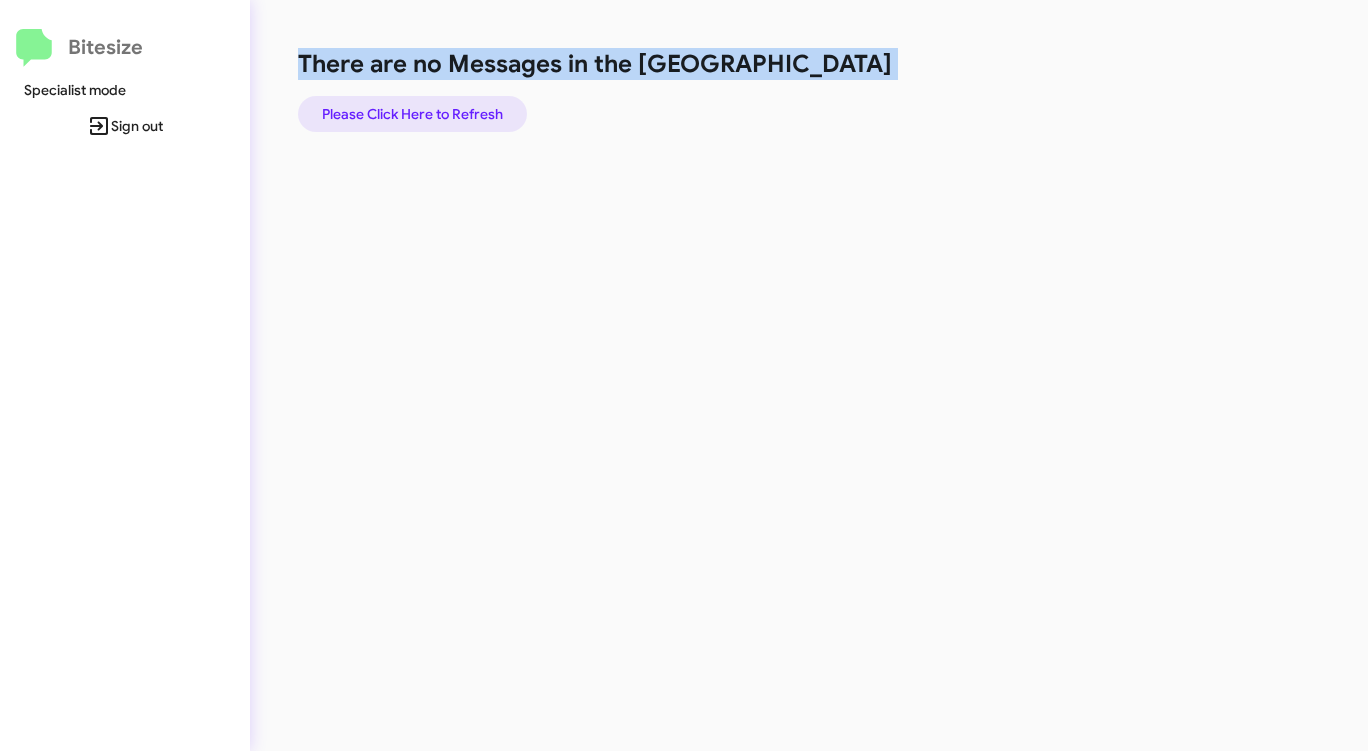 click on "Please Click Here to Refresh" 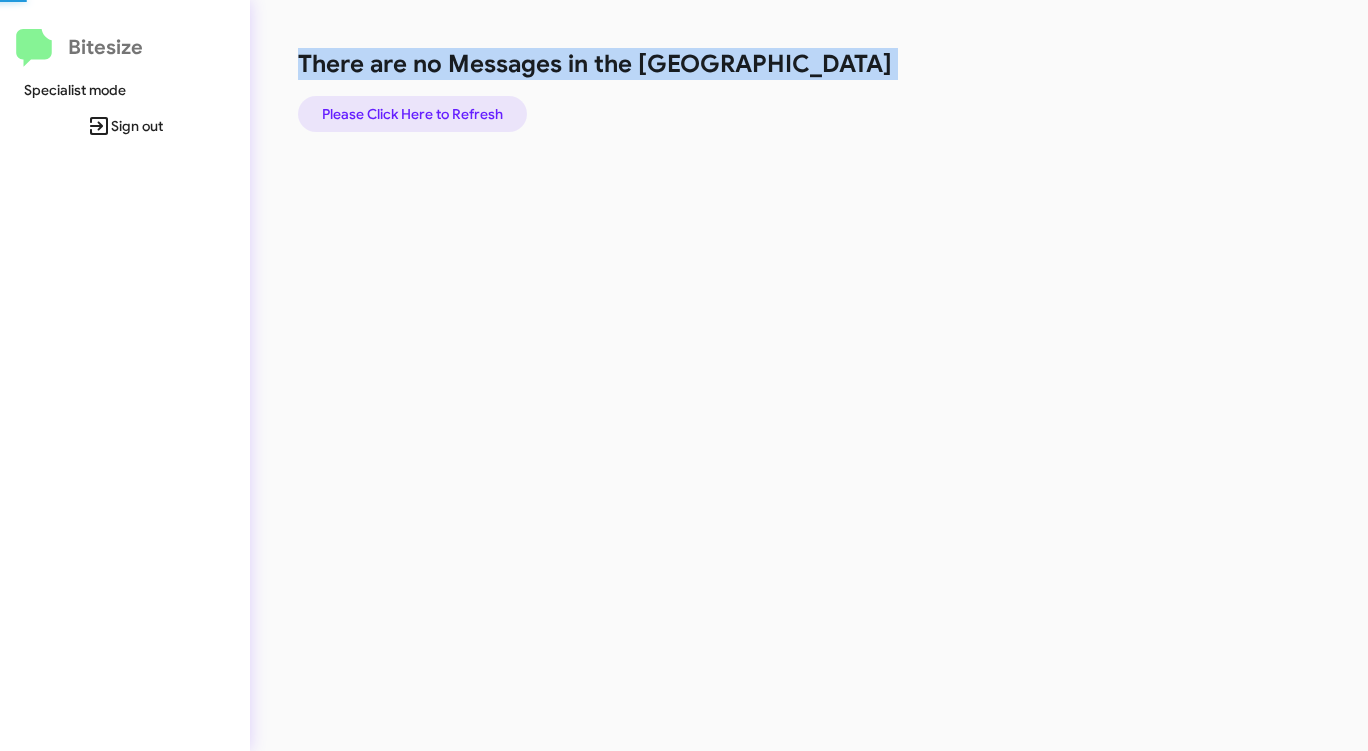 click on "Please Click Here to Refresh" 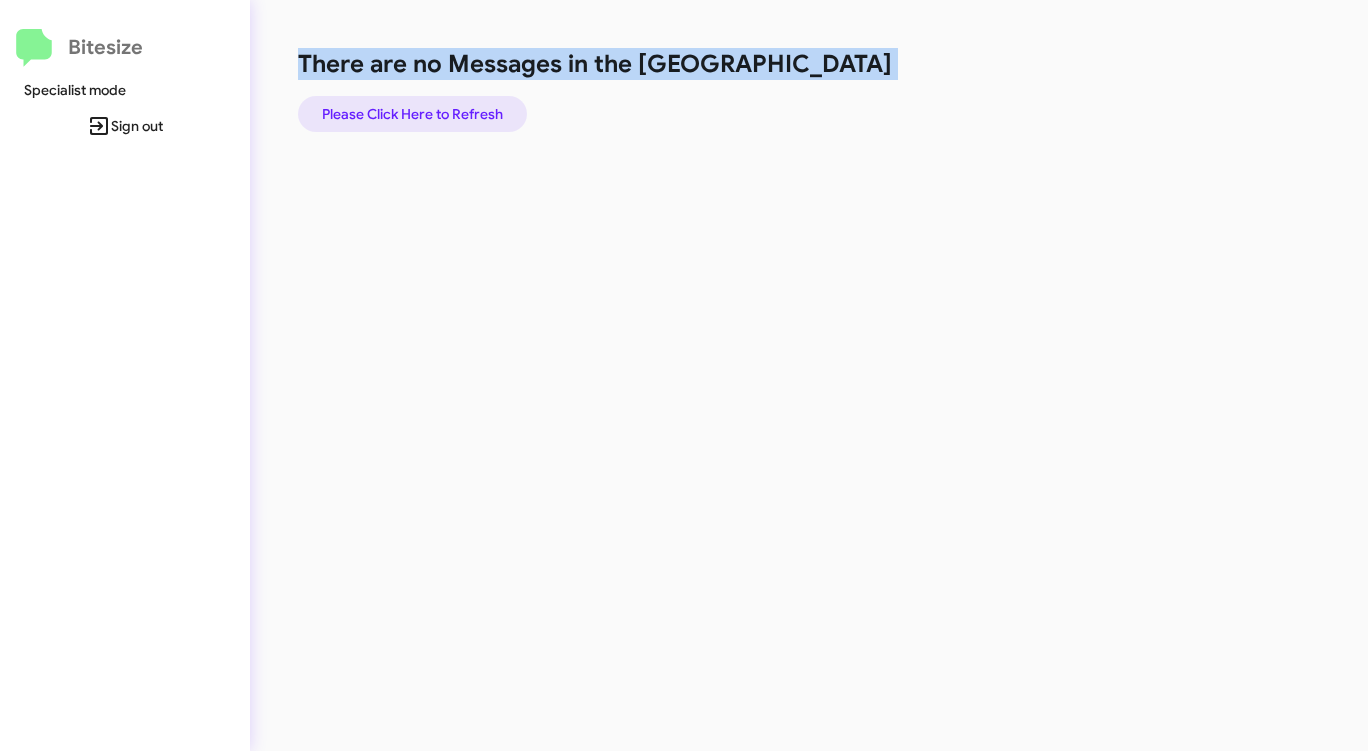 click on "Please Click Here to Refresh" 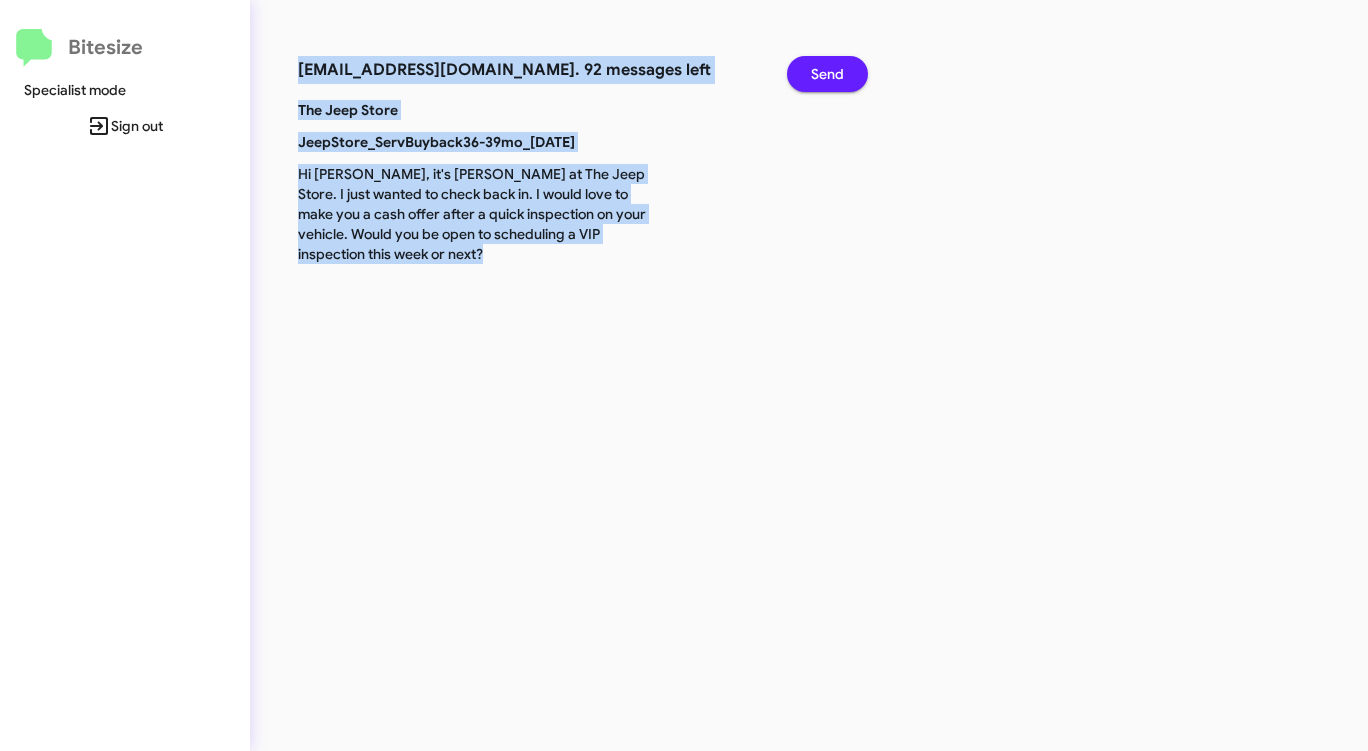 click on "Send" 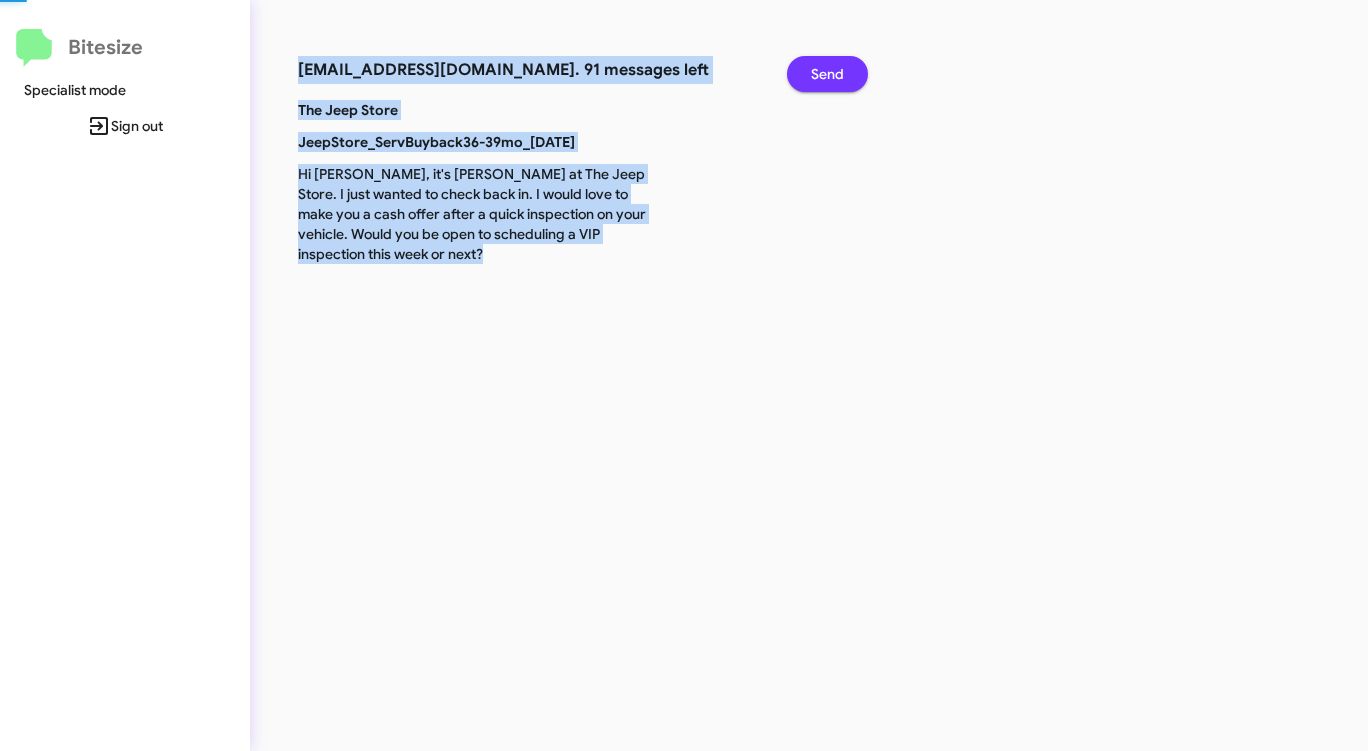 click on "Send" 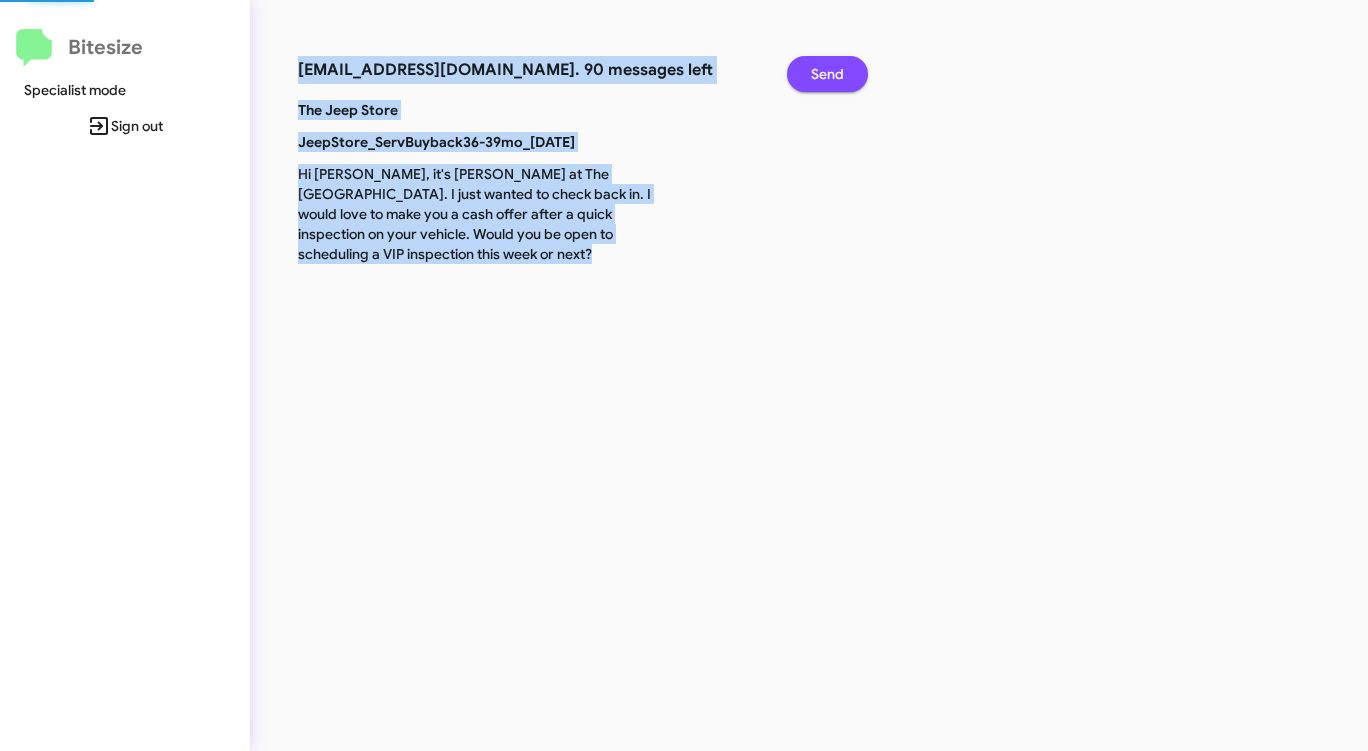 click on "Send" 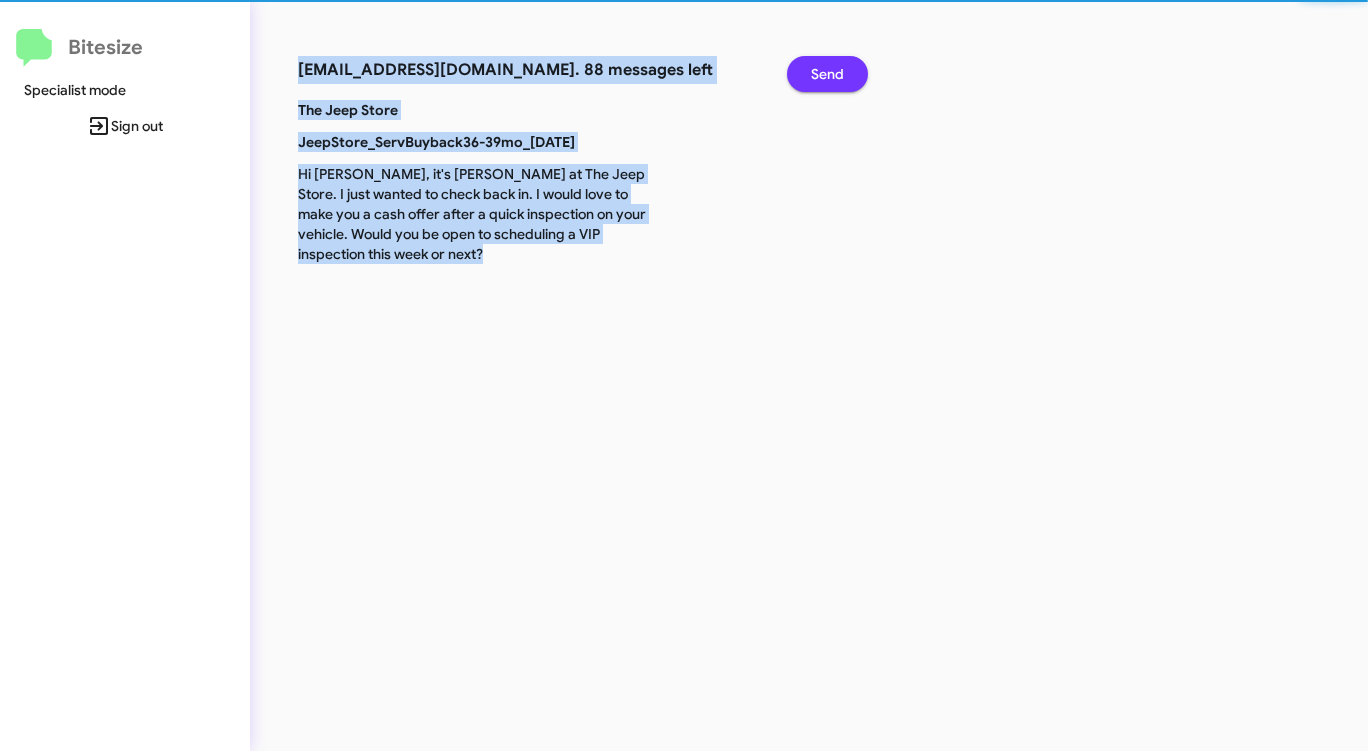 click on "Send" 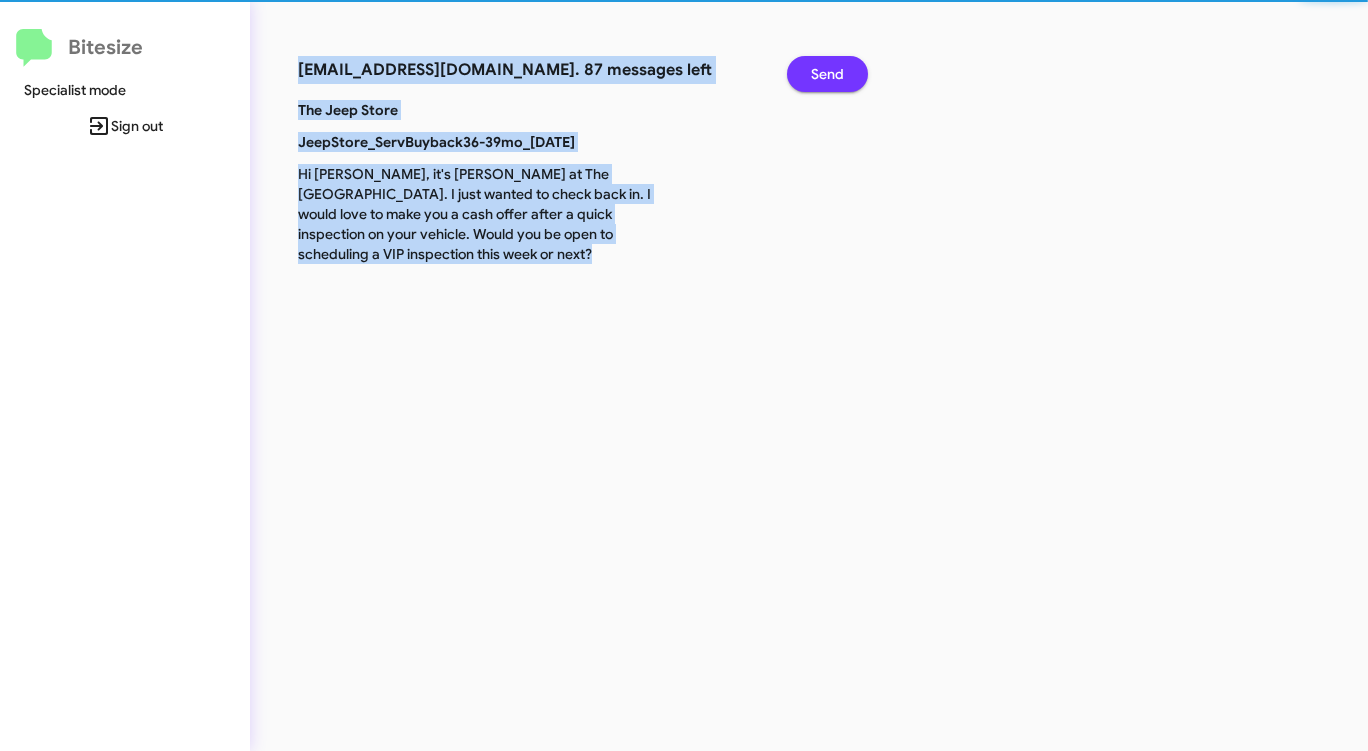 click on "Send" 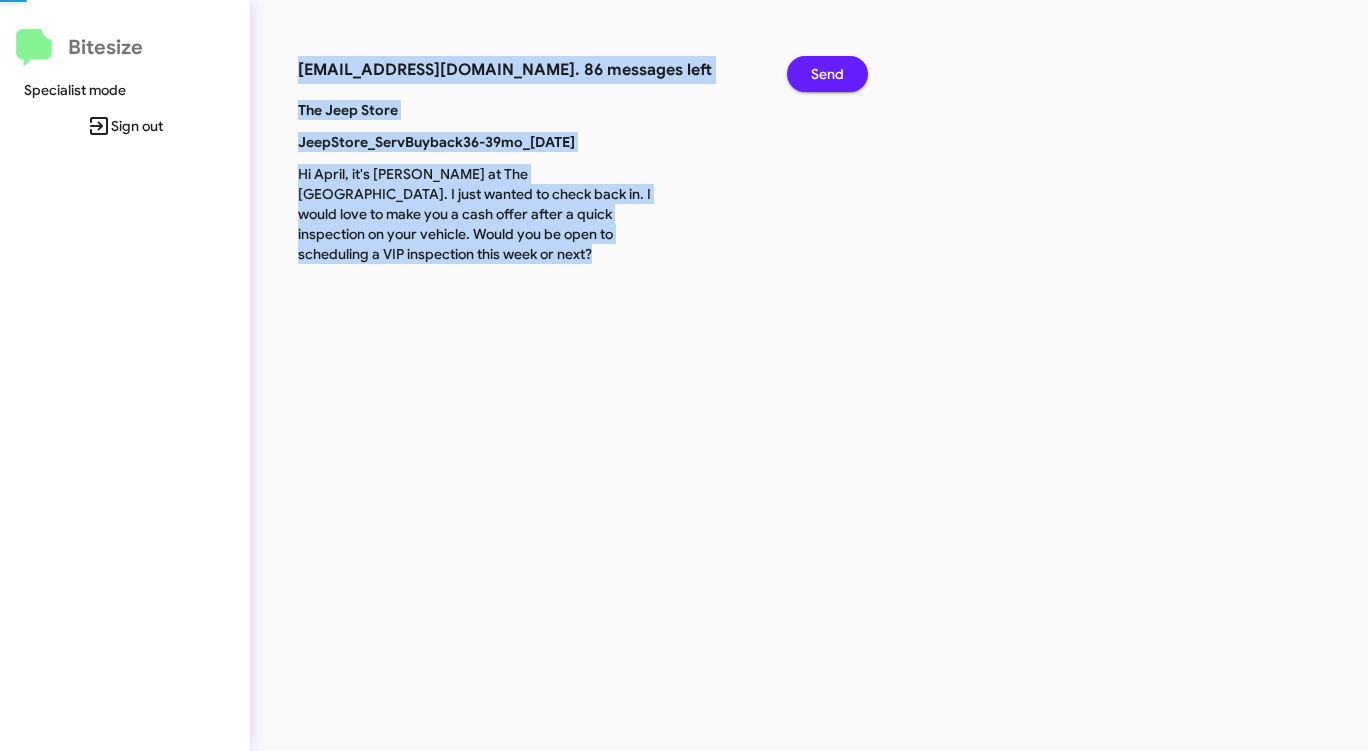 click on "Send" 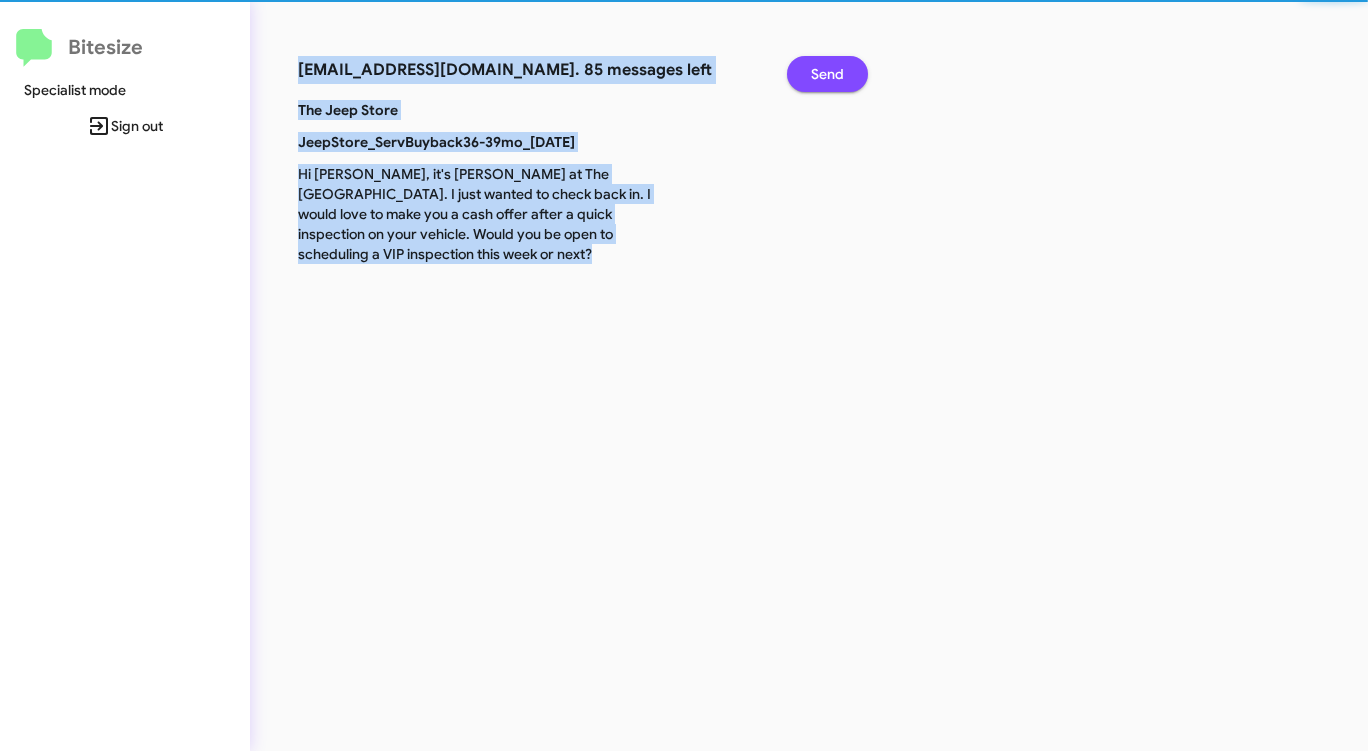 click on "Send" 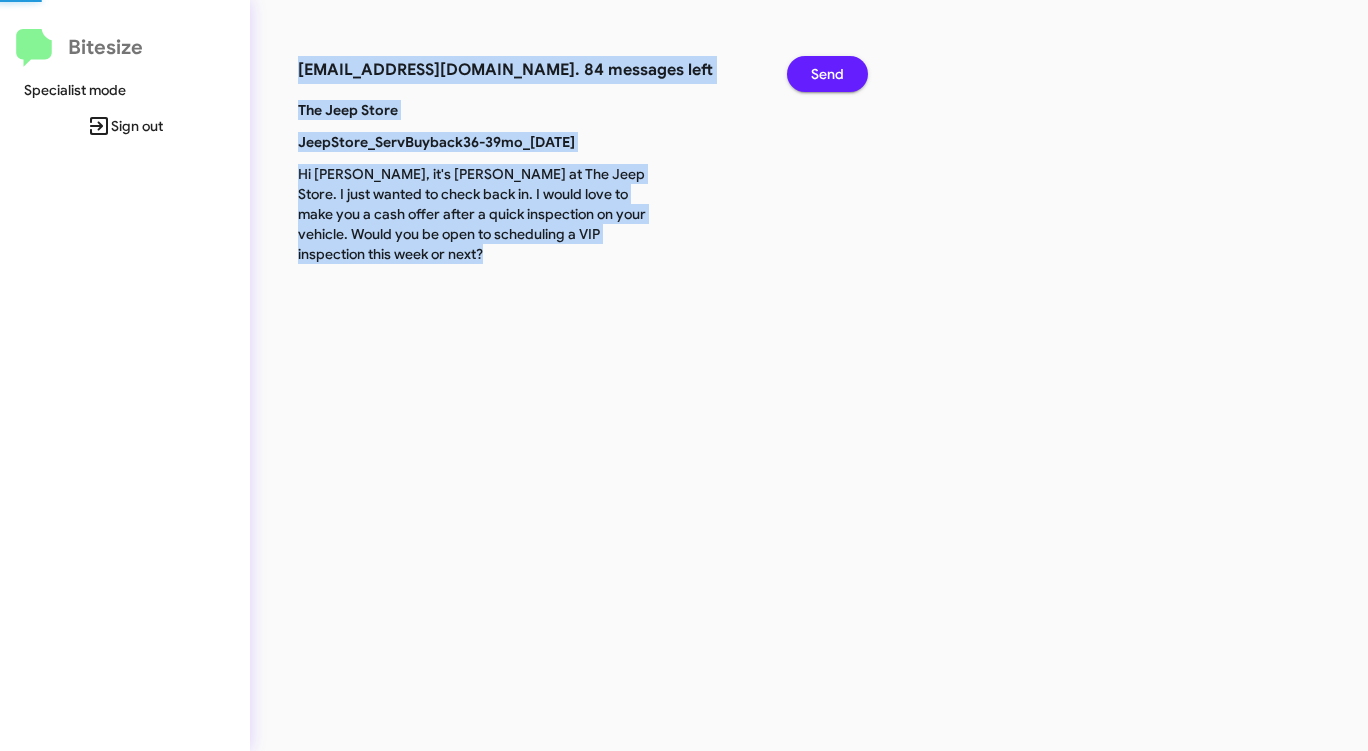 click on "Send" 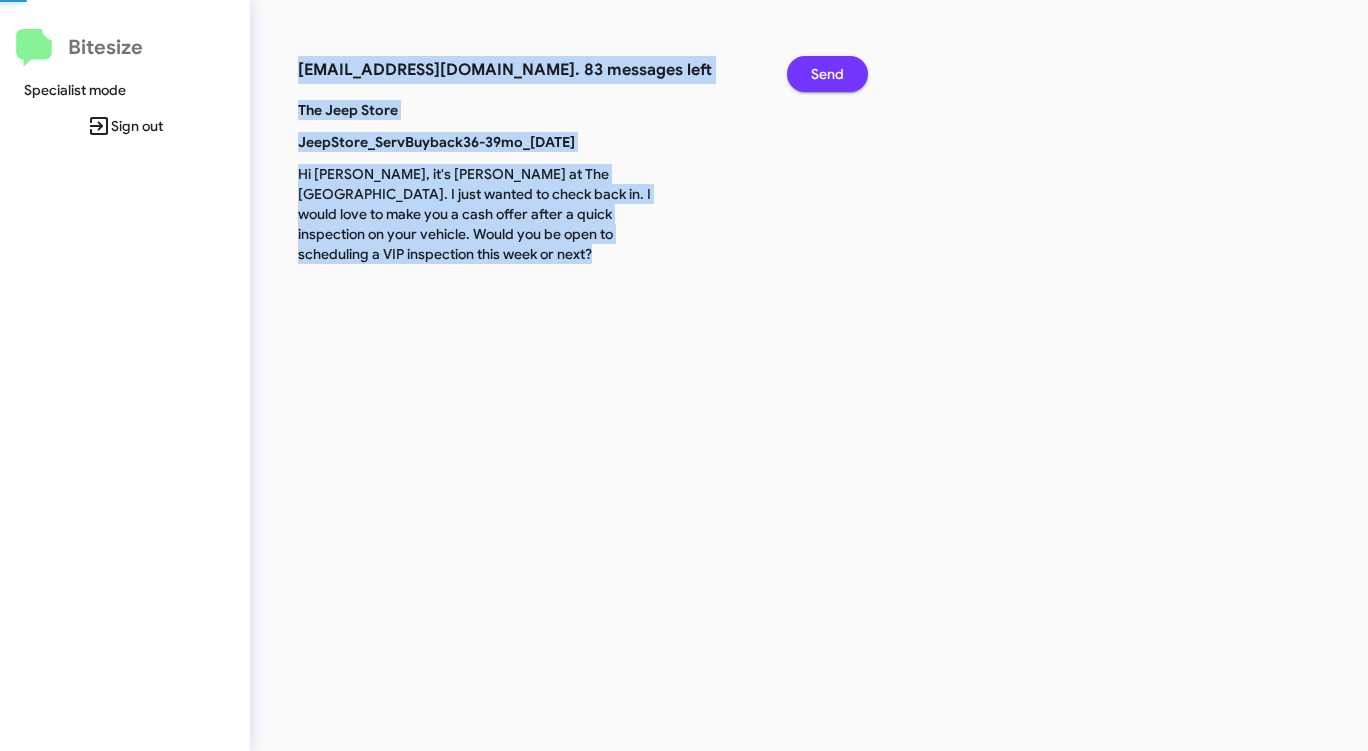 click on "Send" 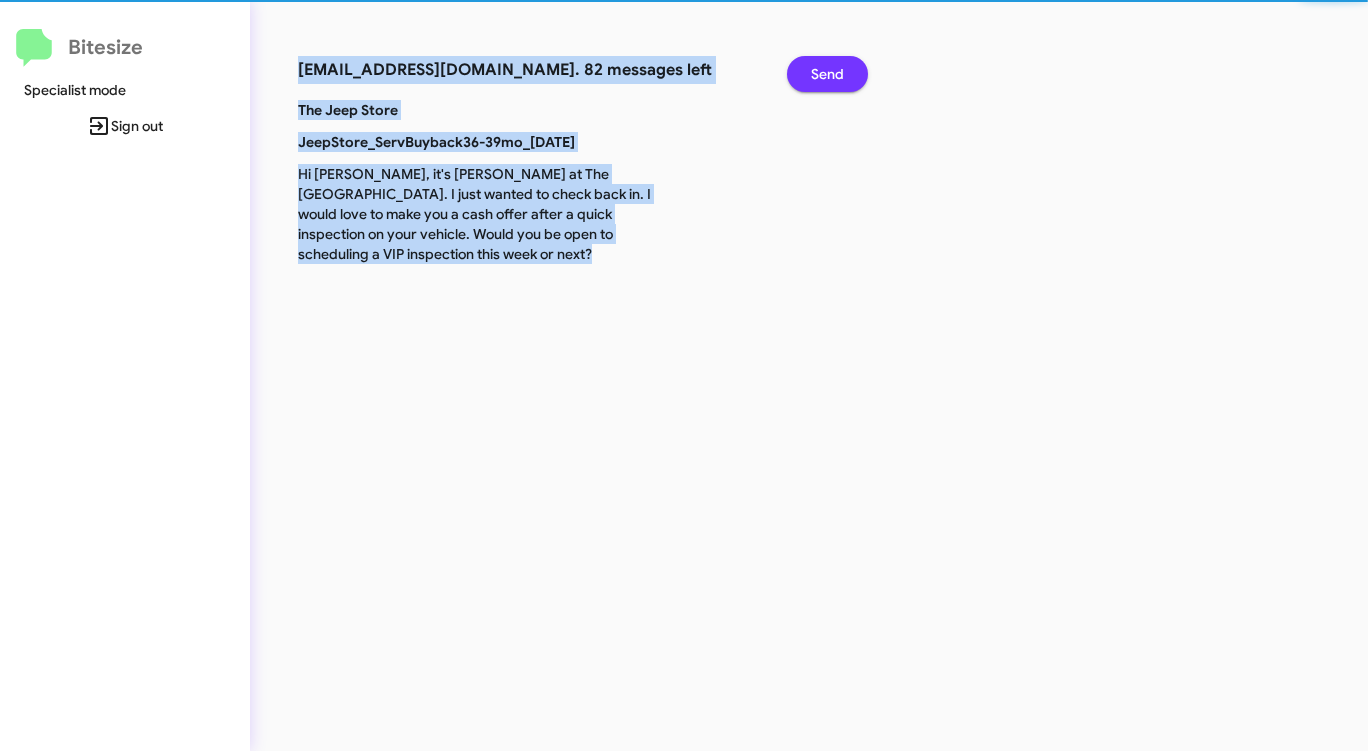 click on "Send" 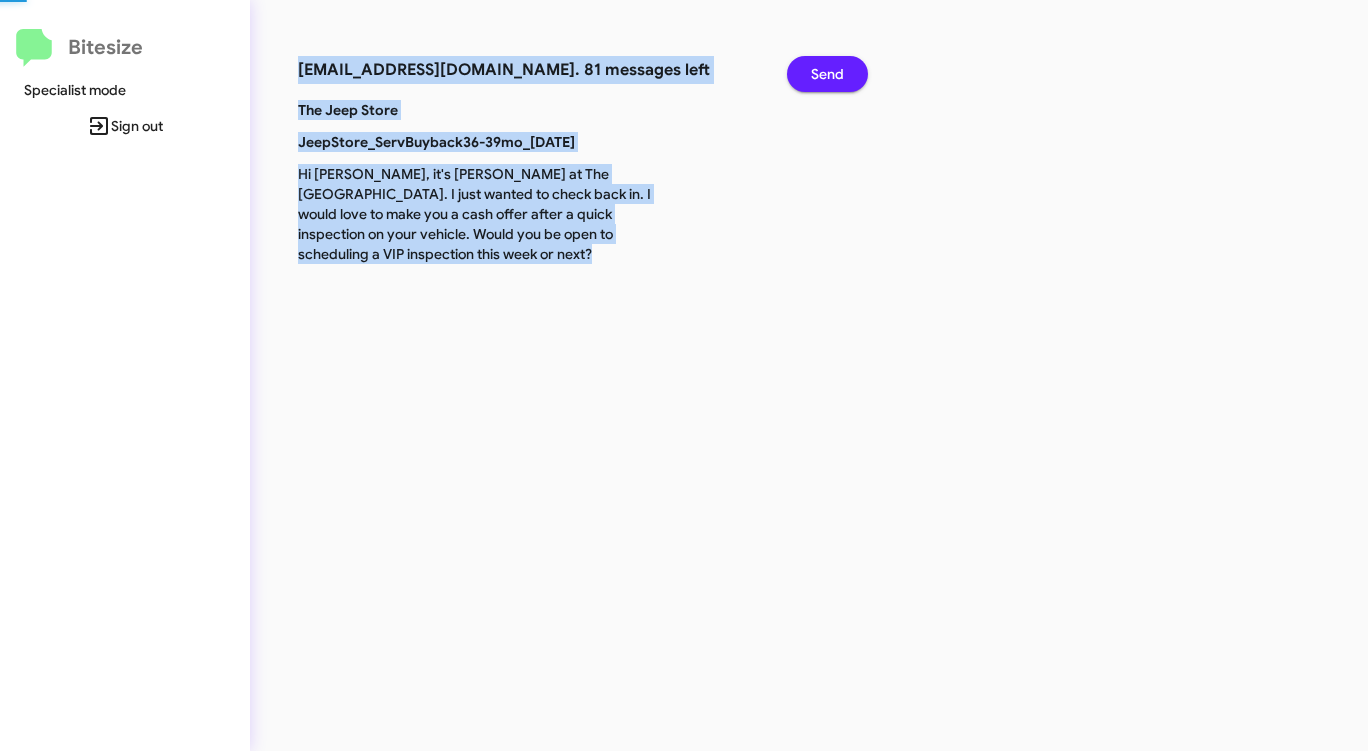 click on "Send" 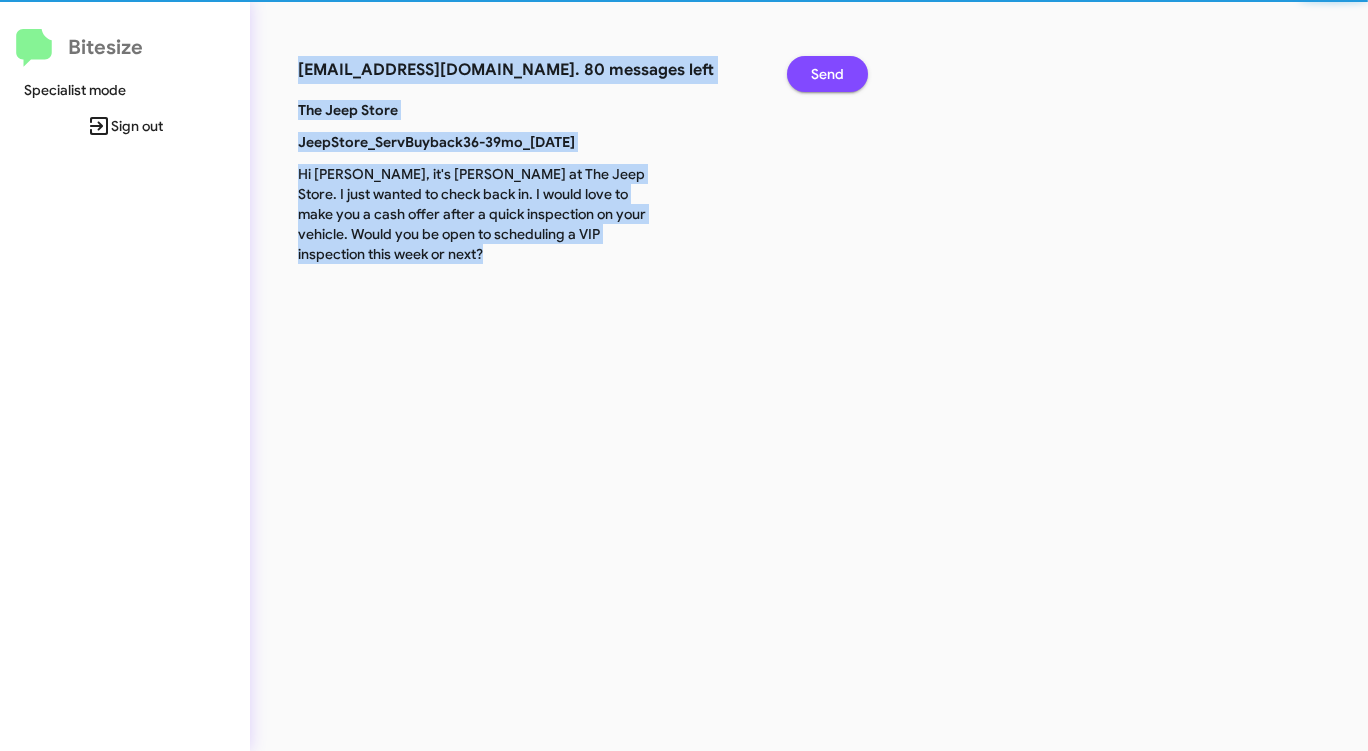 click on "Send" 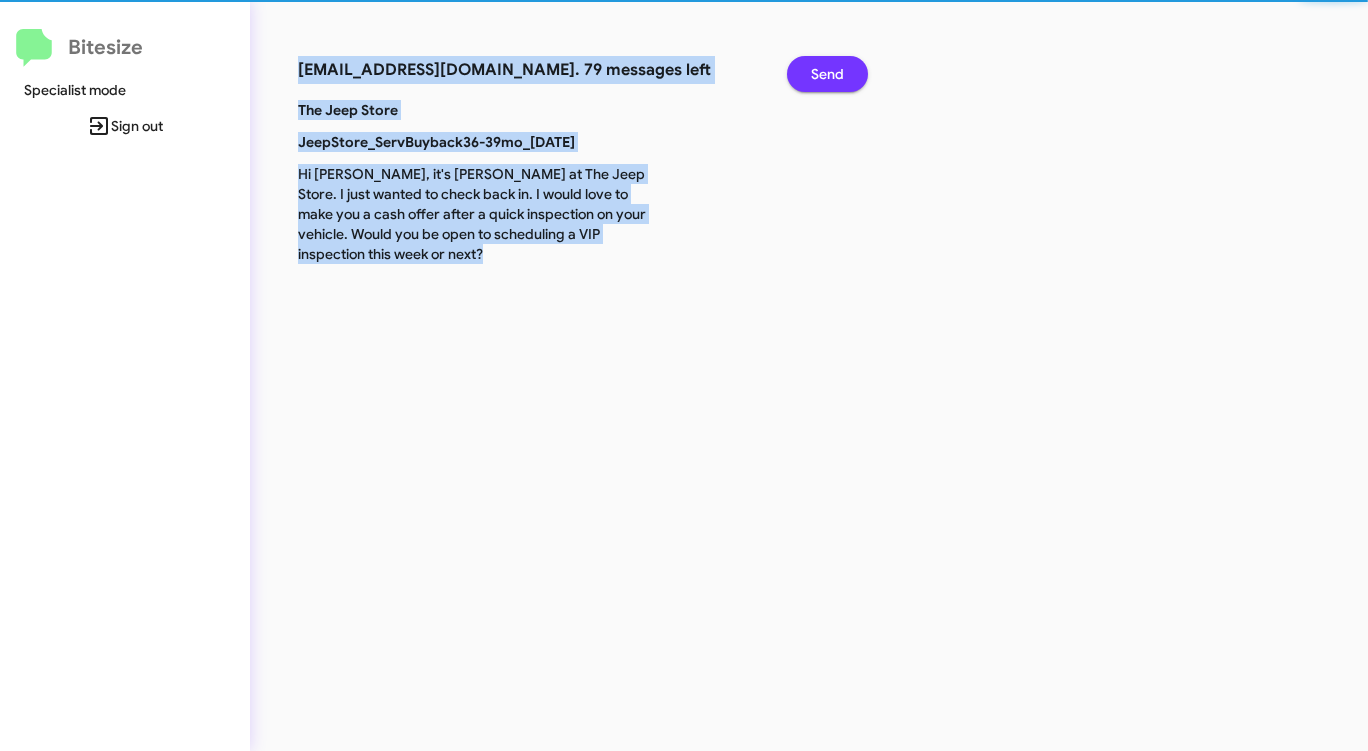 click on "Send" 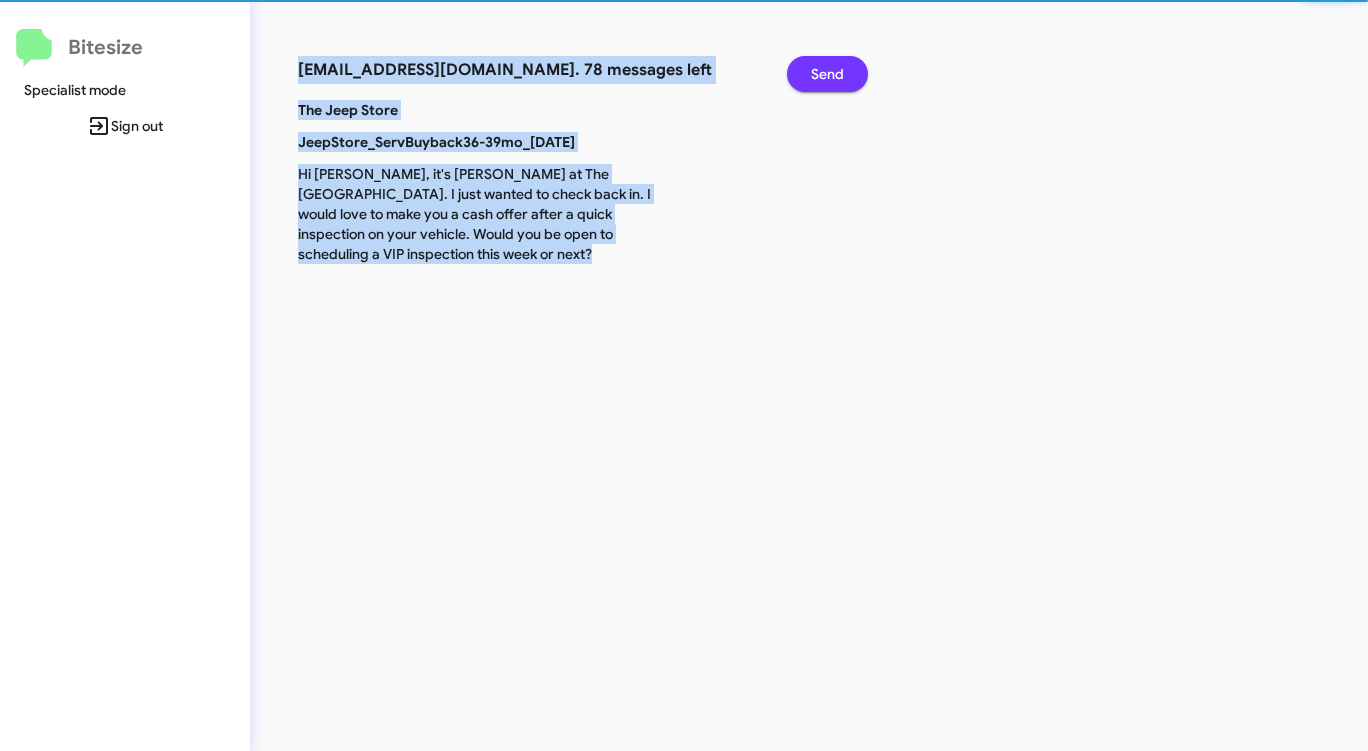 click on "Send" 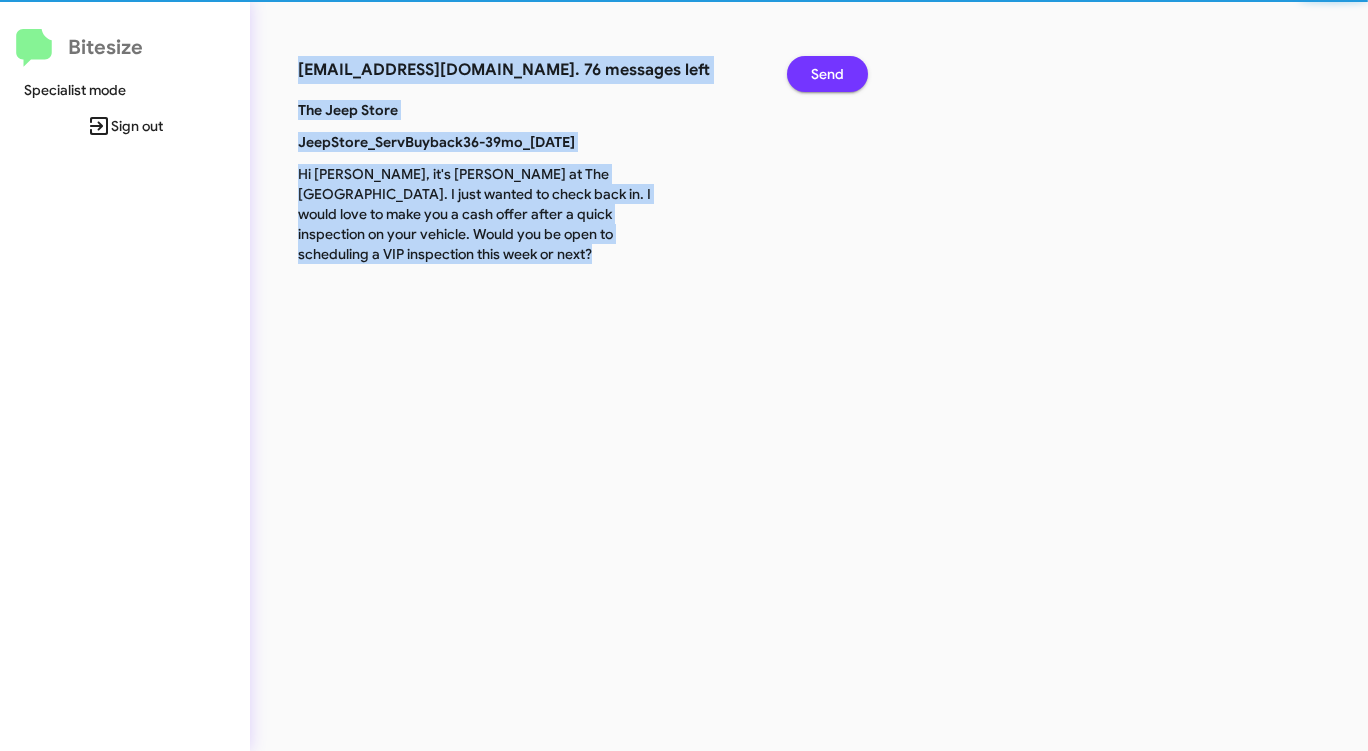 click on "Send" 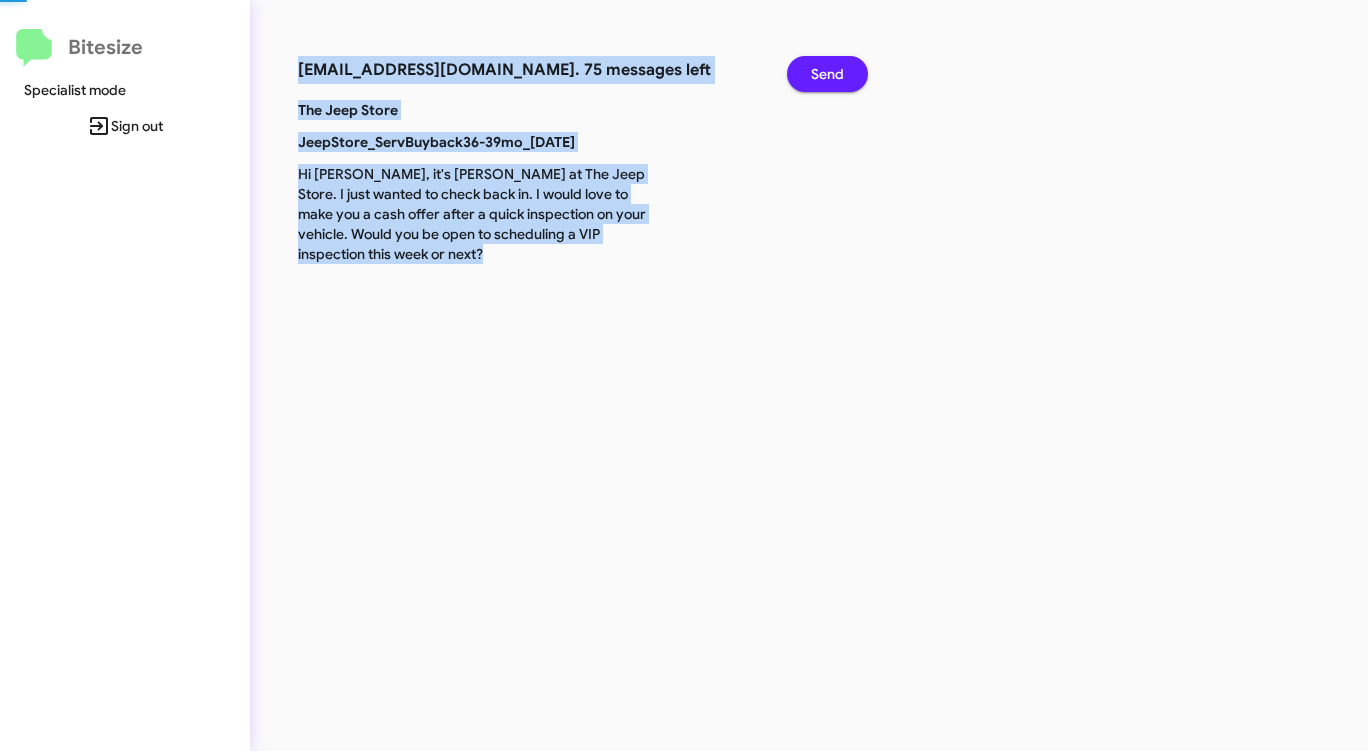click on "Send" 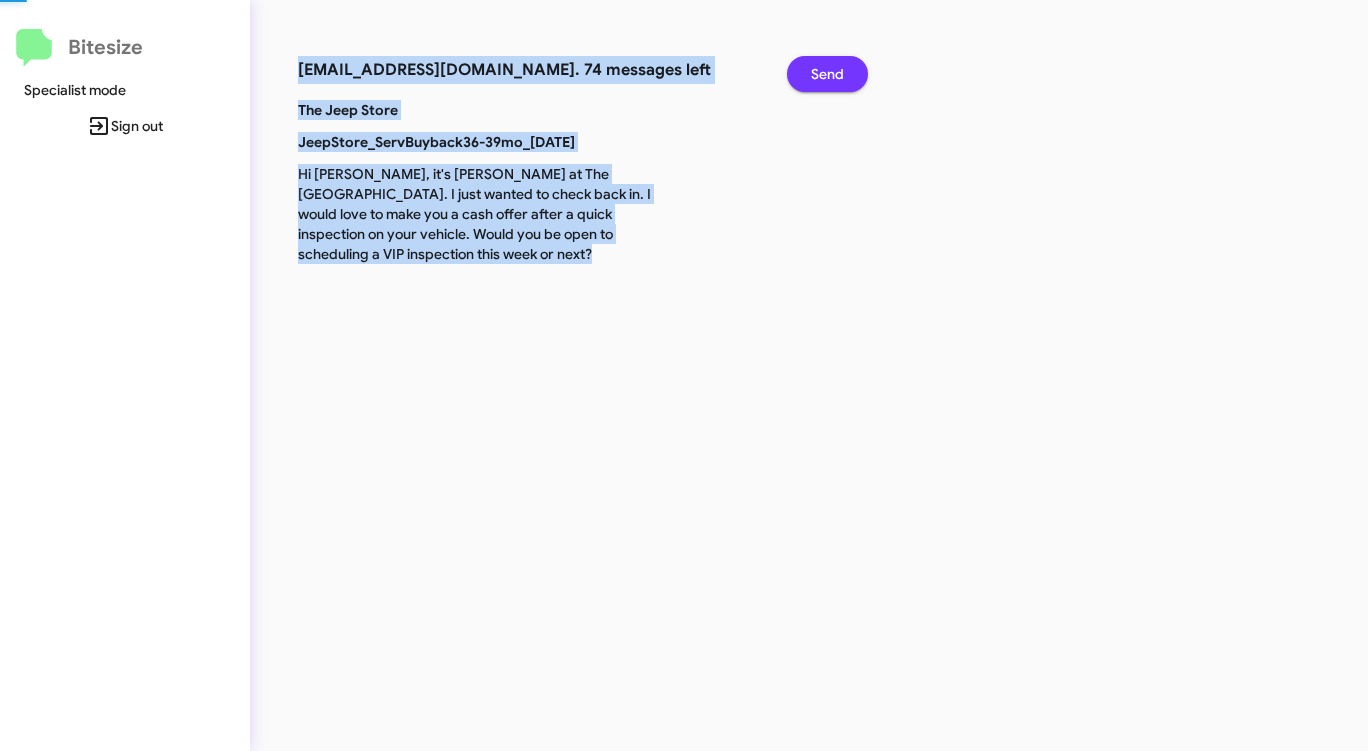 click on "Send" 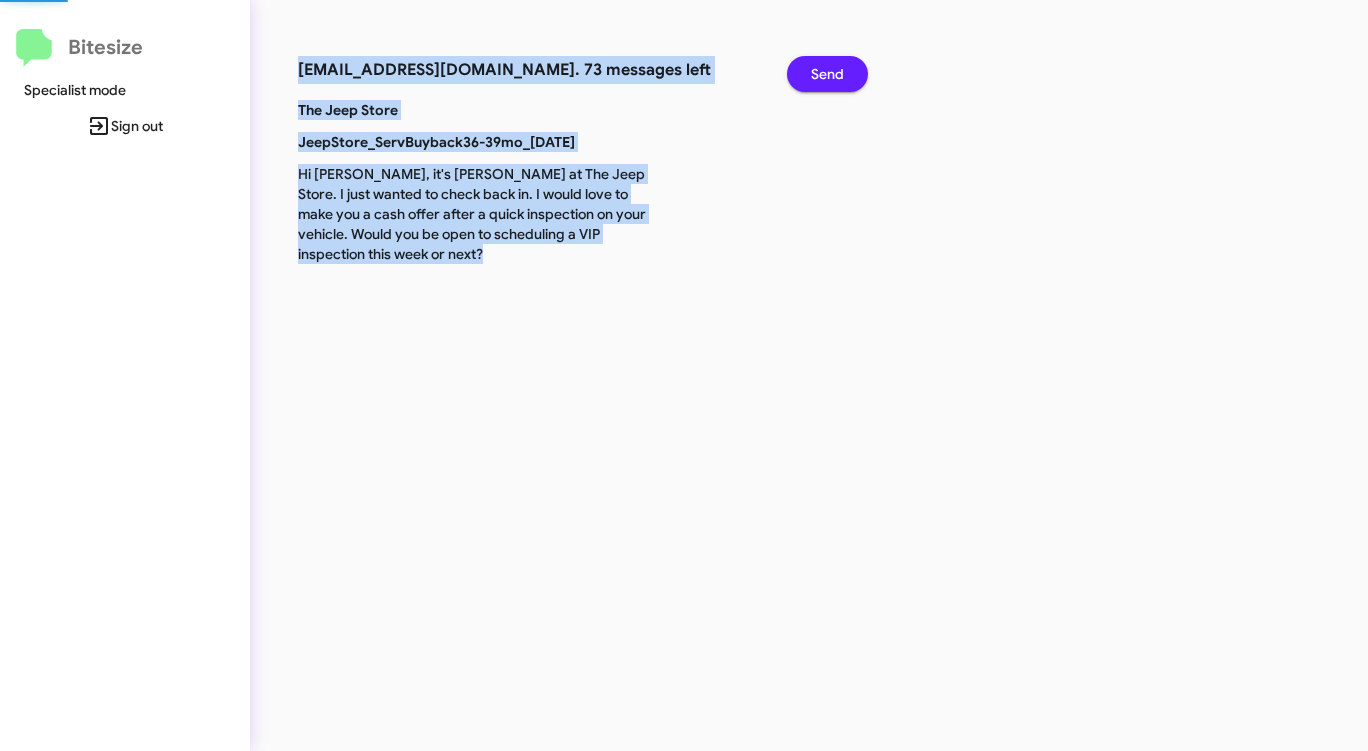 click on "Send" 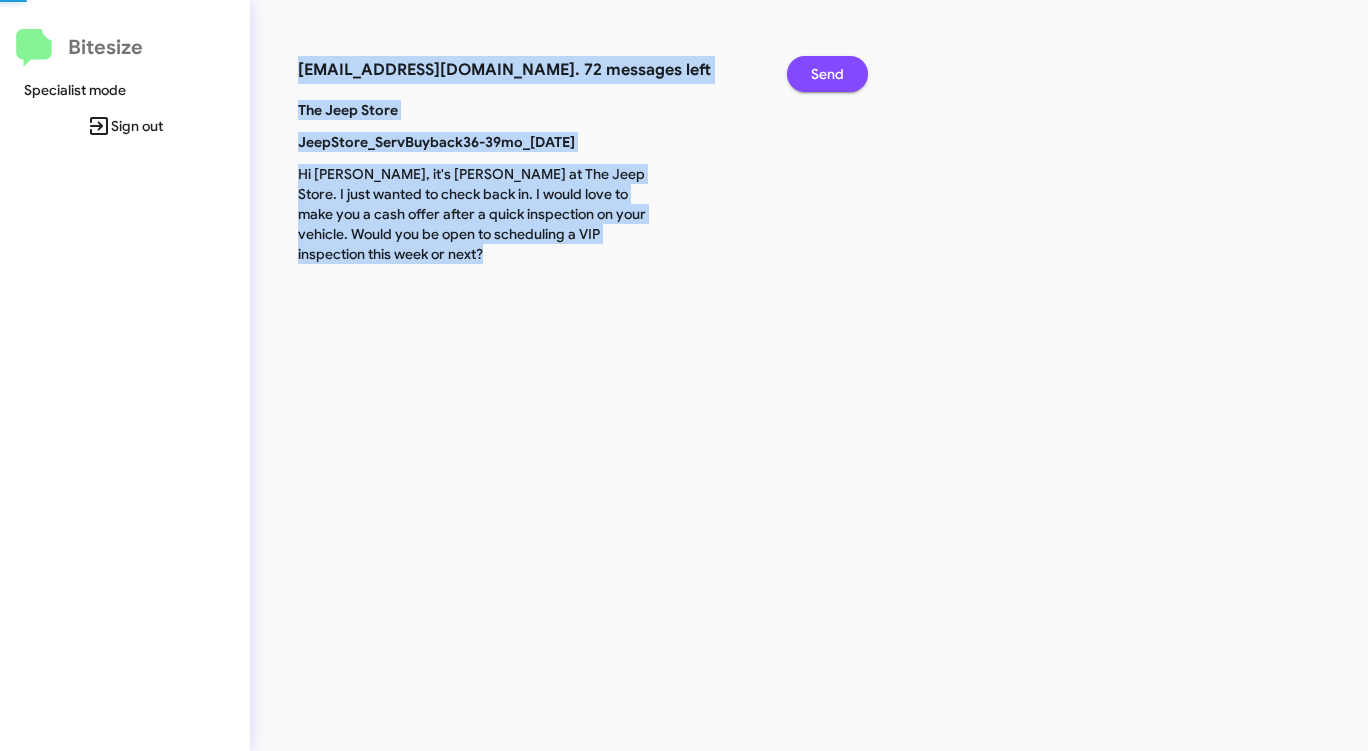 click on "Send" 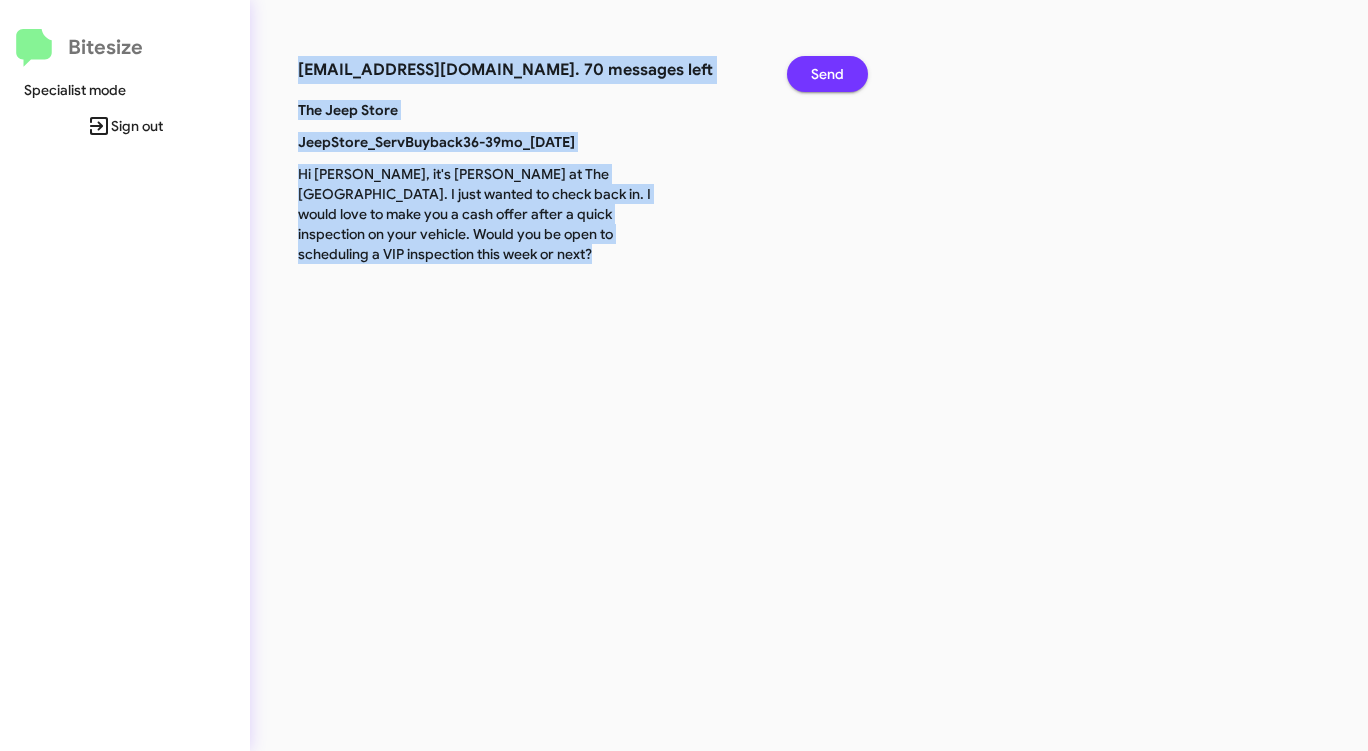 click on "Send" 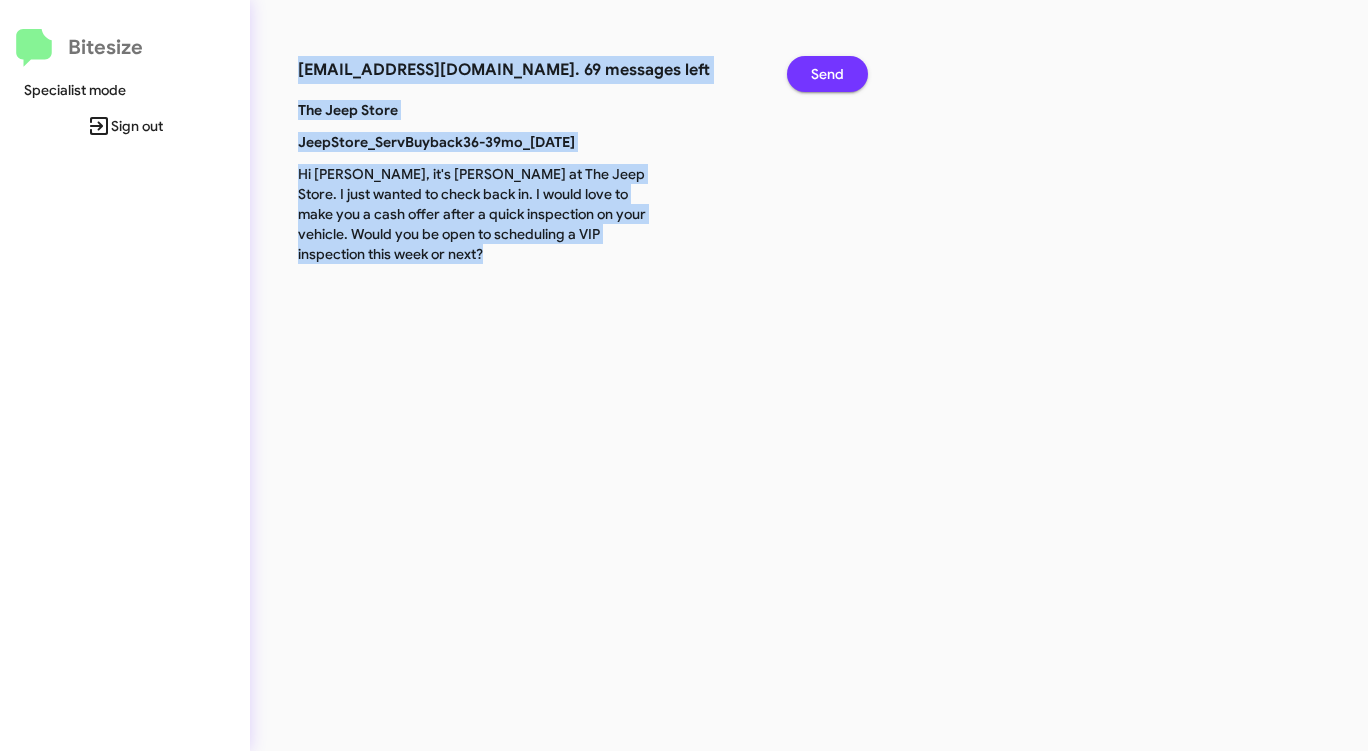 click on "Send" 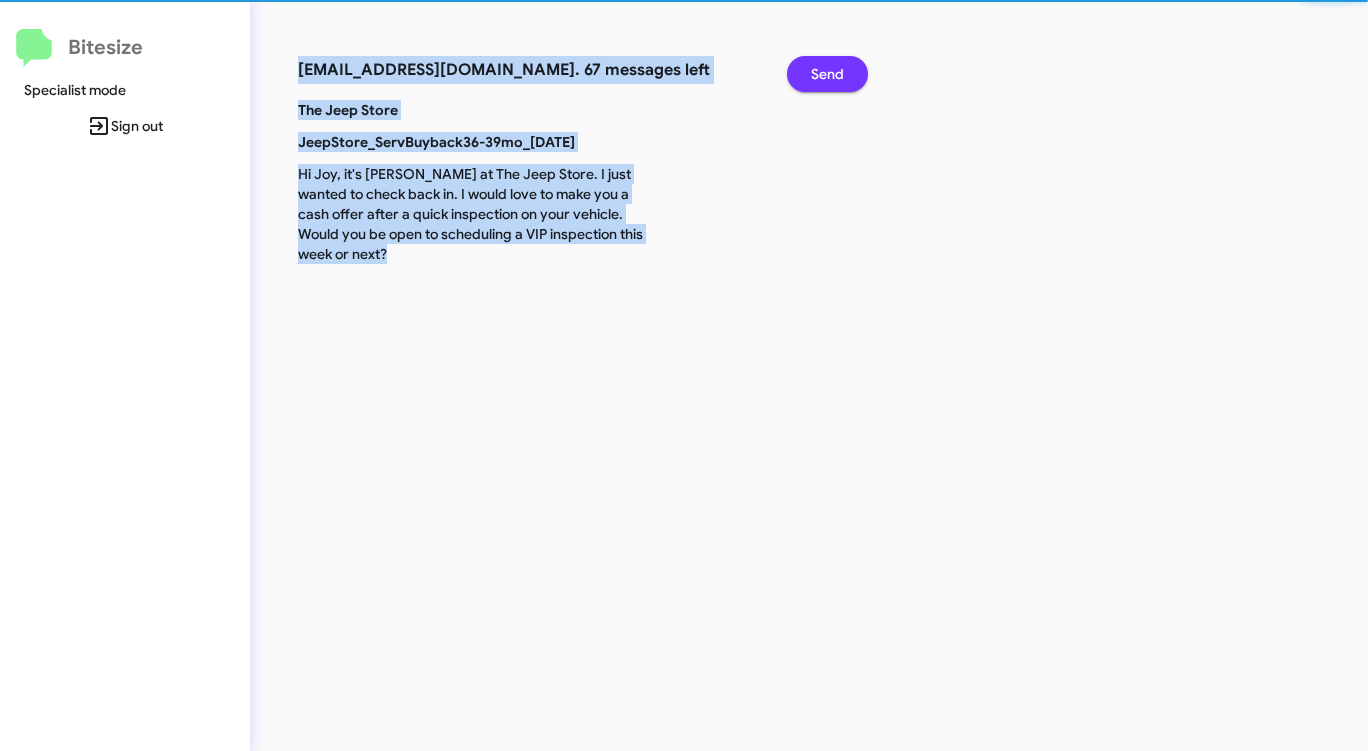click on "Send" 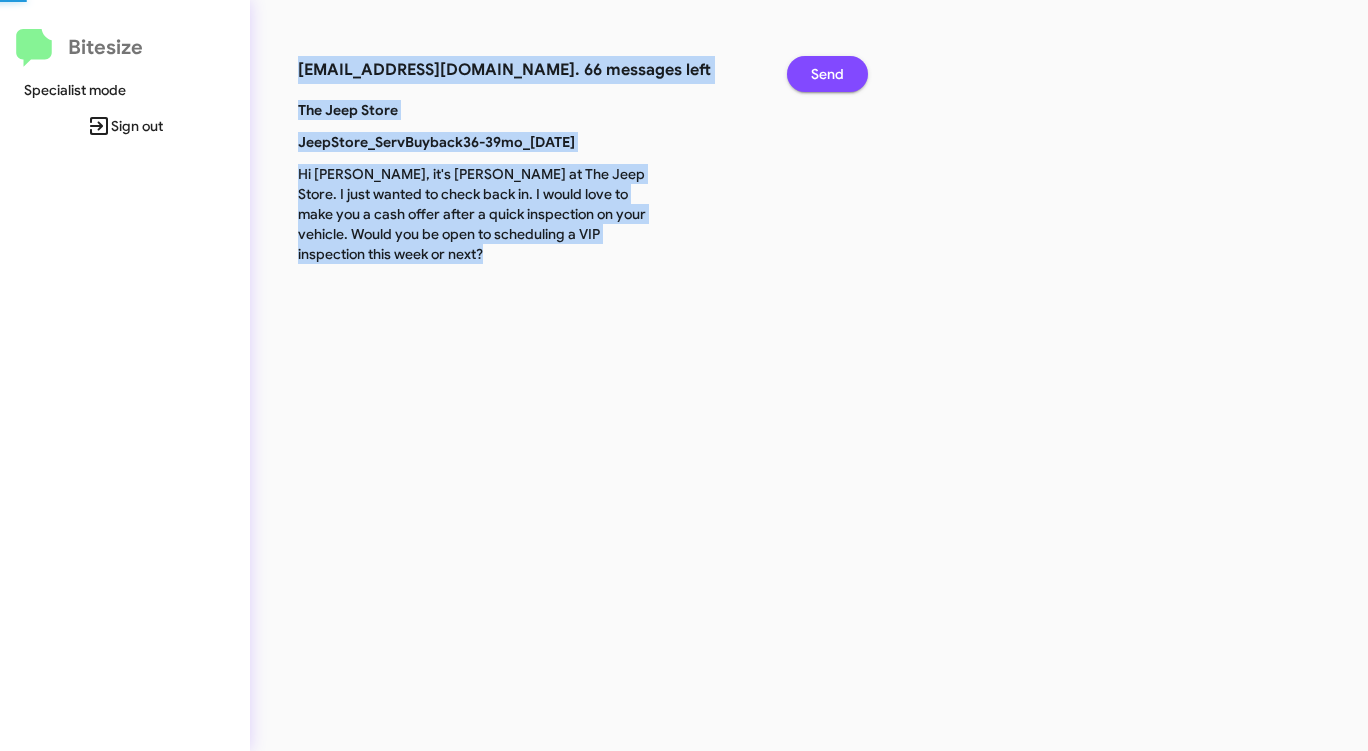 click on "Send" 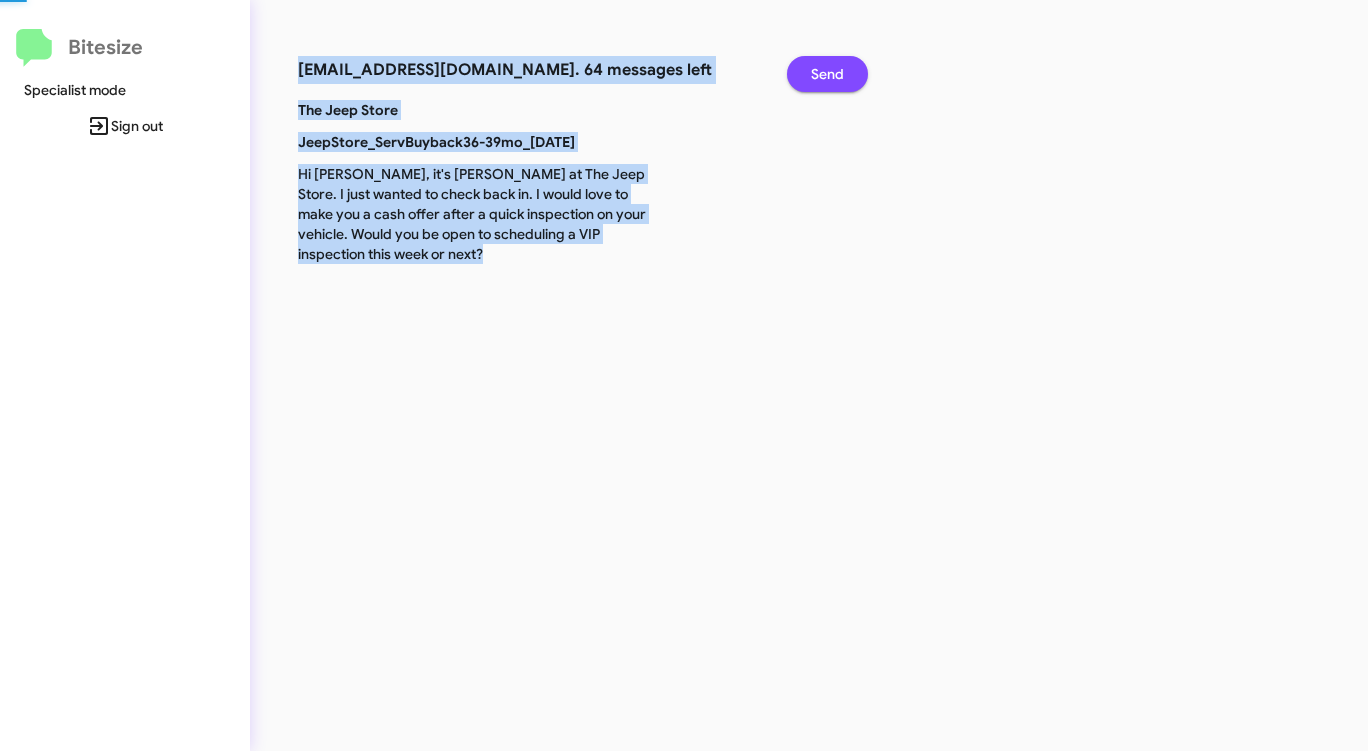 click on "Send" 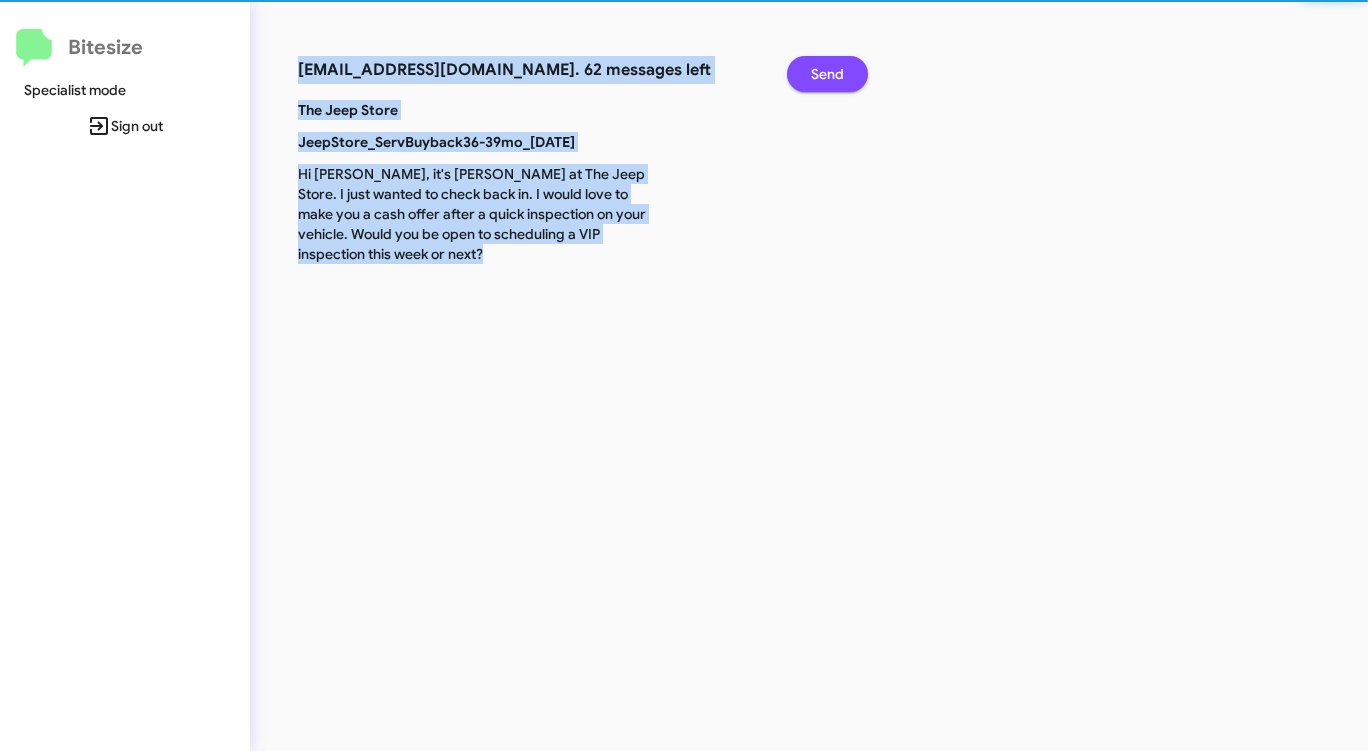 click on "Send" 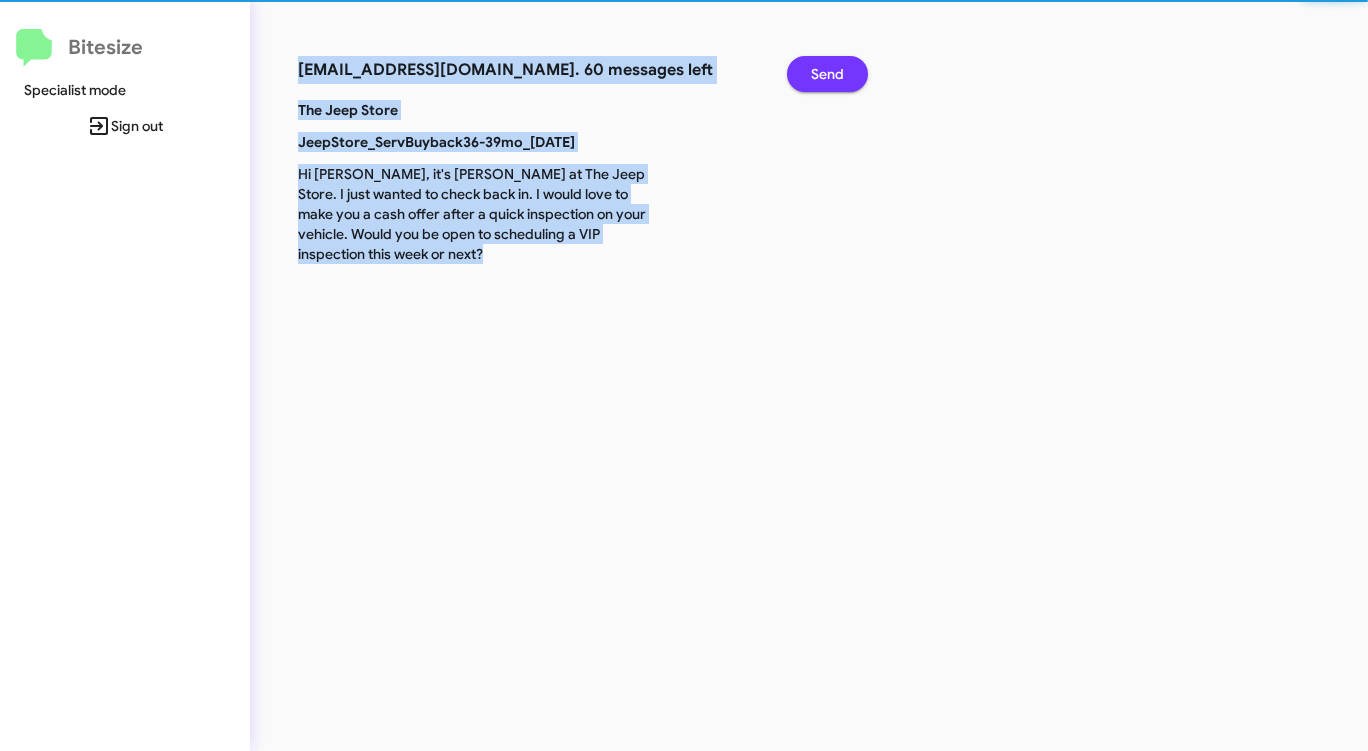 click on "Send" 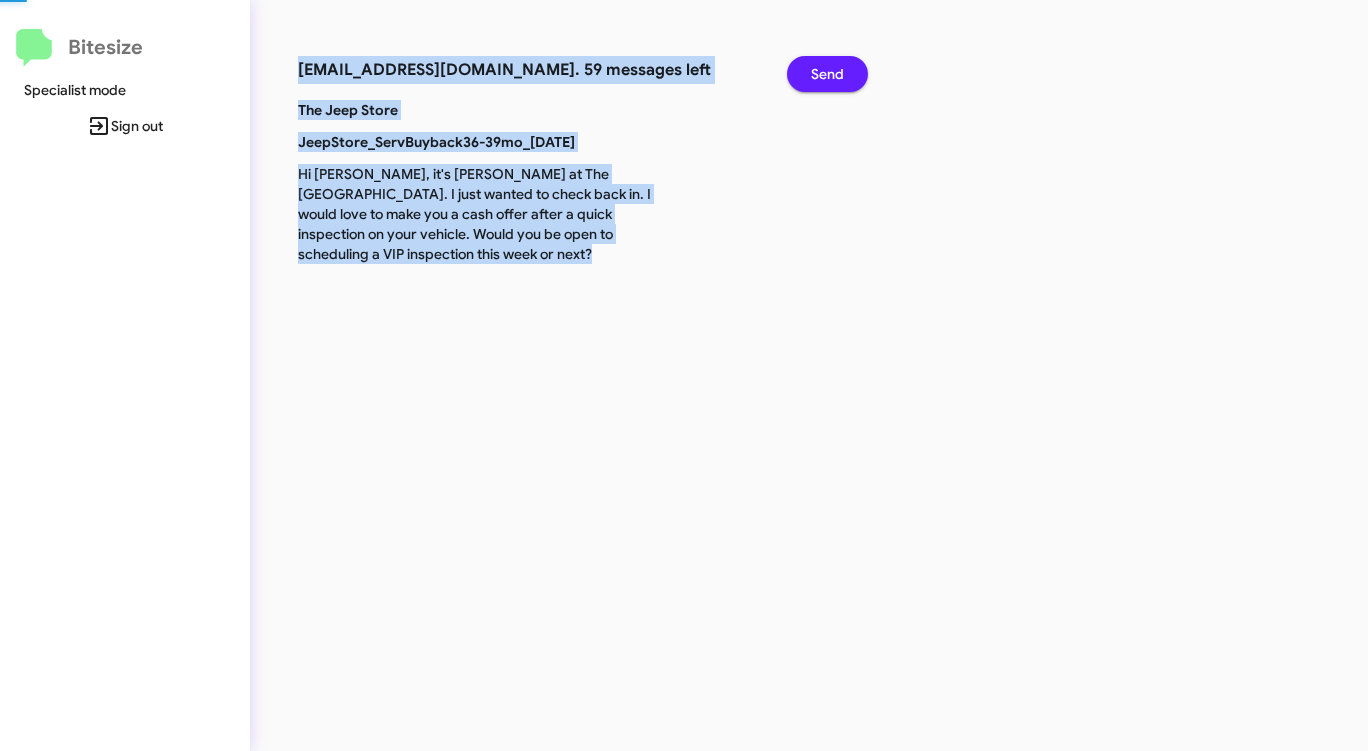 click on "Send" 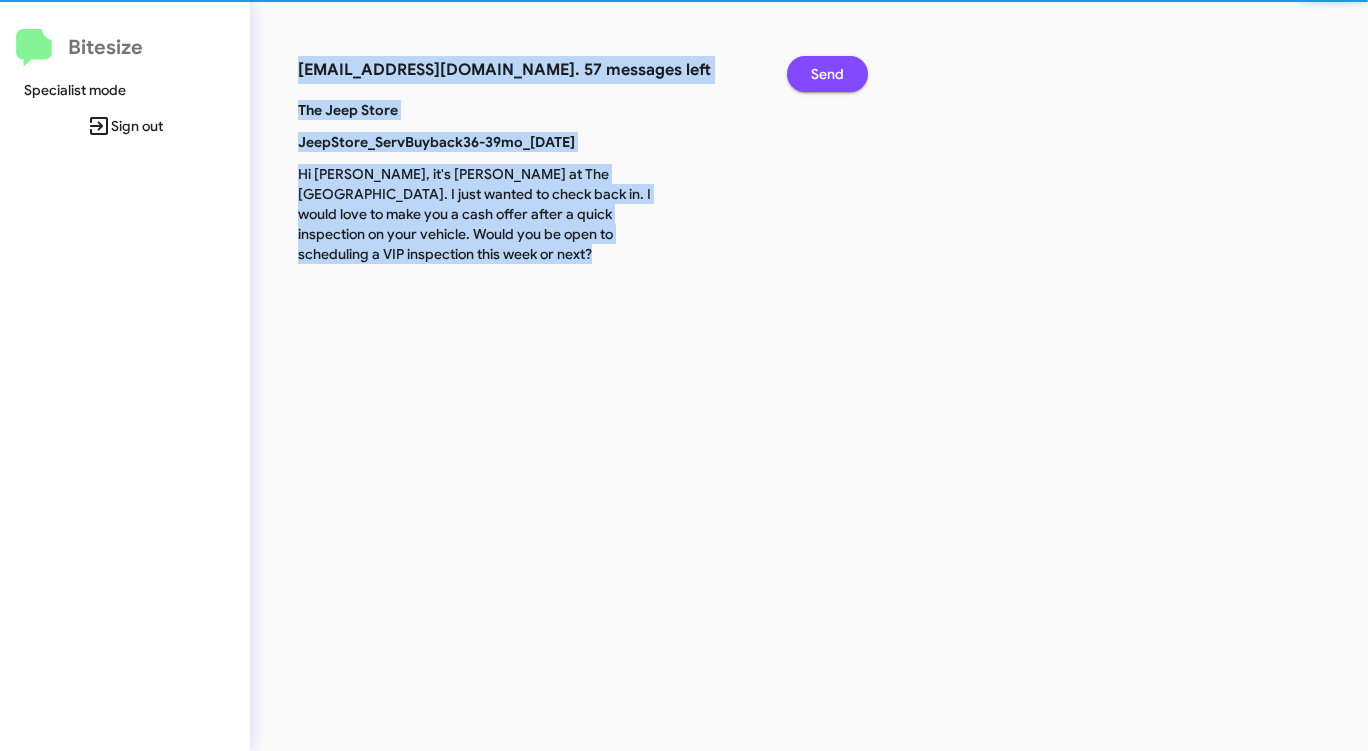 click on "Send" 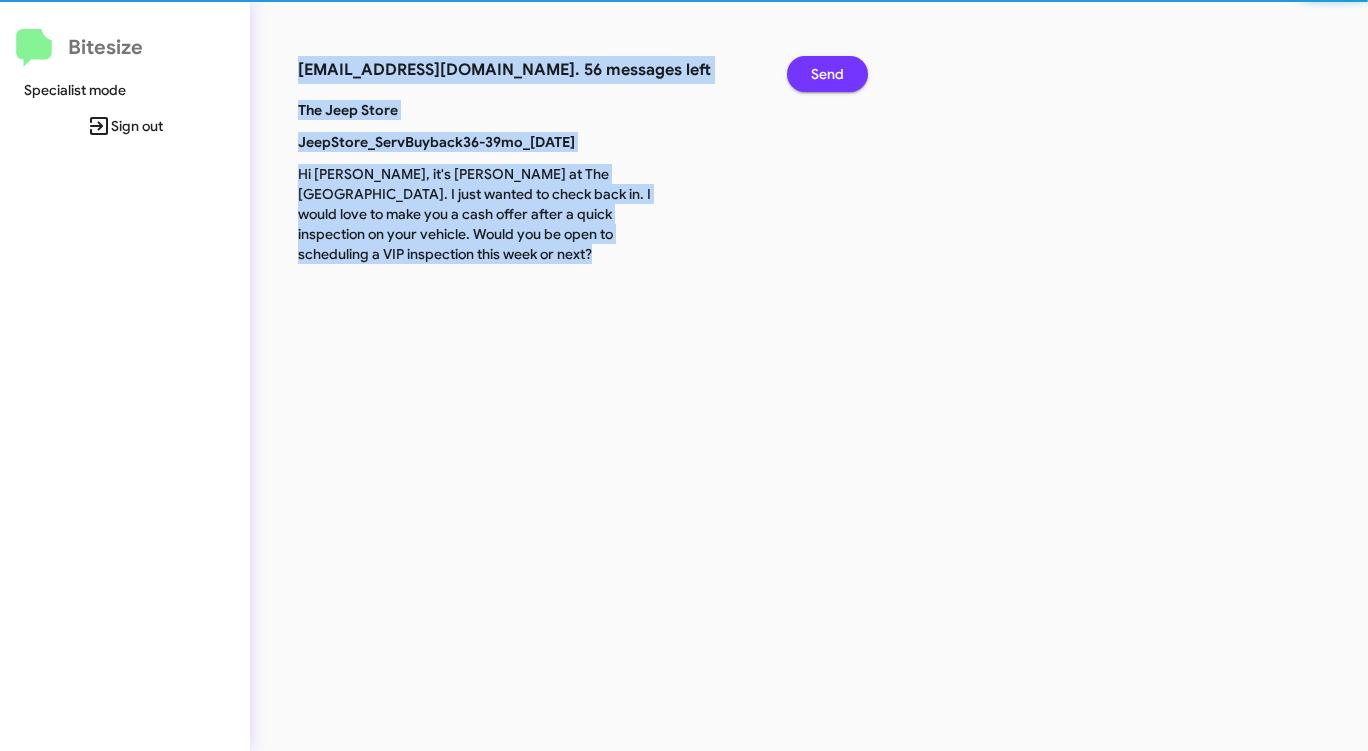 click on "Send" 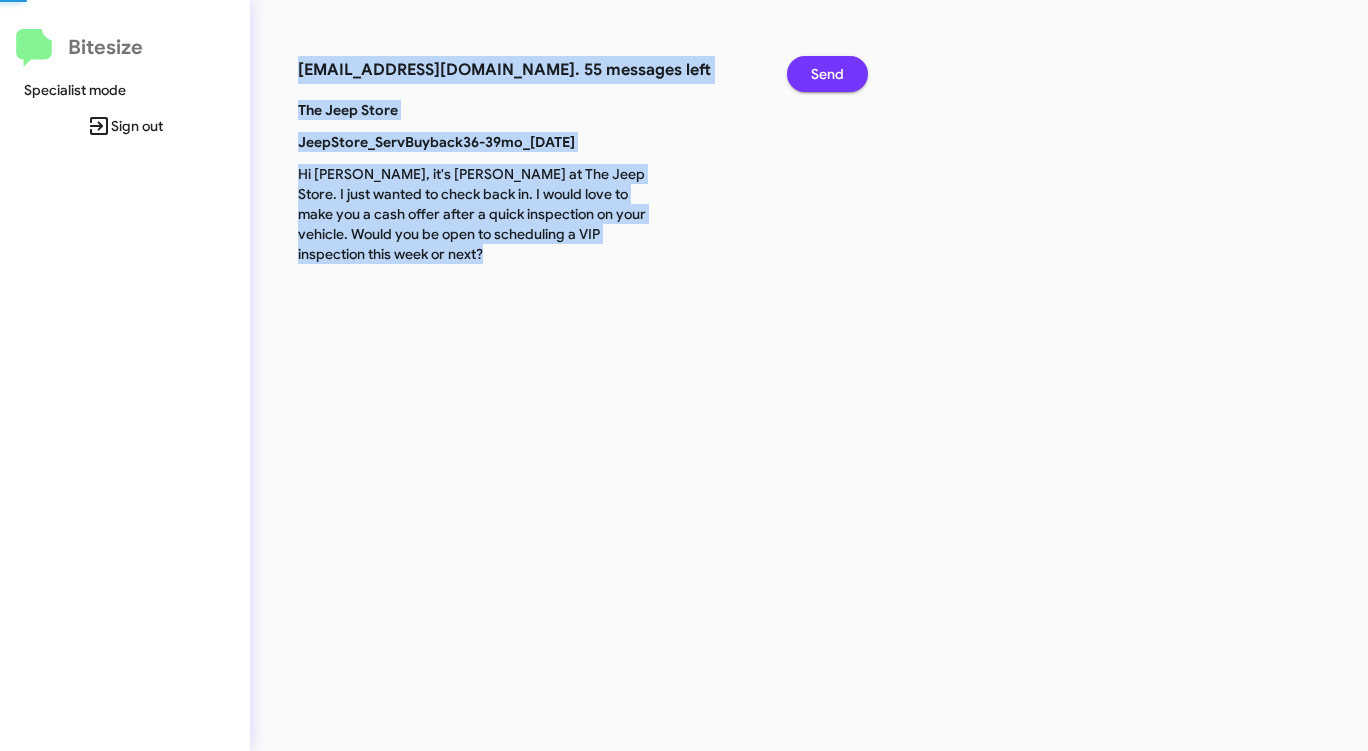 click on "Send" 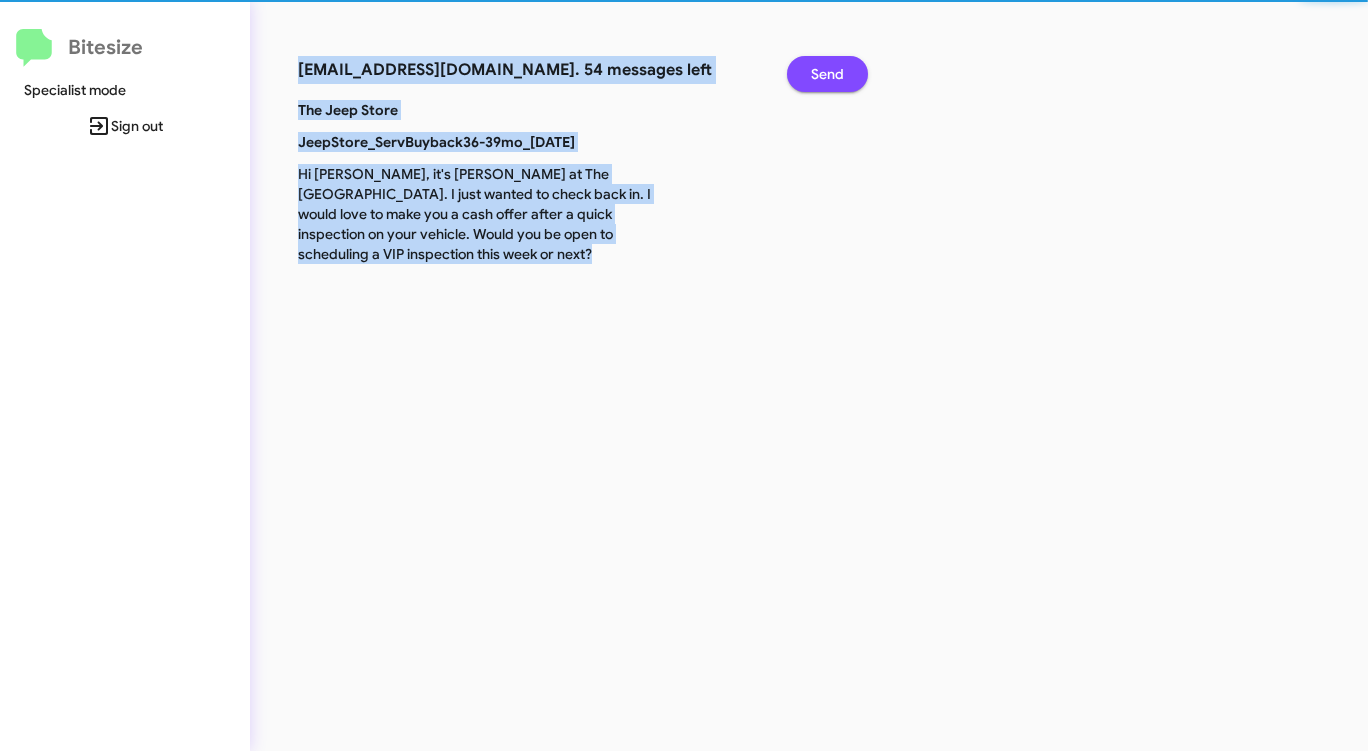 click on "Send" 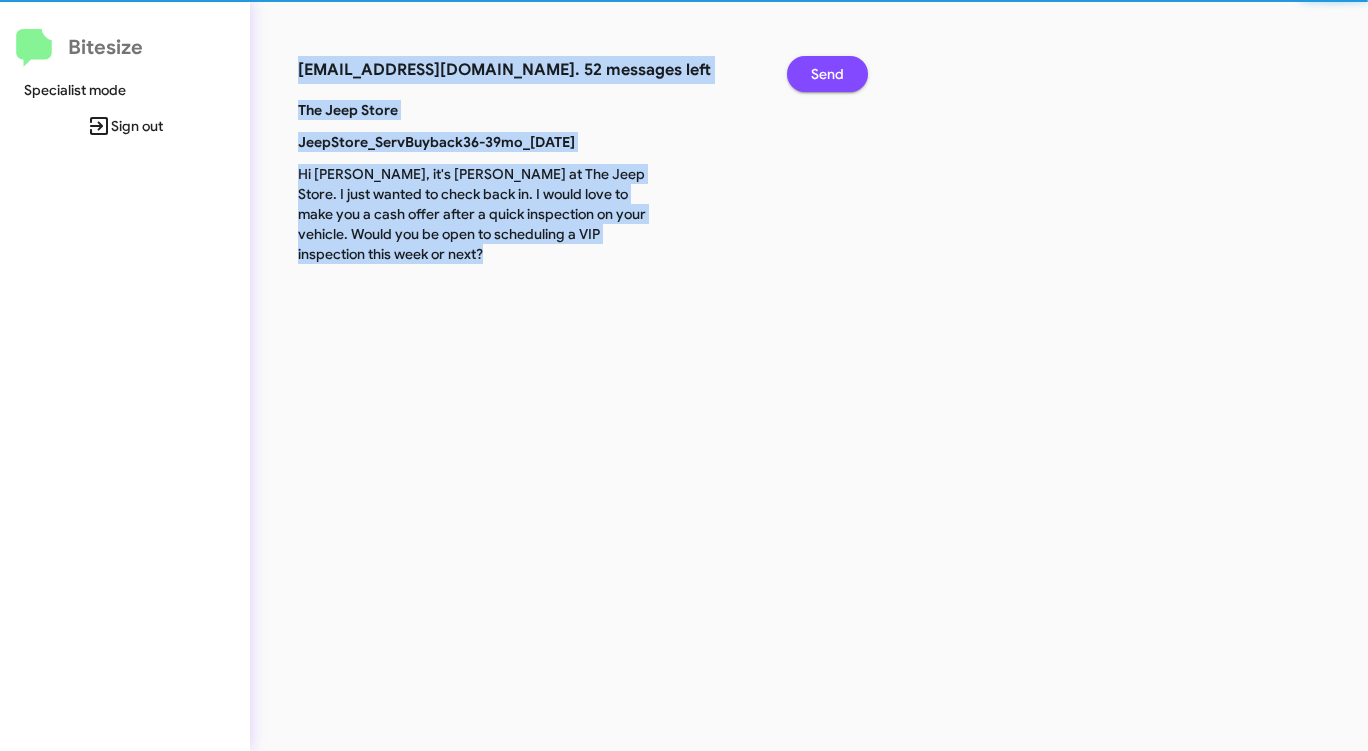 click on "Send" 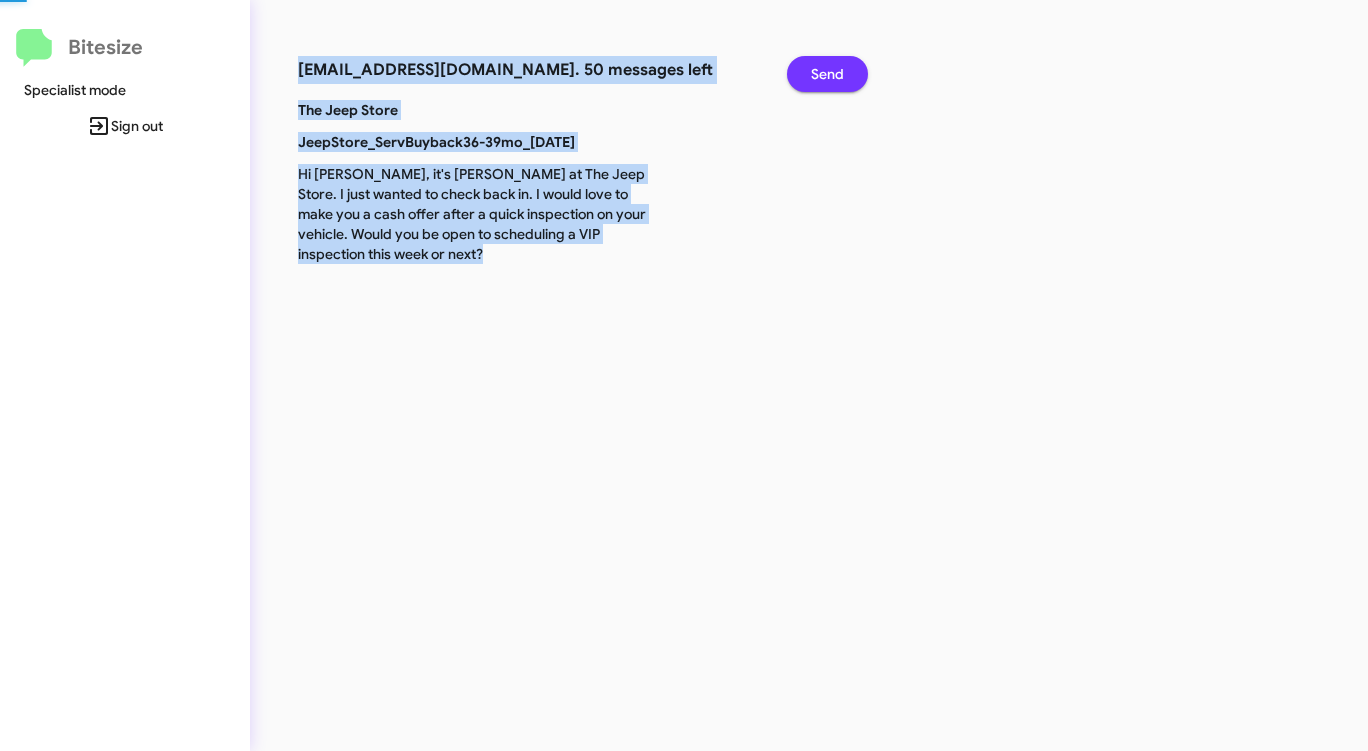 click on "Send" 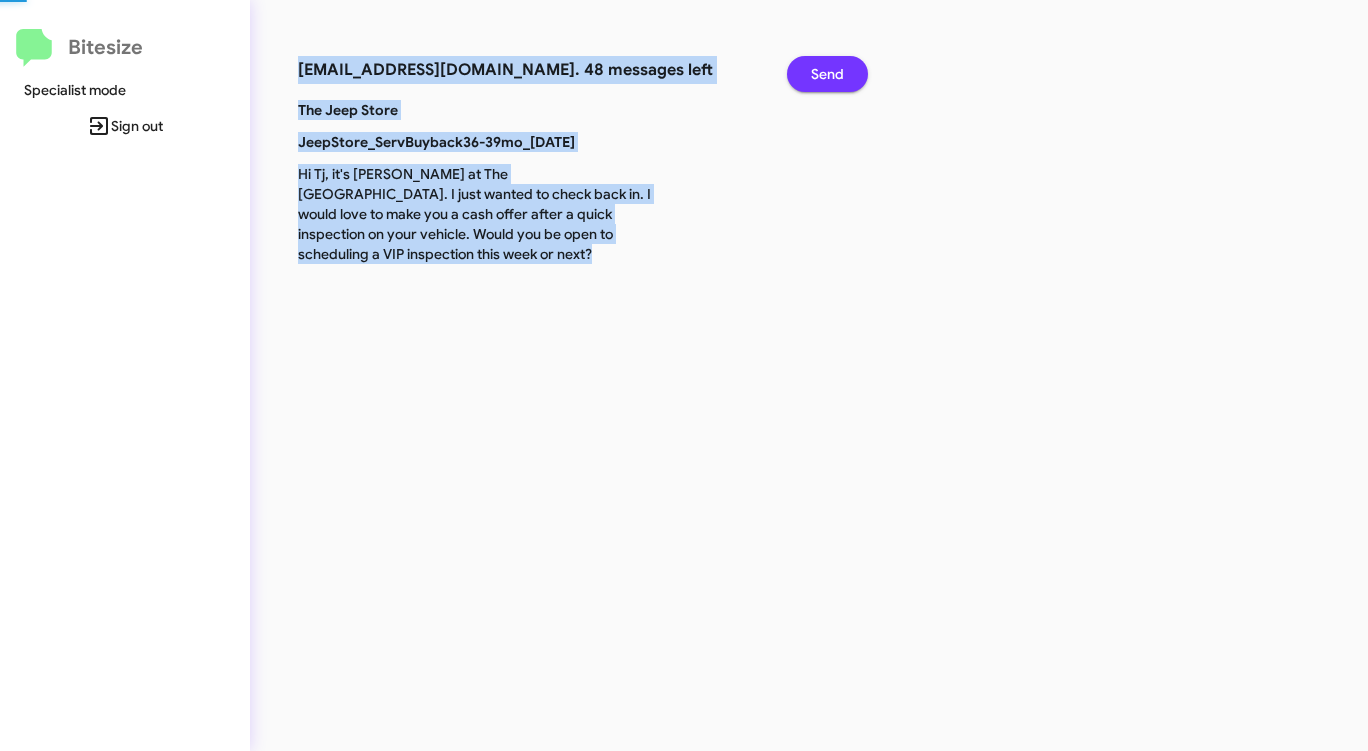 click on "Send" 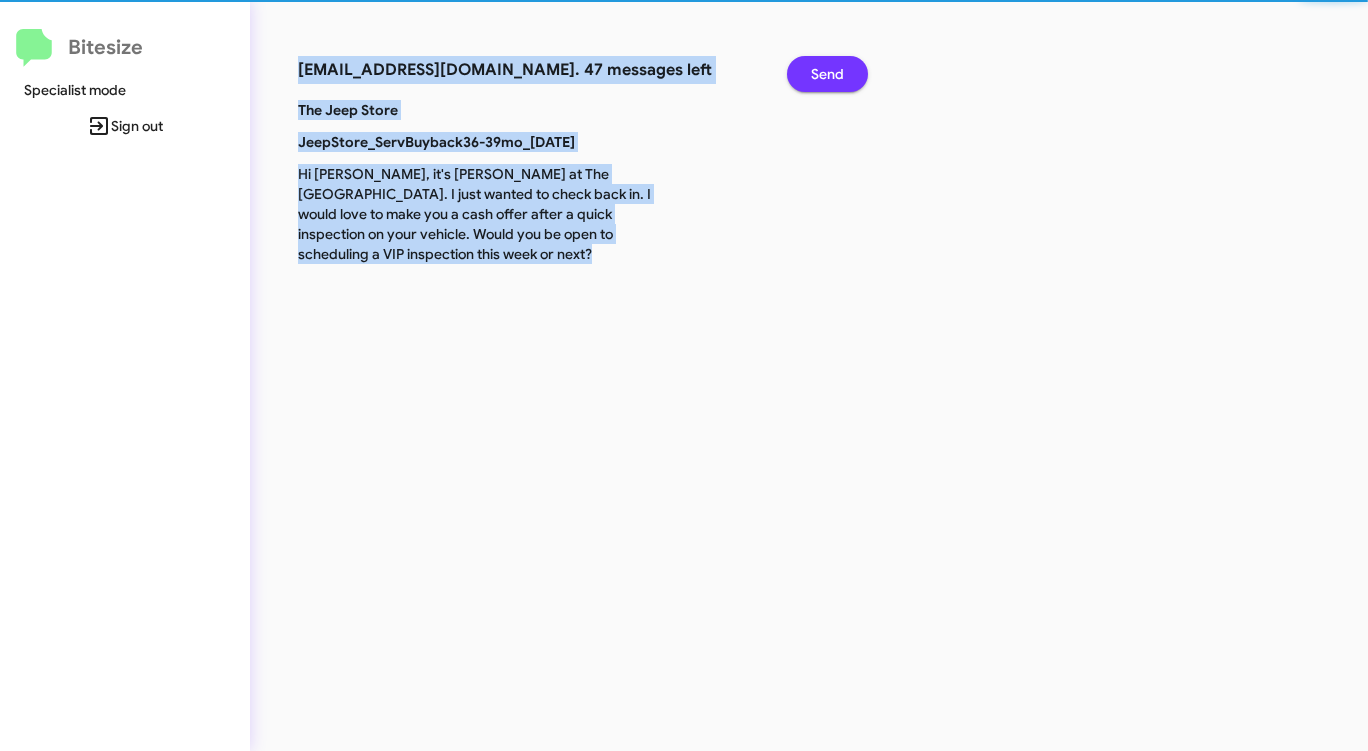 click on "Send" 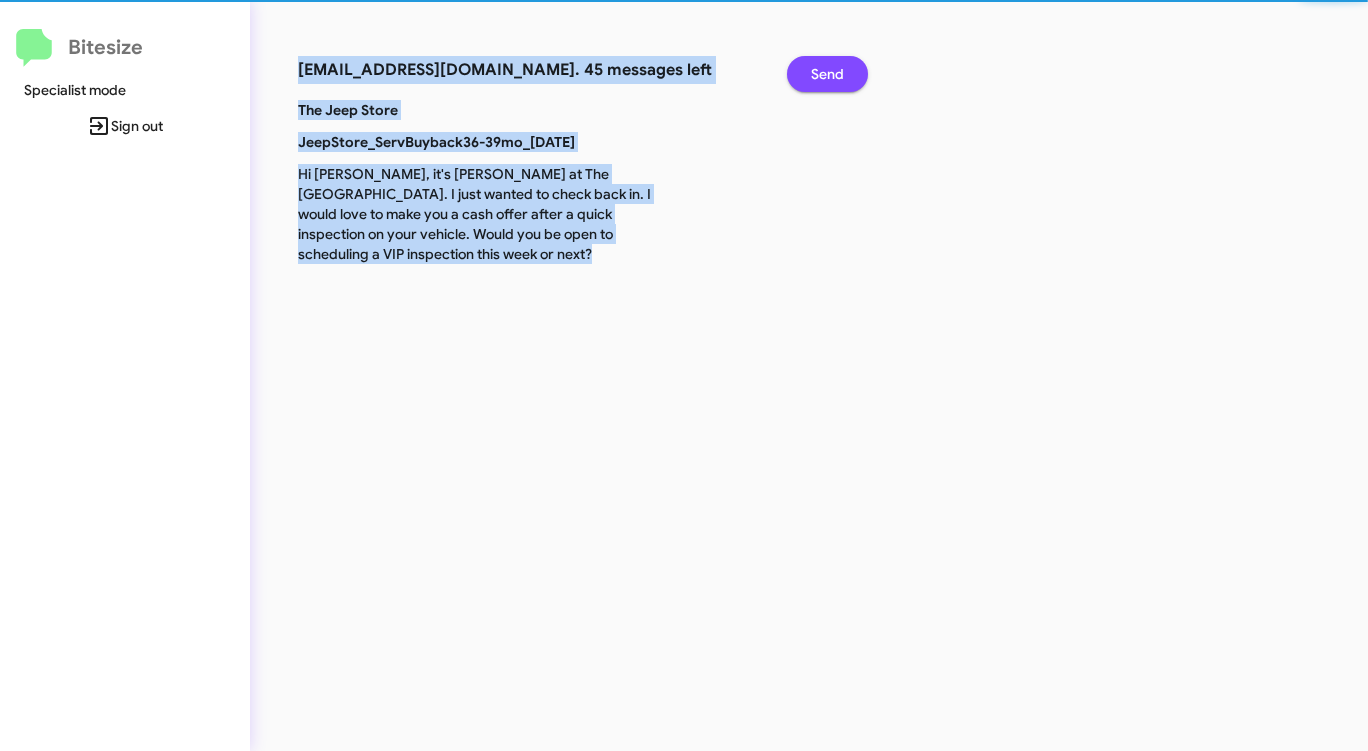 click on "Send" 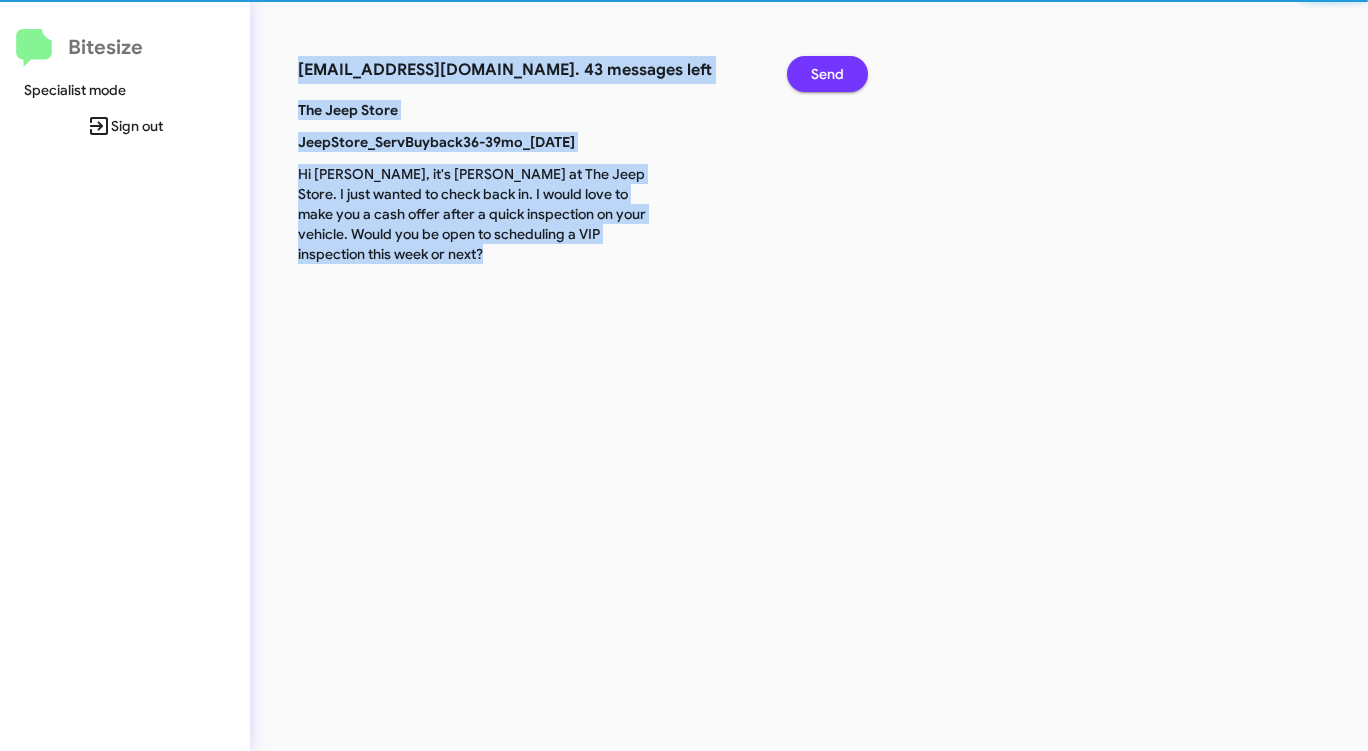 click on "Send" 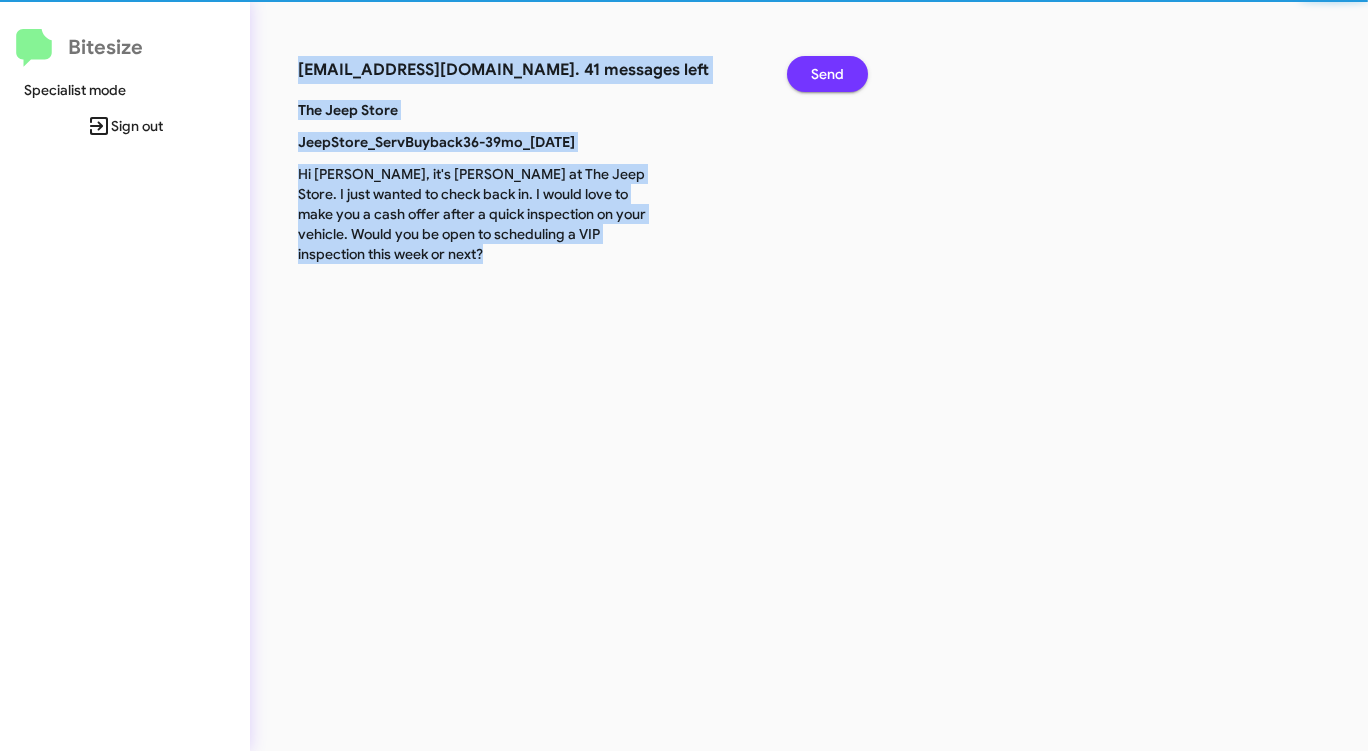 click on "Send" 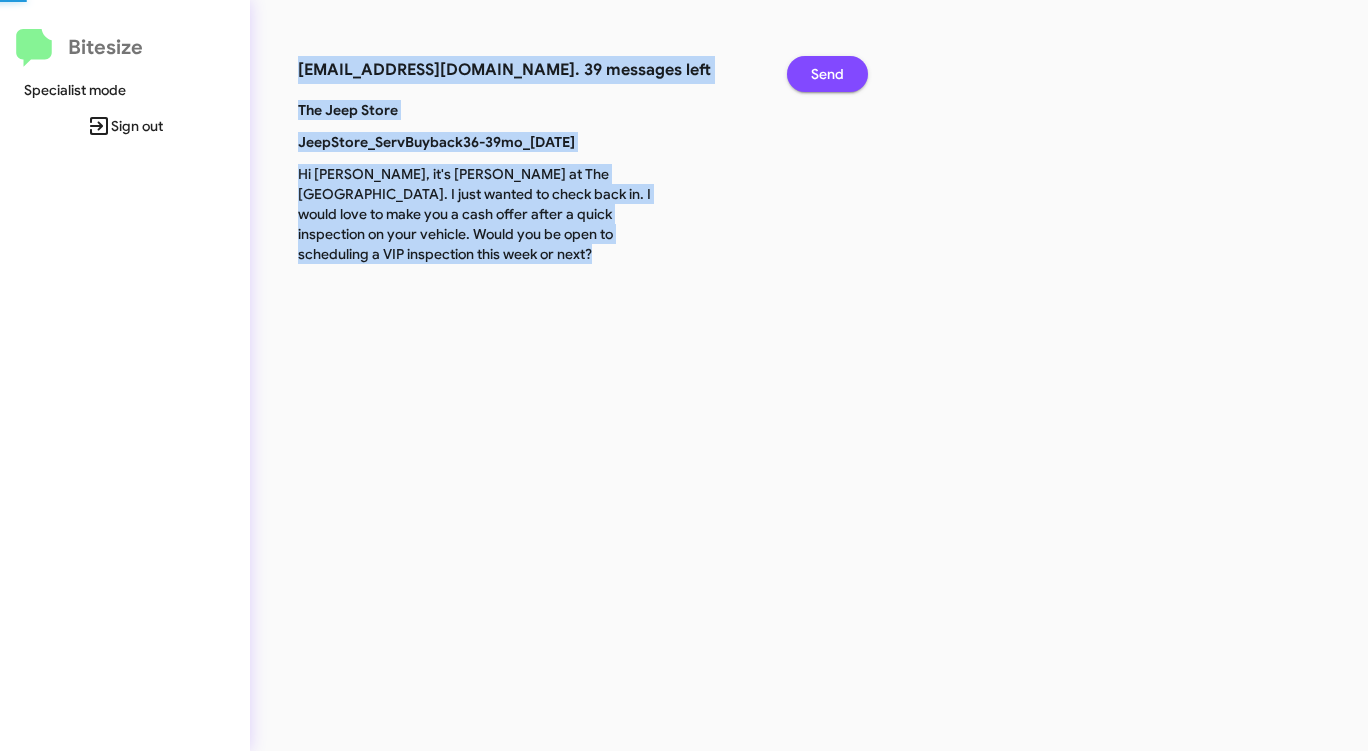 click on "Send" 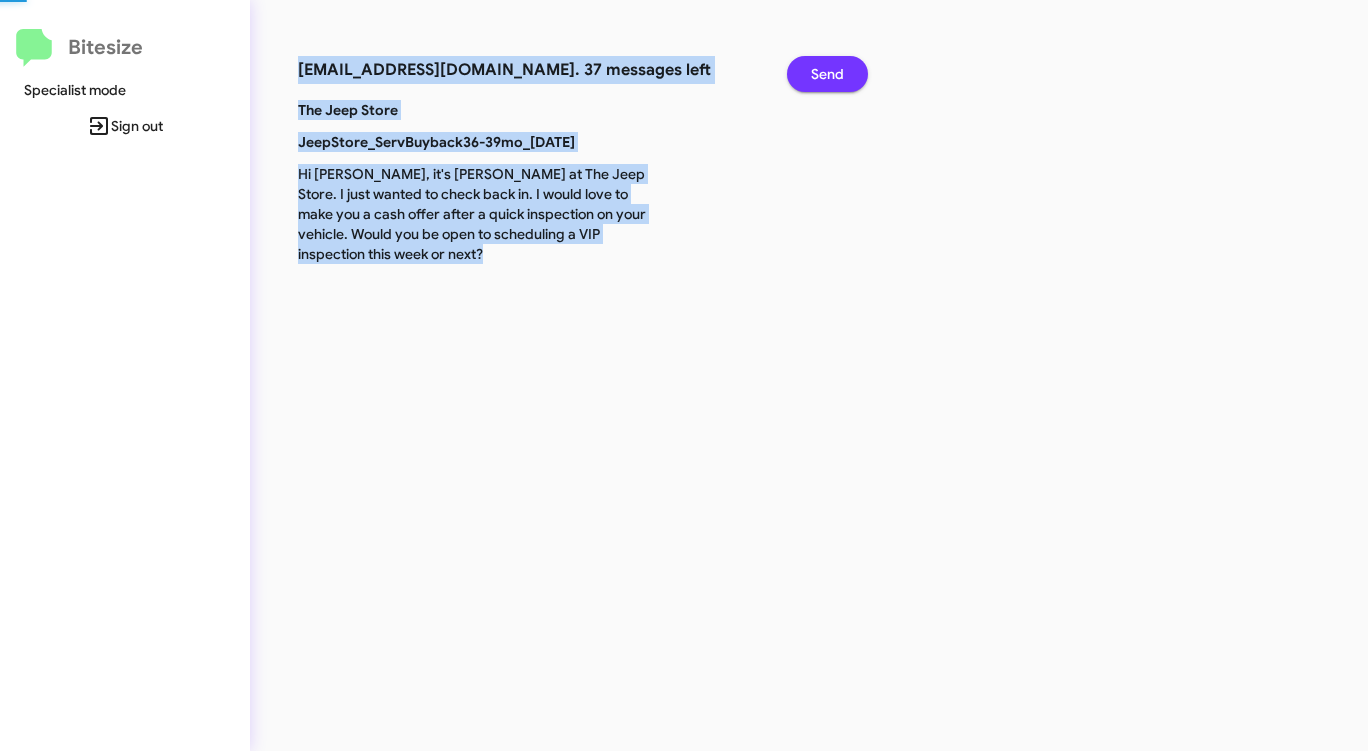 click on "Send" 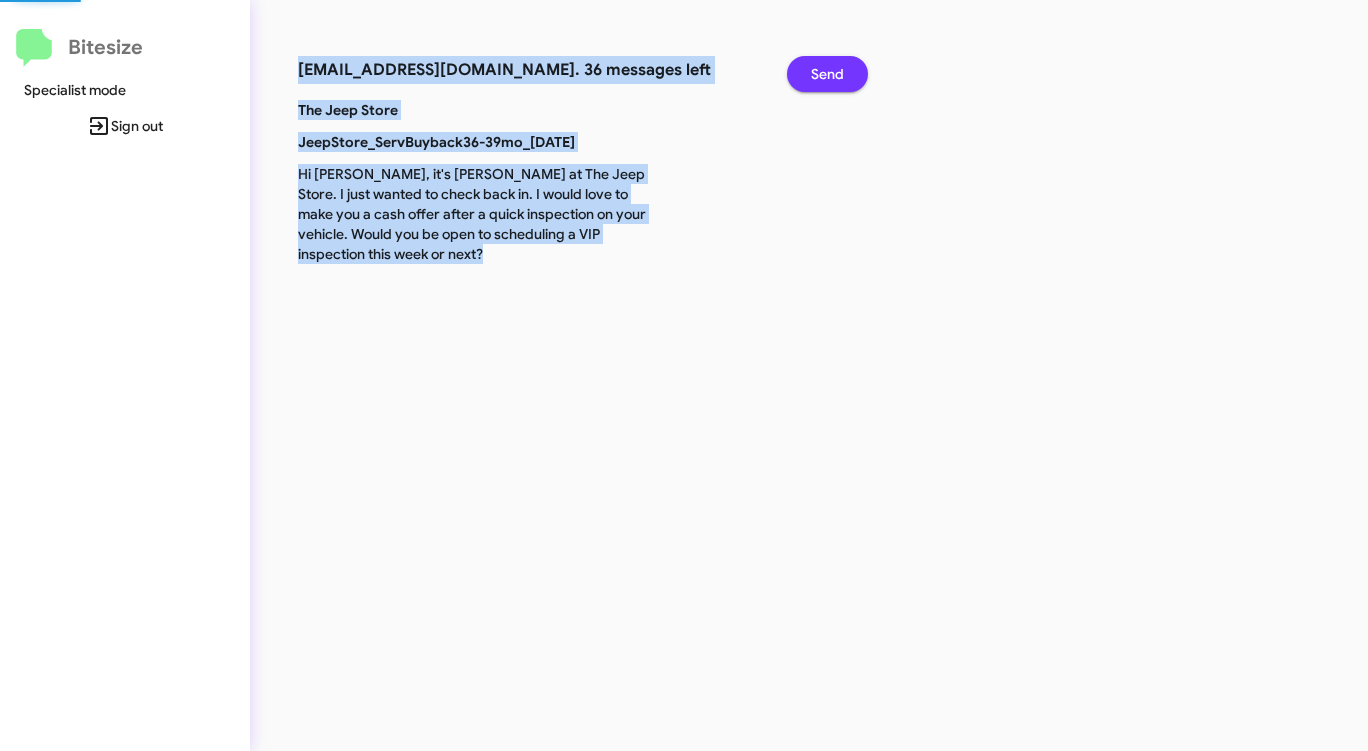 click on "Send" 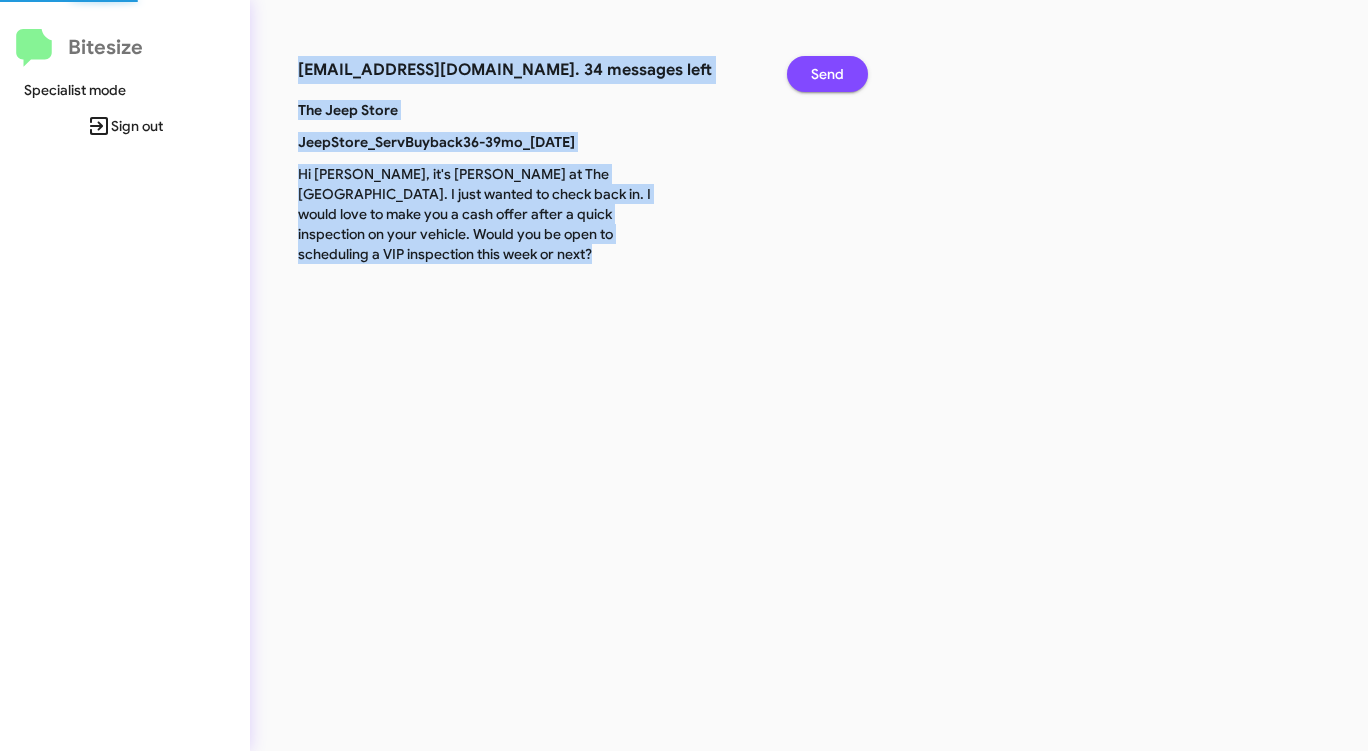 click on "Send" 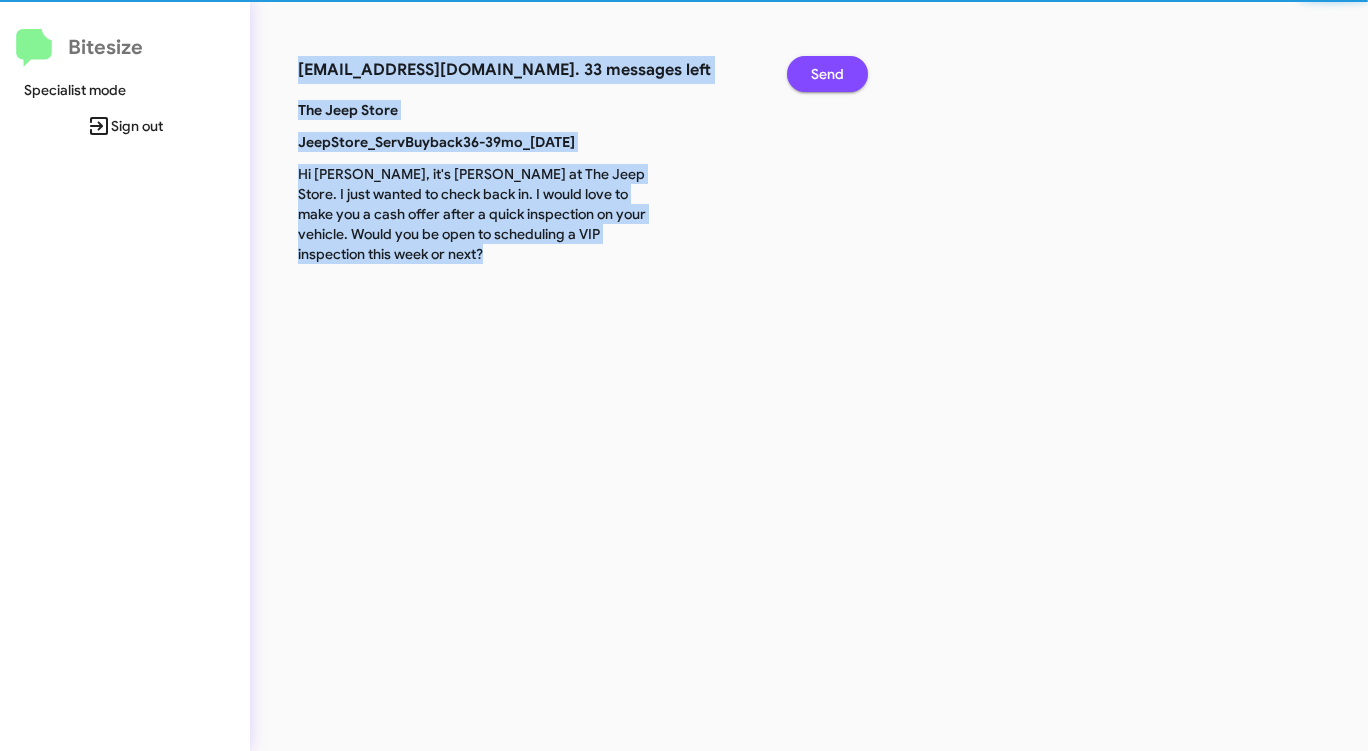 click on "Send" 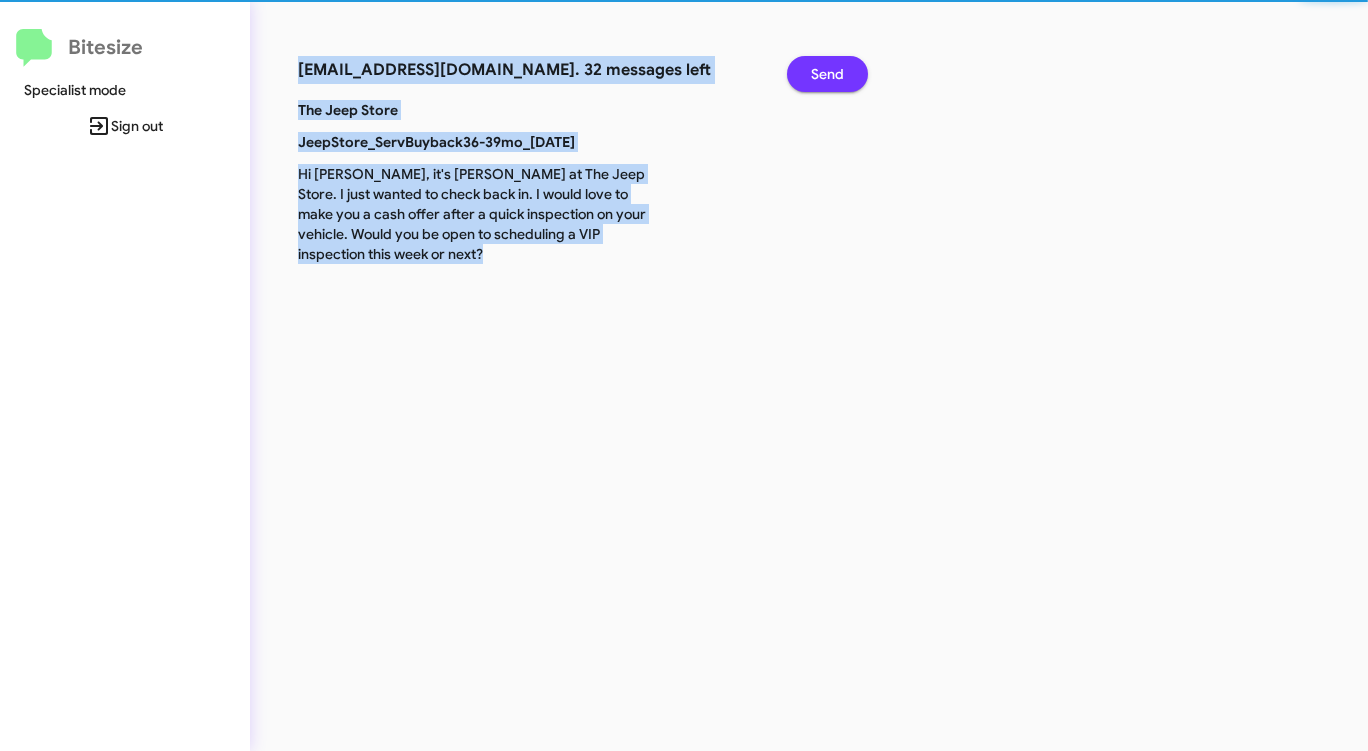 click on "Send" 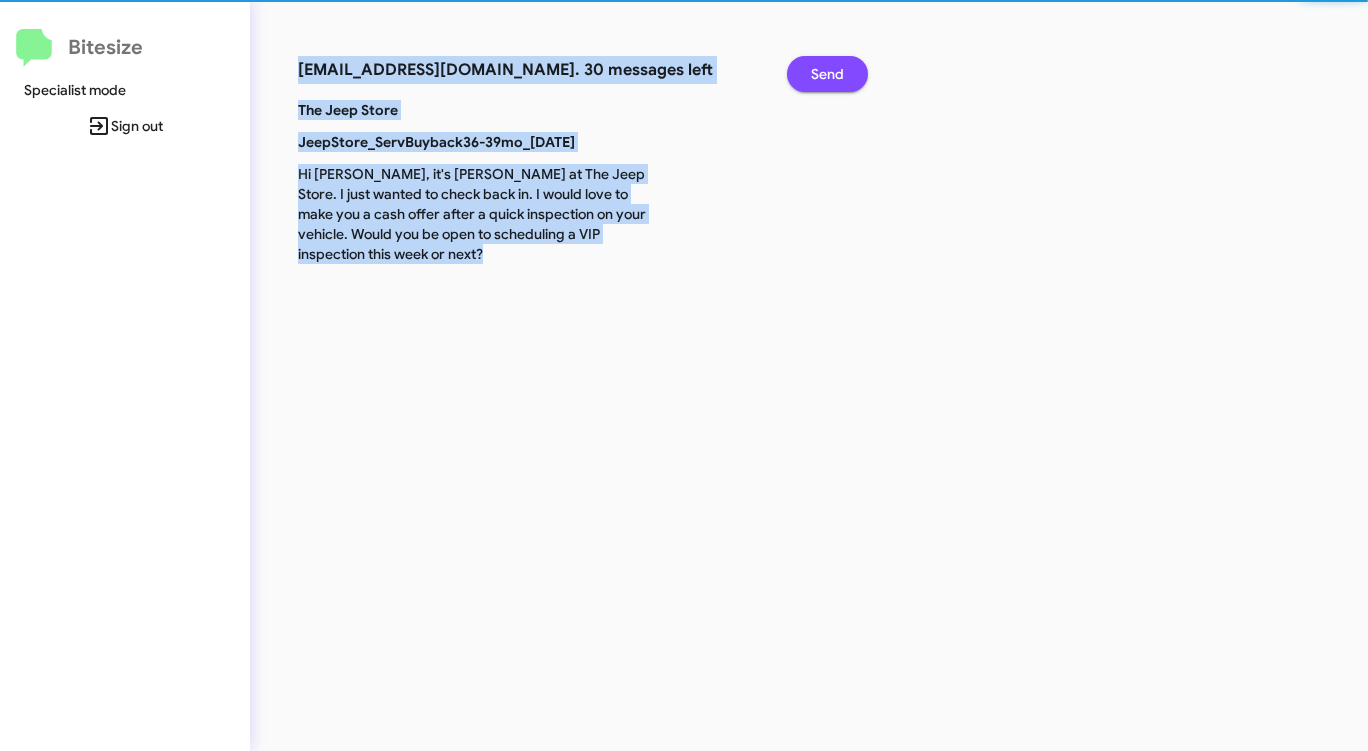 click on "Send" 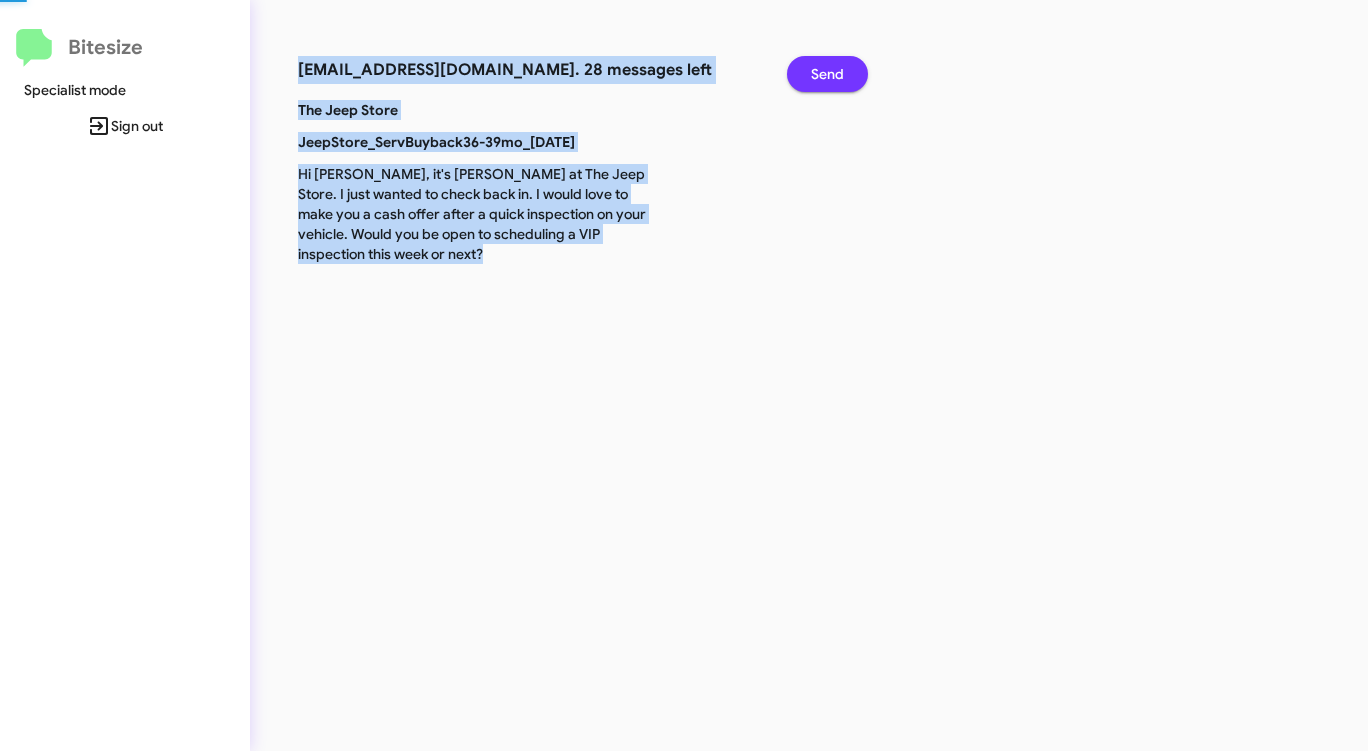 click on "Send" 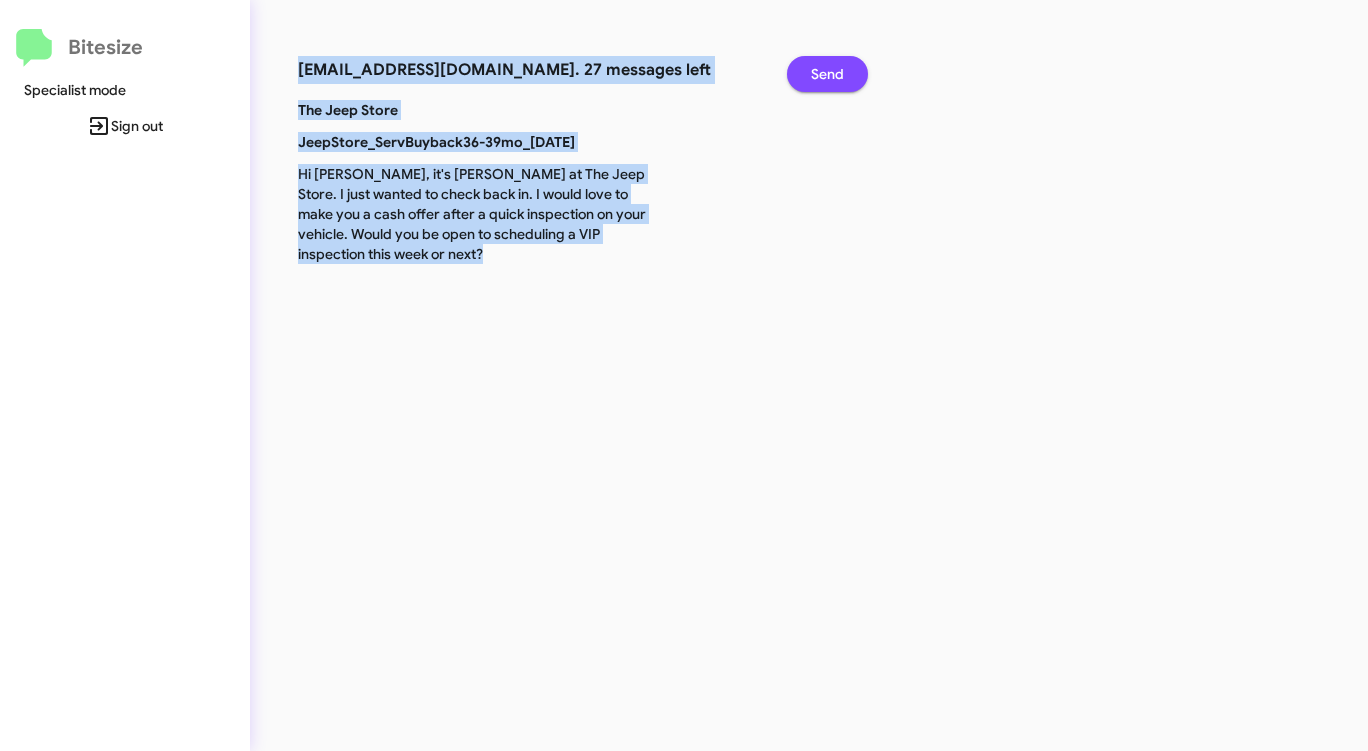 click on "Send" 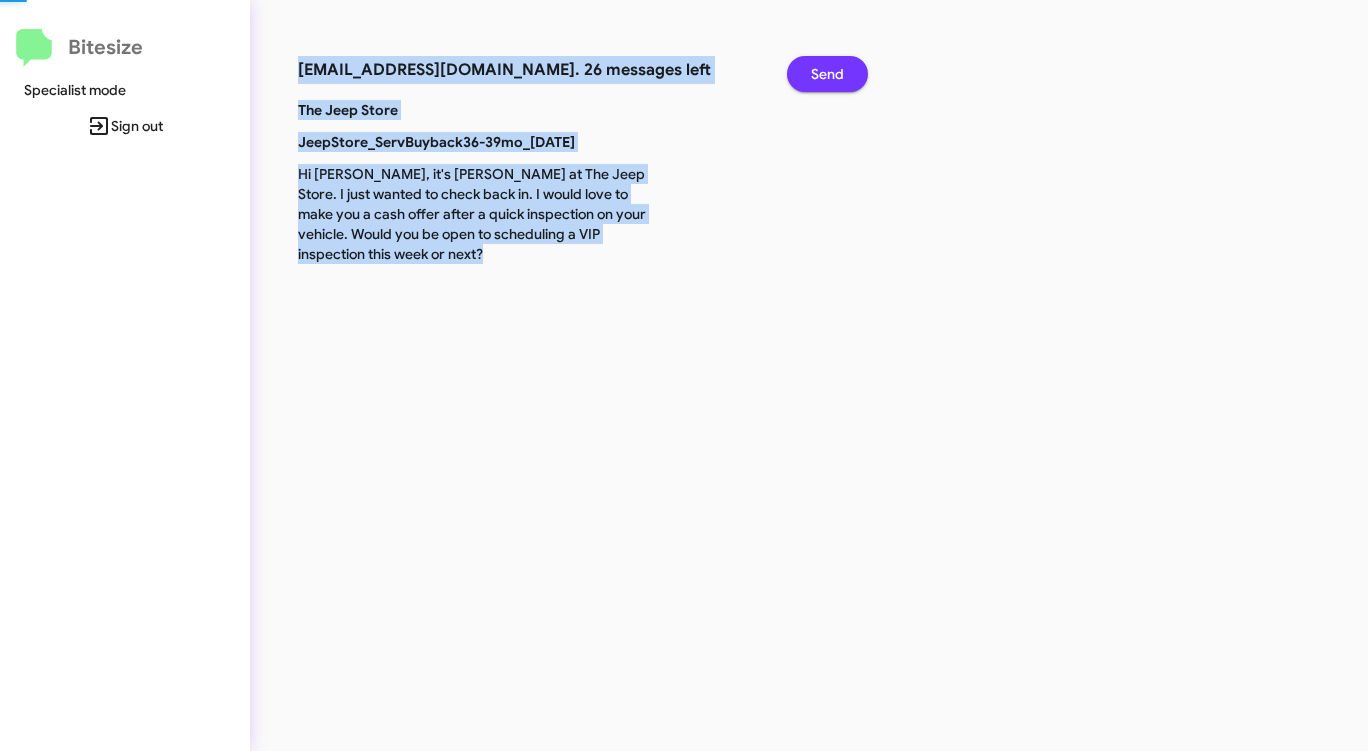 click on "Send" 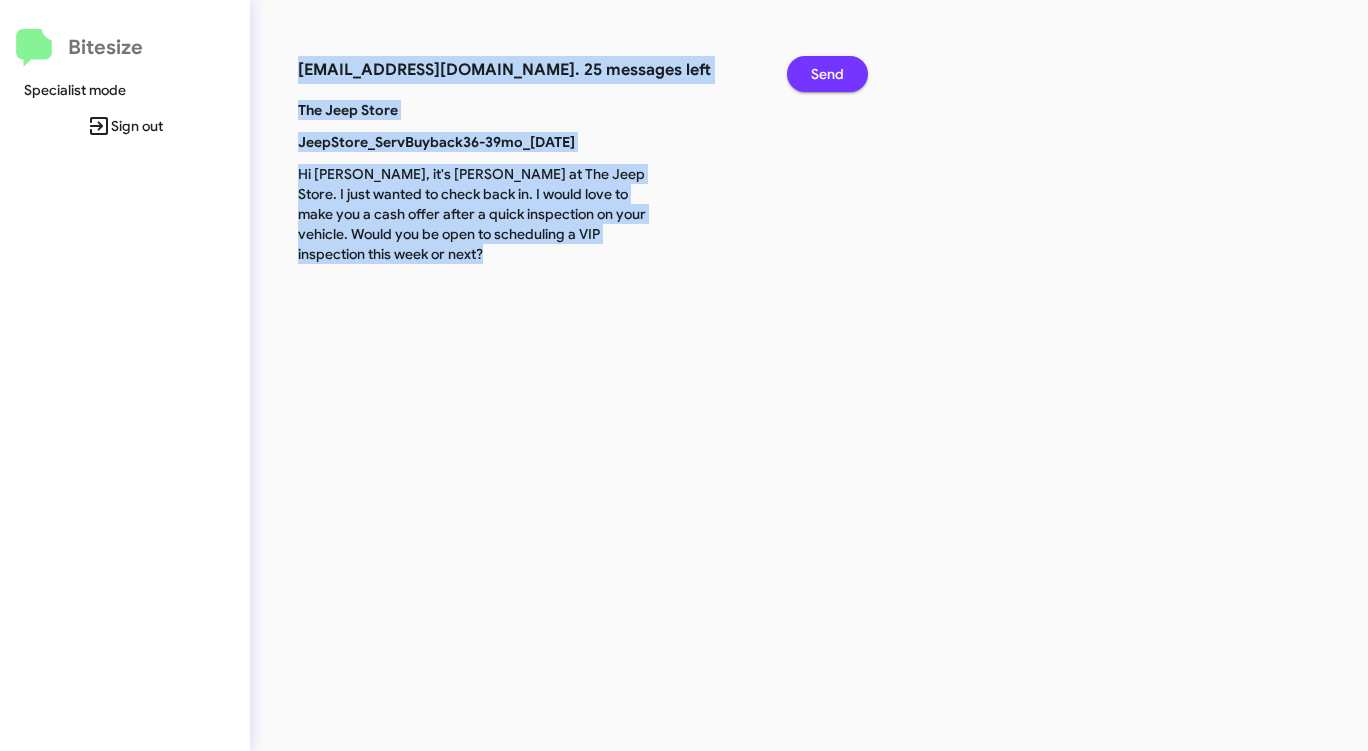 click on "Send" 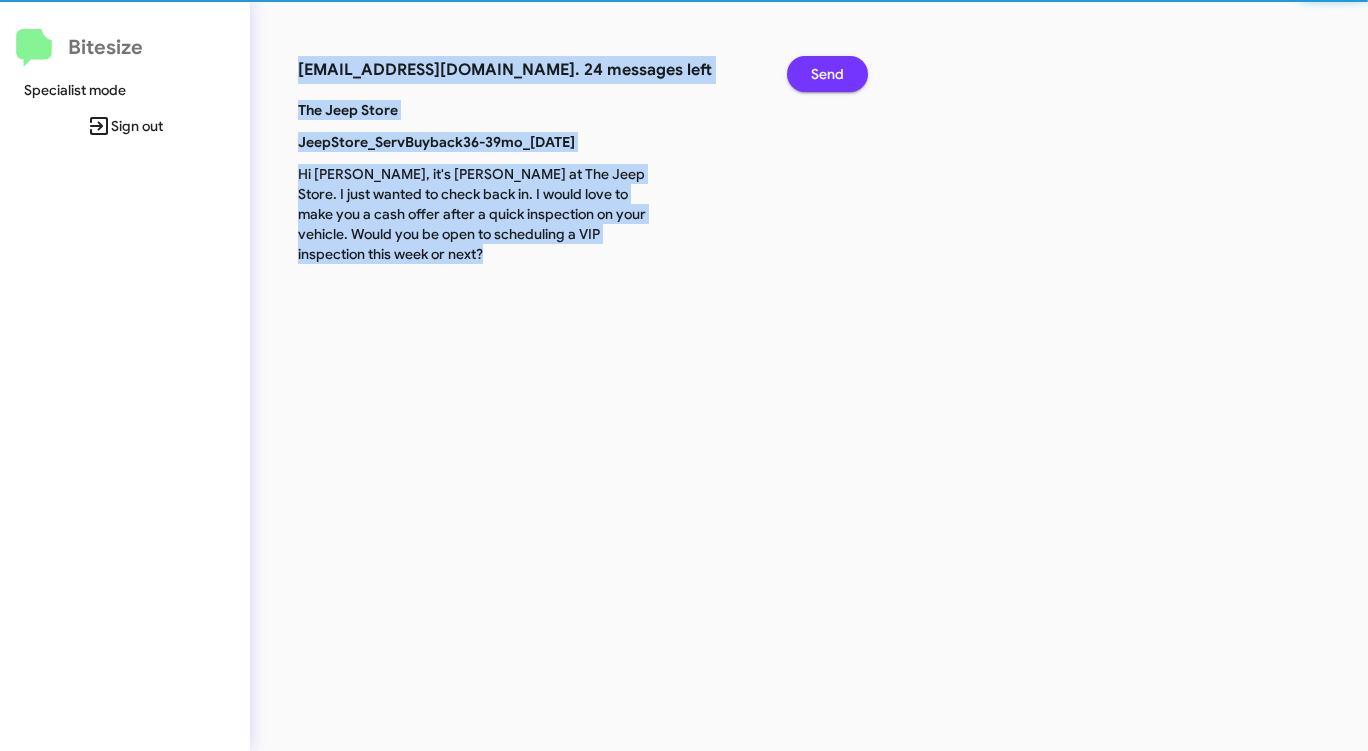 click on "Send" 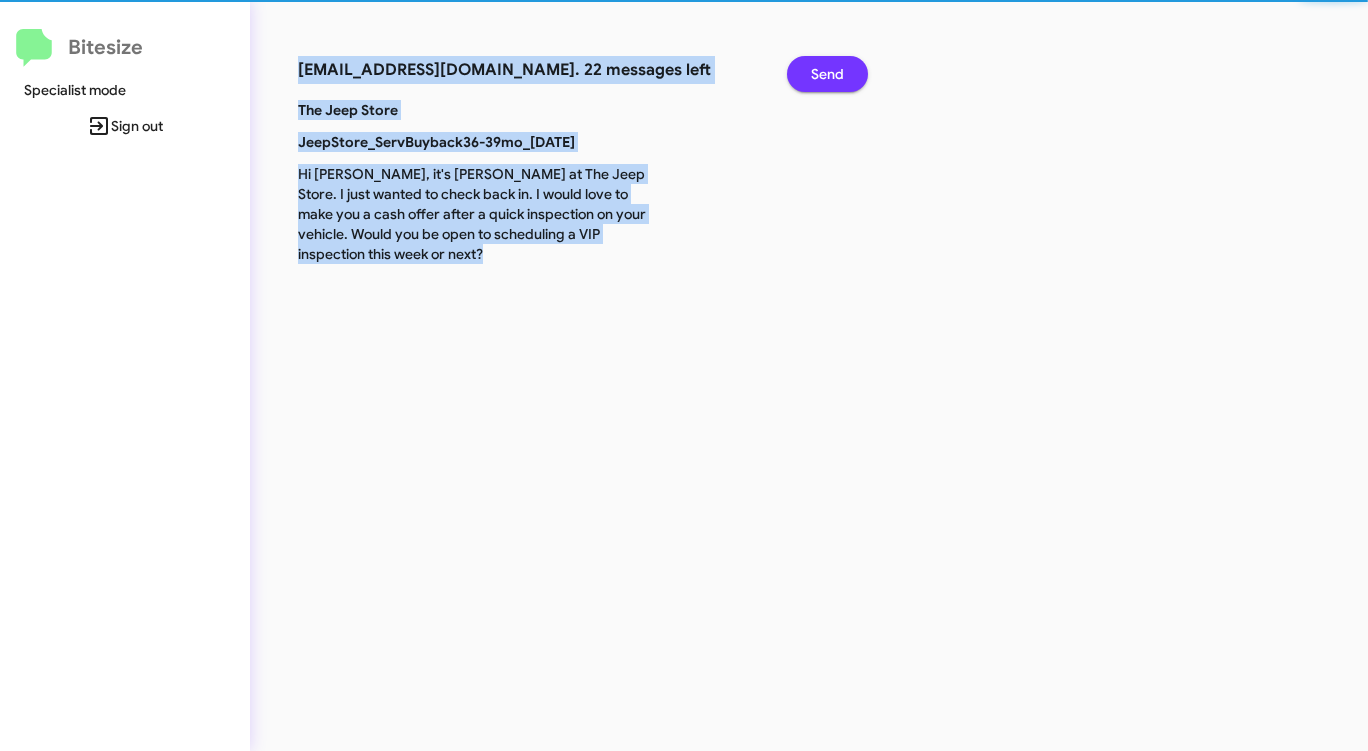 click on "Send" 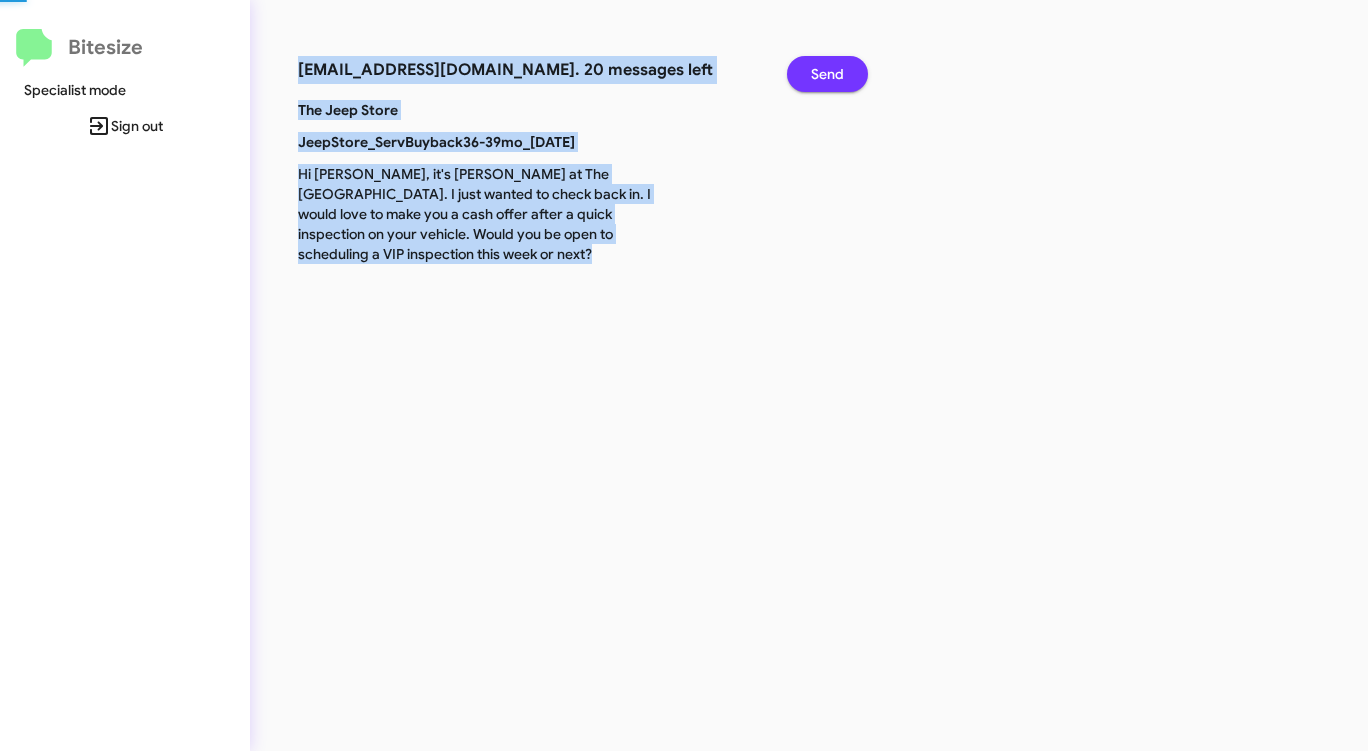 click on "Send" 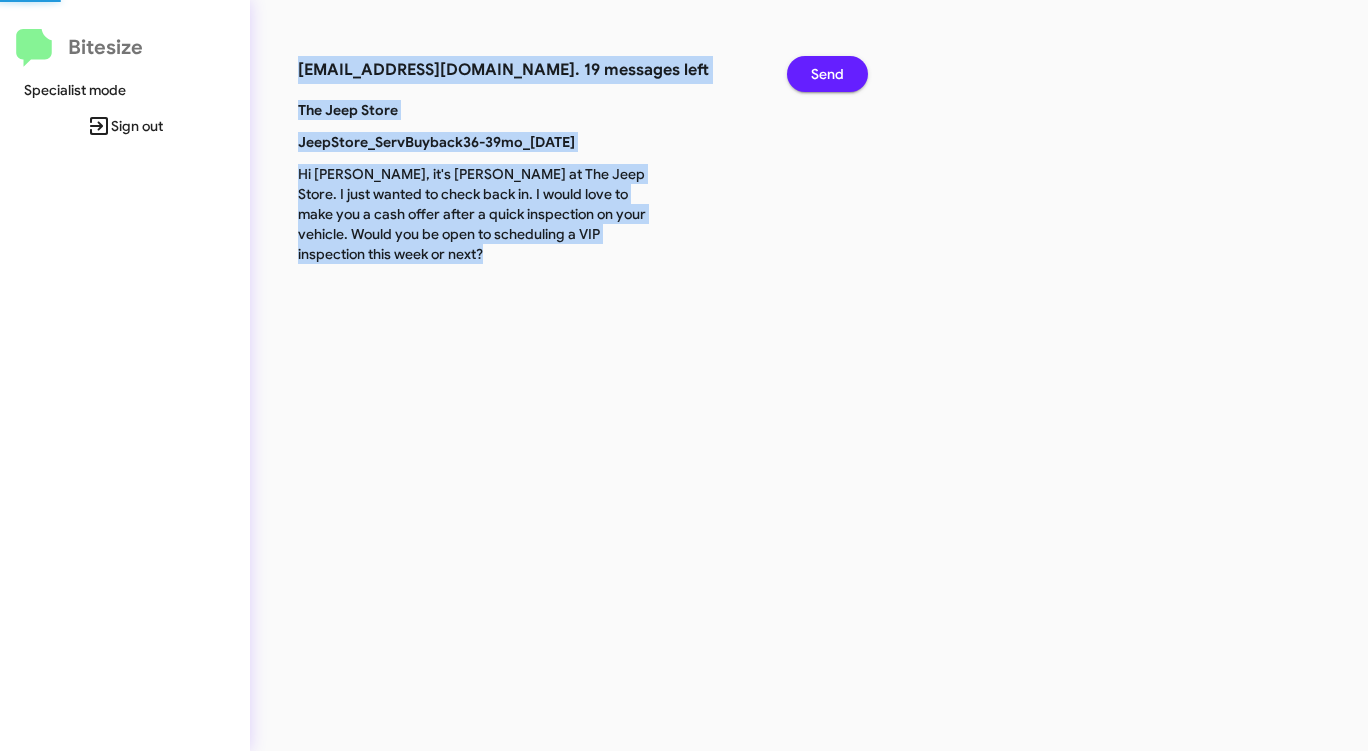 click on "Send" 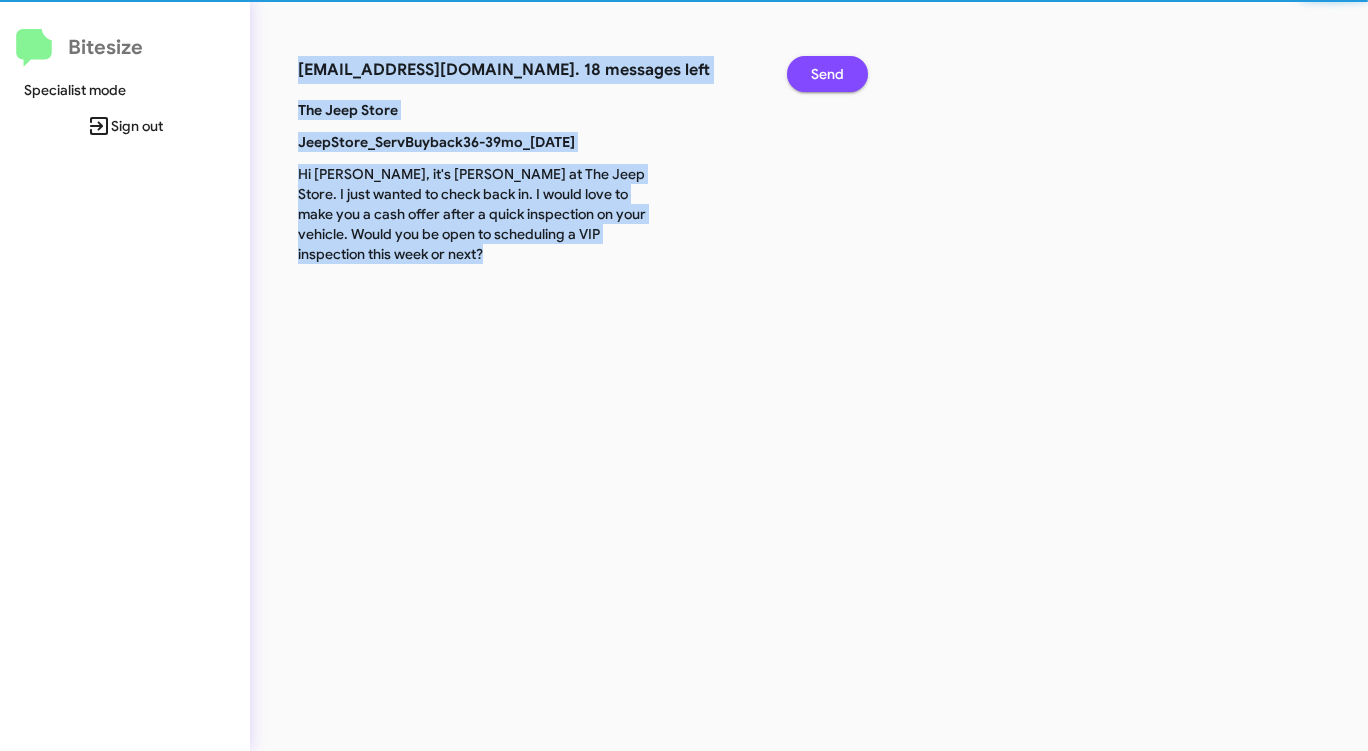 click on "Send" 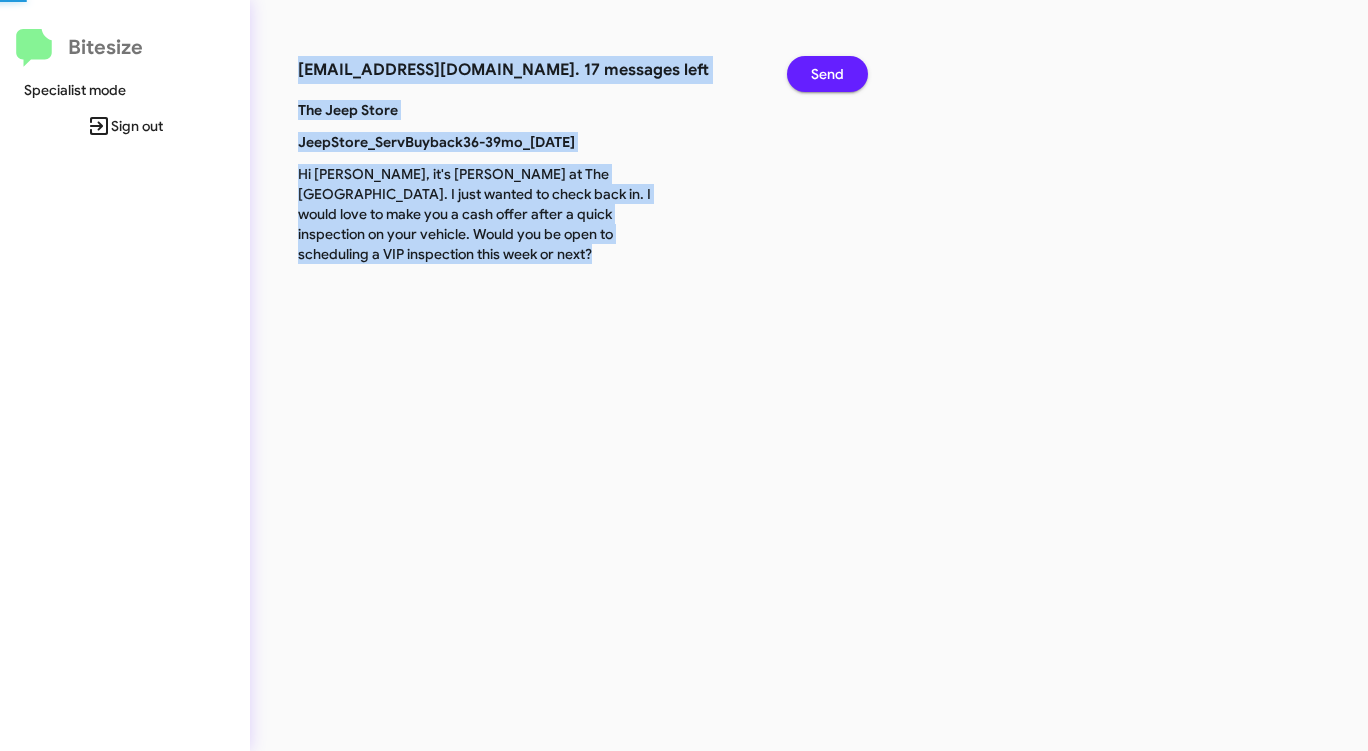 click on "Send" 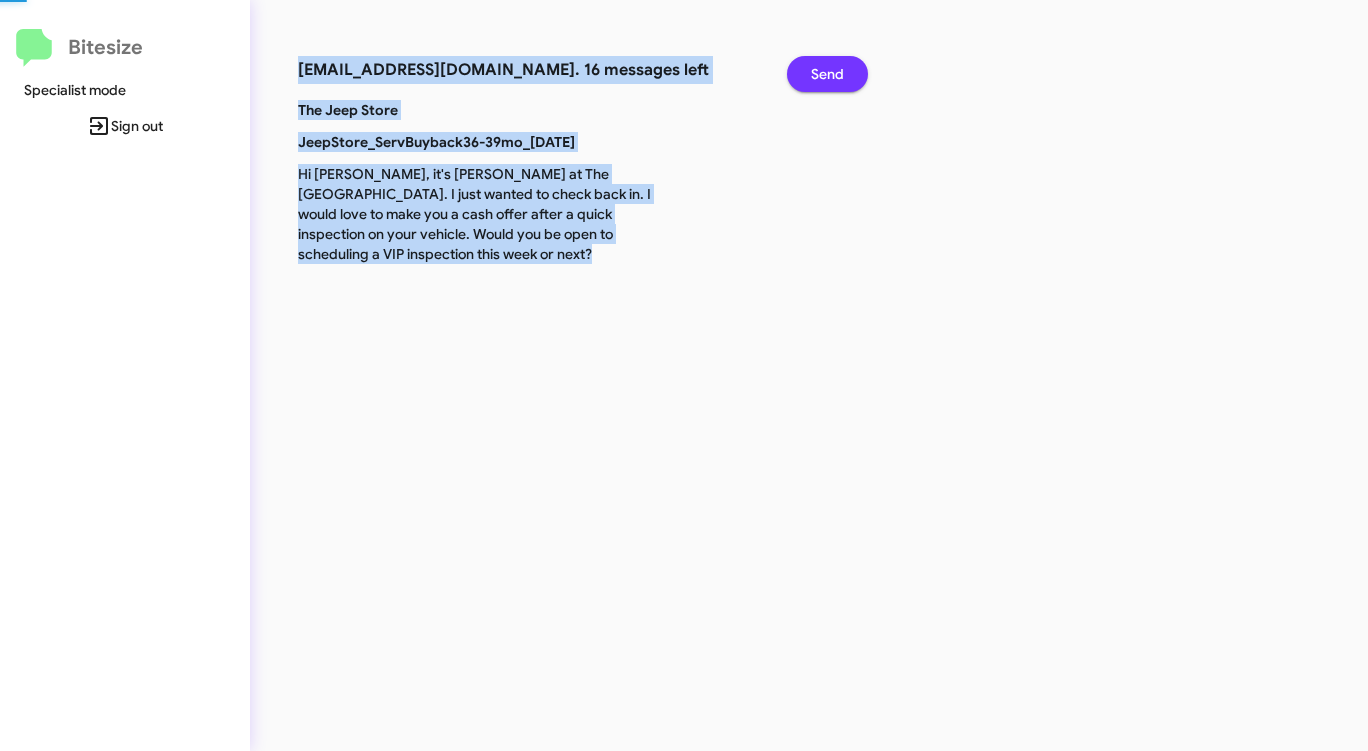 click on "Send" 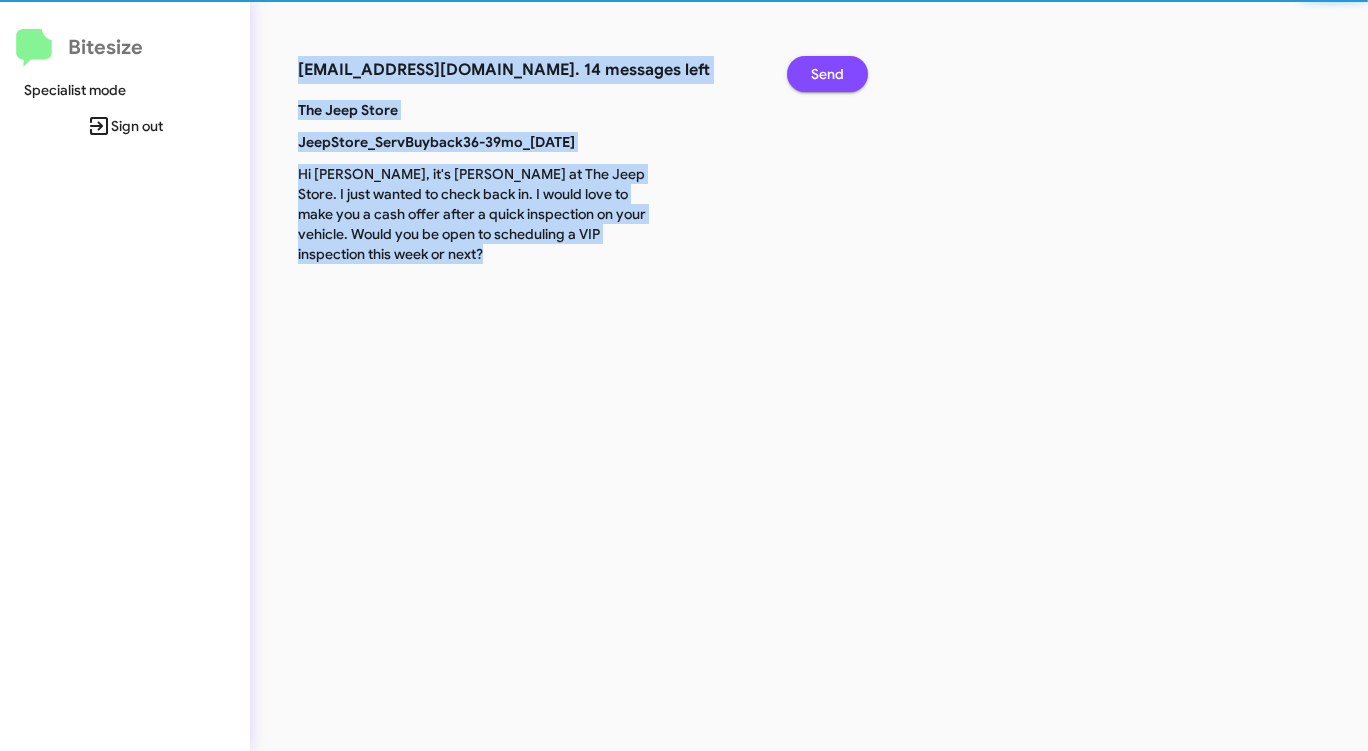 click on "Send" 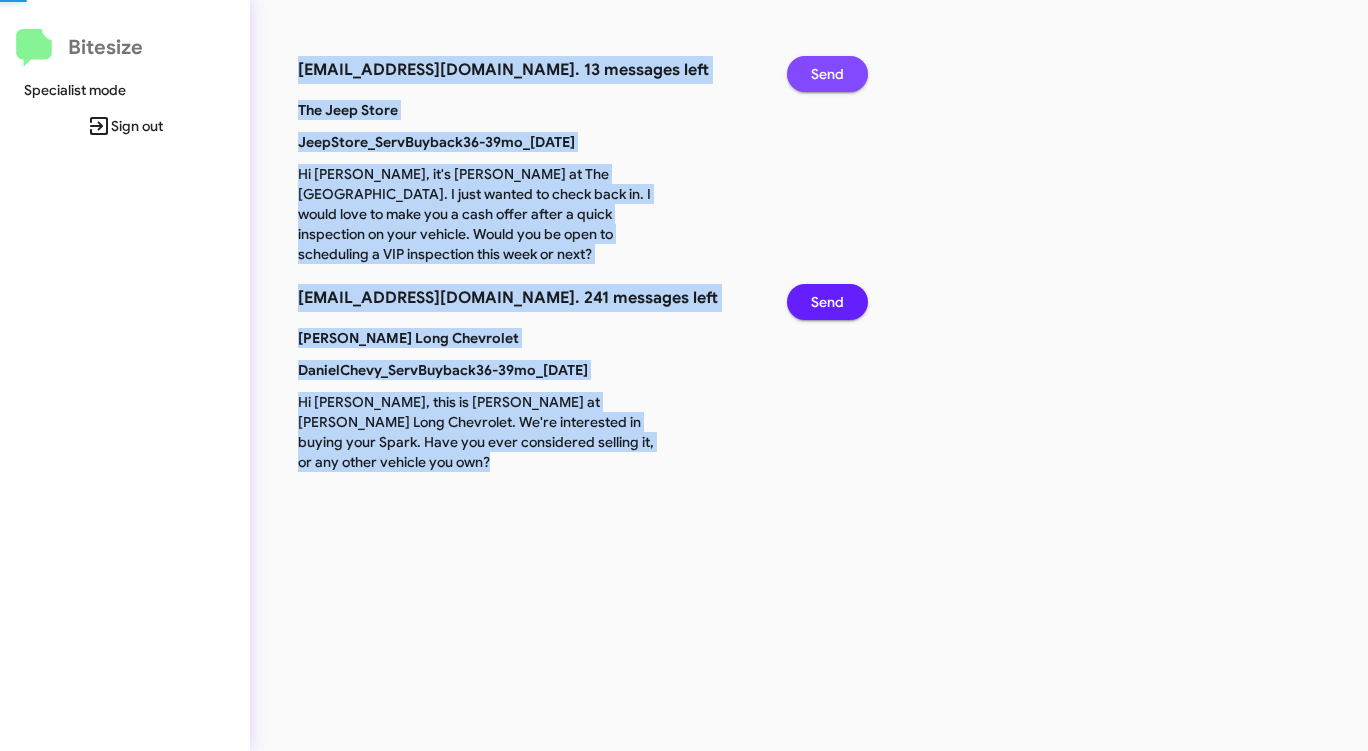 click on "Send" 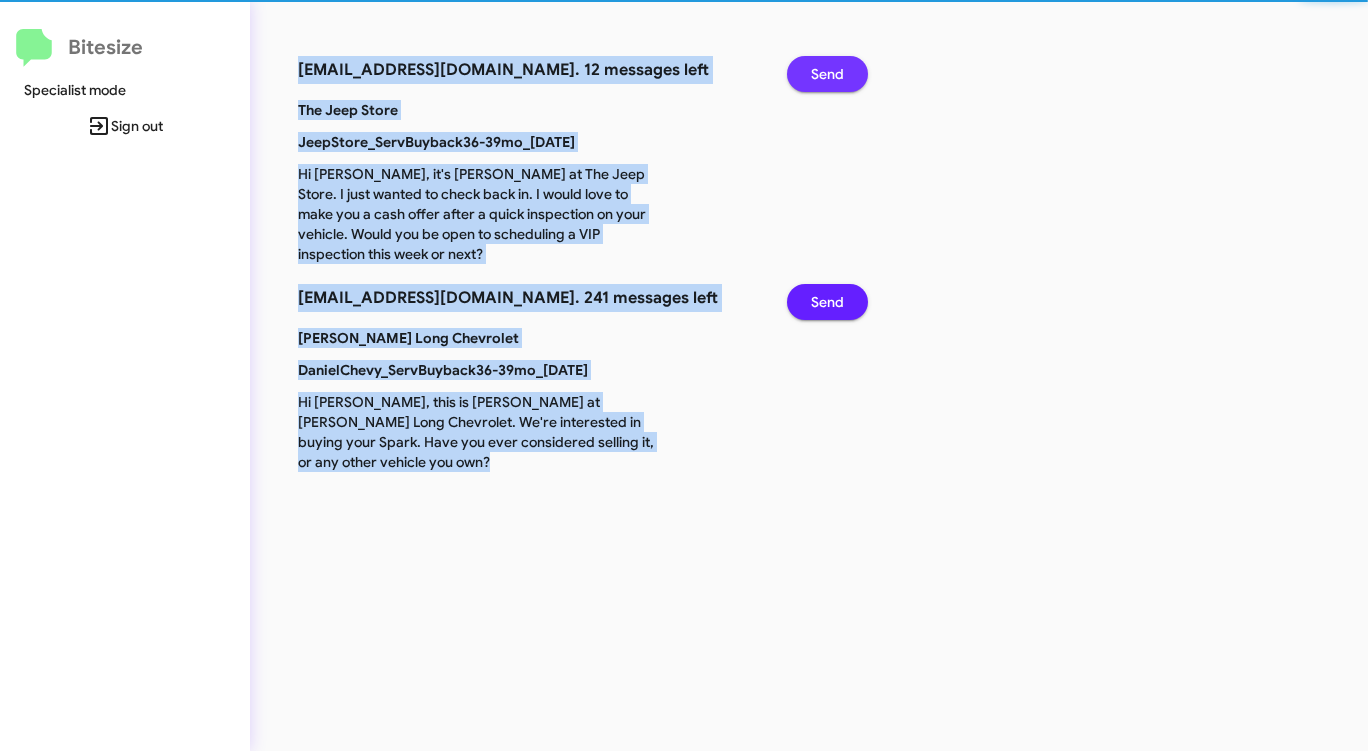 click on "Send" 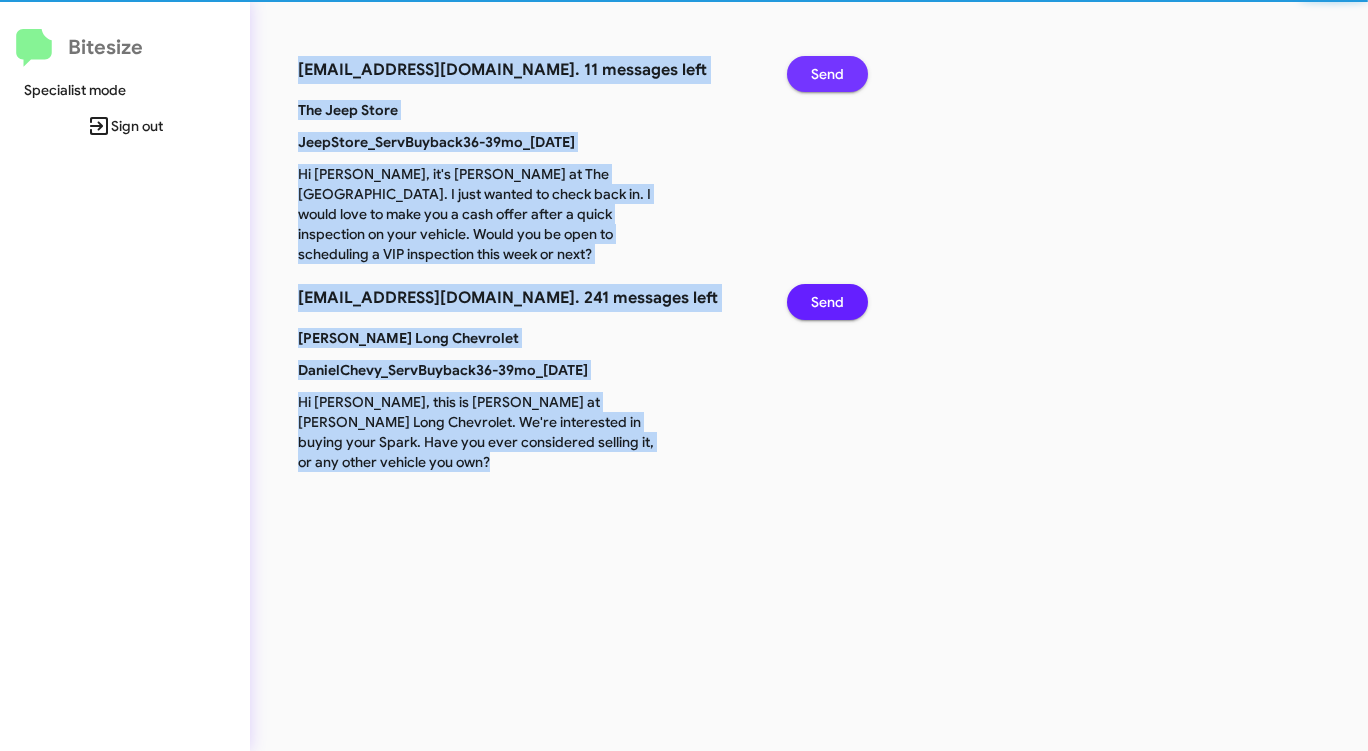 click on "Send" 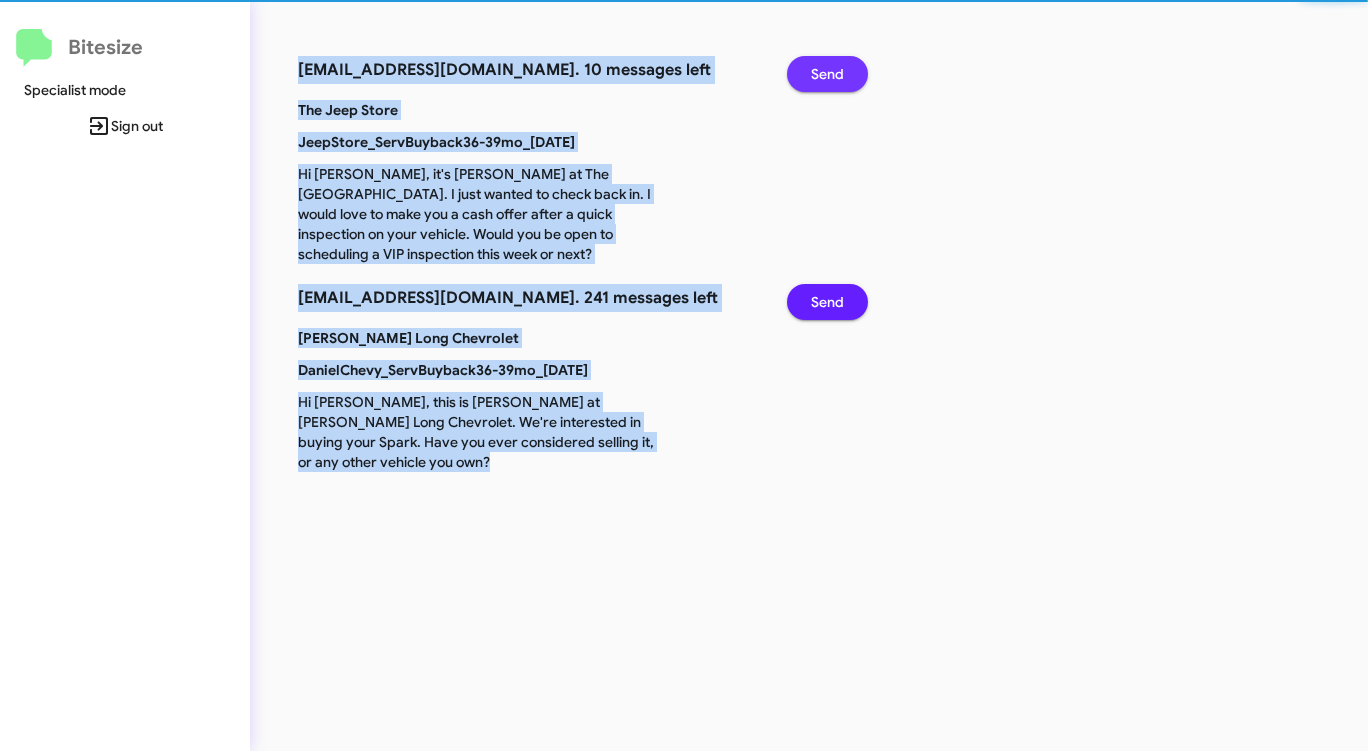 click on "Send" 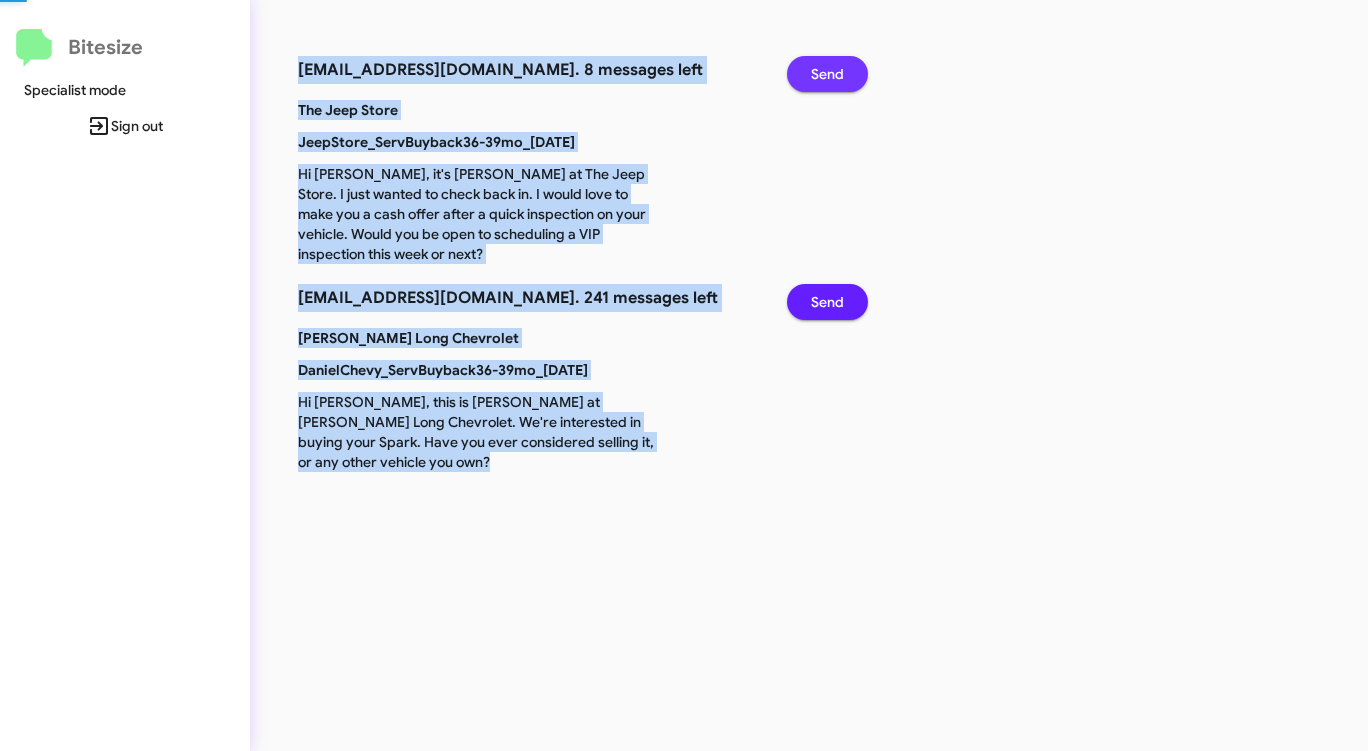 click on "Send" 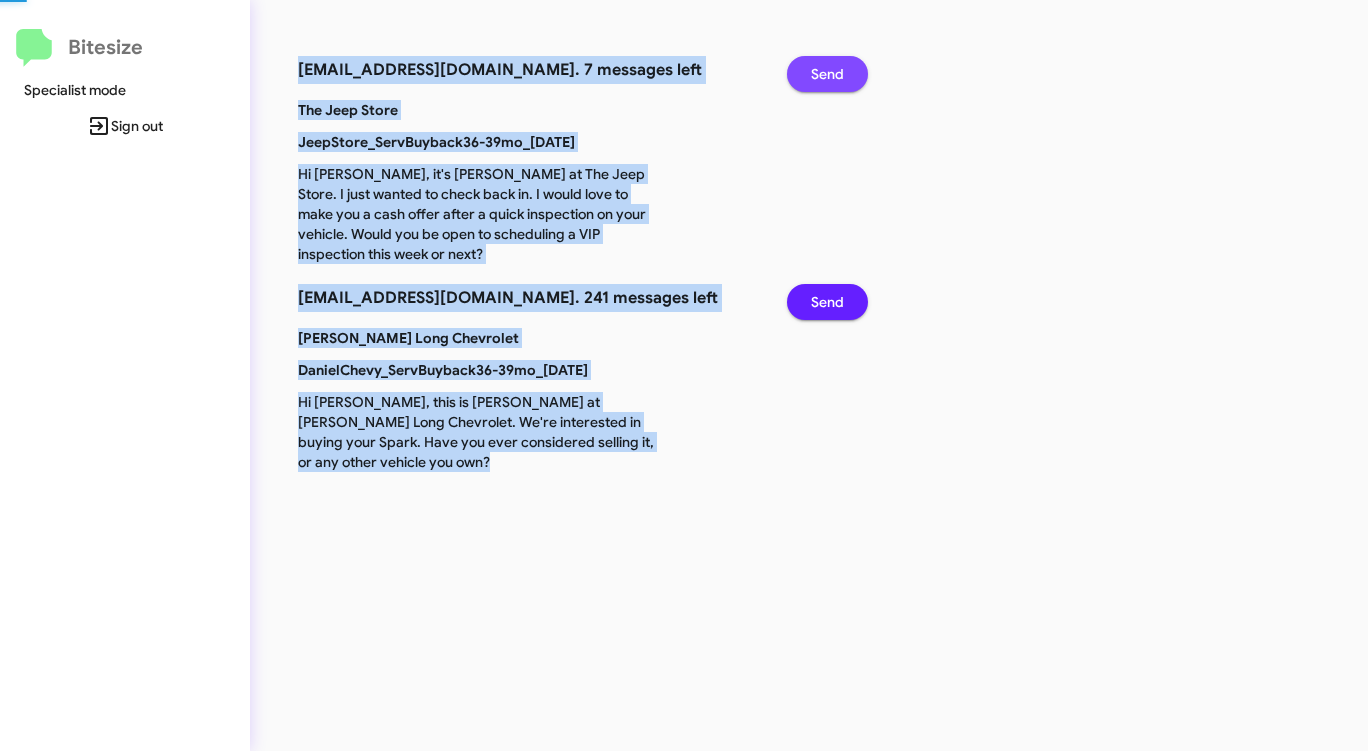 click on "Send" 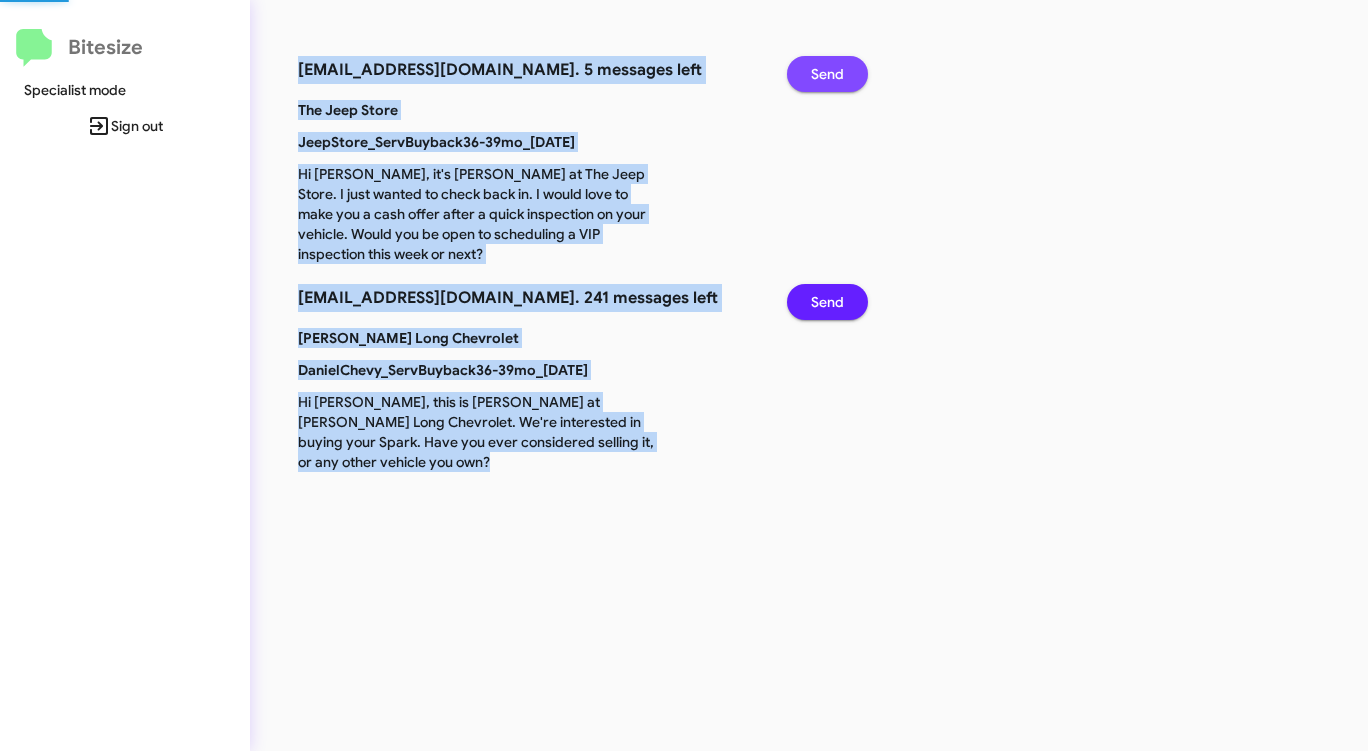 click on "Send" 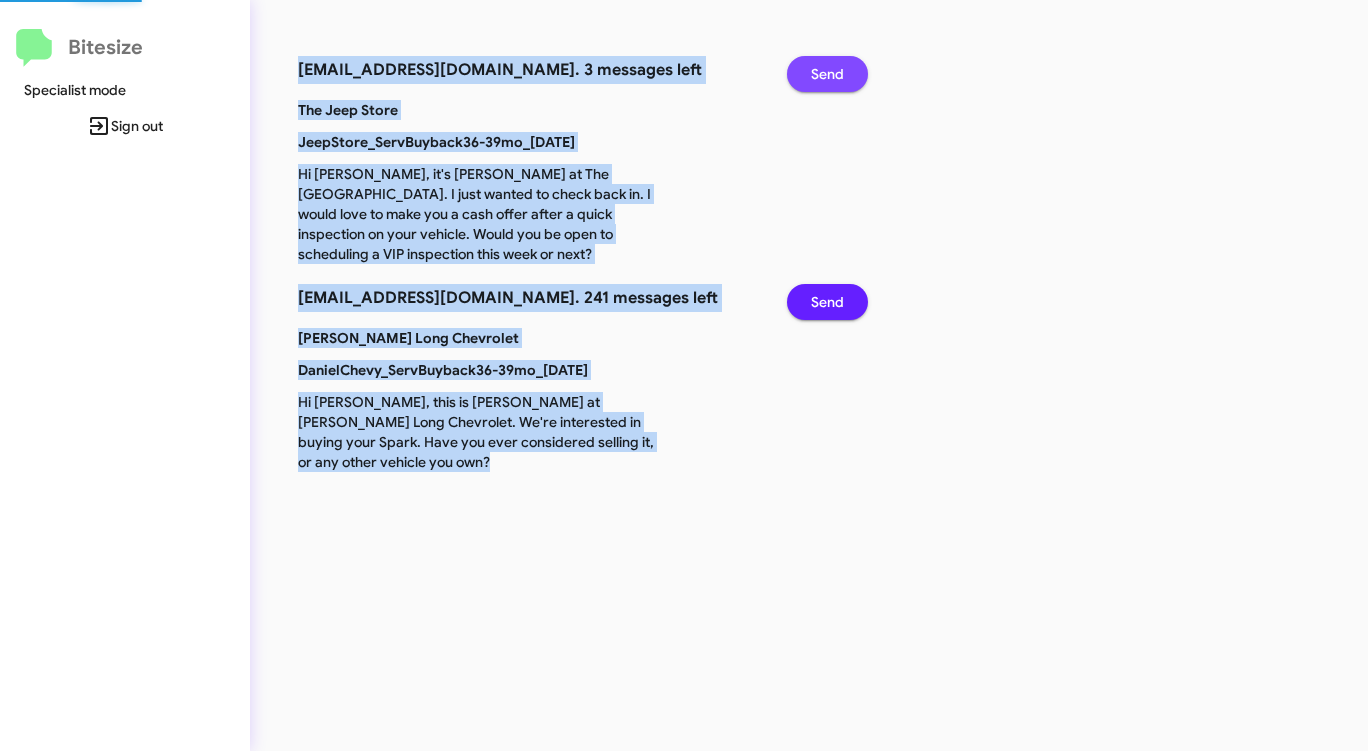 click on "Send" 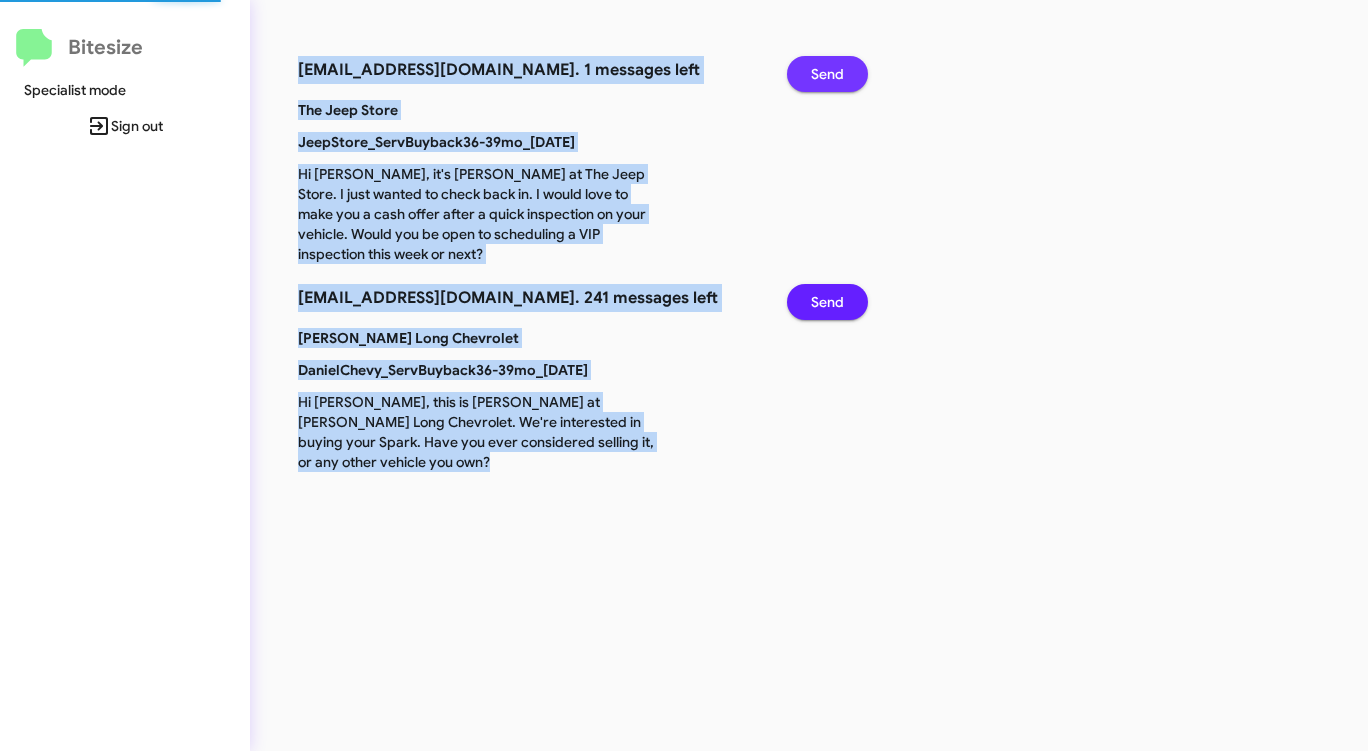 click on "Send" 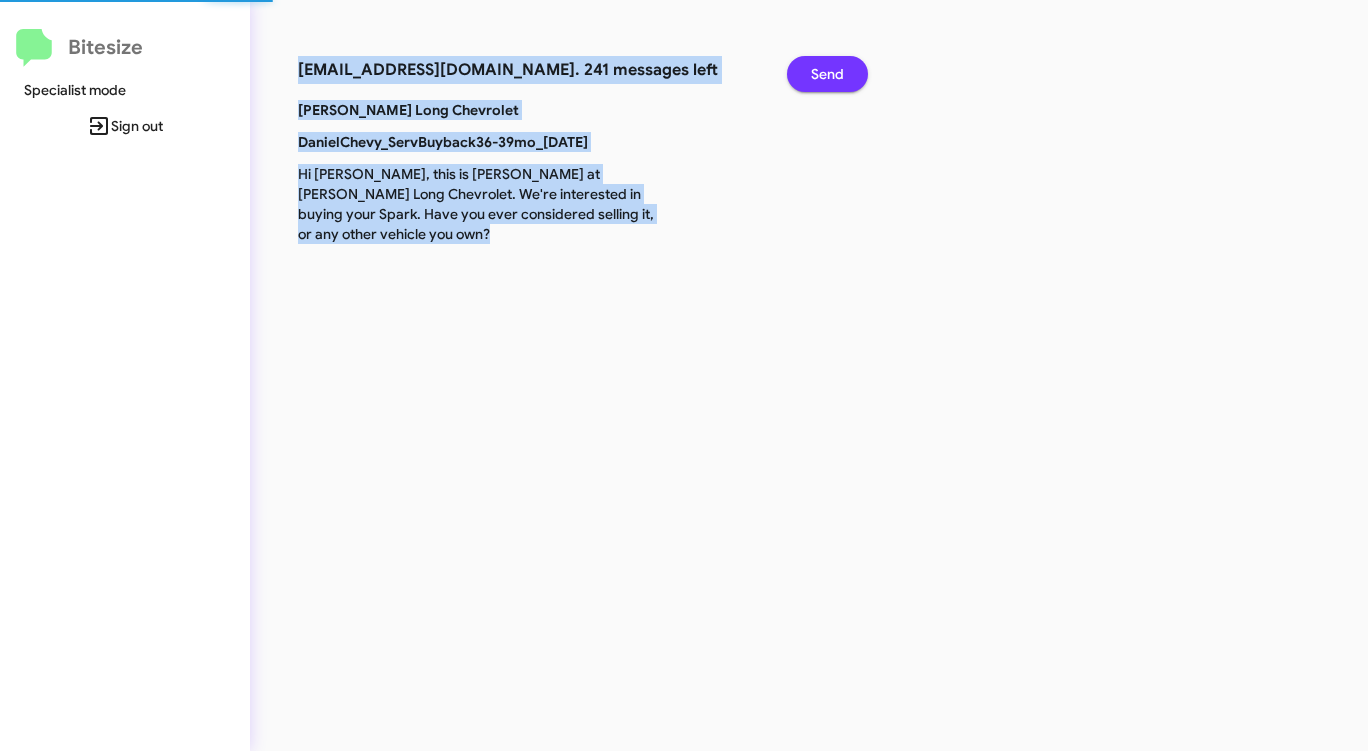click on "Send" 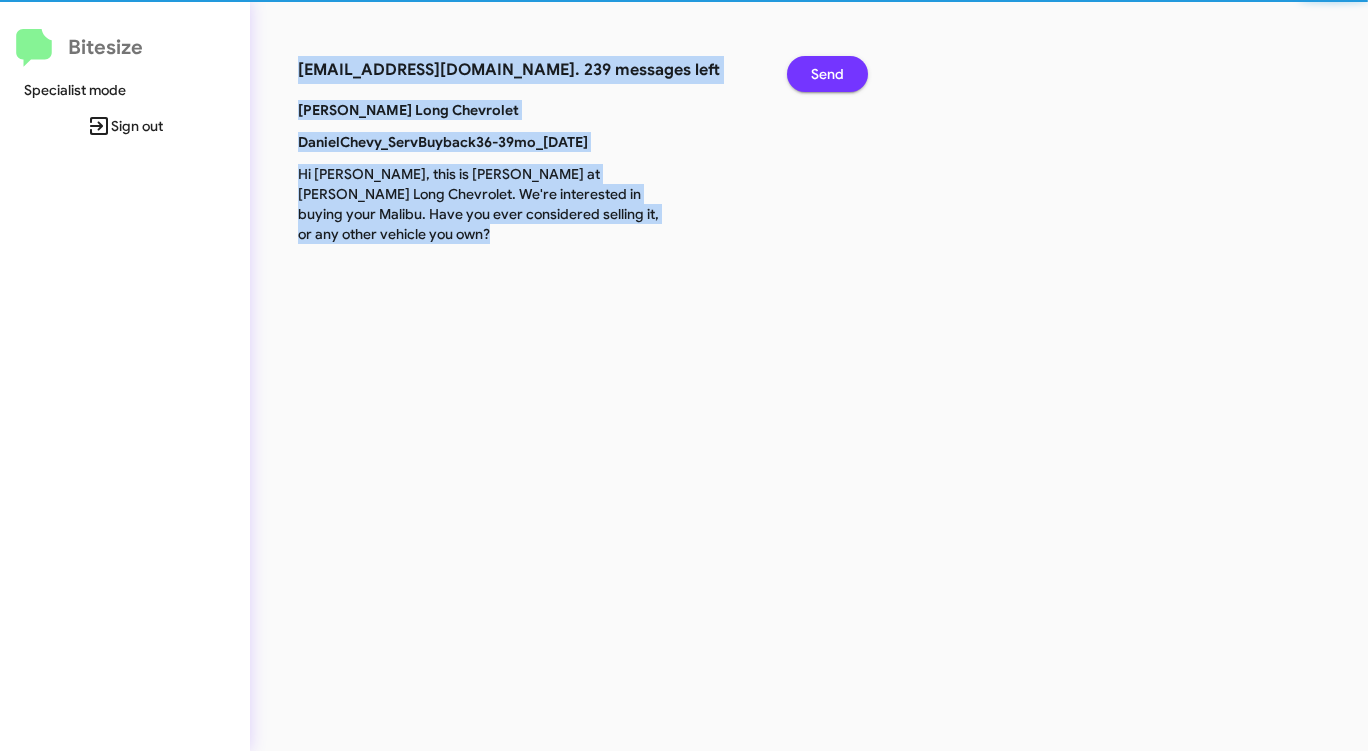click on "Send" 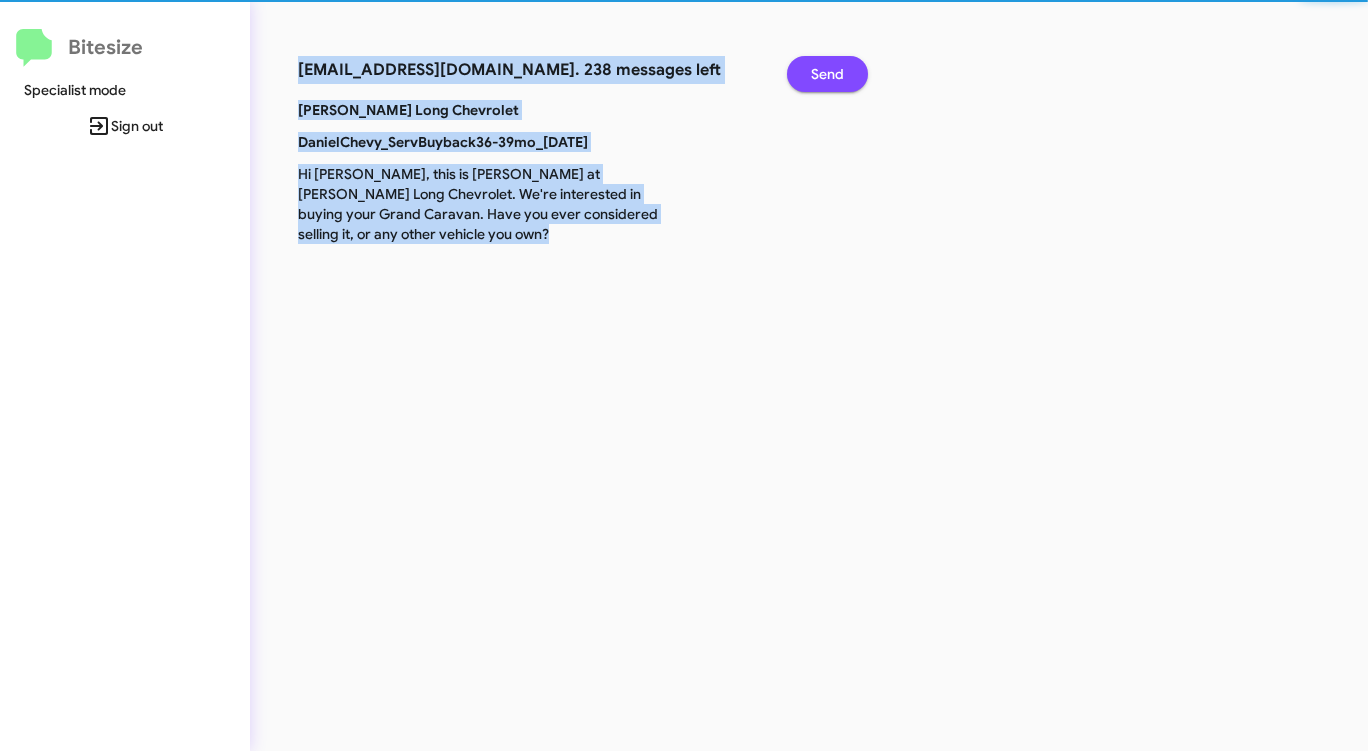 click on "Send" 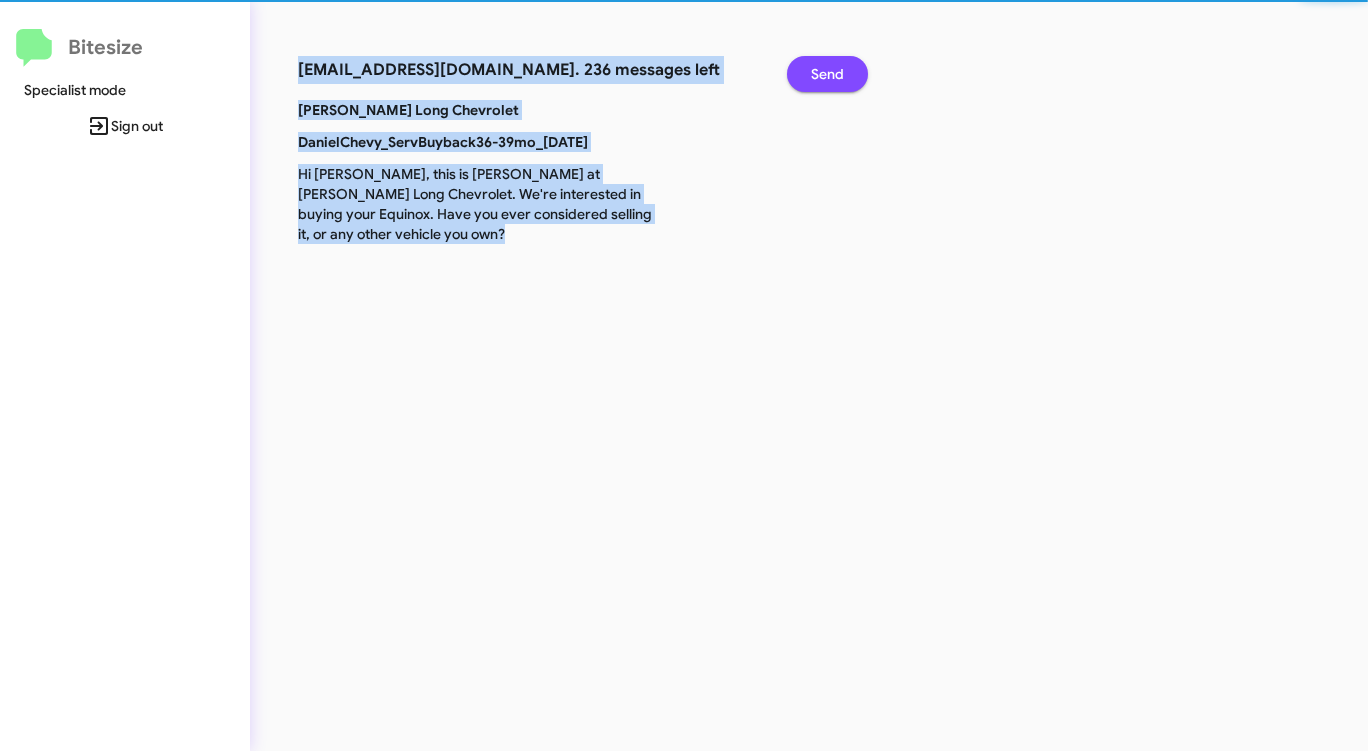 click on "Send" 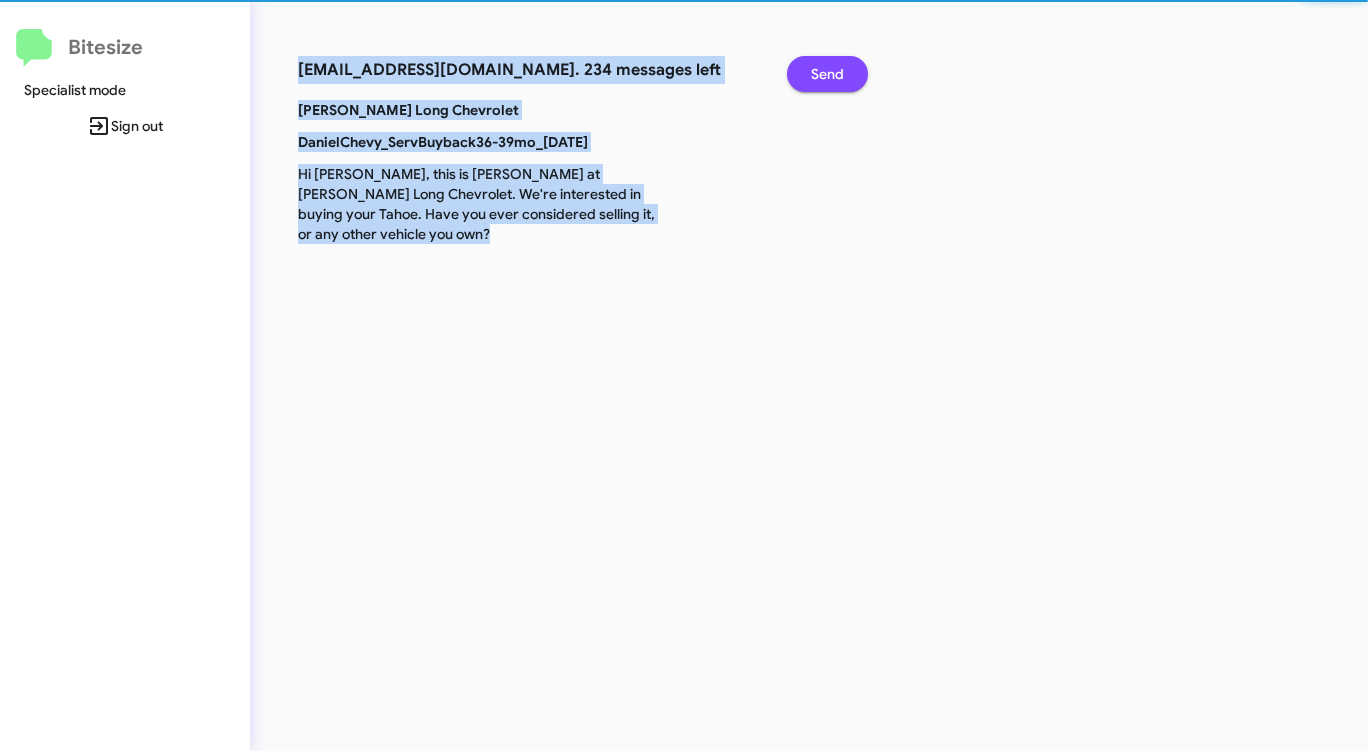 click on "Send" 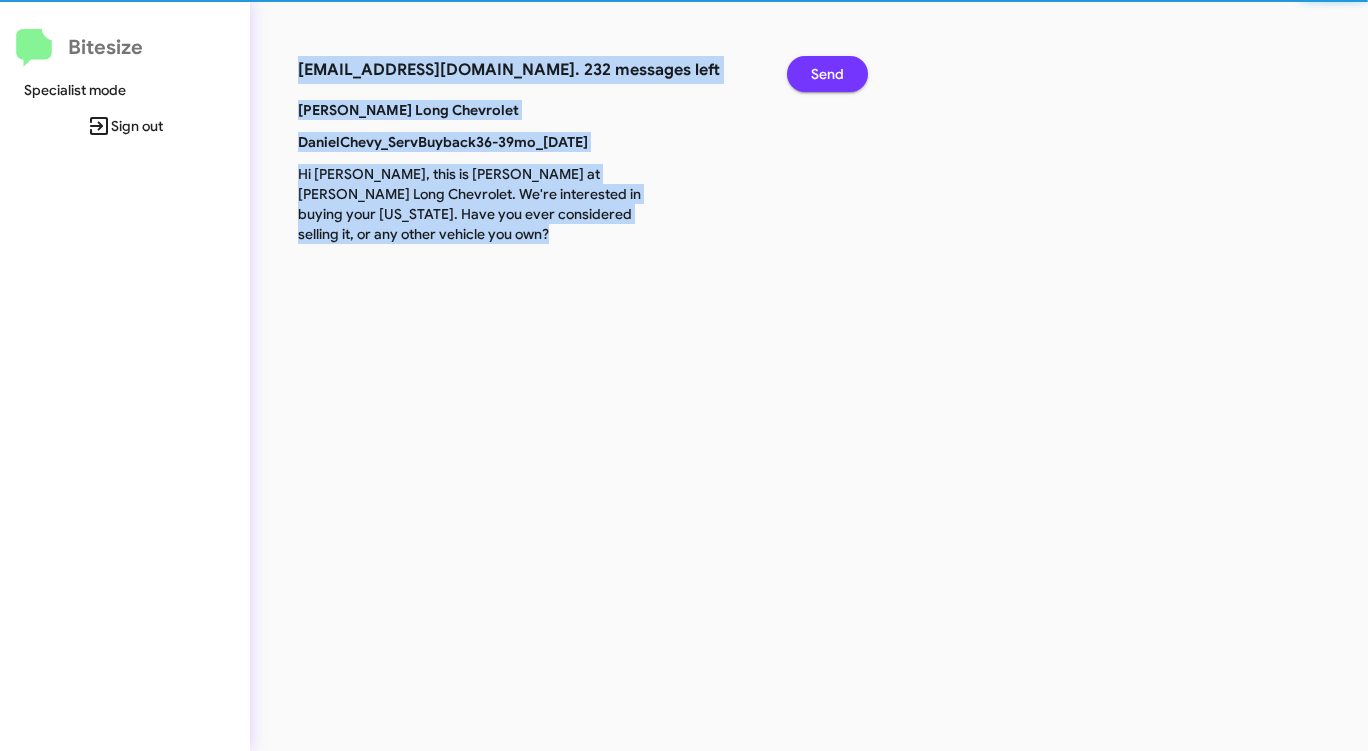click on "Send" 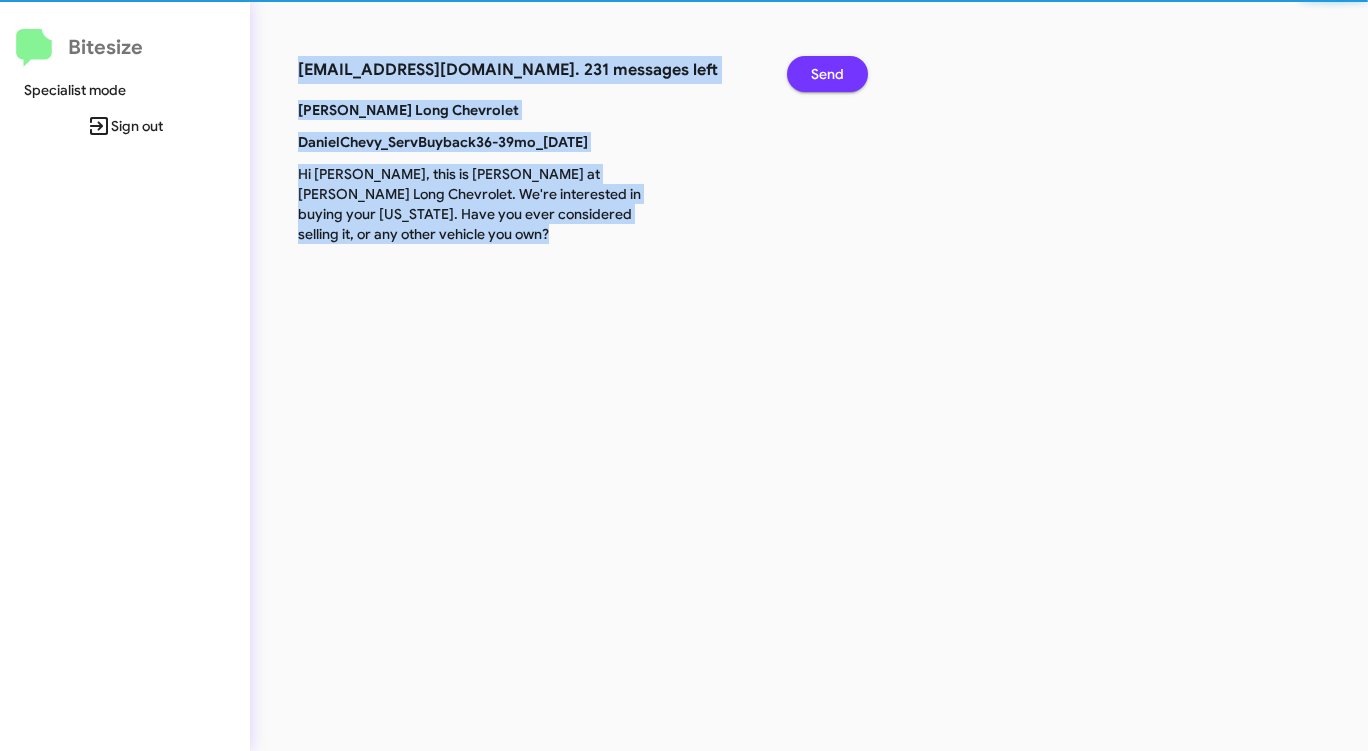 click on "Send" 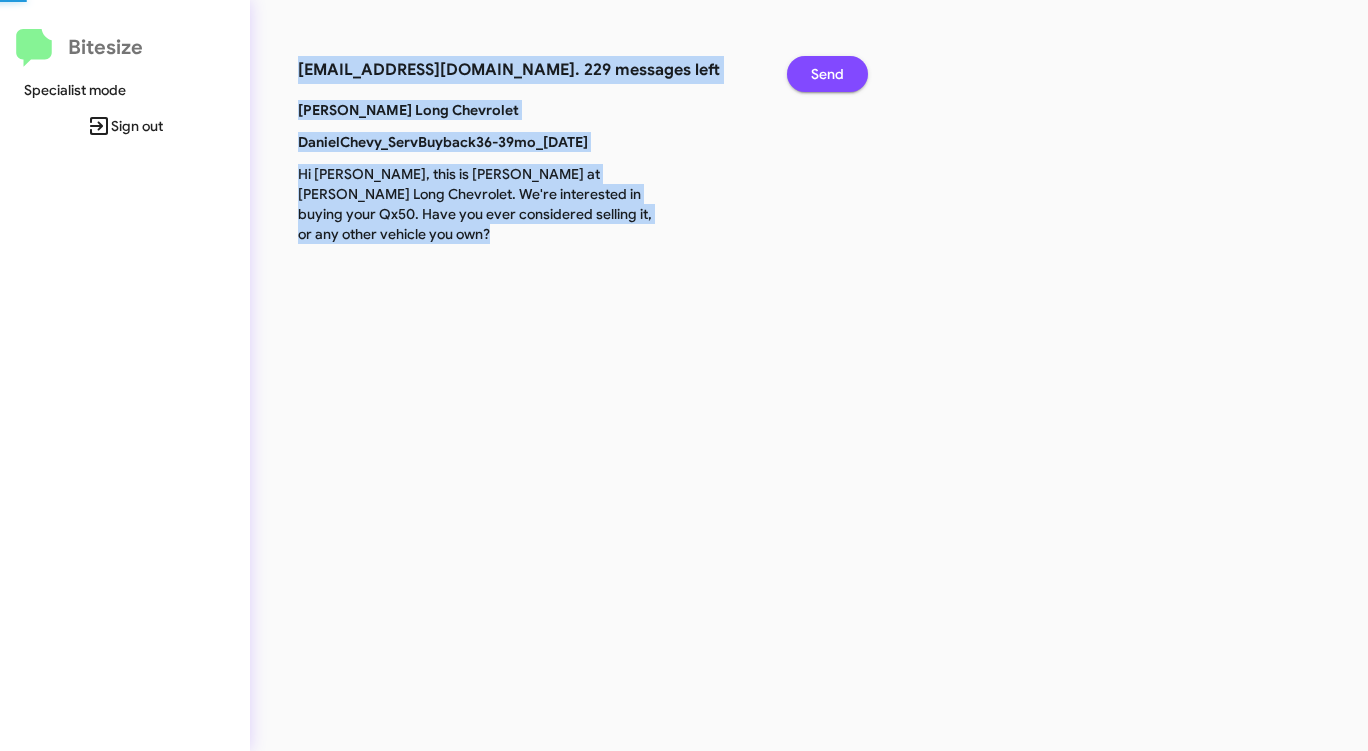 click on "Send" 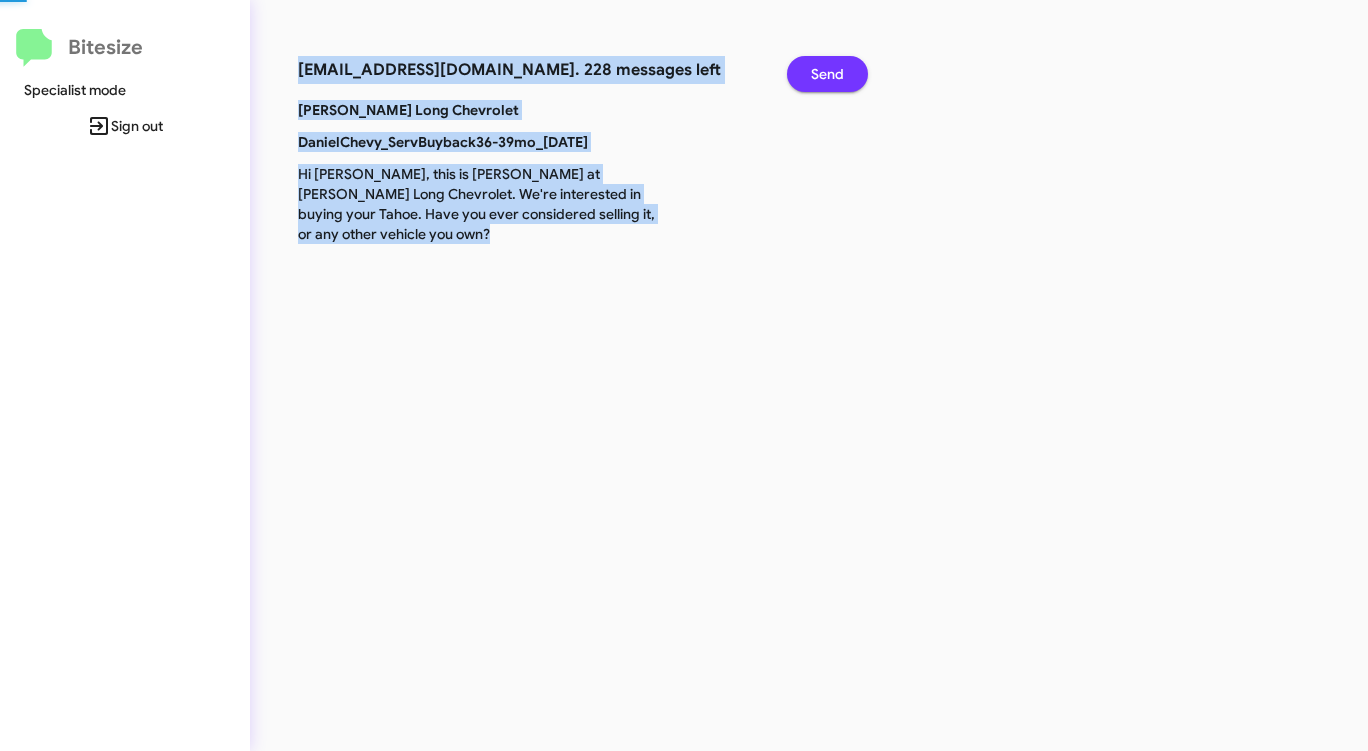 click on "Send" 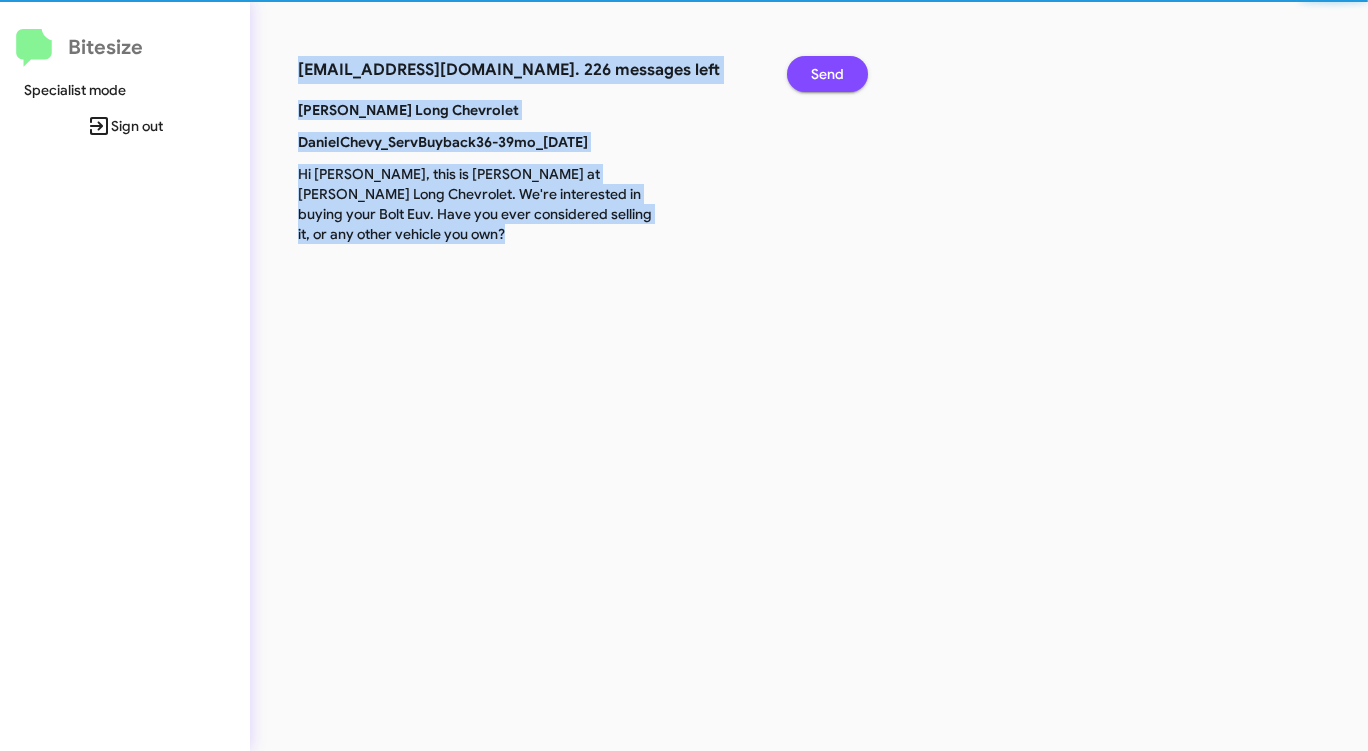 click on "Send" 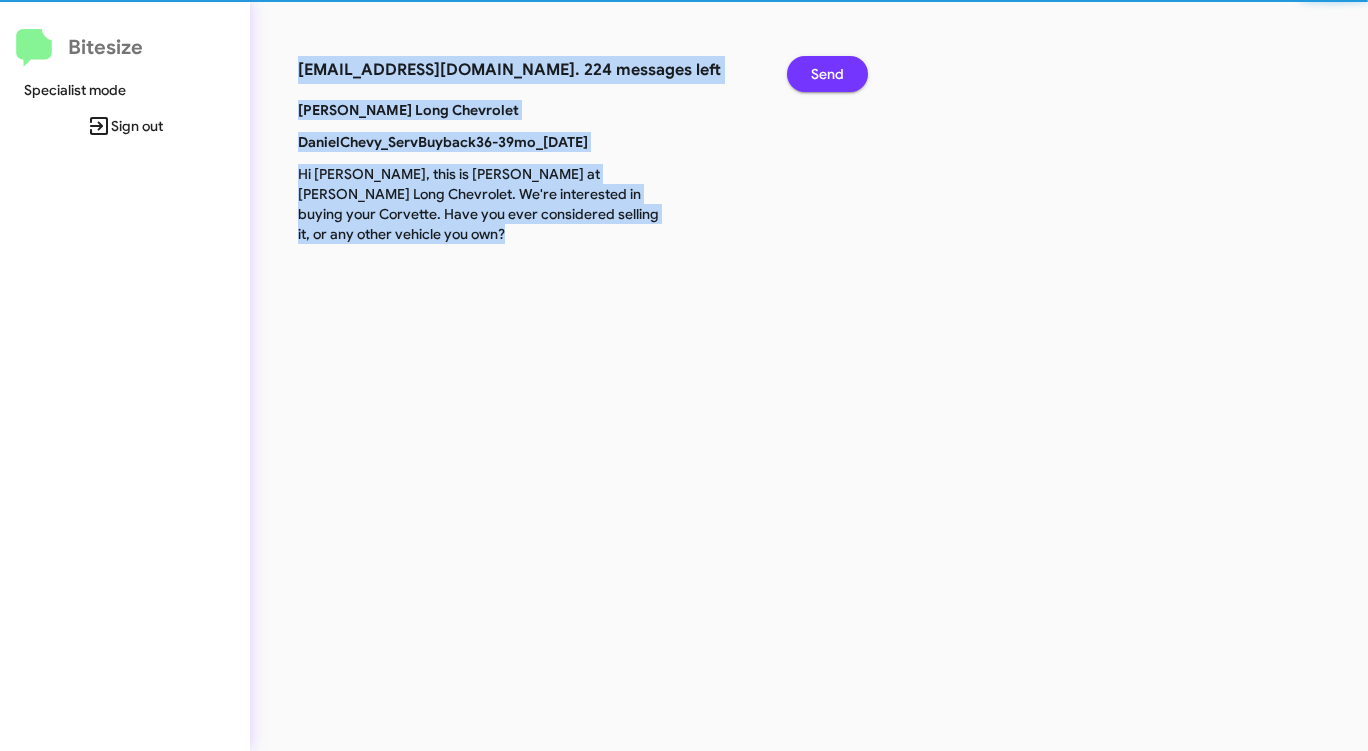 click on "Send" 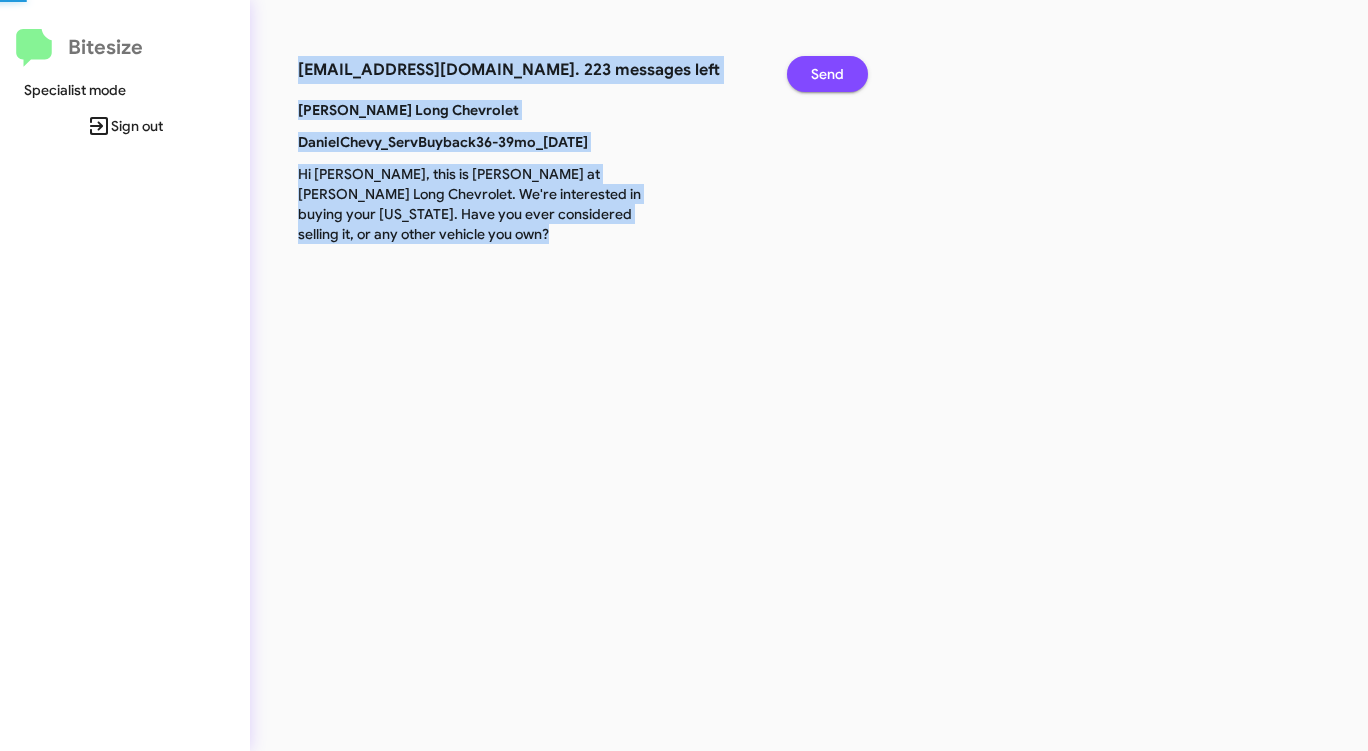 click on "Send" 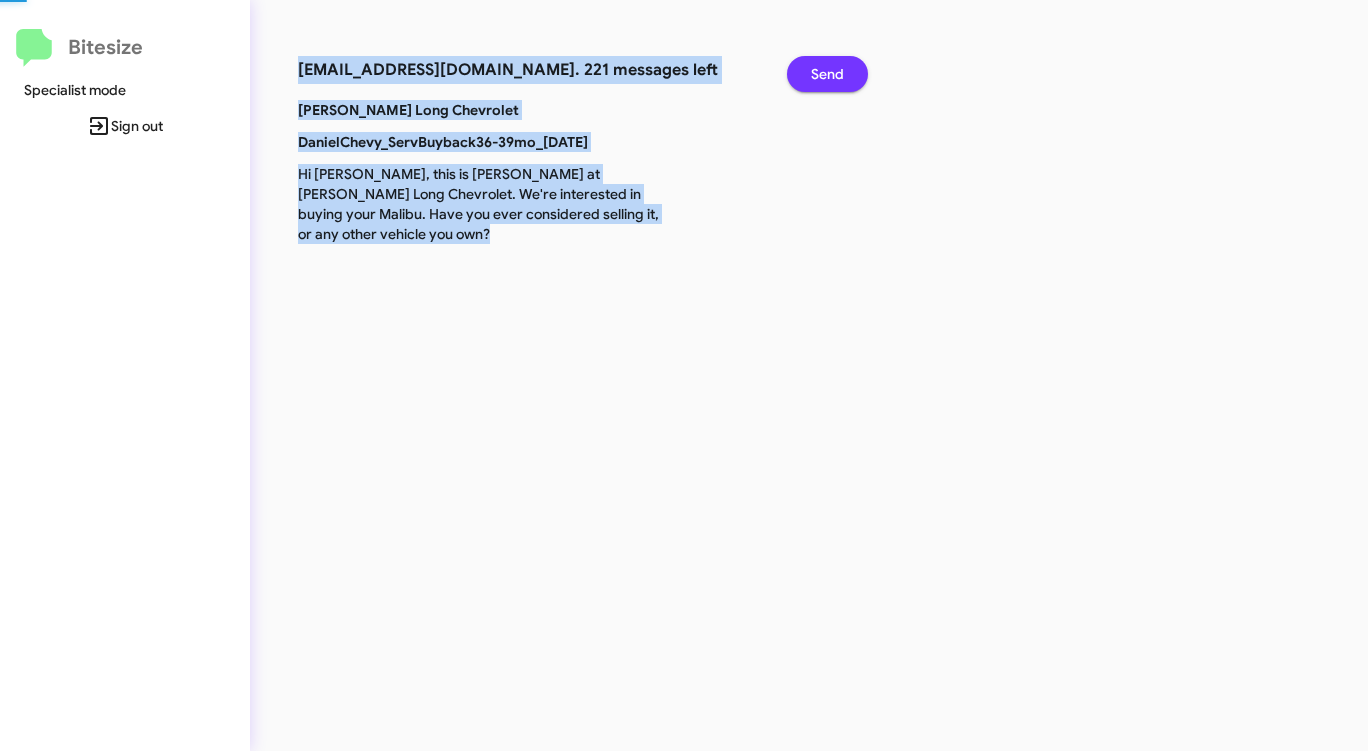 click on "Send" 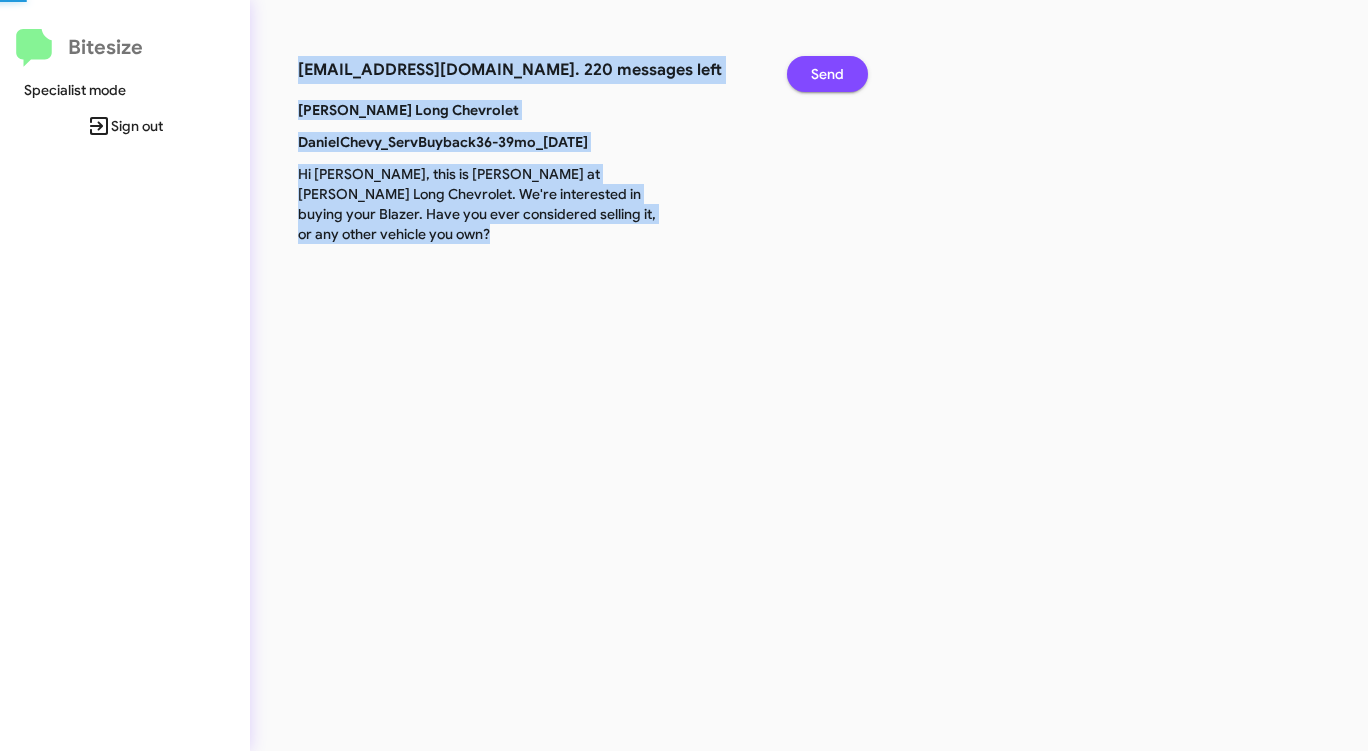 click on "Send" 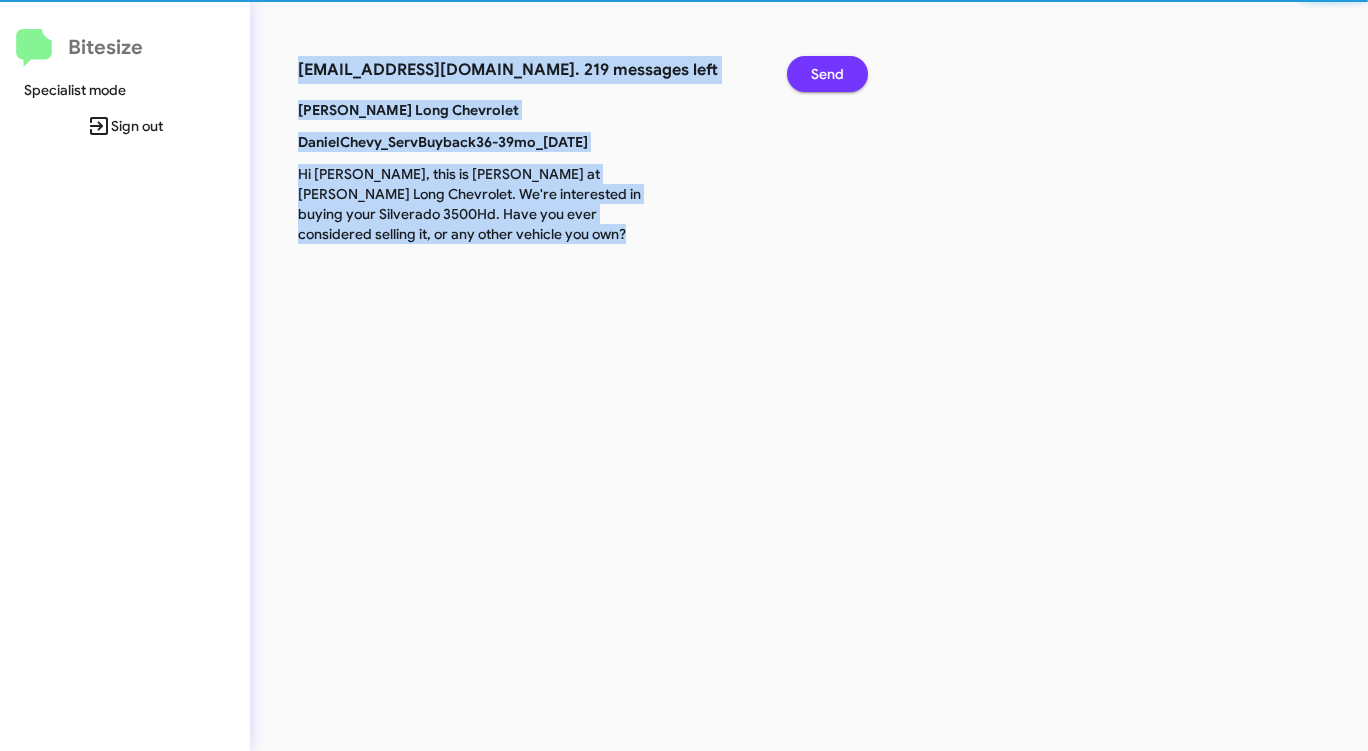 click on "Send" 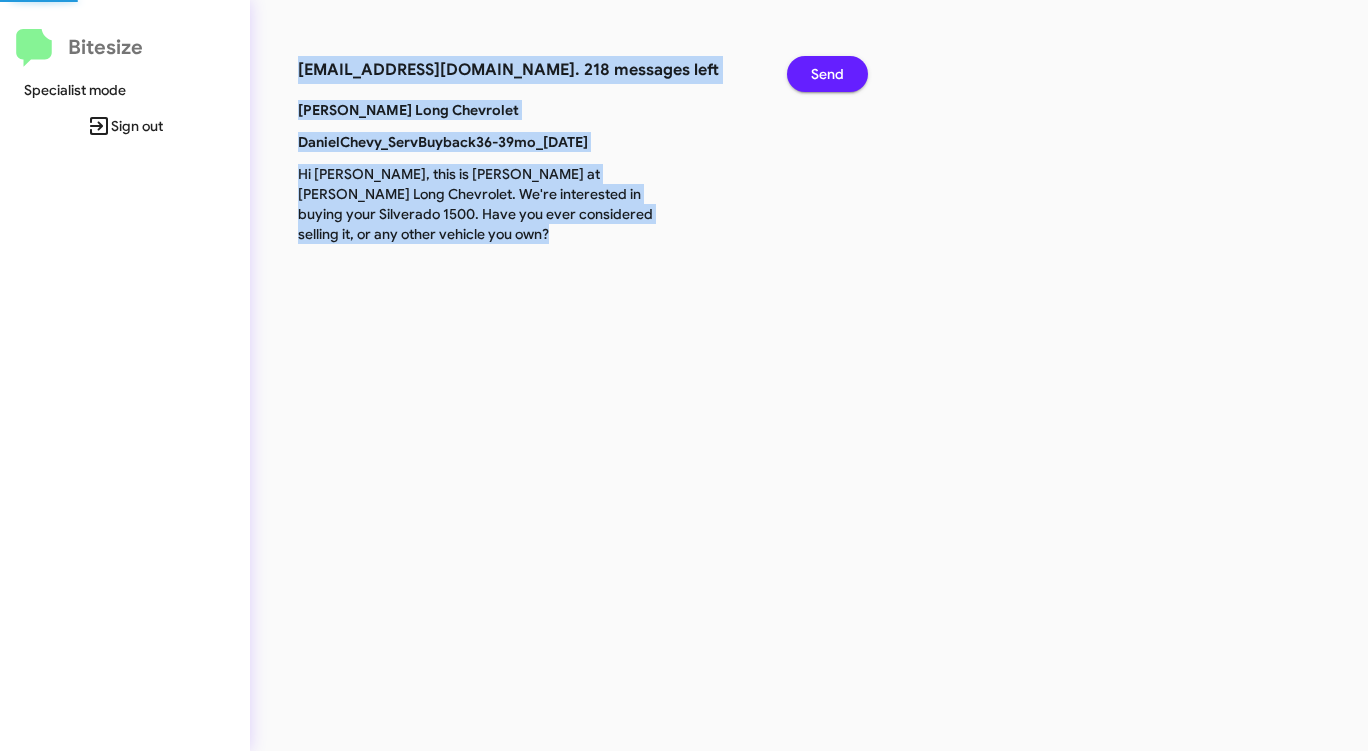 click on "Send" 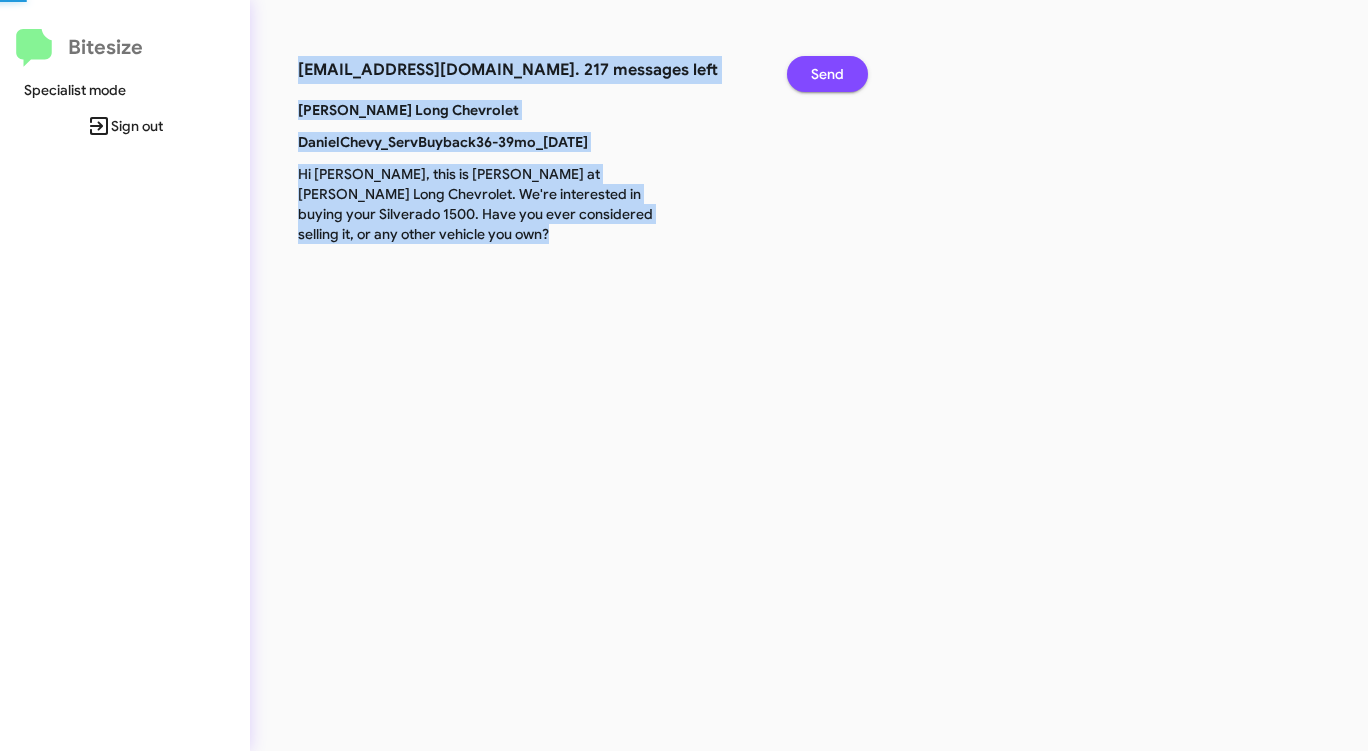 click on "Send" 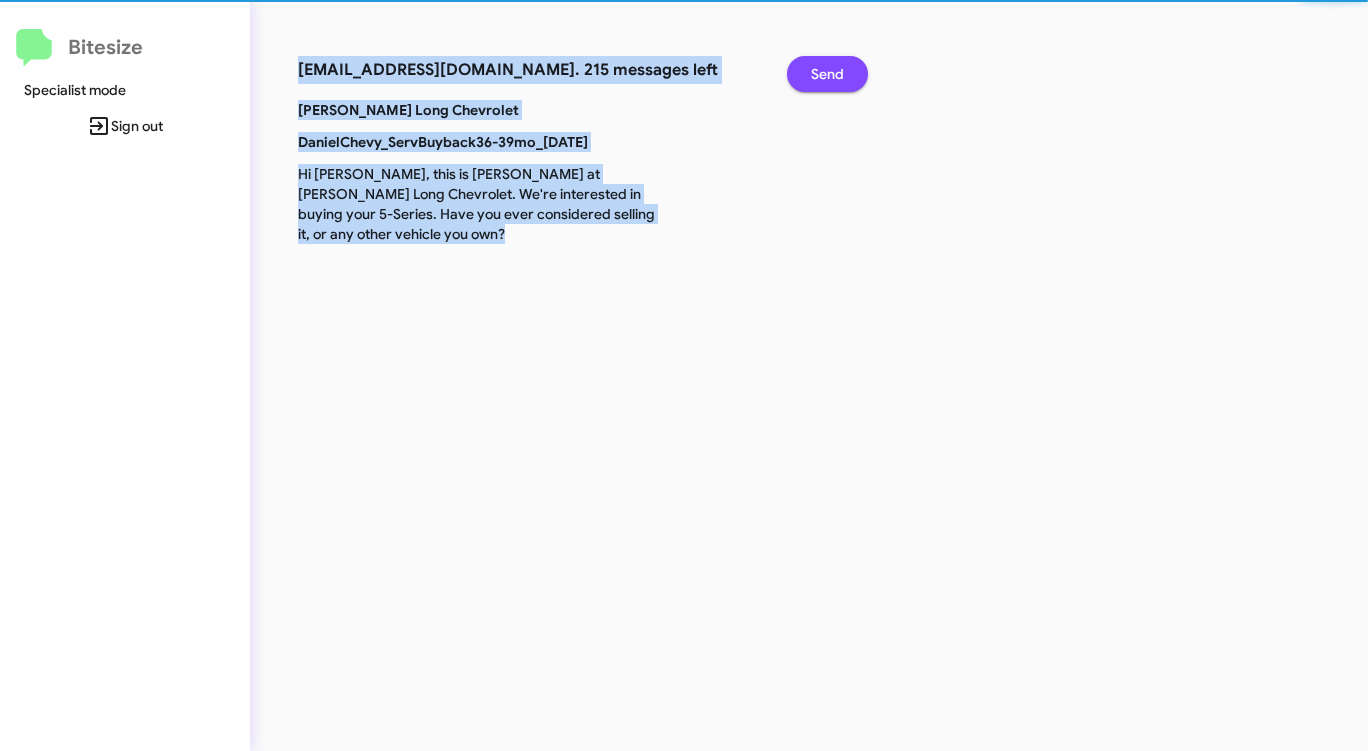 click on "Send" 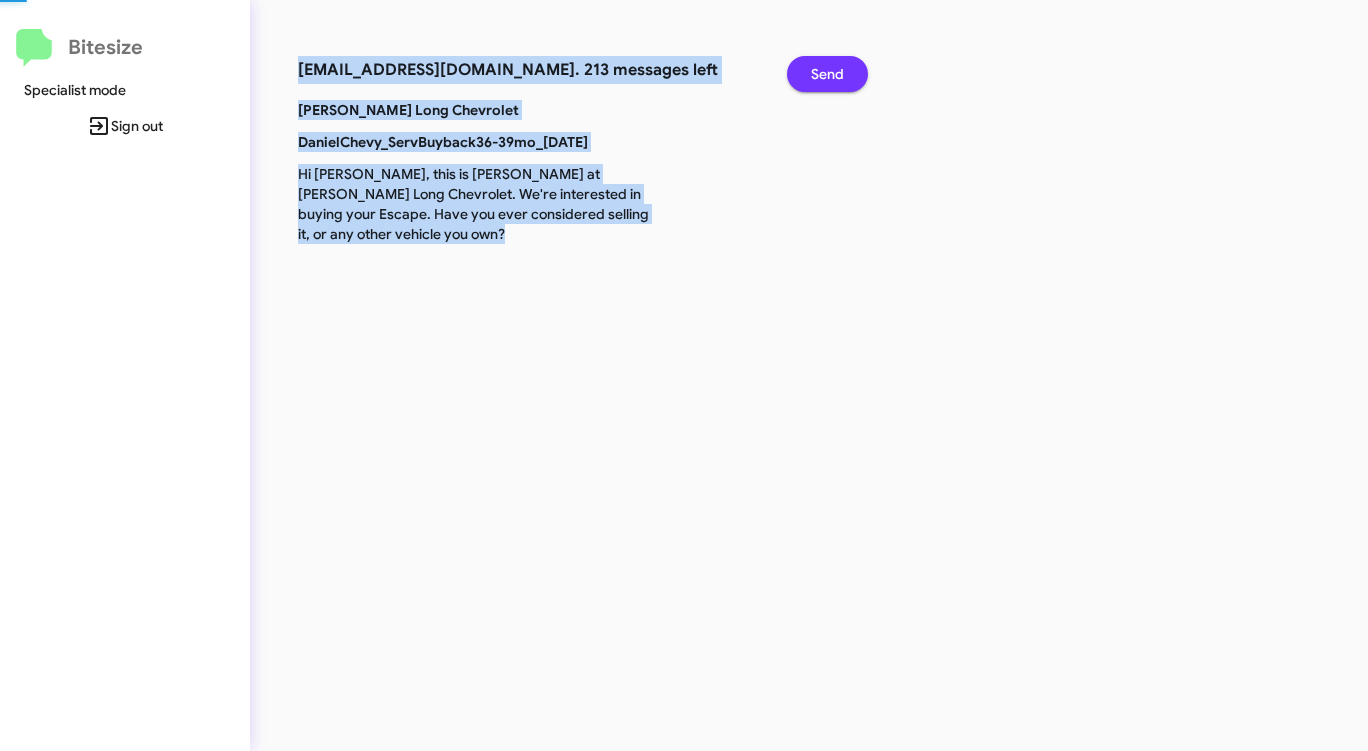 click on "Send" 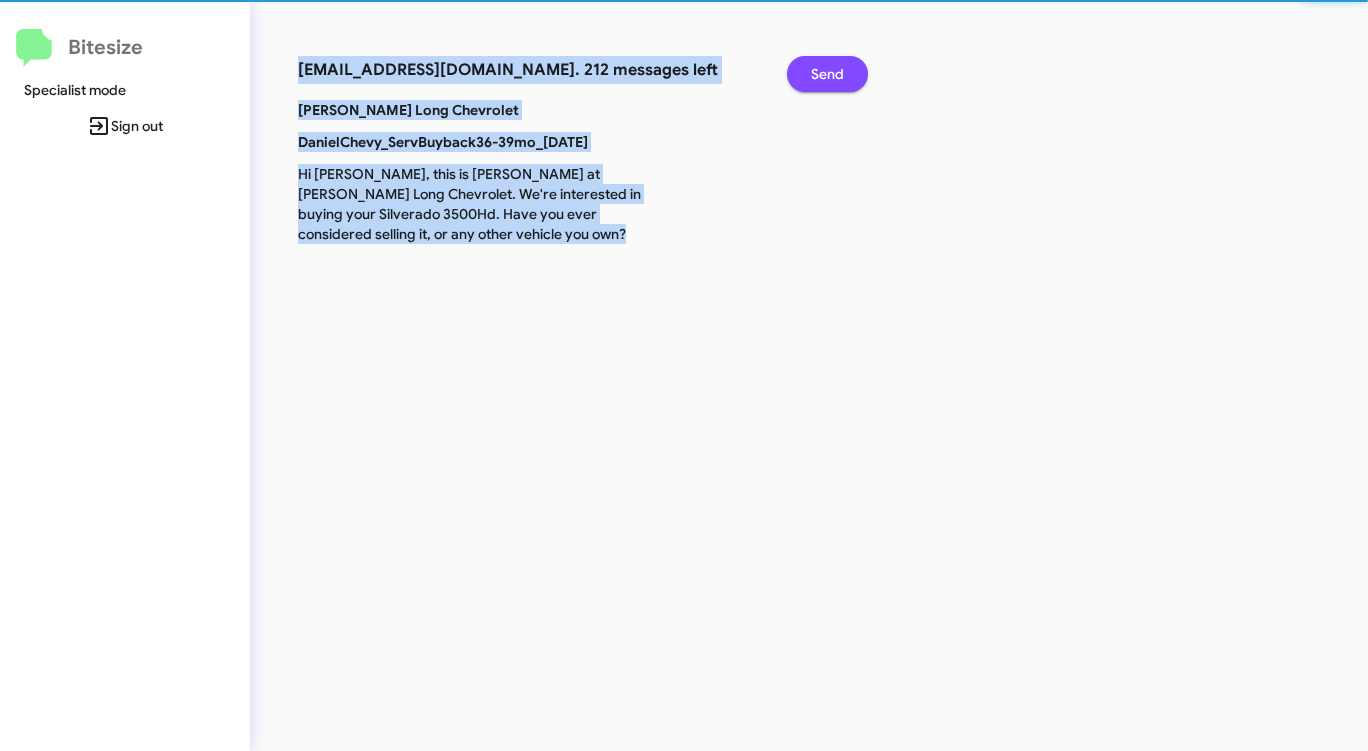 click on "Send" 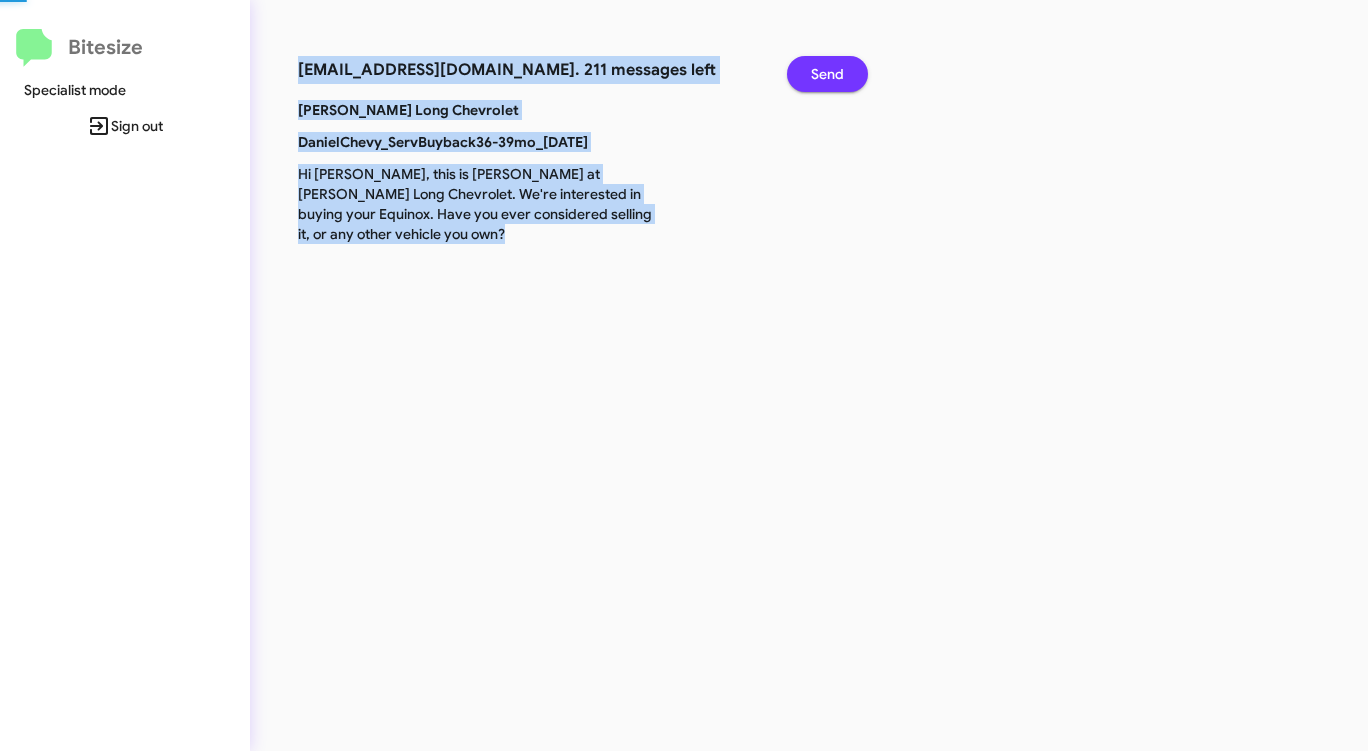 click on "Send" 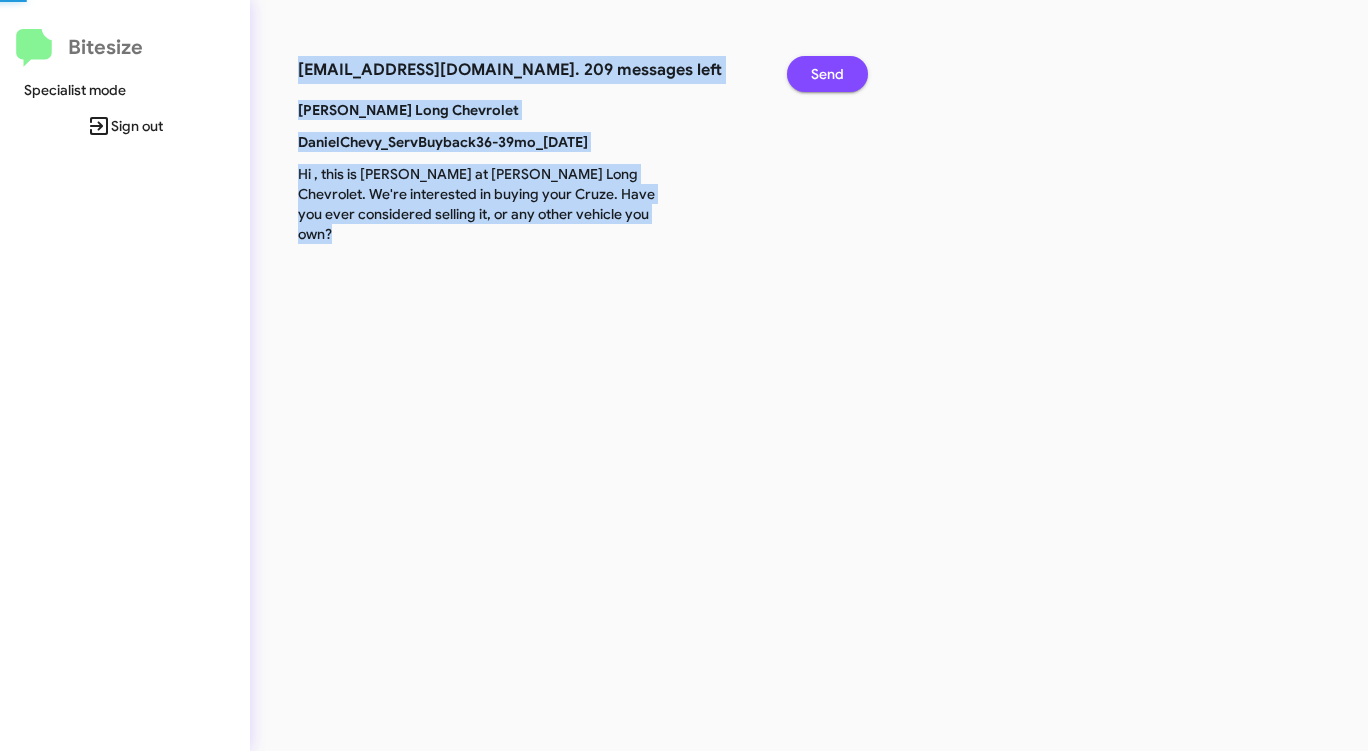 click on "Send" 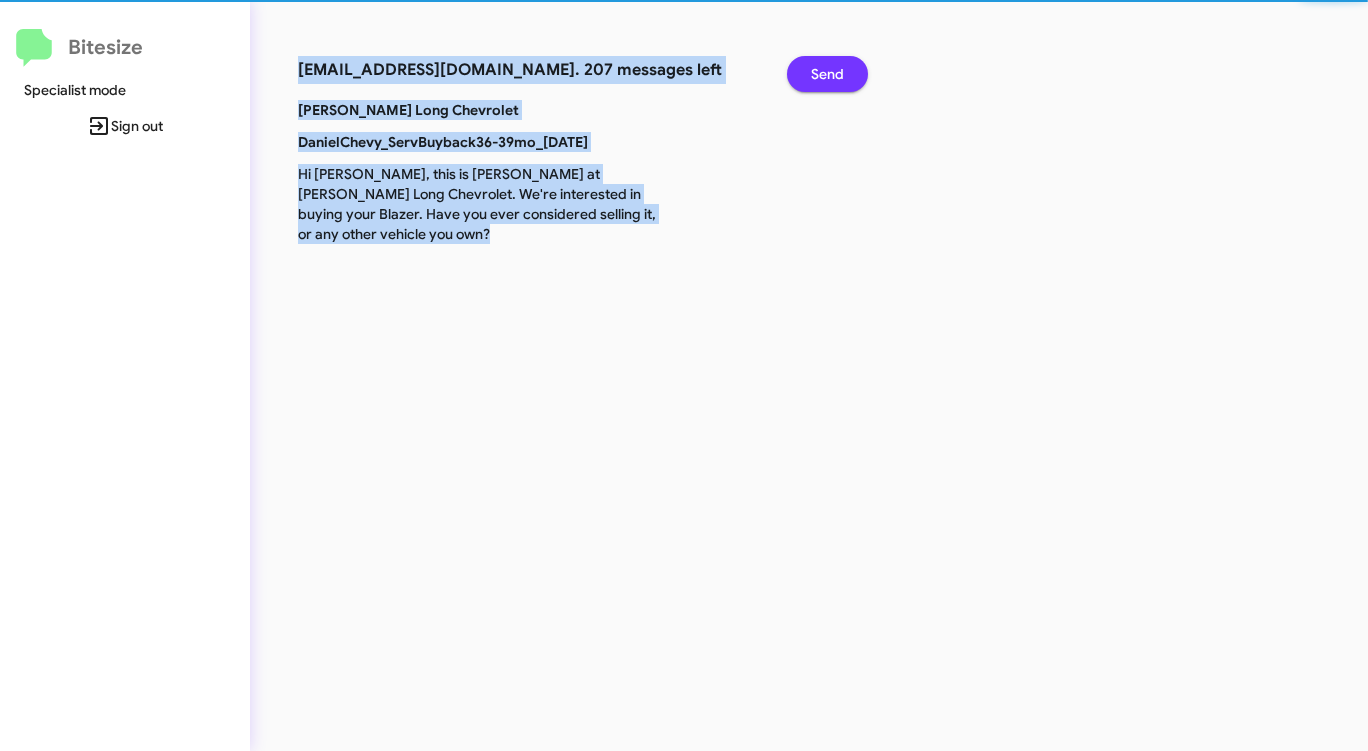click on "Send" 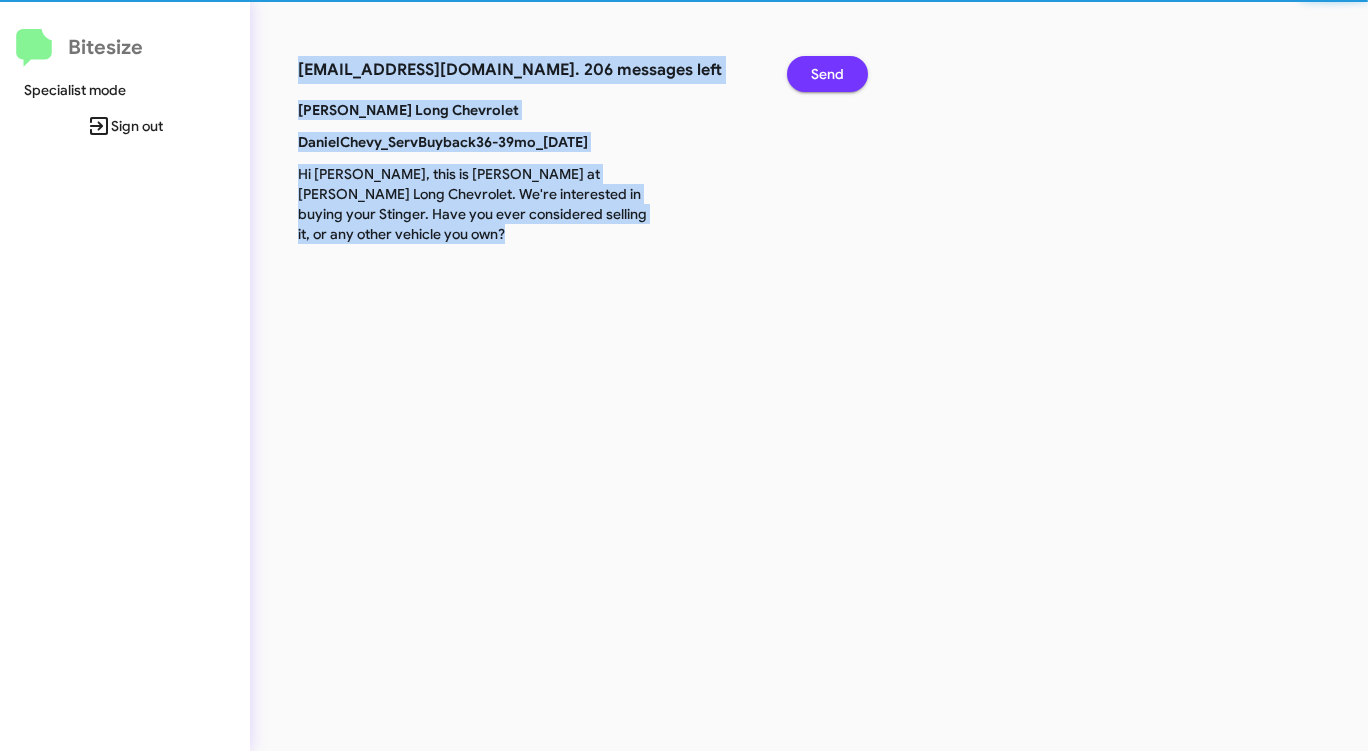 click on "Send" 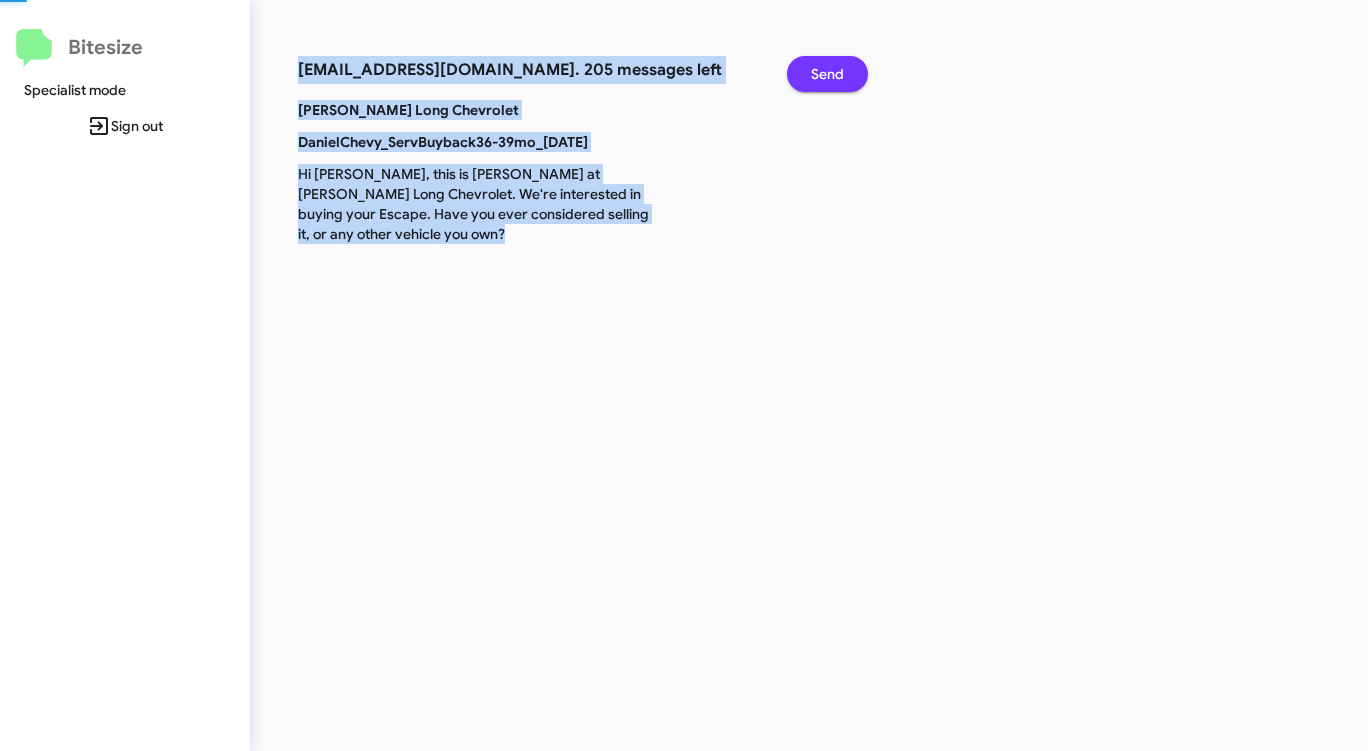 click on "Send" 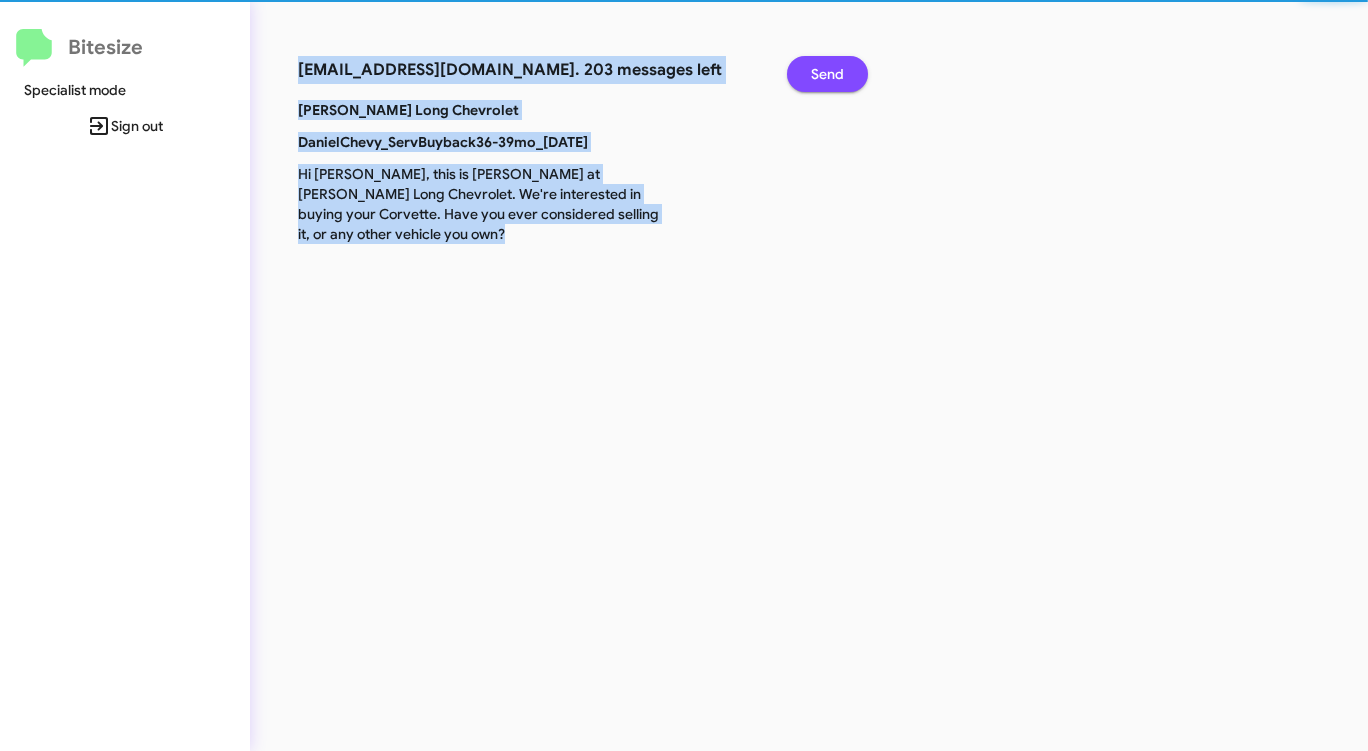 click on "Send" 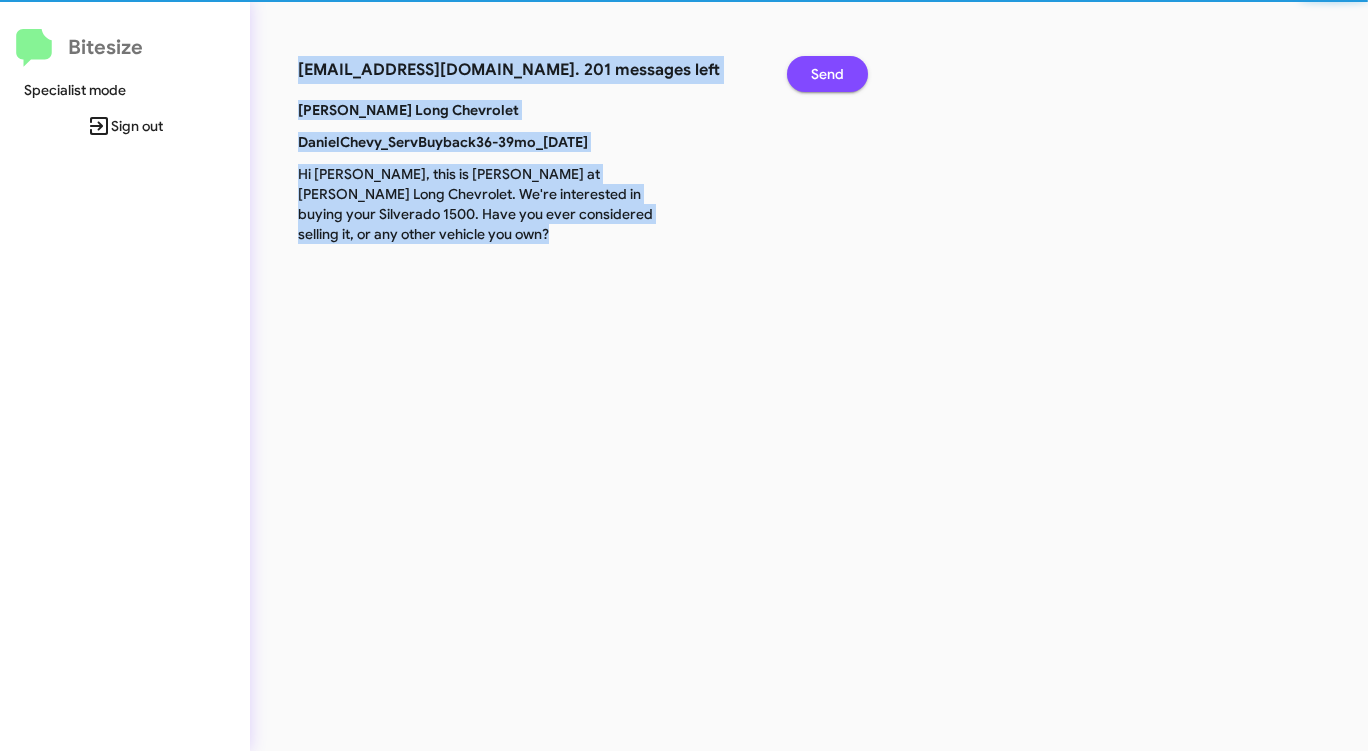 click on "Send" 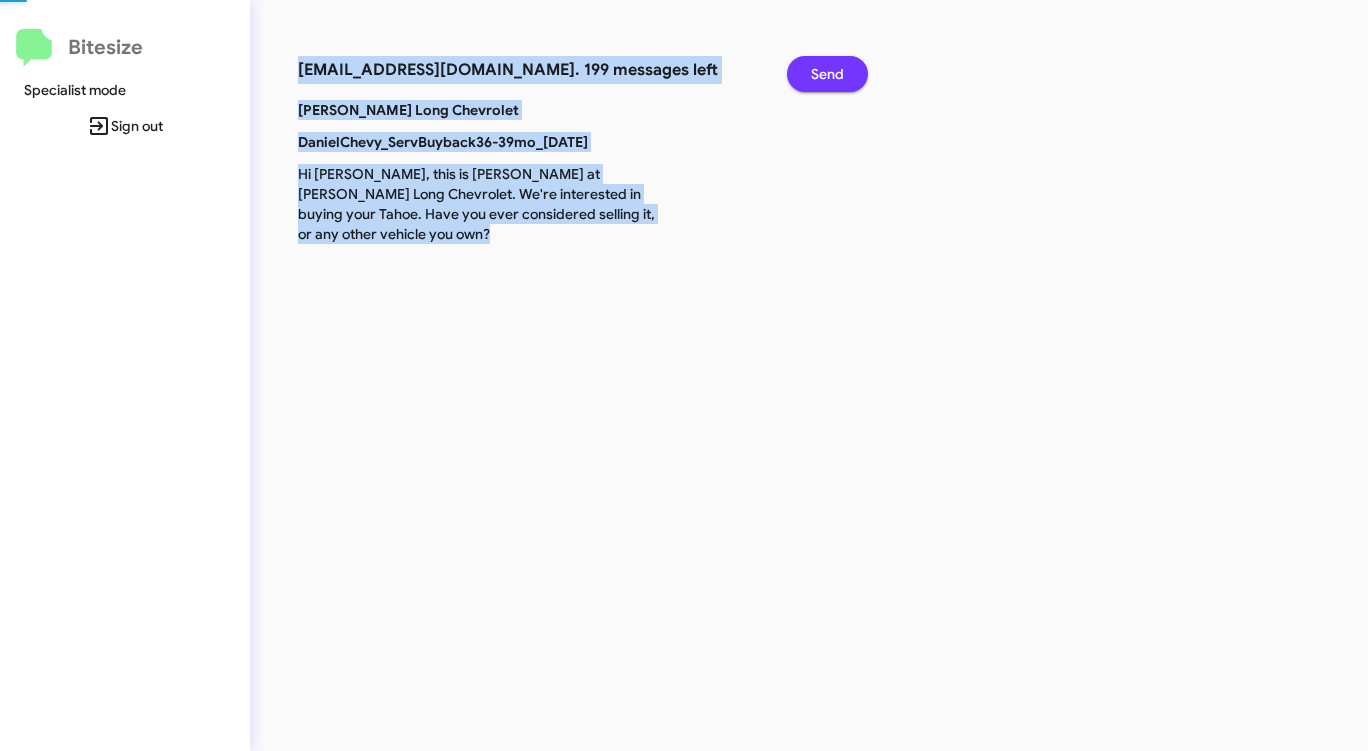 click on "Send" 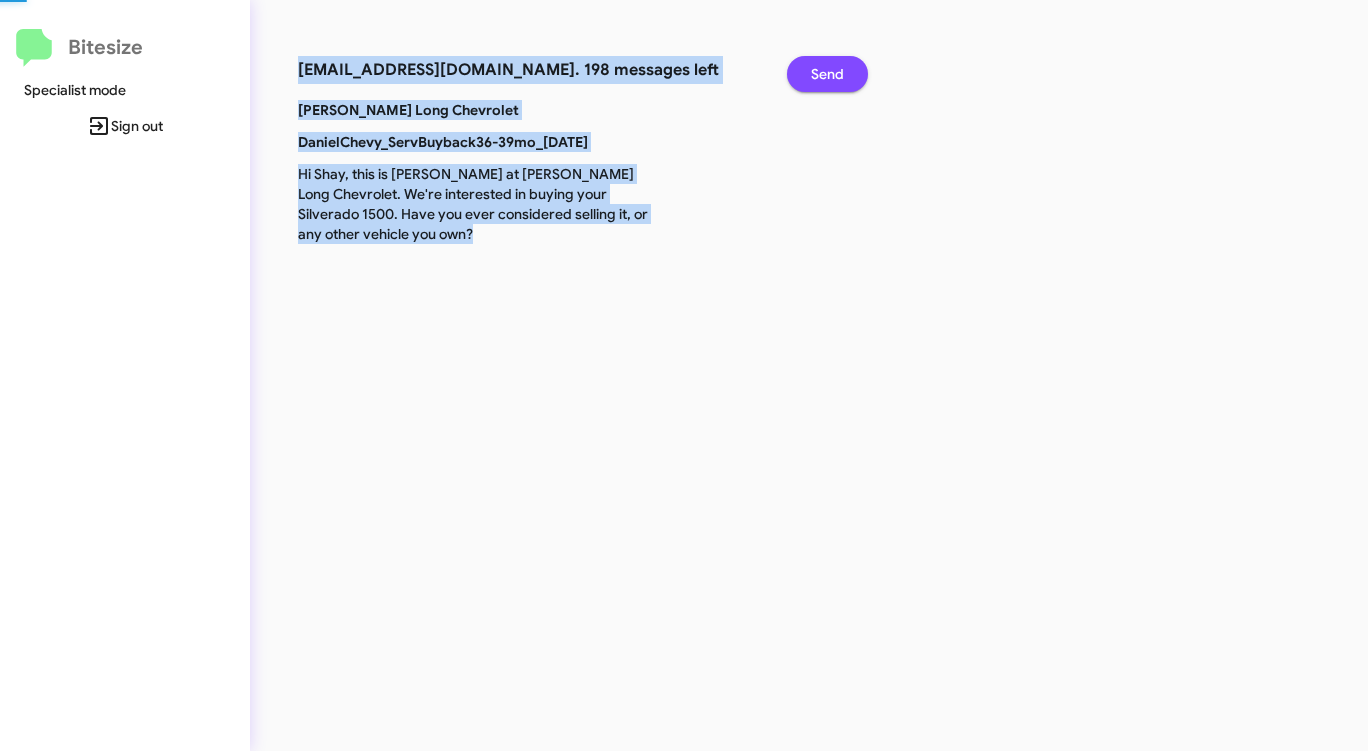 click on "Send" 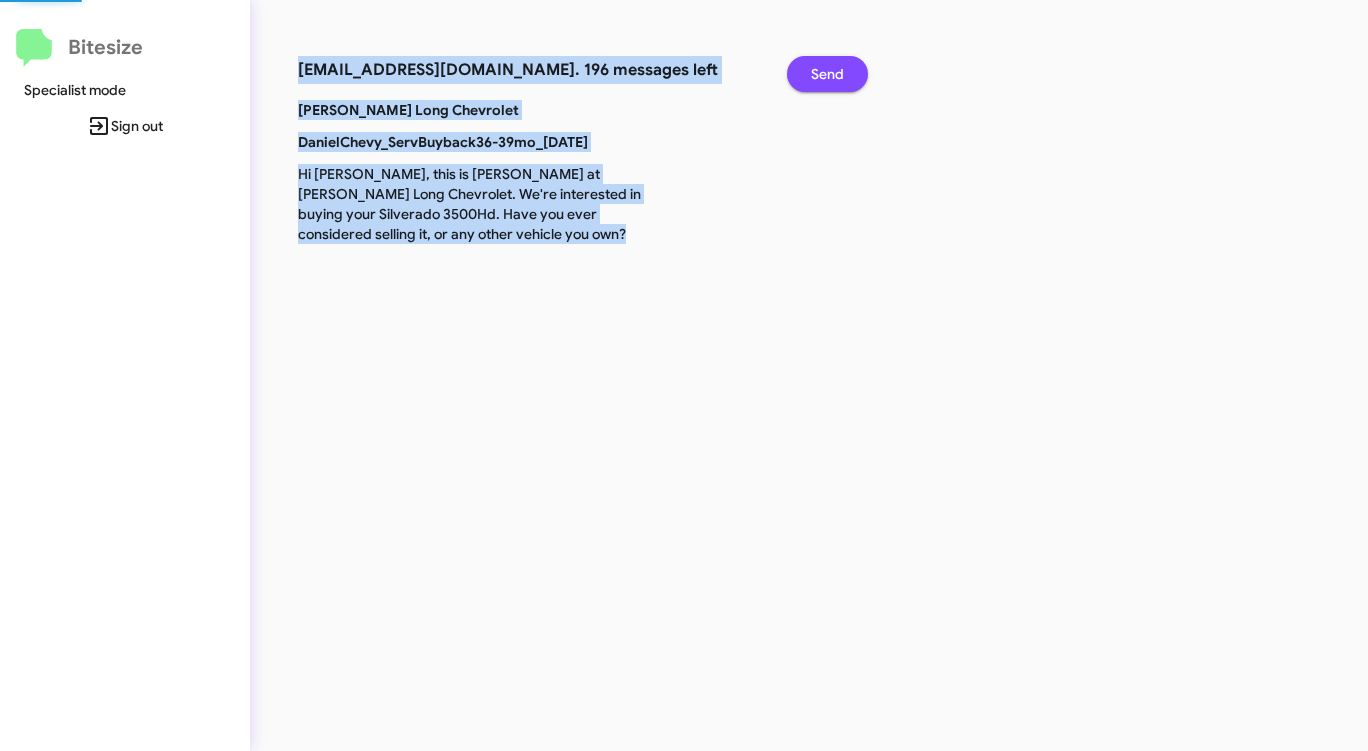 click on "Send" 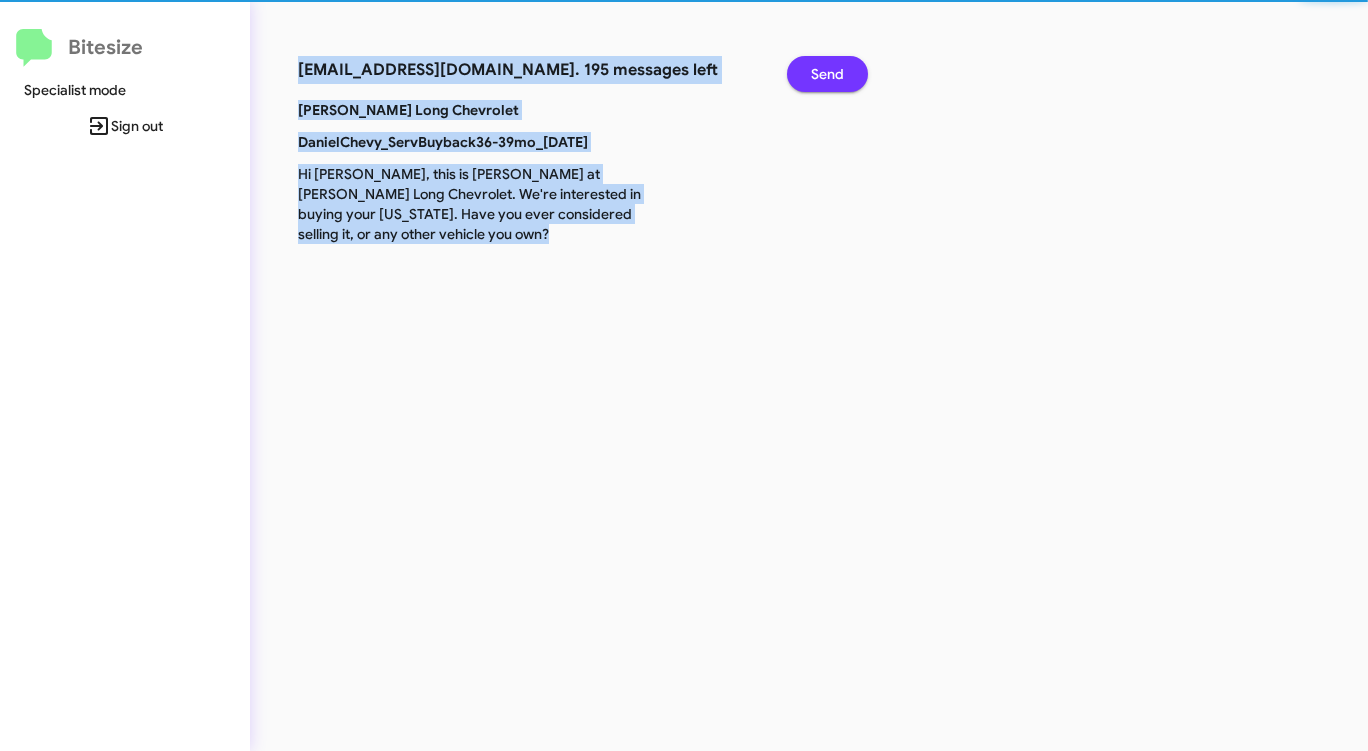 click on "Send" 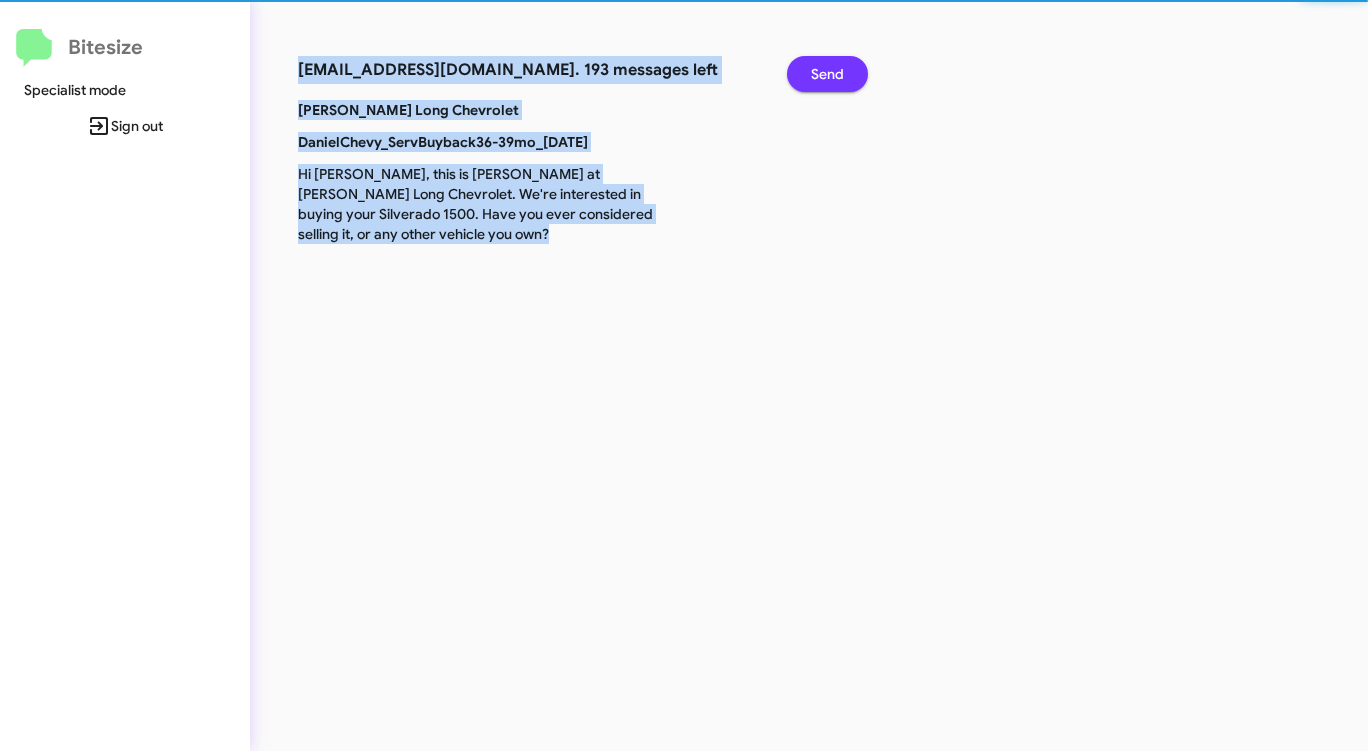 click on "Send" 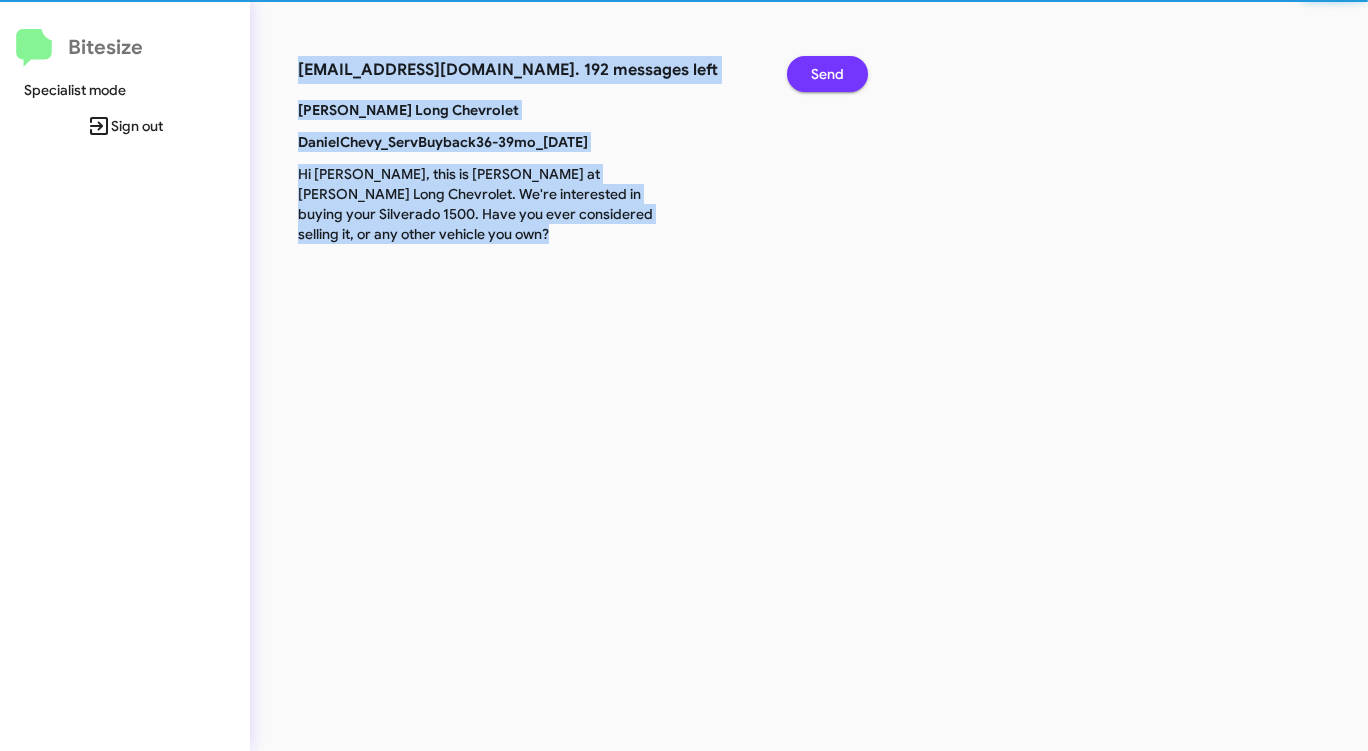 click on "Send" 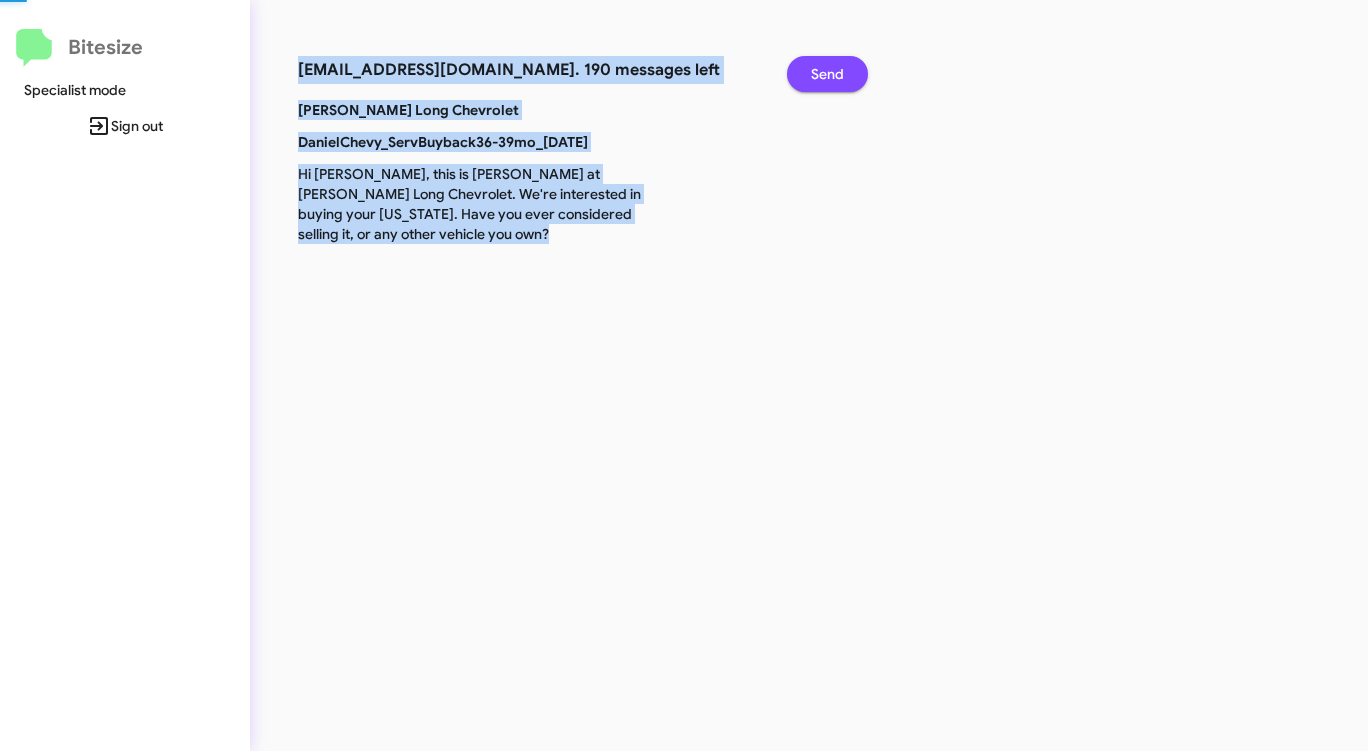 click on "Send" 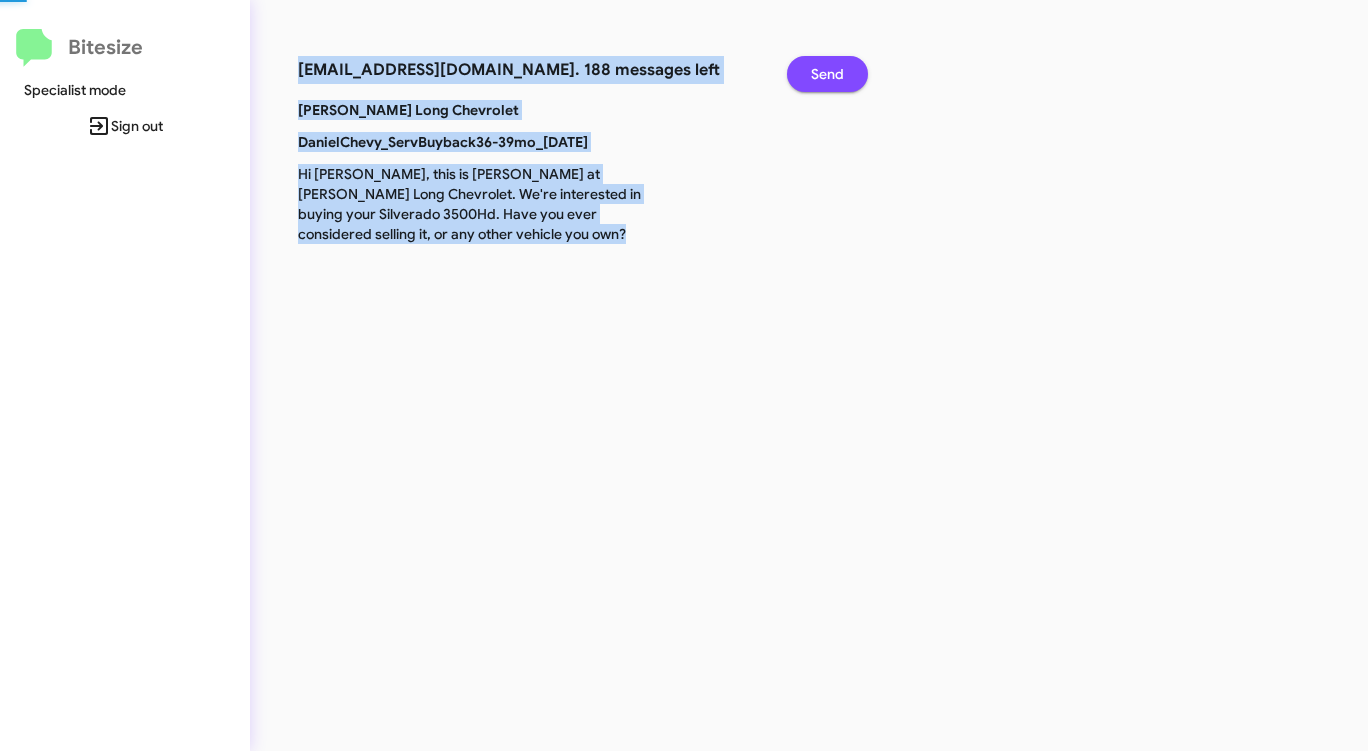click on "Send" 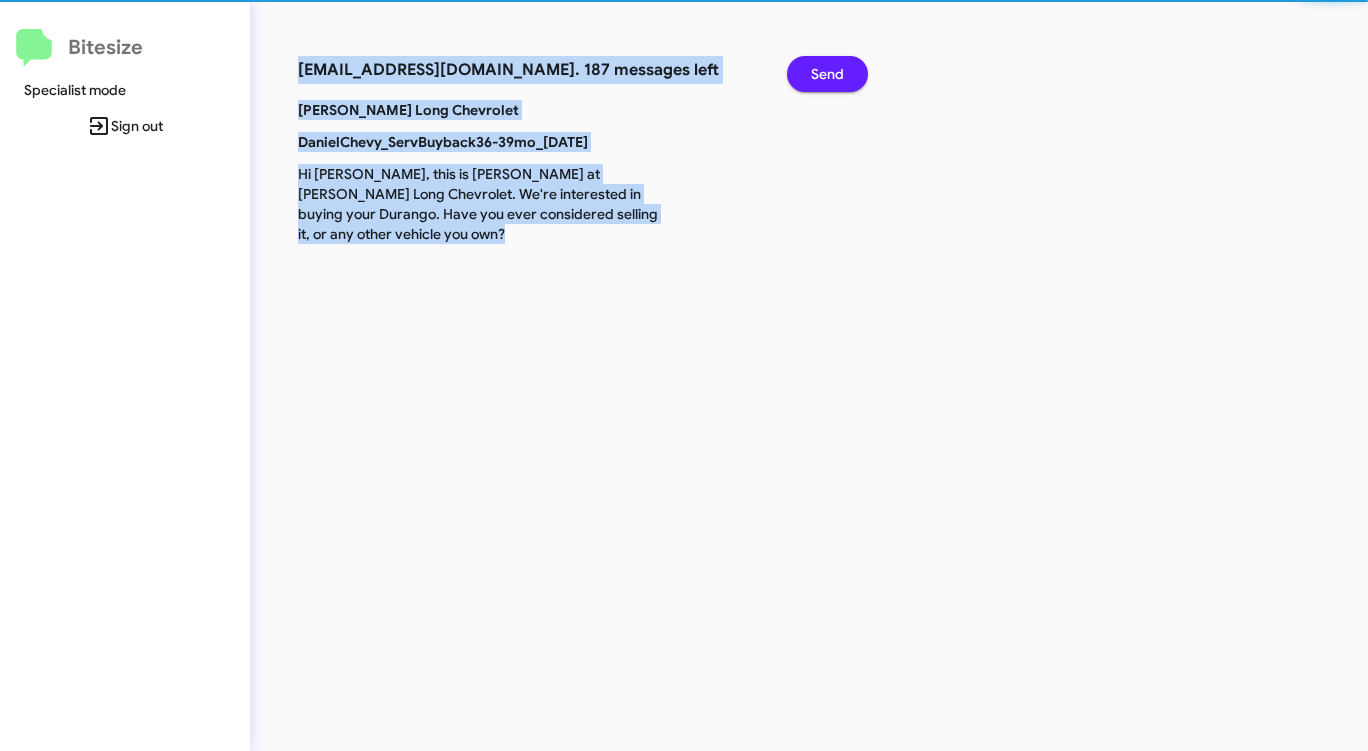 click on "Send" 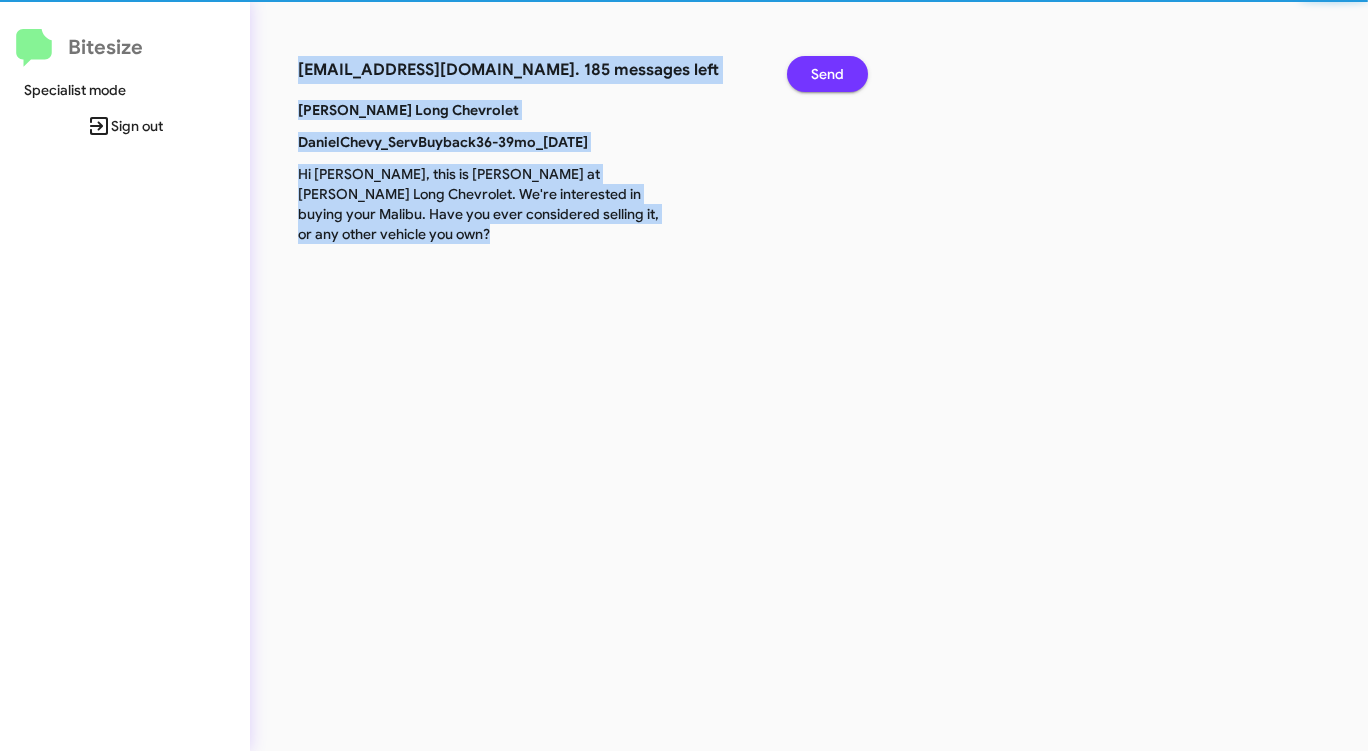 click on "Send" 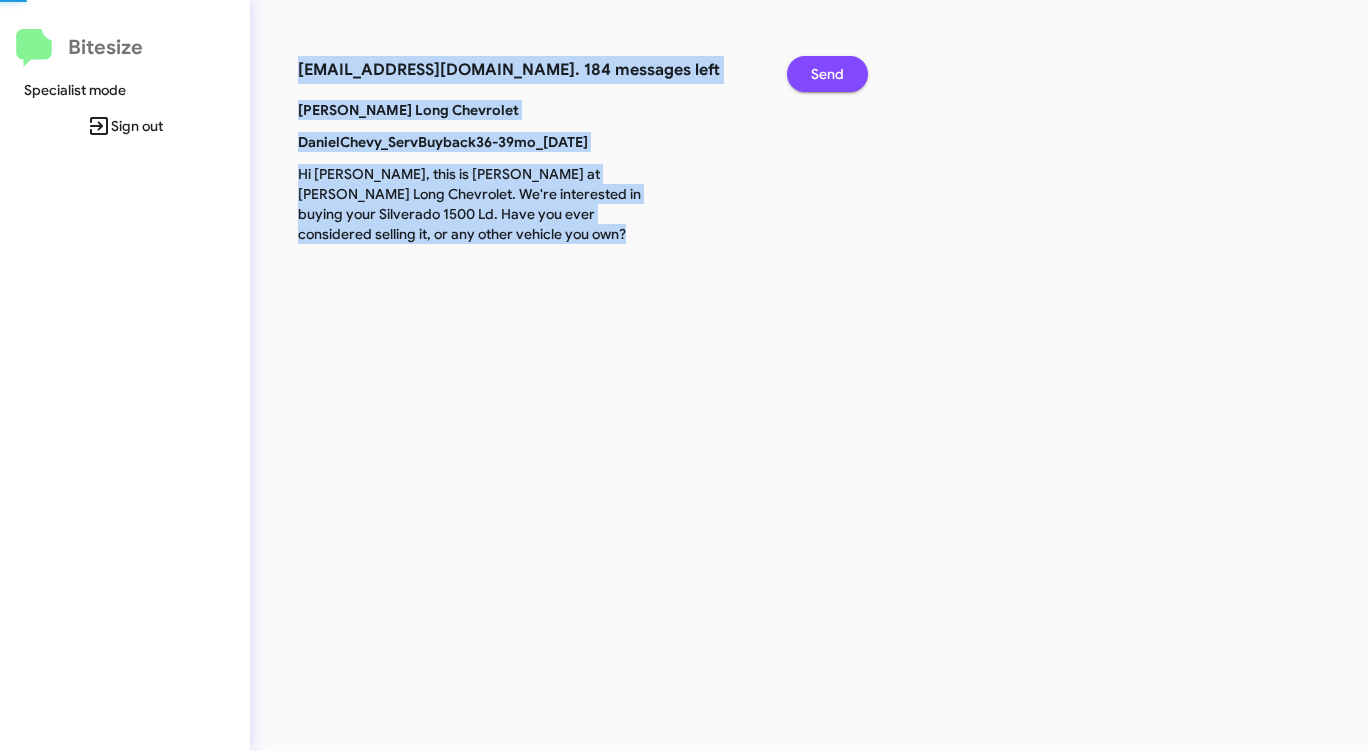 click on "Send" 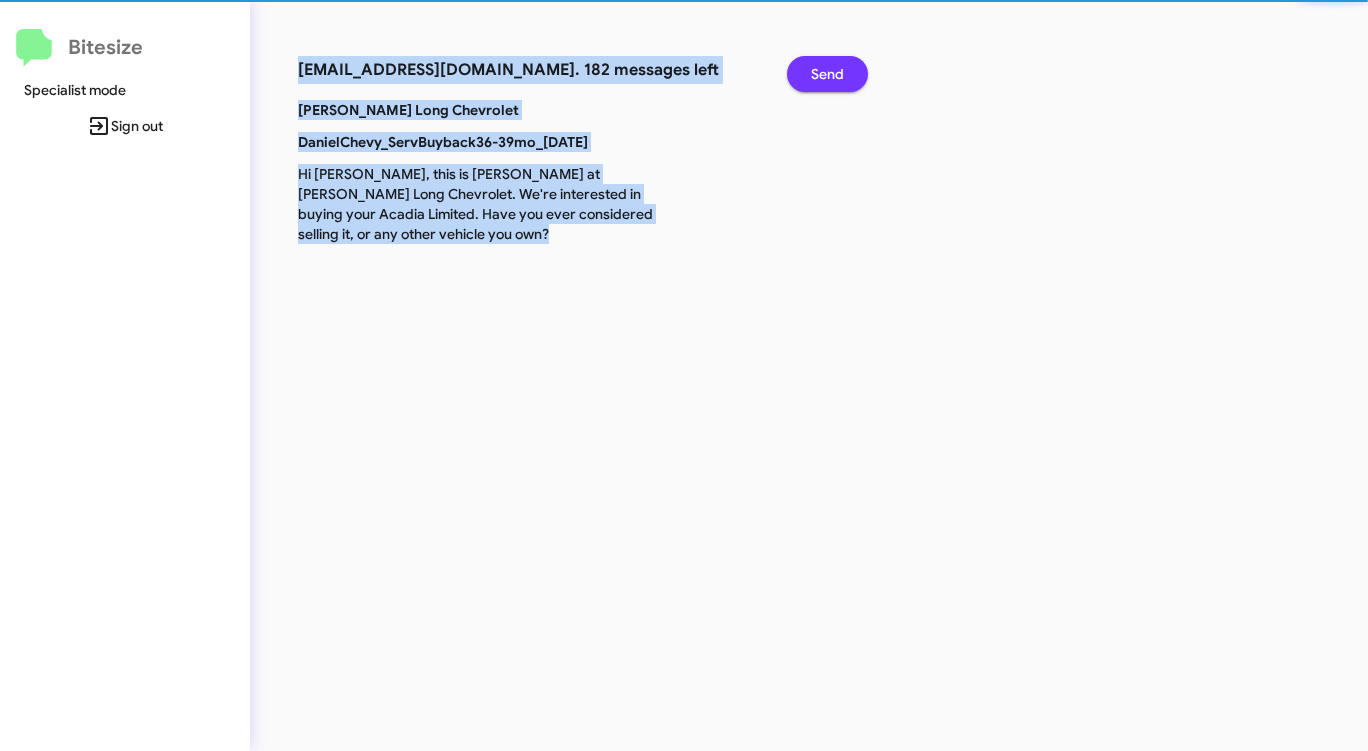 click on "Send" 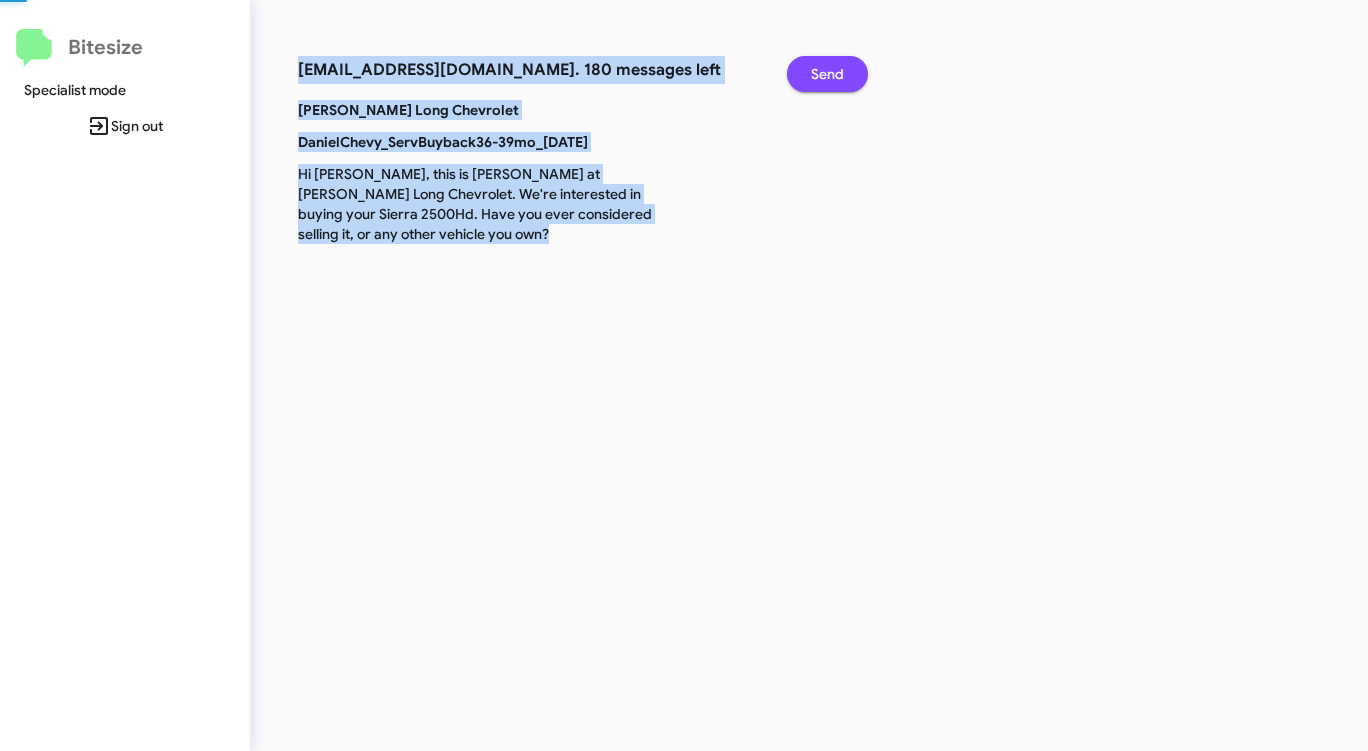 click on "Send" 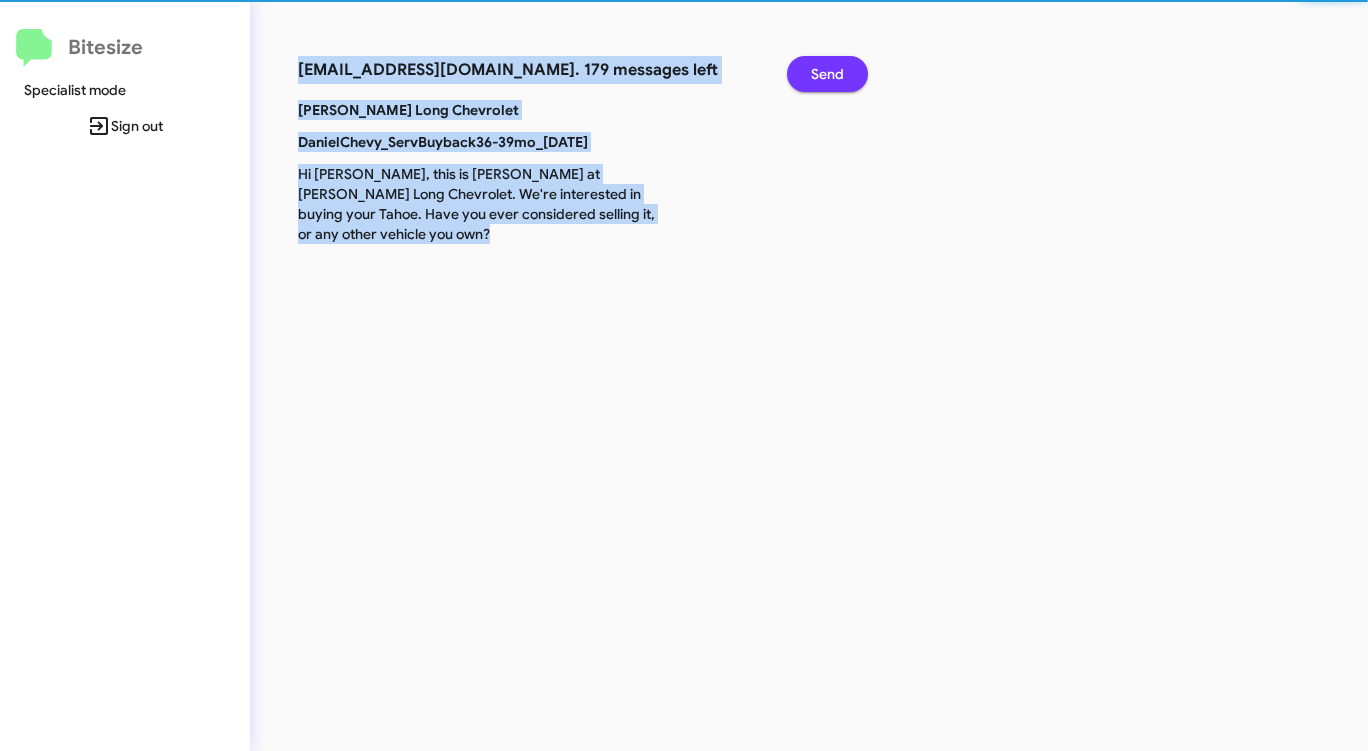 click on "Send" 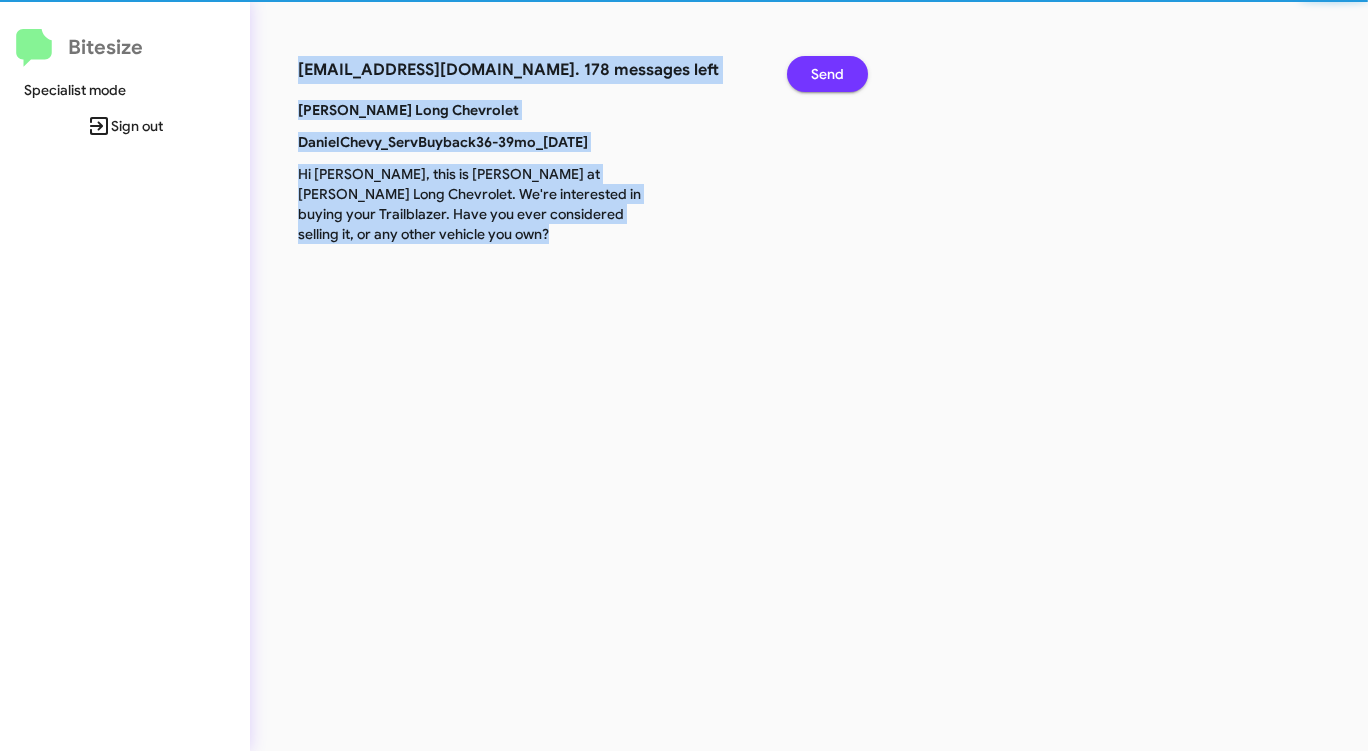 click on "Send" 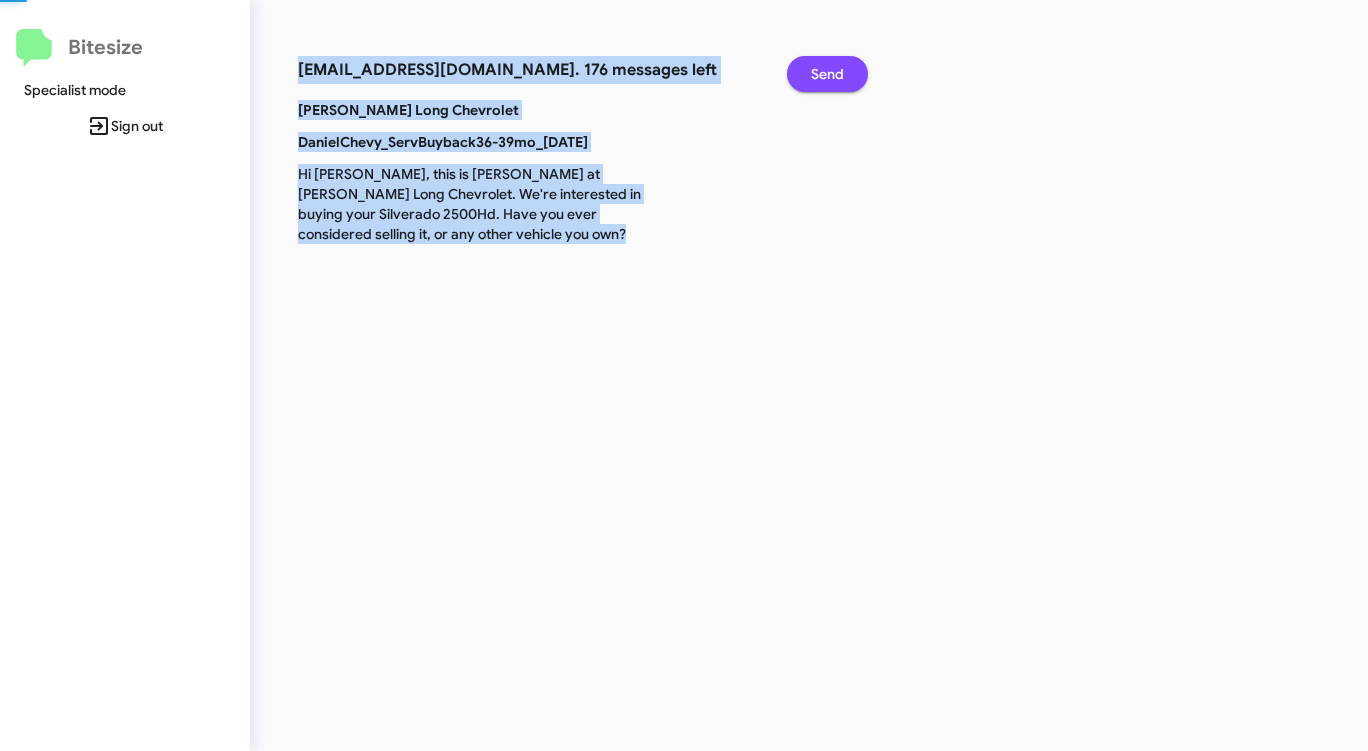 click on "Send" 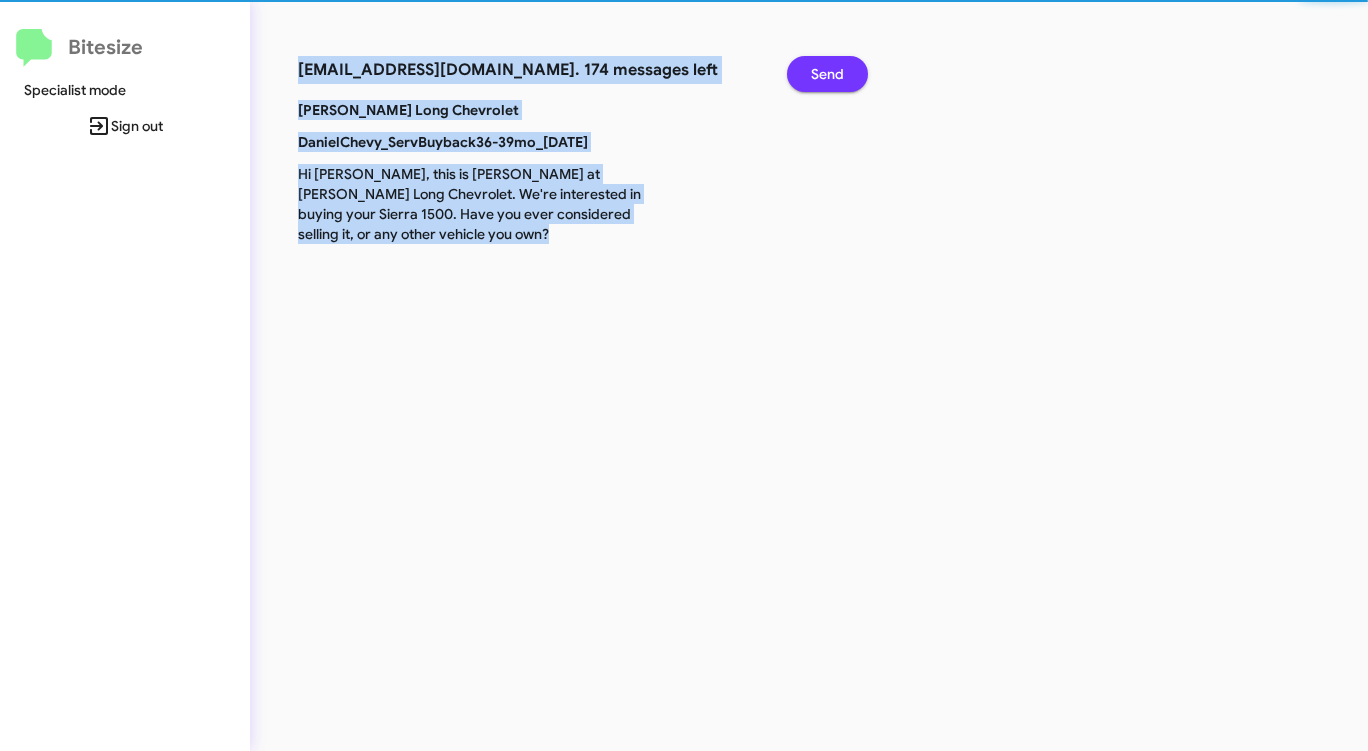 click on "Send" 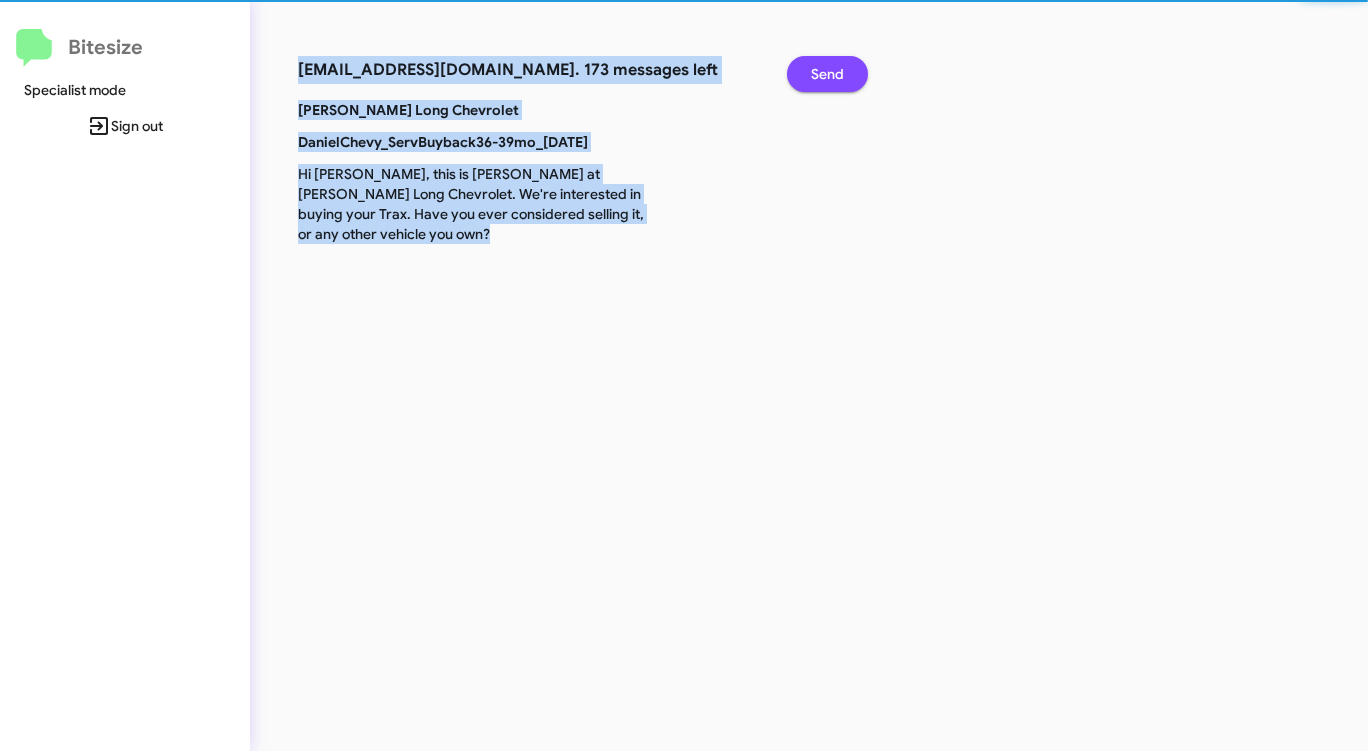 click on "Send" 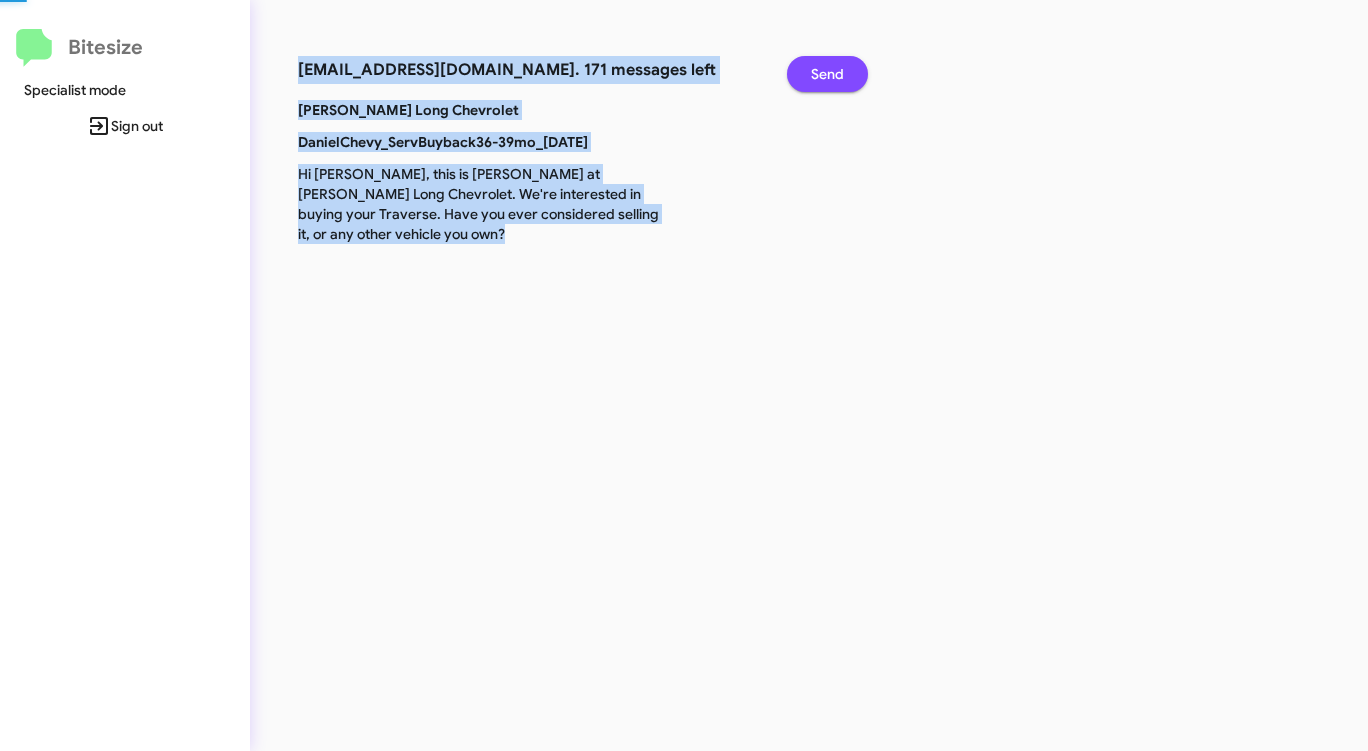 click on "Send" 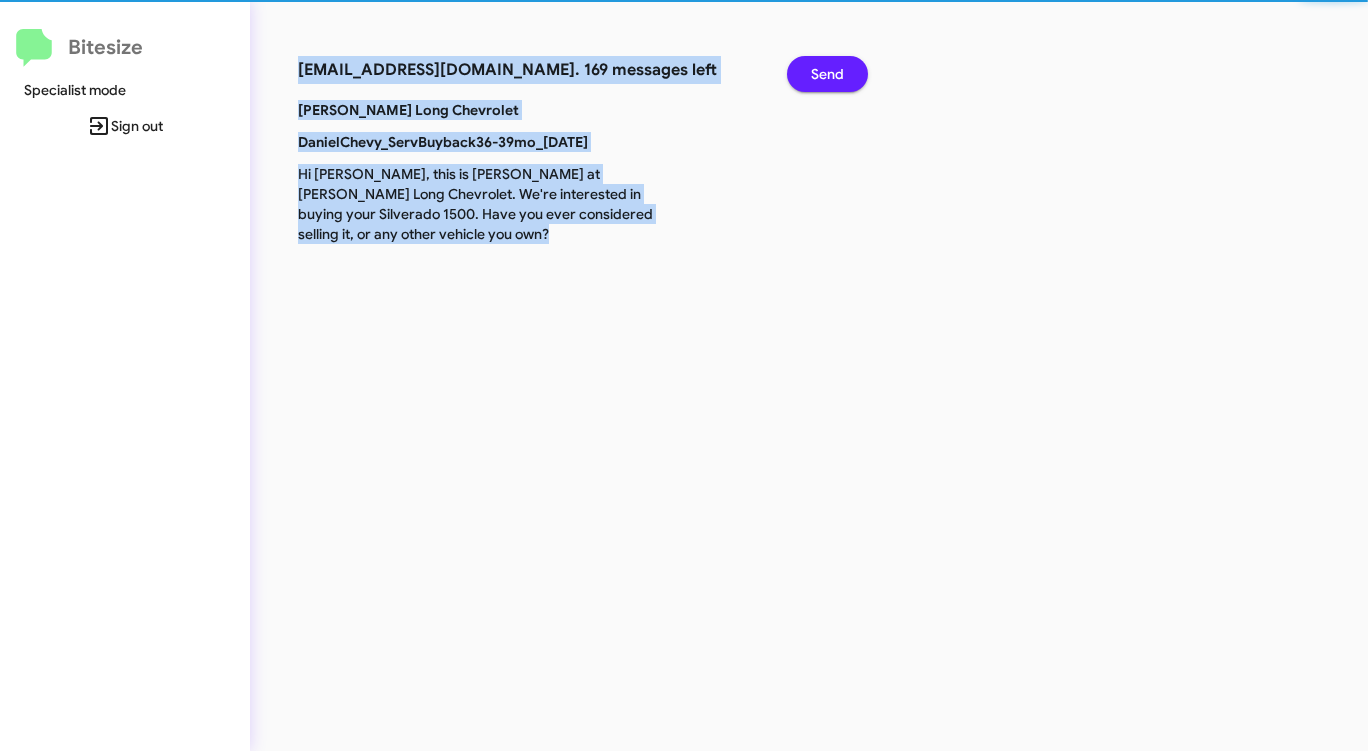 click on "Send" 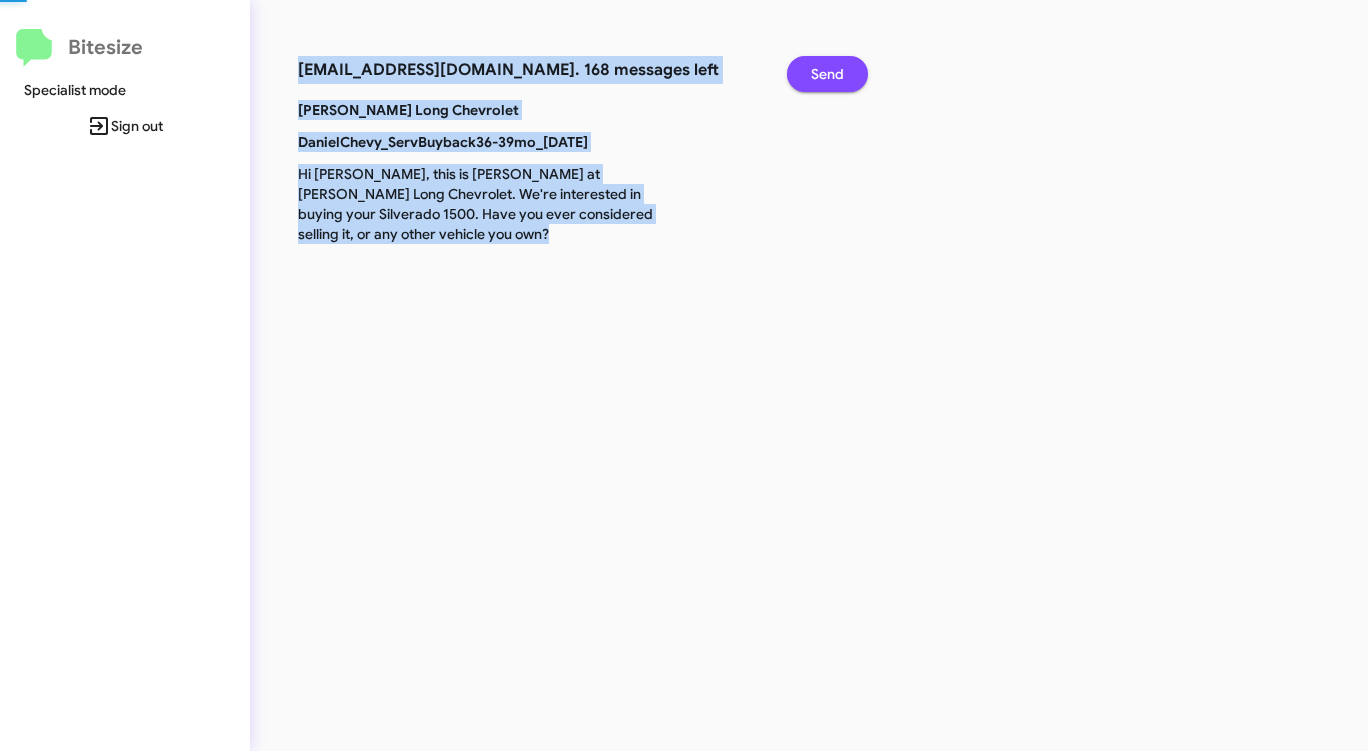 click on "Send" 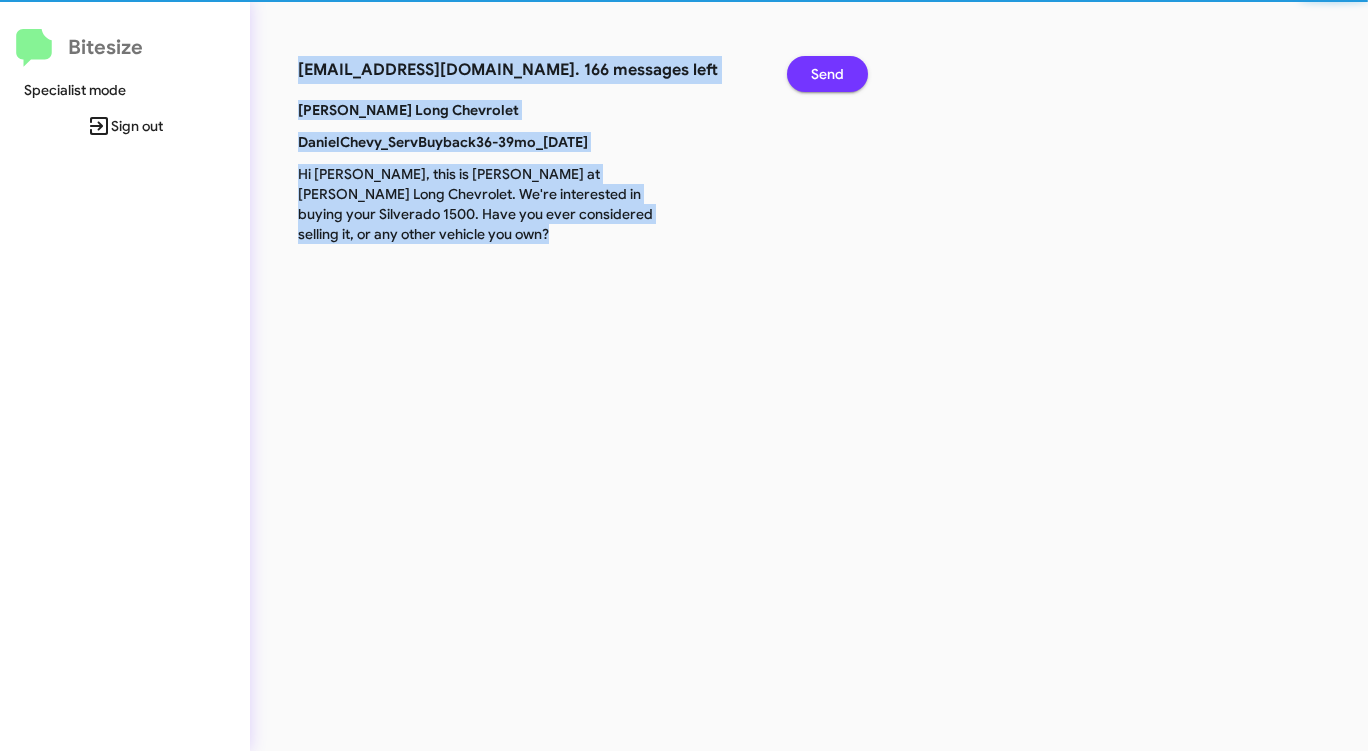 click on "Send" 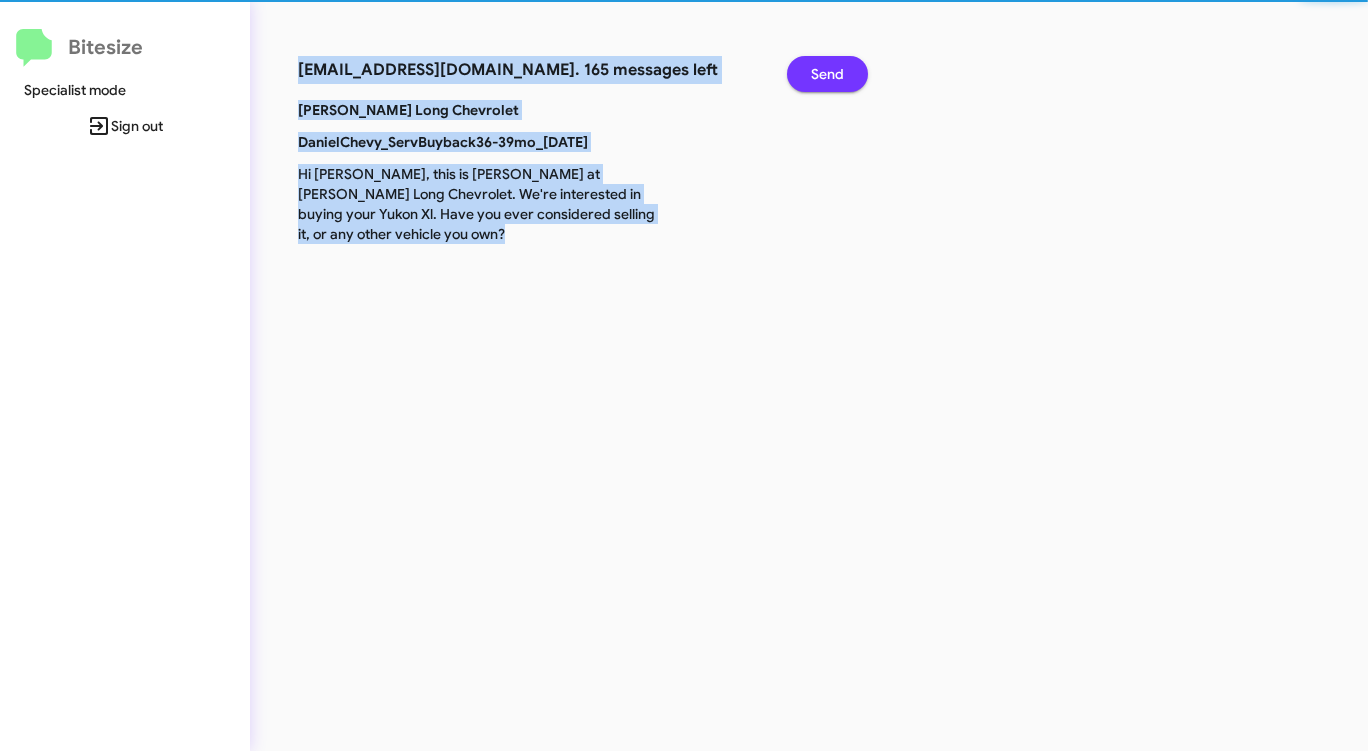click on "Send" 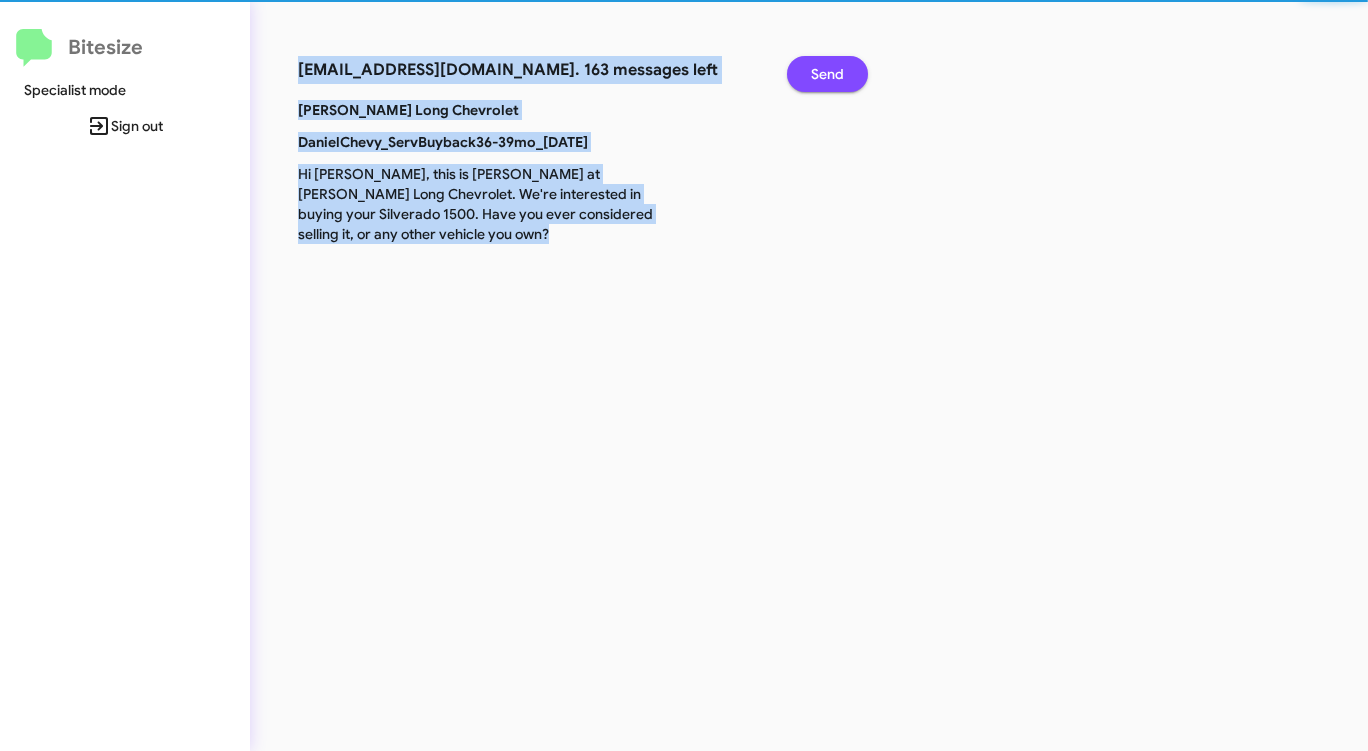 click on "Send" 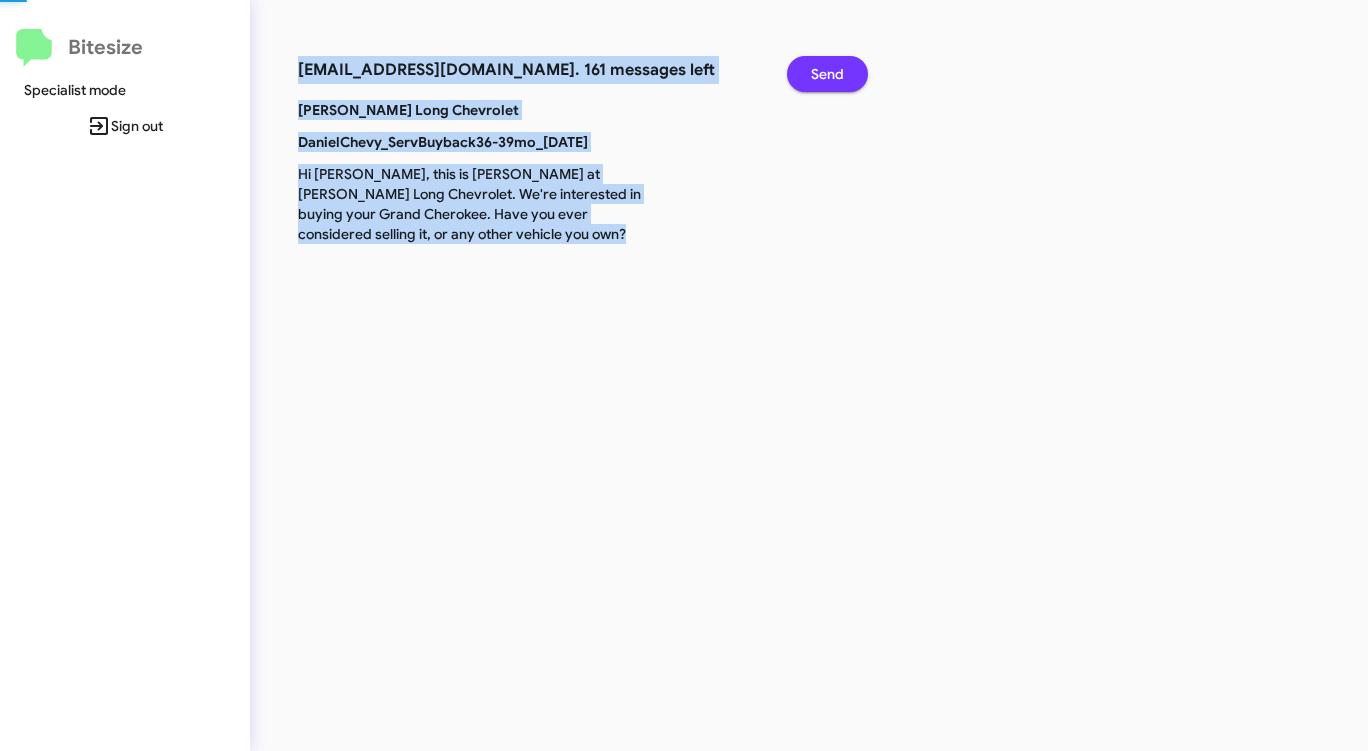 click on "Send" 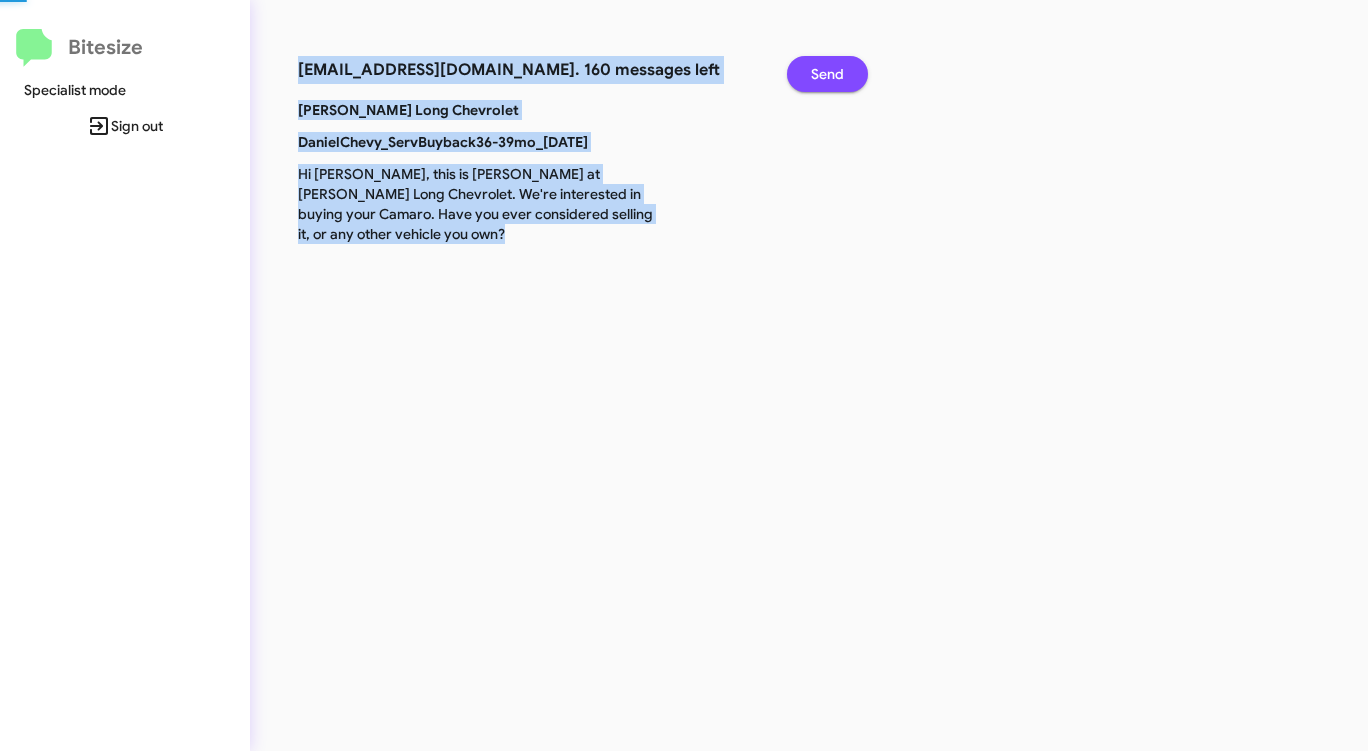 click on "Send" 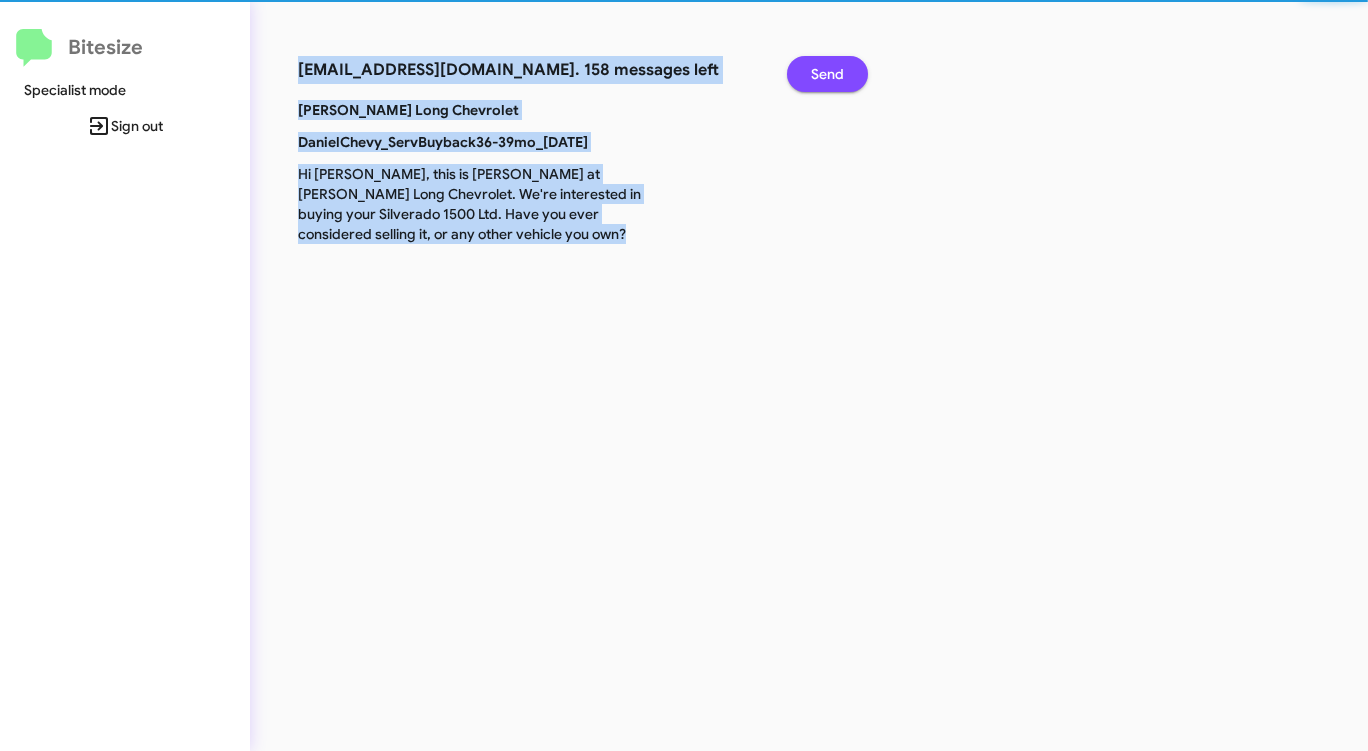 click on "Send" 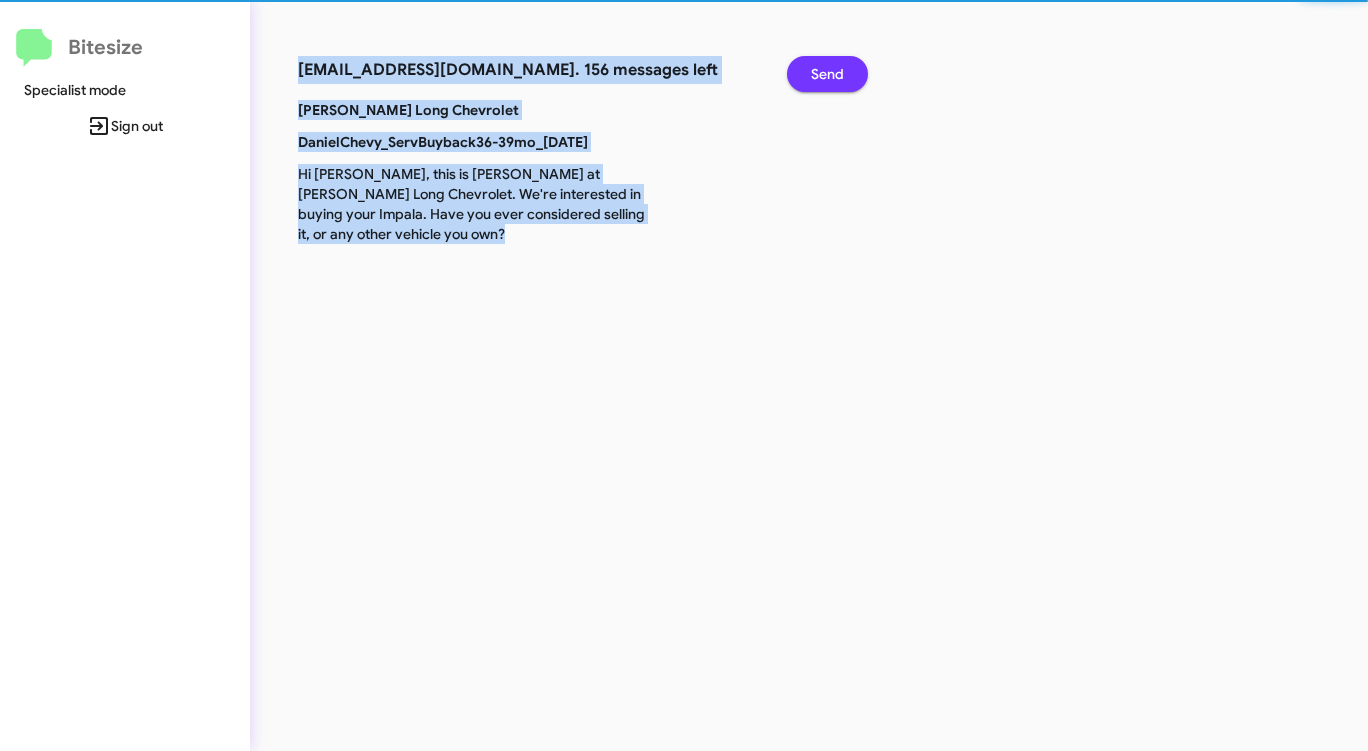 click on "Send" 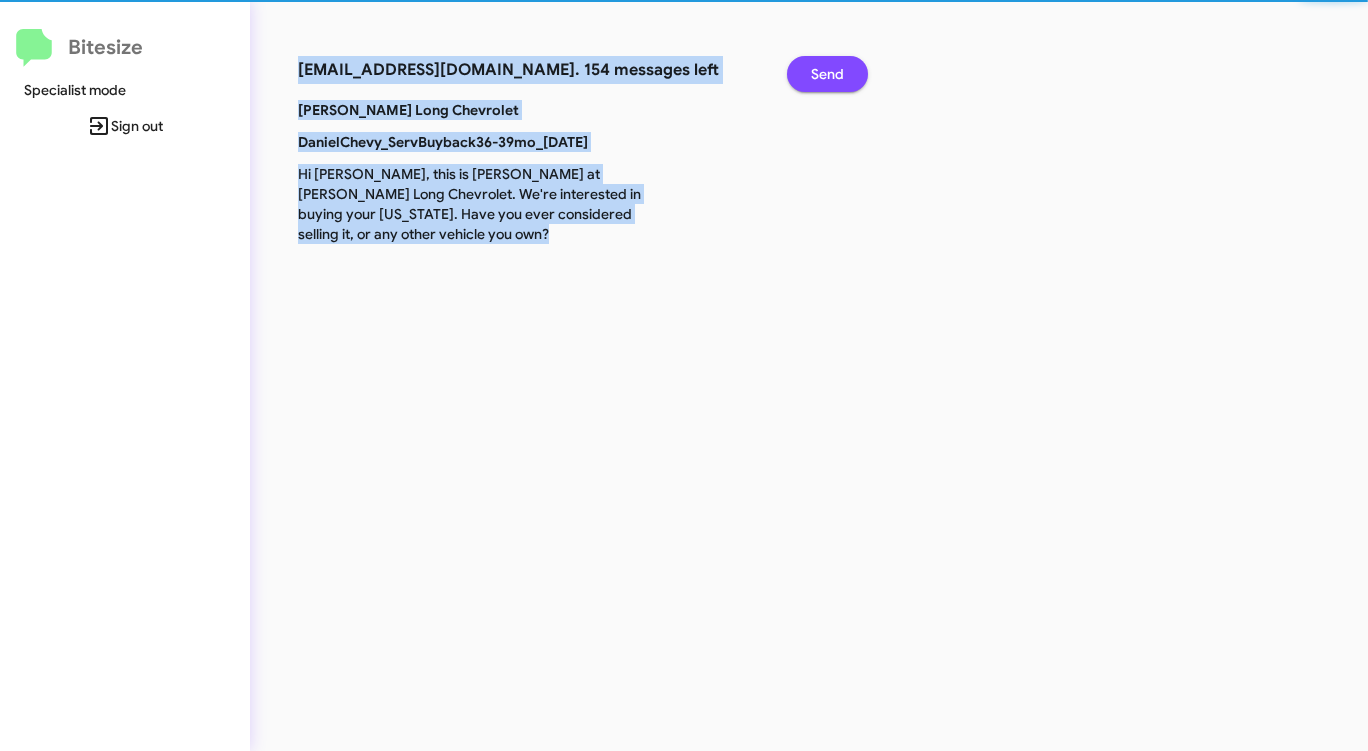 click on "Send" 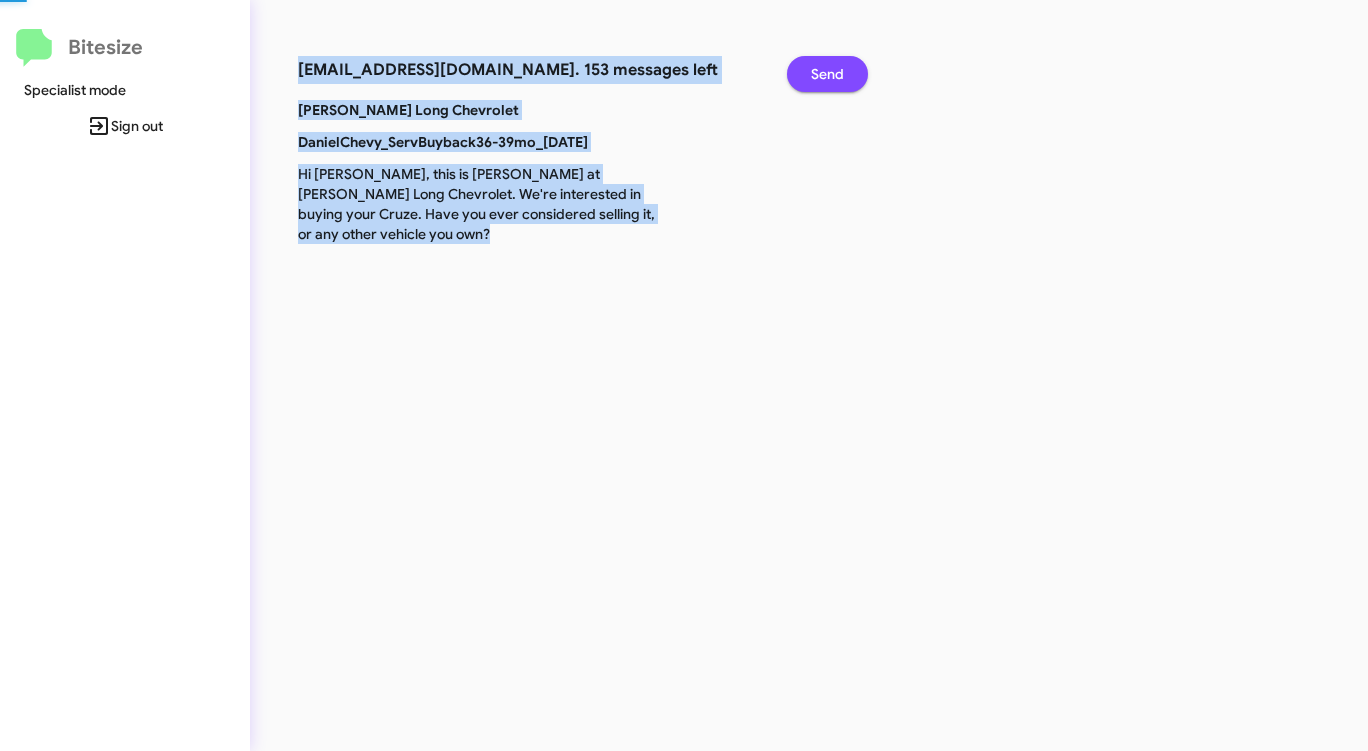 click on "Send" 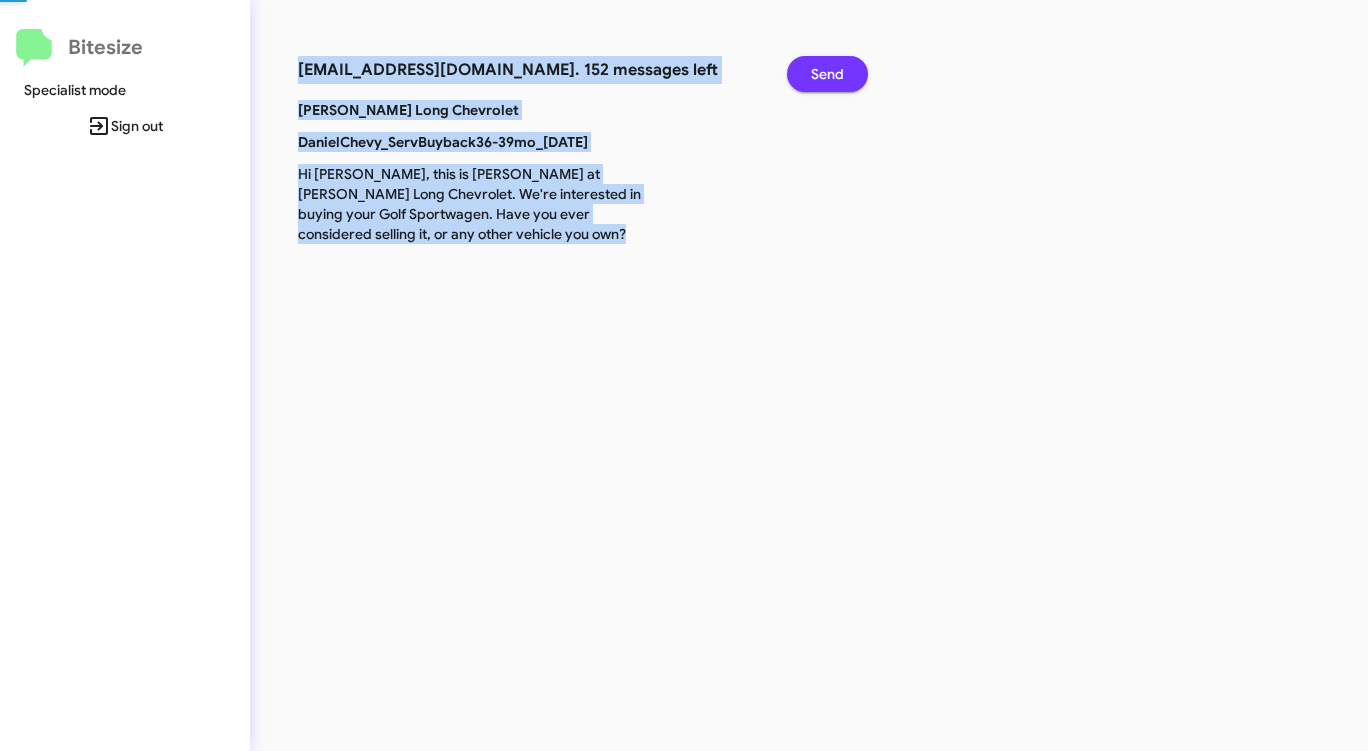 click on "Send" 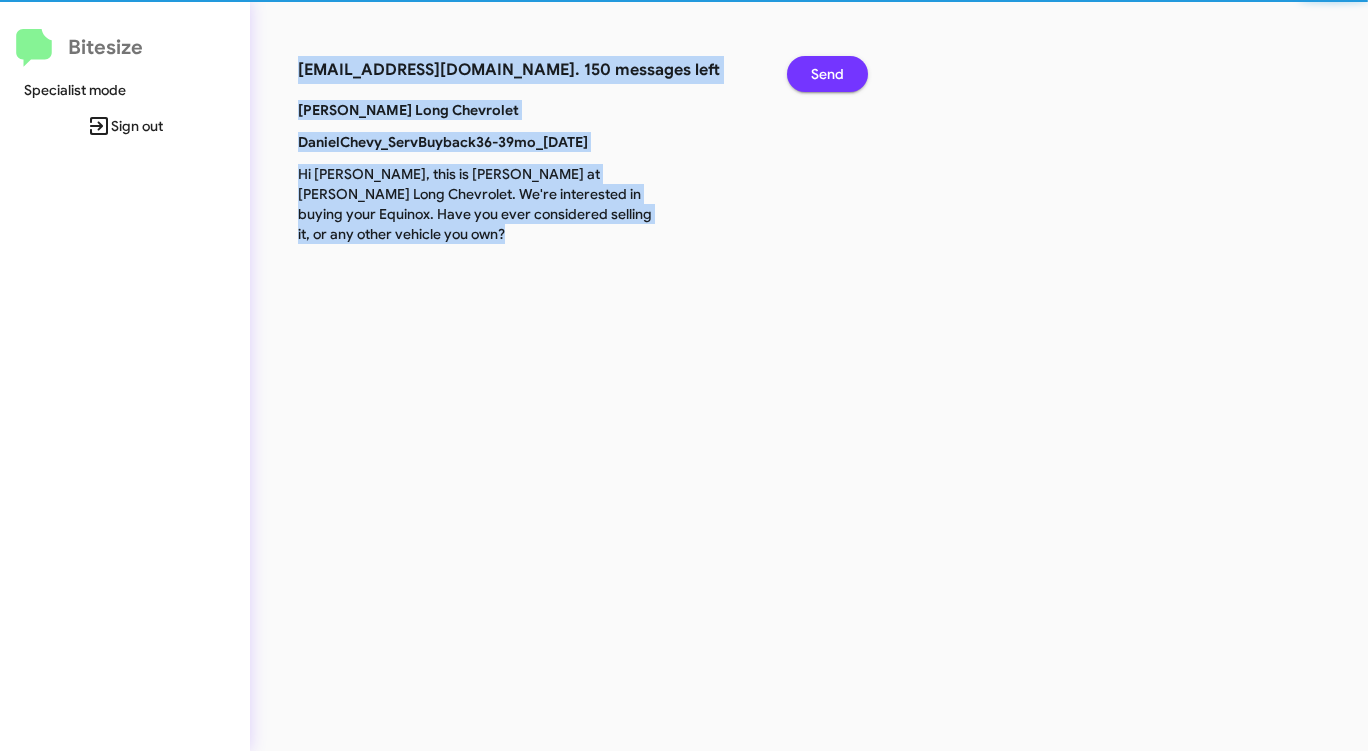 click on "Send" 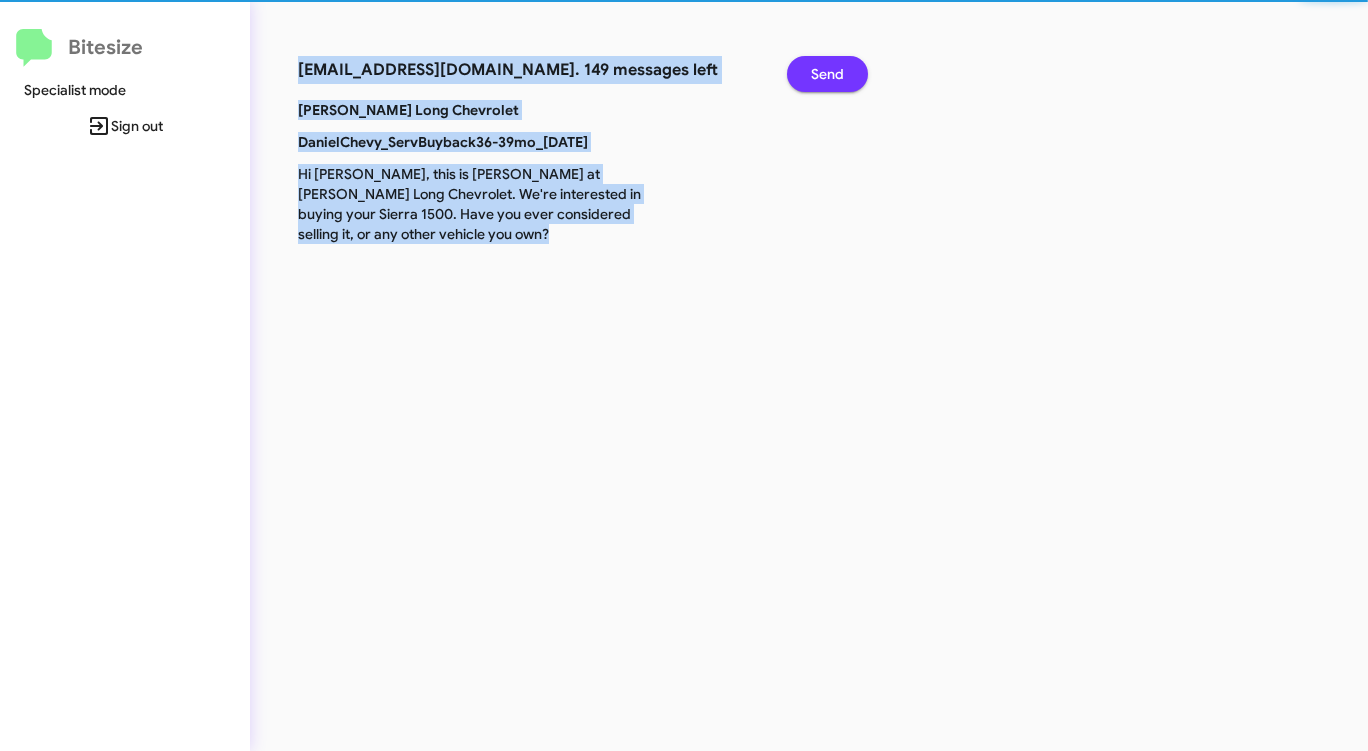 click on "Send" 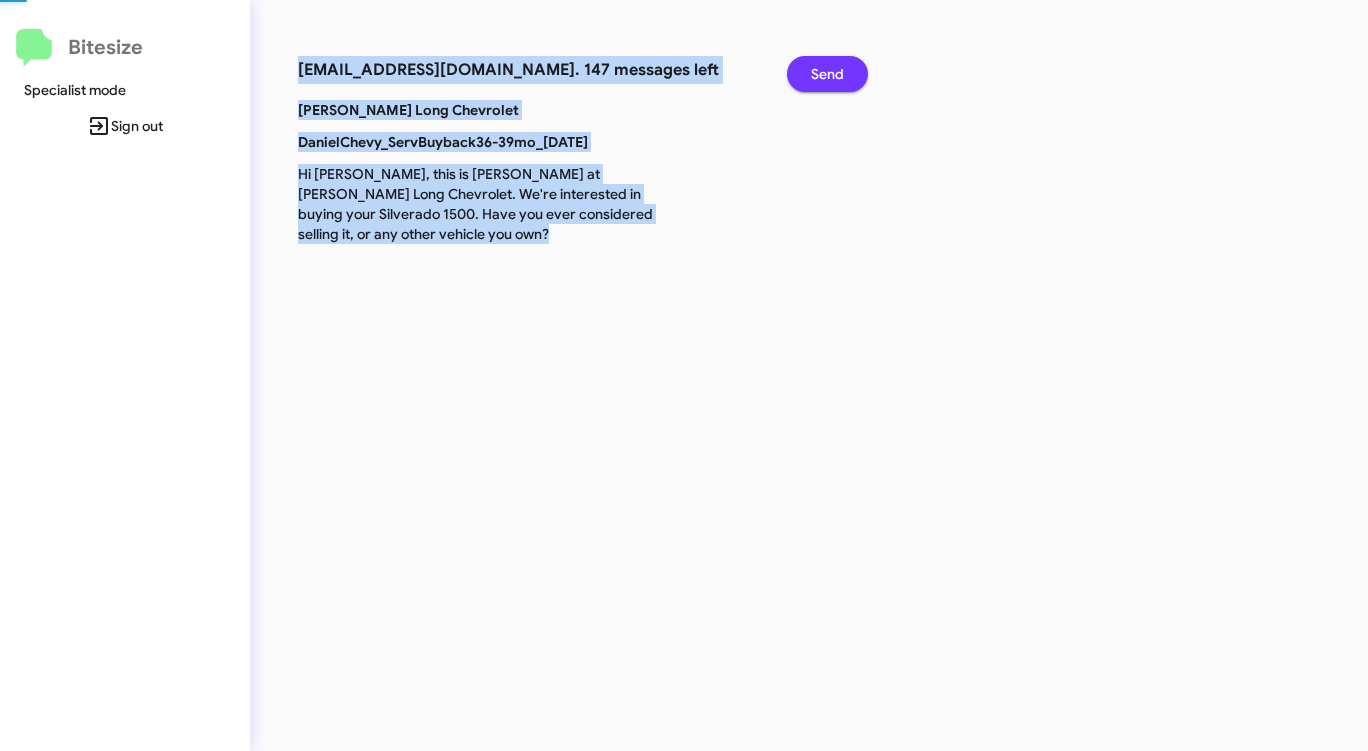 click on "Send" 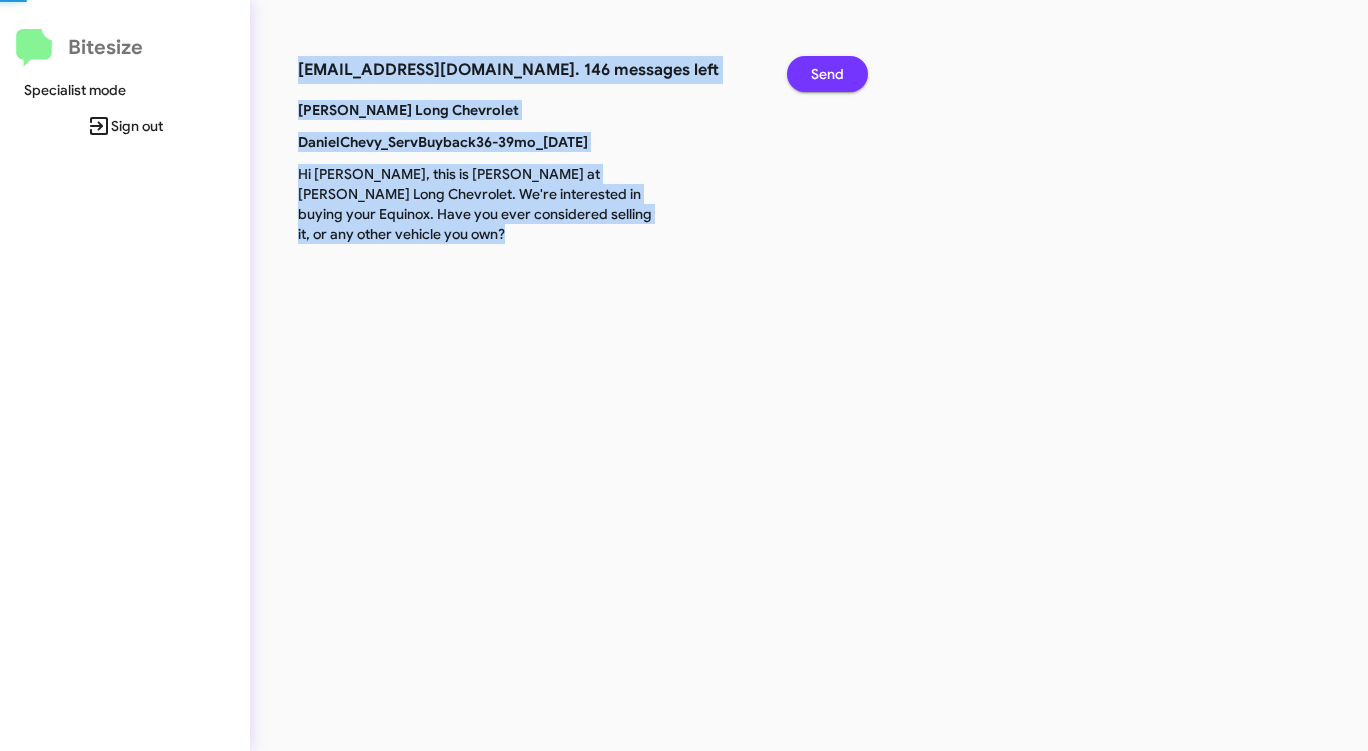 click on "Send" 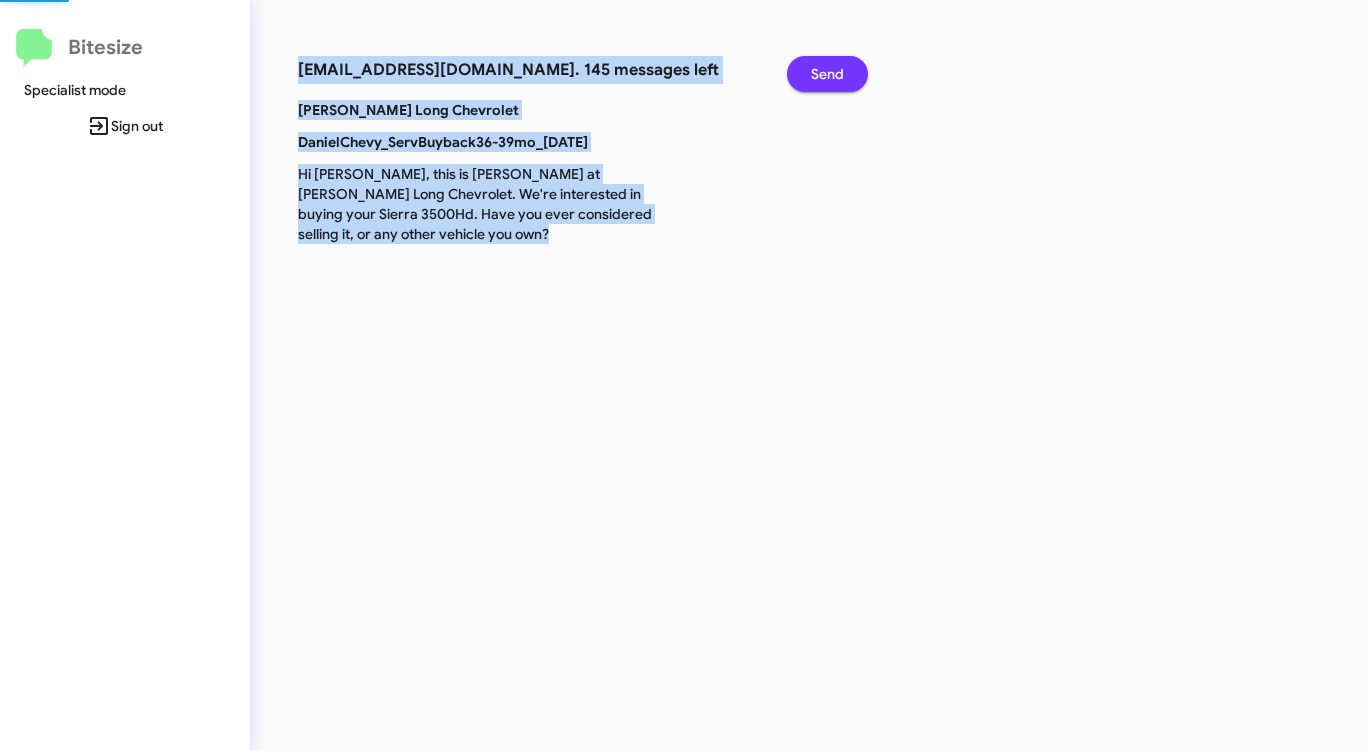 click on "Send" 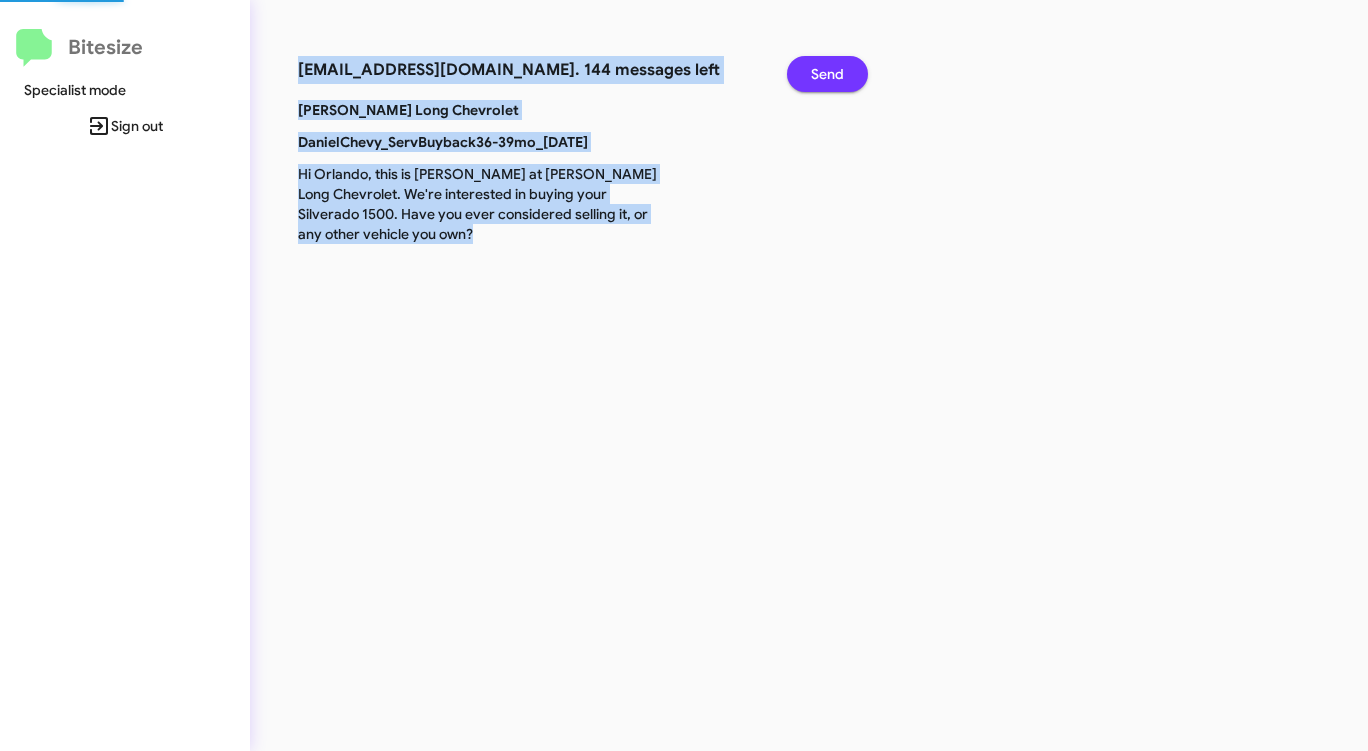 click on "Send" 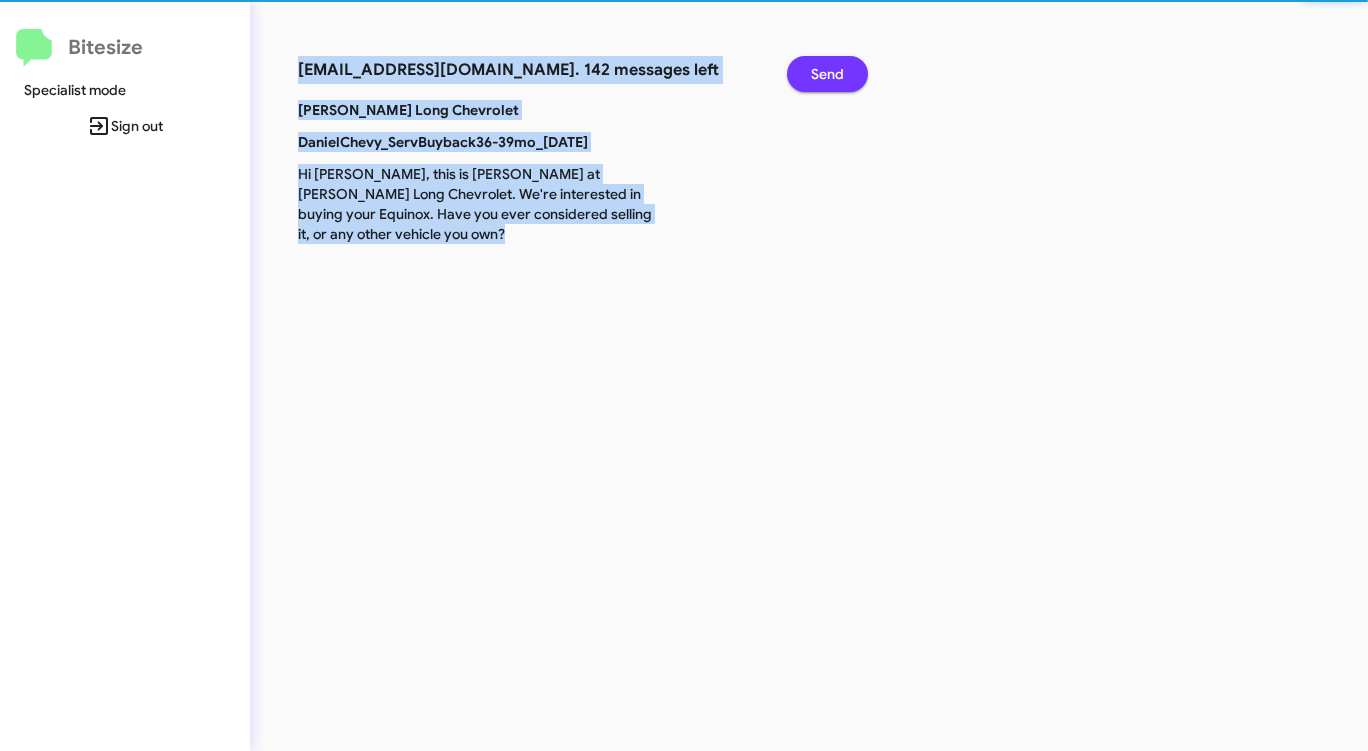 click on "Send" 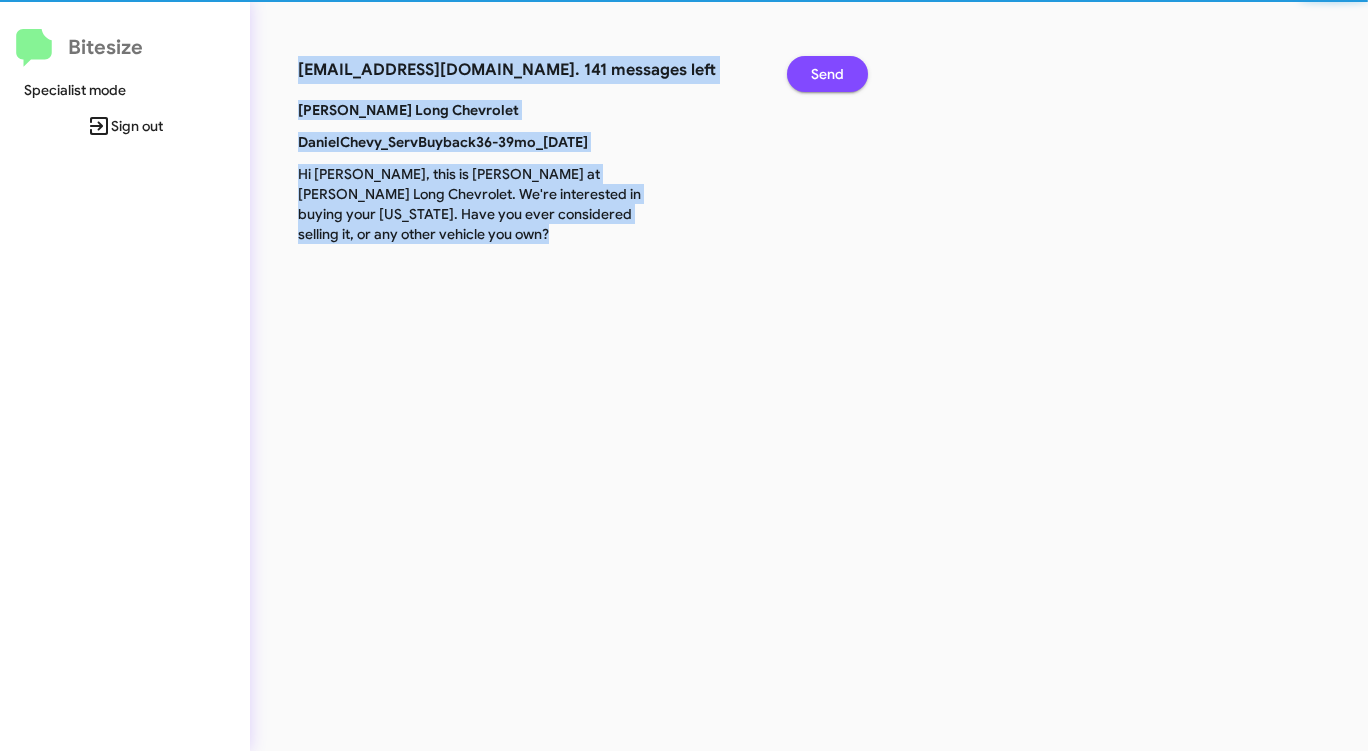 click on "Send" 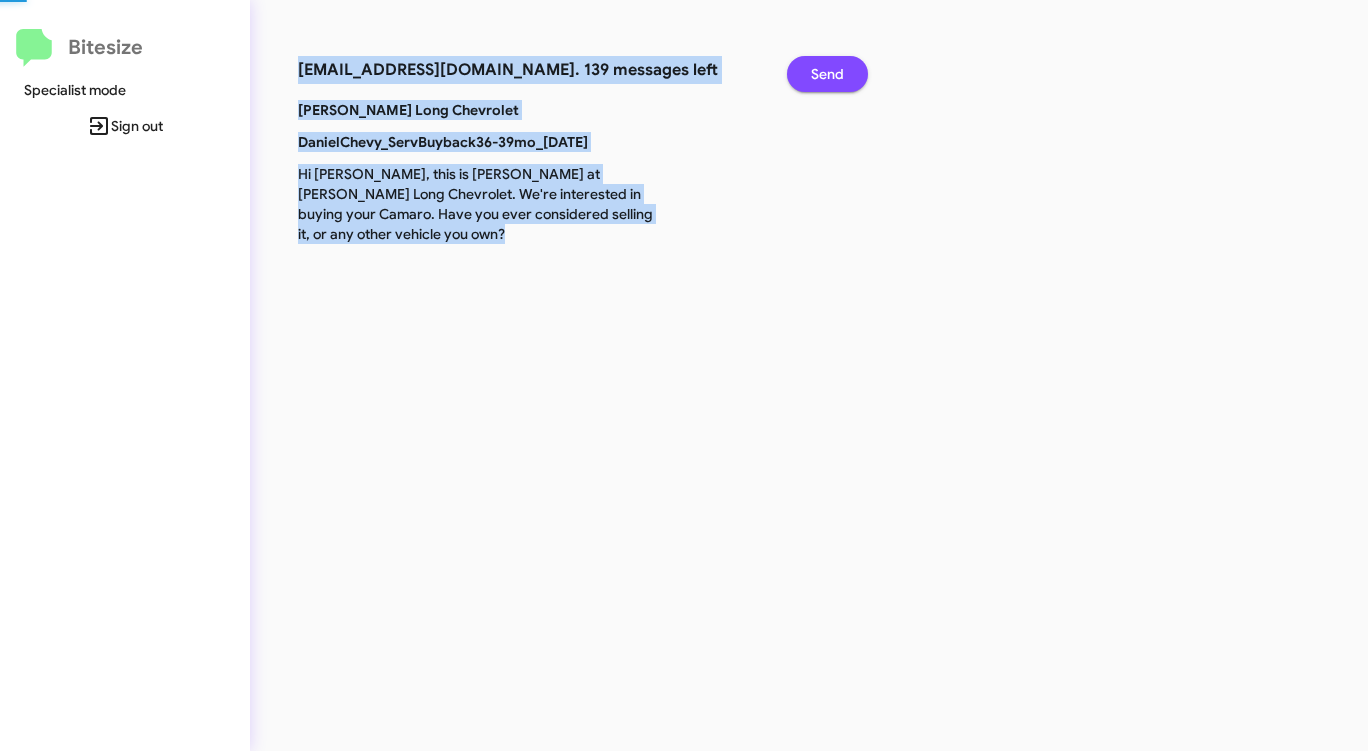 click on "Send" 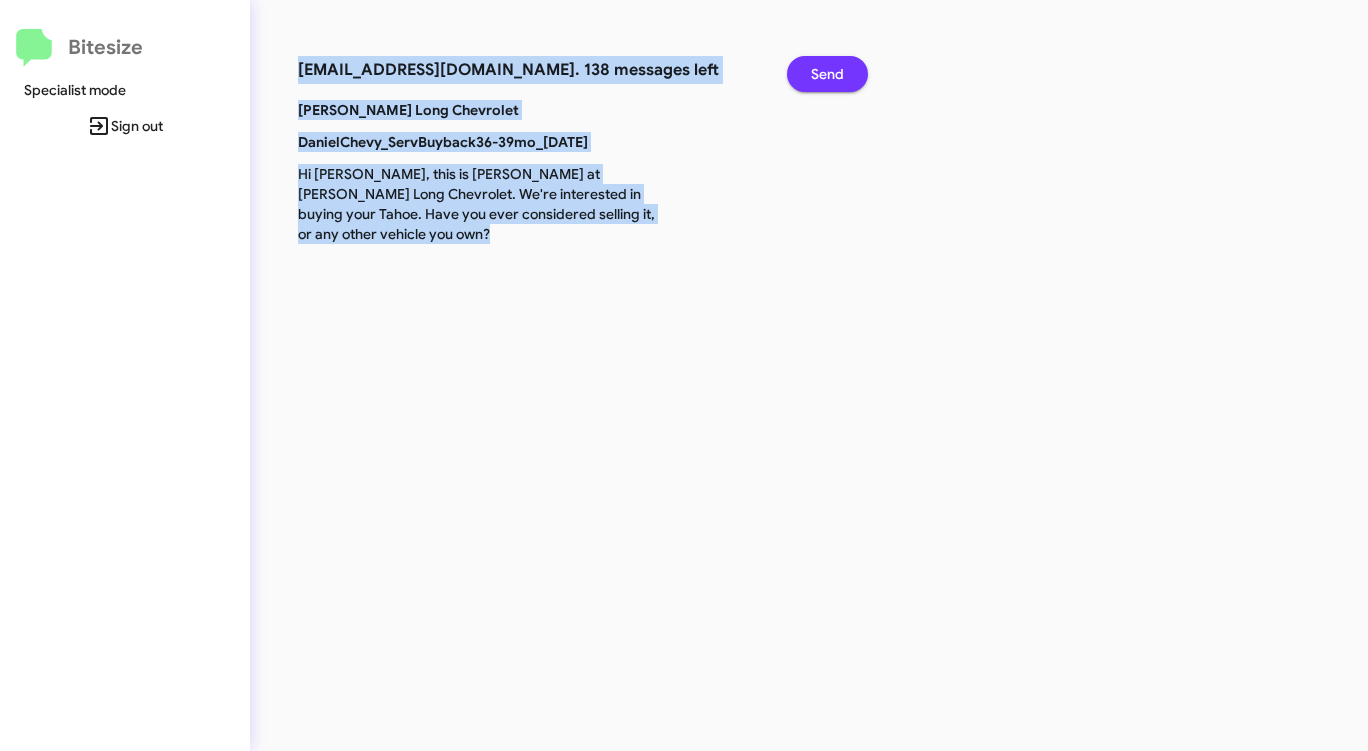 click on "Send" 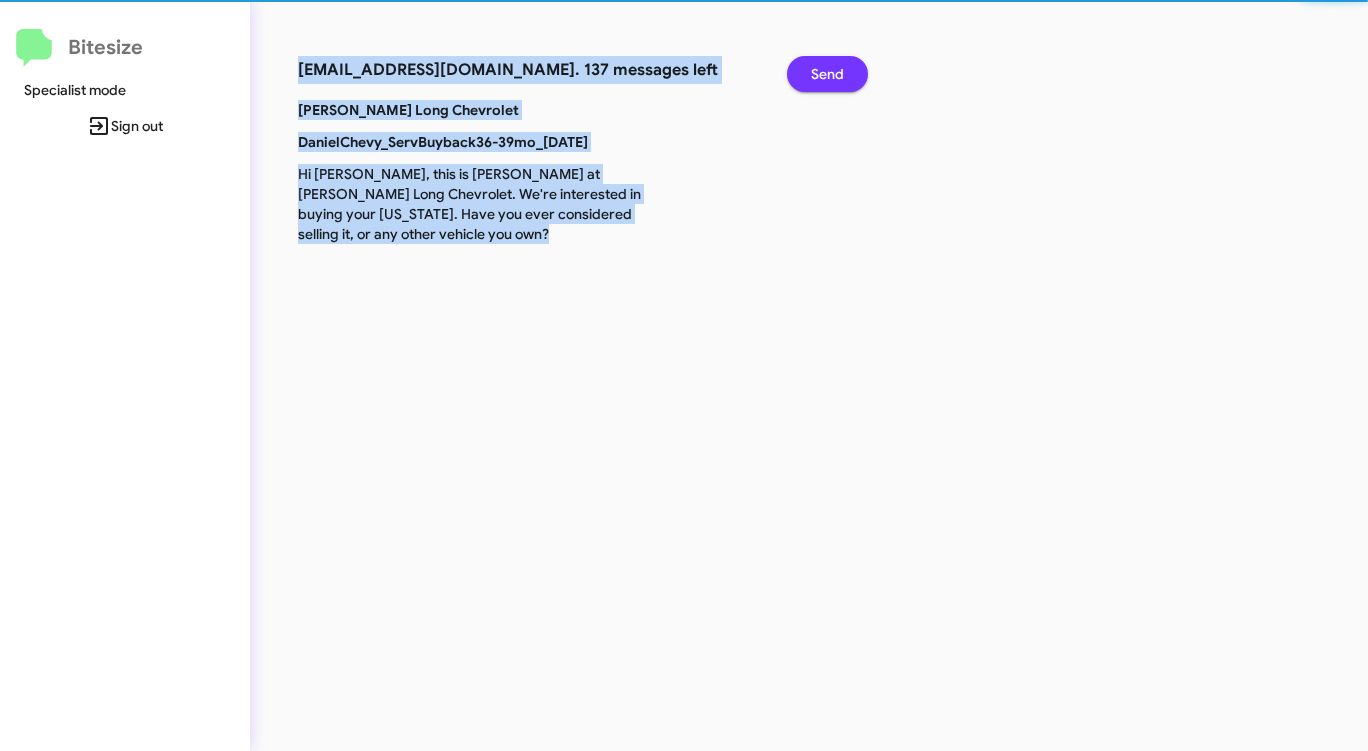 click on "Send" 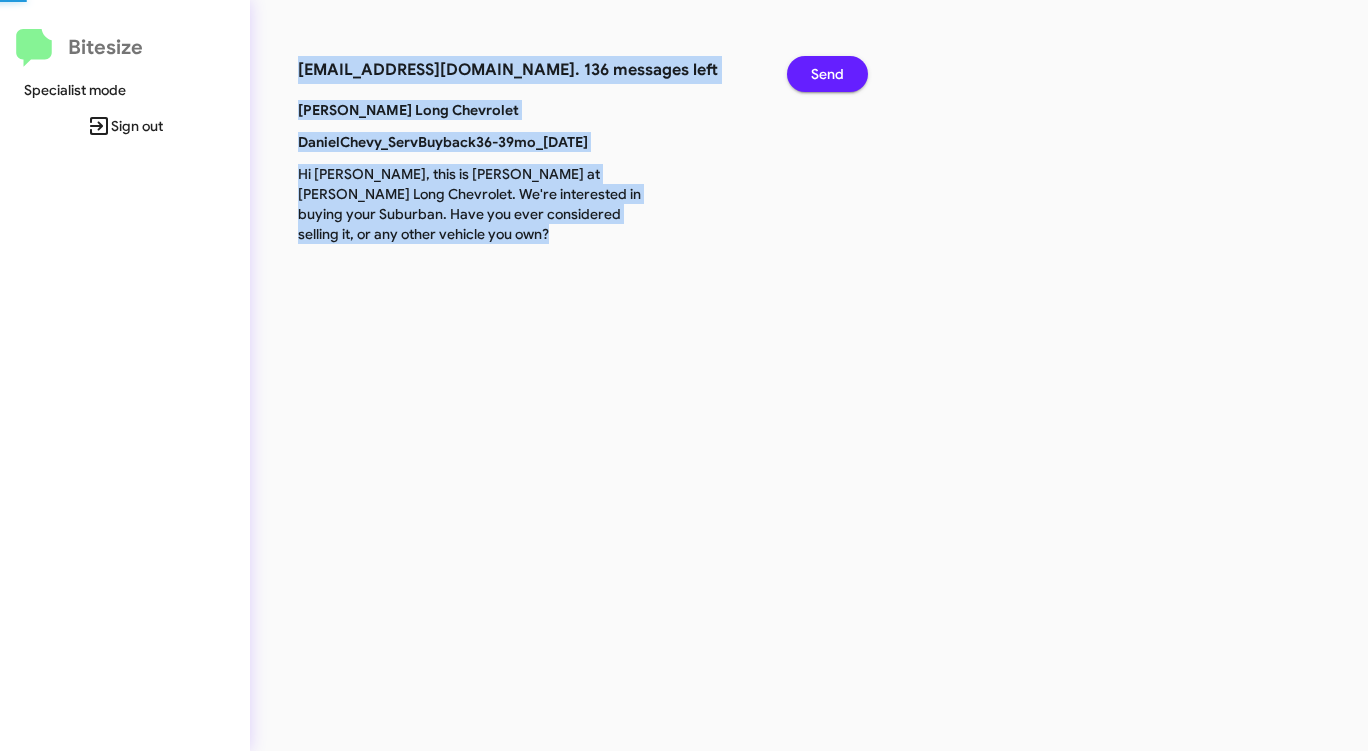 click on "Send" 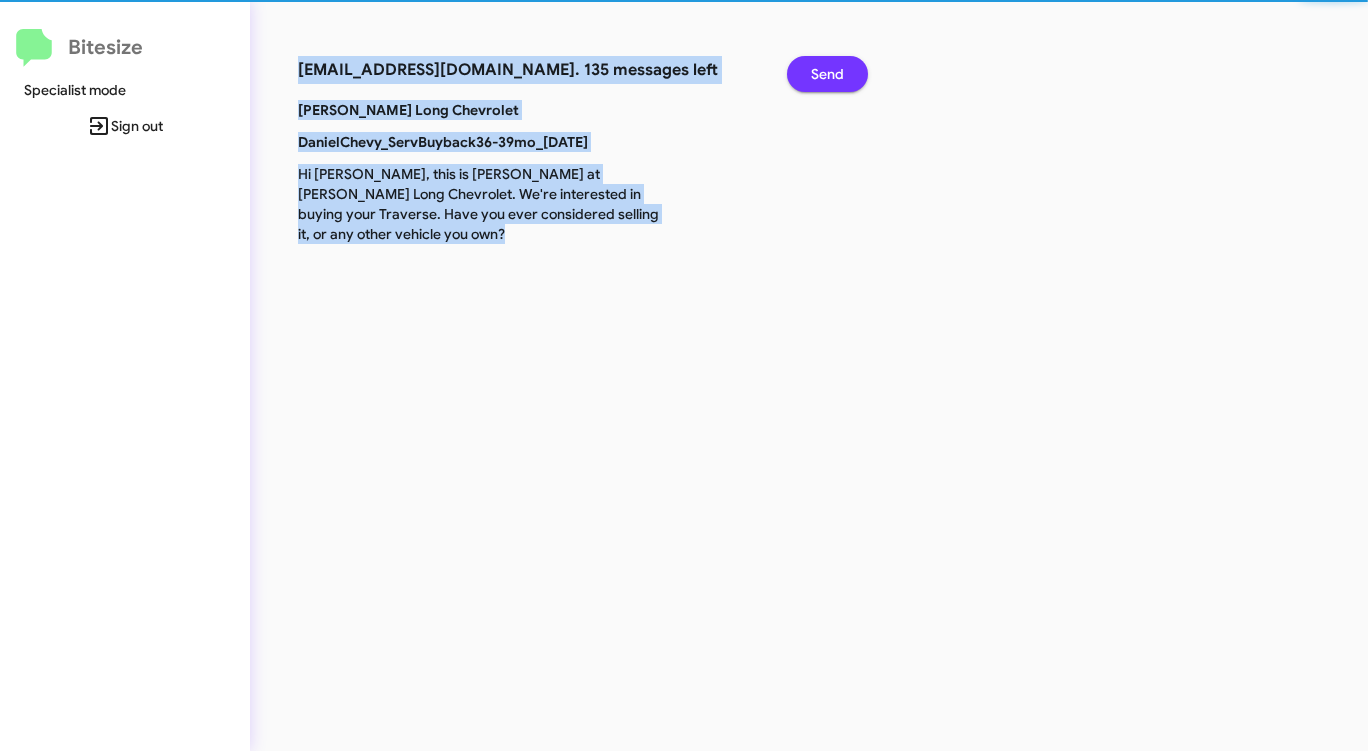 click on "Send" 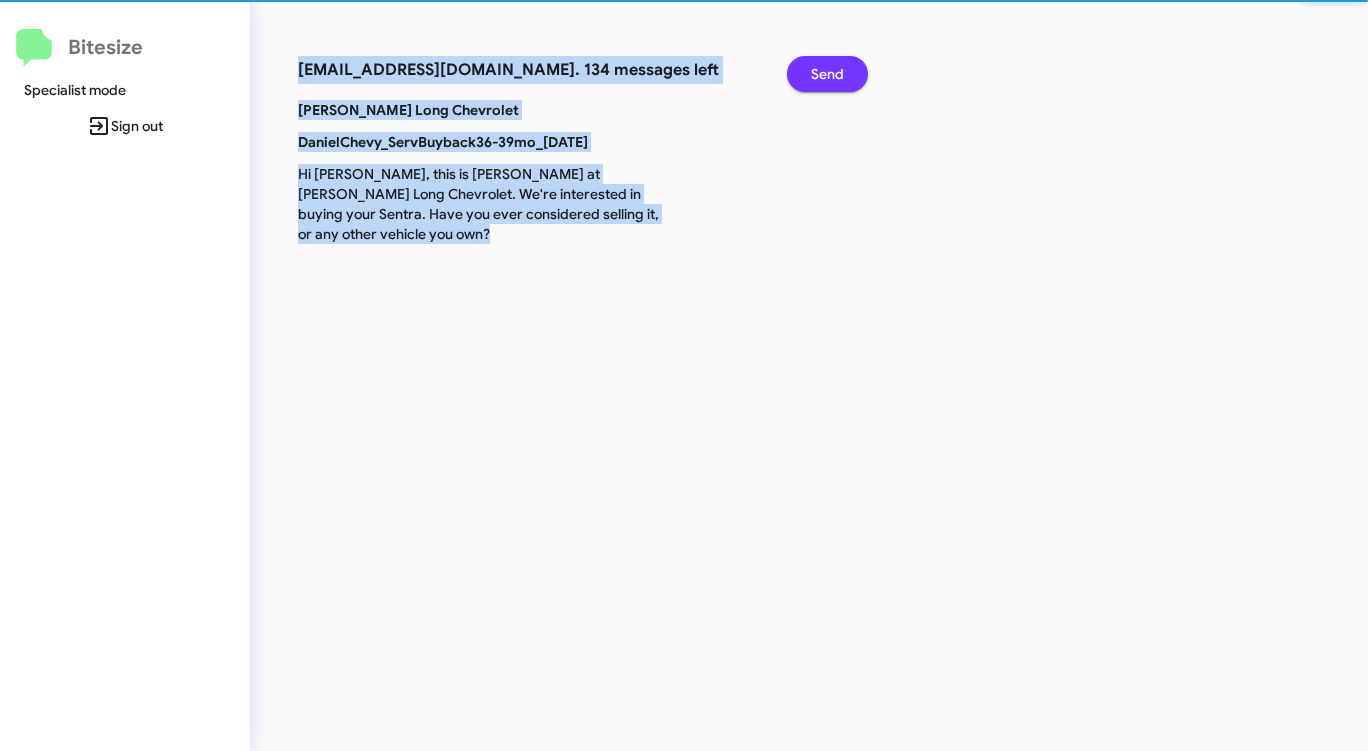 click on "Send" 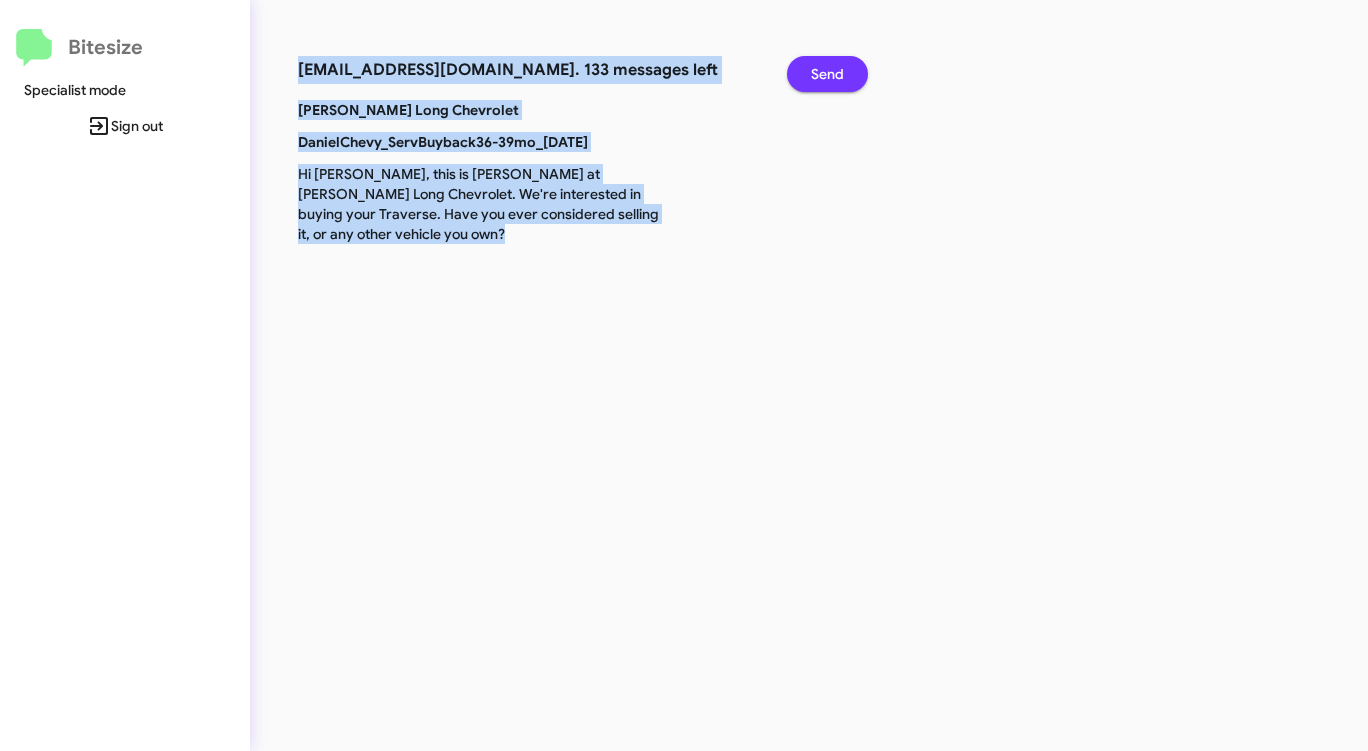click on "Send" 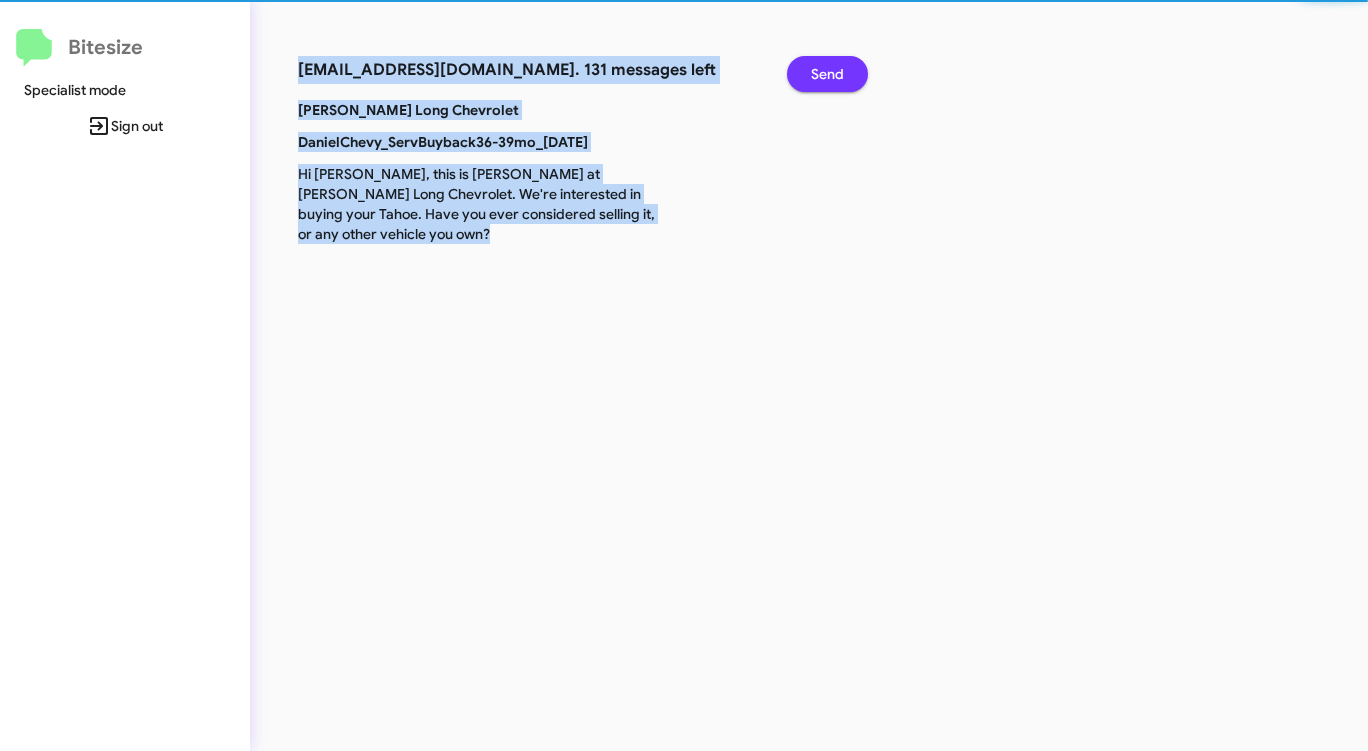 click on "Send" 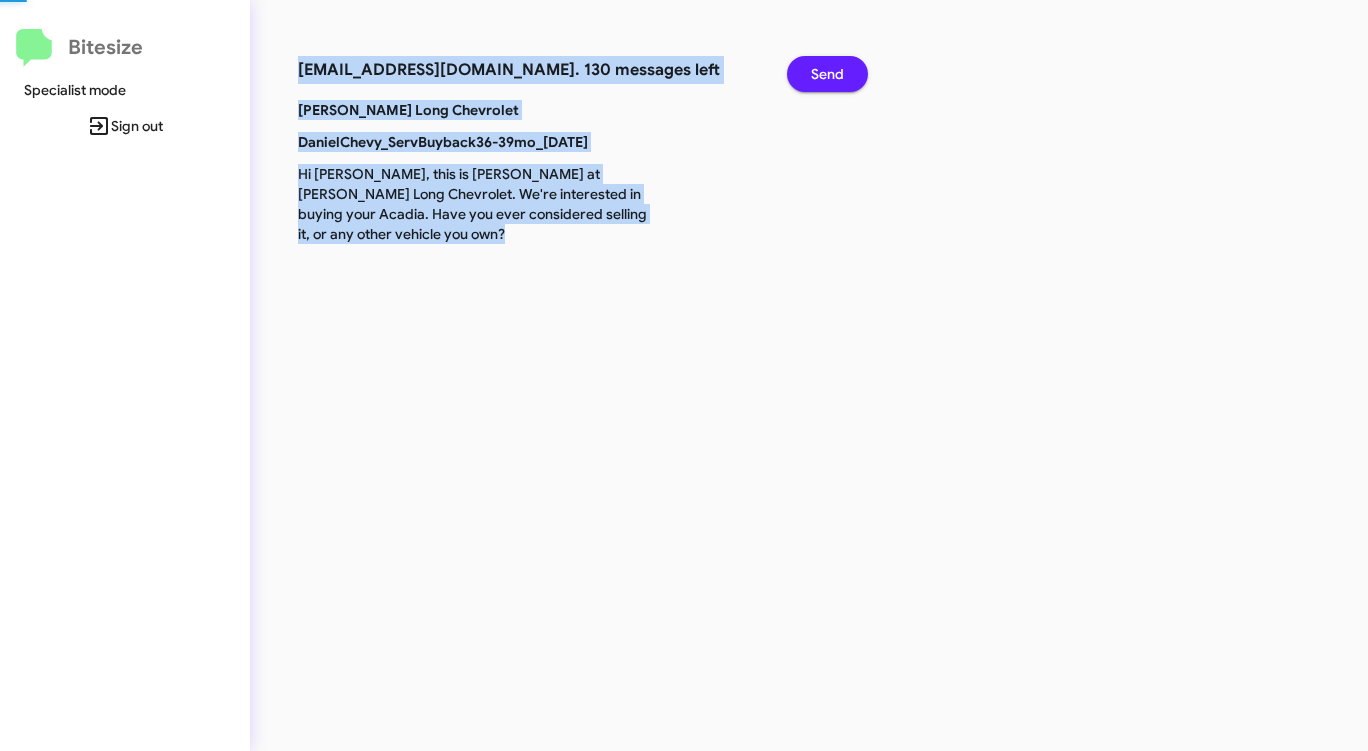 click on "Send" 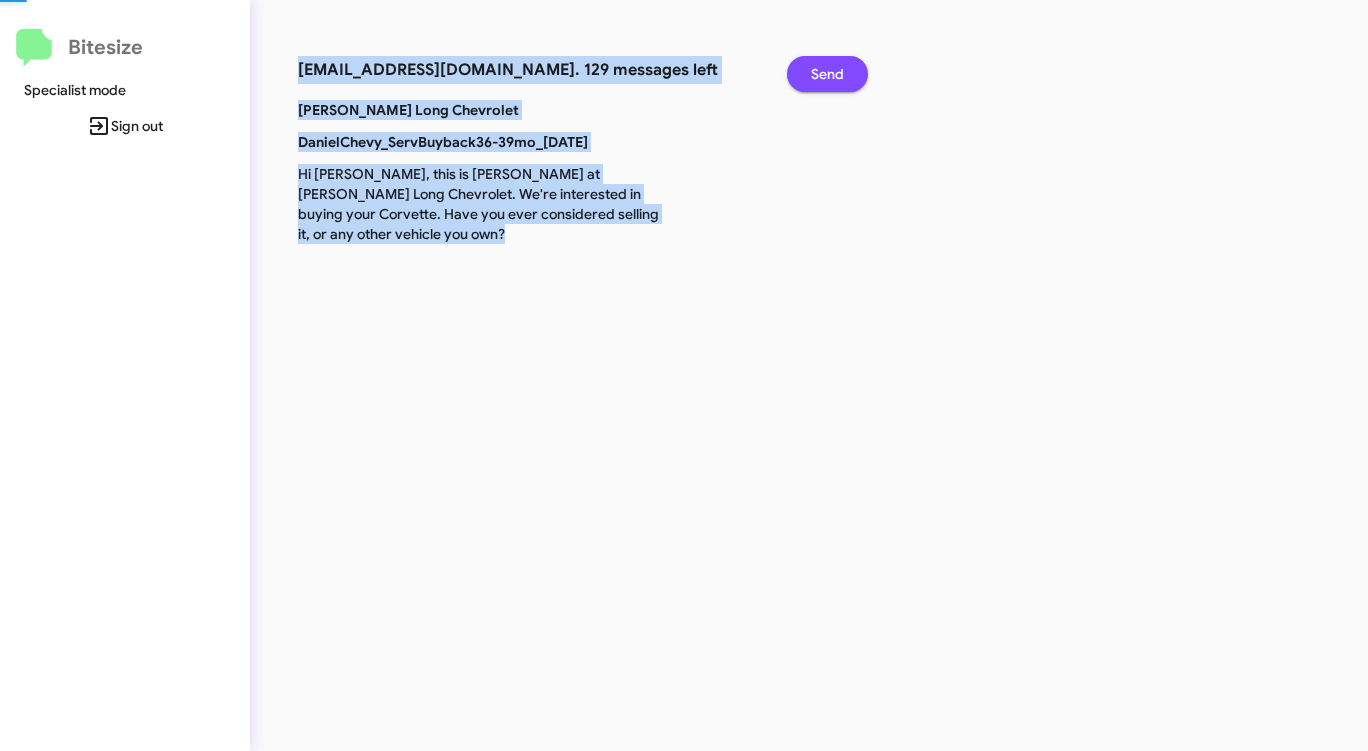 click on "Send" 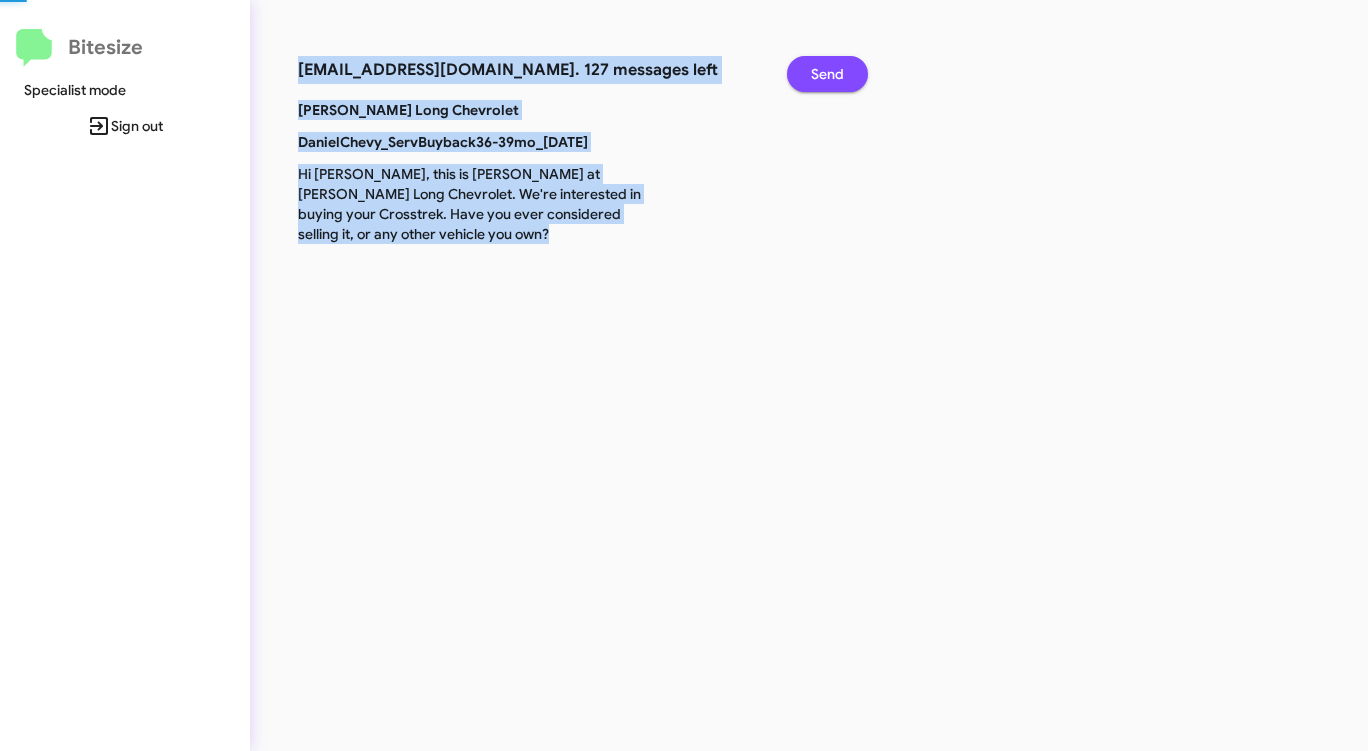 click on "Send" 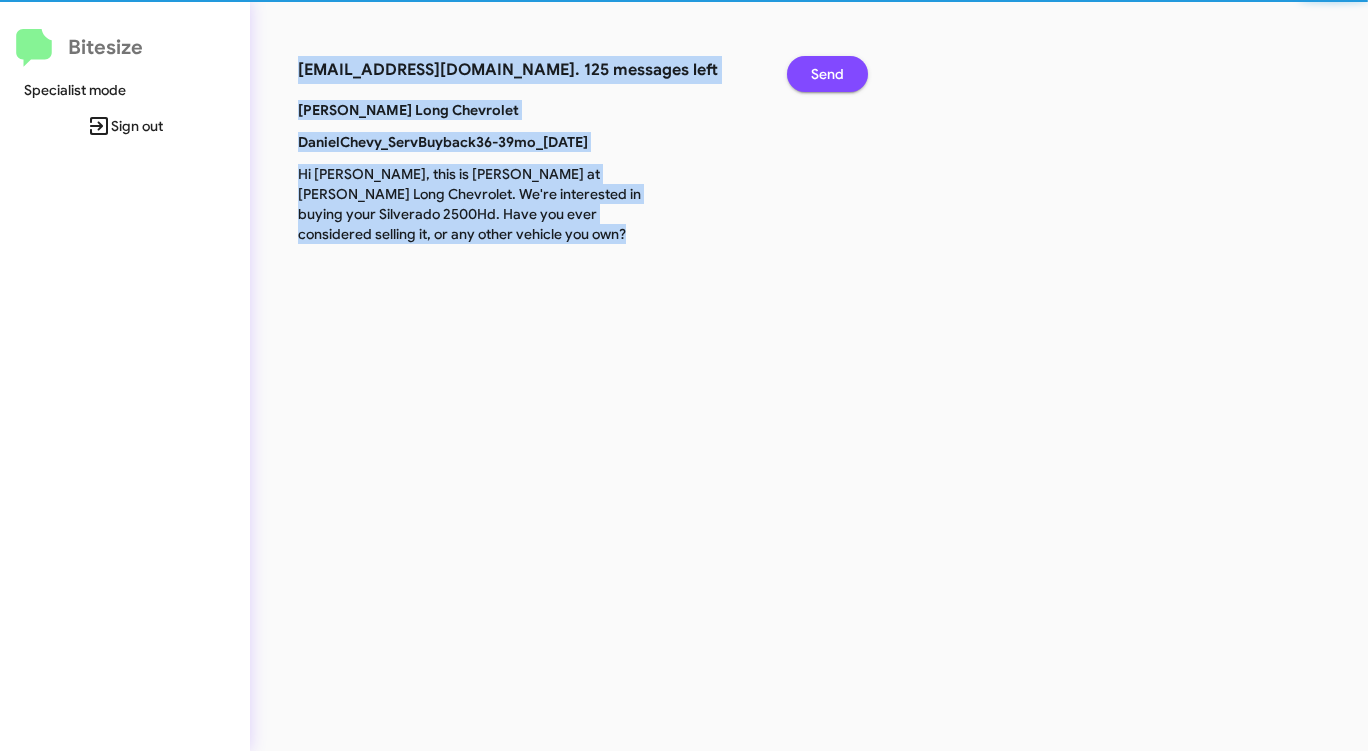 click on "Send" 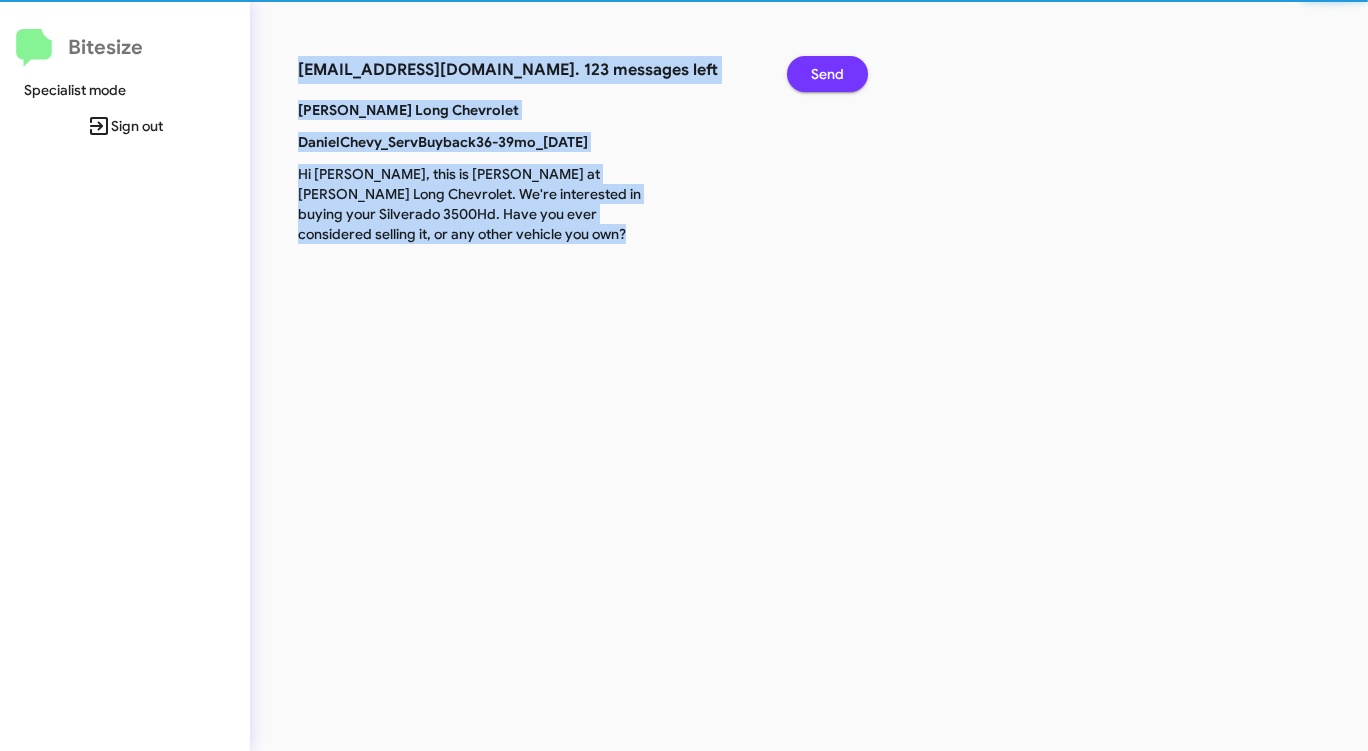 click on "Send" 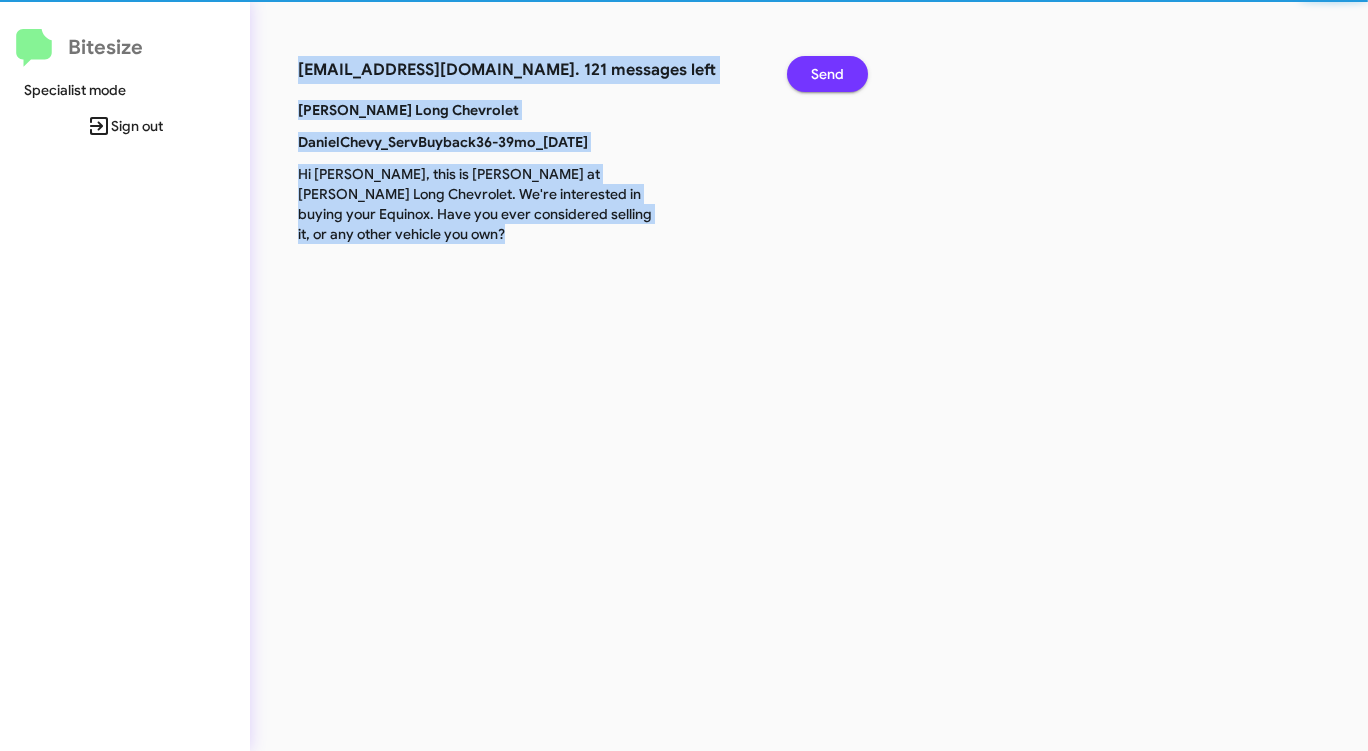 click on "Send" 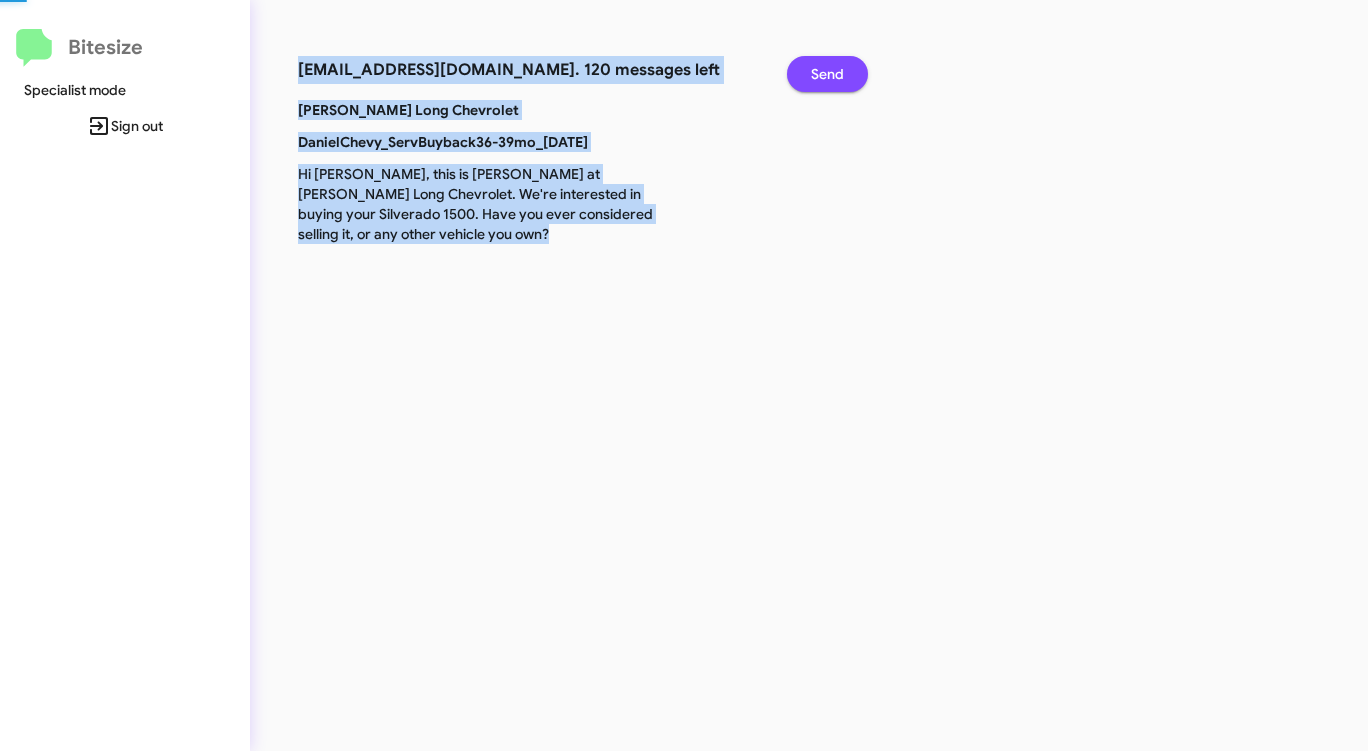 click on "Send" 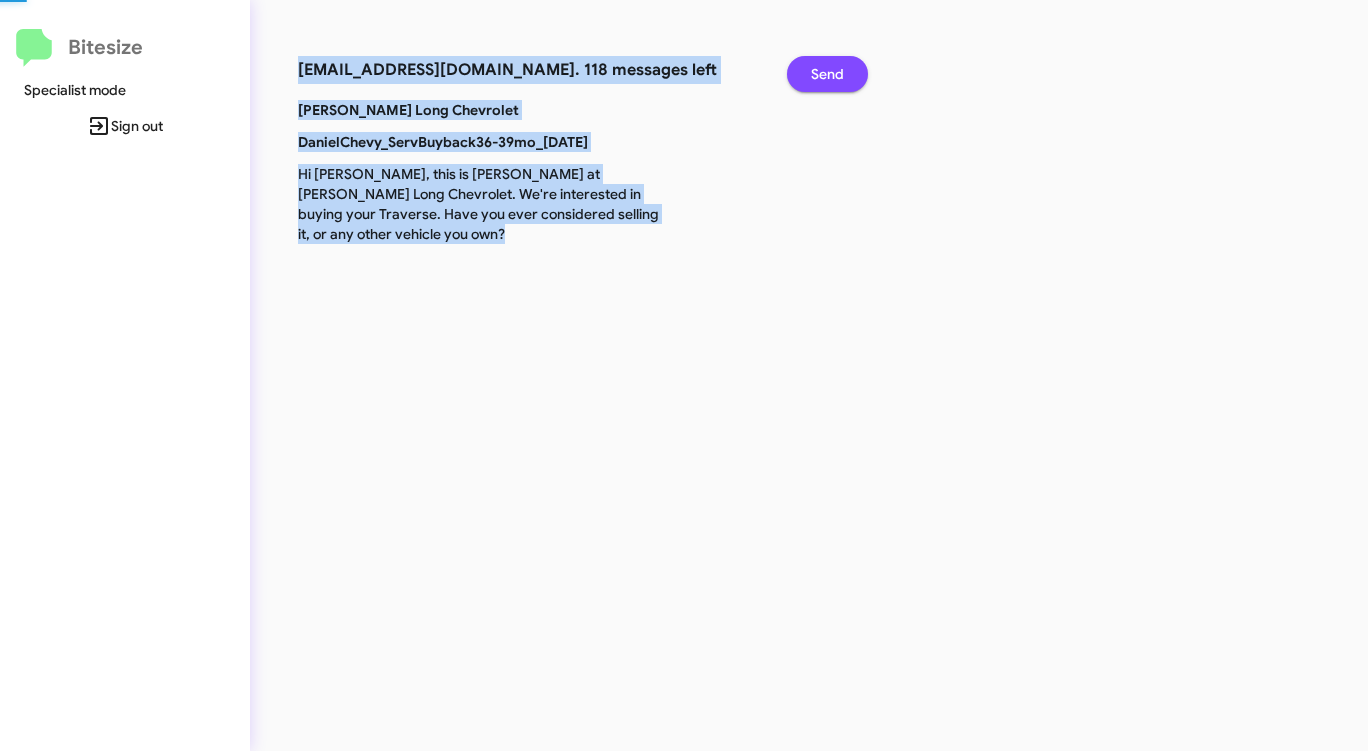 click on "Send" 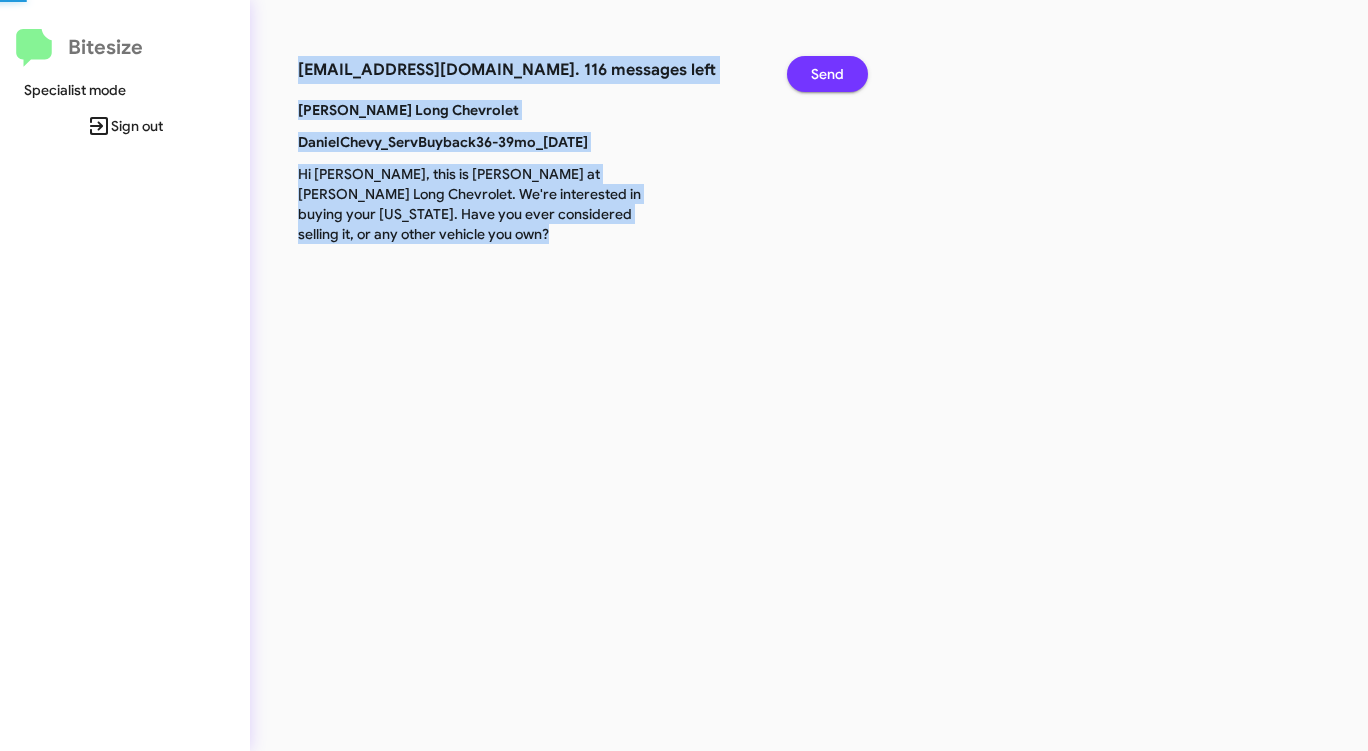 click on "Send" 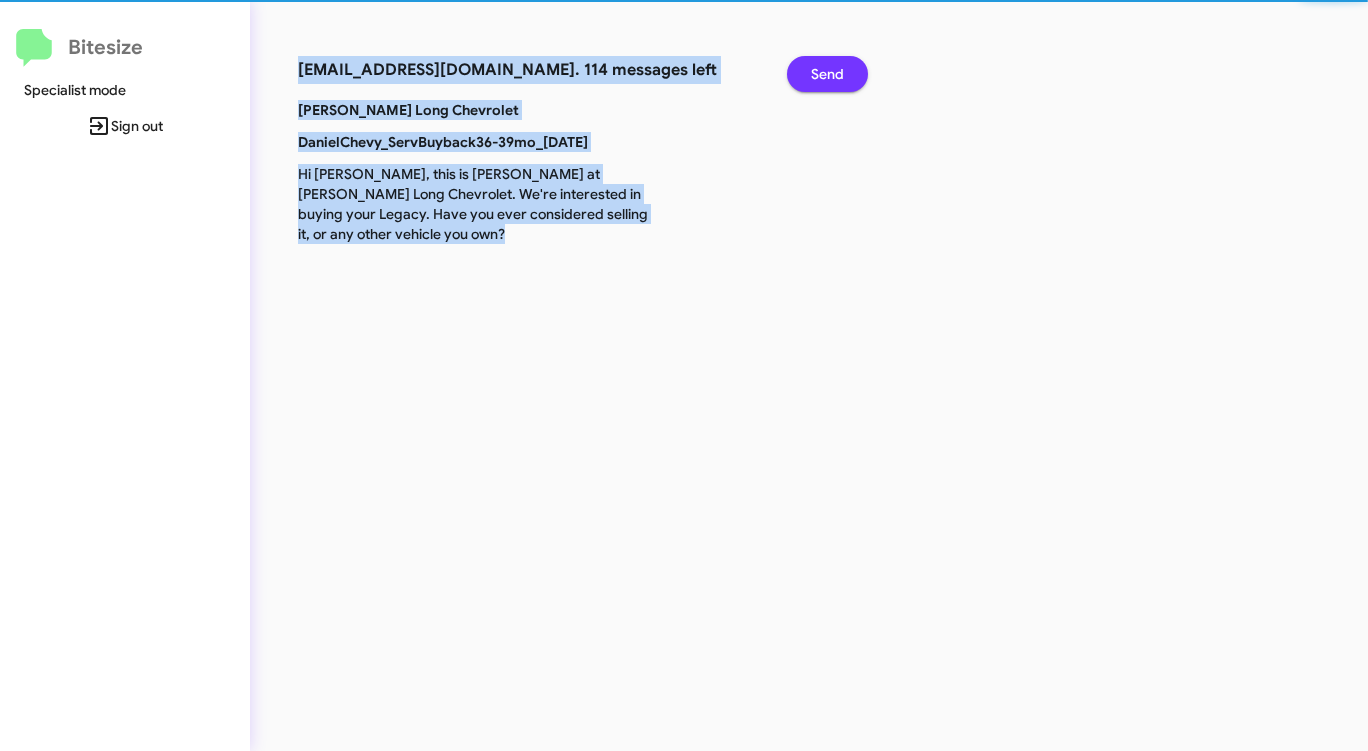 click on "Send" 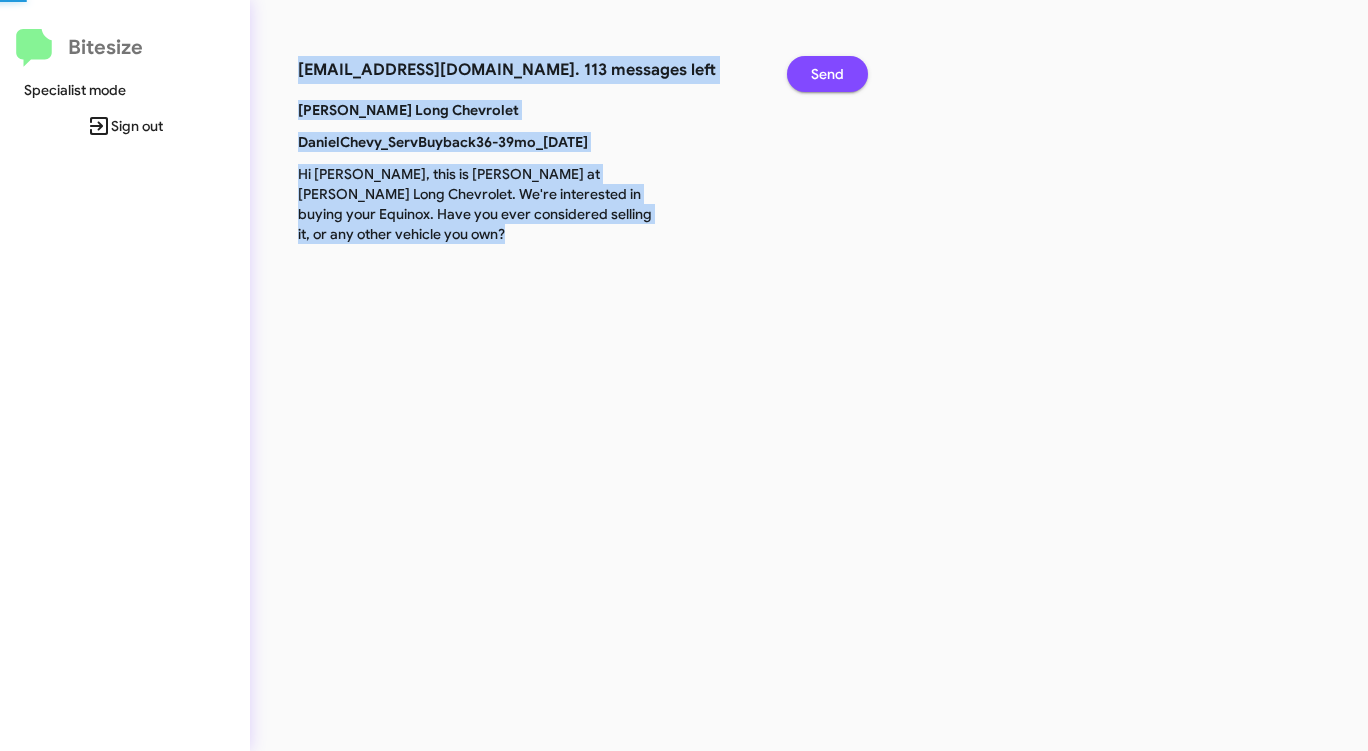 click on "Send" 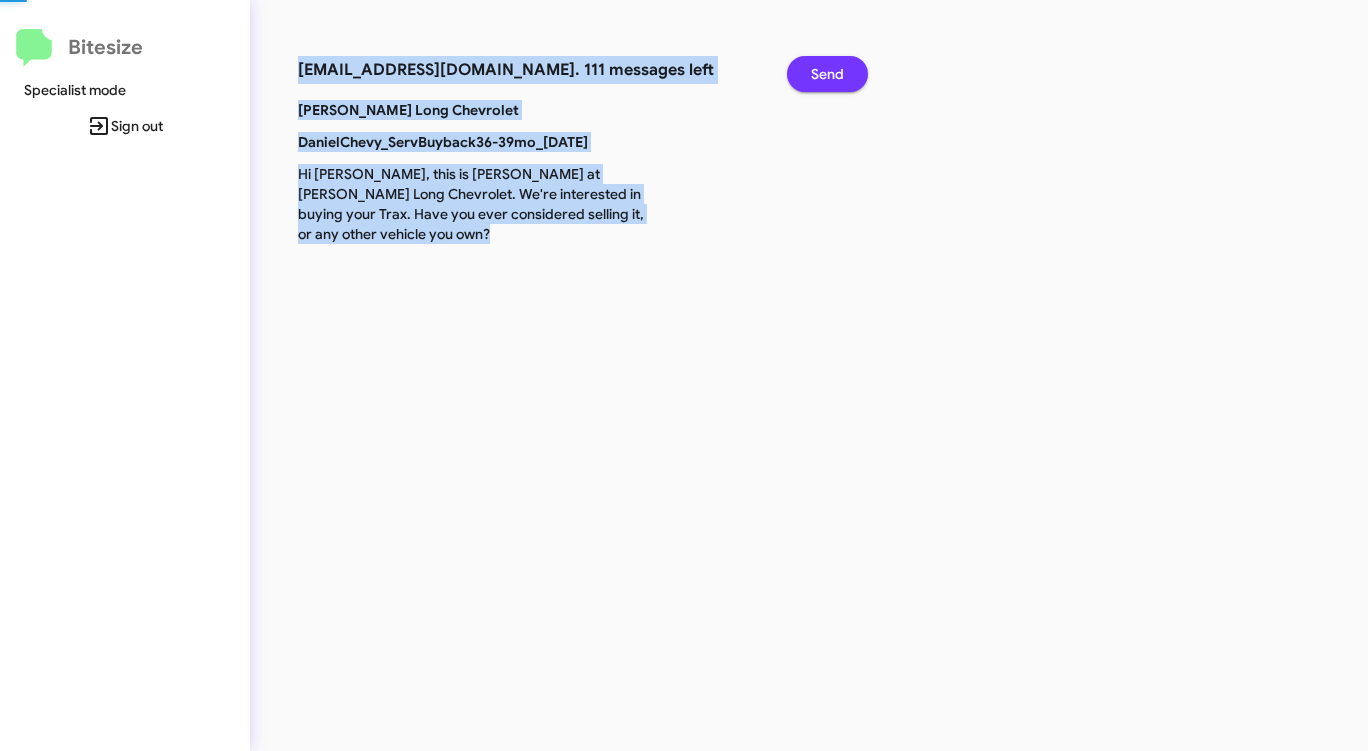 click on "Send" 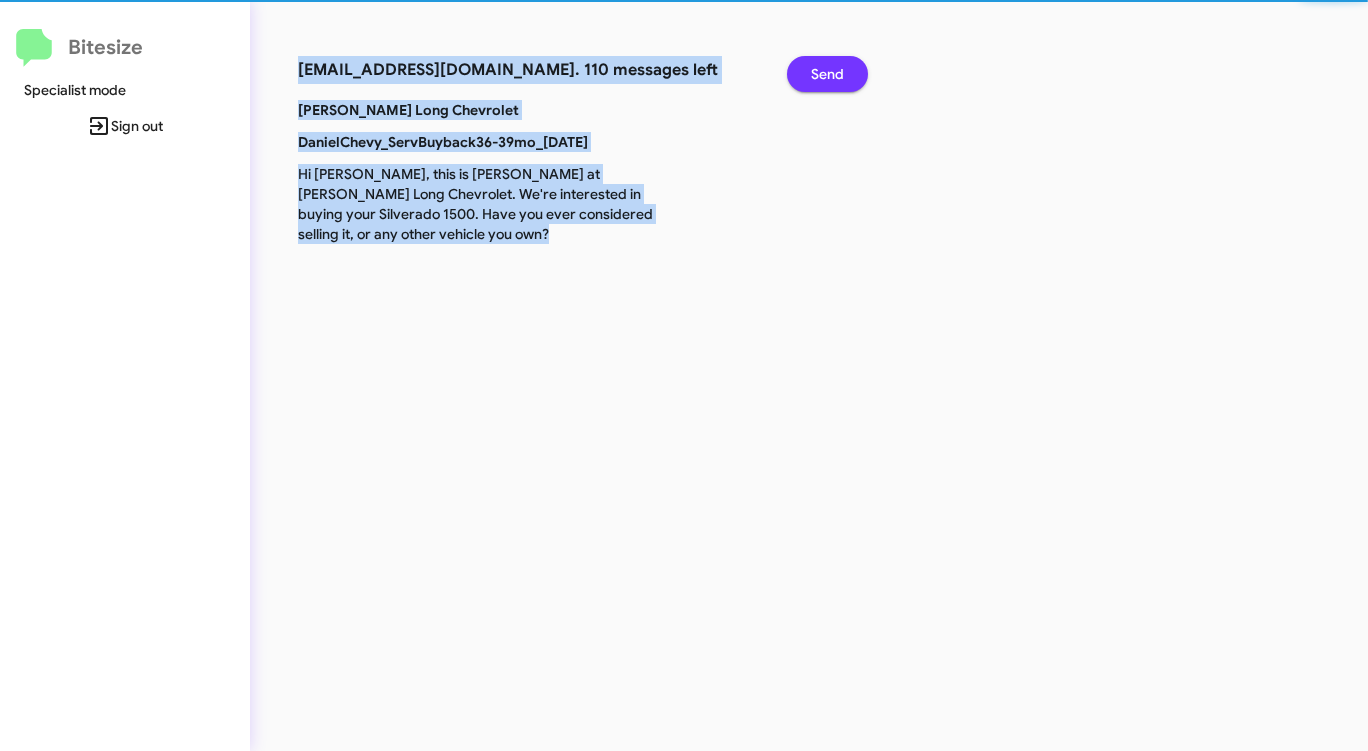 click on "Send" 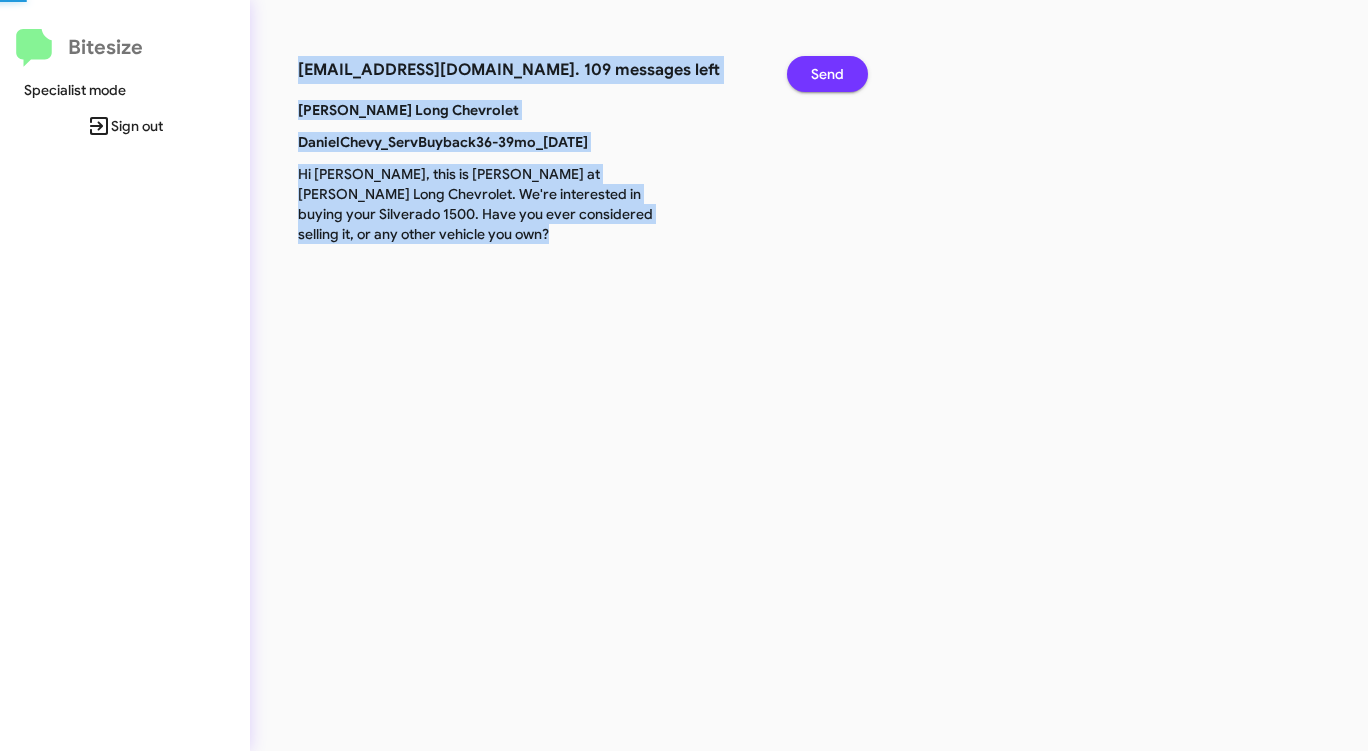 click on "Send" 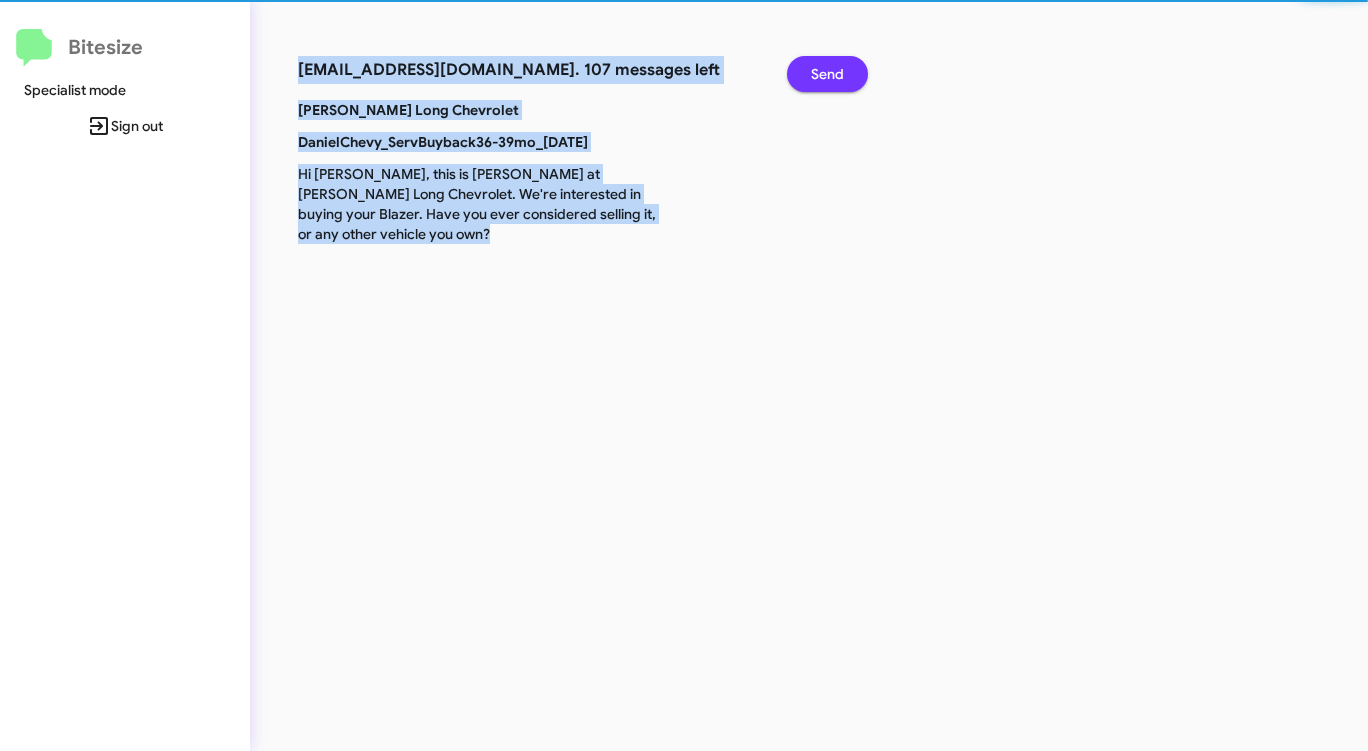 click on "Send" 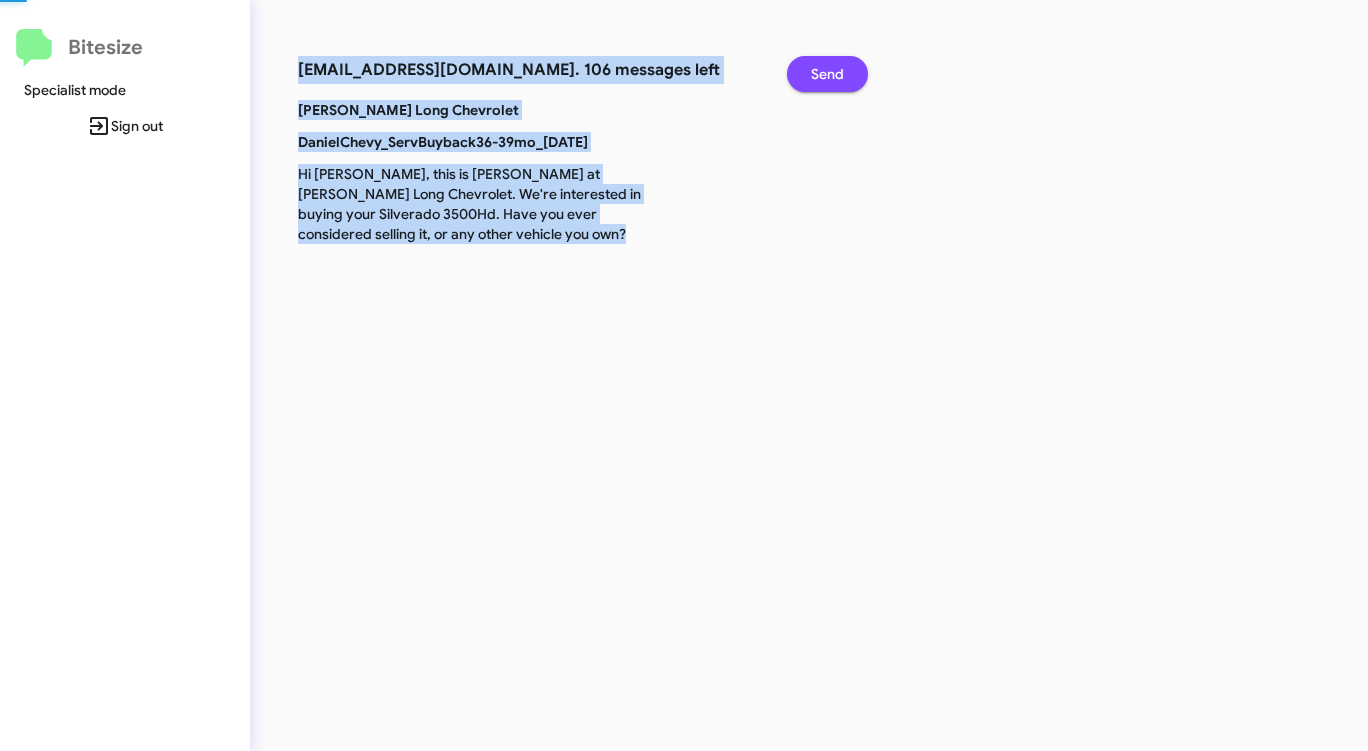 click on "Send" 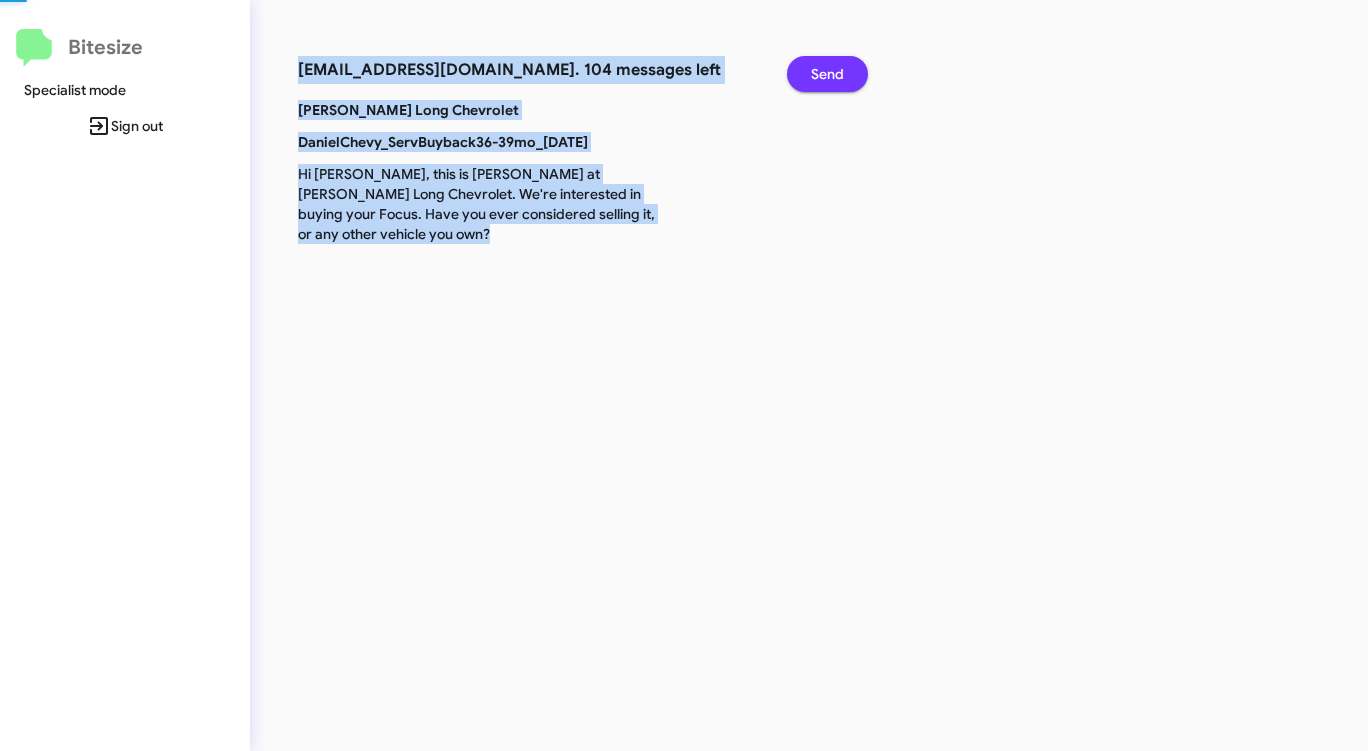 click on "Send" 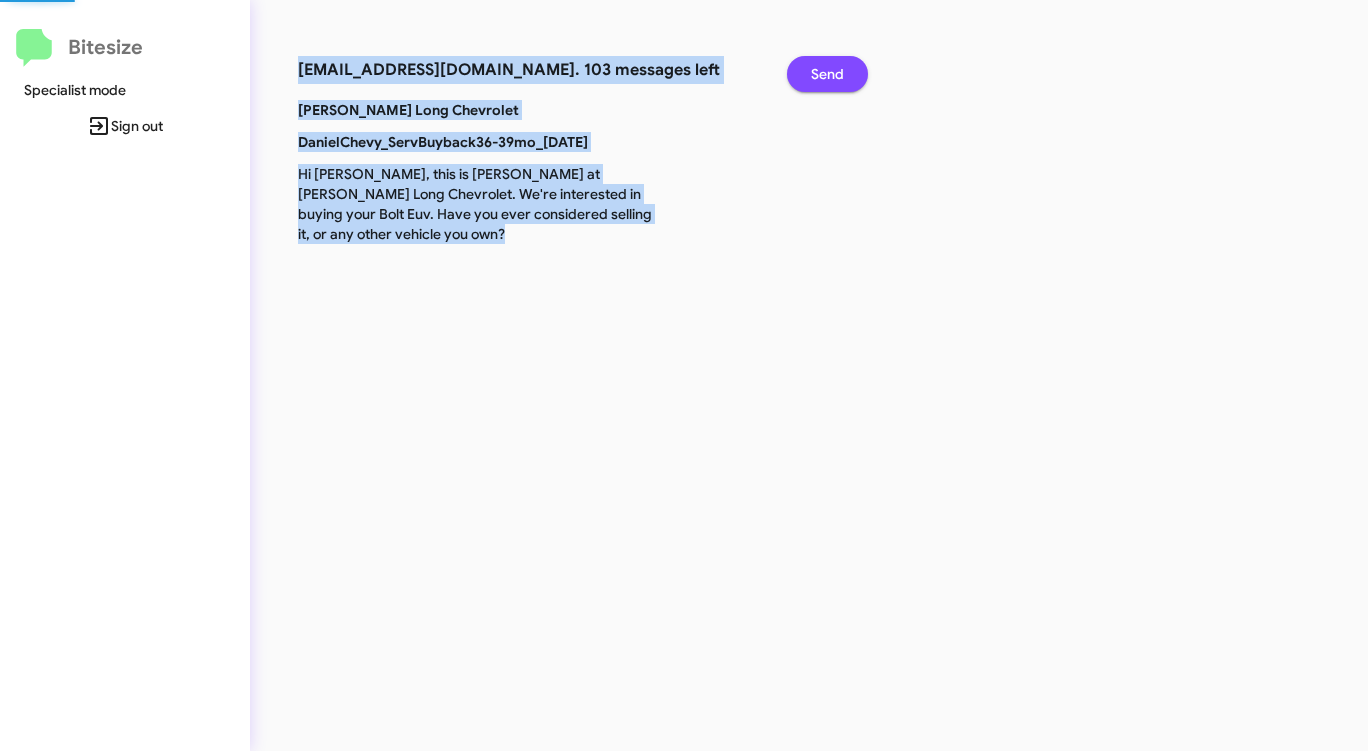 click on "Send" 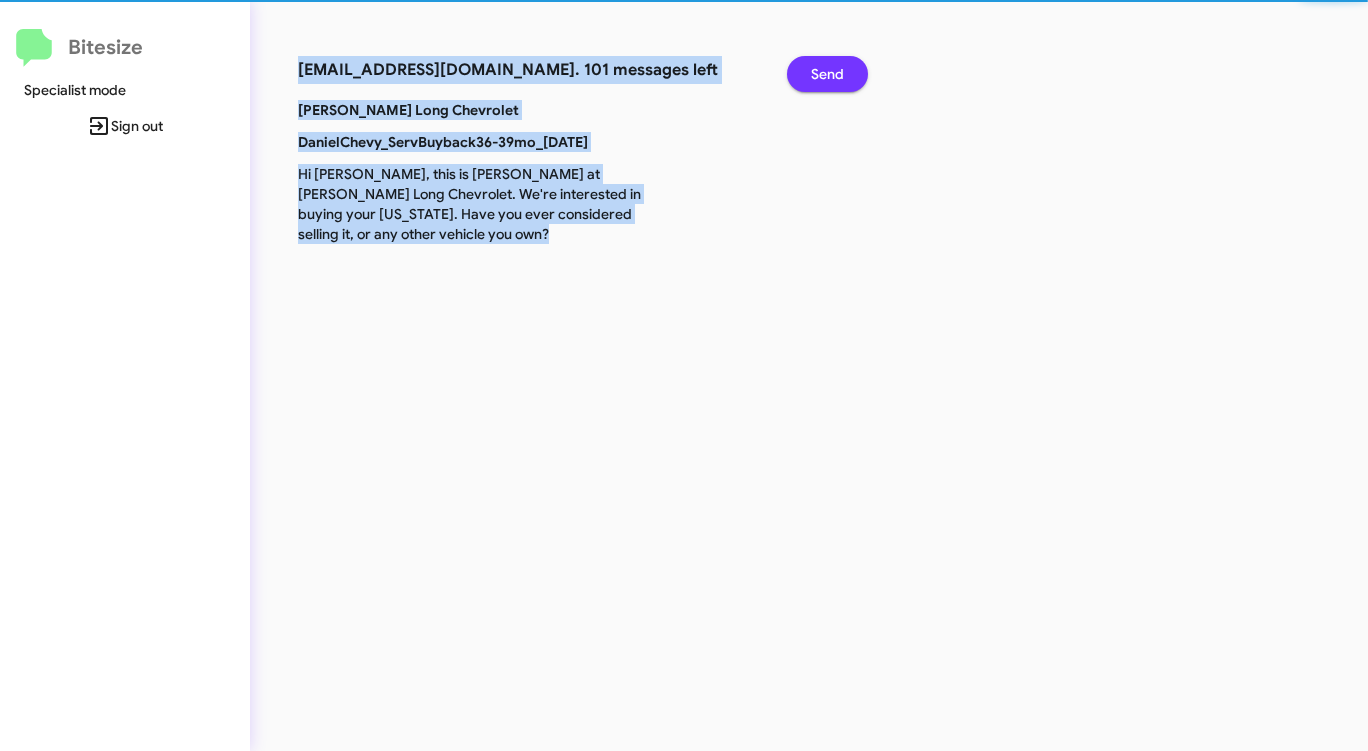click on "Send" 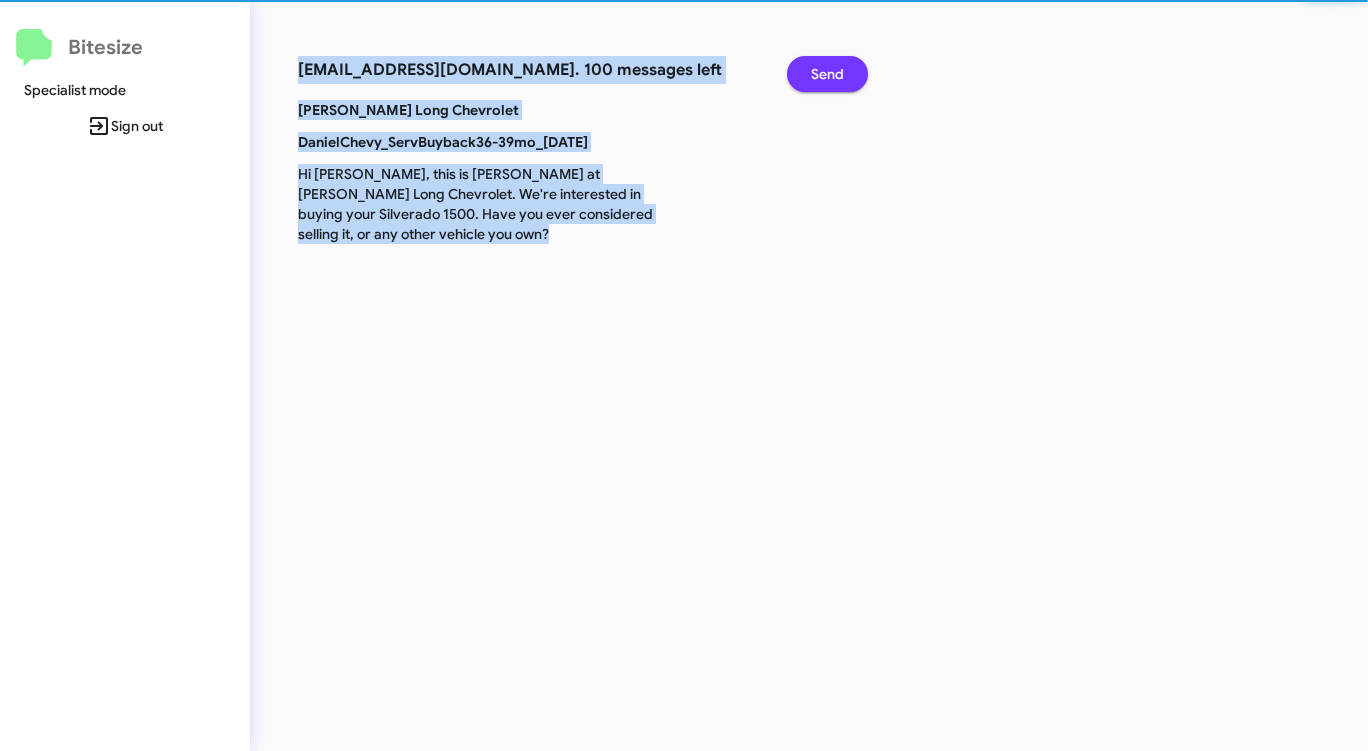 click on "Send" 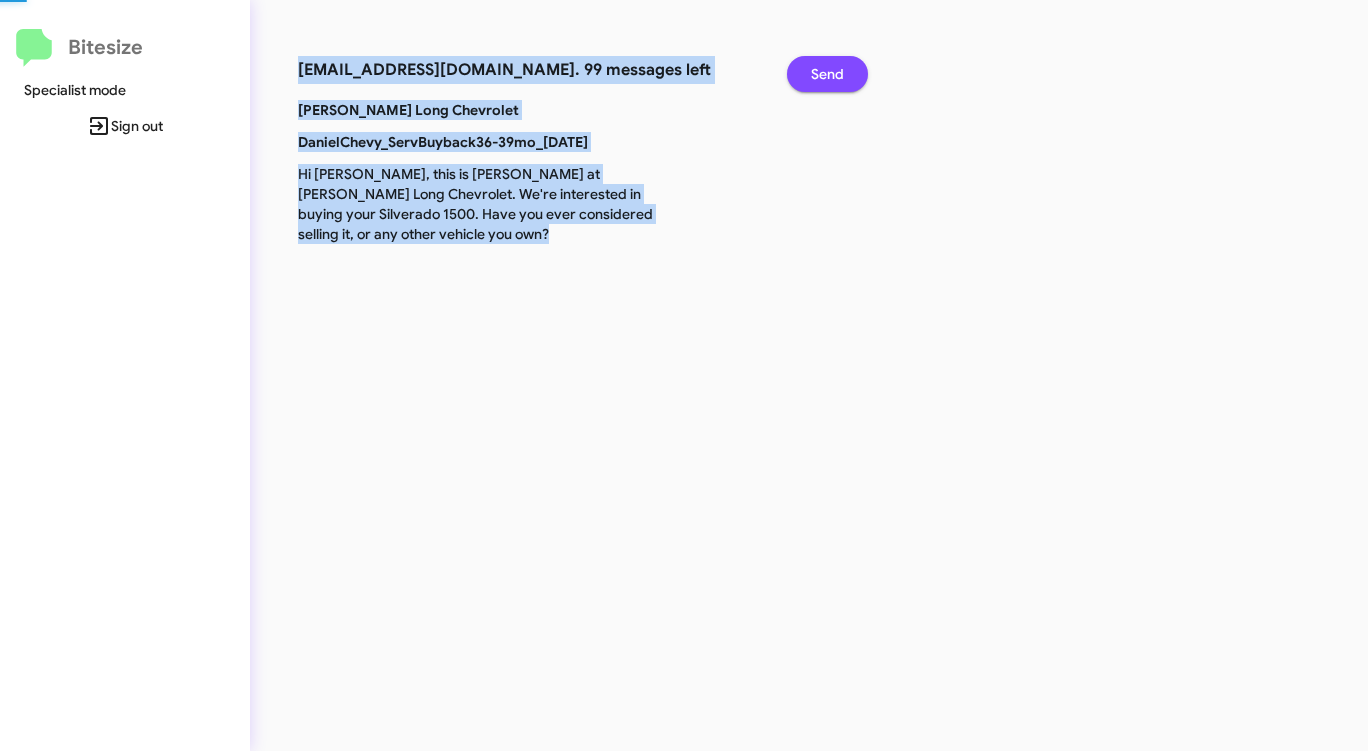 click on "Send" 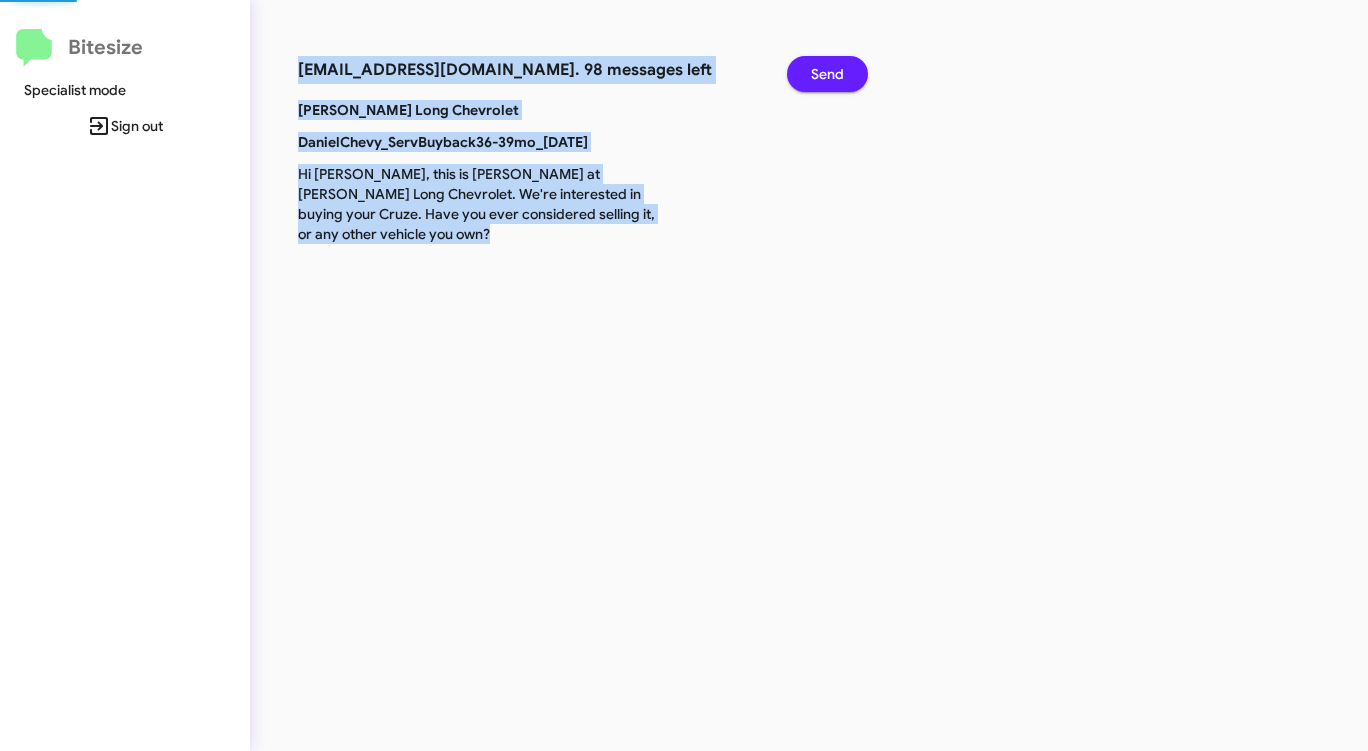 click on "Send" 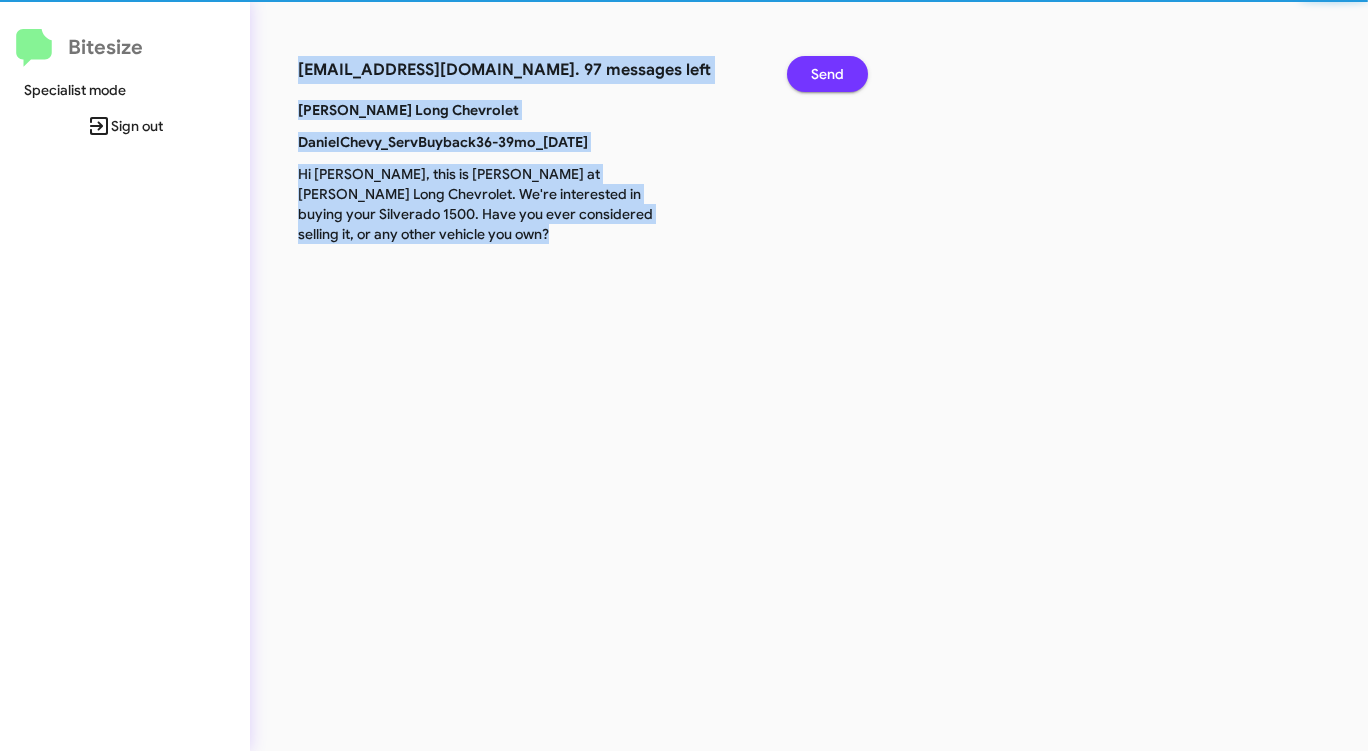 click on "Send" 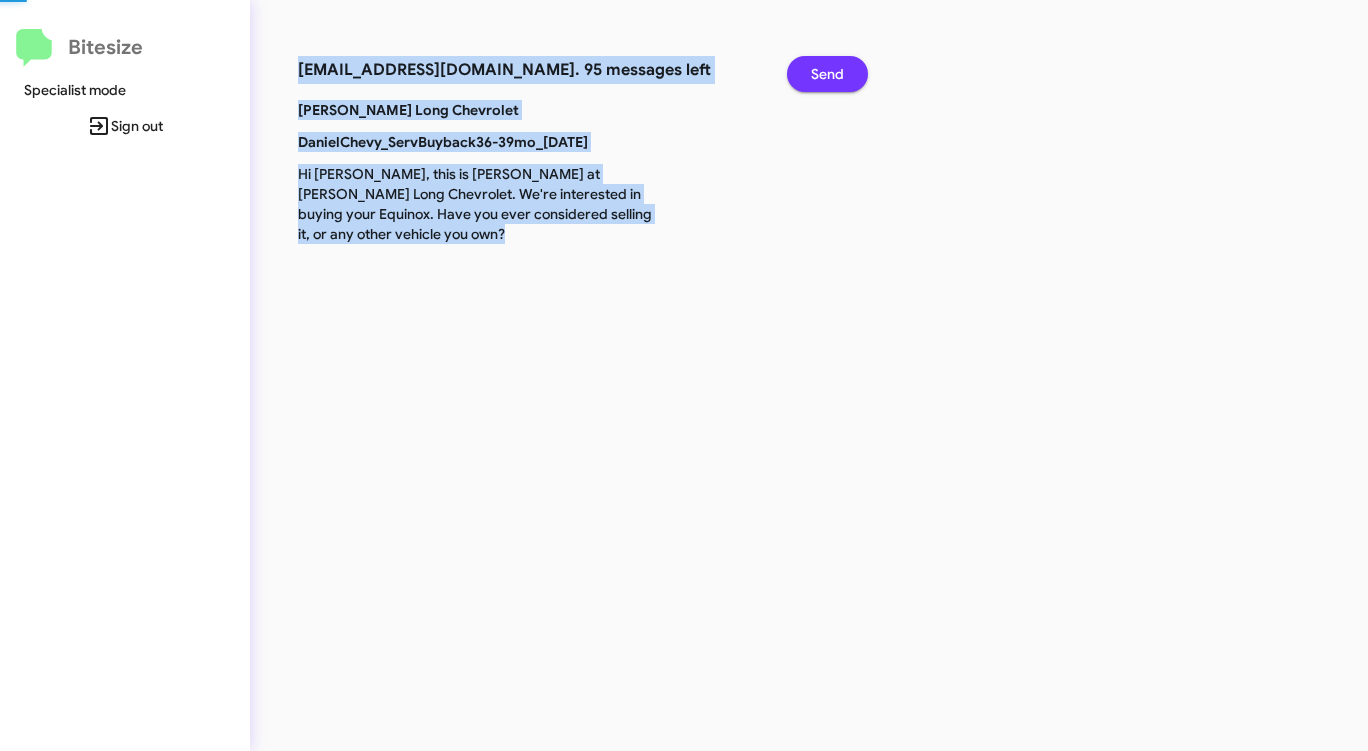 click on "Send" 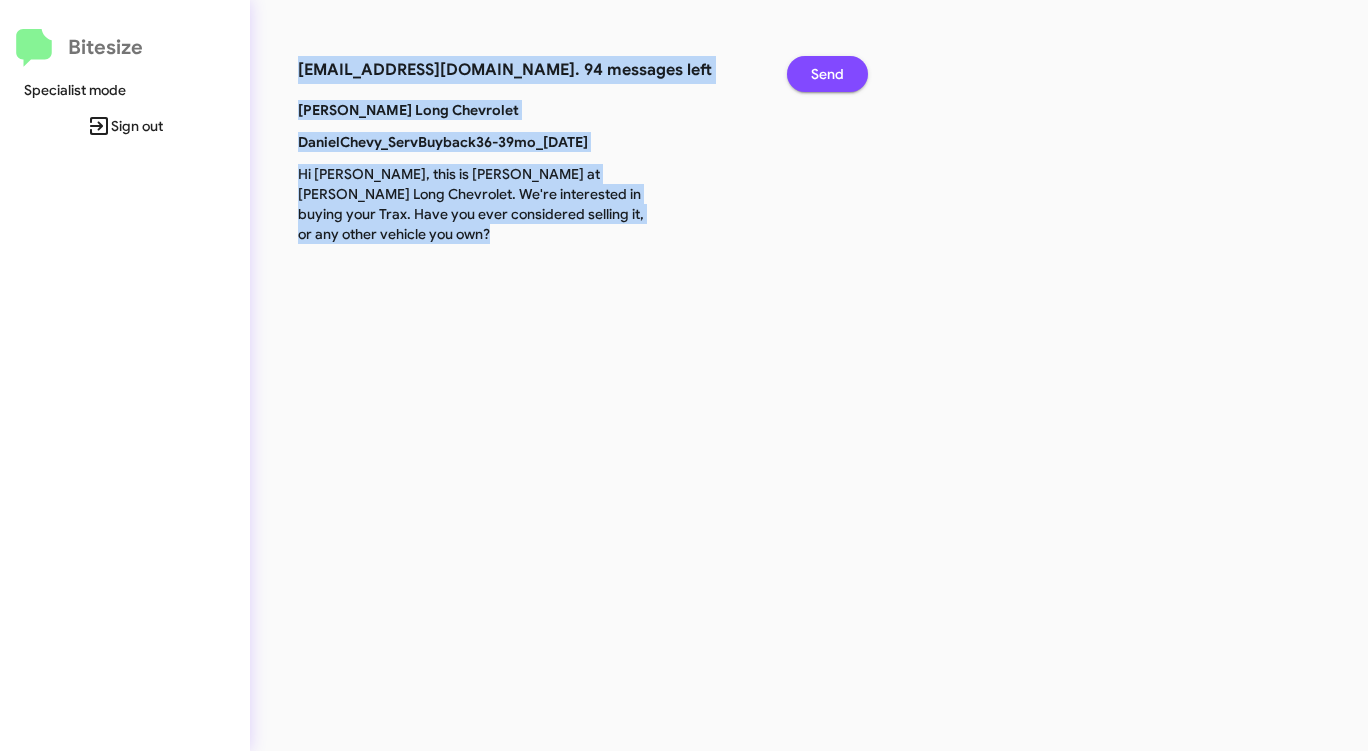 click on "Send" 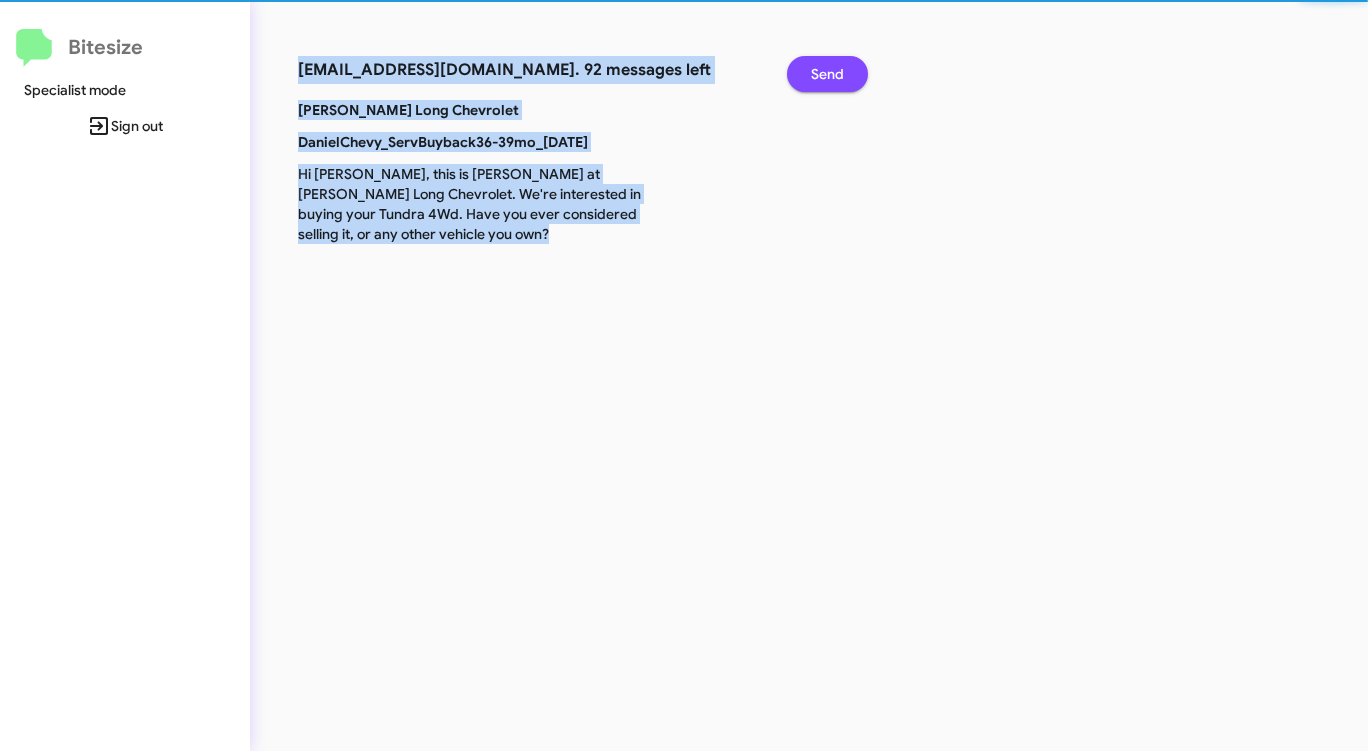 click on "Send" 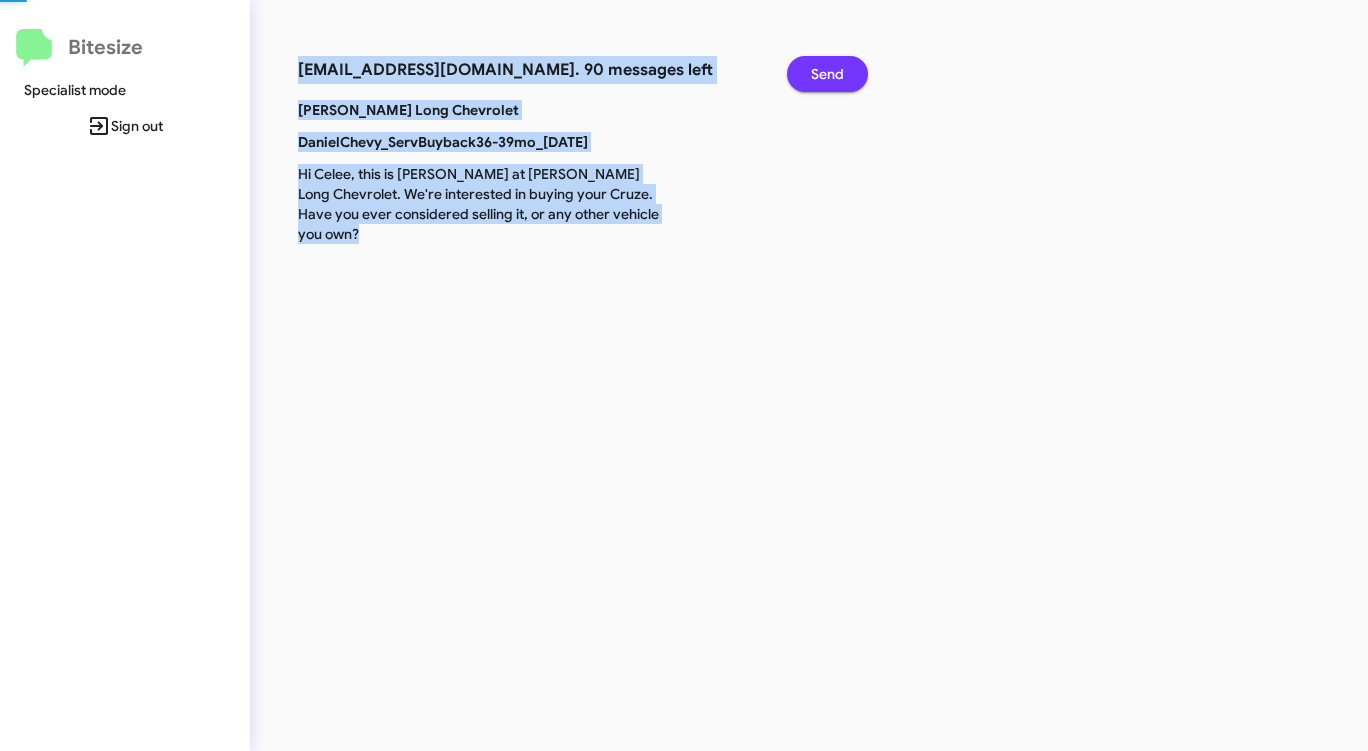 click on "Send" 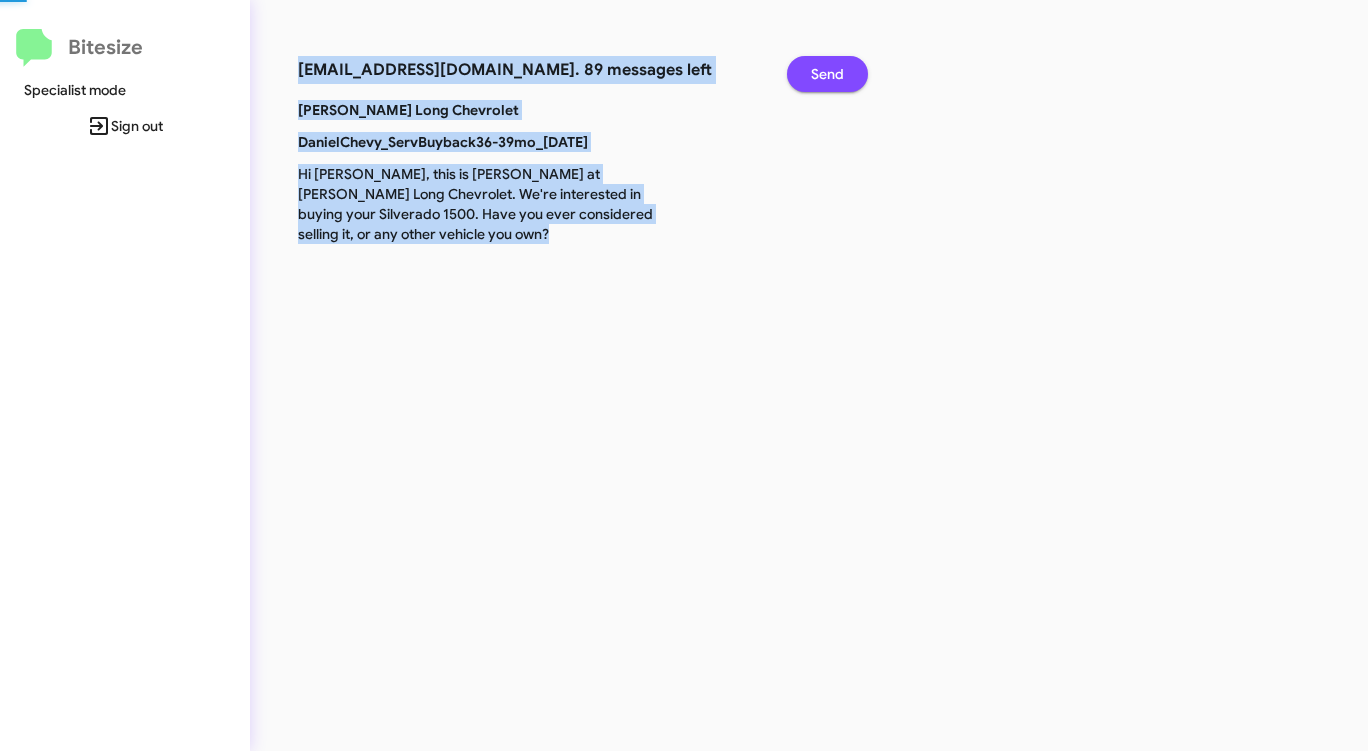 click on "Send" 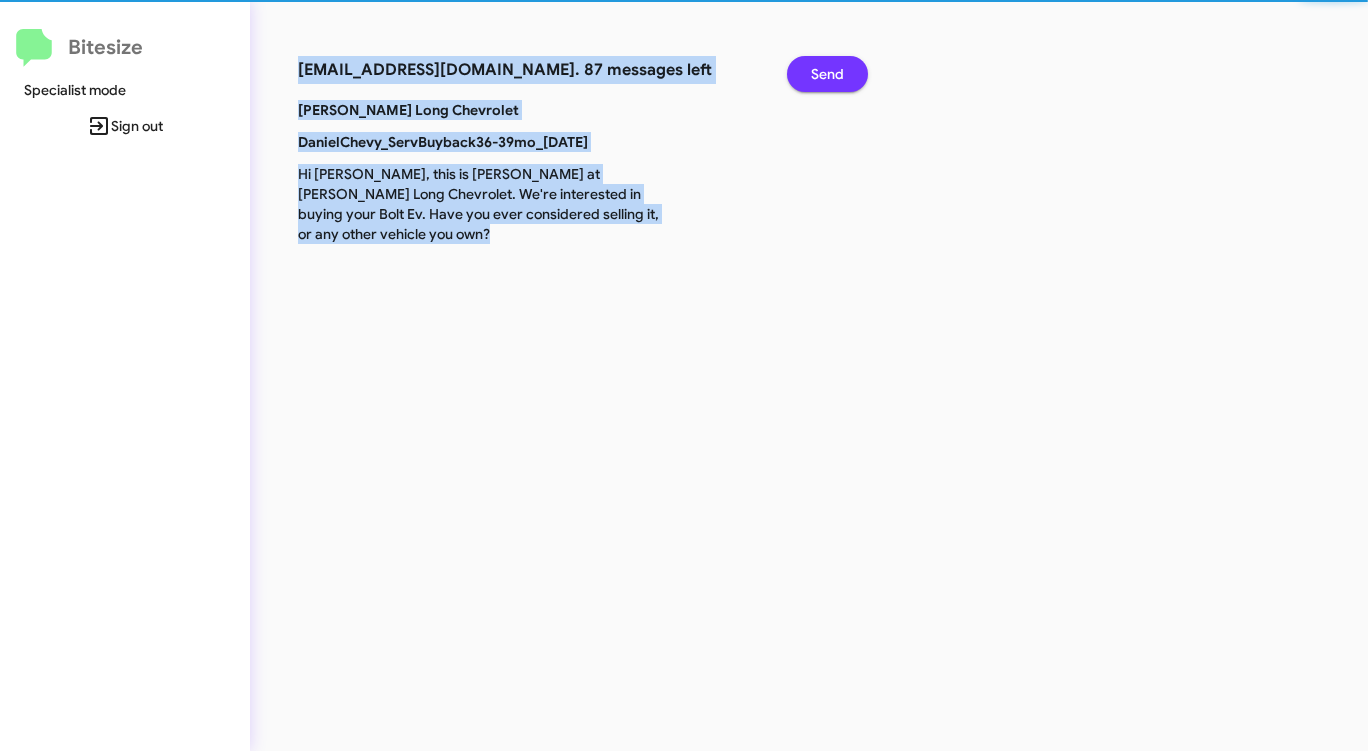 click on "Send" 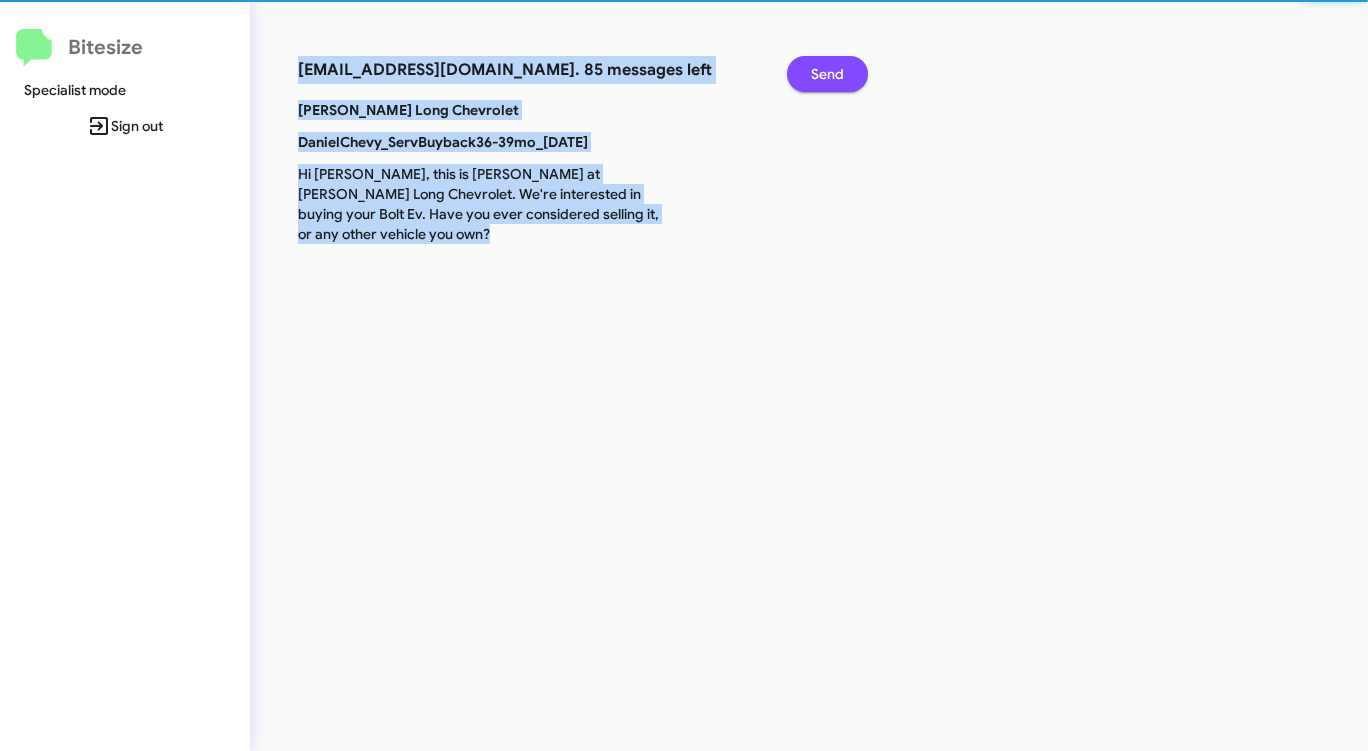 click on "Send" 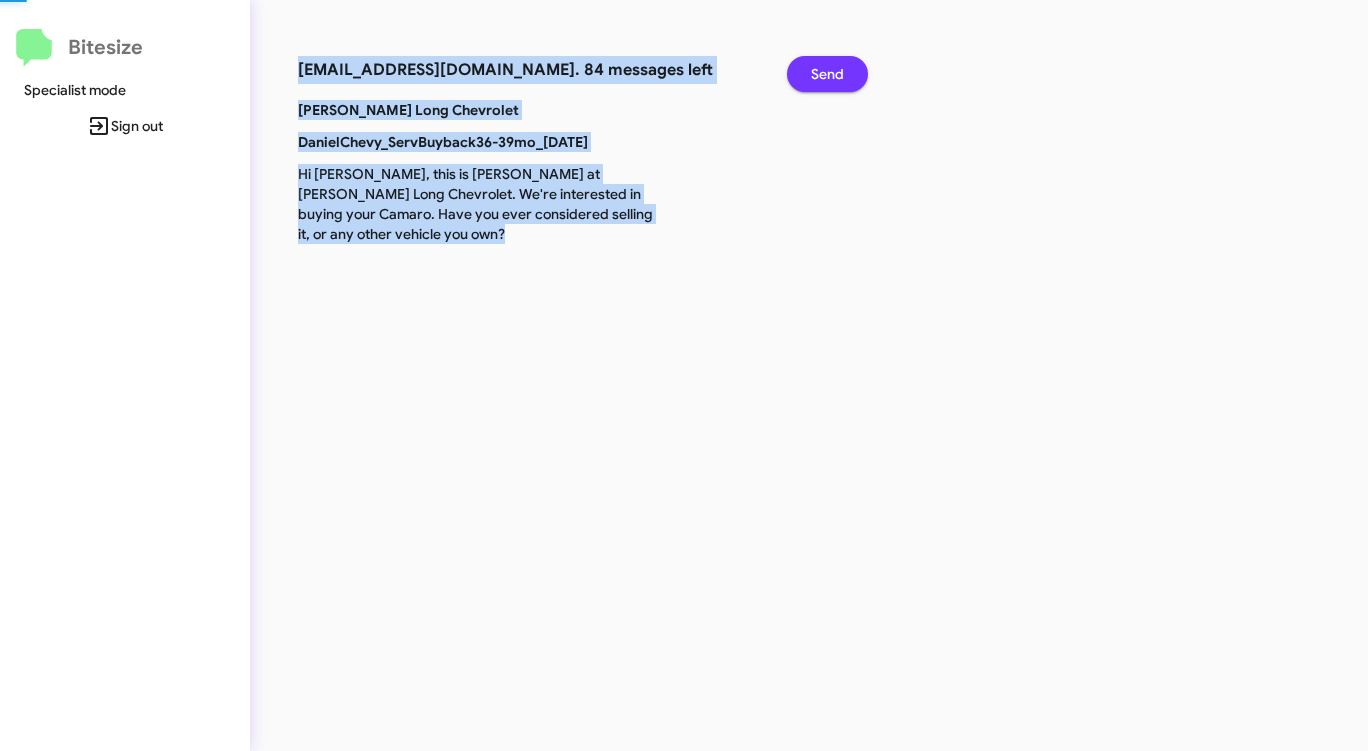 click on "Send" 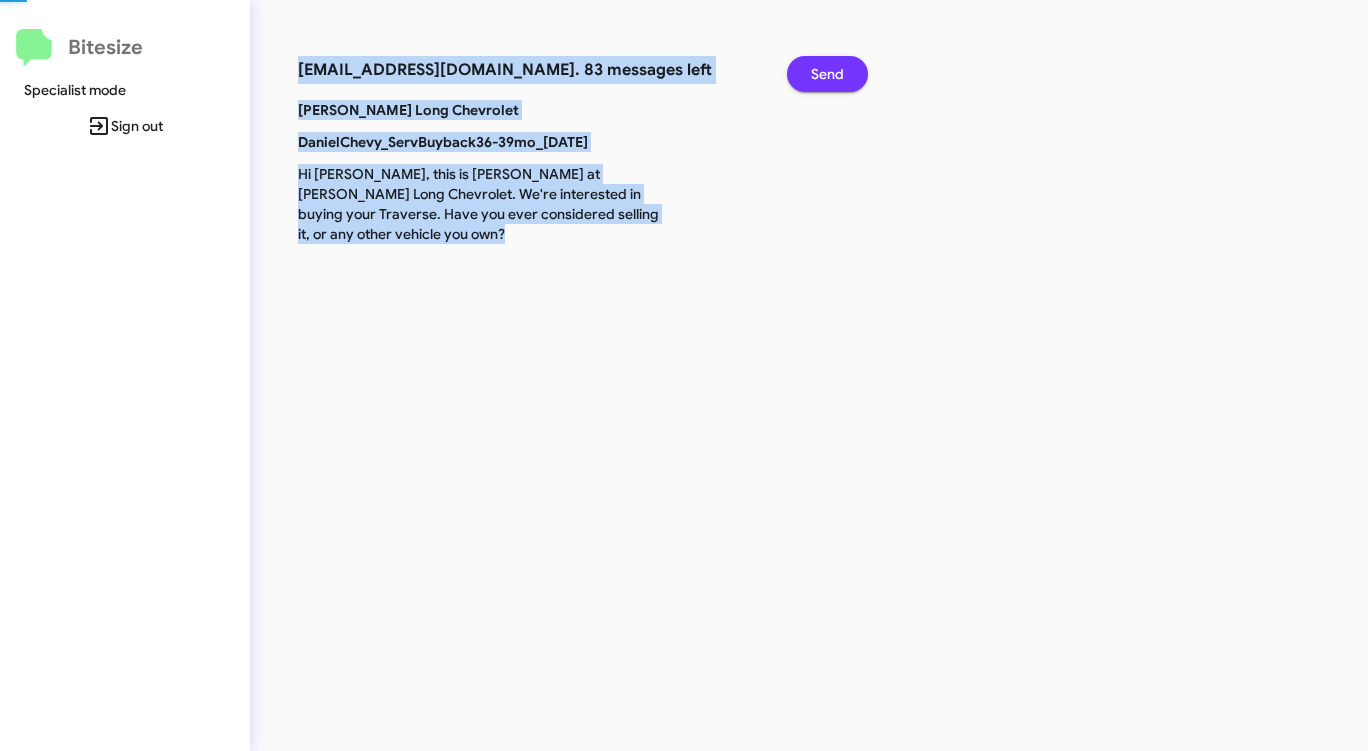 click on "Send" 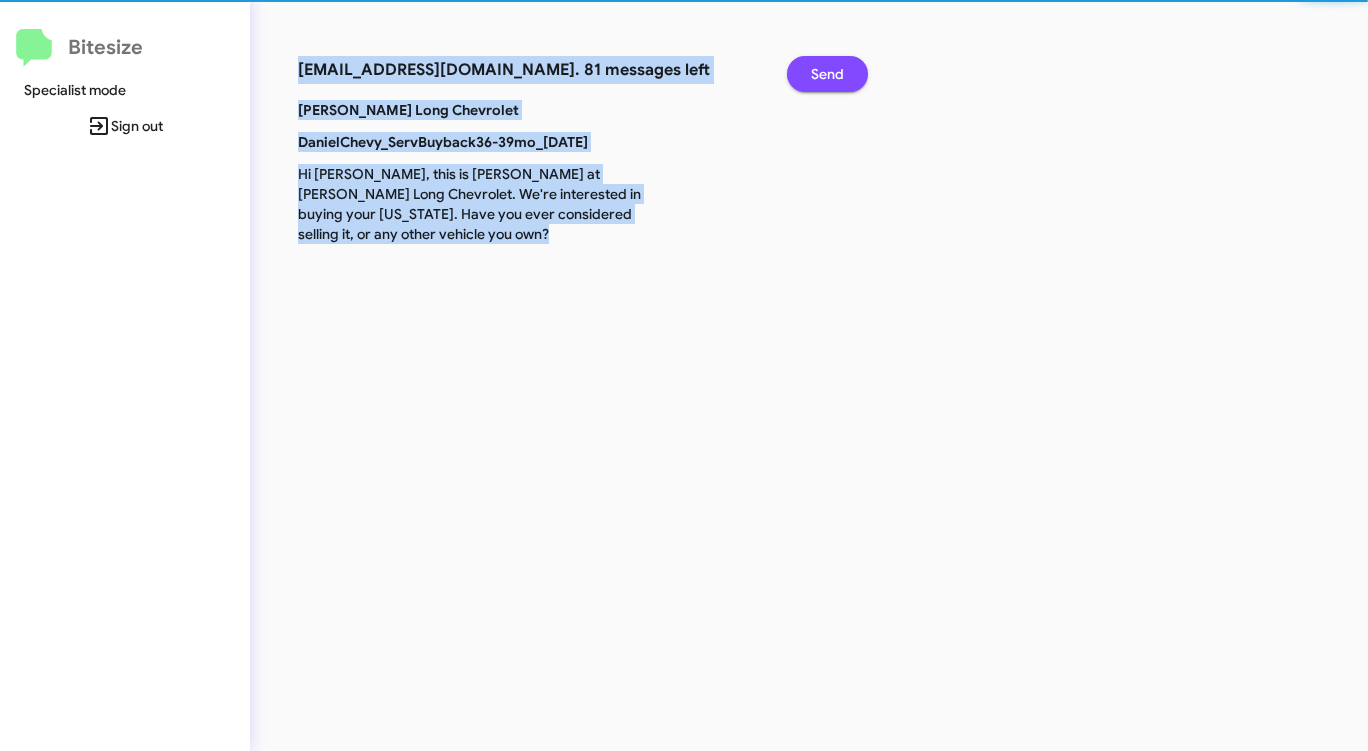 click on "Send" 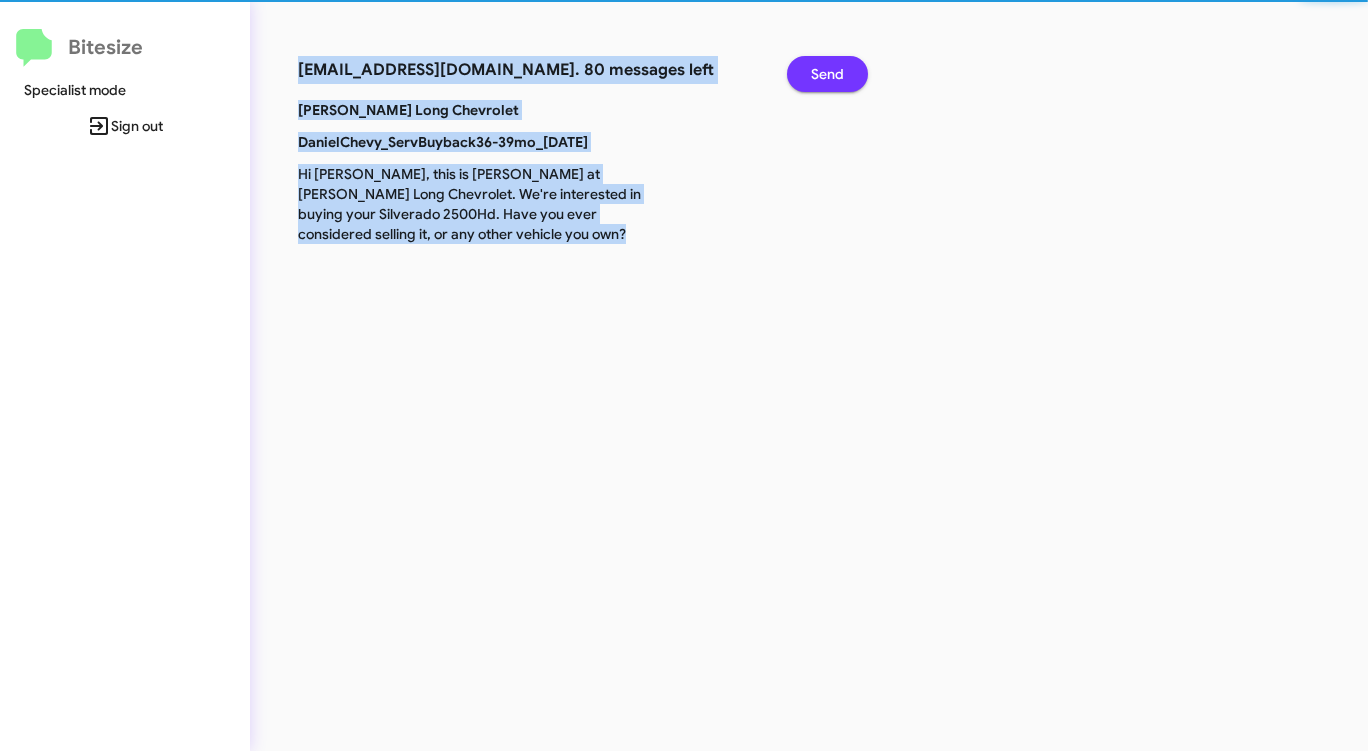 click on "Send" 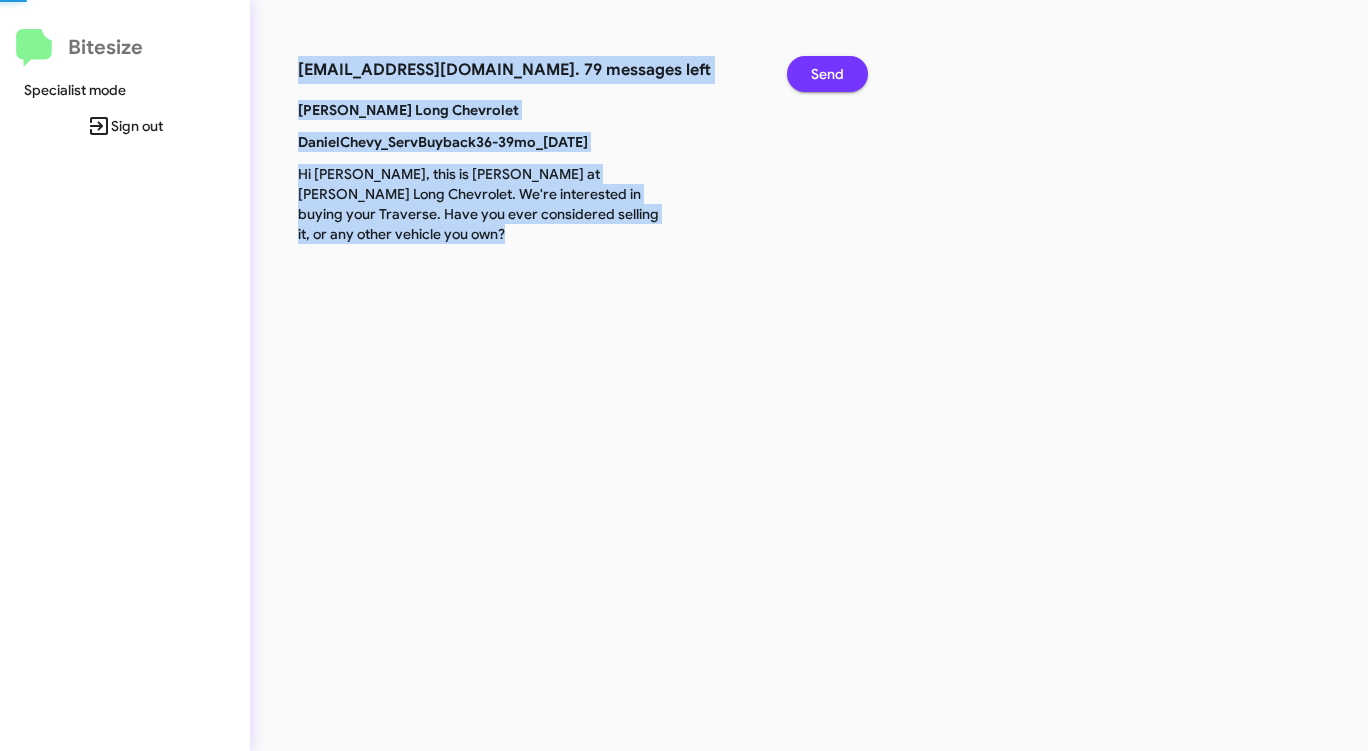 click on "Send" 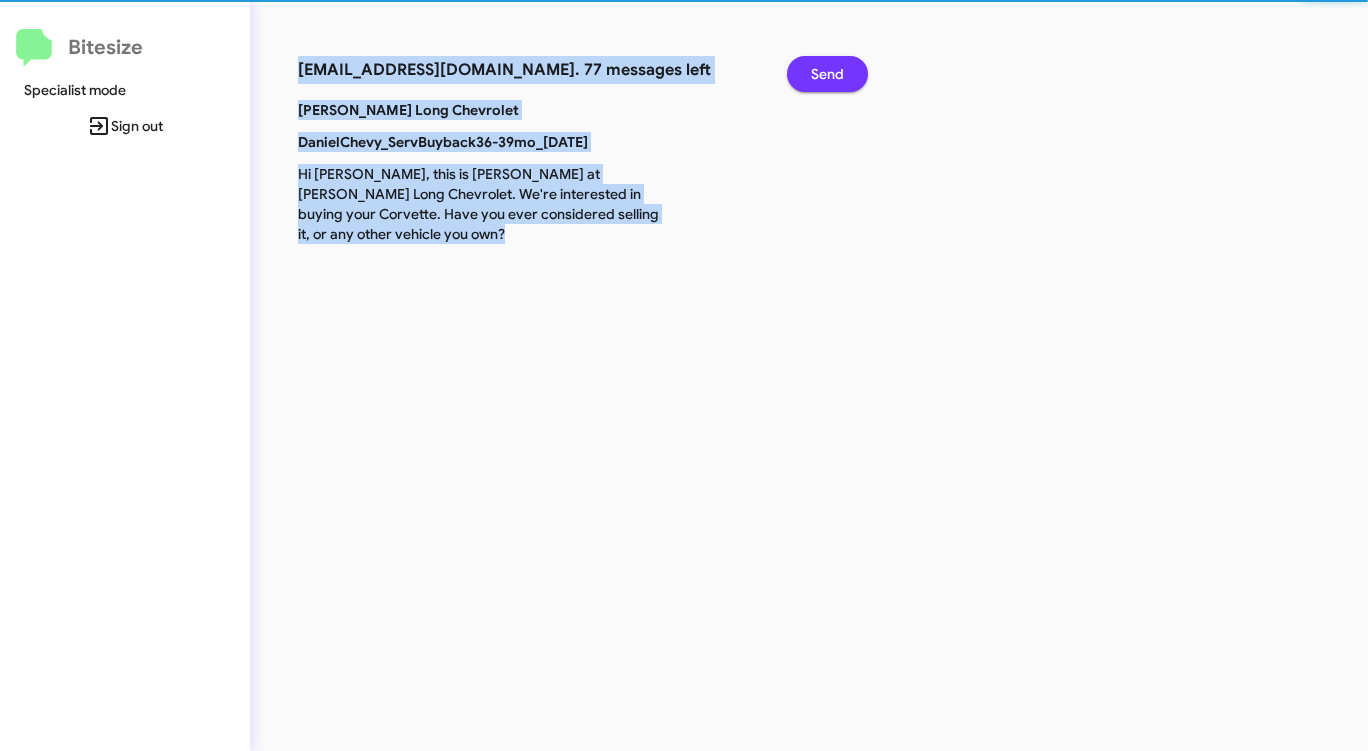 click on "Send" 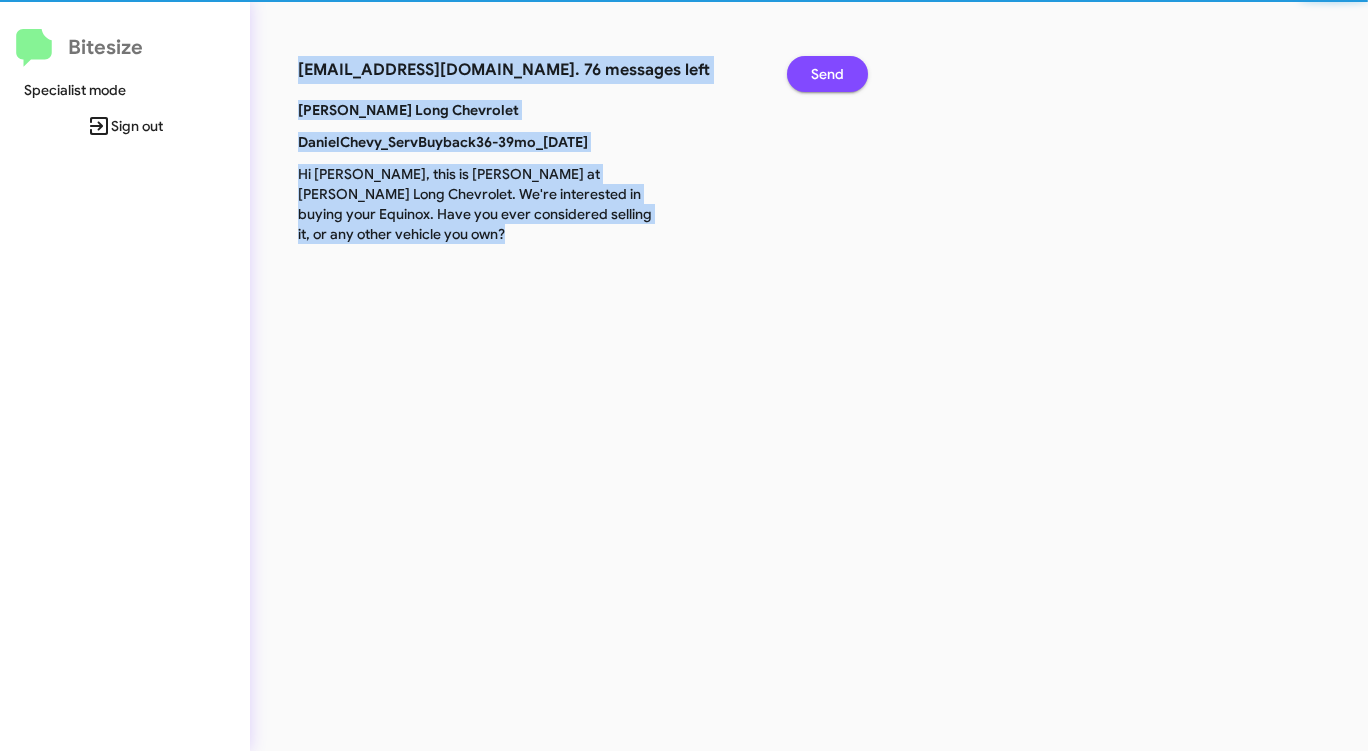 click on "Send" 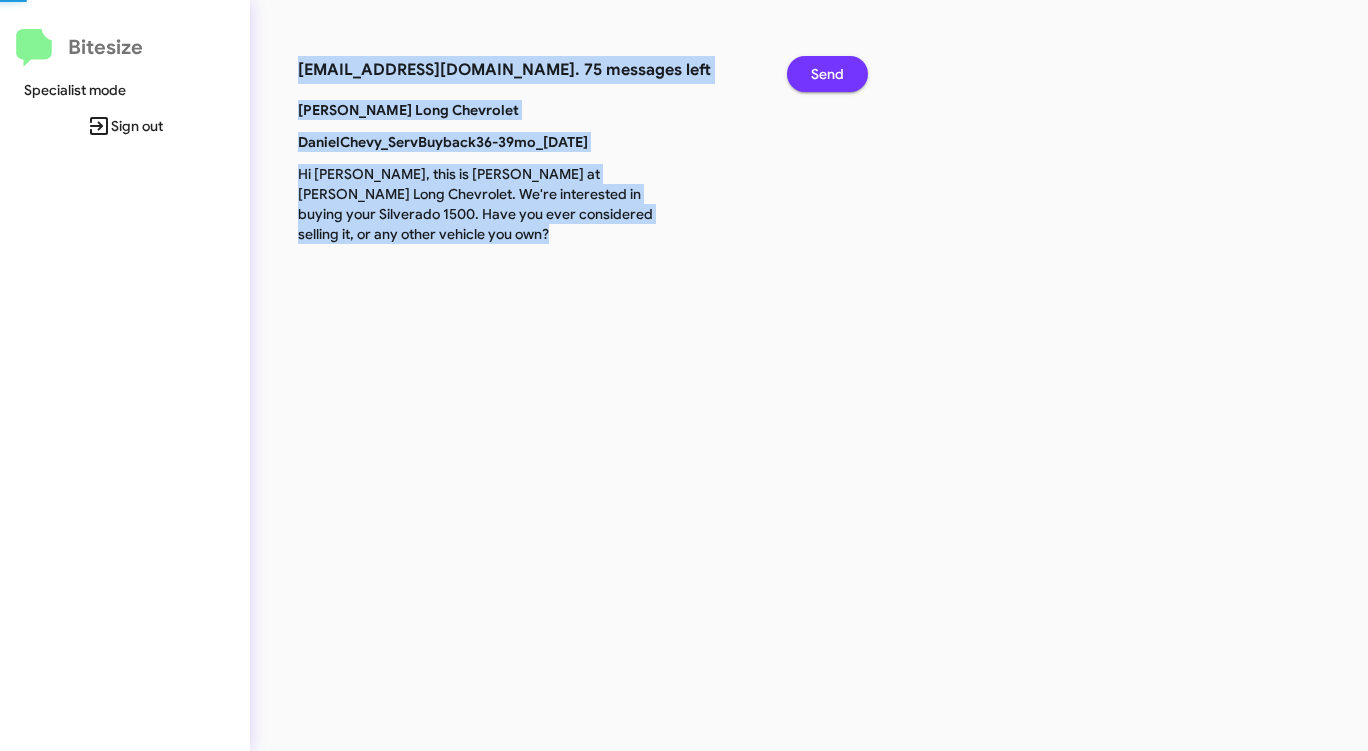 click on "Send" 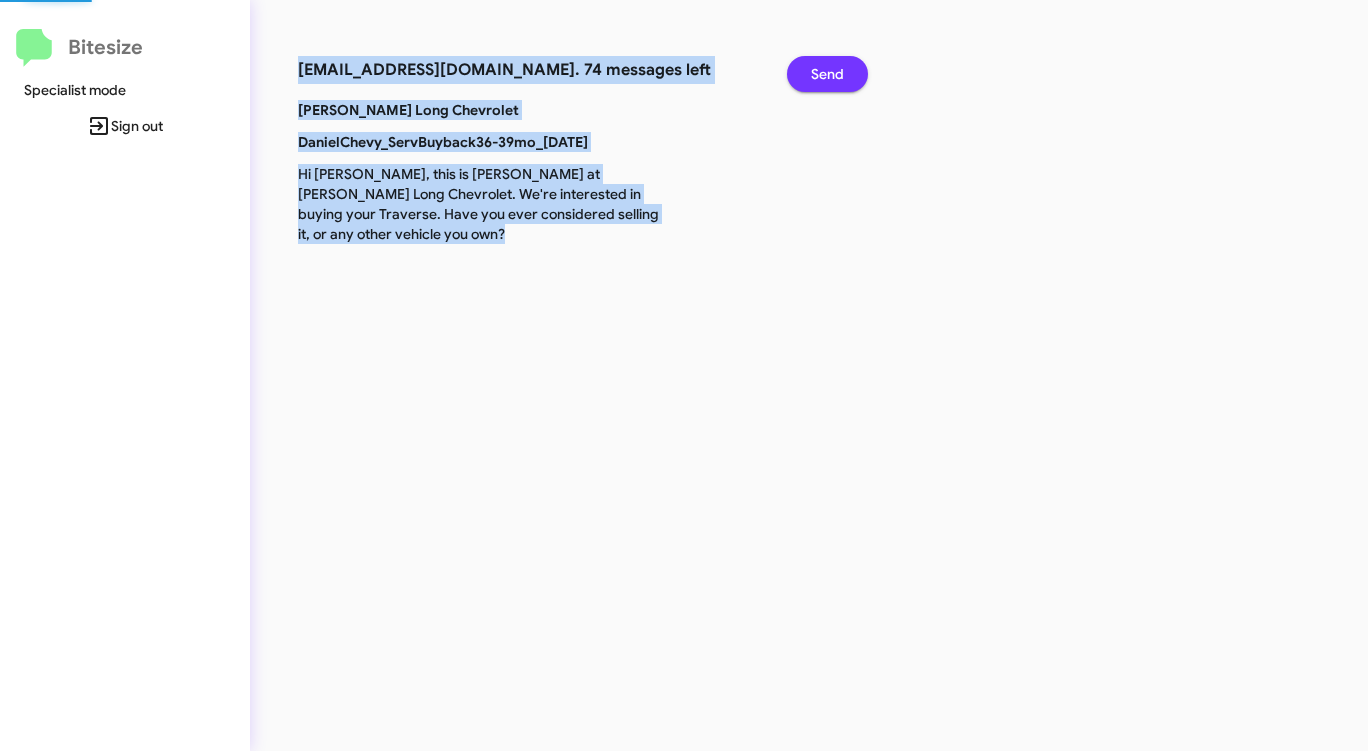 click on "Send" 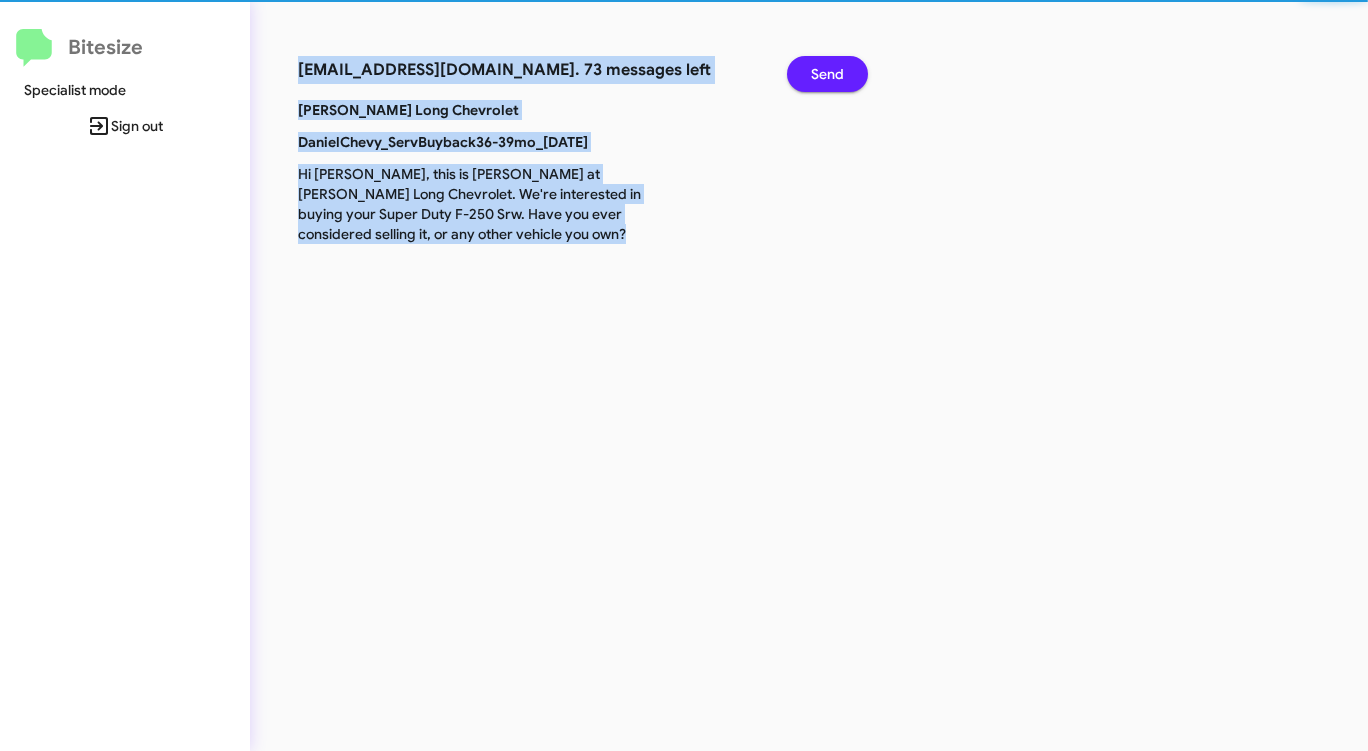 click on "Send" 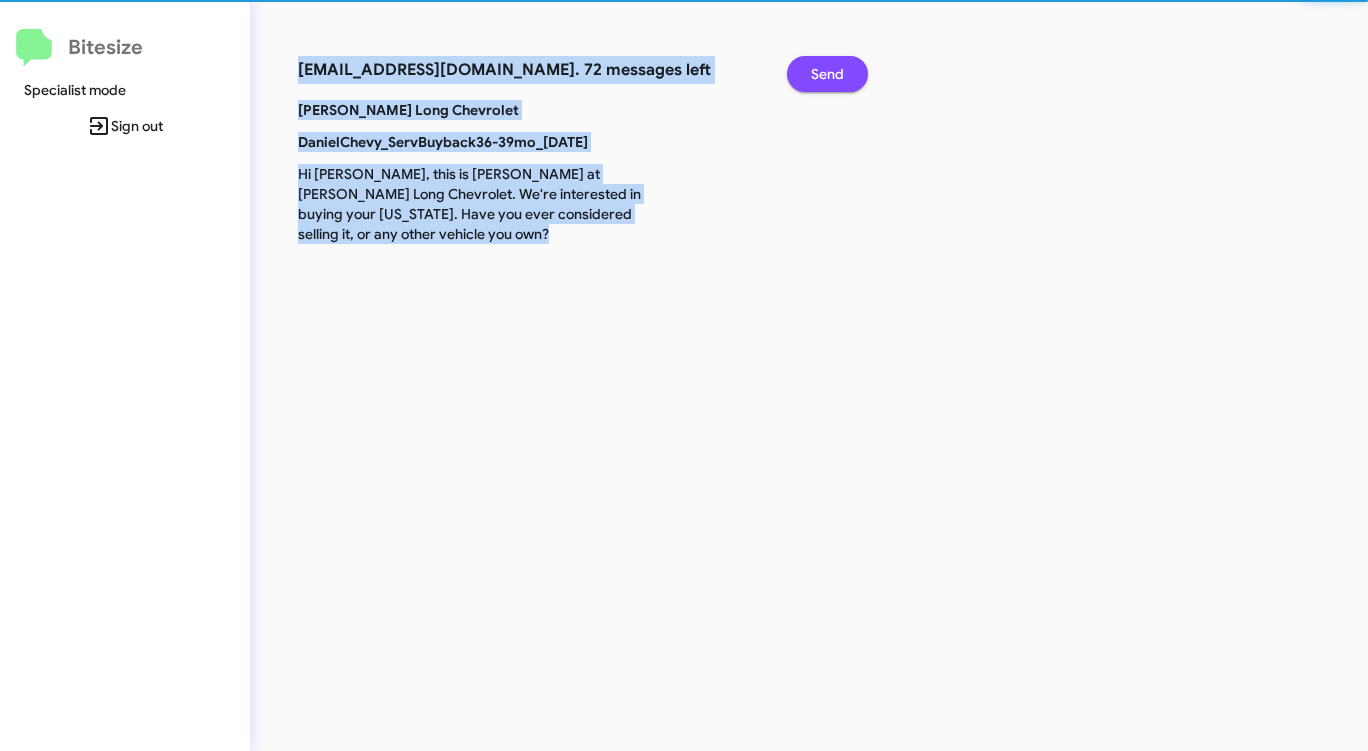 click on "Send" 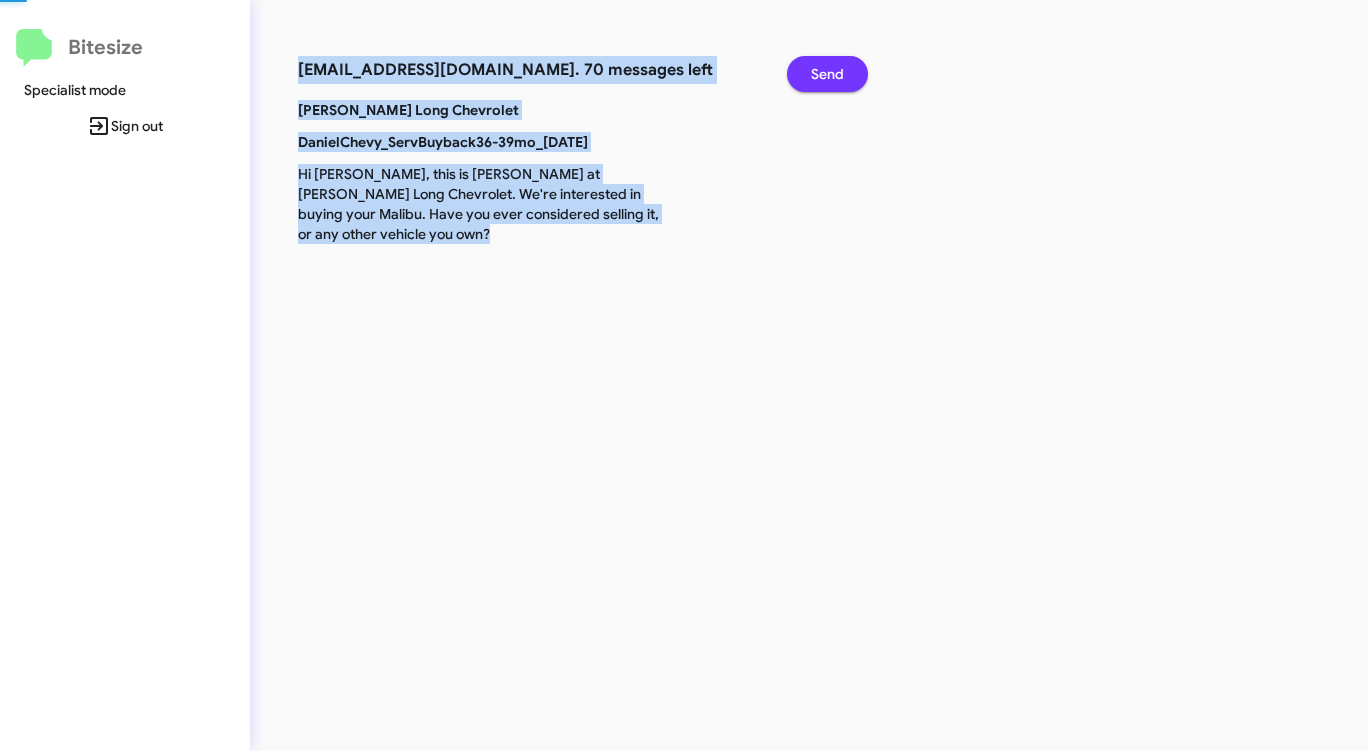 click on "Send" 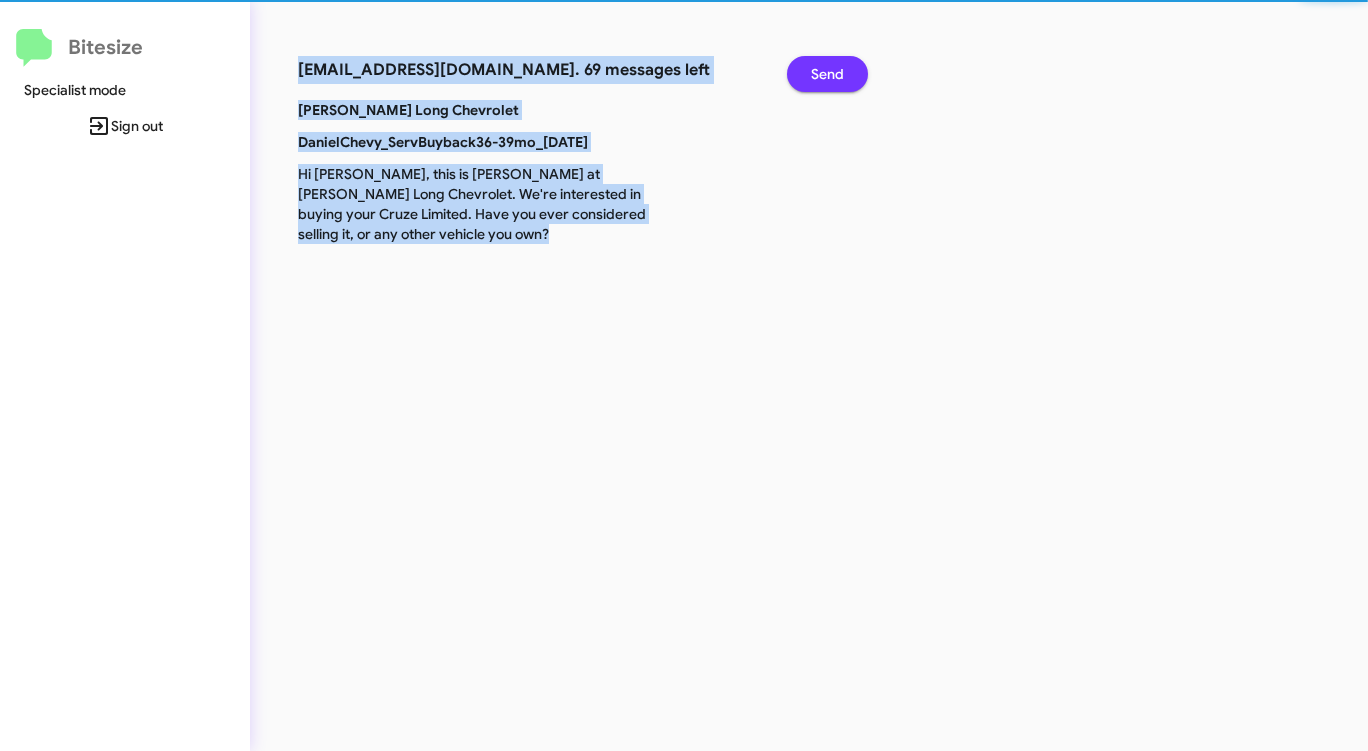 click on "Send" 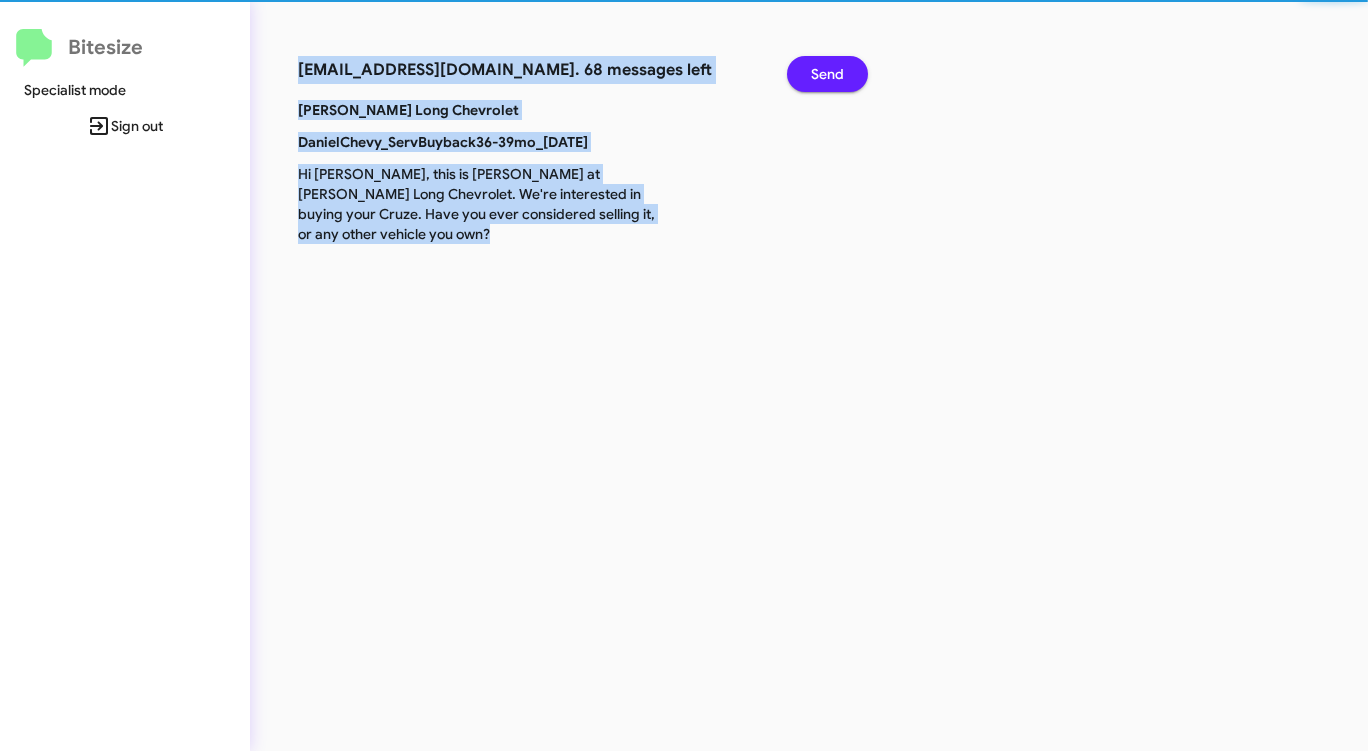 click on "Send" 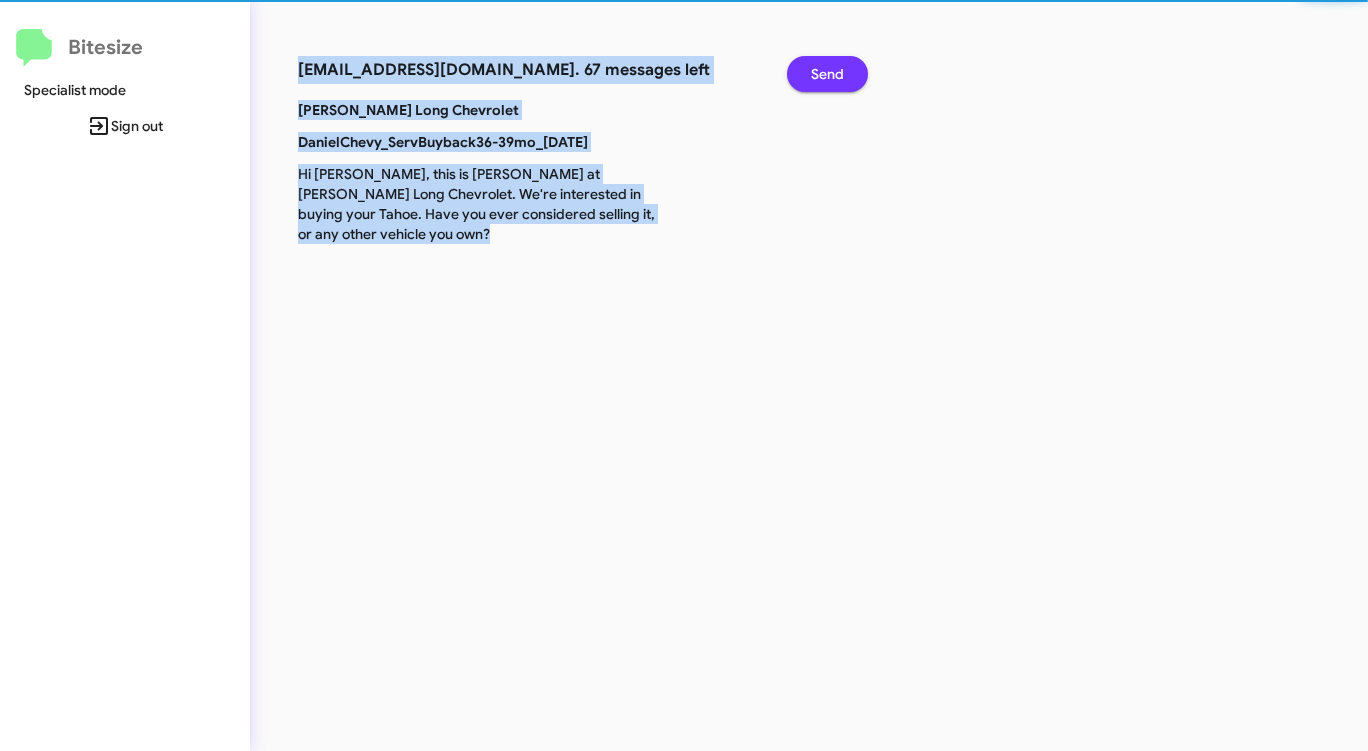 click on "Send" 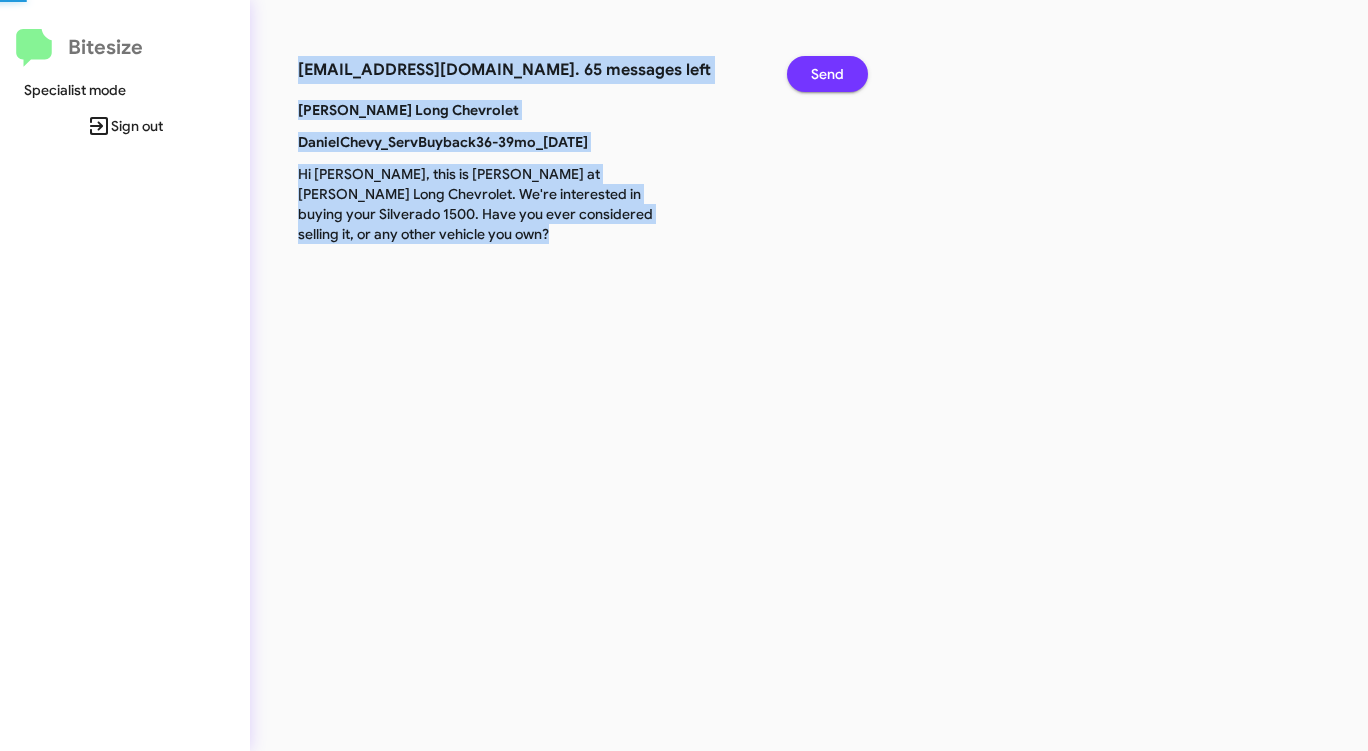 click on "Send" 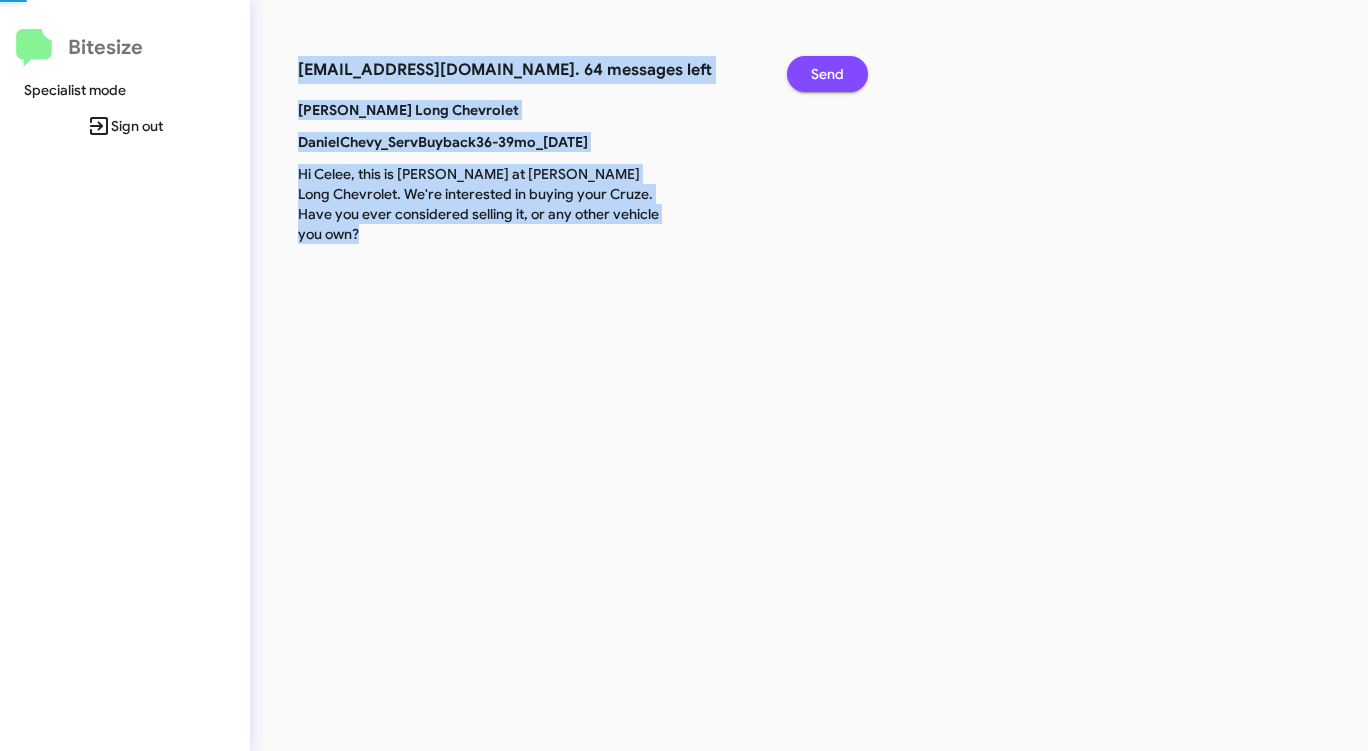 click on "Send" 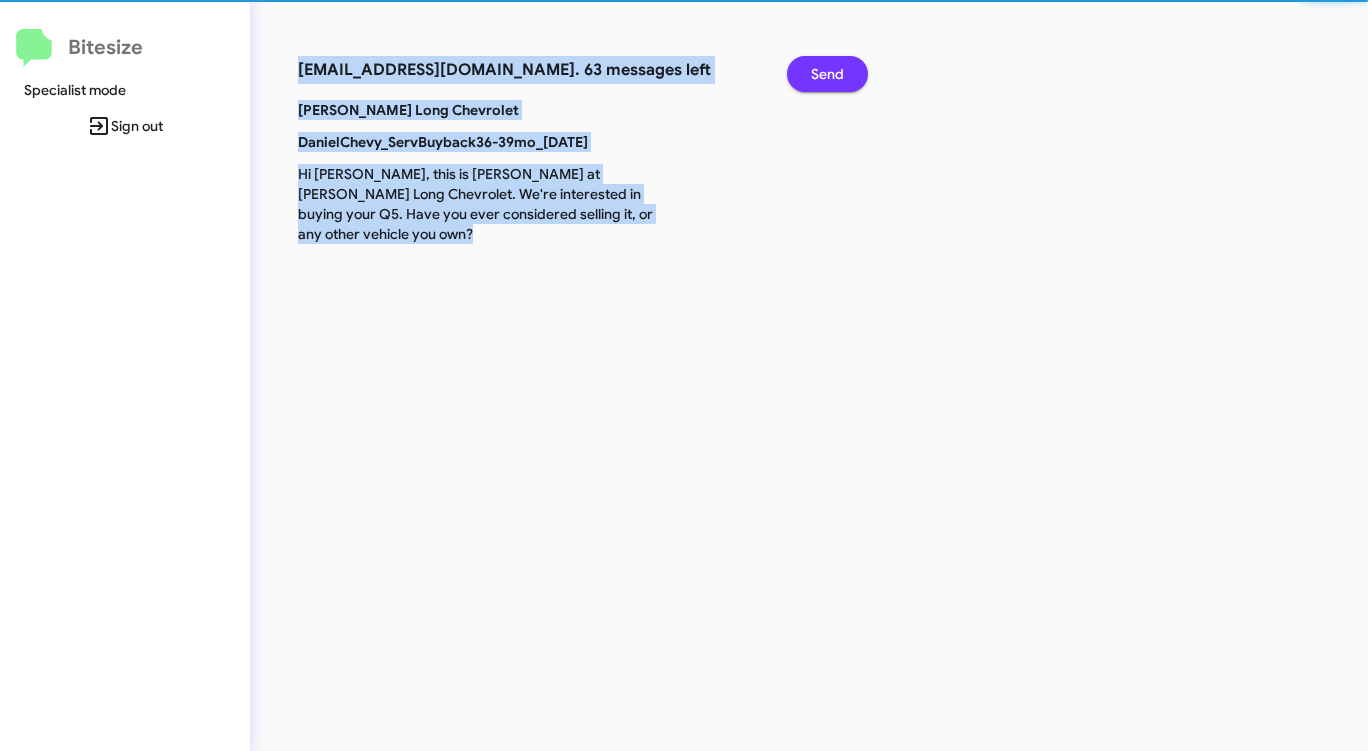 click on "Send" 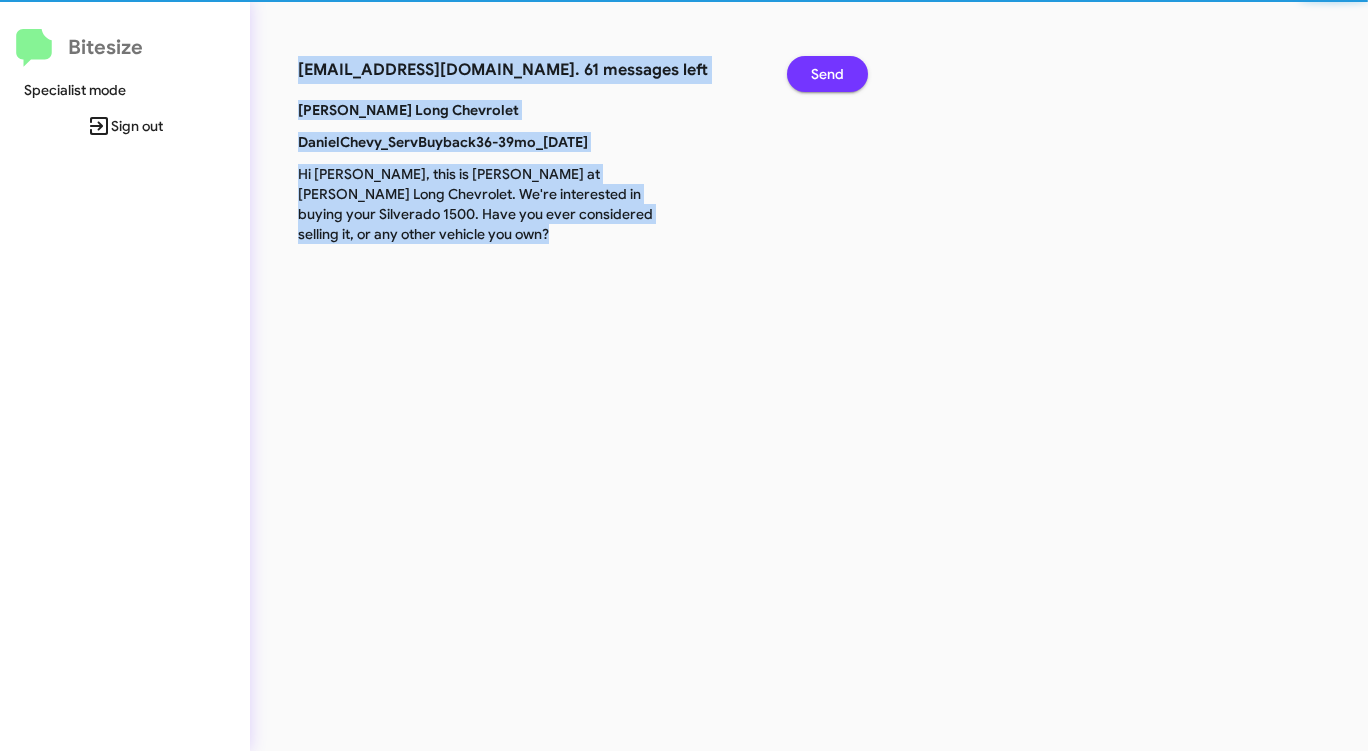 click on "Send" 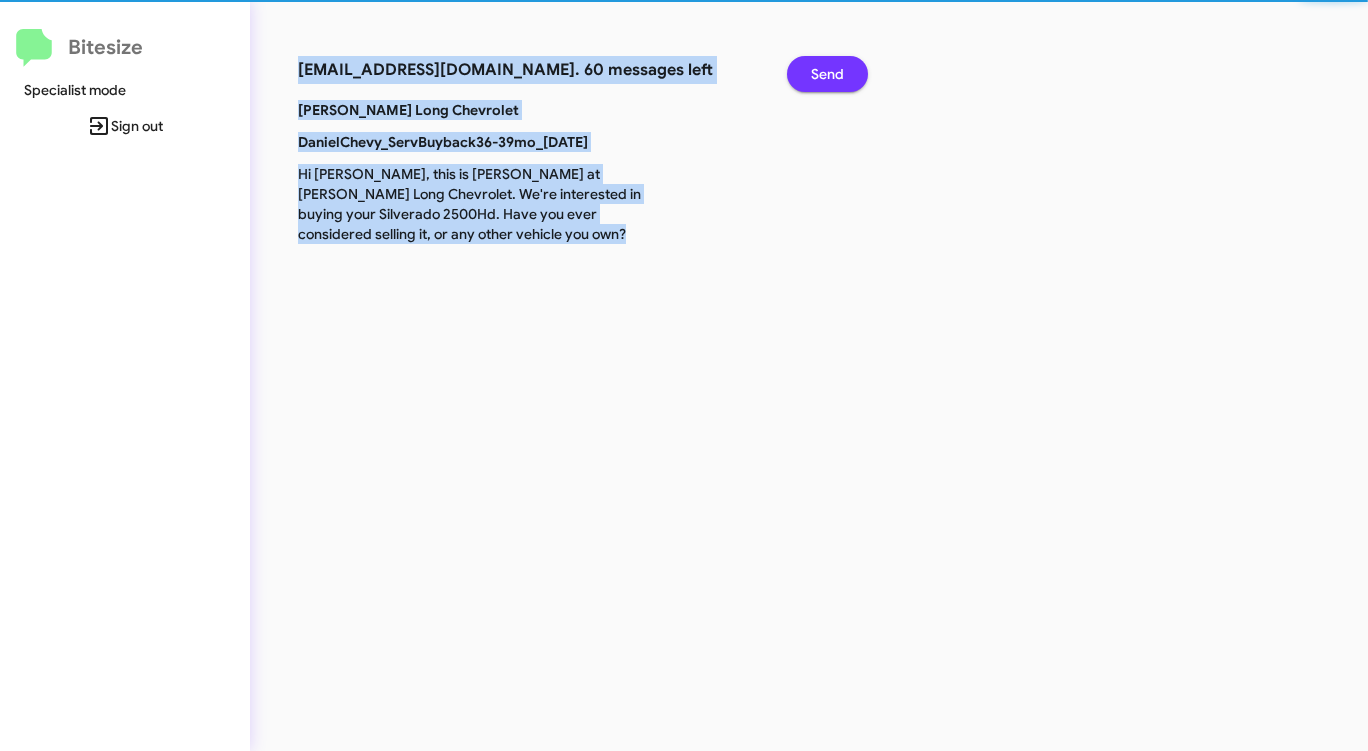 click on "Send" 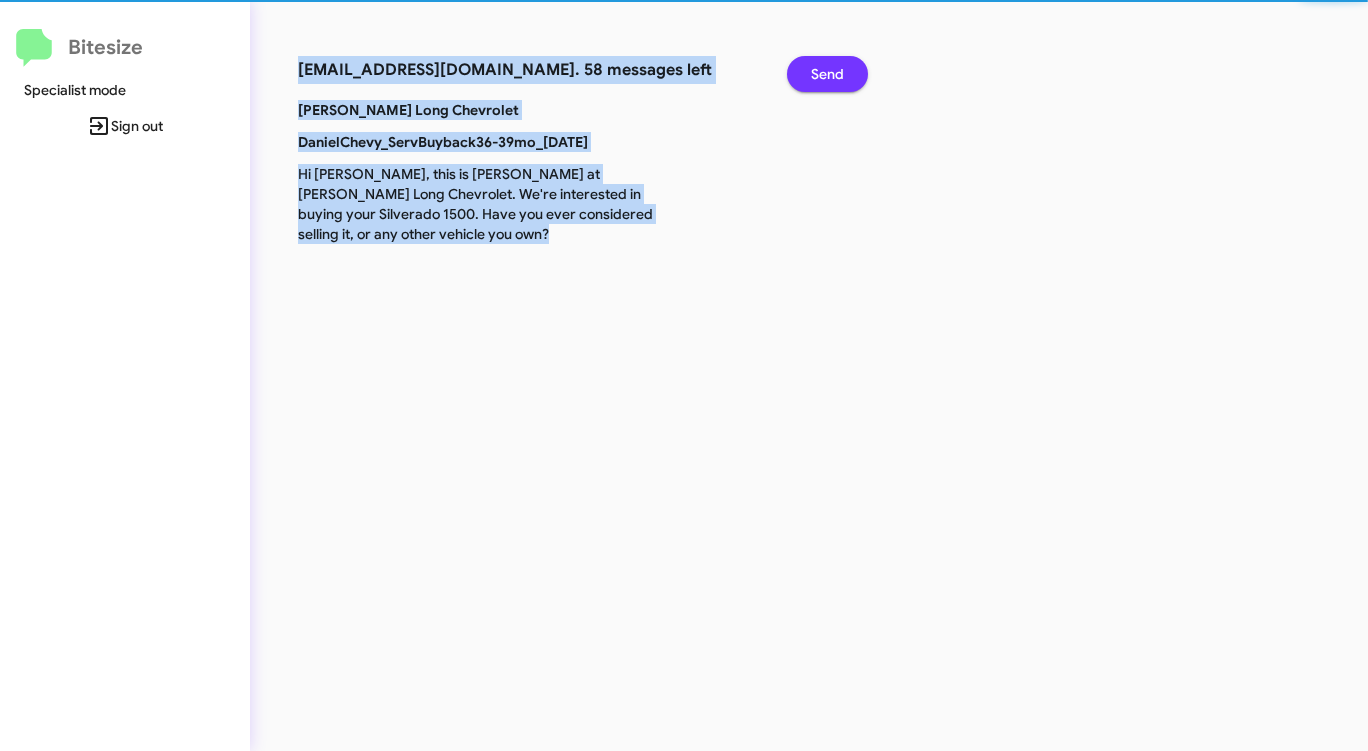 click on "Send" 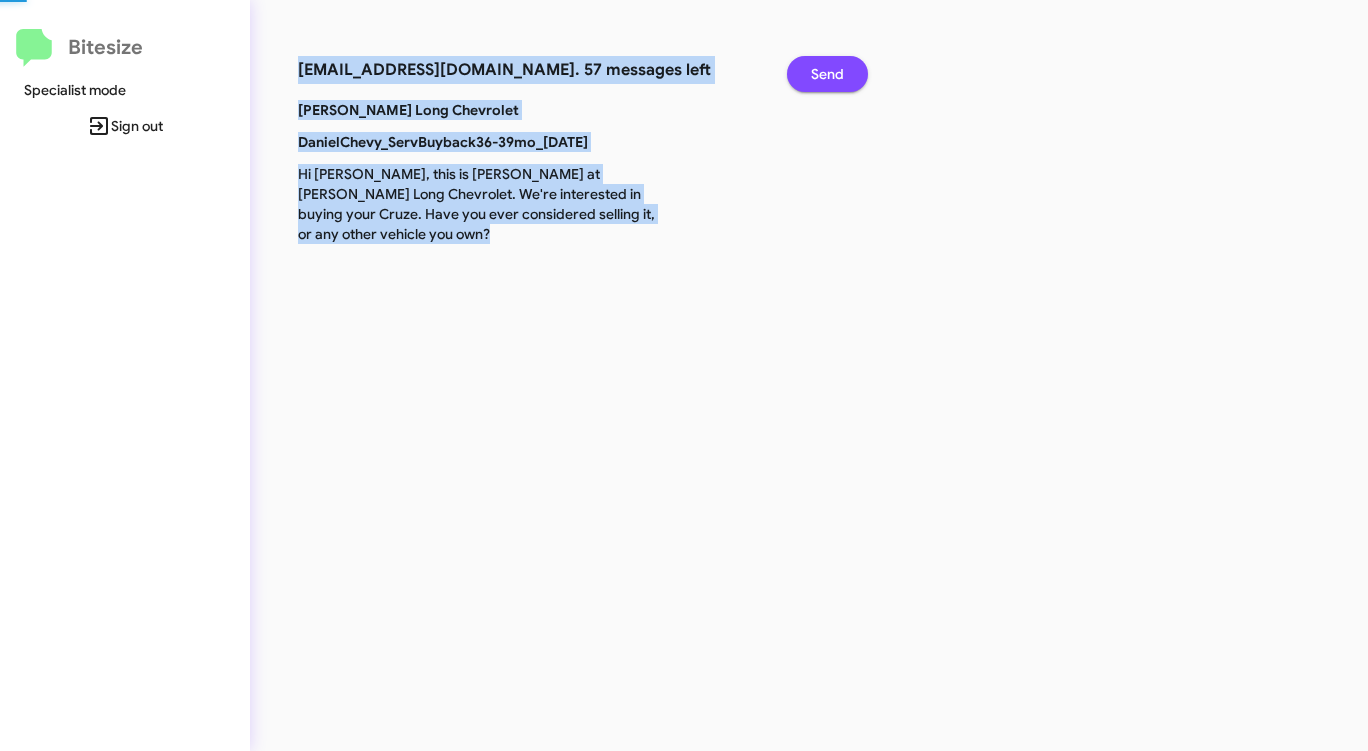 click on "Send" 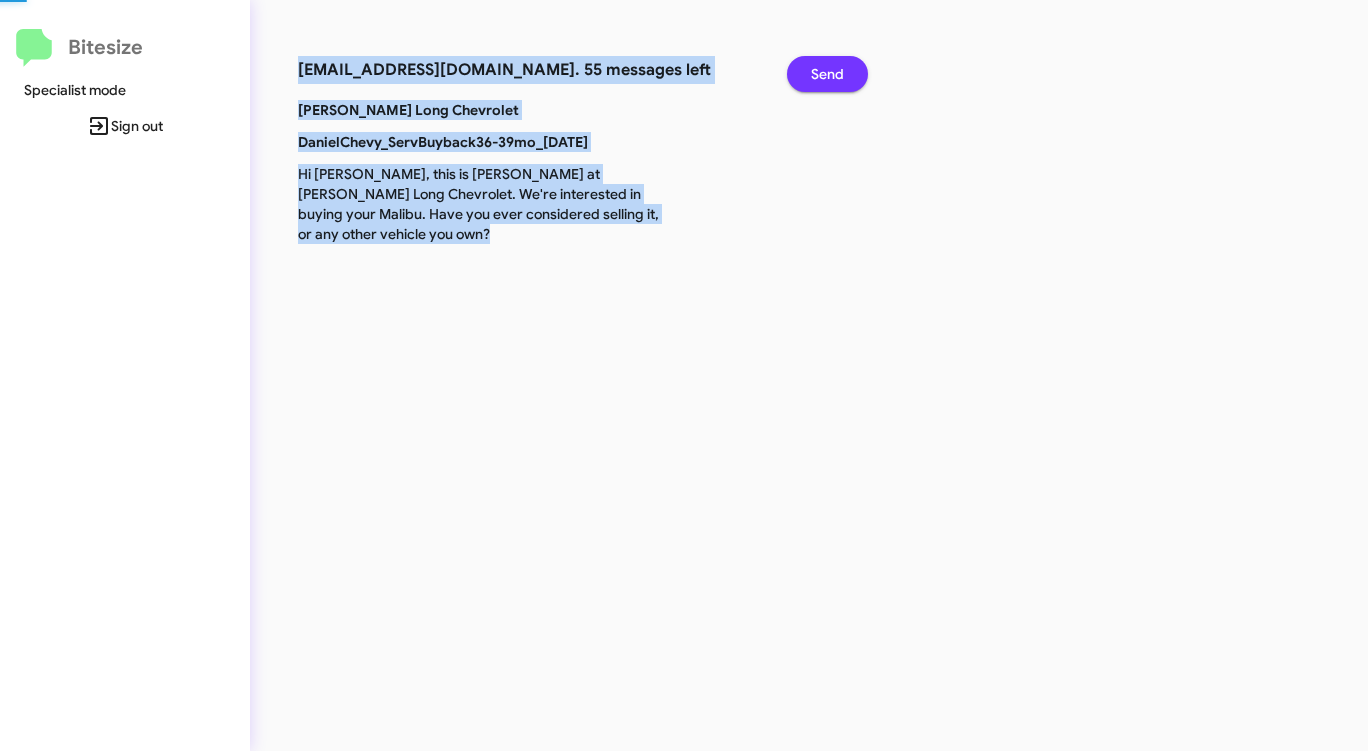click on "Send" 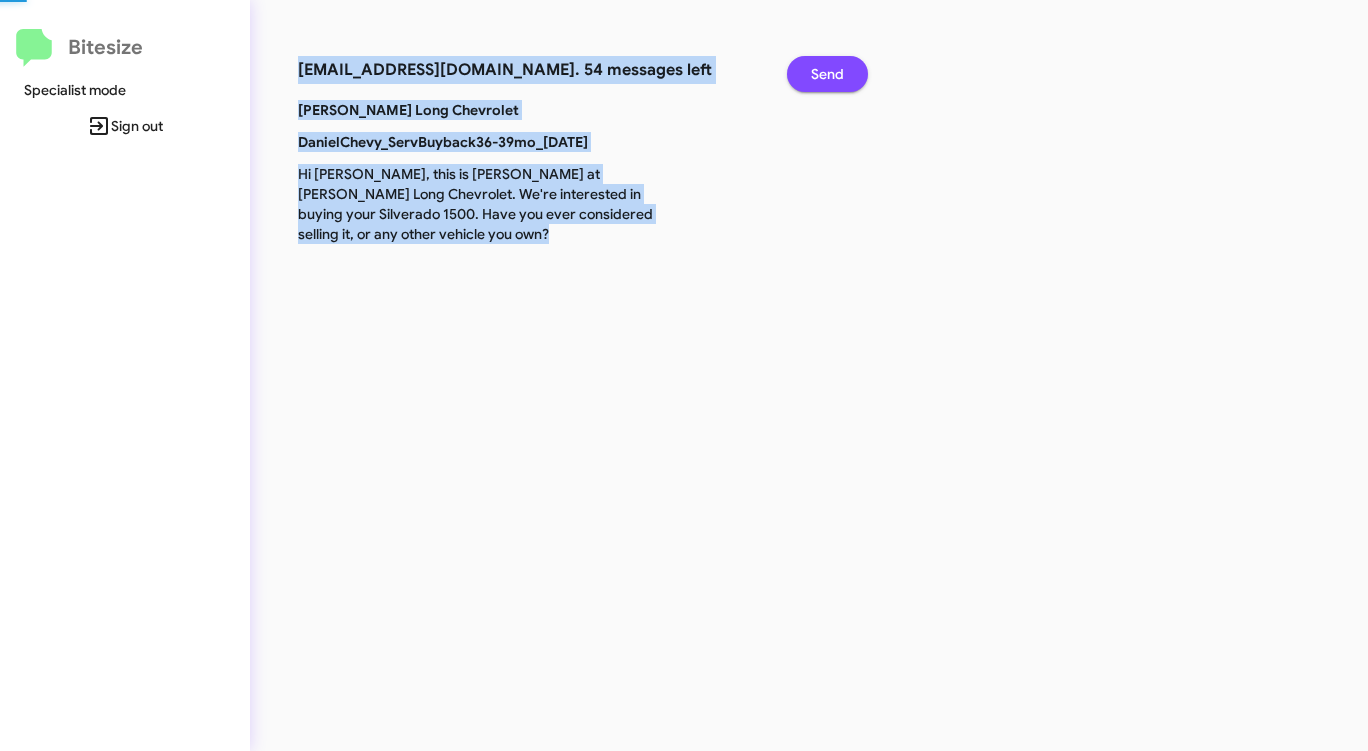 click on "Send" 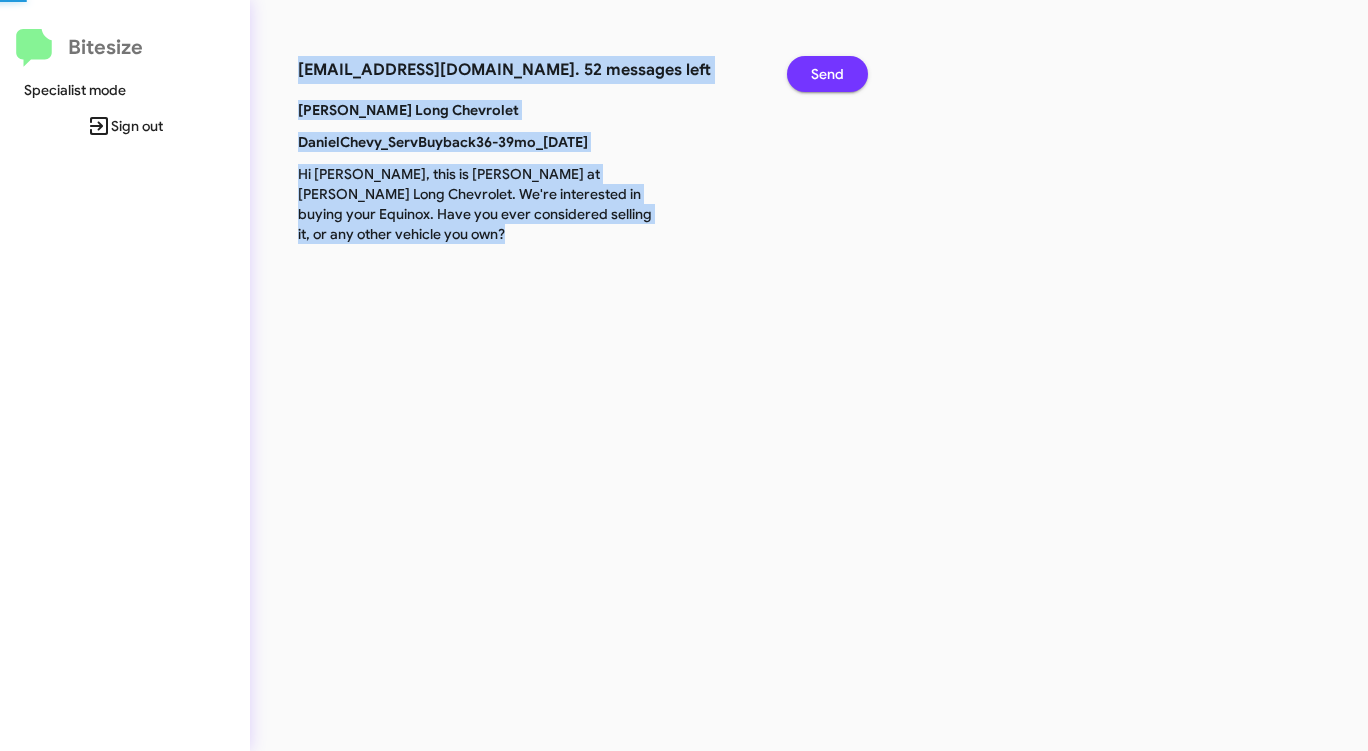click on "Send" 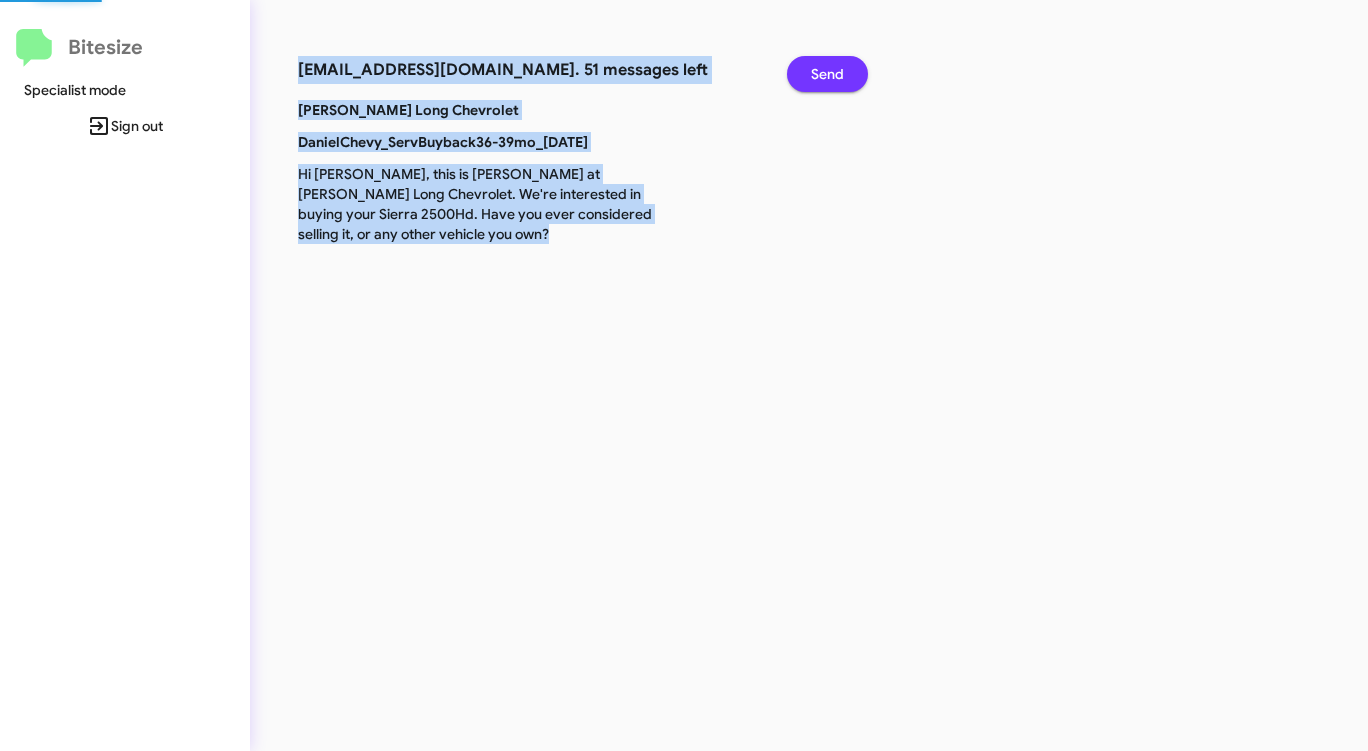 click on "Send" 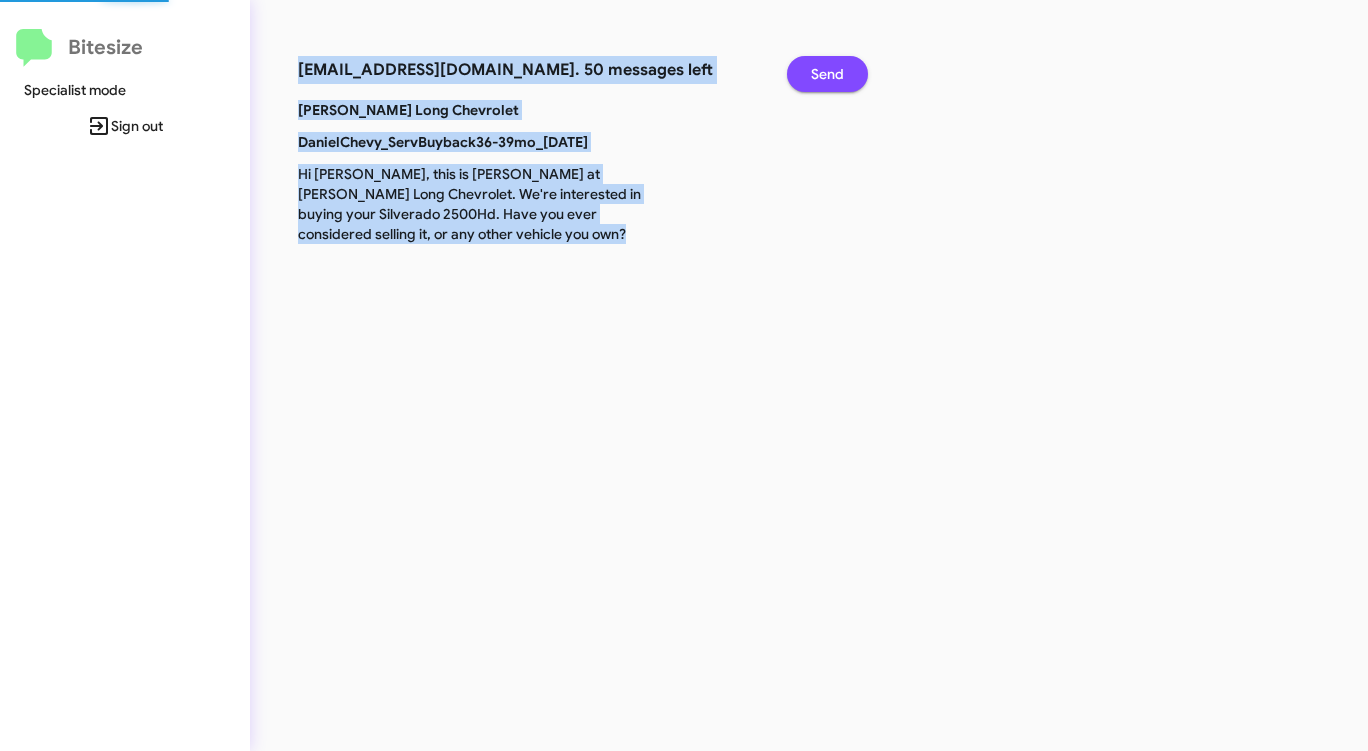 click on "Send" 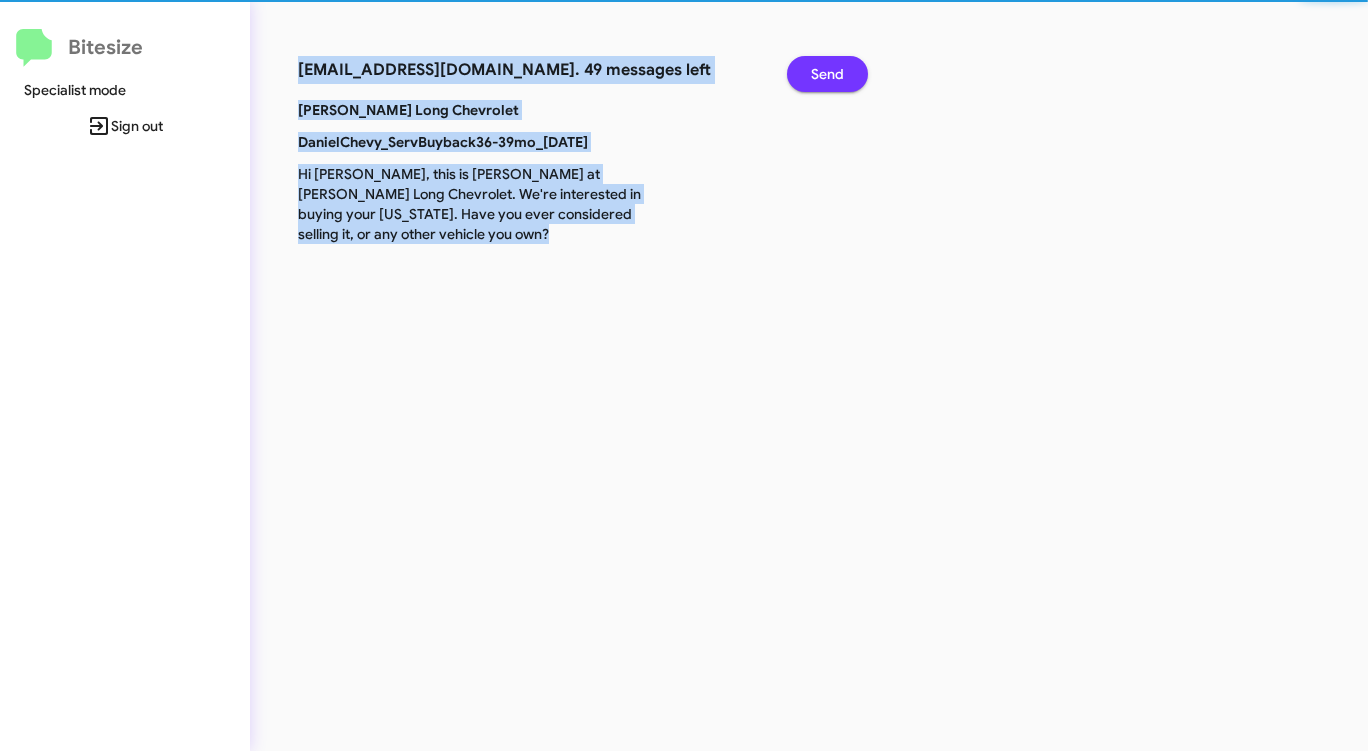 click on "Send" 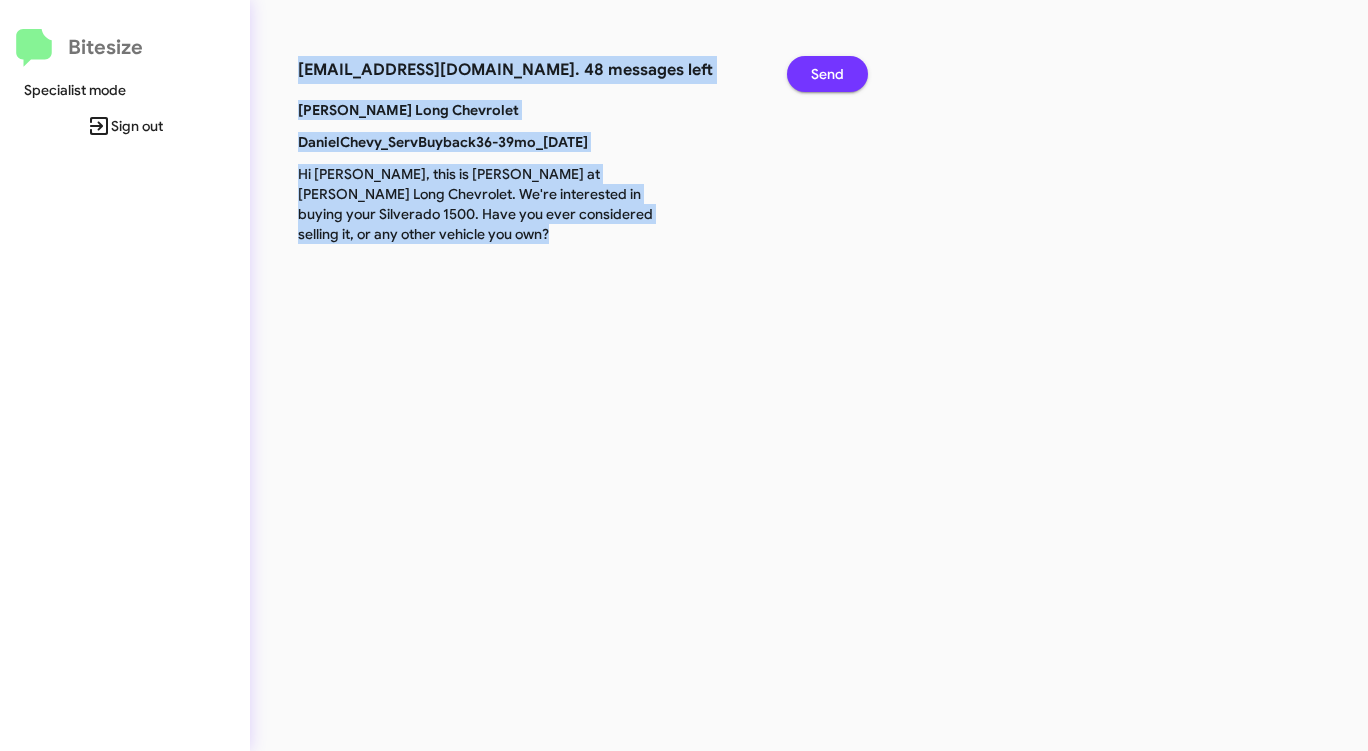 click on "Send" 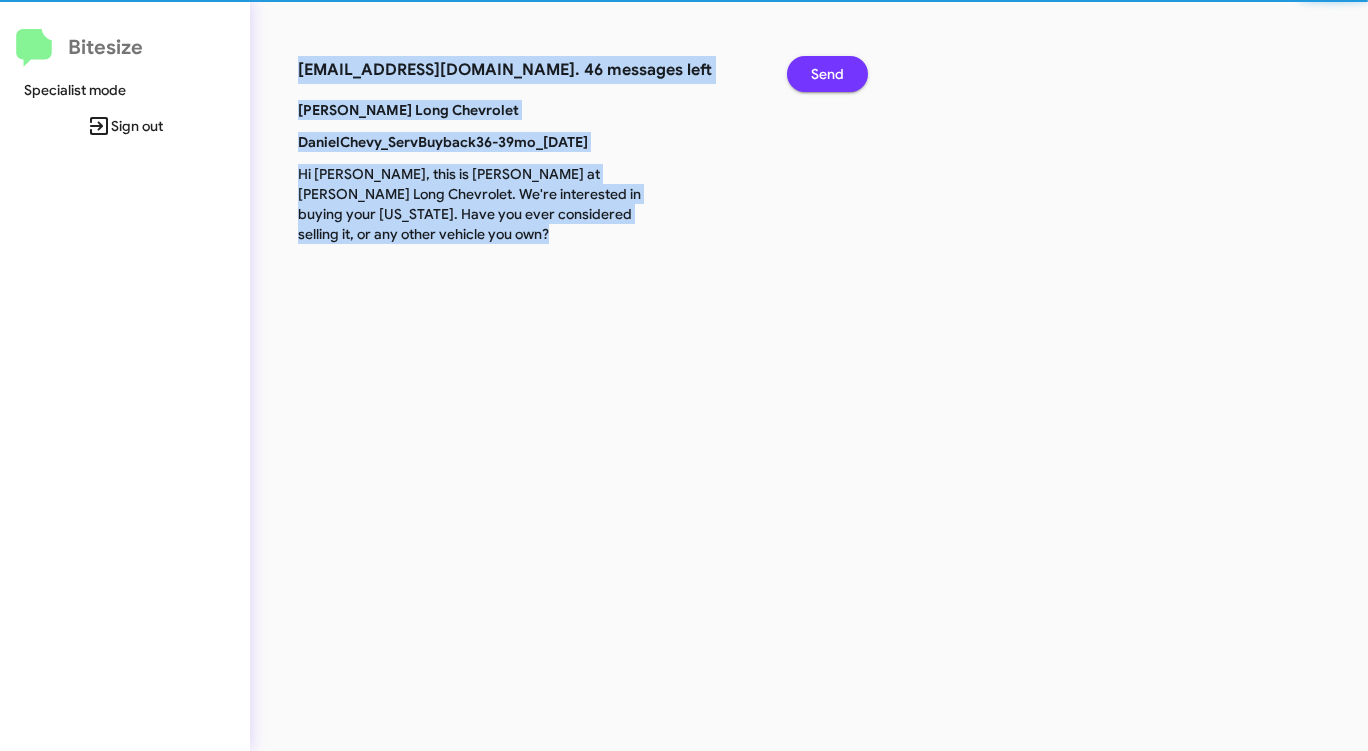 click on "Send" 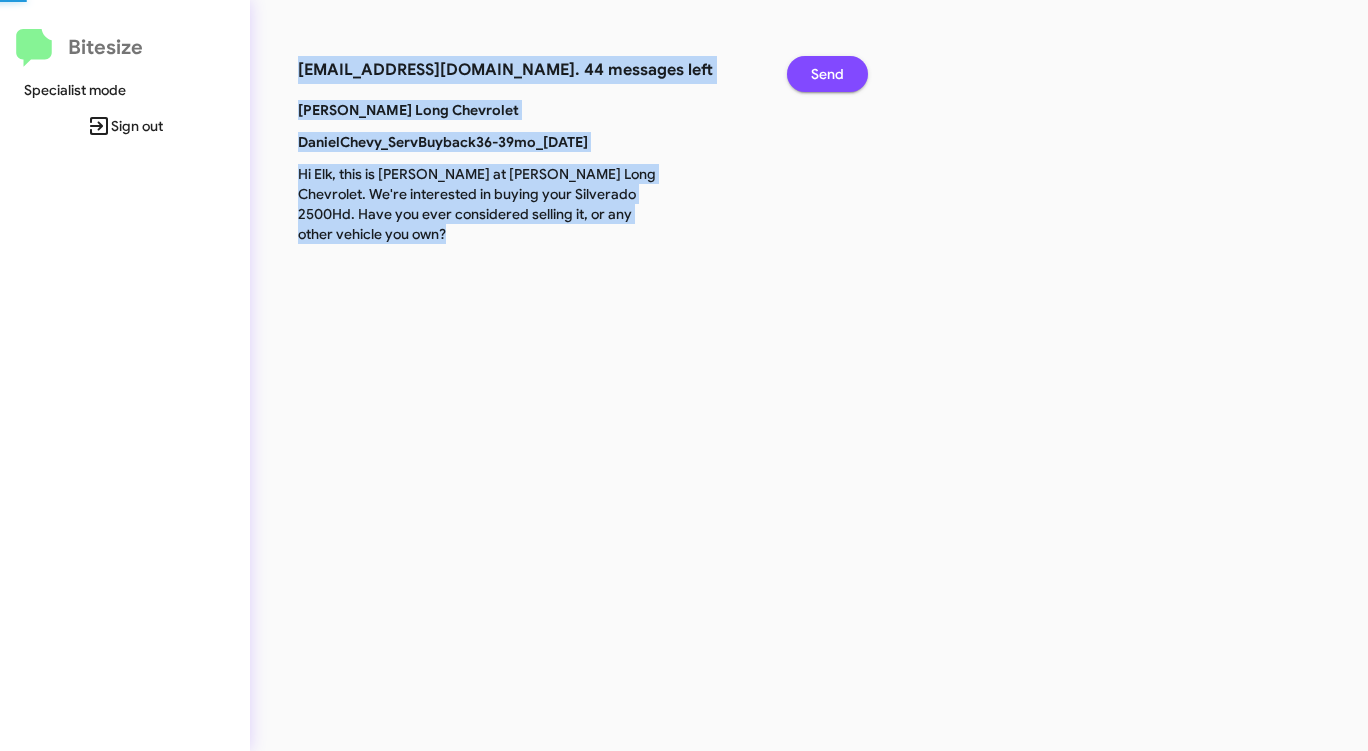 click on "Send" 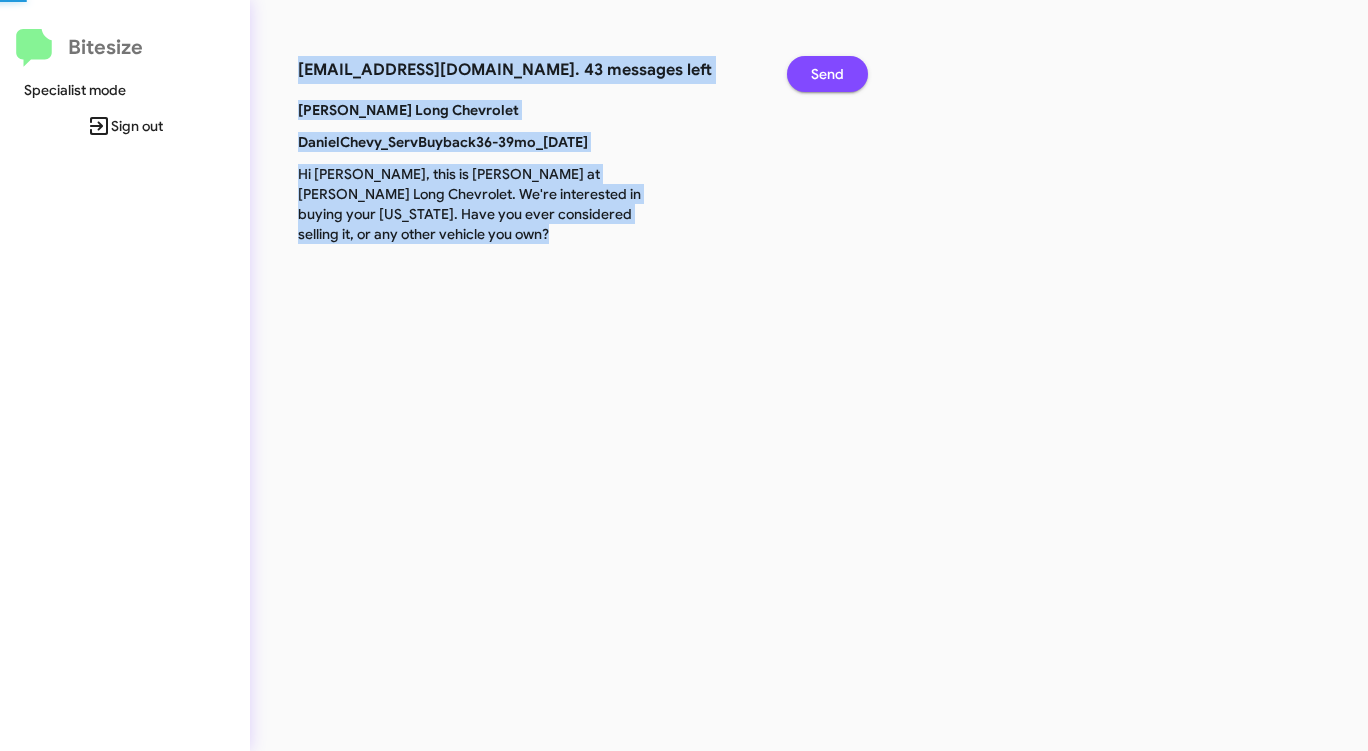 click on "Send" 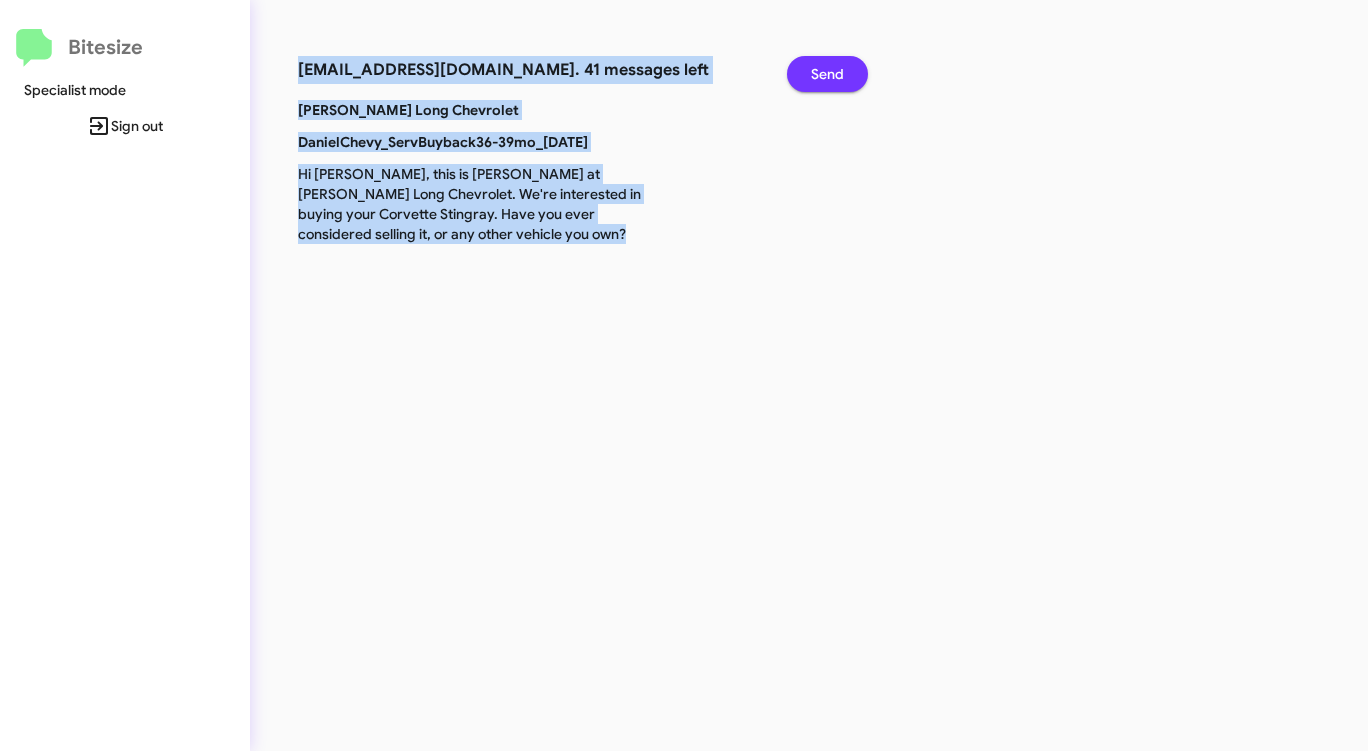 click on "Send" 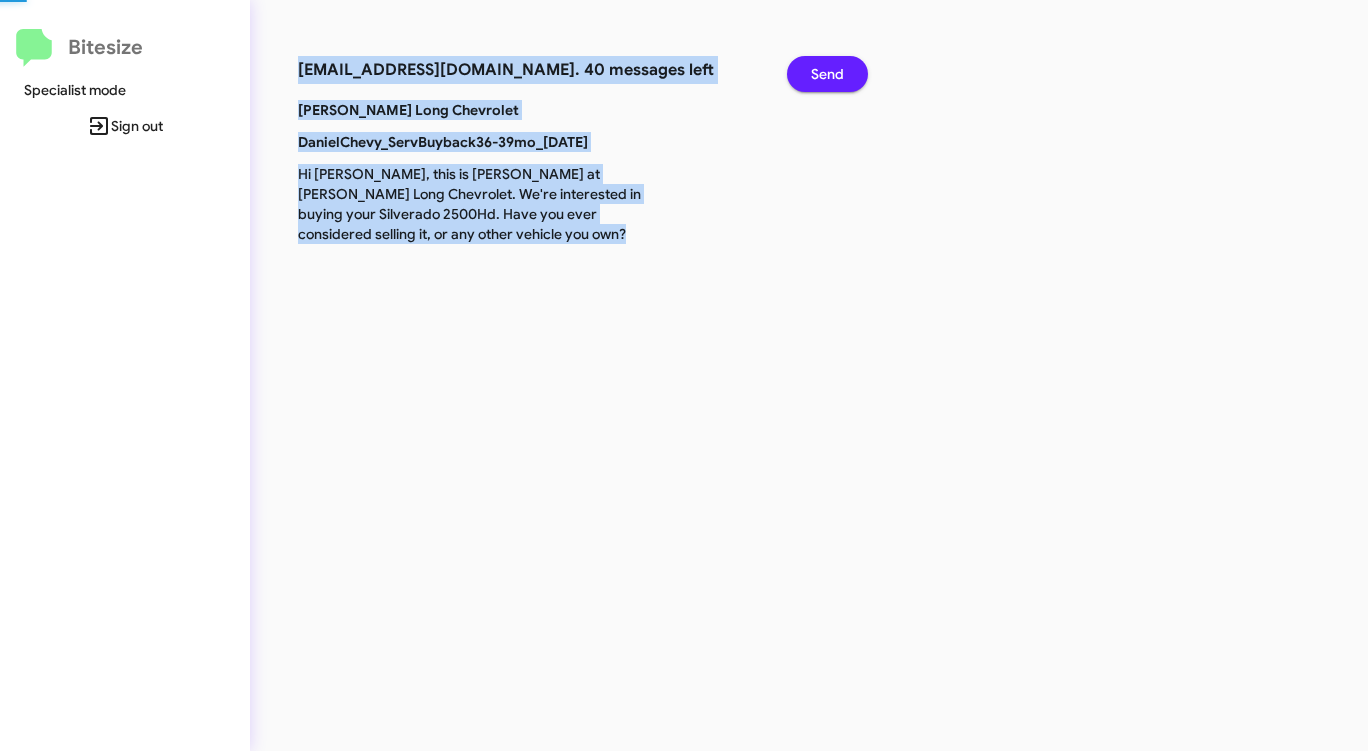 click on "Send" 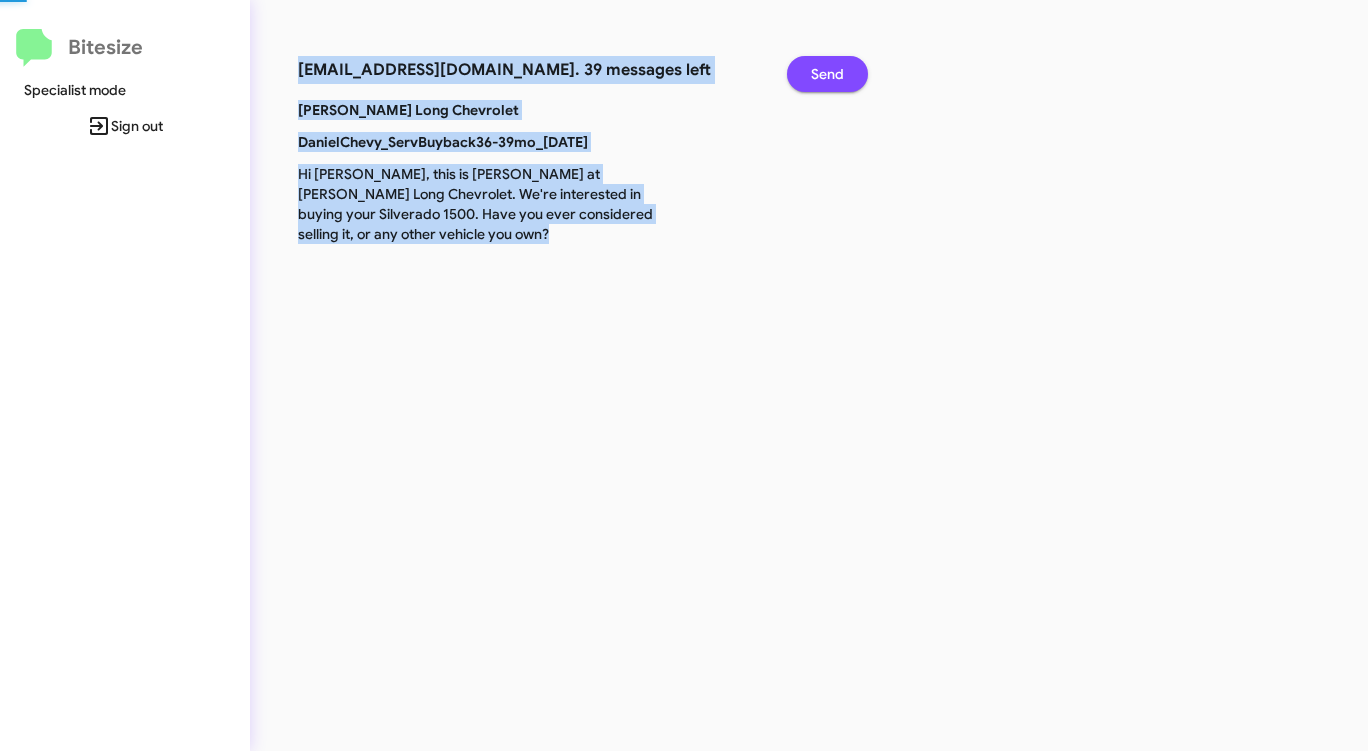 click on "Send" 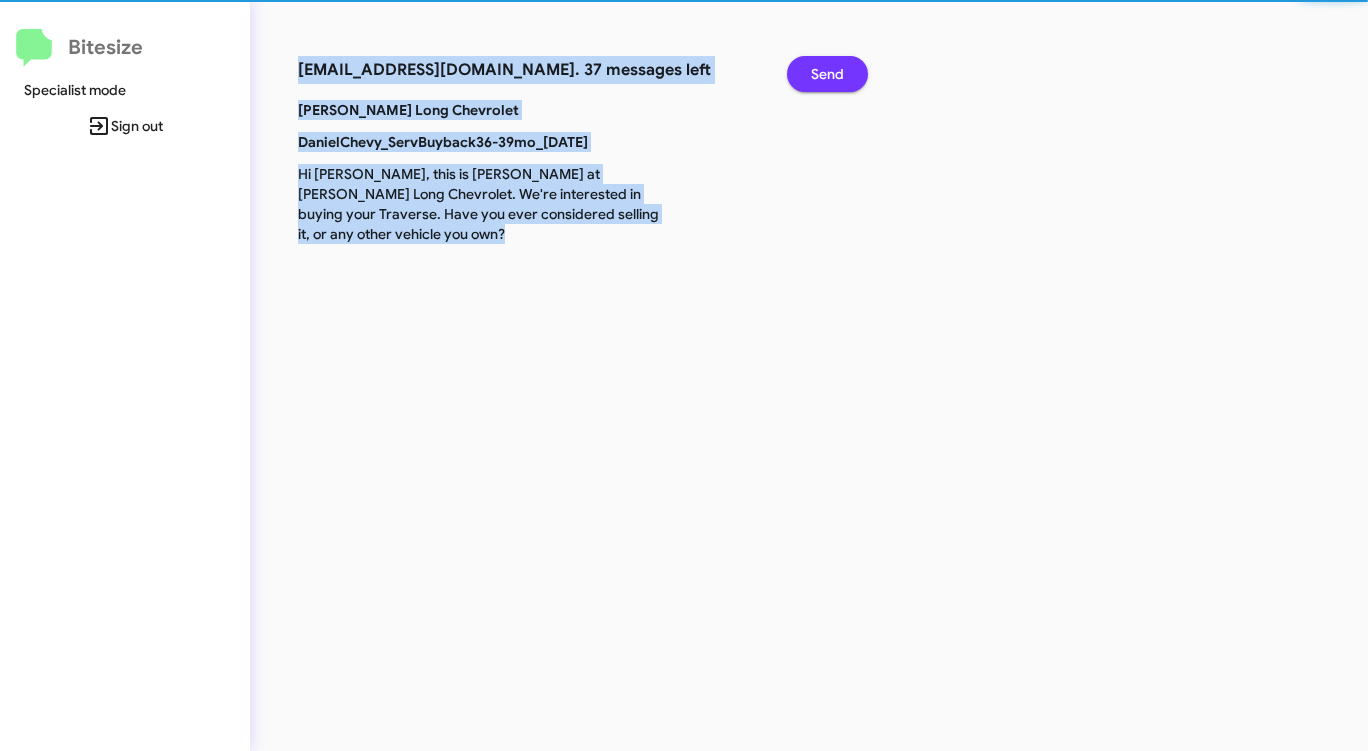 click on "Send" 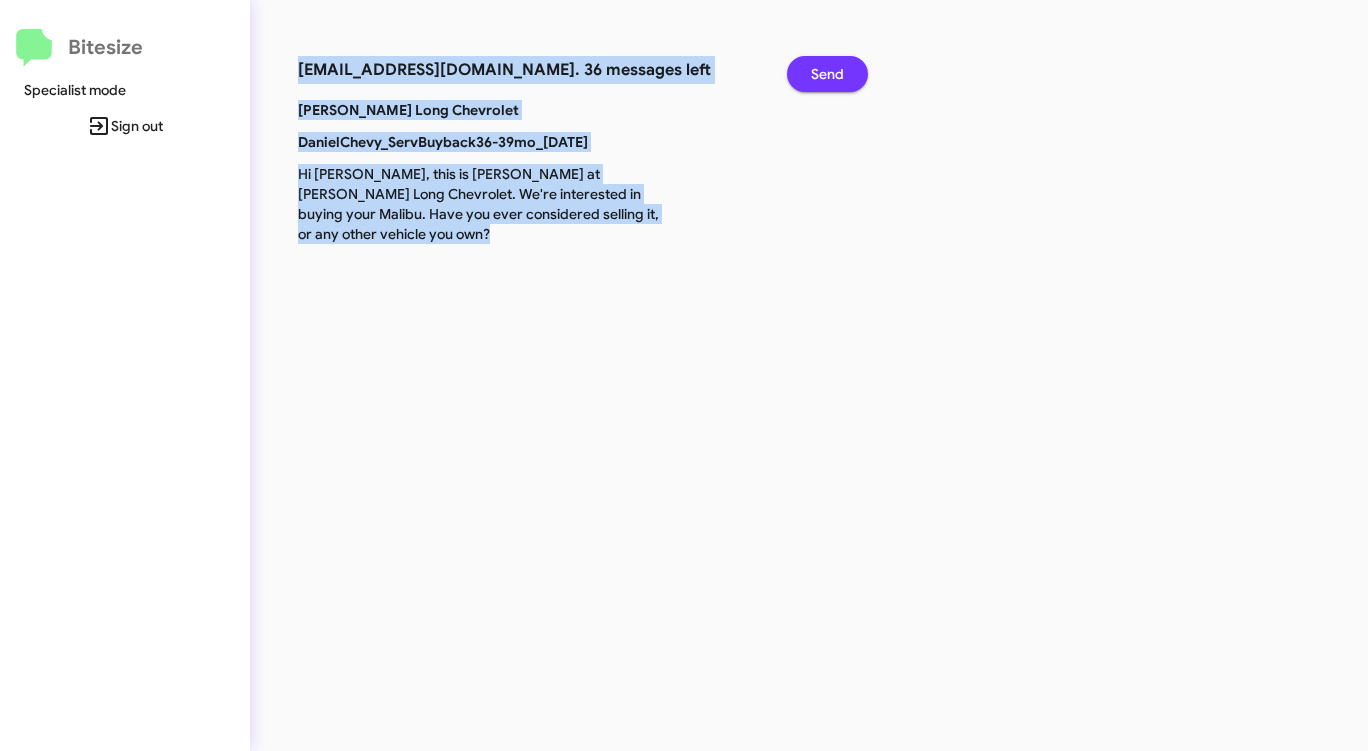 click on "Send" 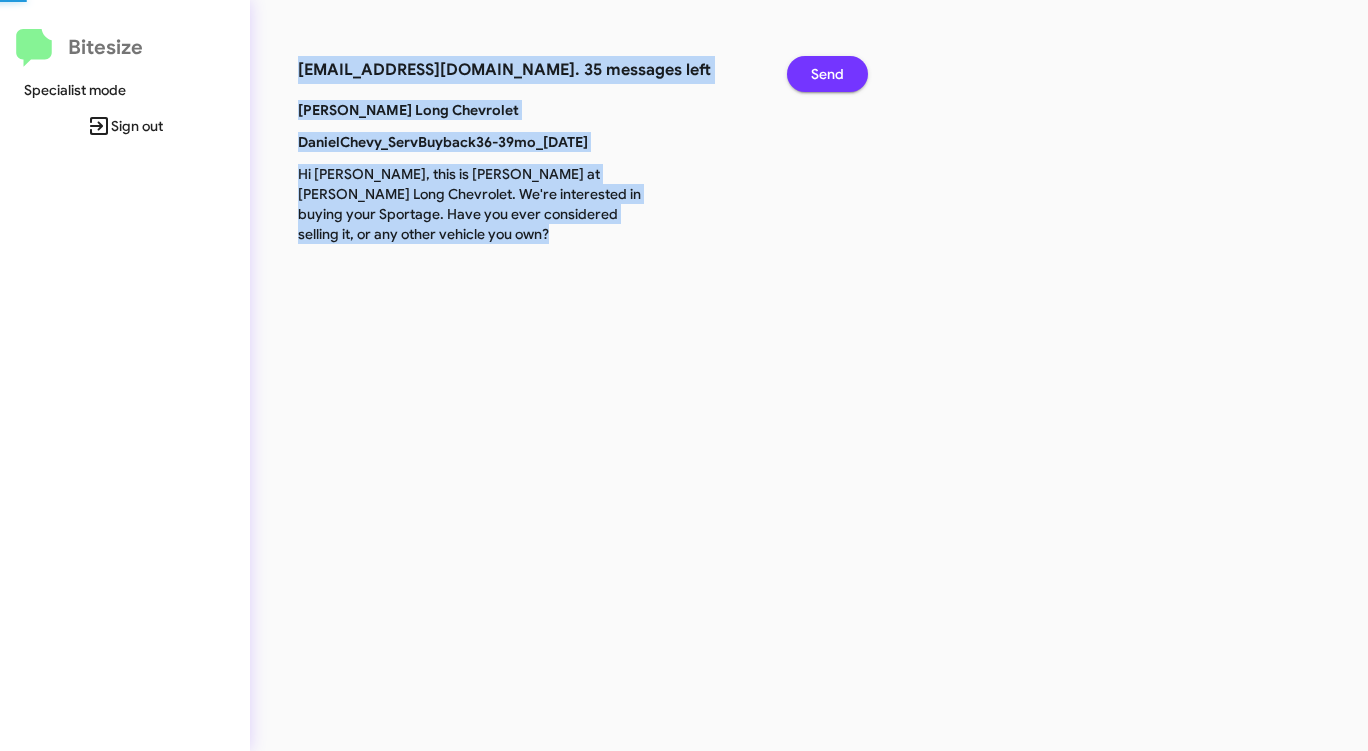 click on "Send" 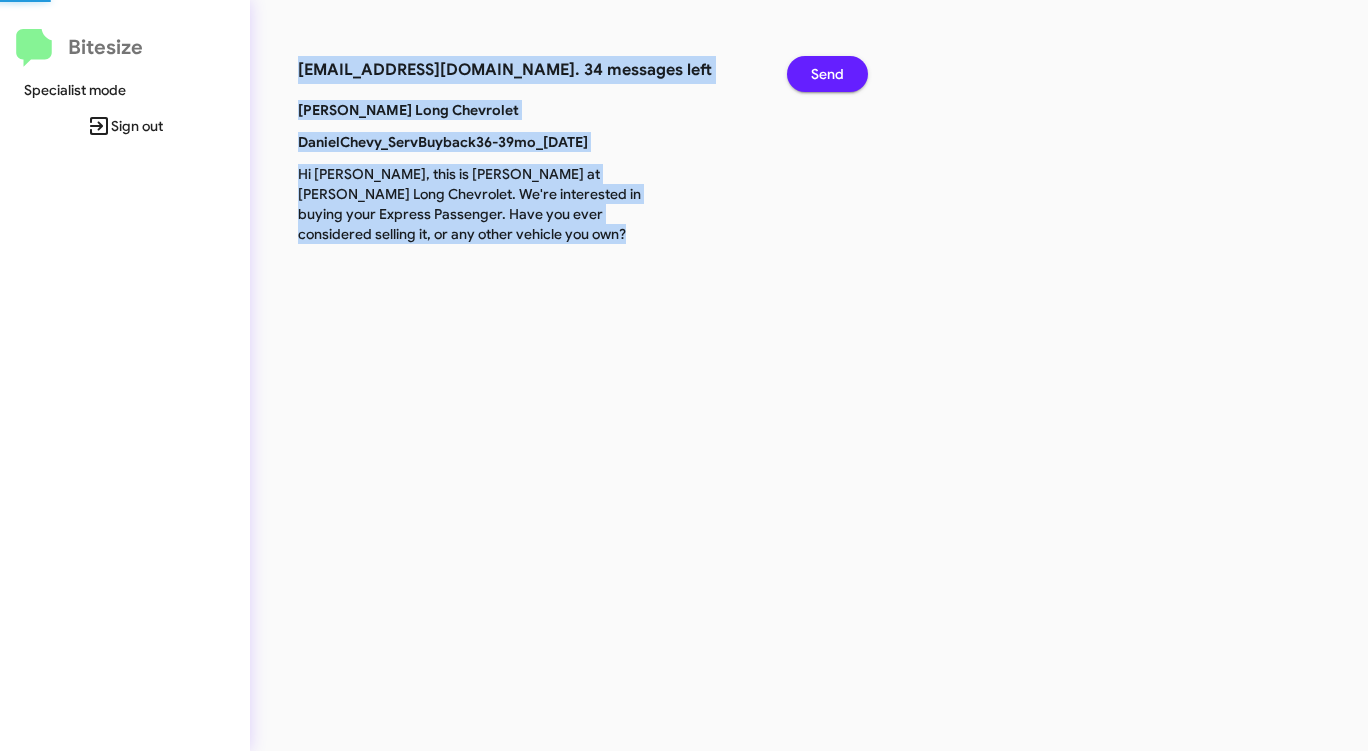 click on "Send" 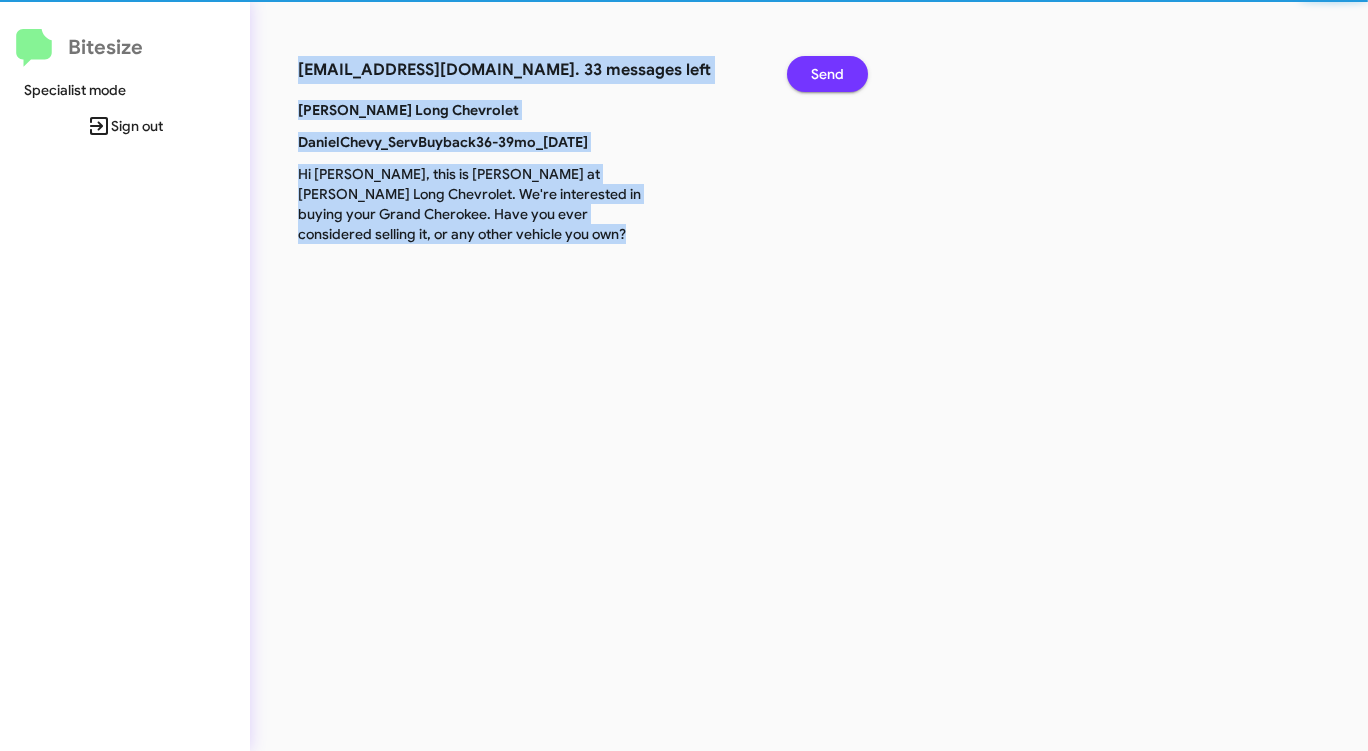 click on "Send" 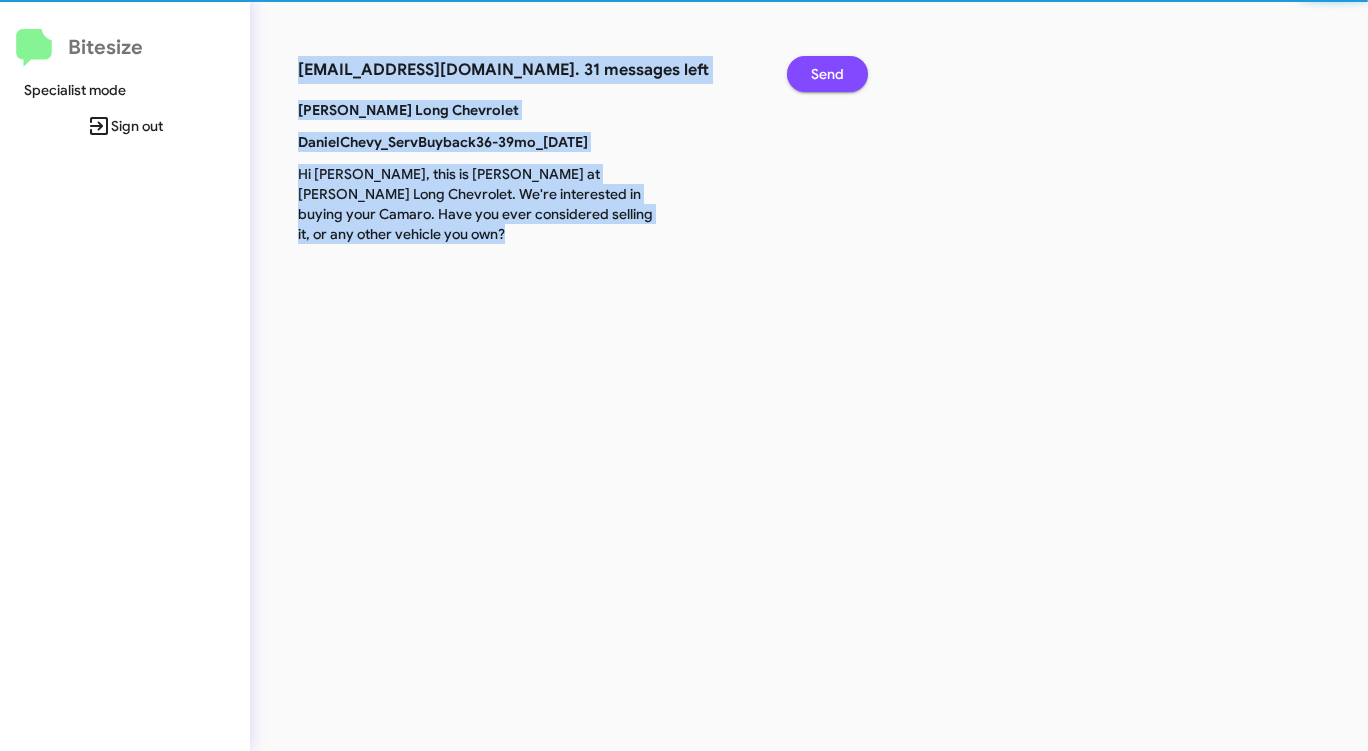 click on "Send" 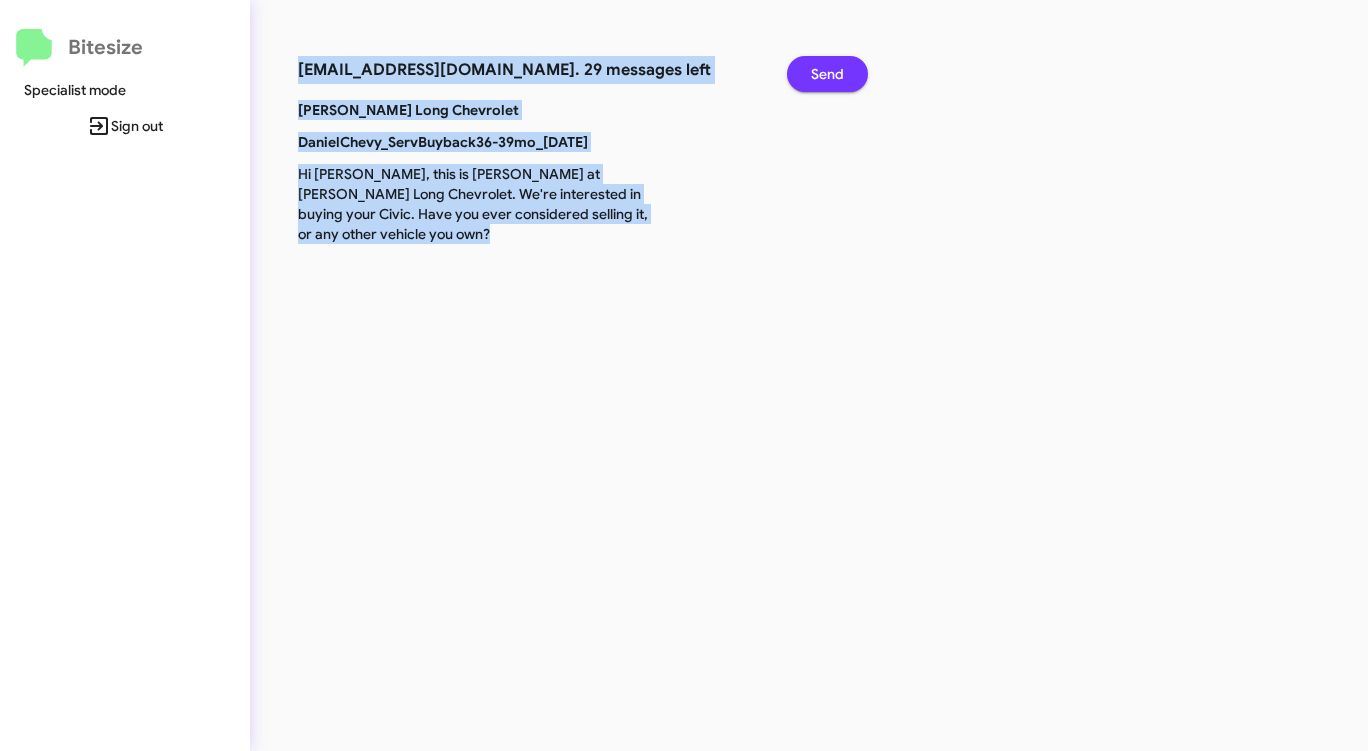 click on "Send" 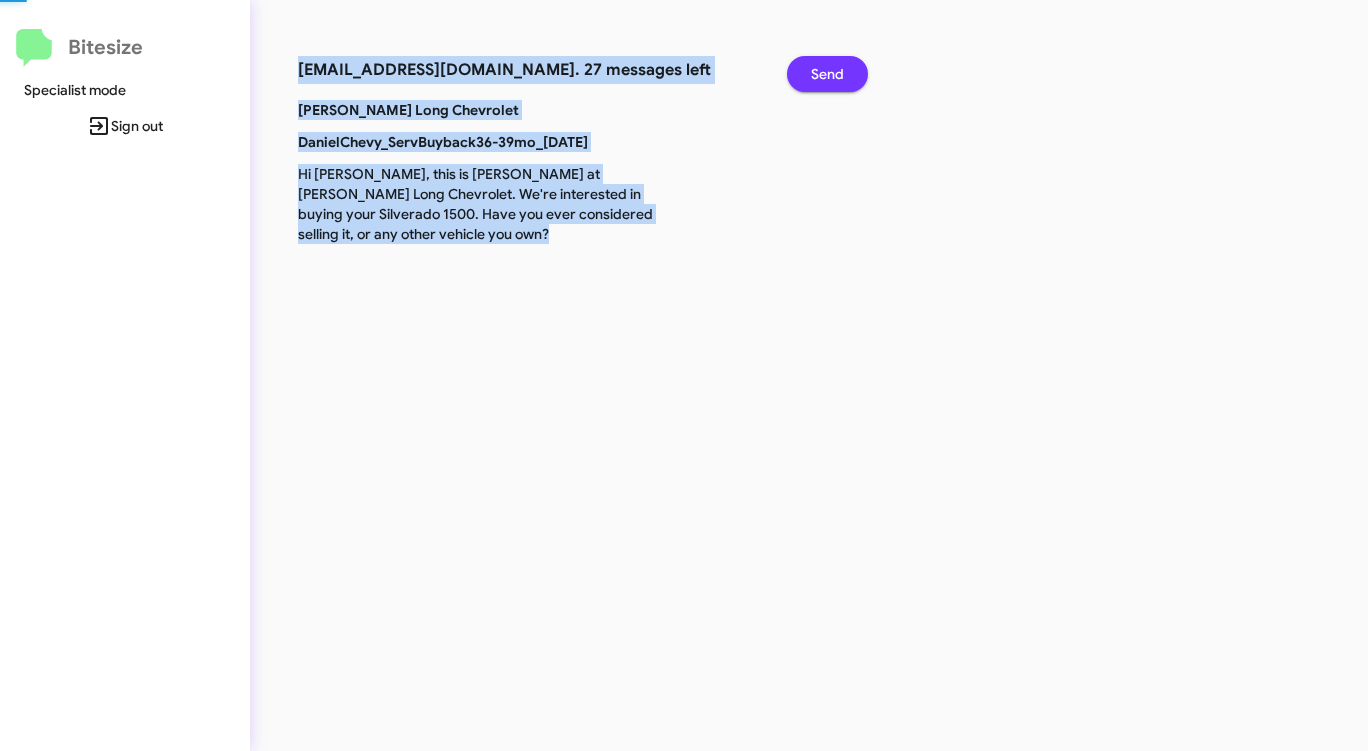 click on "Send" 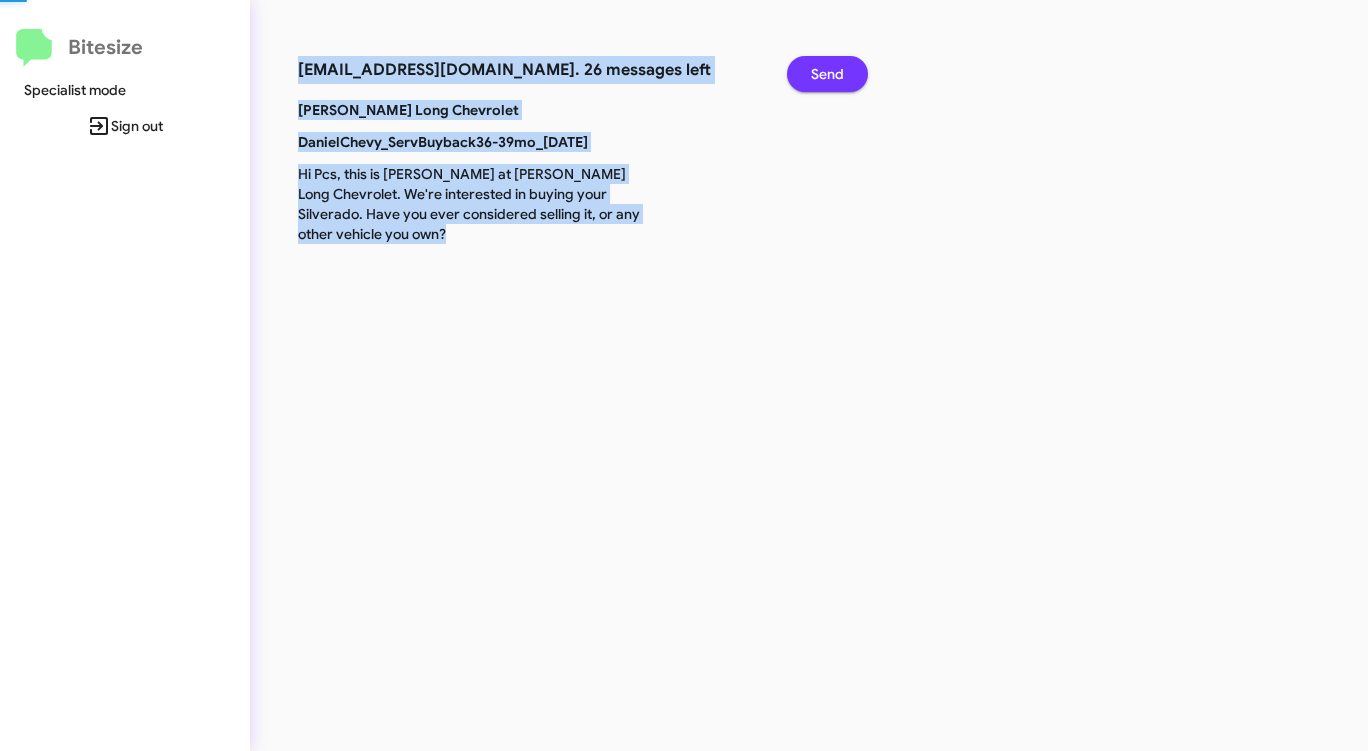 click on "Send" 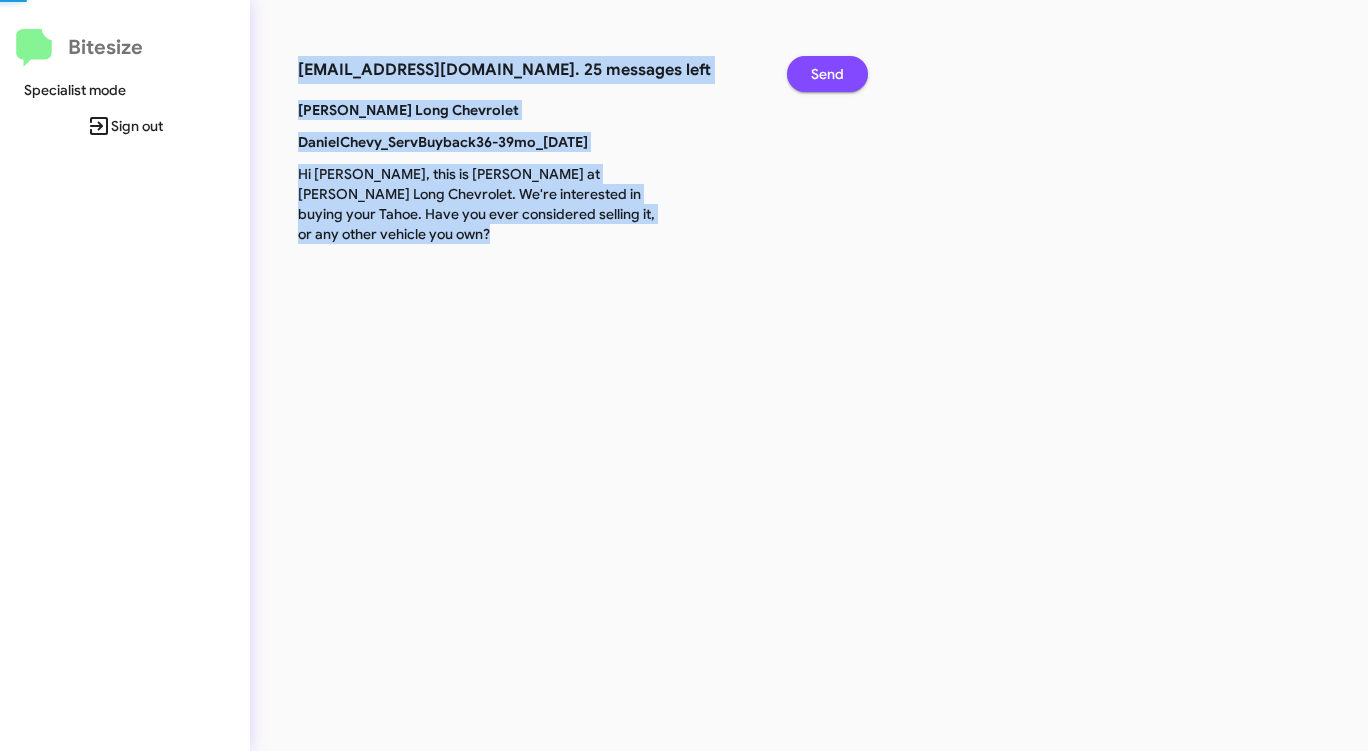 click on "Send" 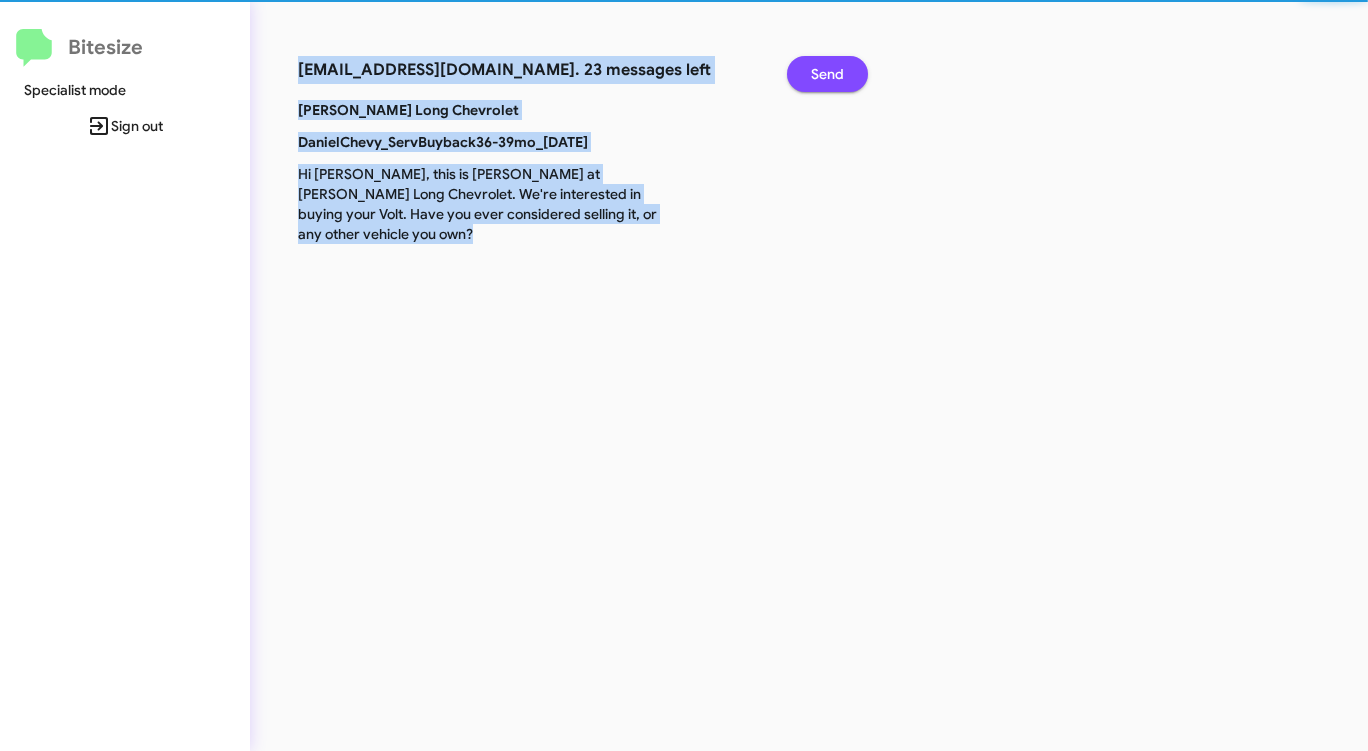 click on "Send" 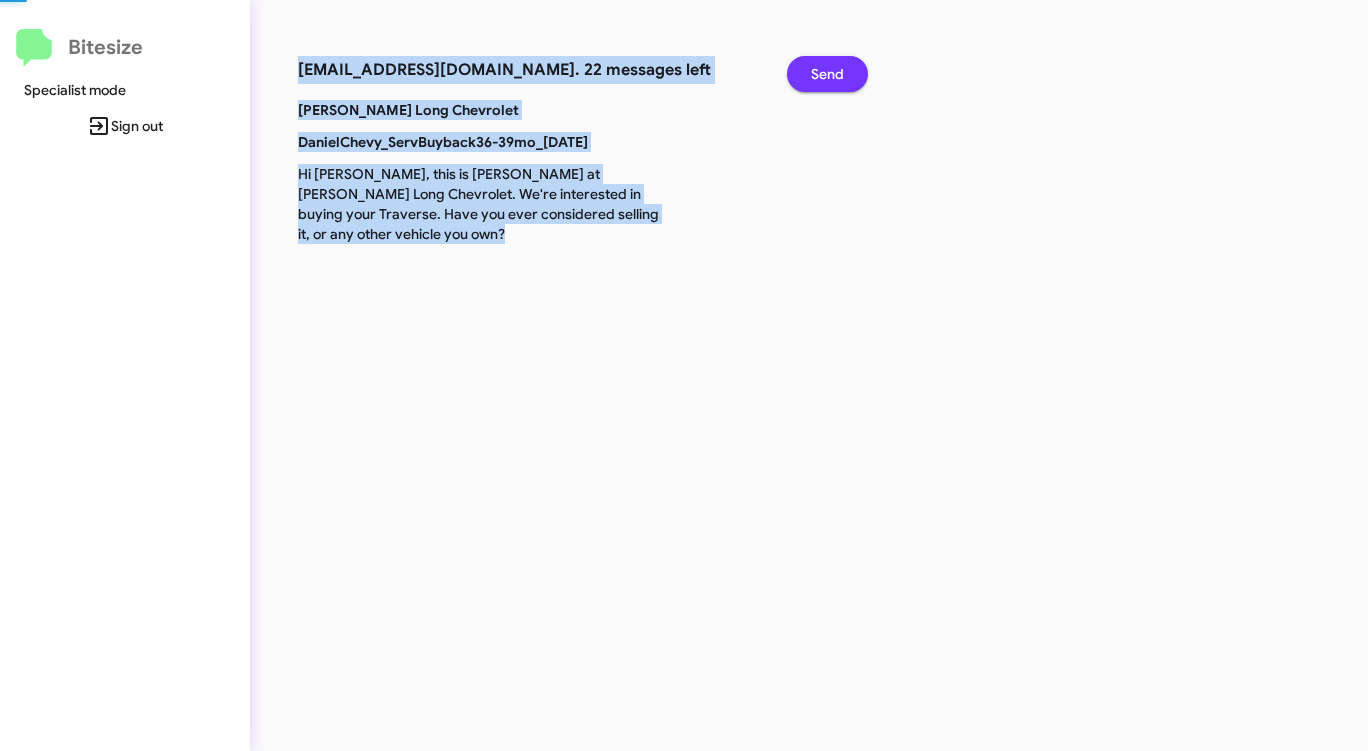 click on "Send" 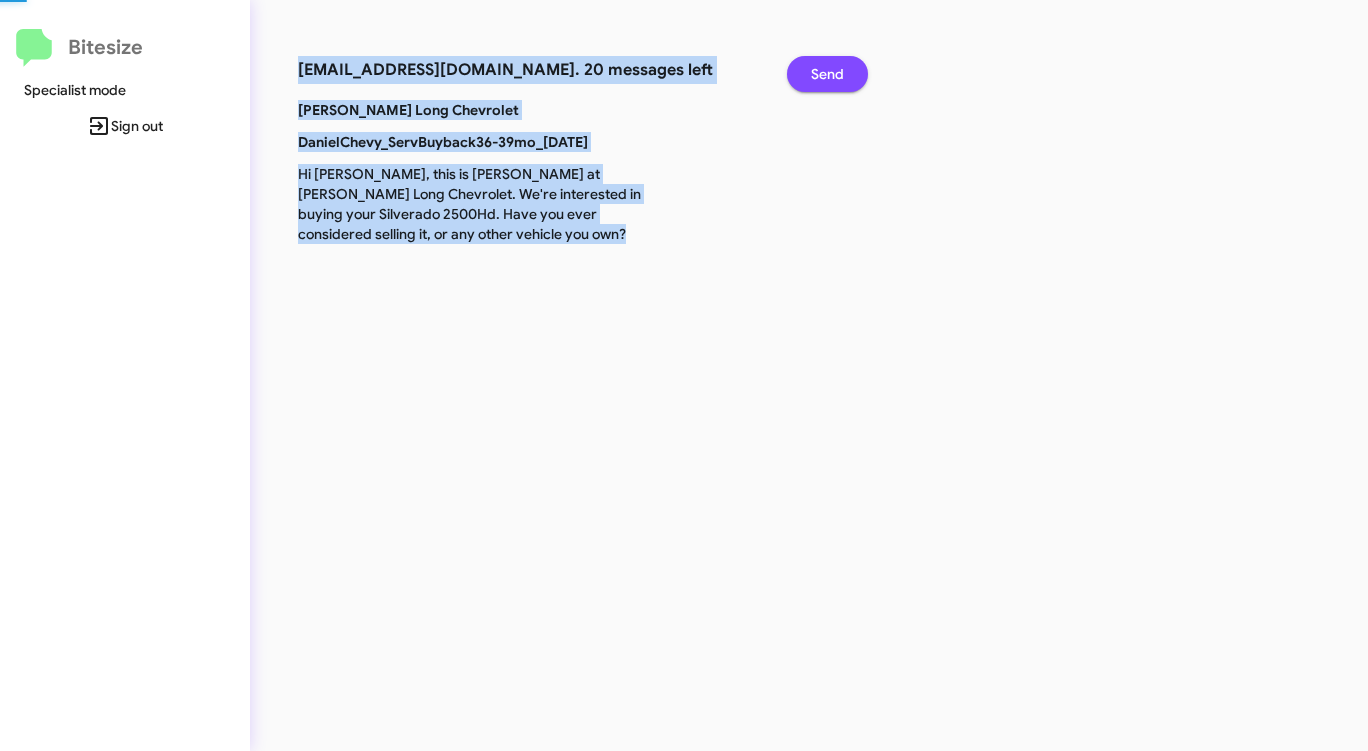 click on "Send" 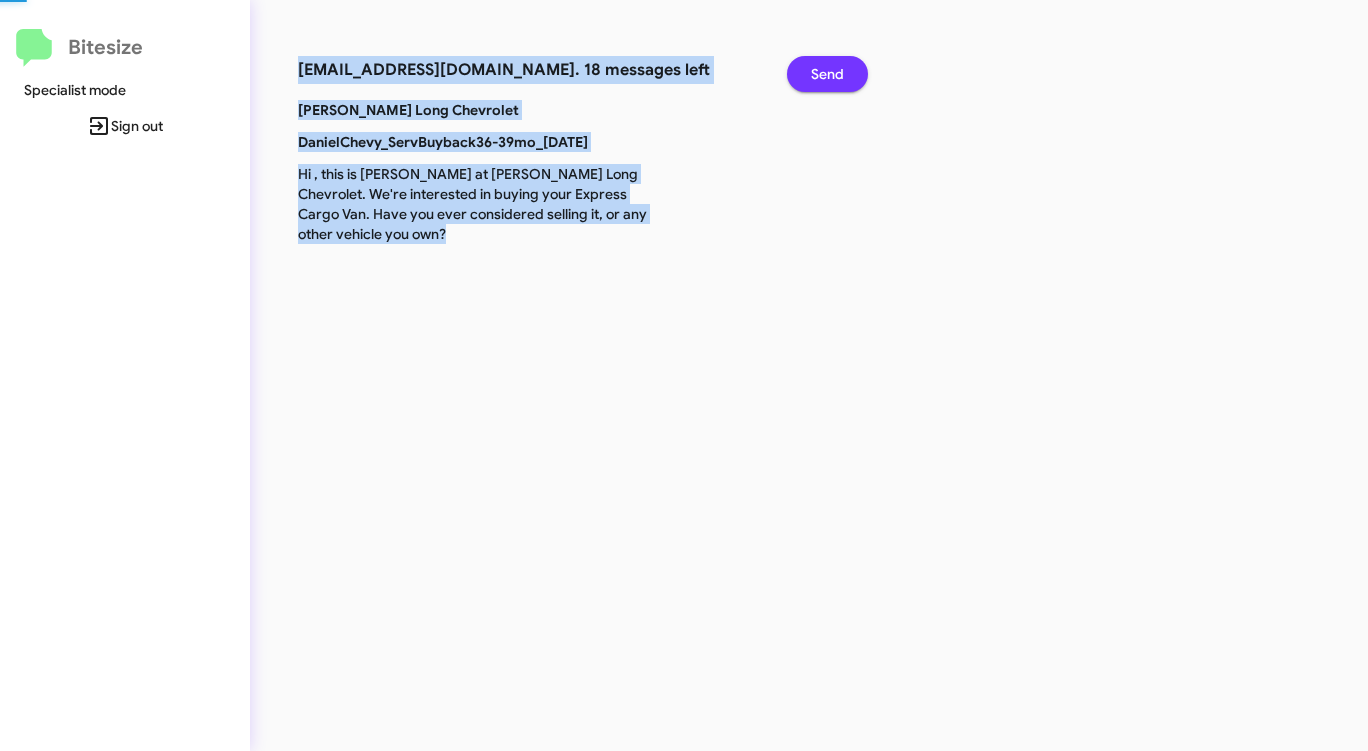 click on "Send" 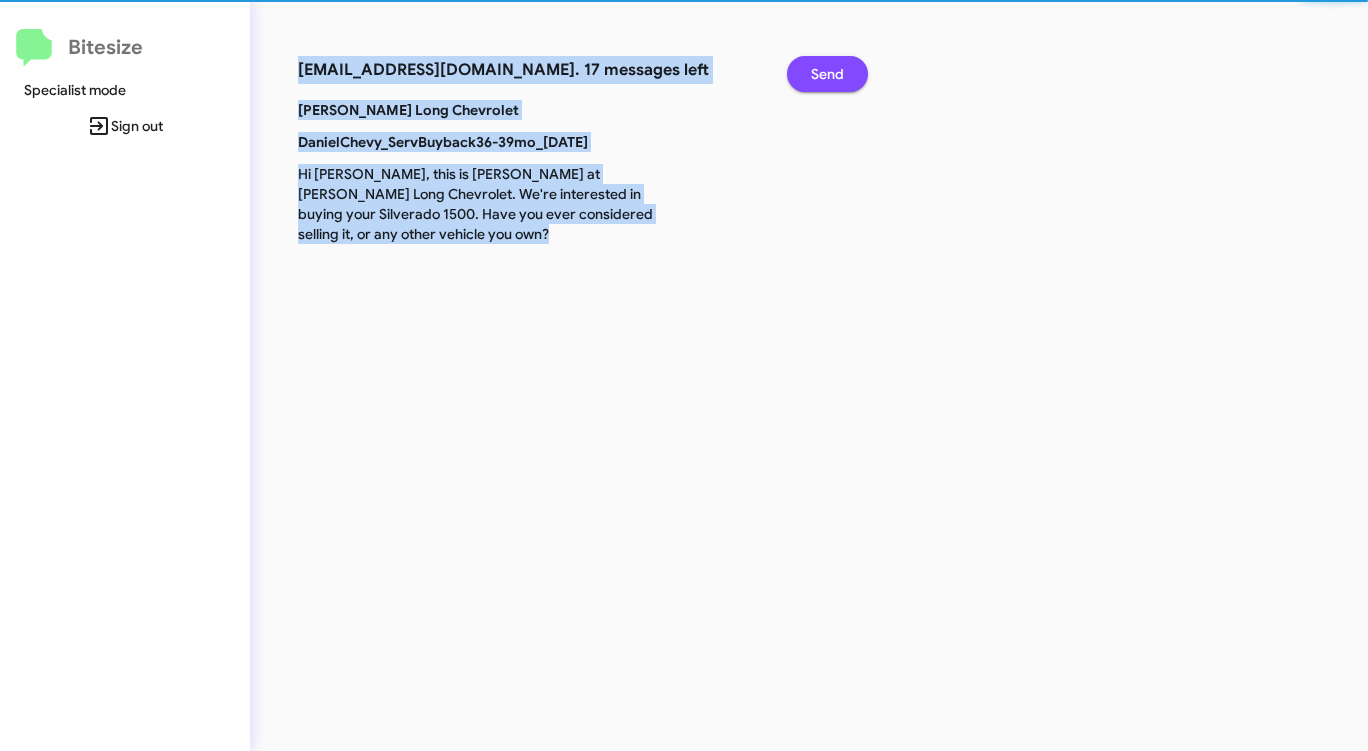 click on "Send" 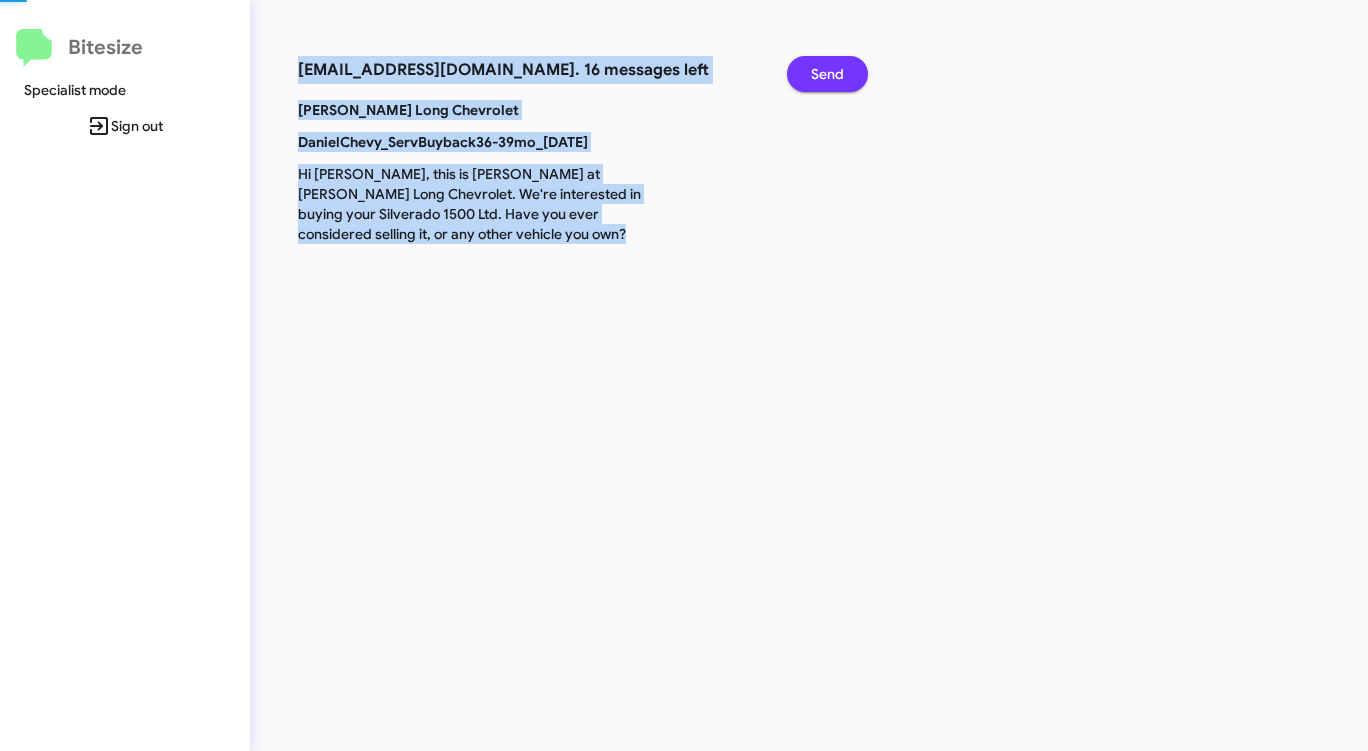 click on "Send" 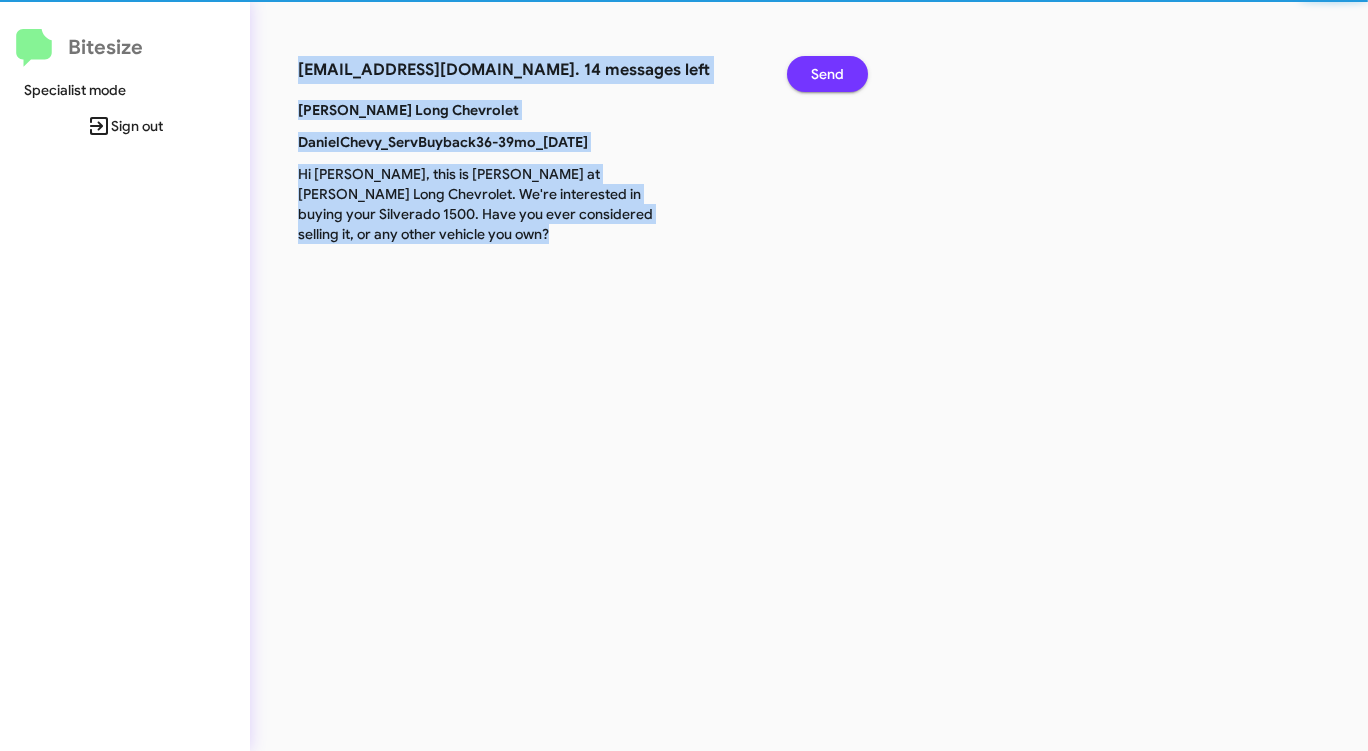 click on "Send" 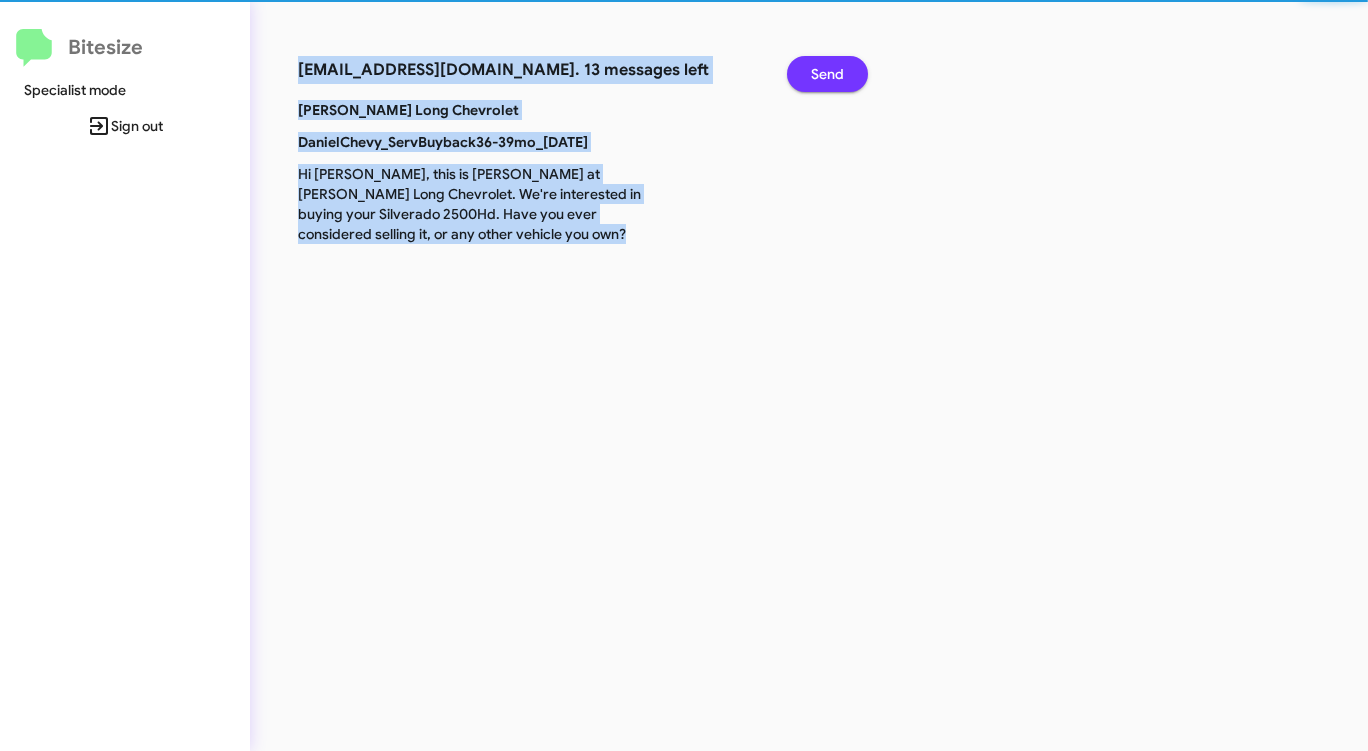 click on "Send" 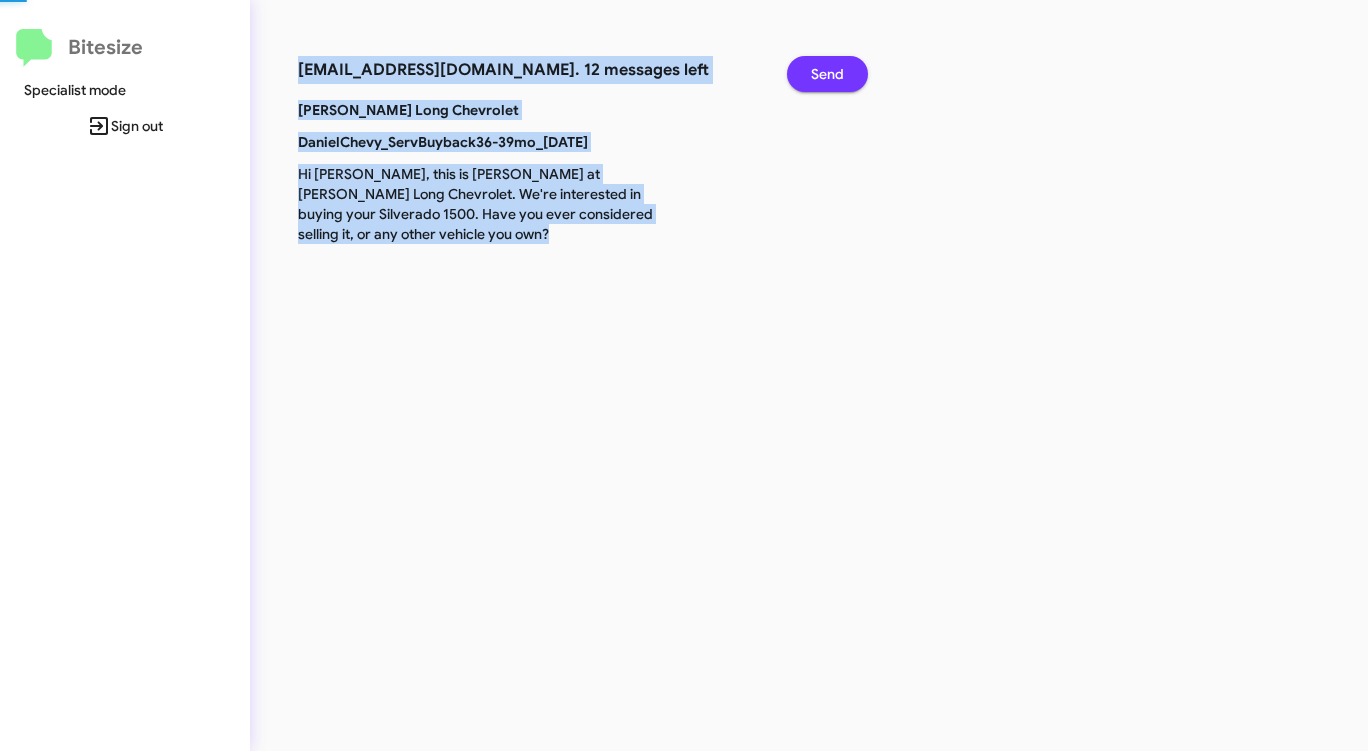 click on "Send" 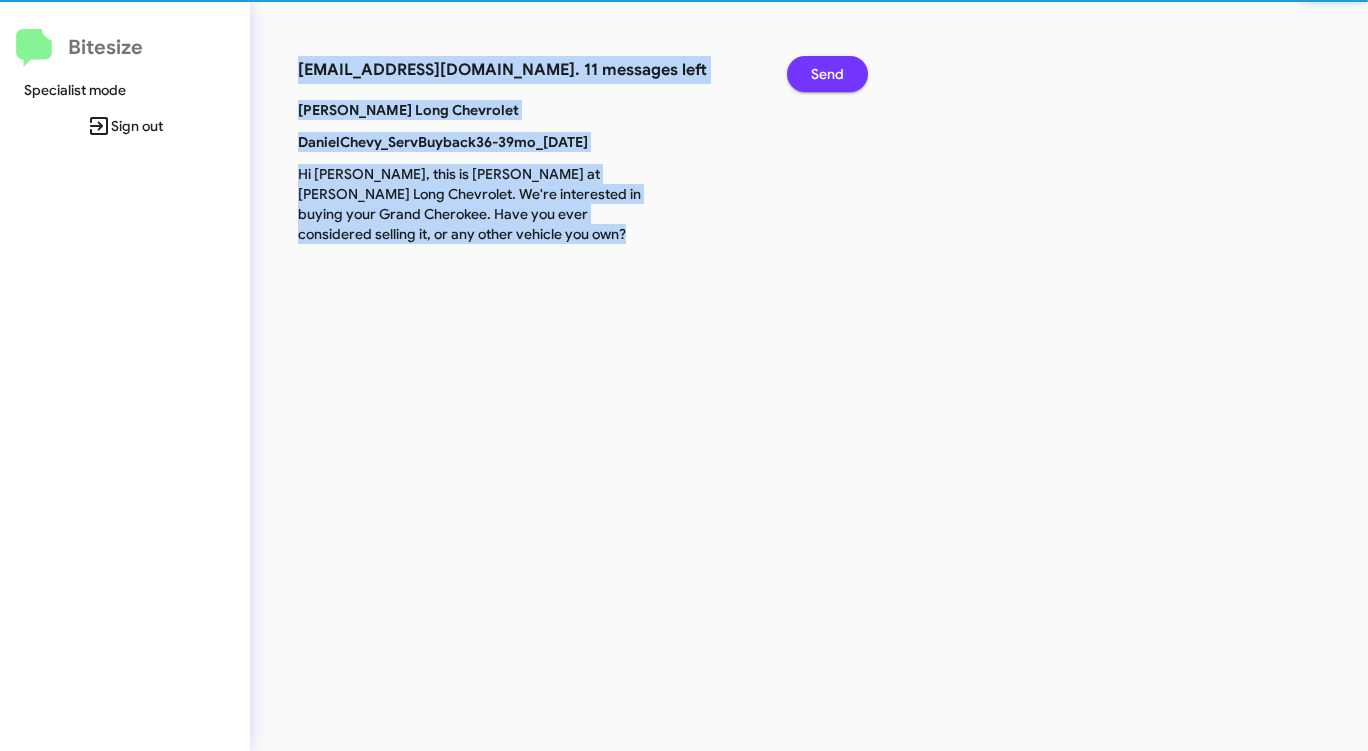 click on "Send" 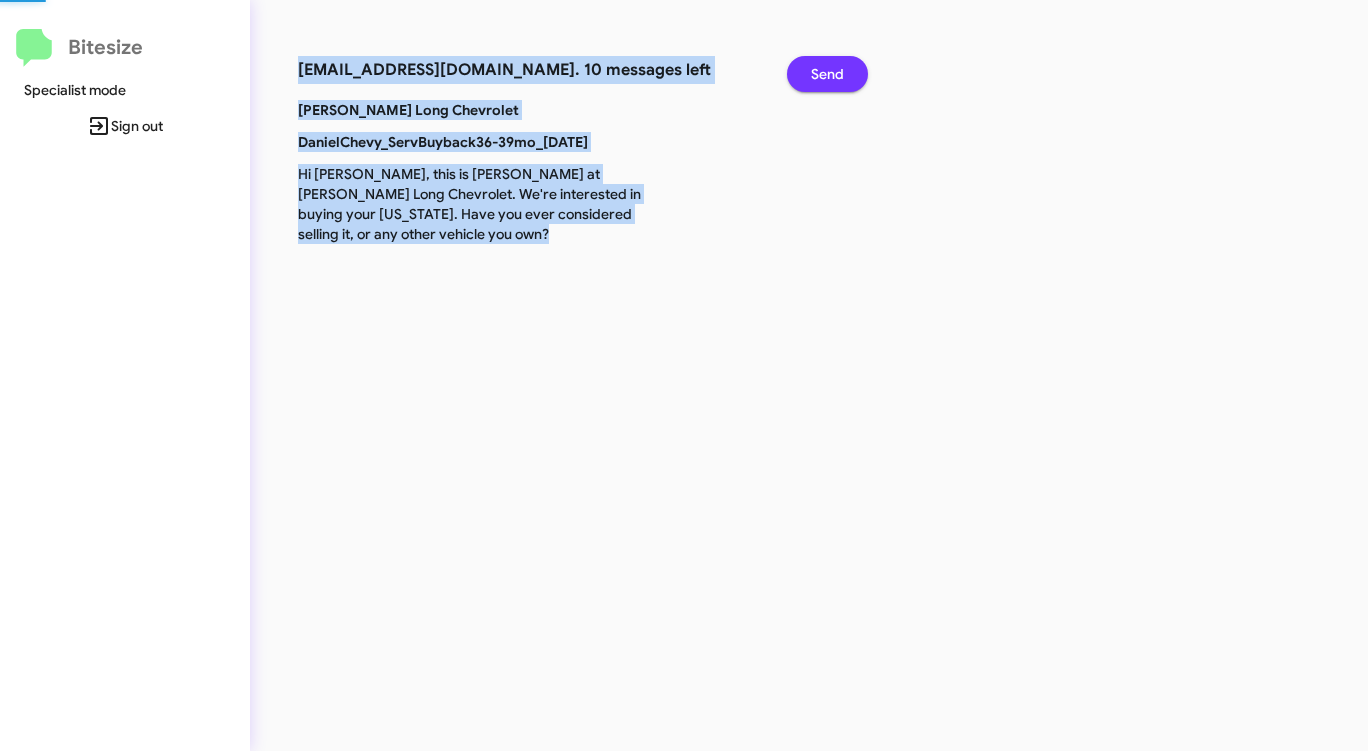 click on "Send" 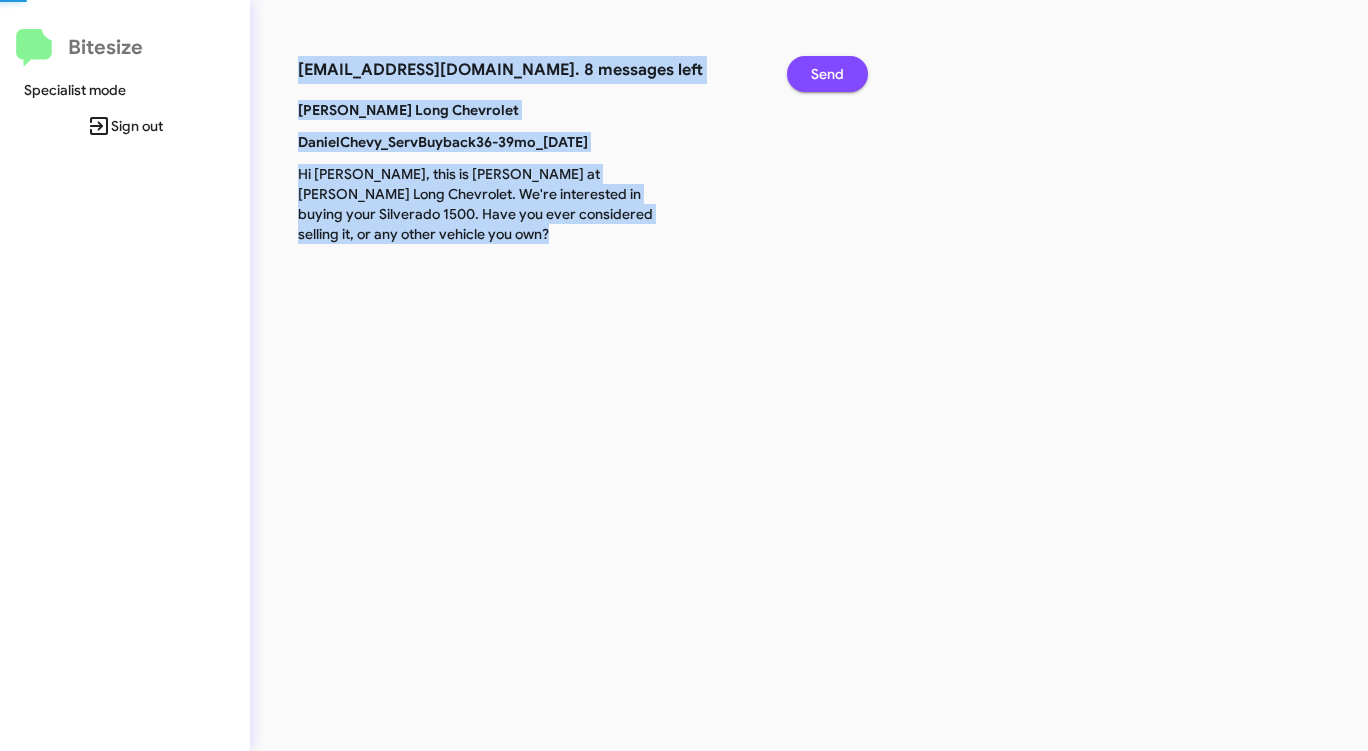 click on "Send" 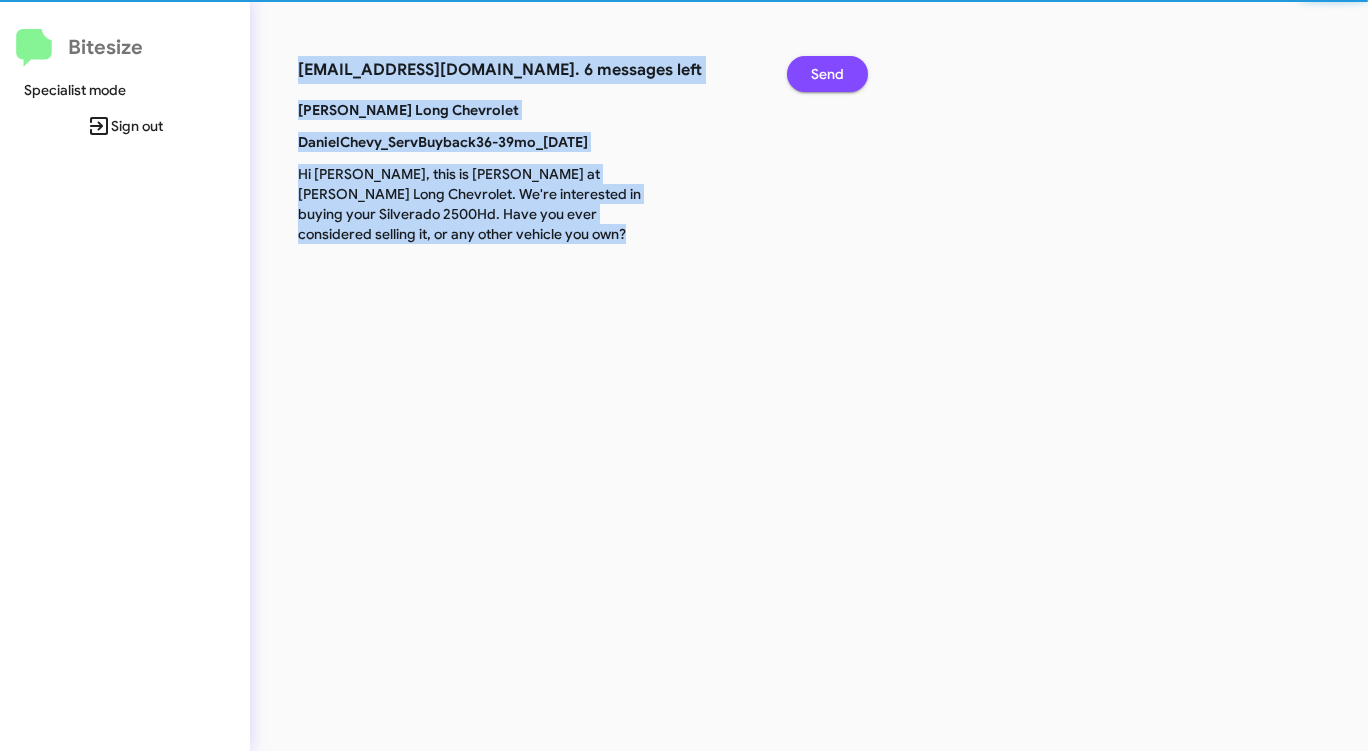 click on "Send" 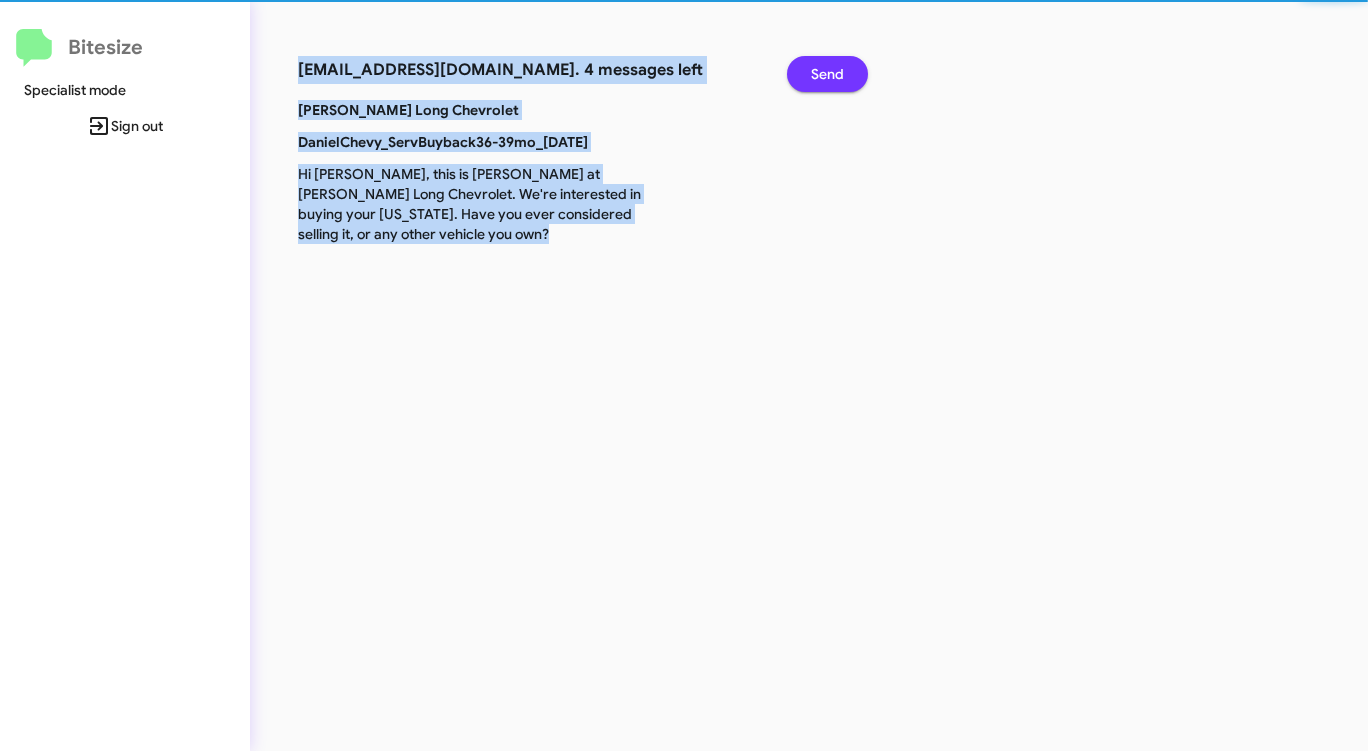 click on "Send" 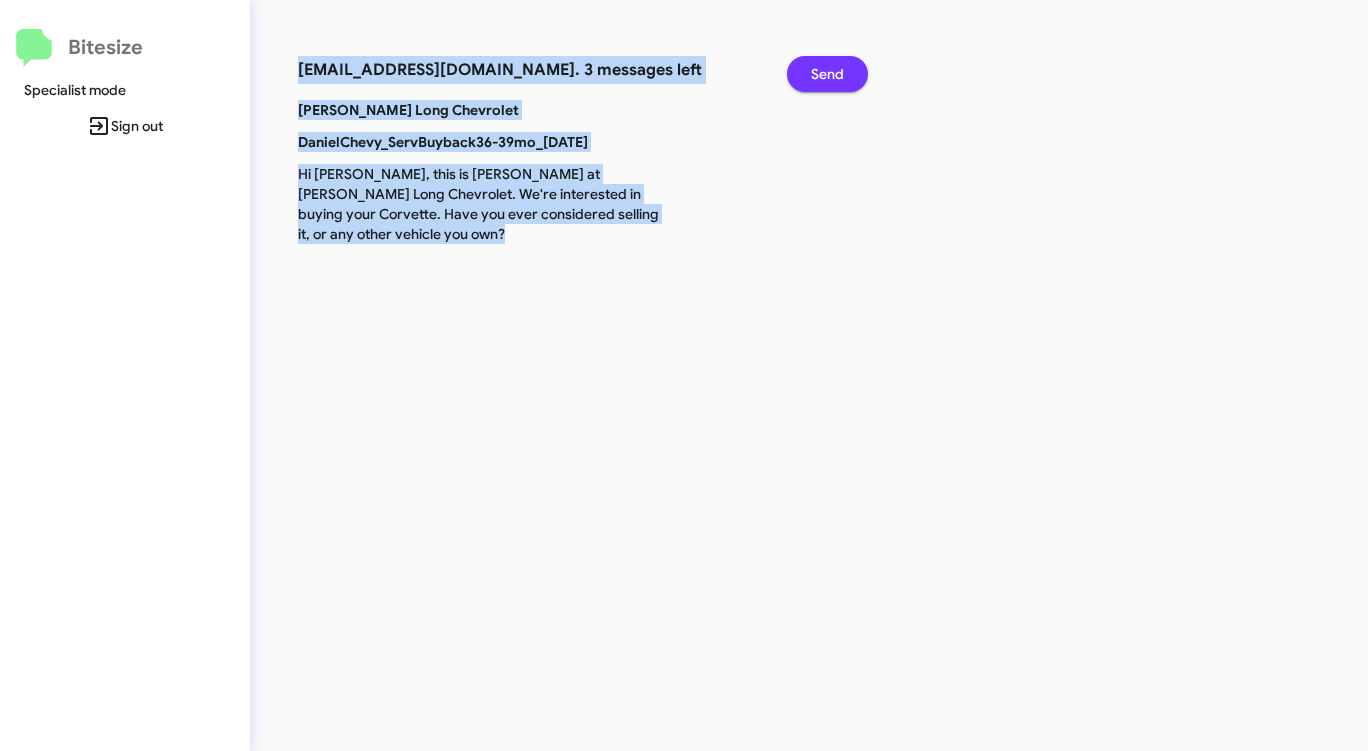 click on "Send" 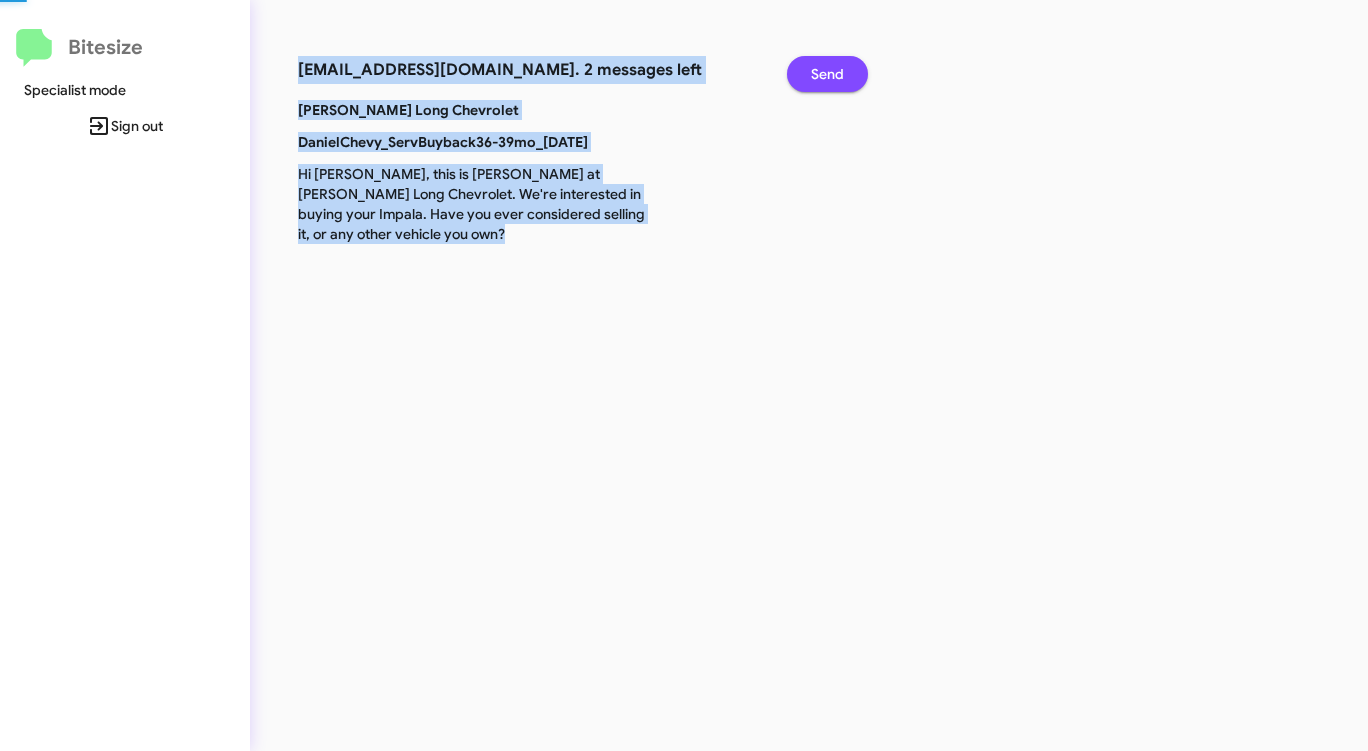 click on "Send" 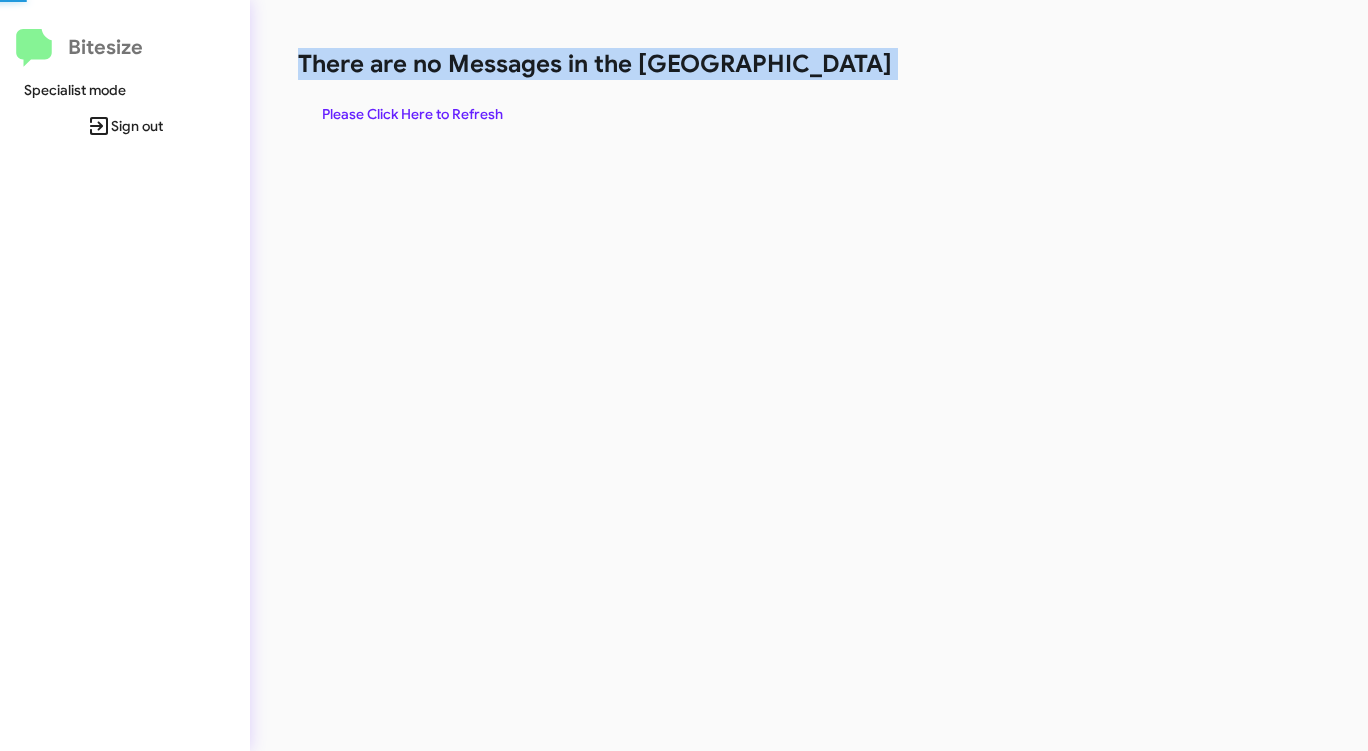 click on "There are no Messages in the [GEOGRAPHIC_DATA]" 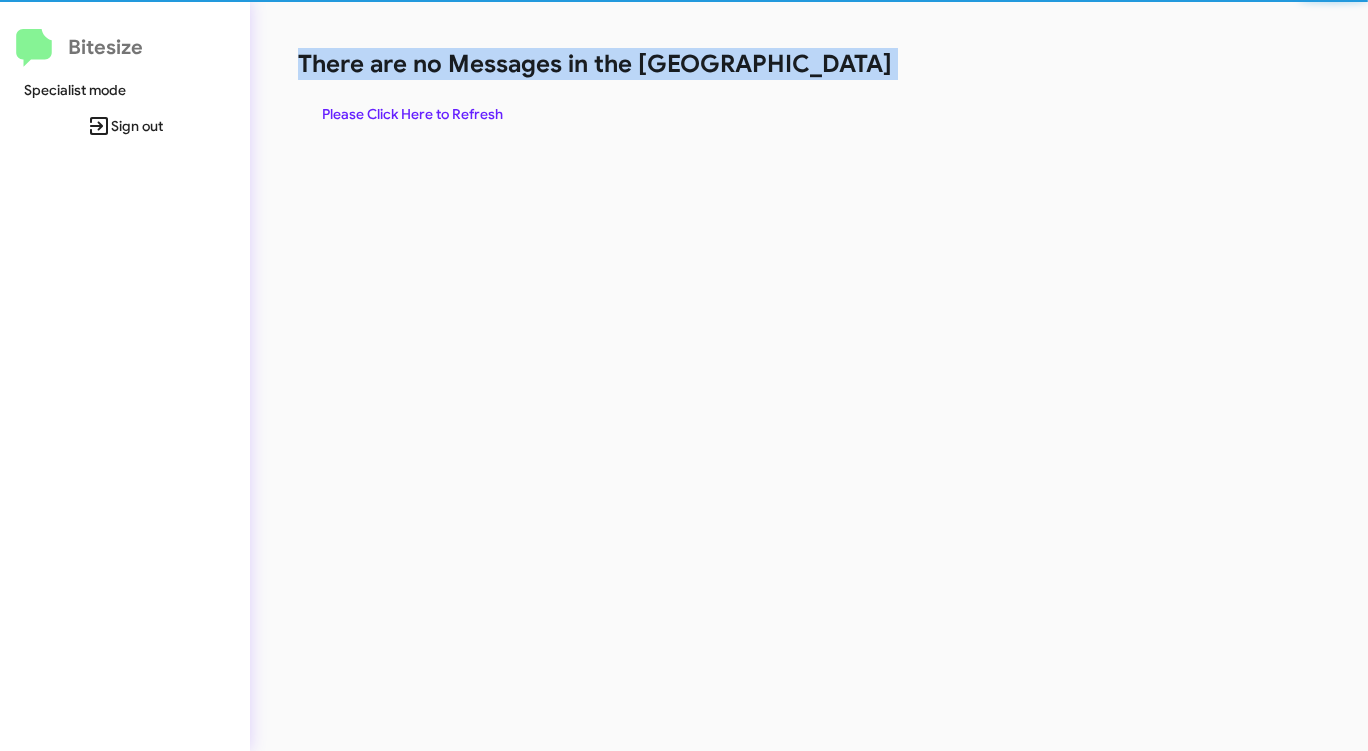 click on "There are no Messages in the [GEOGRAPHIC_DATA]" 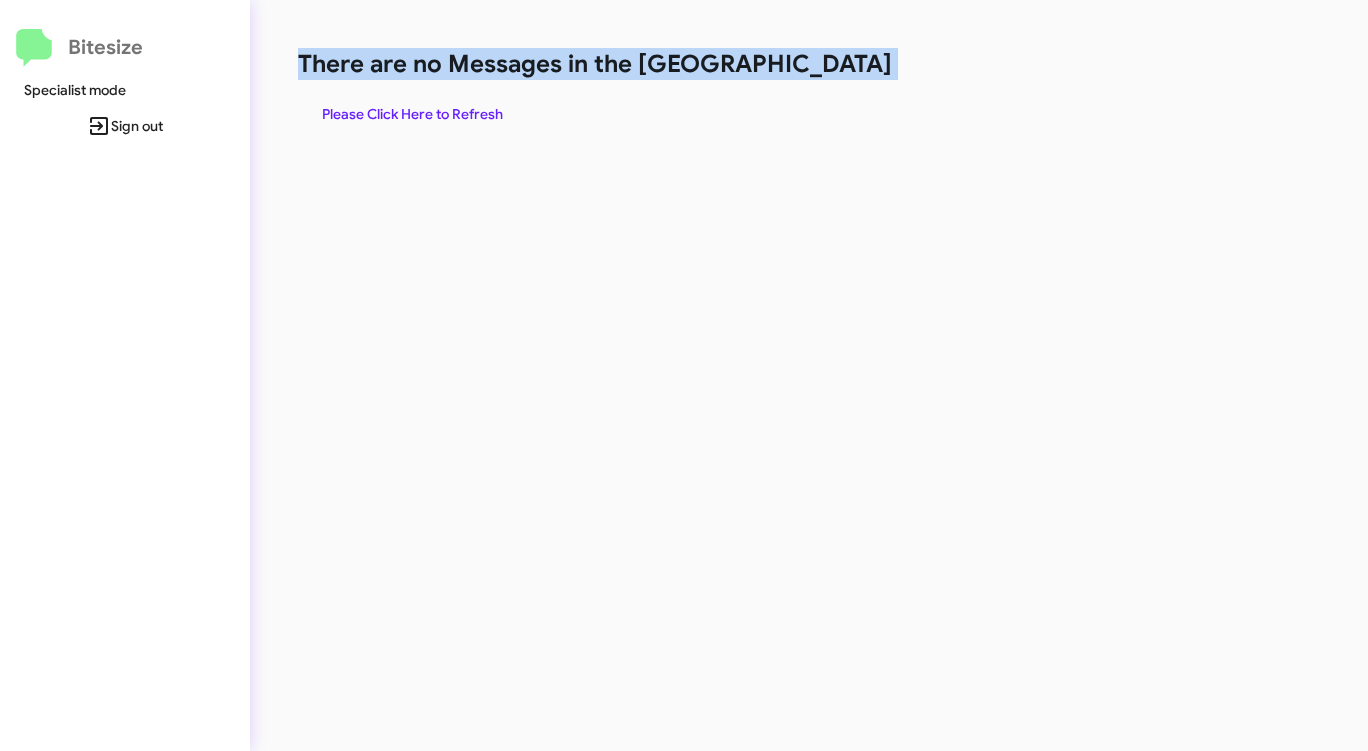 click on "There are no Messages in the [GEOGRAPHIC_DATA]" 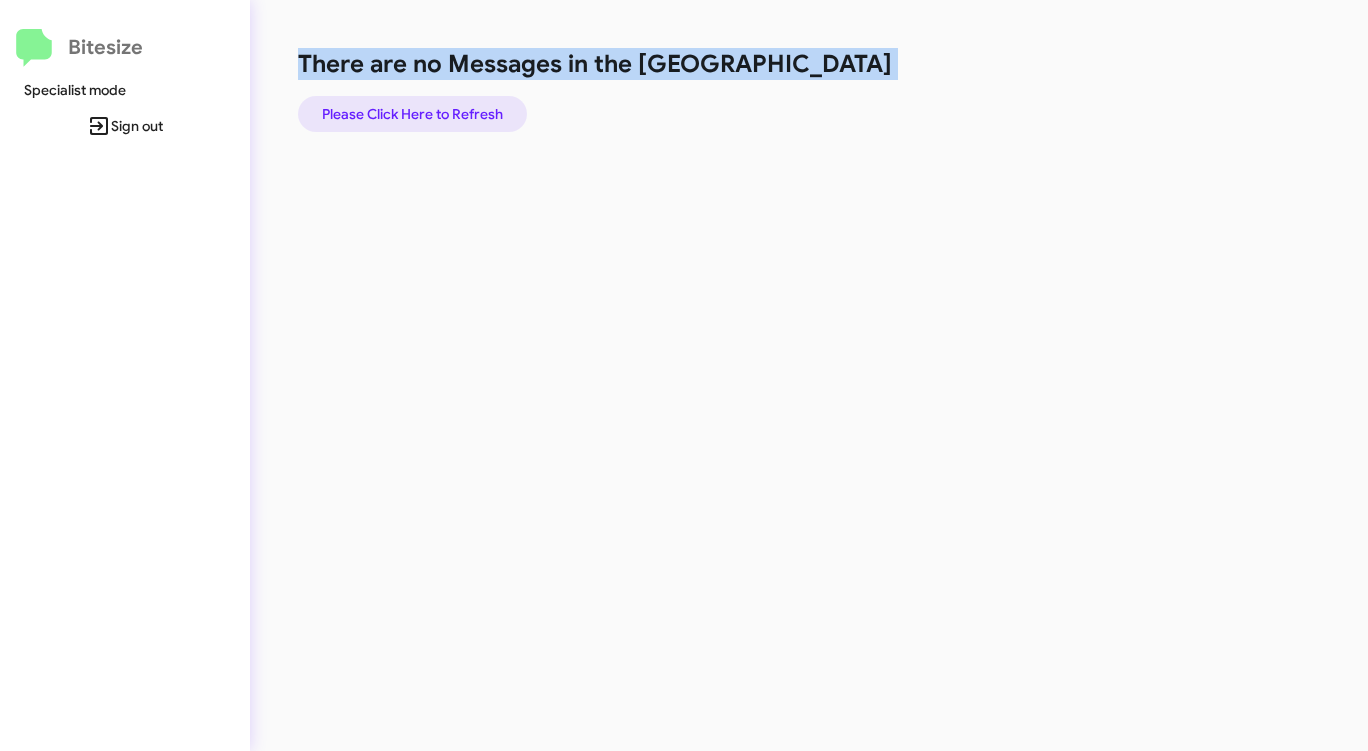 click on "Please Click Here to Refresh" 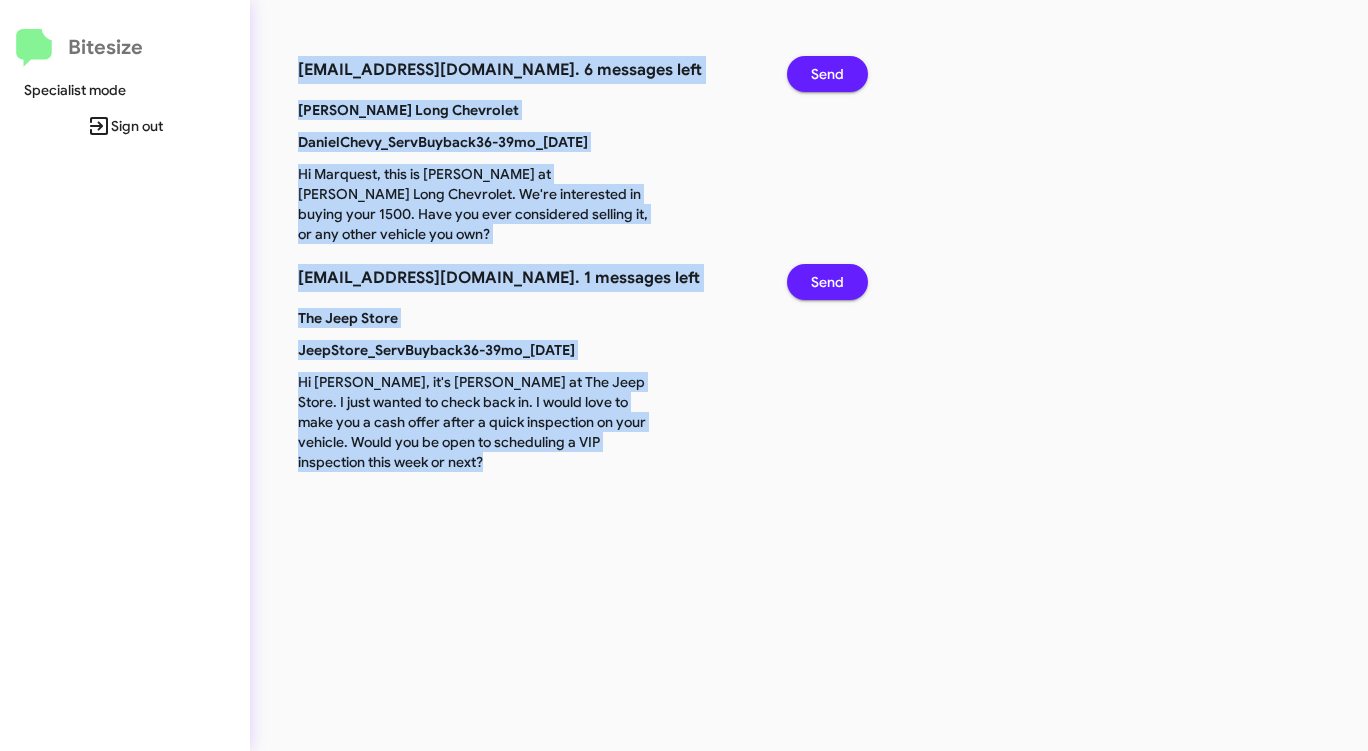 click on "Send" 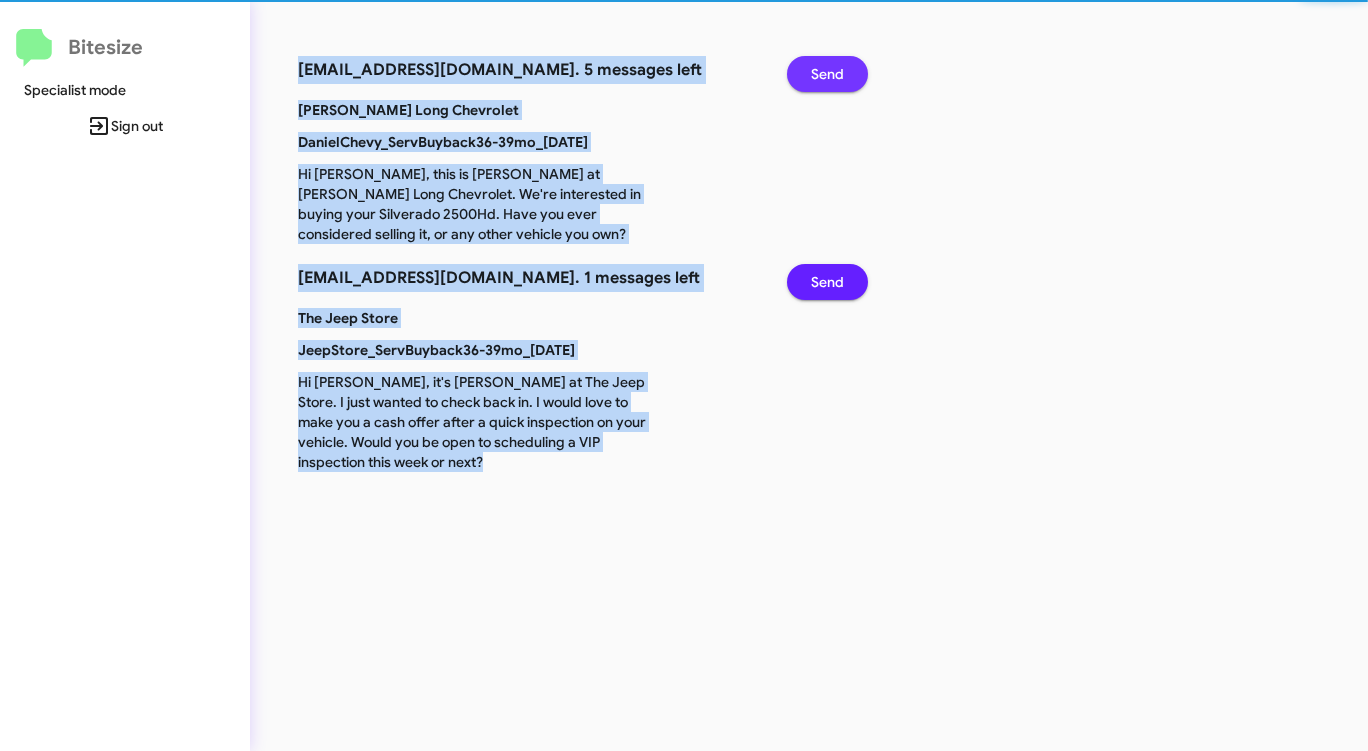 click on "Send" 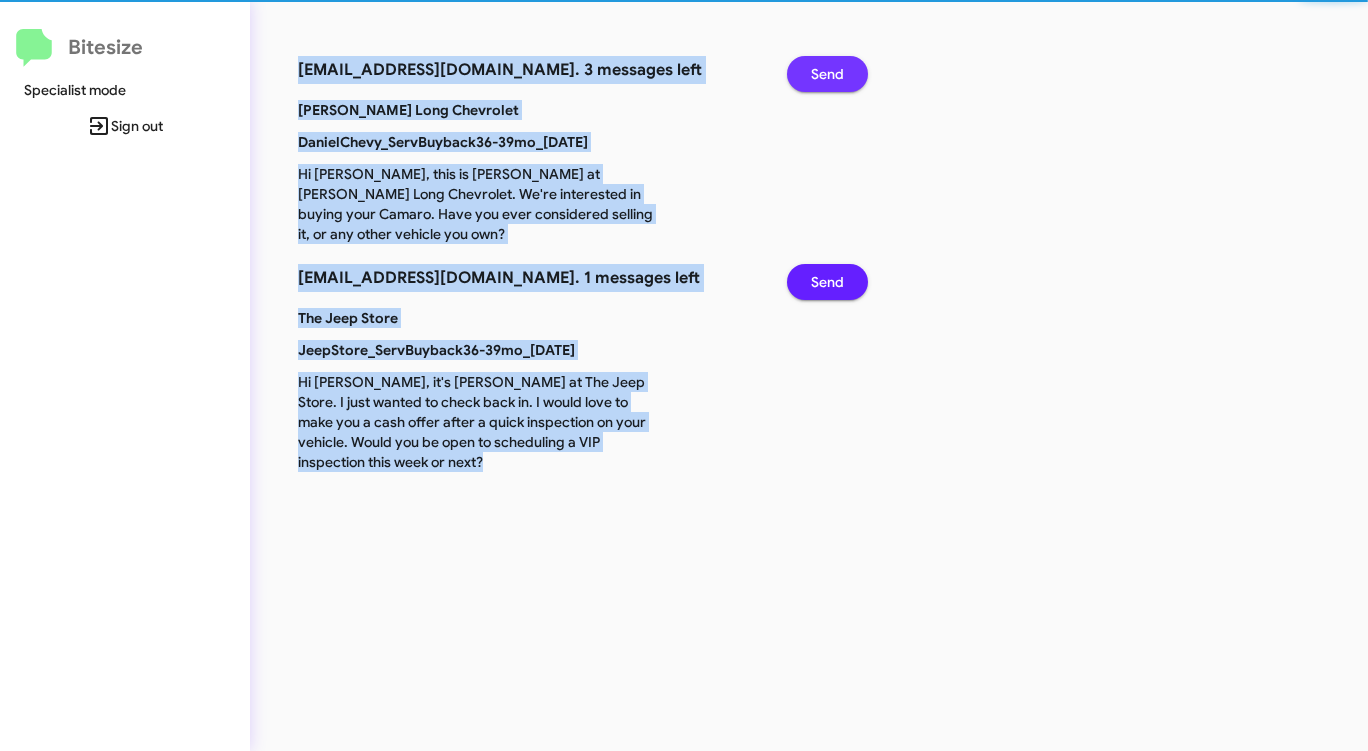 click on "Send" 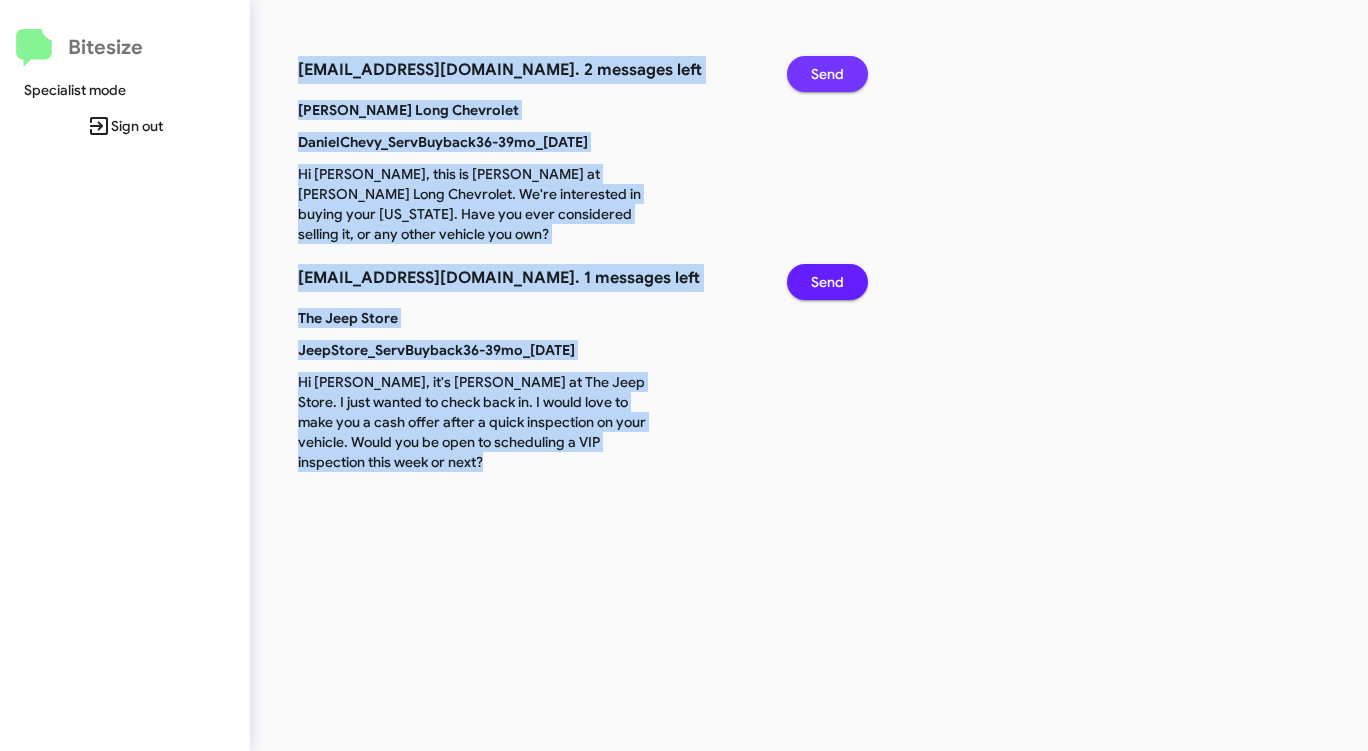 click on "Send" 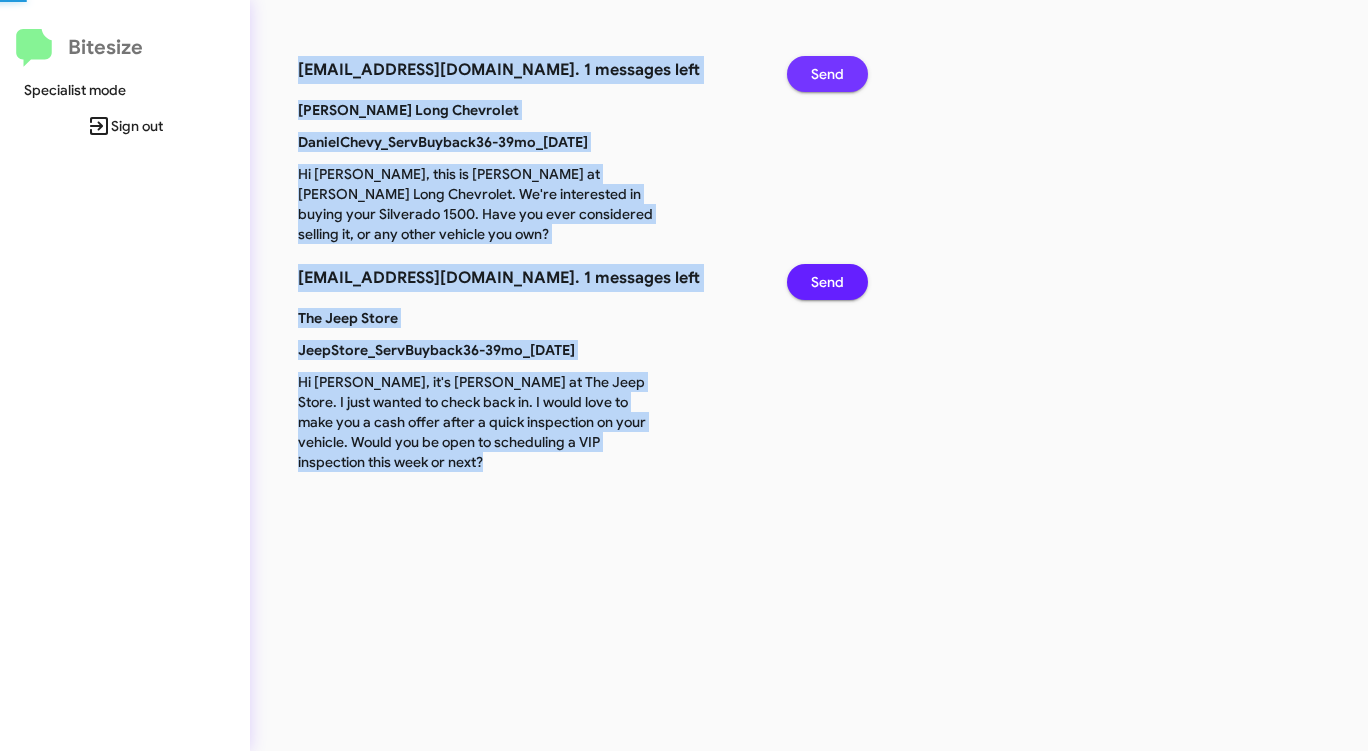 click on "Send" 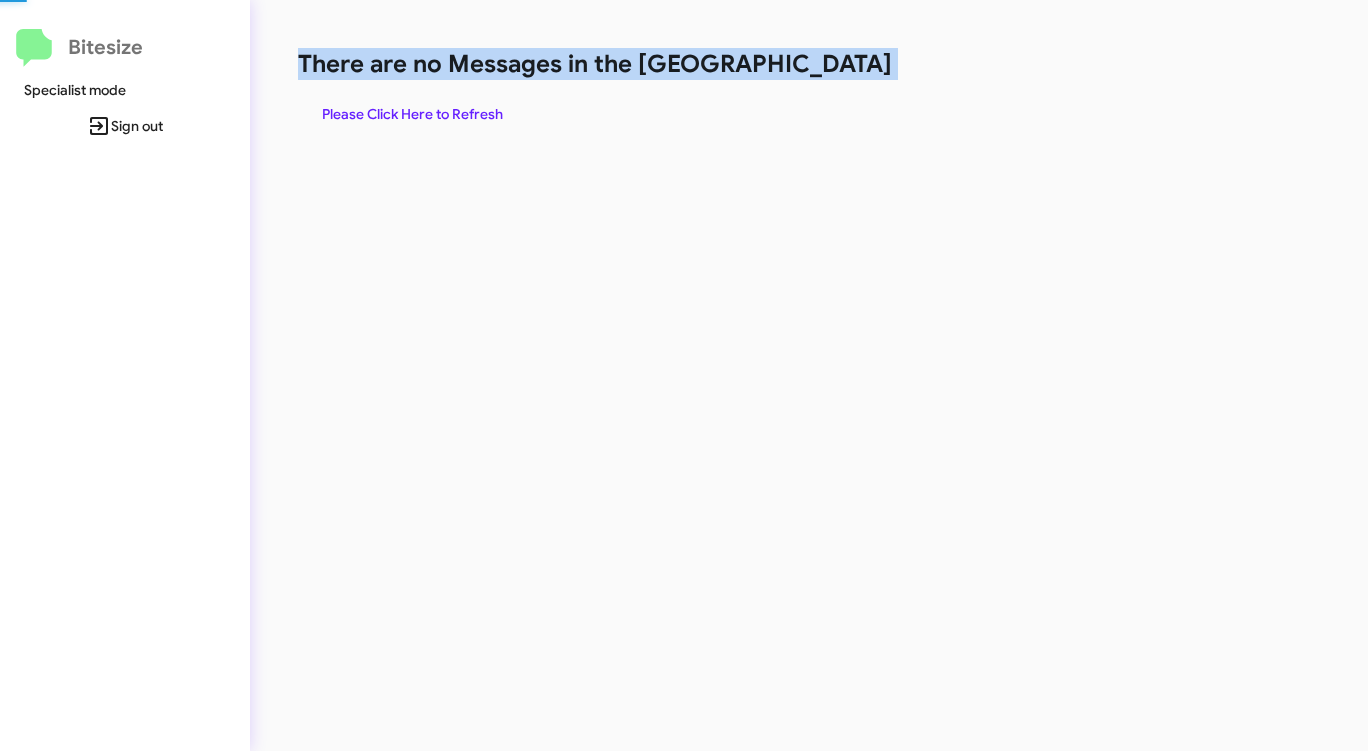 click on "There are no Messages in the [GEOGRAPHIC_DATA]" 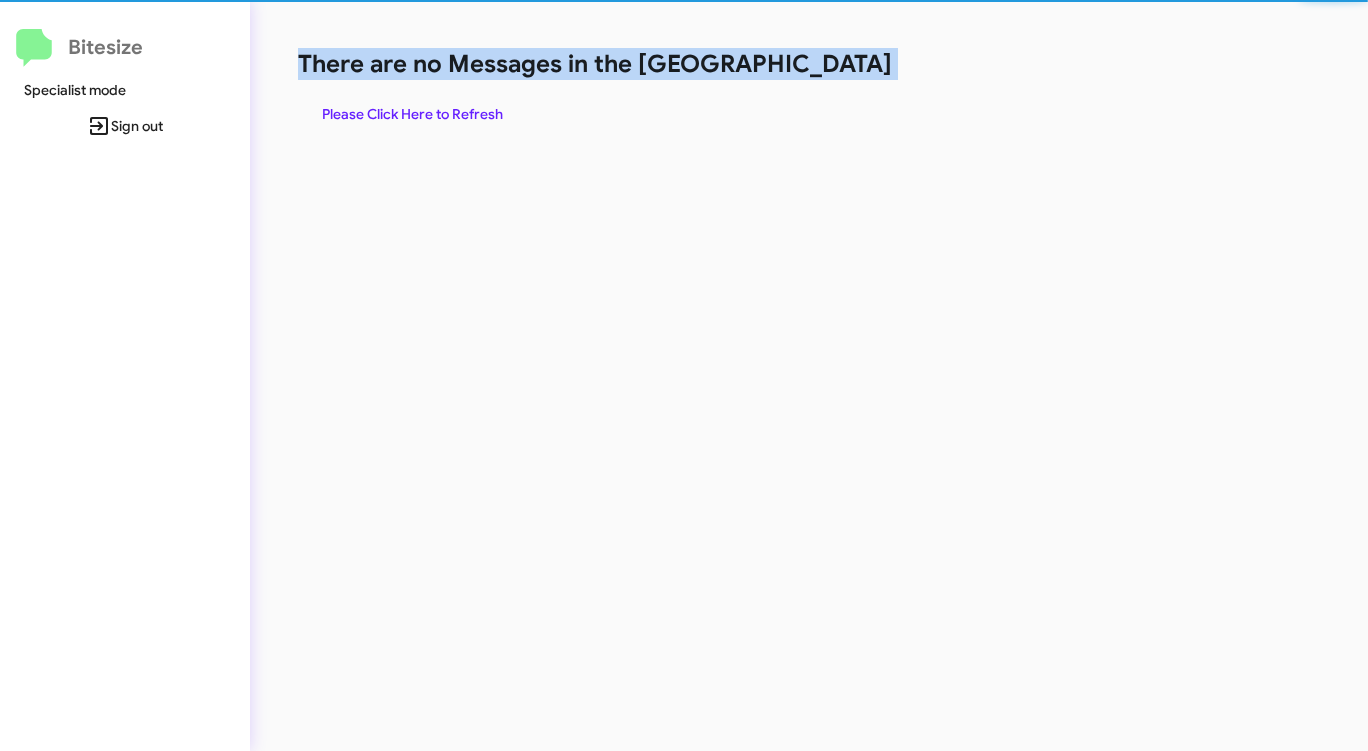 click on "There are no Messages in the [GEOGRAPHIC_DATA]" 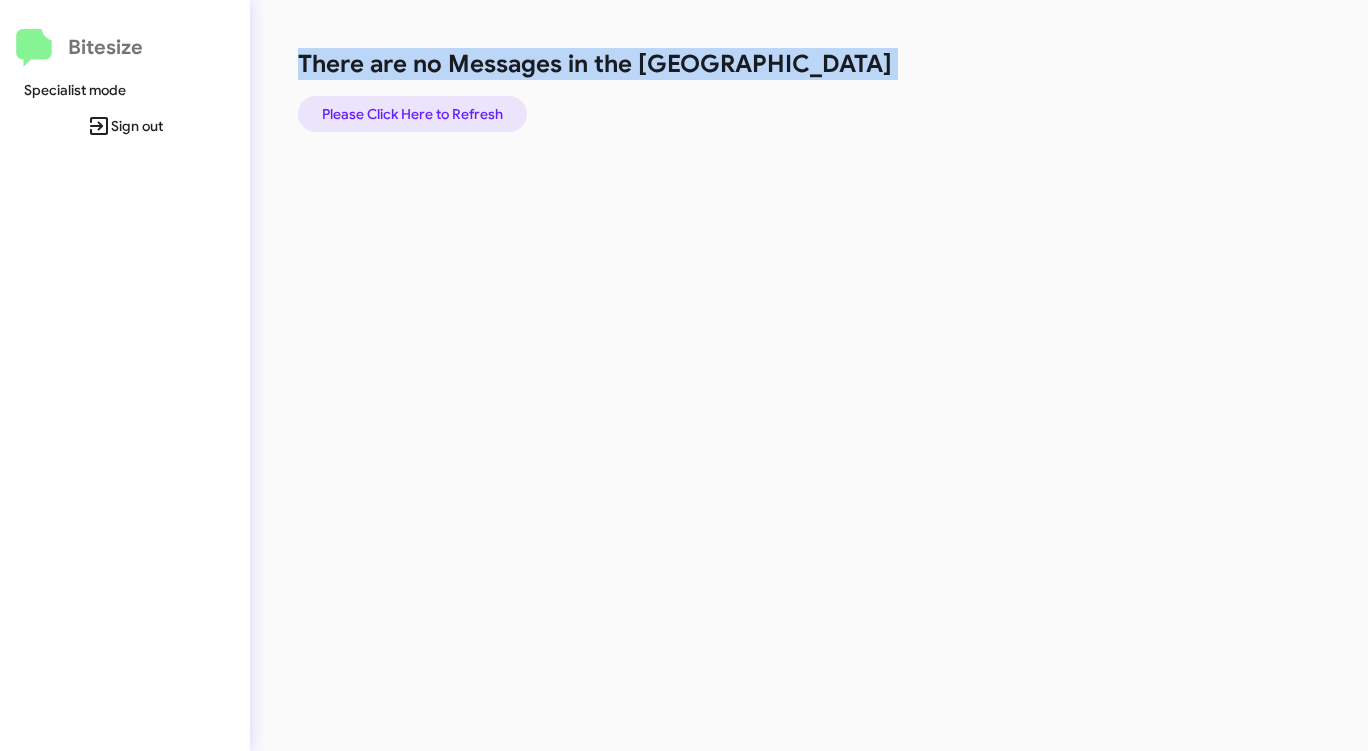 click on "Please Click Here to Refresh" 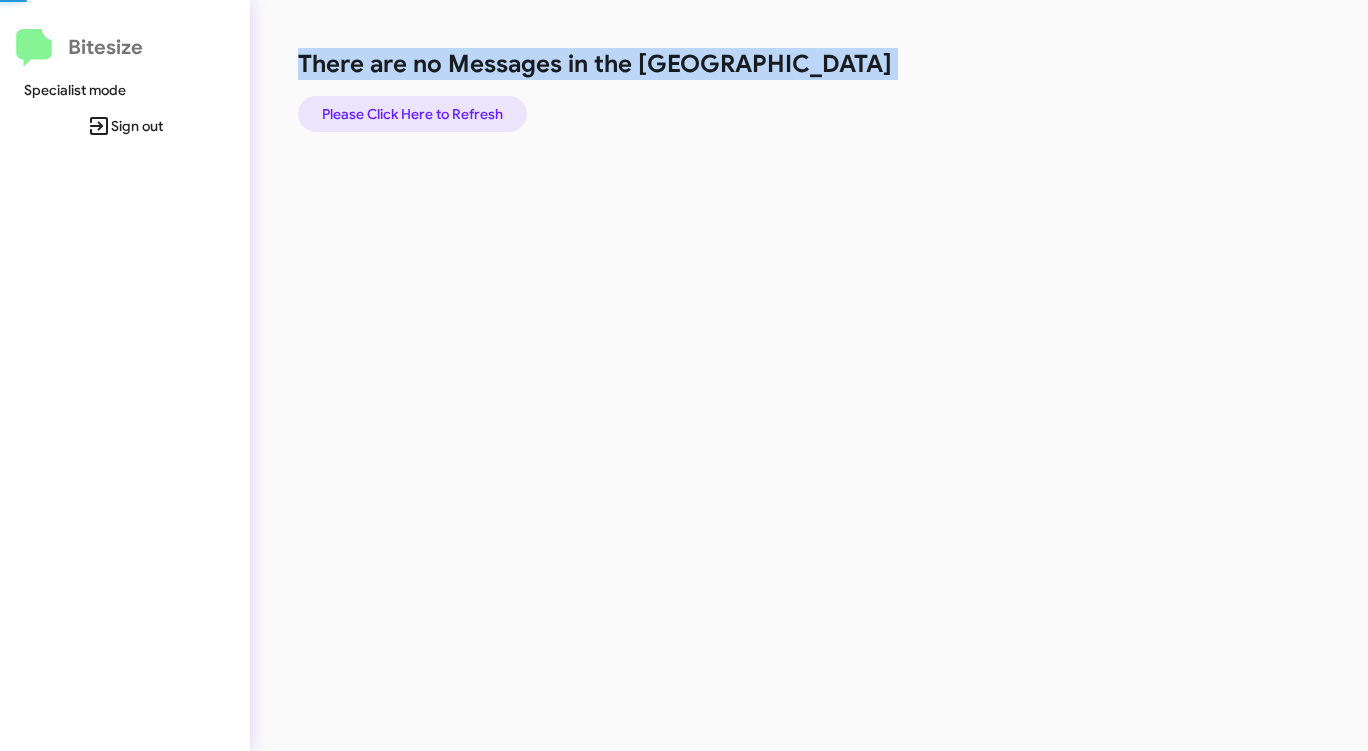 click on "Please Click Here to Refresh" 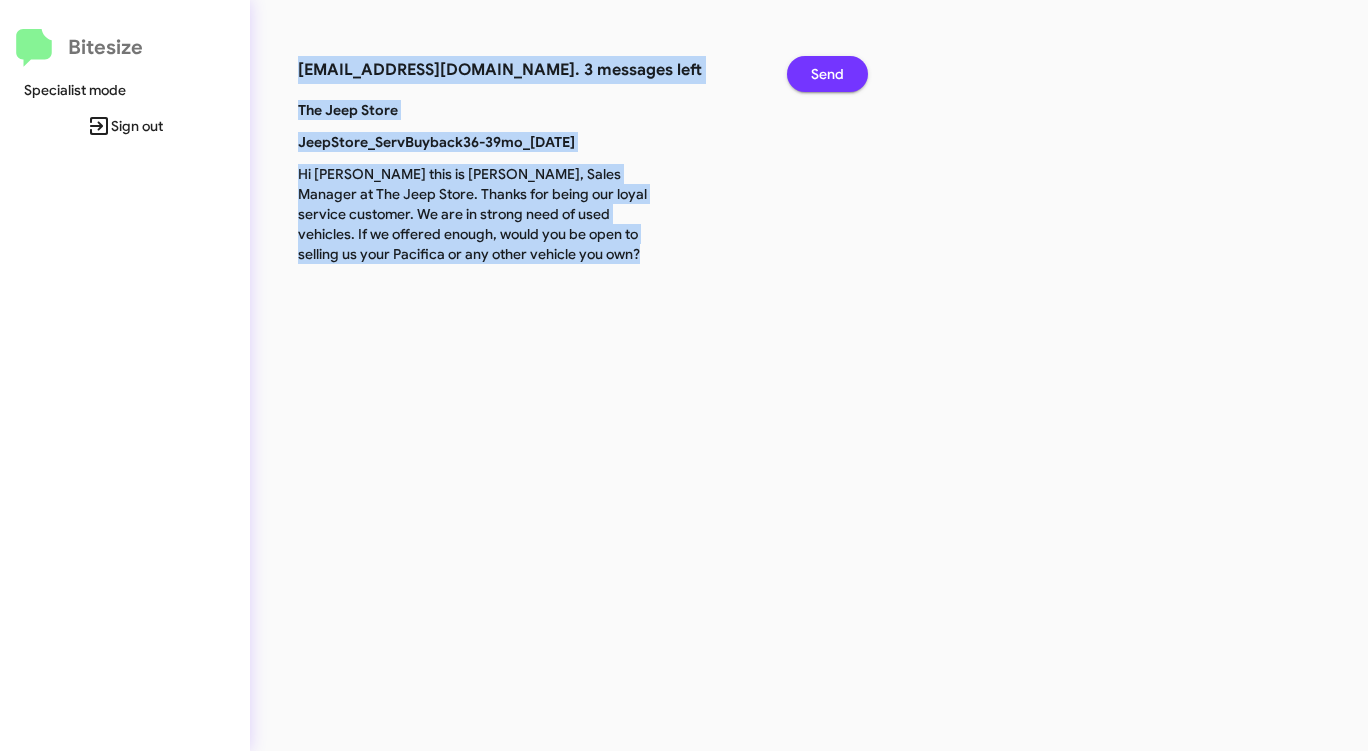 click on "Send" 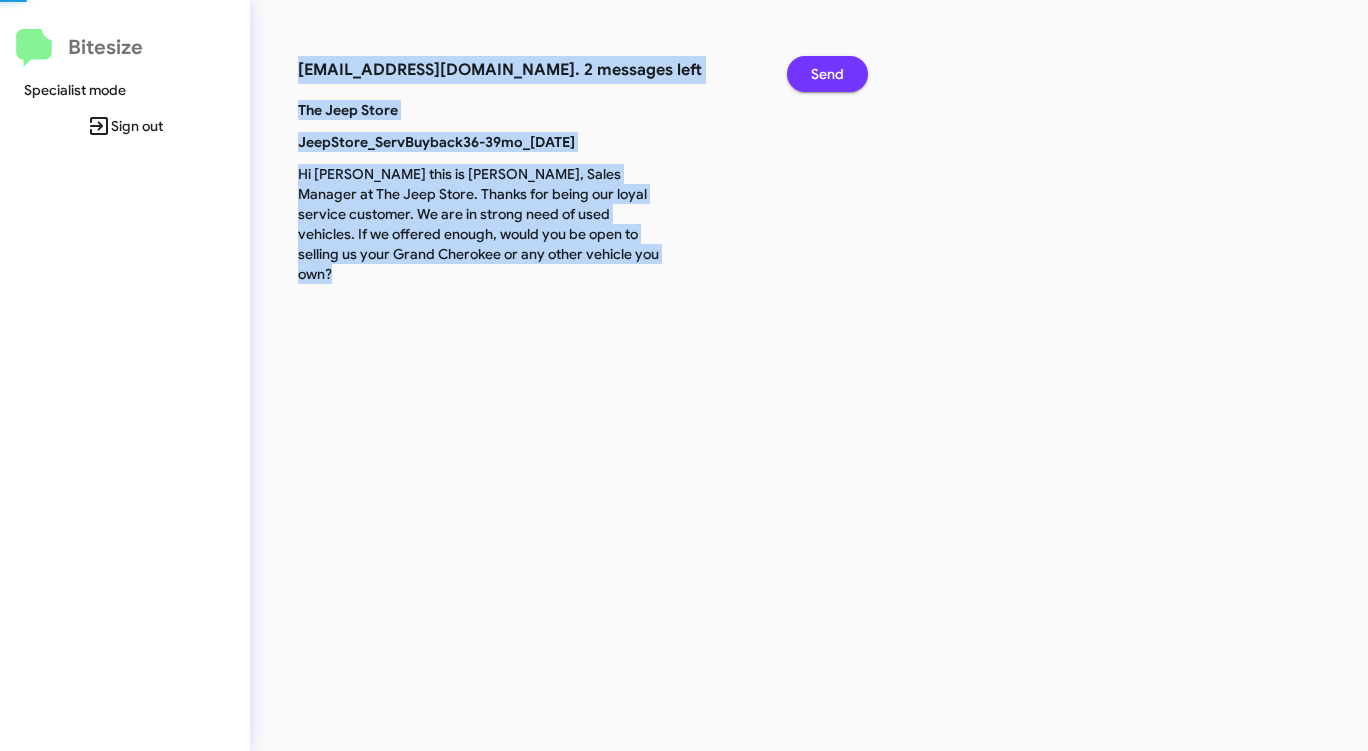 click on "Send" 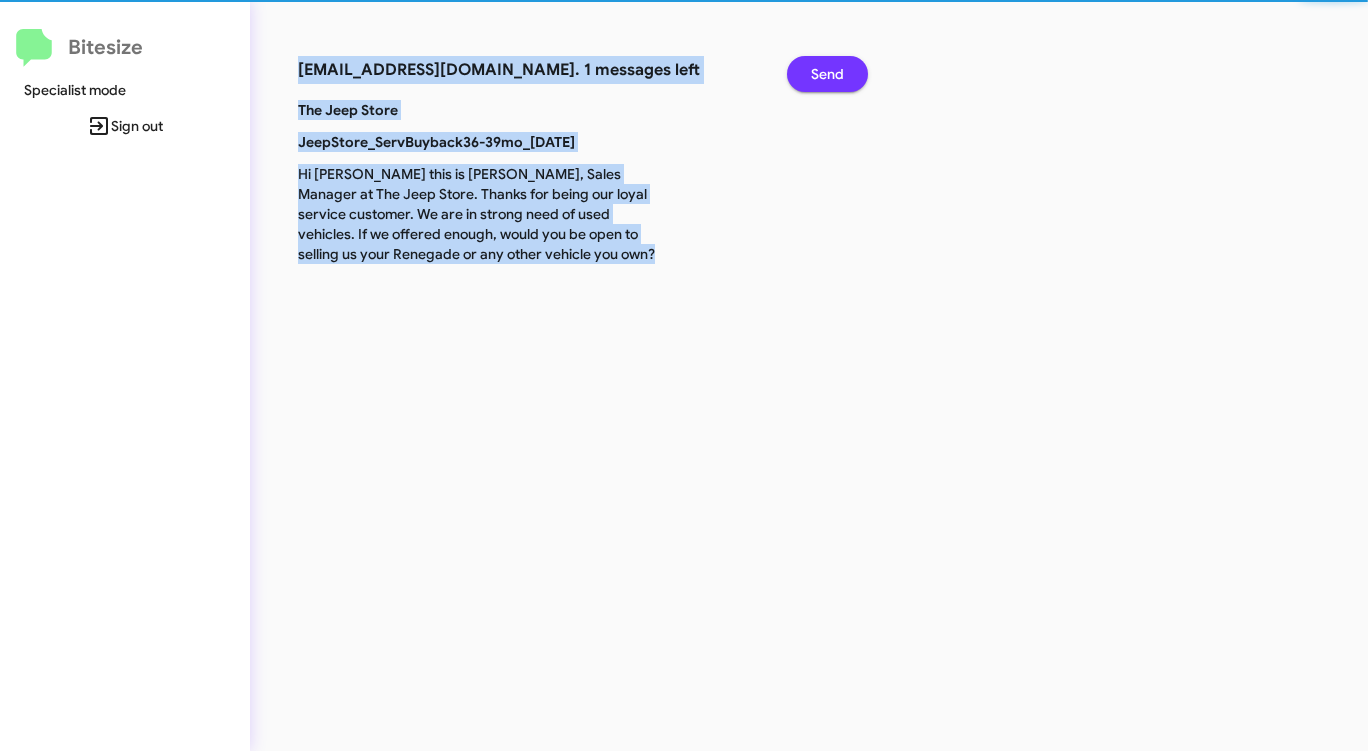 click on "Send" 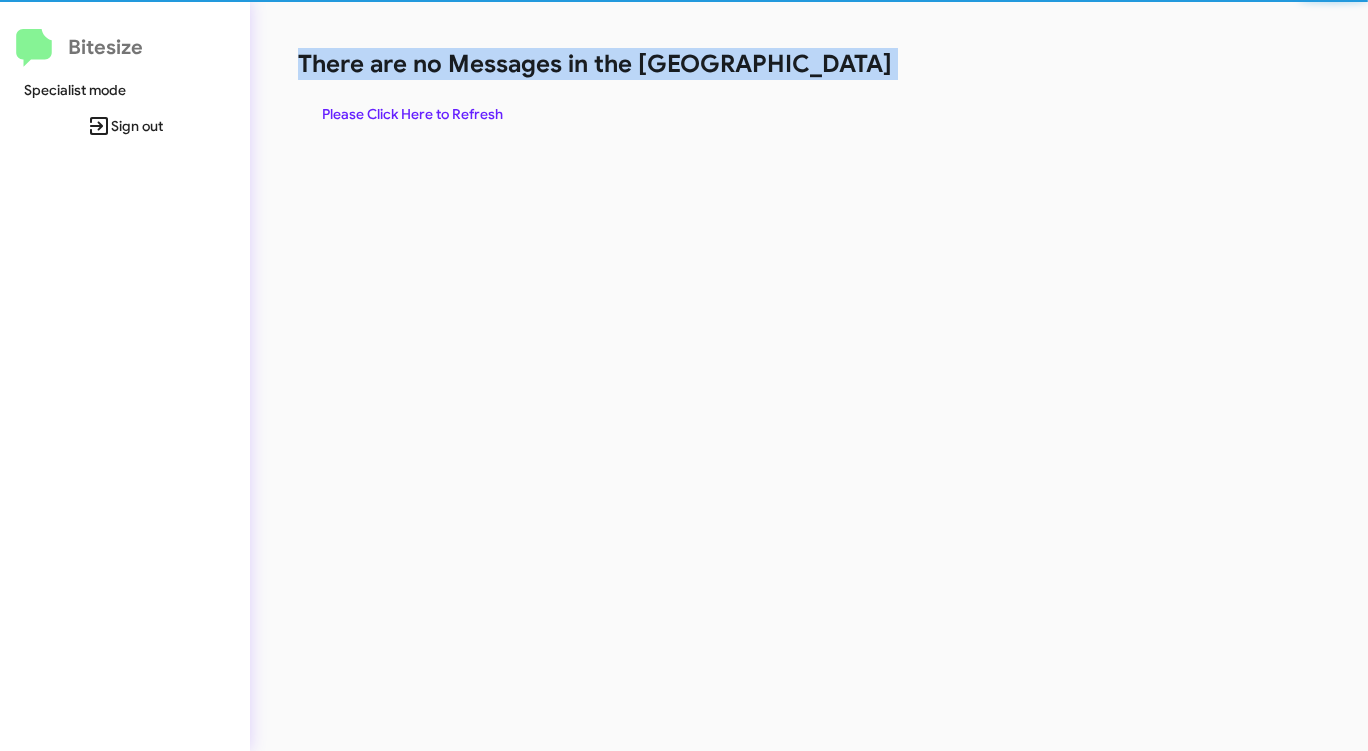click on "There are no Messages in the [GEOGRAPHIC_DATA]" 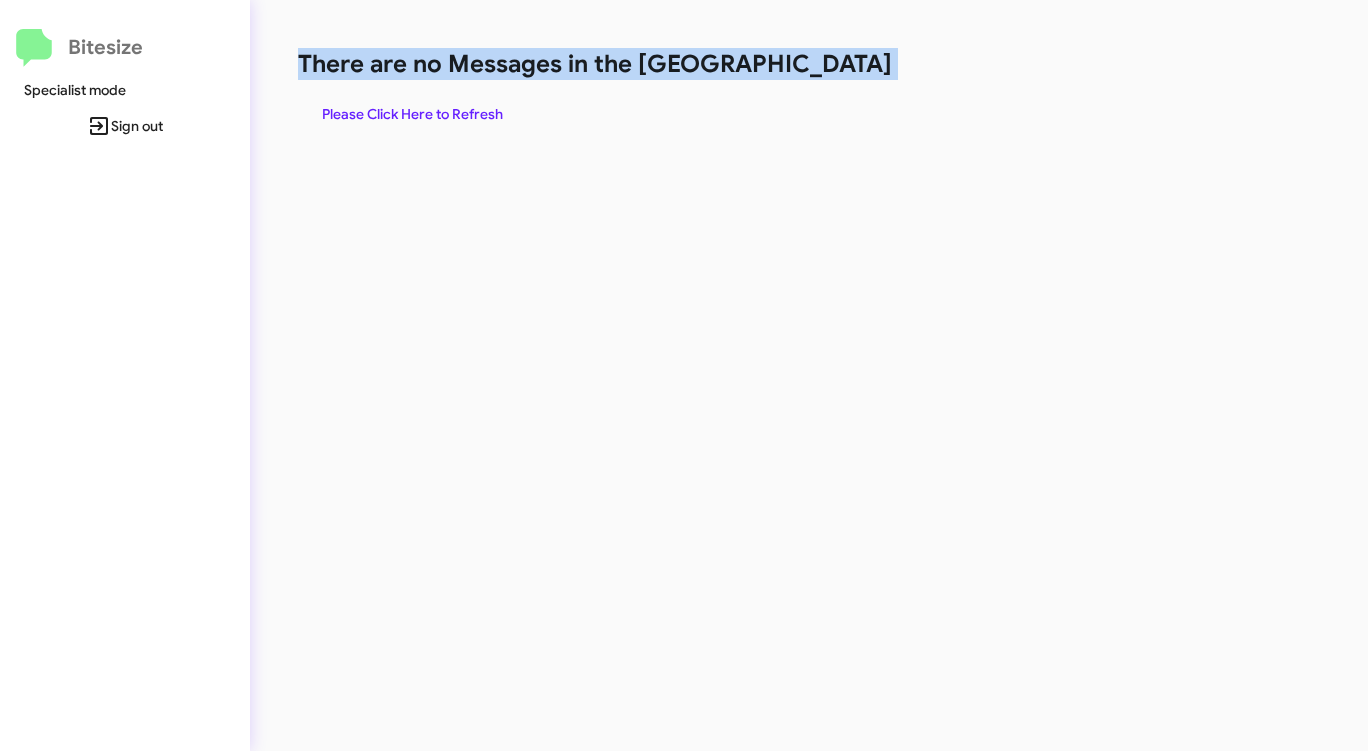 click on "There are no Messages in the [GEOGRAPHIC_DATA]" 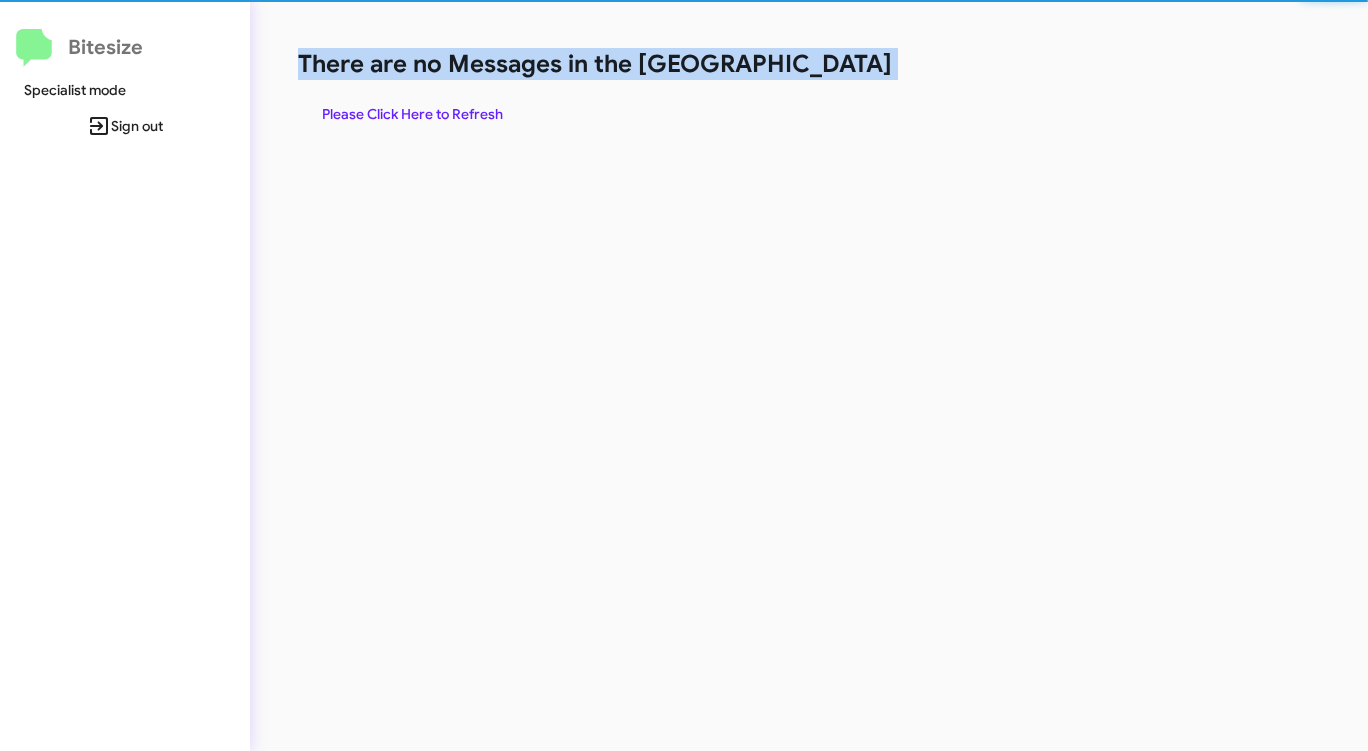 click on "Please Click Here to Refresh" 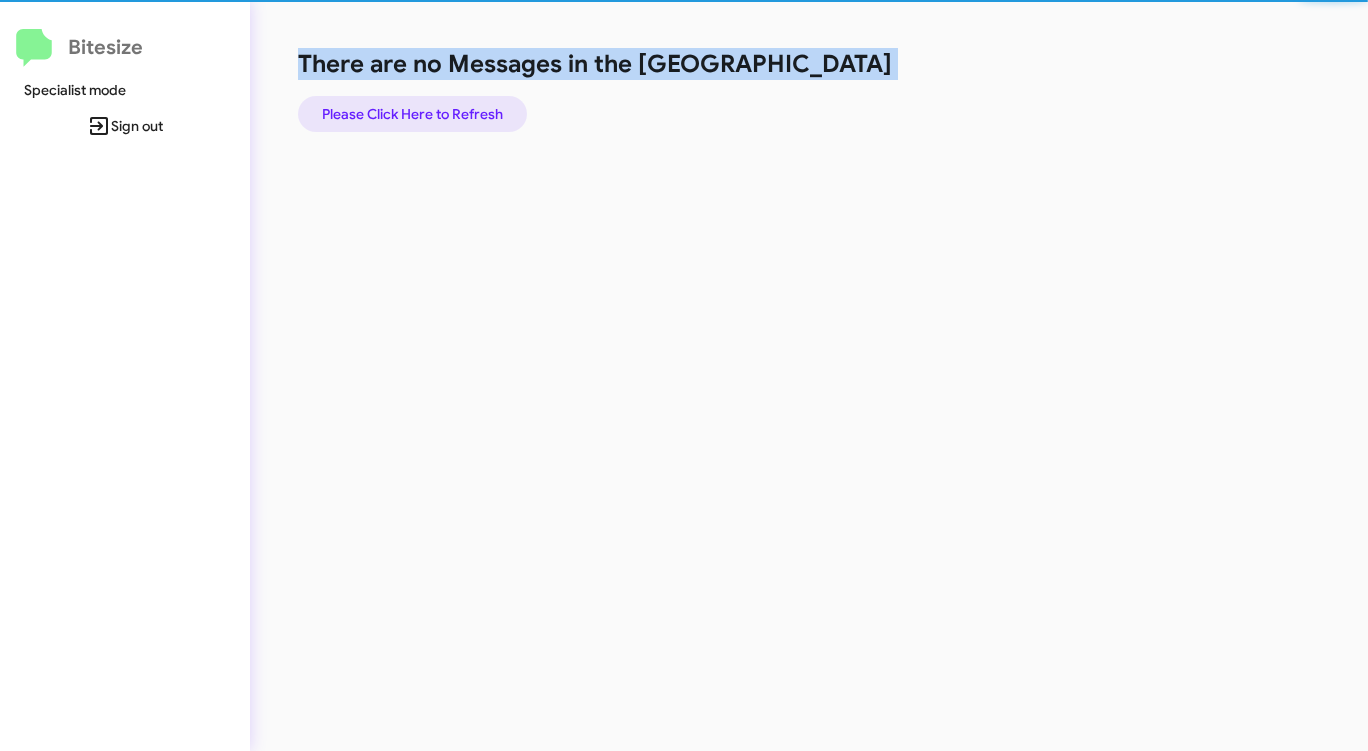 click on "Please Click Here to Refresh" 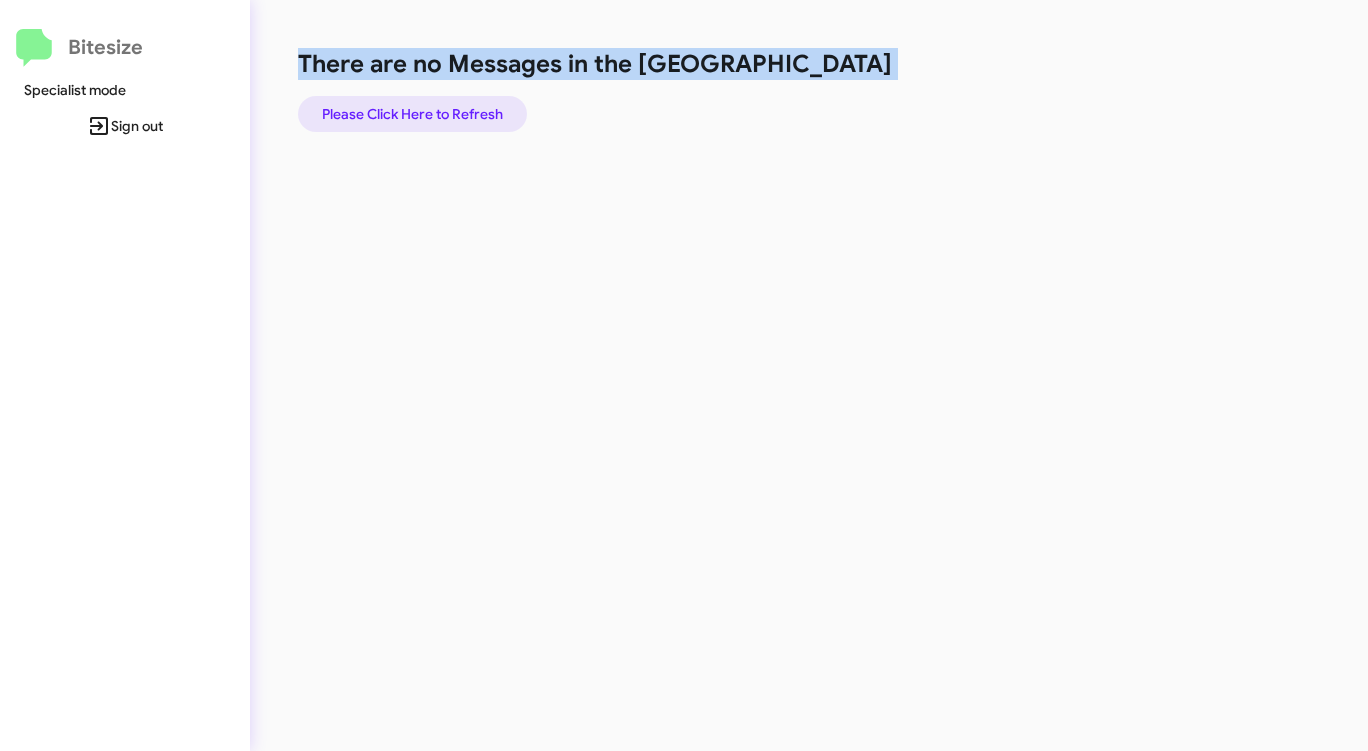 click on "Please Click Here to Refresh" 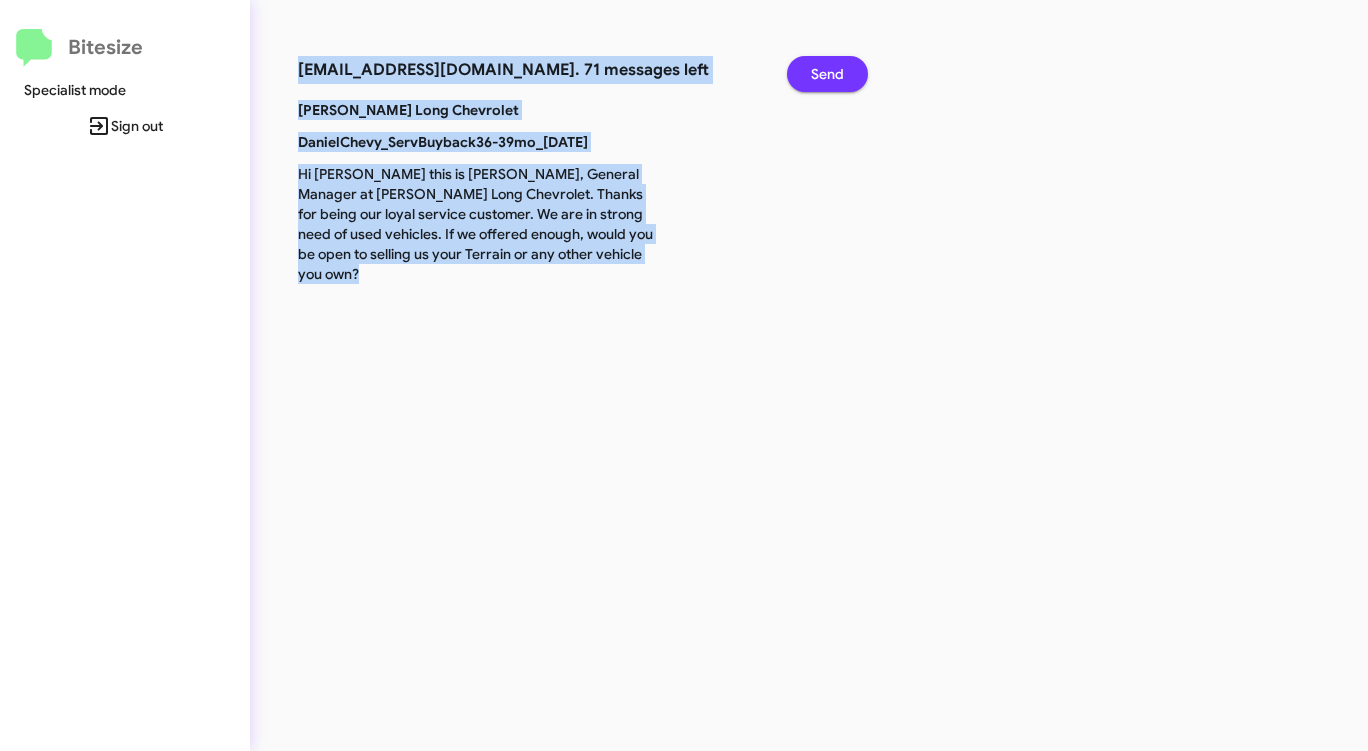 click on "Send" 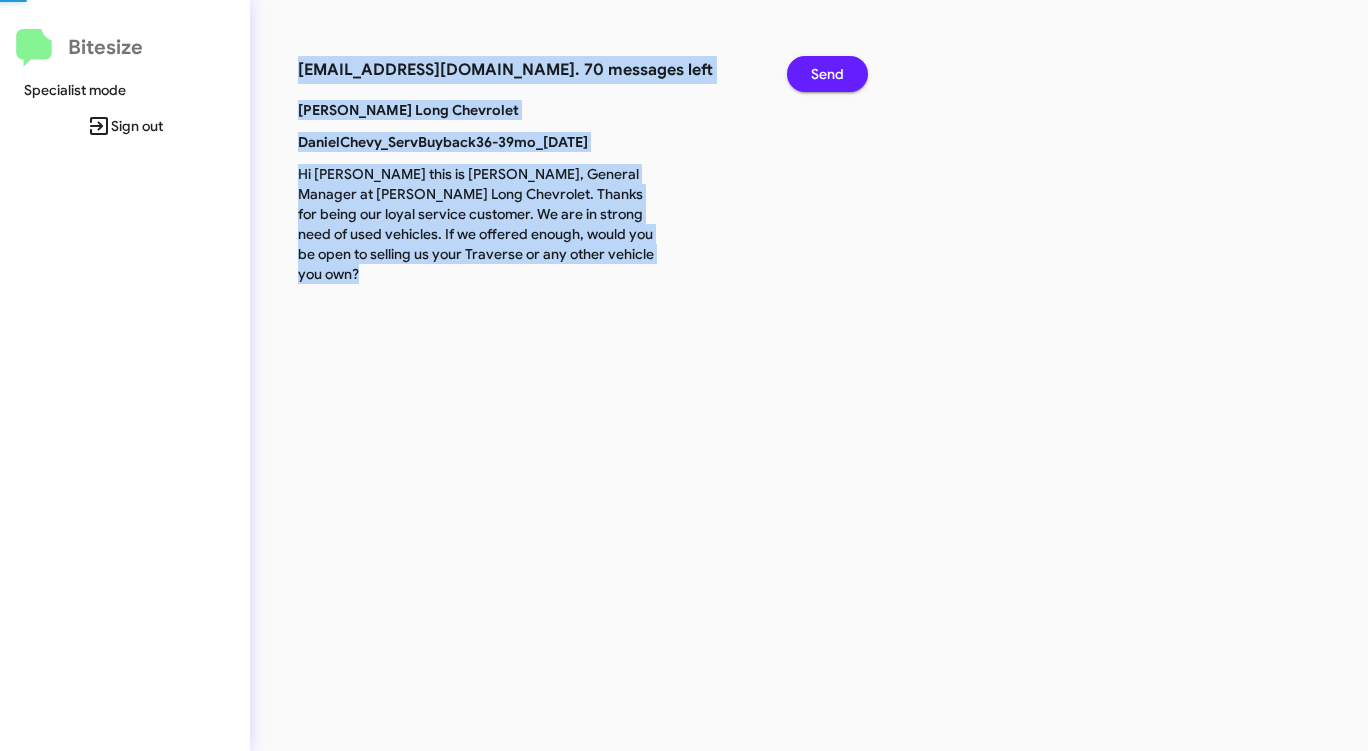 click on "Send" 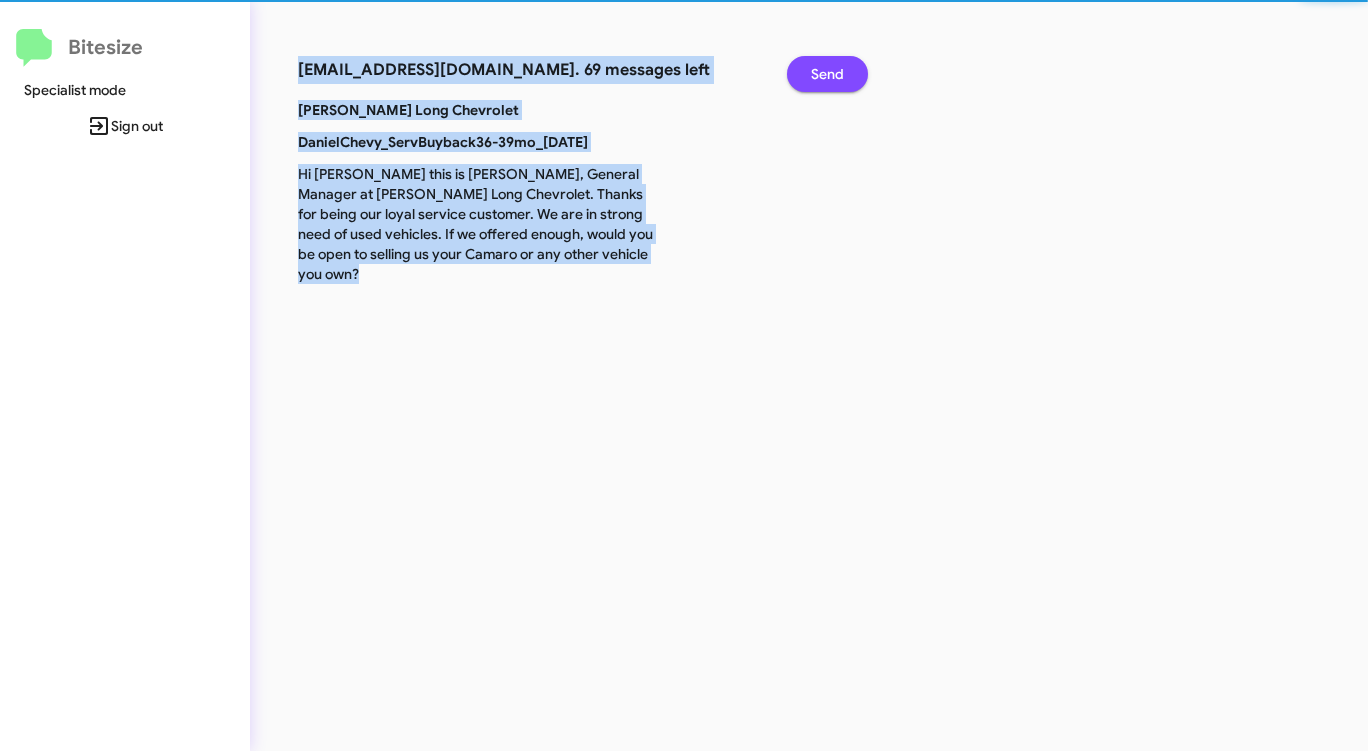 click on "Send" 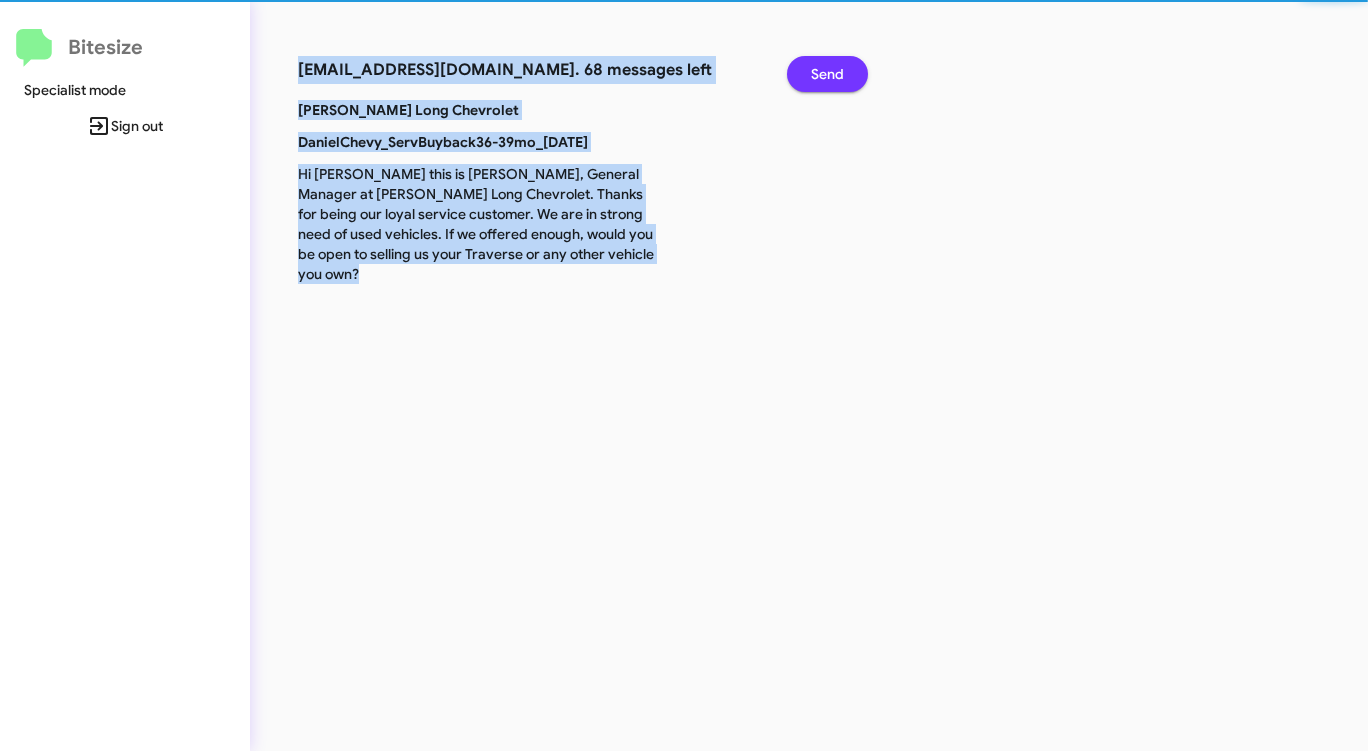 click on "Send" 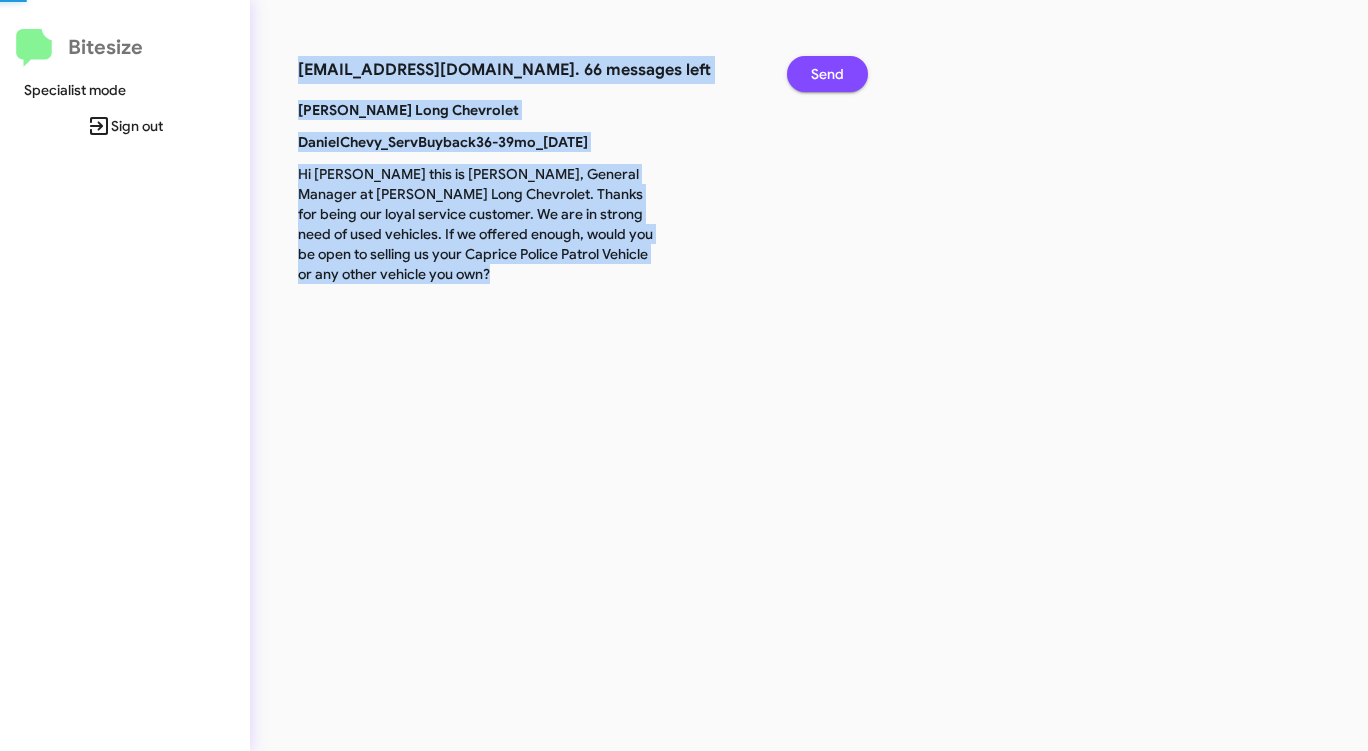 click on "Send" 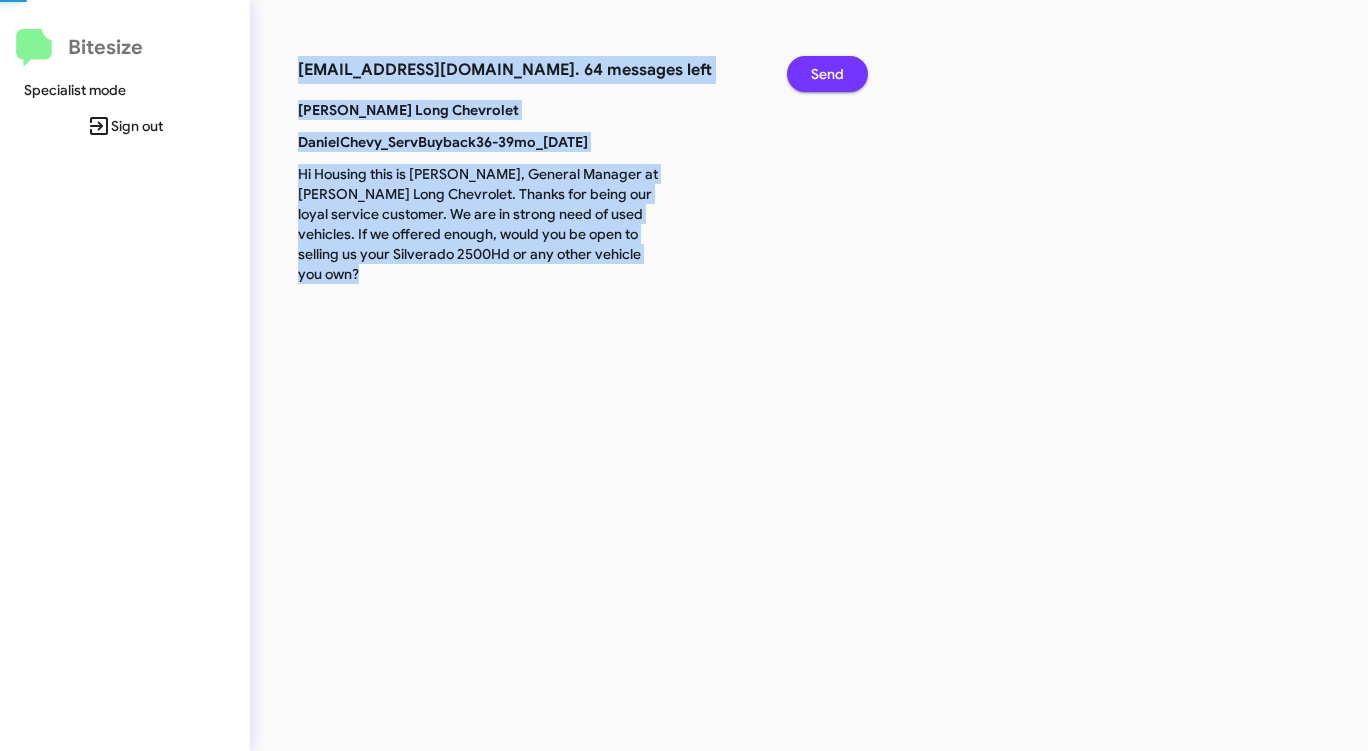 click on "Send" 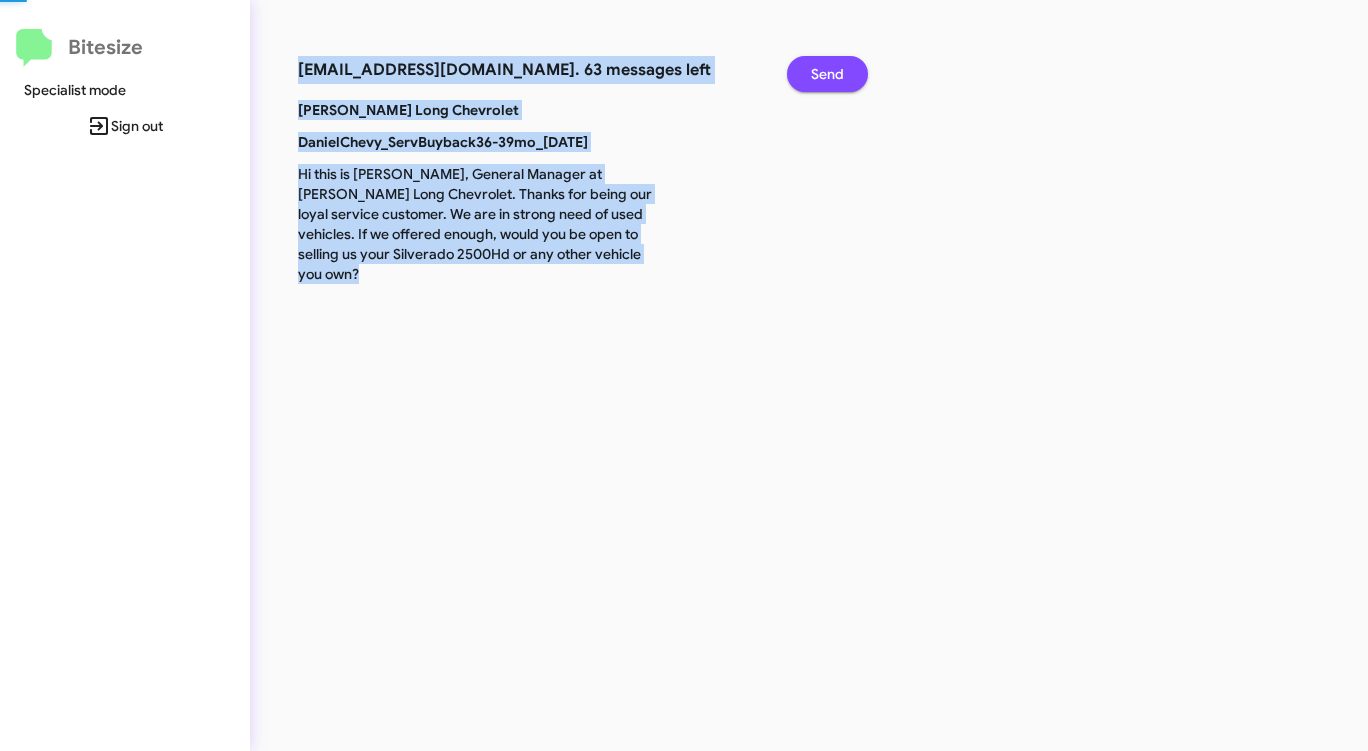 click on "Send" 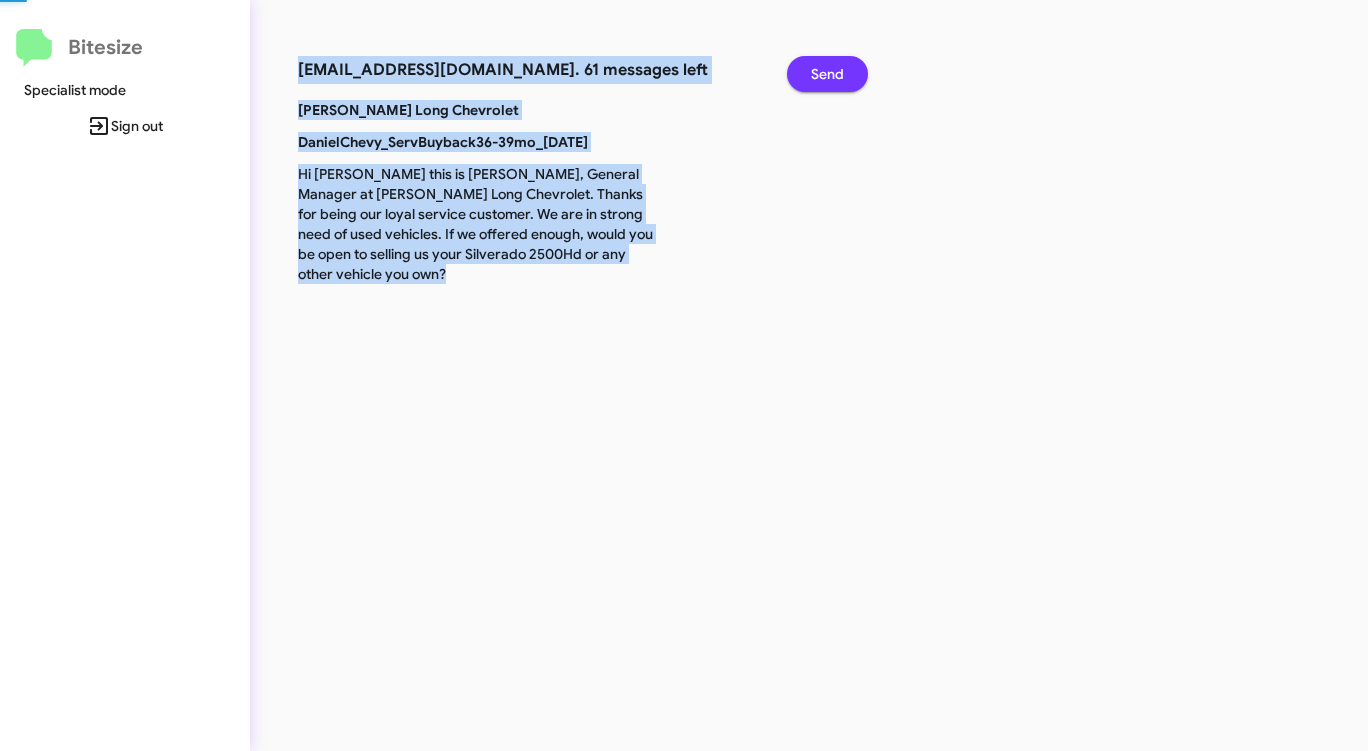 click on "Send" 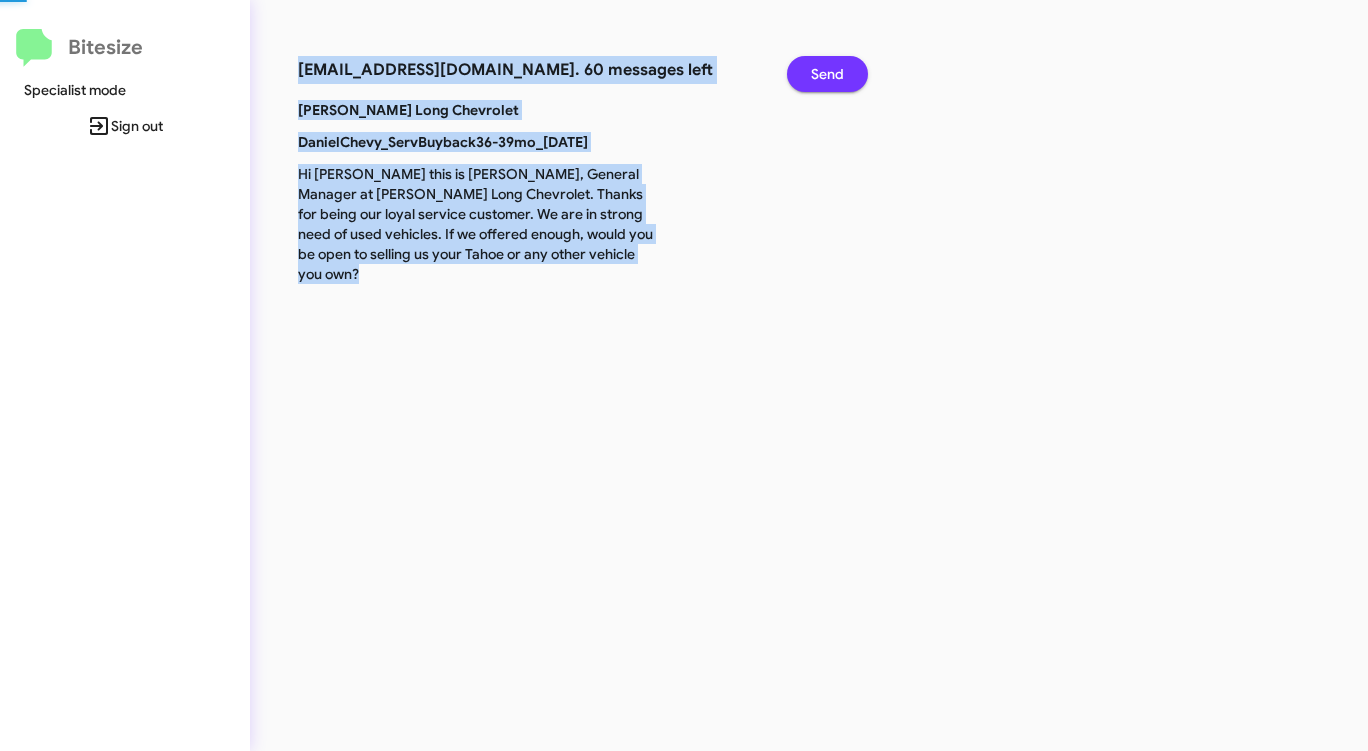 click on "Send" 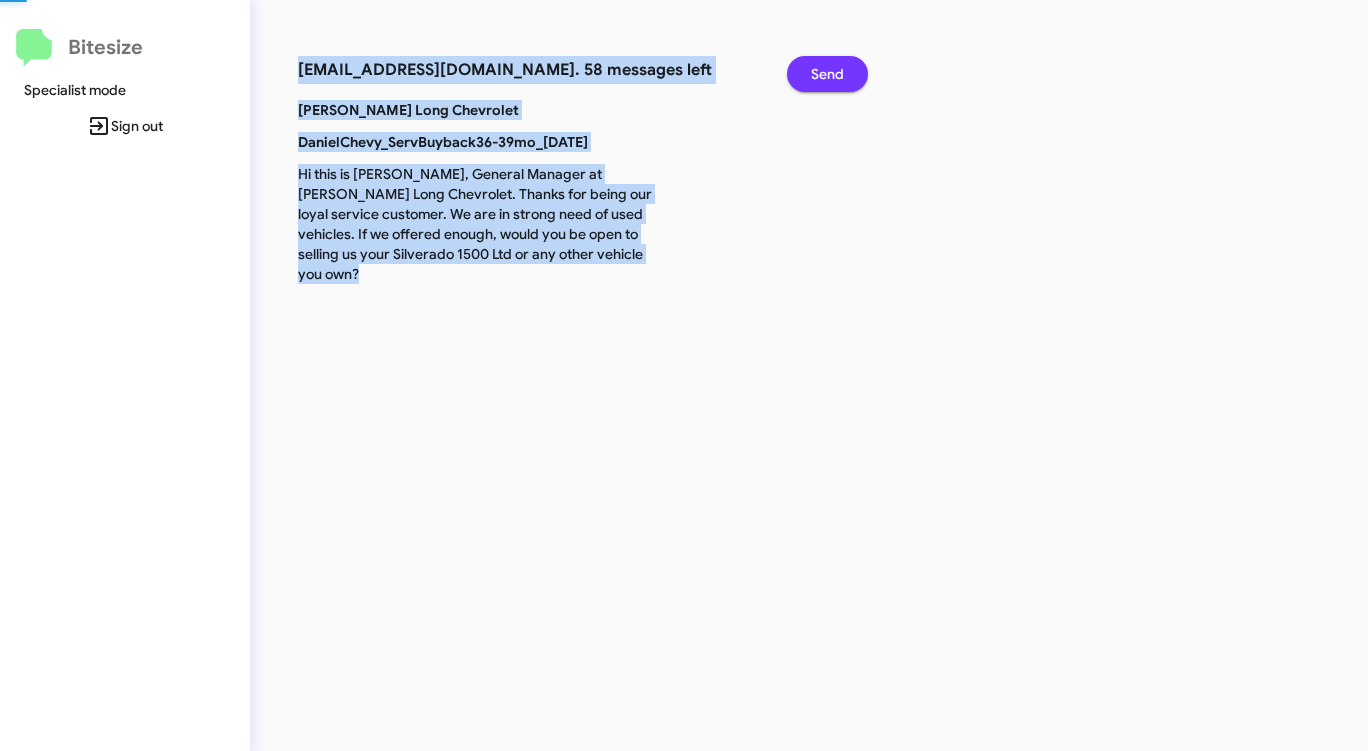 click on "Send" 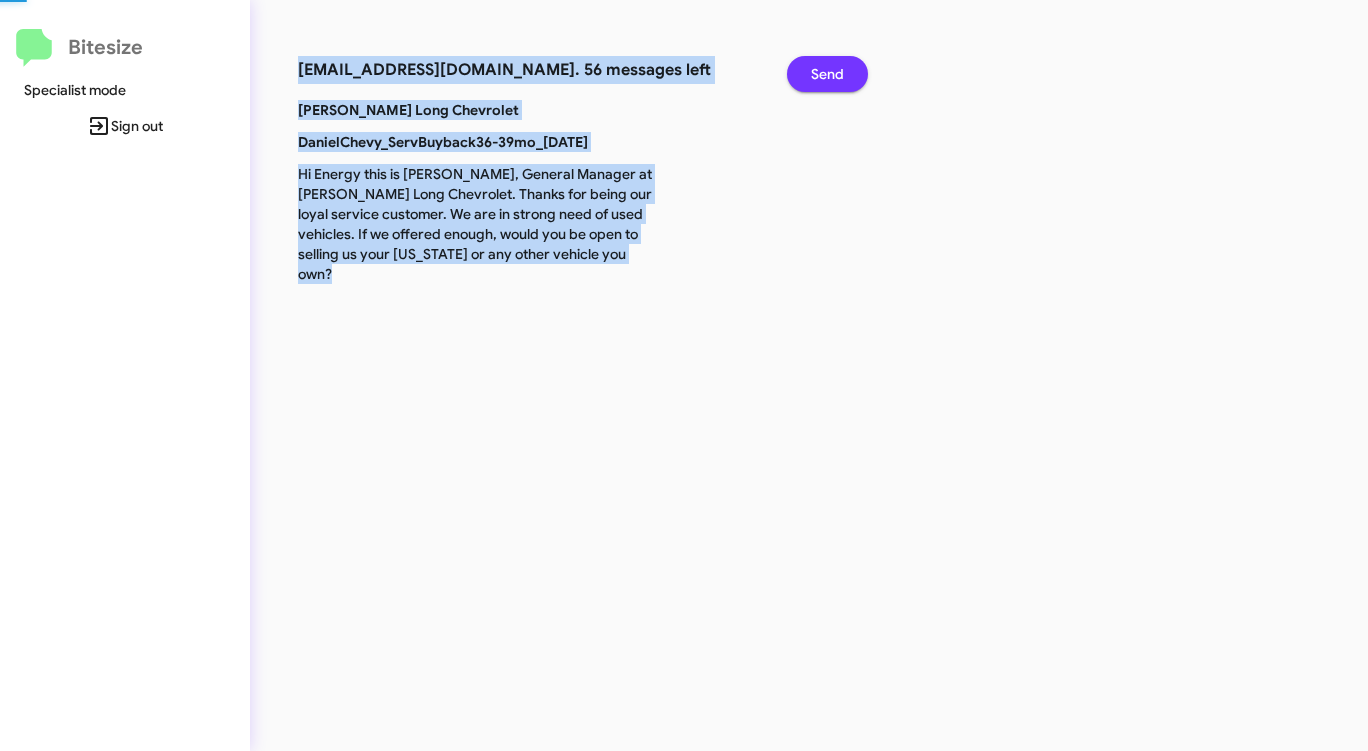 click on "Send" 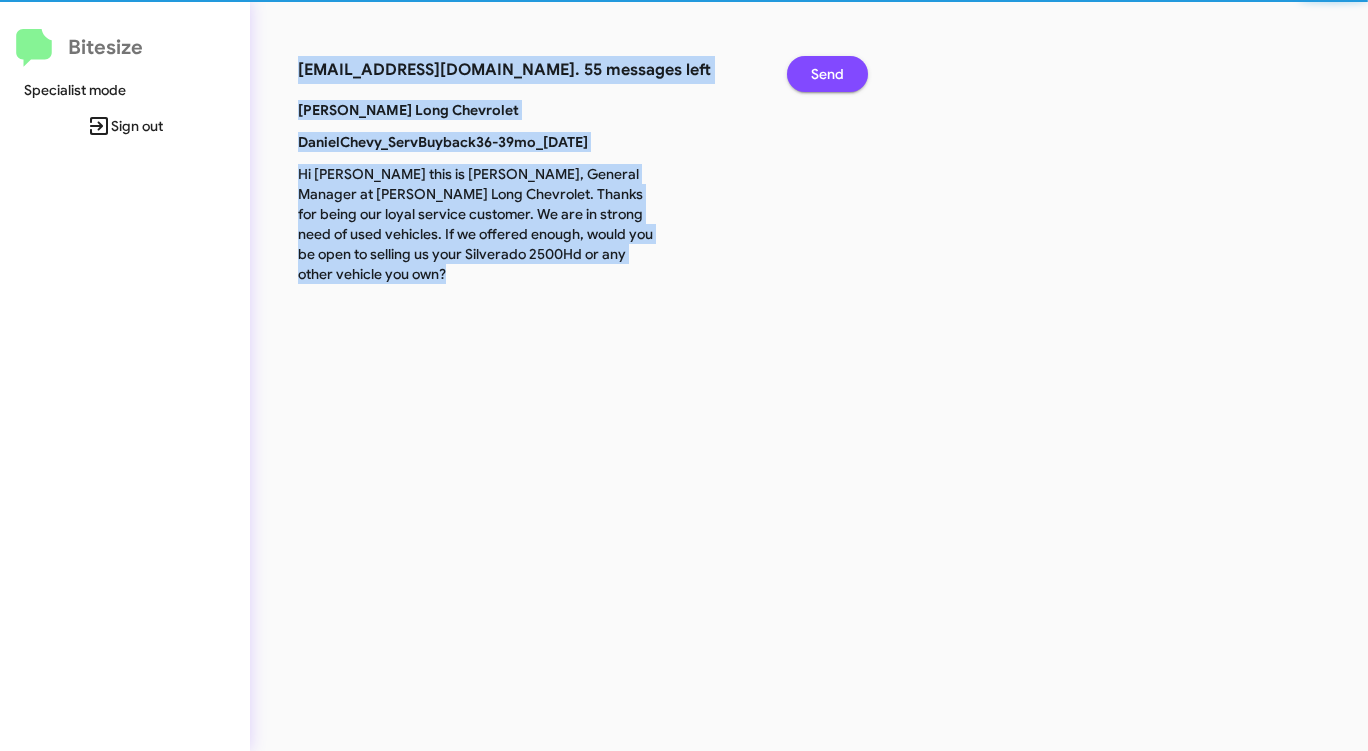 click on "Send" 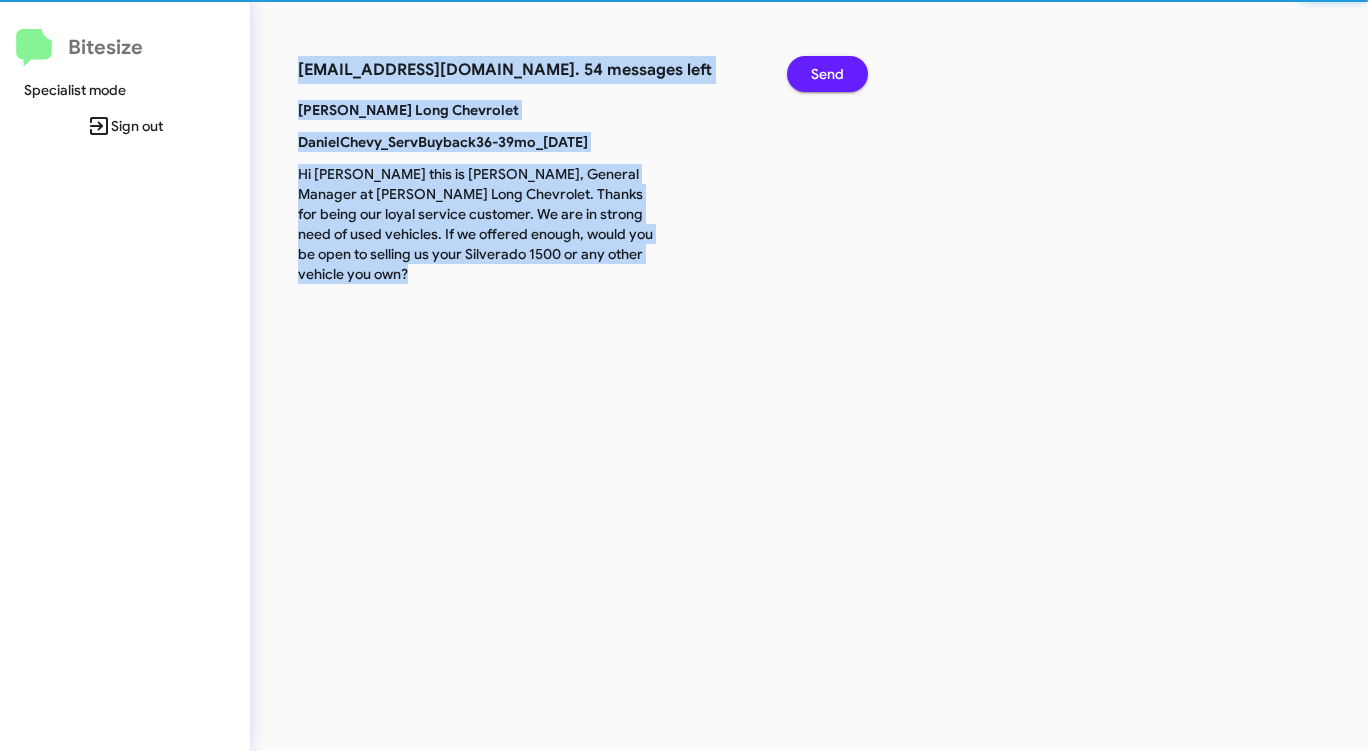 click on "Send" 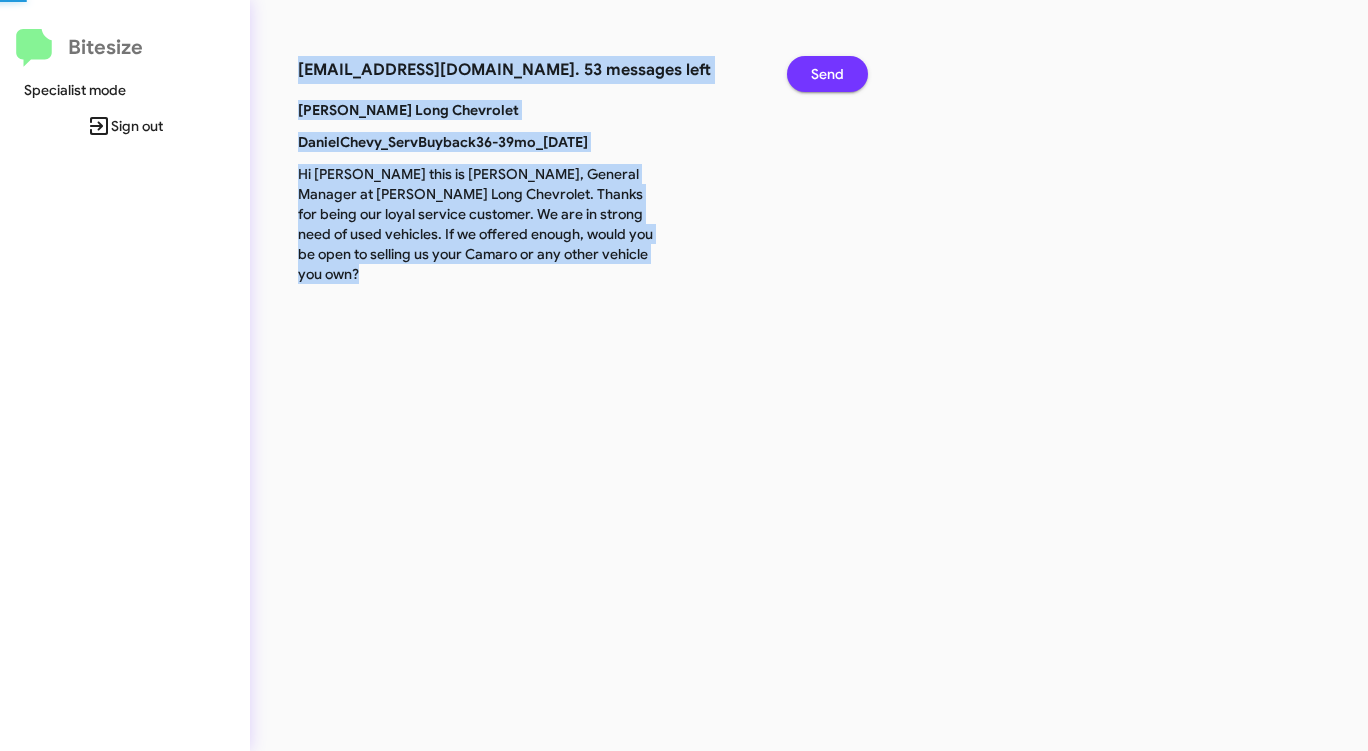 click on "Send" 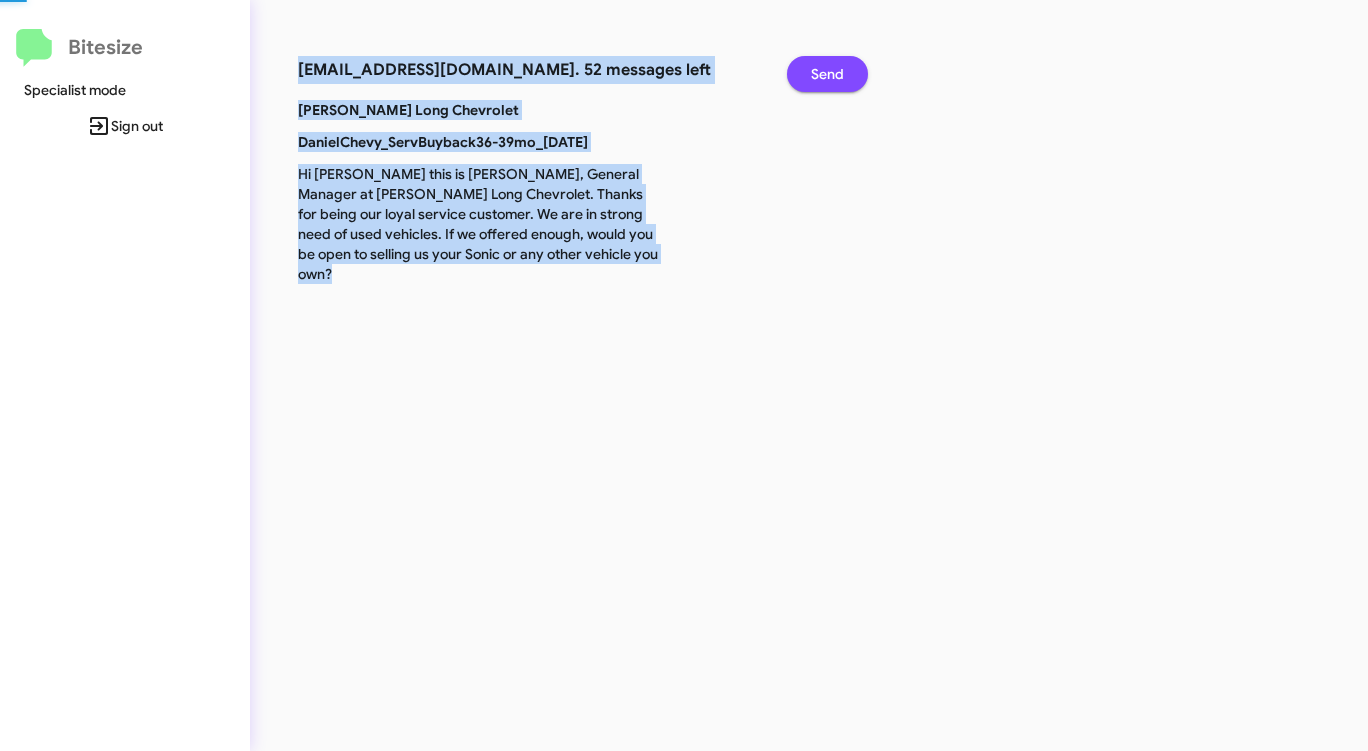 click on "Send" 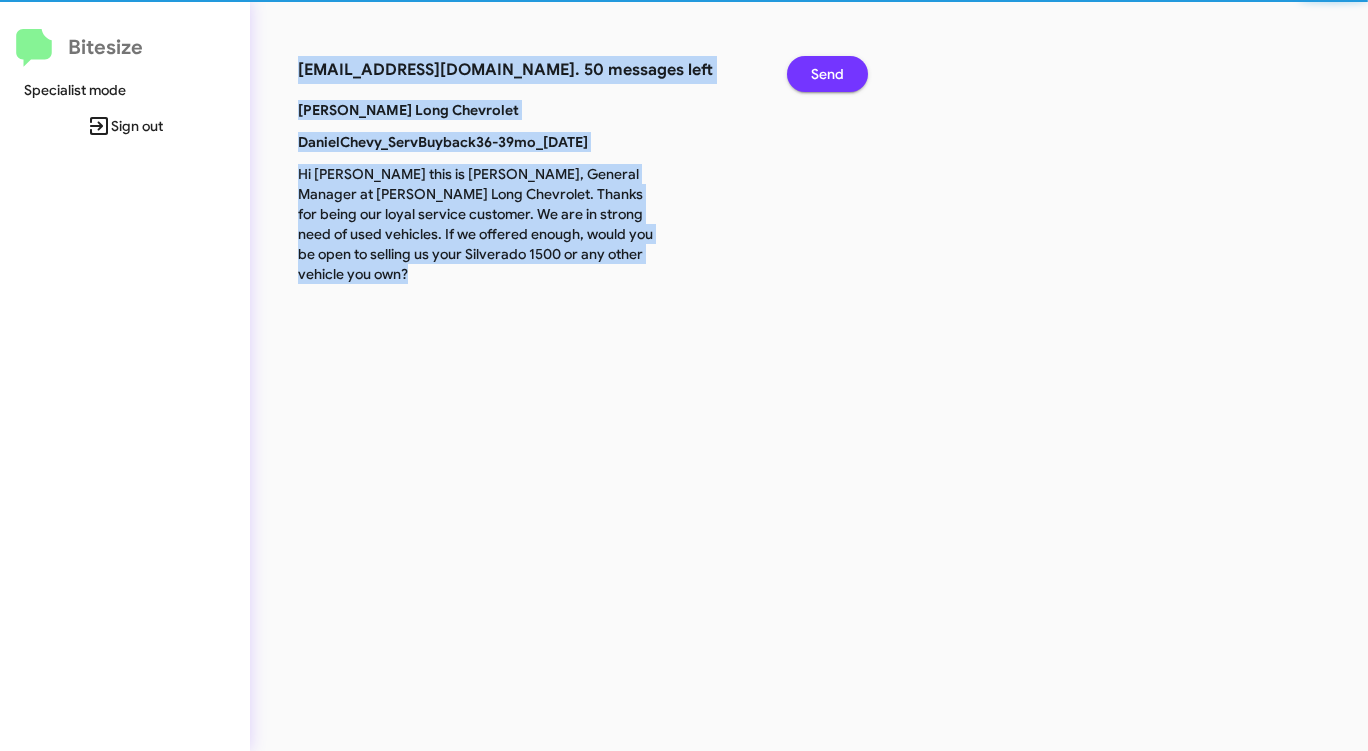click on "Send" 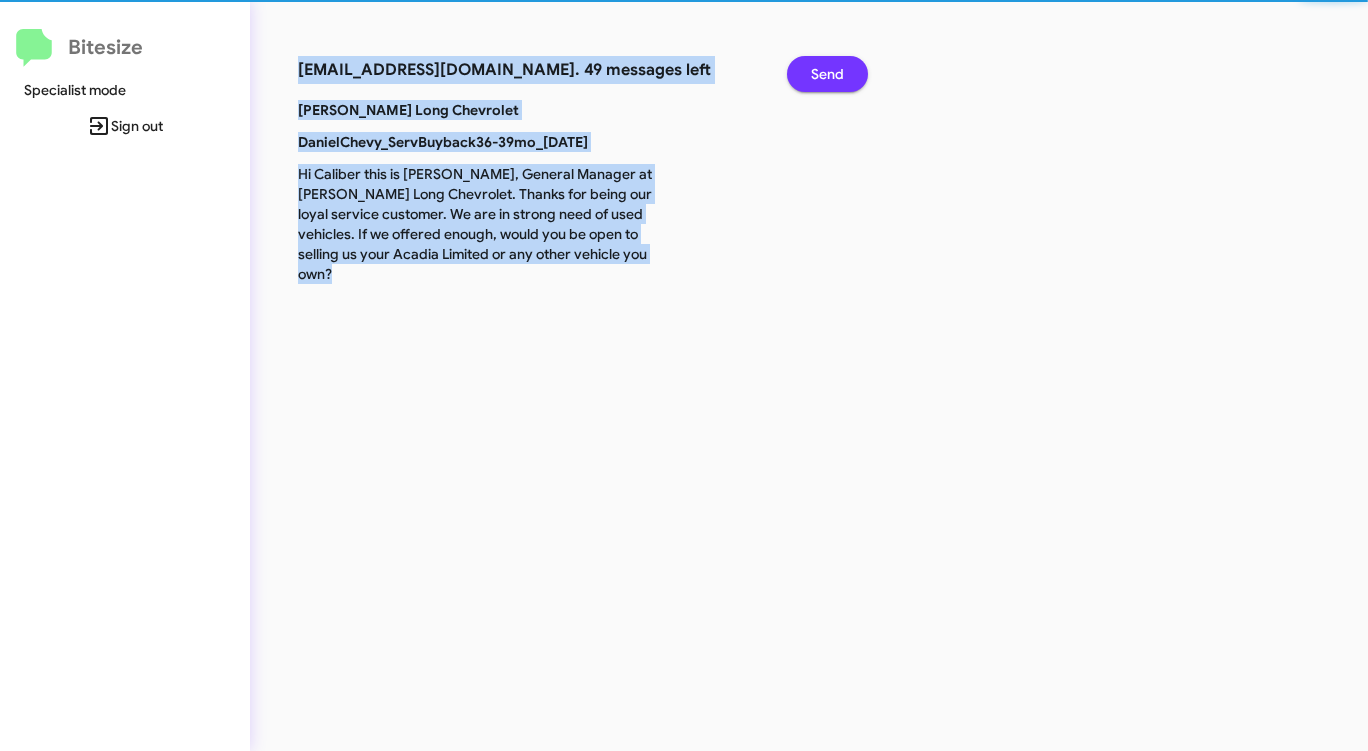 click on "Send" 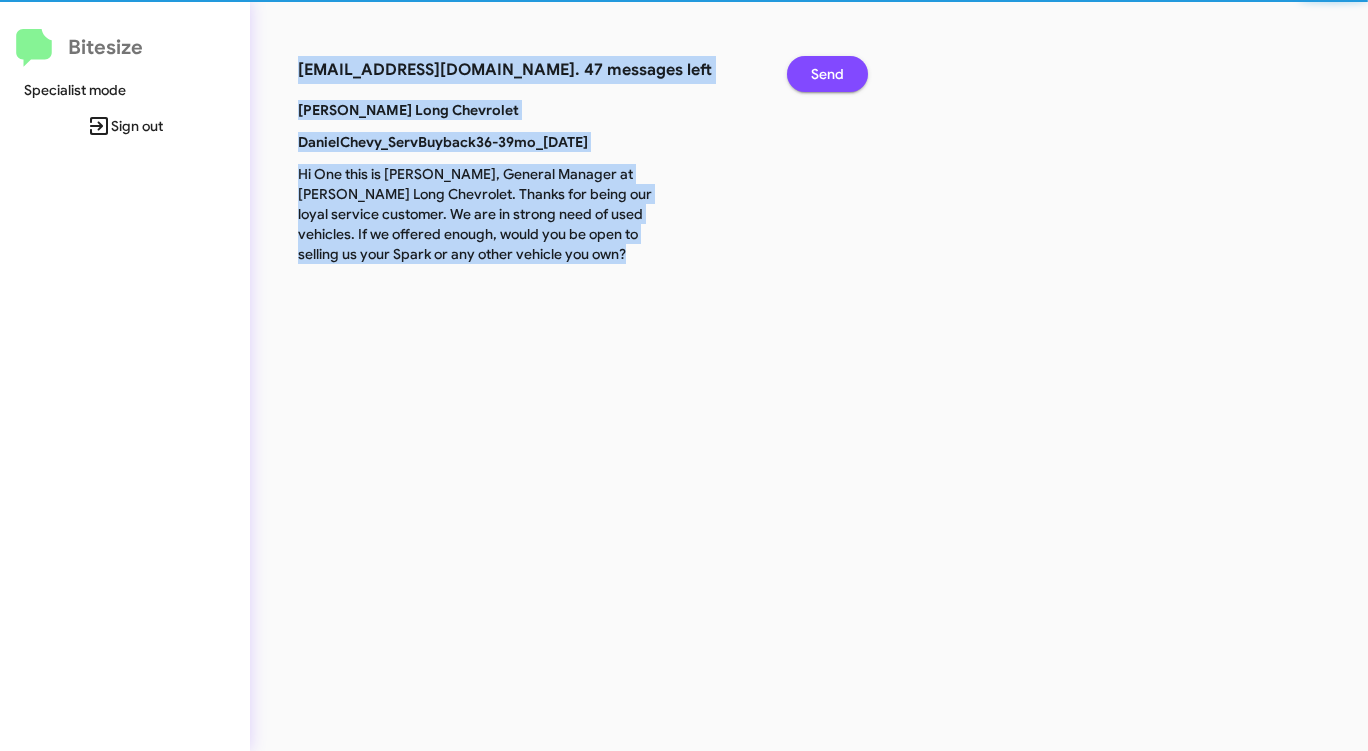click on "Send" 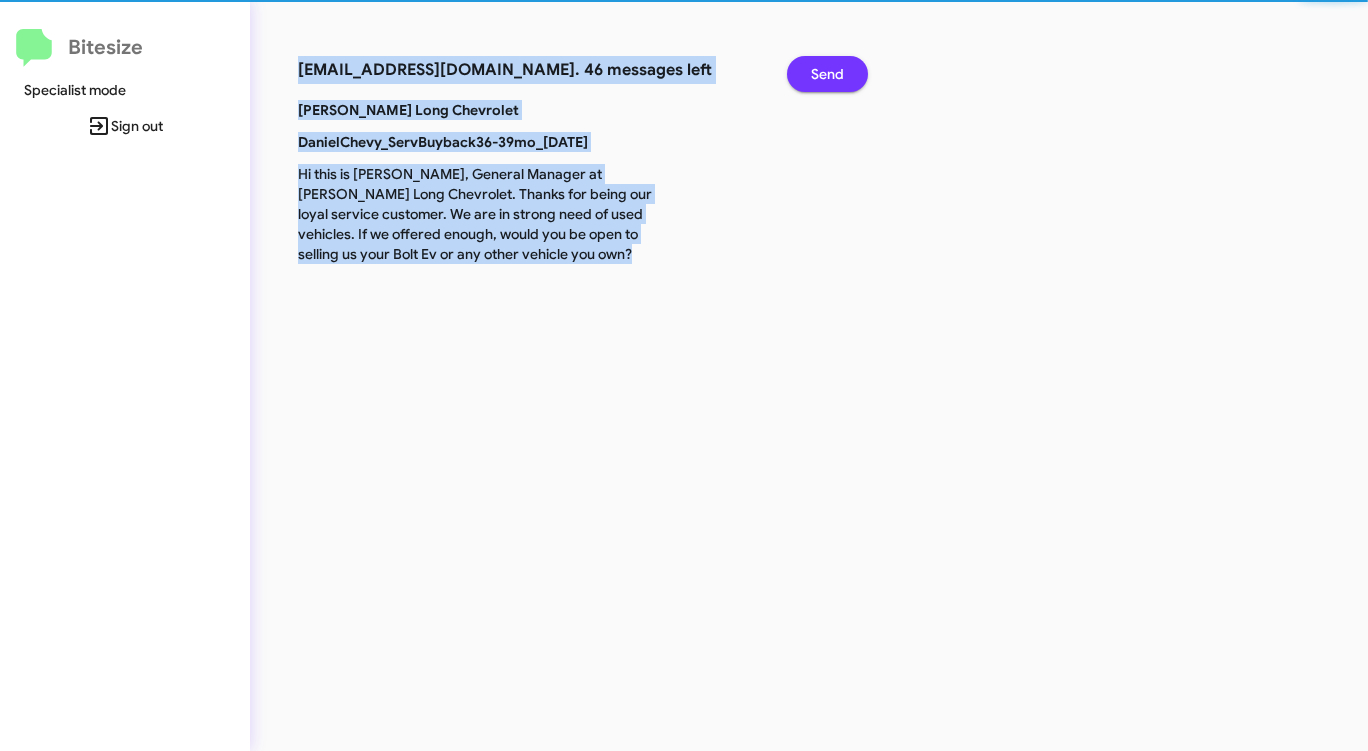 click on "Send" 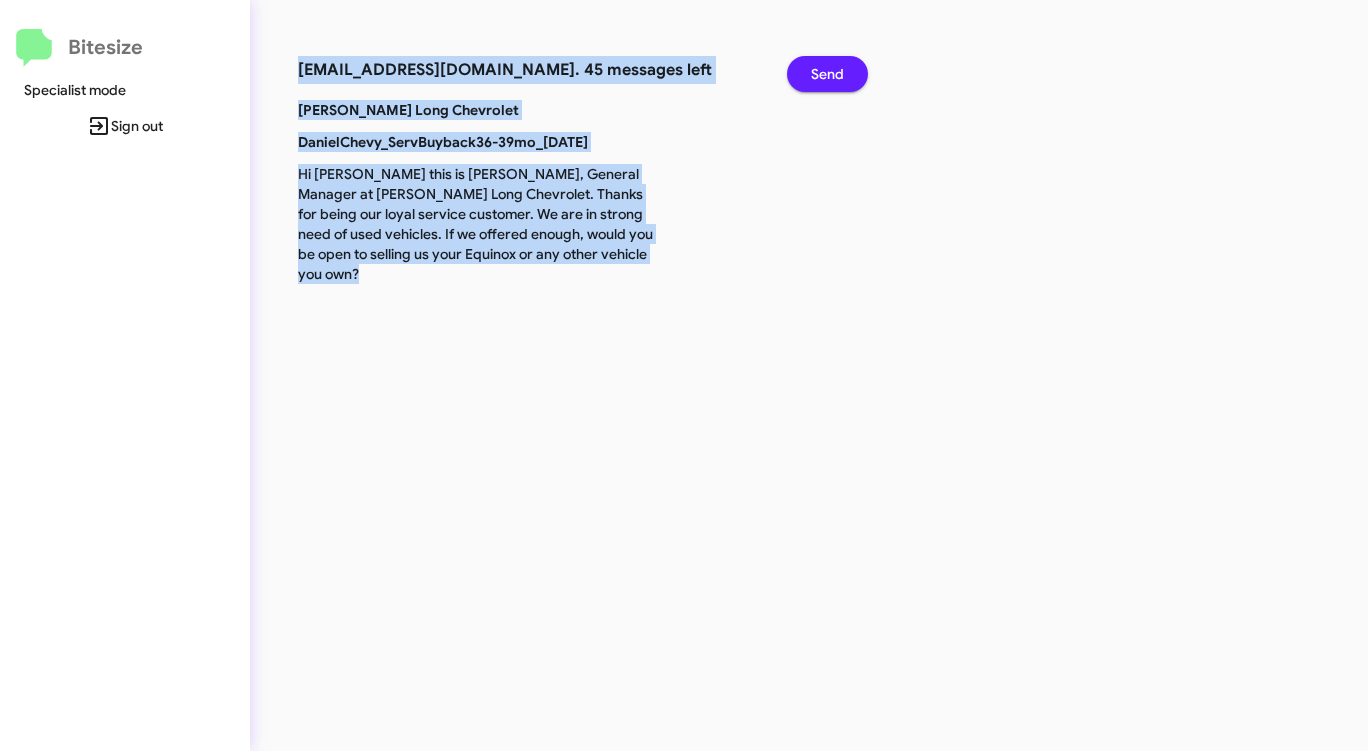 click on "Send" 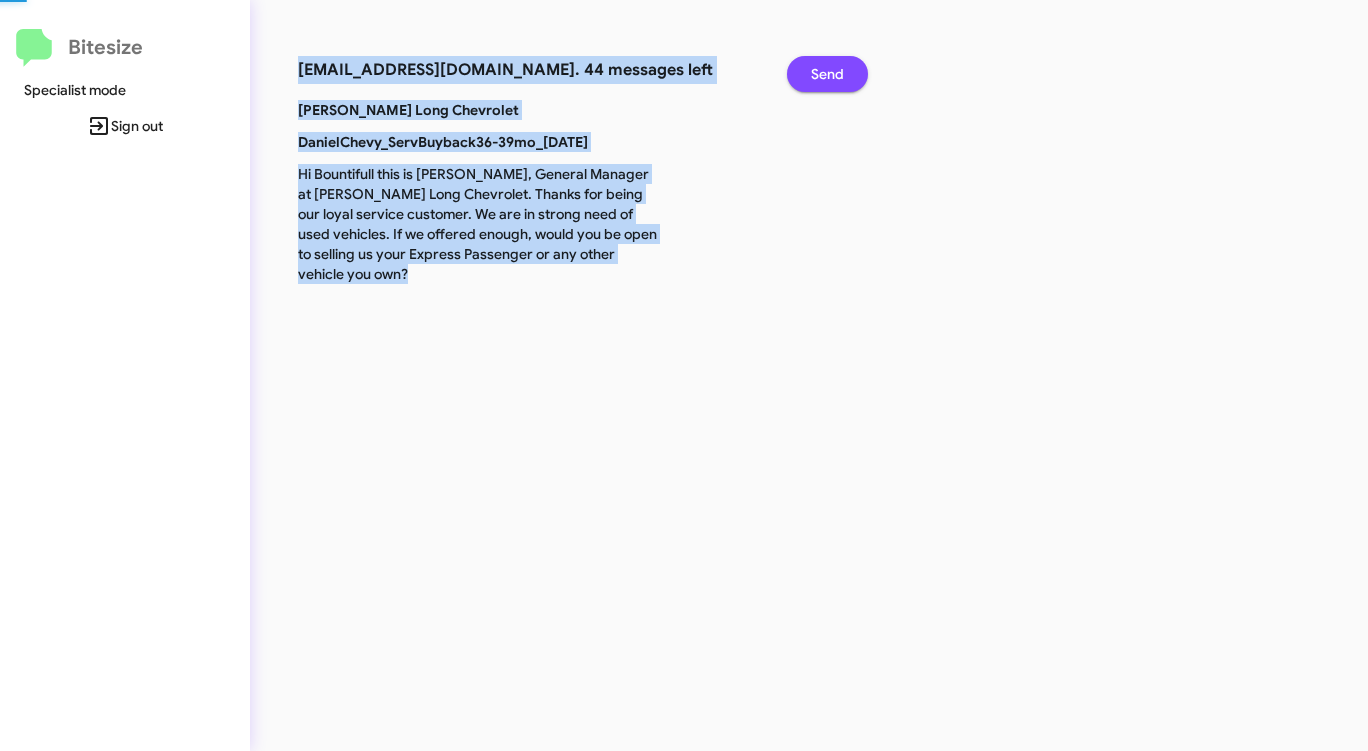 click on "Send" 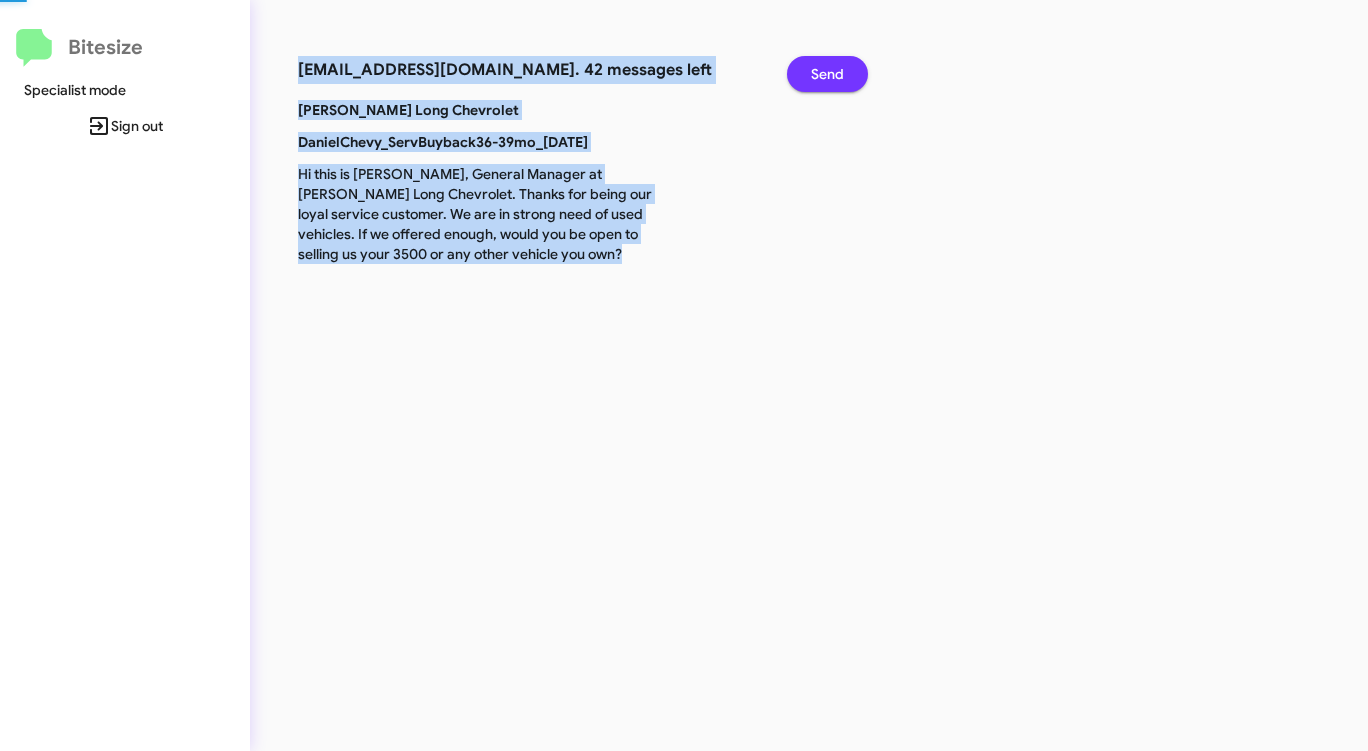 click on "Send" 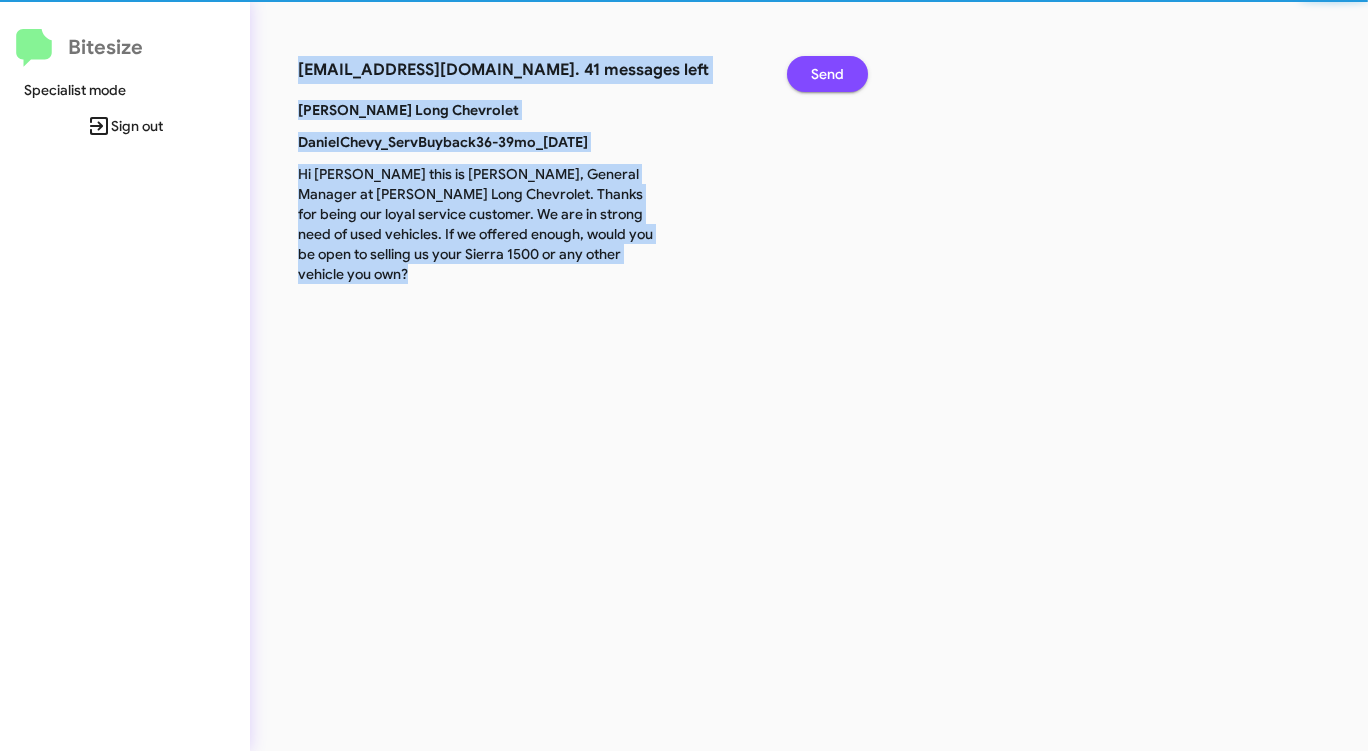 click on "Send" 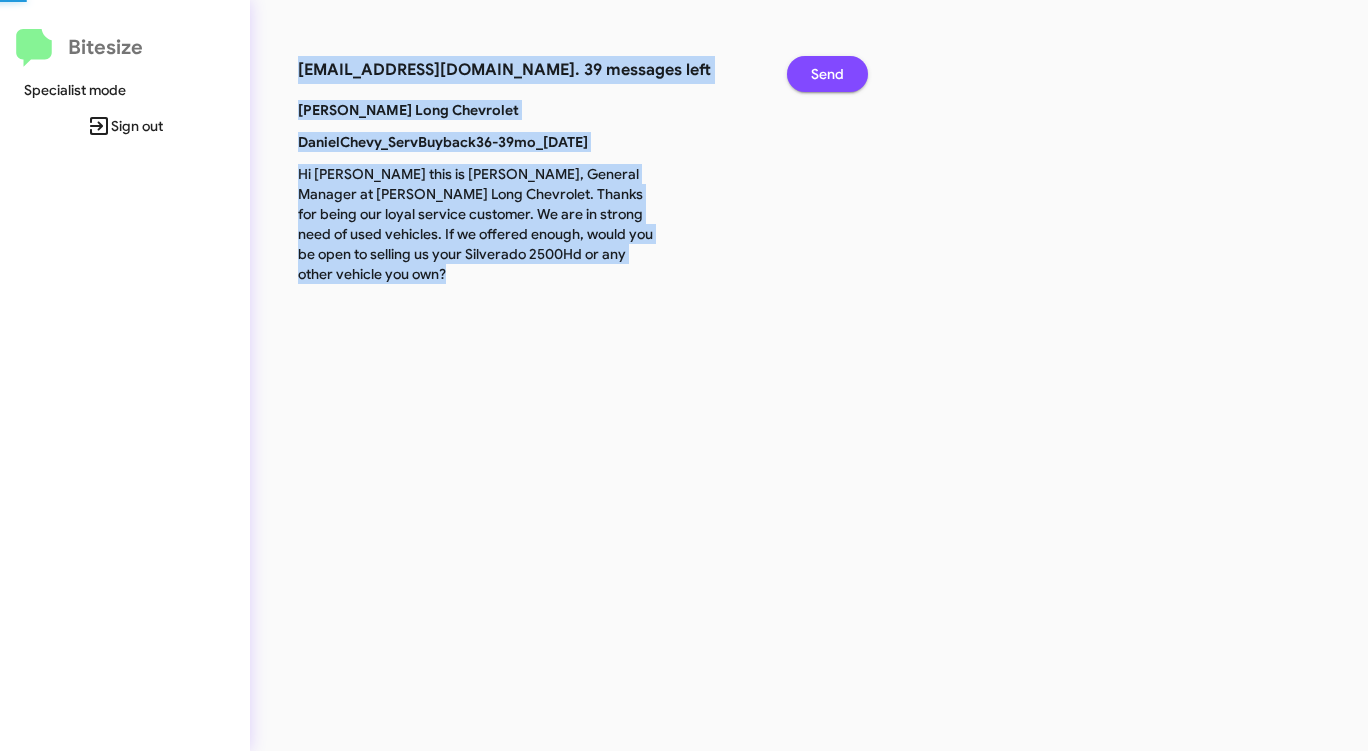 click on "Send" 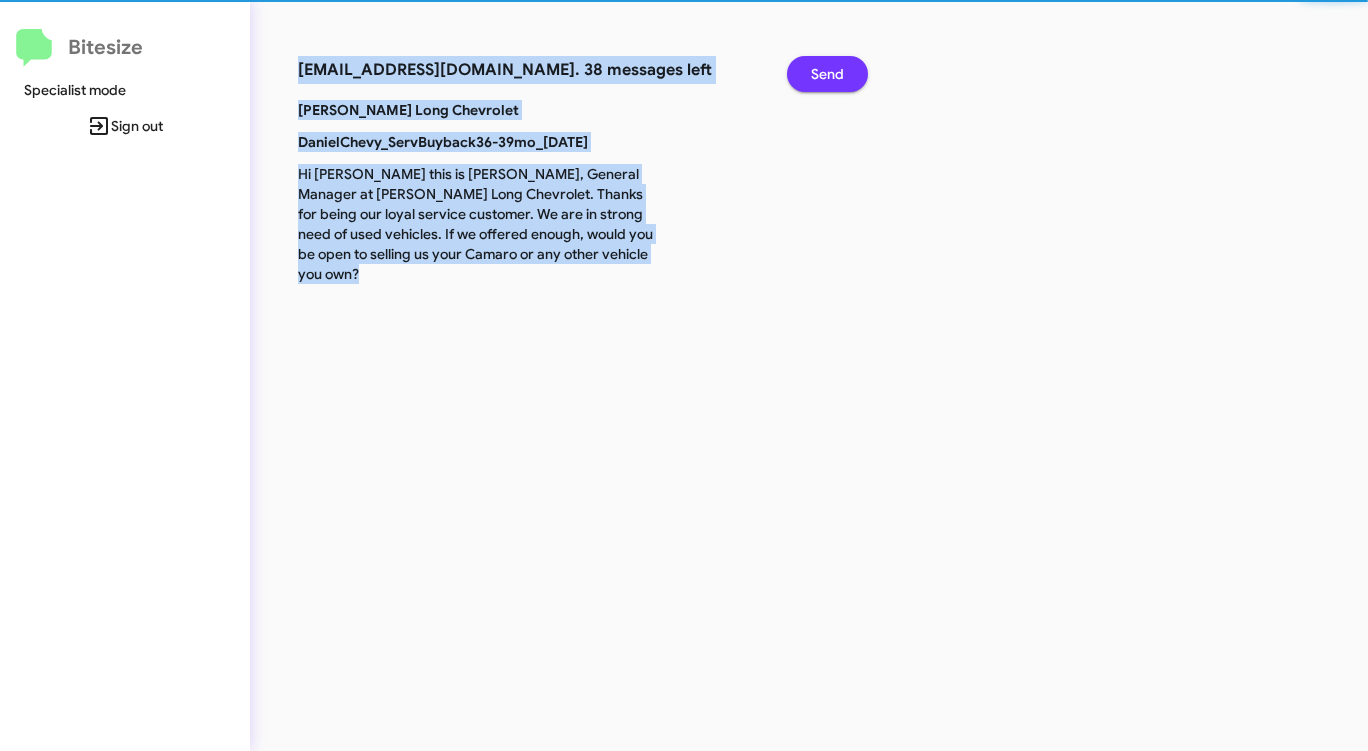 click on "Send" 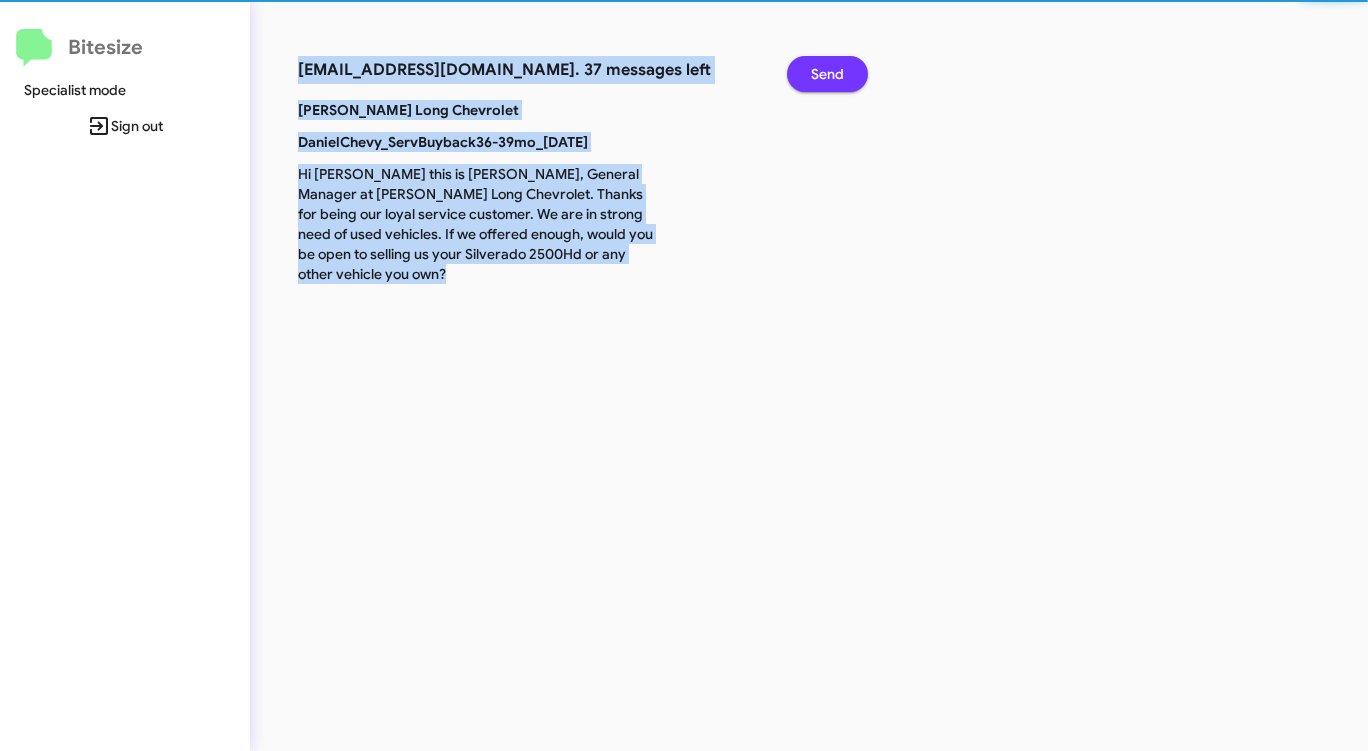 click on "Send" 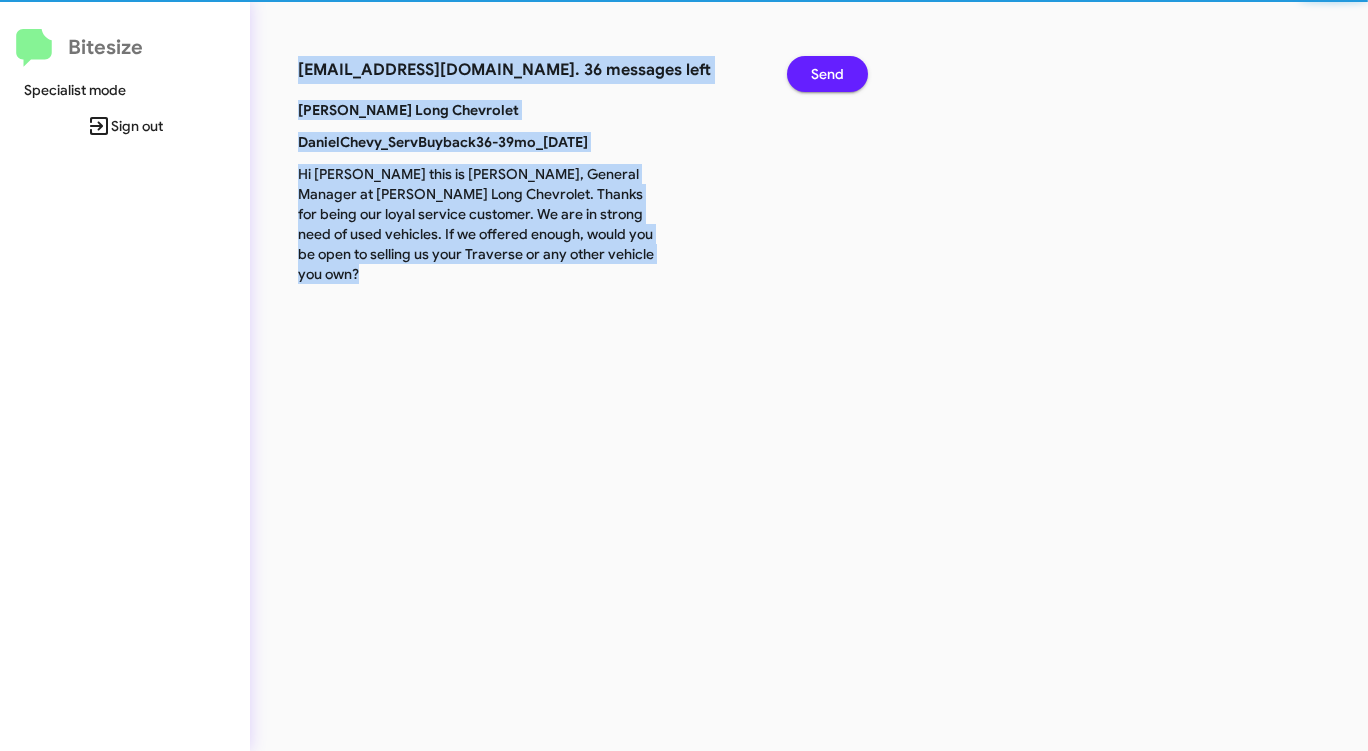 click on "Send" 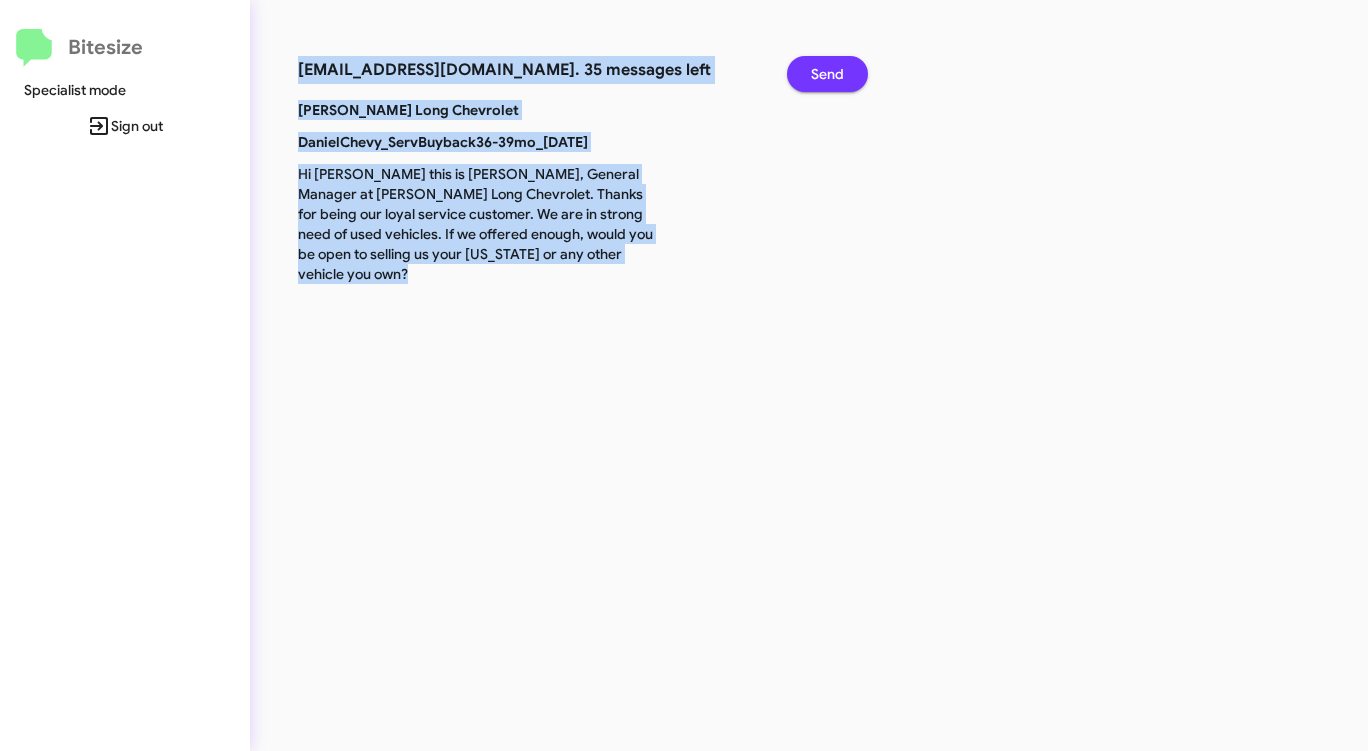 click on "Send" 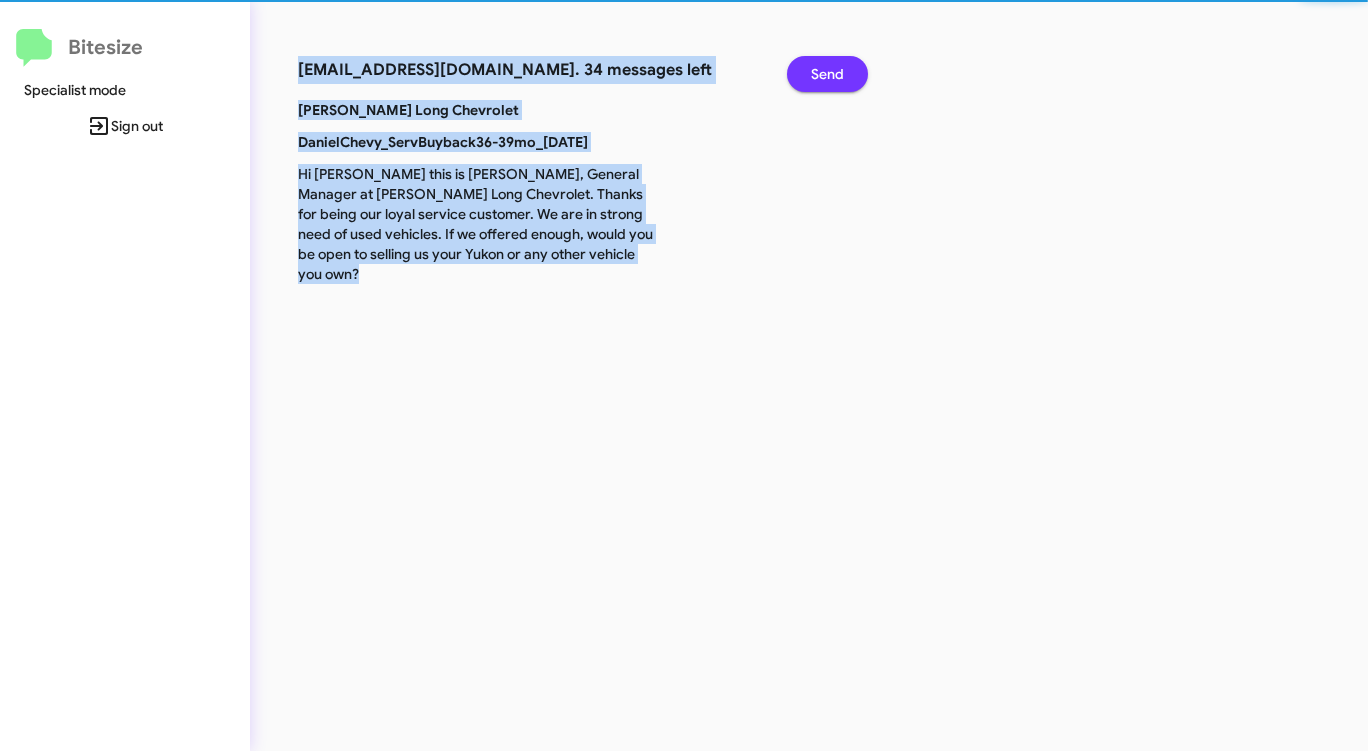 click on "Send" 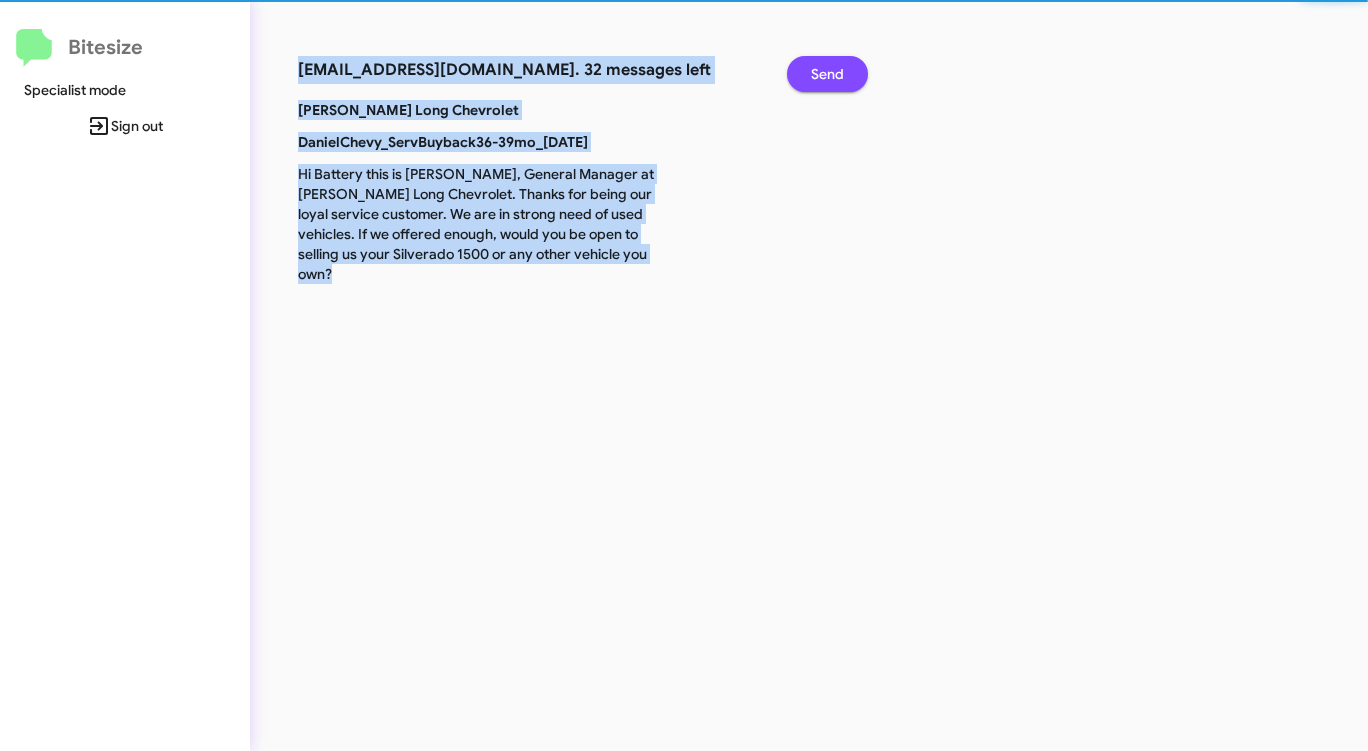 click on "Send" 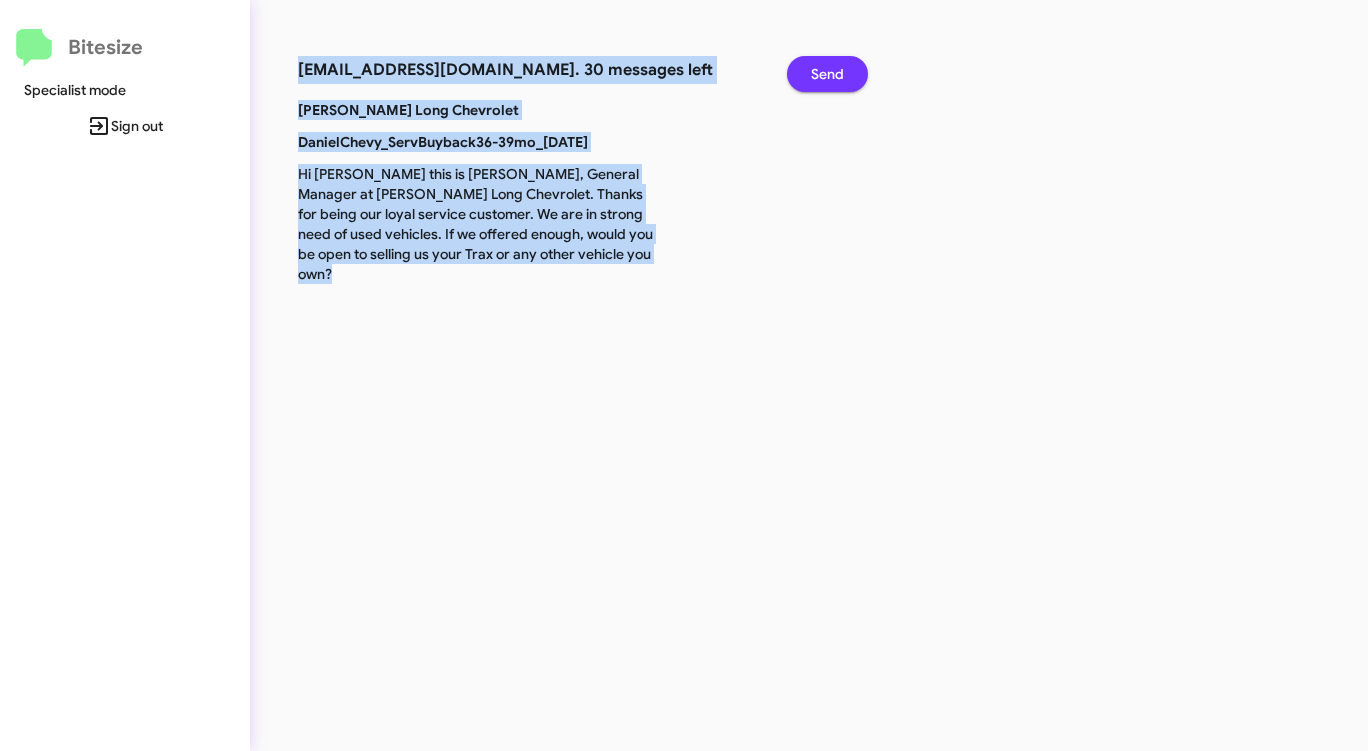 click on "Send" 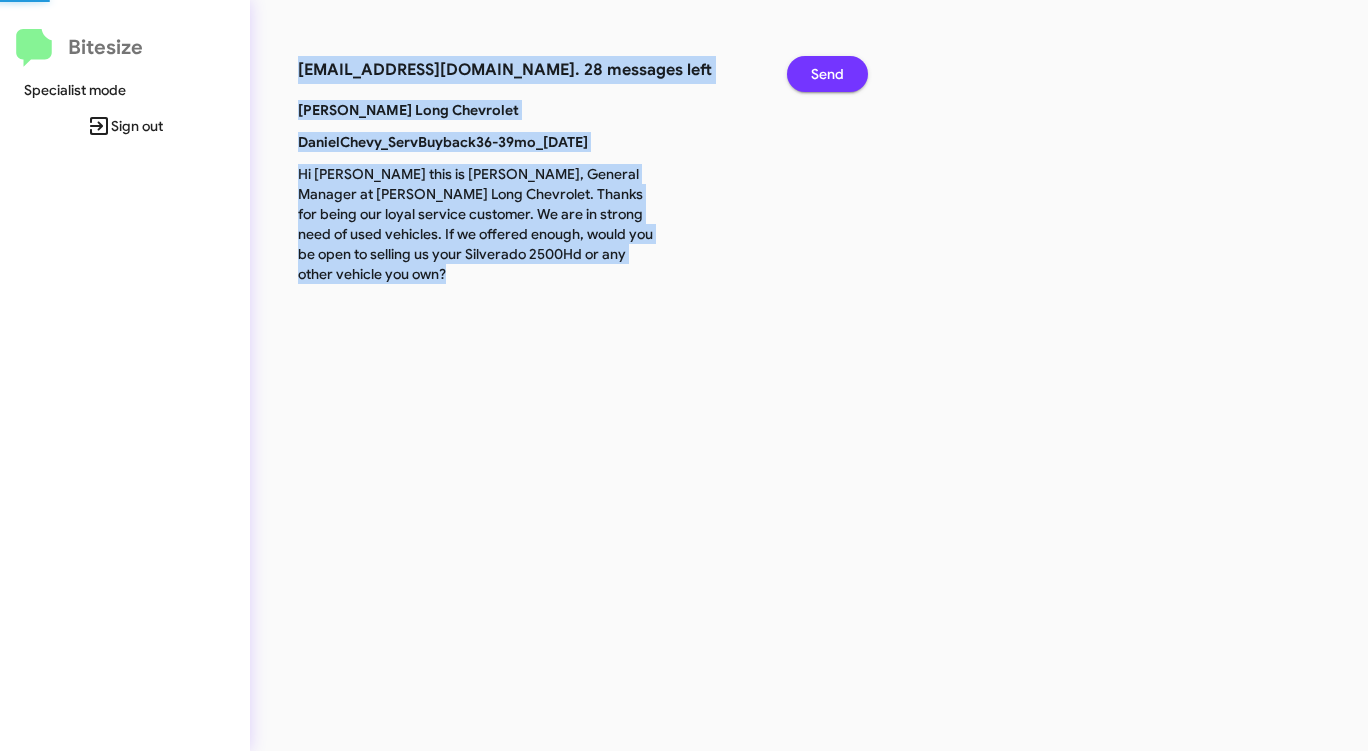 click on "Send" 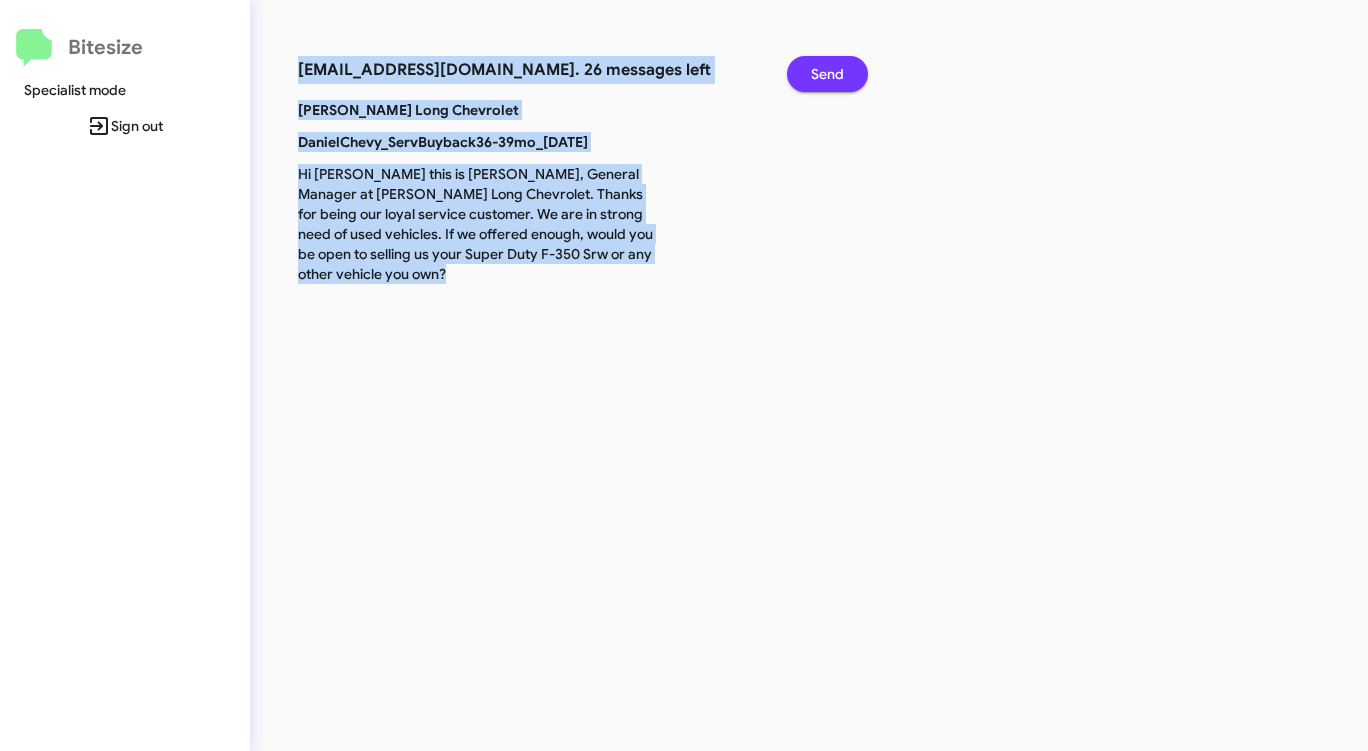 click on "Send" 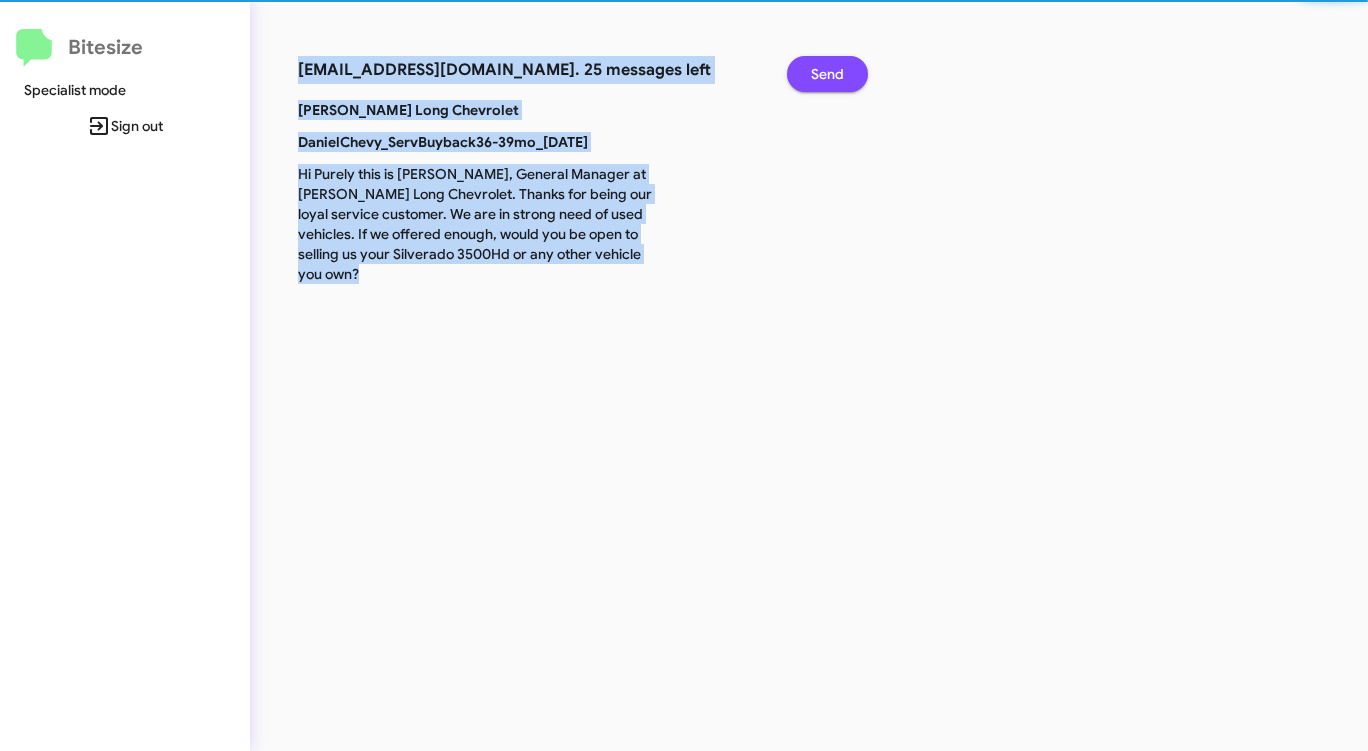 click on "Send" 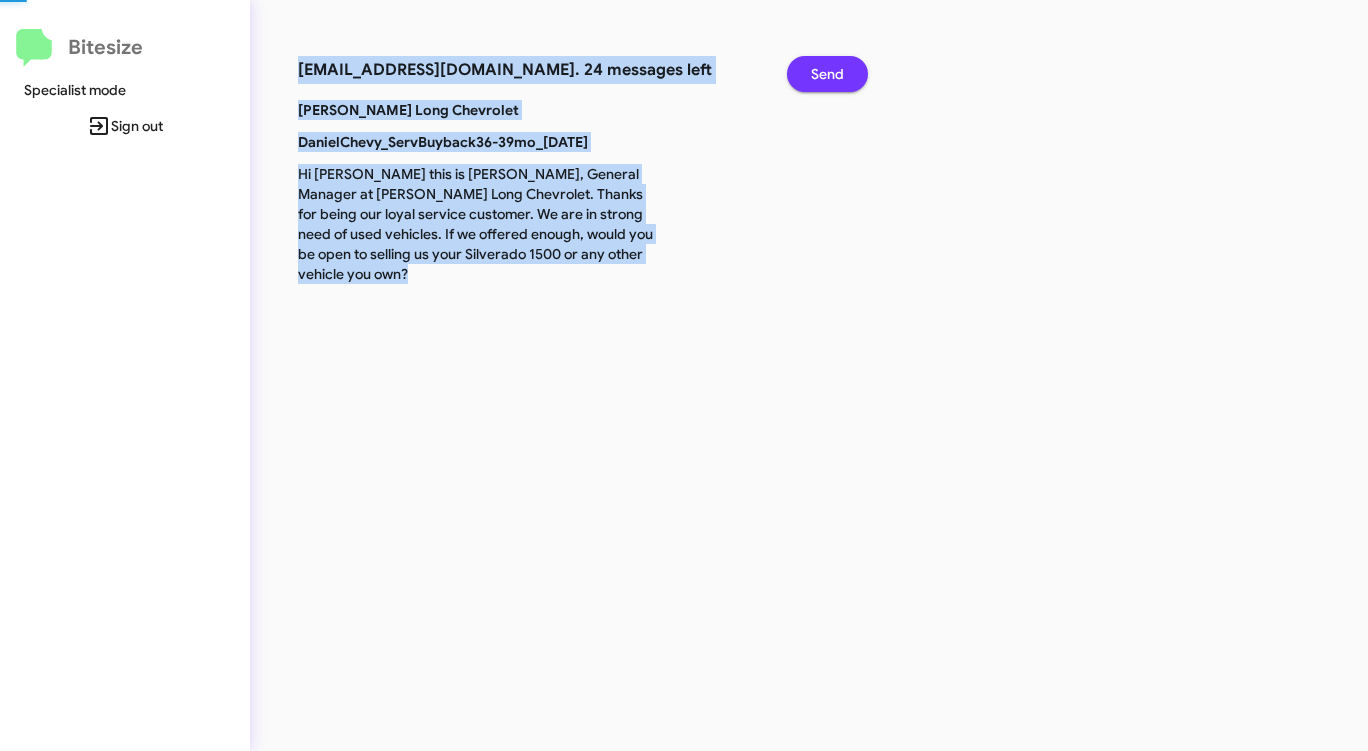 click on "Send" 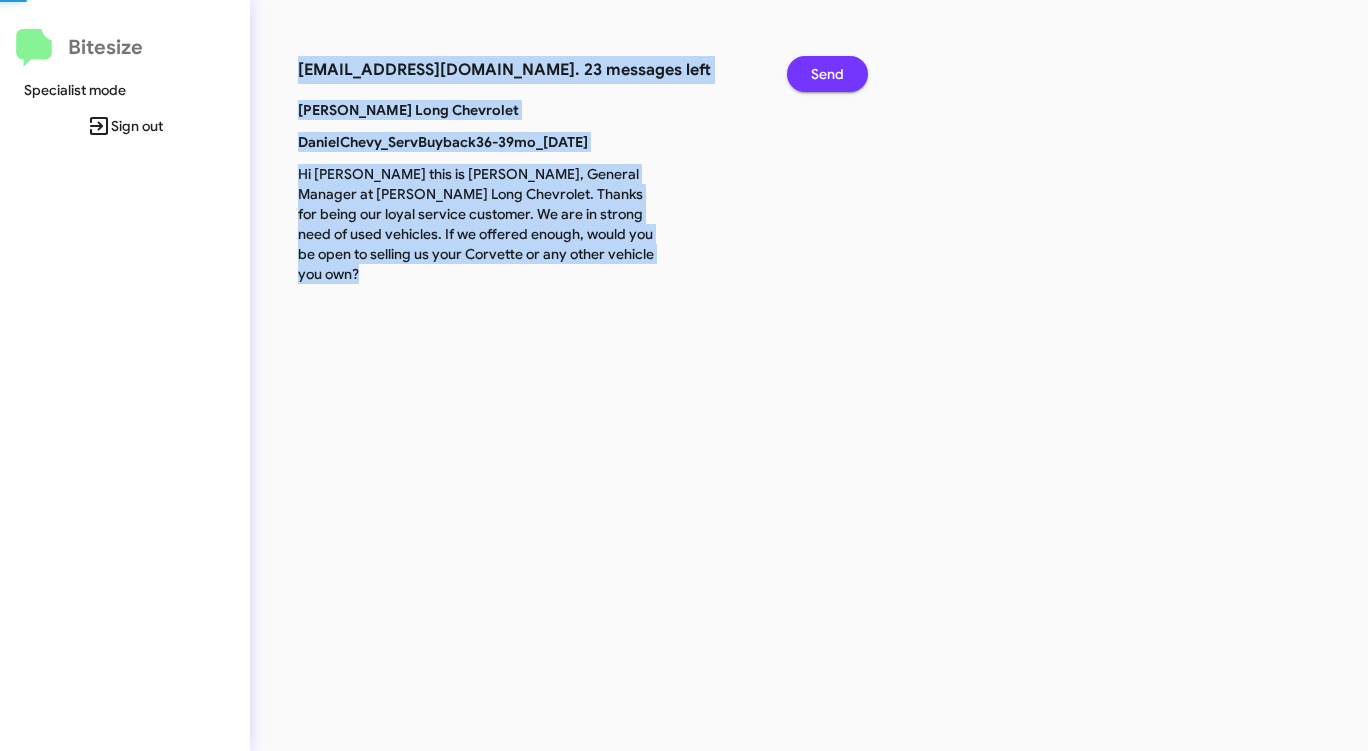 click on "Send" 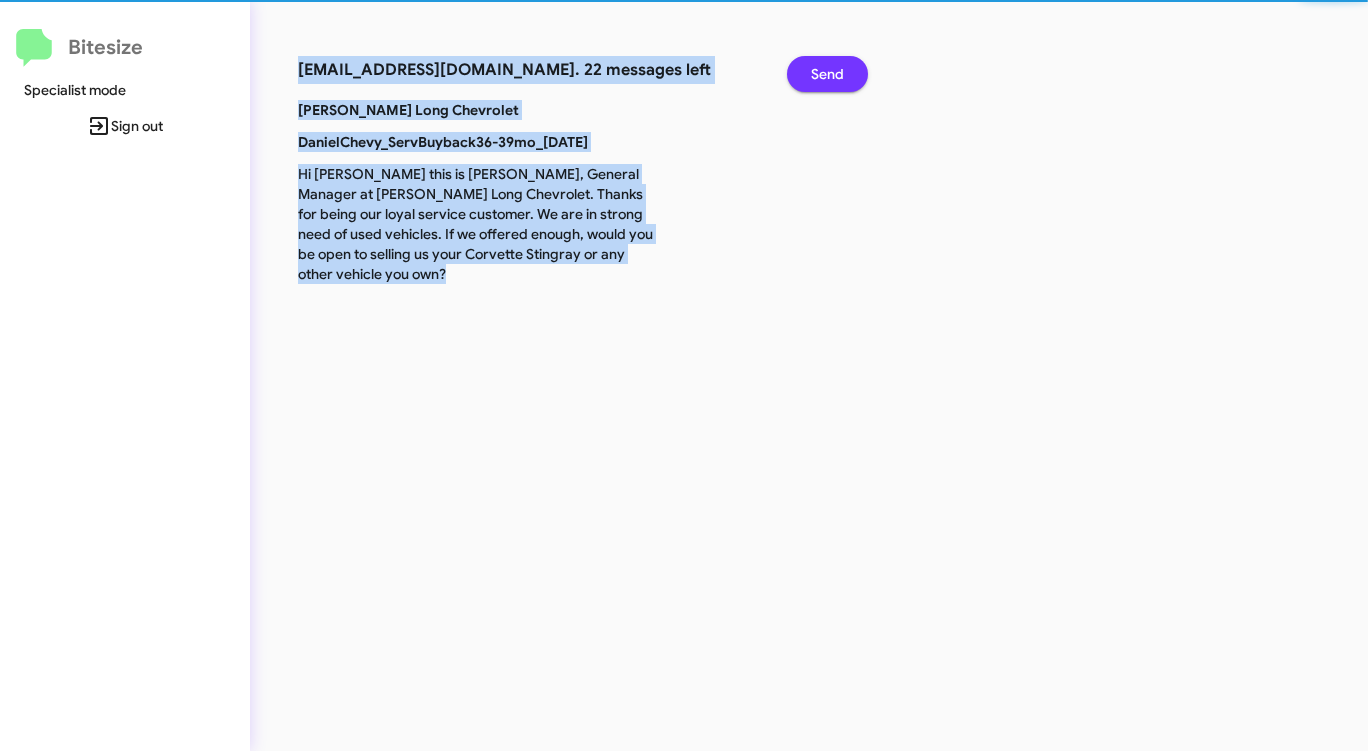 click on "Send" 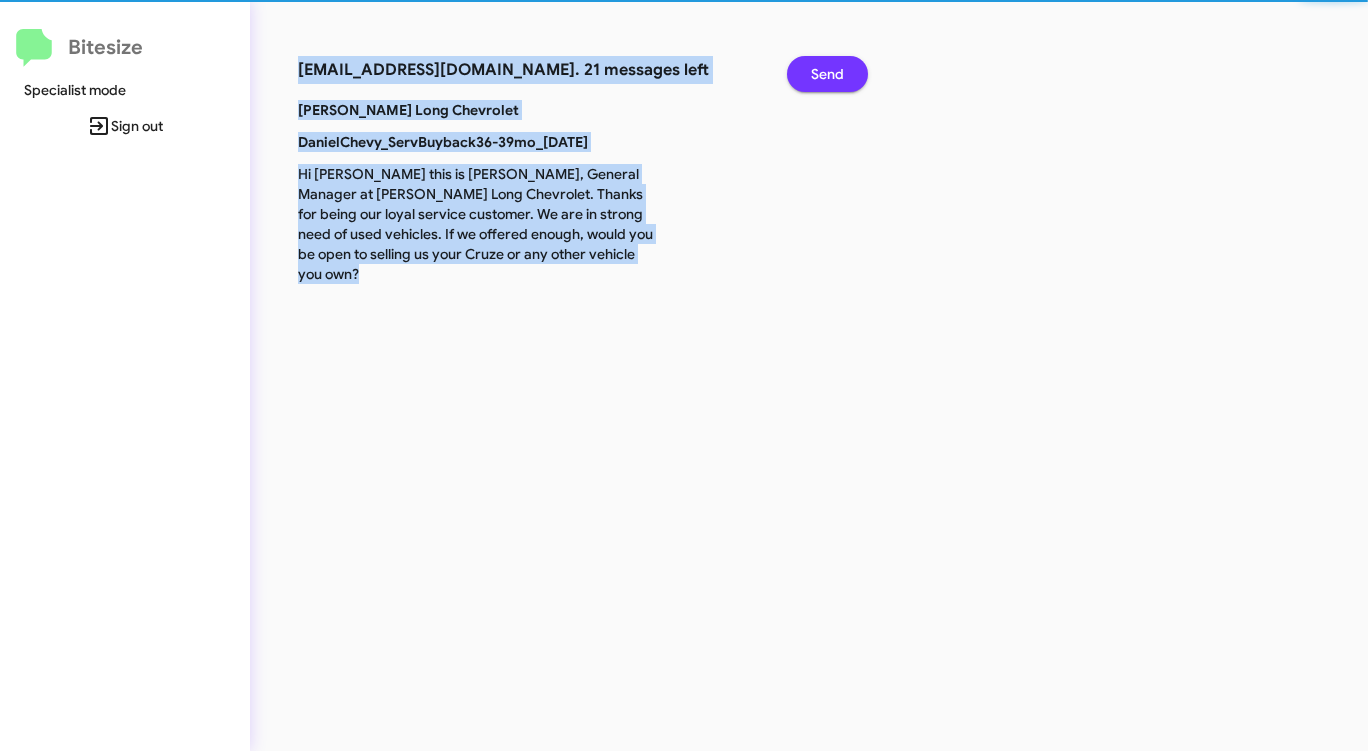 click on "Send" 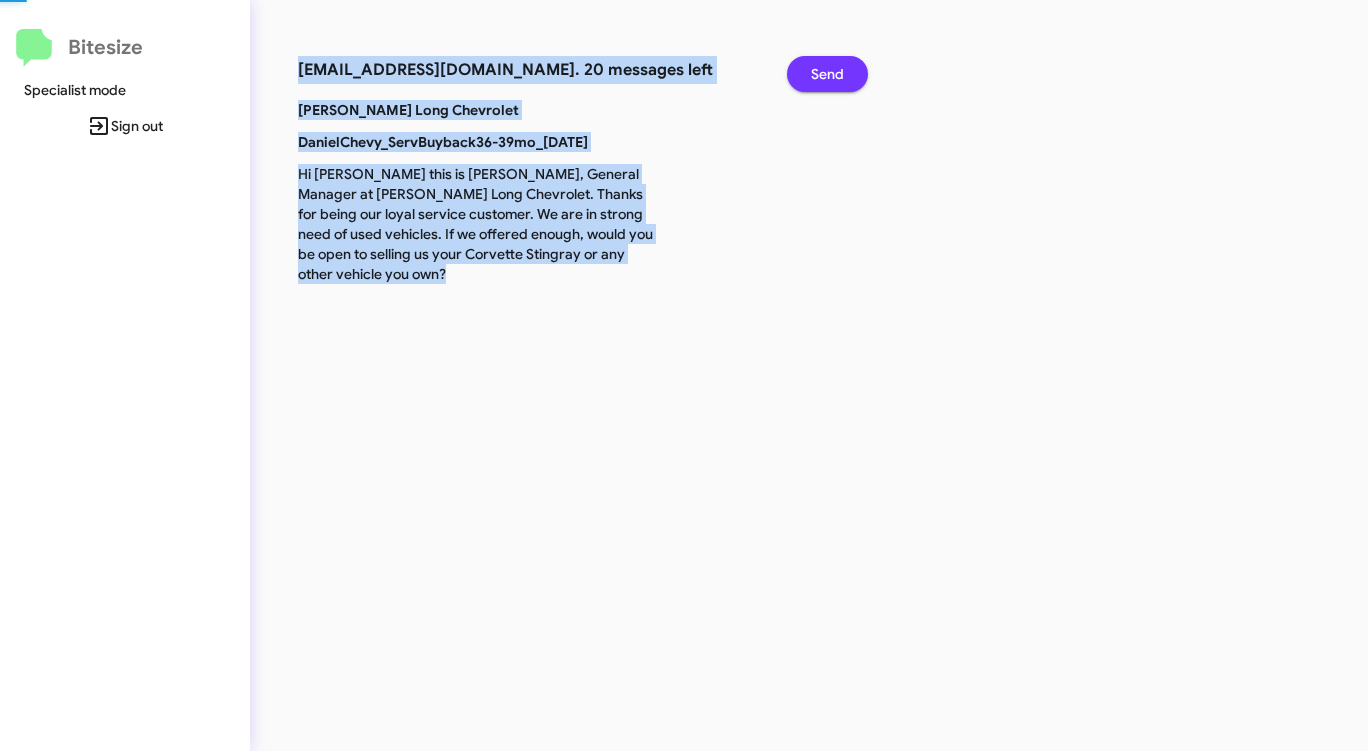 click on "Send" 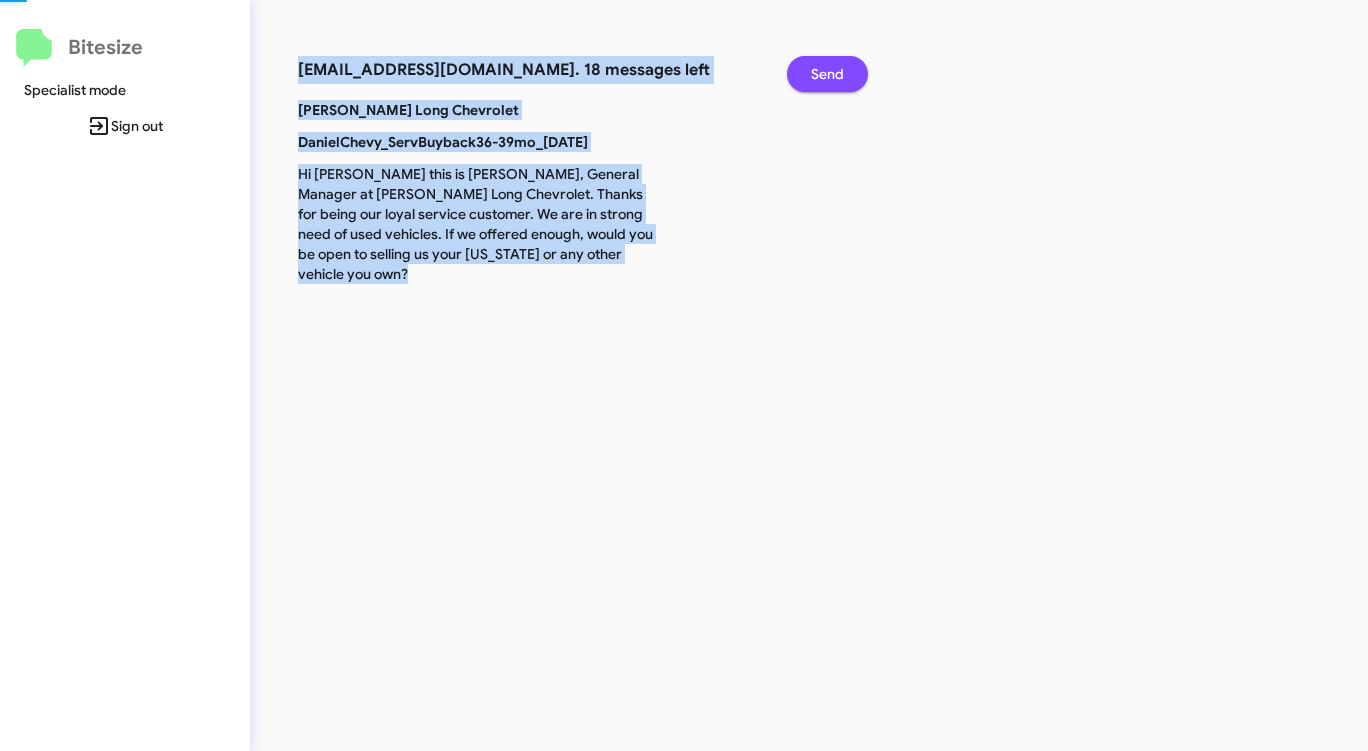 click on "Send" 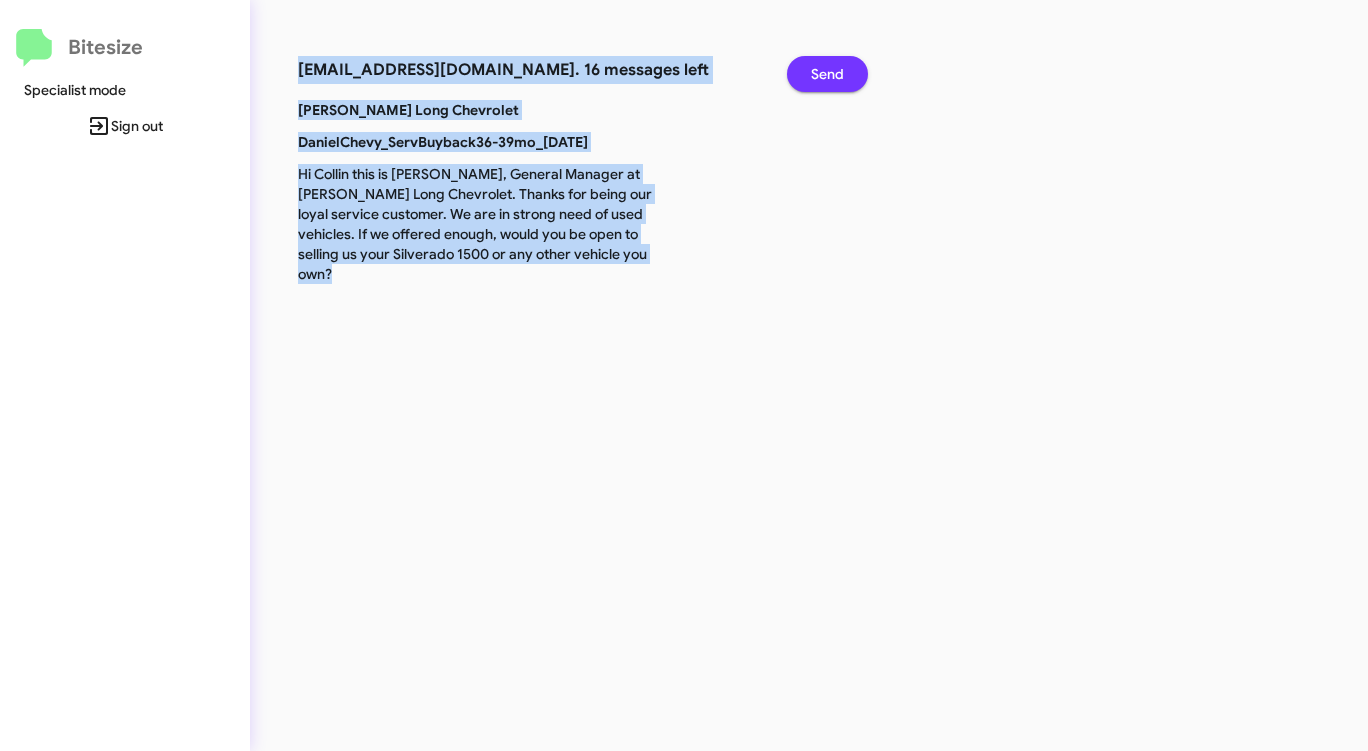 click on "Send" 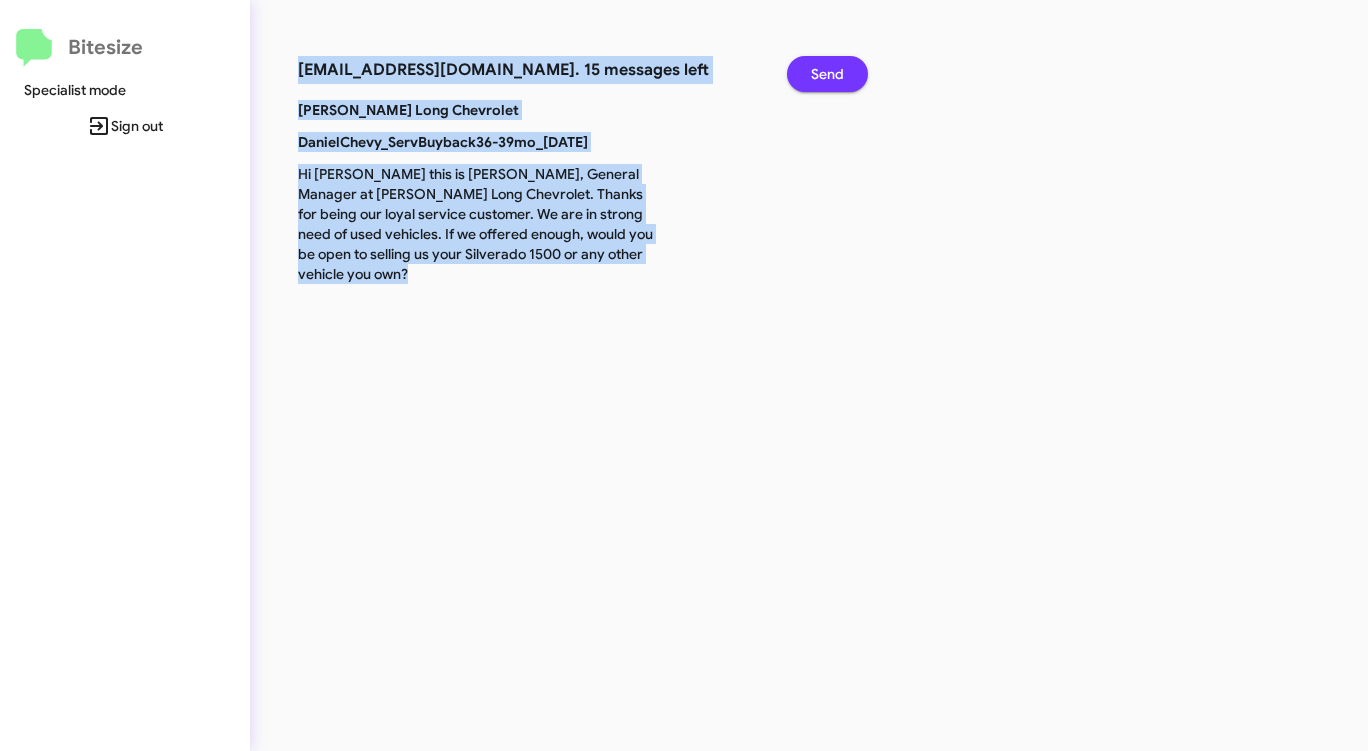 click on "Send" 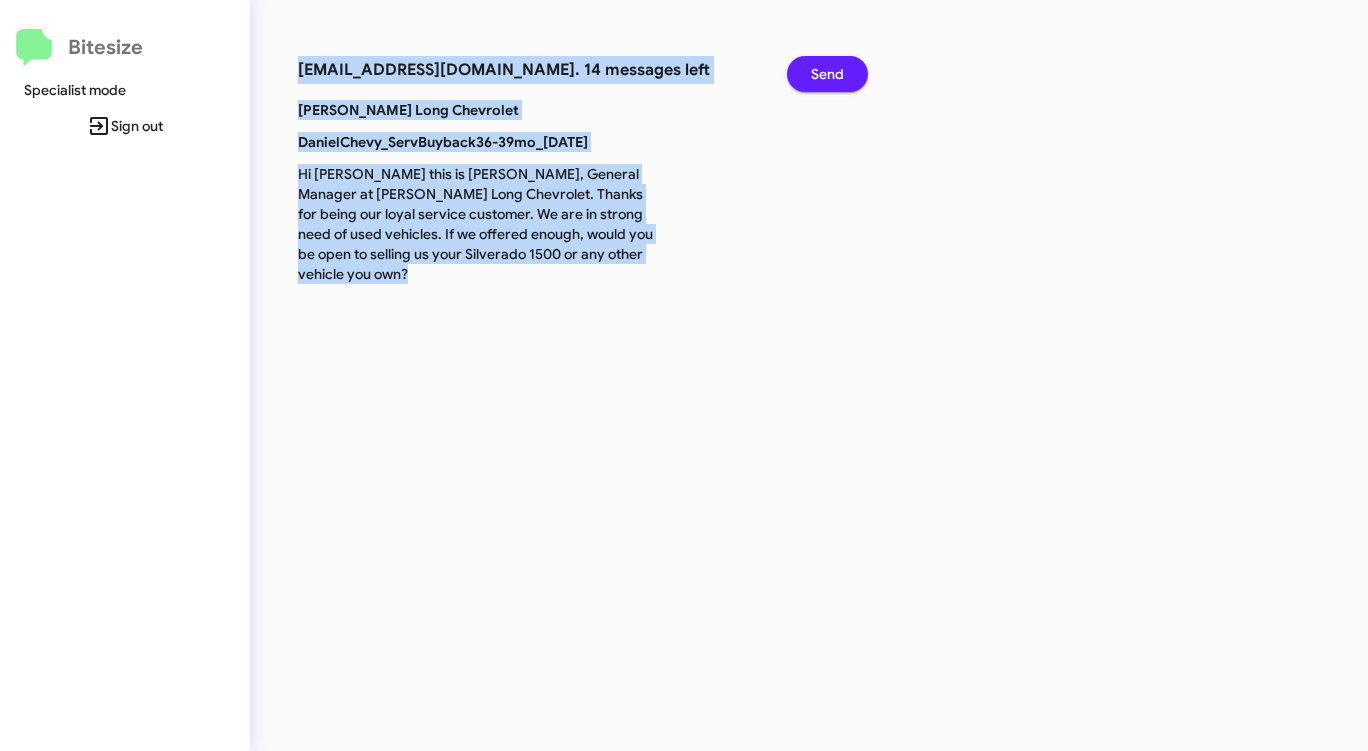 click on "Send" 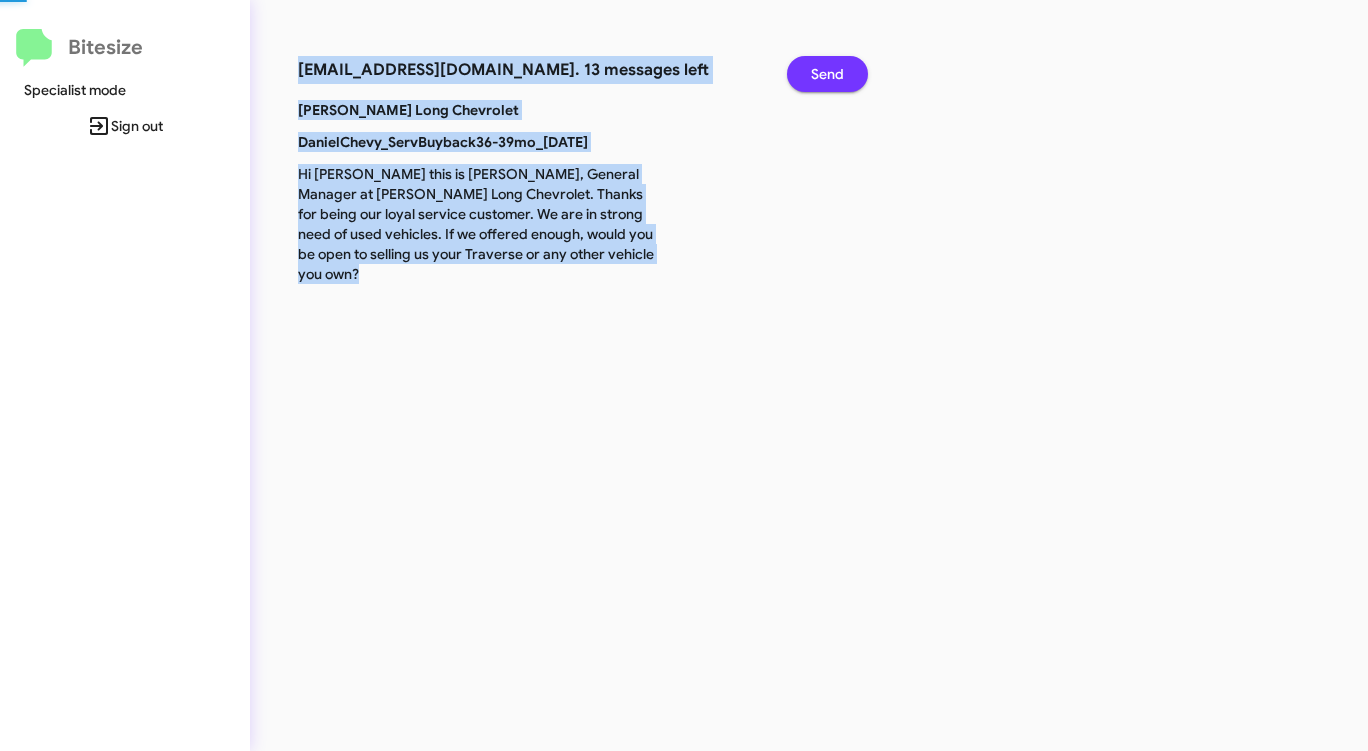click on "Send" 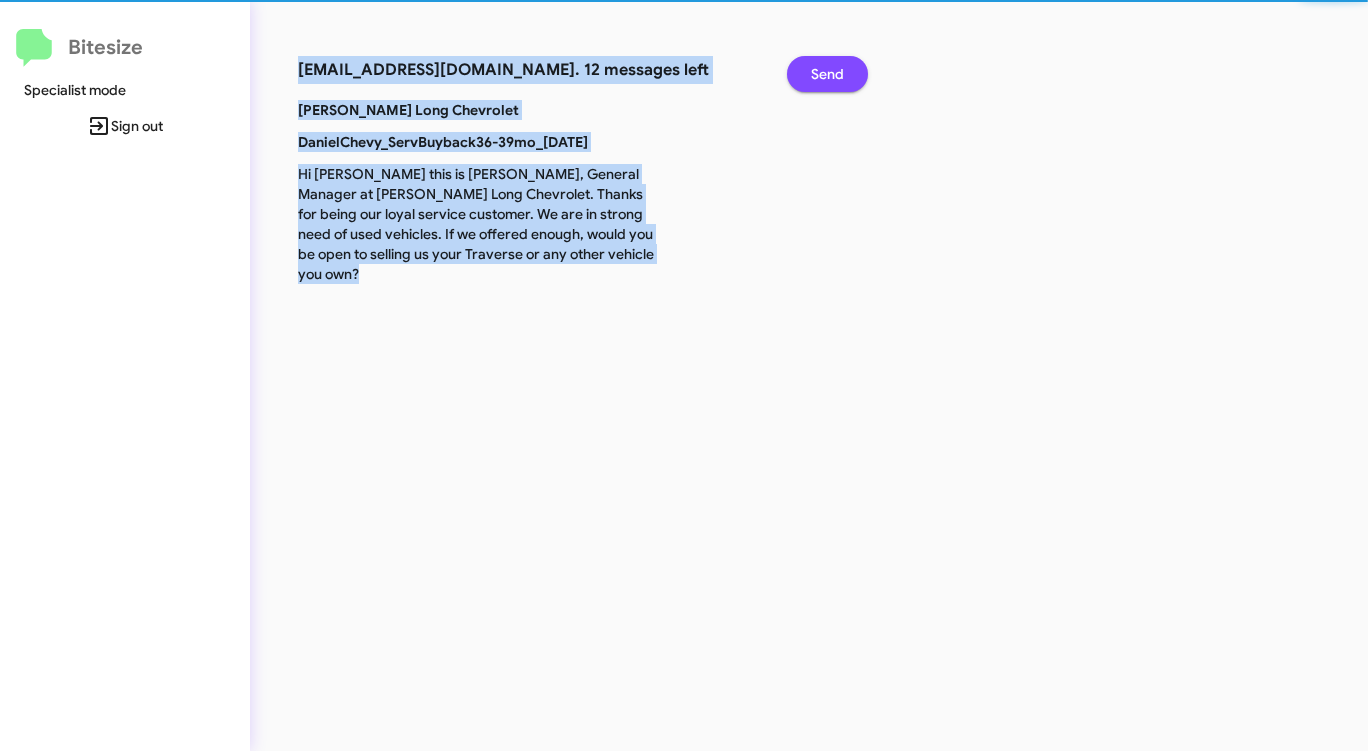 click on "Send" 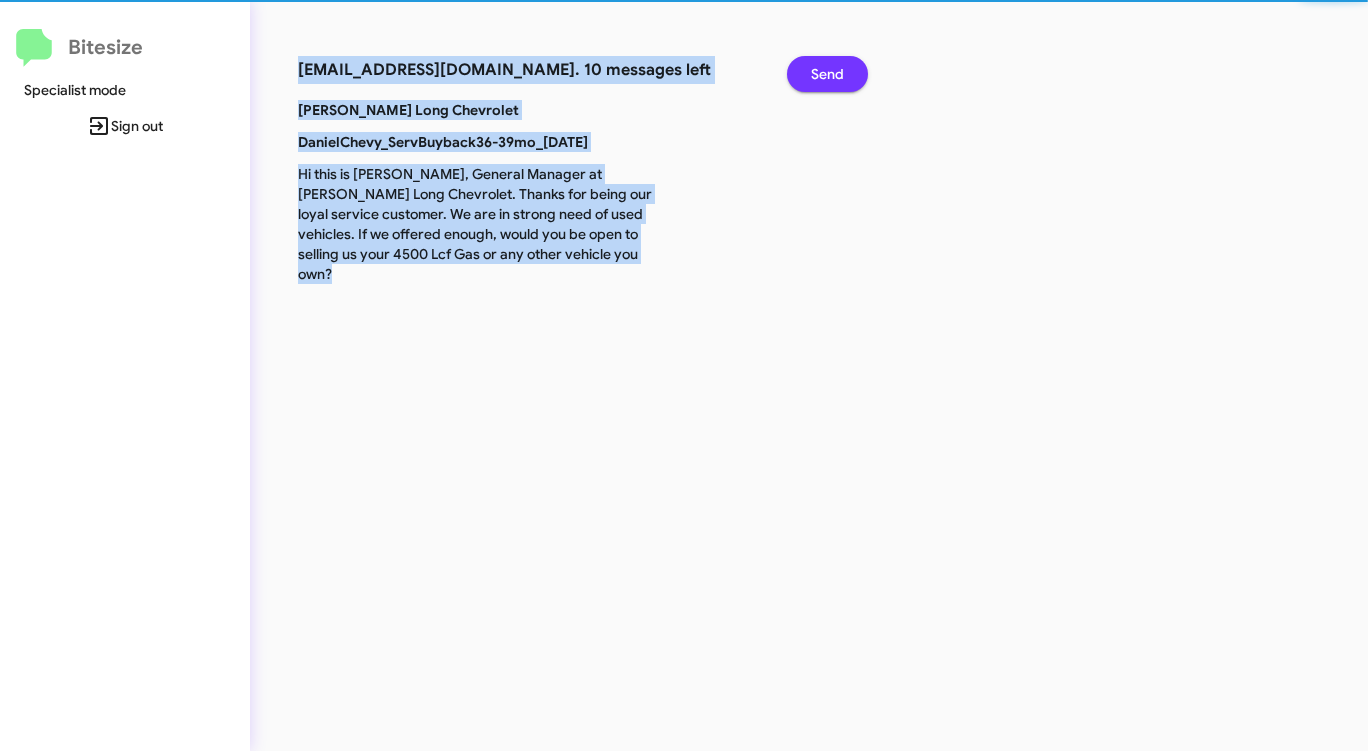 click on "Send" 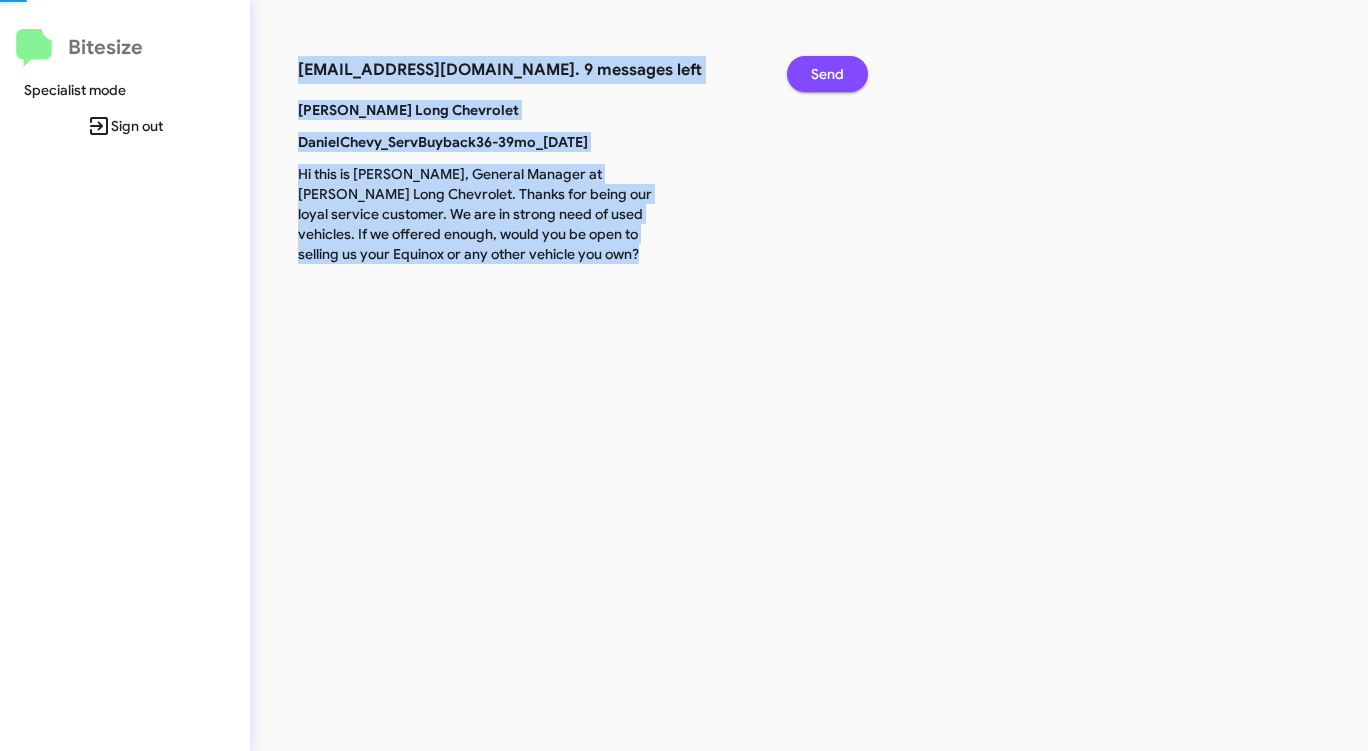 click on "Send" 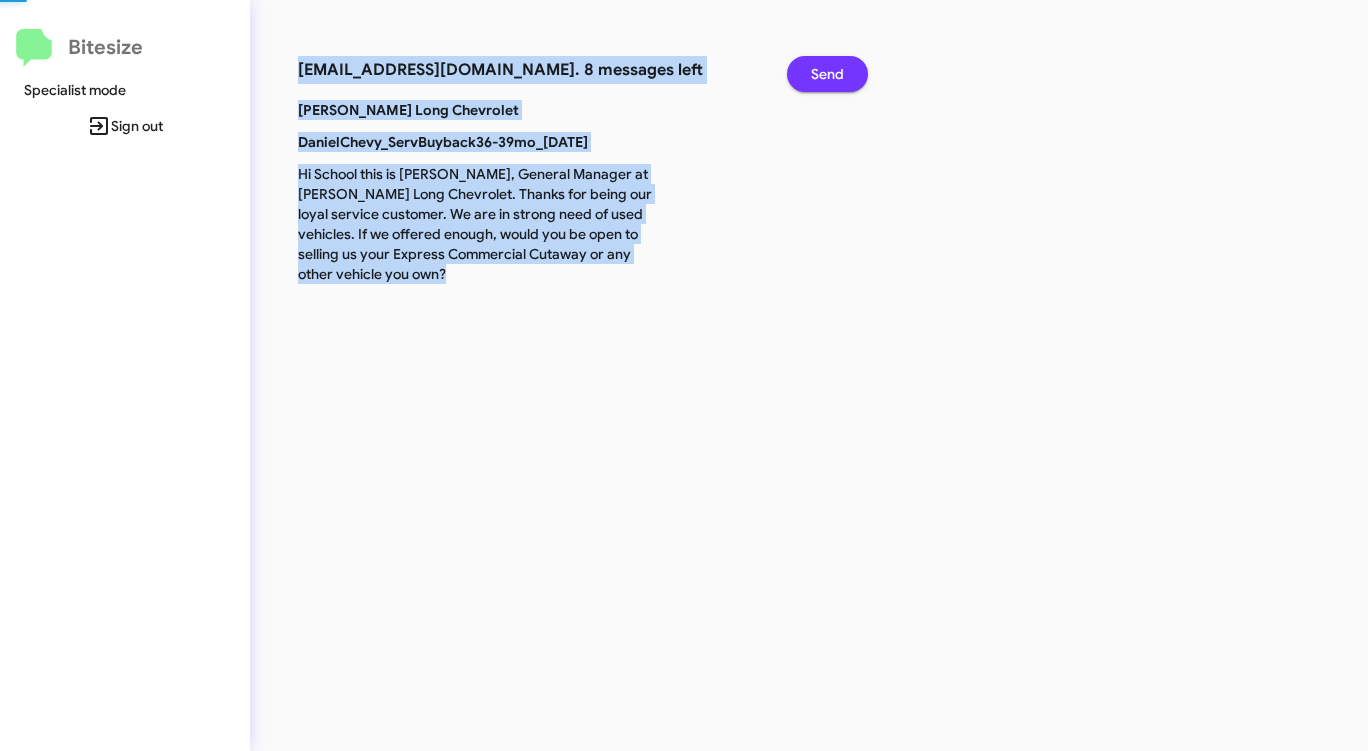 click on "Send" 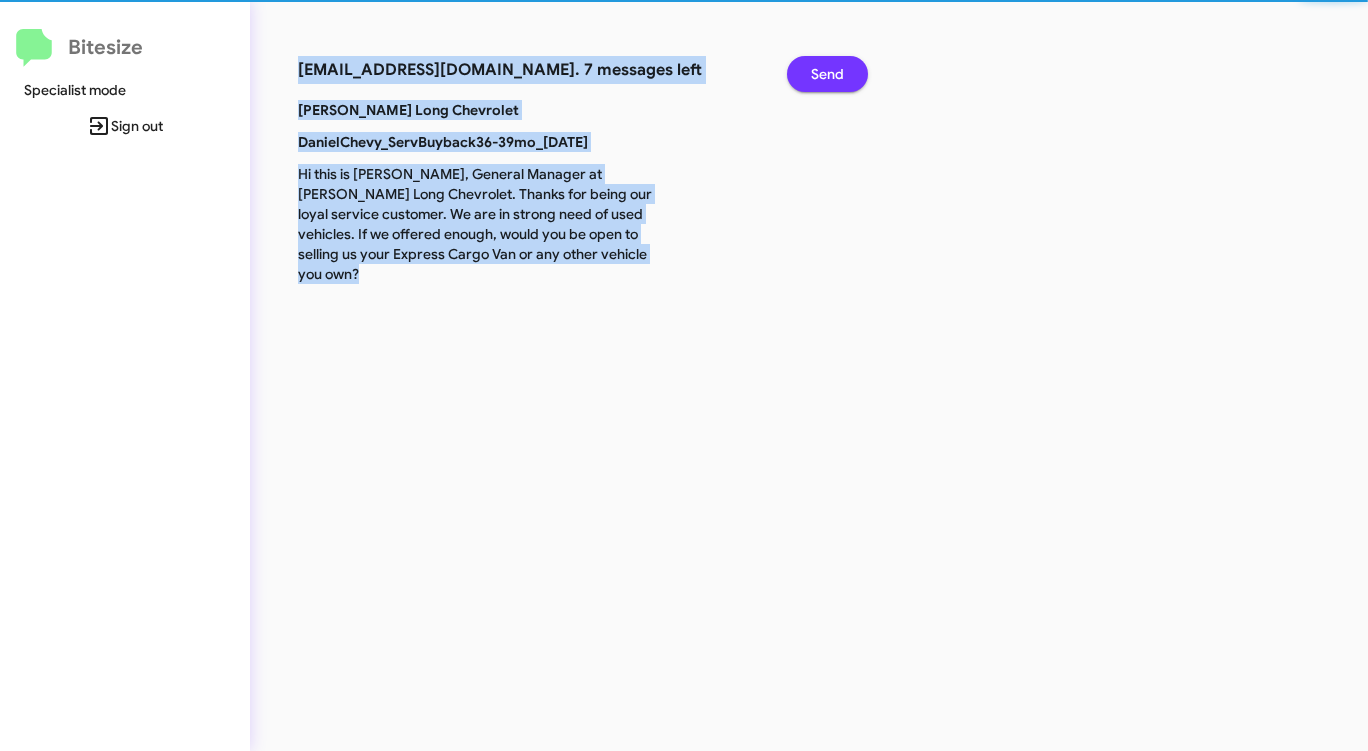 click on "Send" 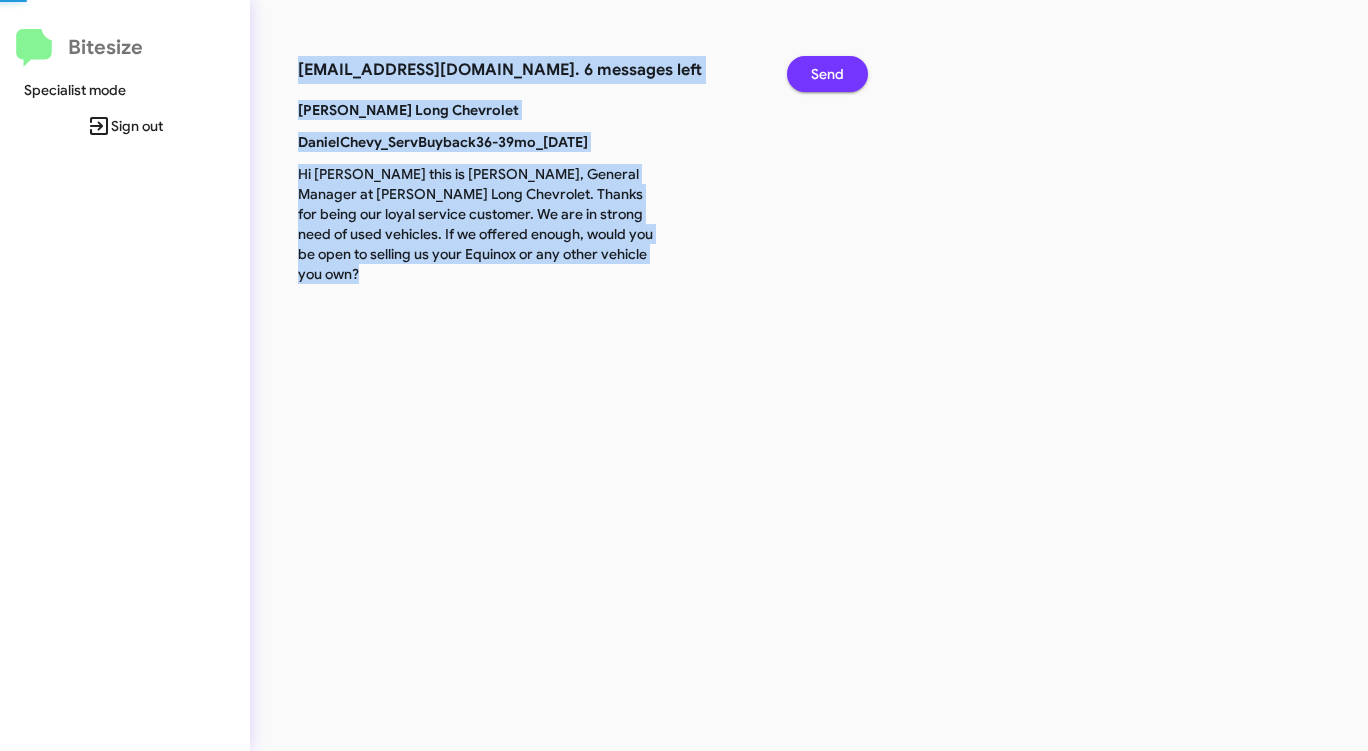 click on "Send" 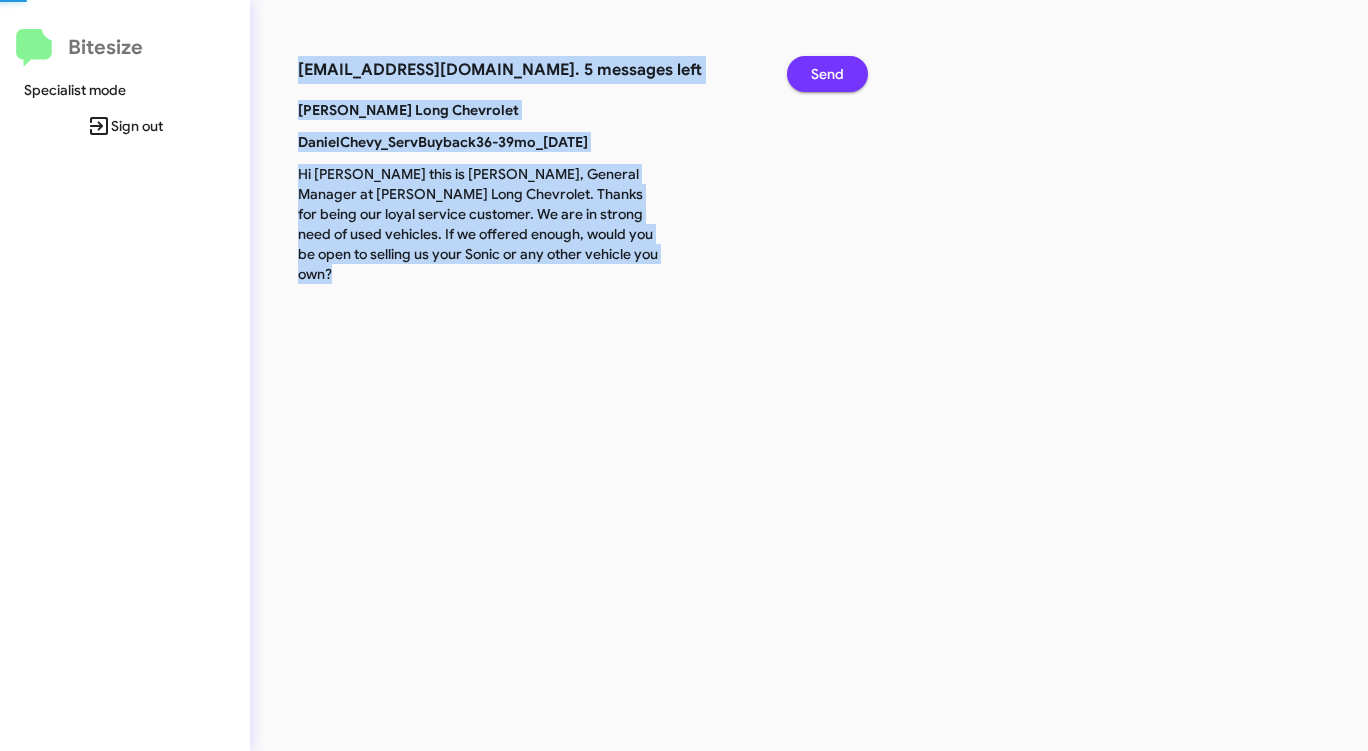 click on "Send" 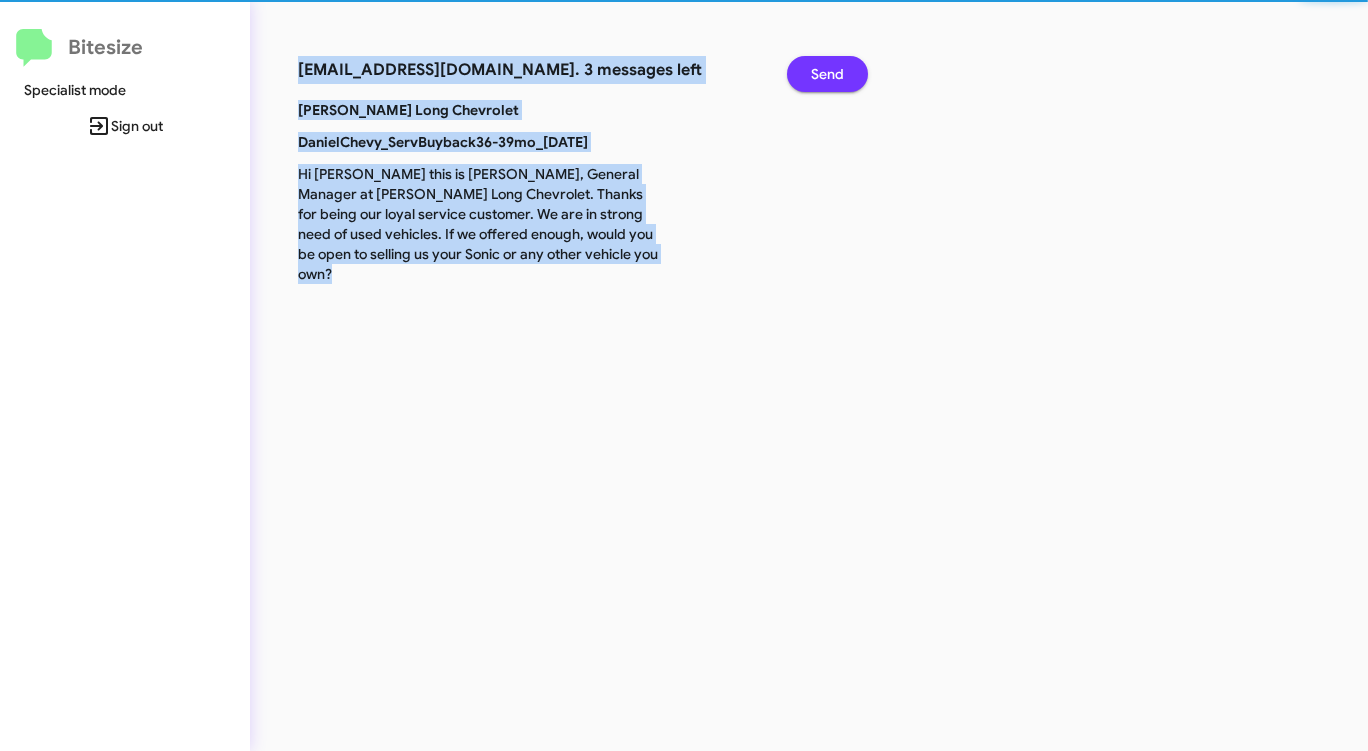 click on "Send" 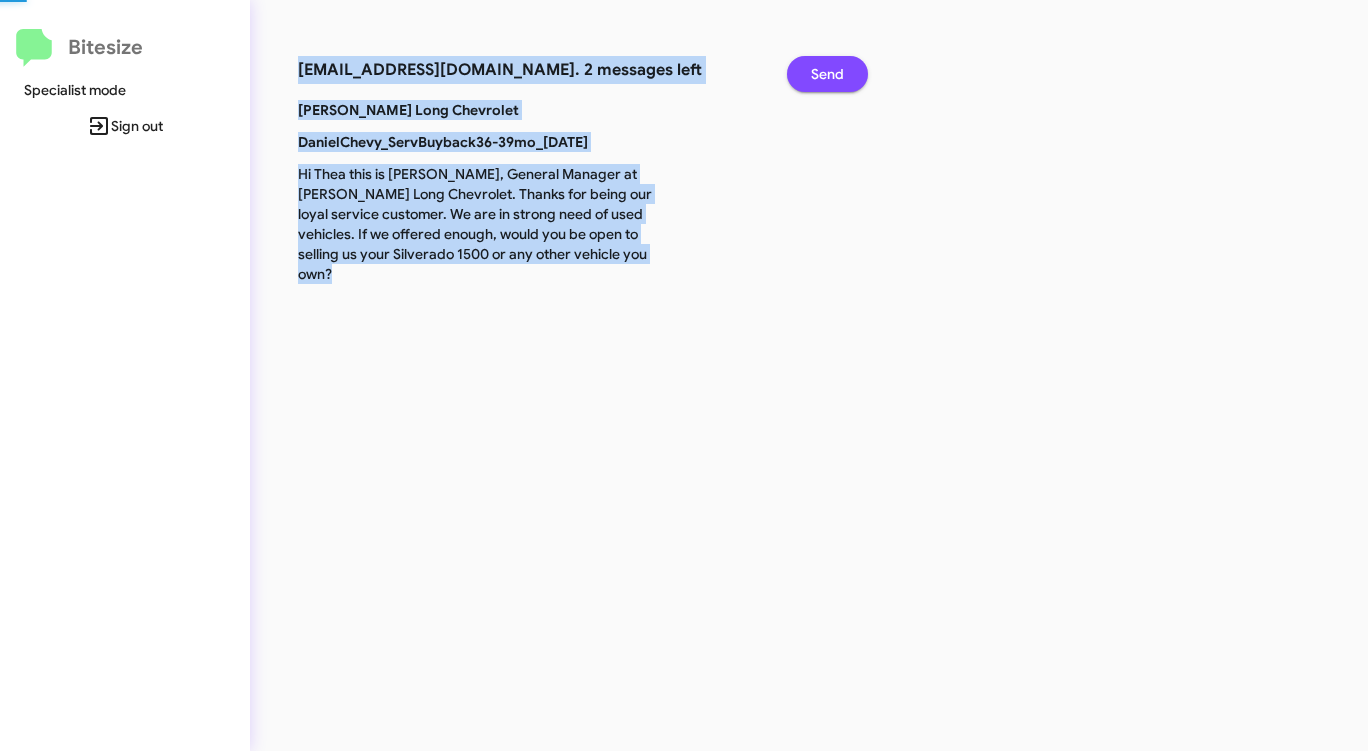 click on "Send" 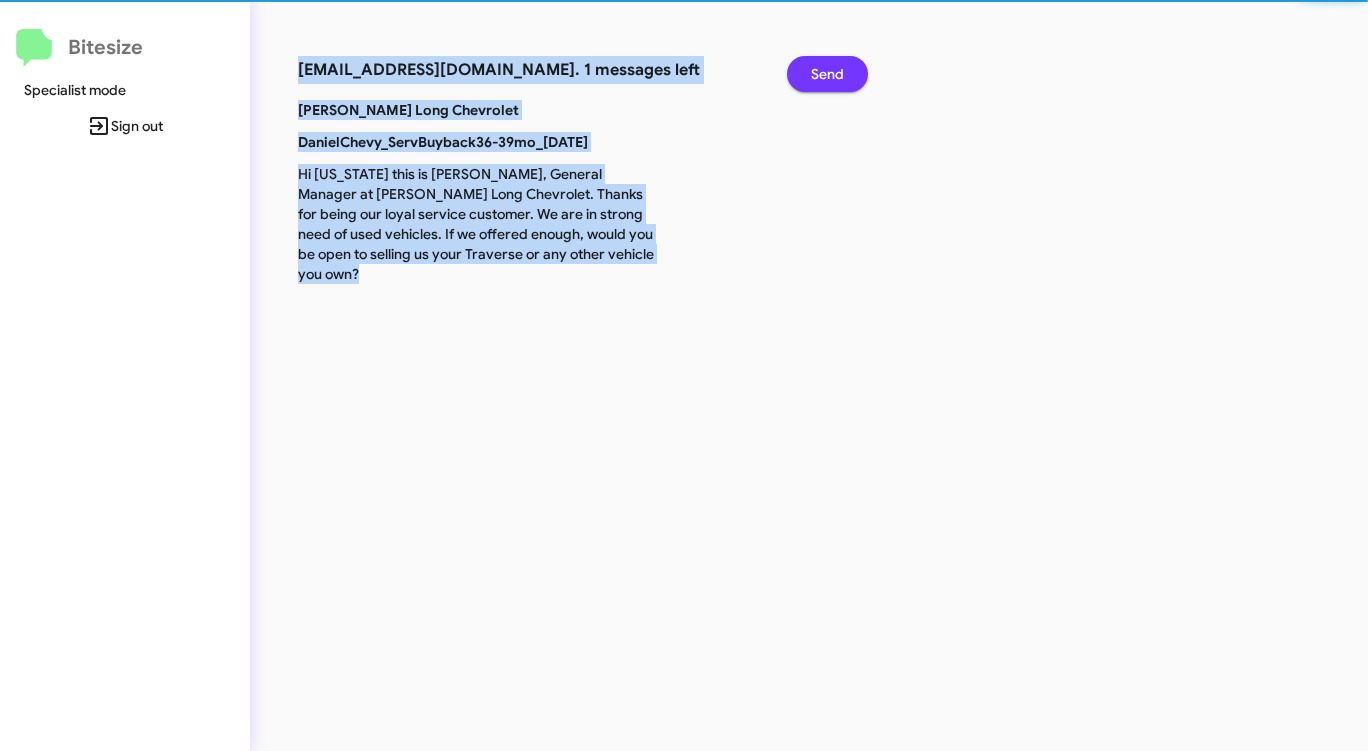 click on "Send" 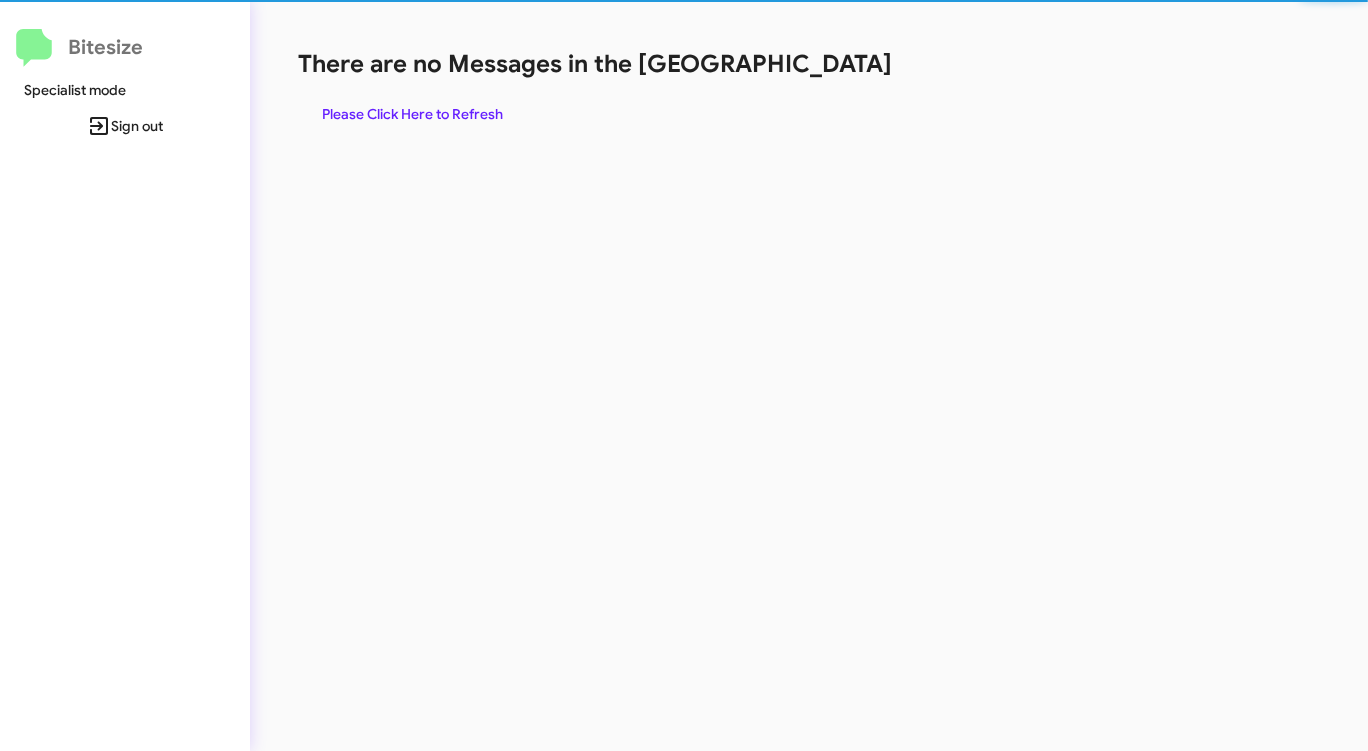 click on "There are no Messages in the Queue  Please Click Here to Refresh" 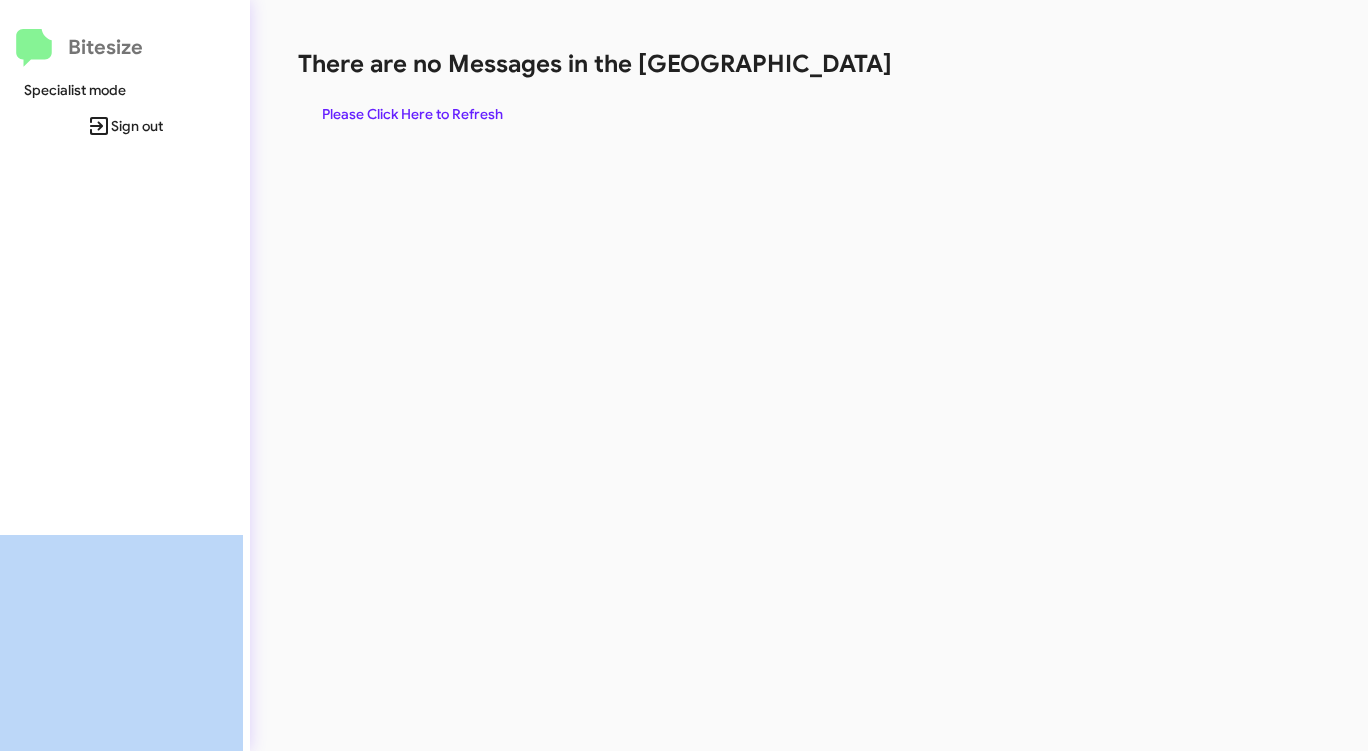 click on "There are no Messages in the Queue  Please Click Here to Refresh" 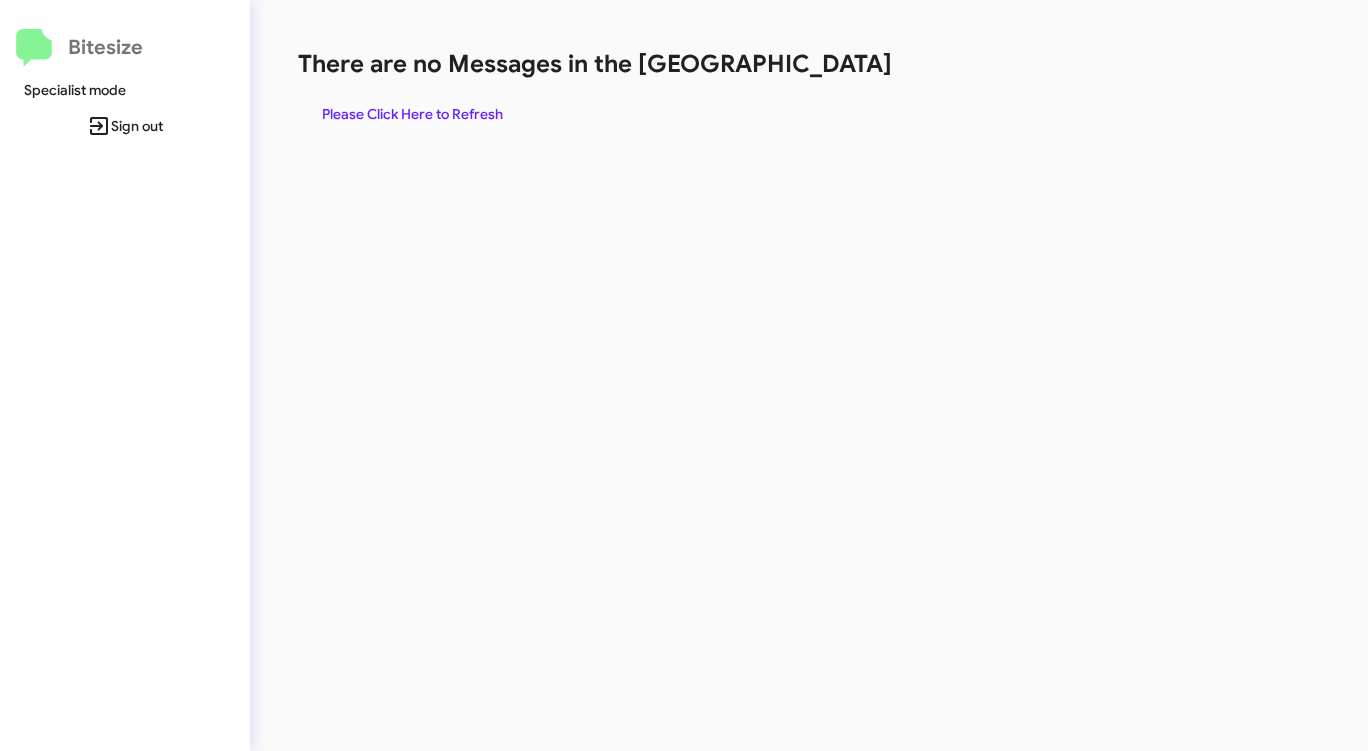 click on "There are no Messages in the Queue  Please Click Here to Refresh" 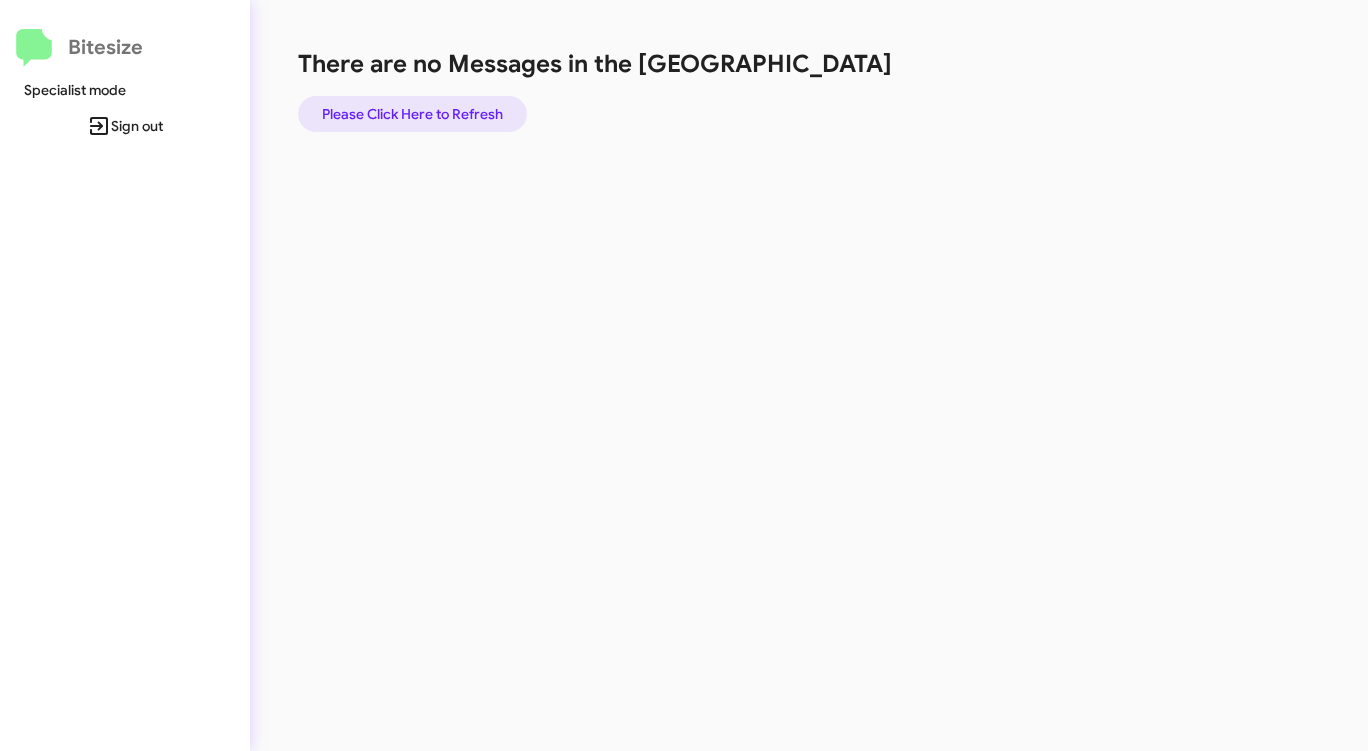 click on "Please Click Here to Refresh" 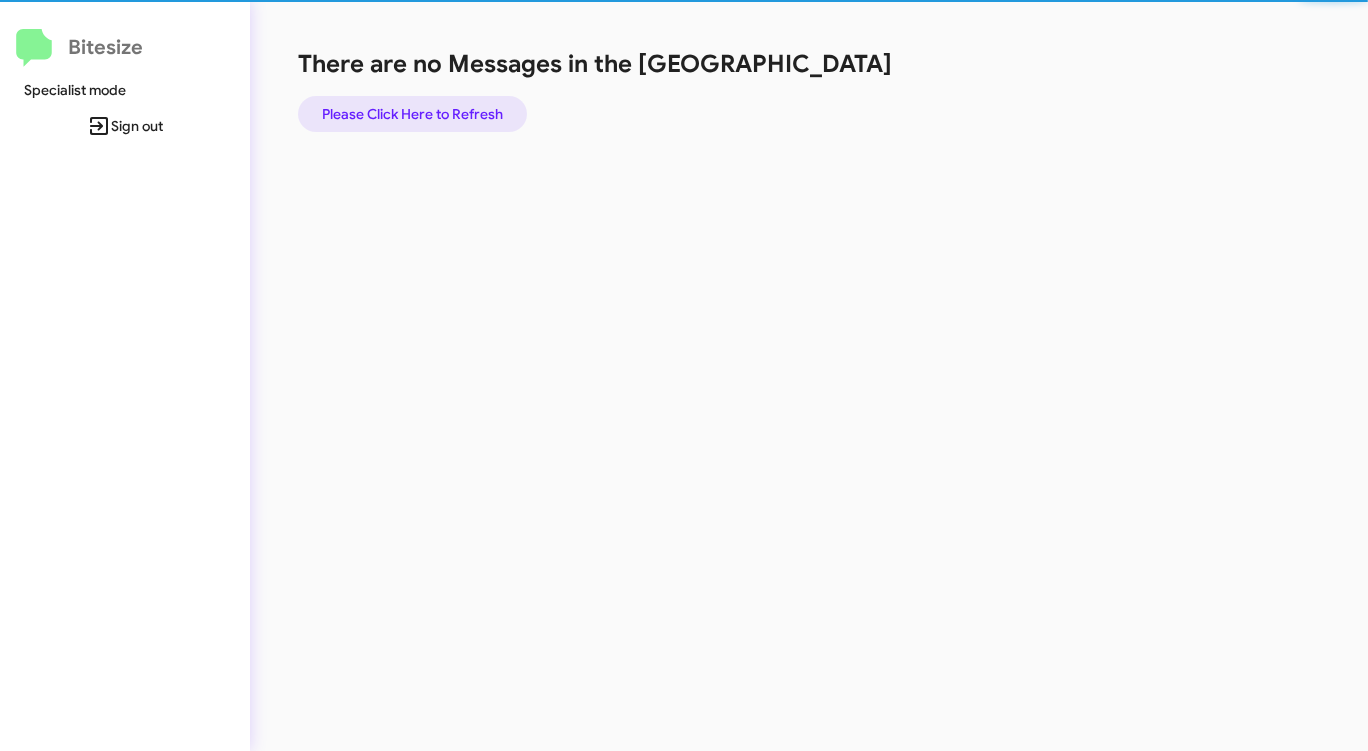 click on "Please Click Here to Refresh" 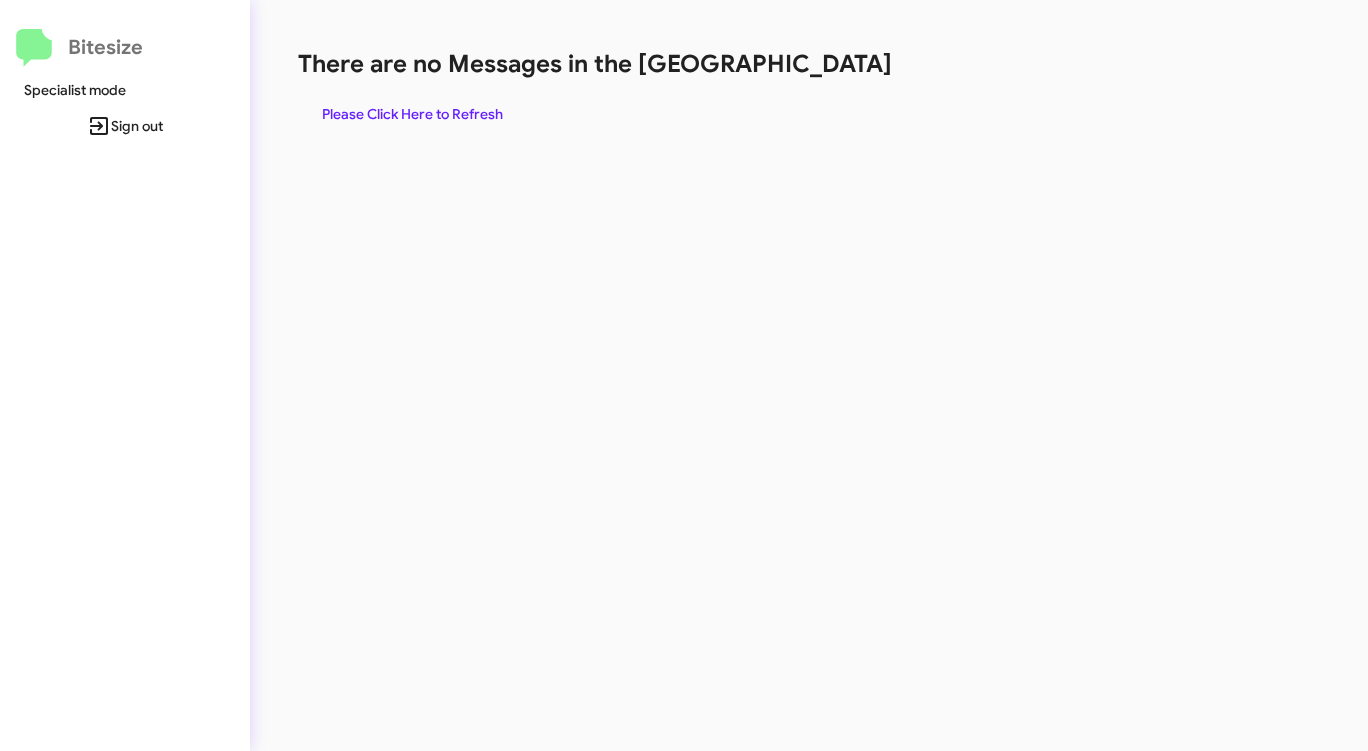 click on "Please Click Here to Refresh" 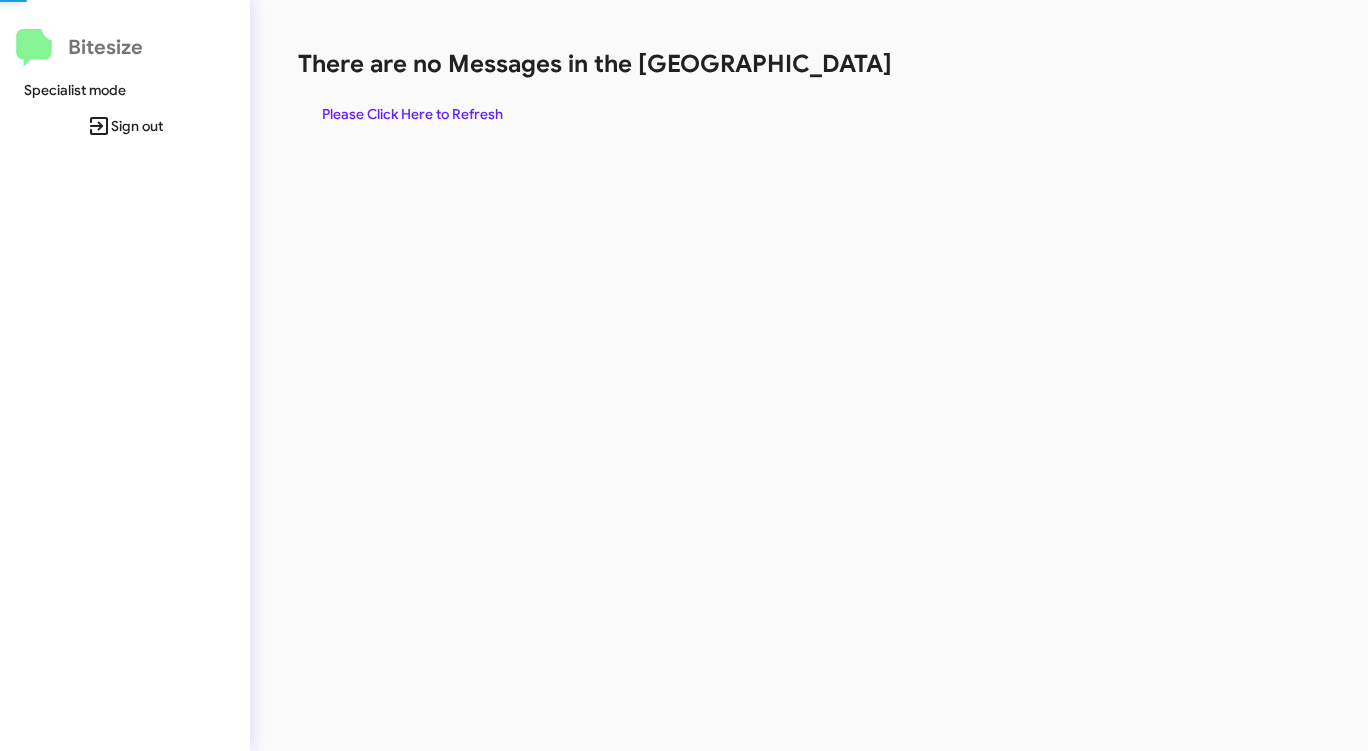 click on "Please Click Here to Refresh" 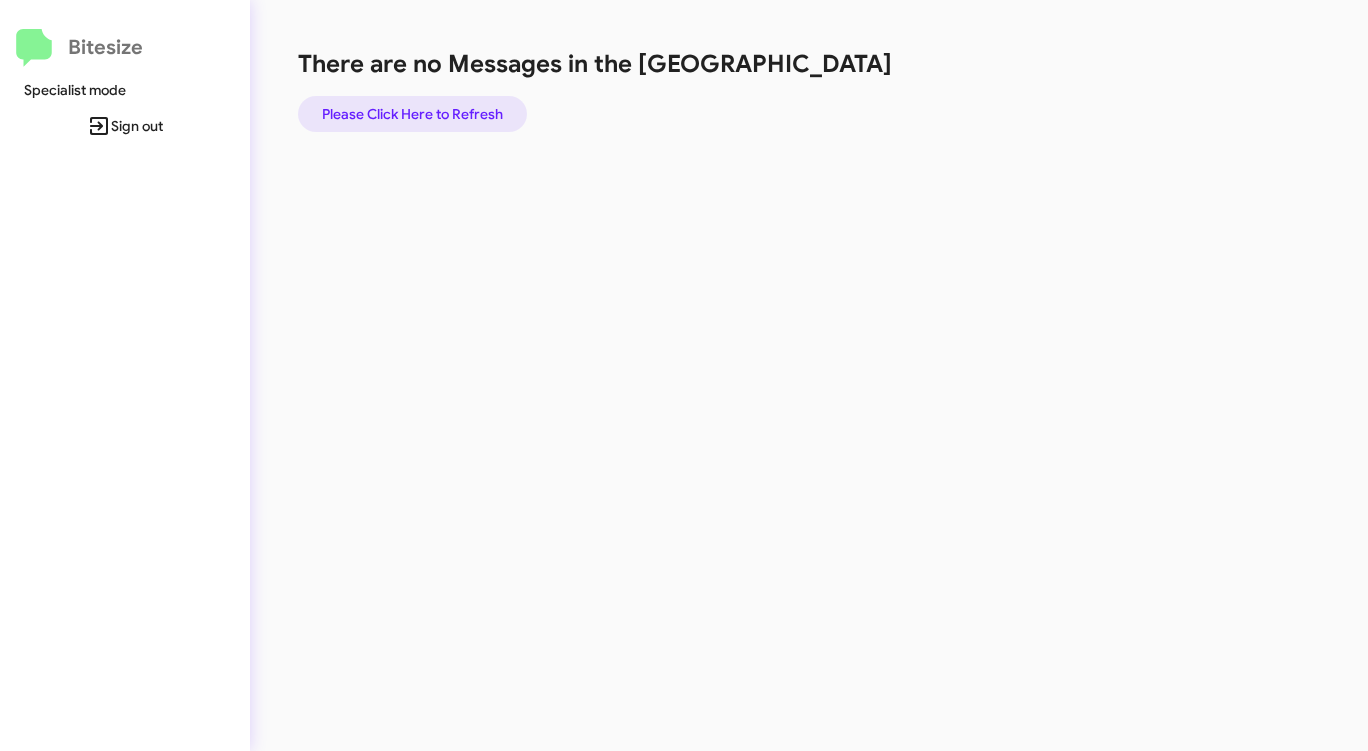 click on "Please Click Here to Refresh" 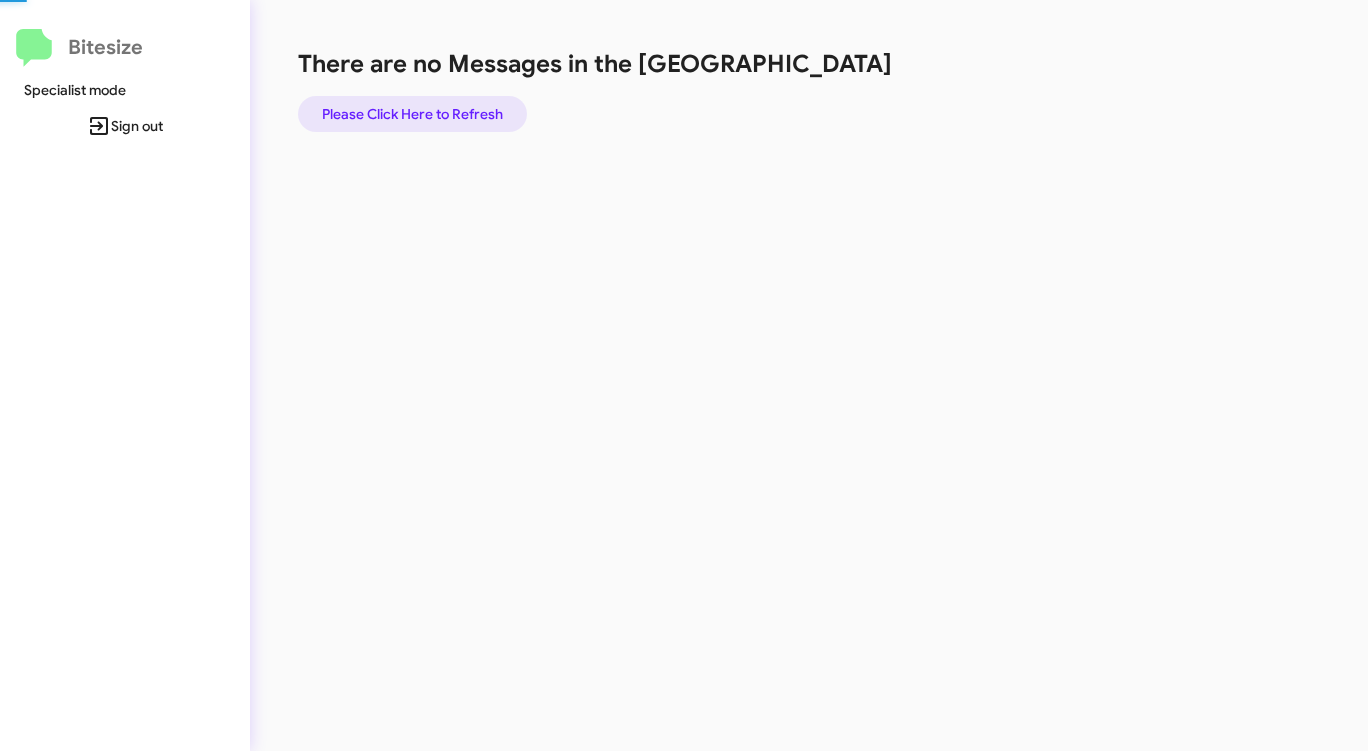 click on "Please Click Here to Refresh" 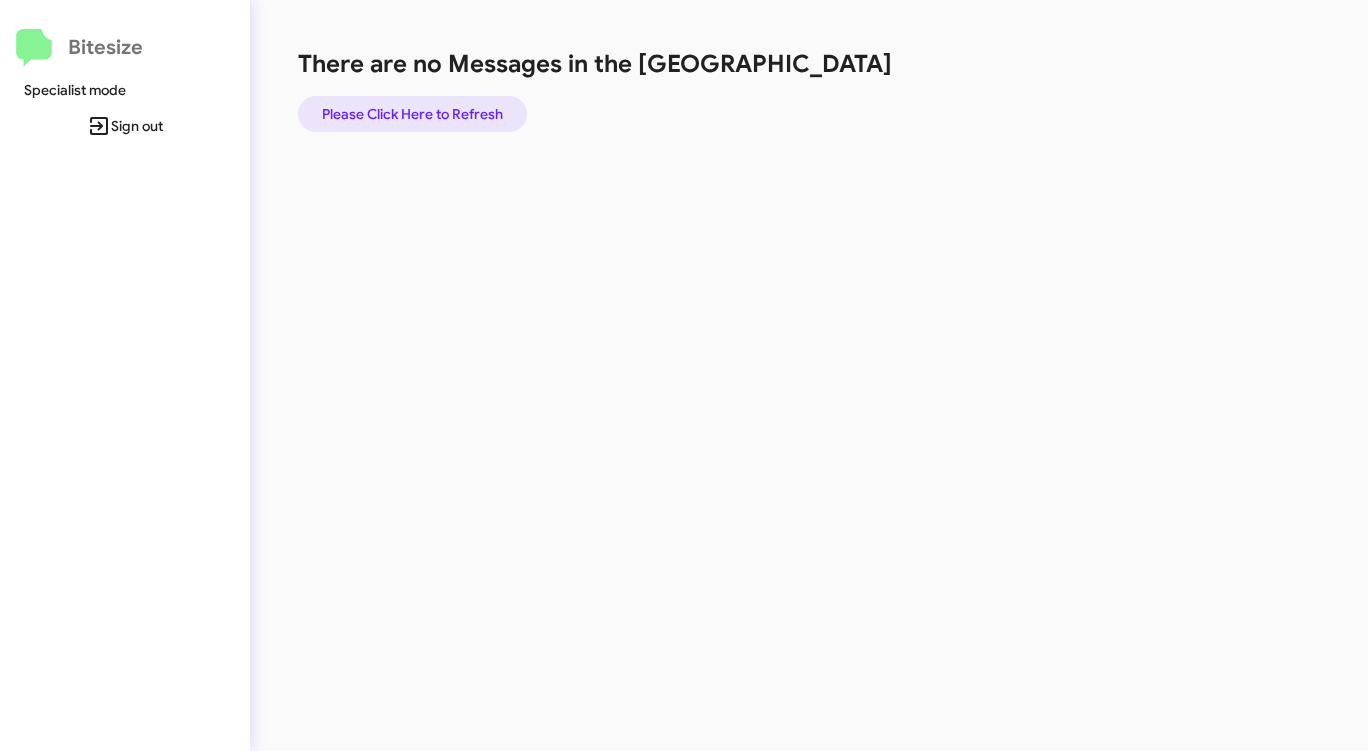click on "Please Click Here to Refresh" 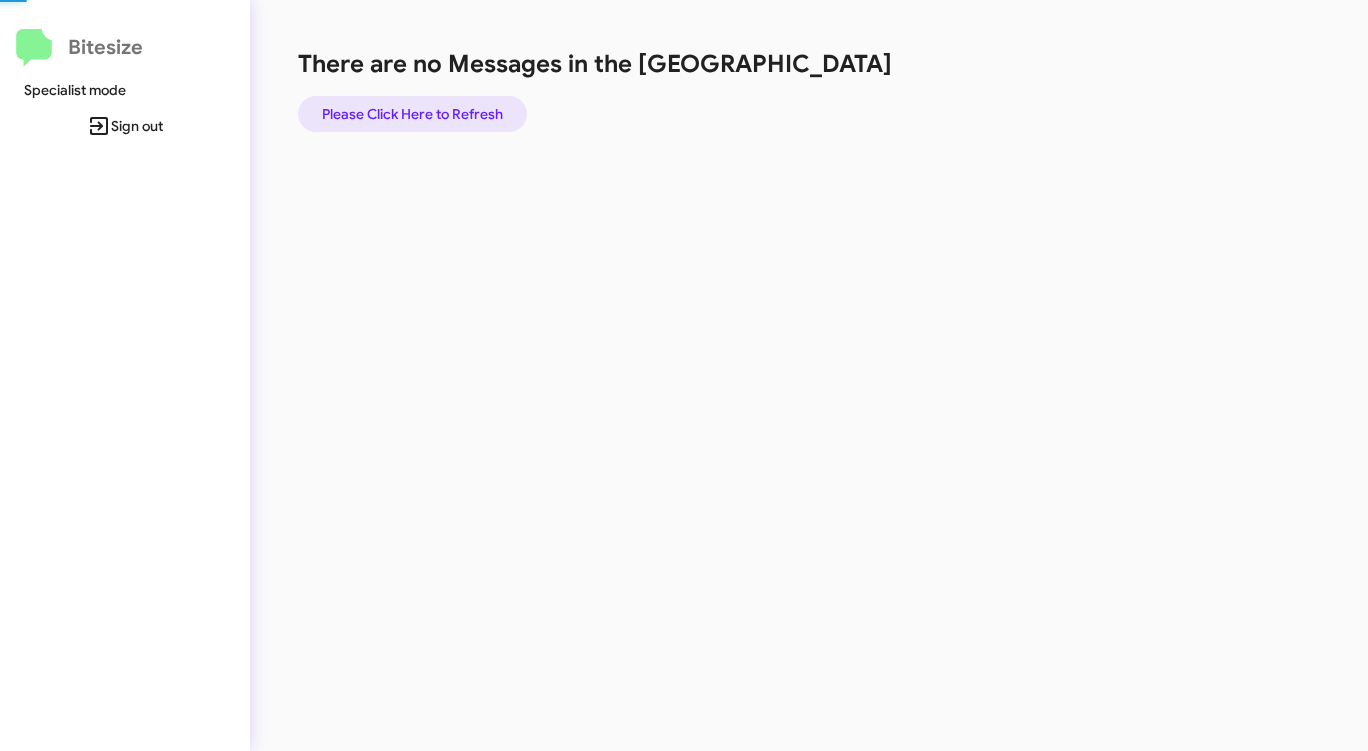 click on "Please Click Here to Refresh" 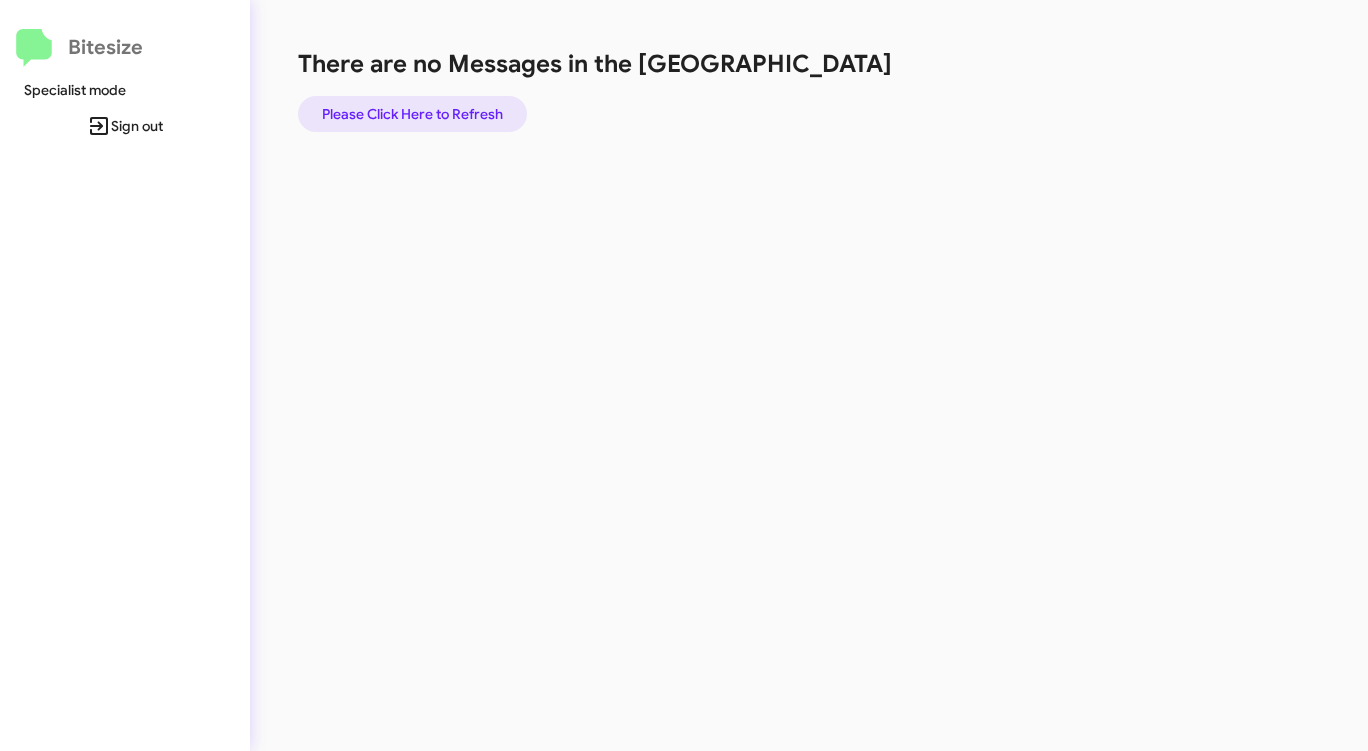click on "Please Click Here to Refresh" 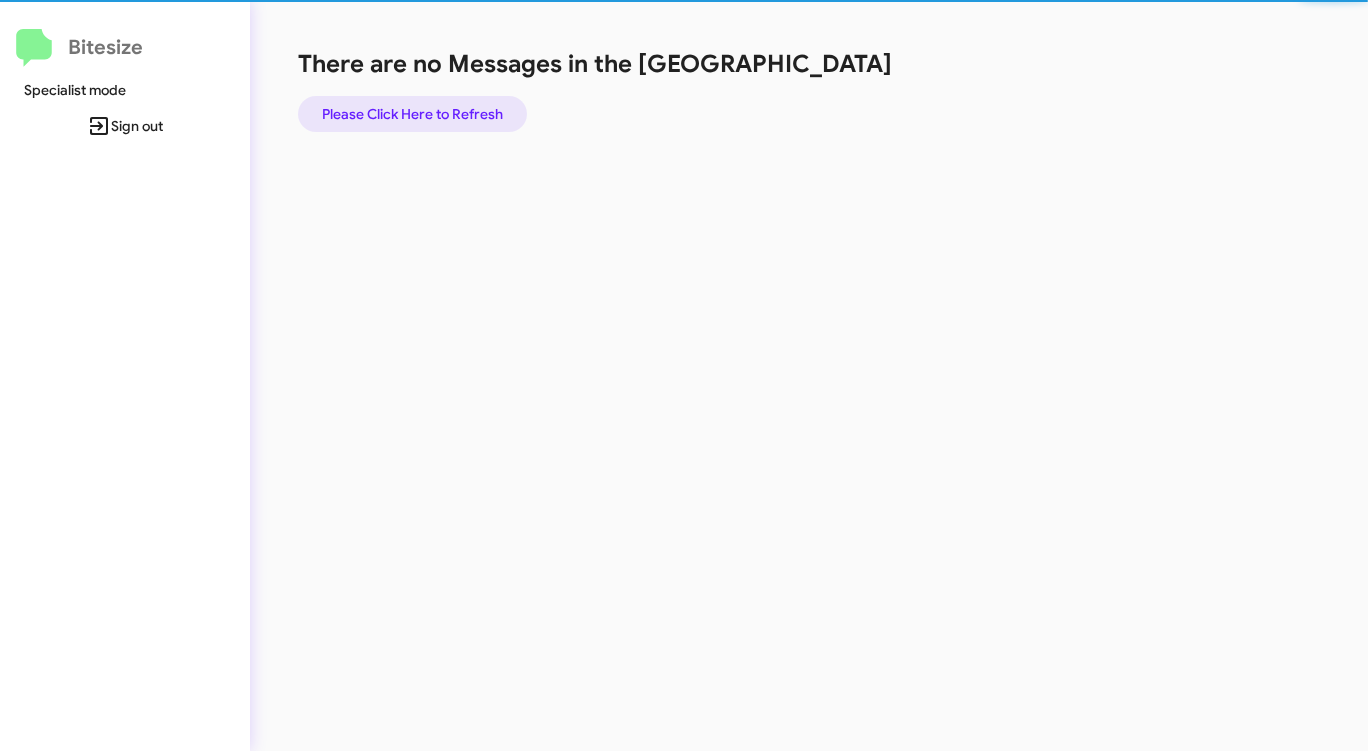 click on "Please Click Here to Refresh" 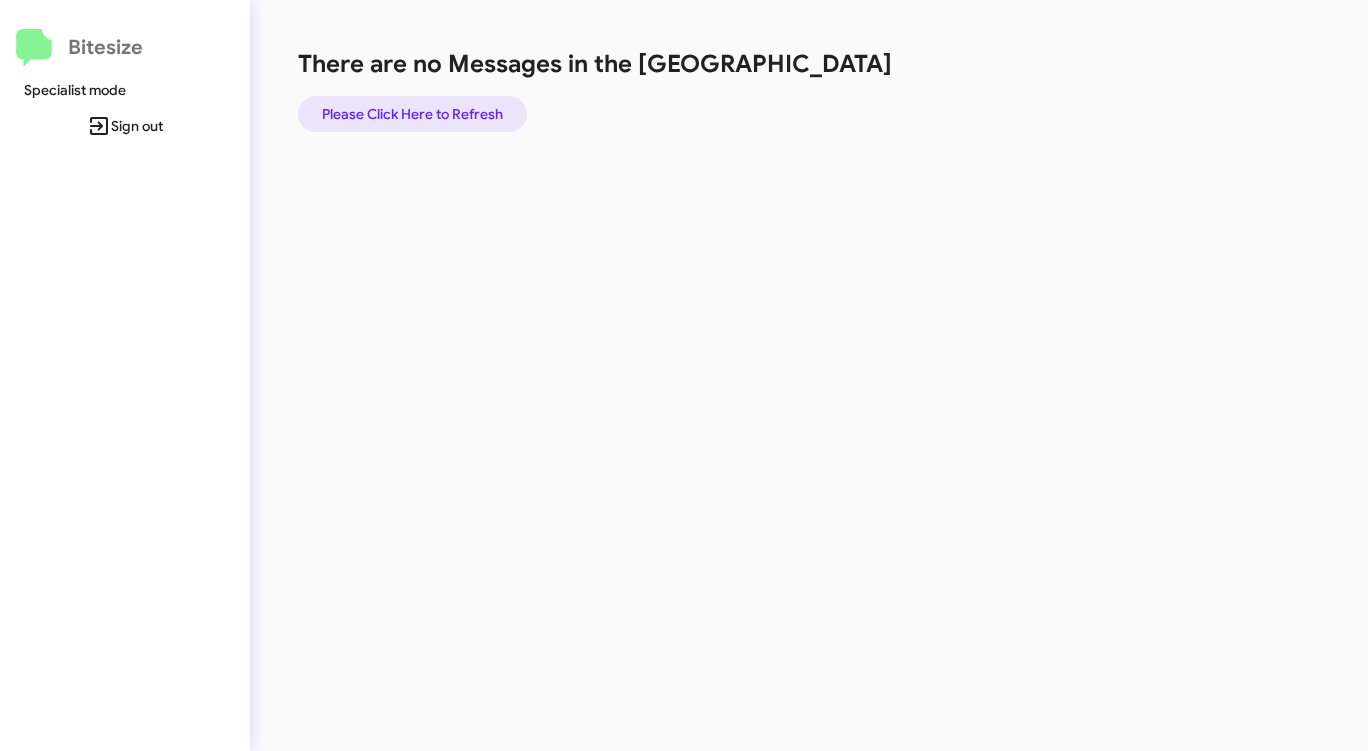 click on "Please Click Here to Refresh" 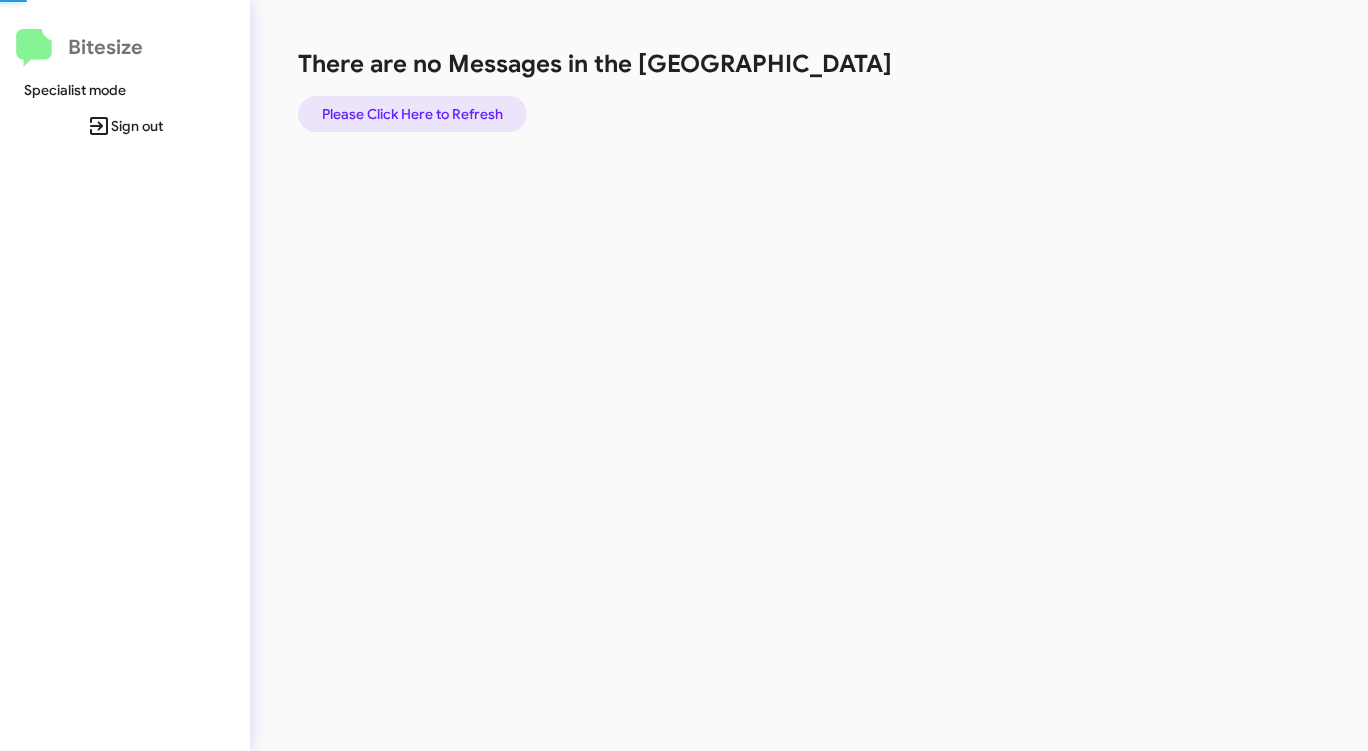 click on "Please Click Here to Refresh" 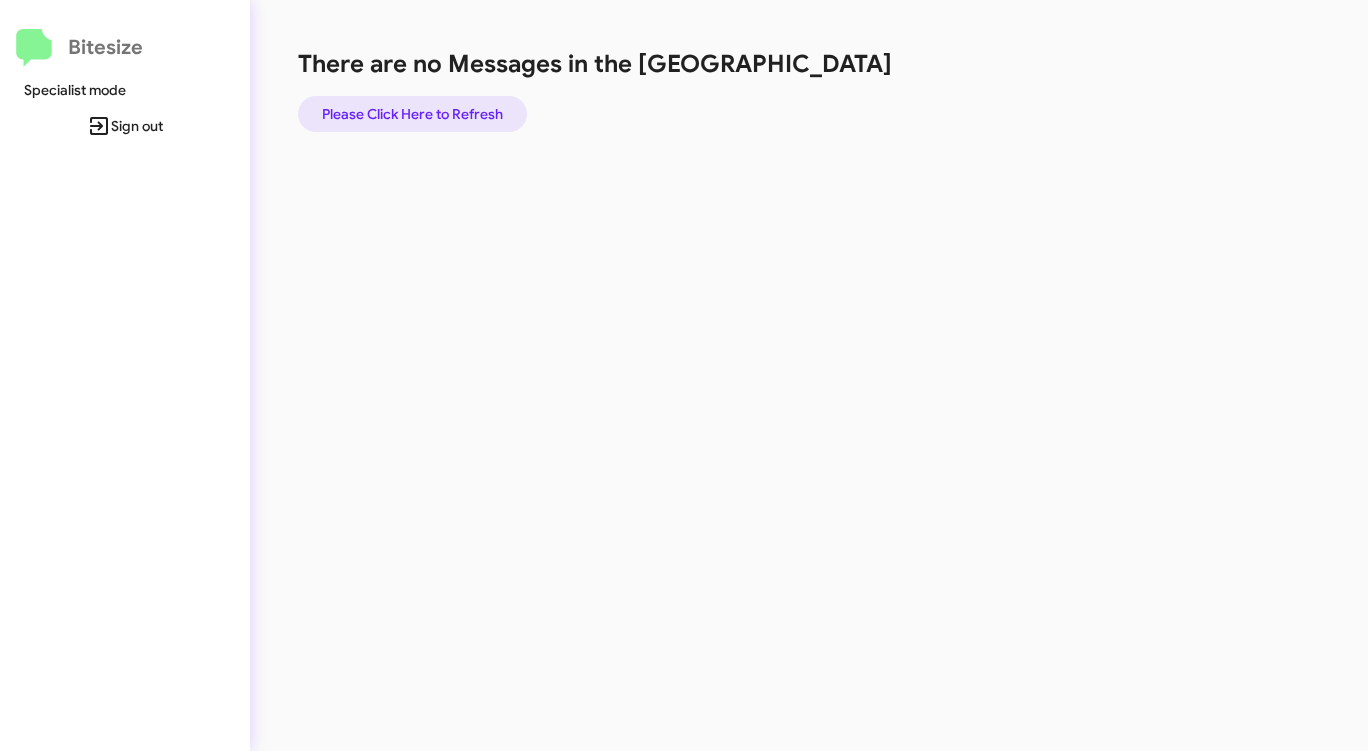 click on "Please Click Here to Refresh" 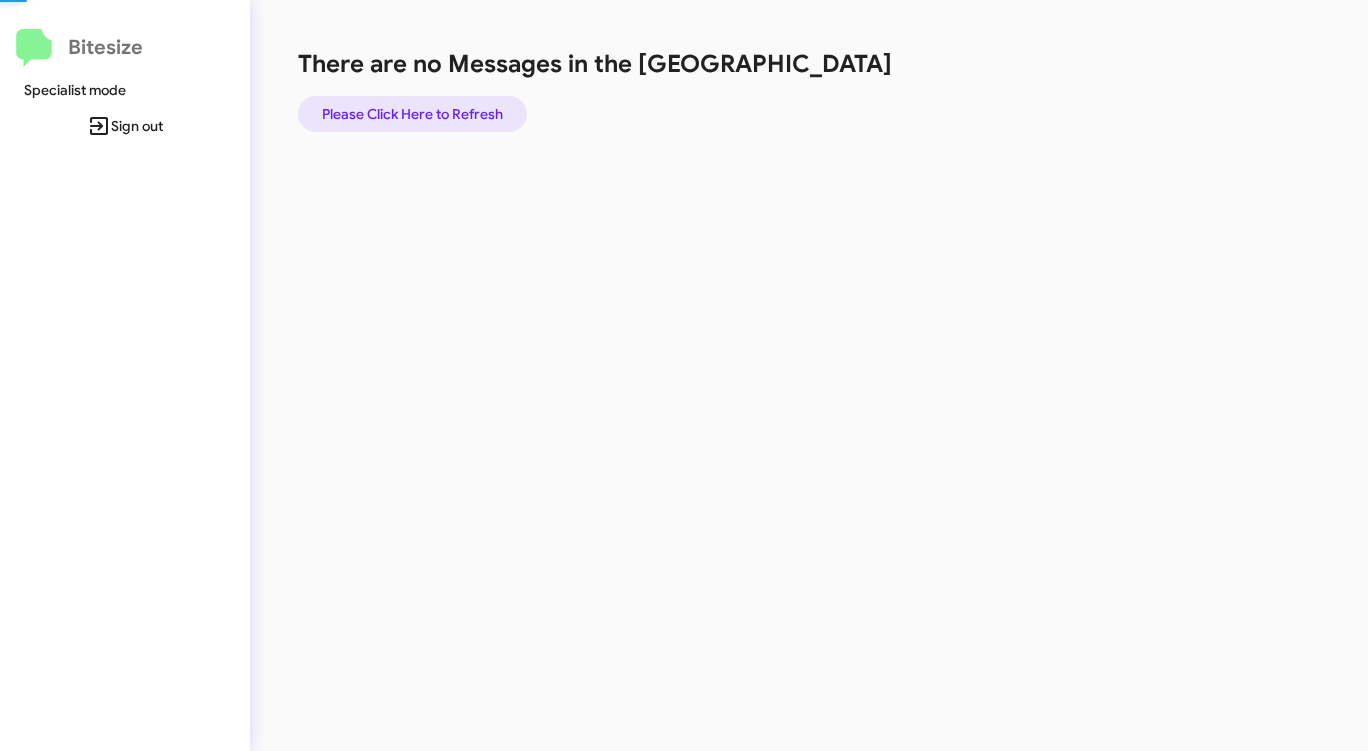 click on "Please Click Here to Refresh" 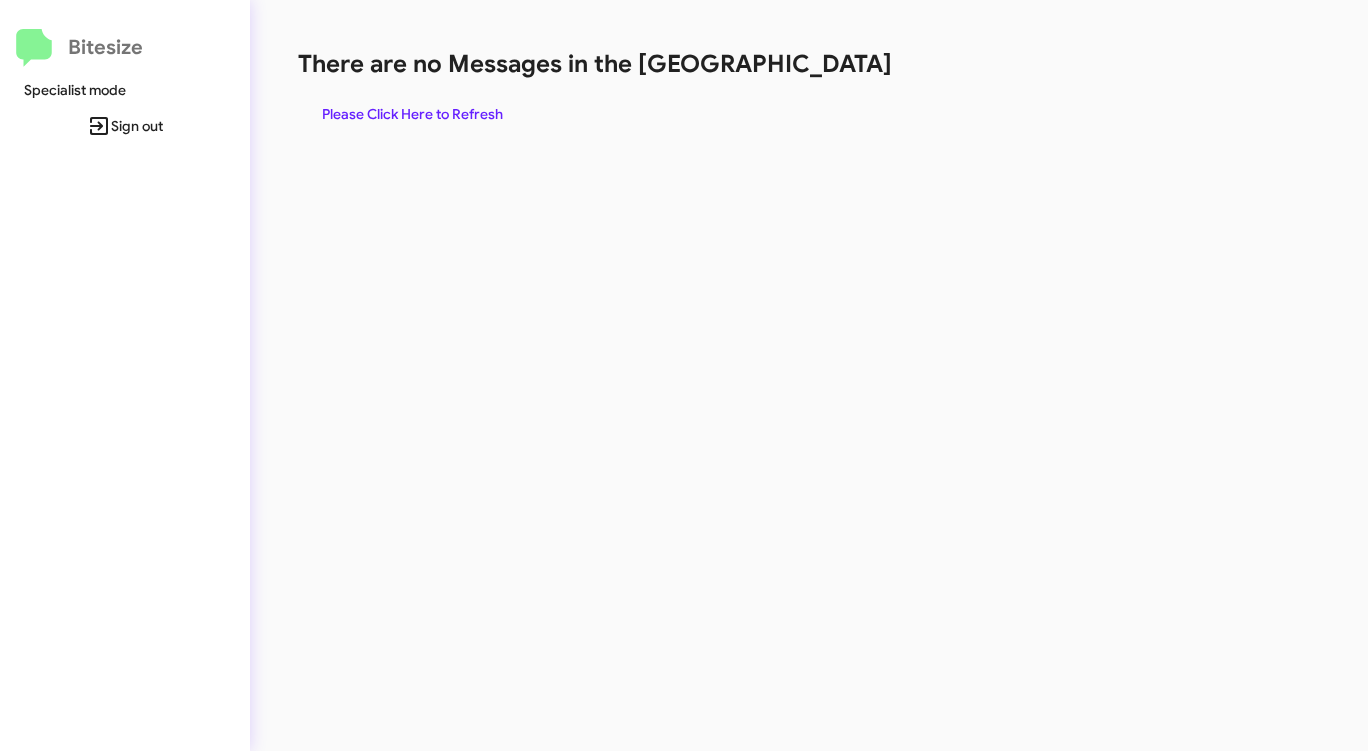 click on "Please Click Here to Refresh" 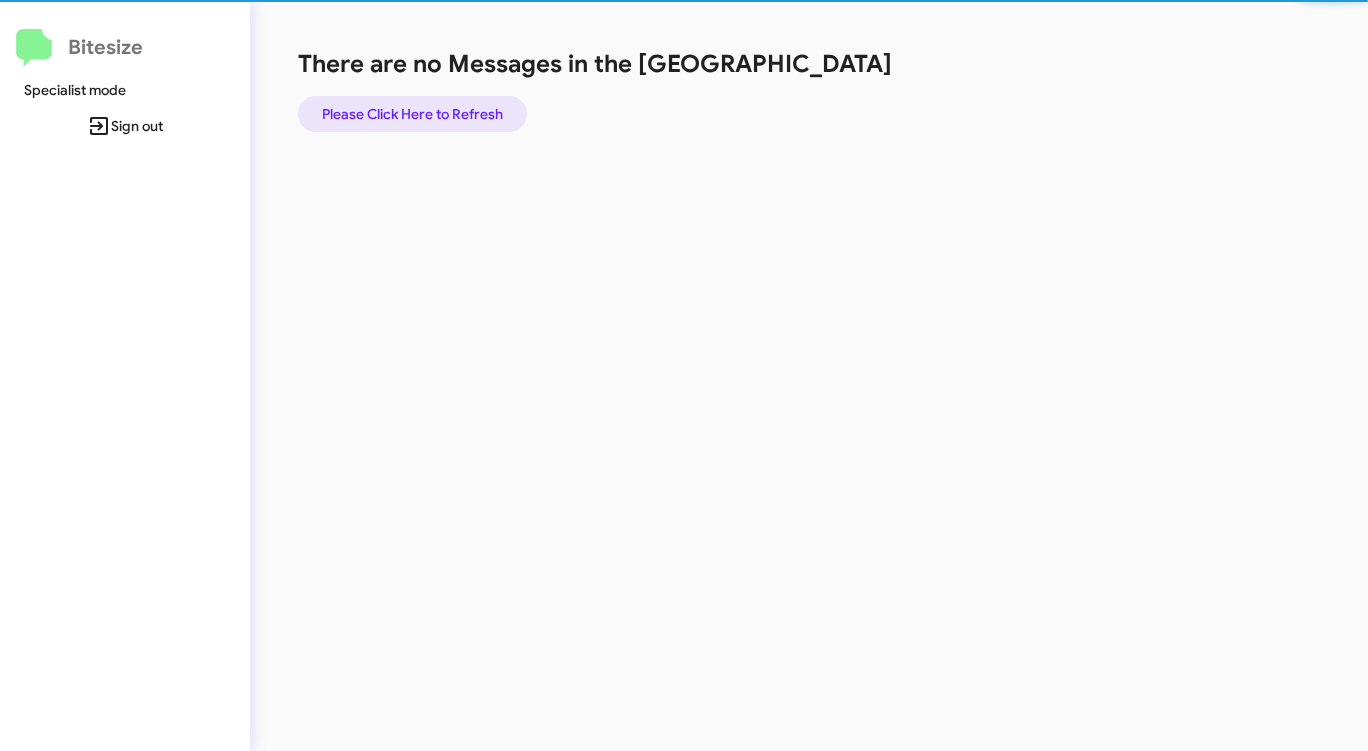 click on "Please Click Here to Refresh" 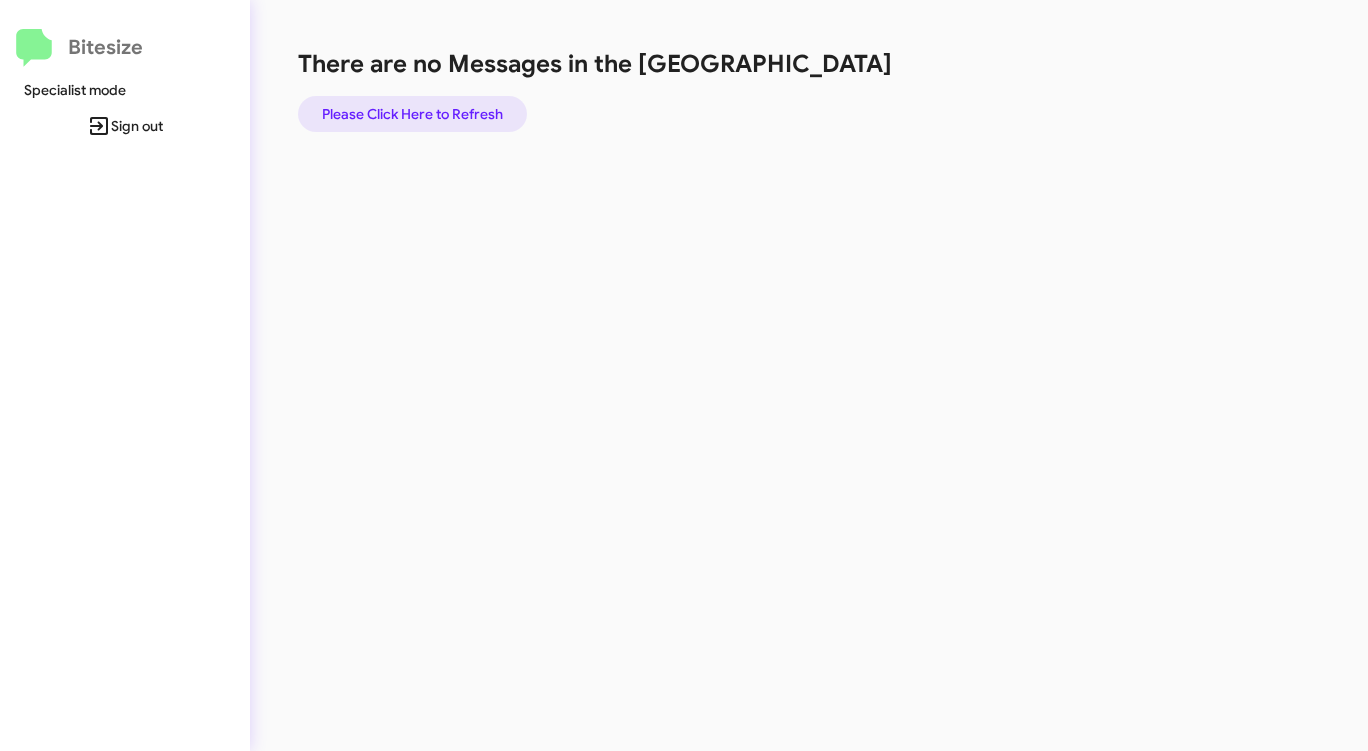click on "Please Click Here to Refresh" 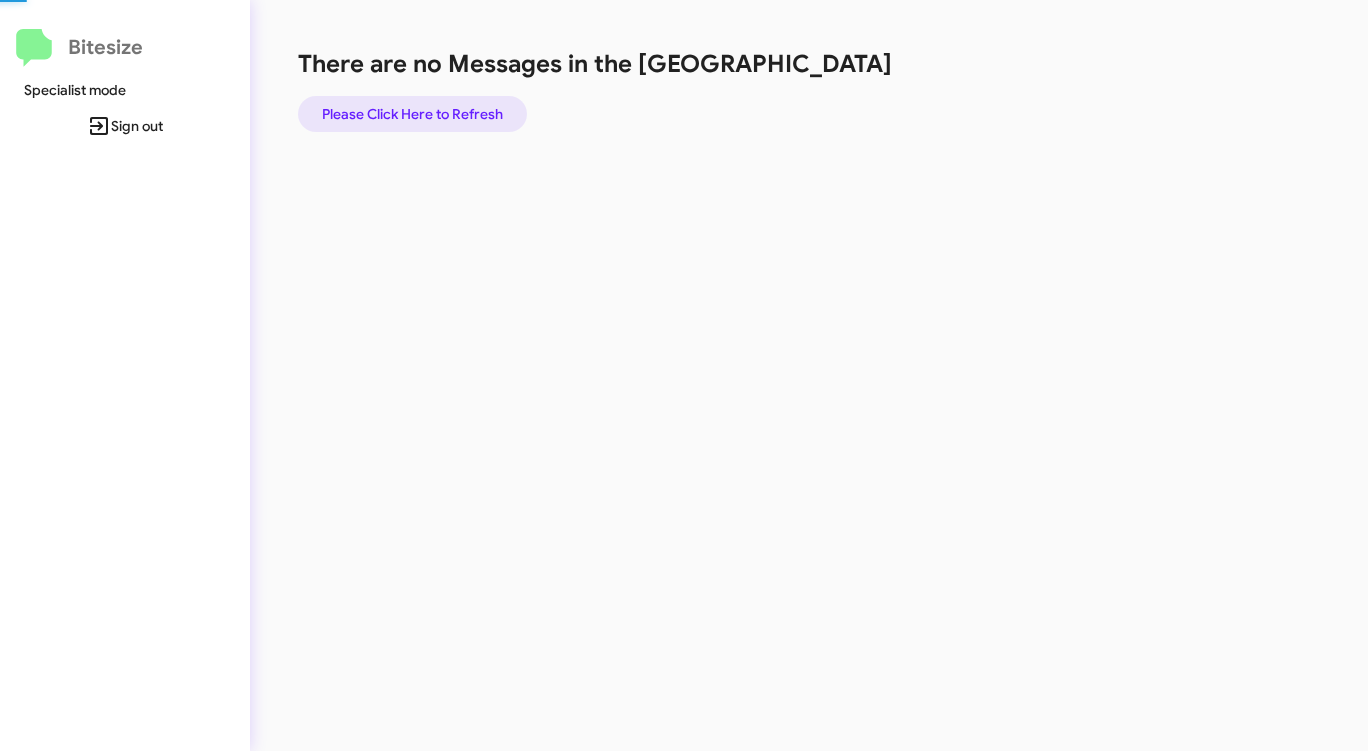 click on "Please Click Here to Refresh" 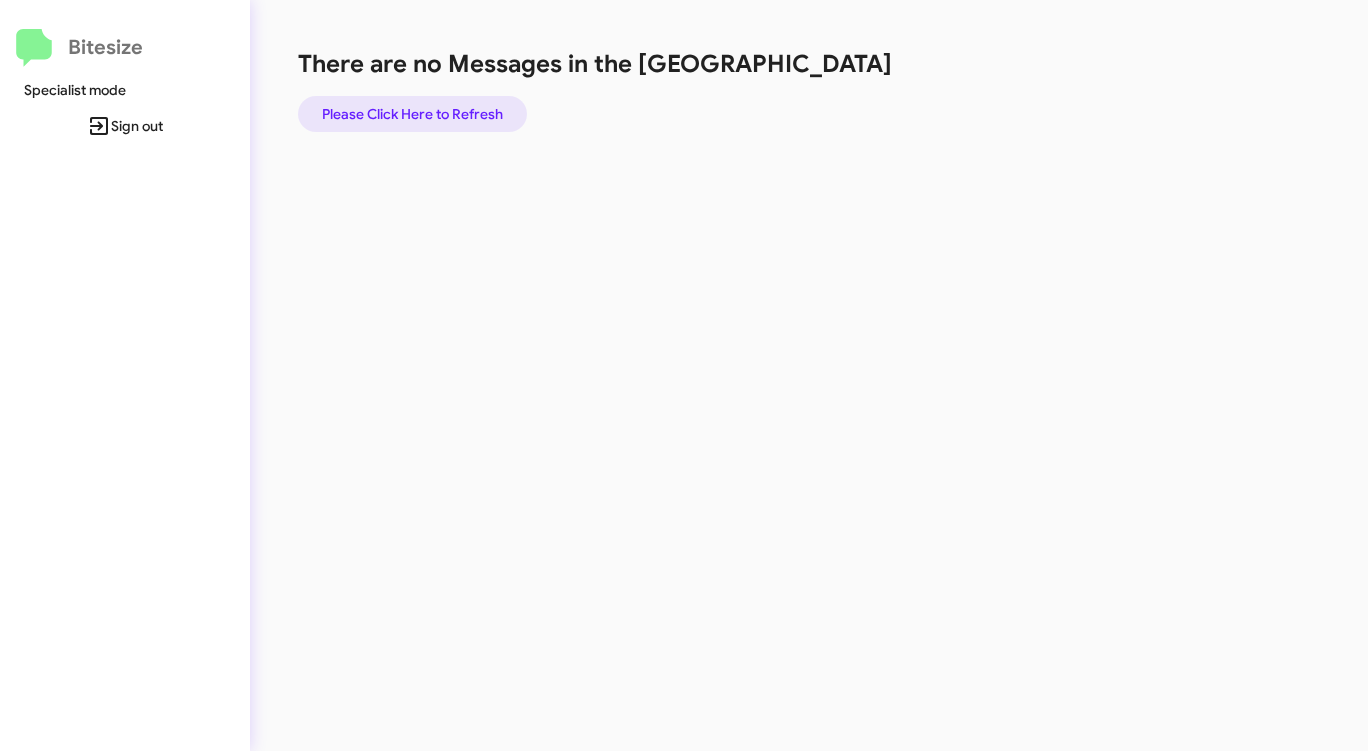 click on "Please Click Here to Refresh" 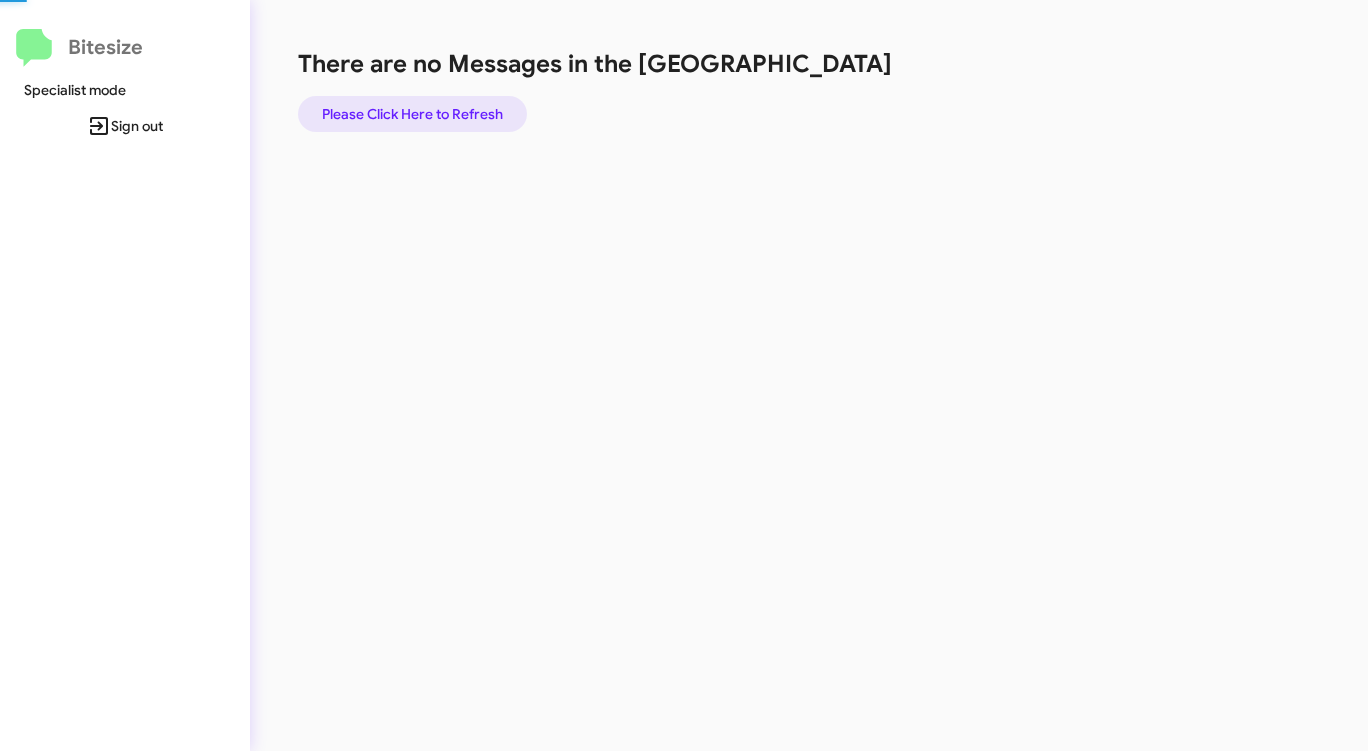 click on "Please Click Here to Refresh" 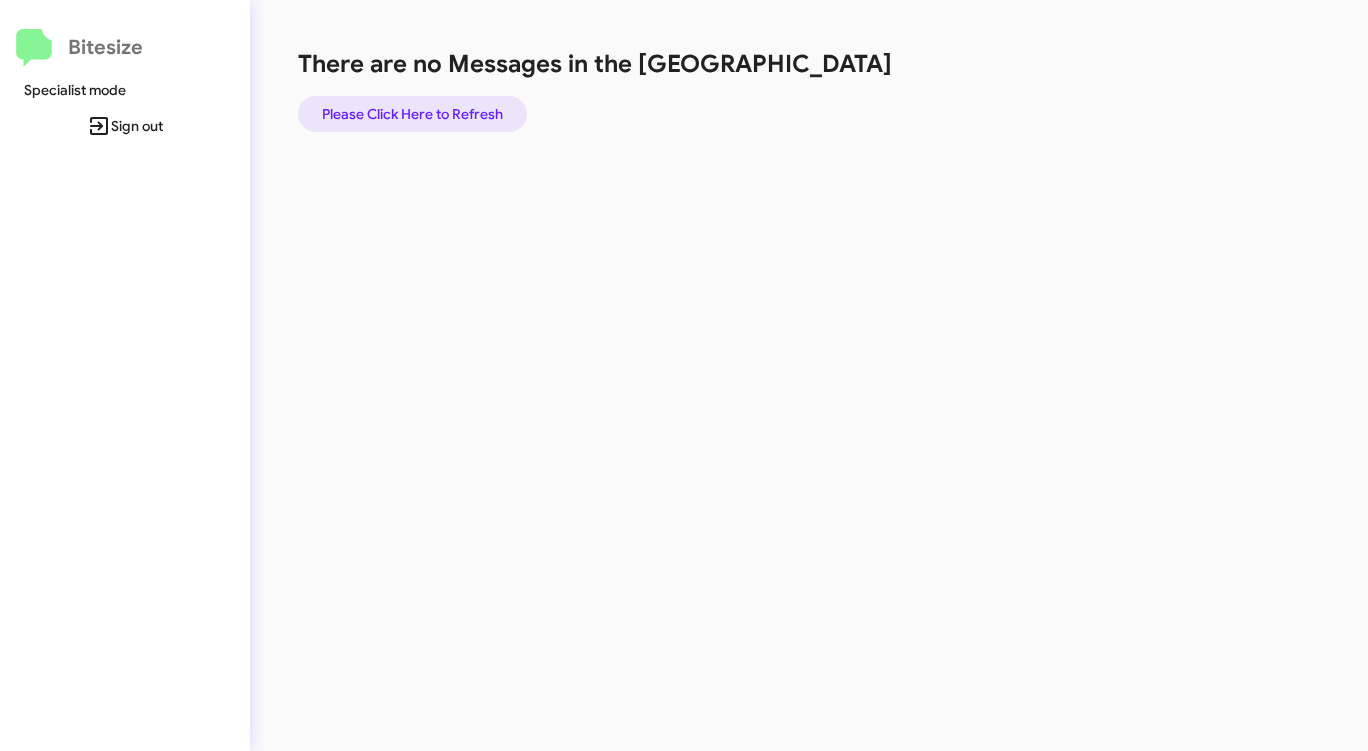 click on "Please Click Here to Refresh" 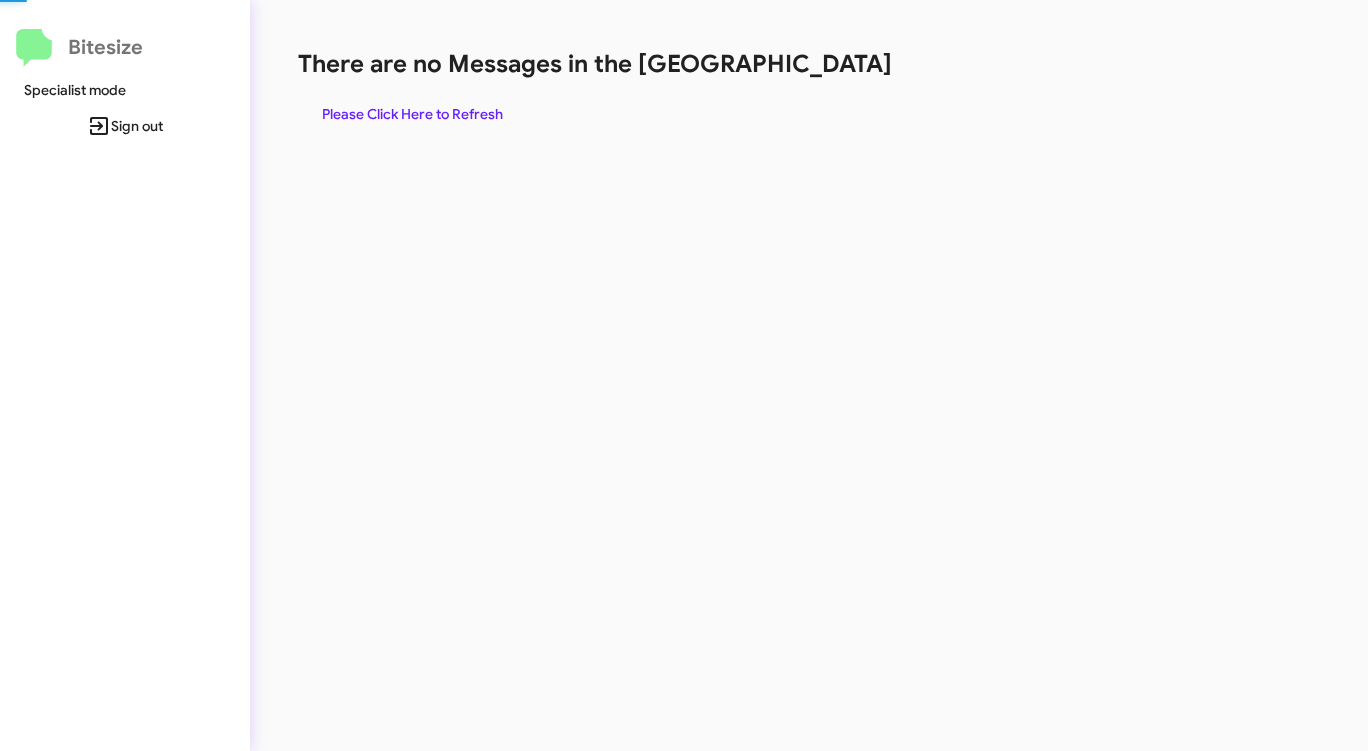 click on "Please Click Here to Refresh" 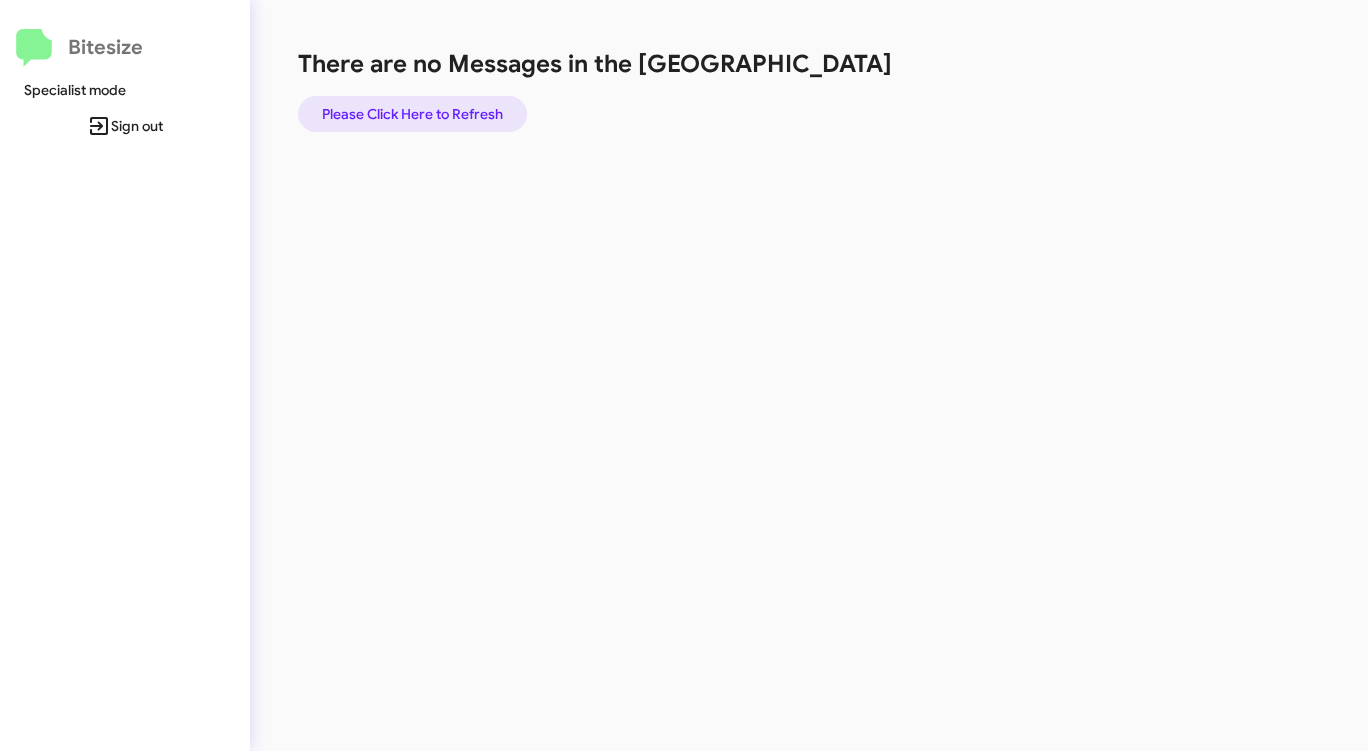click on "Please Click Here to Refresh" 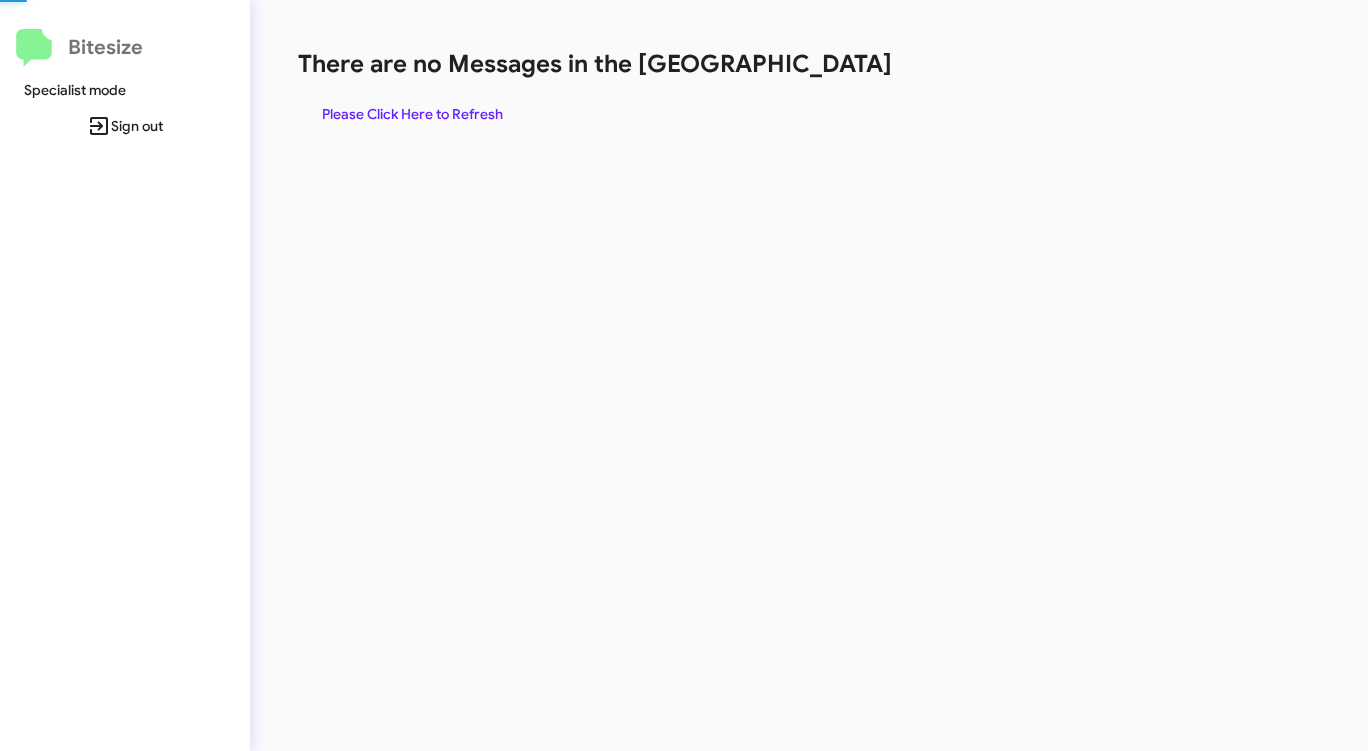 click on "Please Click Here to Refresh" 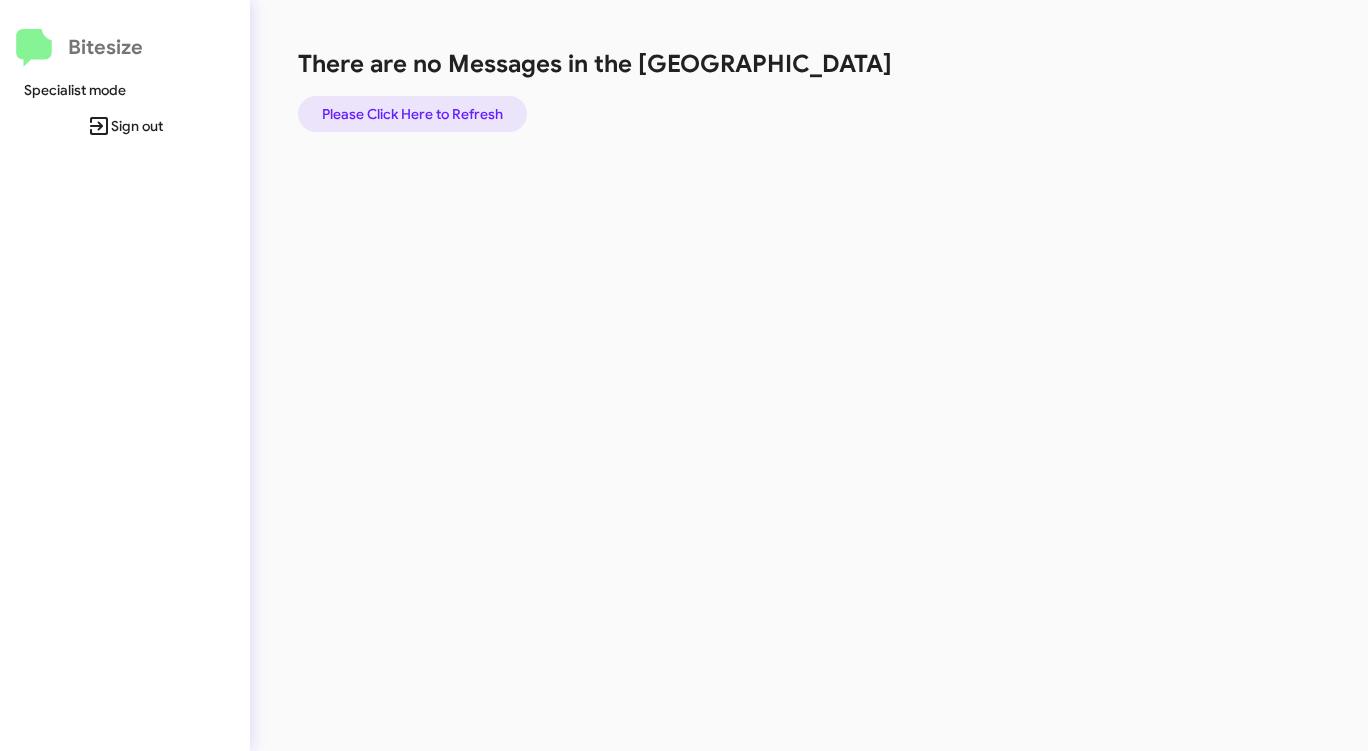 click on "Please Click Here to Refresh" 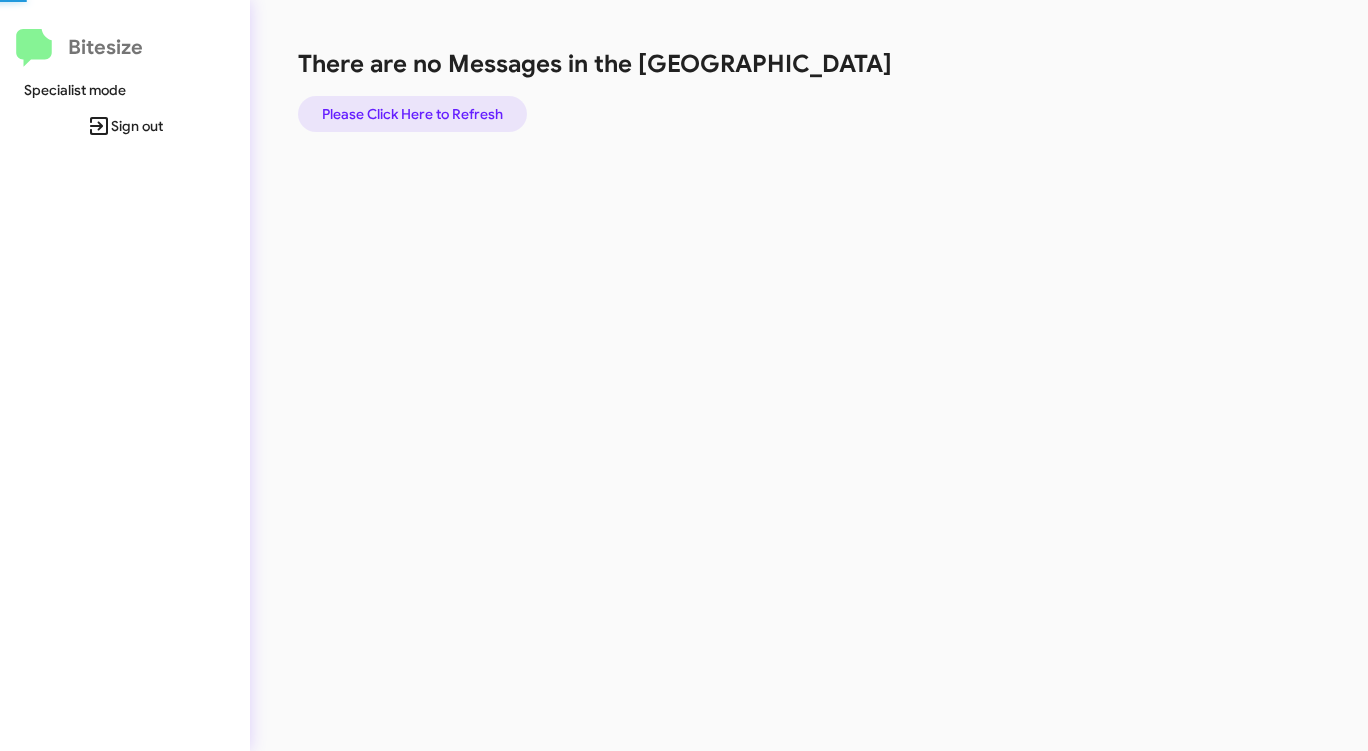 click on "Please Click Here to Refresh" 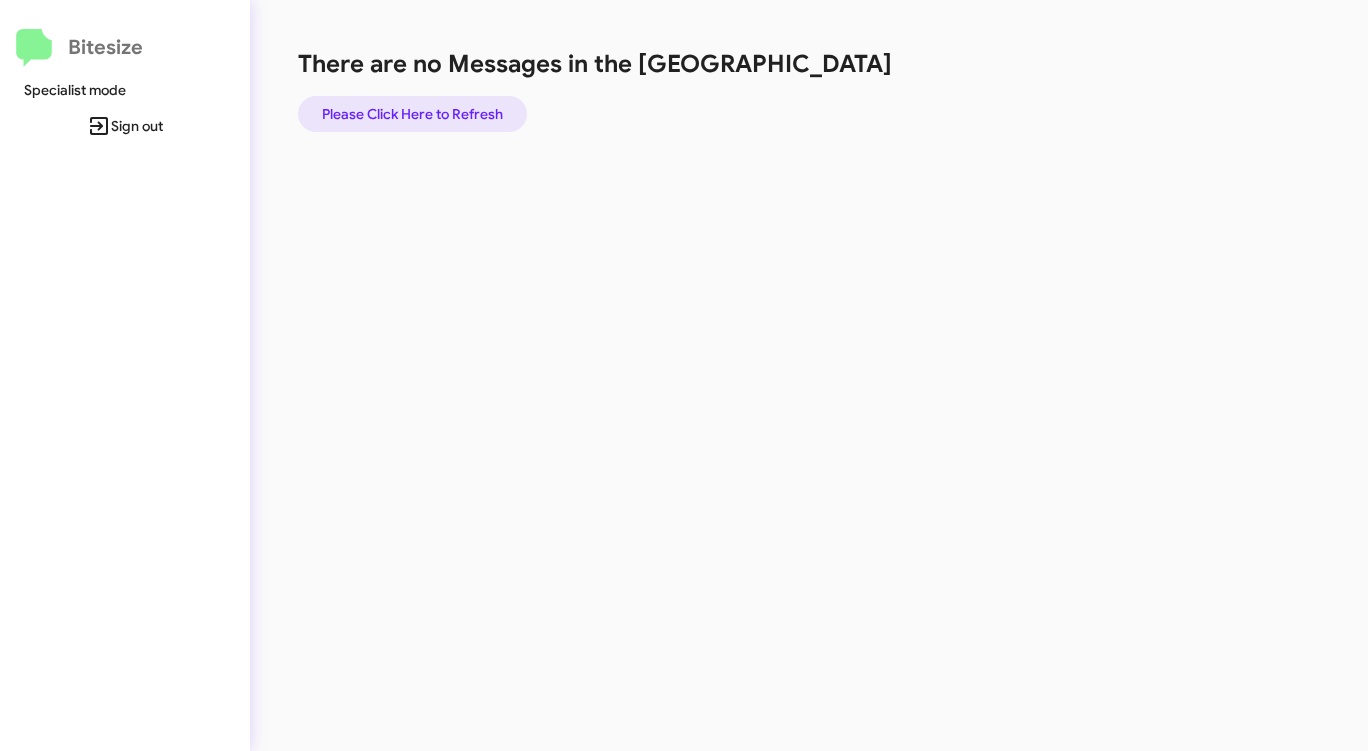 click on "Please Click Here to Refresh" 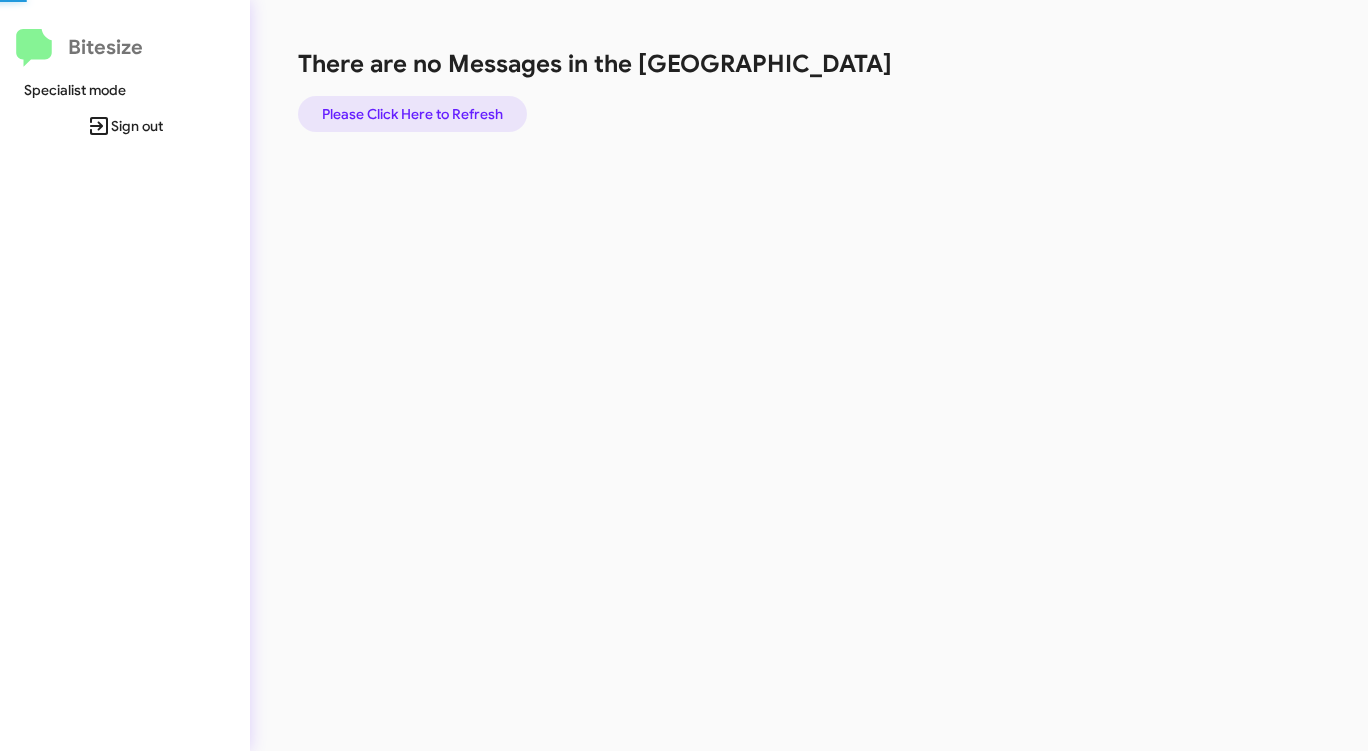 click on "Please Click Here to Refresh" 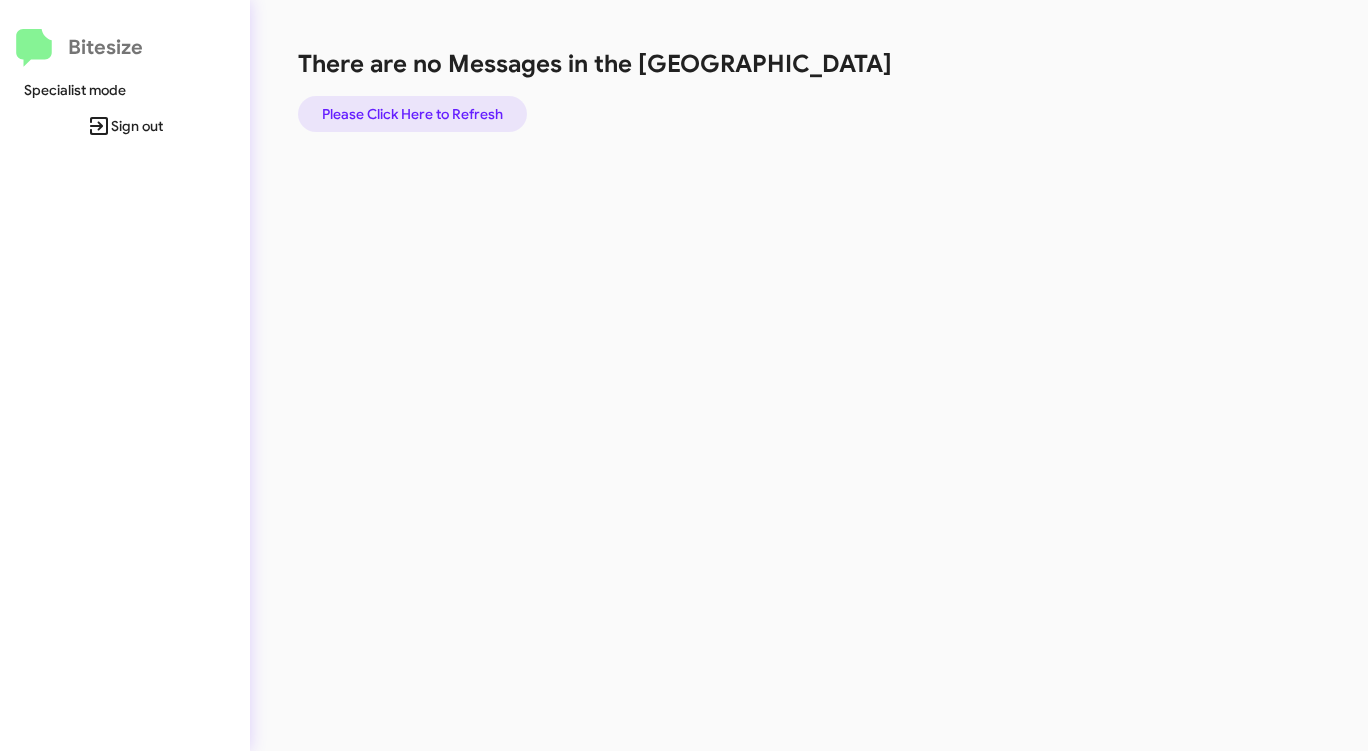click on "Please Click Here to Refresh" 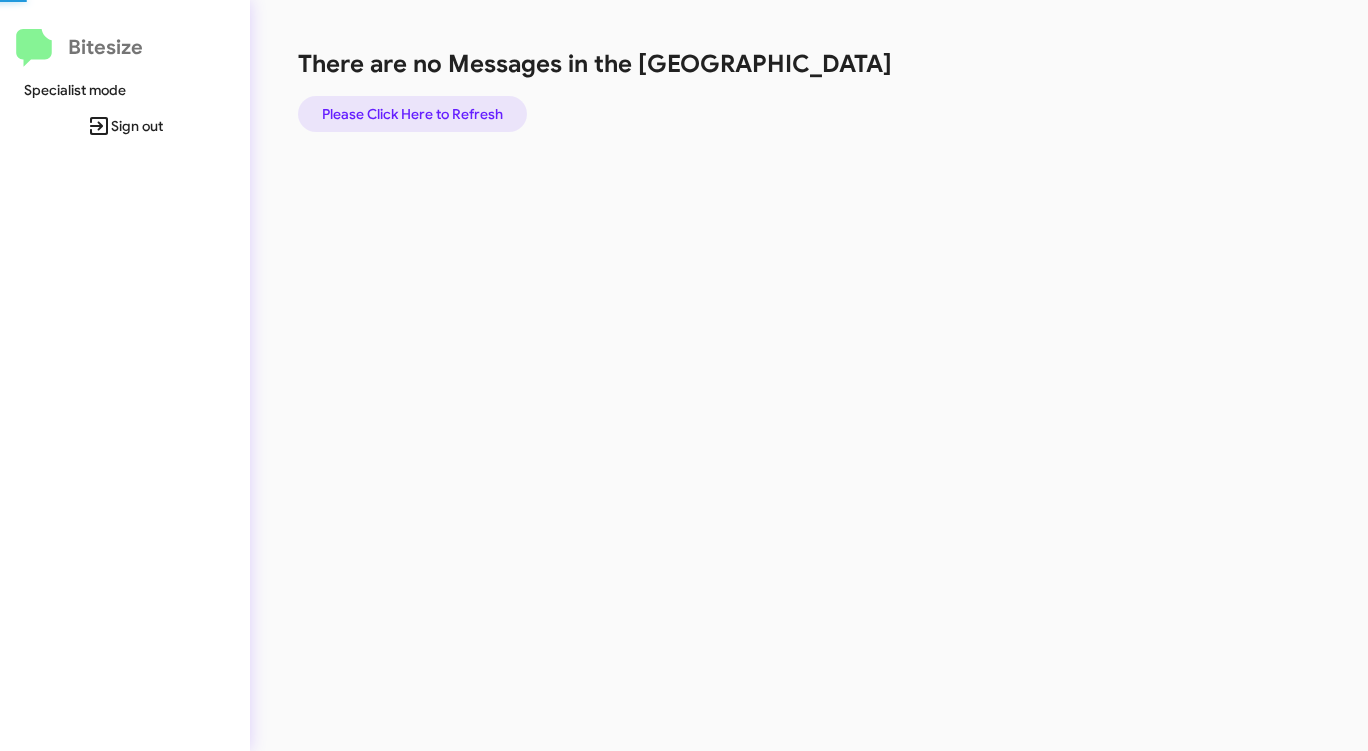 click on "Please Click Here to Refresh" 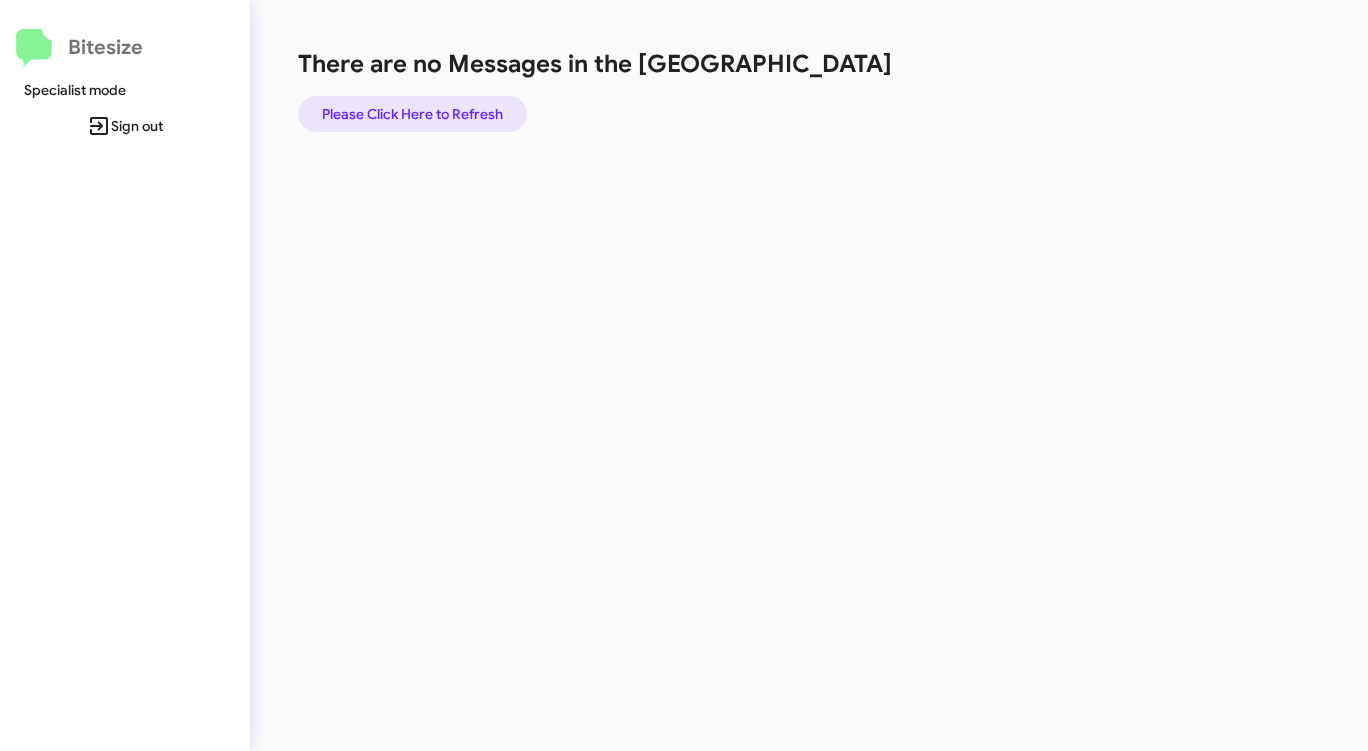click on "Please Click Here to Refresh" 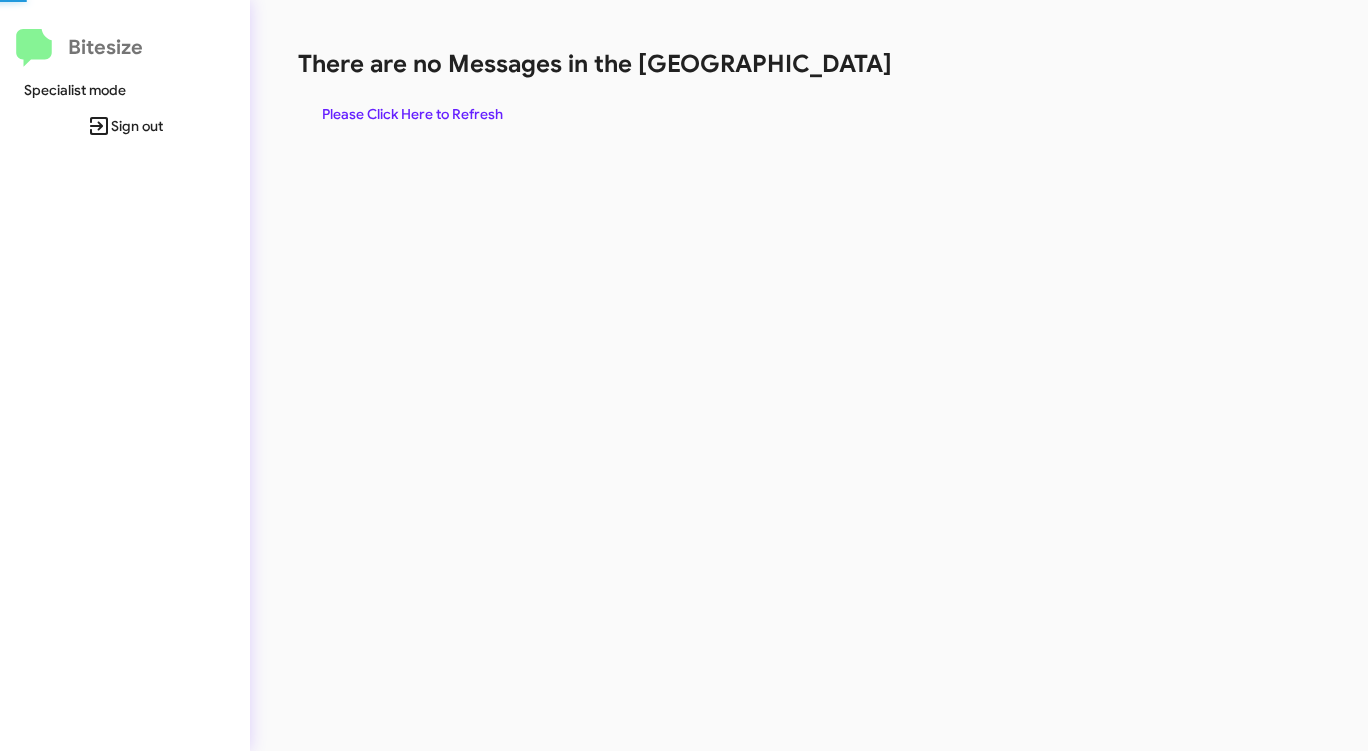 scroll, scrollTop: 0, scrollLeft: 0, axis: both 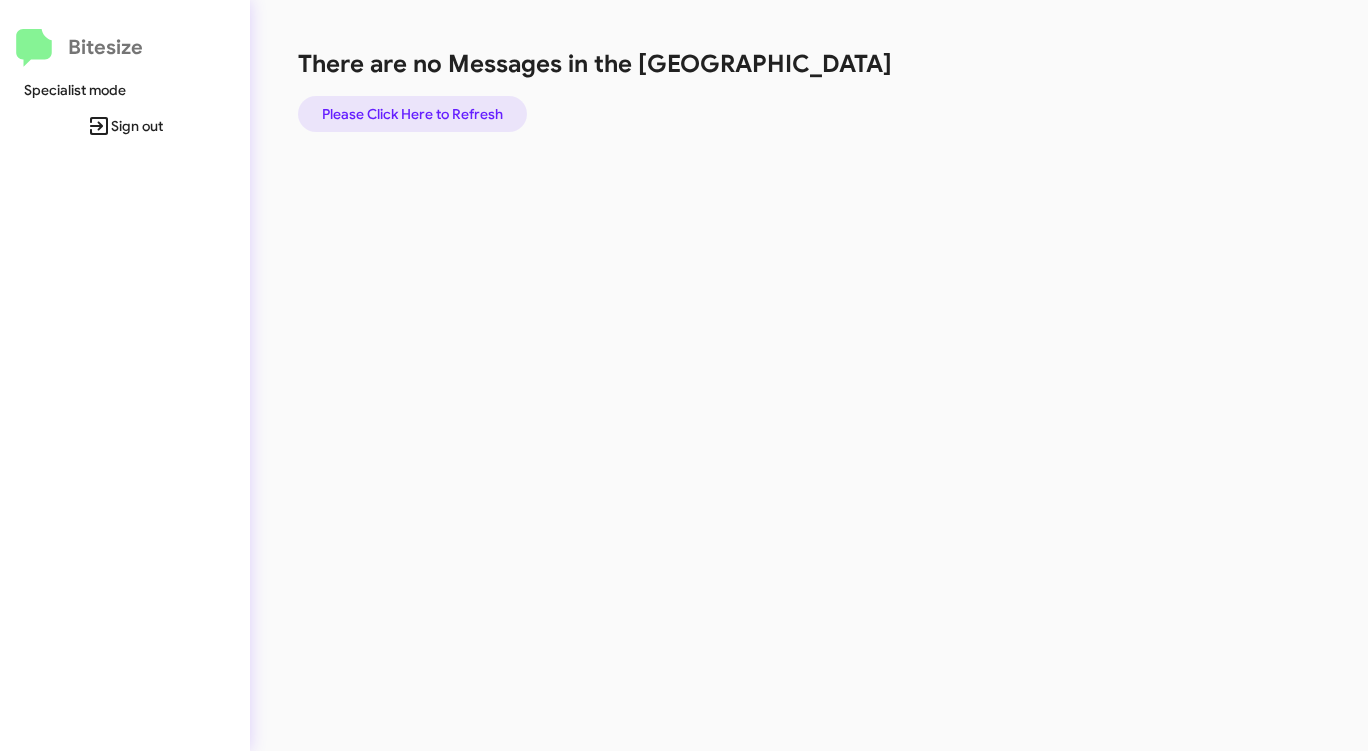 click on "Please Click Here to Refresh" 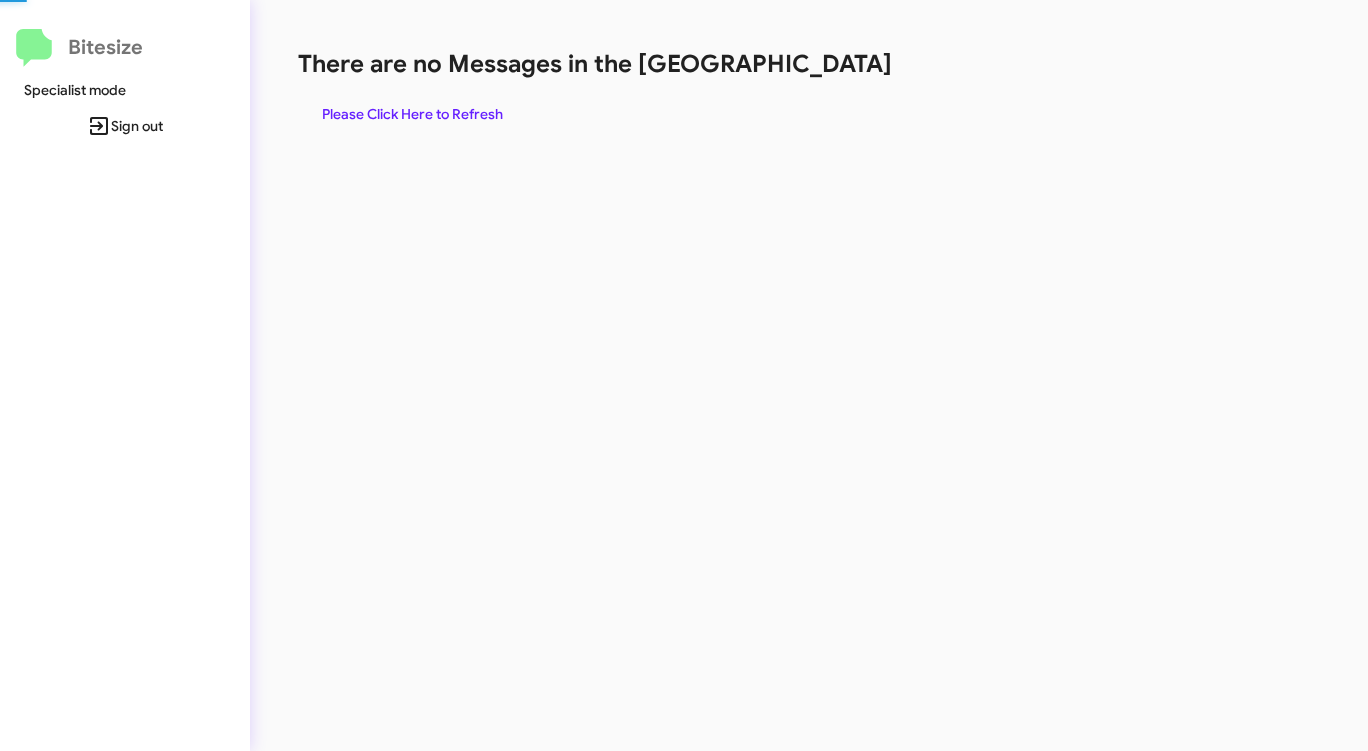 scroll, scrollTop: 0, scrollLeft: 0, axis: both 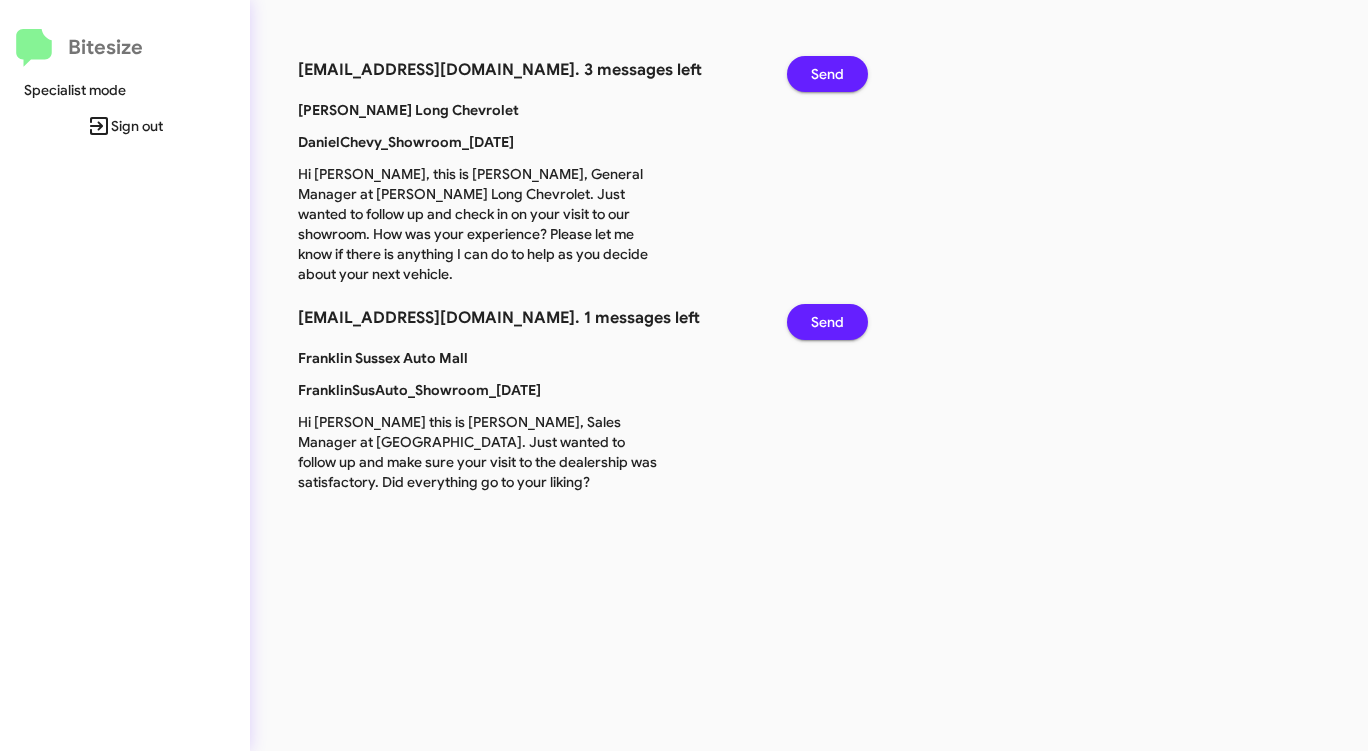 click on "Send" 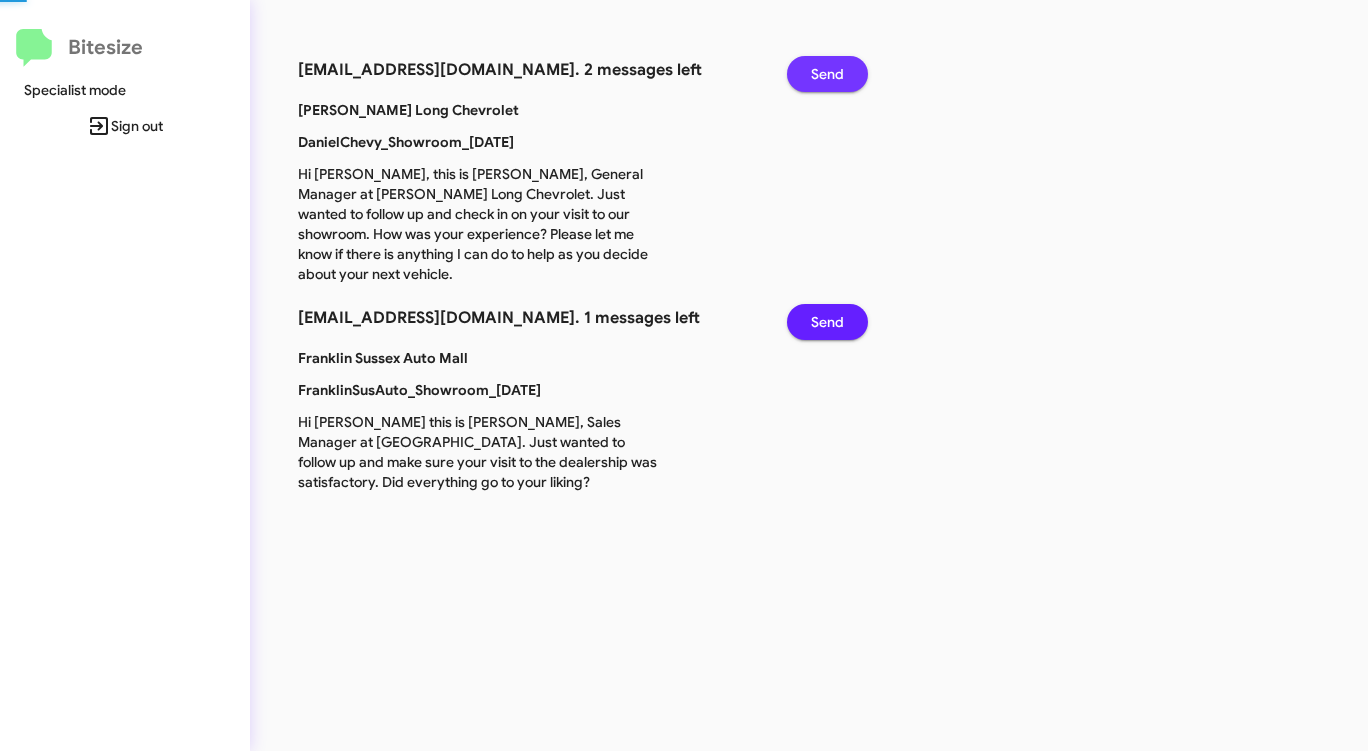 click on "Send" 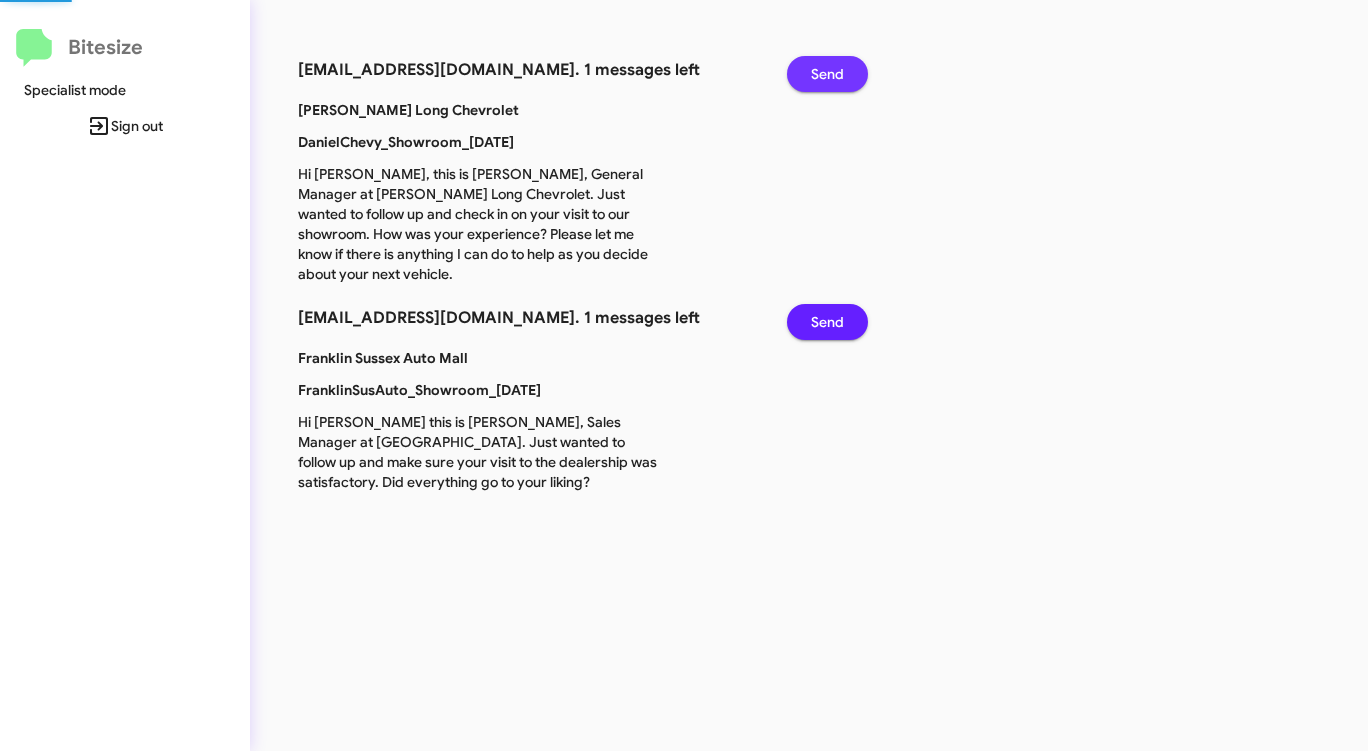 click on "Send" 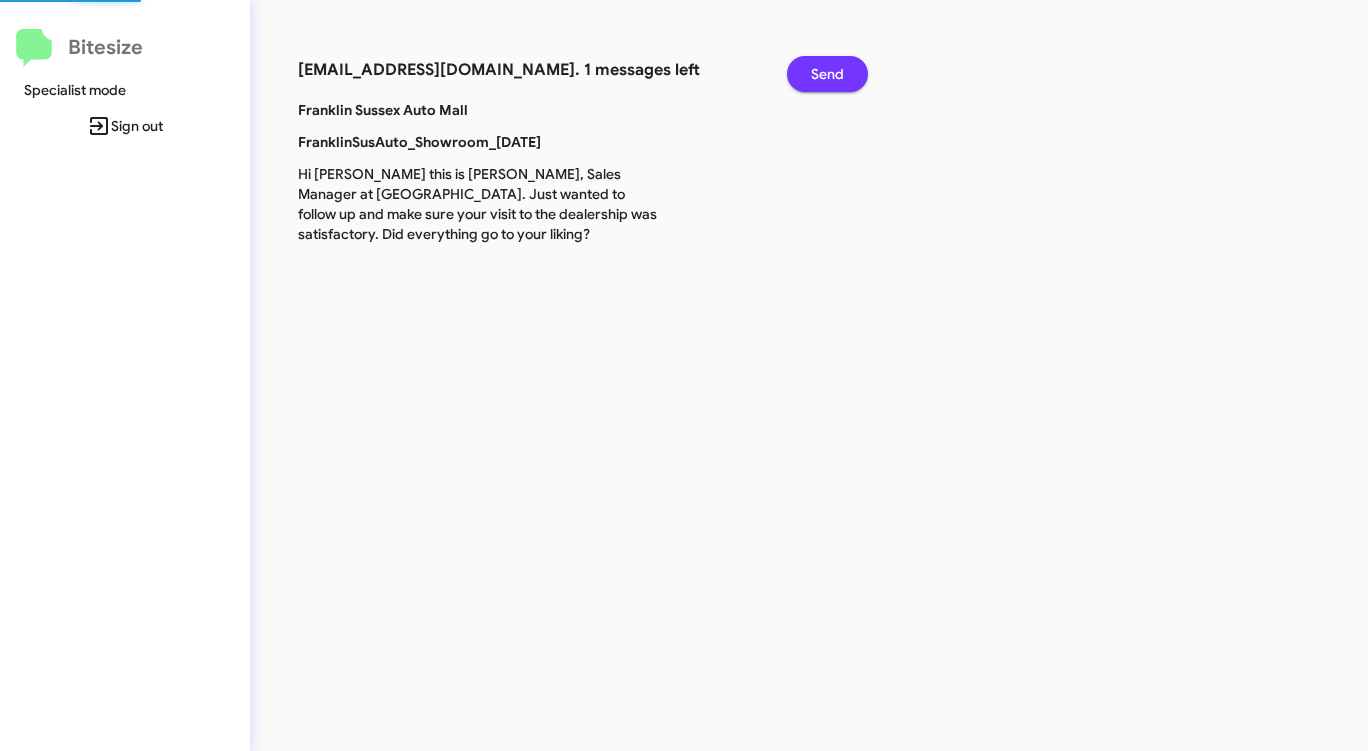 click on "Send" 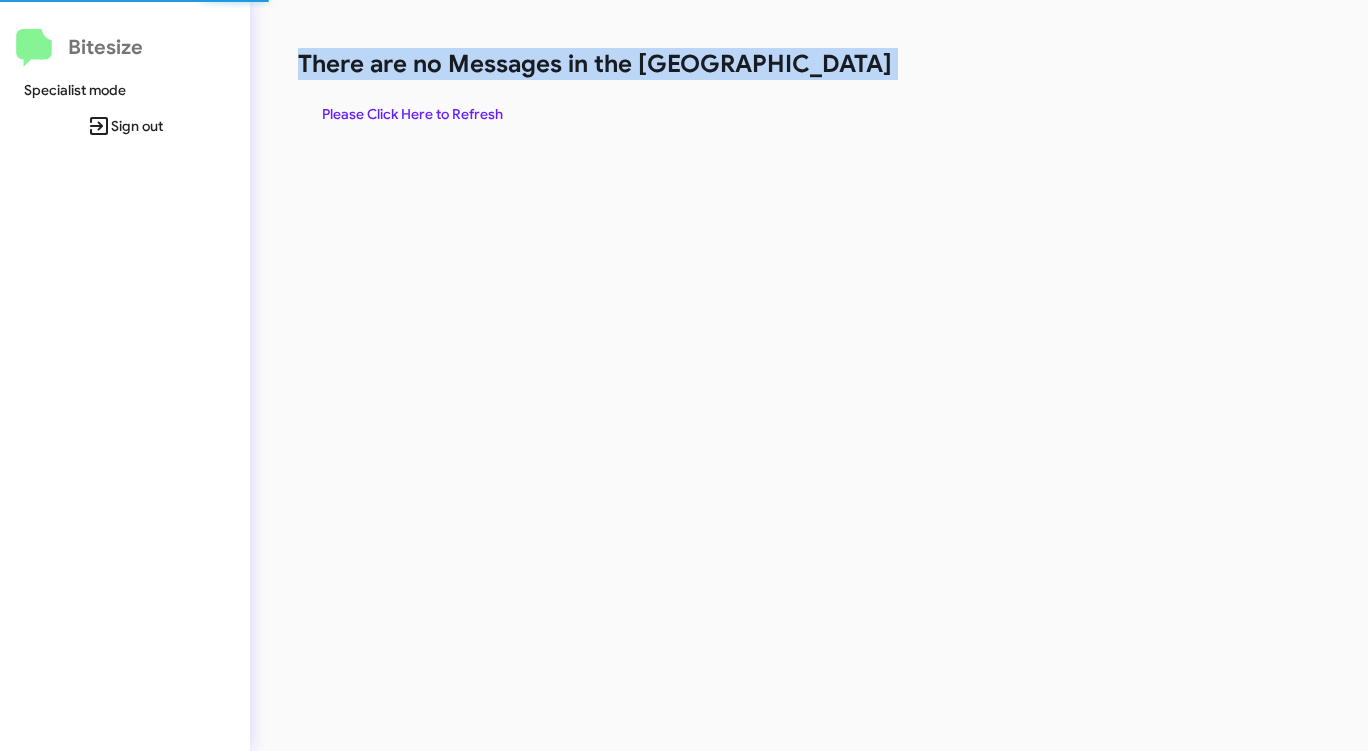 click on "There are no Messages in the [GEOGRAPHIC_DATA]" 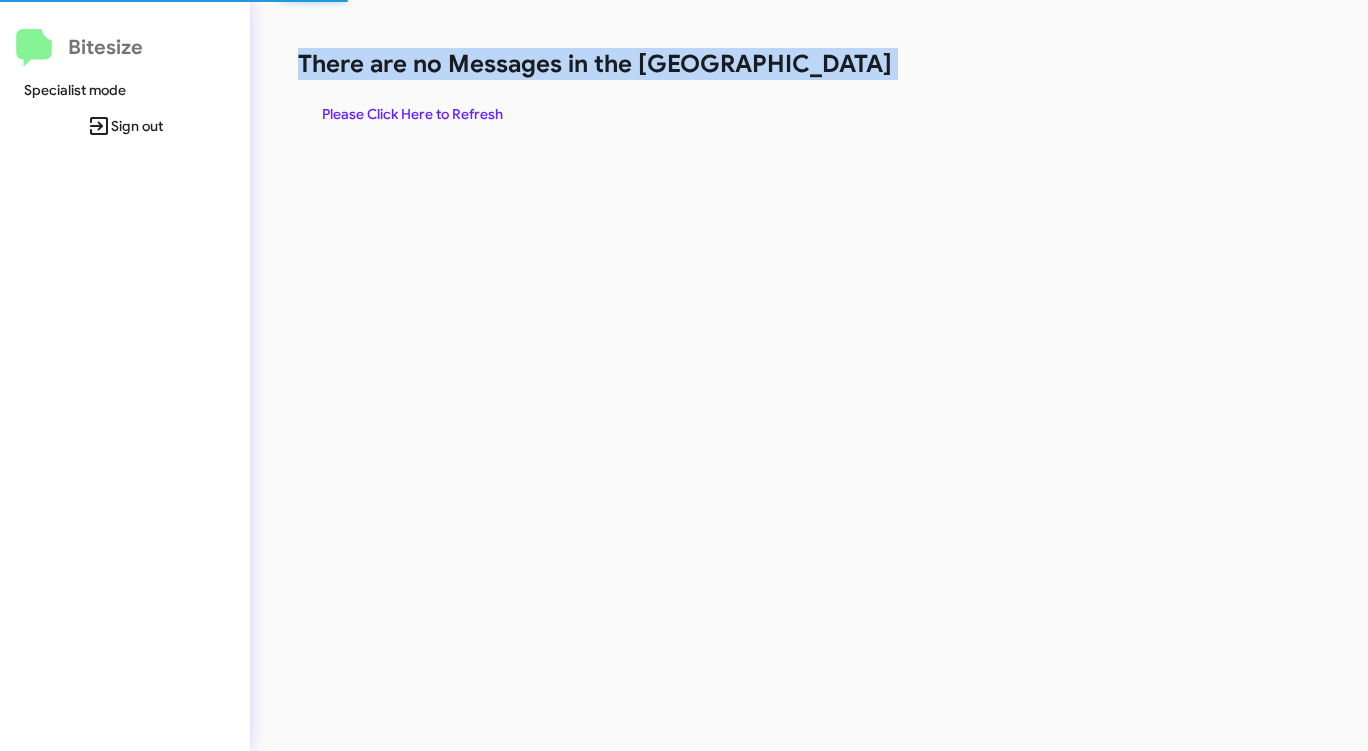 click on "There are no Messages in the [GEOGRAPHIC_DATA]" 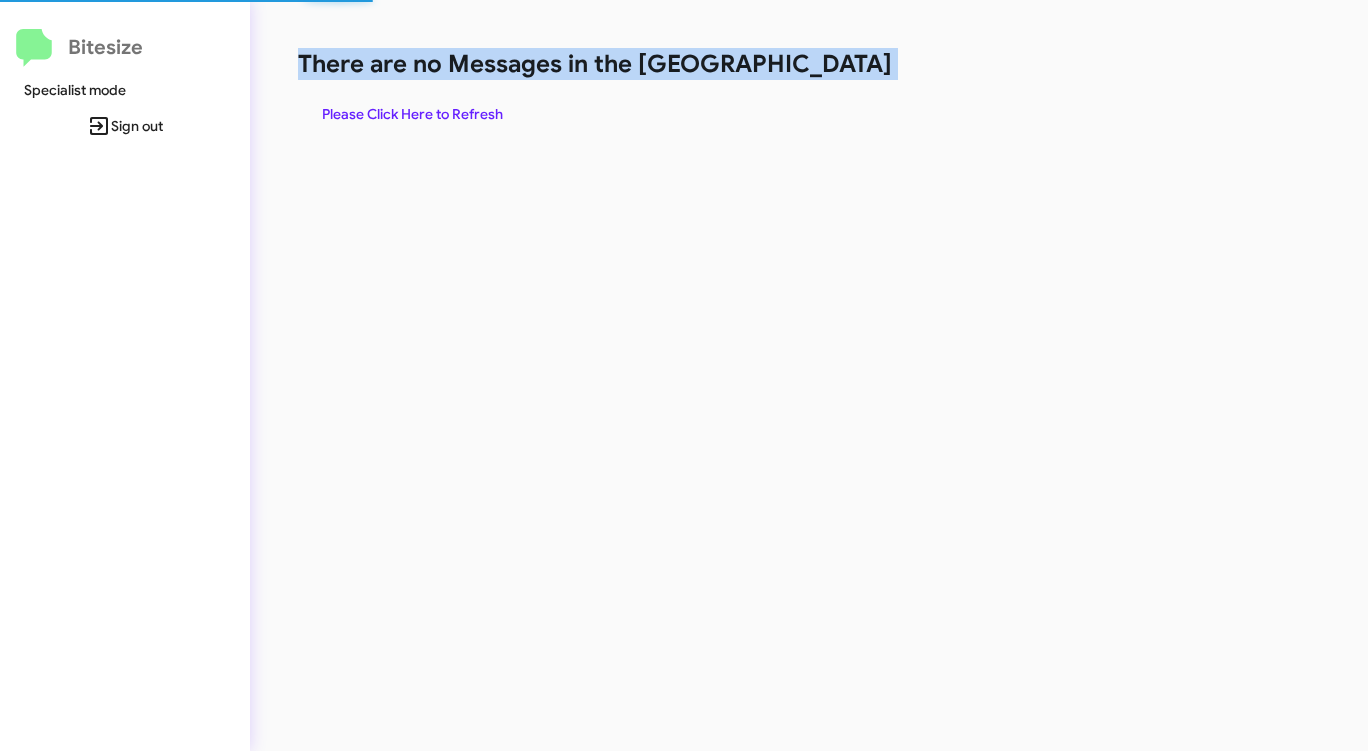 click on "There are no Messages in the [GEOGRAPHIC_DATA]" 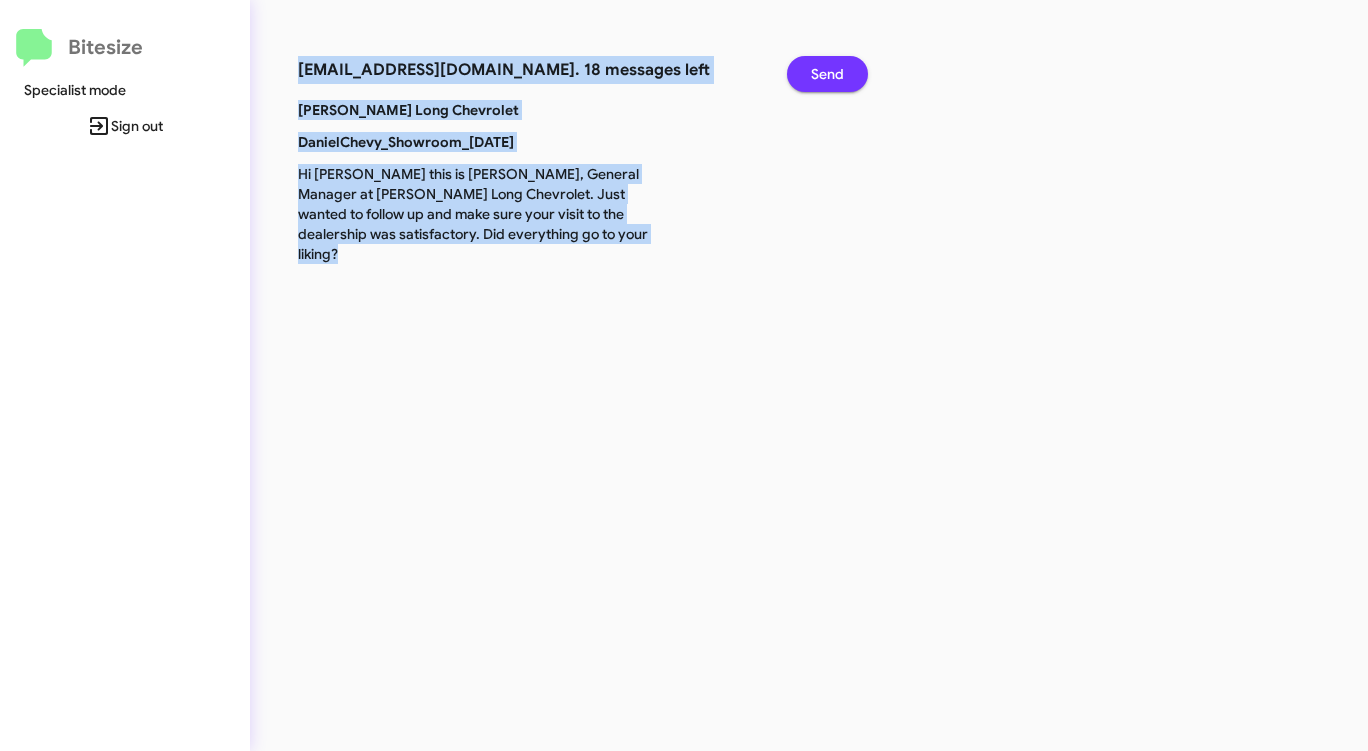 click on "Send" 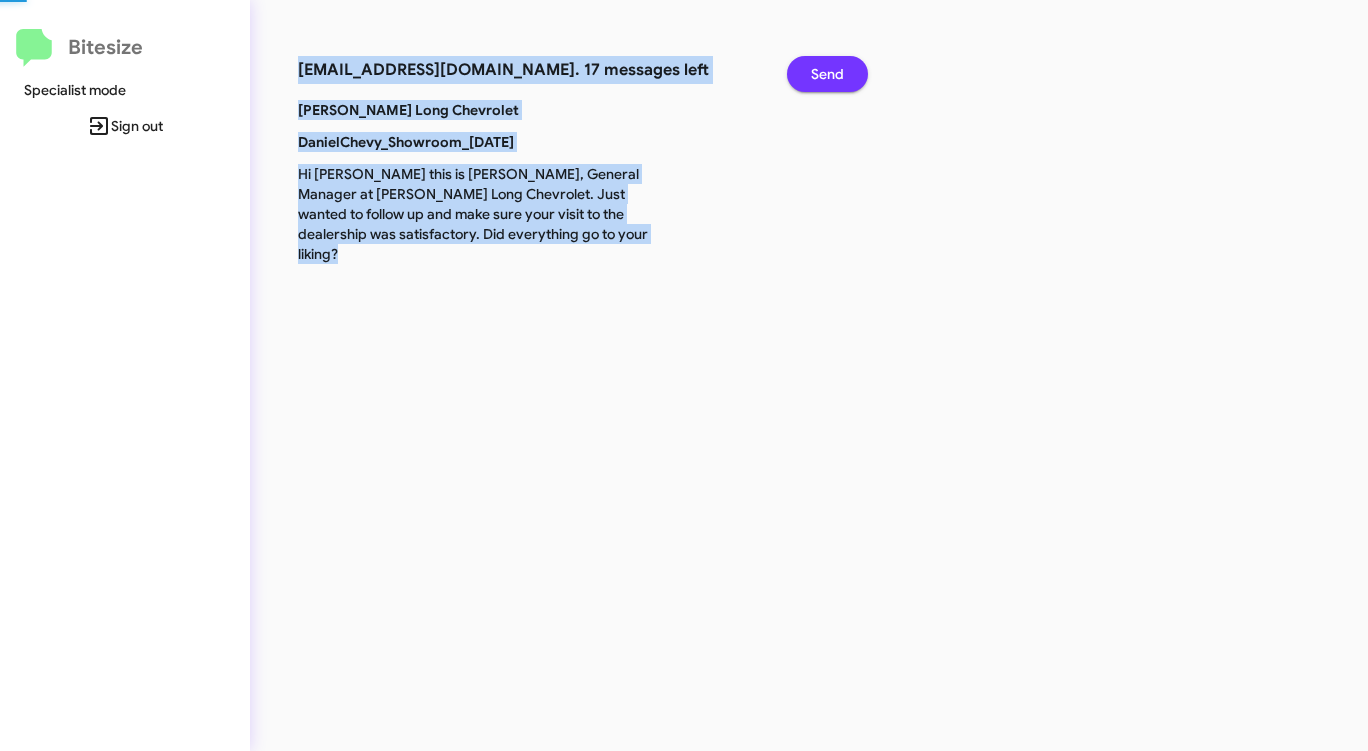 click on "Send" 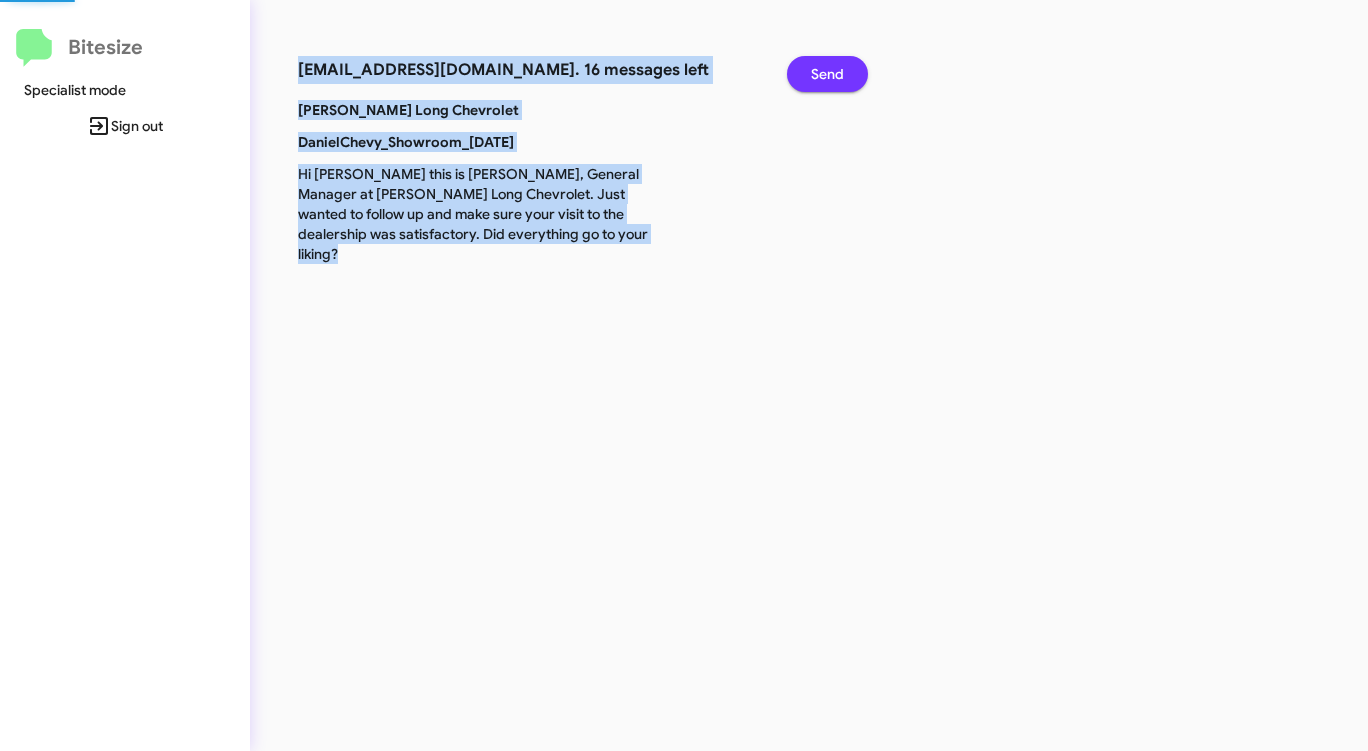 click on "Send" 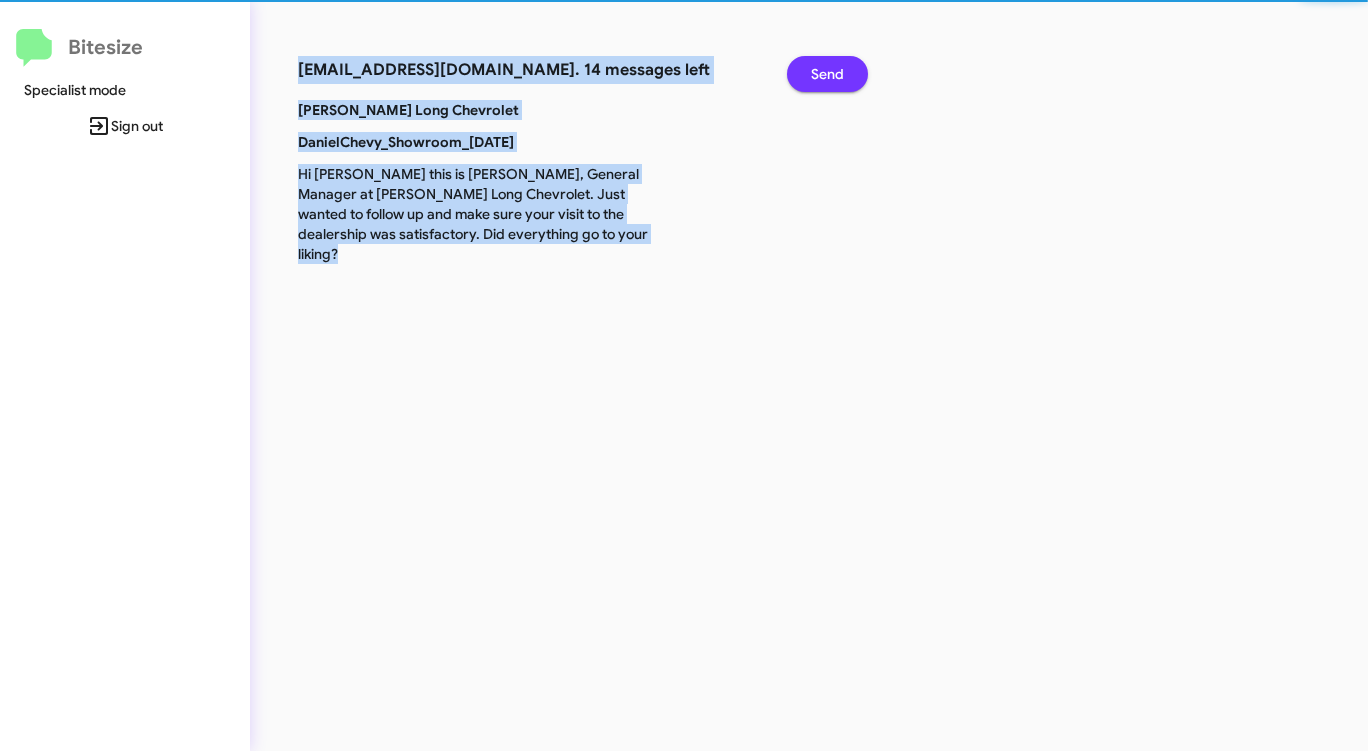 click on "Send" 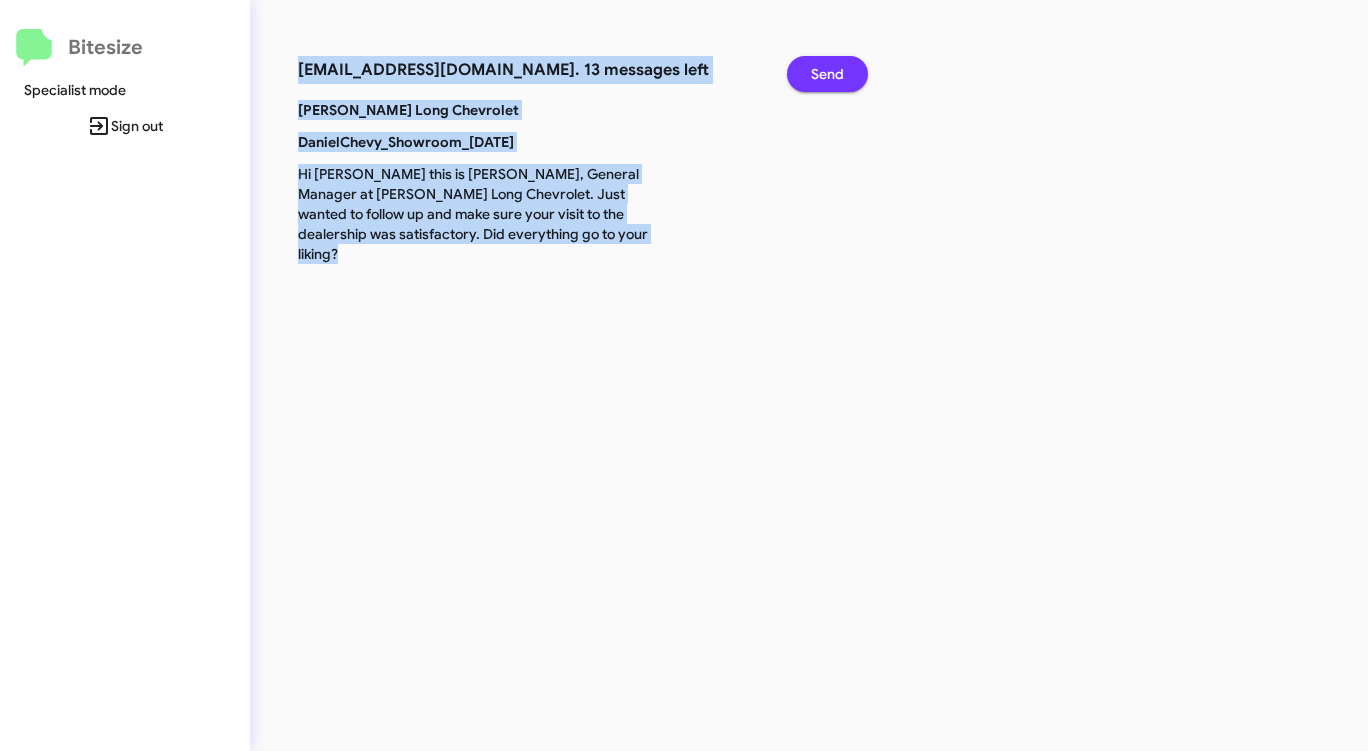 click on "Send" 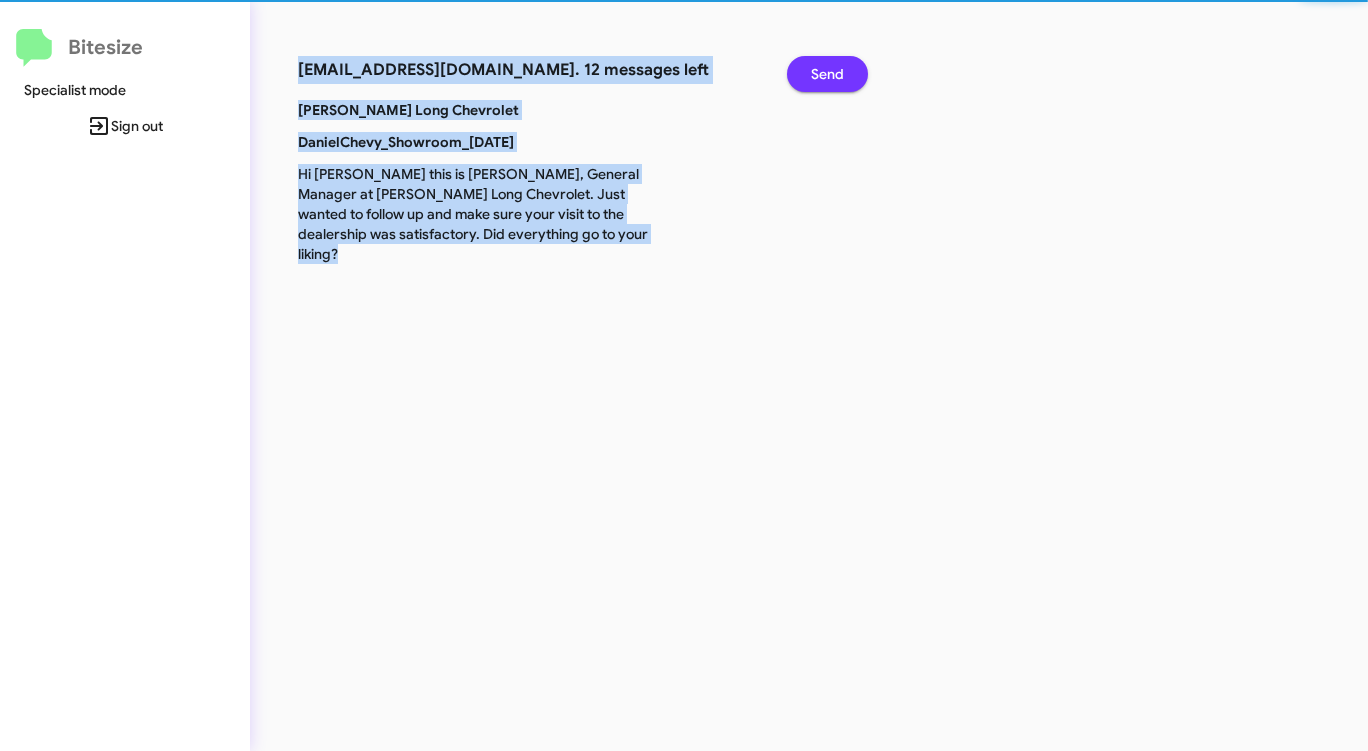 click on "Send" 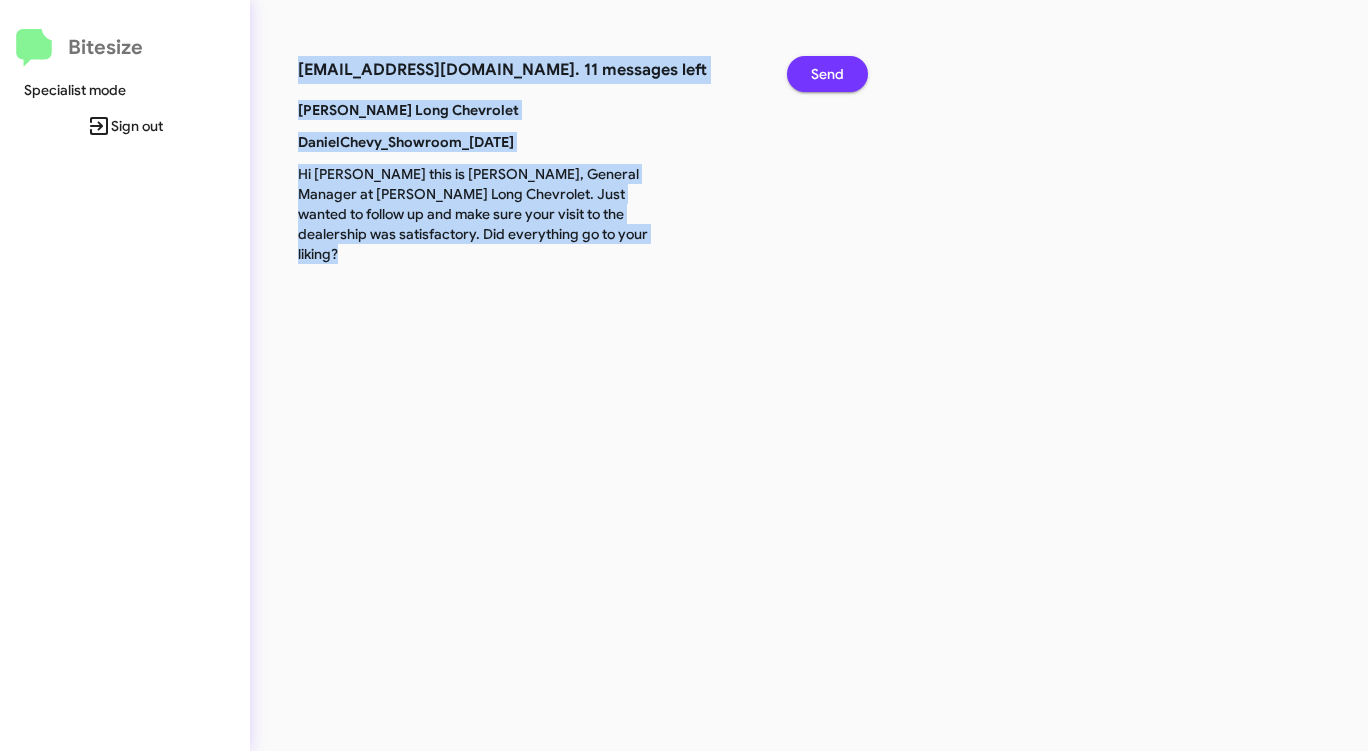 click on "Send" 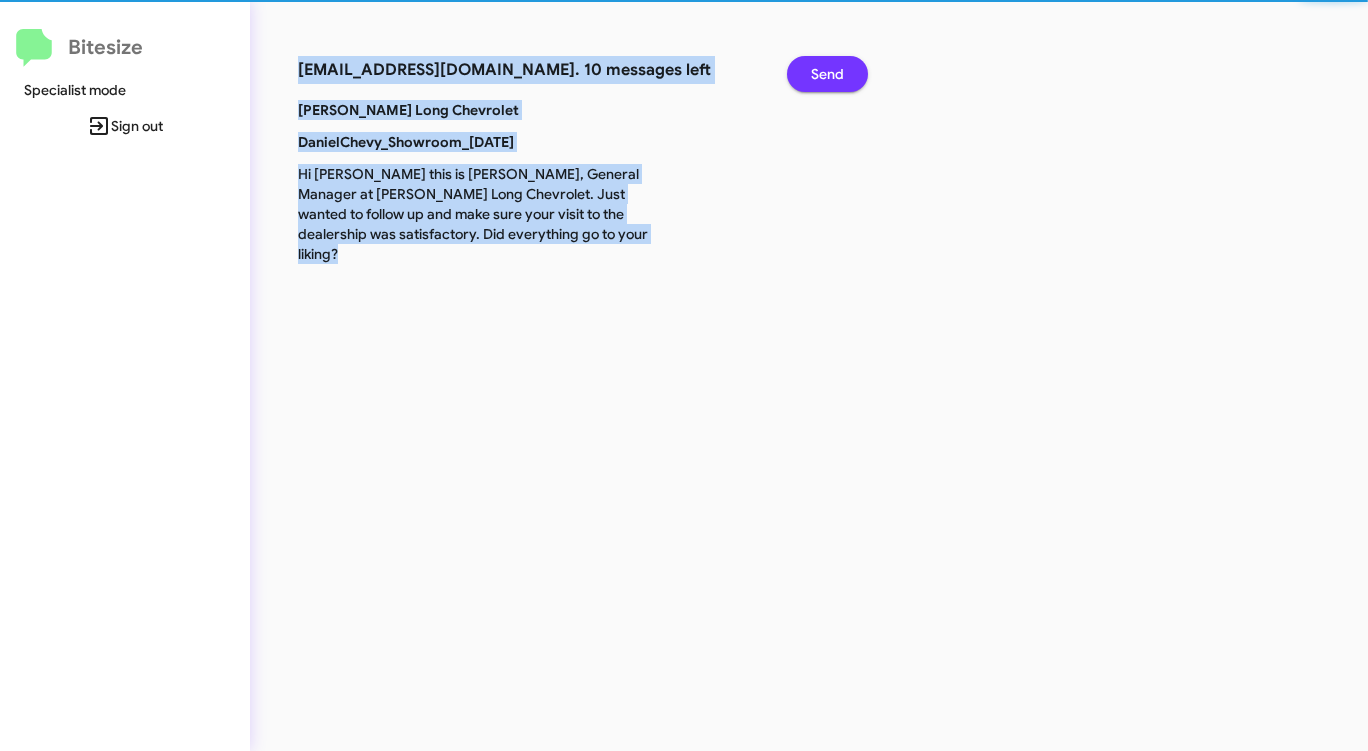 click on "Send" 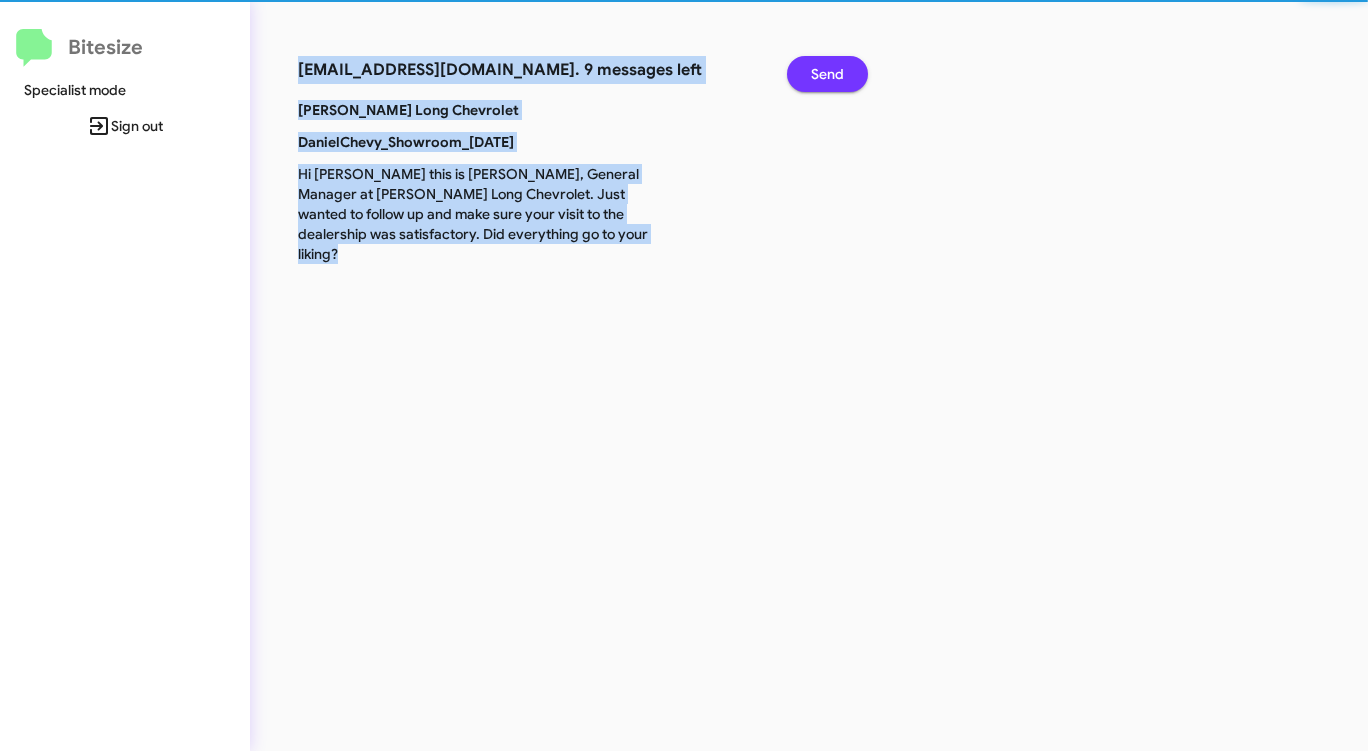 click on "Send" 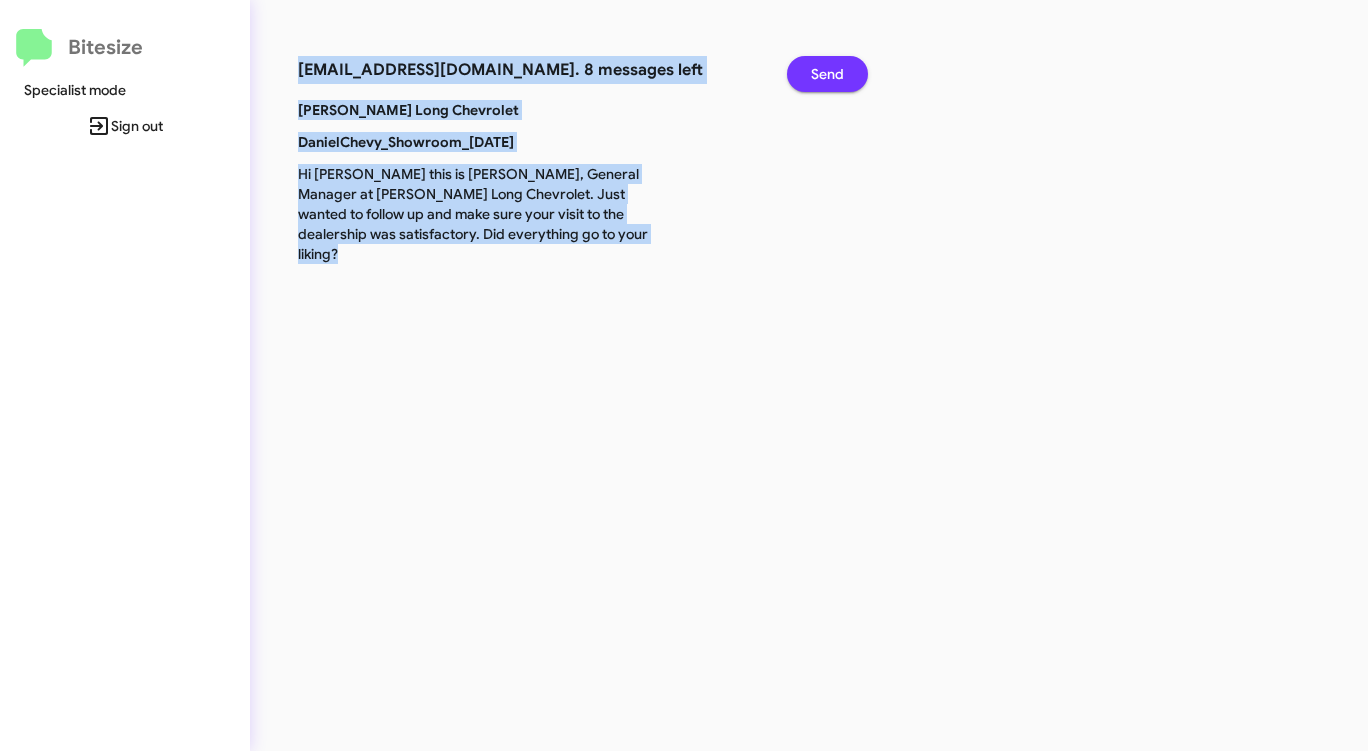 click on "Send" 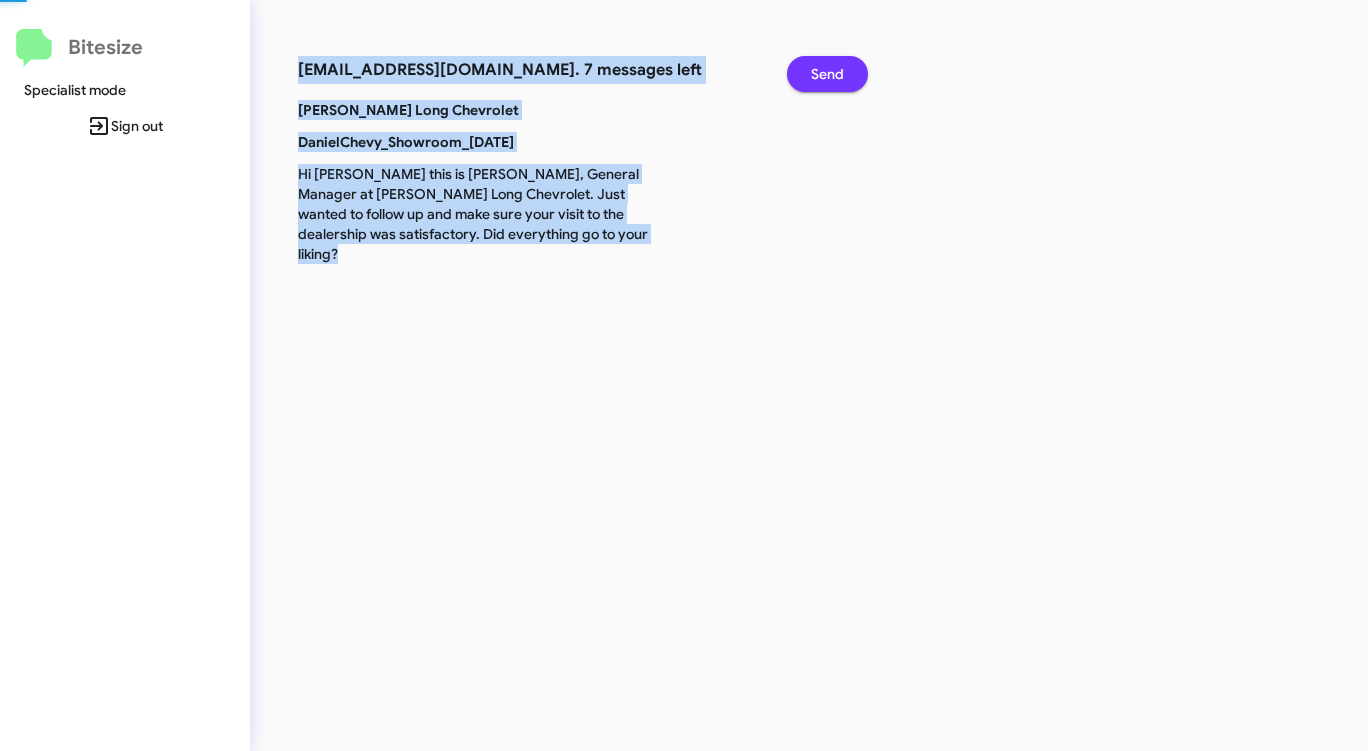 click on "Send" 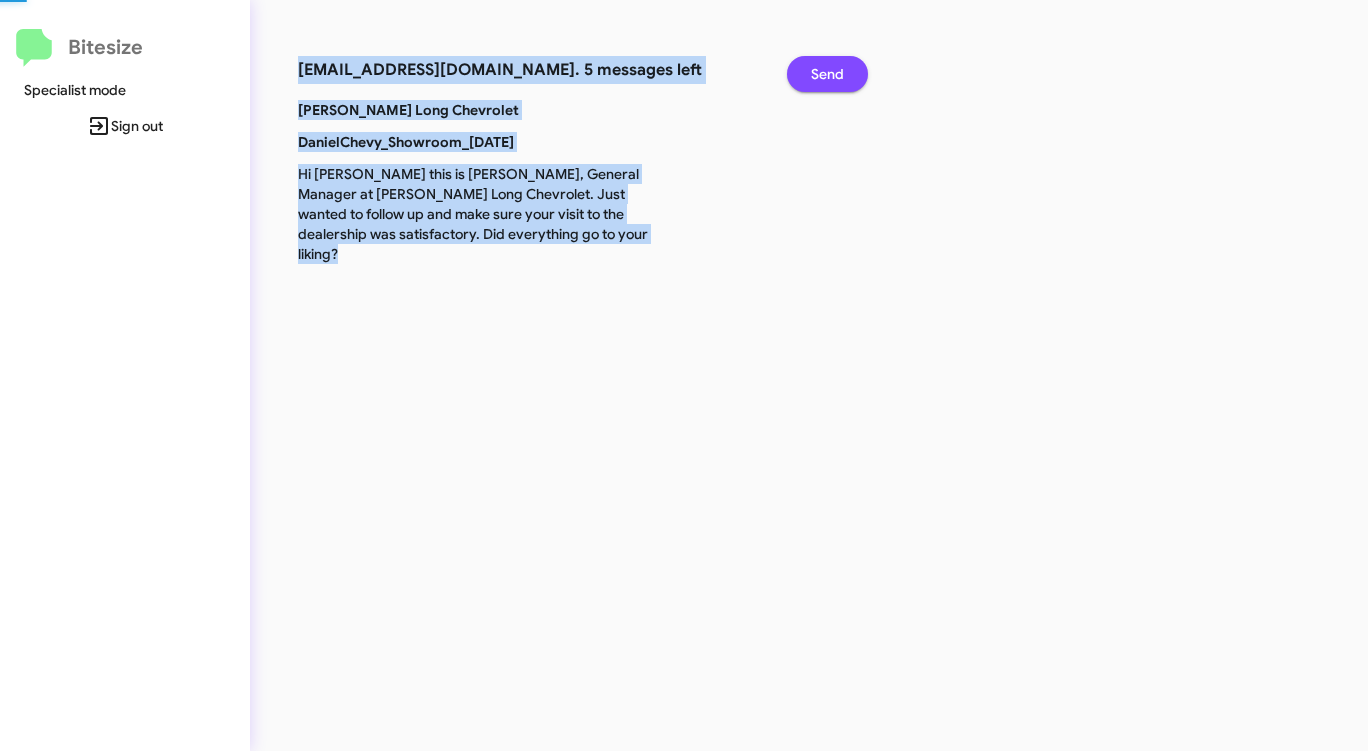 click on "Send" 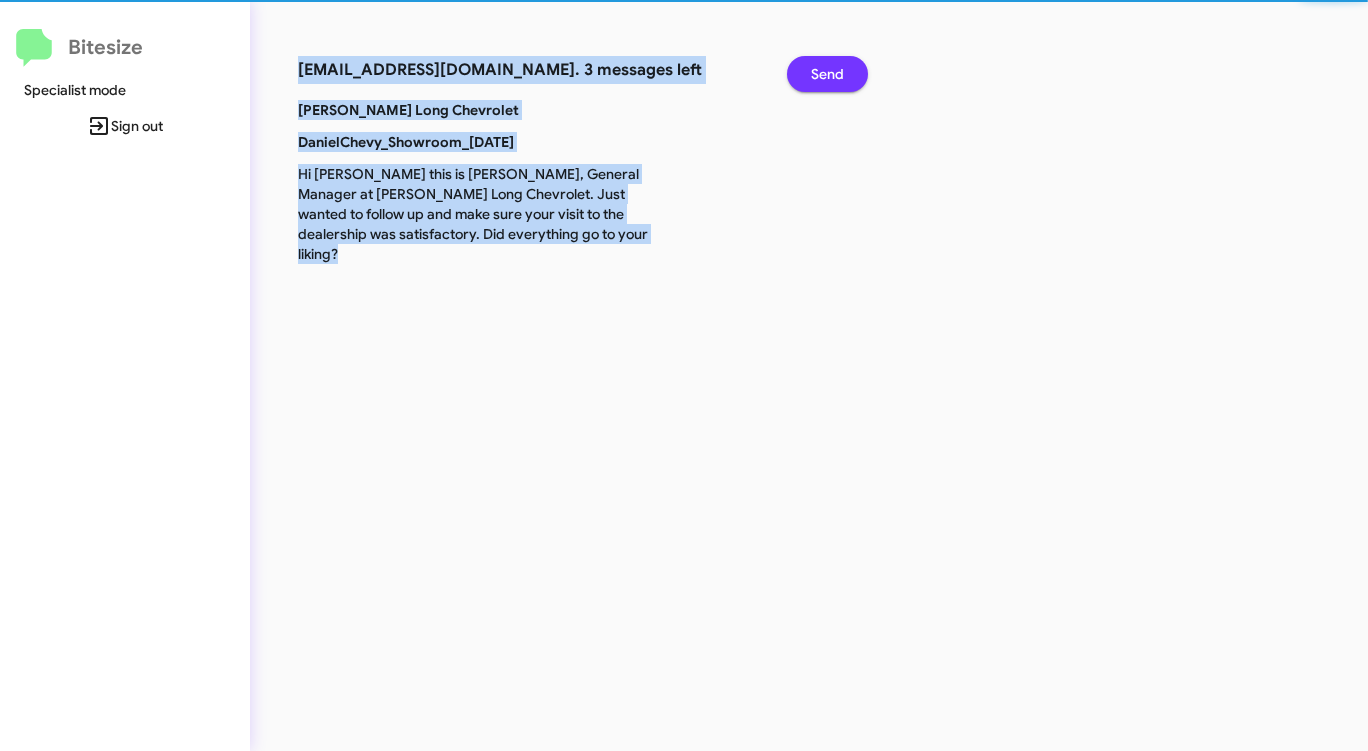 click on "Send" 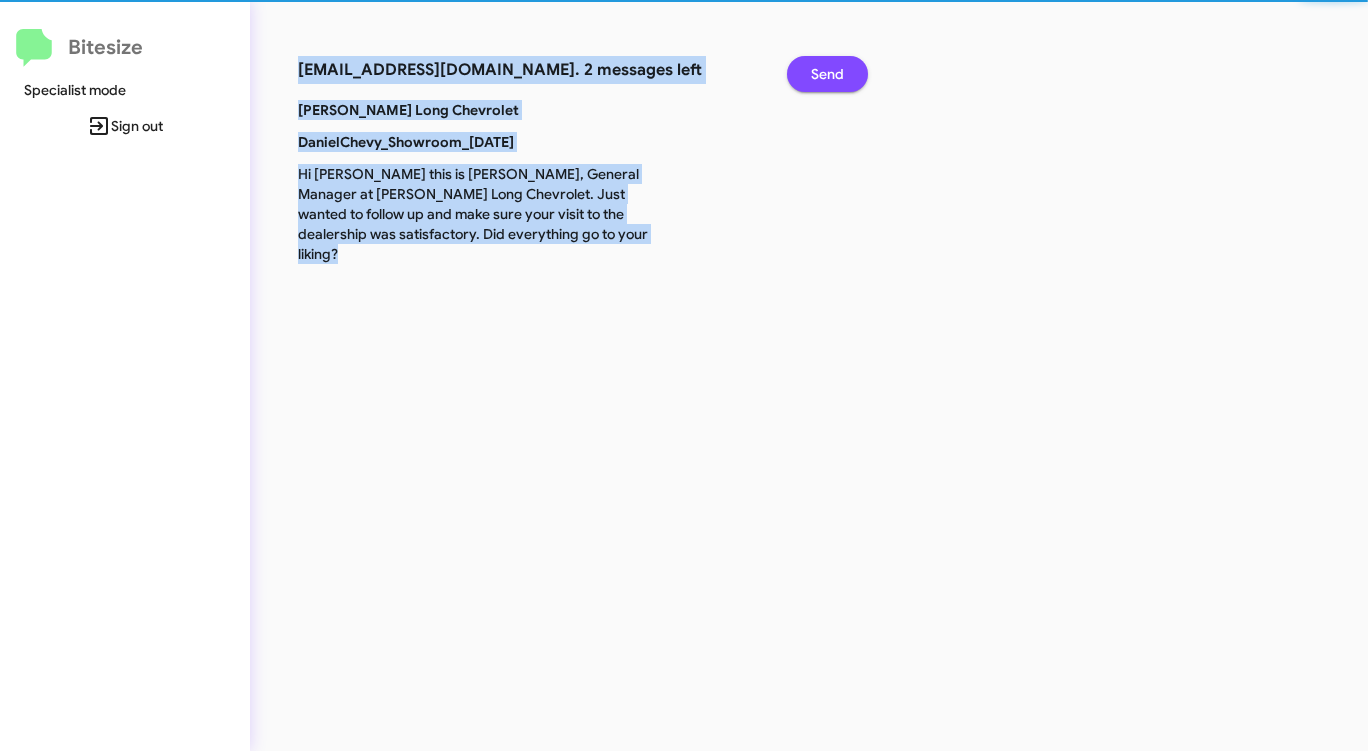click on "Send" 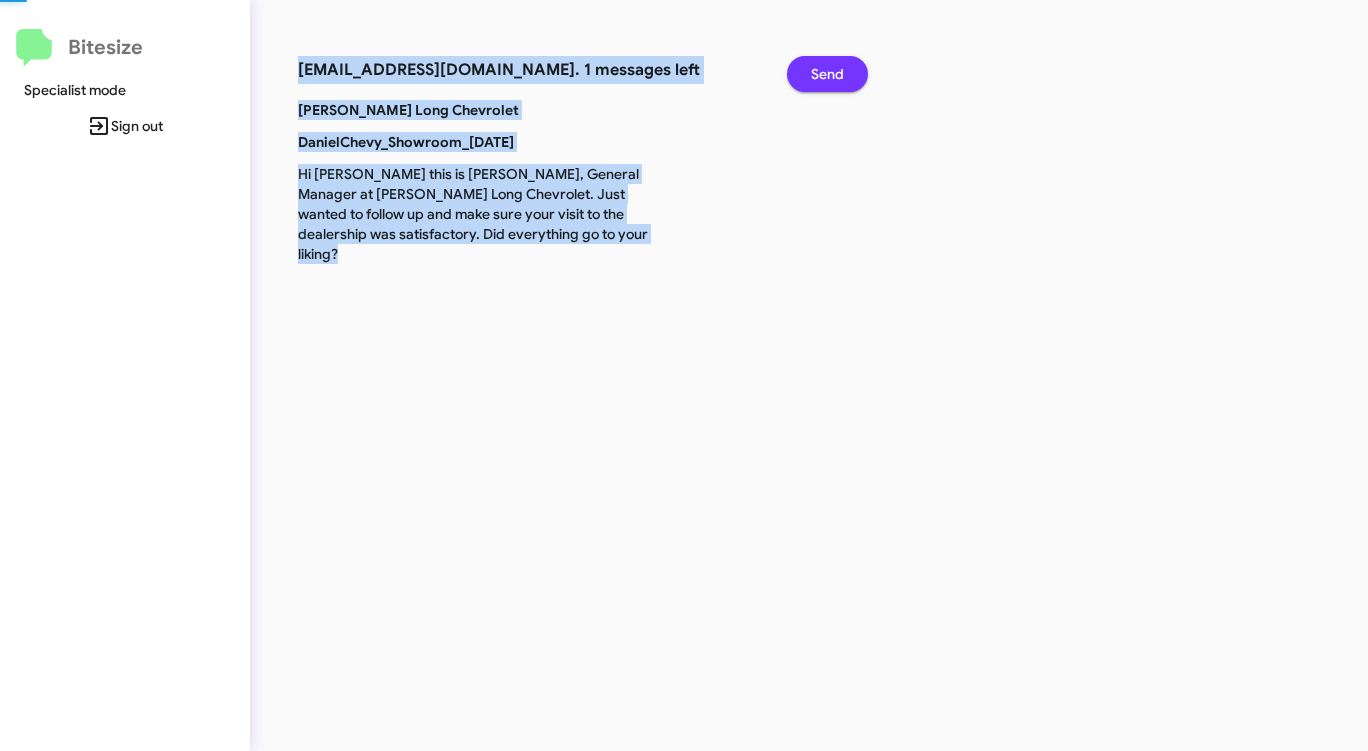 click on "Send" 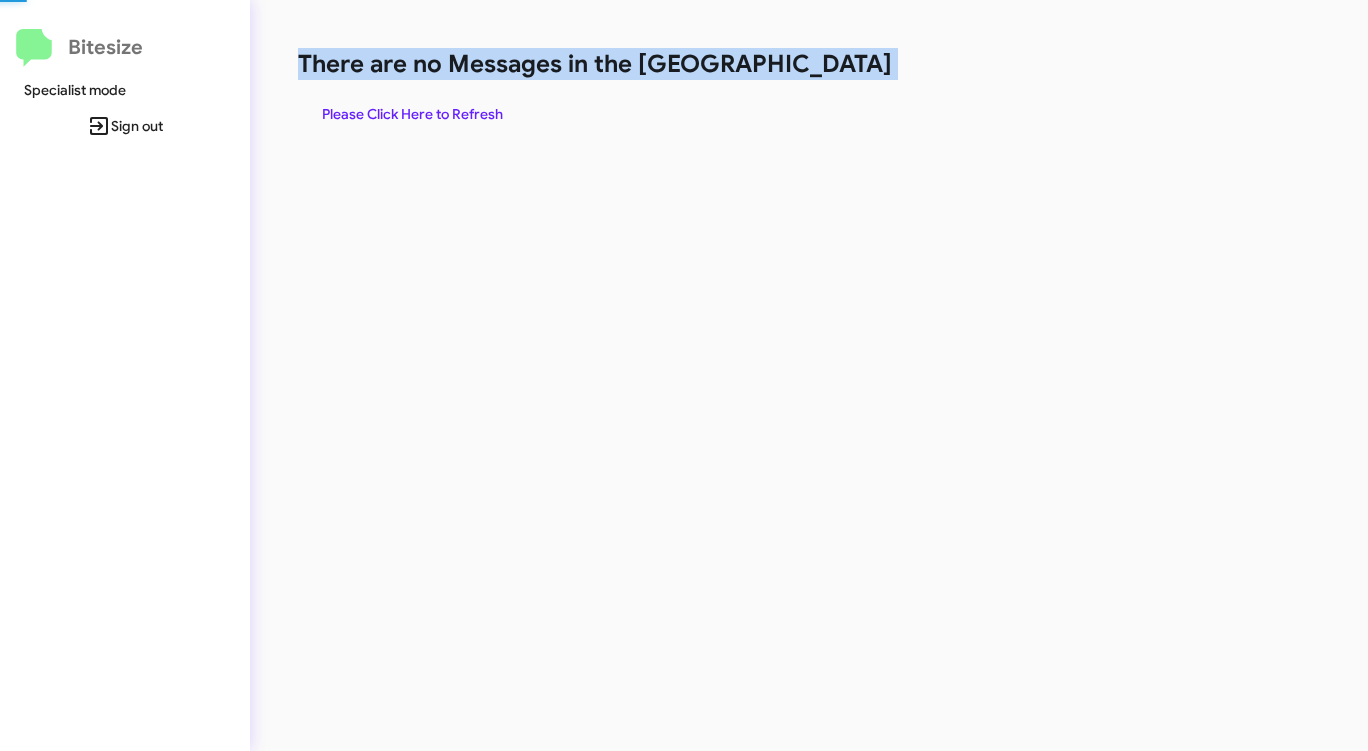 click on "There are no Messages in the [GEOGRAPHIC_DATA]" 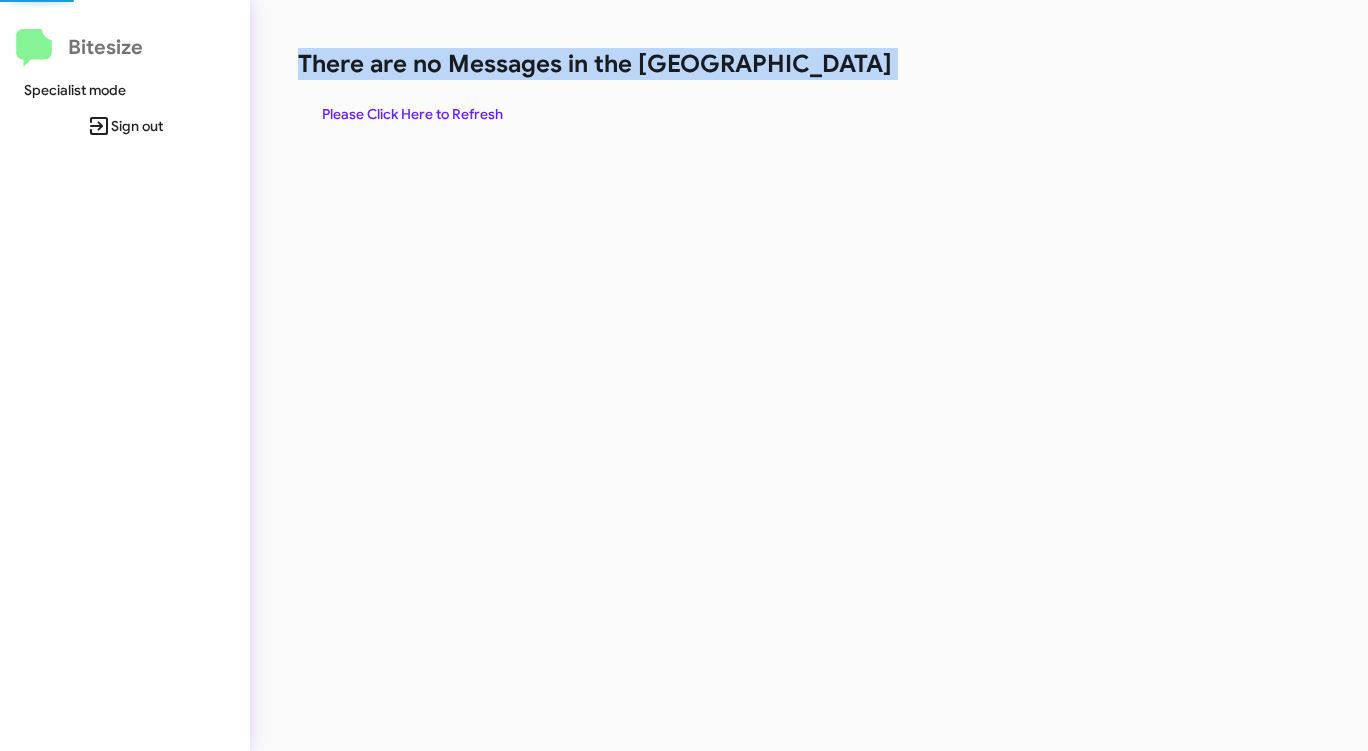 click on "There are no Messages in the [GEOGRAPHIC_DATA]" 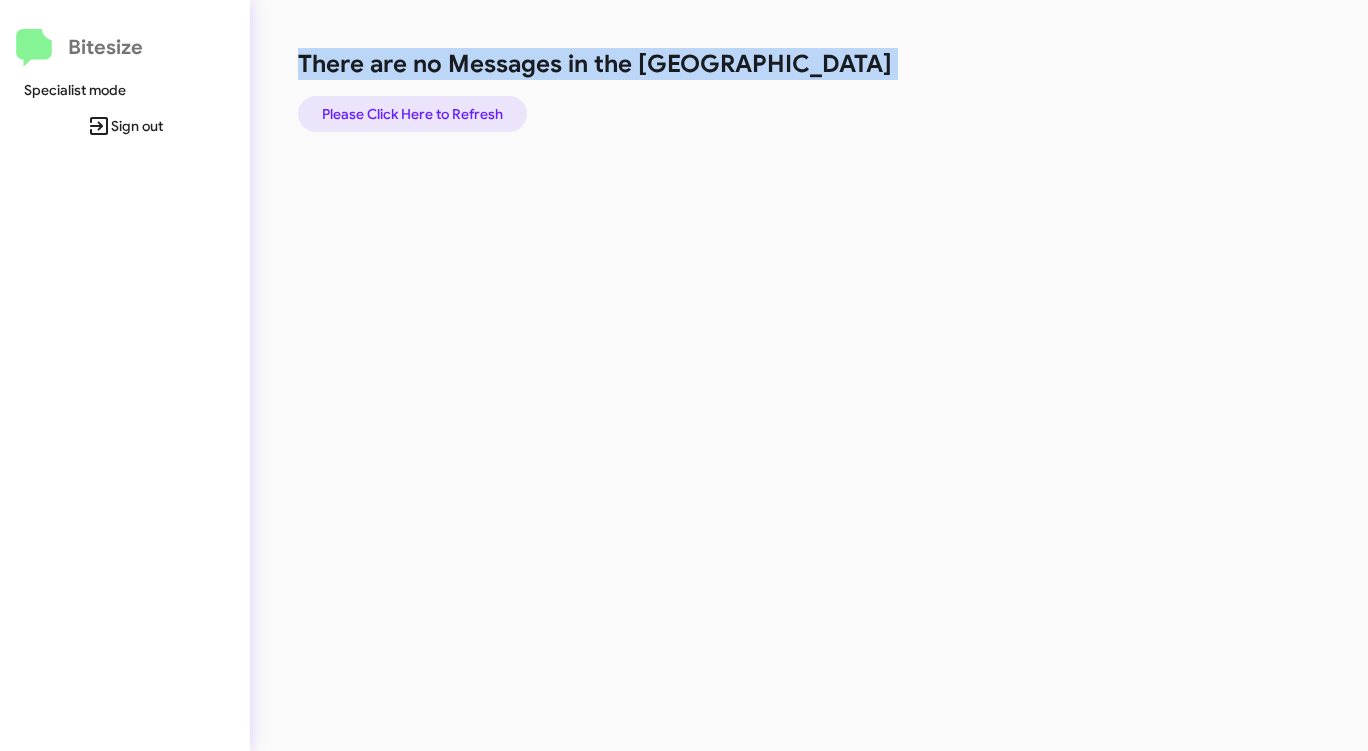 click on "Please Click Here to Refresh" 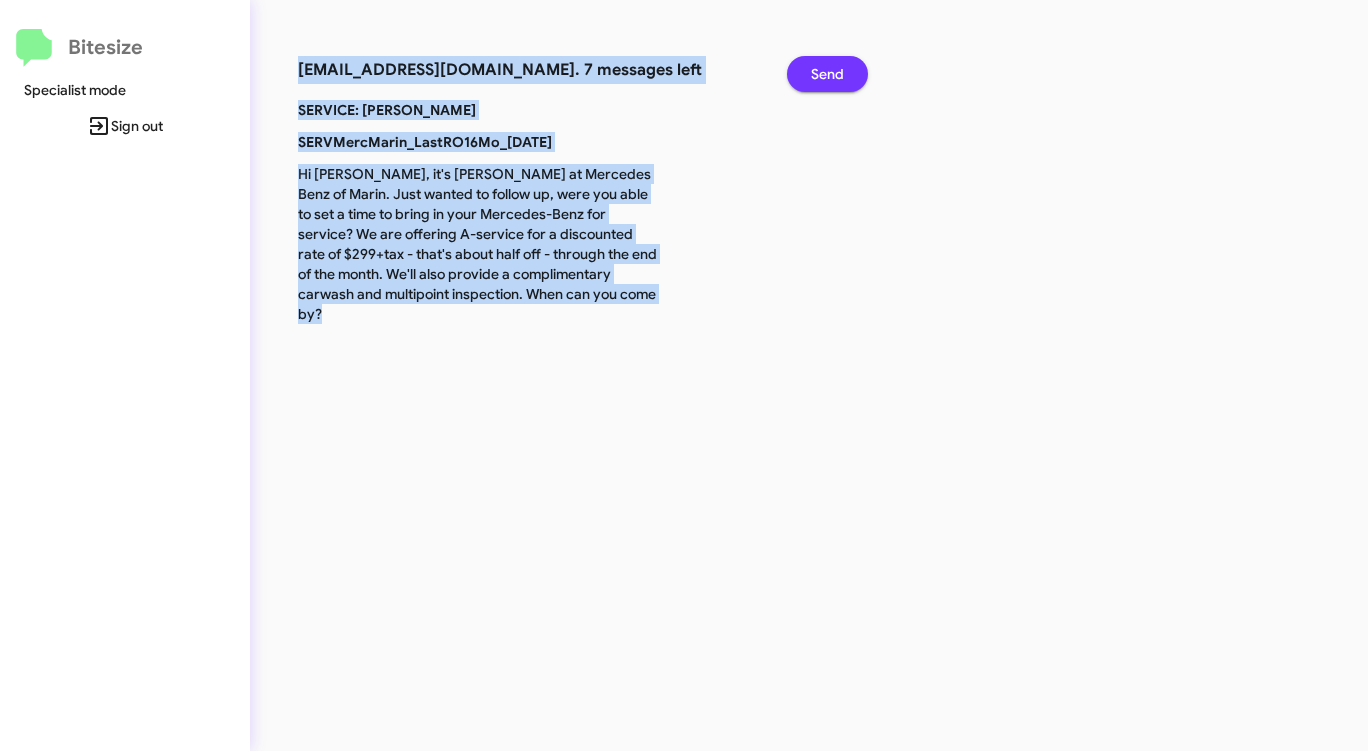 click on "Send" 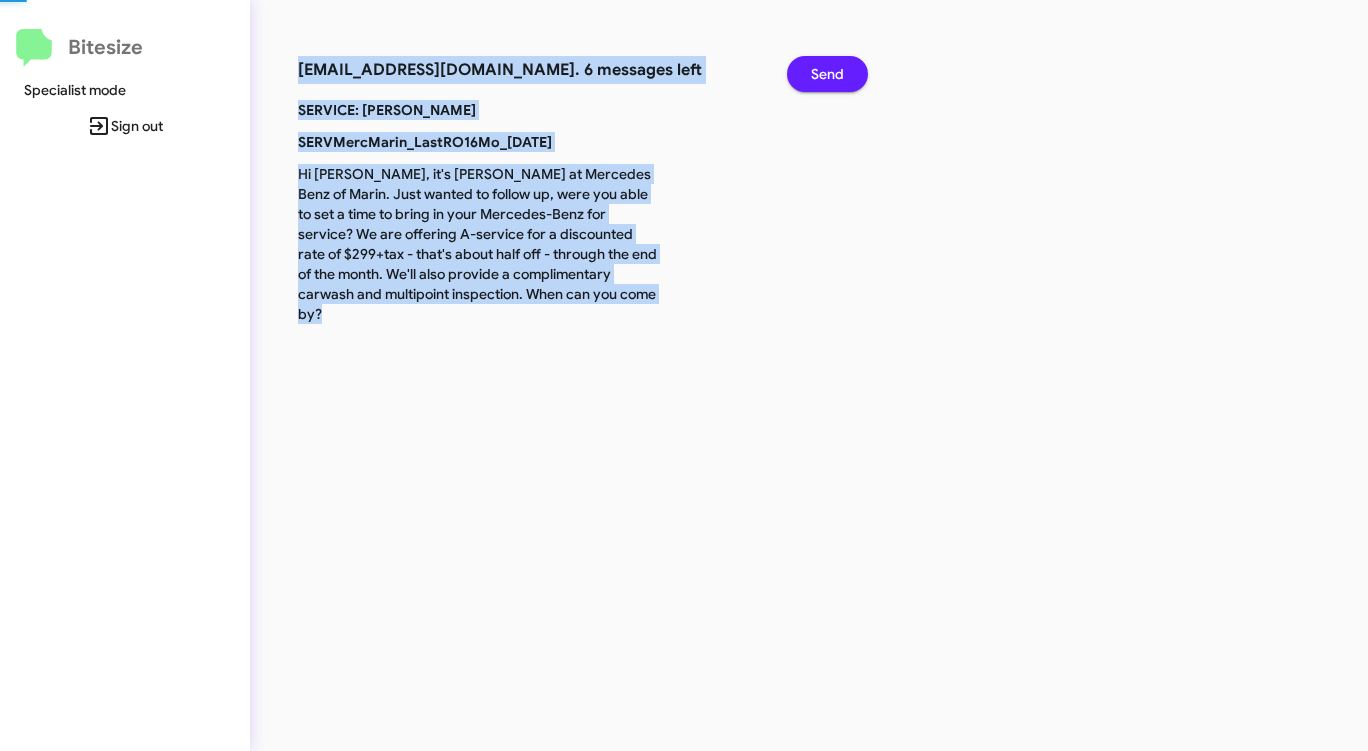 click on "Send" 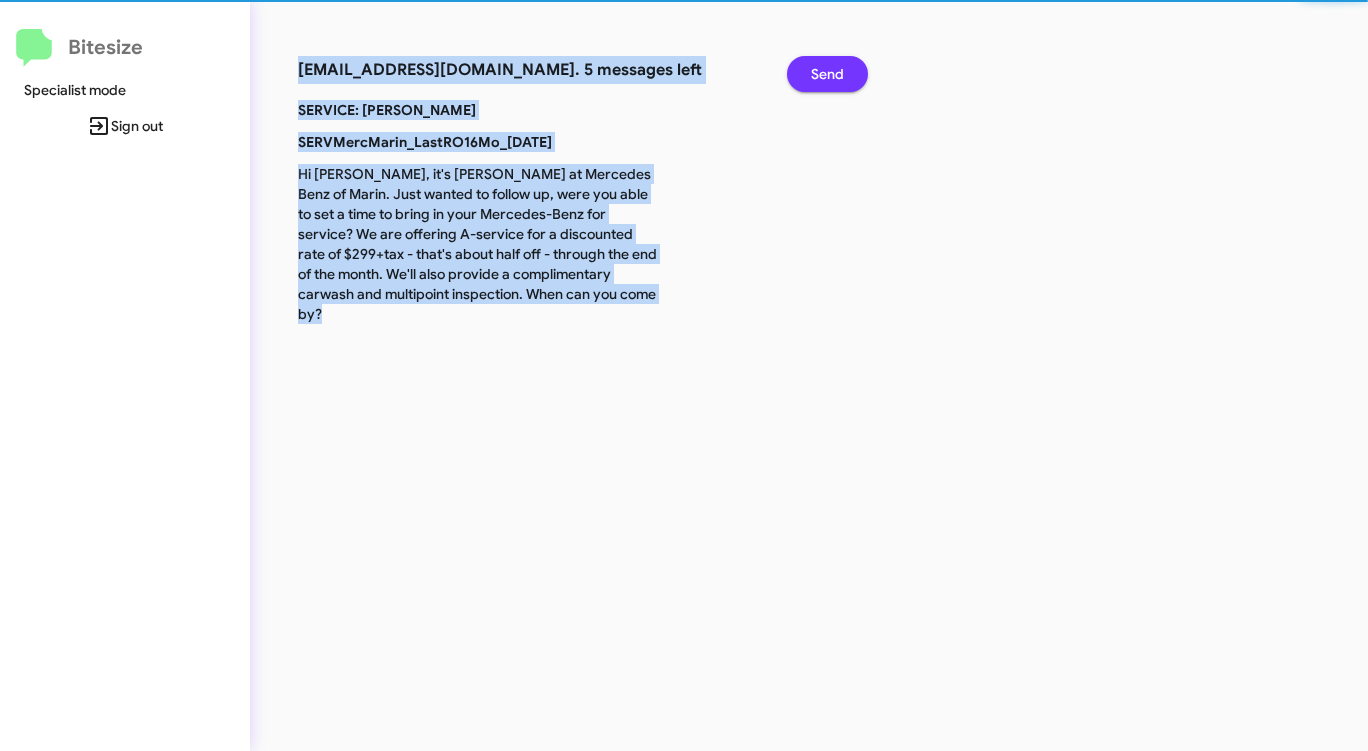 click on "Send" 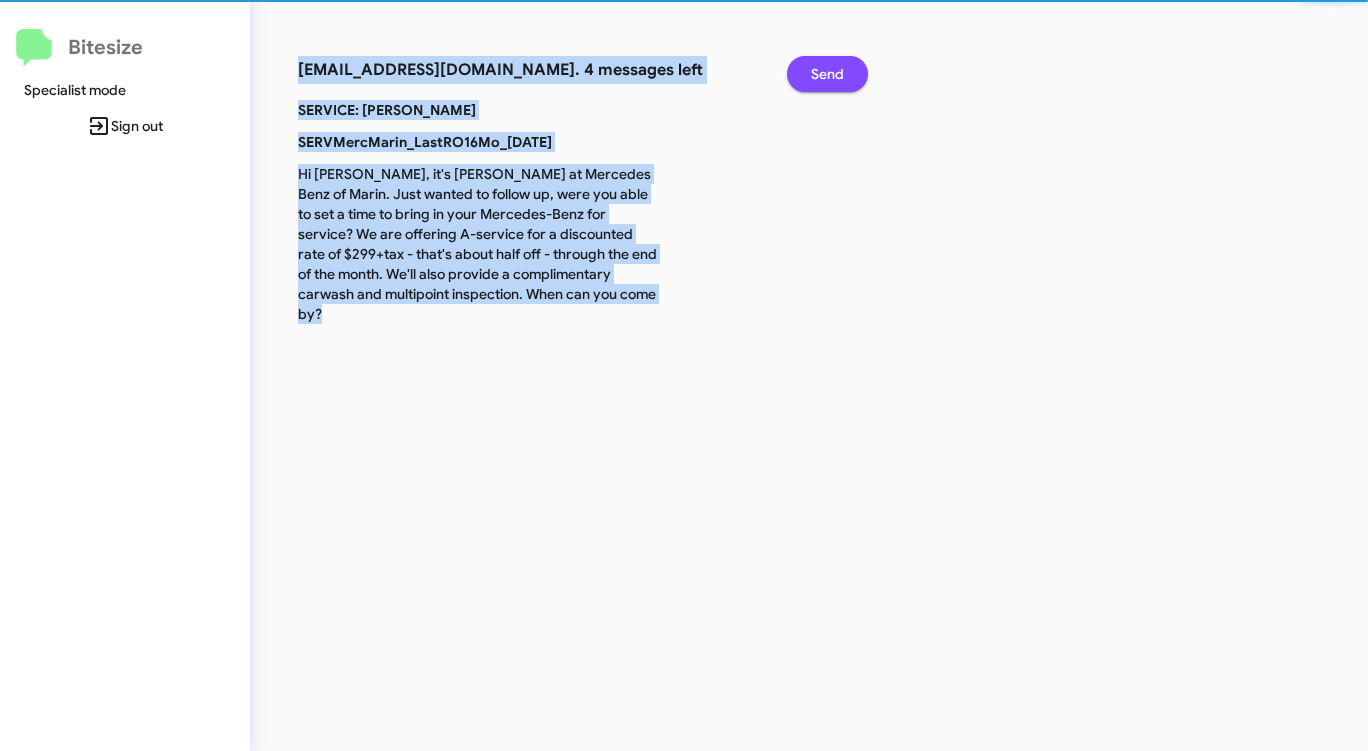 click on "Send" 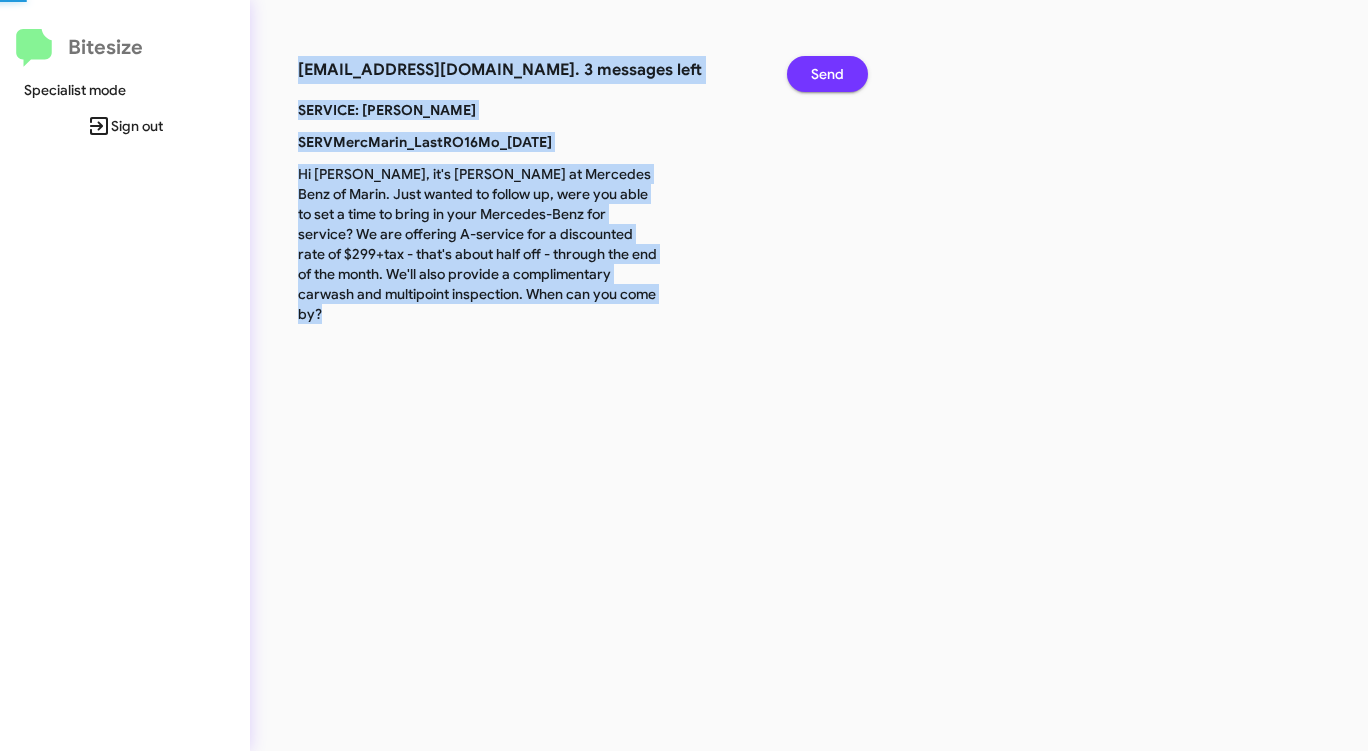 click on "Send" 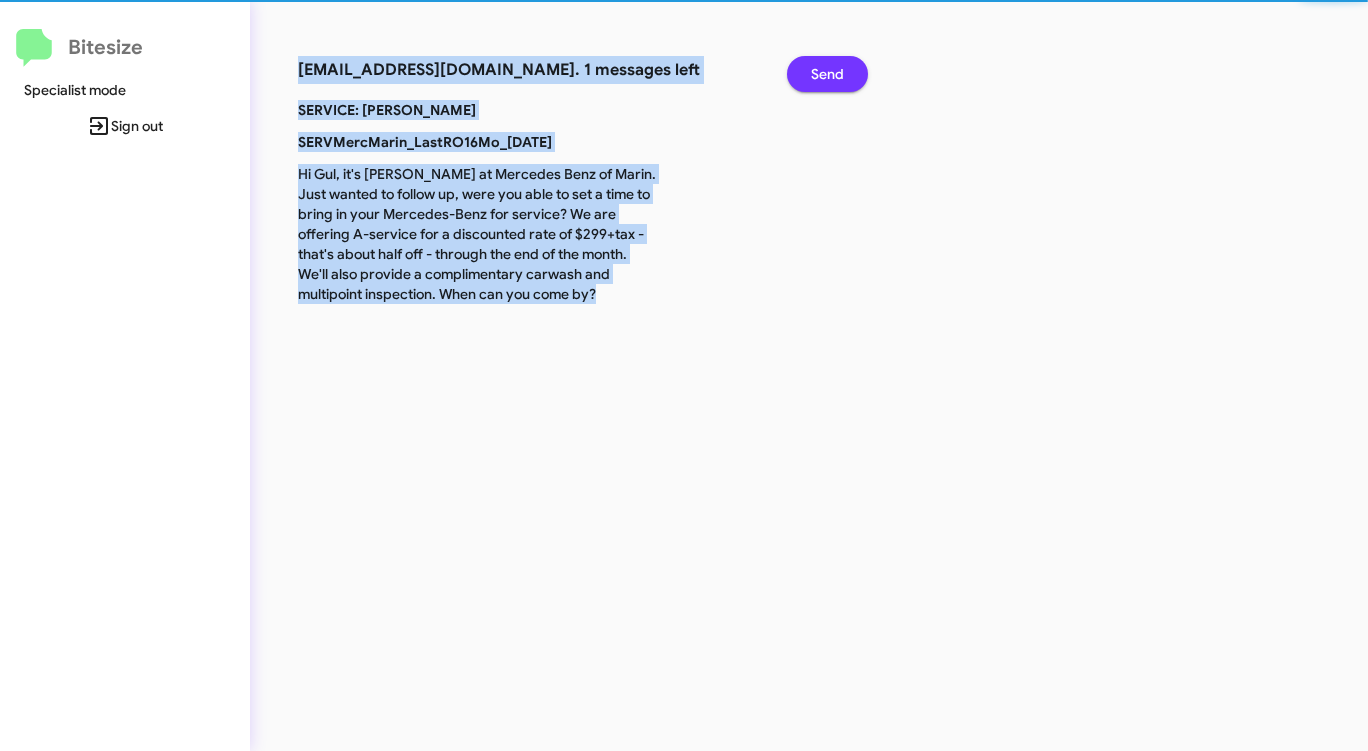 click on "Send" 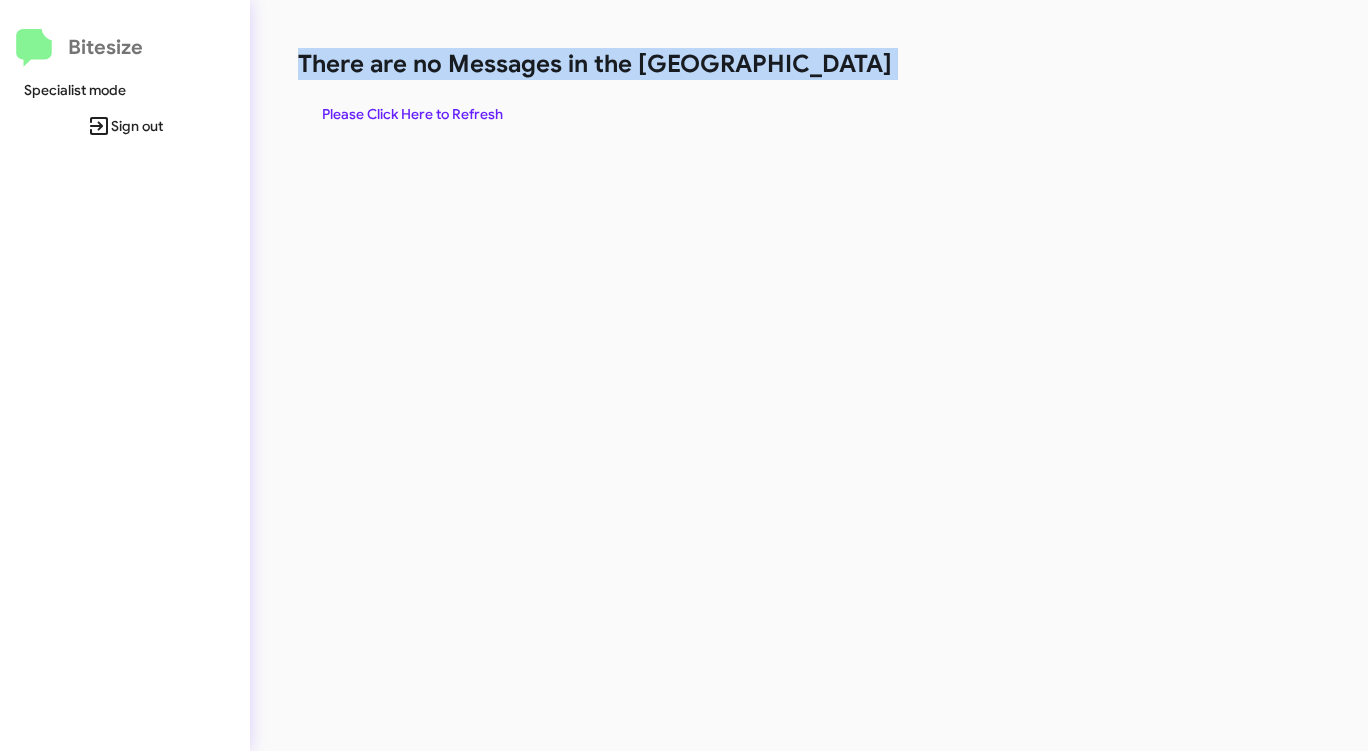 click on "There are no Messages in the [GEOGRAPHIC_DATA]" 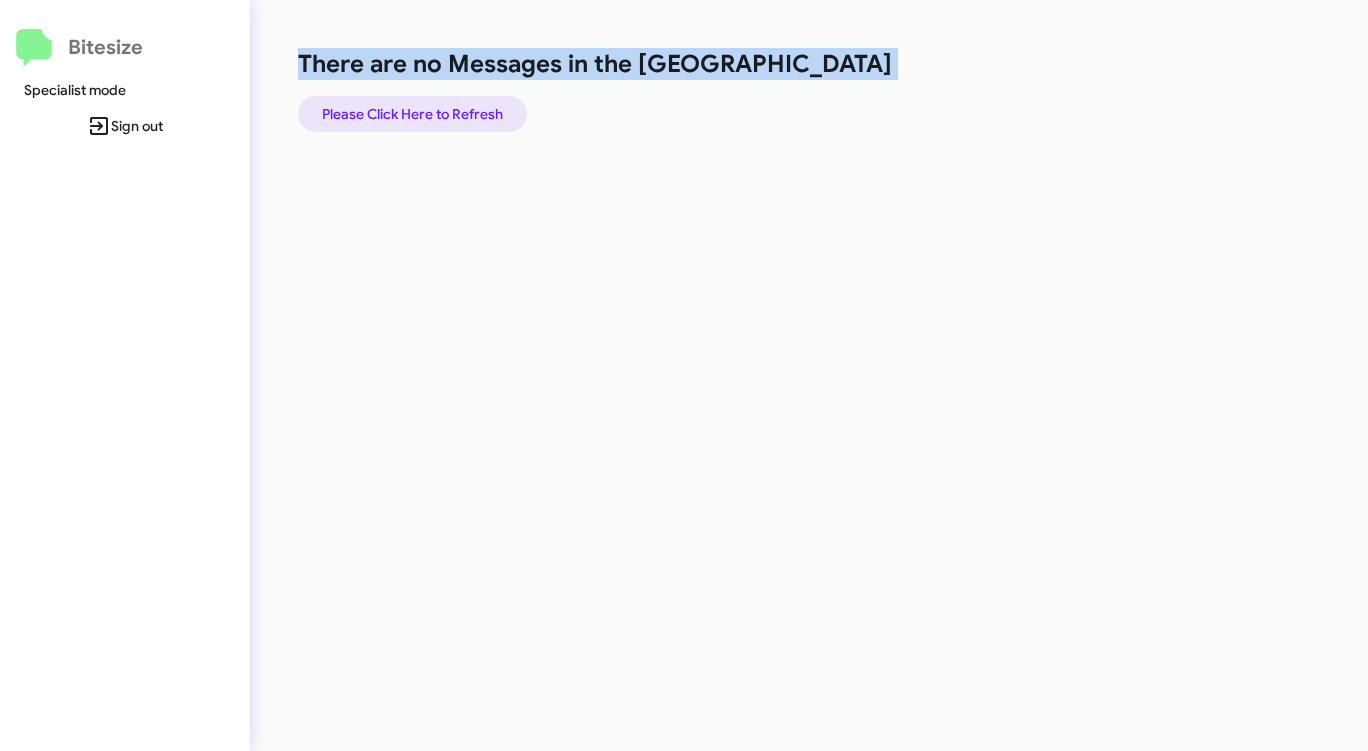 click on "Please Click Here to Refresh" 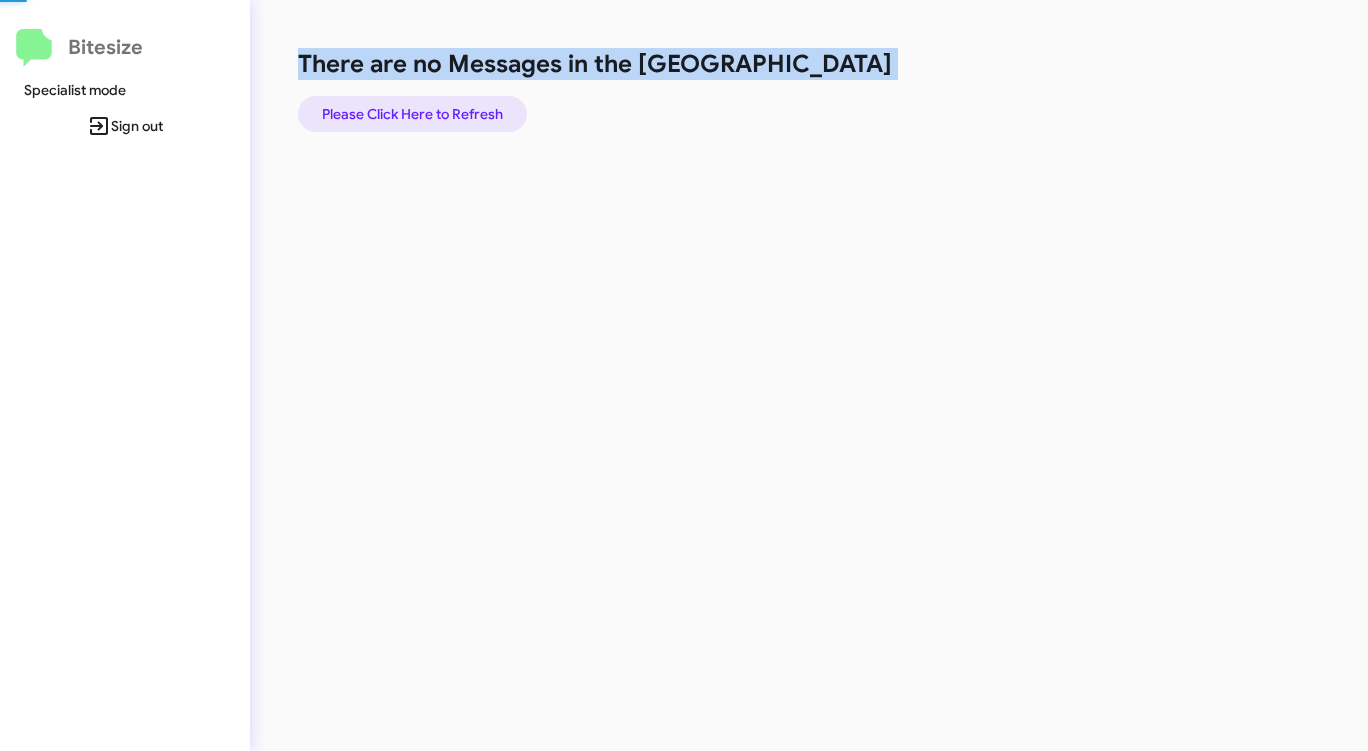 click on "Please Click Here to Refresh" 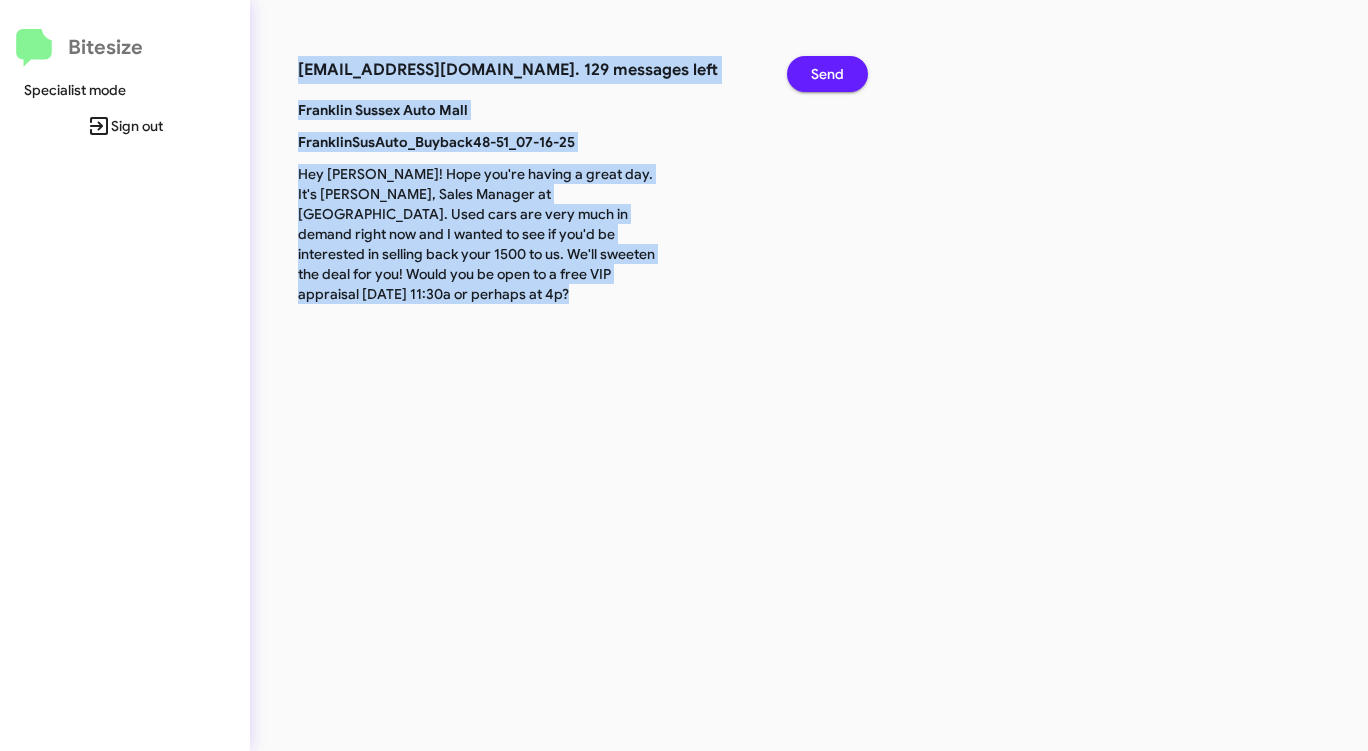 click on "Send" 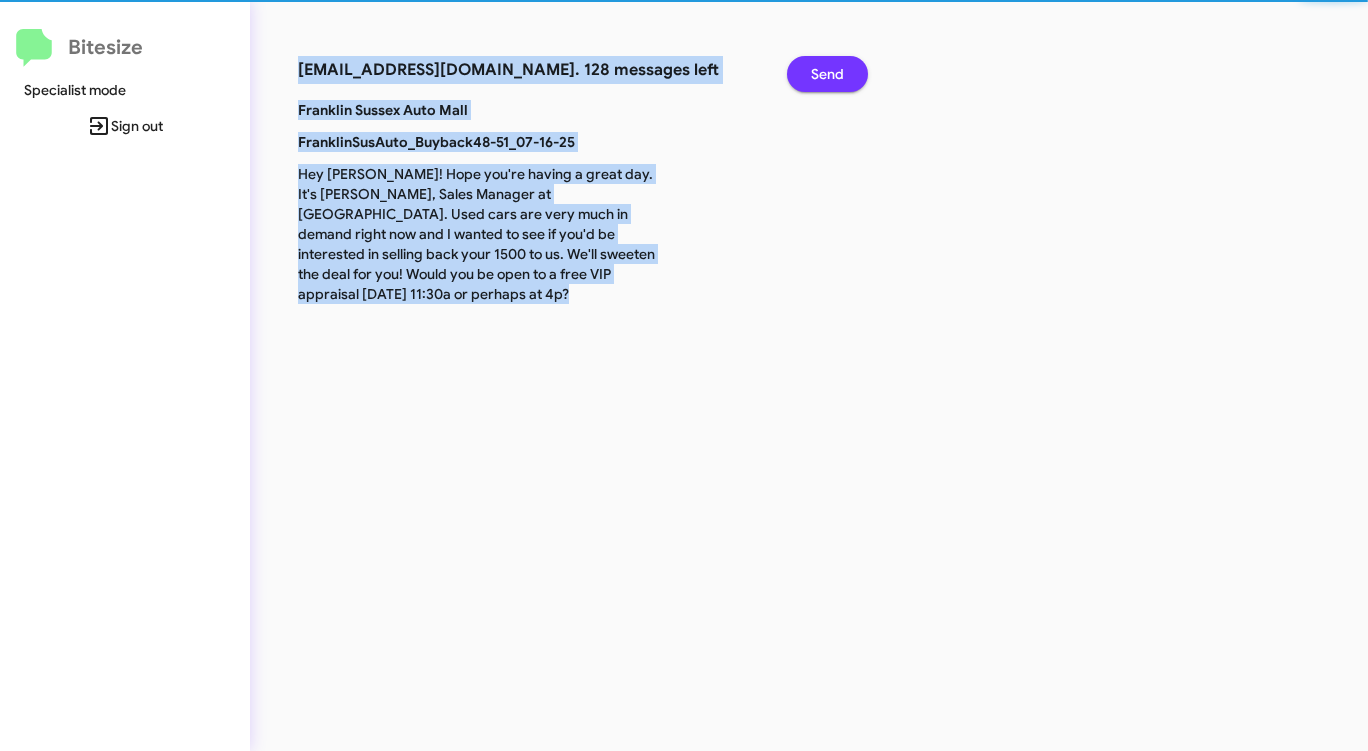 click on "Send" 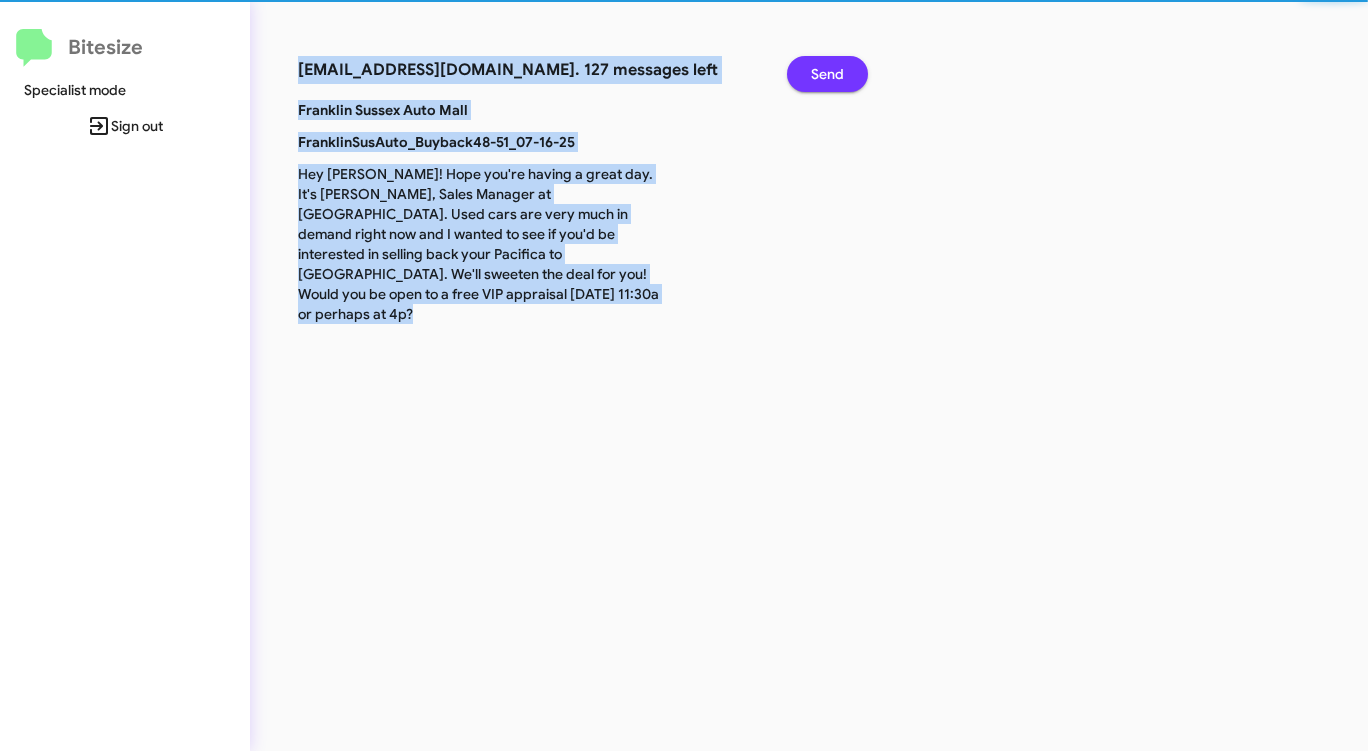 click on "Send" 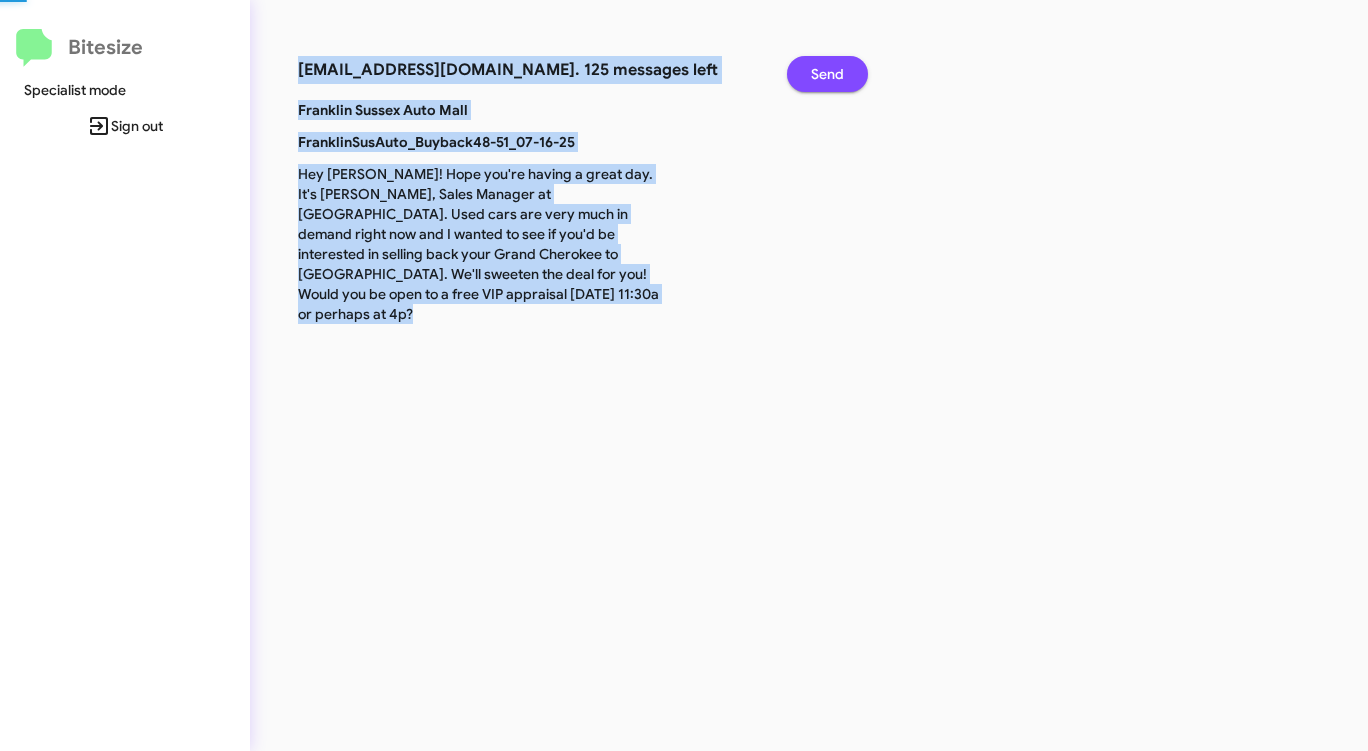 click on "Send" 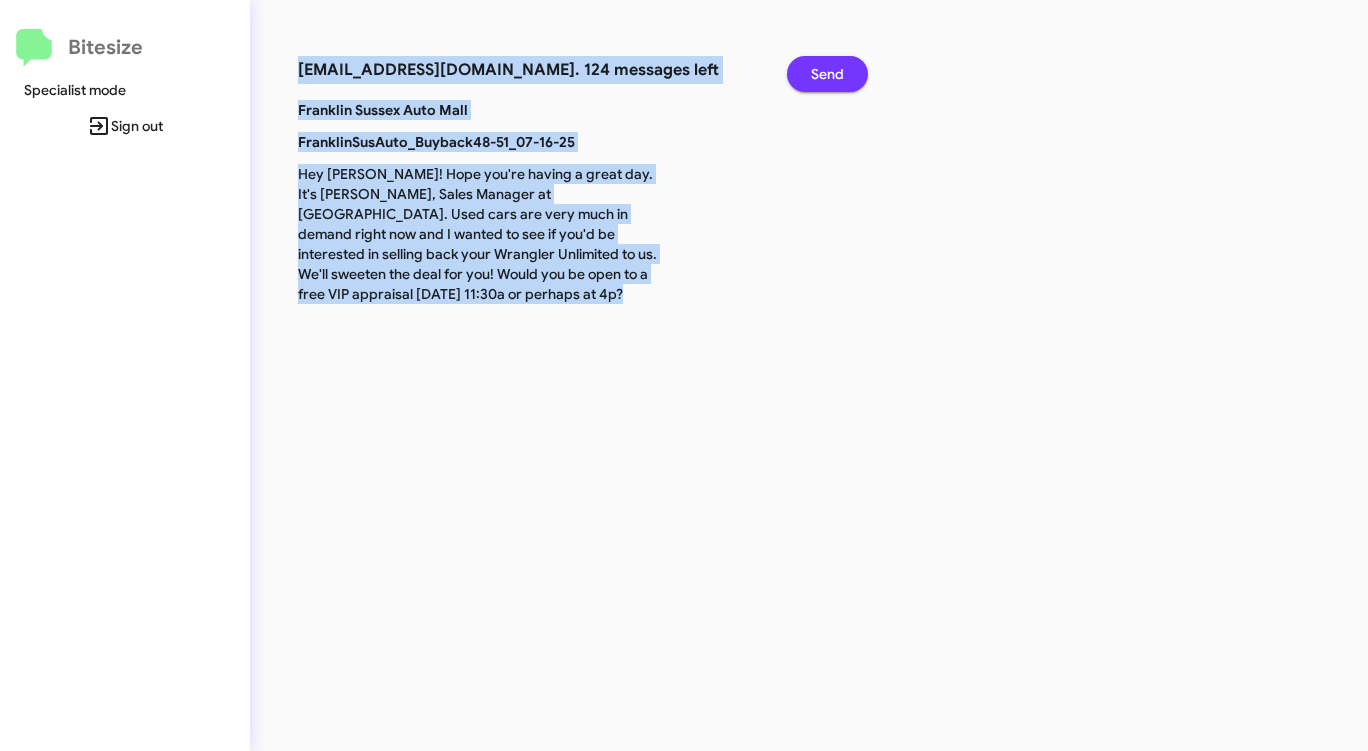 click on "Send" 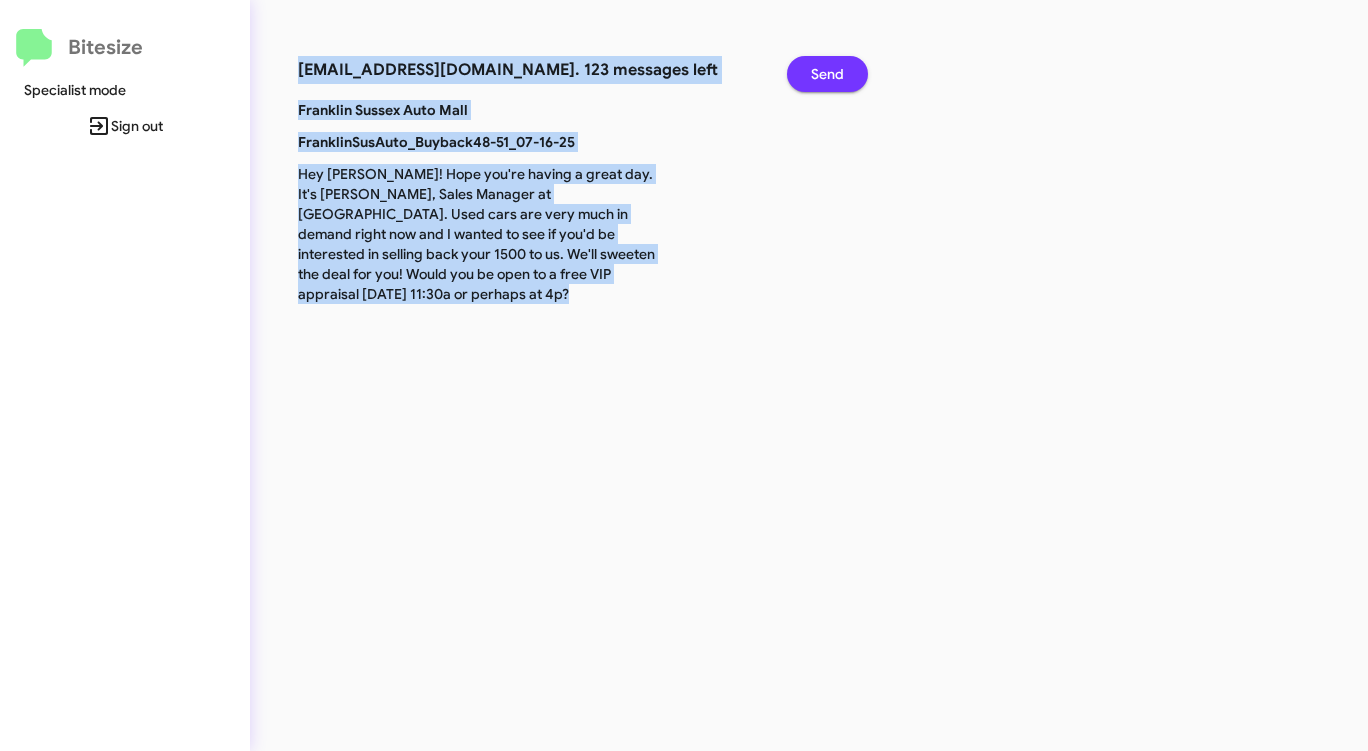 click on "Send" 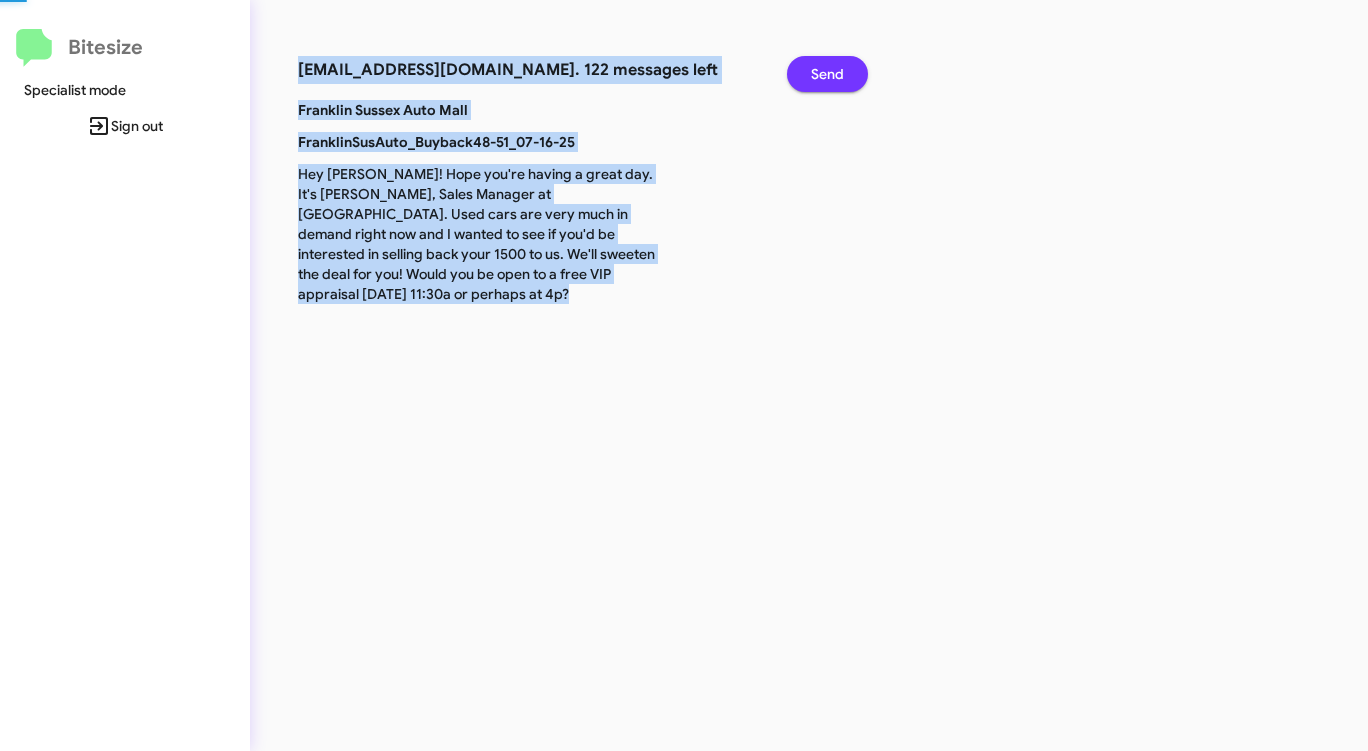 click on "Send" 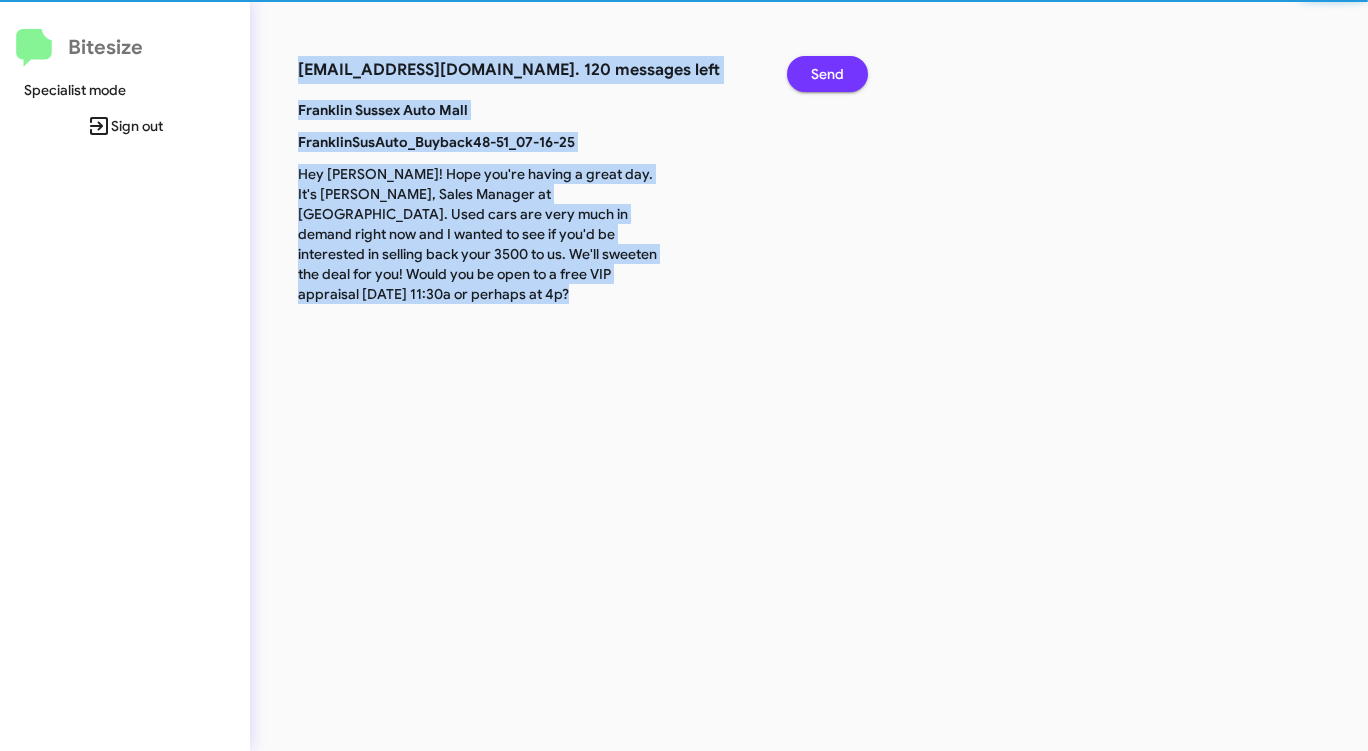 click on "Send" 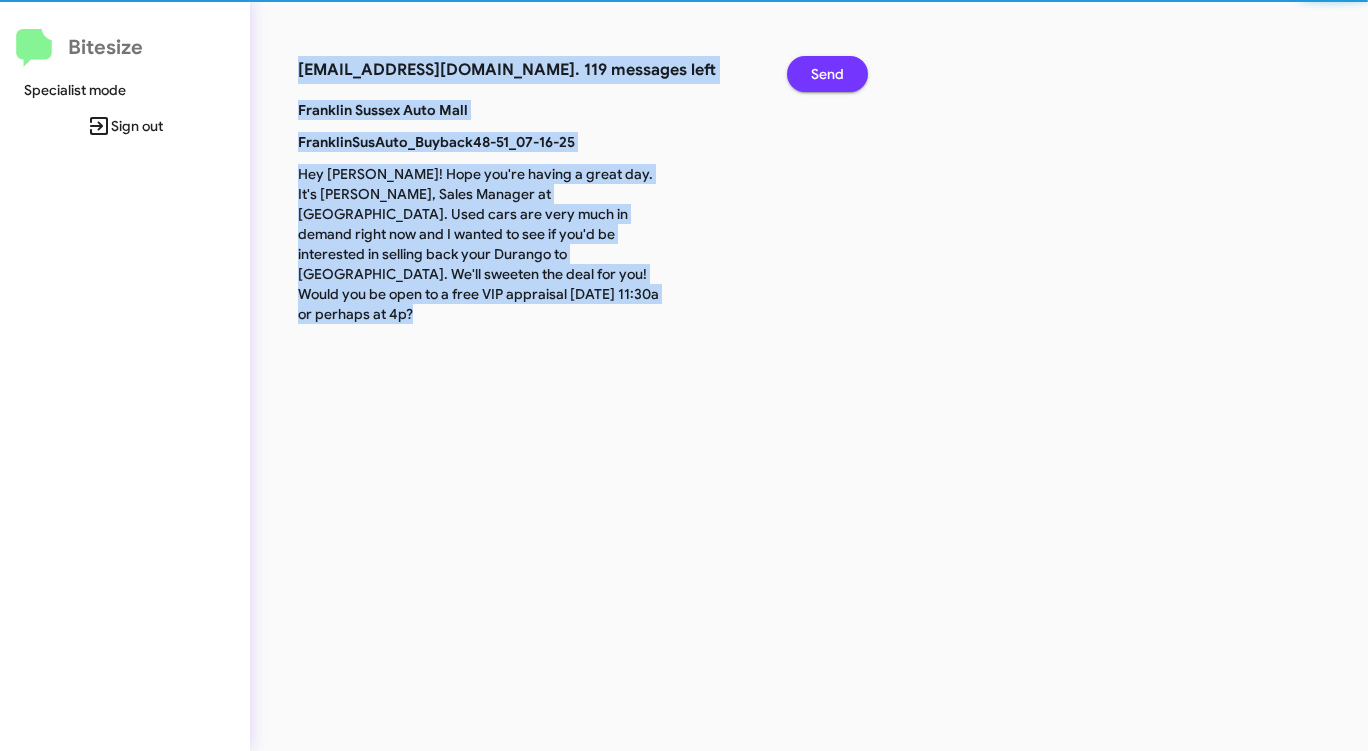 click on "Send" 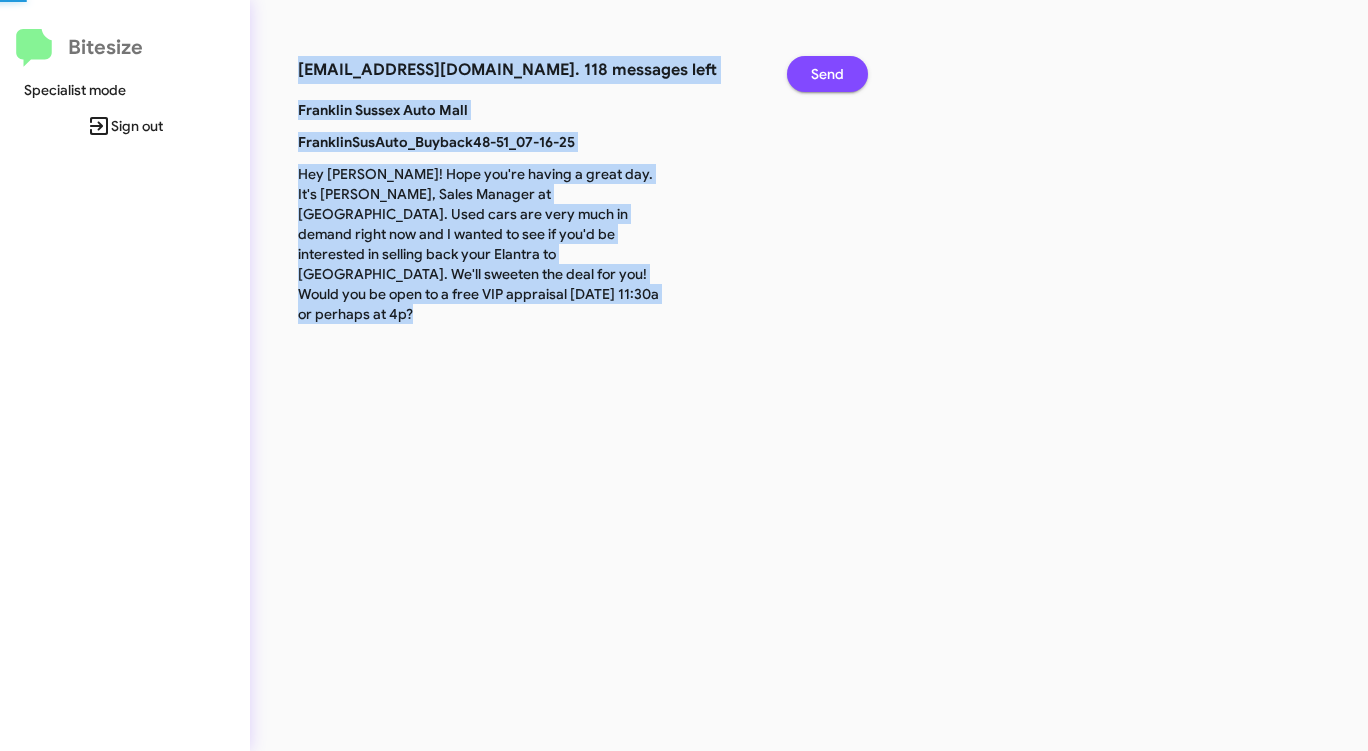 click on "Send" 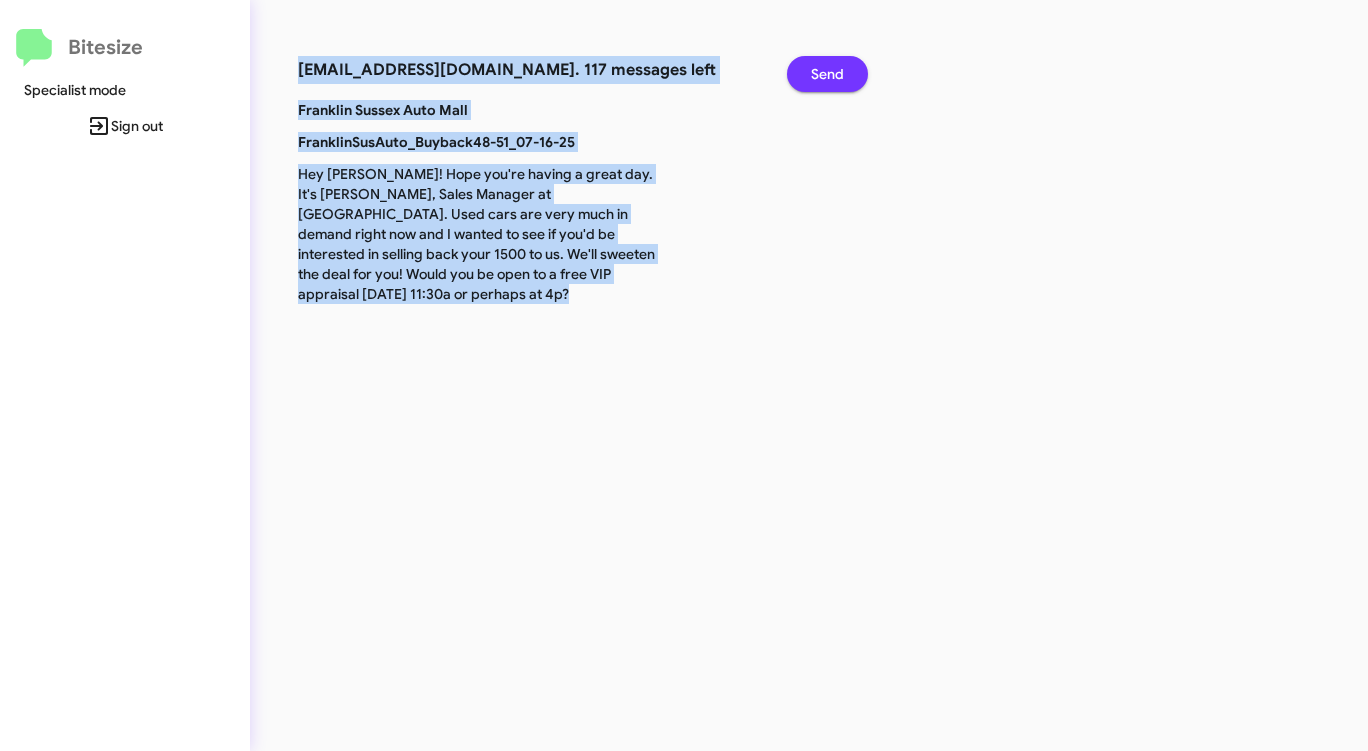 click on "Send" 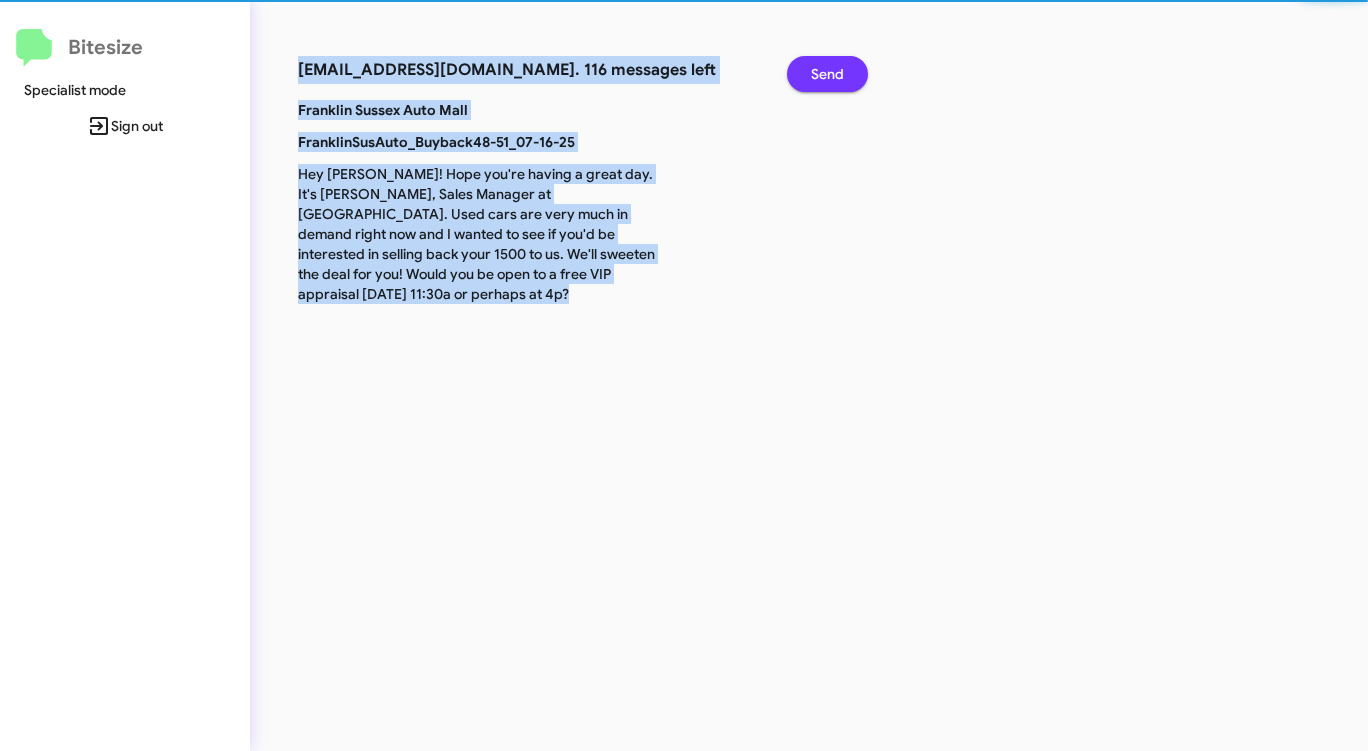 click on "Send" 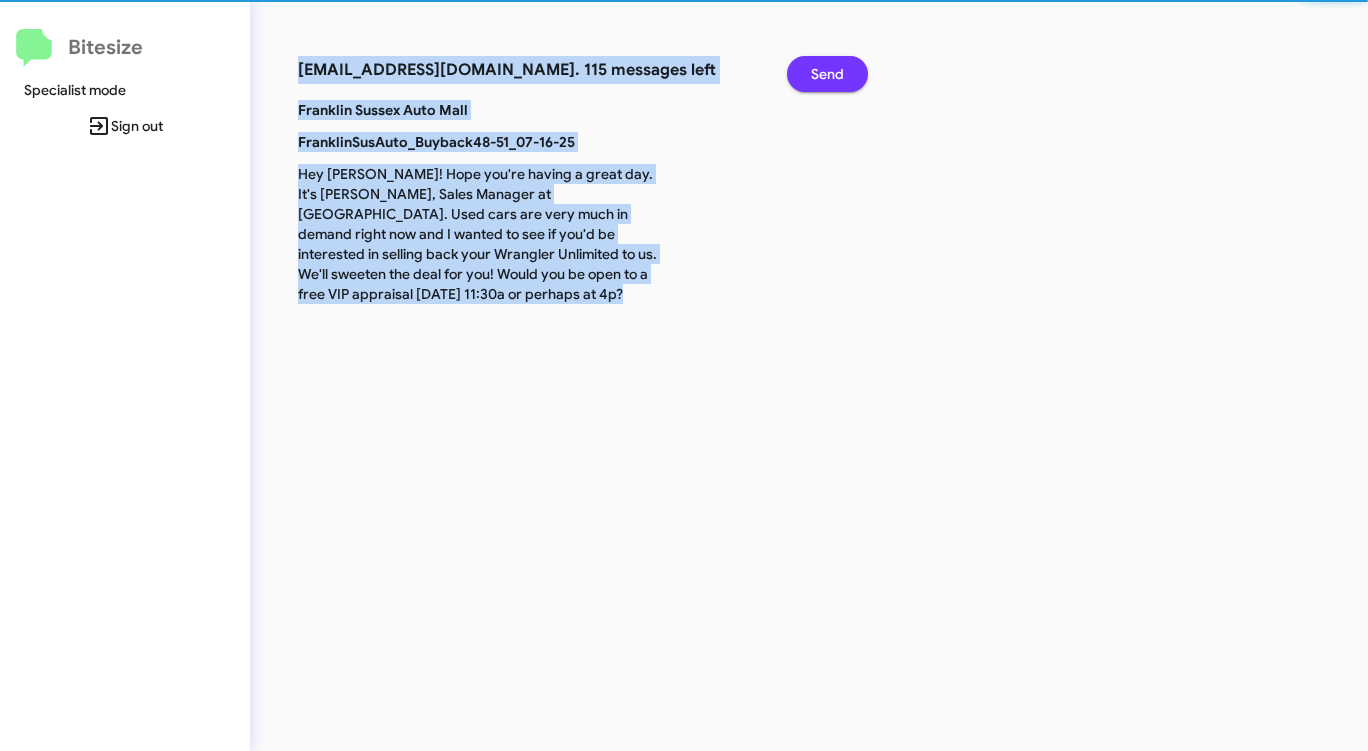 click on "Send" 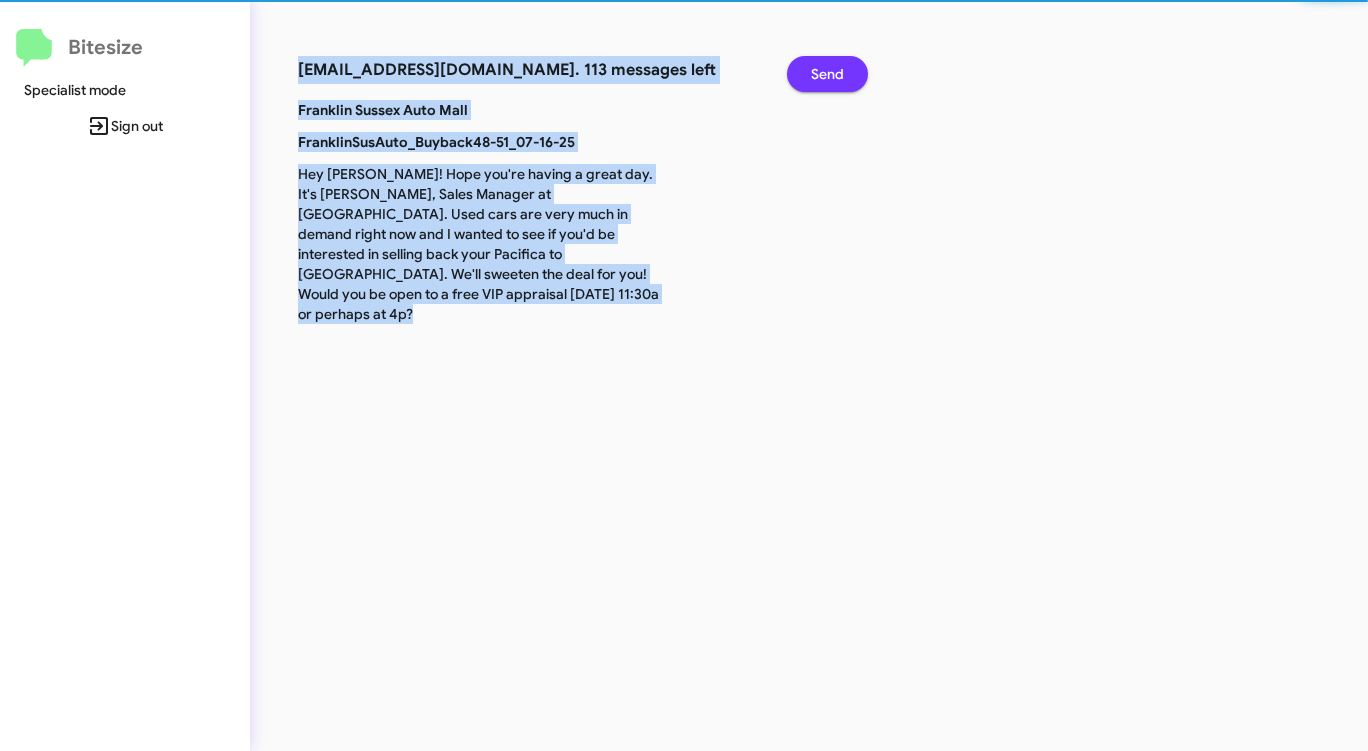 click on "Send" 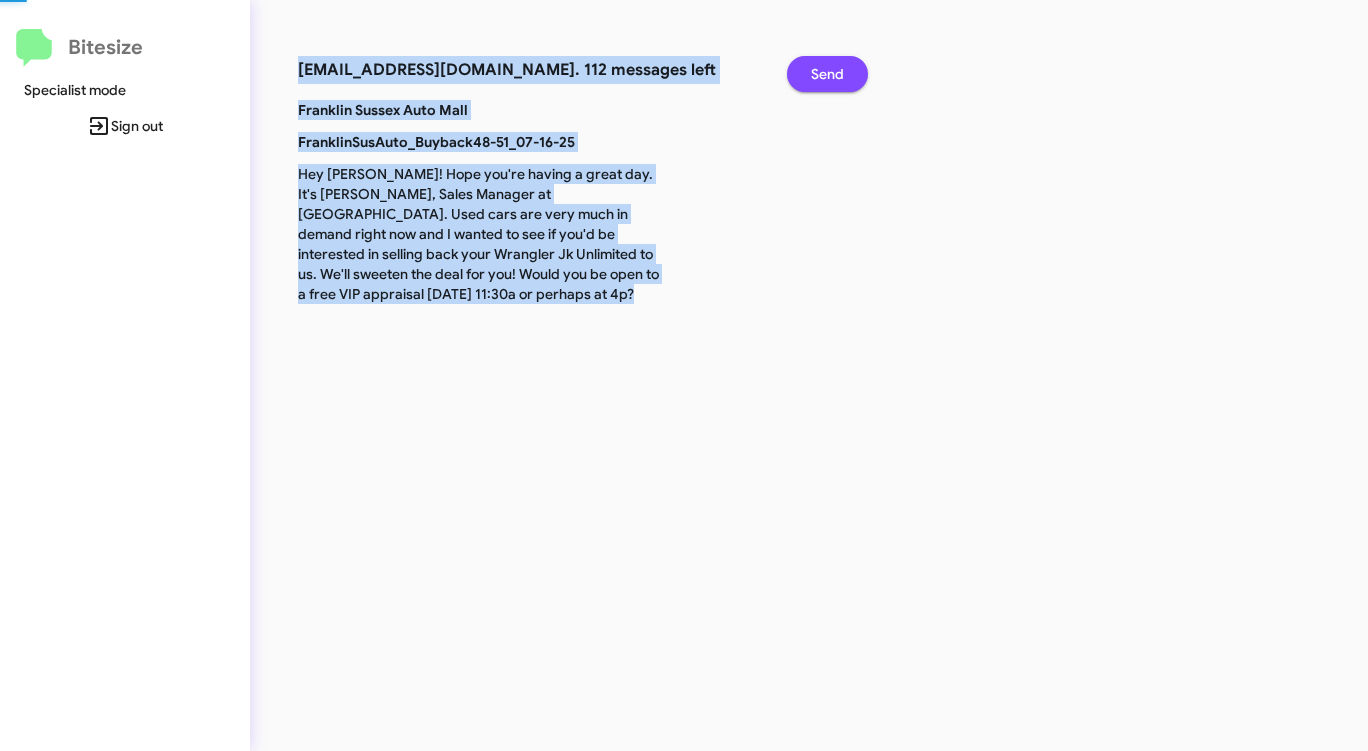 click on "Send" 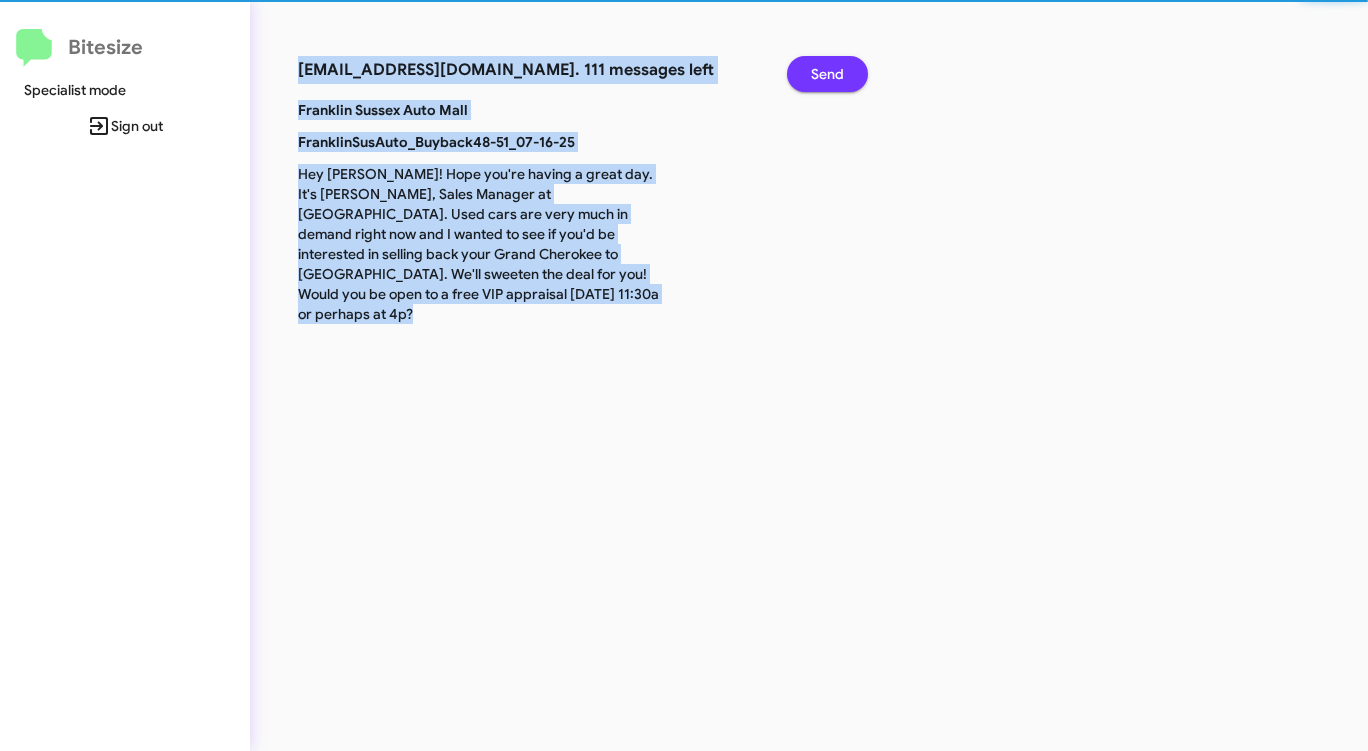 click on "Send" 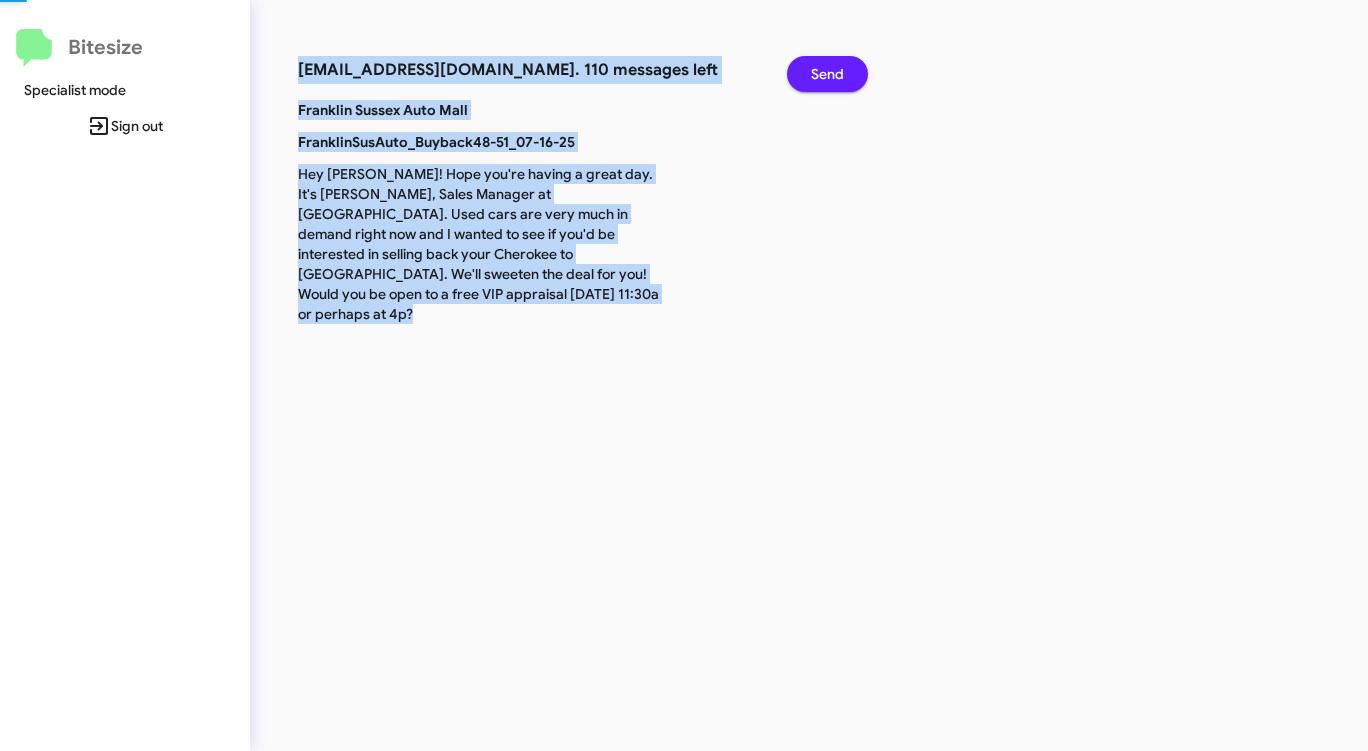 click on "Send" 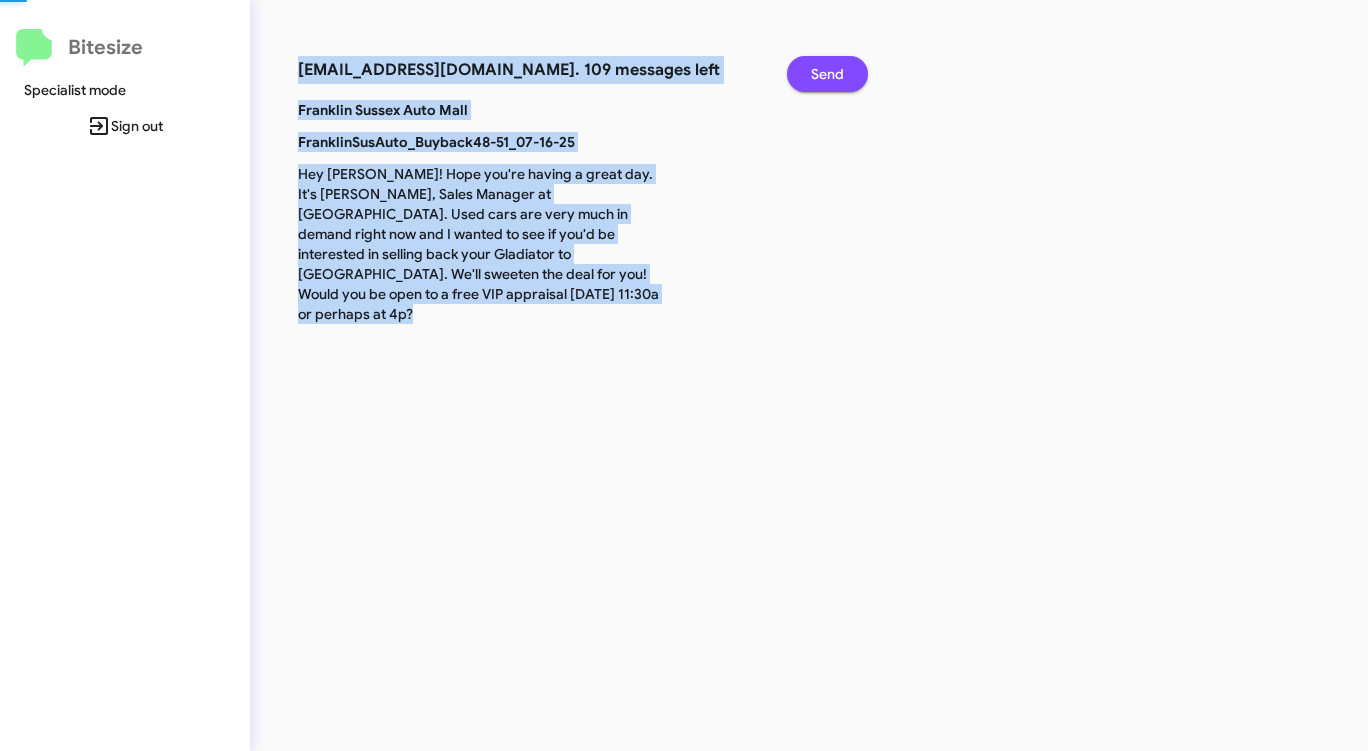 click on "Send" 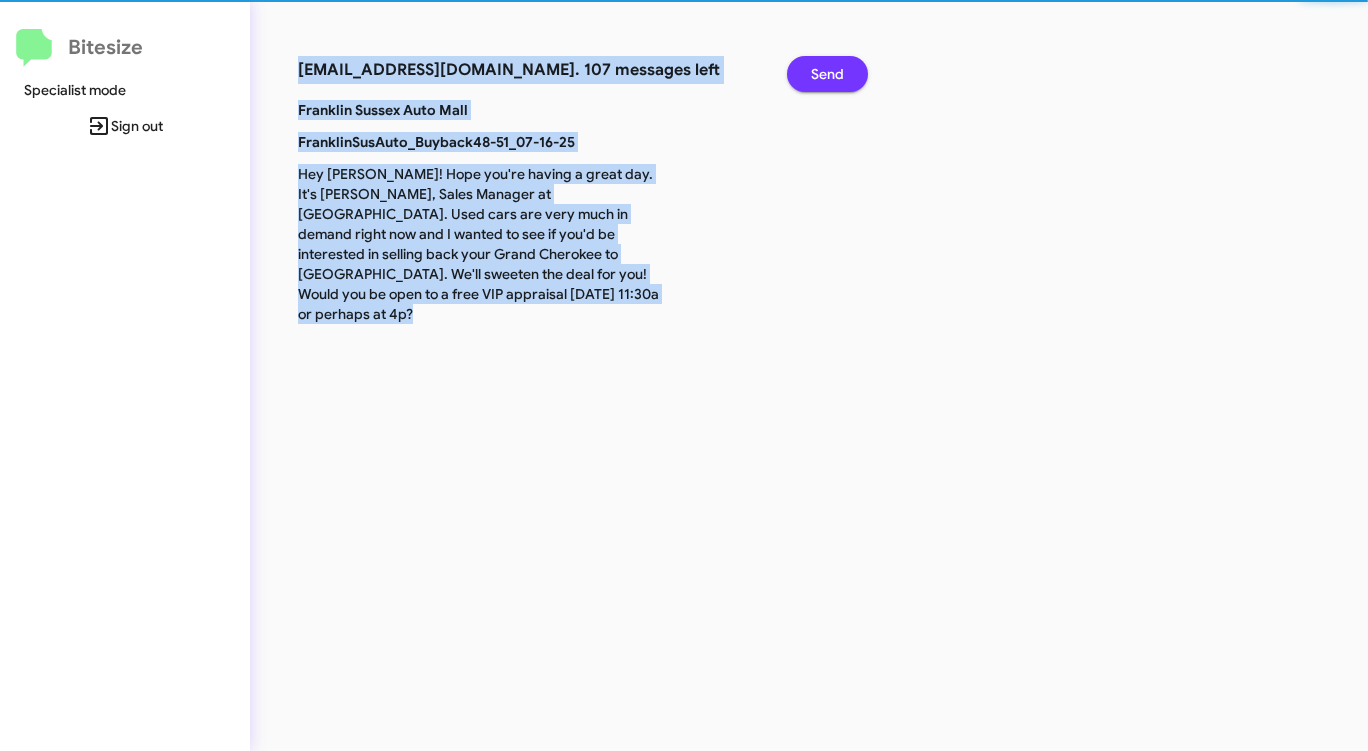click on "Send" 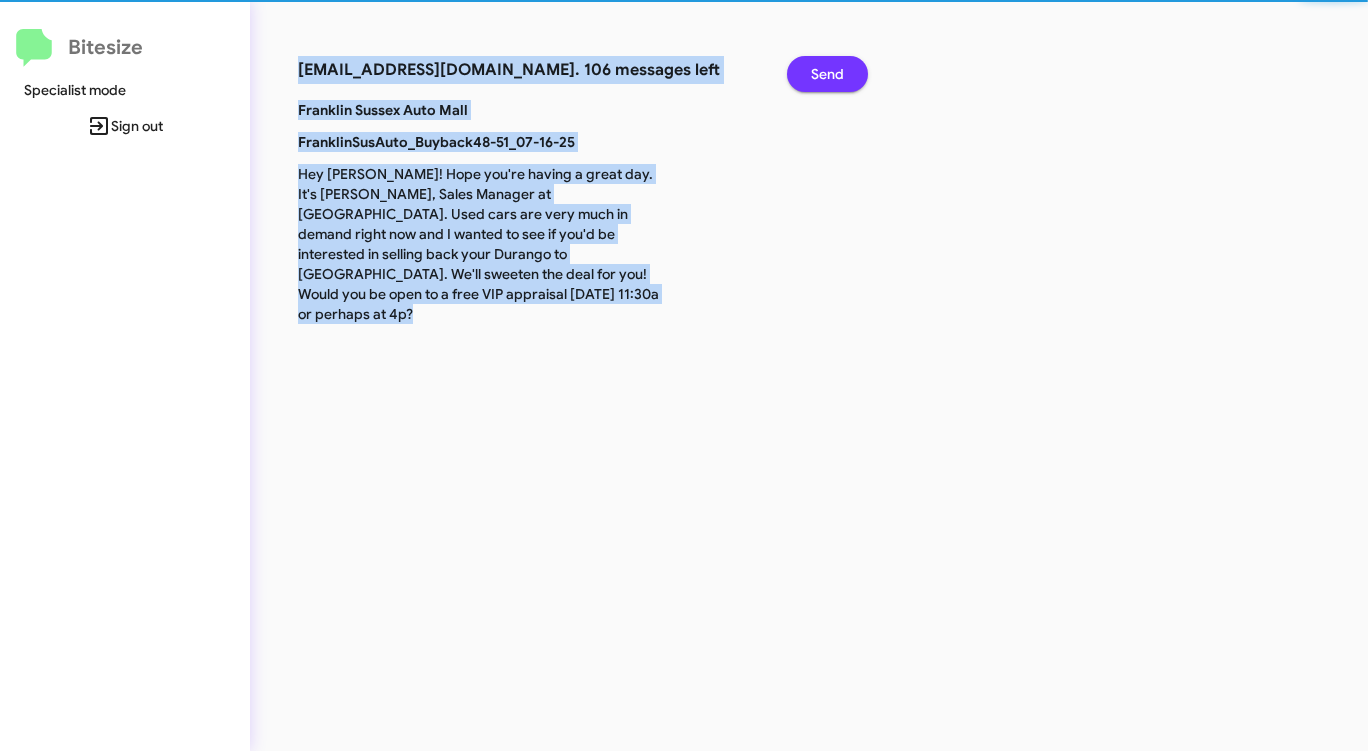 click on "Send" 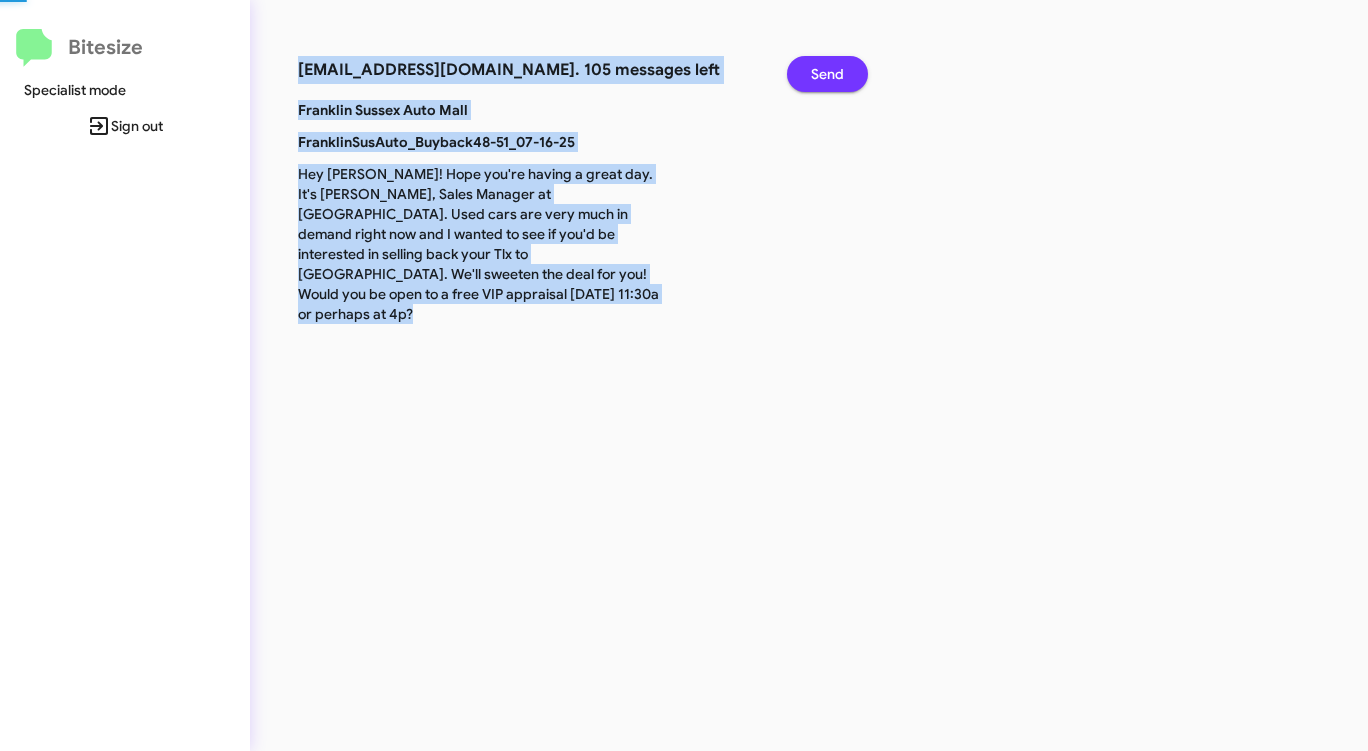 click on "Send" 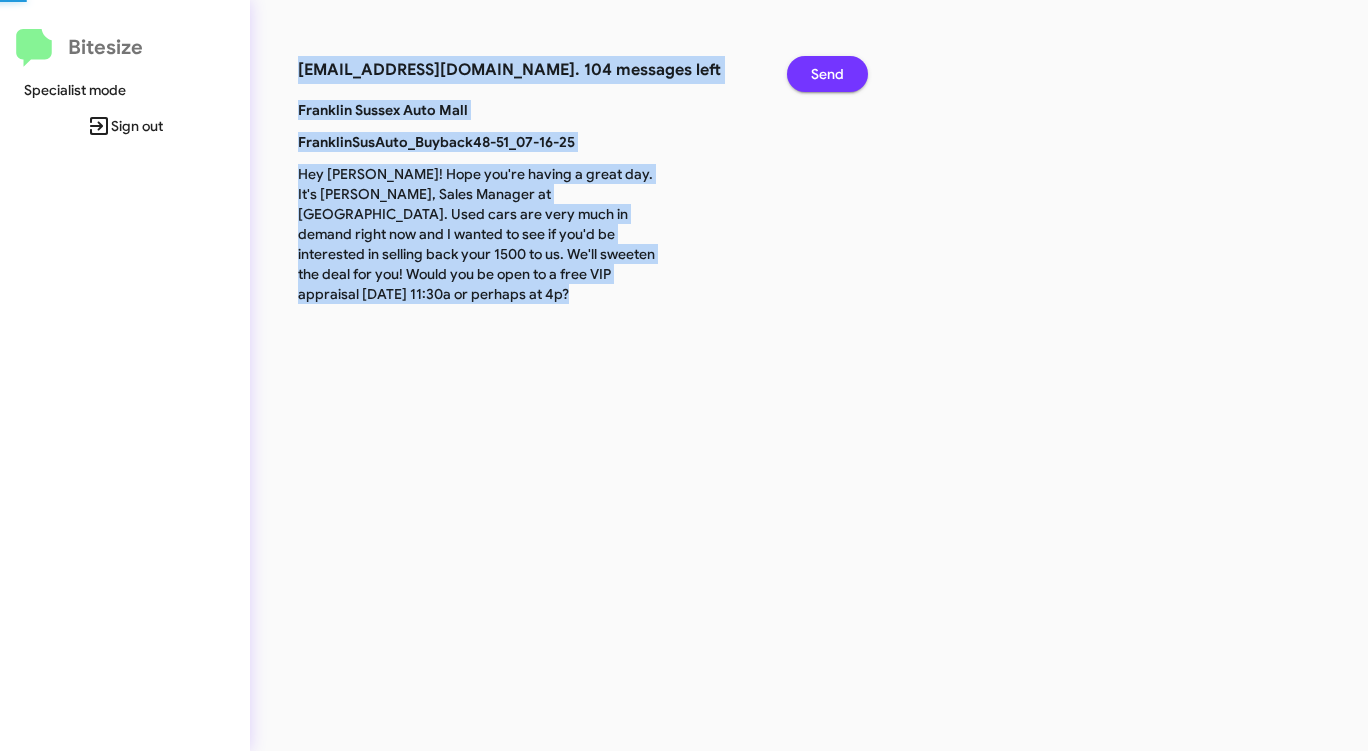 click on "Send" 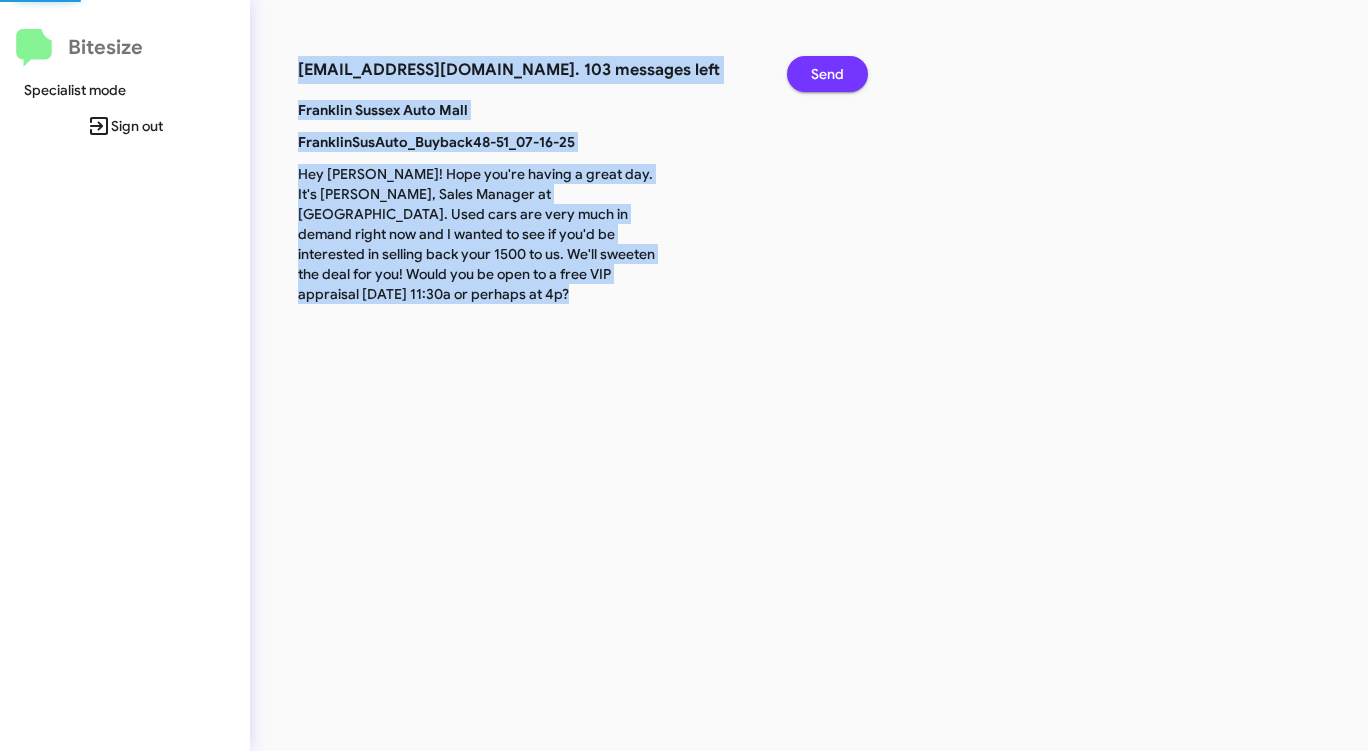 click on "Send" 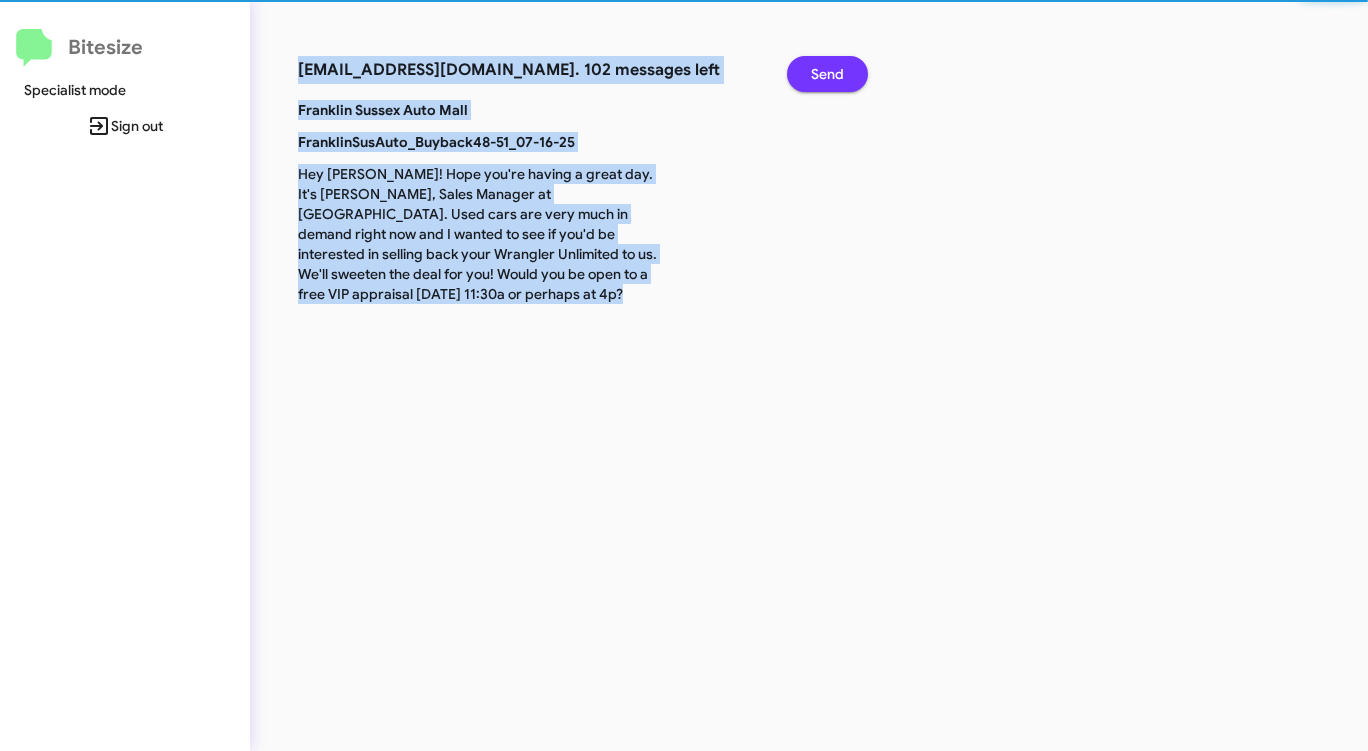 click on "Send" 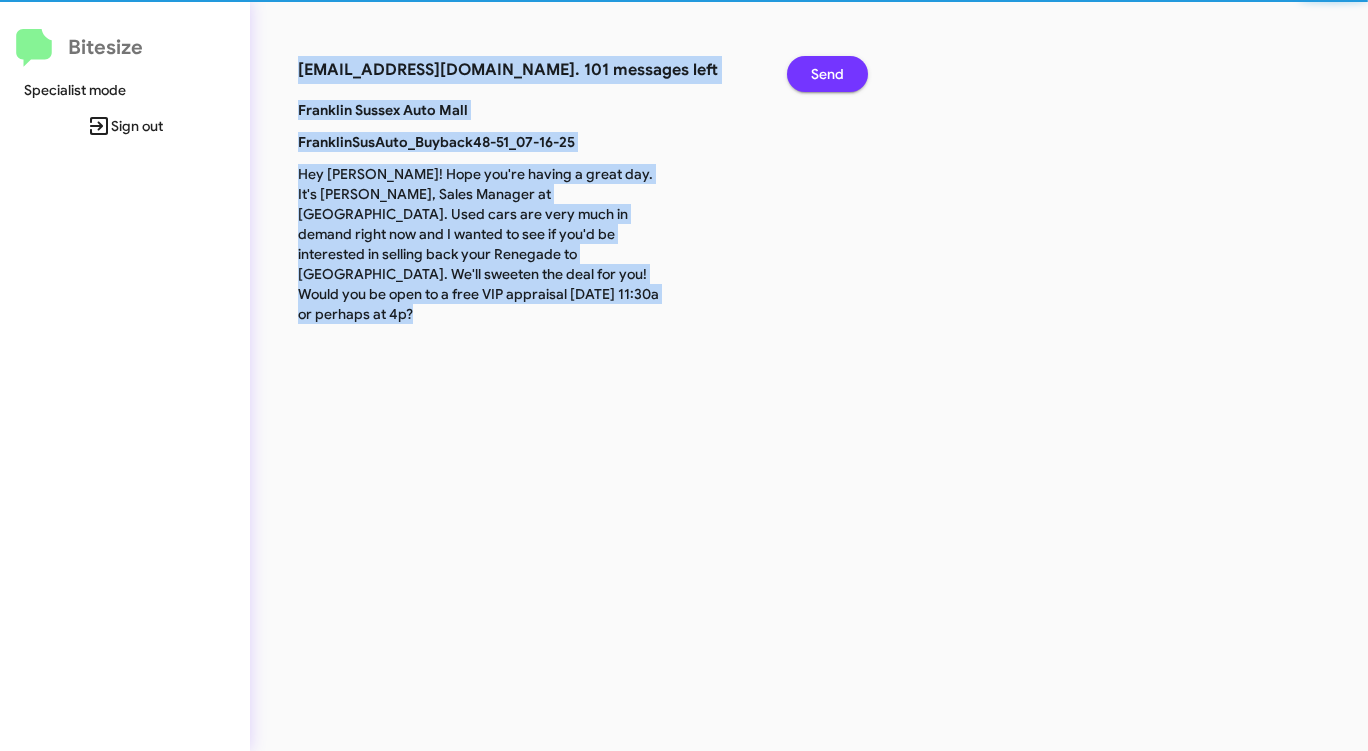click on "Send" 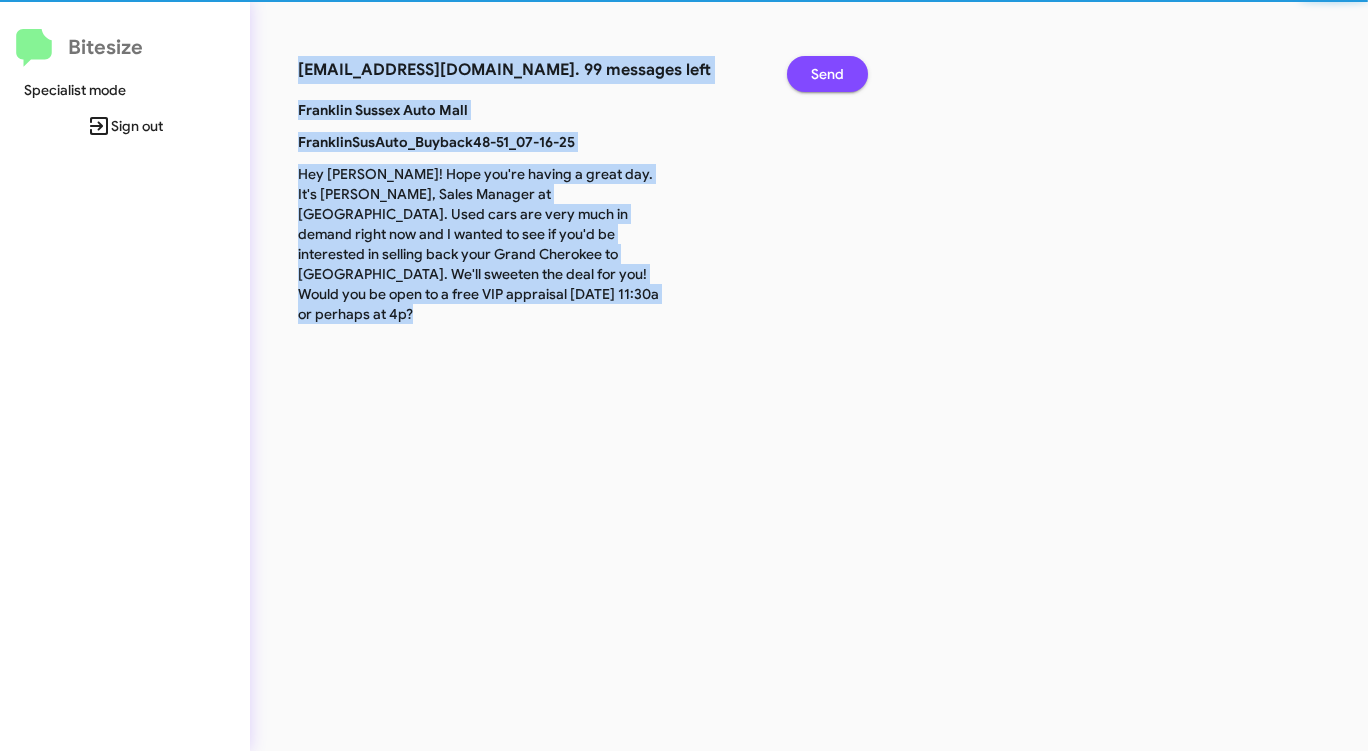 click on "Send" 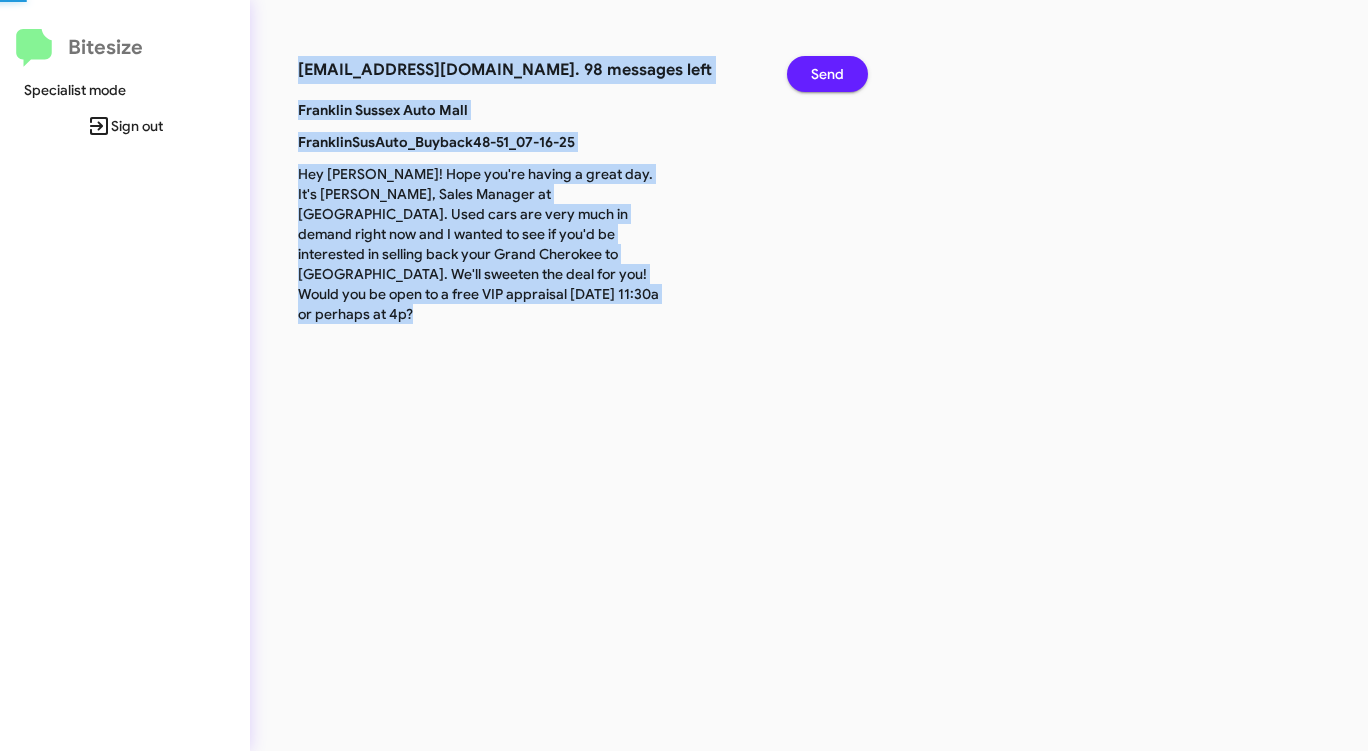 click on "Send" 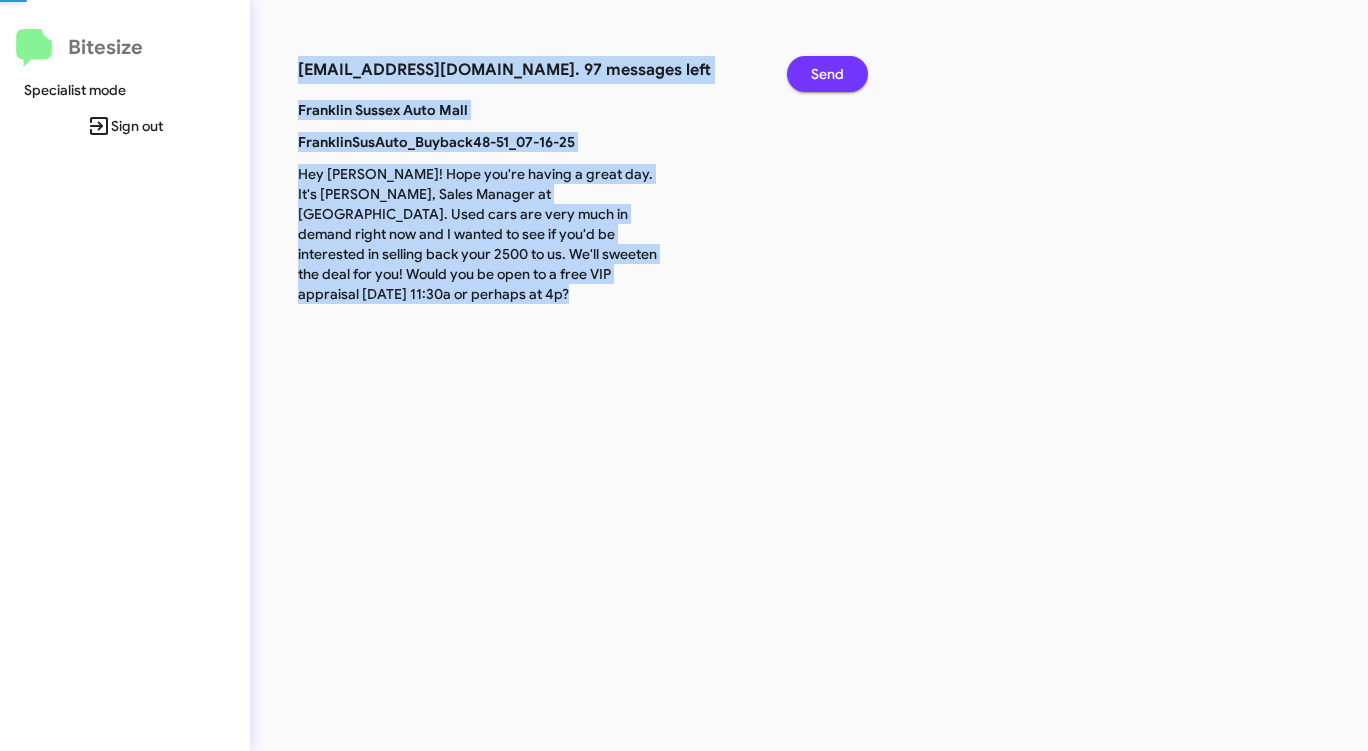 click on "Send" 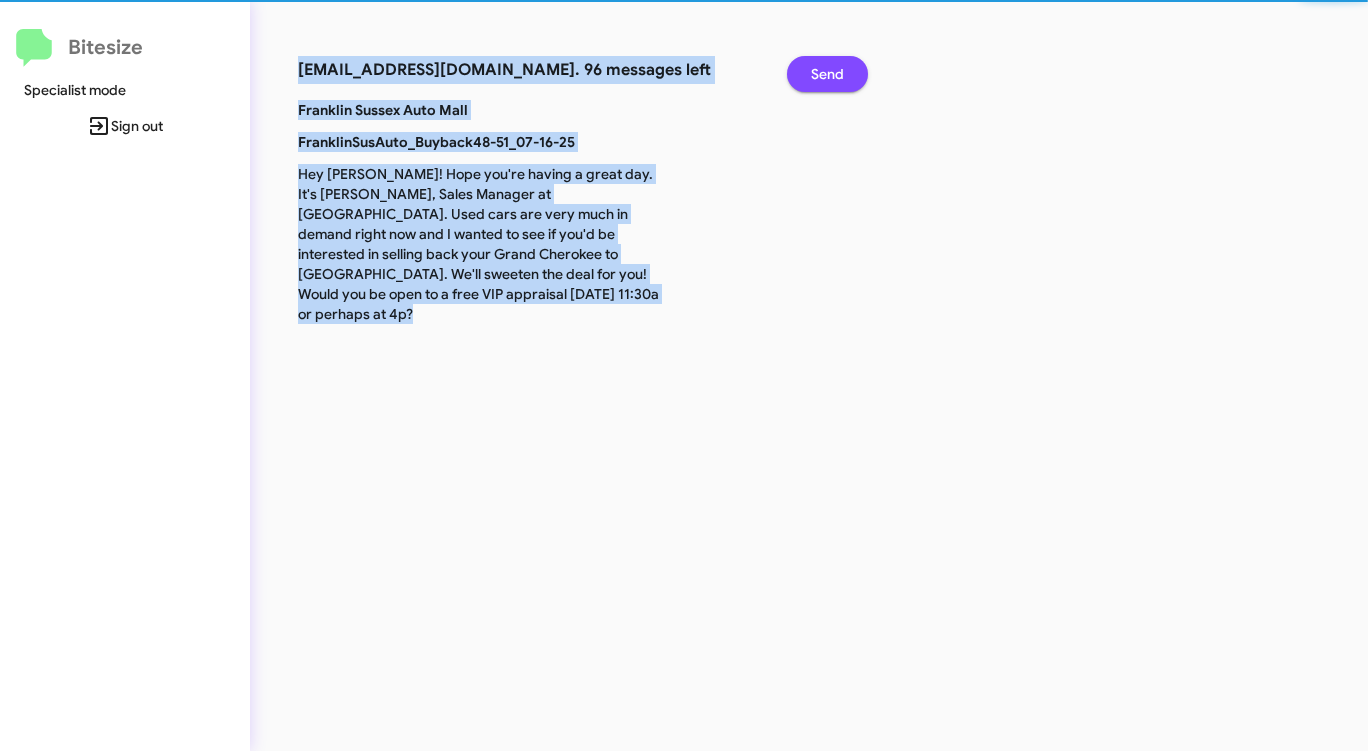 click on "Send" 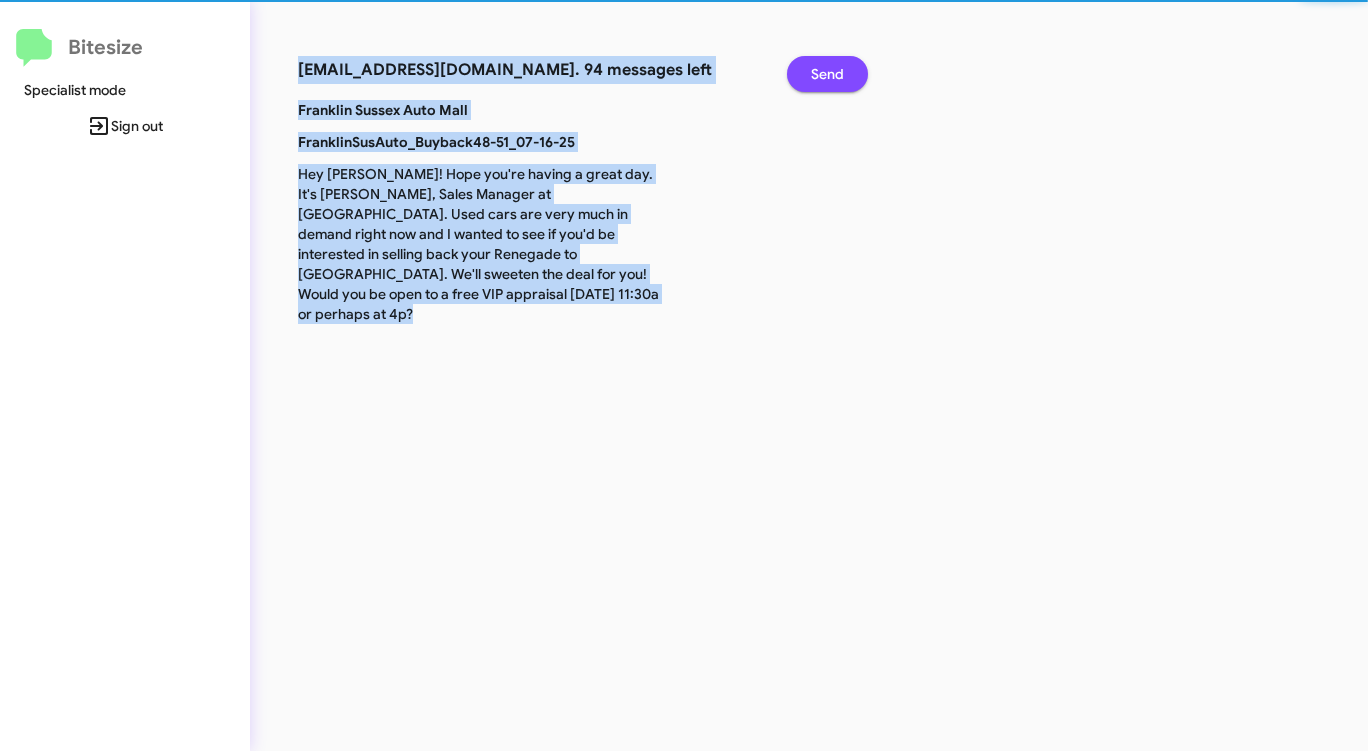 click on "Send" 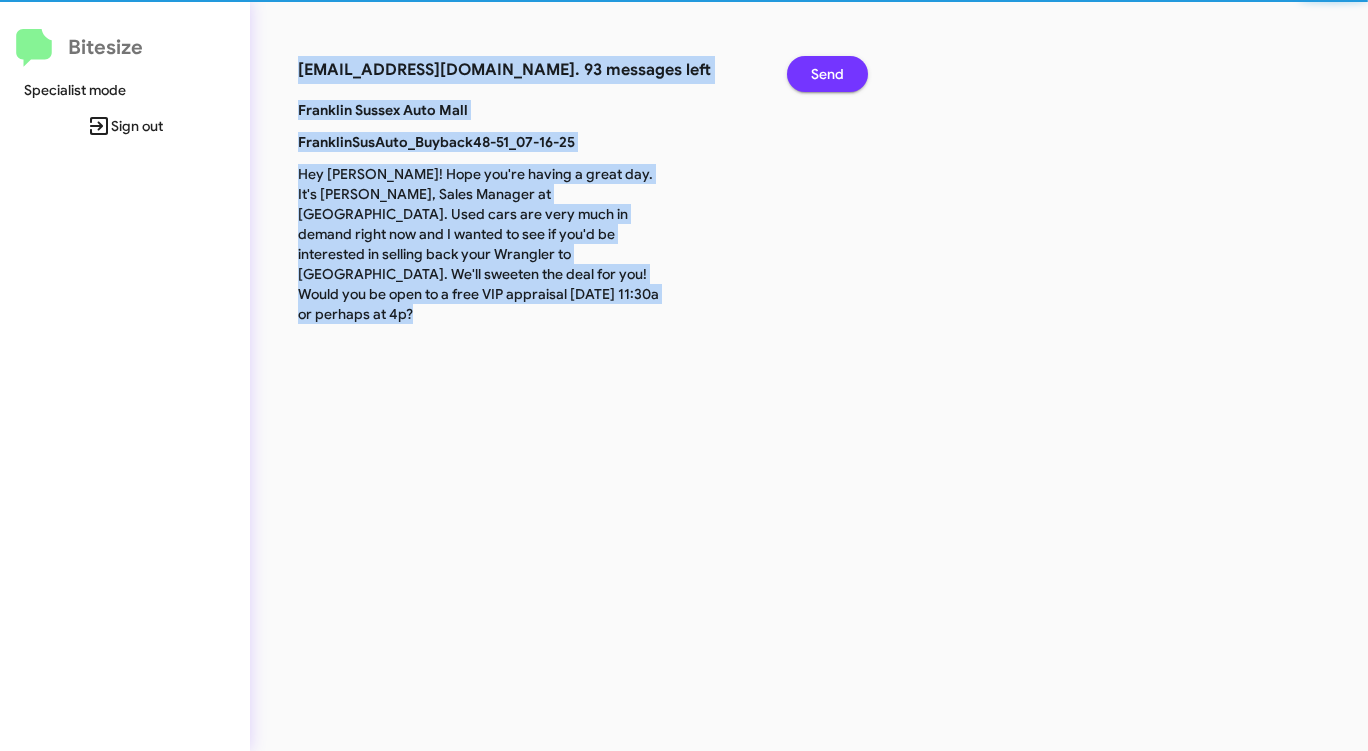 click on "Send" 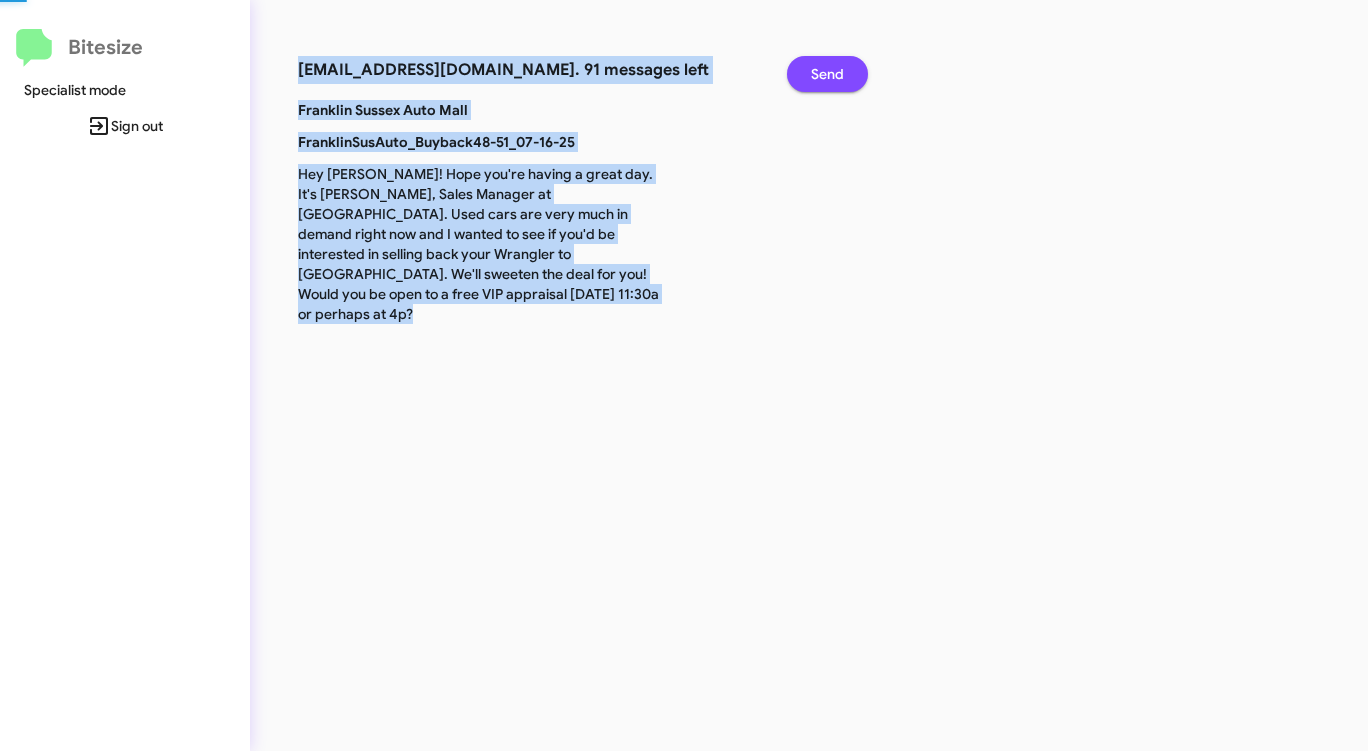 click on "Send" 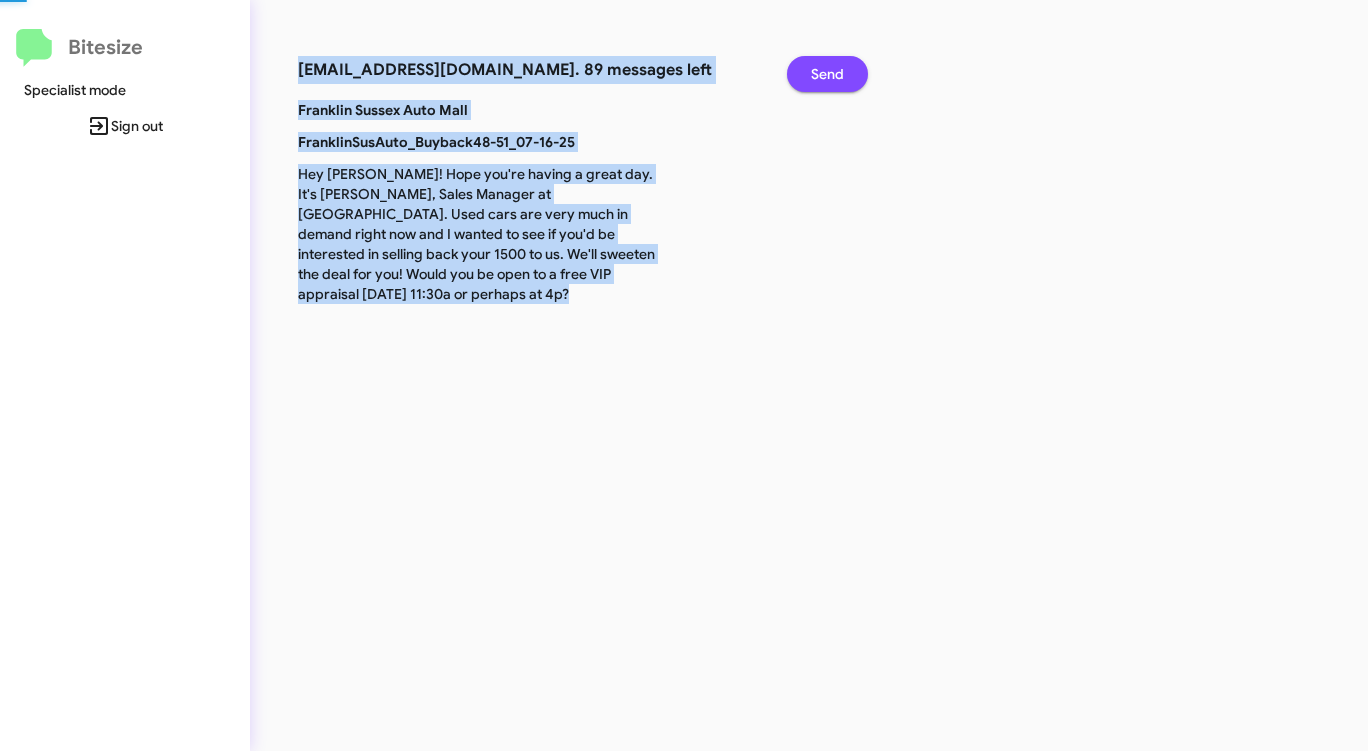 click on "Send" 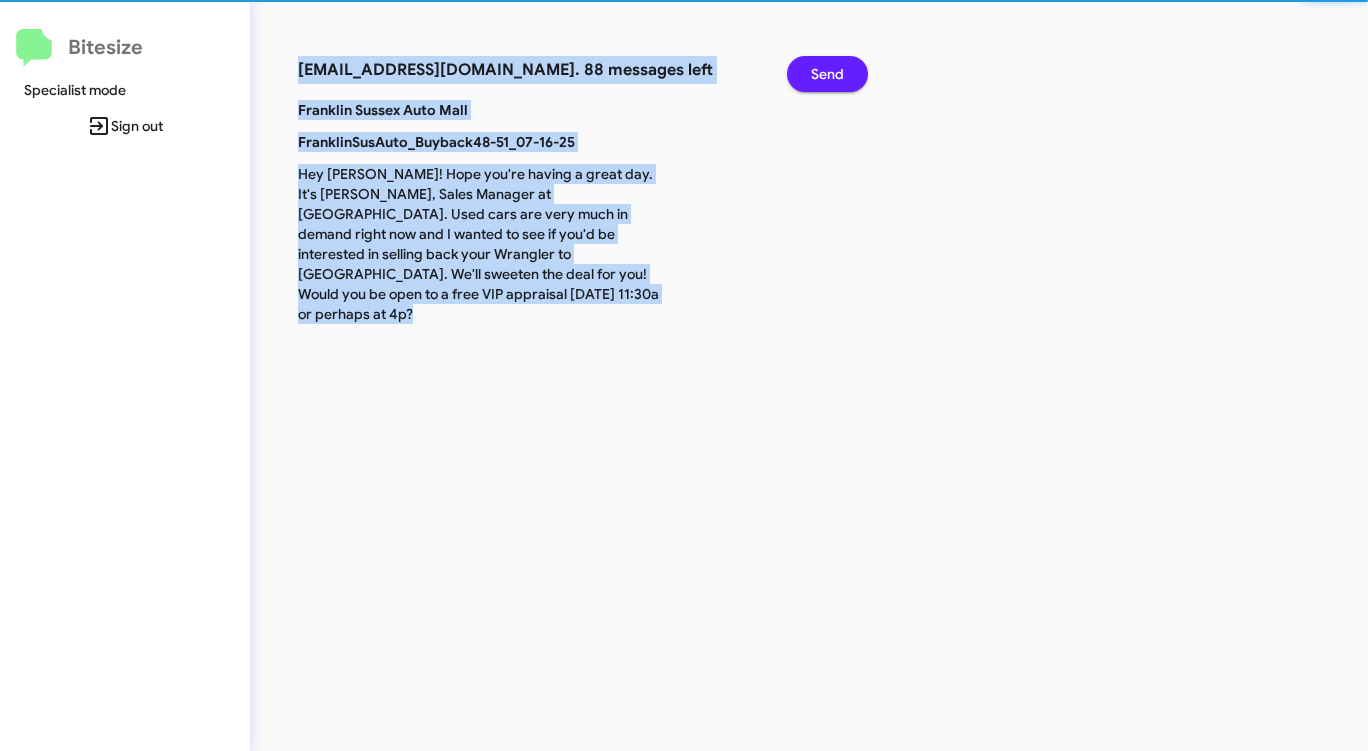 click on "Send" 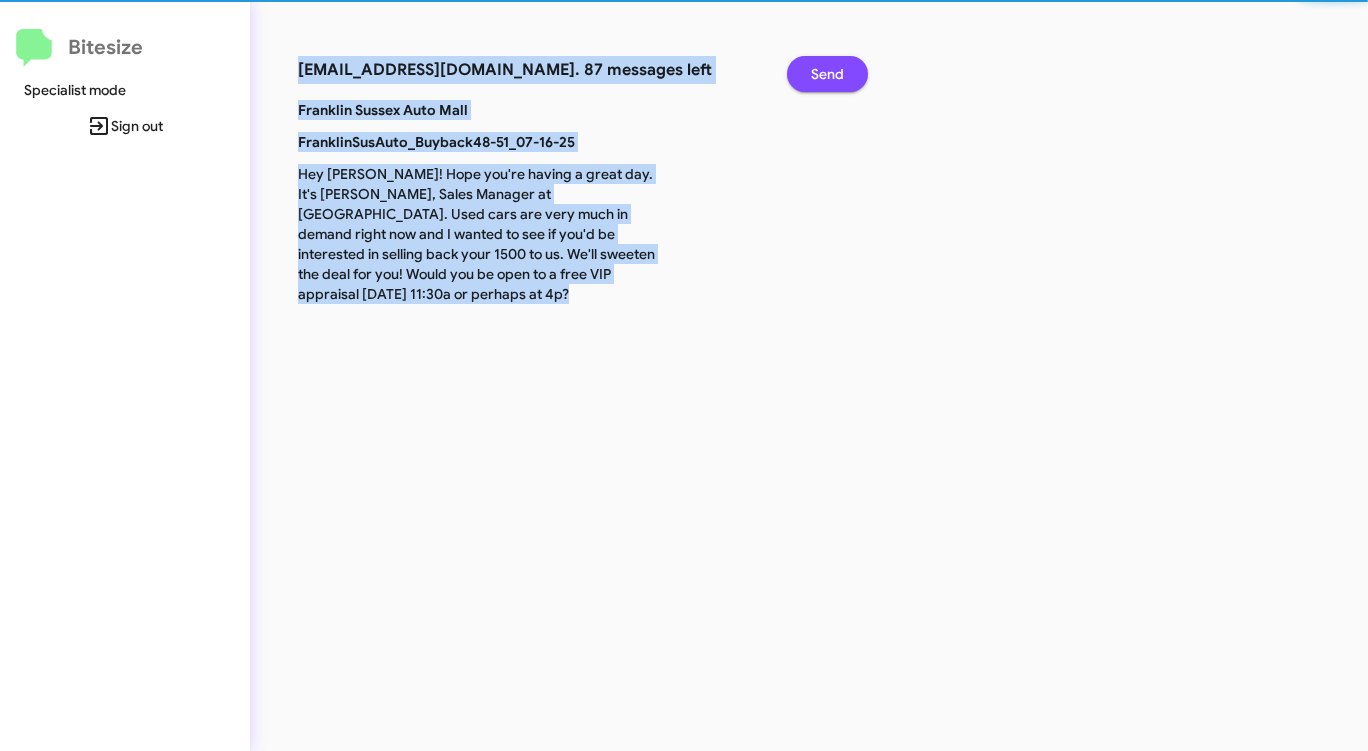 click on "Send" 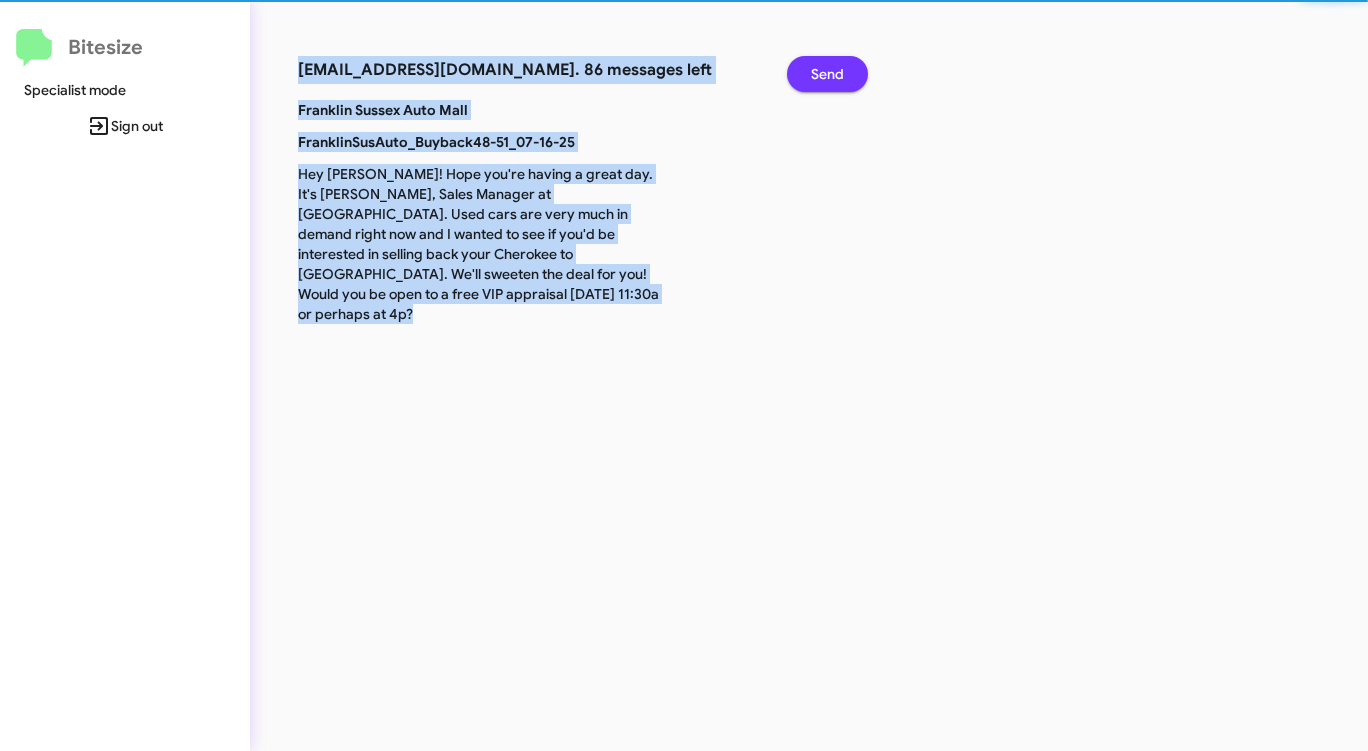 click on "Send" 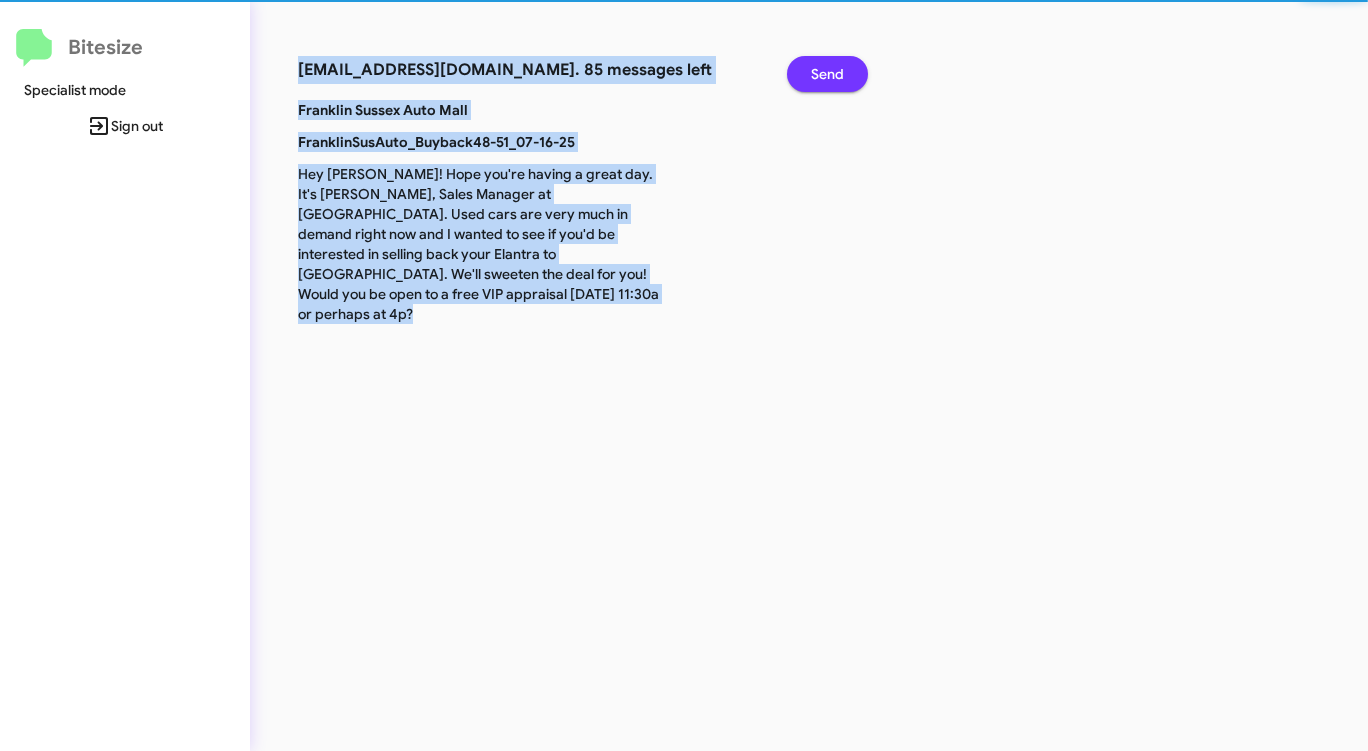 click on "Send" 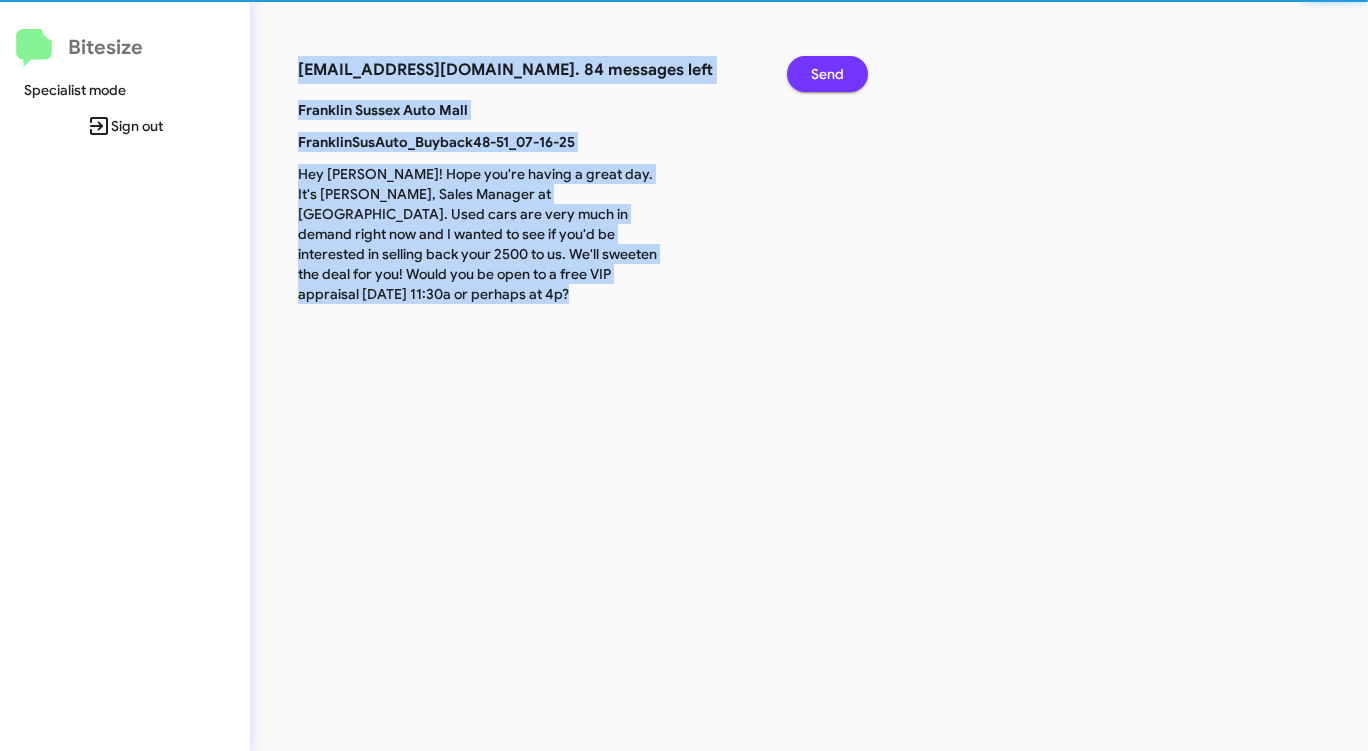 click on "Send" 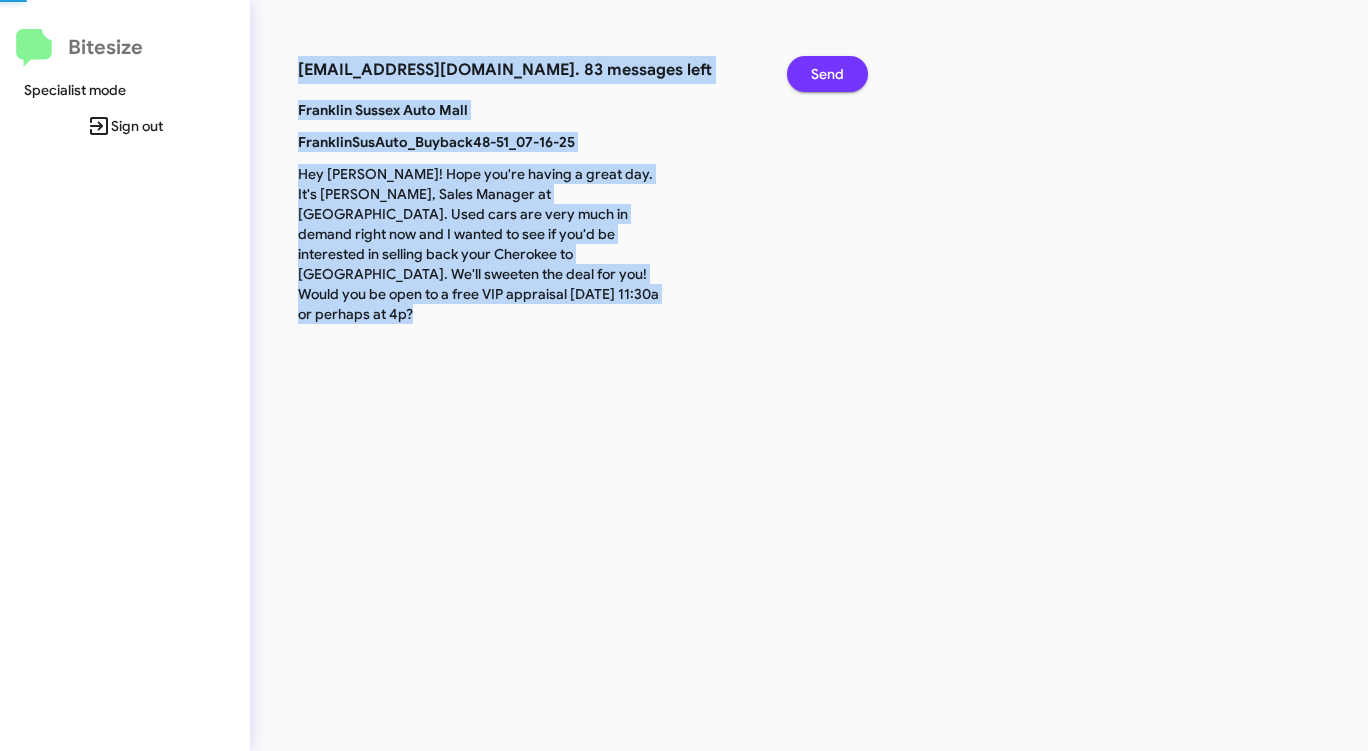 click on "Send" 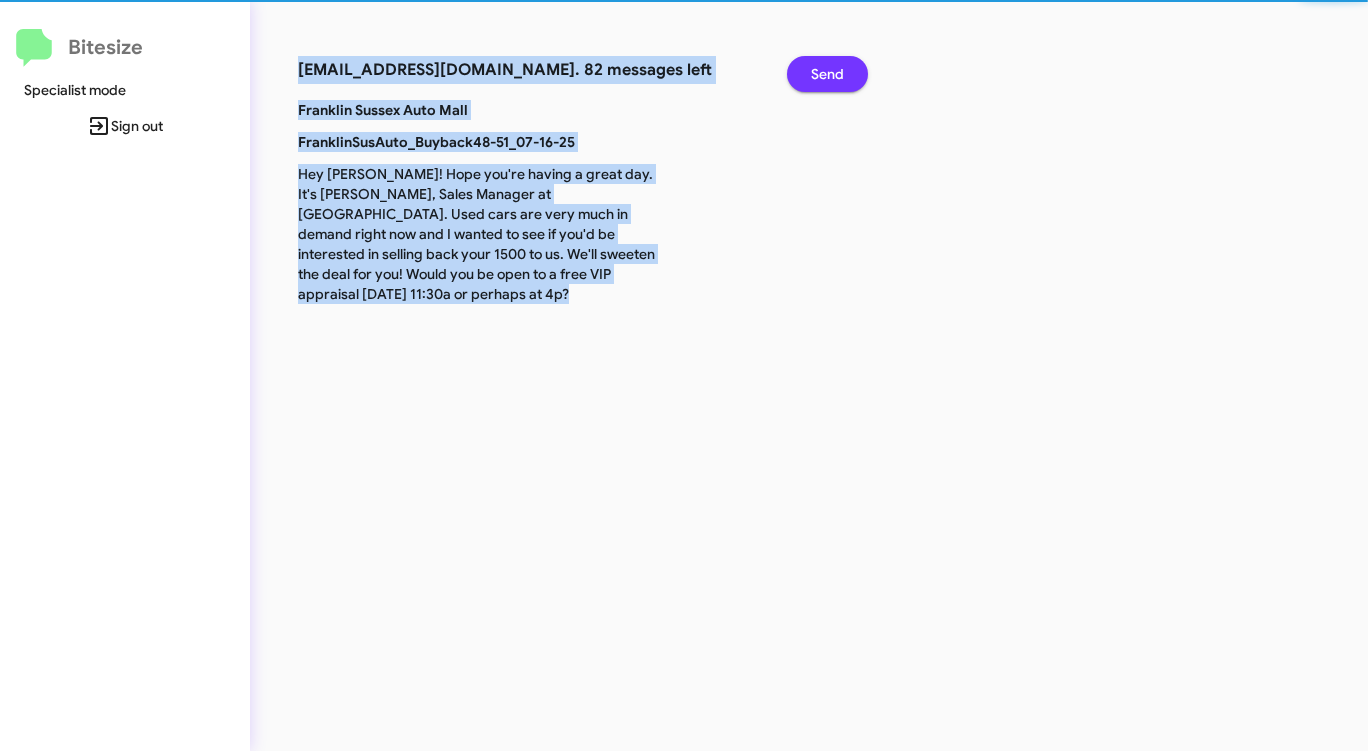 click on "Send" 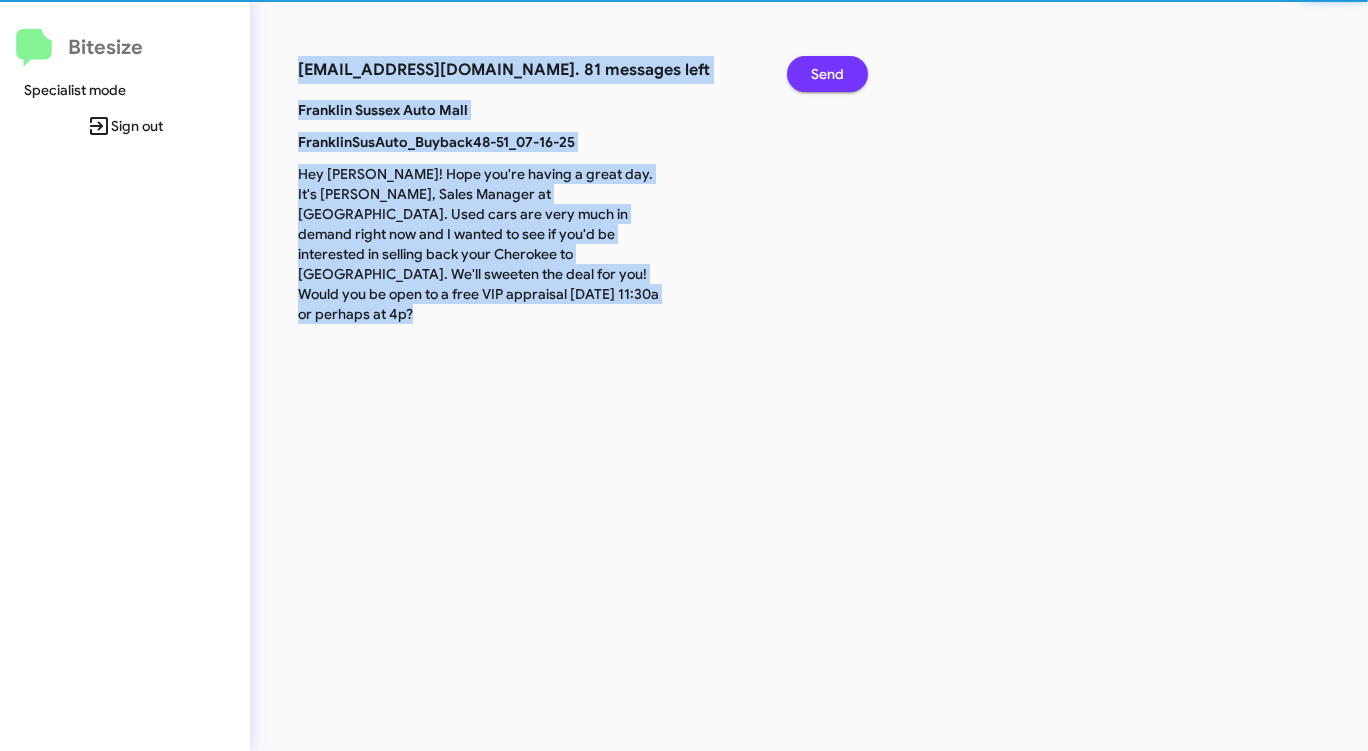 click on "Send" 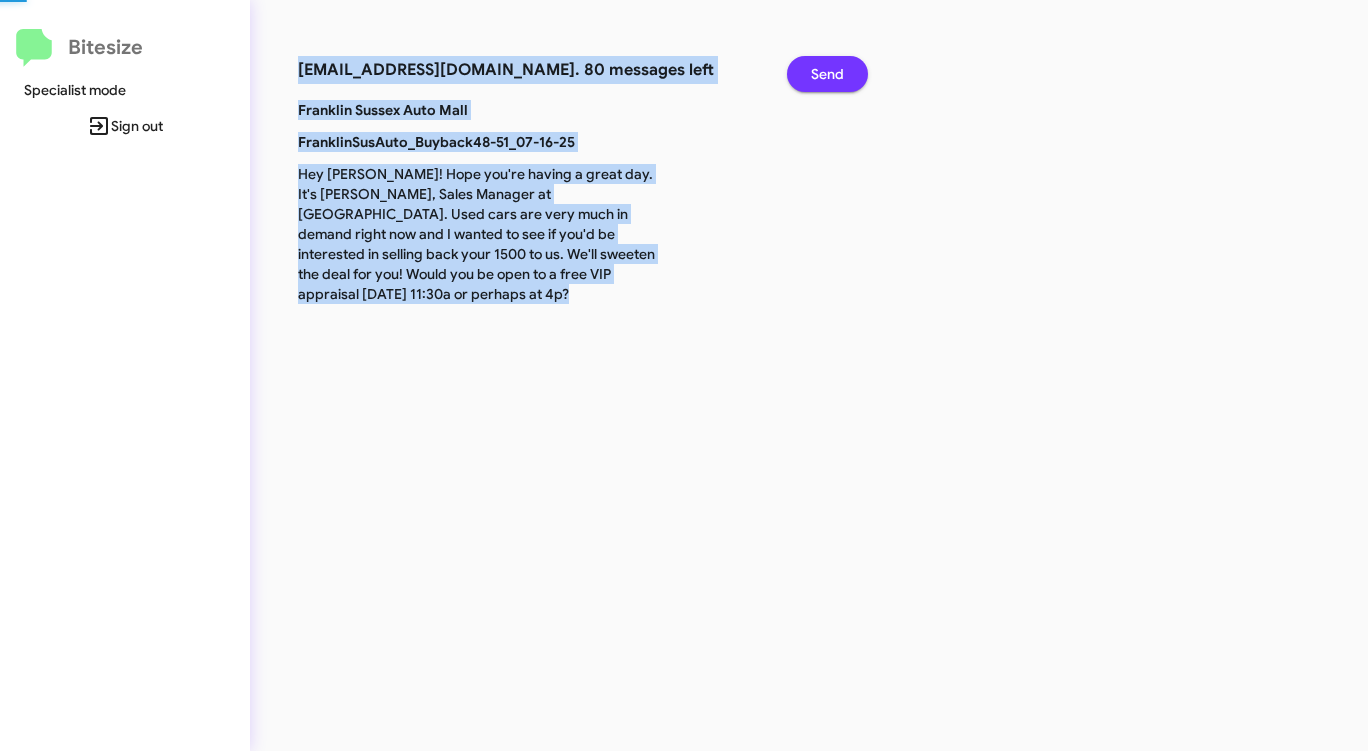 click on "Send" 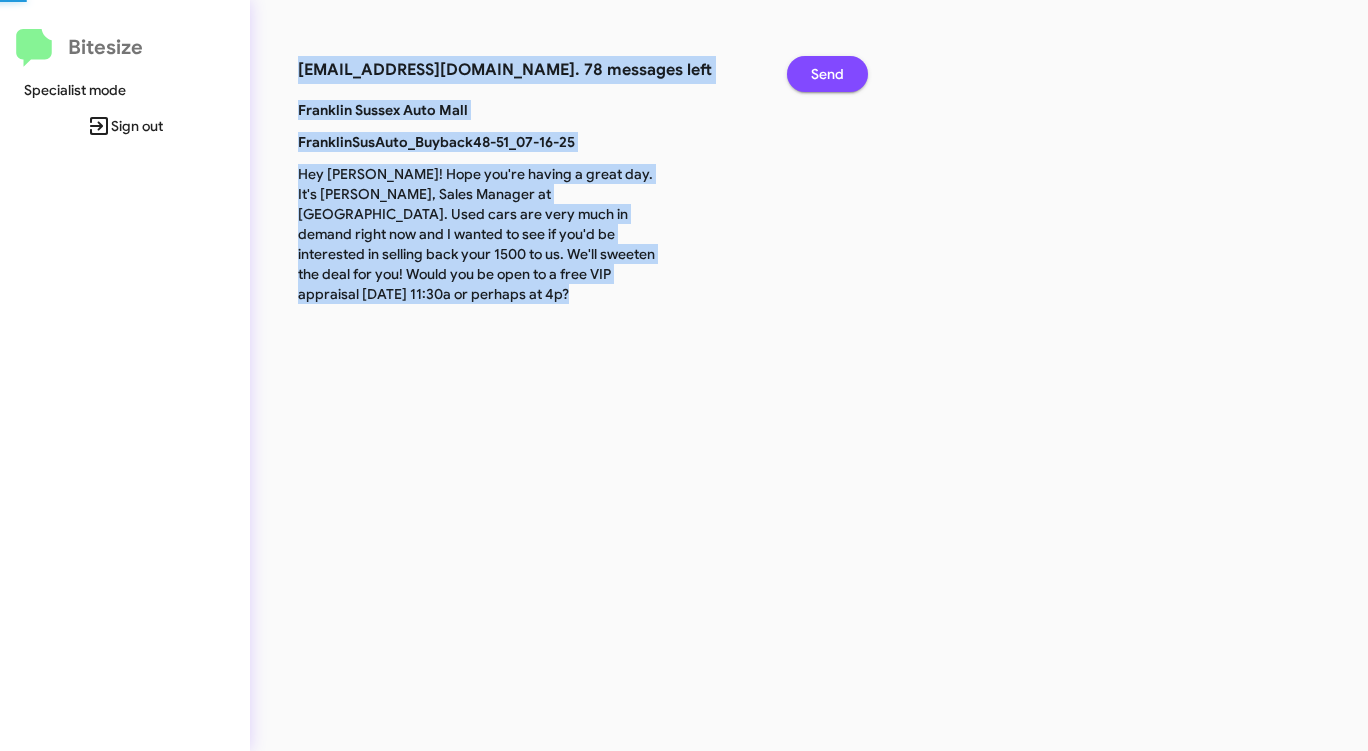 click on "Send" 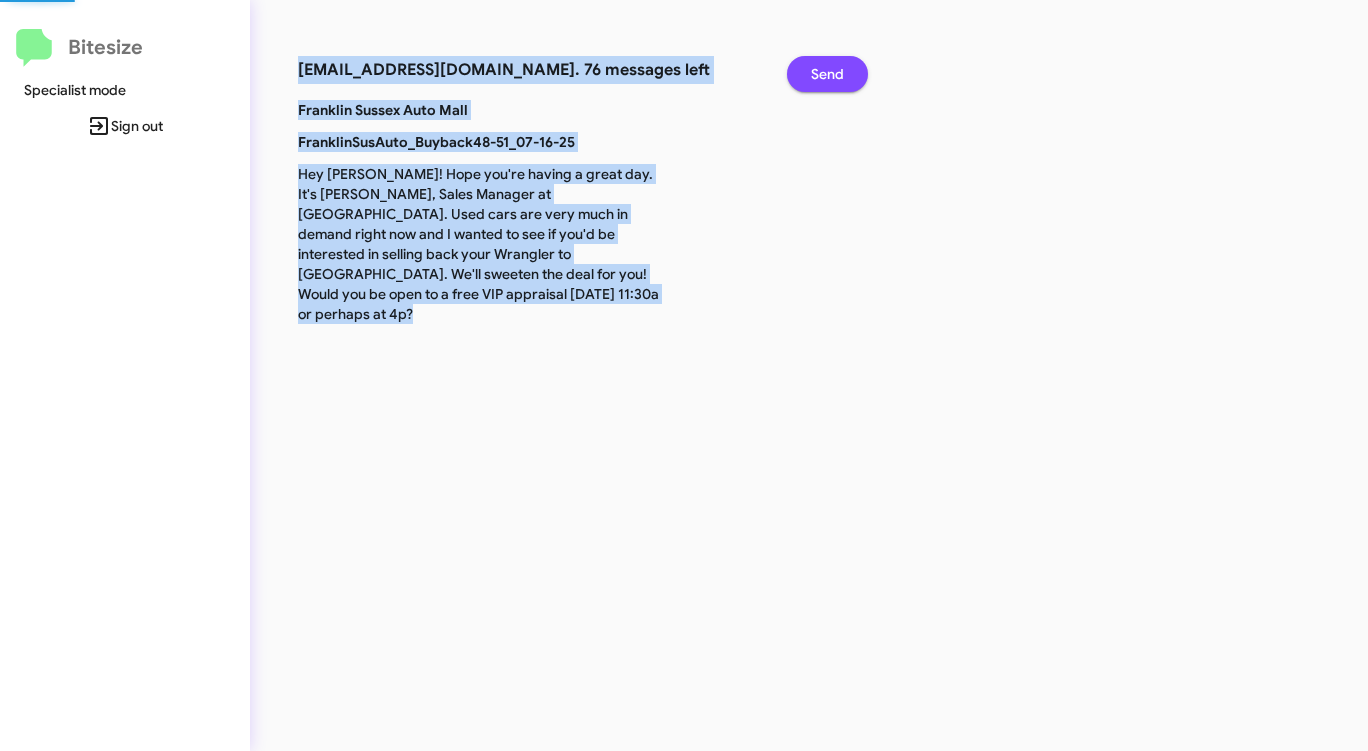 click on "Send" 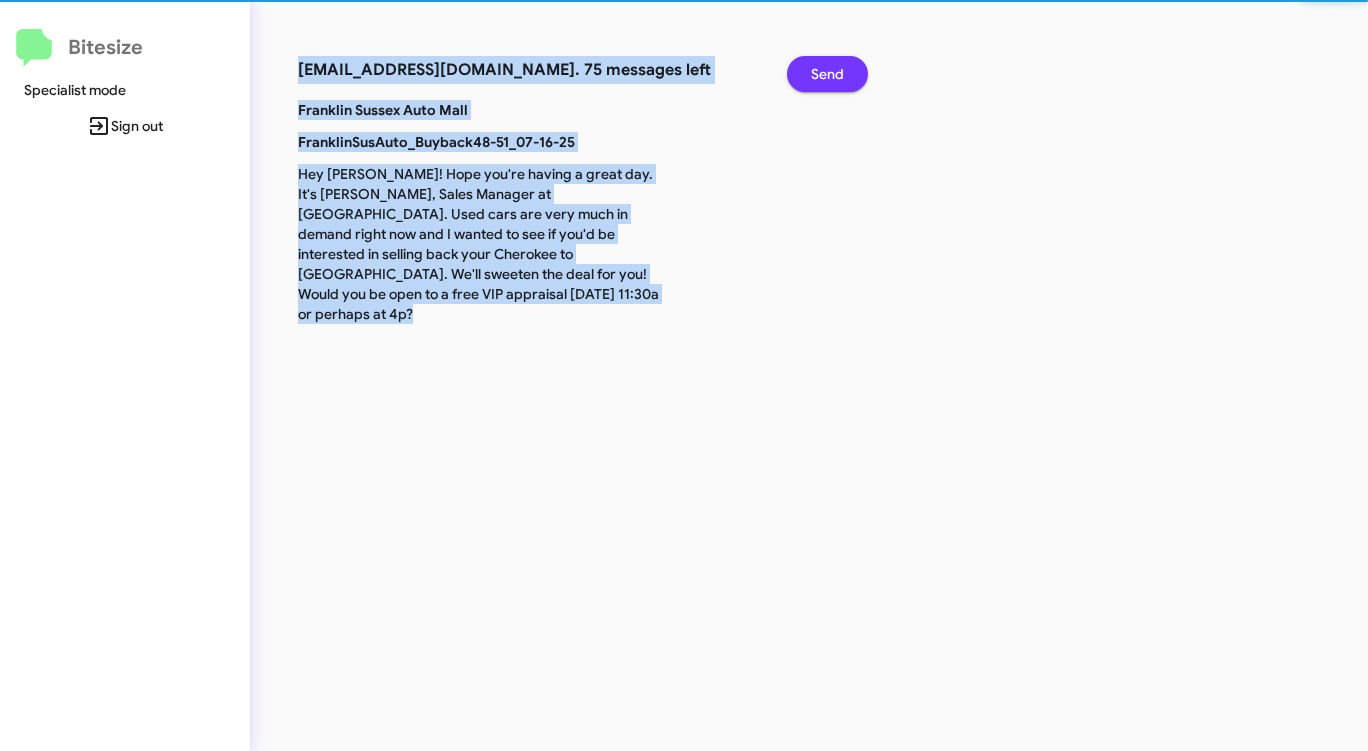 click on "Send" 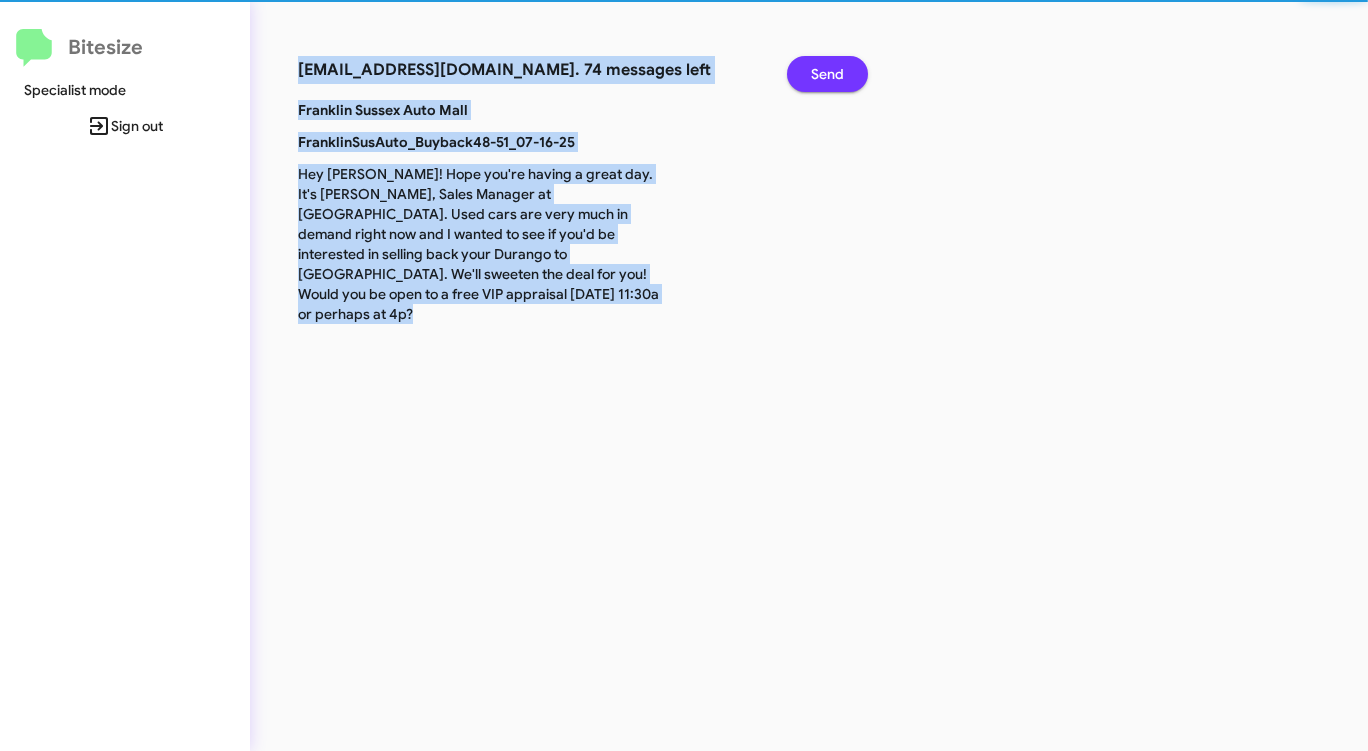 click on "Send" 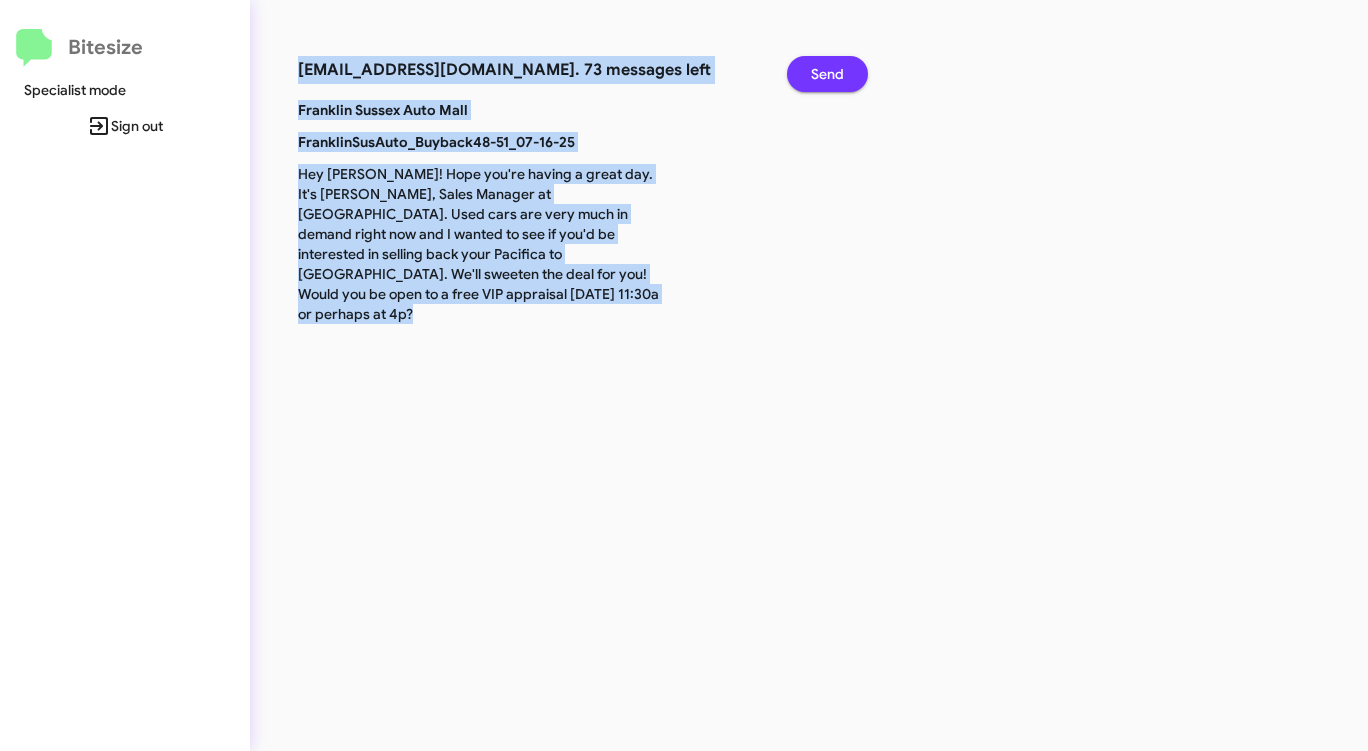 click on "Send" 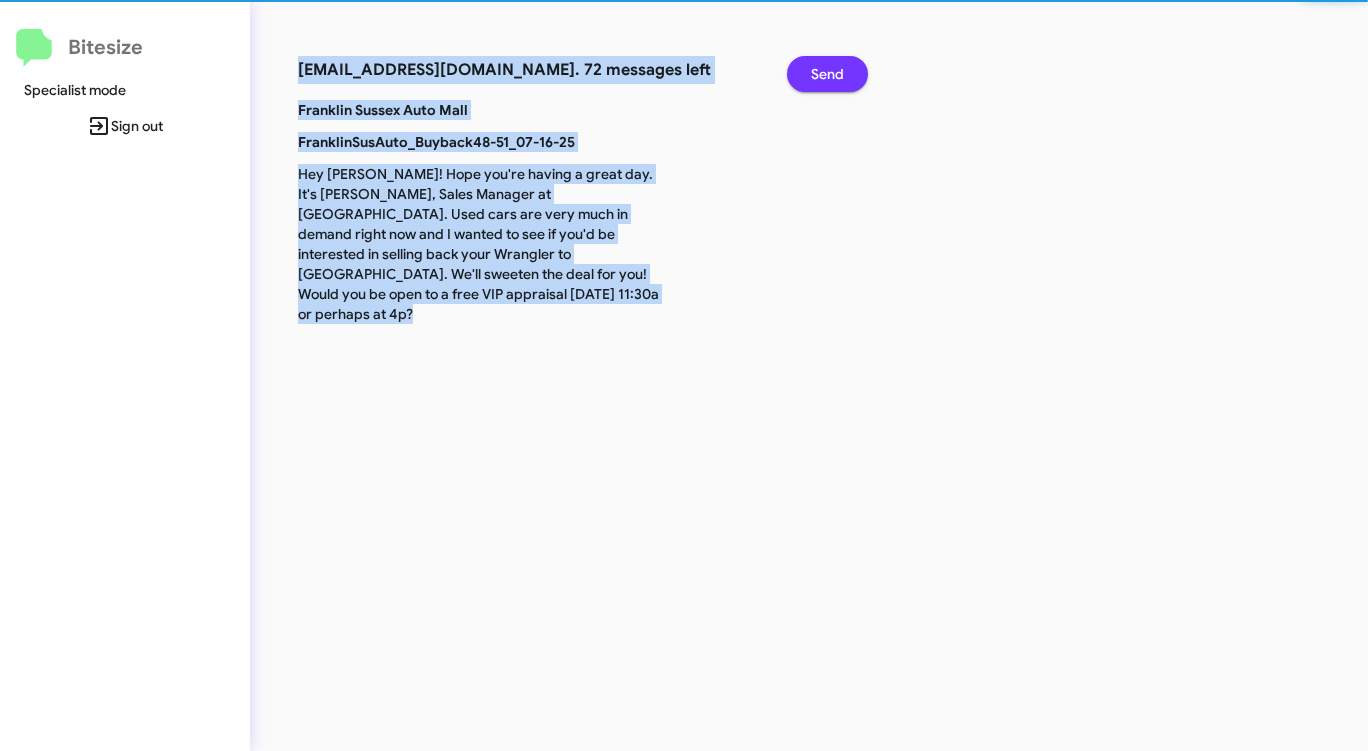 click on "Send" 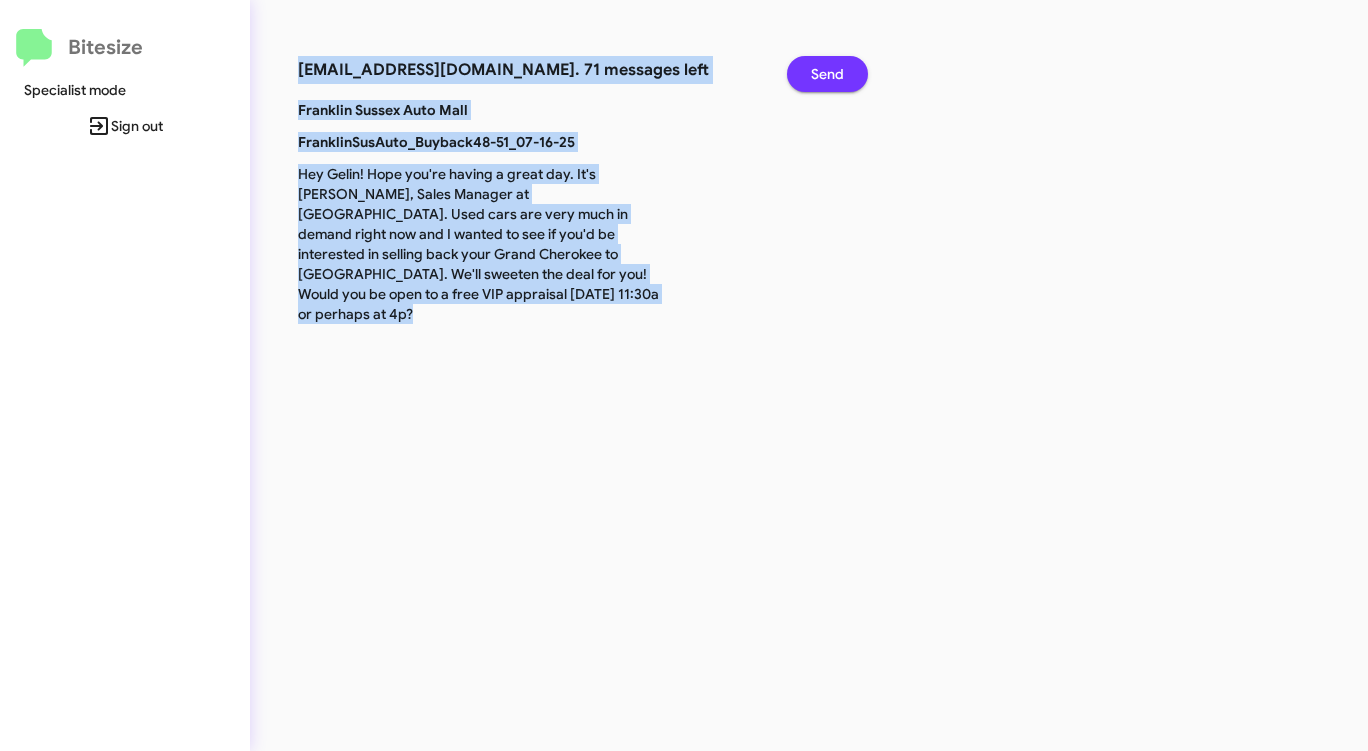 click on "Send" 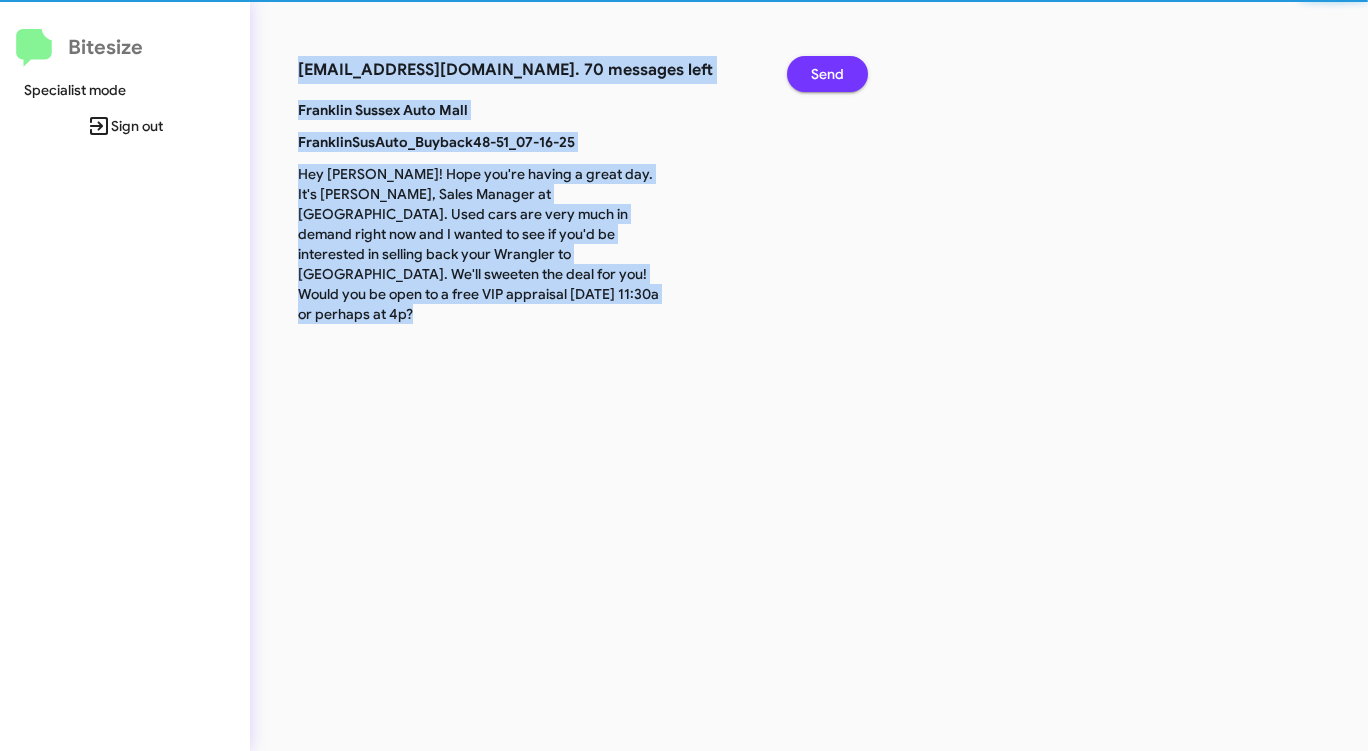 click on "Send" 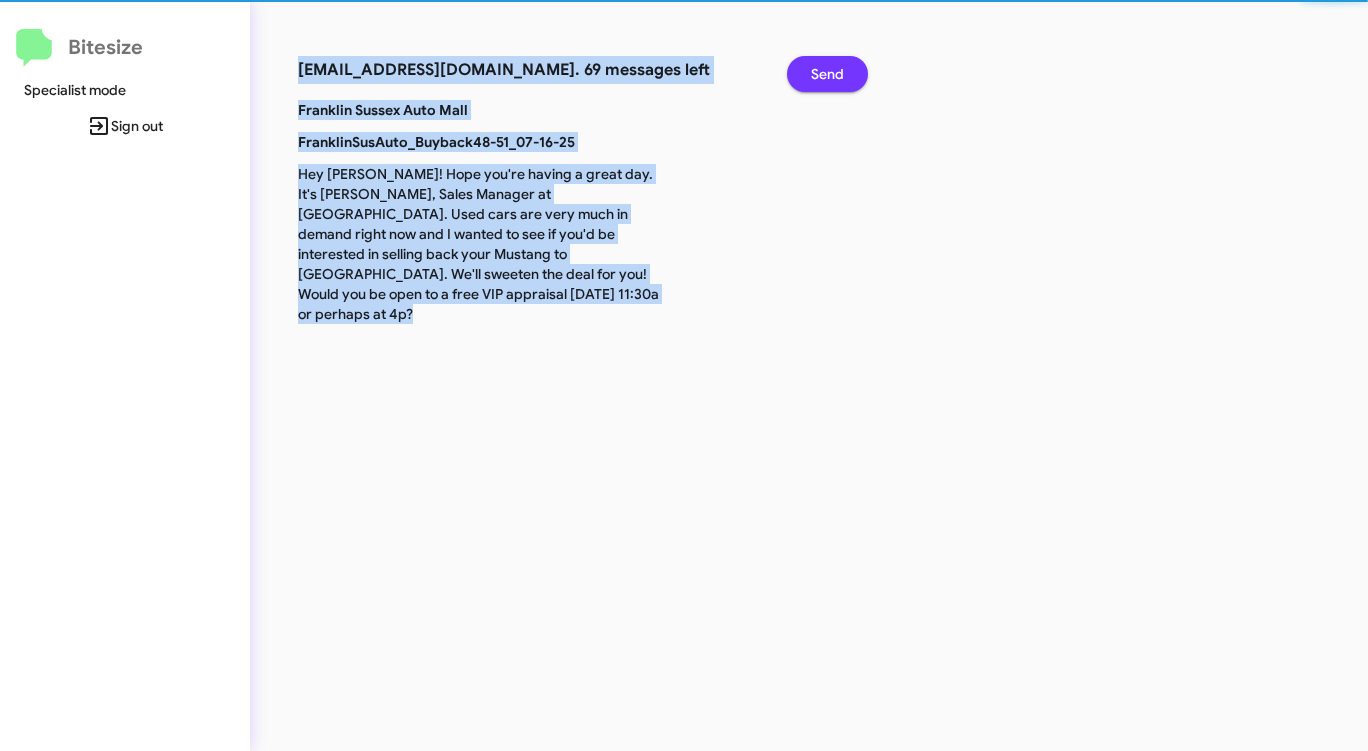 click on "Send" 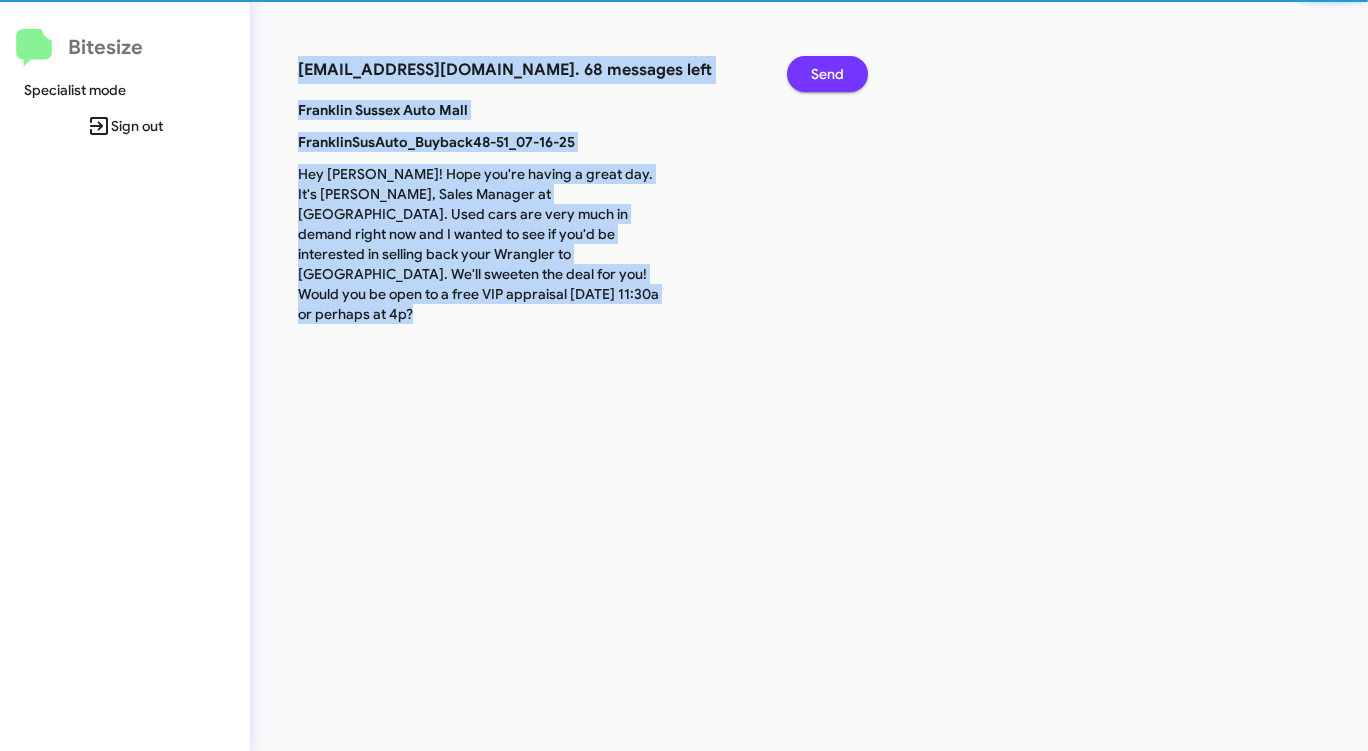 click on "Send" 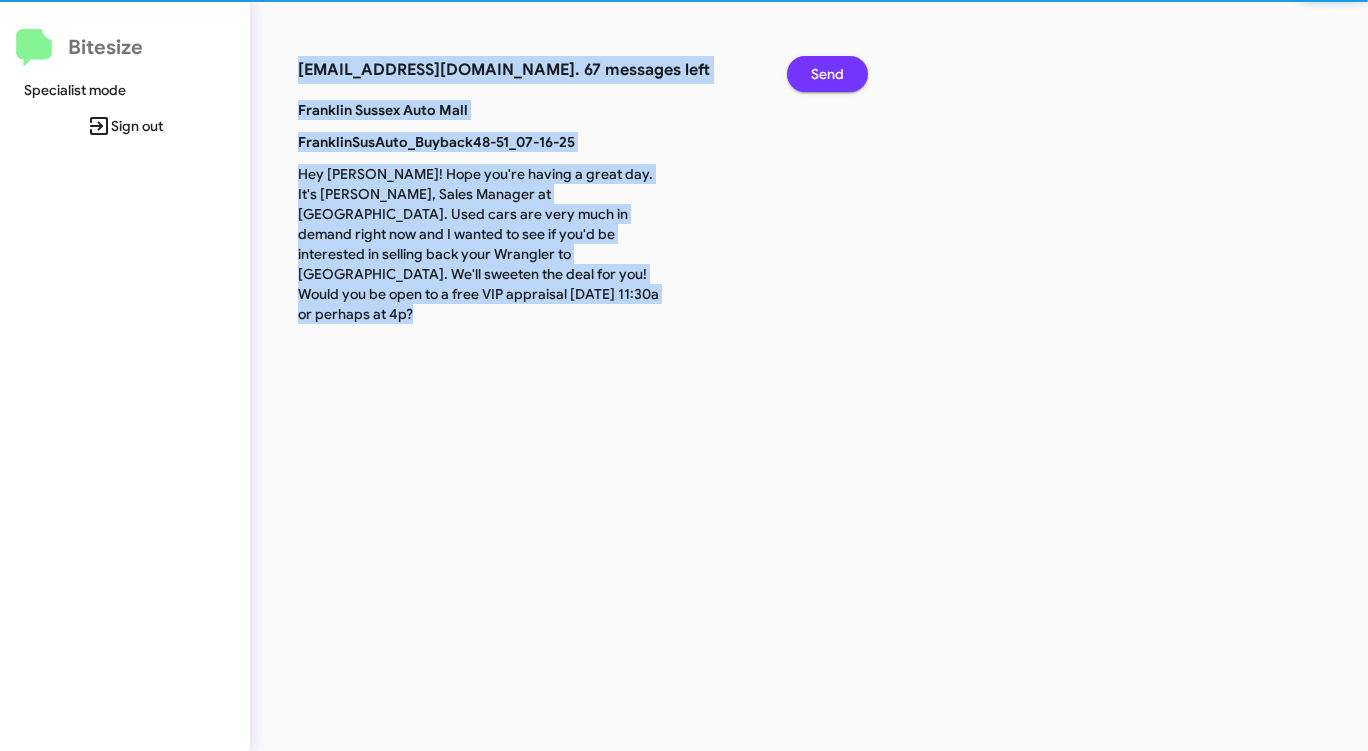 click on "Send" 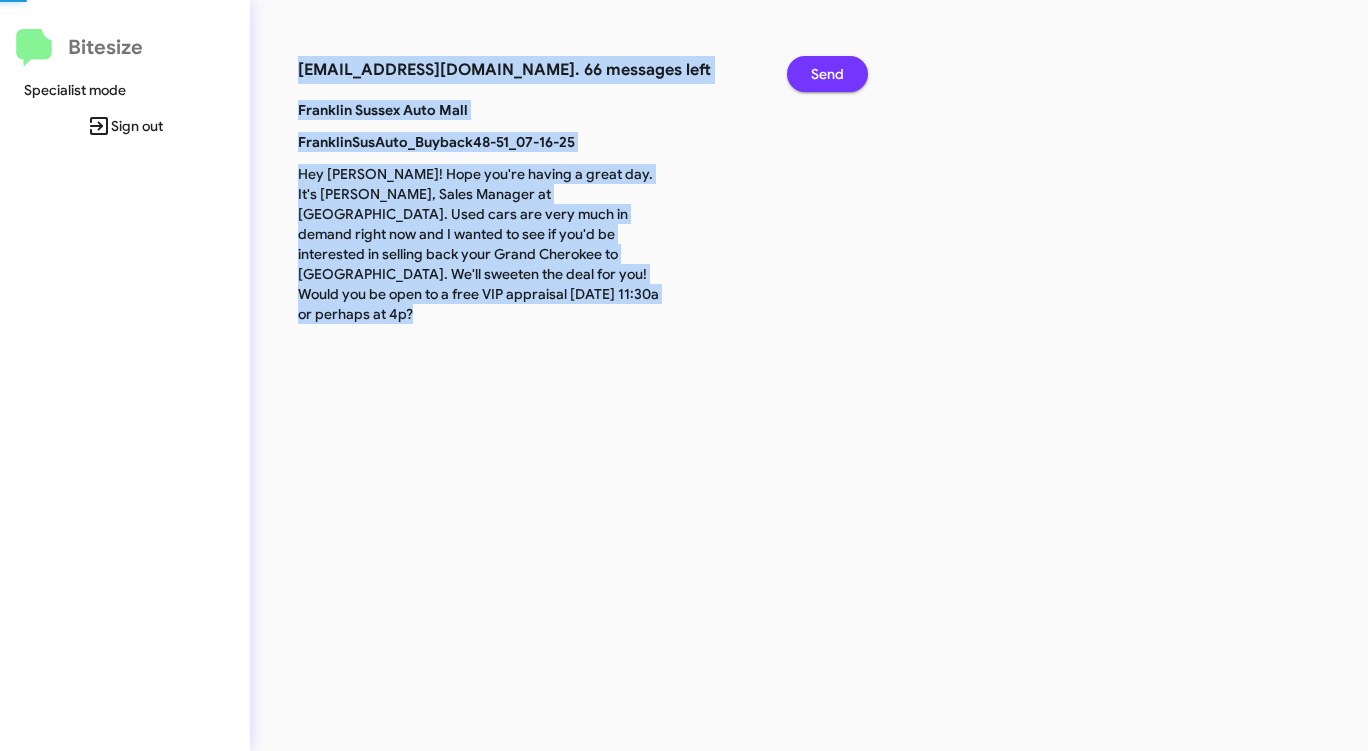 click on "Send" 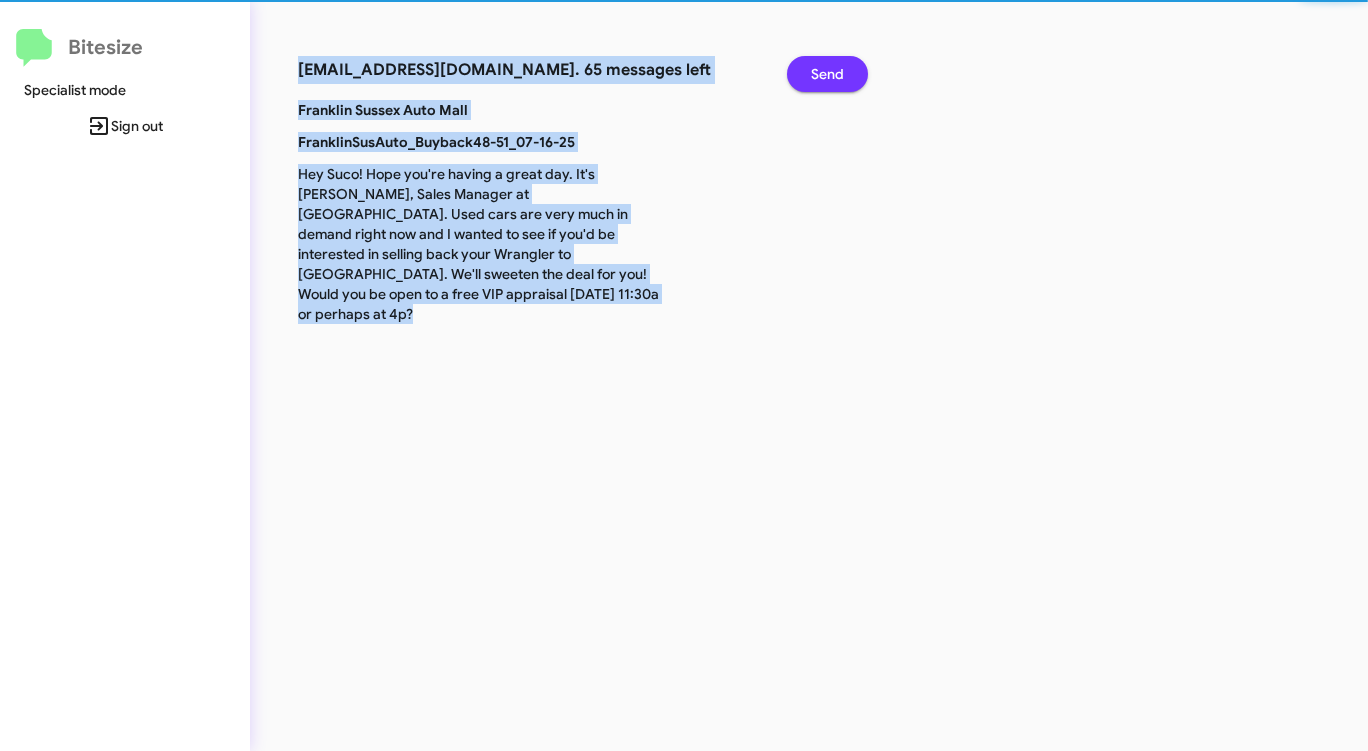 click on "Send" 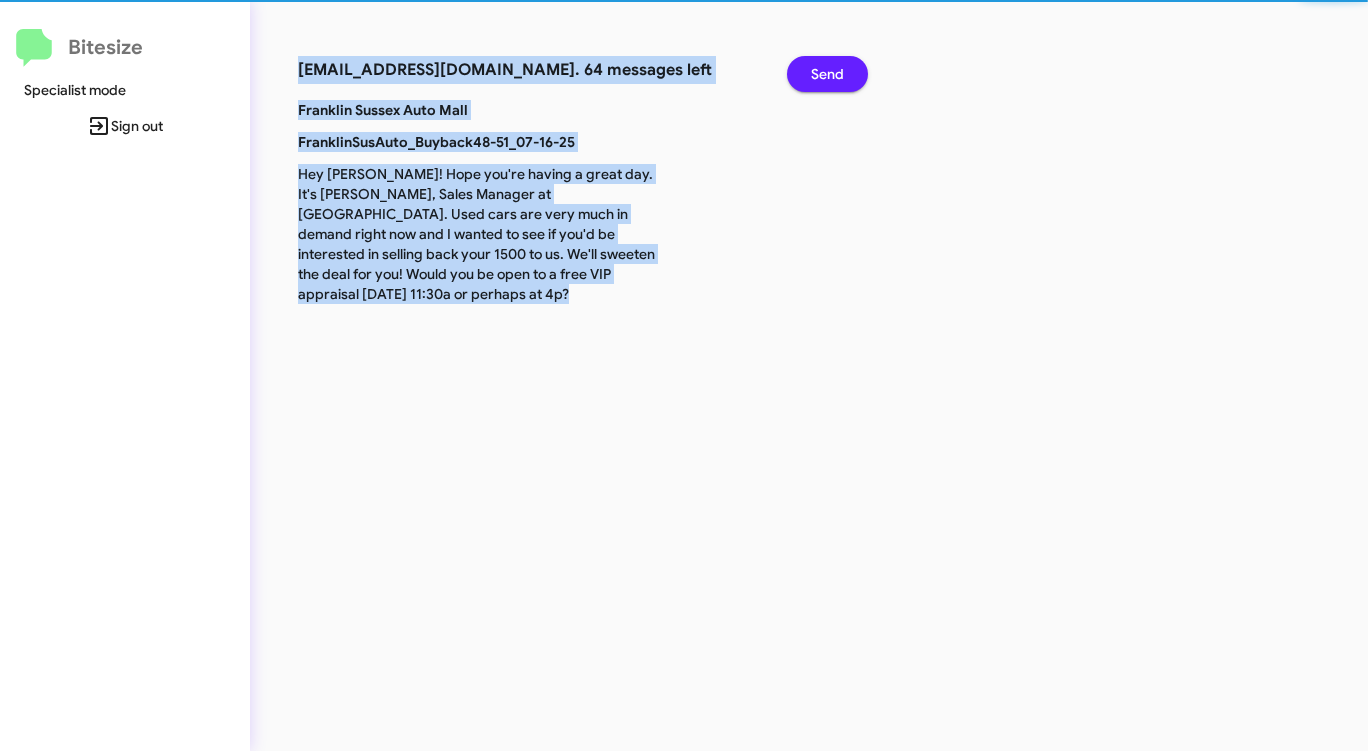 click on "Send" 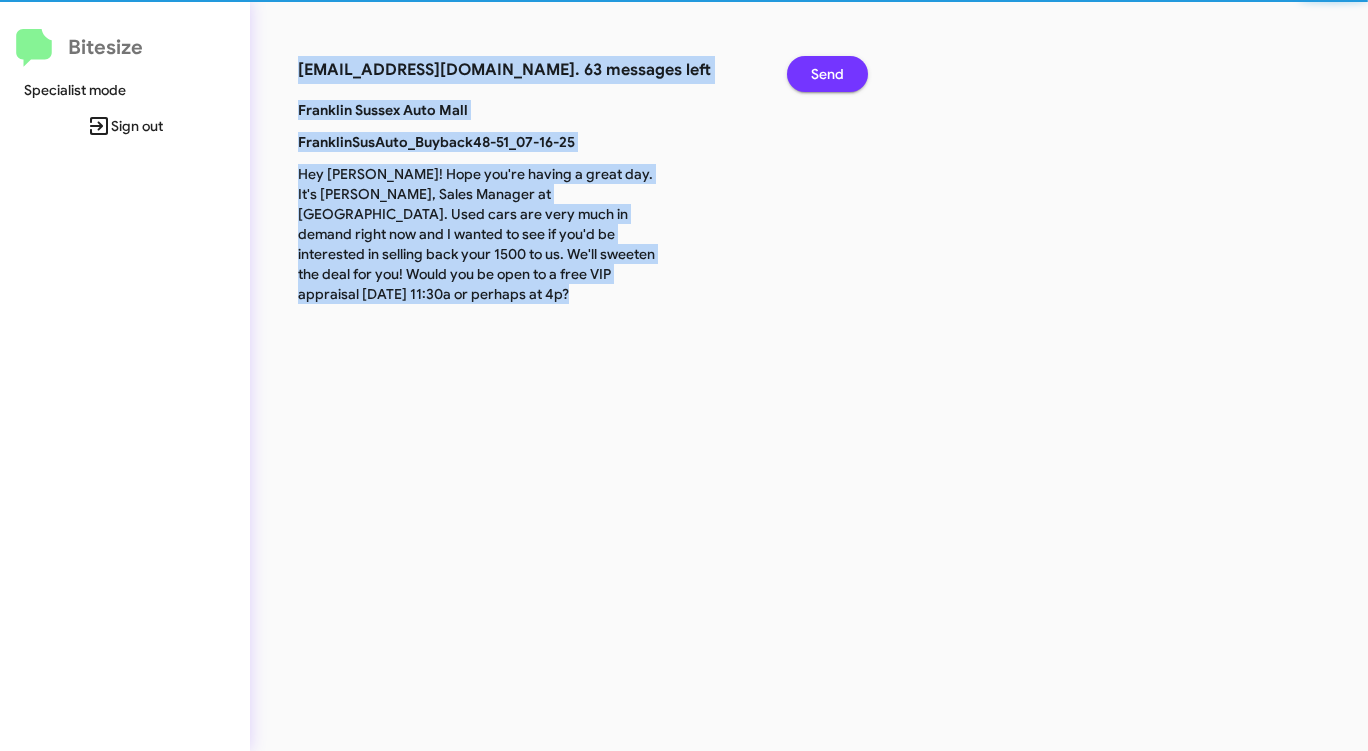 click on "Send" 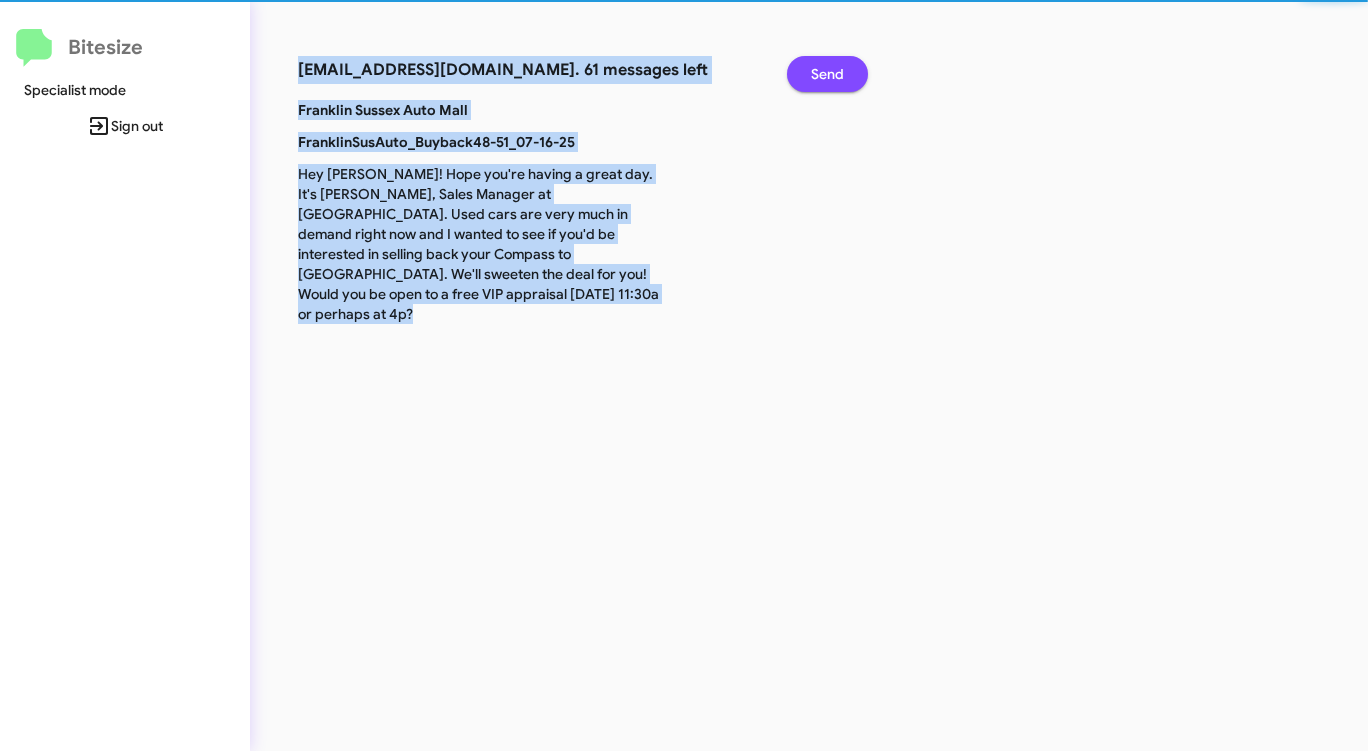 click on "Send" 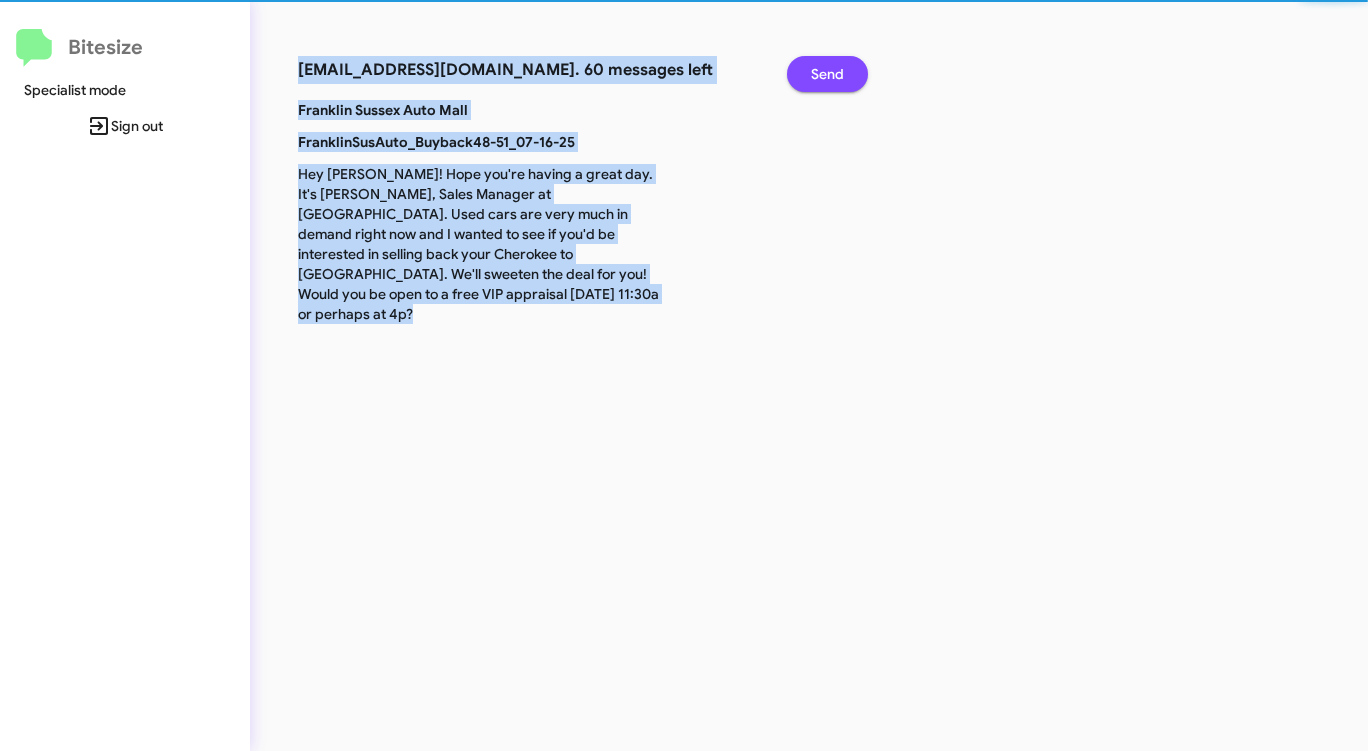 click on "Send" 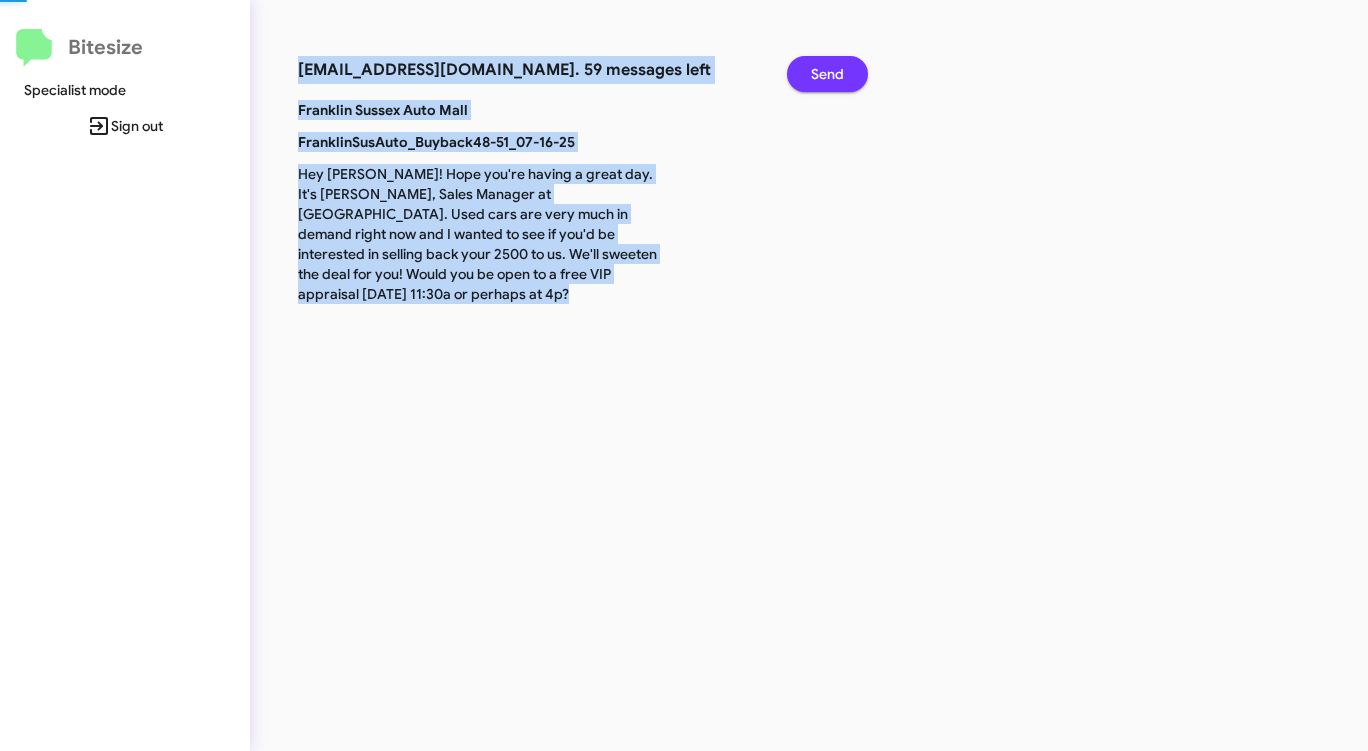 click on "Send" 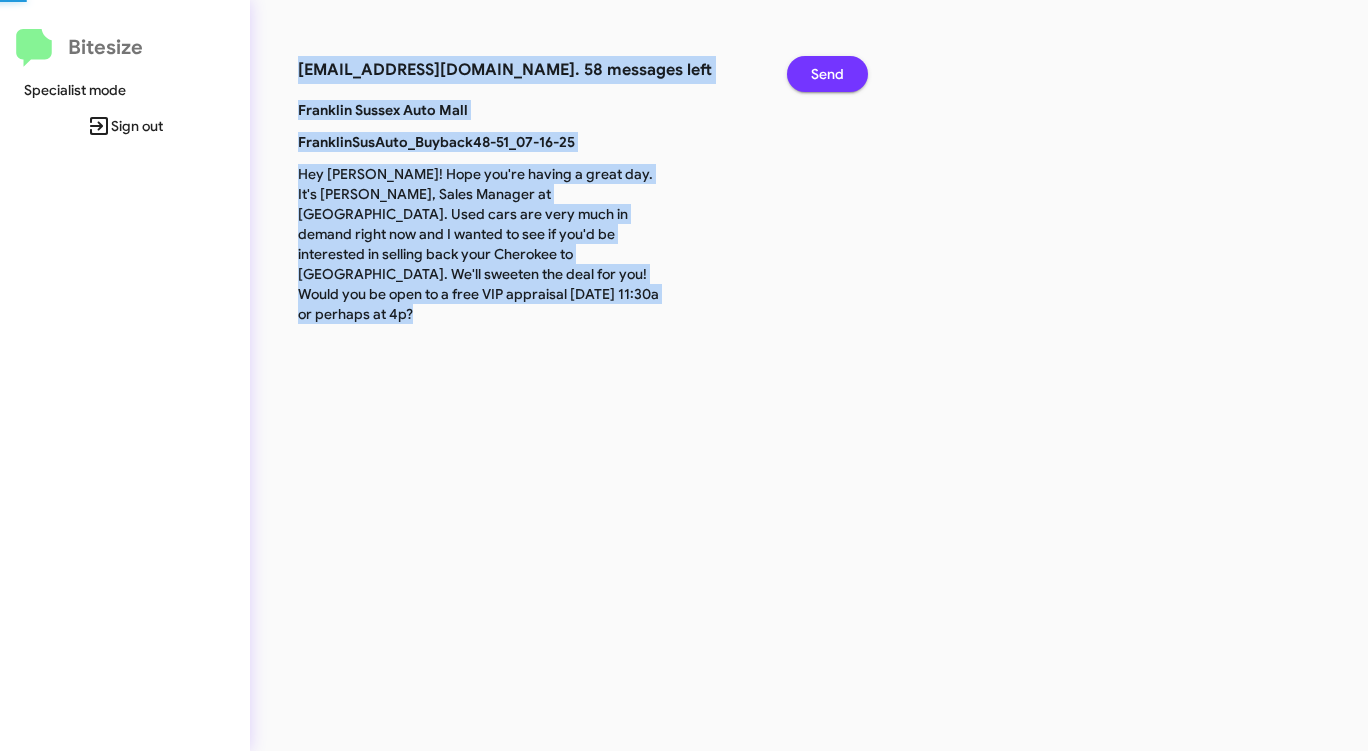 click on "Send" 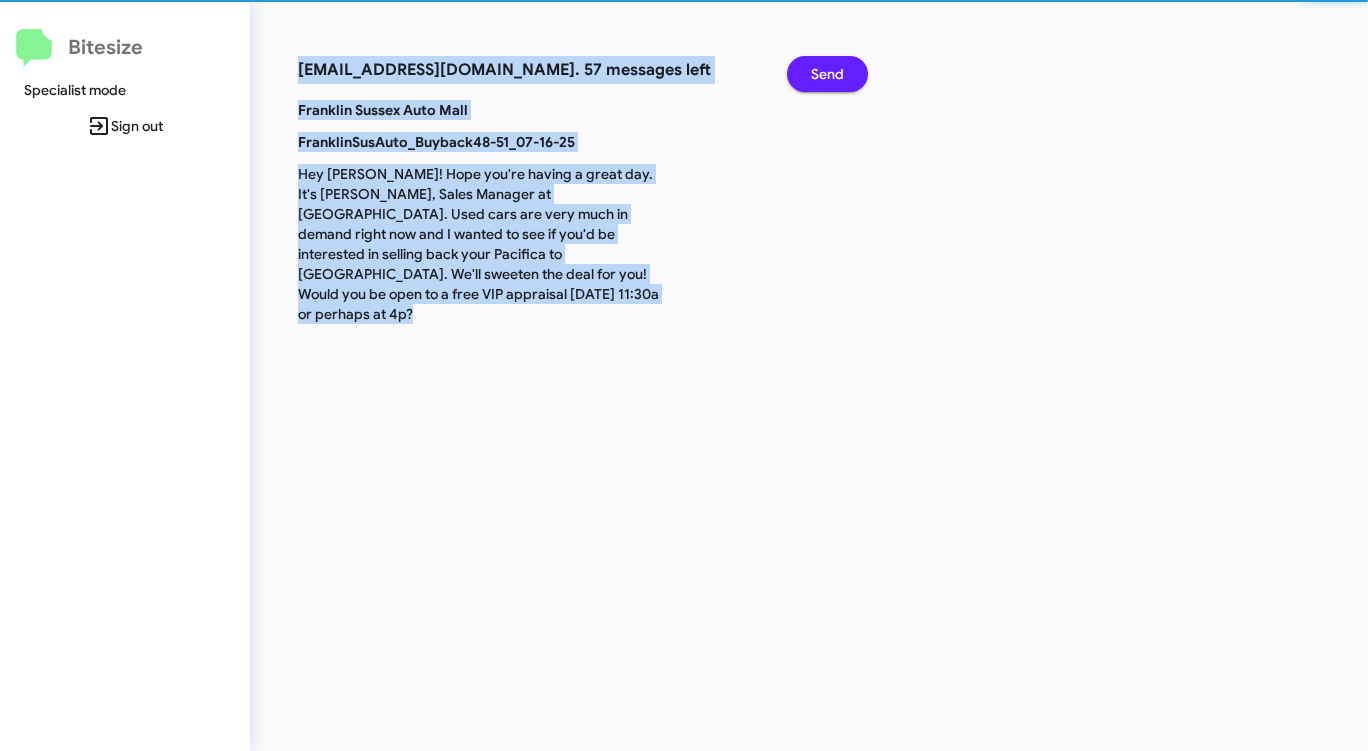 click on "Send" 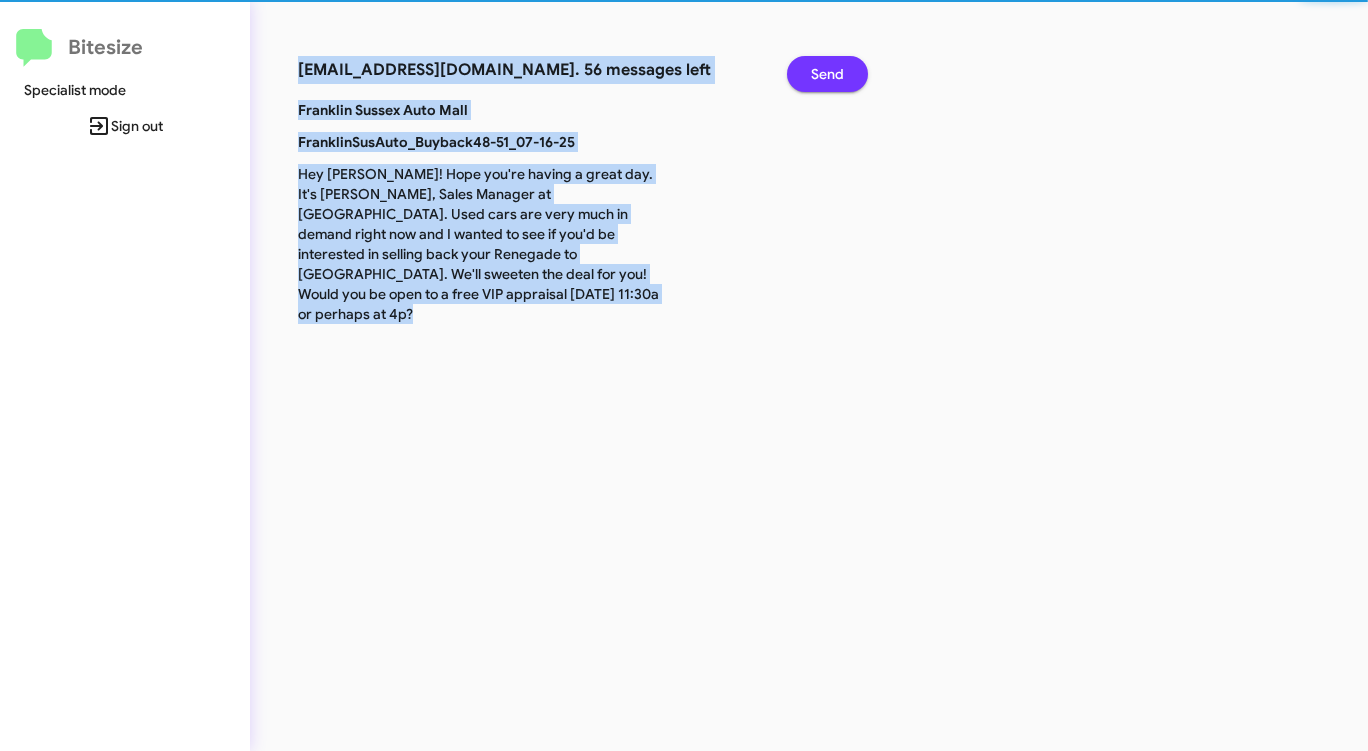 click on "Send" 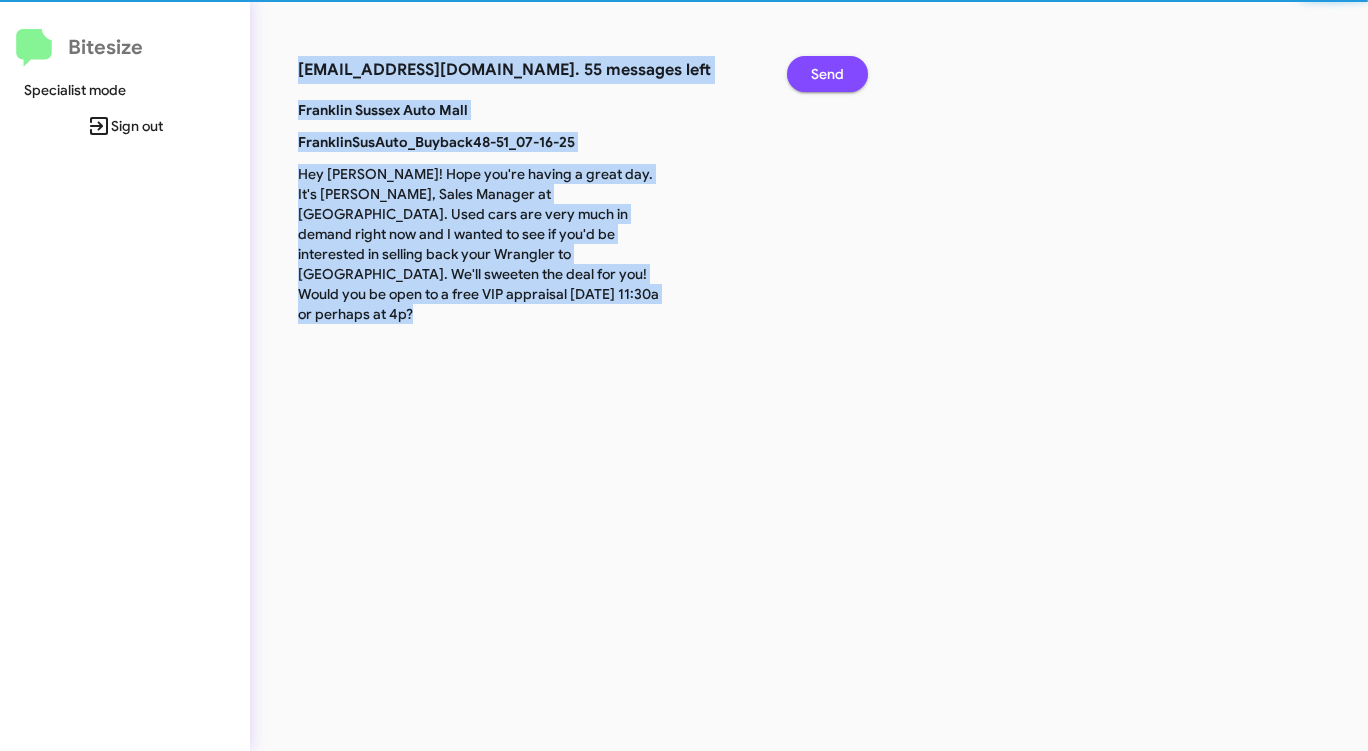 click on "Send" 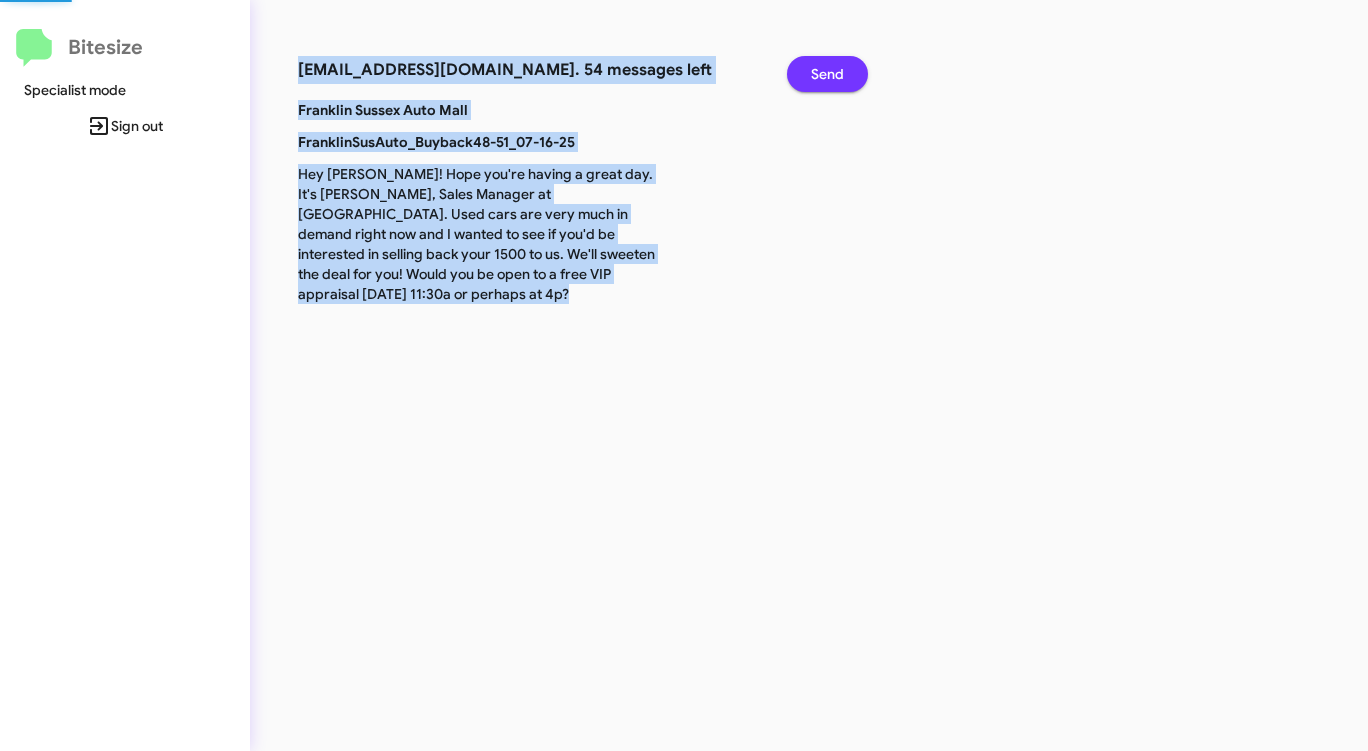 click on "Send" 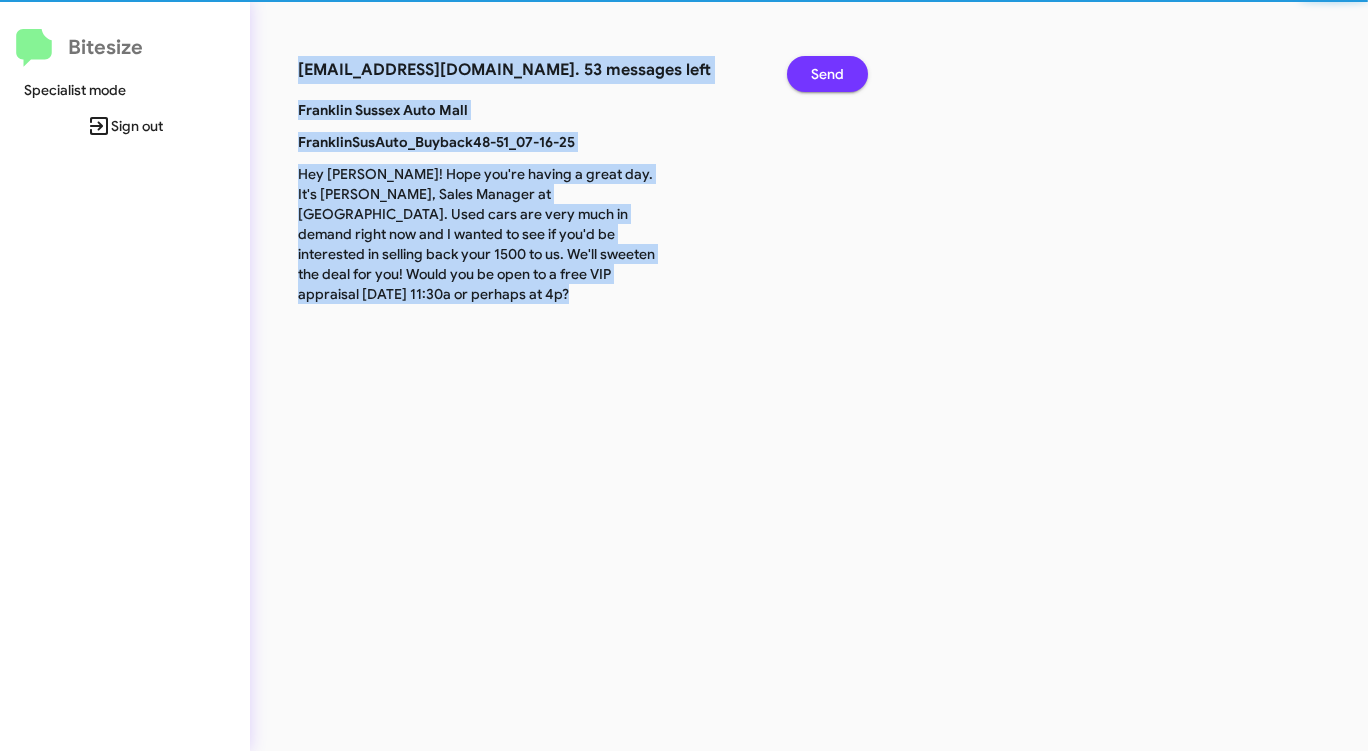 click on "Send" 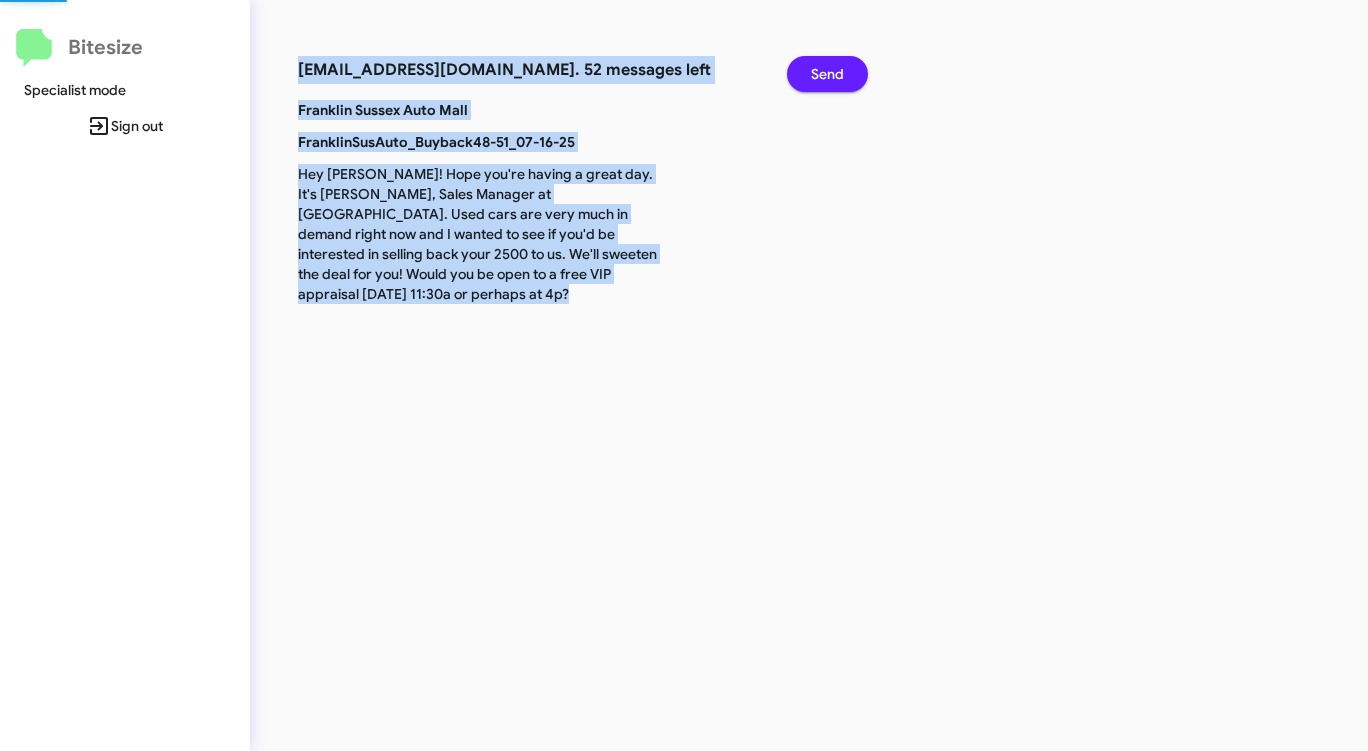 click on "Send" 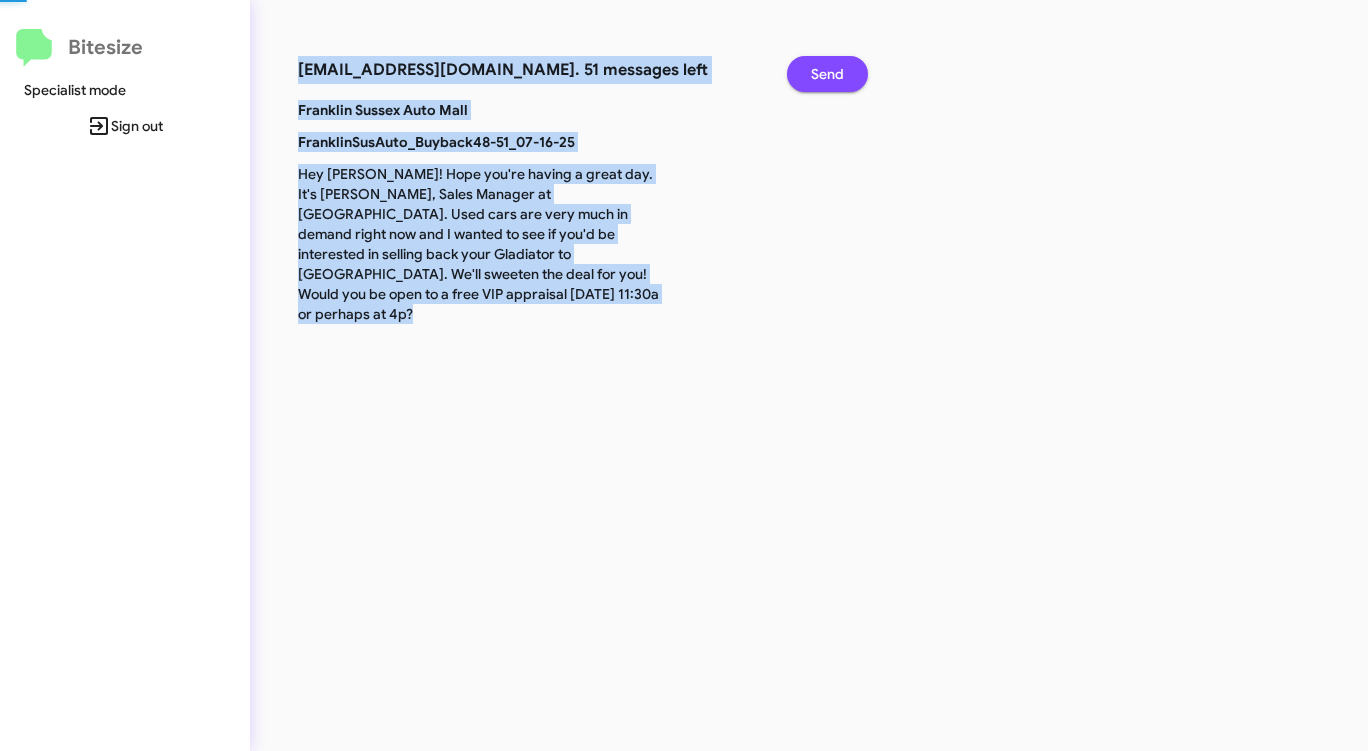click on "Send" 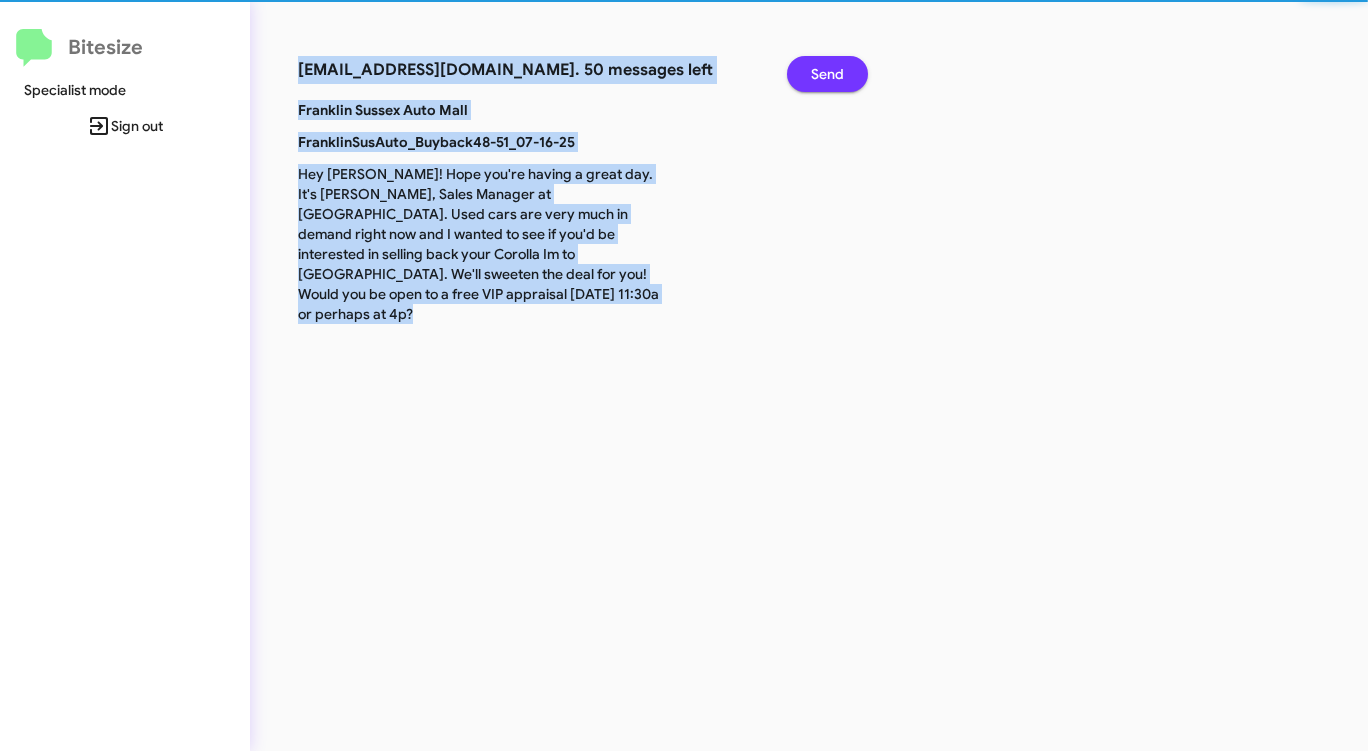 click on "Send" 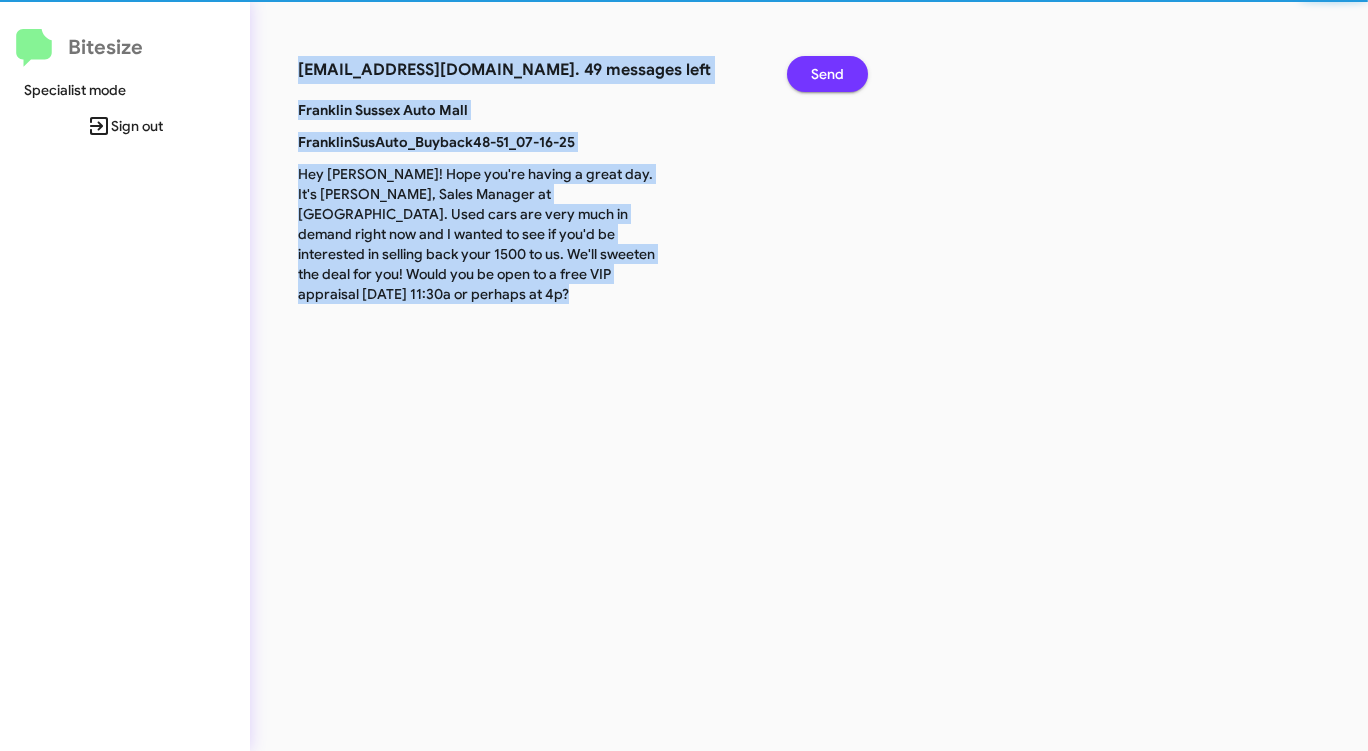 click on "Send" 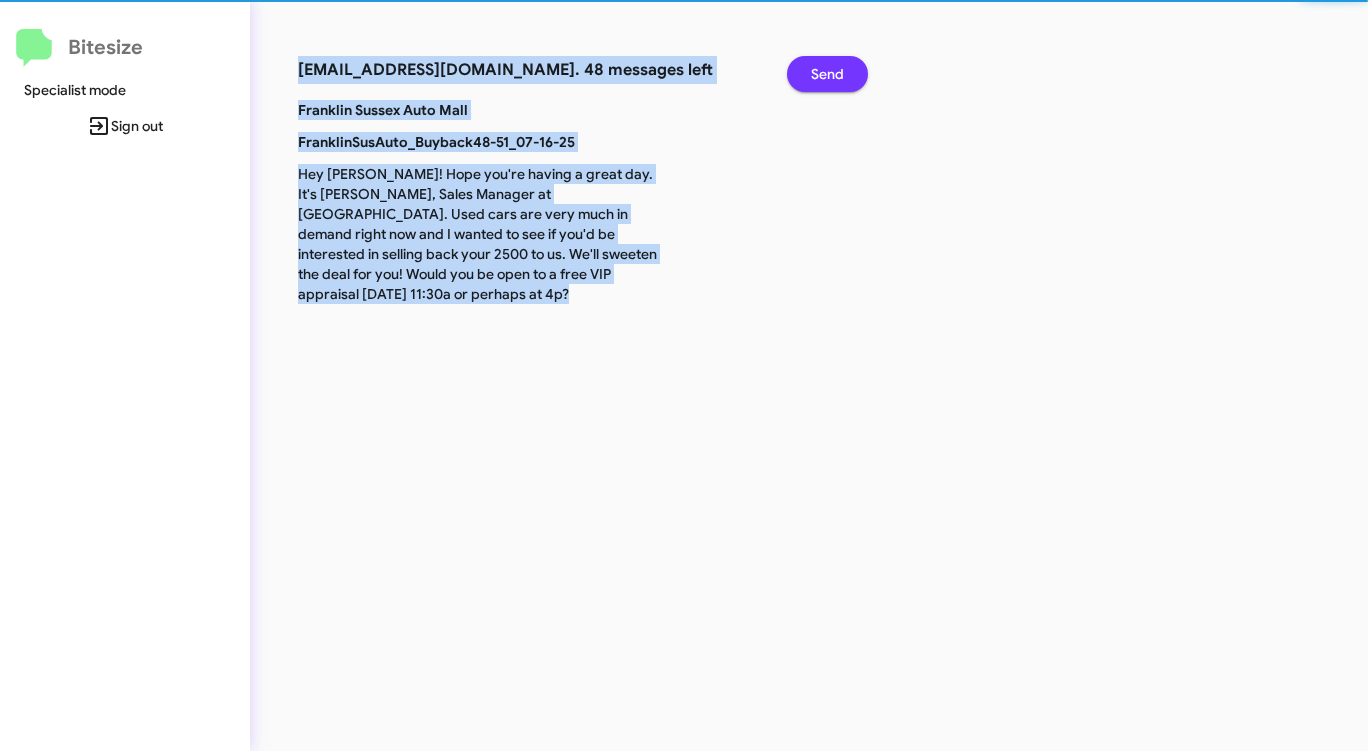 click on "Send" 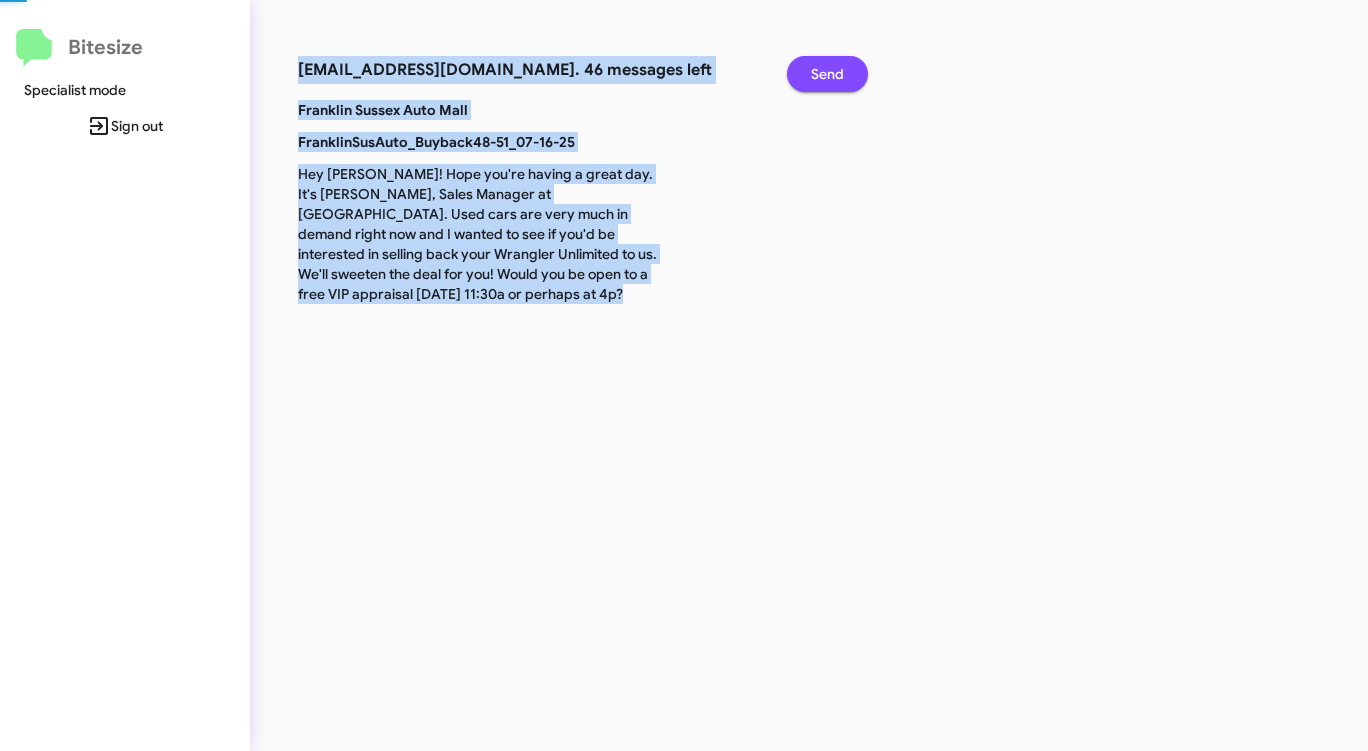 click on "Send" 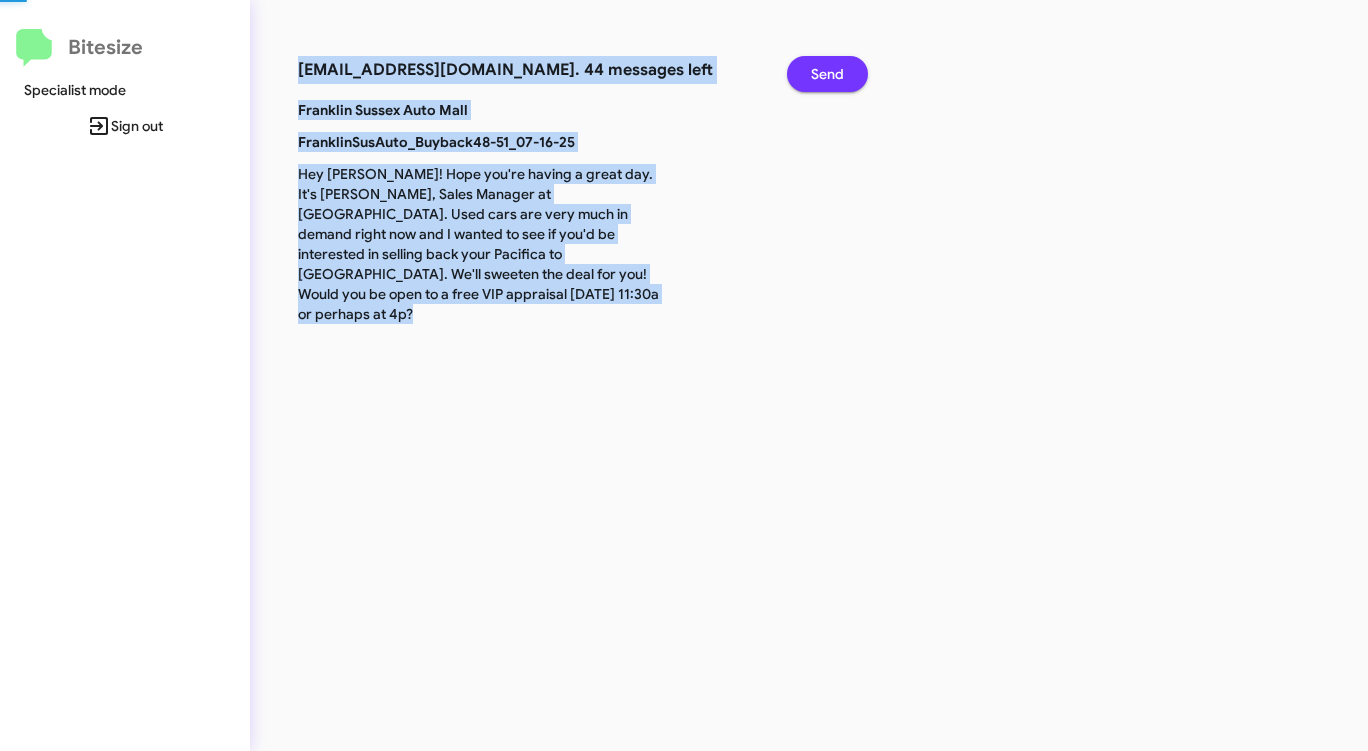 click on "Send" 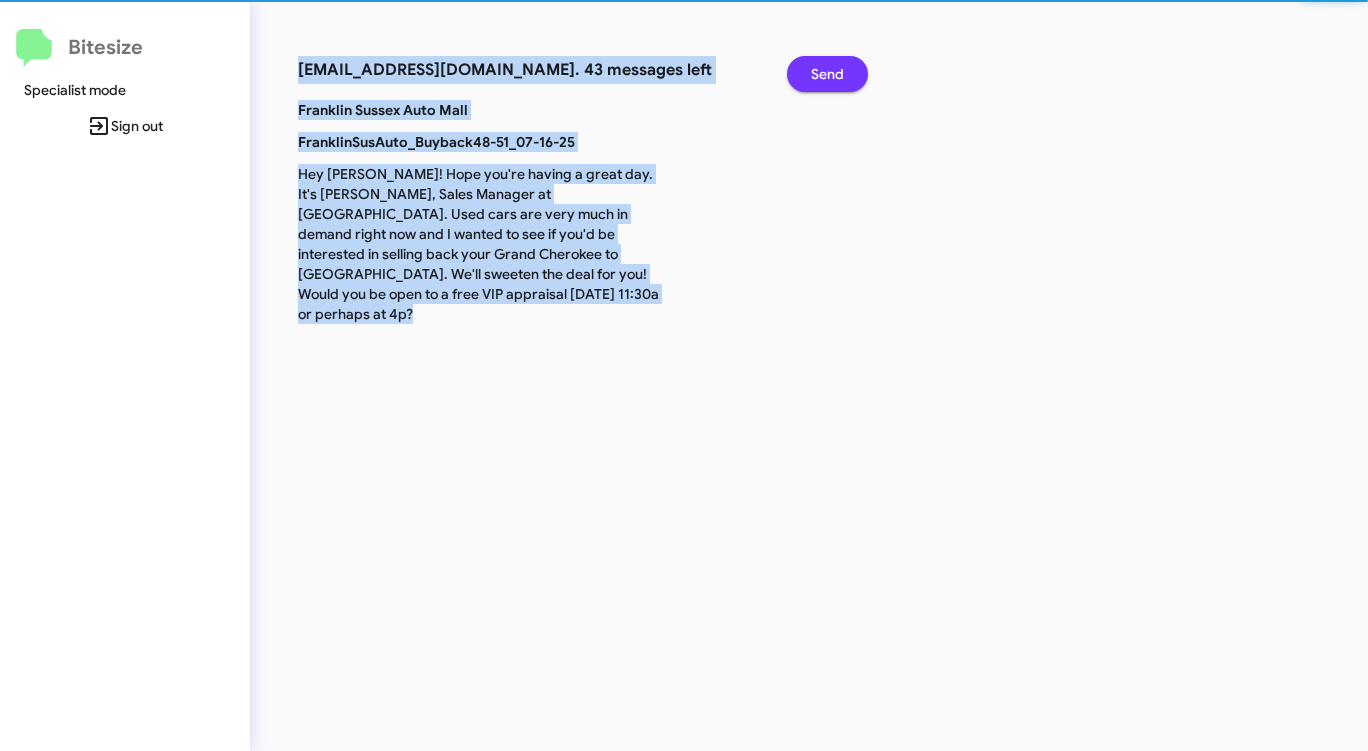 click on "Send" 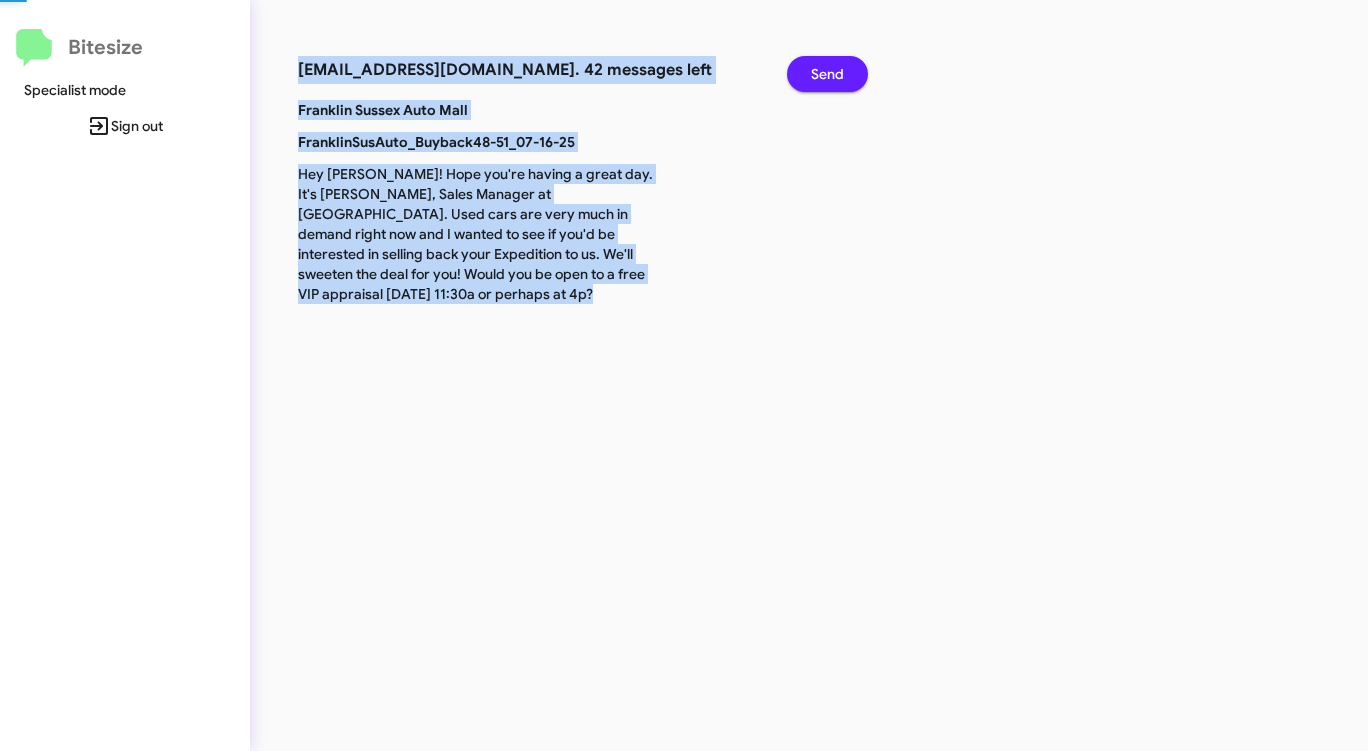 click on "Send" 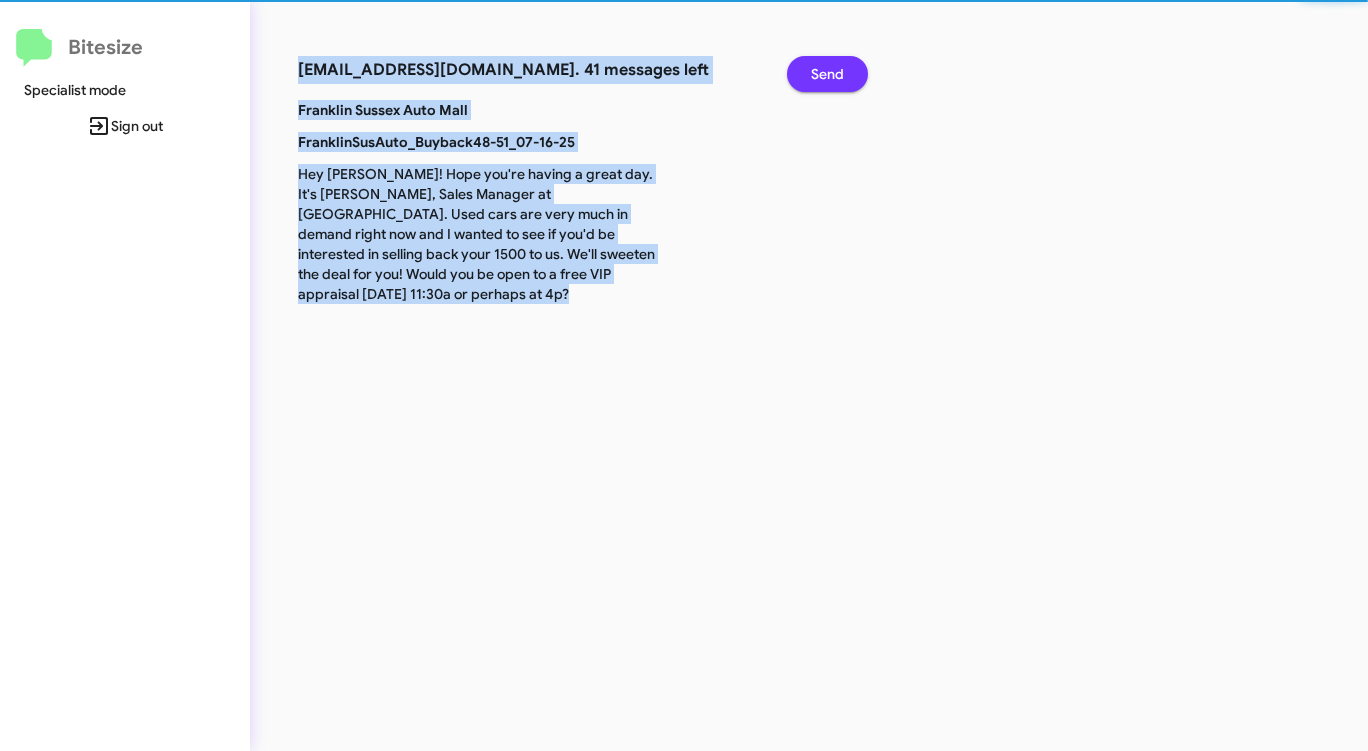 click on "Send" 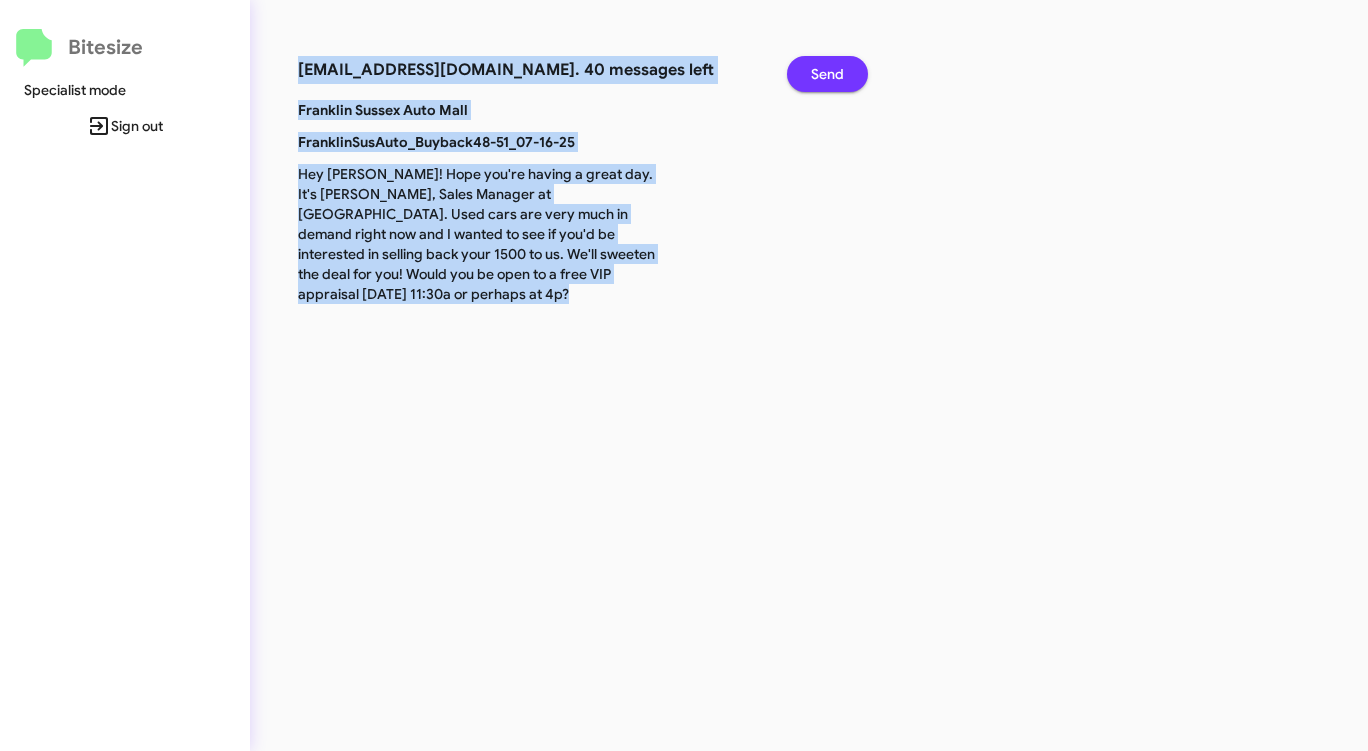 click on "Send" 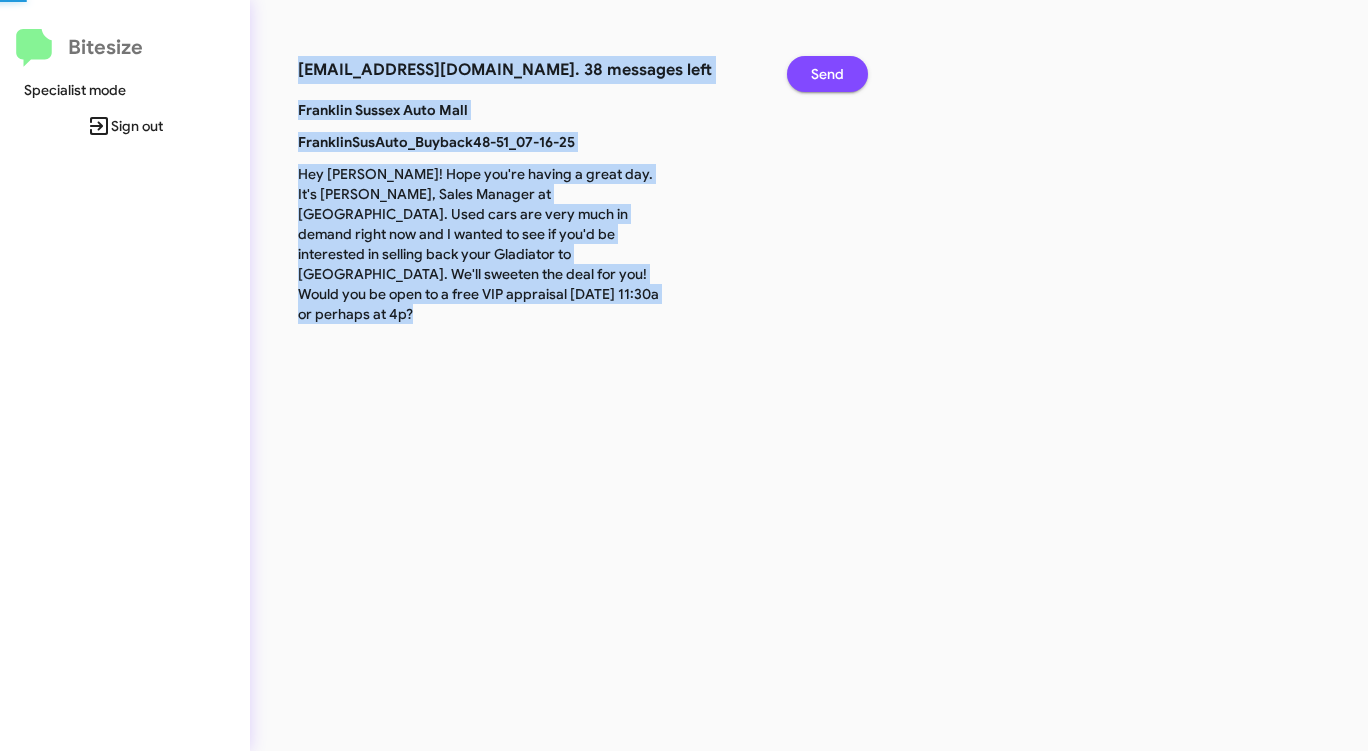 click on "Send" 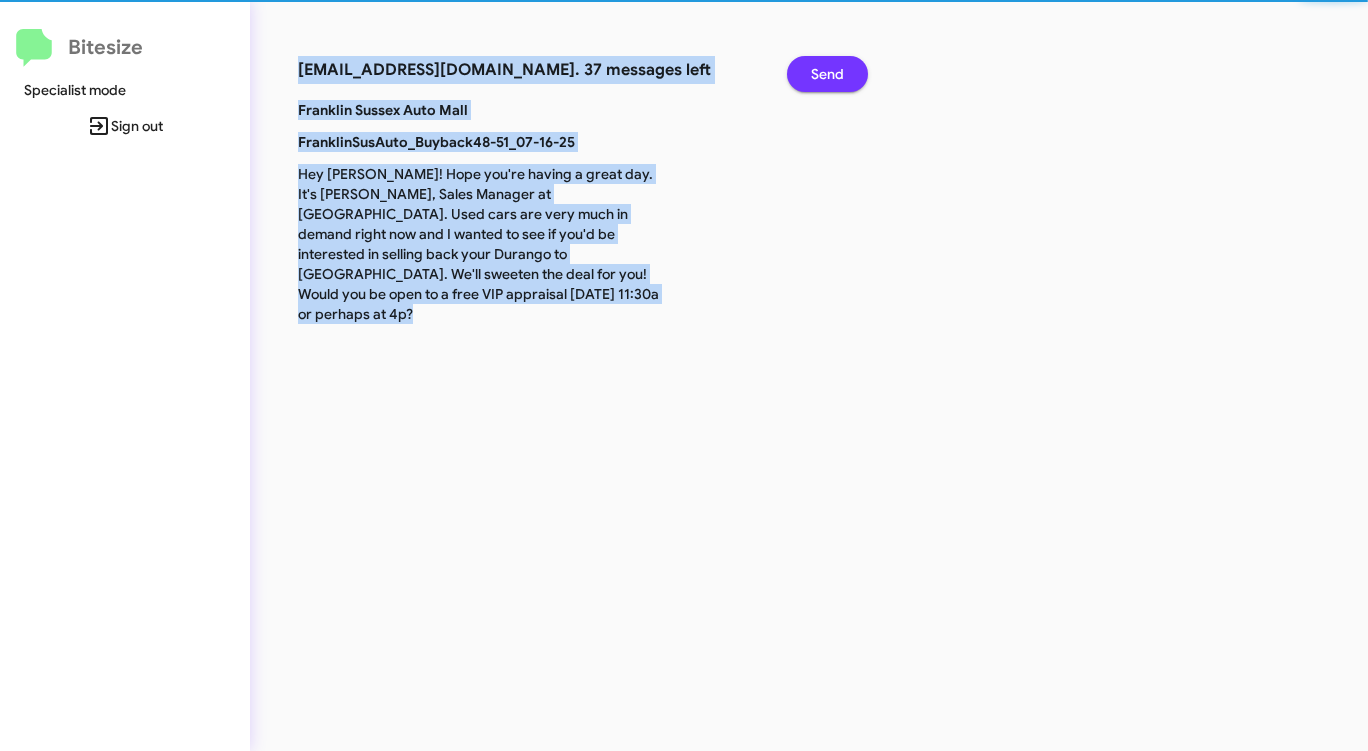 click on "Send" 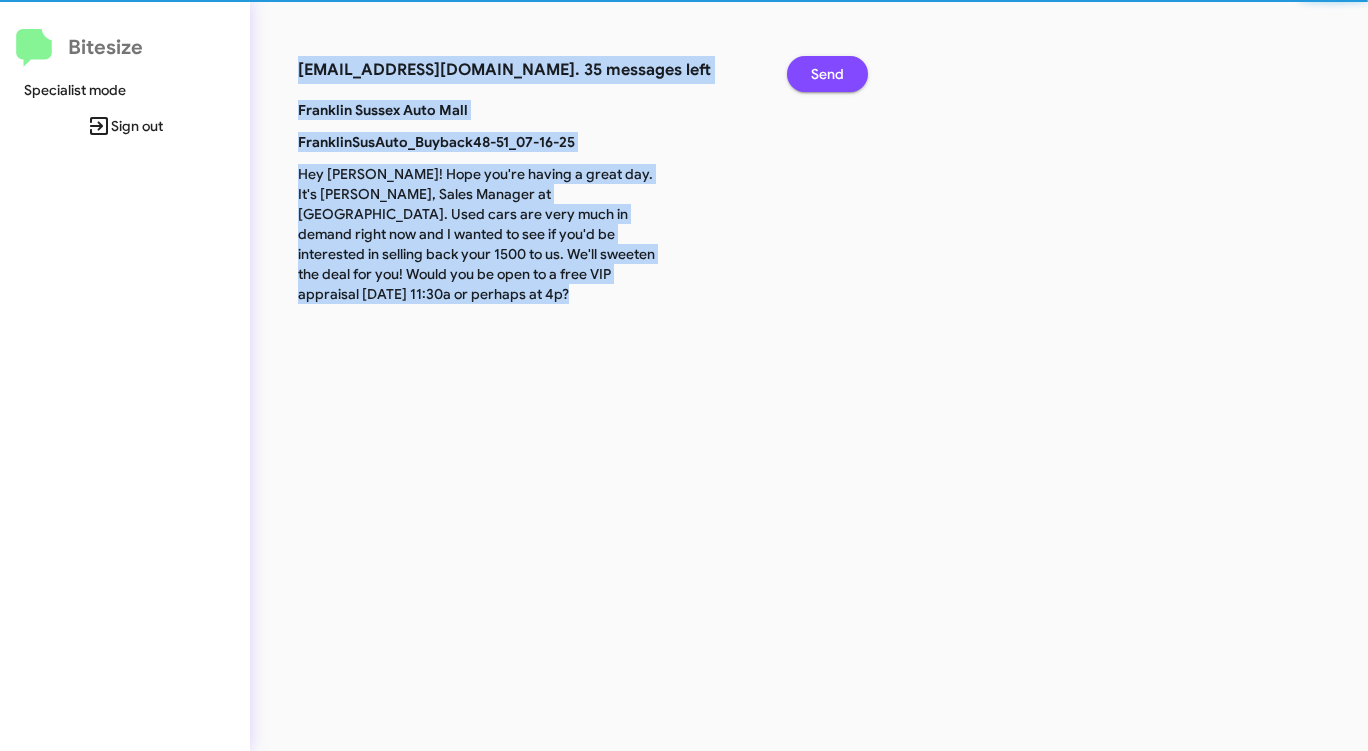 click on "Send" 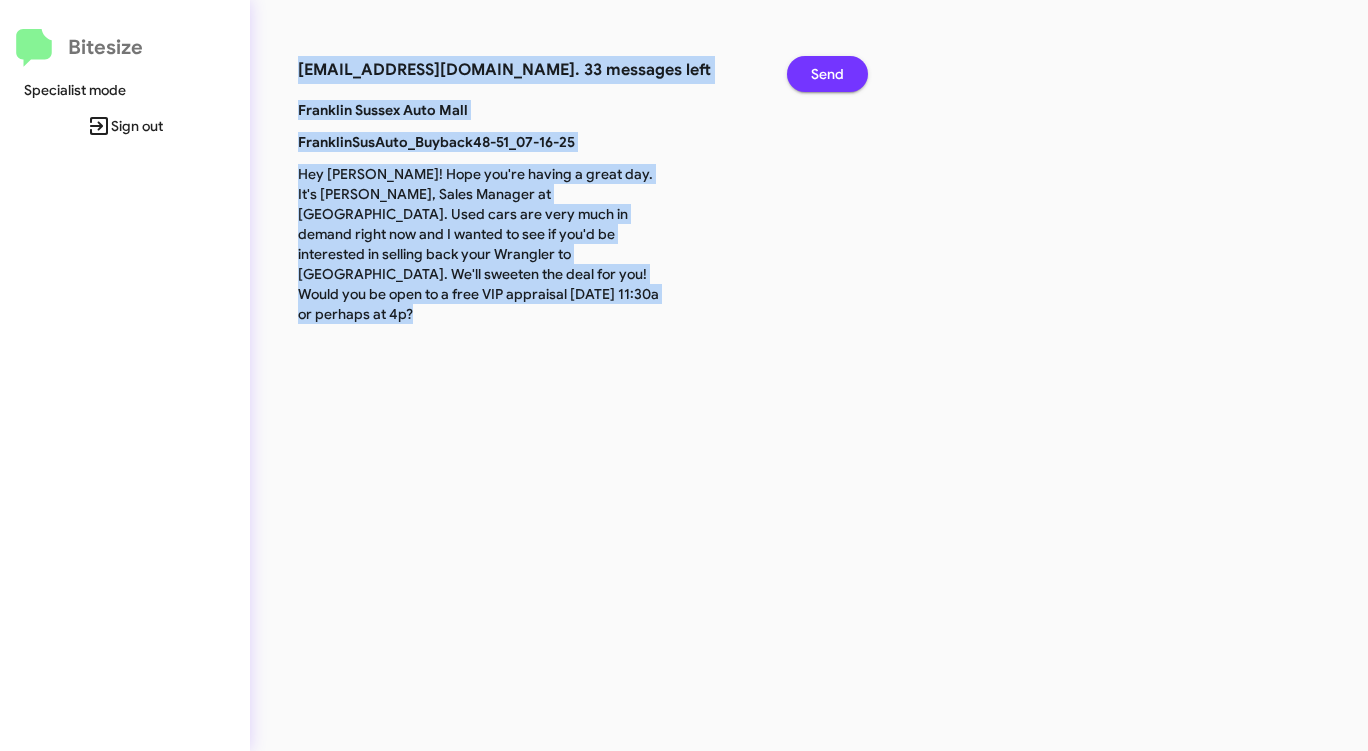 click on "Send" 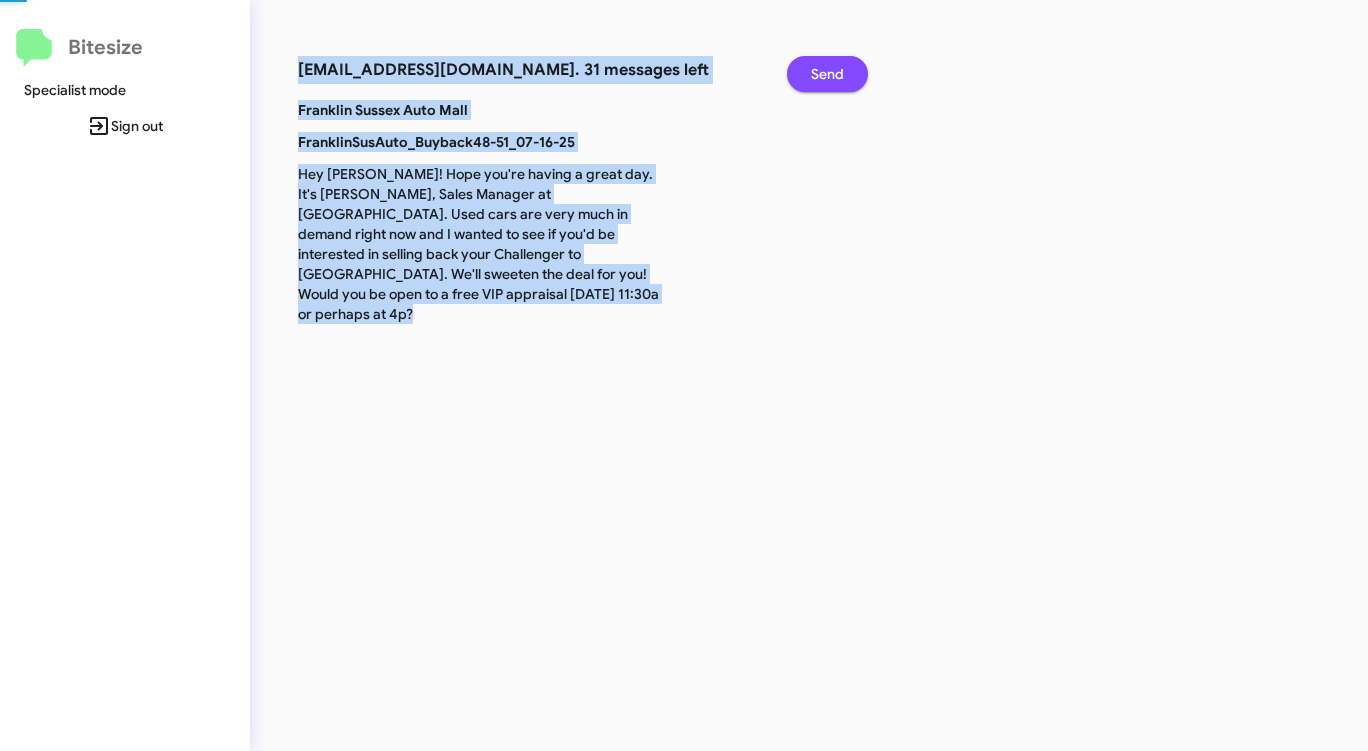 click on "Send" 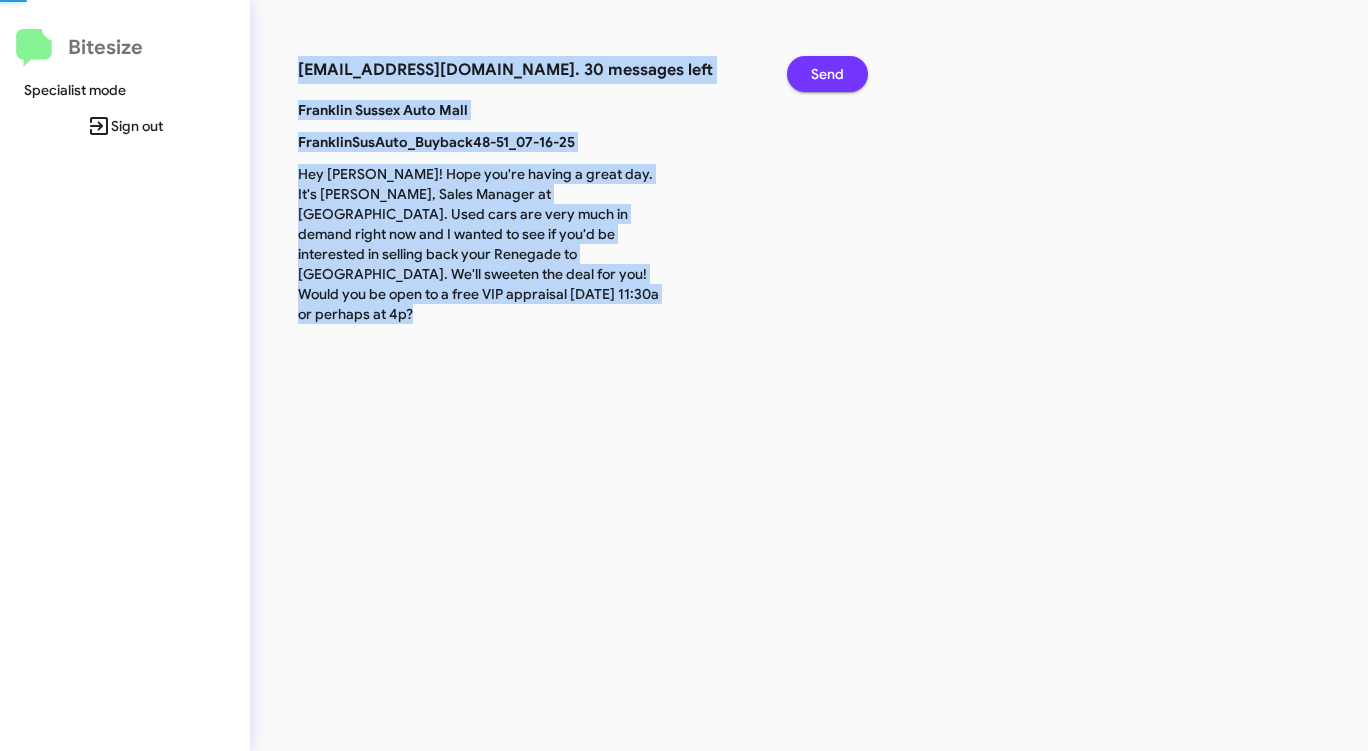 click on "Send" 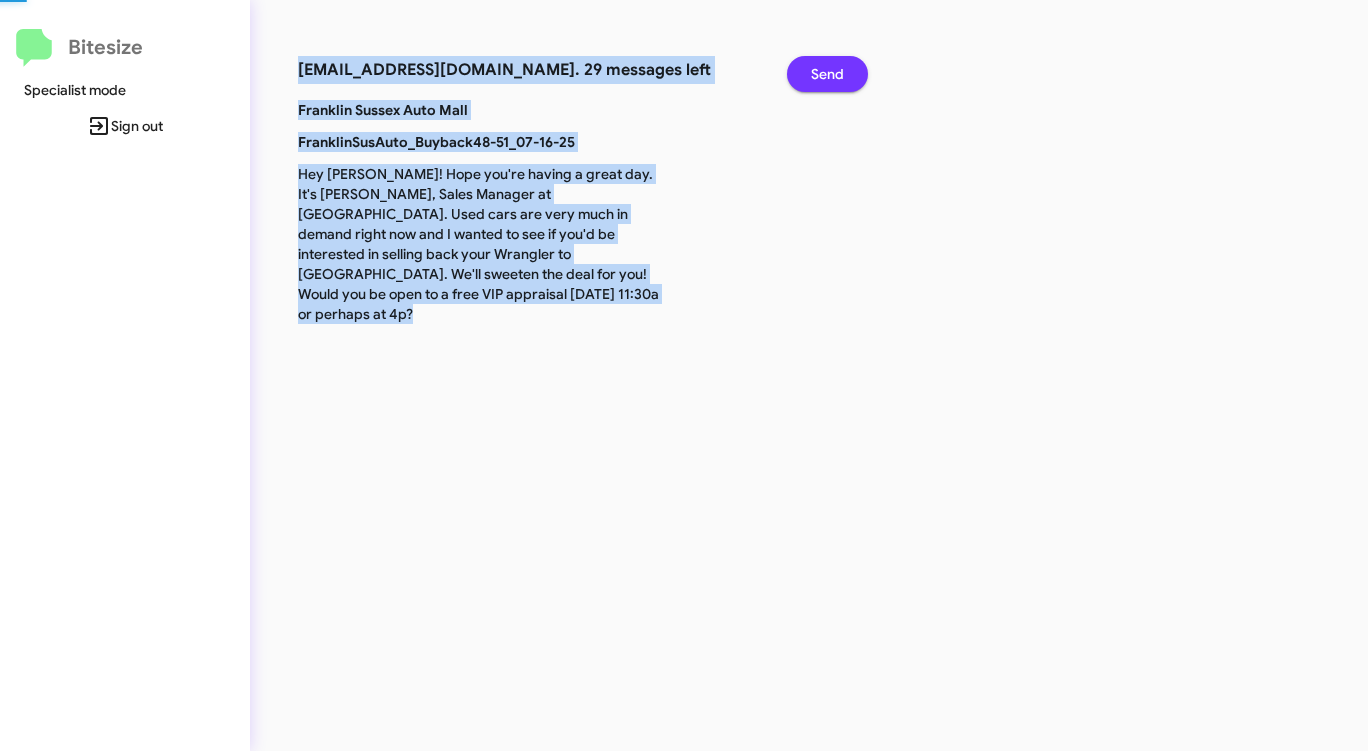 click on "Send" 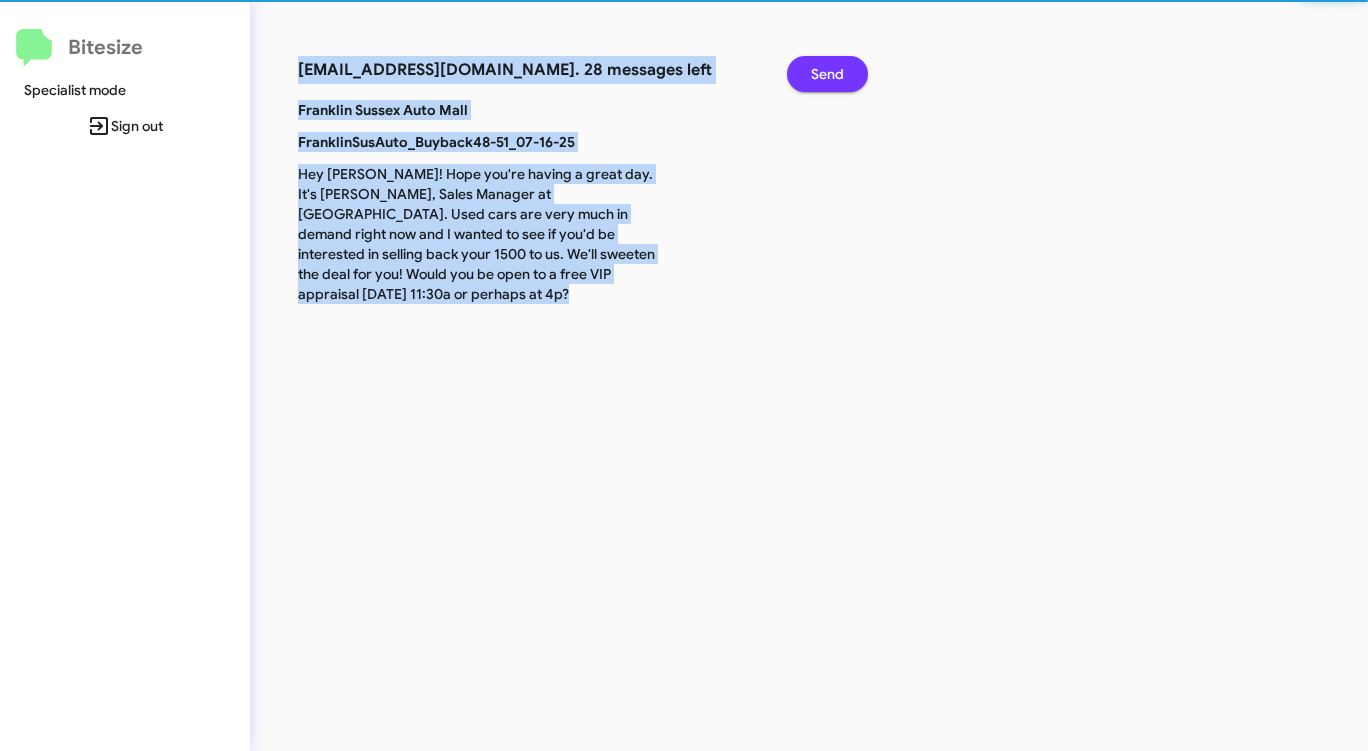 click on "Send" 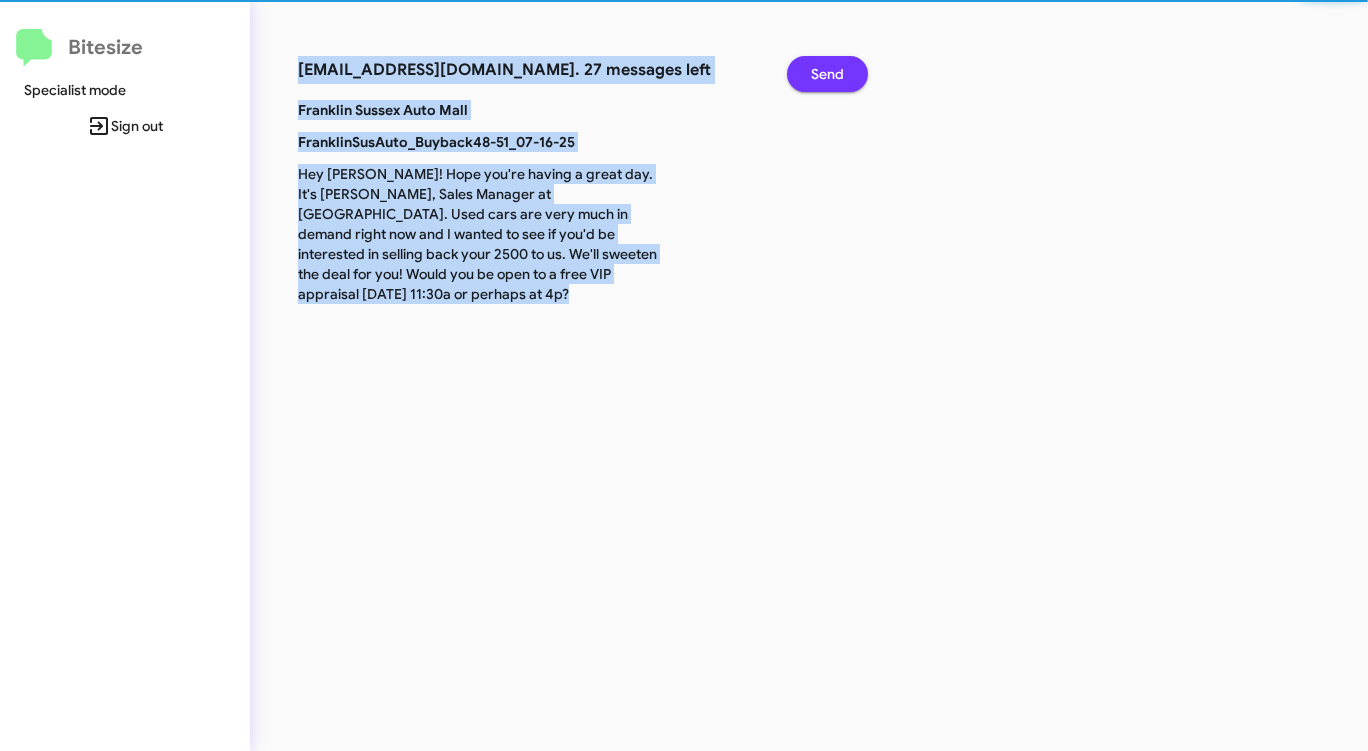 click on "Send" 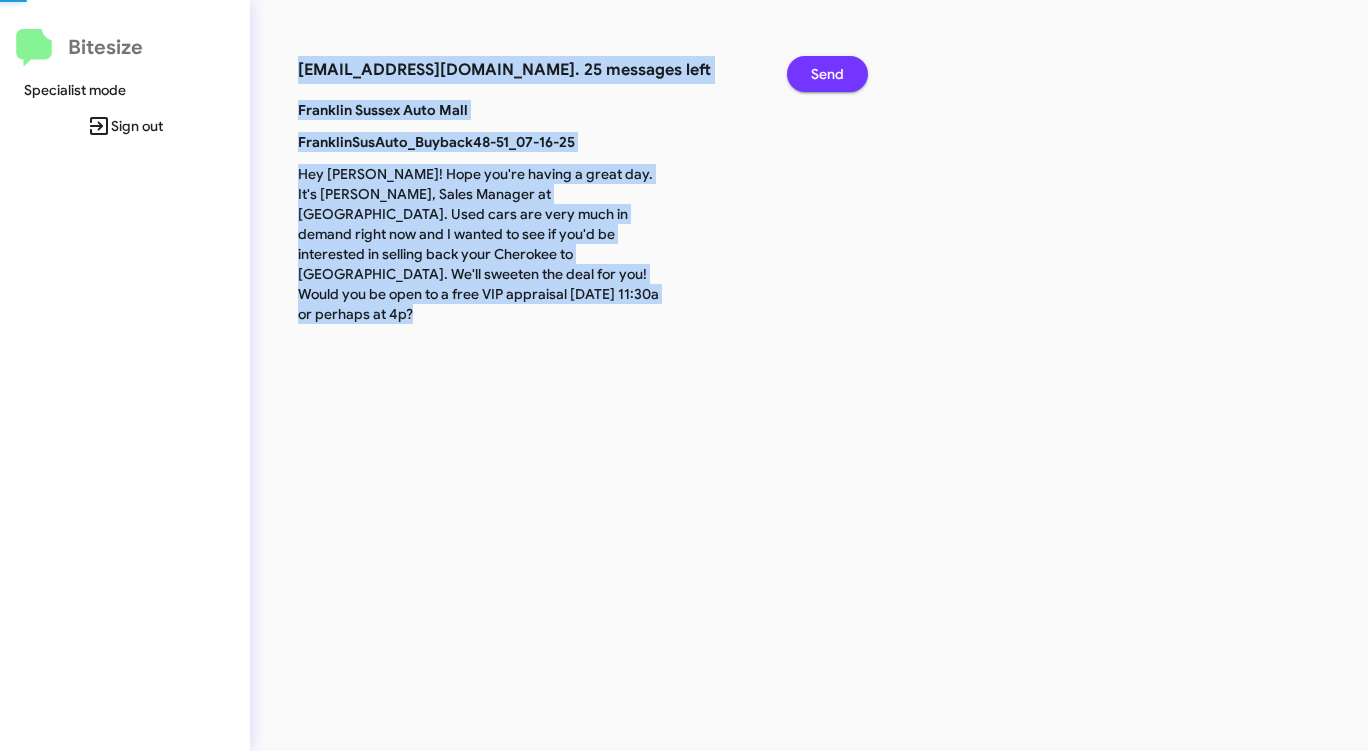 click on "Send" 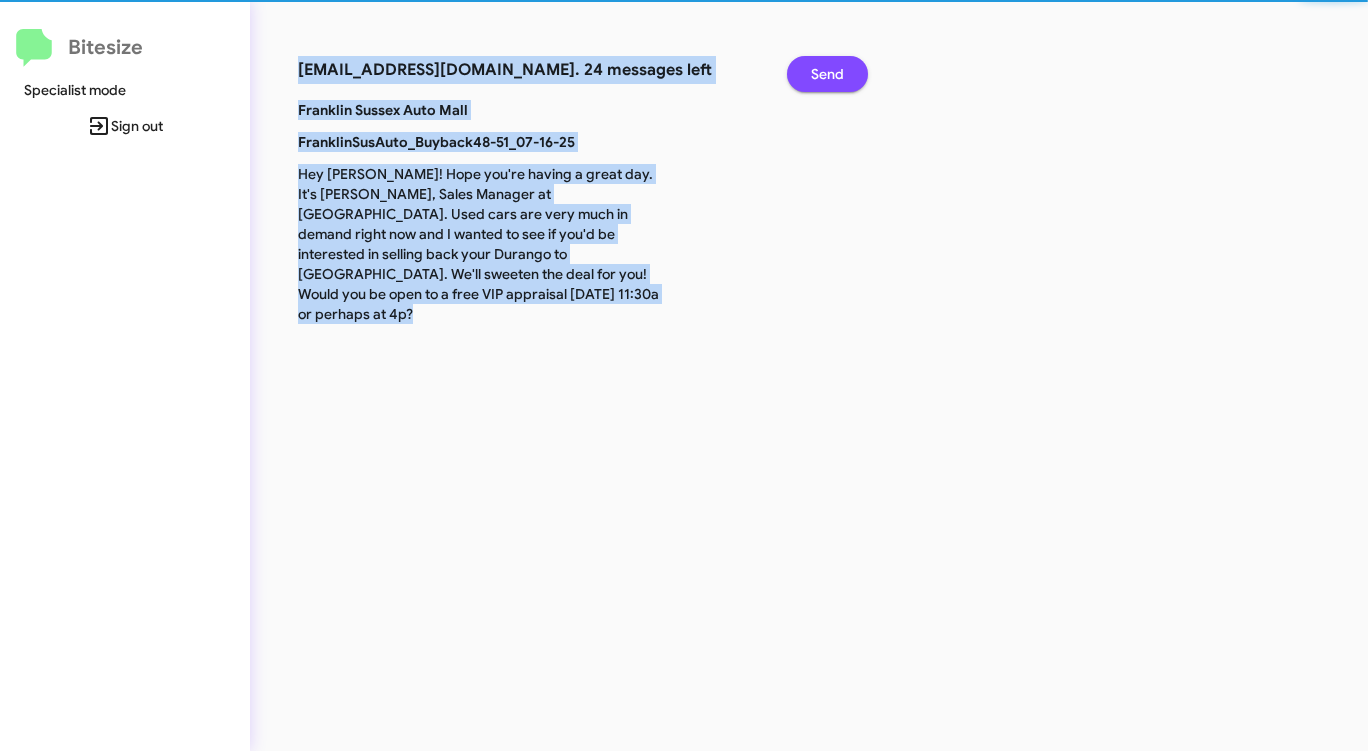 click on "Send" 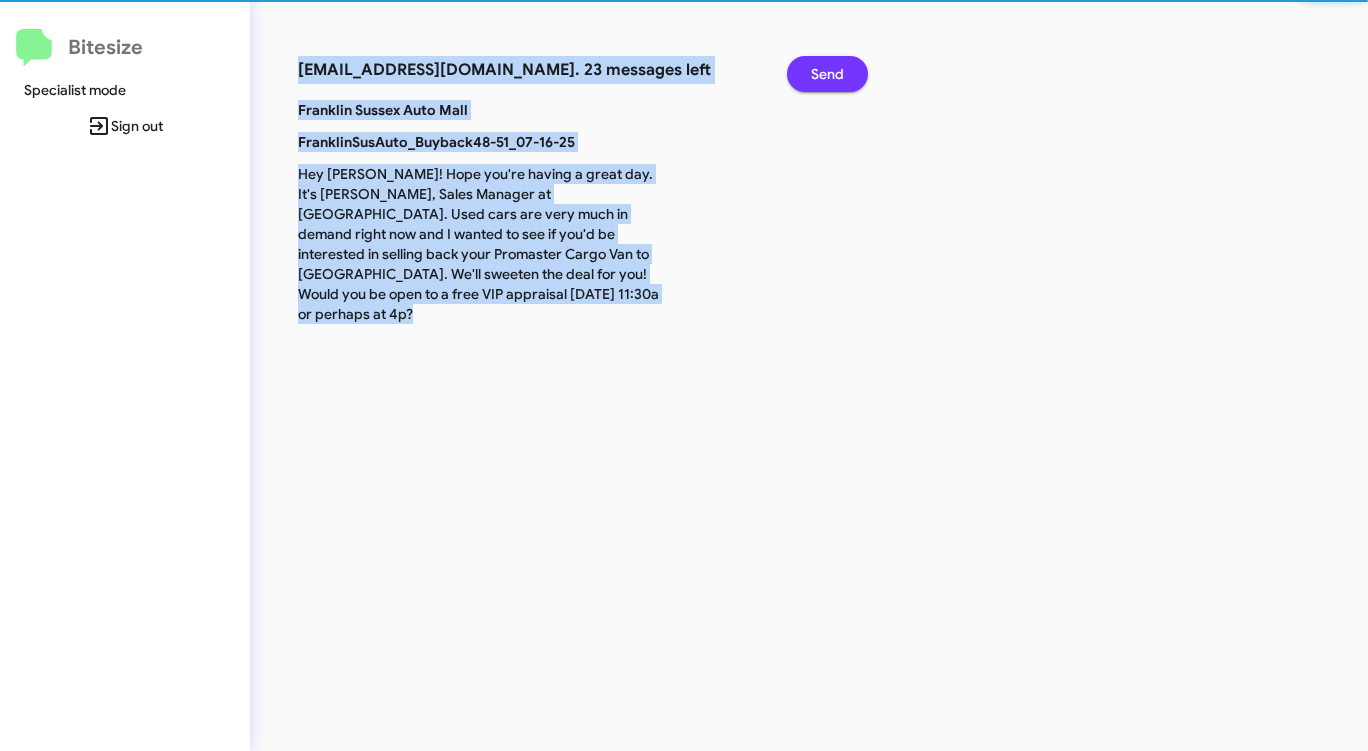 click on "Send" 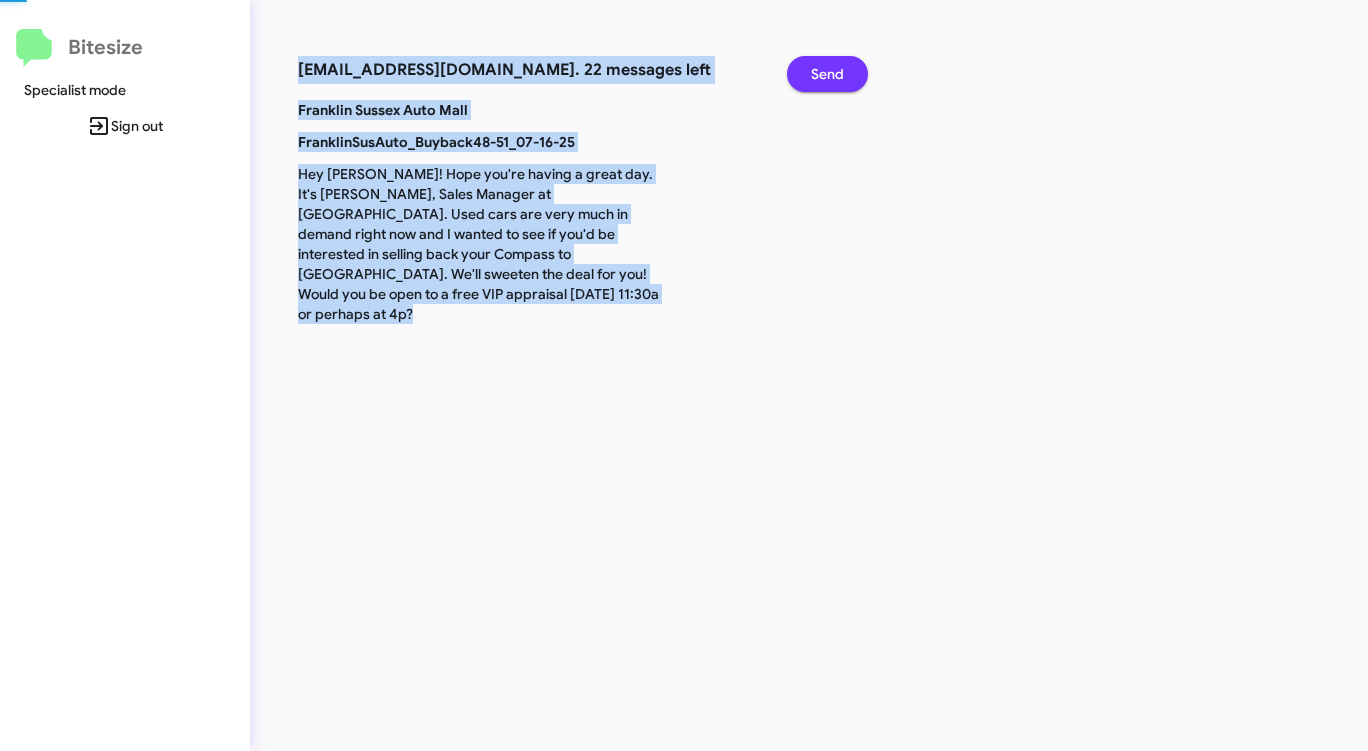 click on "Send" 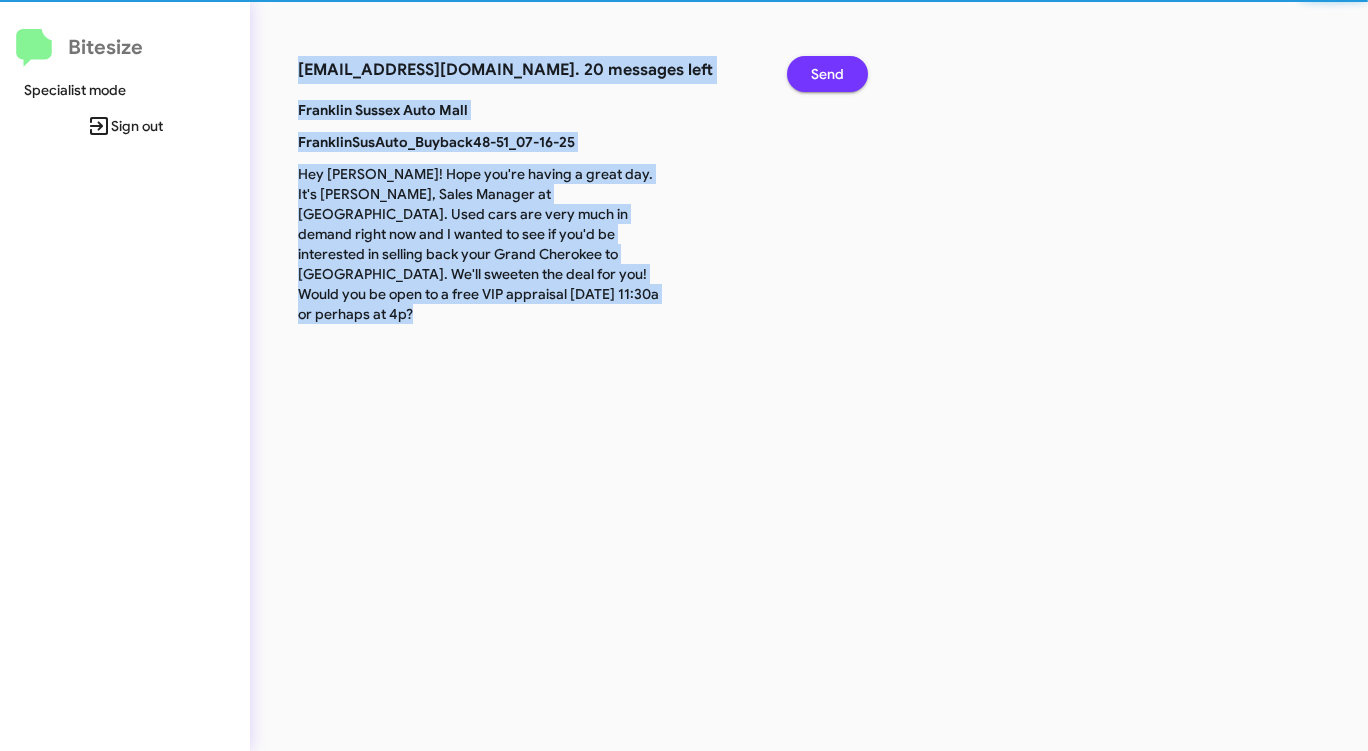 click on "Send" 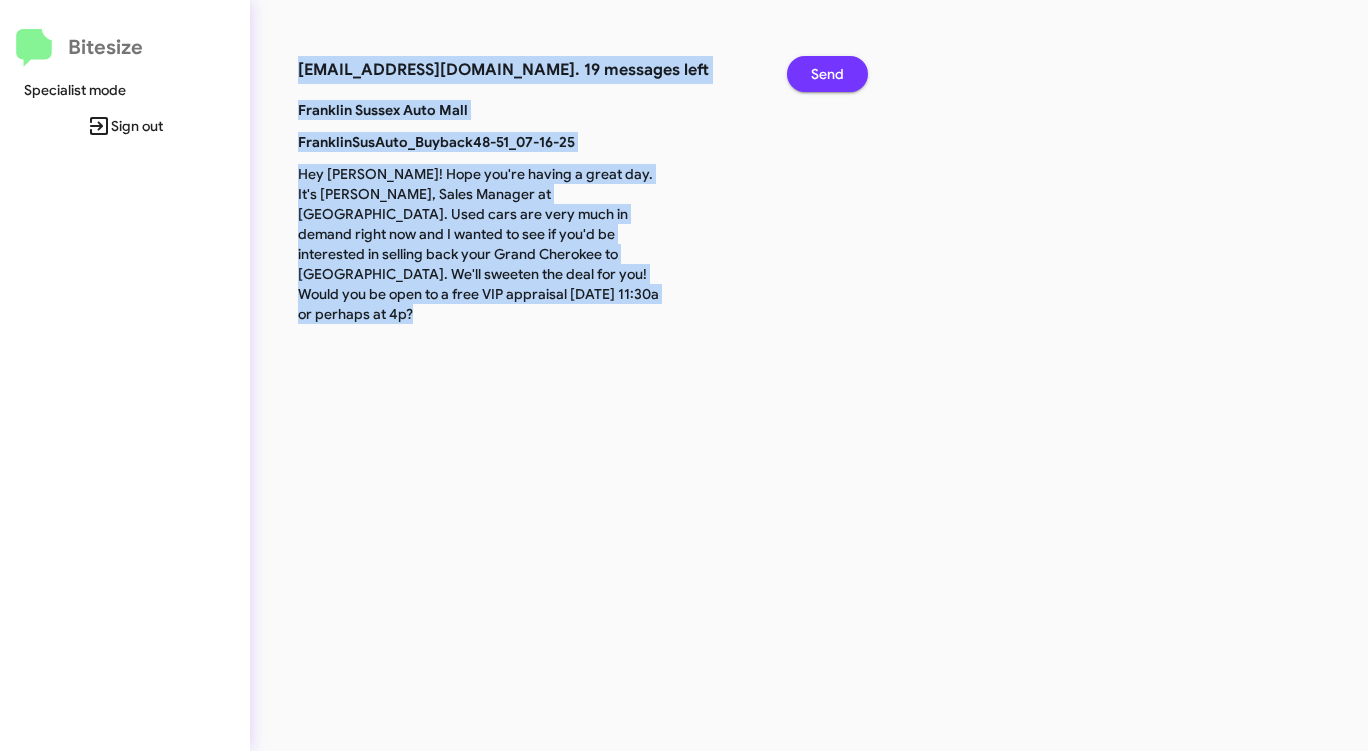 click on "Send" 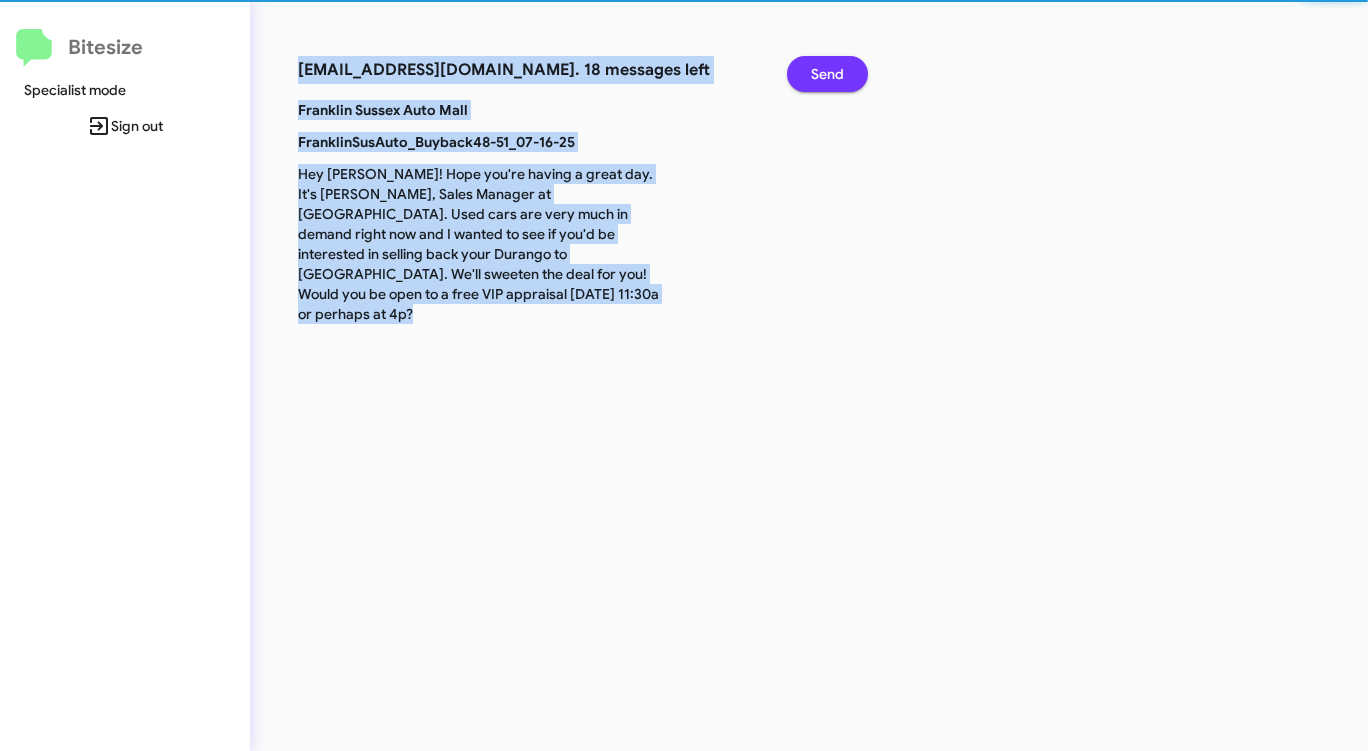 click on "Send" 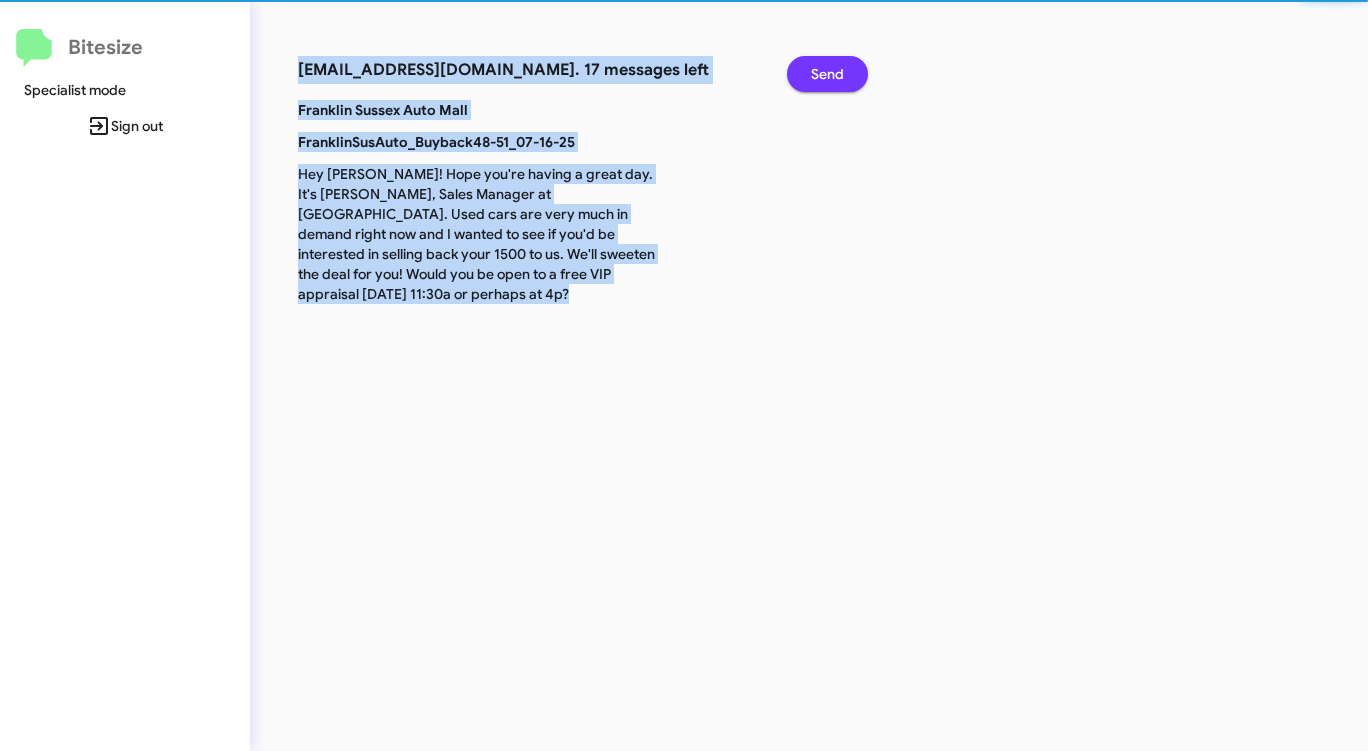 click on "Send" 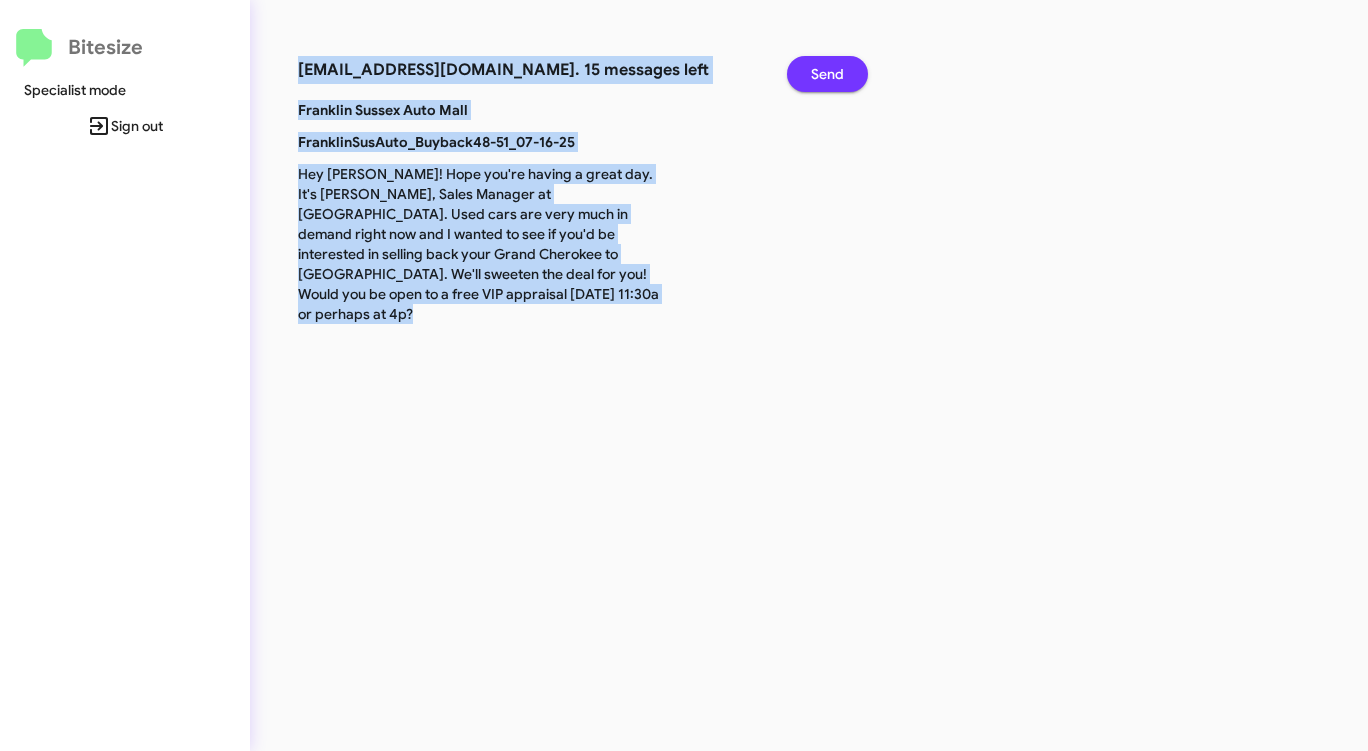 click on "Send" 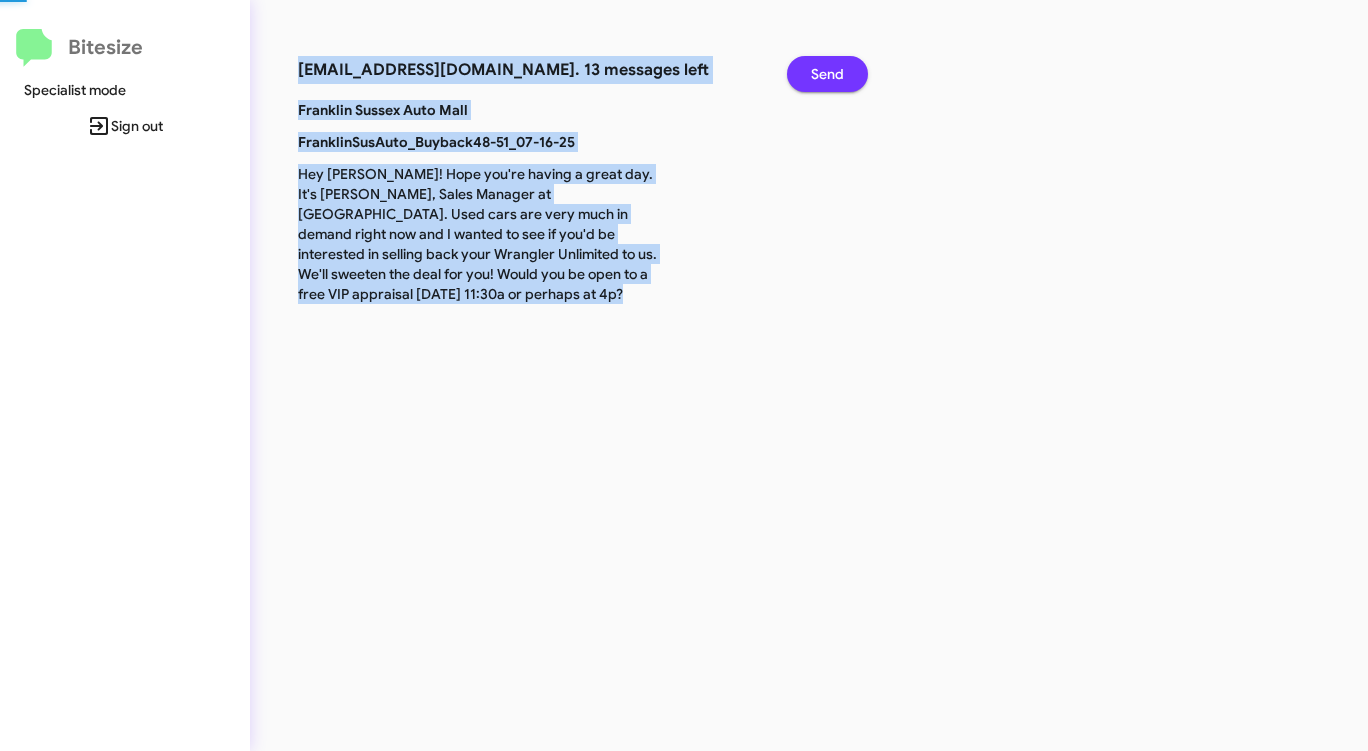 click on "Send" 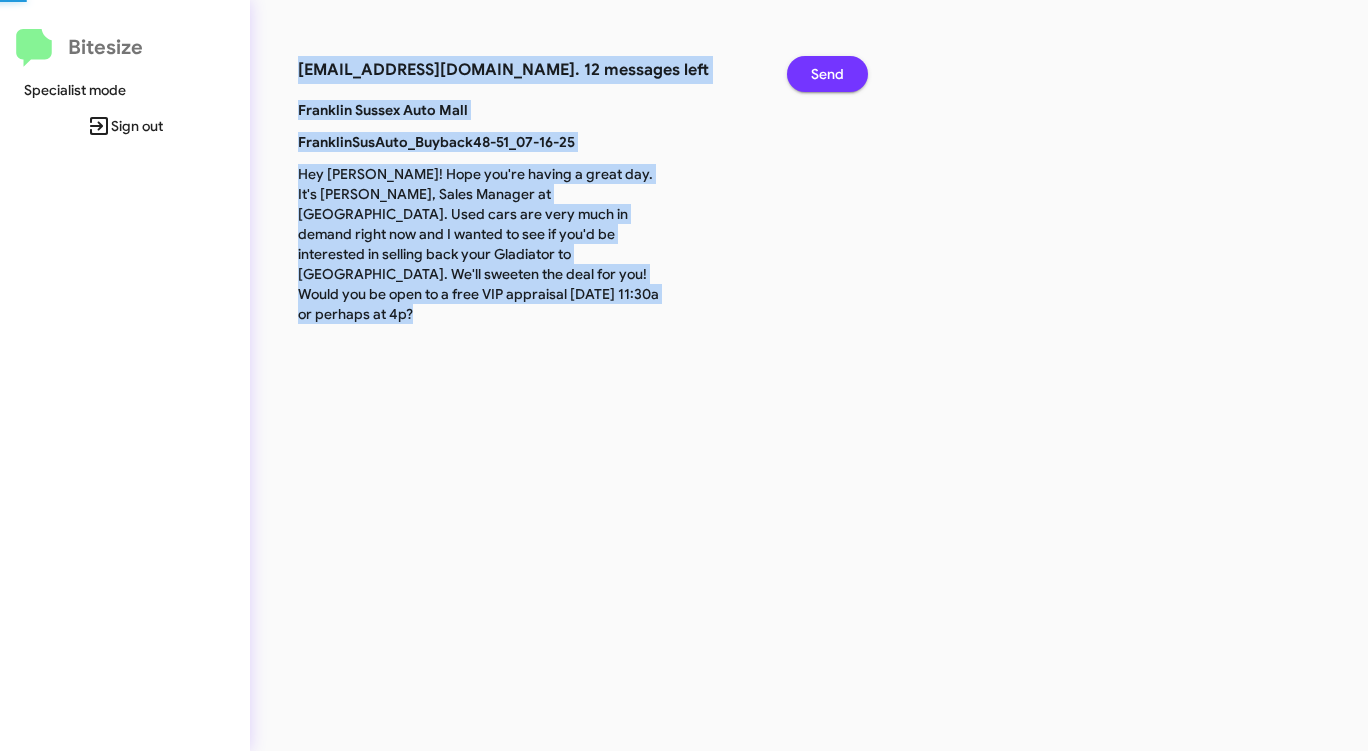 click on "Send" 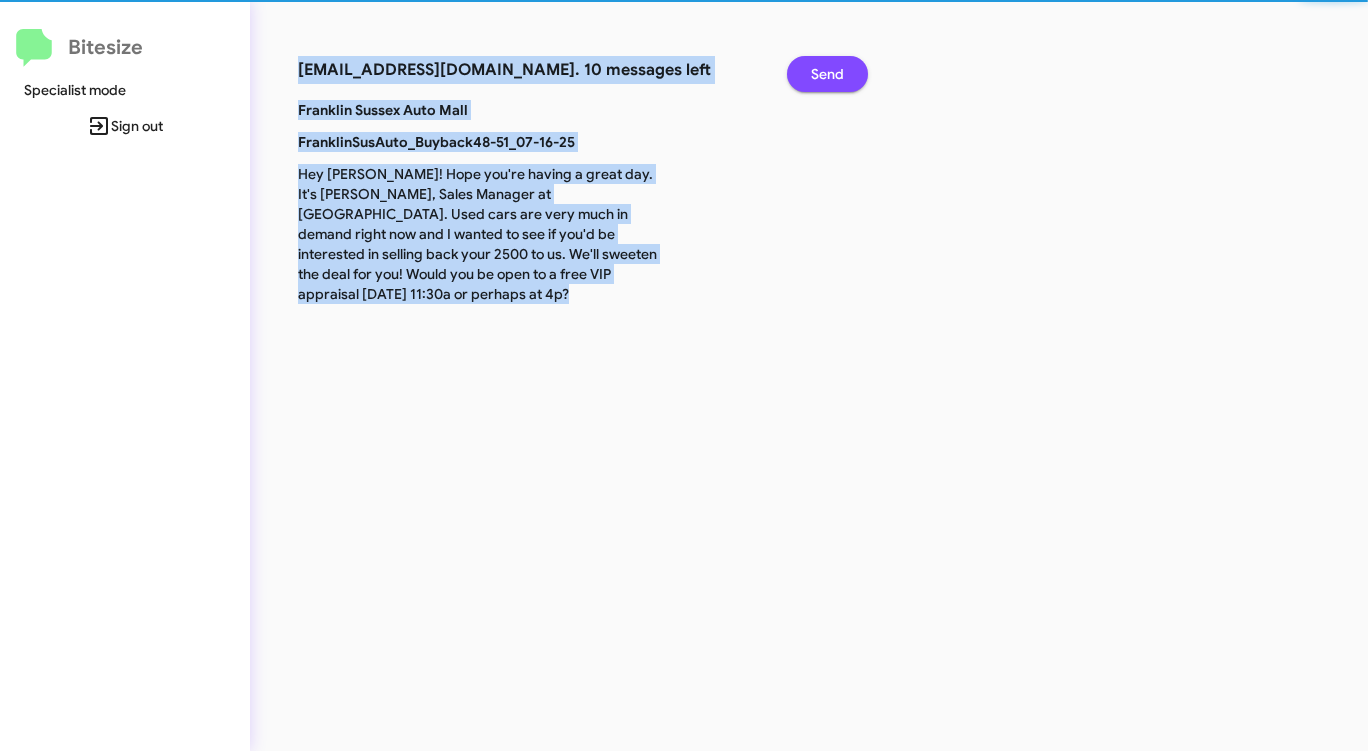 click on "Send" 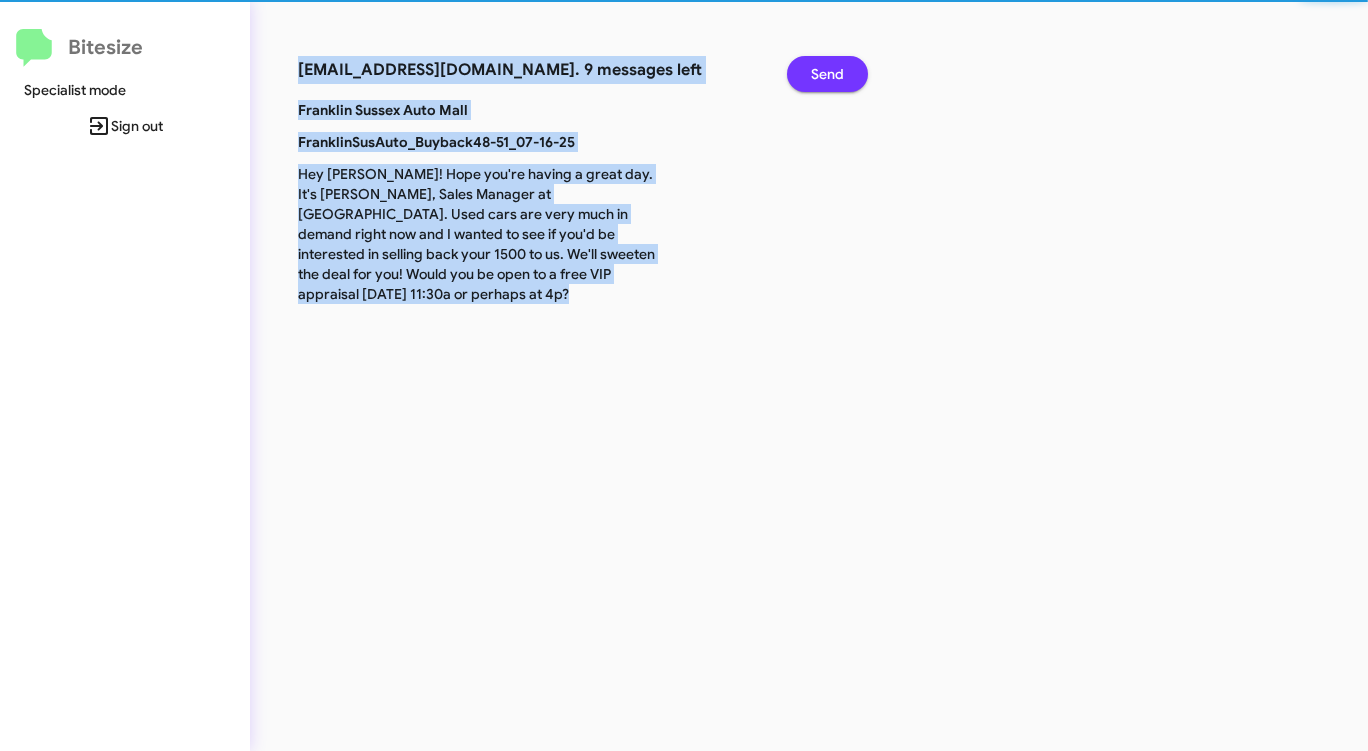 click on "Send" 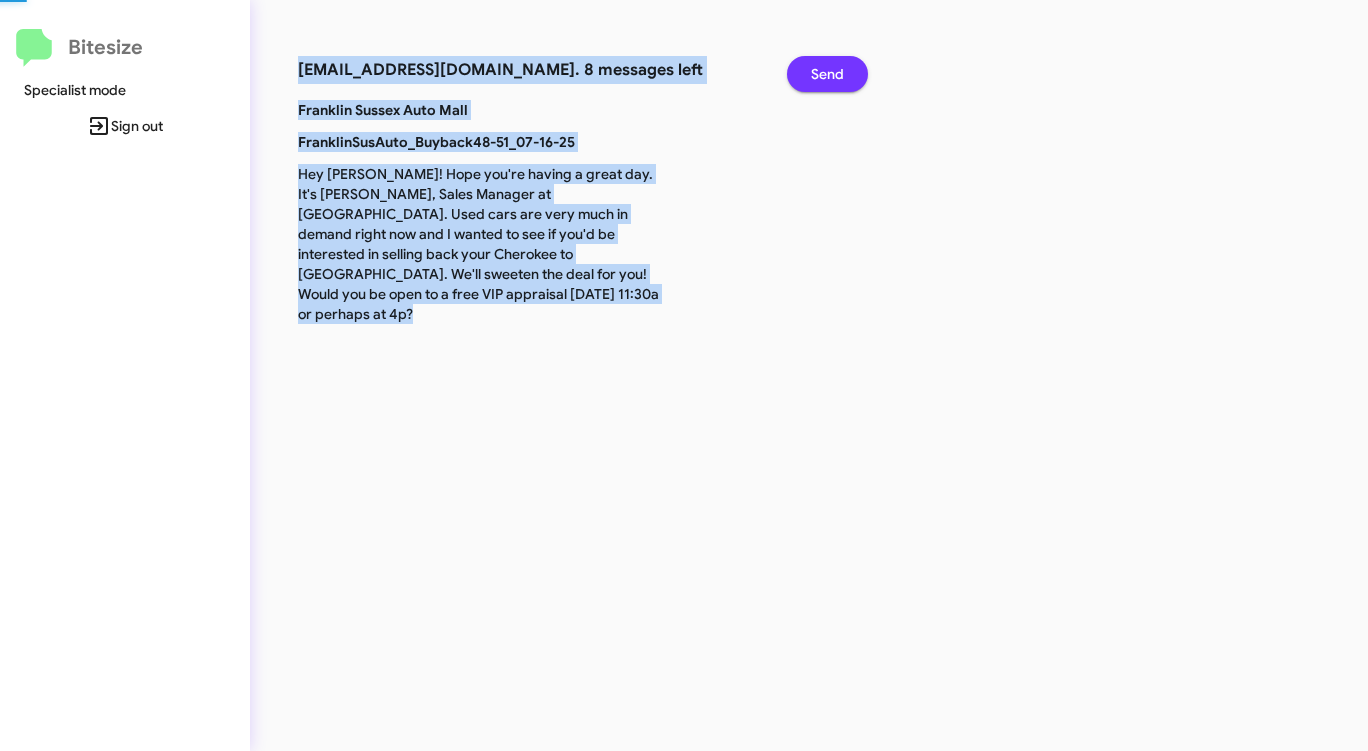 click on "Send" 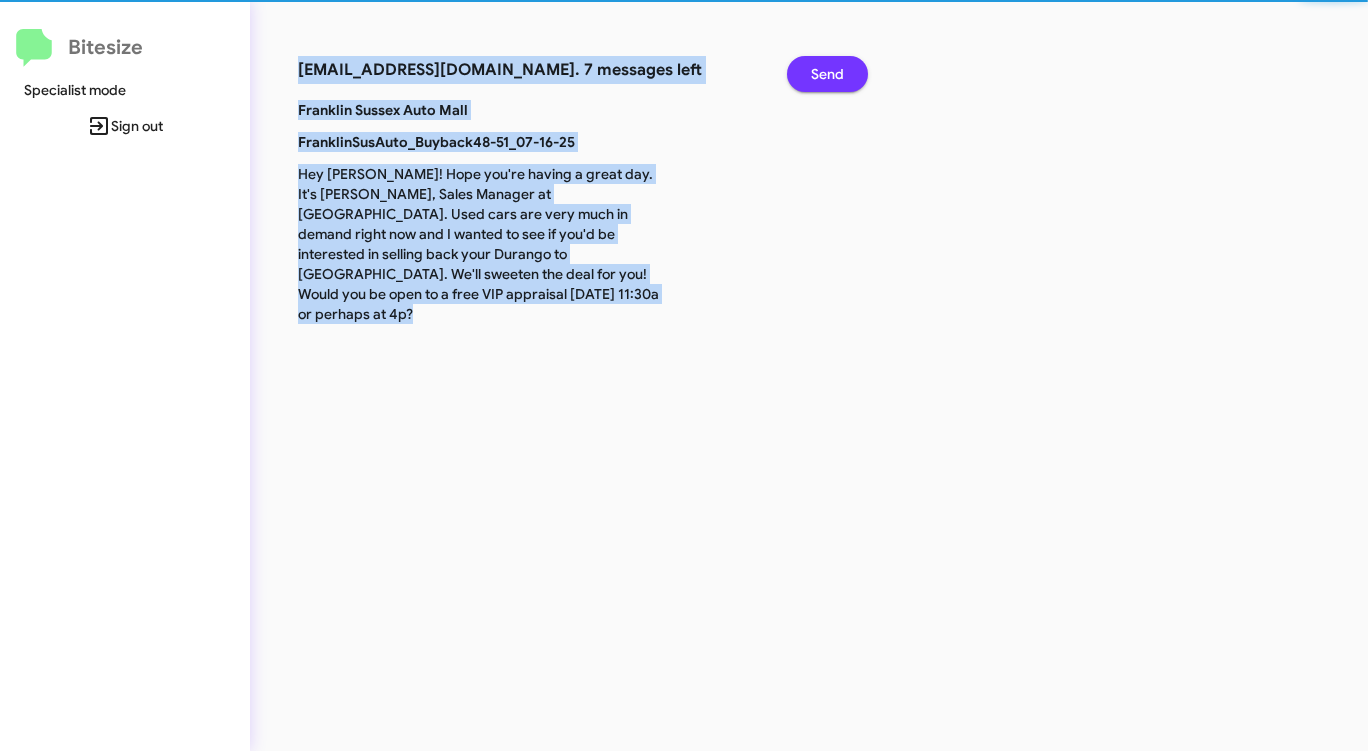 click on "Send" 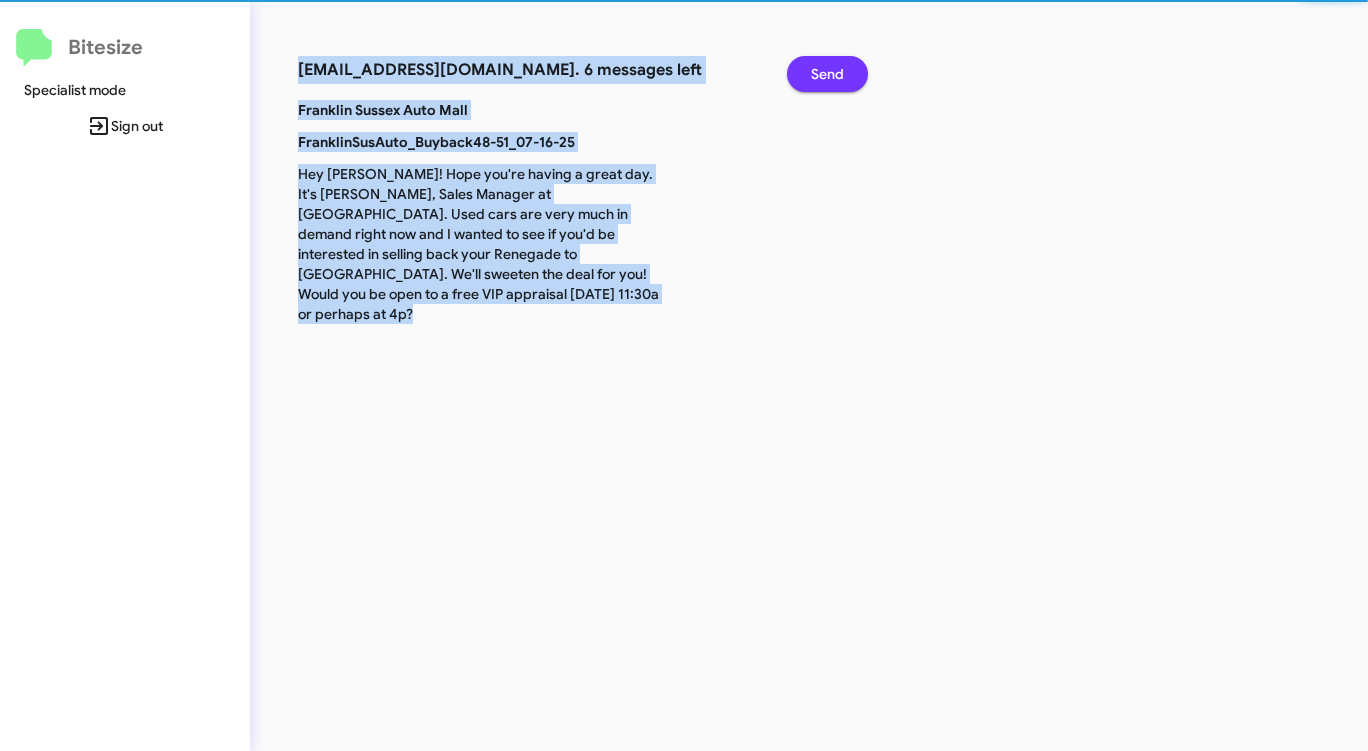 click on "Send" 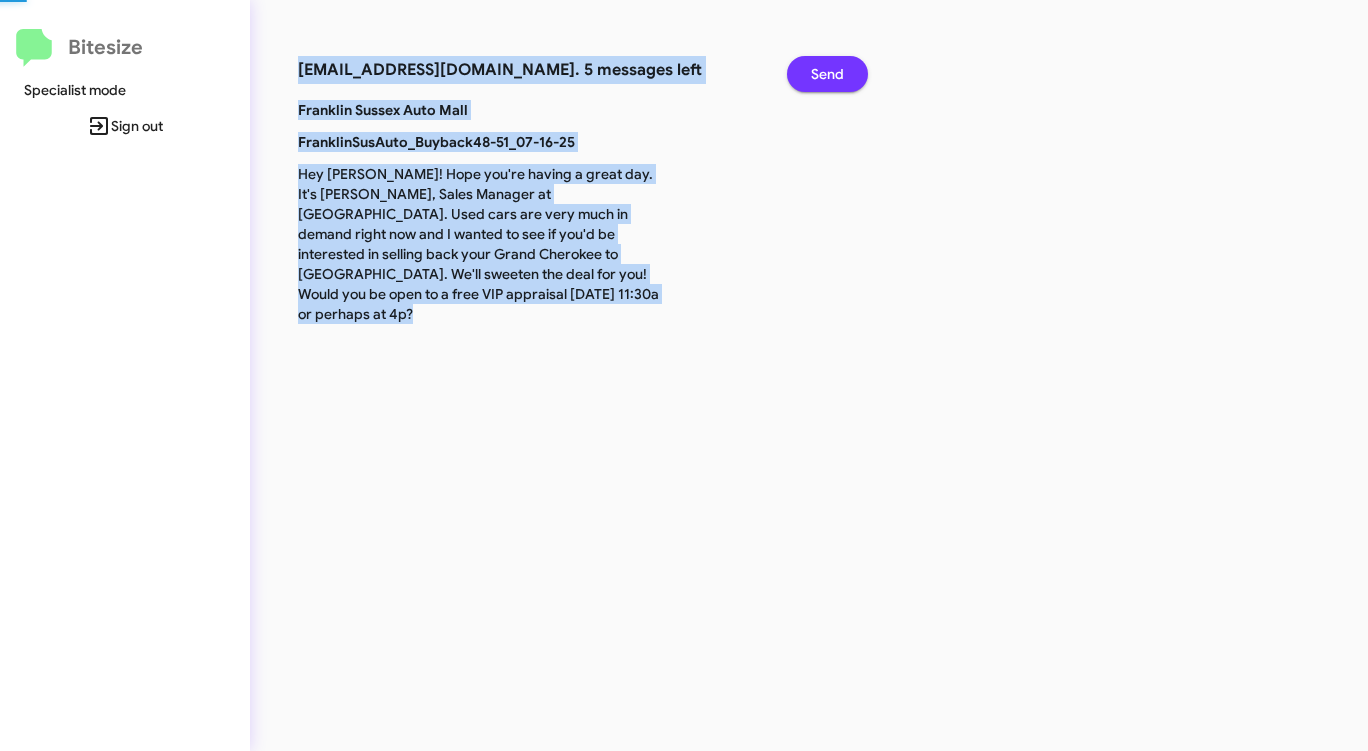click on "Send" 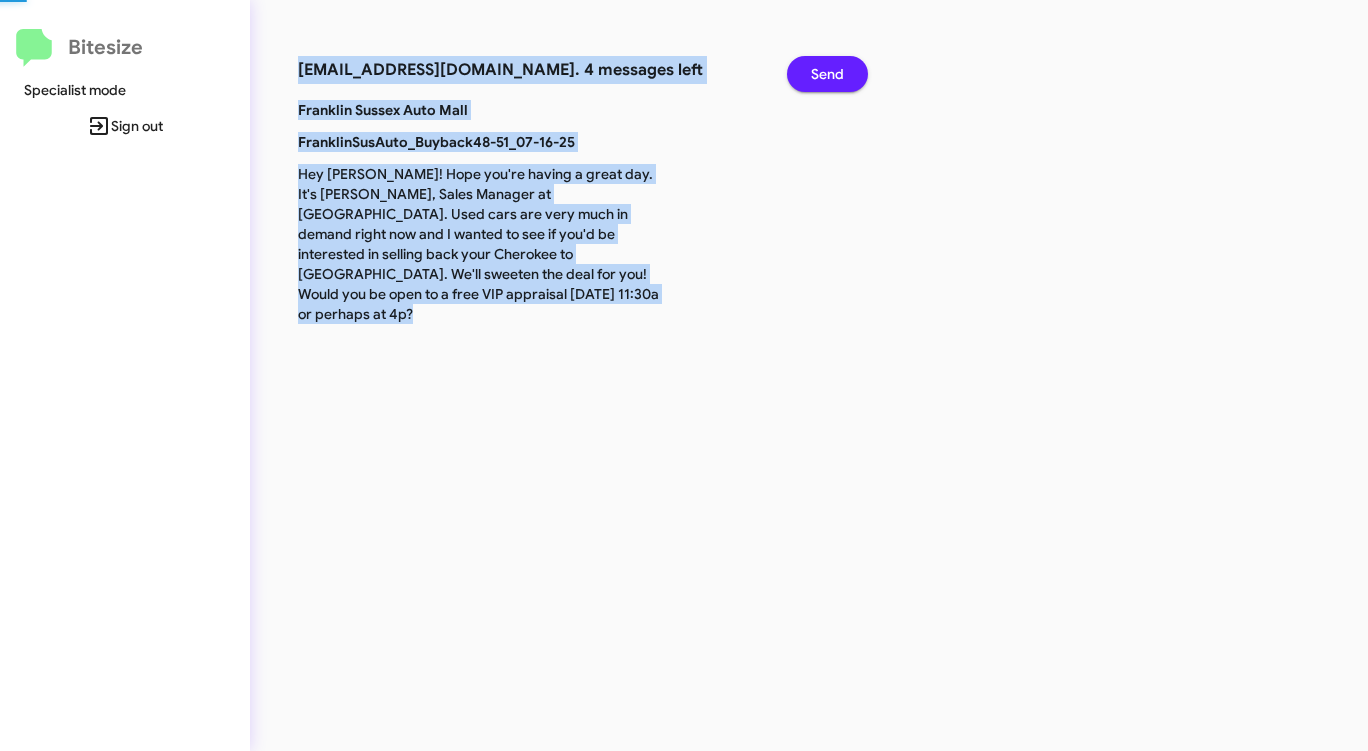 click on "Send" 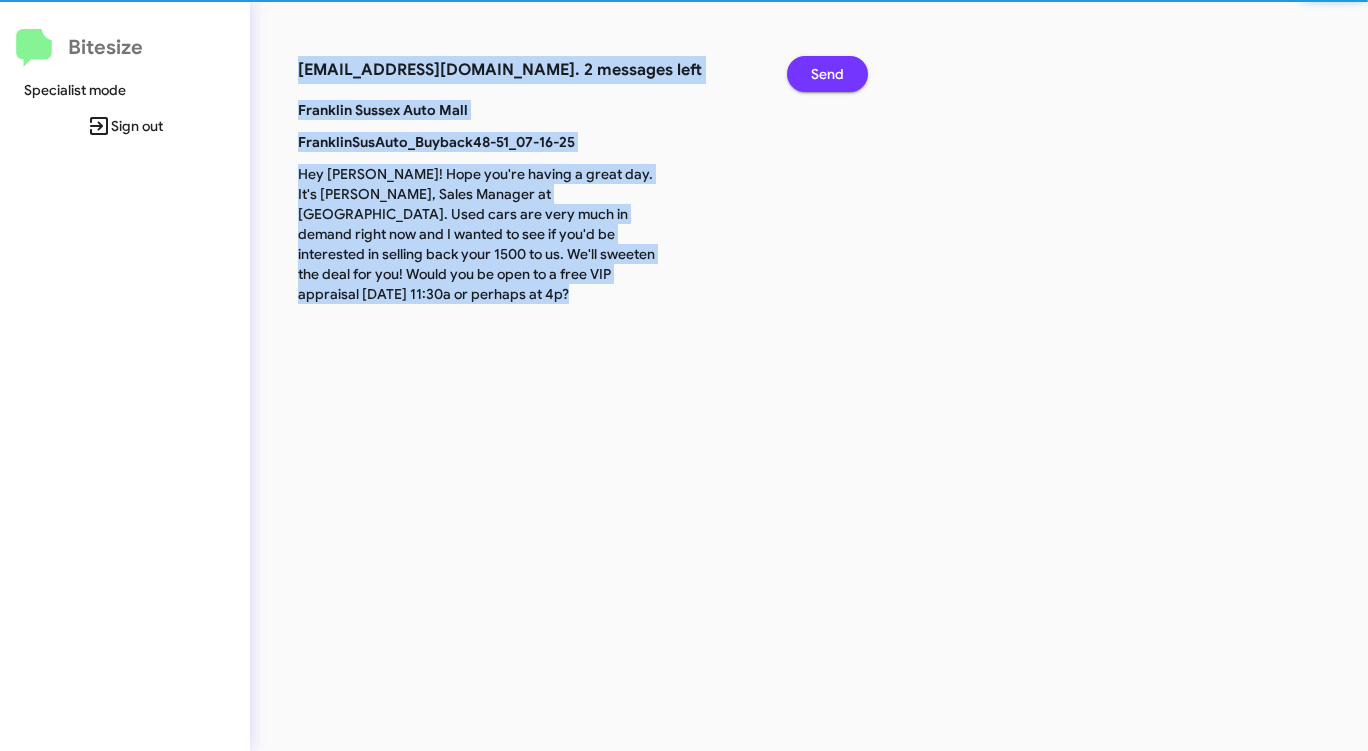 click on "Send" 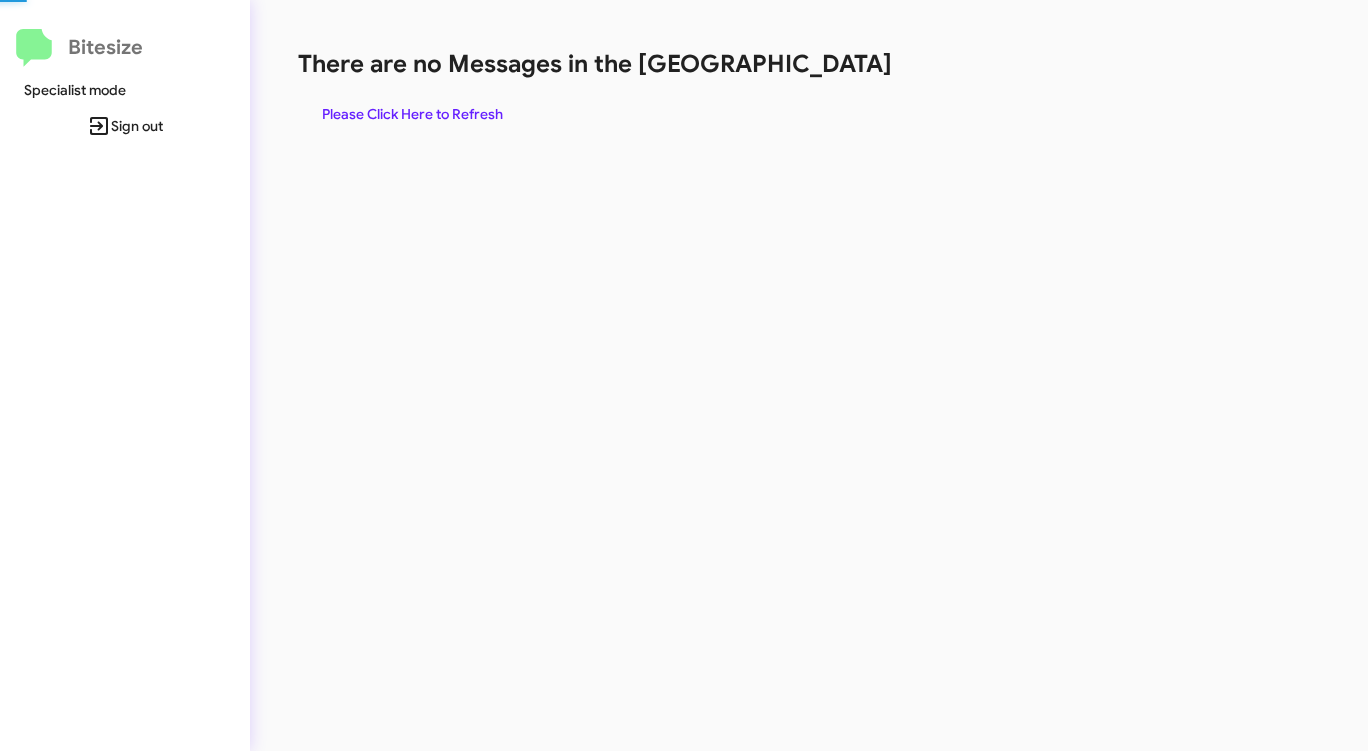 click on "There are no Messages in the Queue  Please Click Here to Refresh" 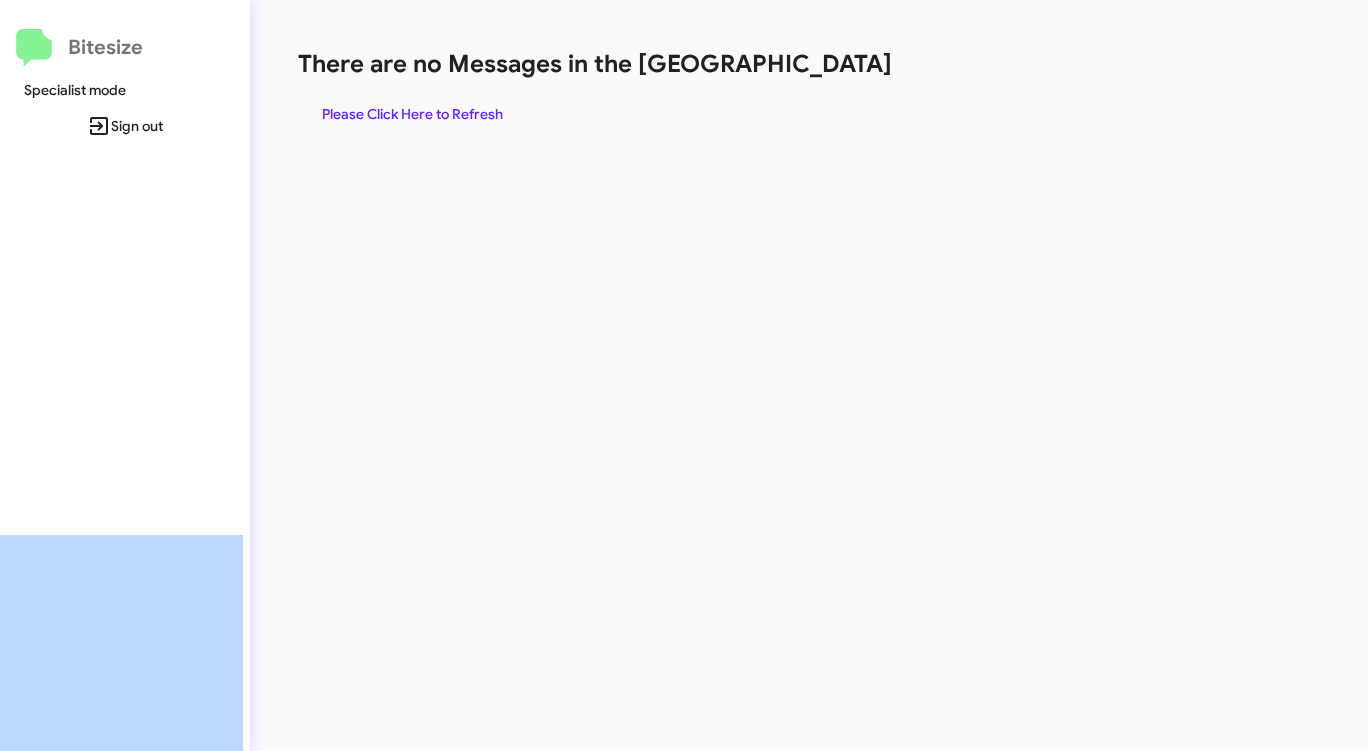 click on "There are no Messages in the Queue  Please Click Here to Refresh" 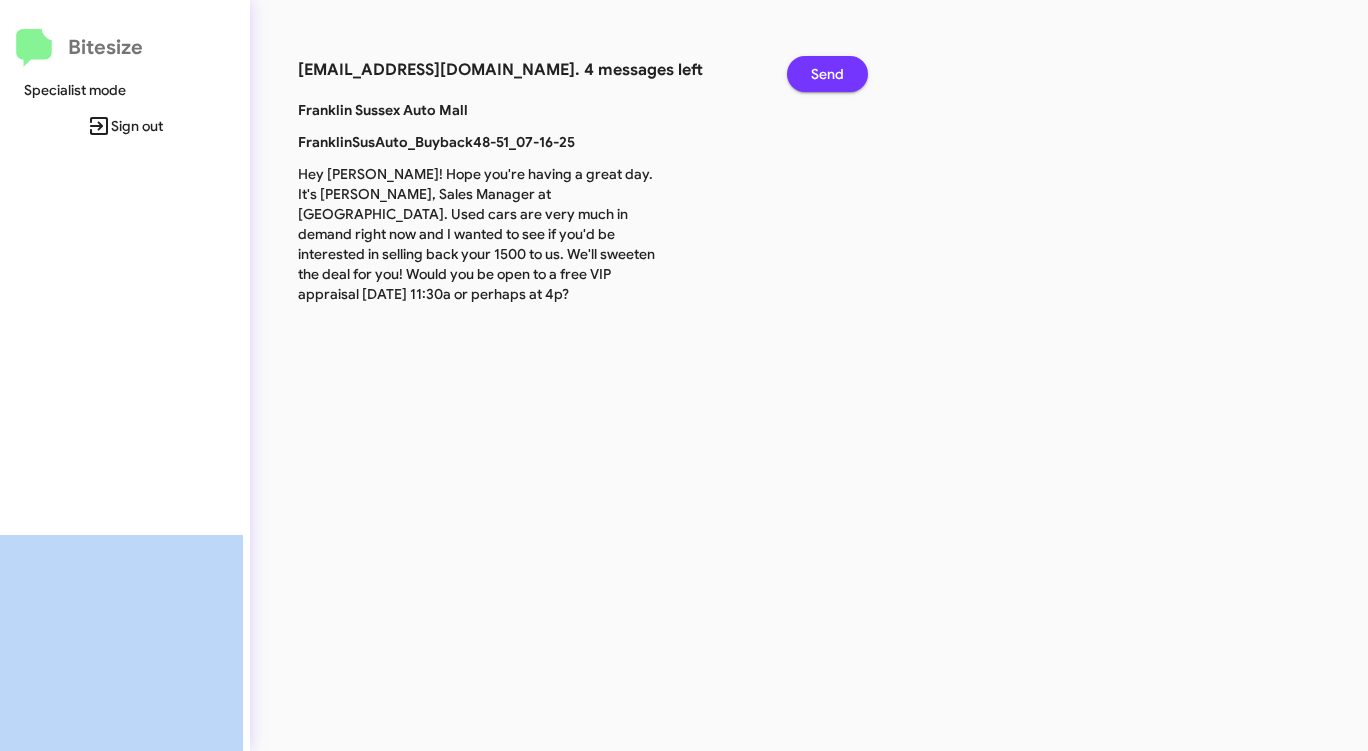 click on "Send" 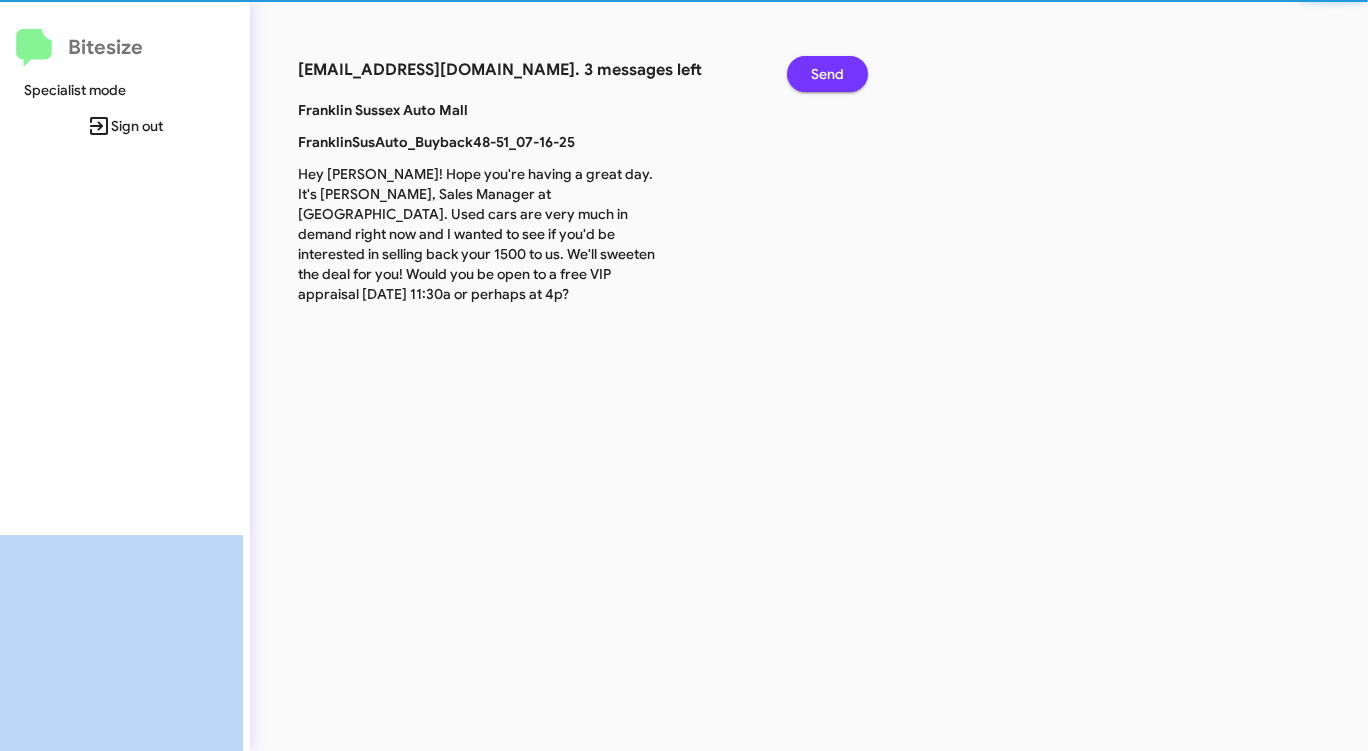 click on "Send" 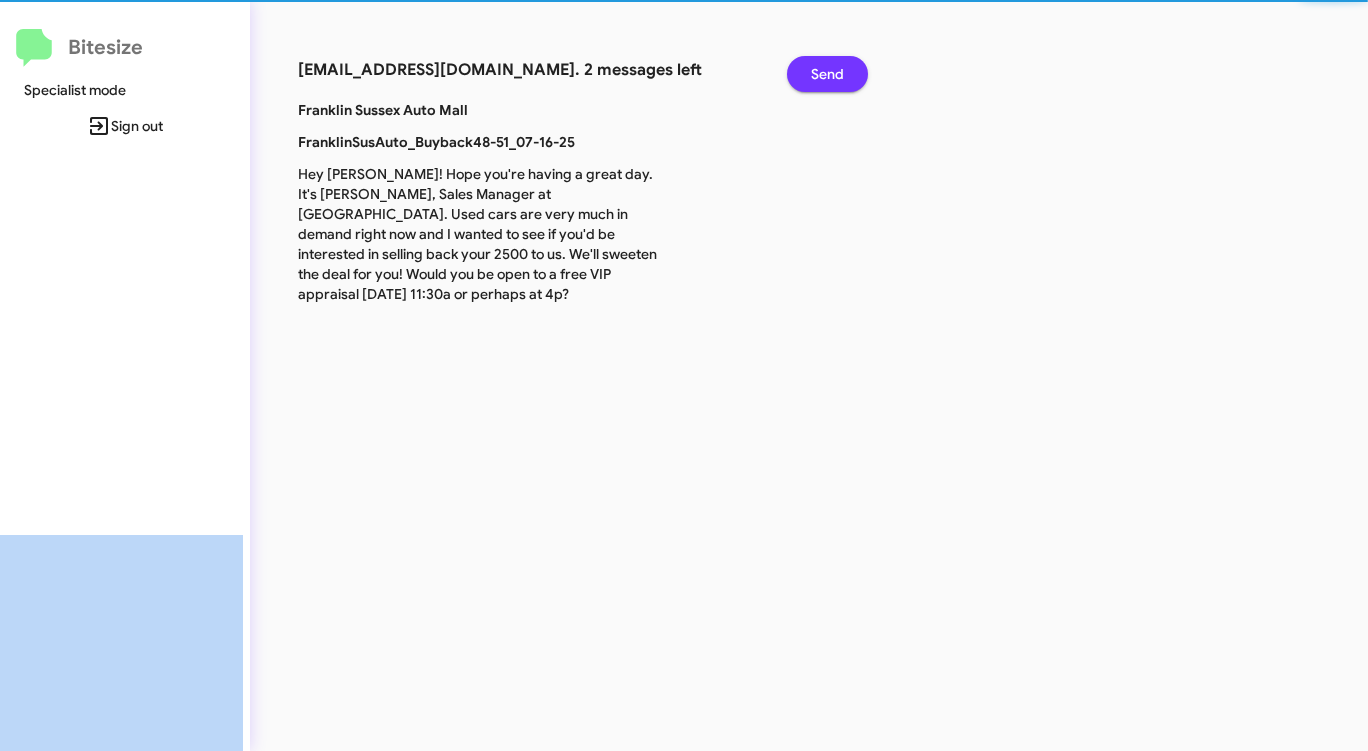 click on "Send" 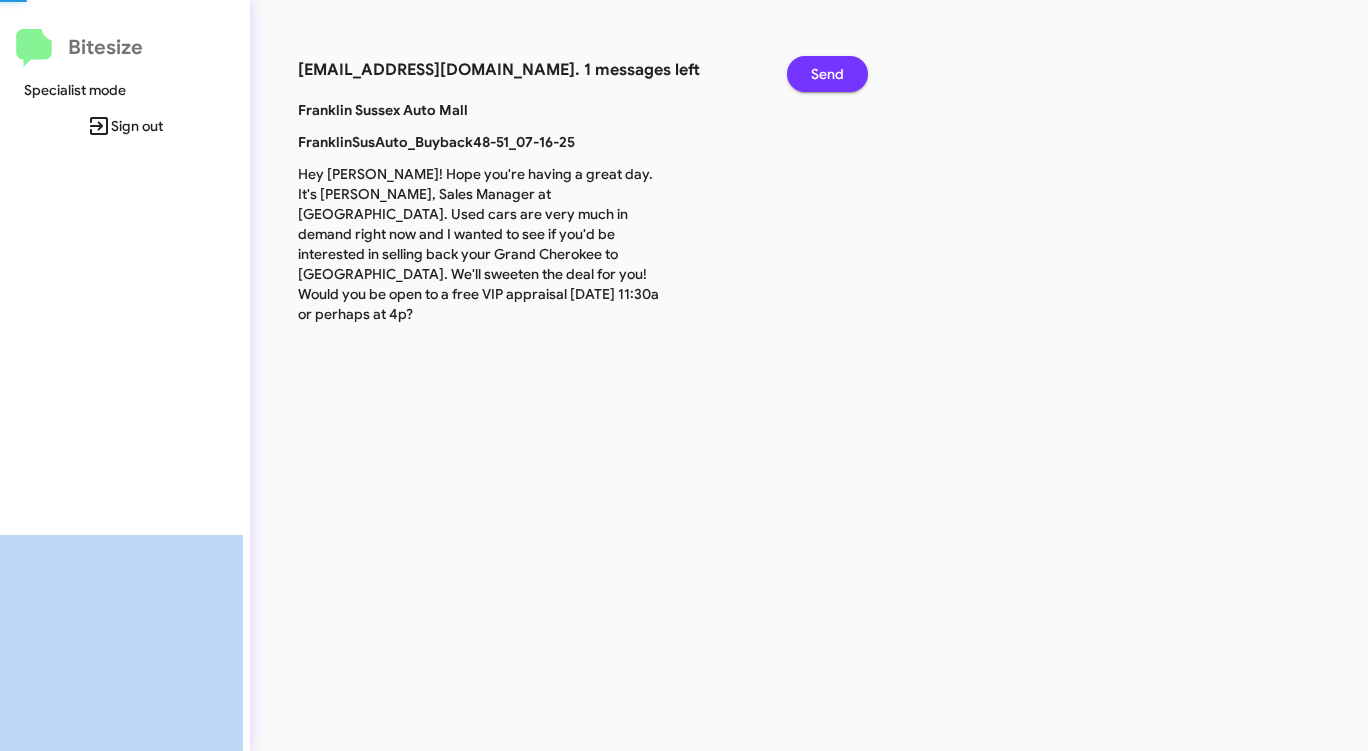 click on "Send" 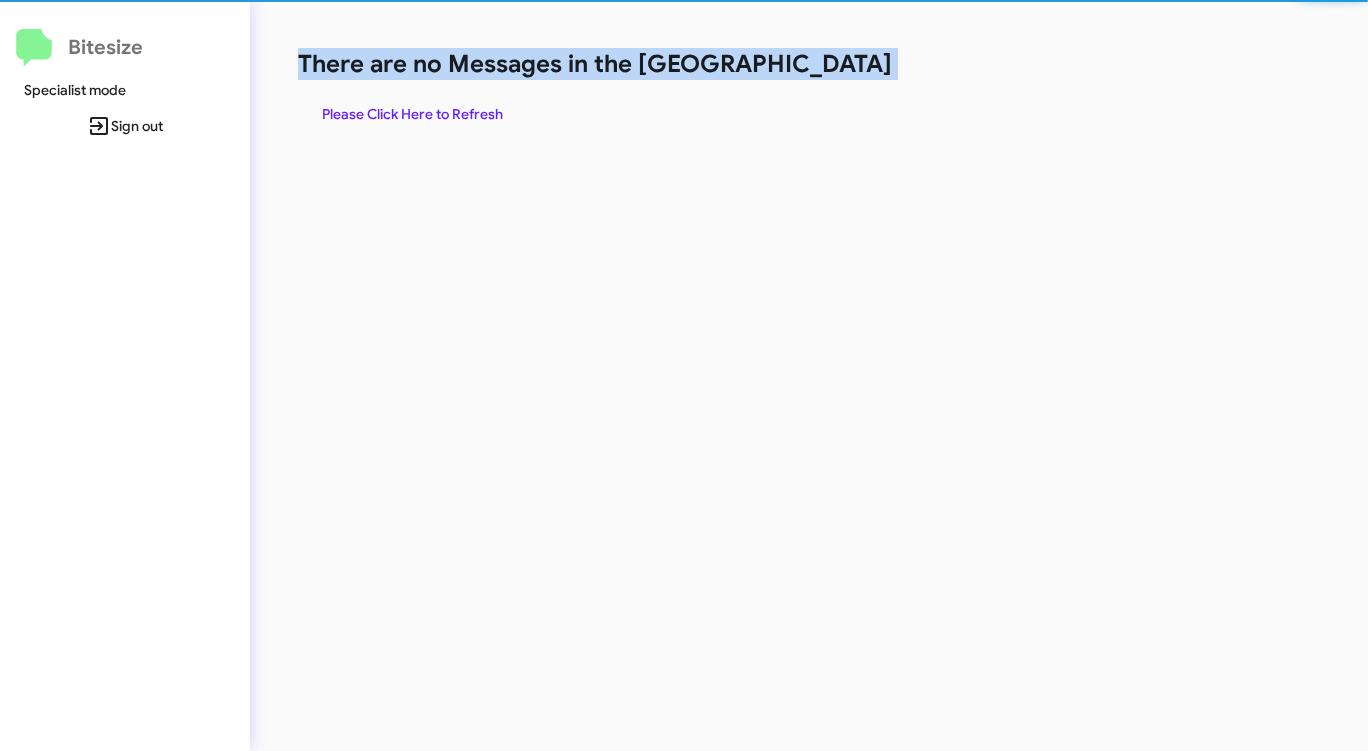 click on "There are no Messages in the [GEOGRAPHIC_DATA]" 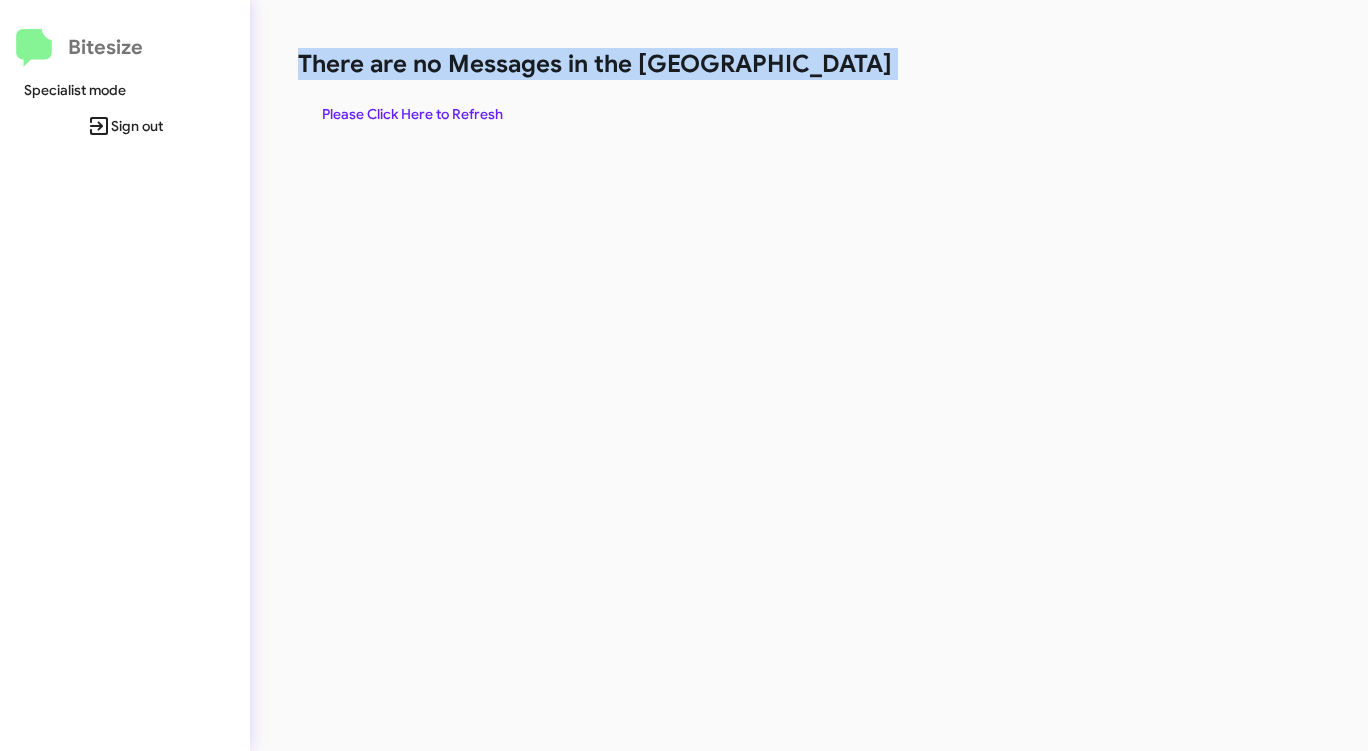 click on "Please Click Here to Refresh" 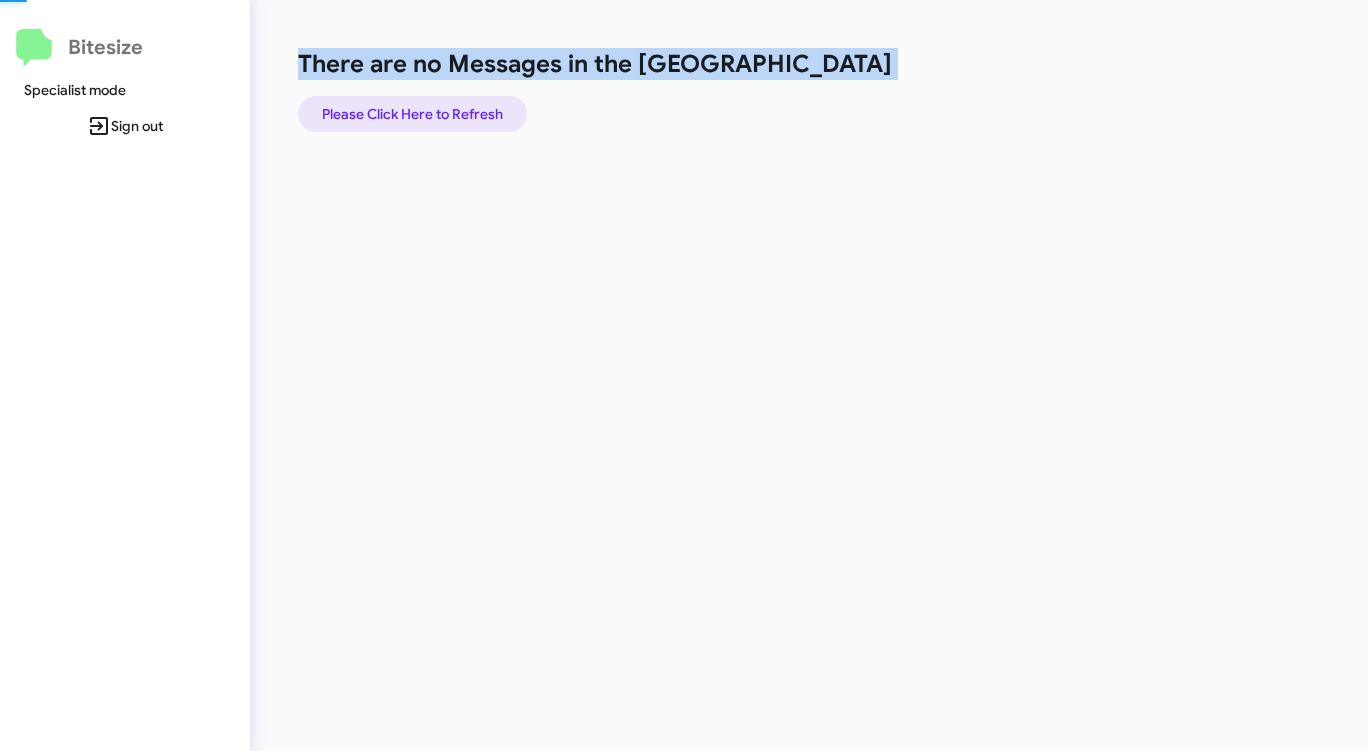 click on "Please Click Here to Refresh" 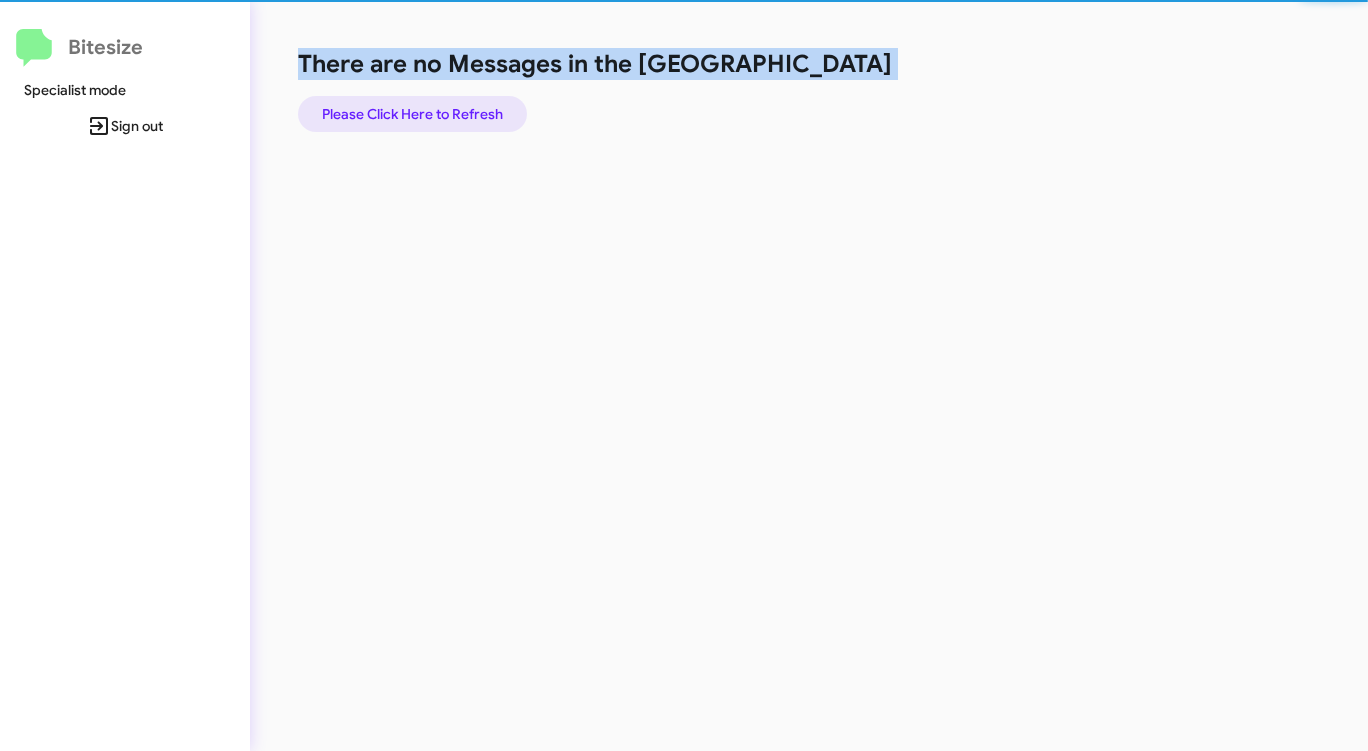 click on "Please Click Here to Refresh" 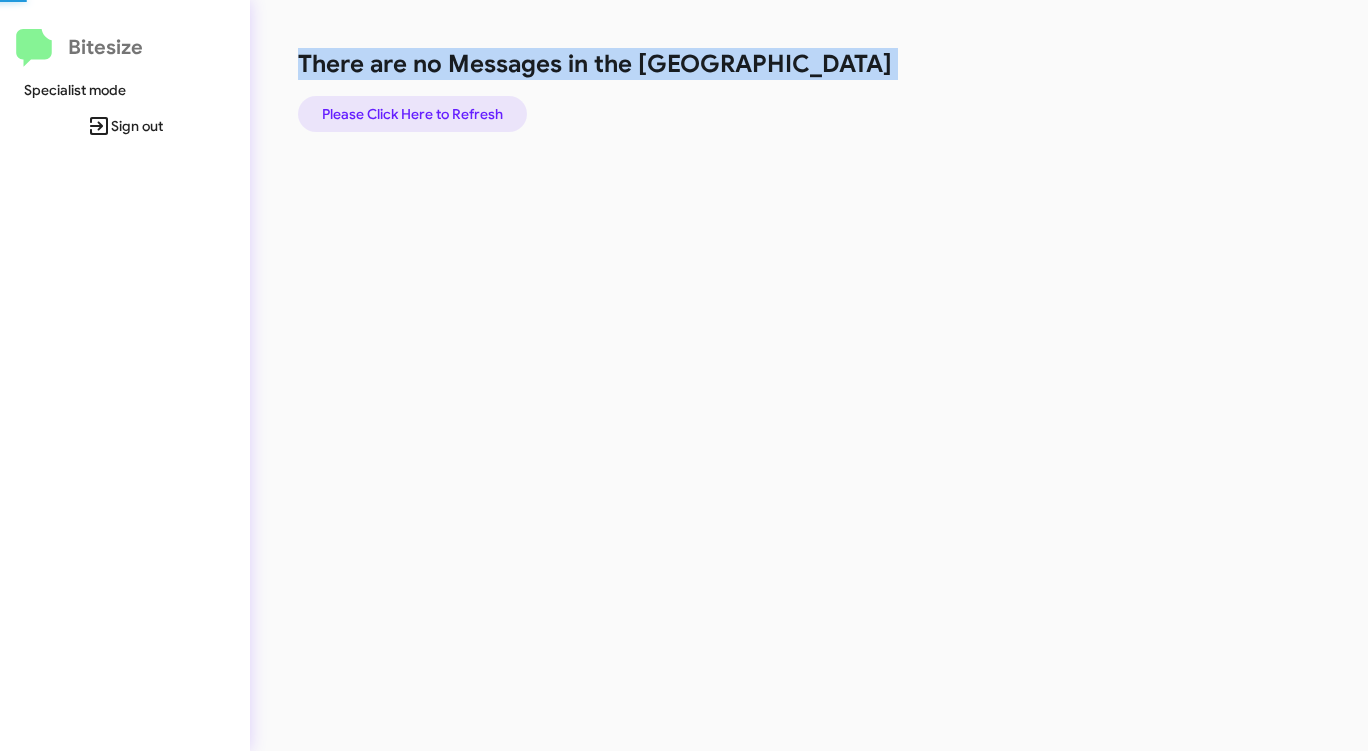 click on "Please Click Here to Refresh" 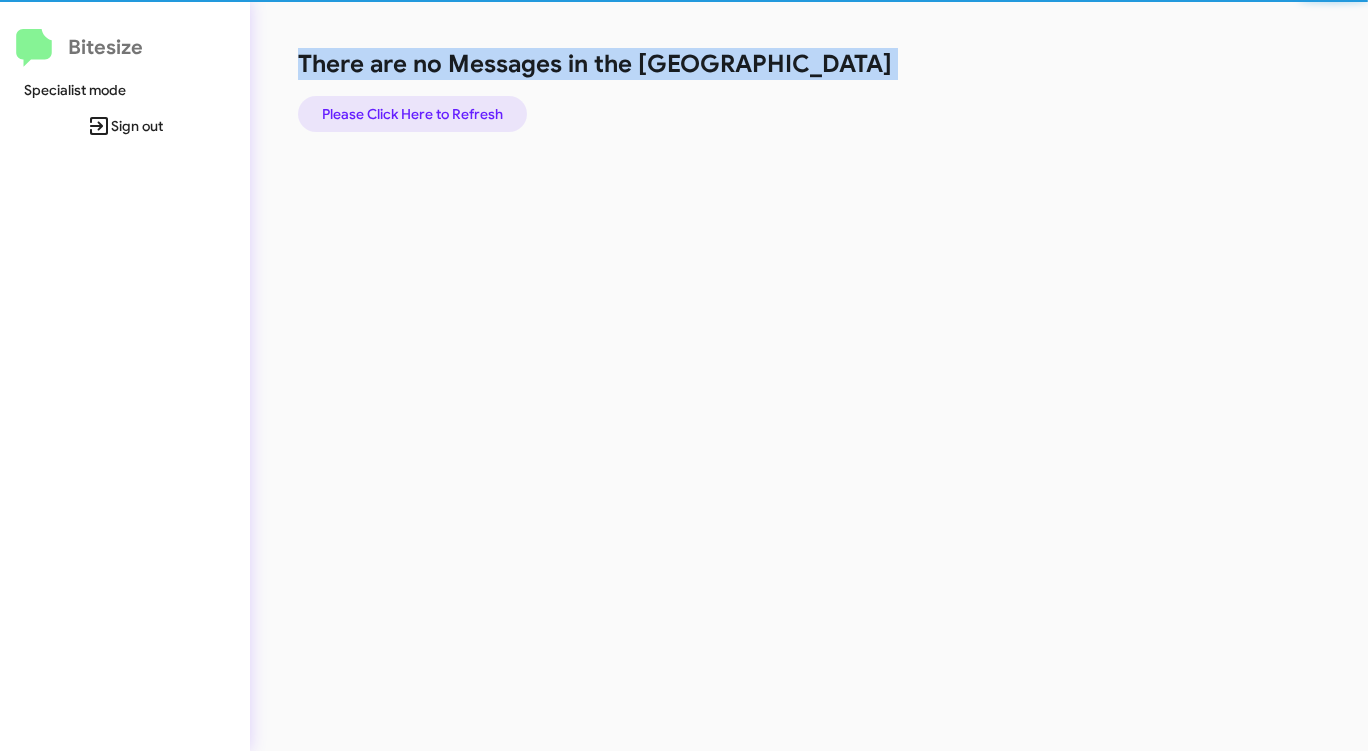 click on "Please Click Here to Refresh" 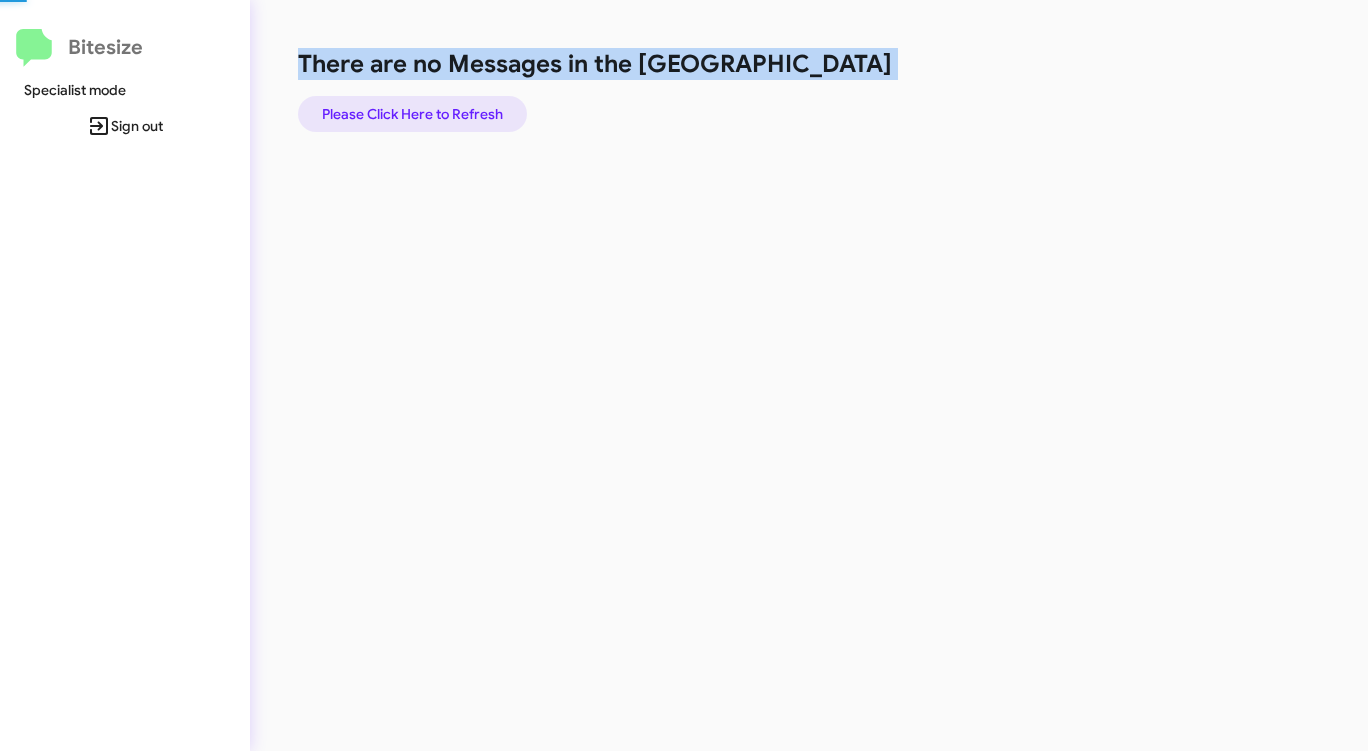 click on "Please Click Here to Refresh" 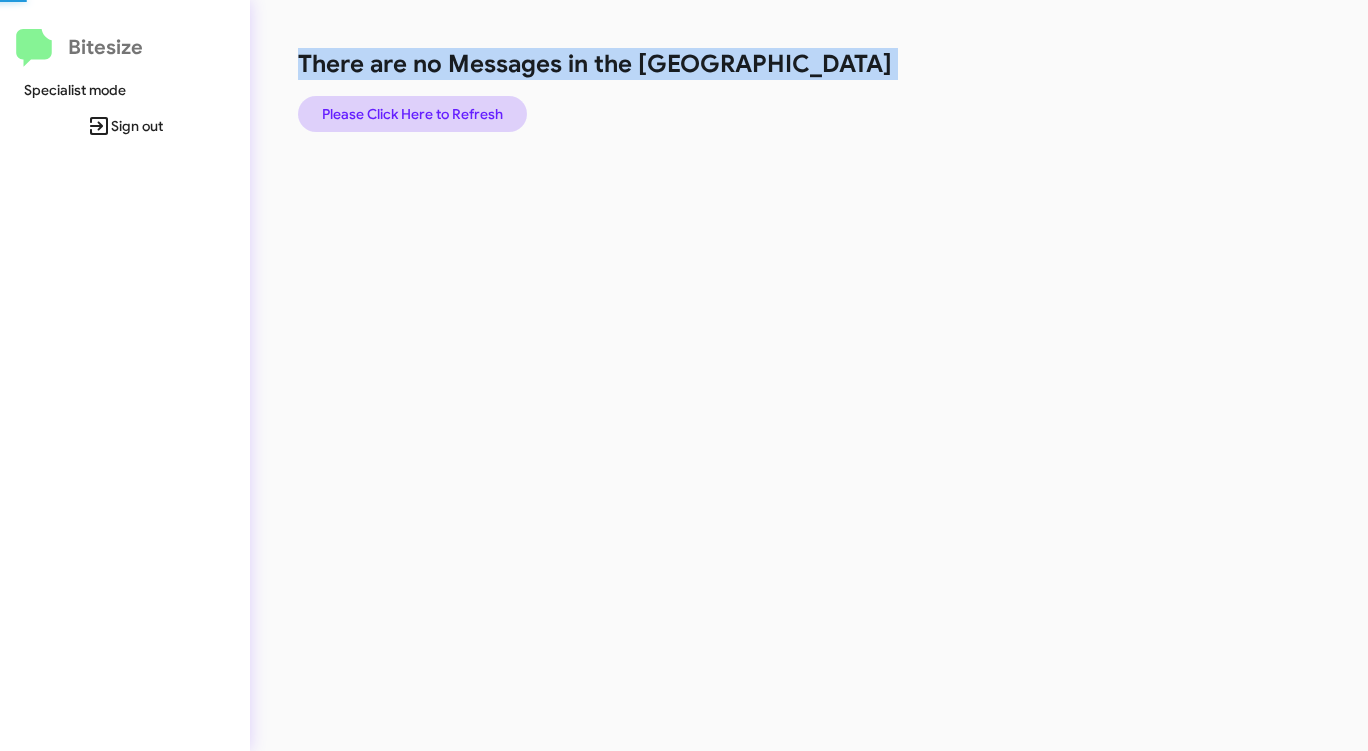 click on "Please Click Here to Refresh" 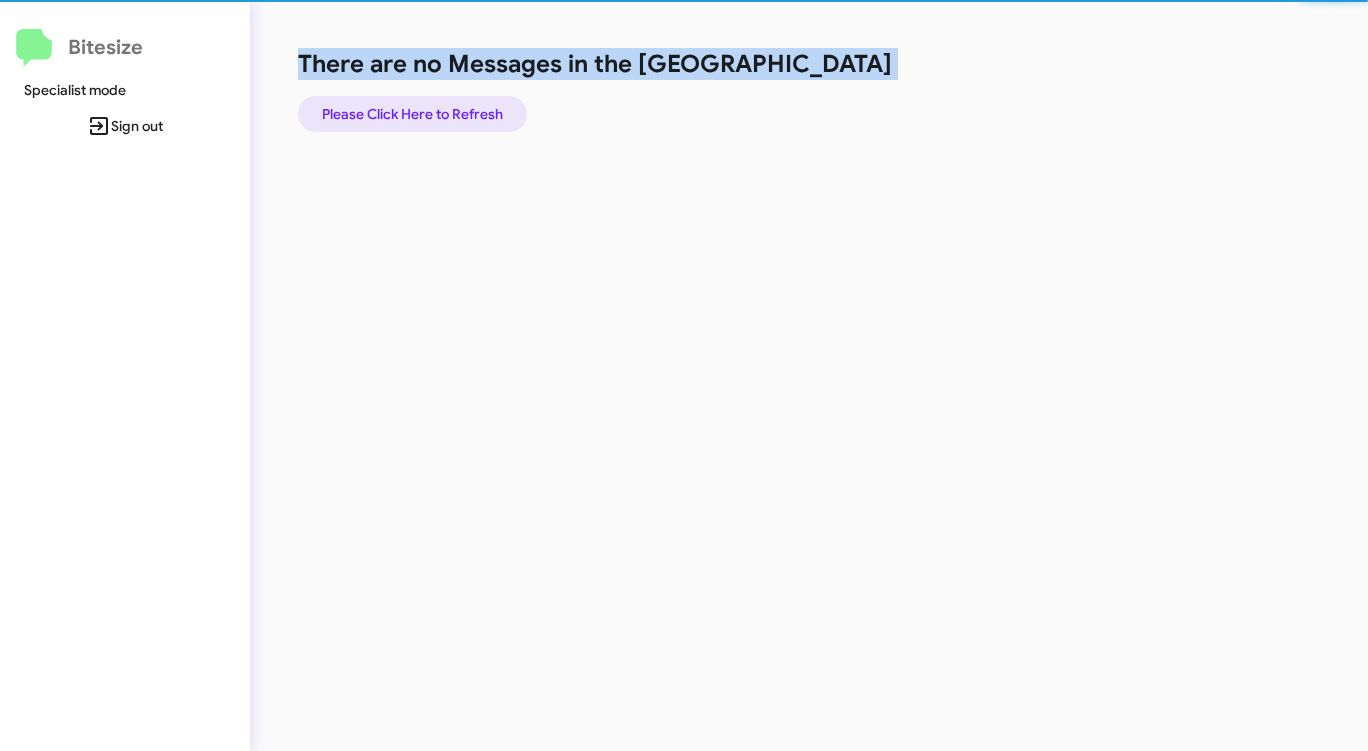 click on "Please Click Here to Refresh" 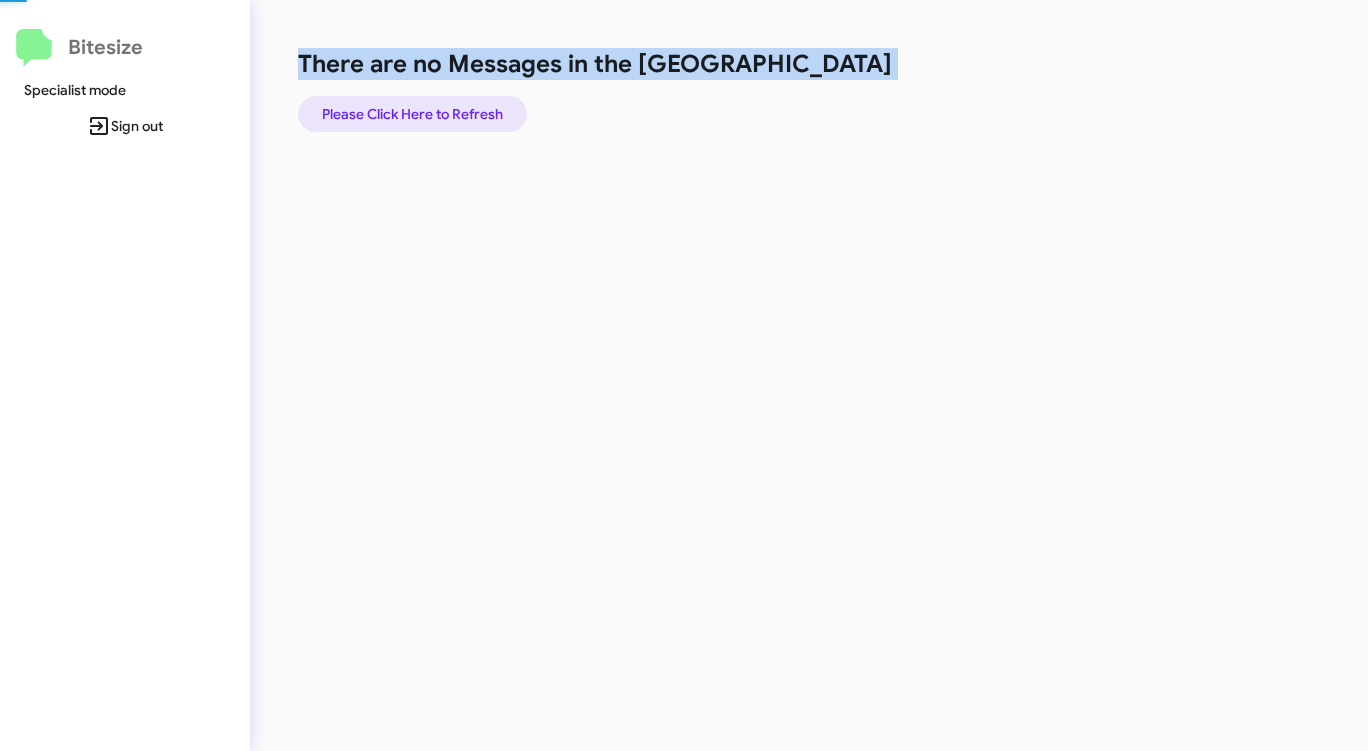 click on "Please Click Here to Refresh" 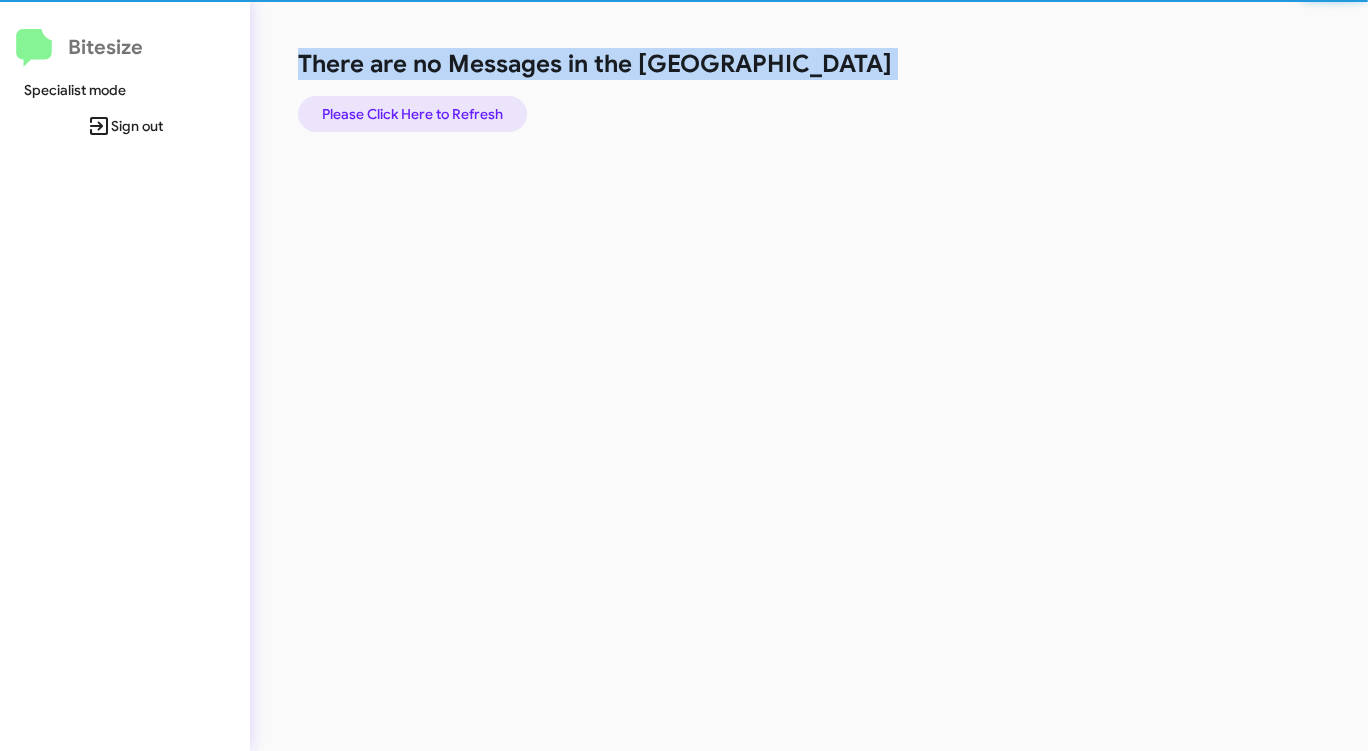 click on "Please Click Here to Refresh" 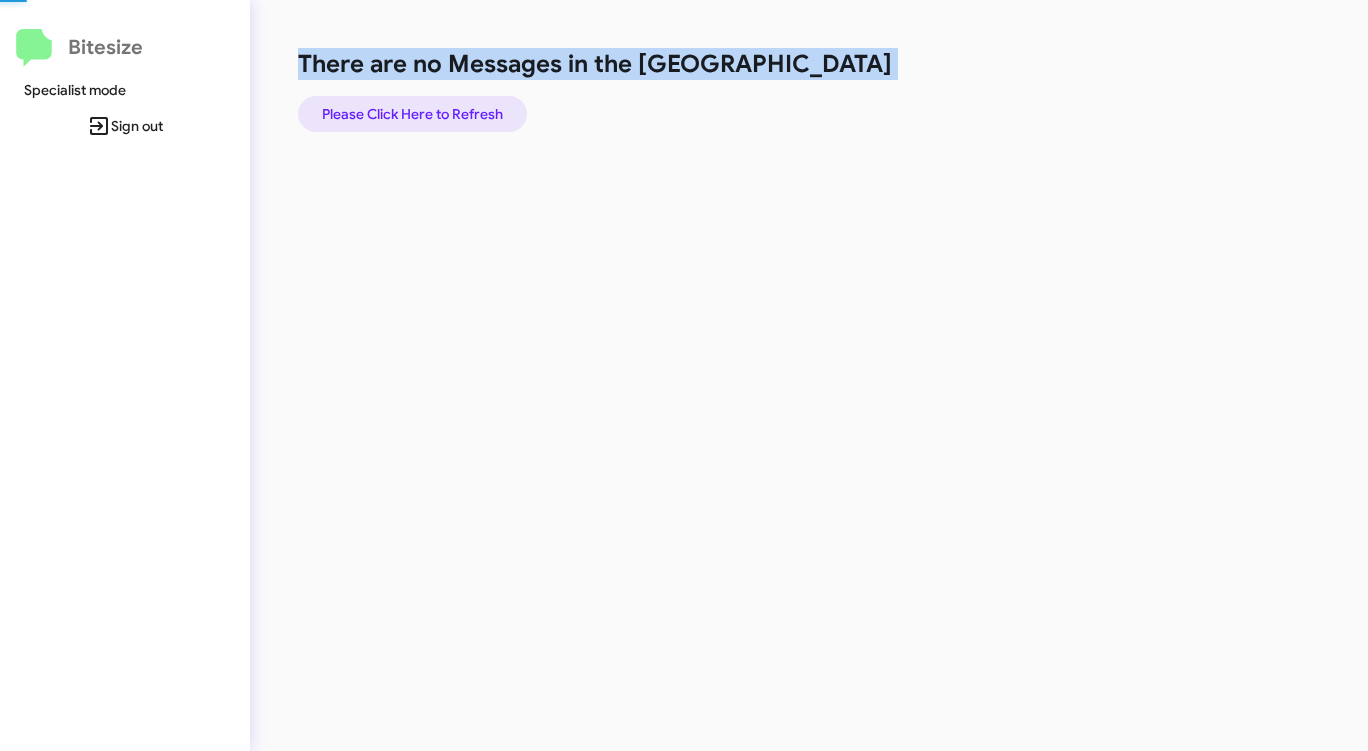 click on "Please Click Here to Refresh" 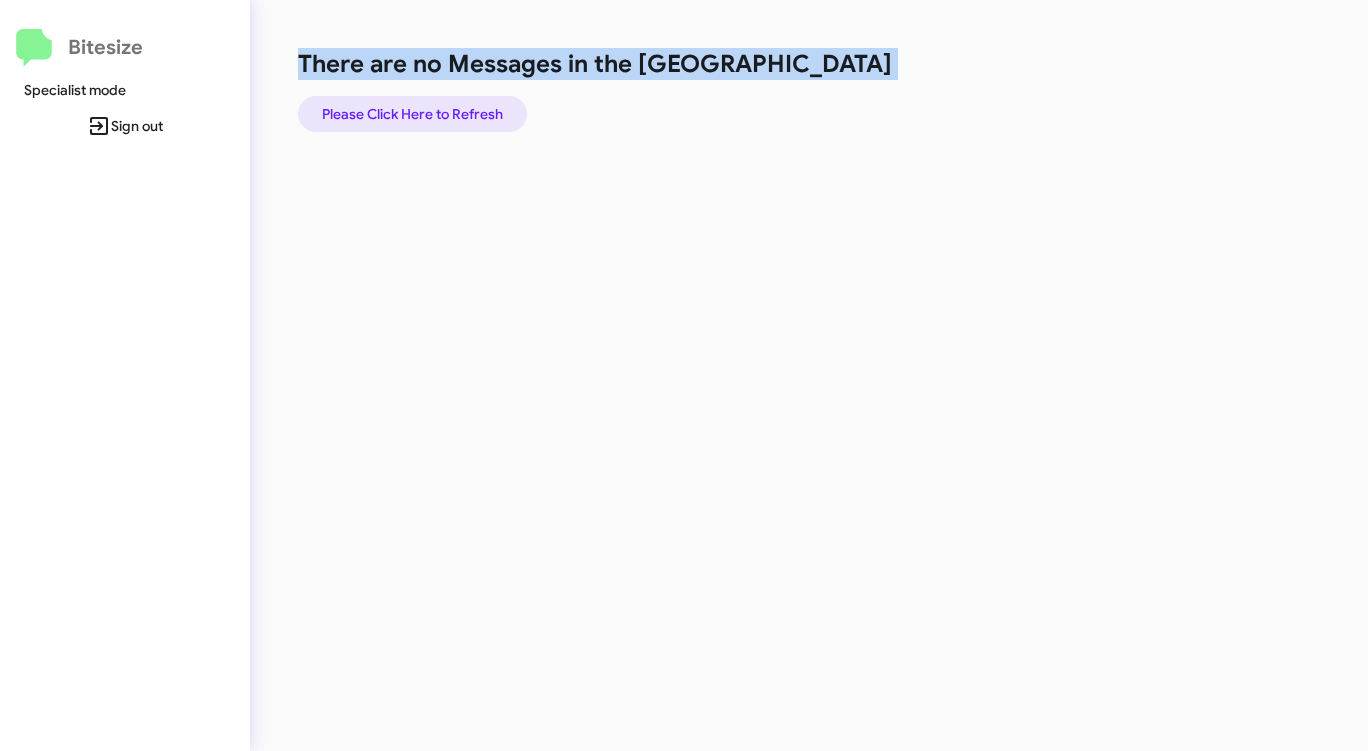 click on "Please Click Here to Refresh" 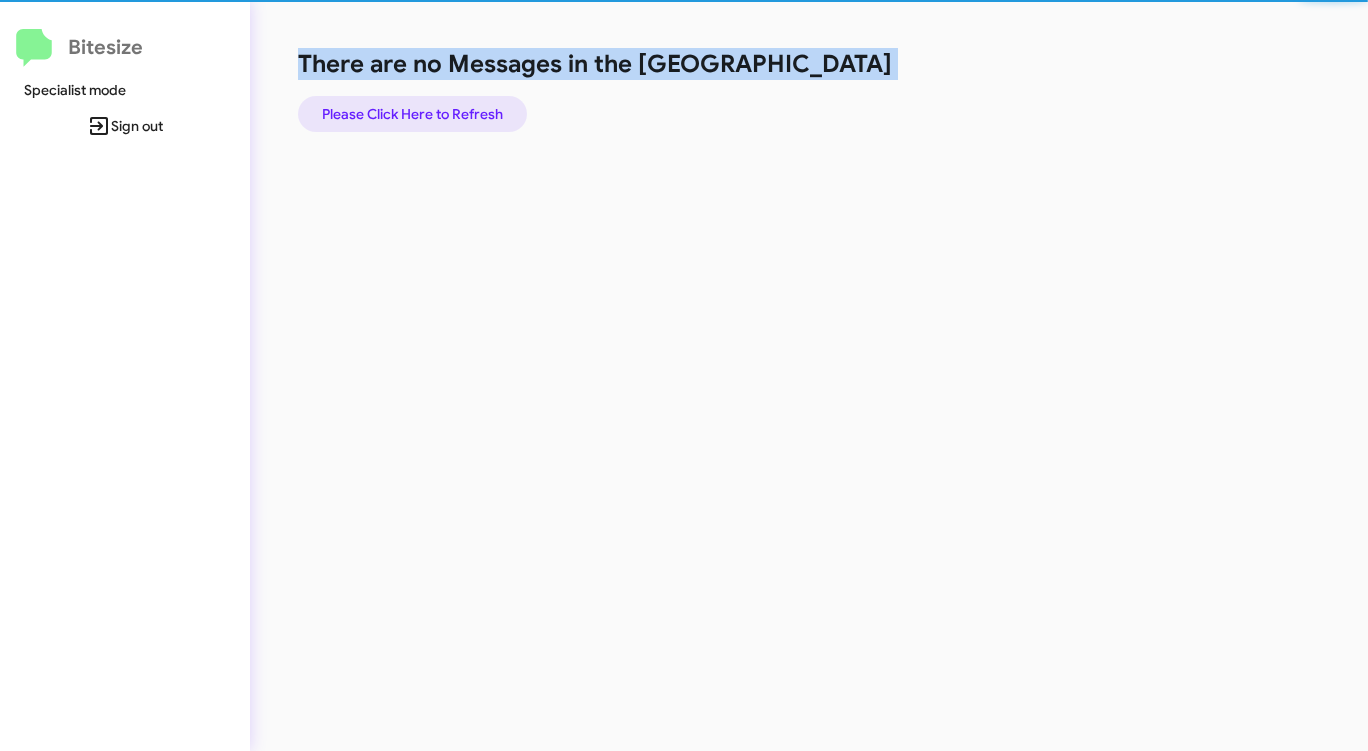 click on "Please Click Here to Refresh" 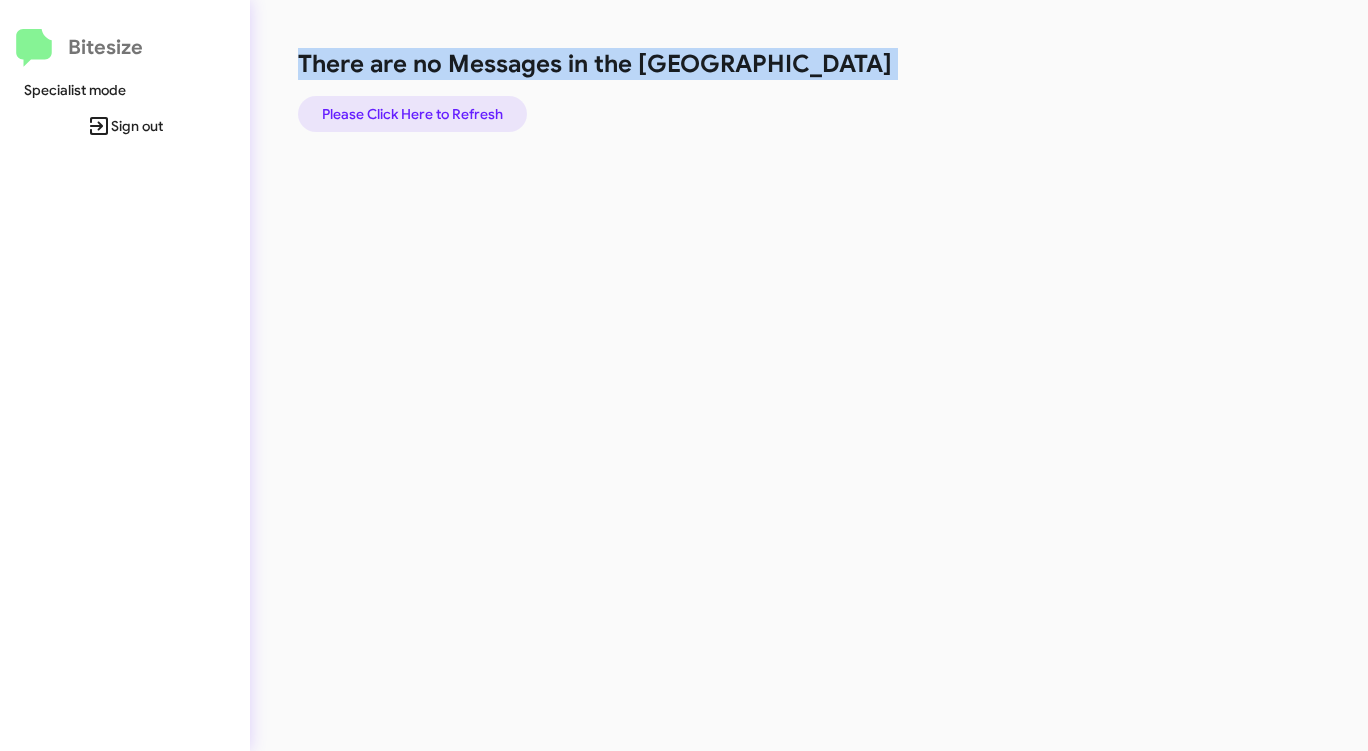 click on "Please Click Here to Refresh" 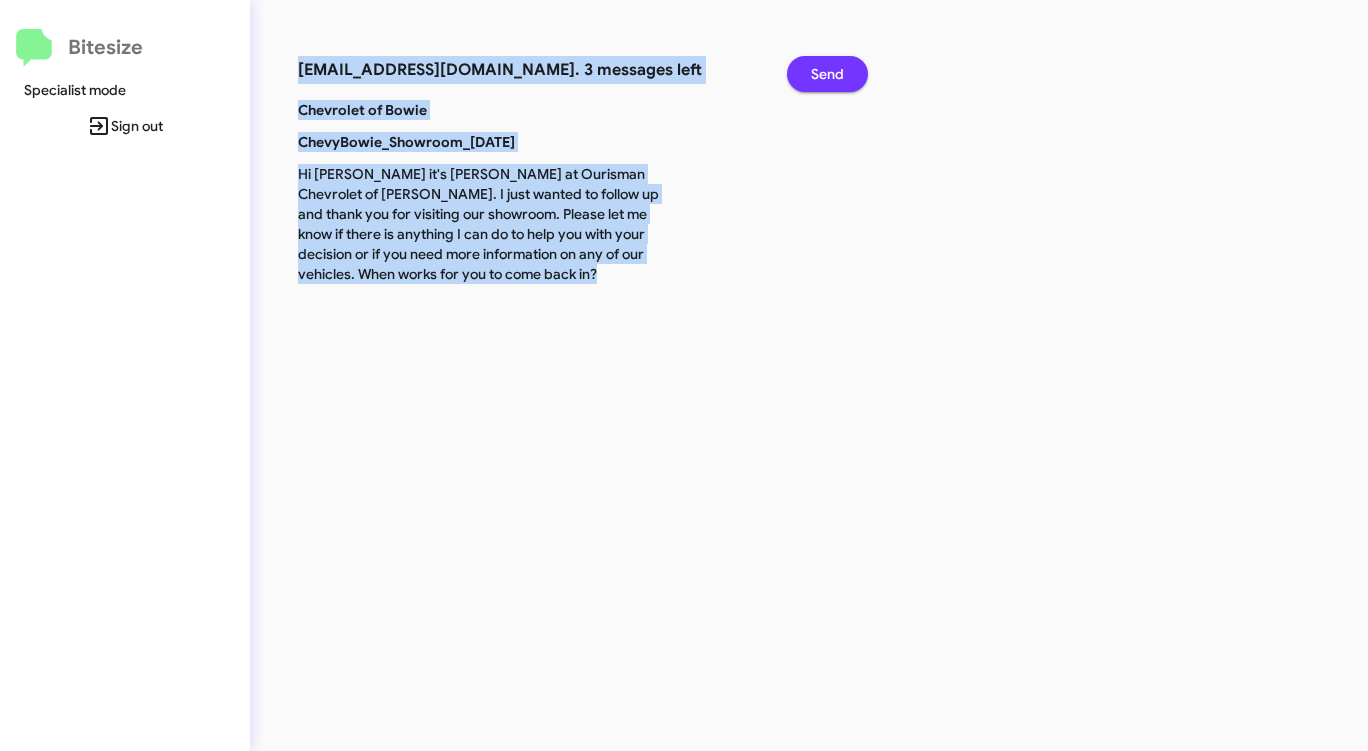 click on "Send" 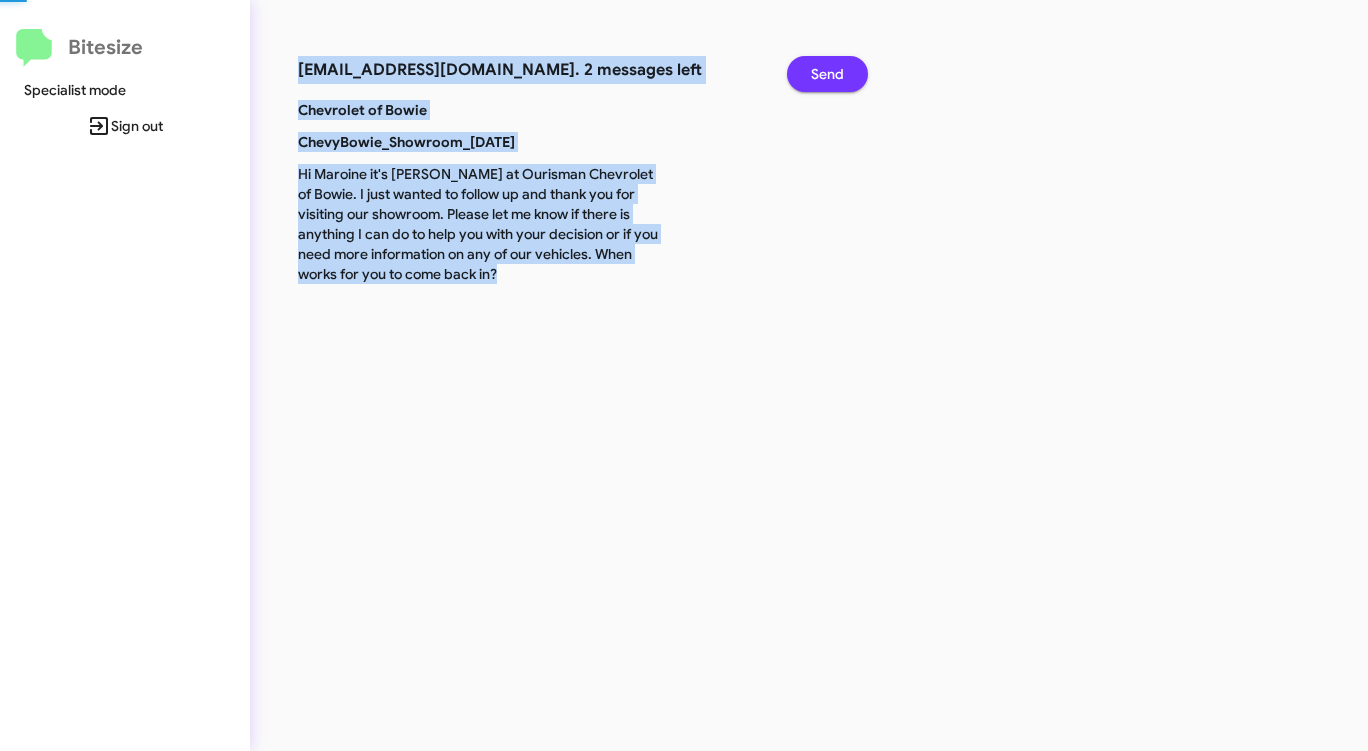 click on "Send" 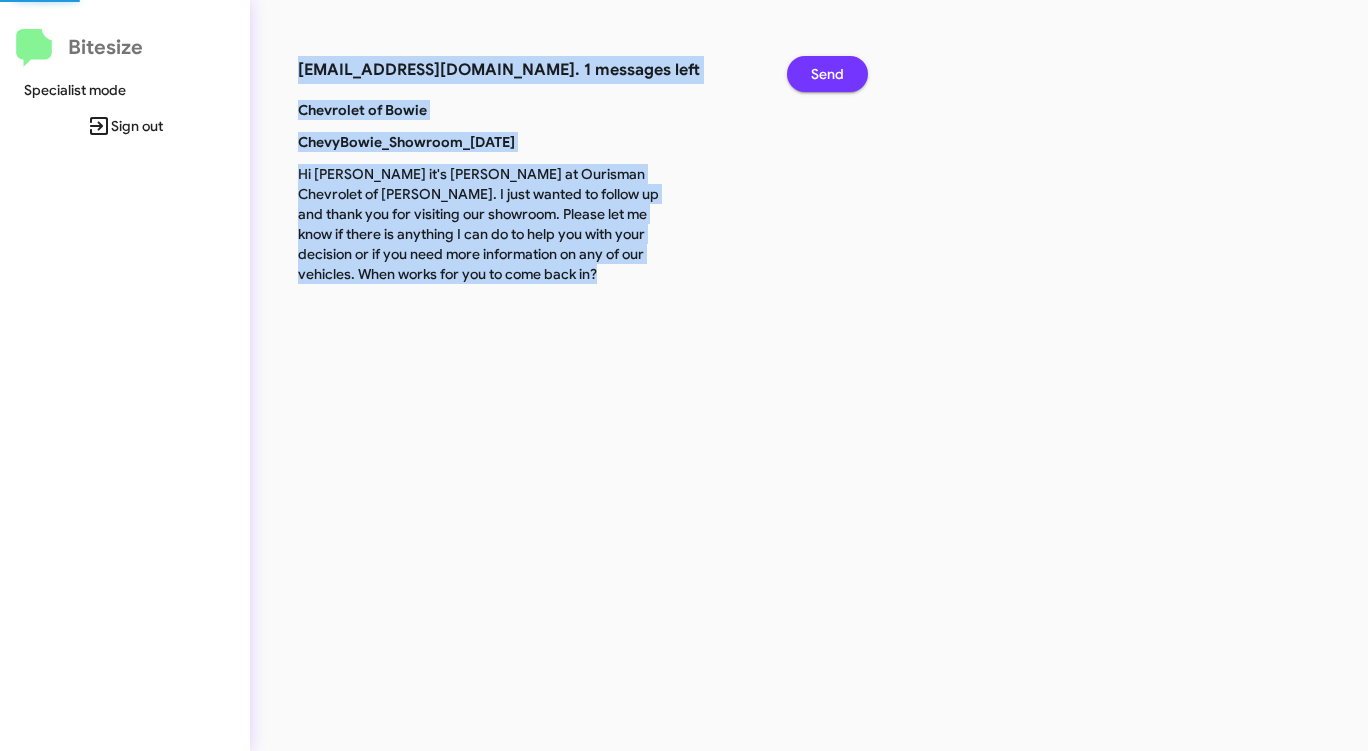 click on "Send" 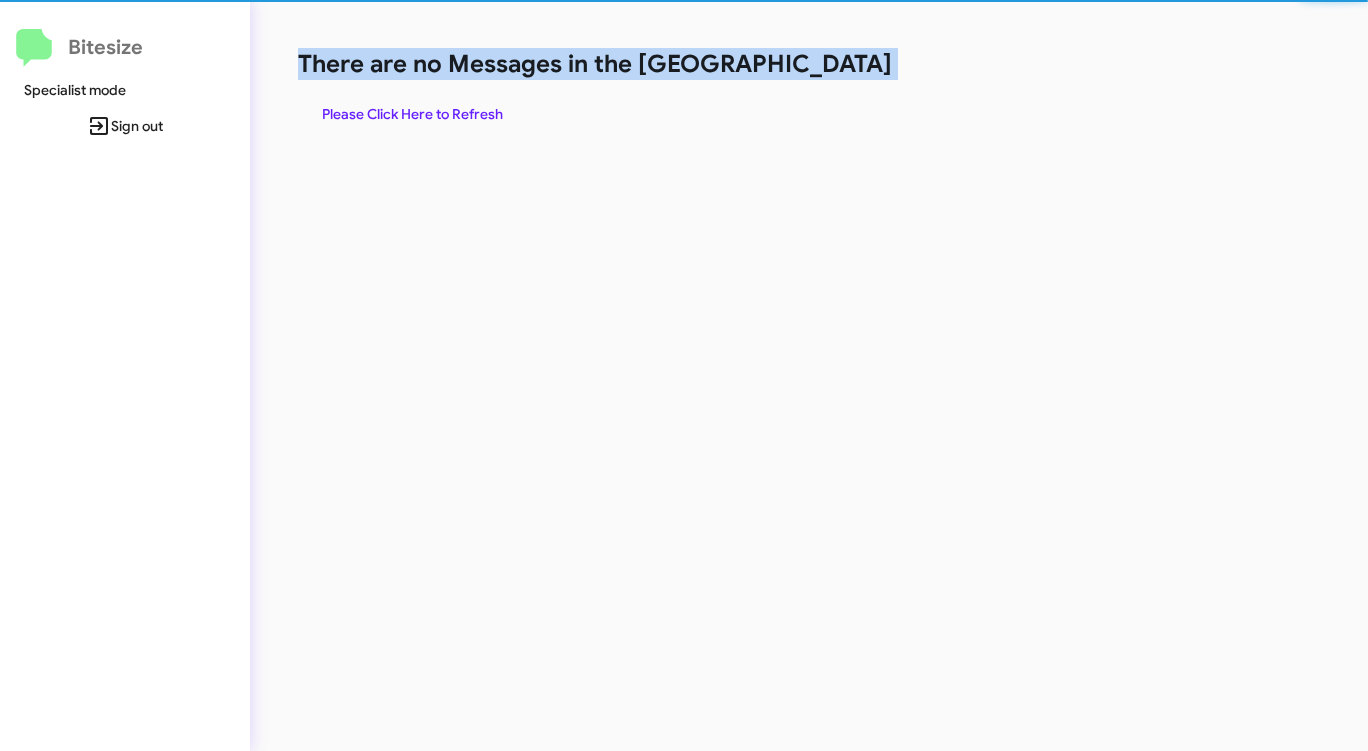 click on "There are no Messages in the [GEOGRAPHIC_DATA]" 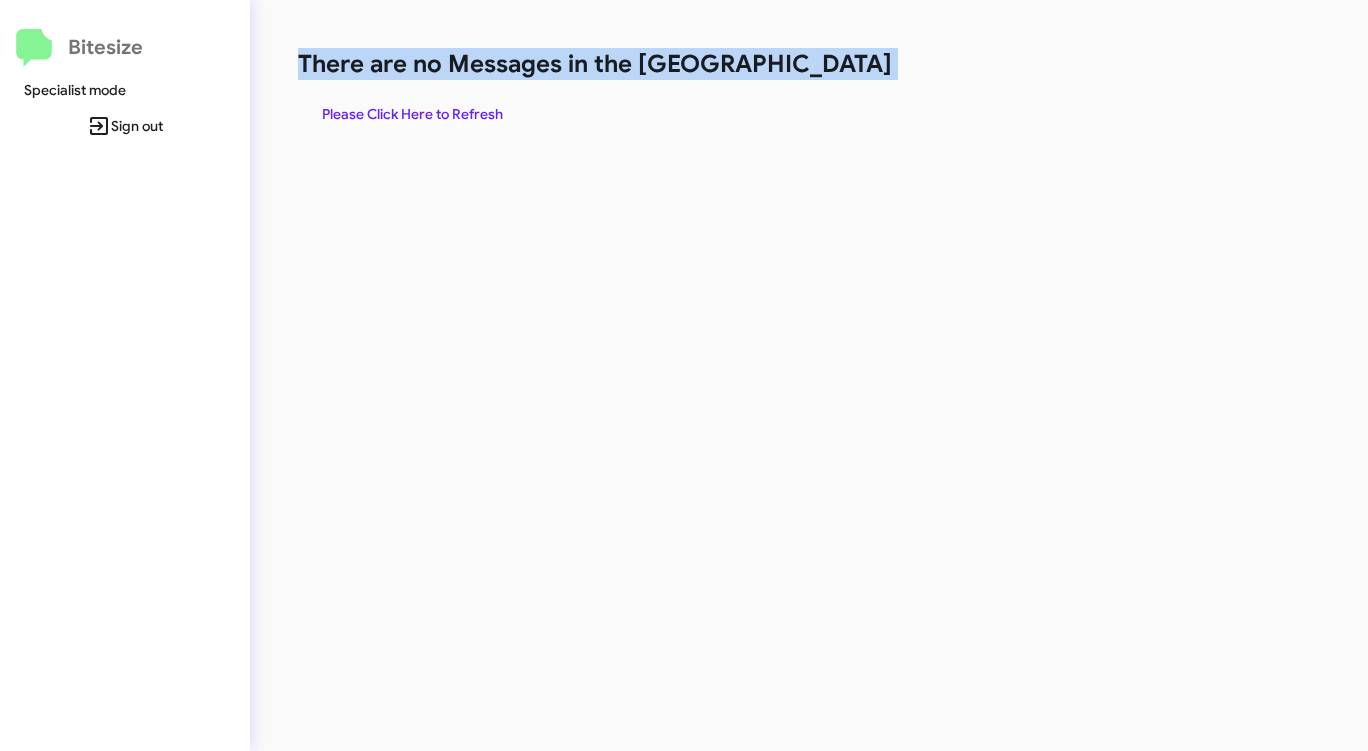 click on "There are no Messages in the [GEOGRAPHIC_DATA]" 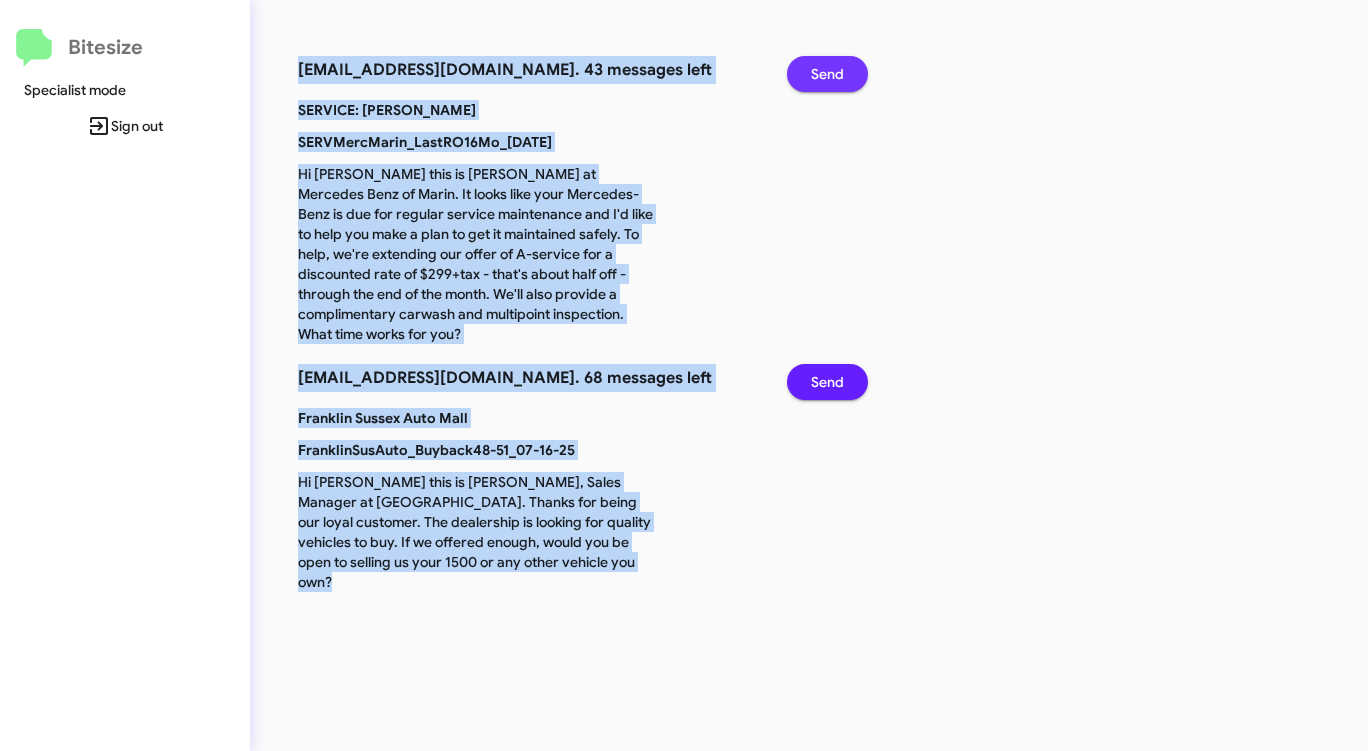 click on "Send" 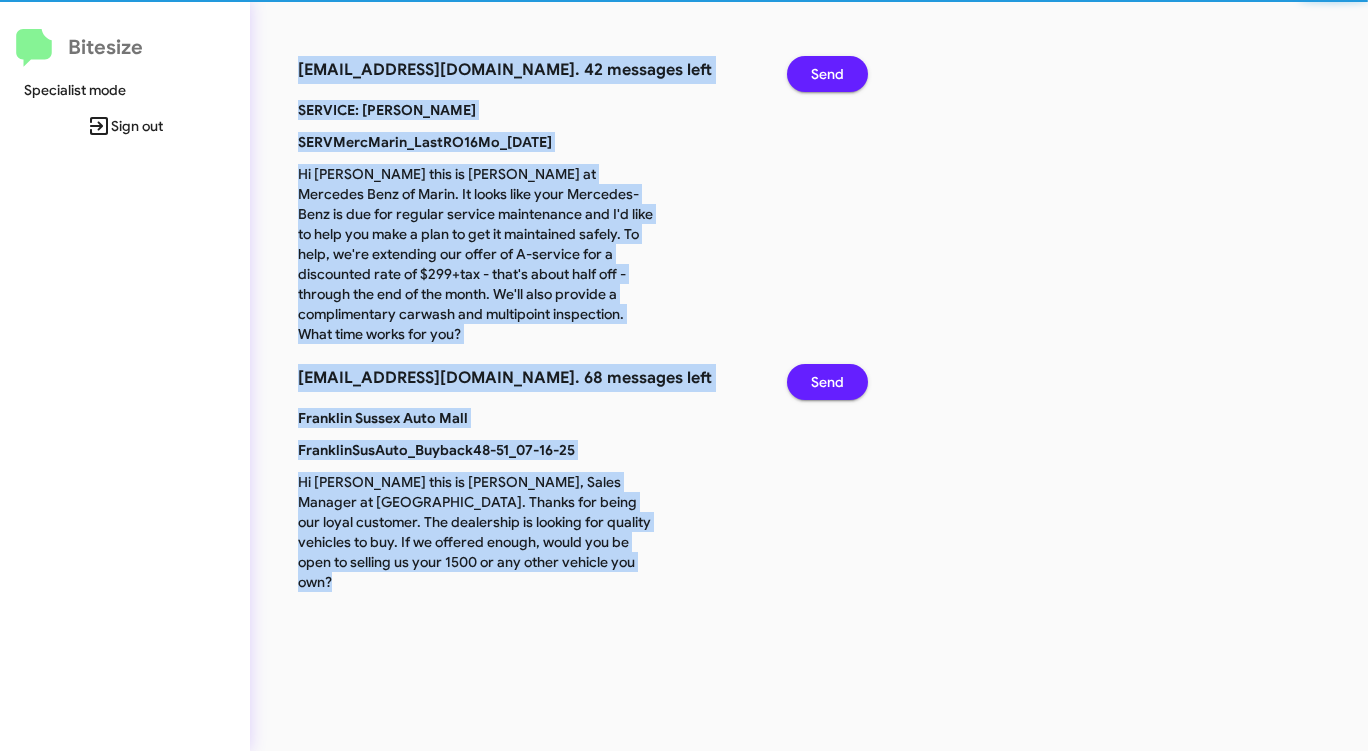 click on "Send" 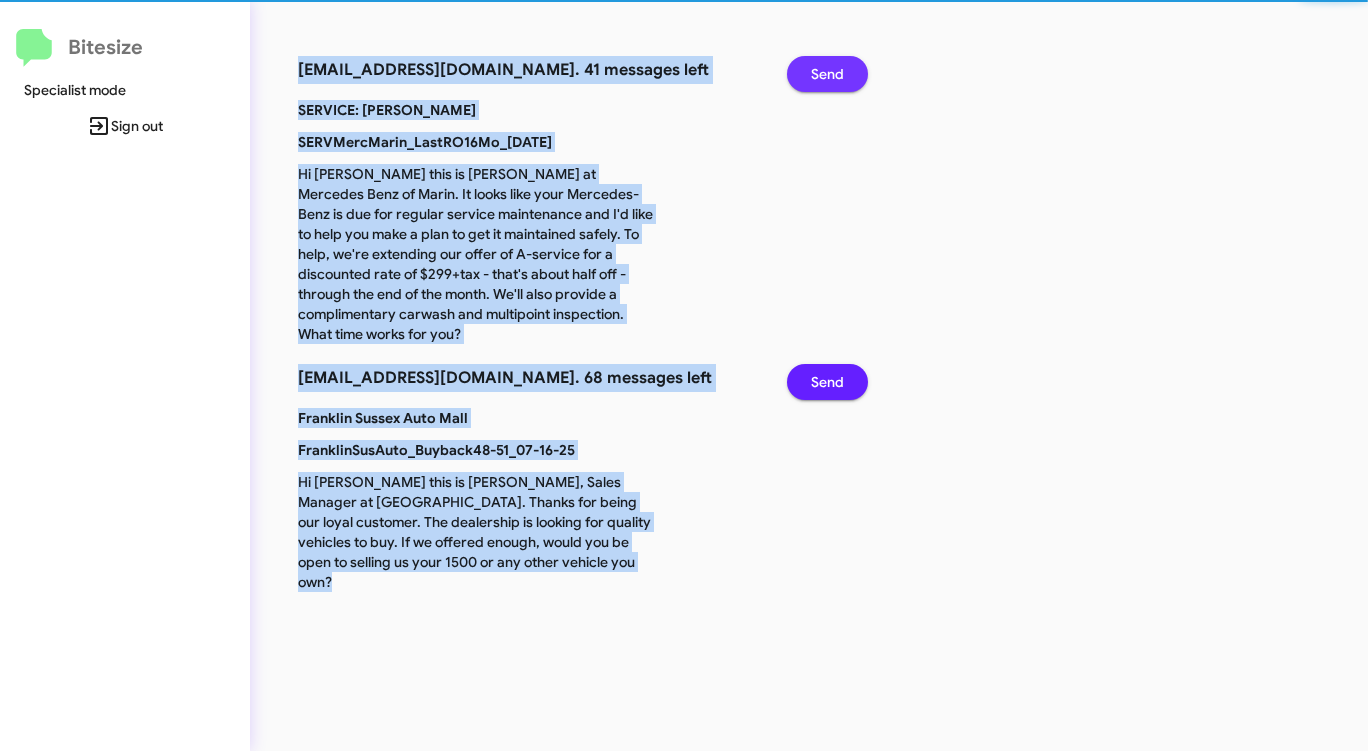 click on "Send" 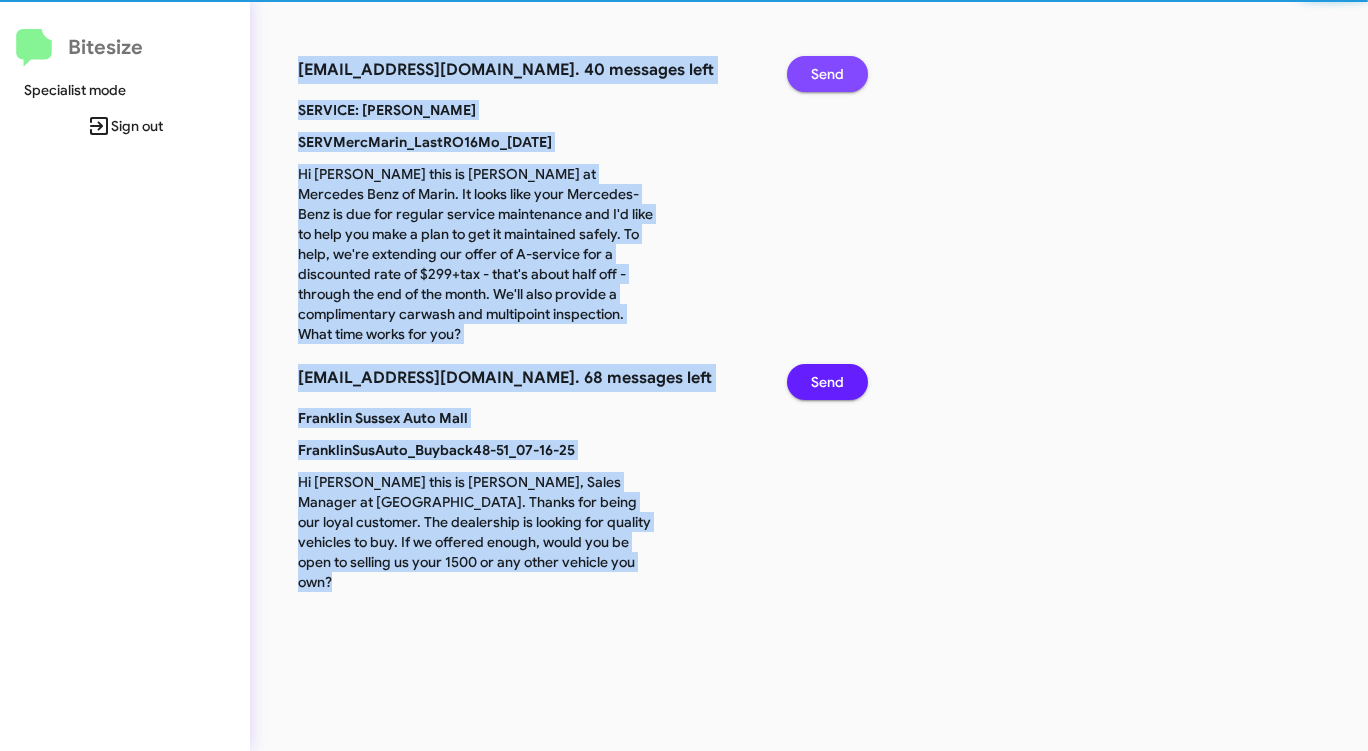 click on "Send" 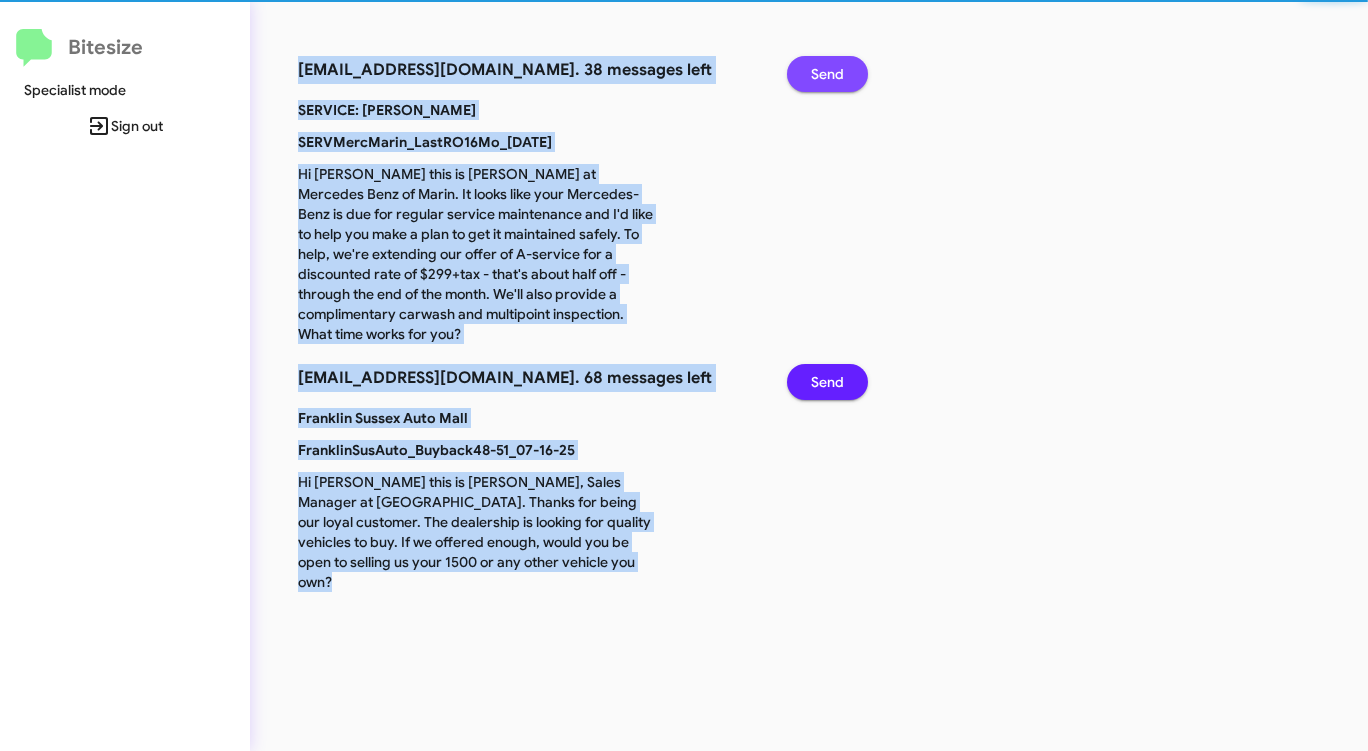 click on "Send" 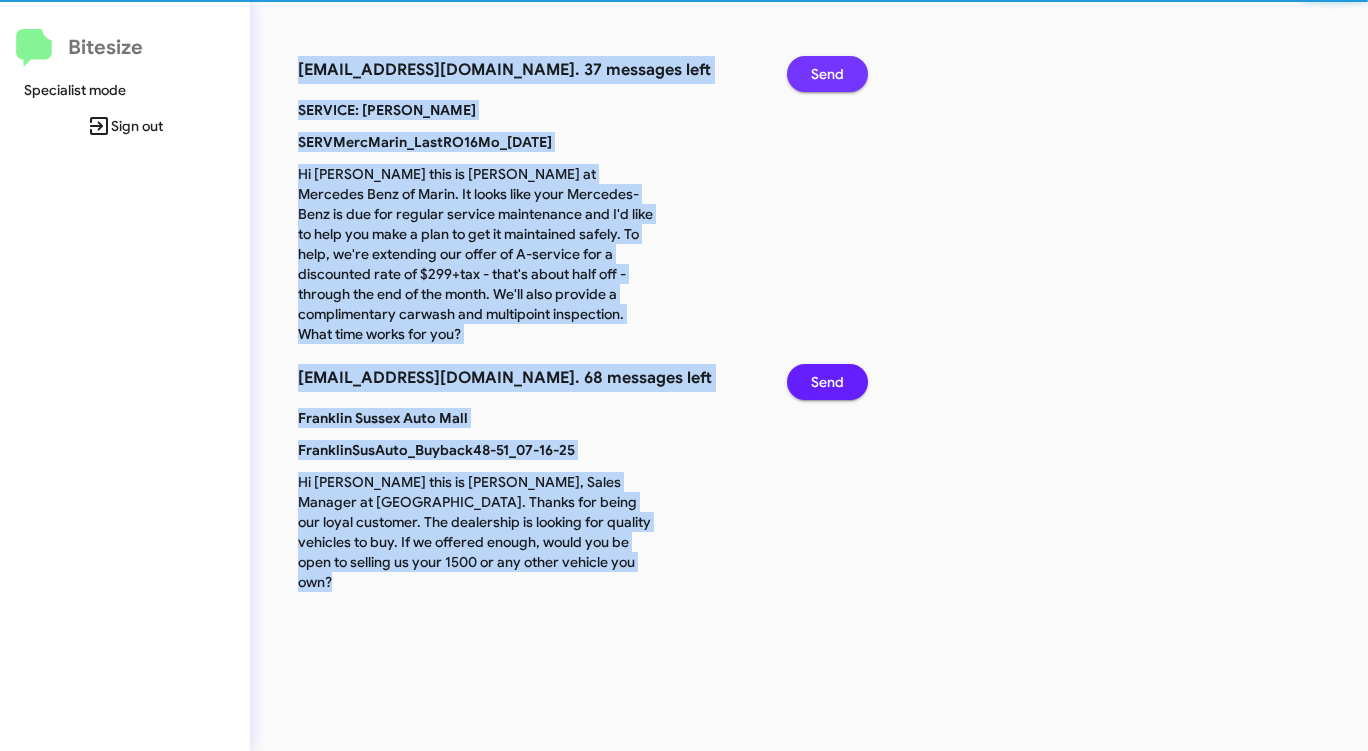 click on "Send" 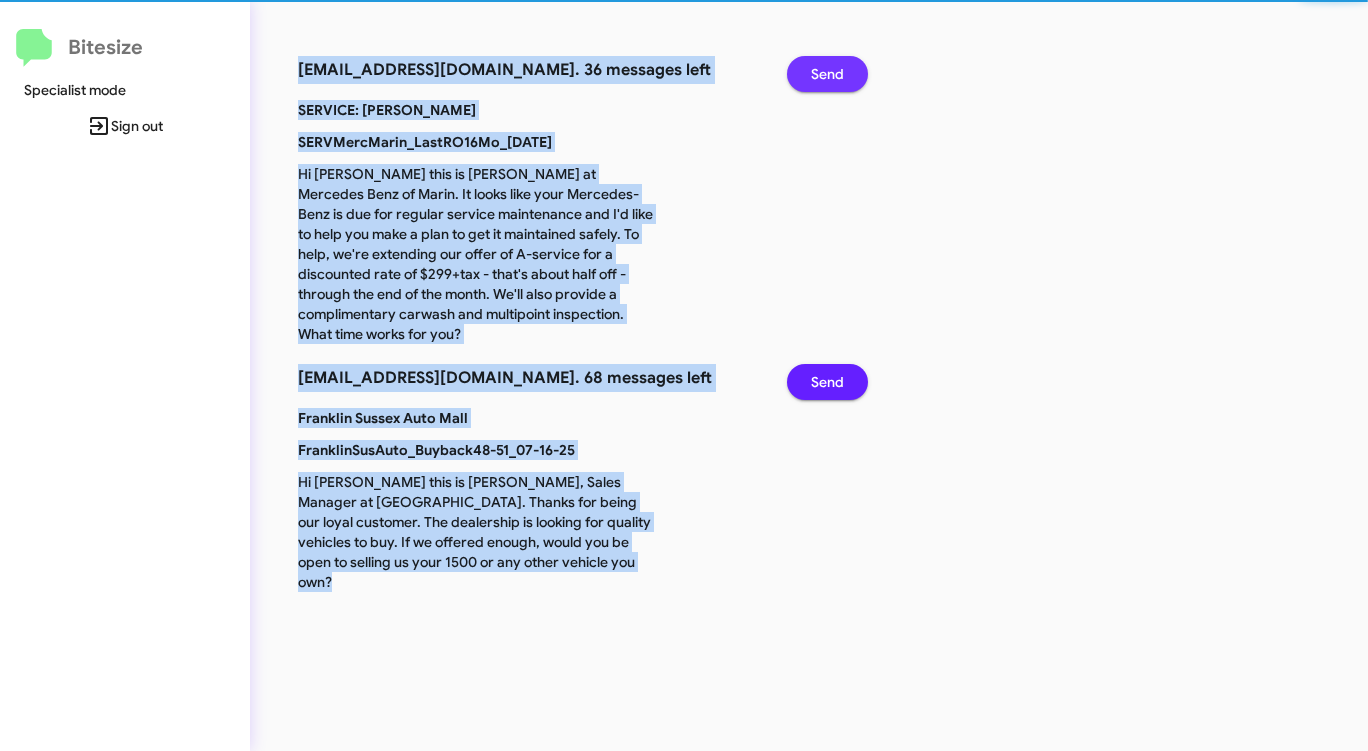 click on "Send" 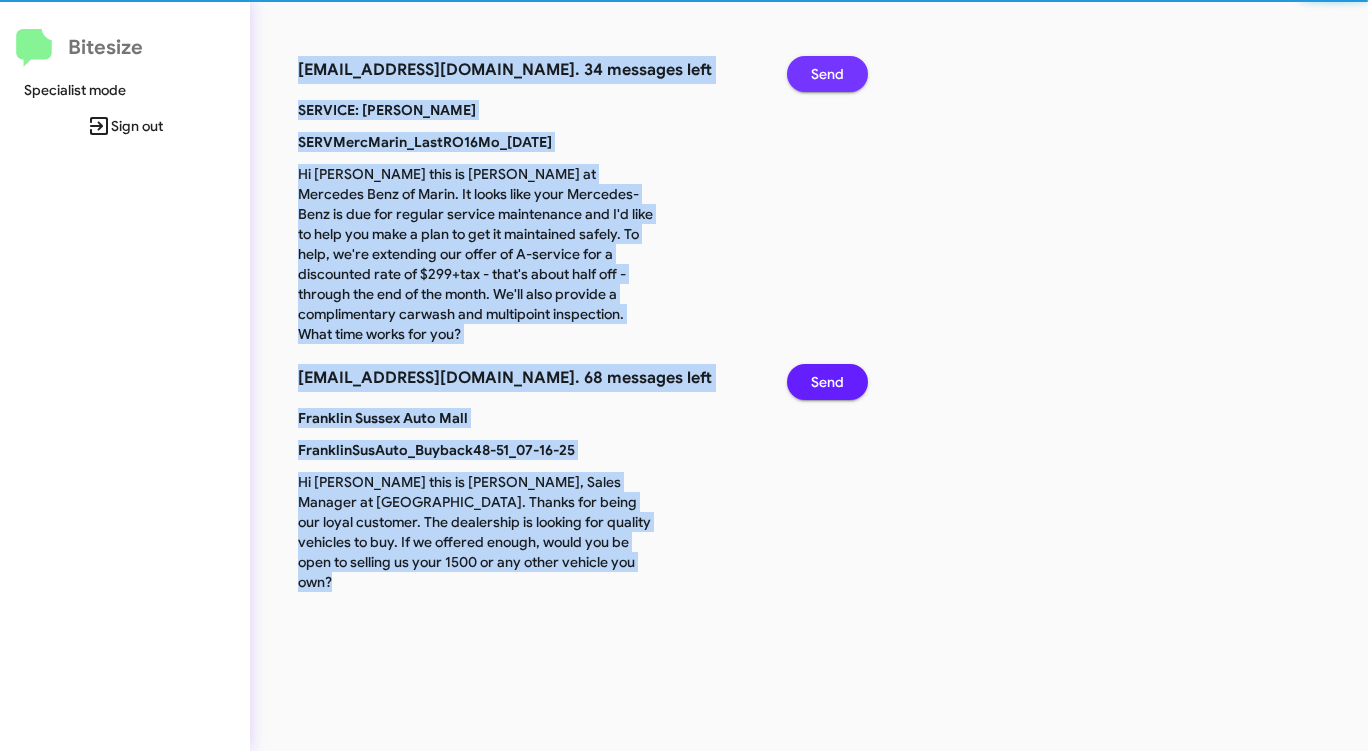 click on "Send" 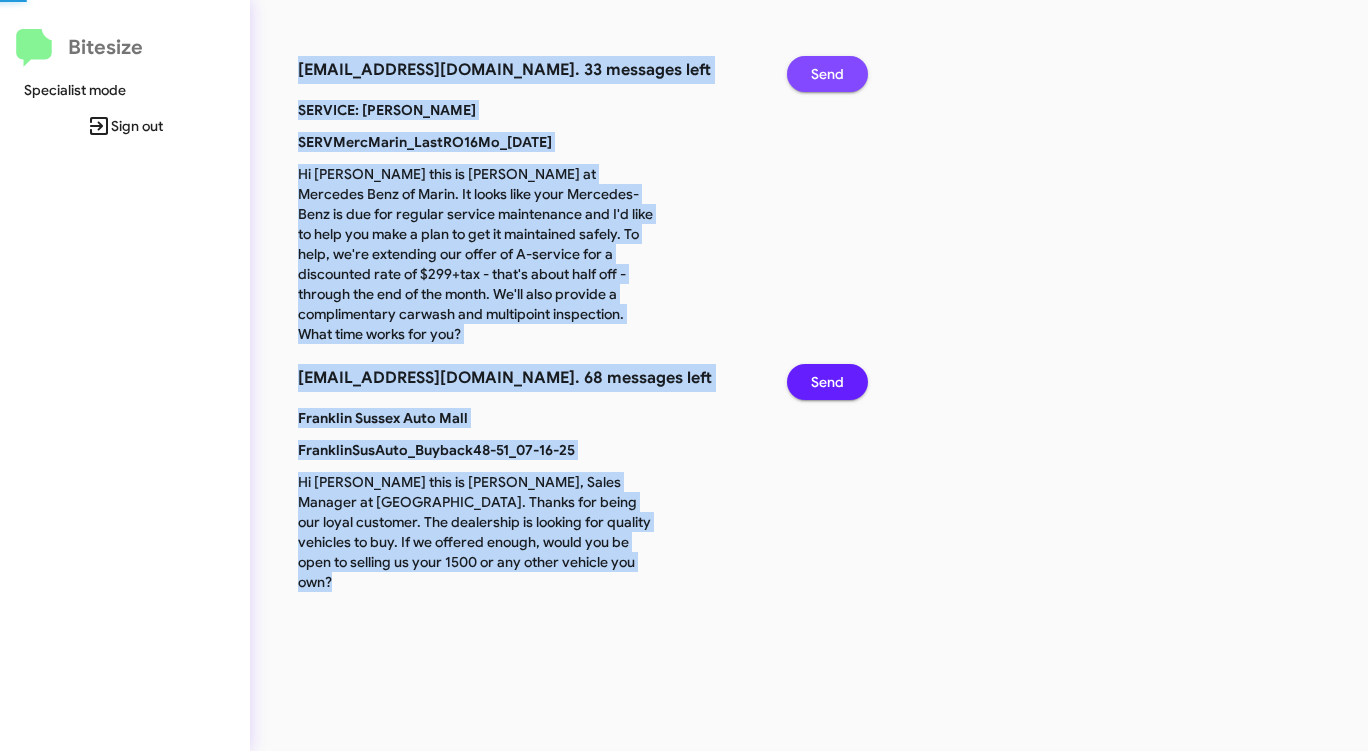 click on "Send" 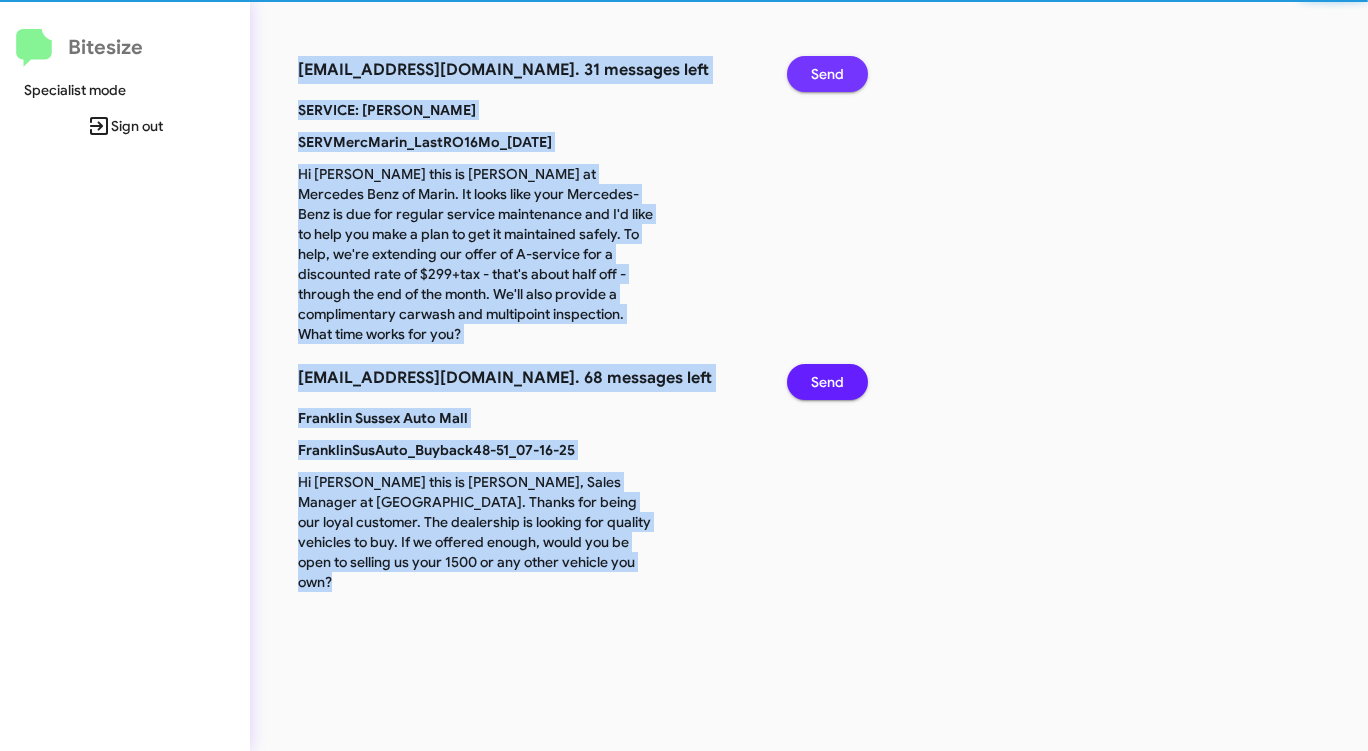 click on "Send" 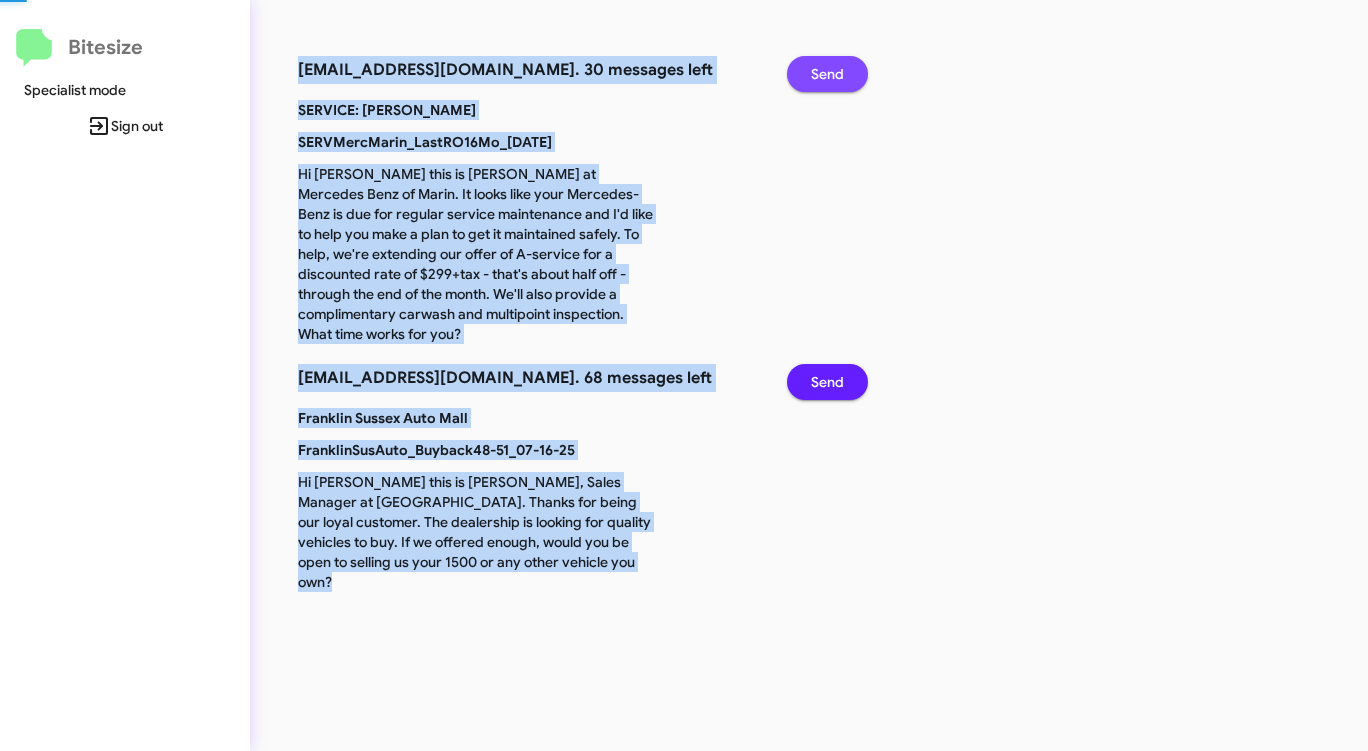 click on "Send" 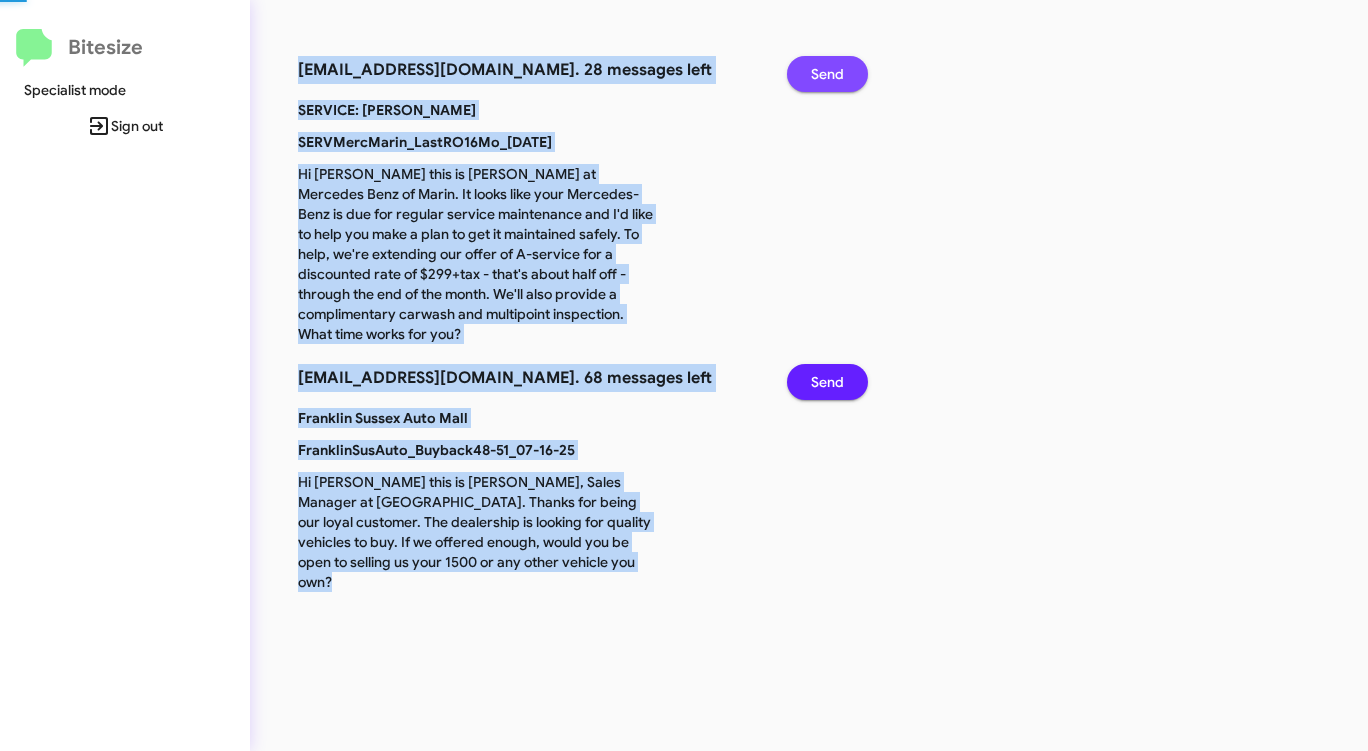 click on "Send" 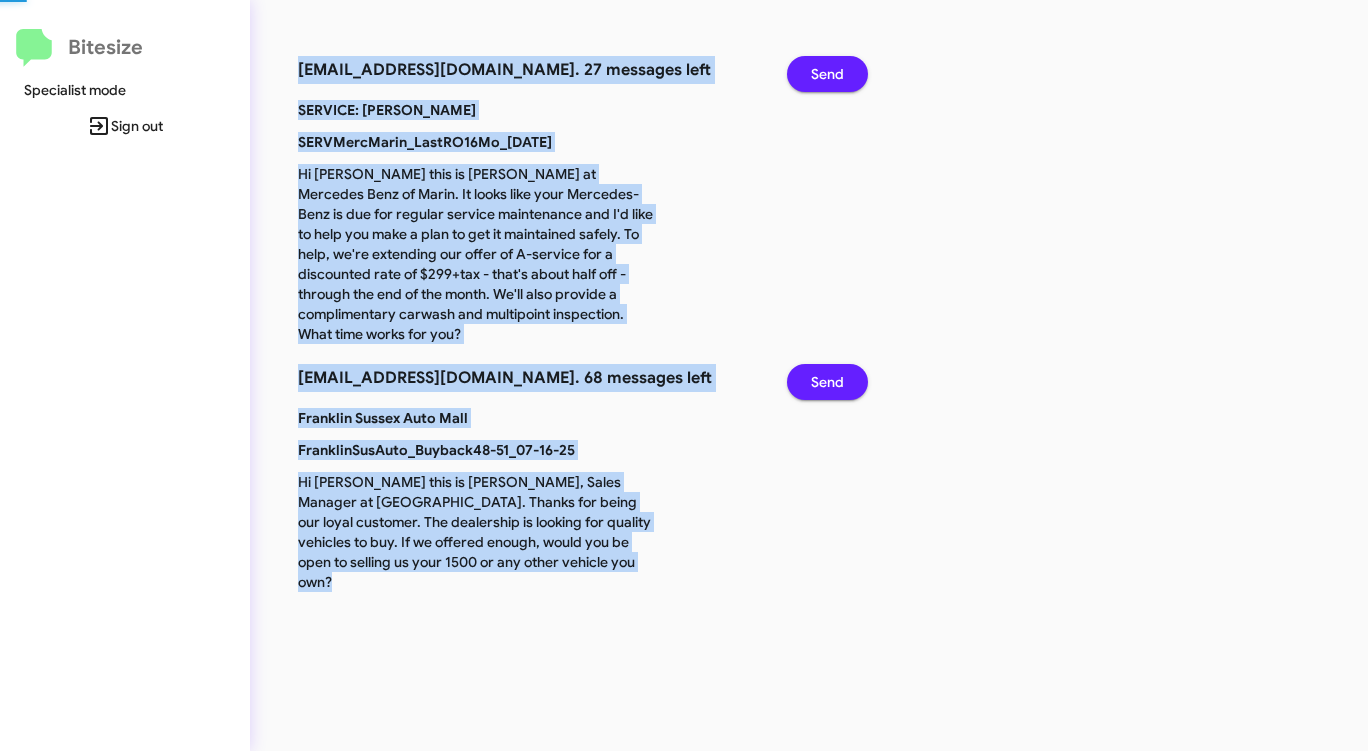click on "Send" 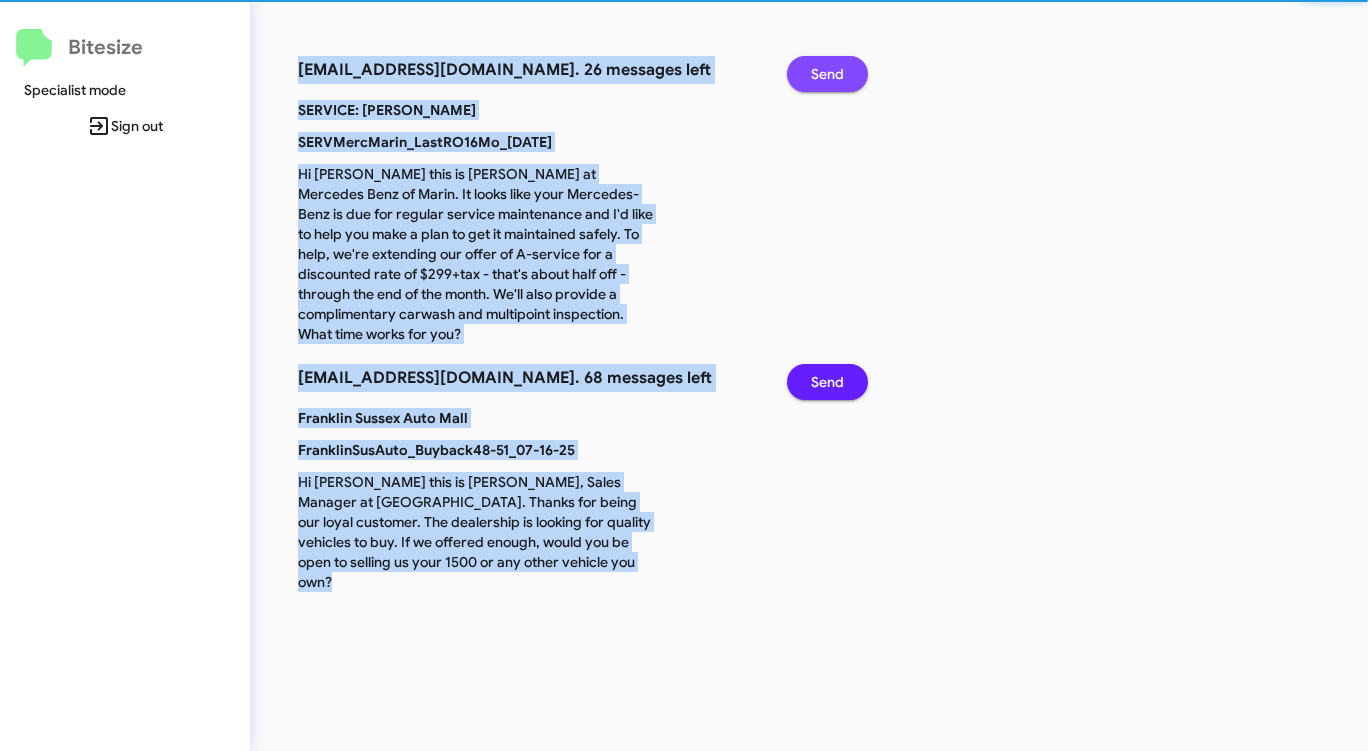 click on "Send" 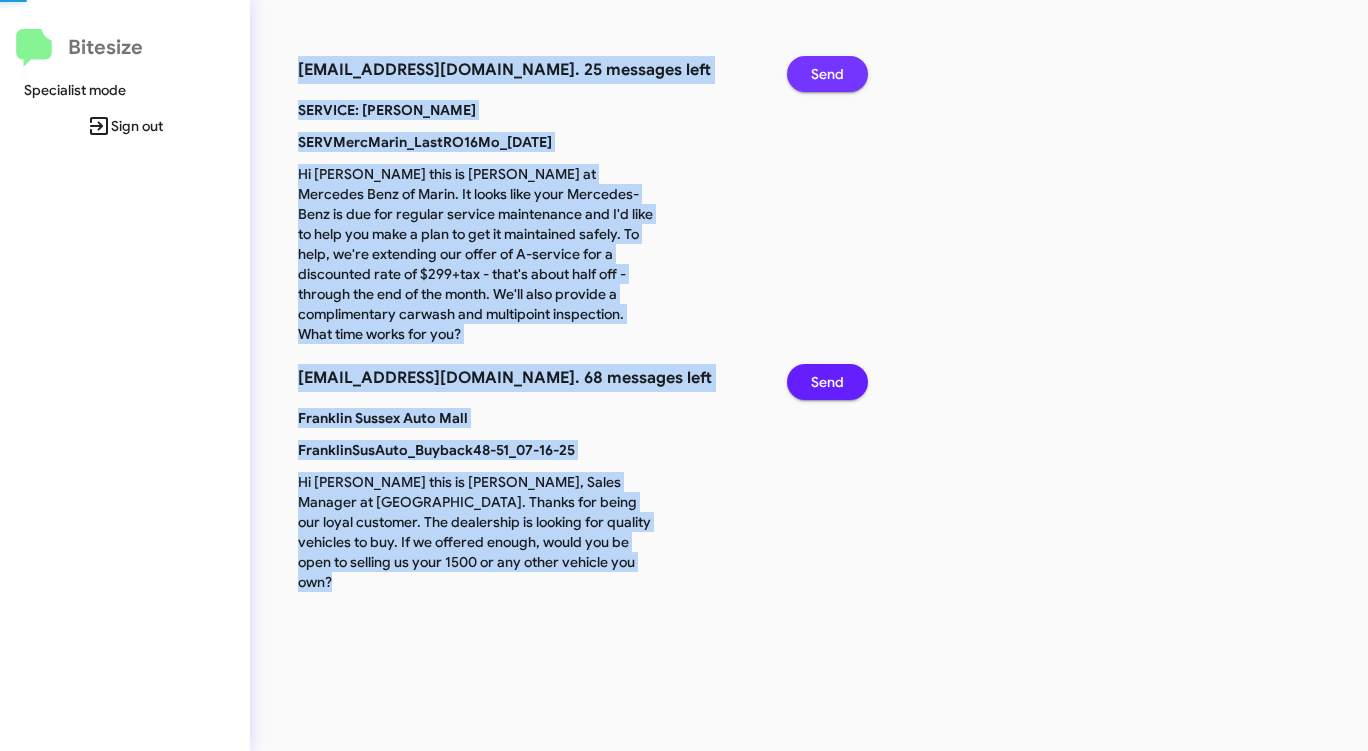 click on "Send" 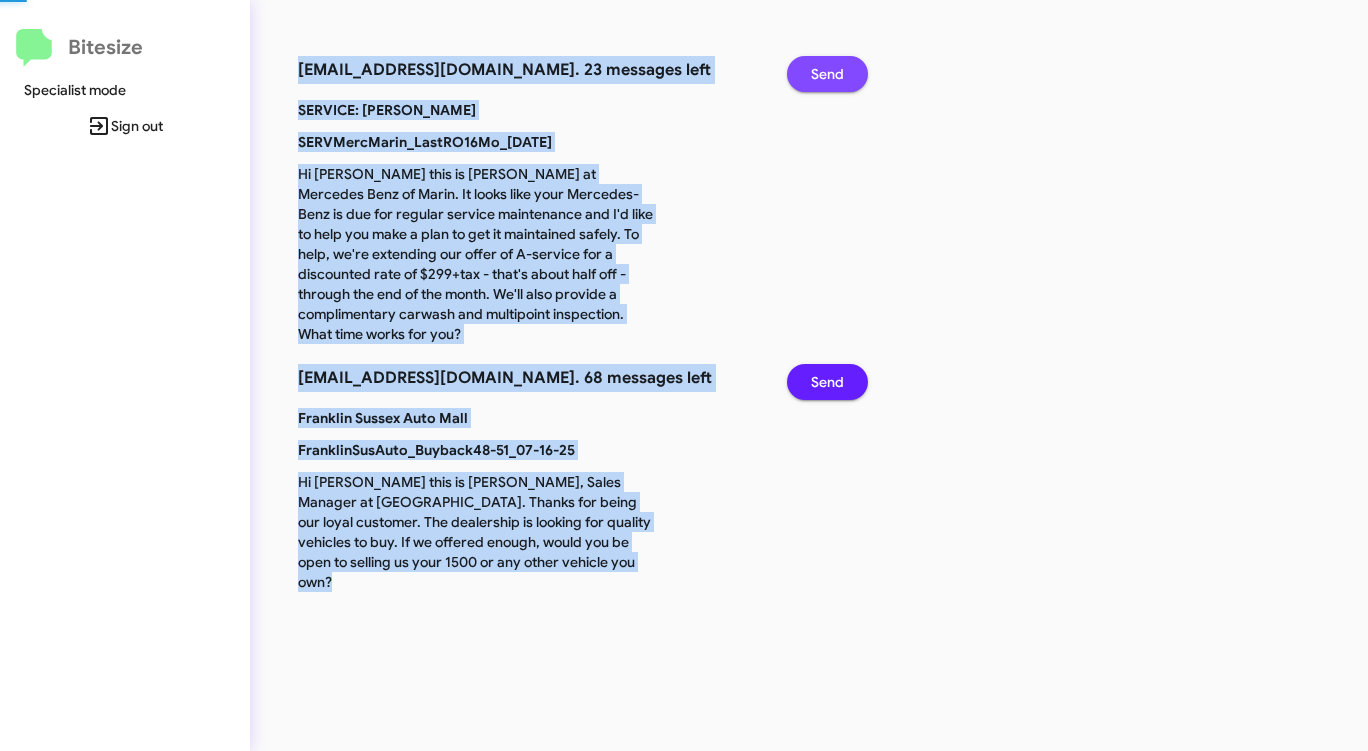 click on "Send" 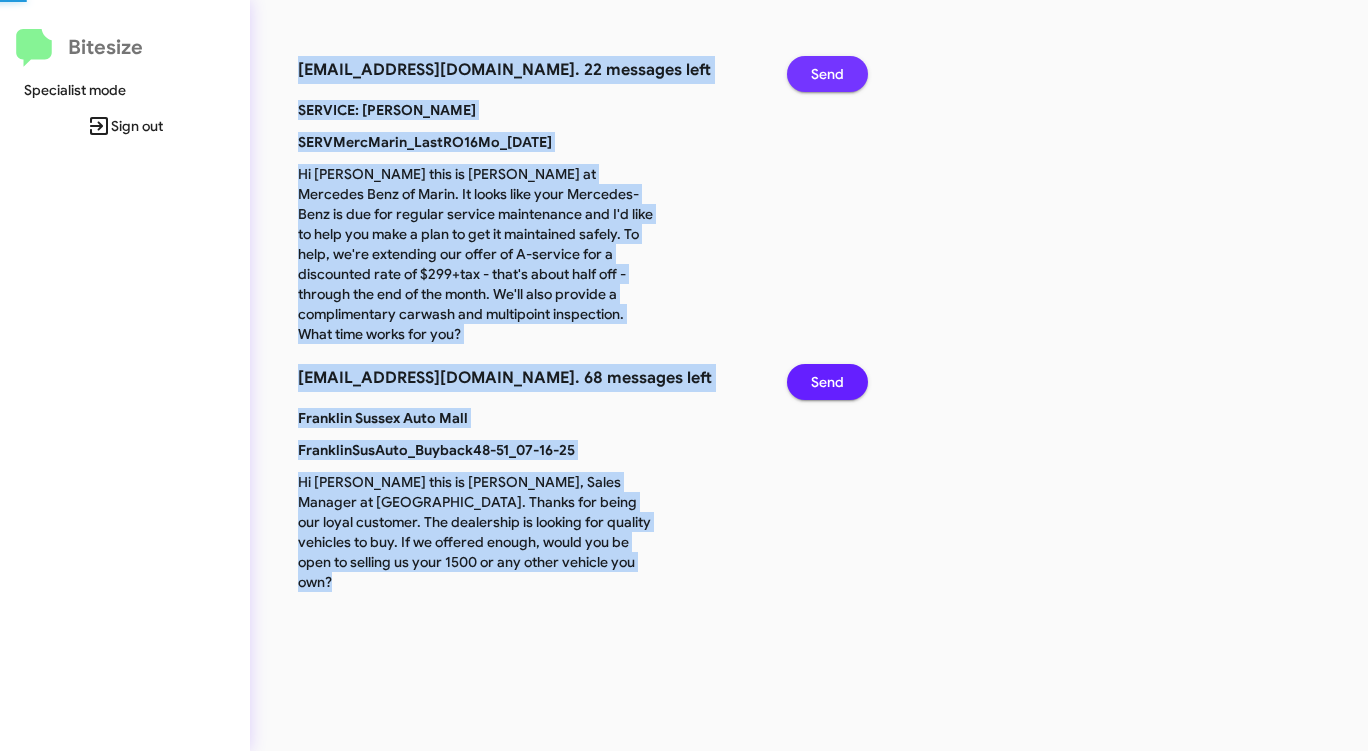 click on "Send" 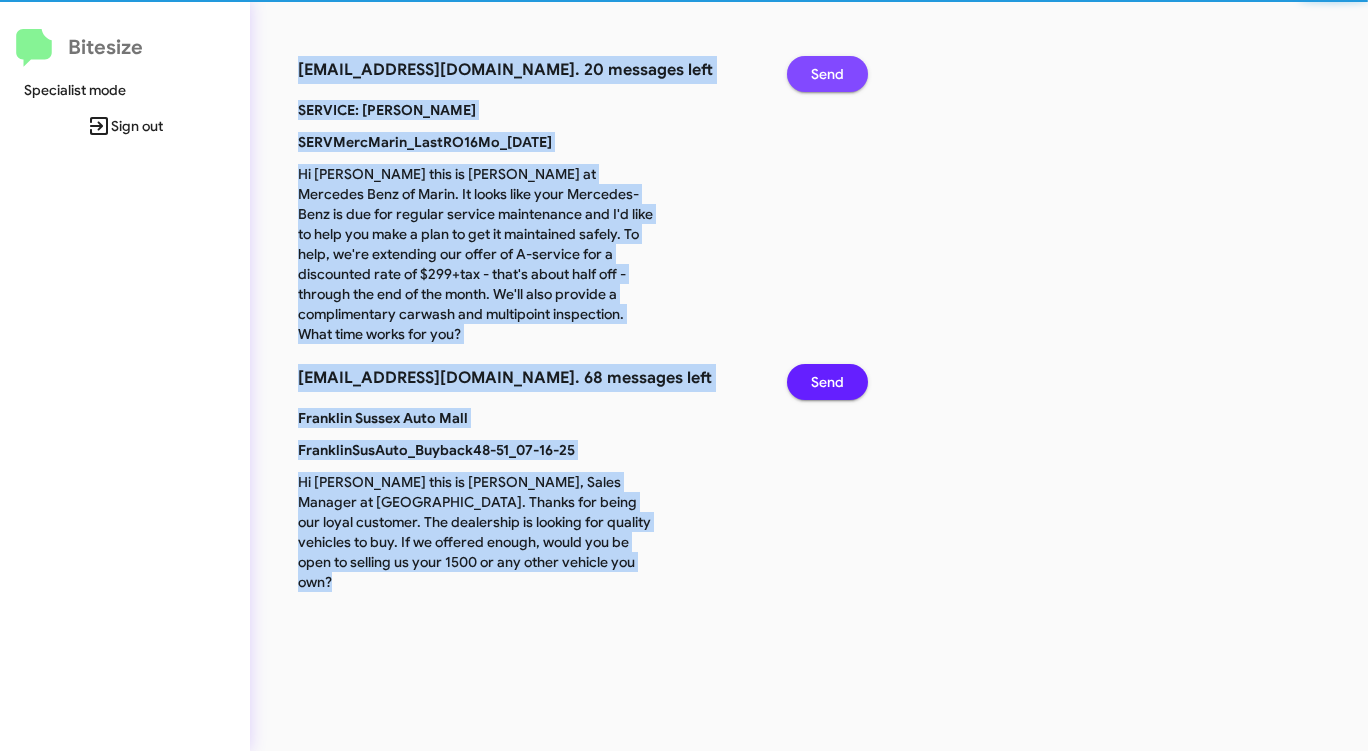 click on "Send" 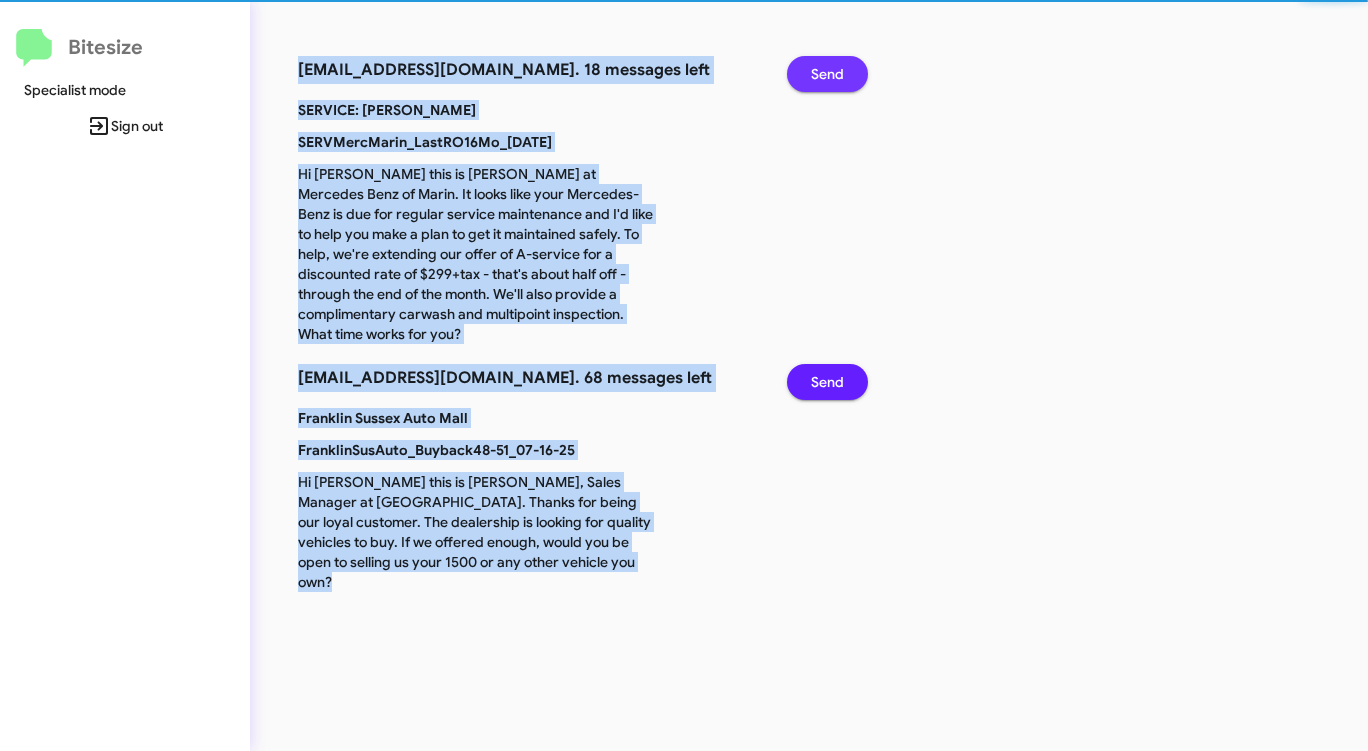 click on "Send" 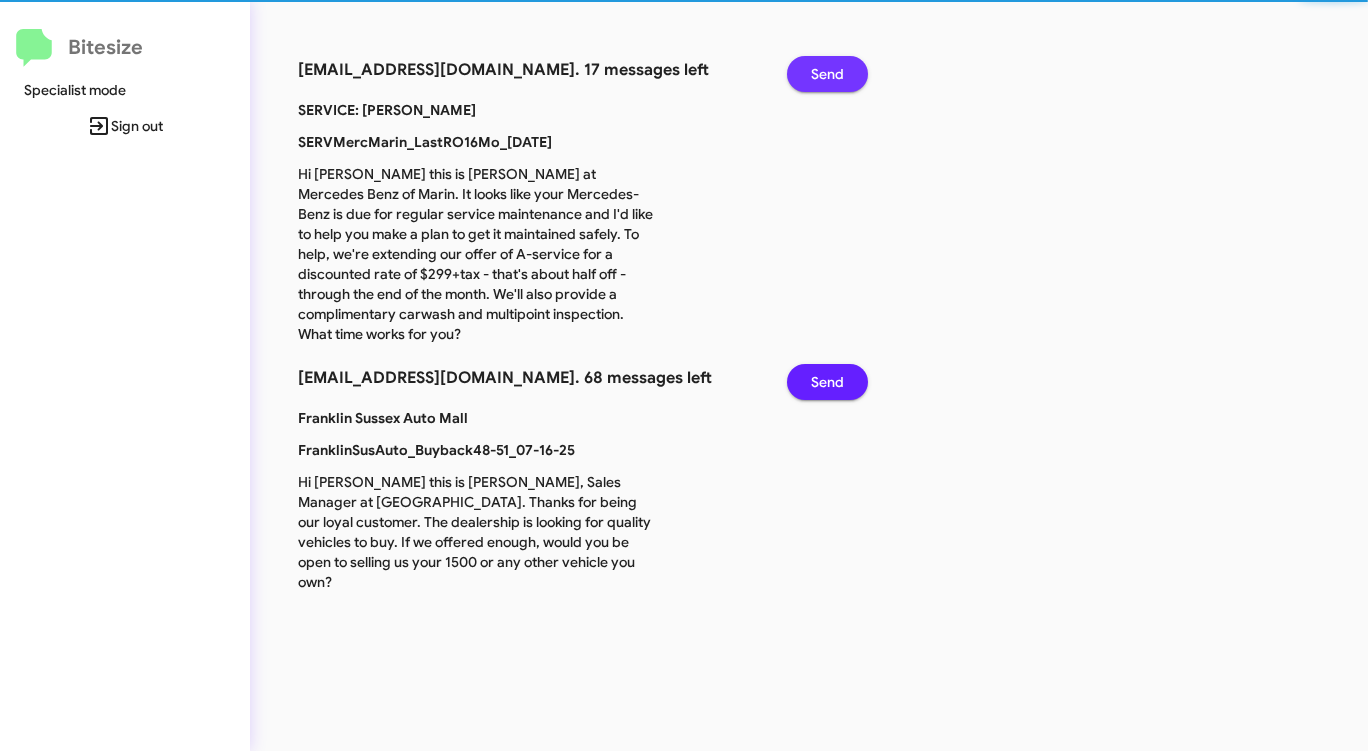 click on "Send" 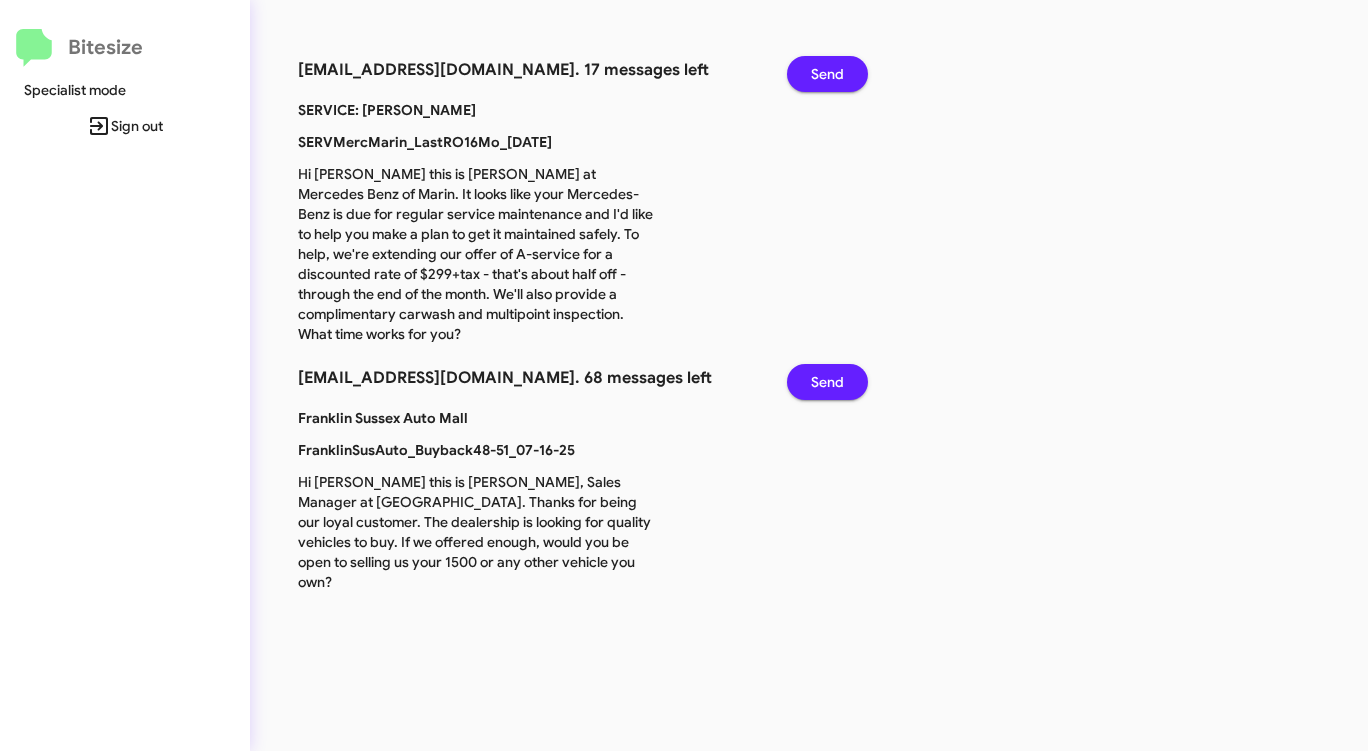 click on "Send" 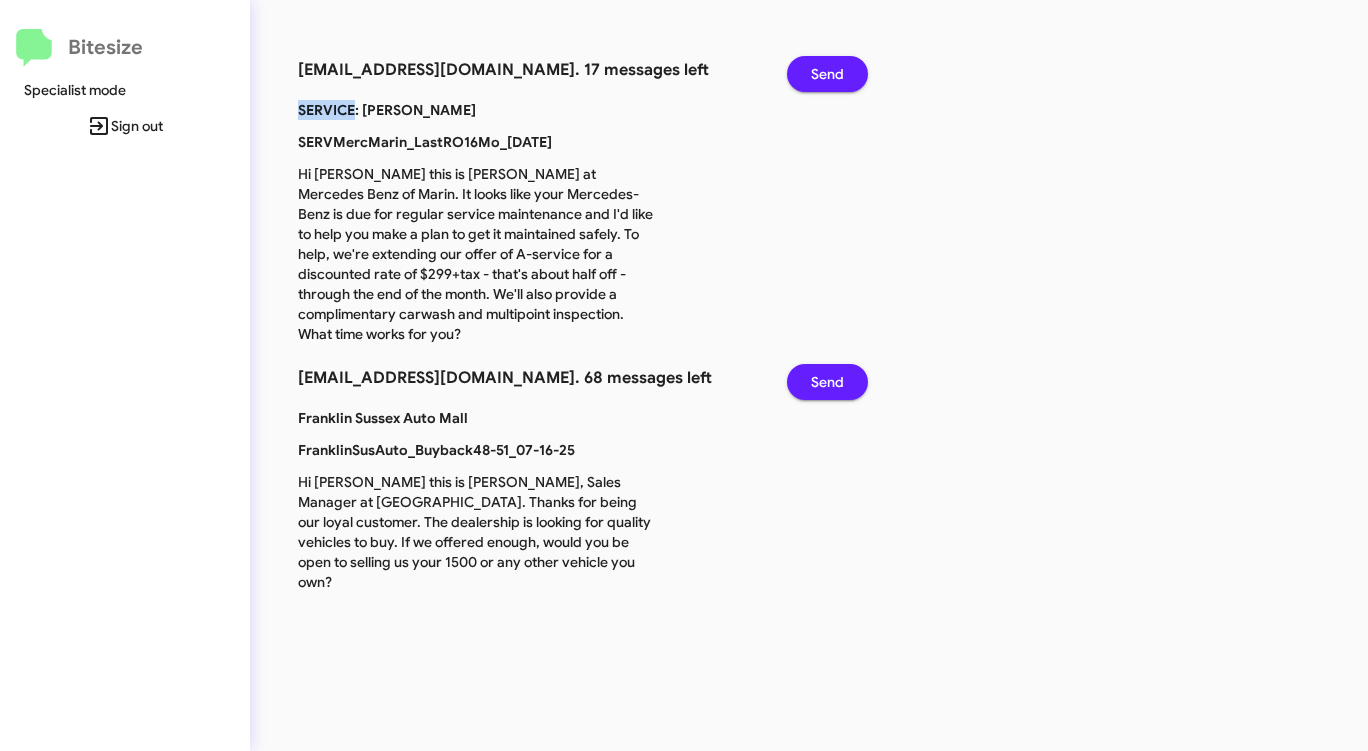 click on "Send" 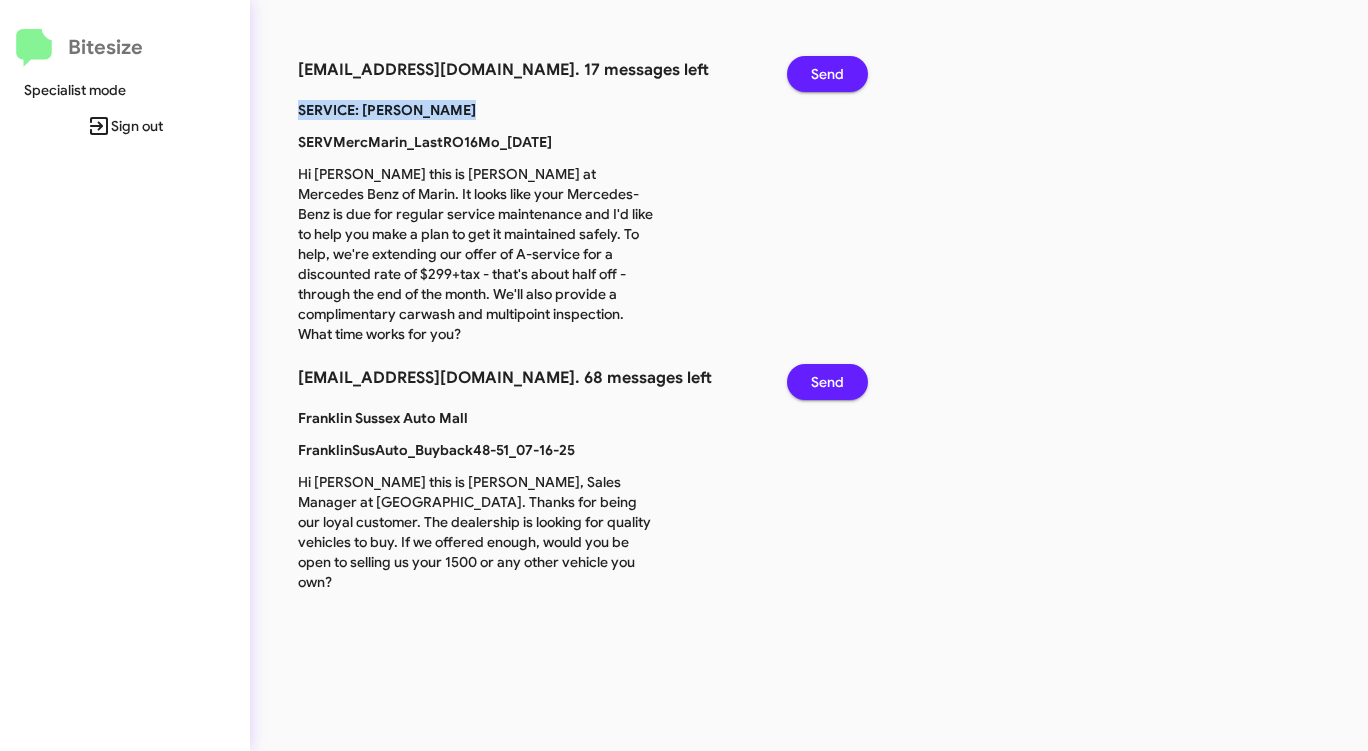 click on "Send" 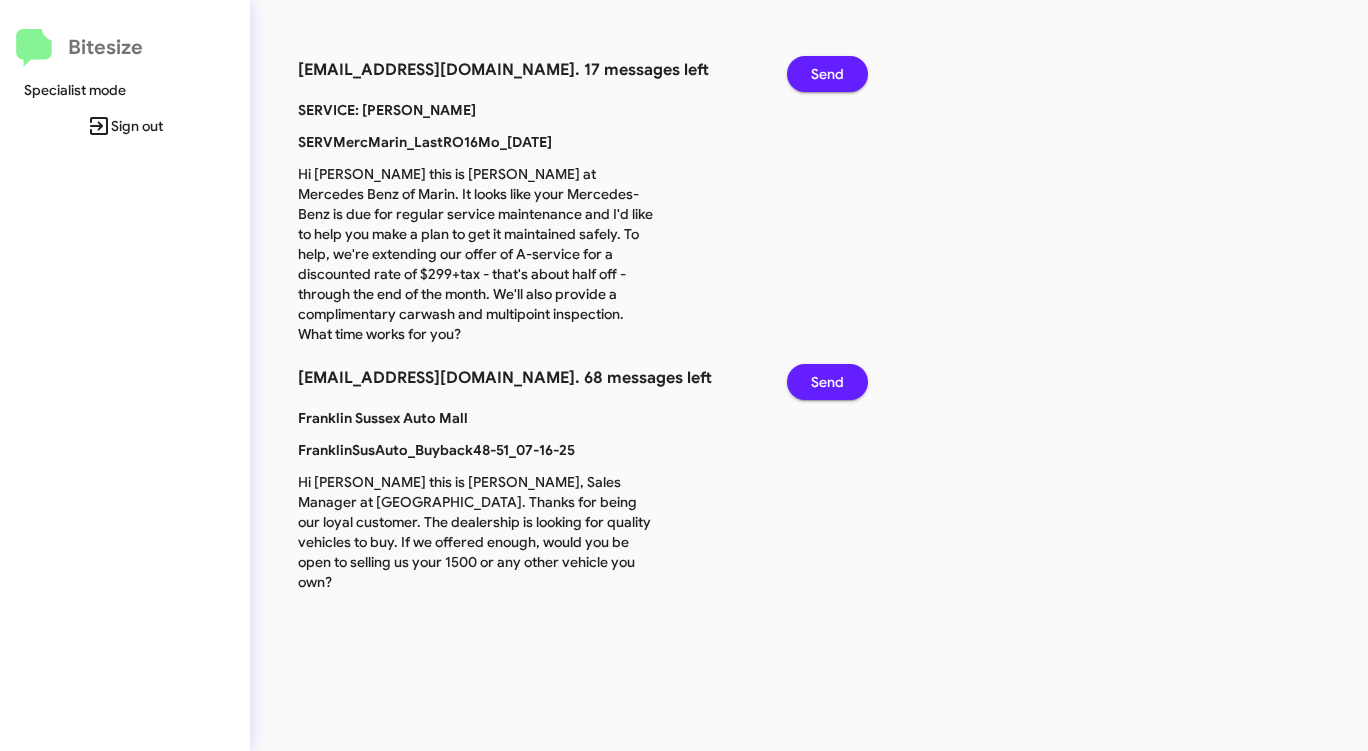 click on "Send" 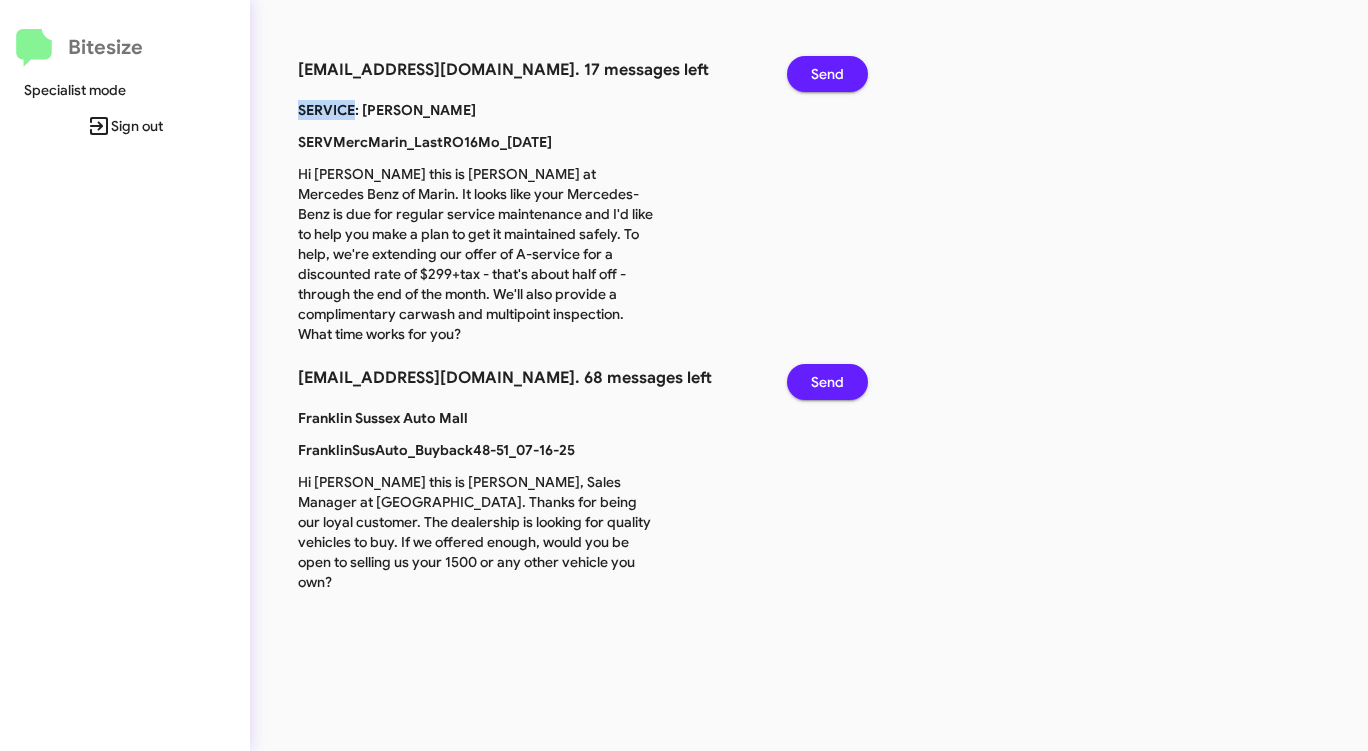 click on "Send" 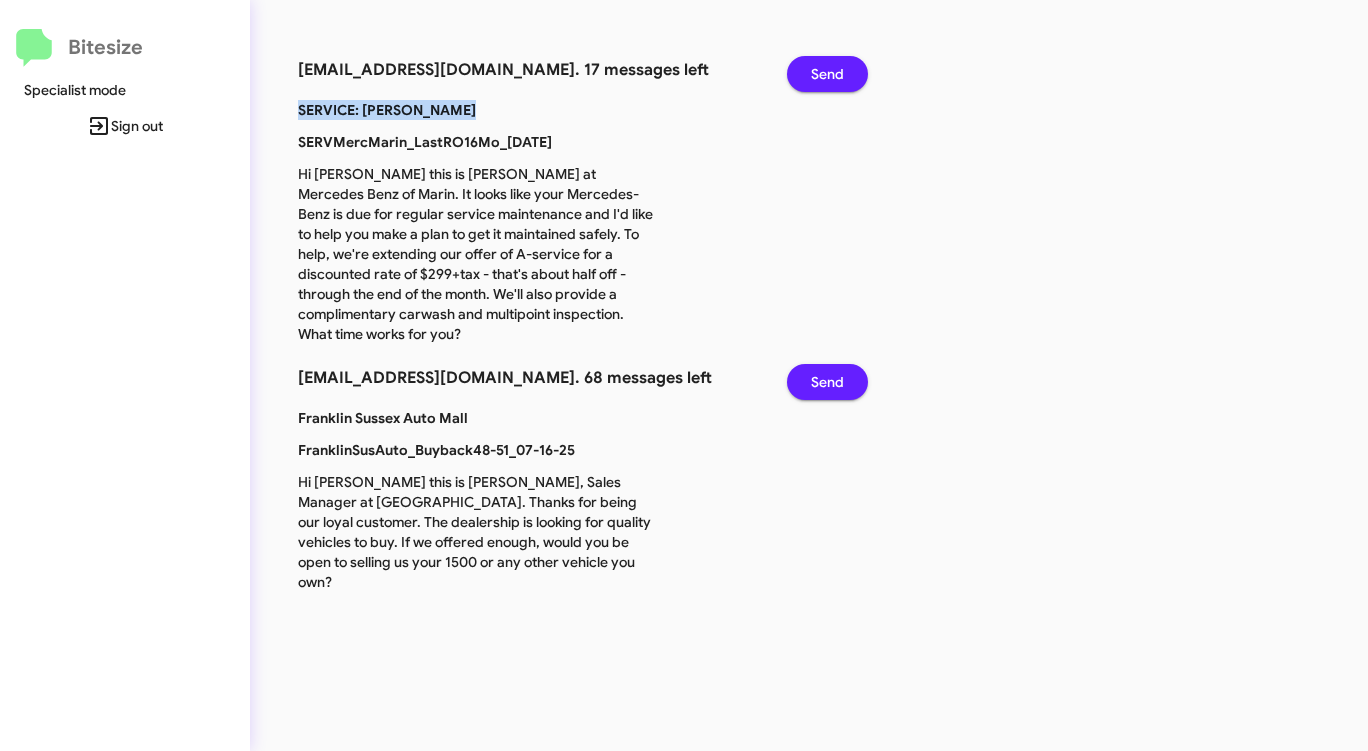 click on "Send" 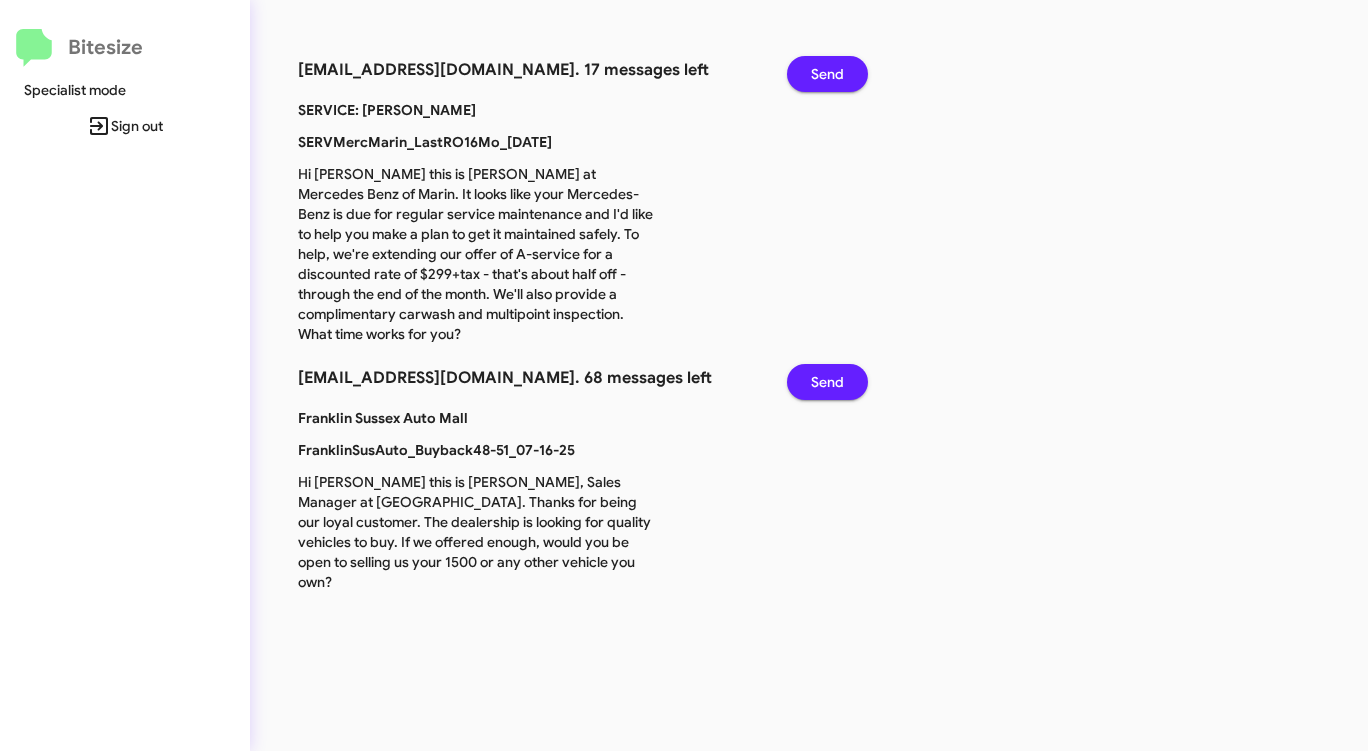 click on "Send" 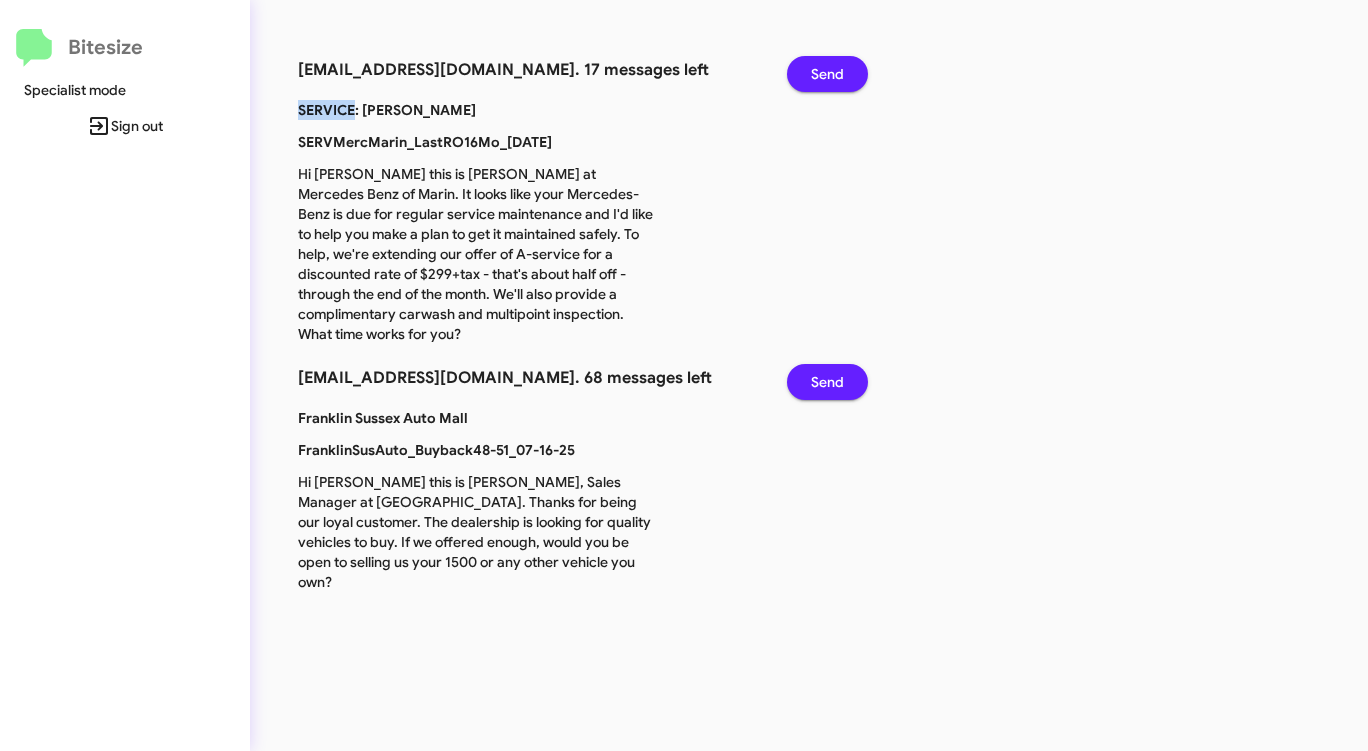 click on "Send" 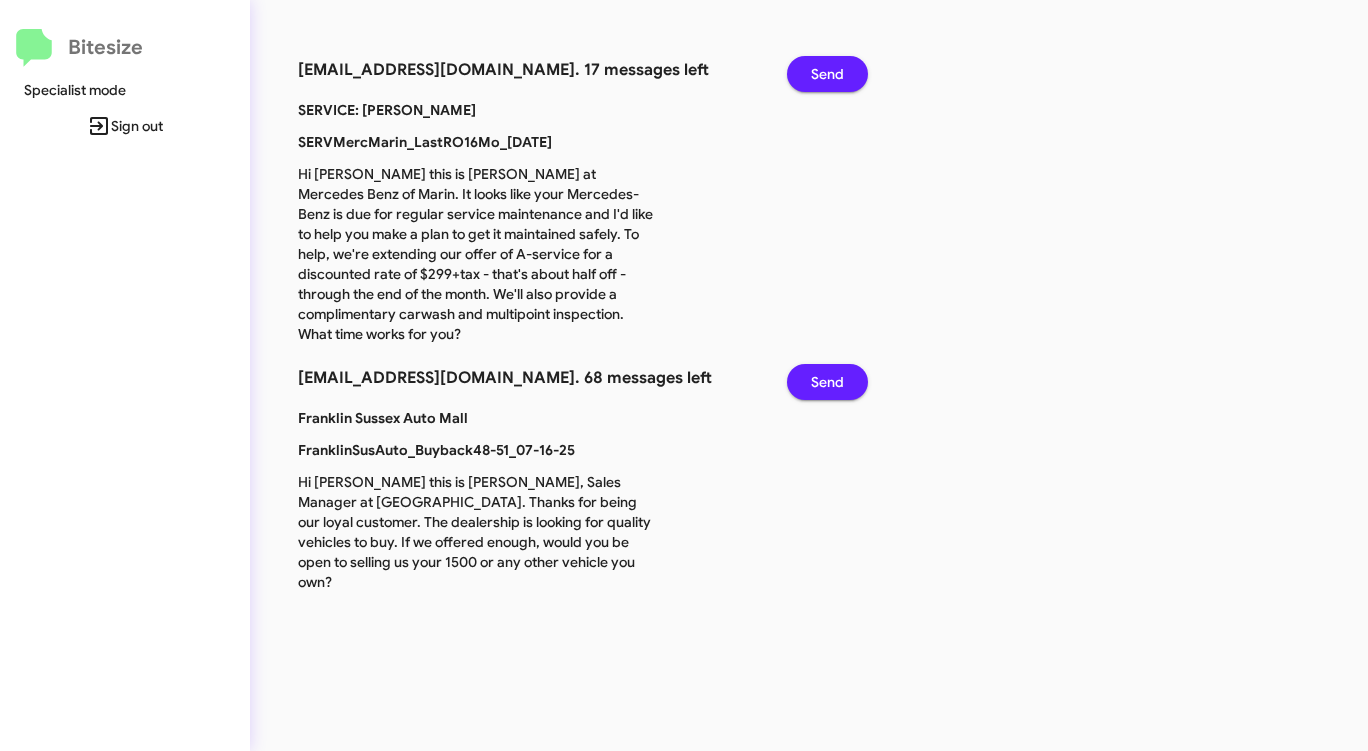 click on "Send" 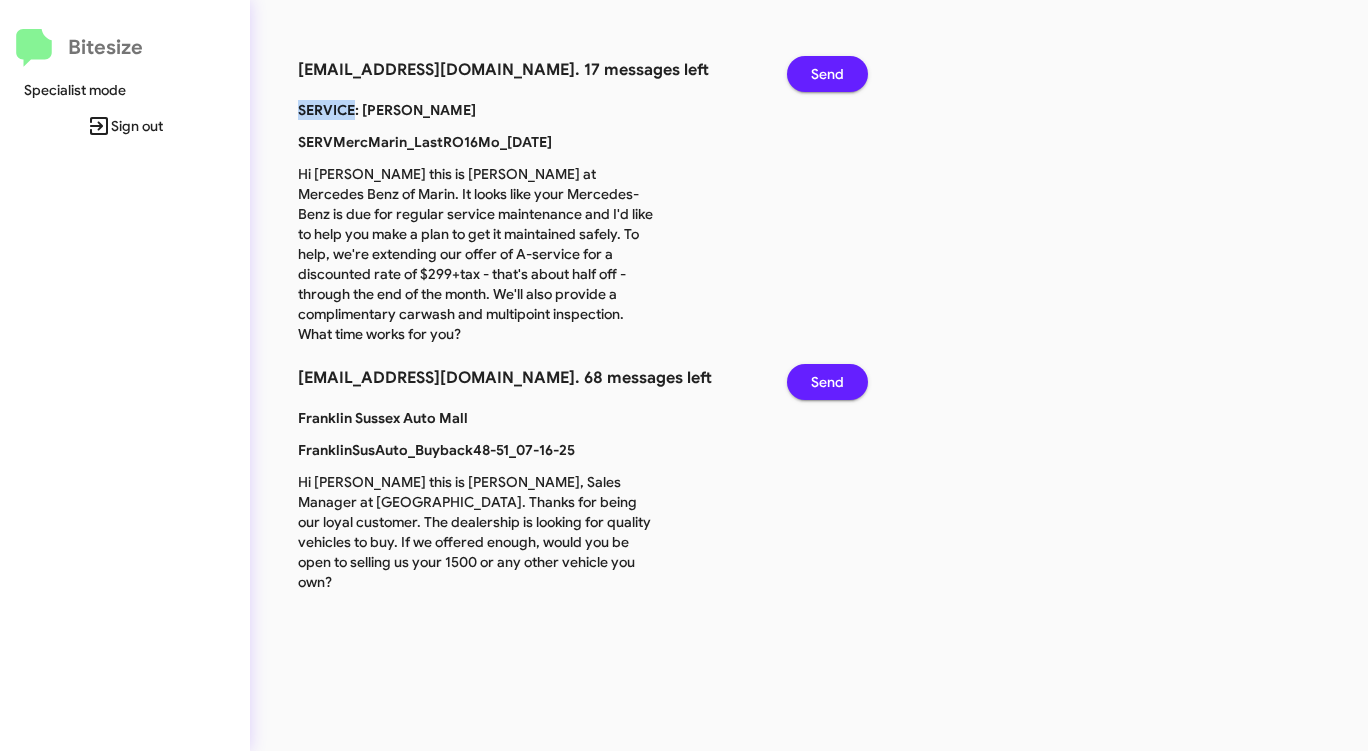 click on "Send" 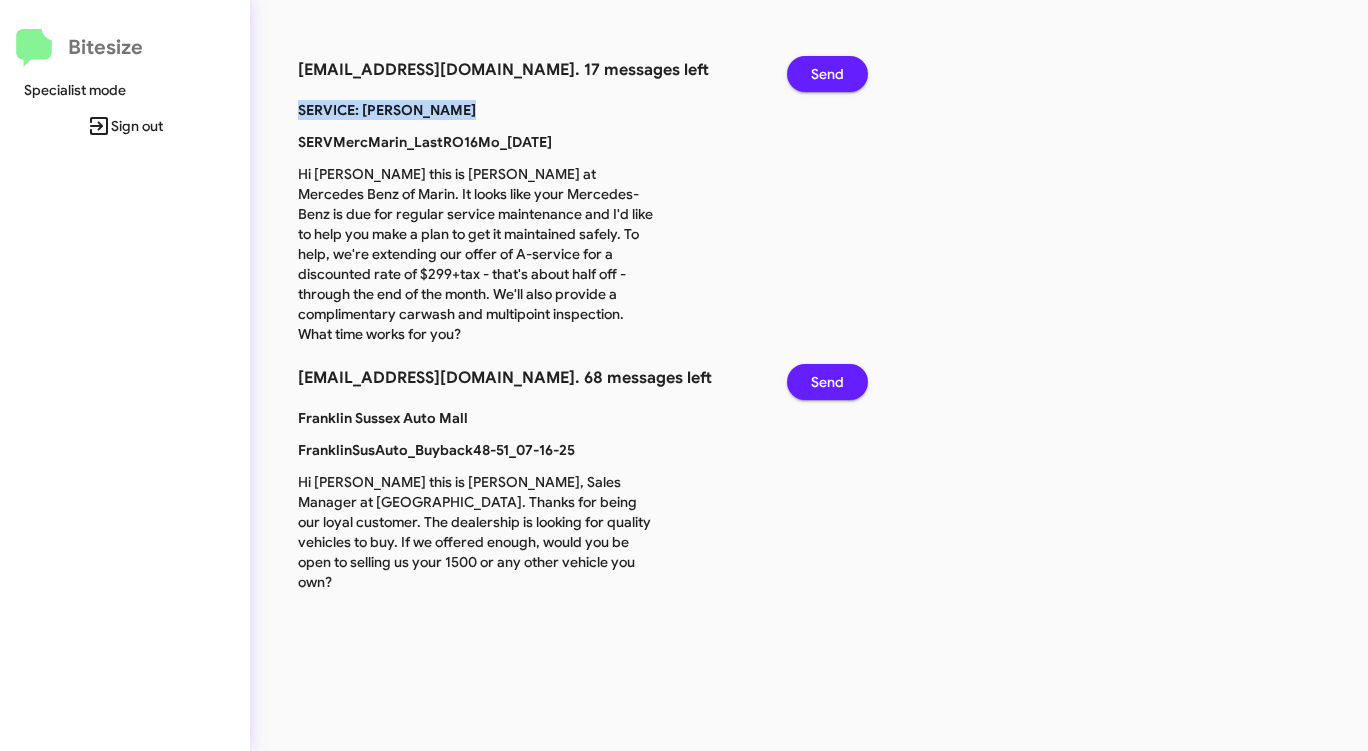 click on "Send" 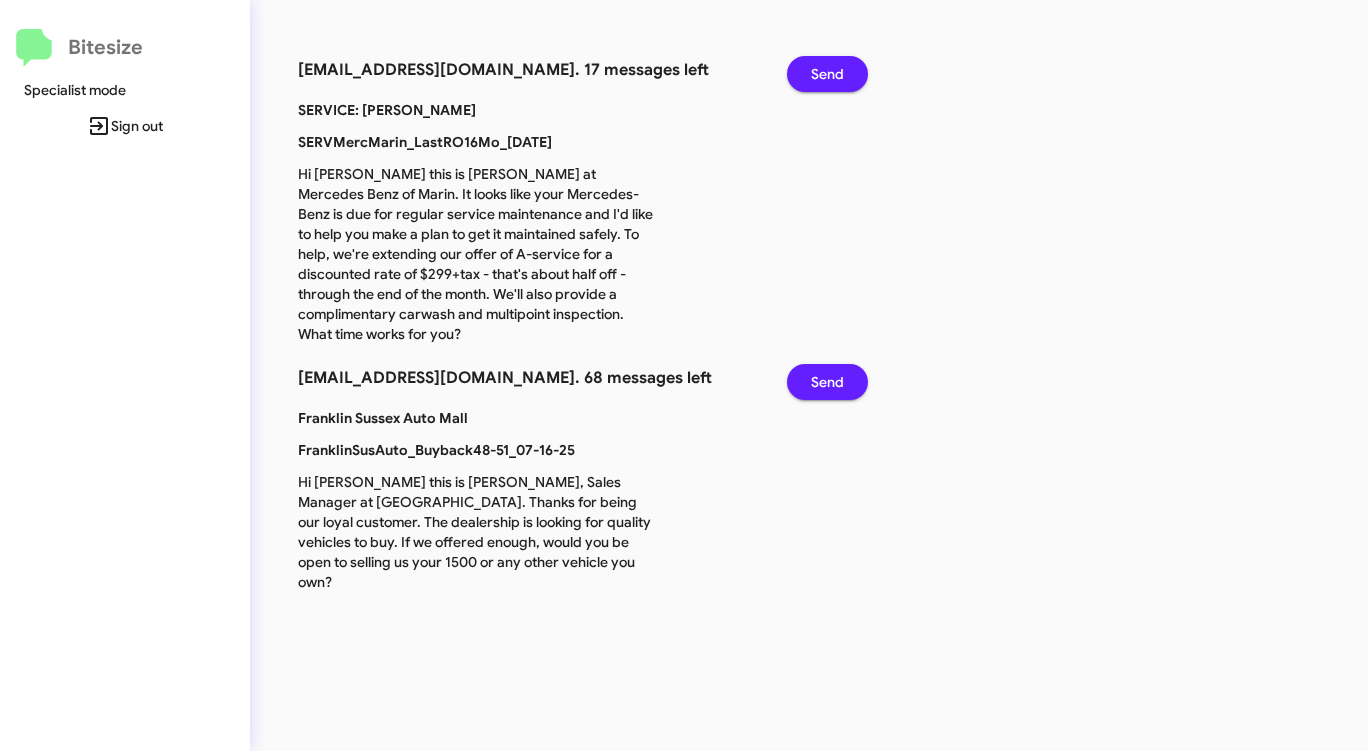 click on "Send" 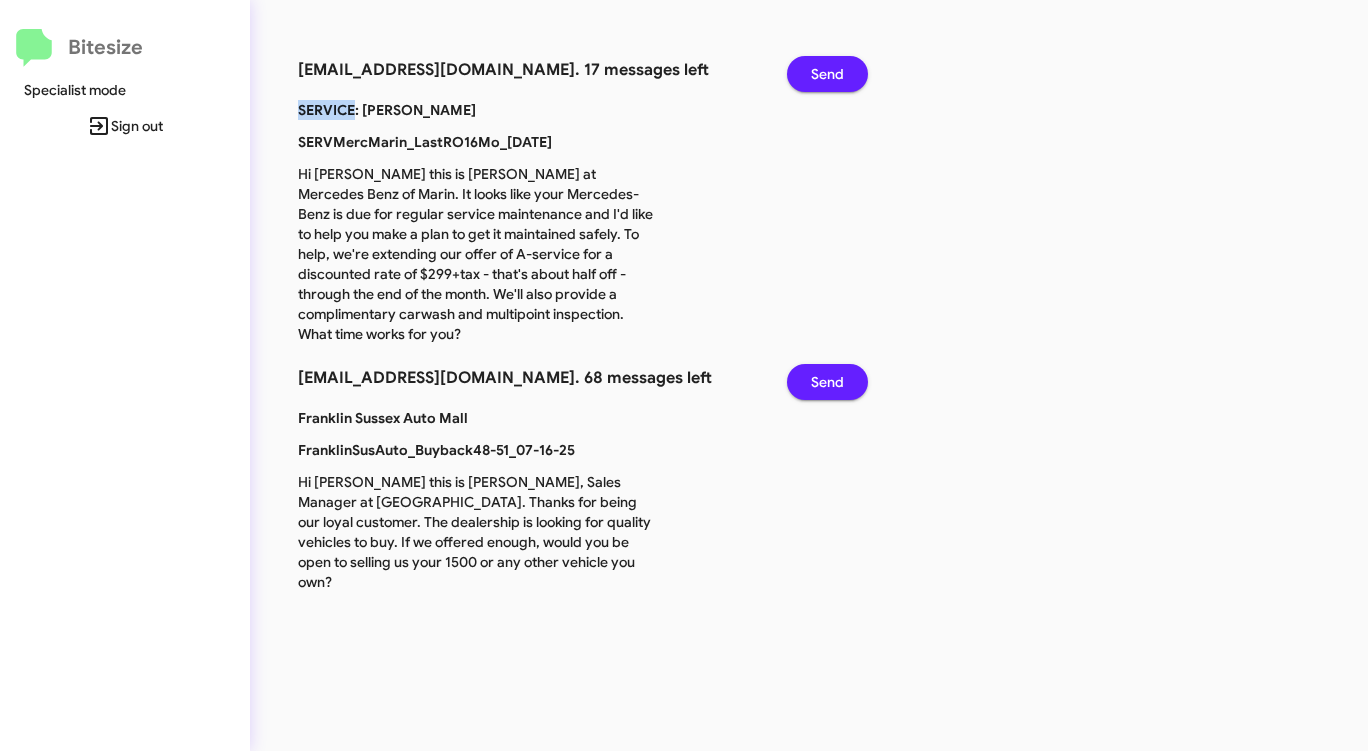 click on "Send" 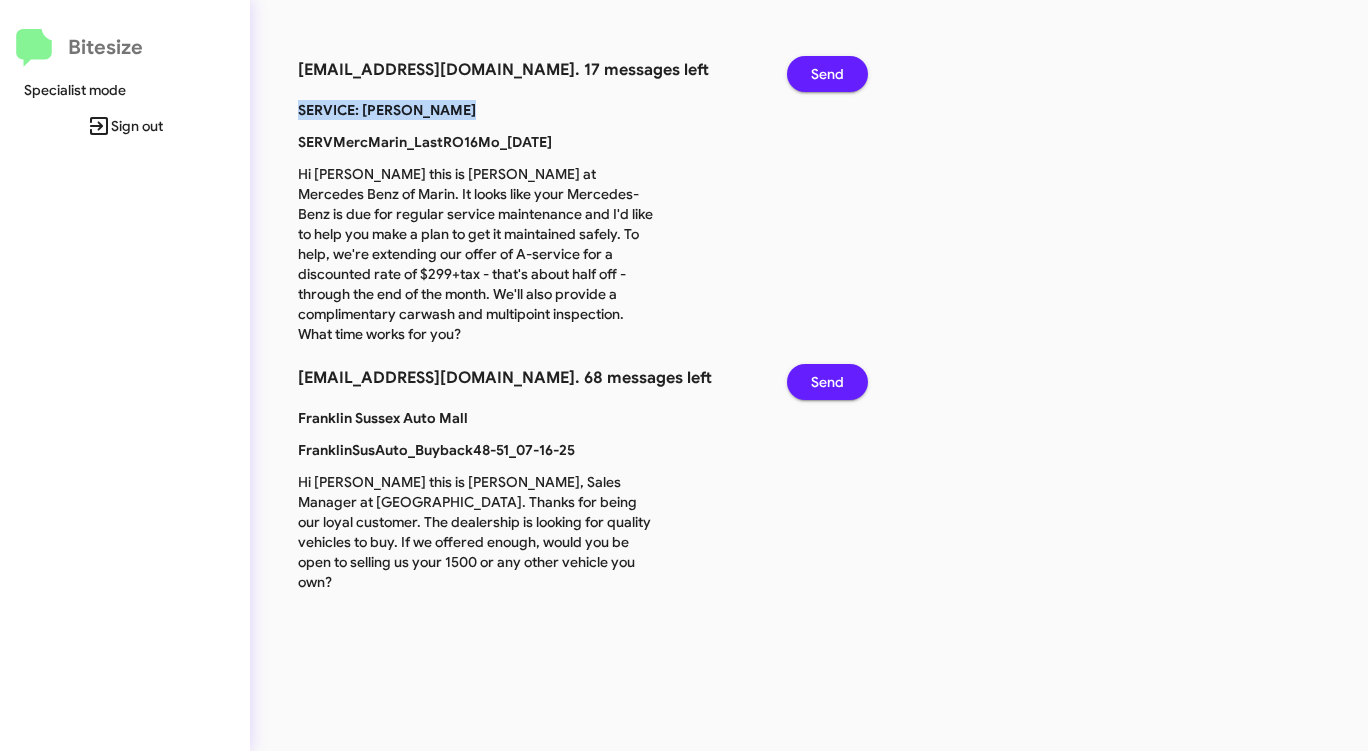 click on "Send" 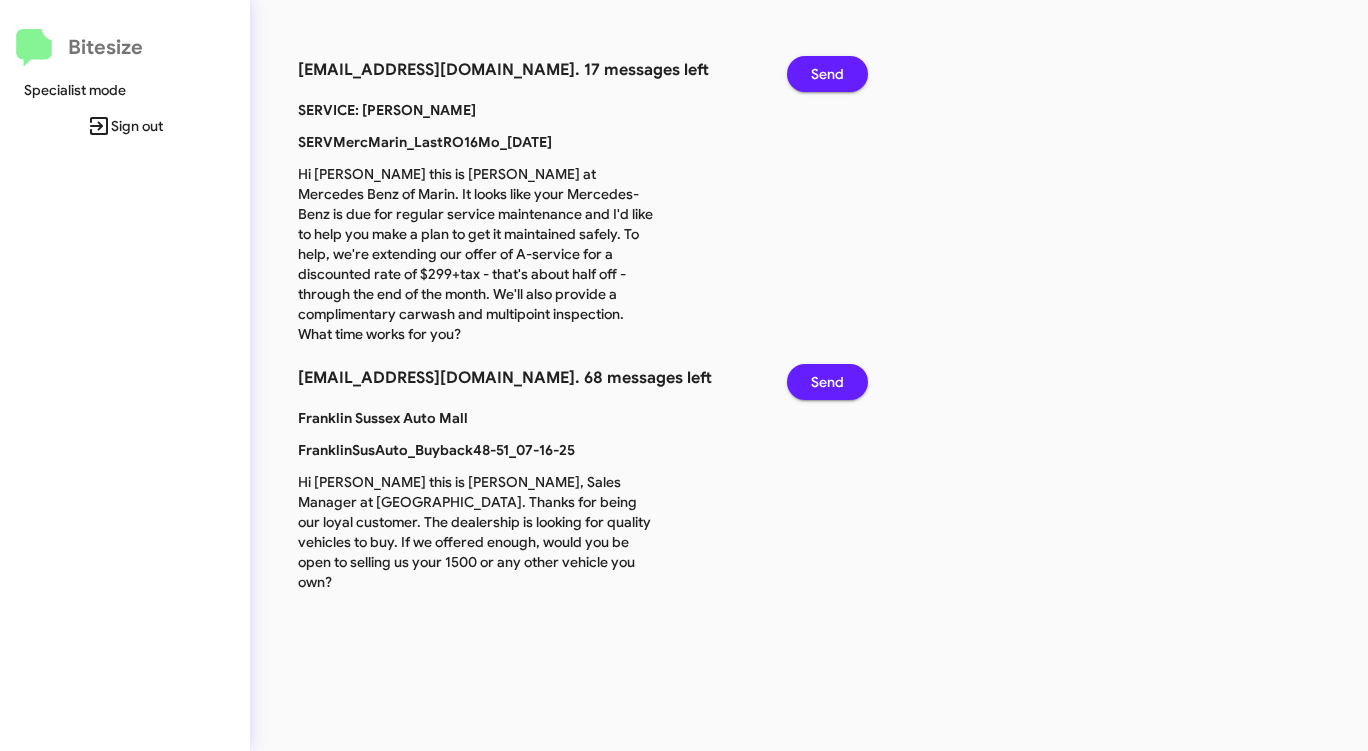 click on "Send" 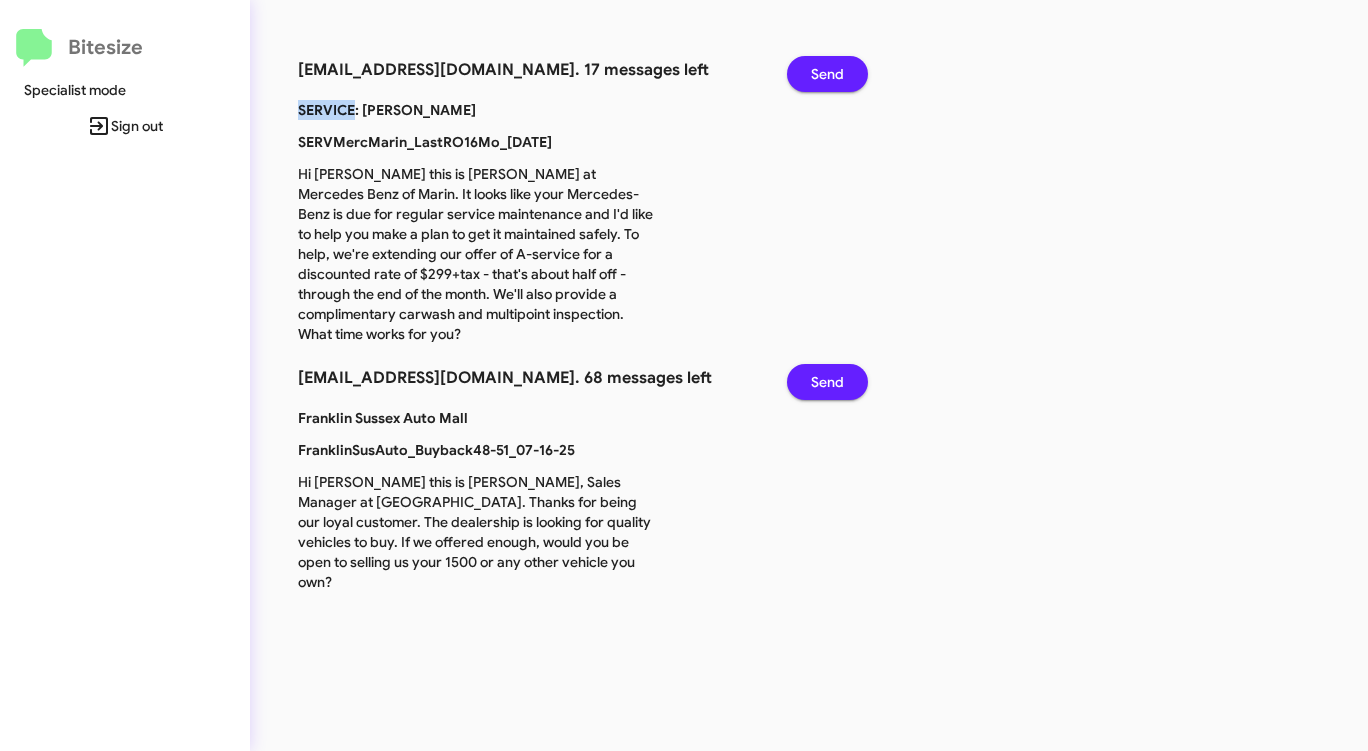 click on "Send" 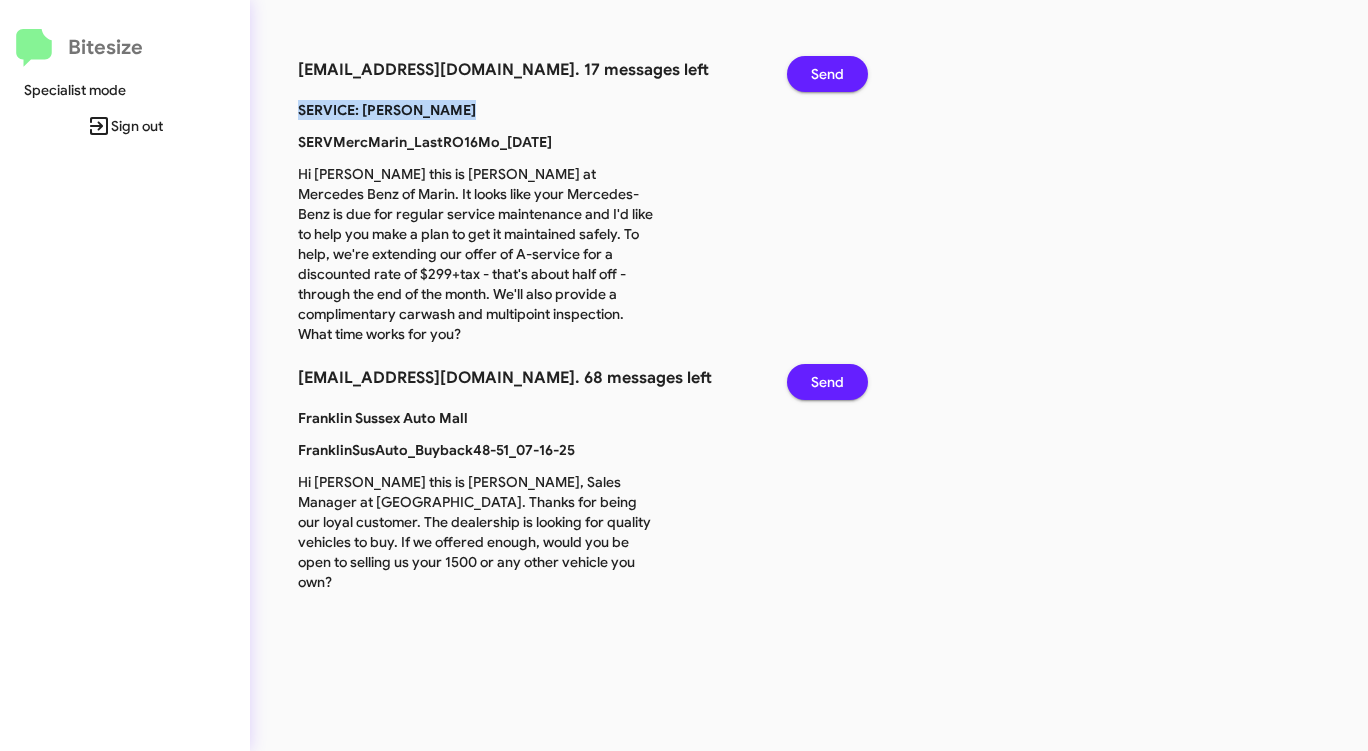 click on "Send" 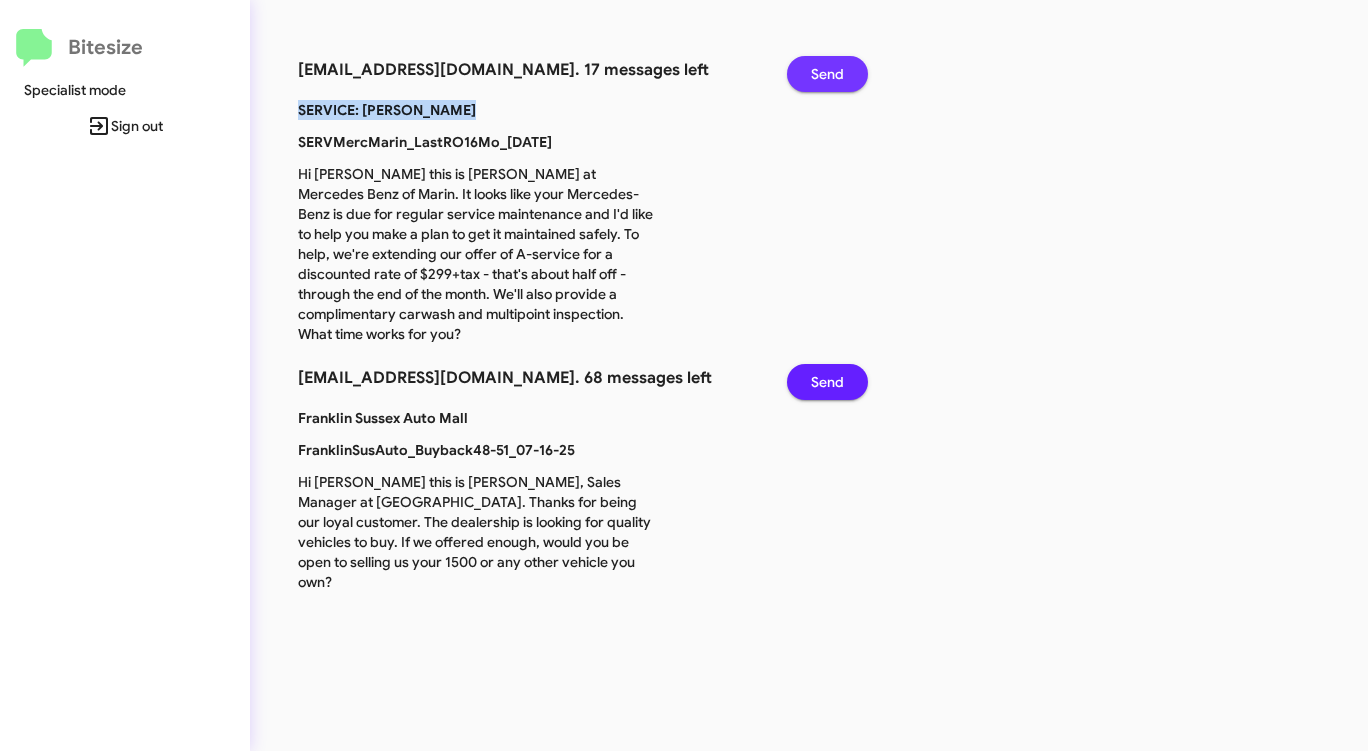 click on "Send" 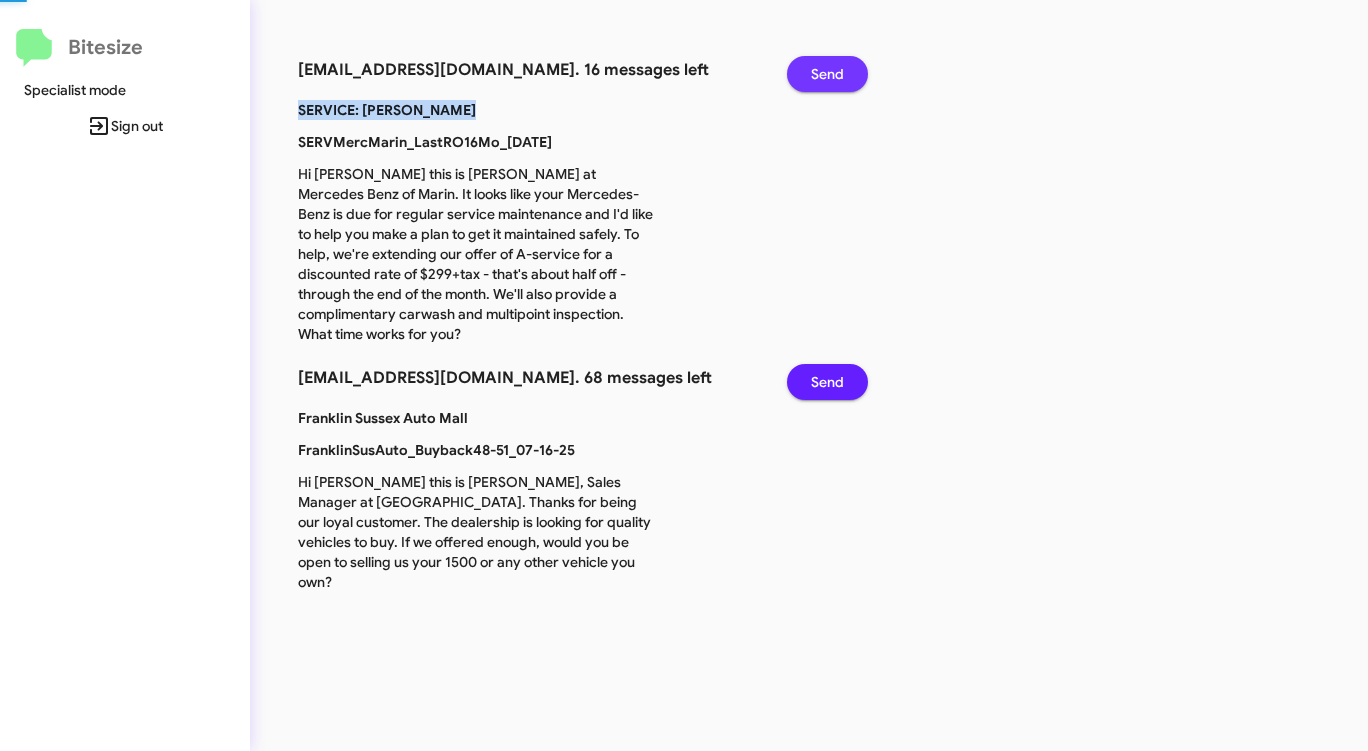 click on "Send" 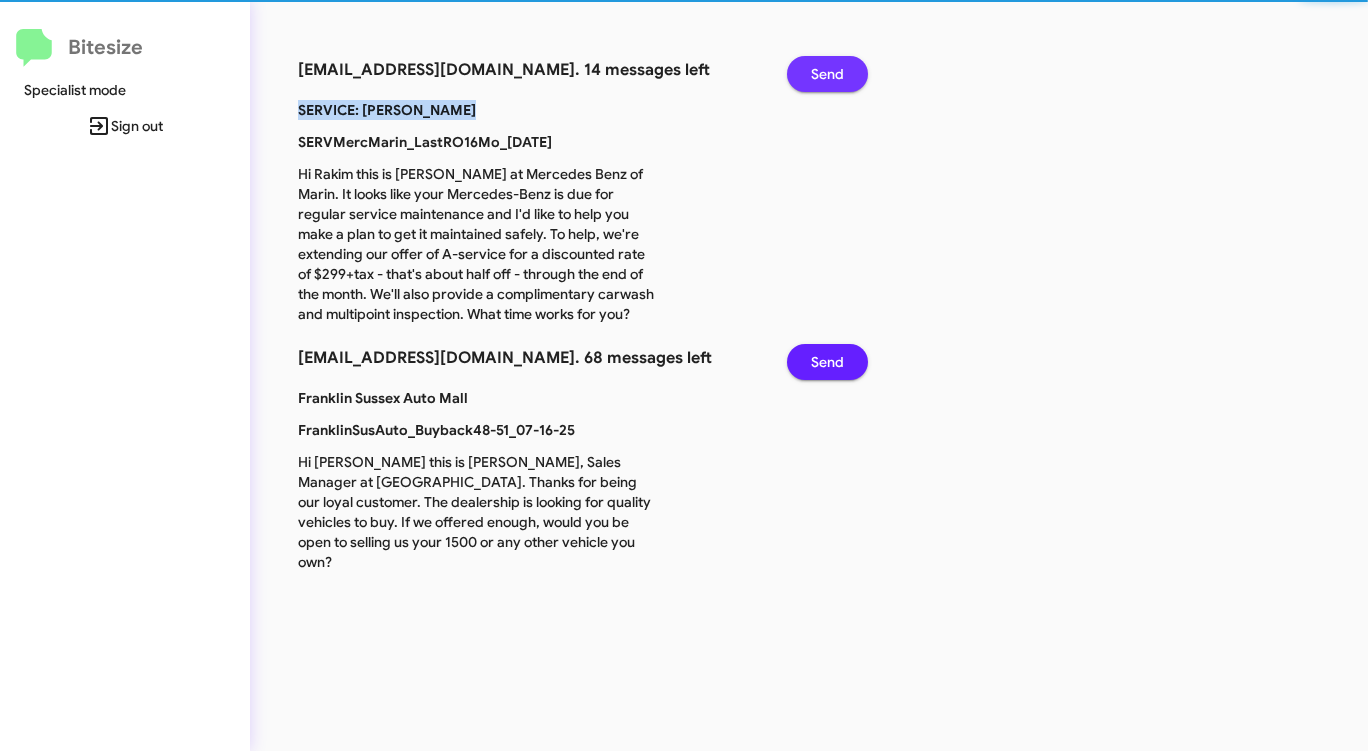 click on "Send" 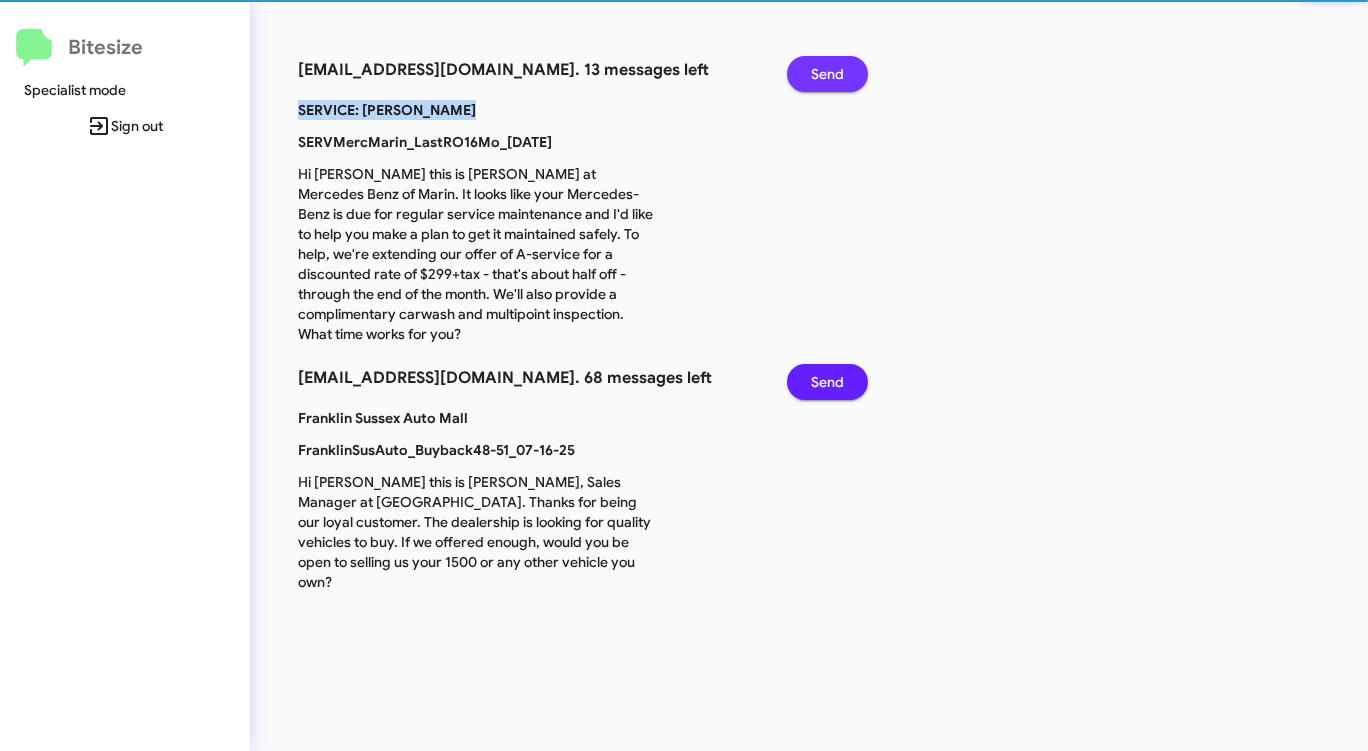 click on "Send" 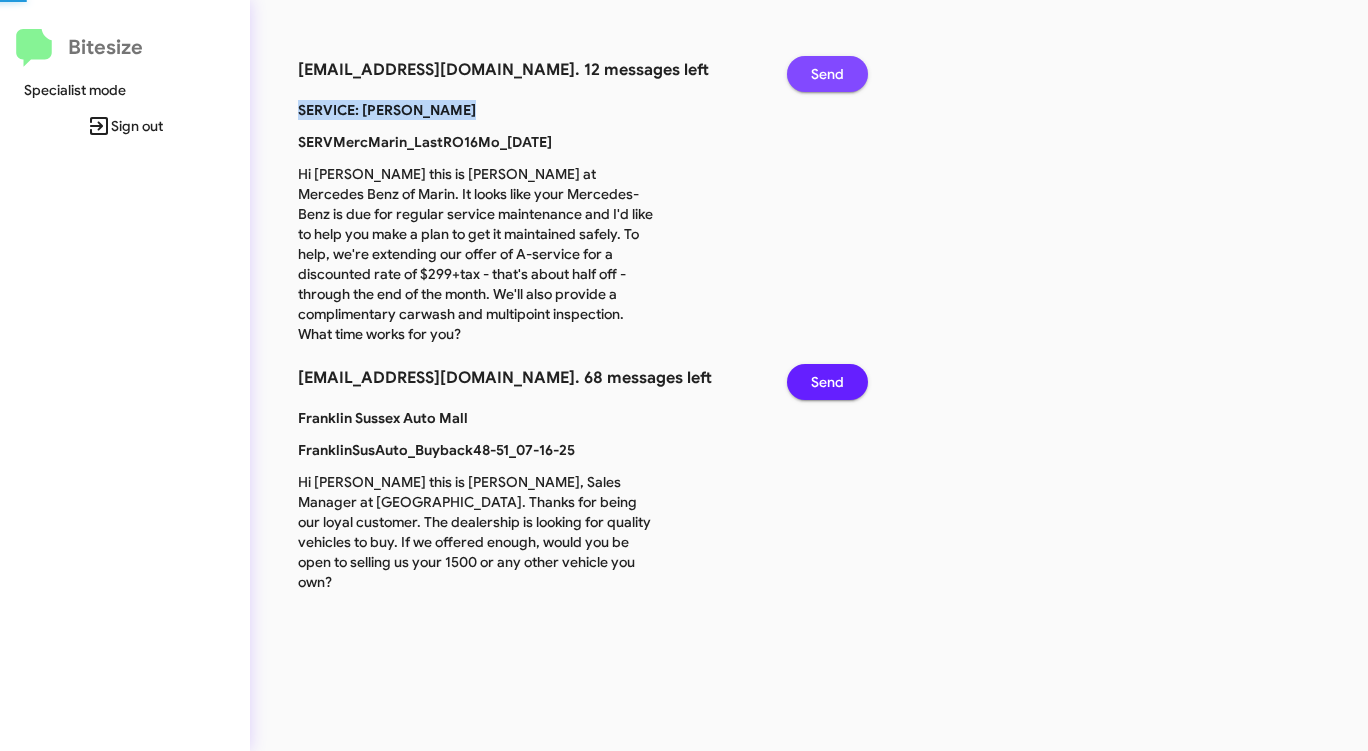 click on "Send" 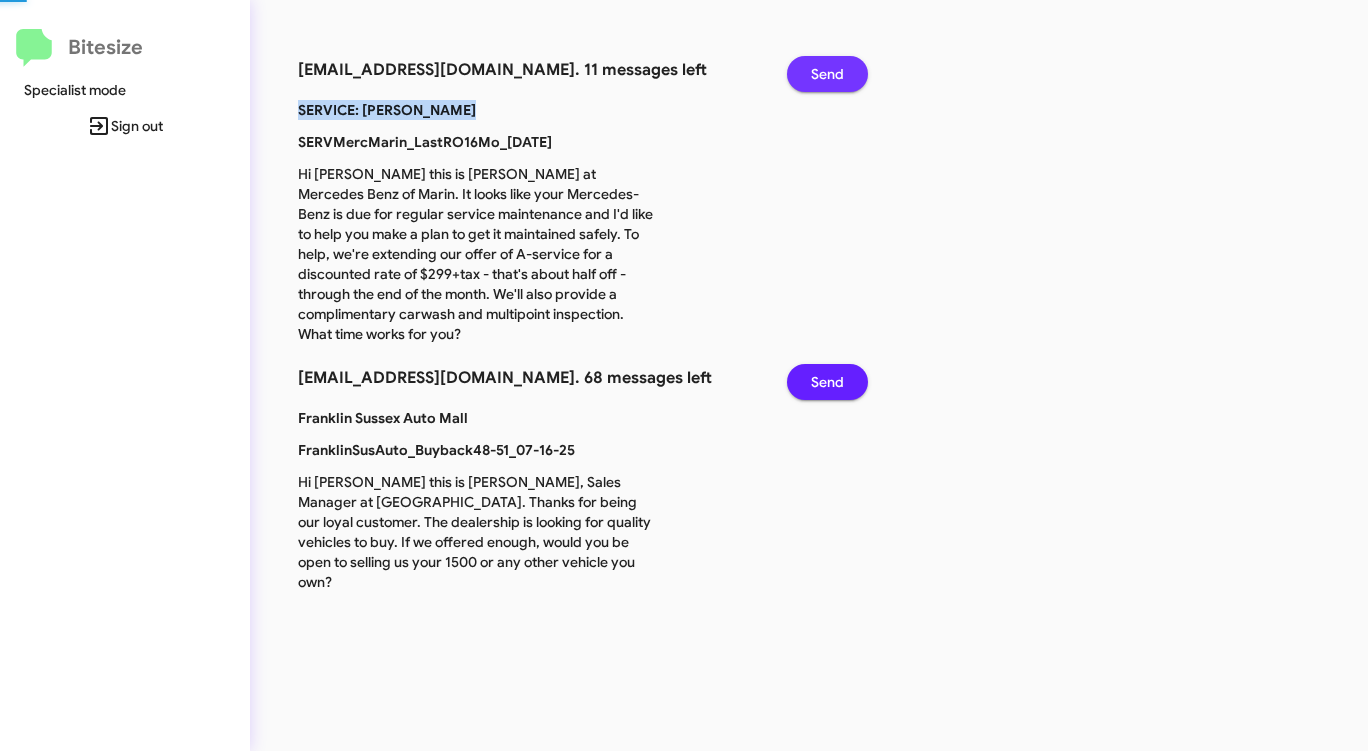 click on "Send" 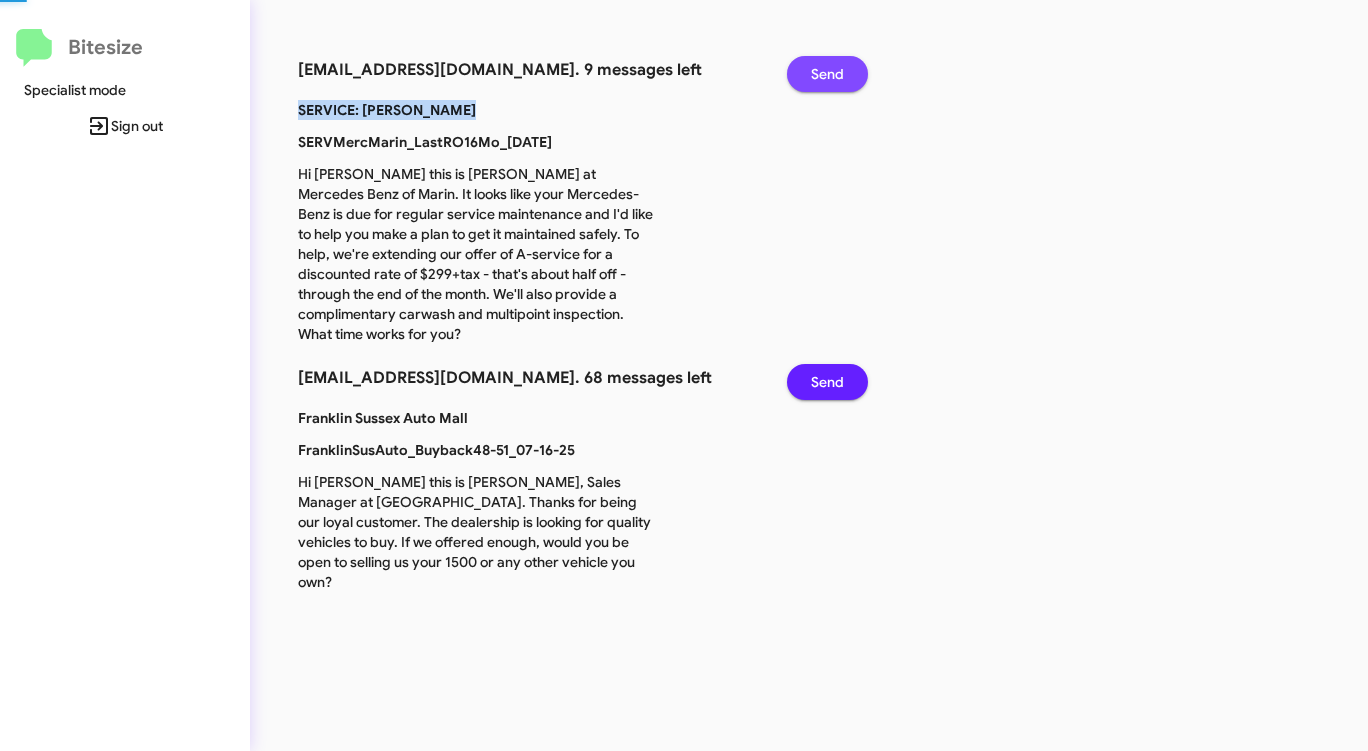 click on "Send" 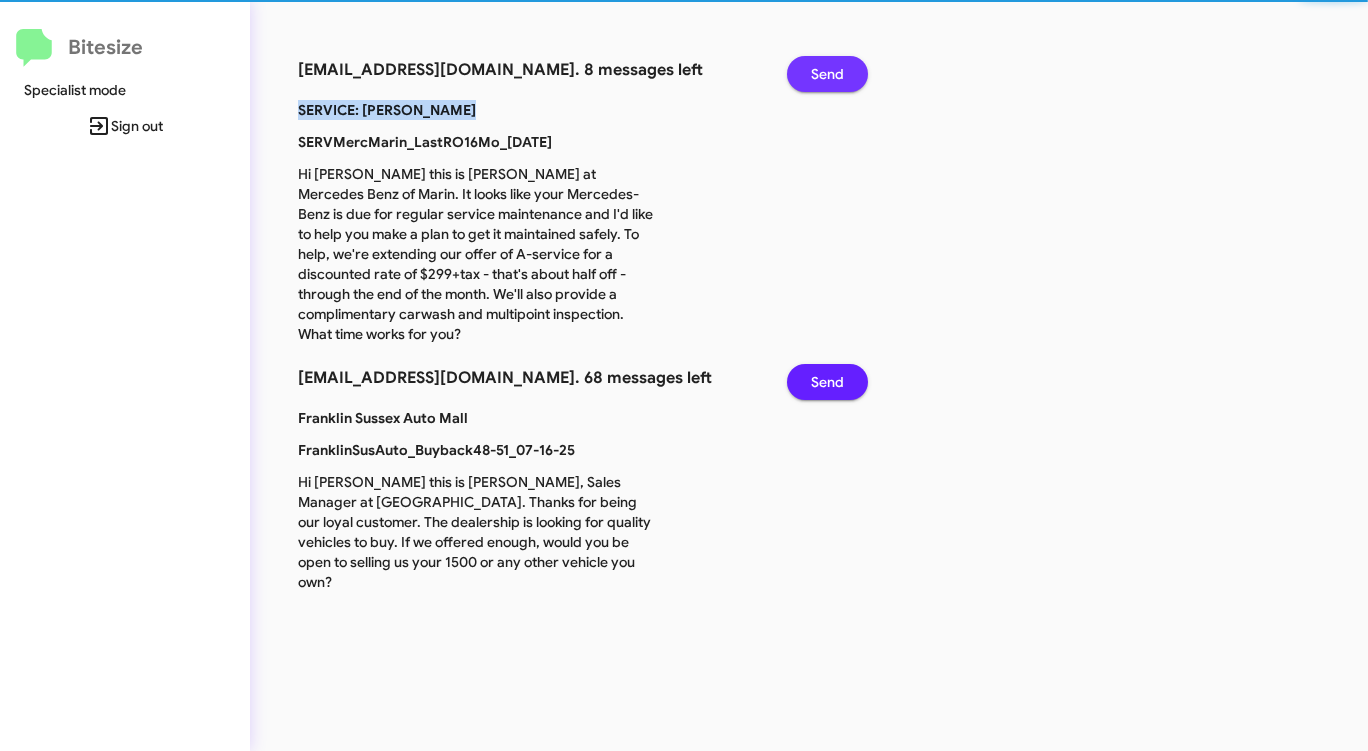 click on "Send" 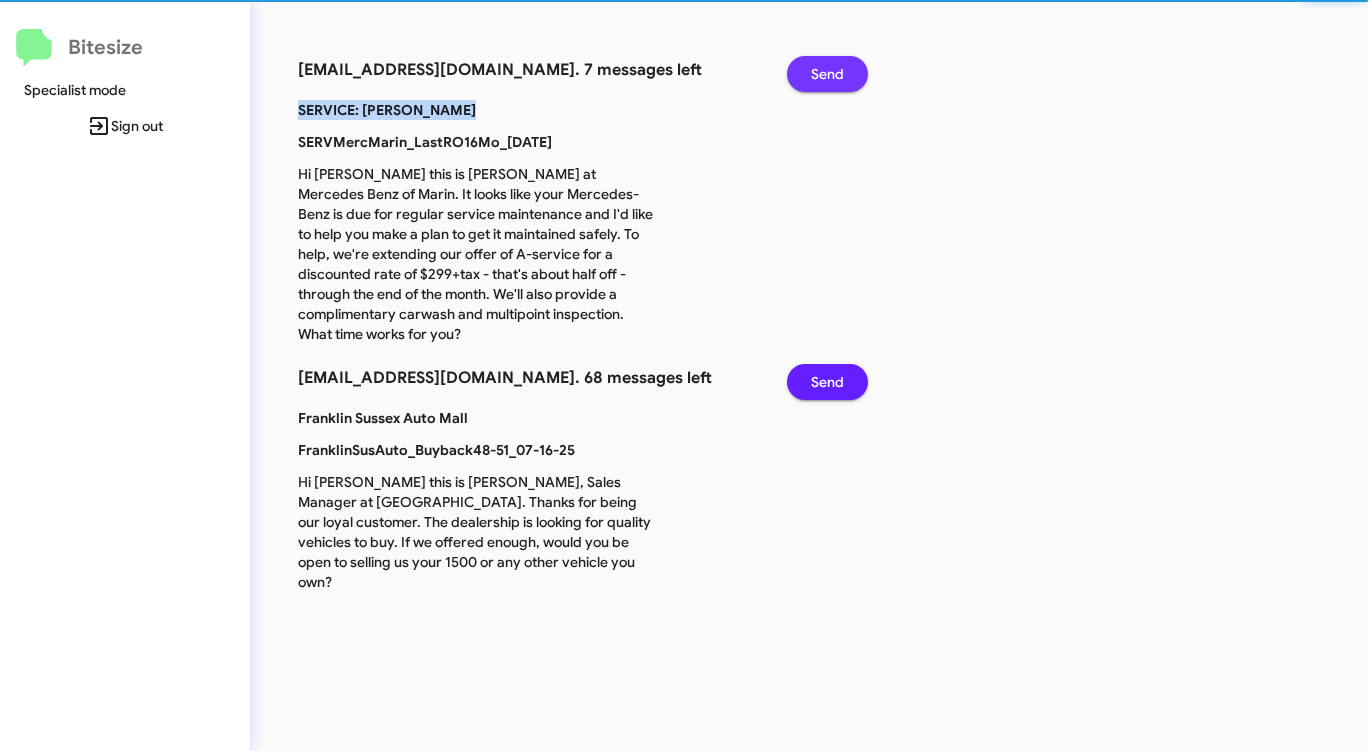 click on "Send" 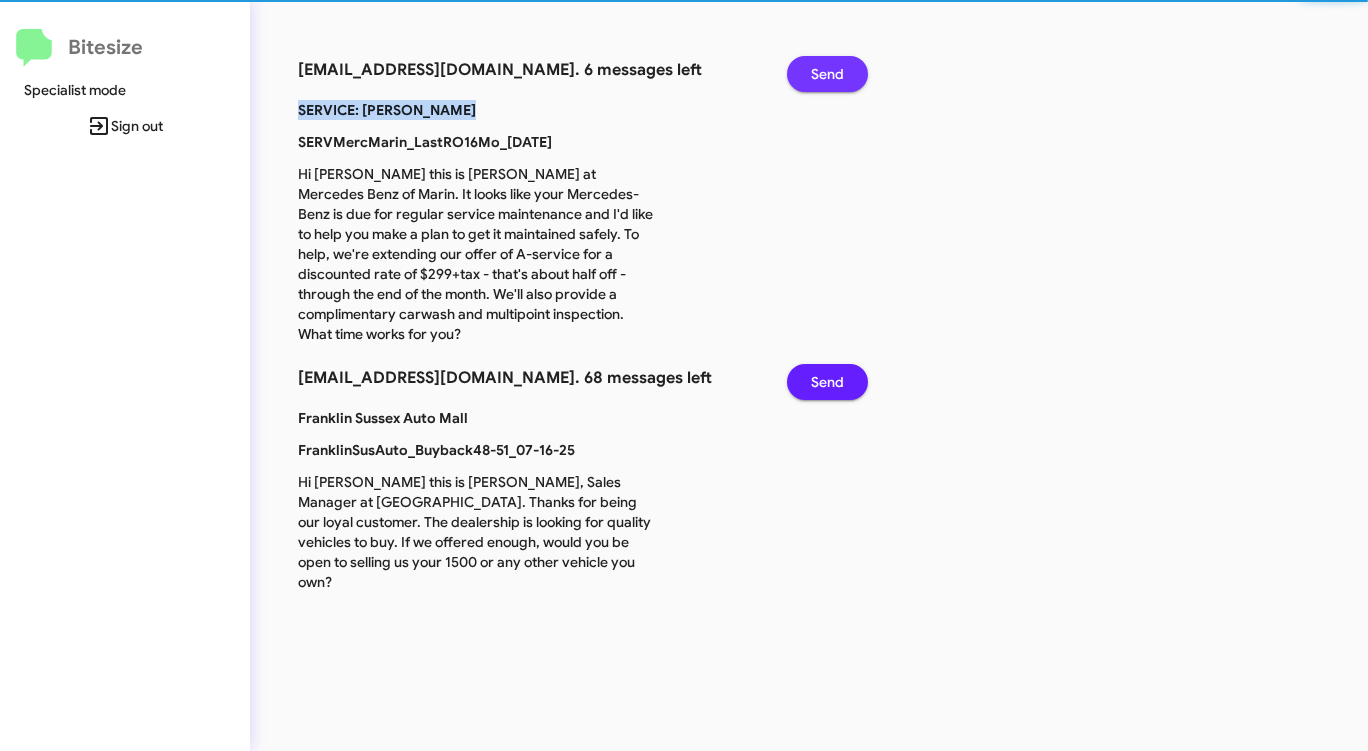 click on "Send" 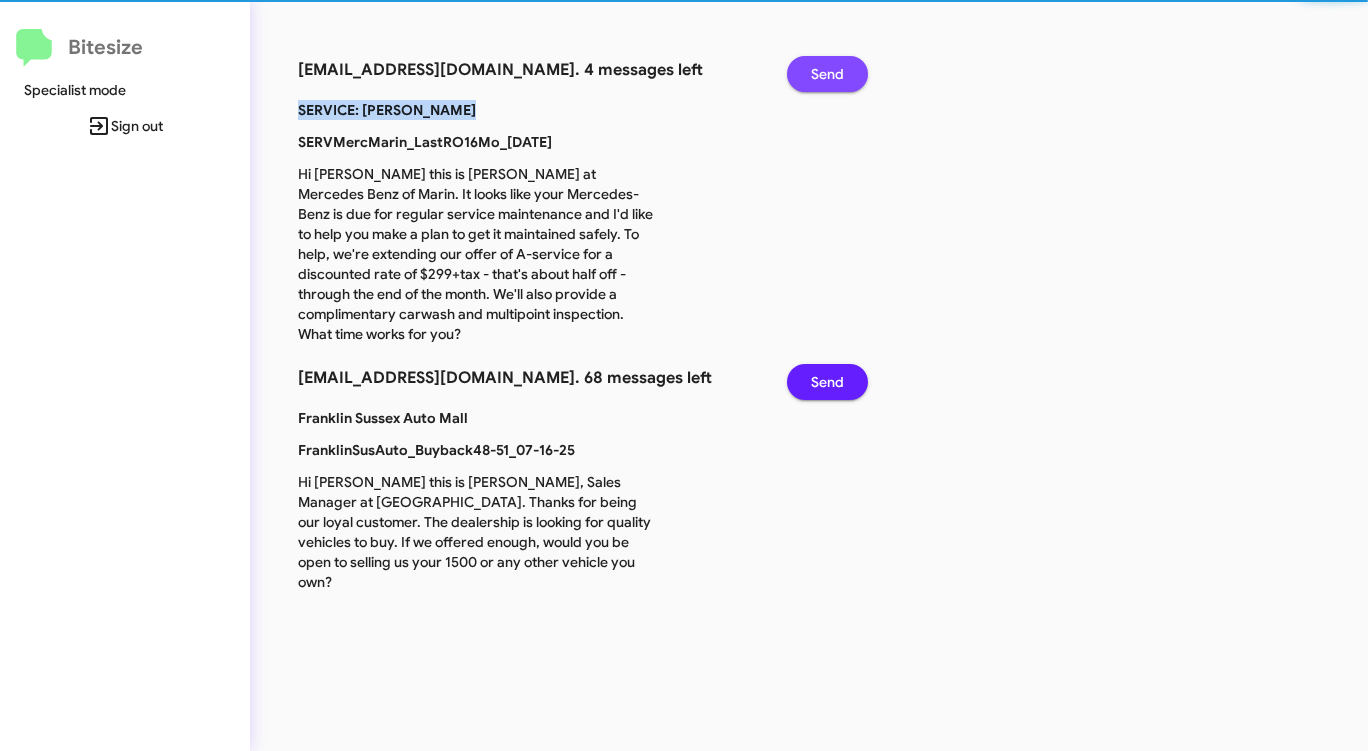 click on "Send" 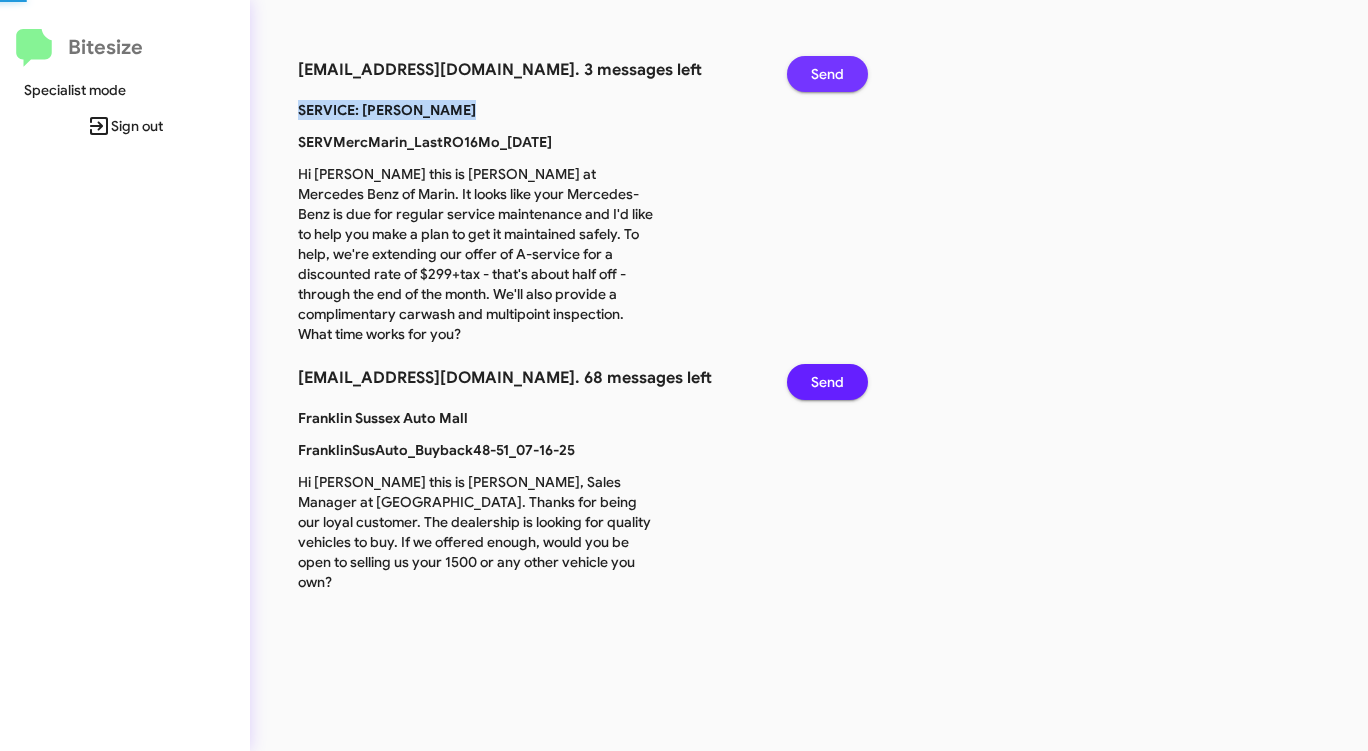 click on "Send" 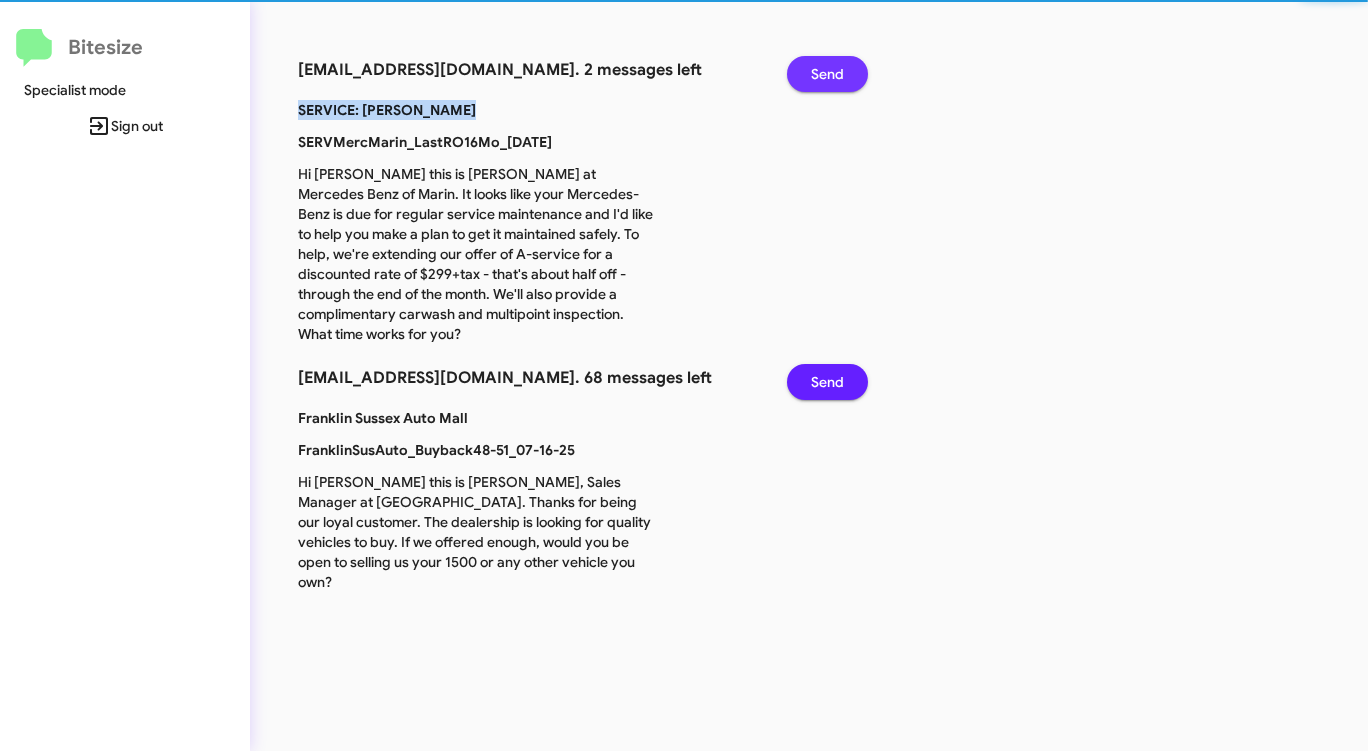 click on "Send" 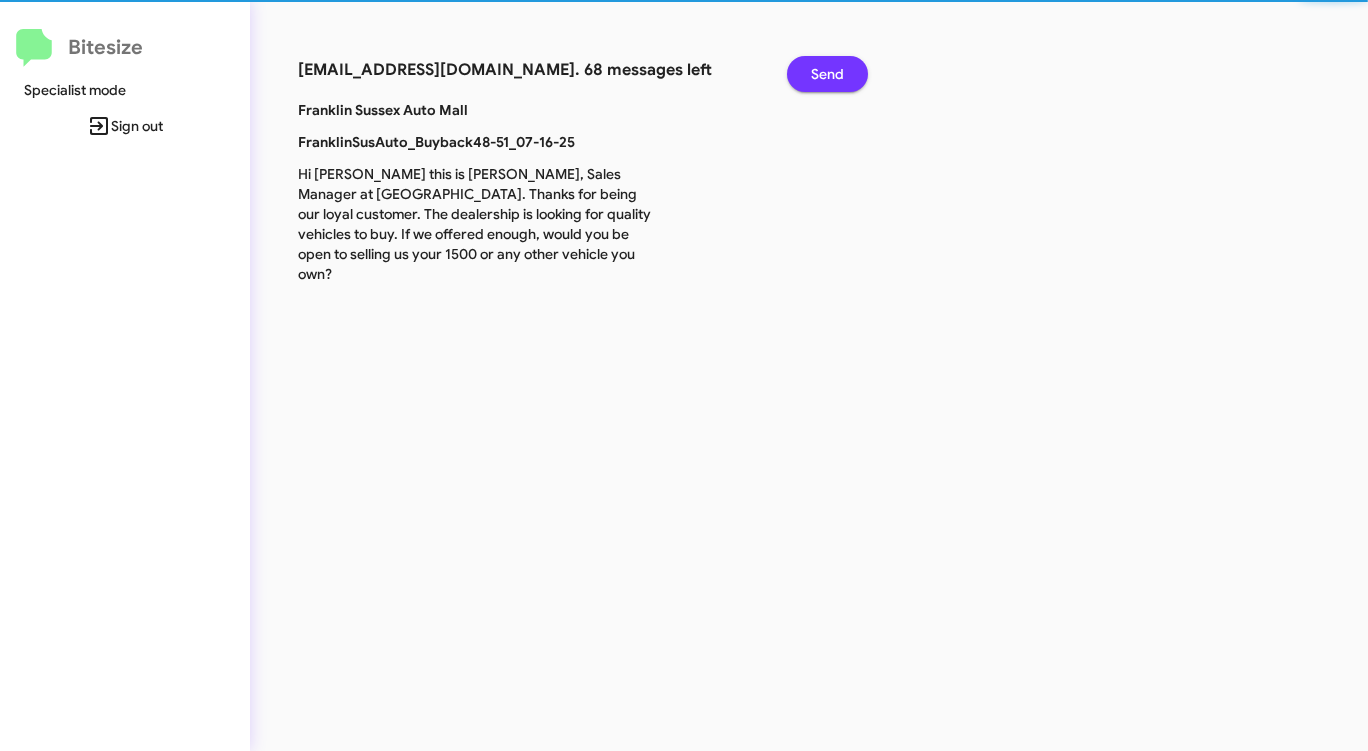 click on "Send" 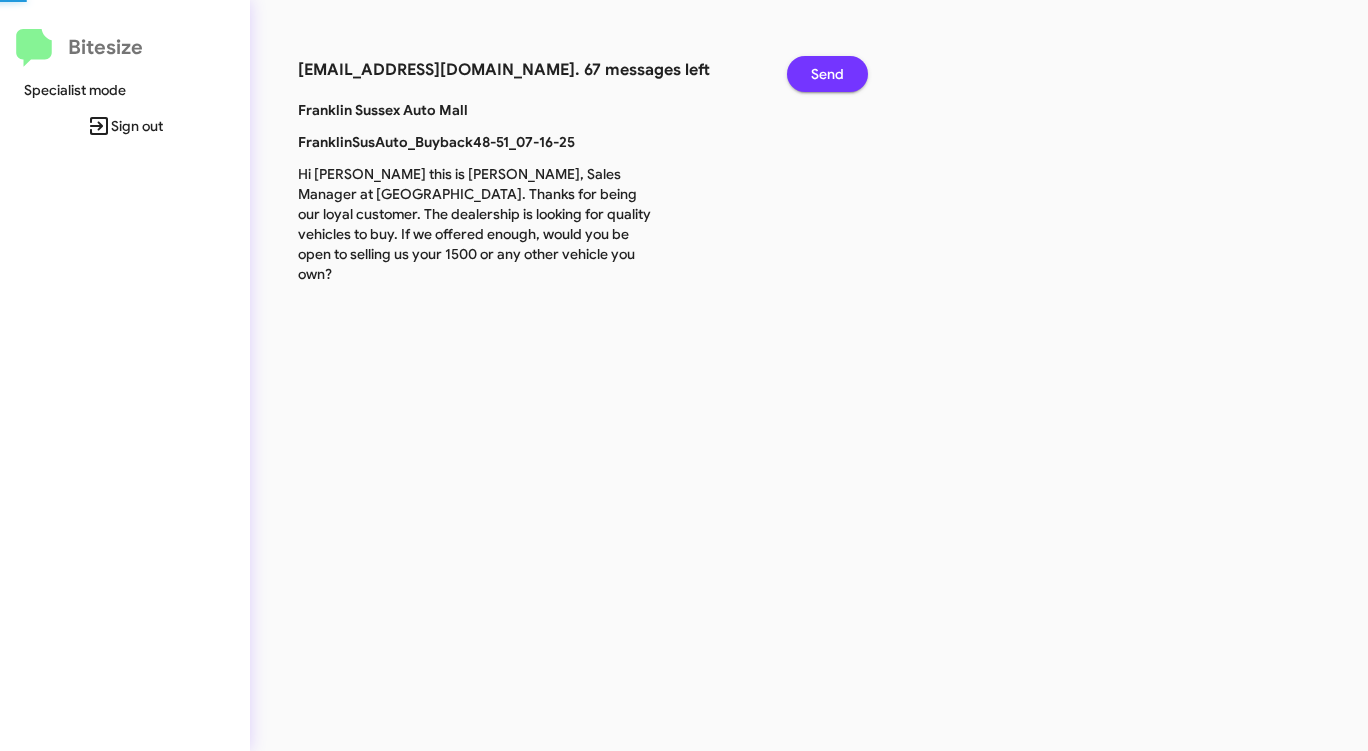 click on "Send" 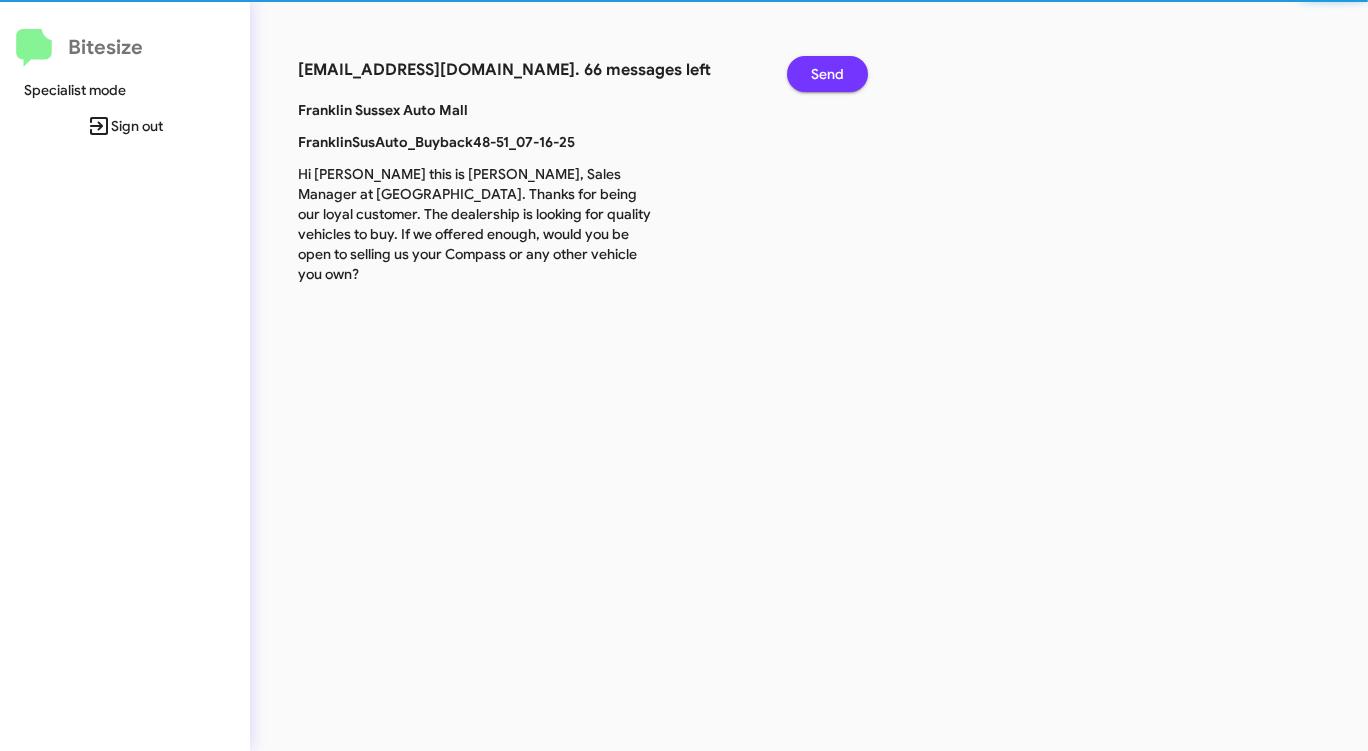 click on "Send" 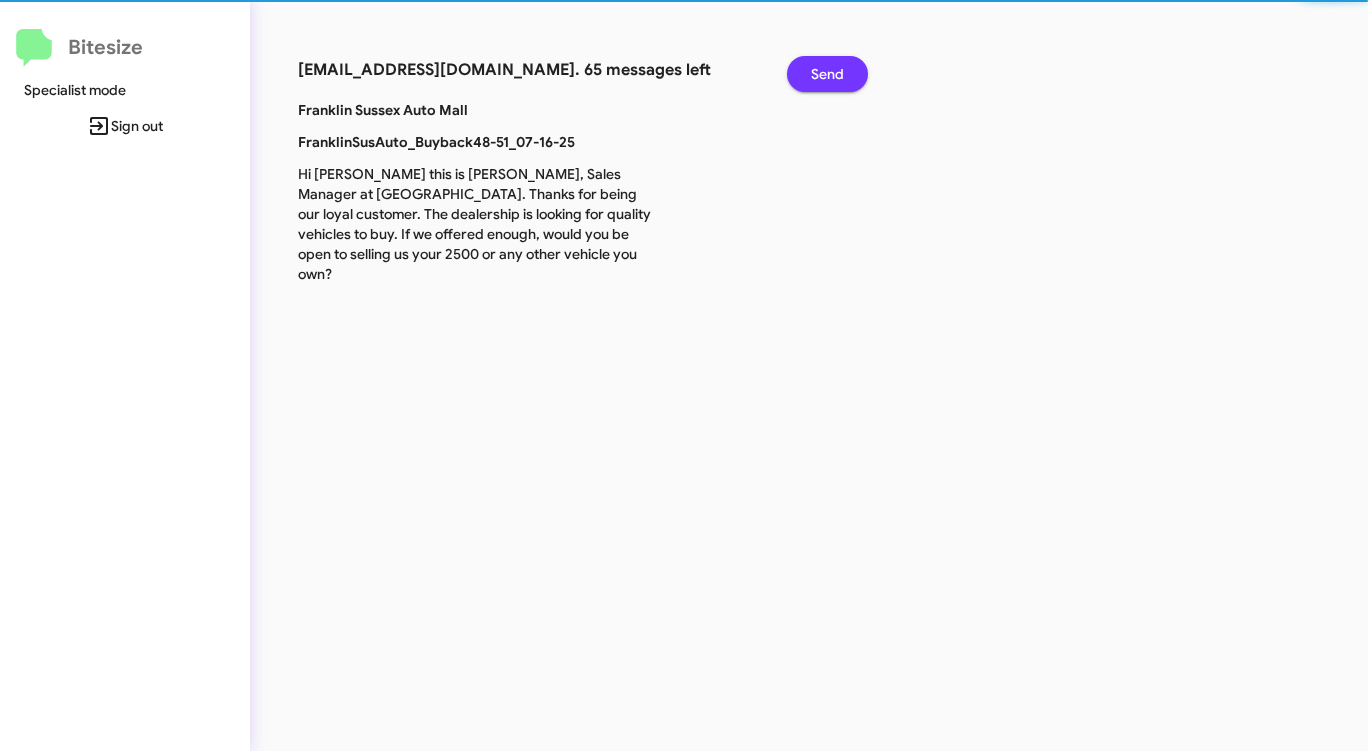 click on "Send" 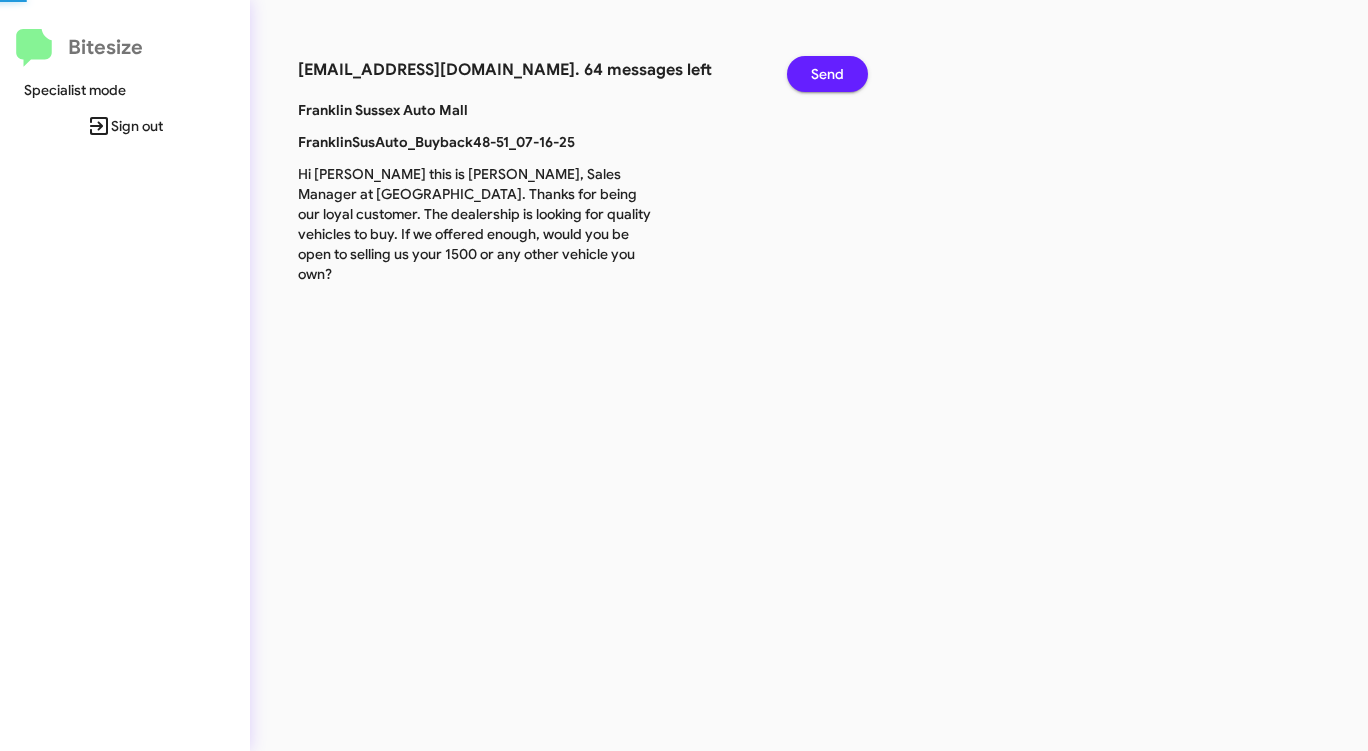 click on "Send" 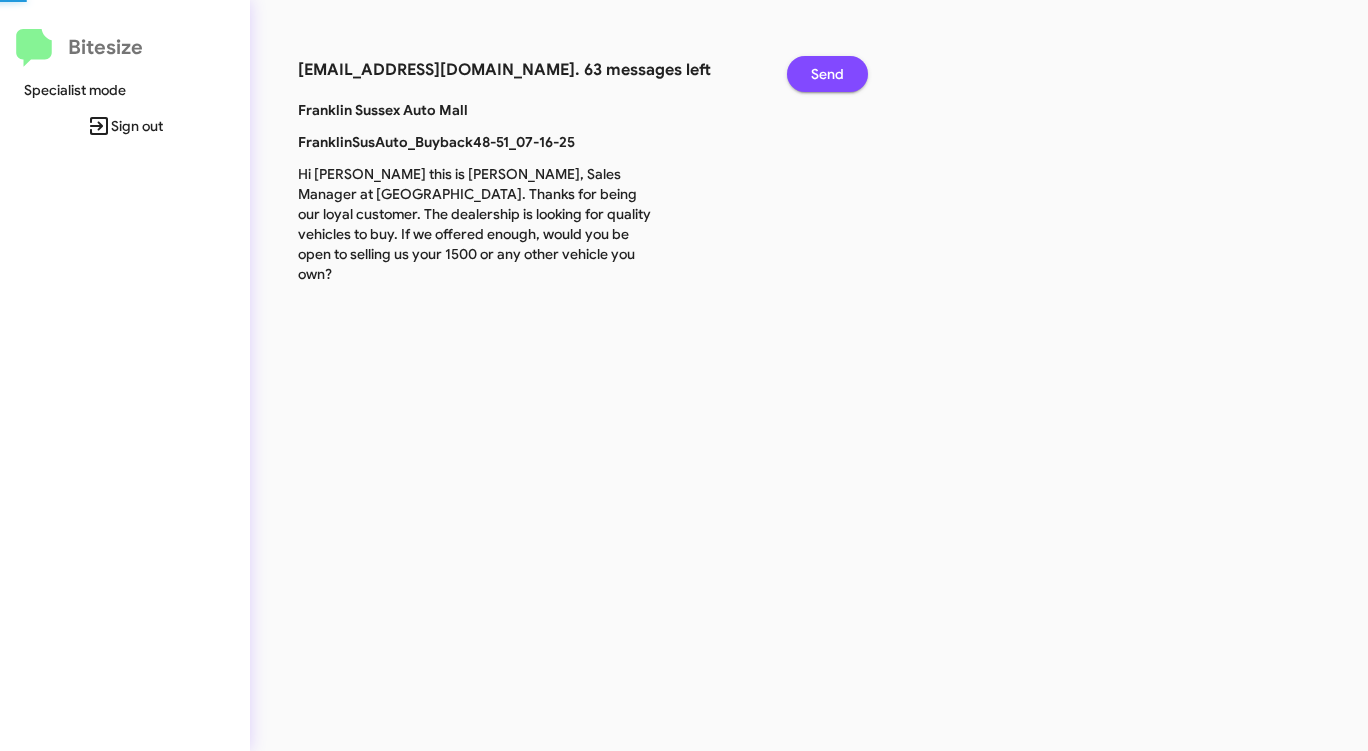 click on "Send" 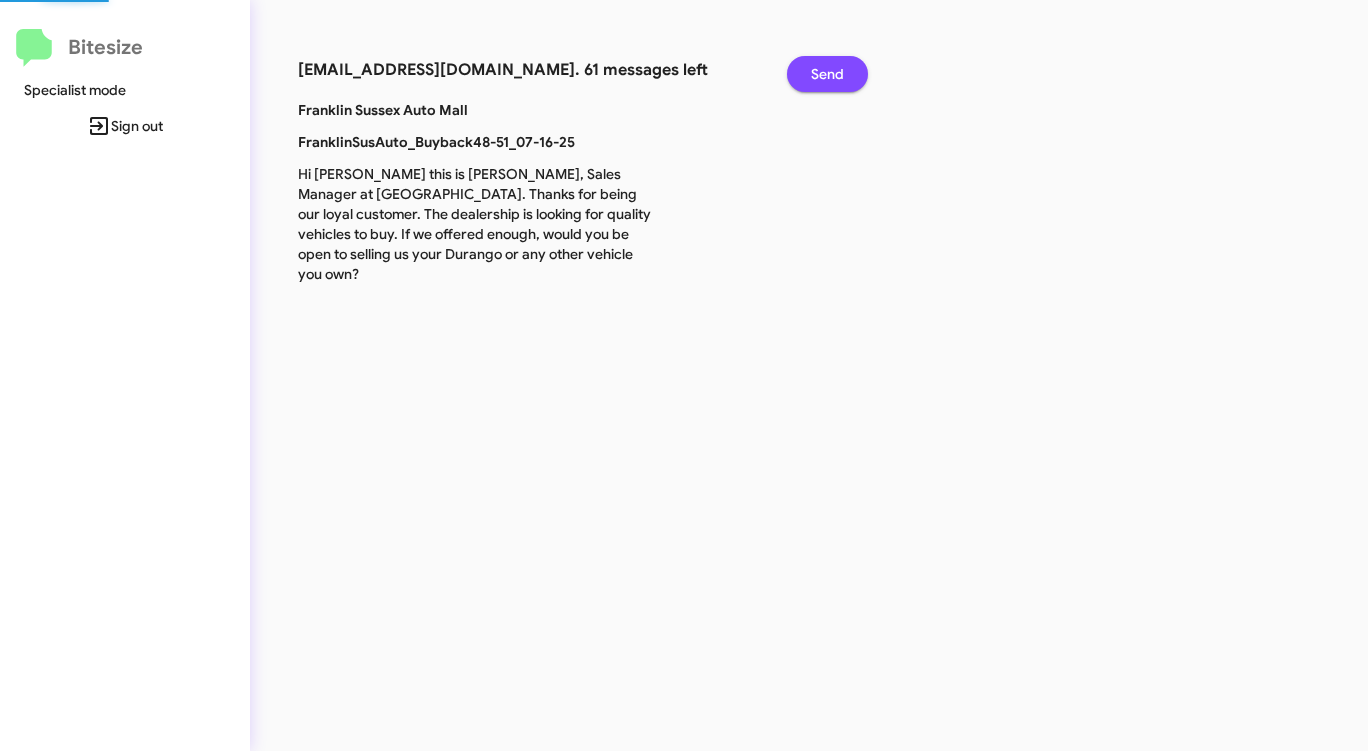 click on "Send" 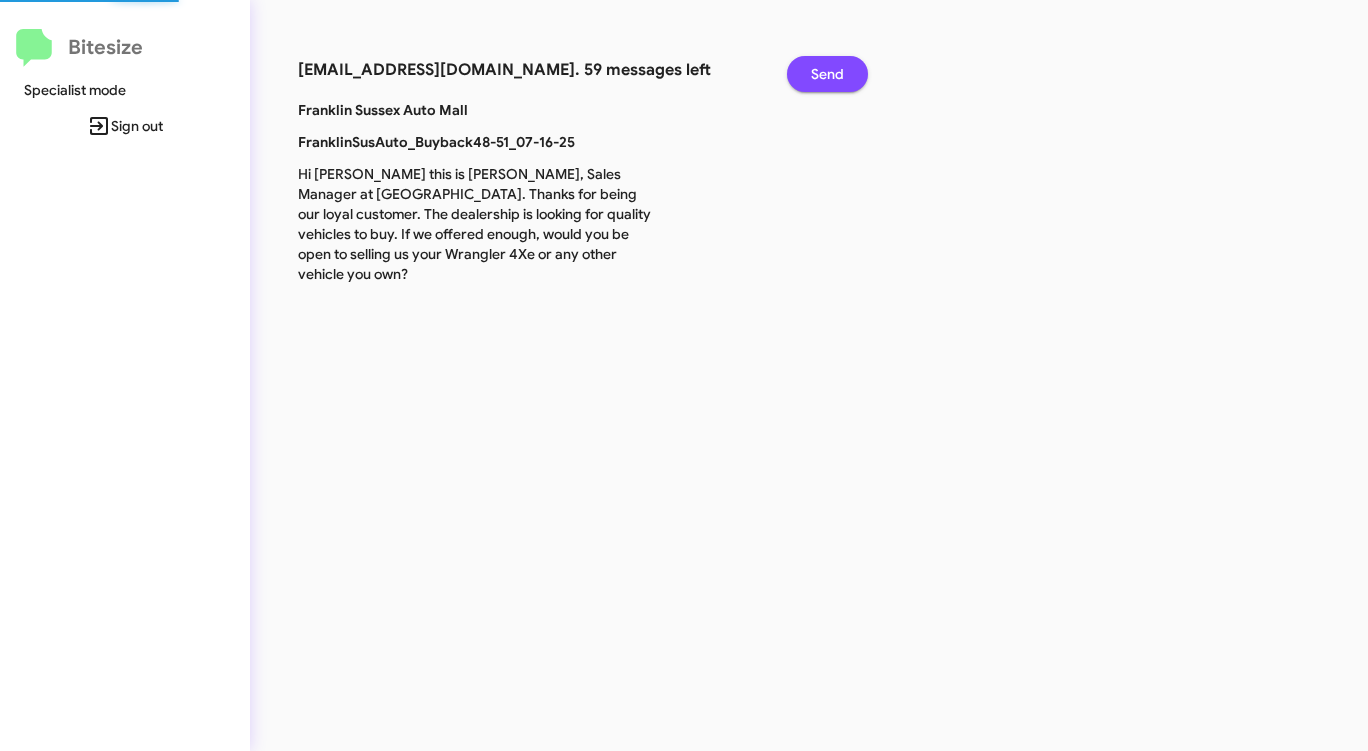 click on "Send" 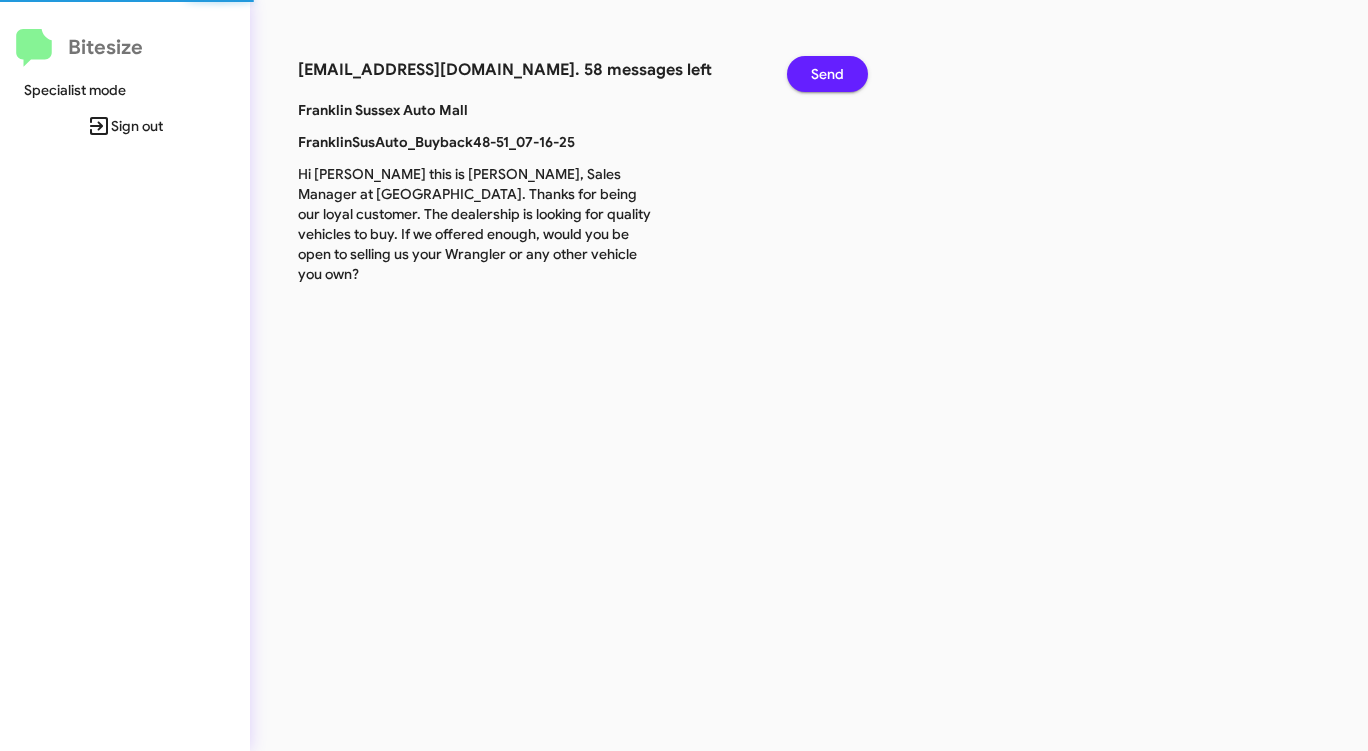 click on "Send" 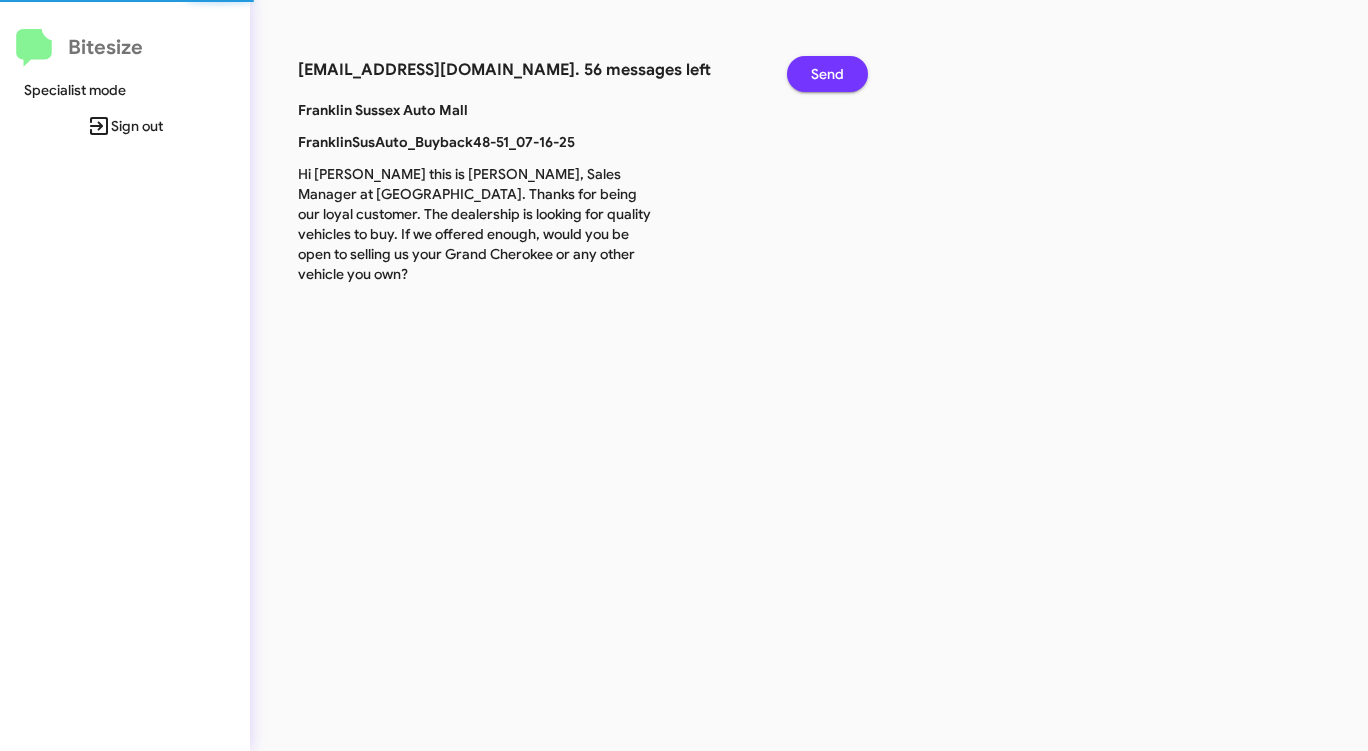 click on "Send" 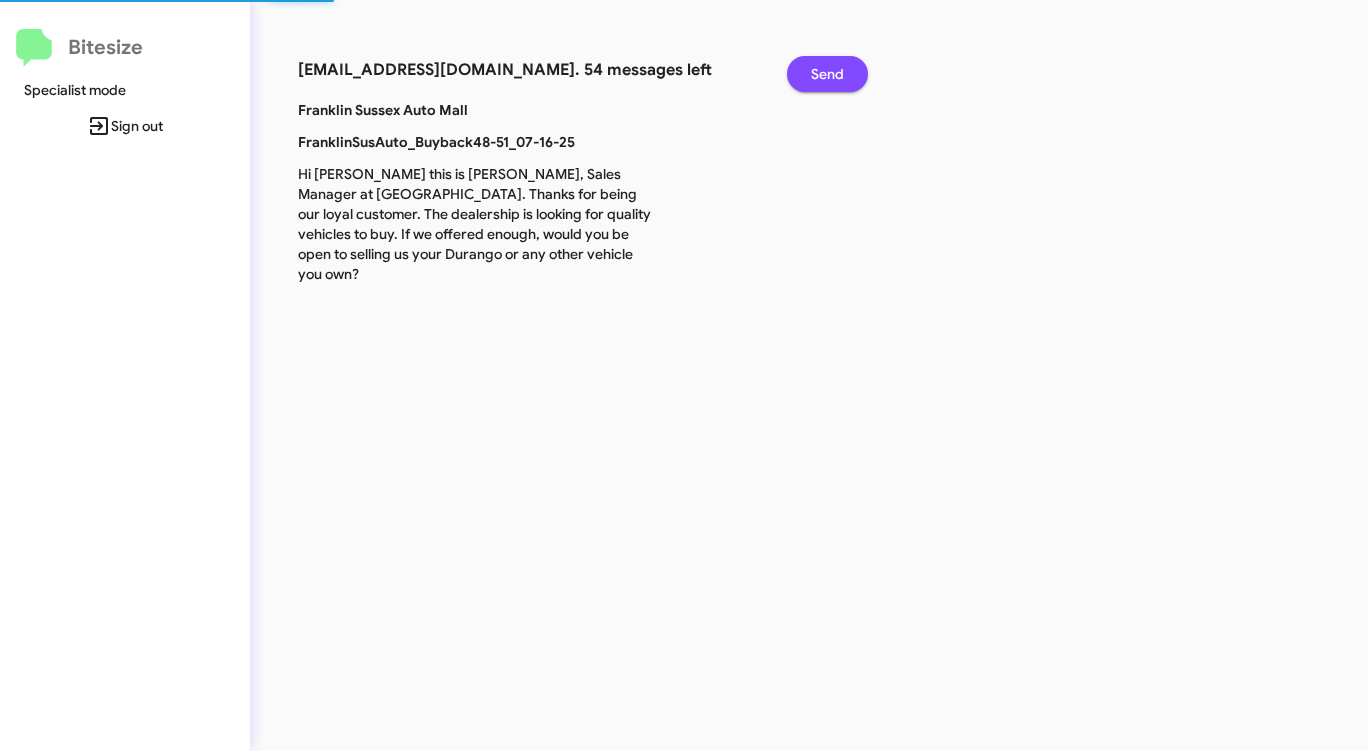 click on "Send" 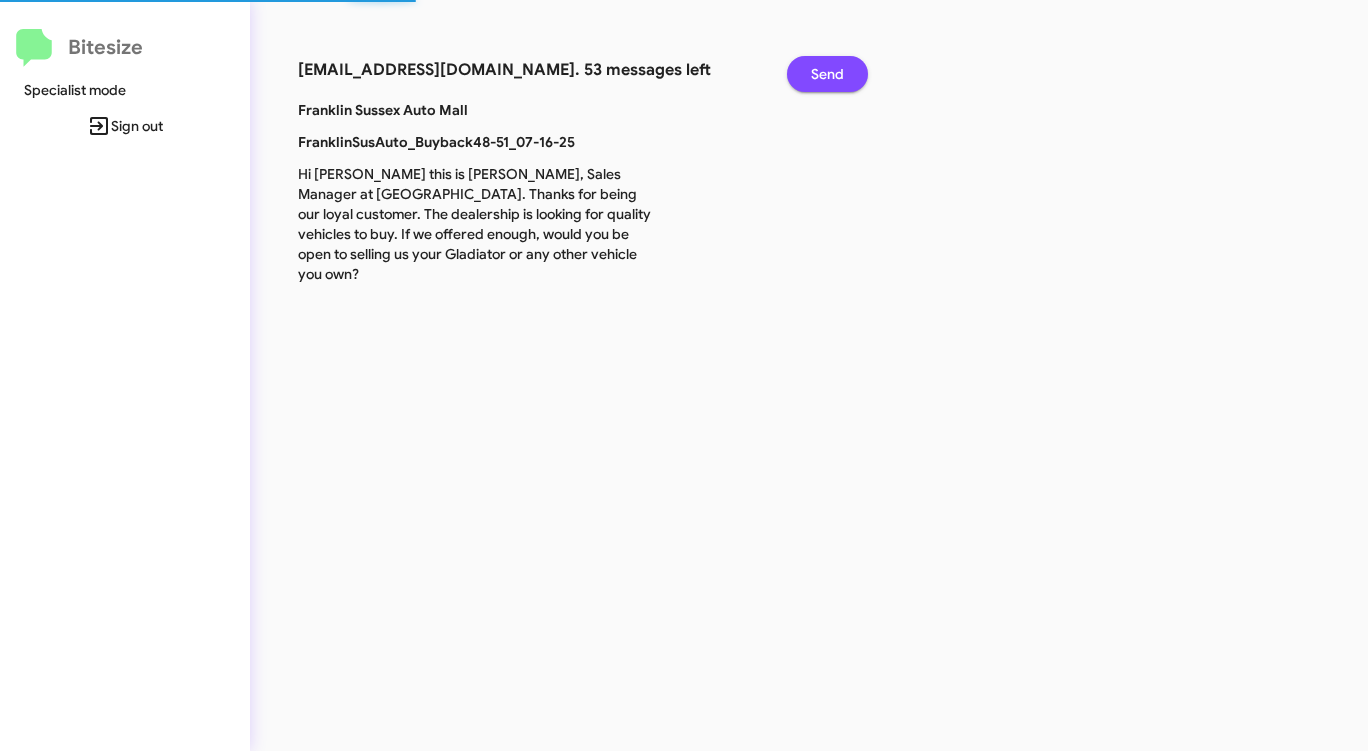 click on "Send" 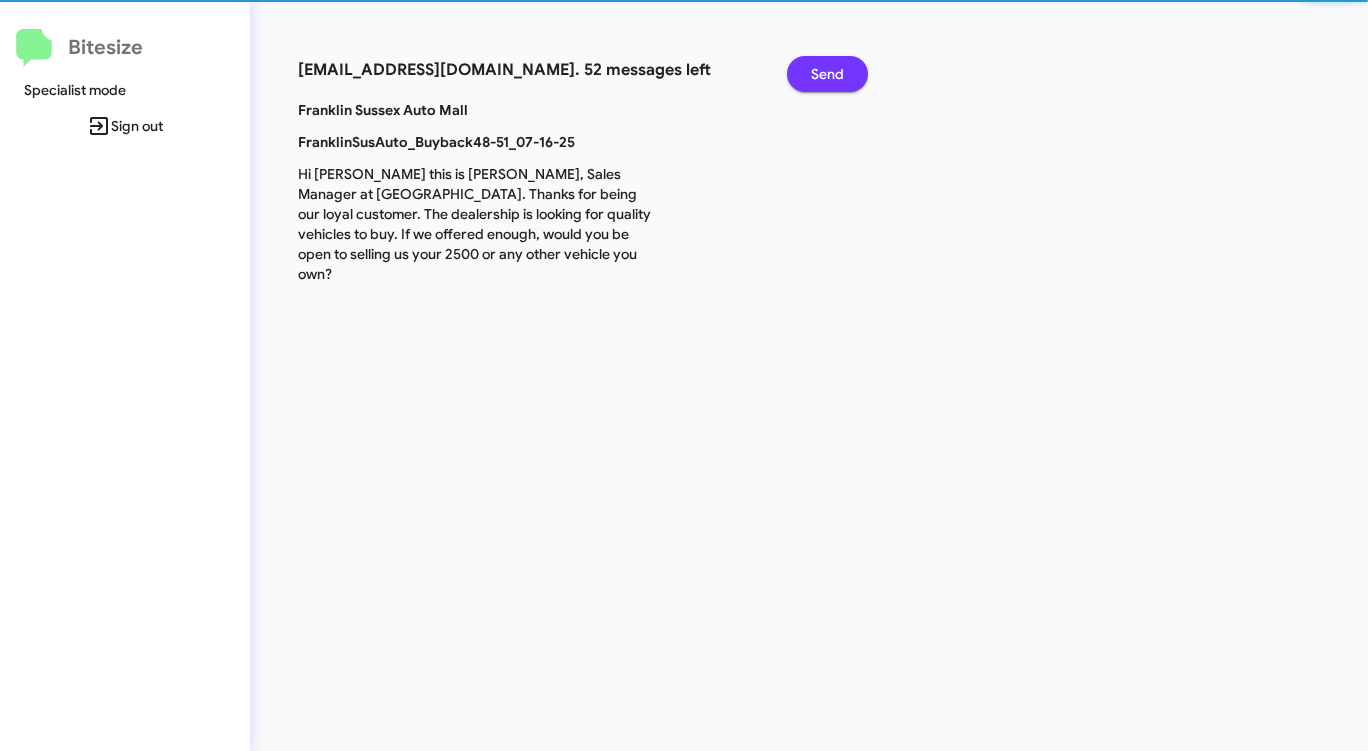 click on "Send" 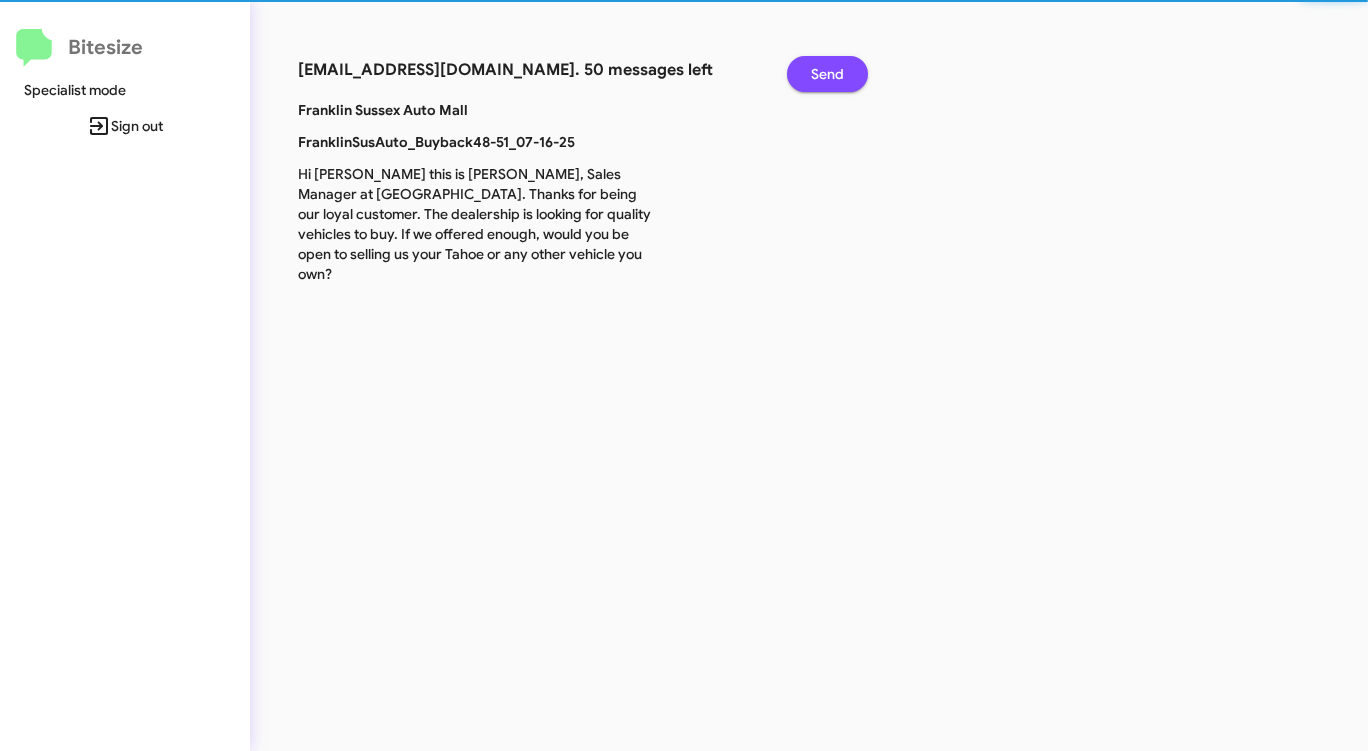 click on "Send" 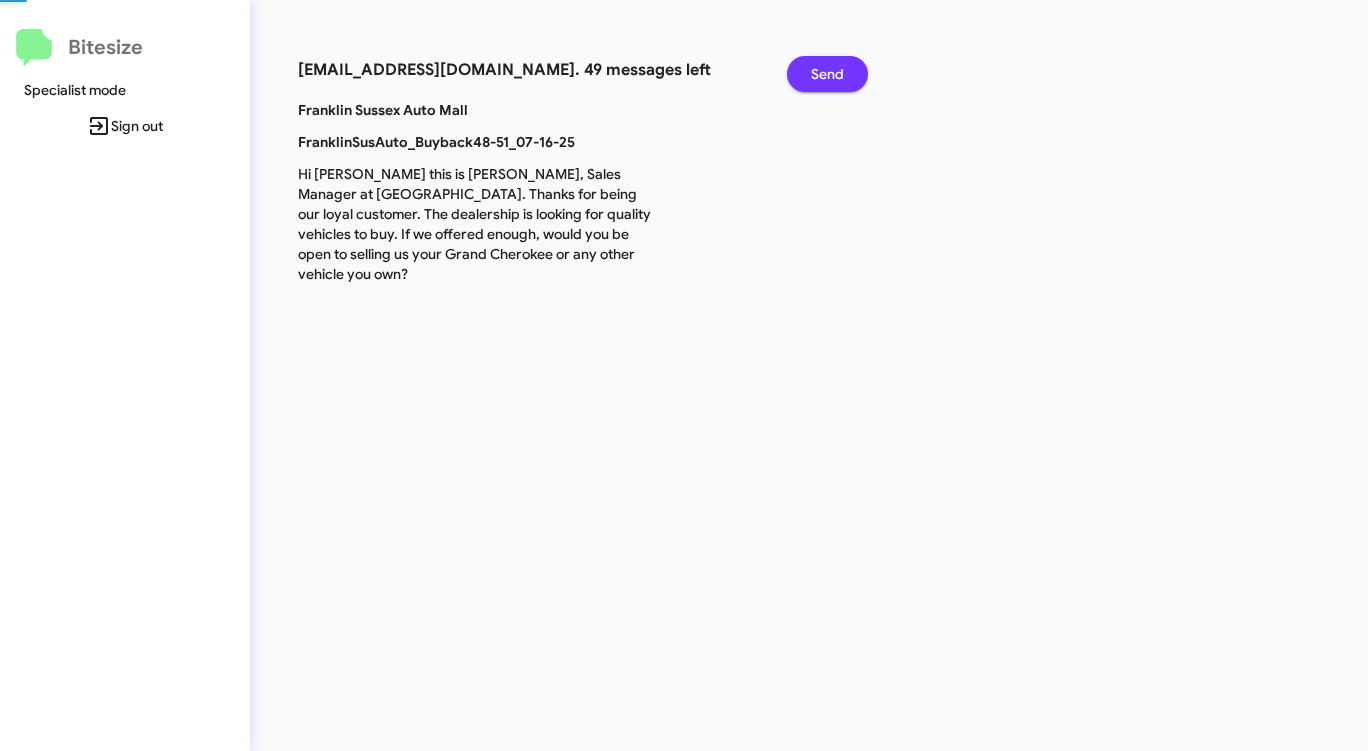 click on "Send" 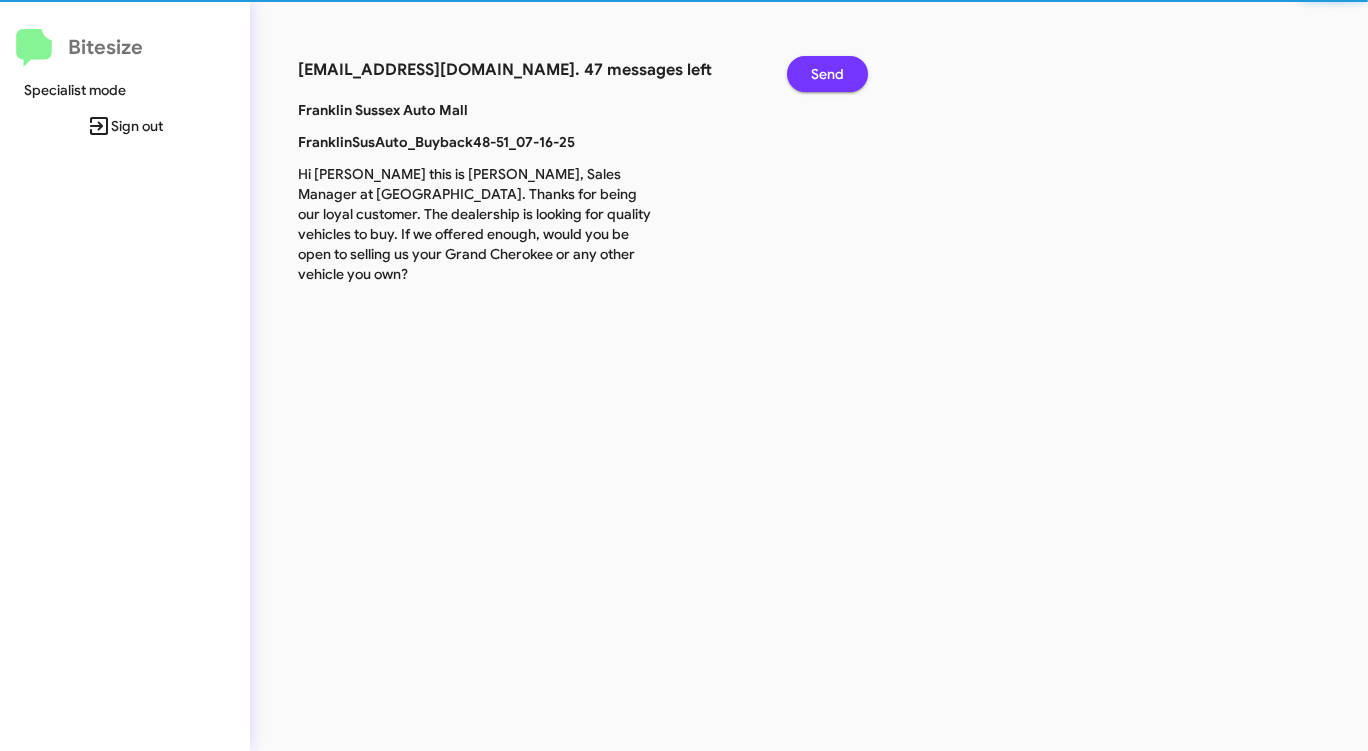 click on "Send" 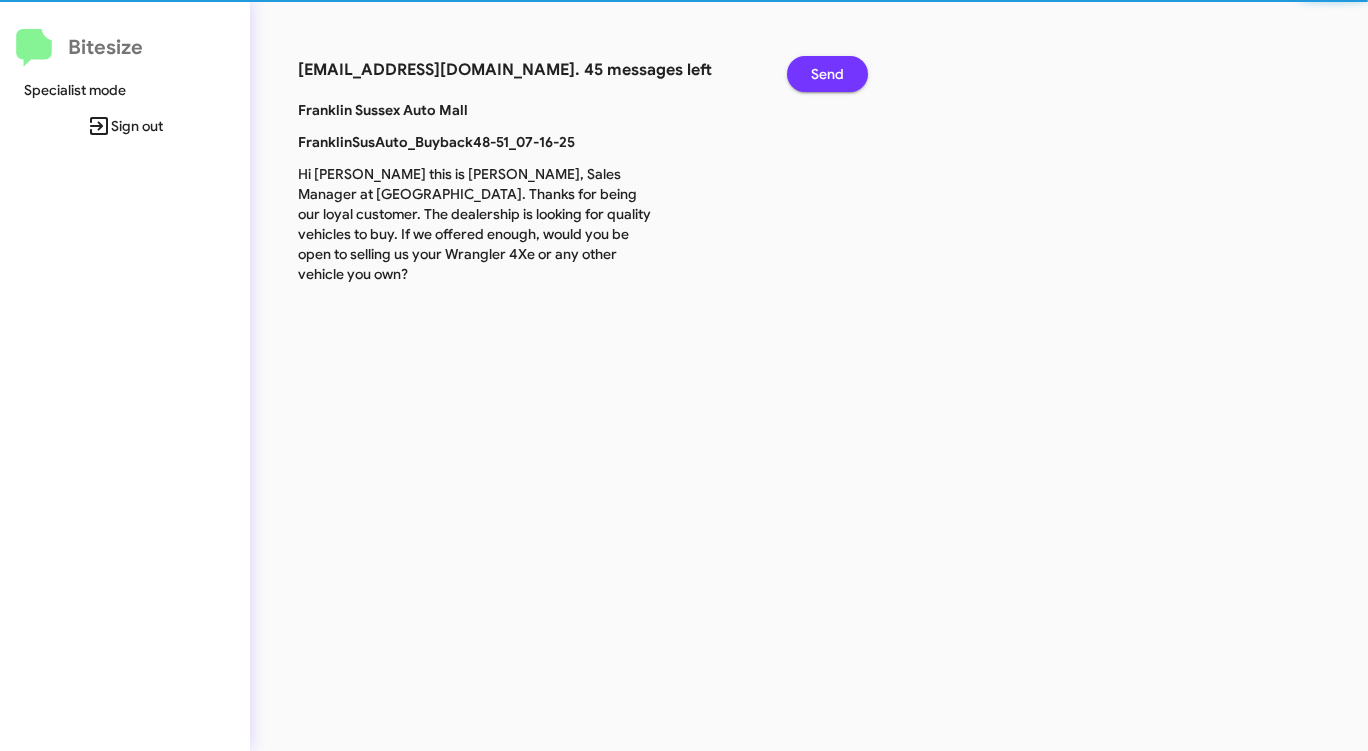 click on "Send" 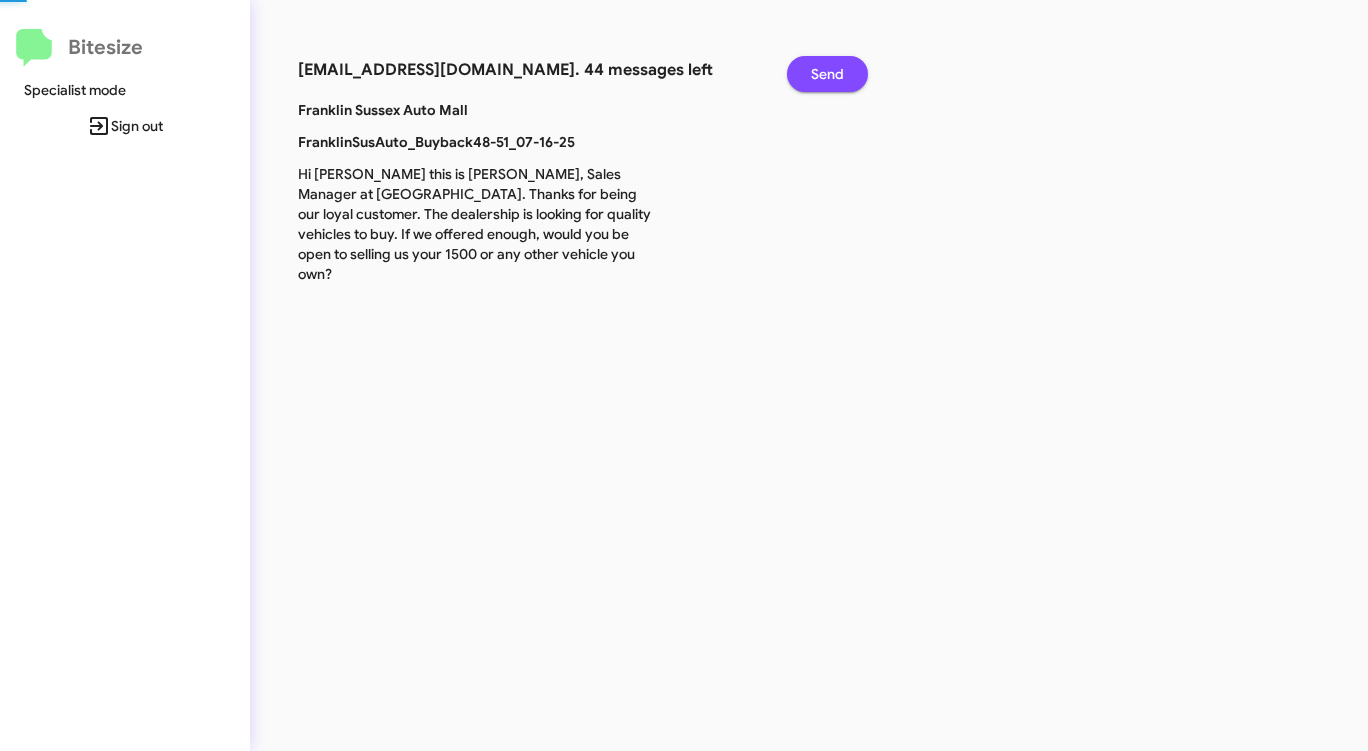 click on "Send" 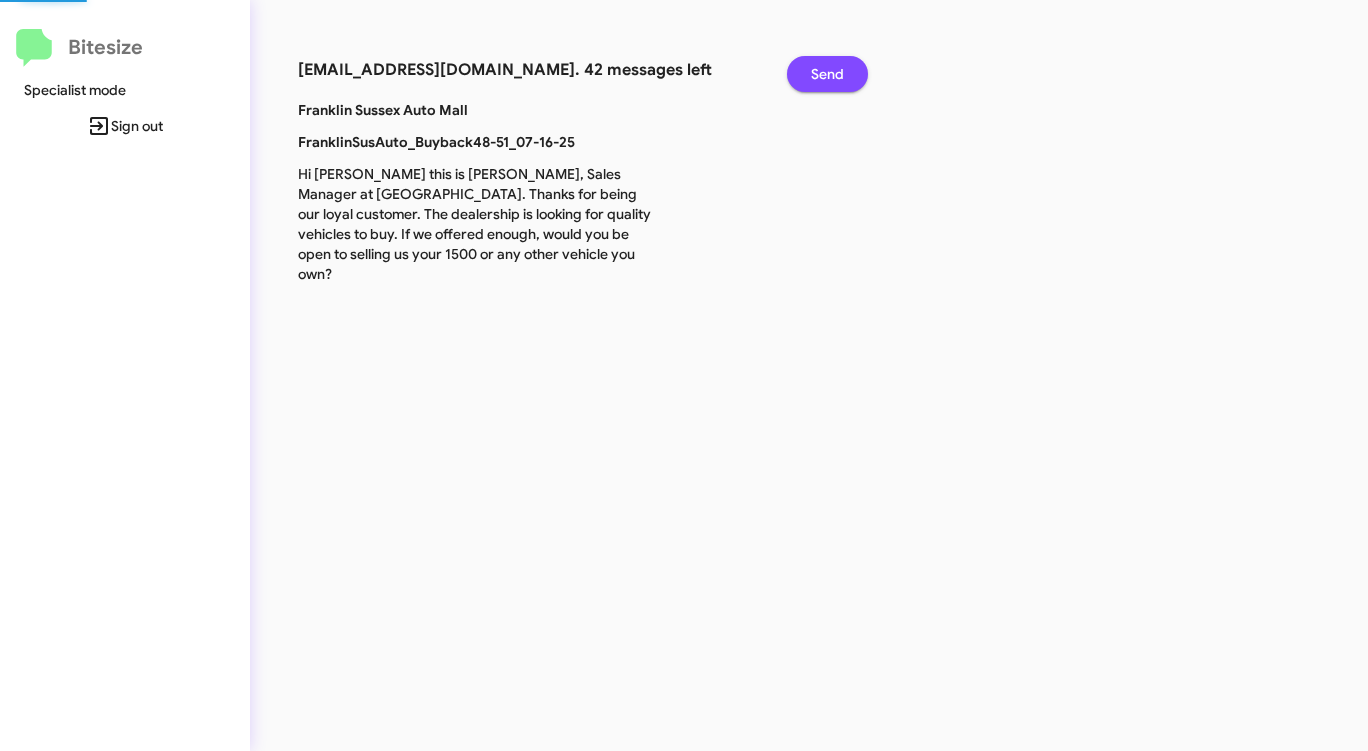 click on "Send" 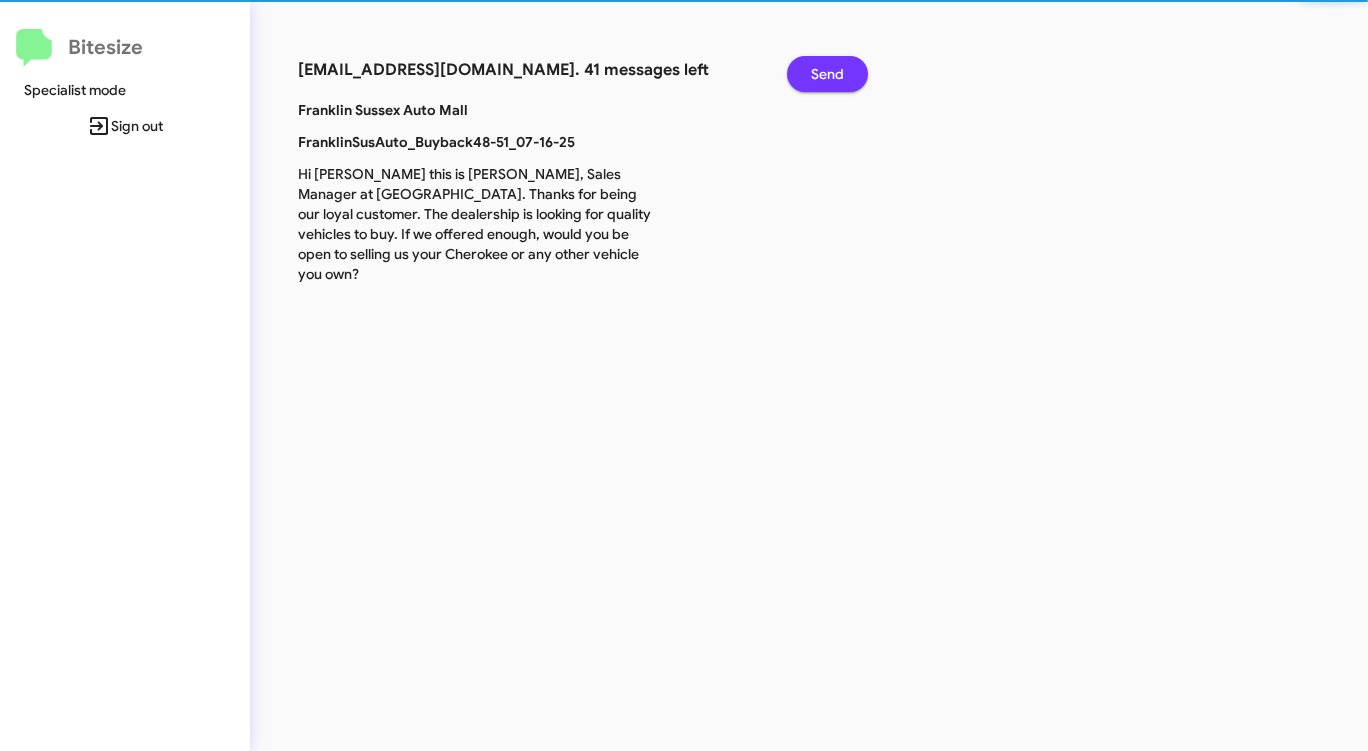 click on "Send" 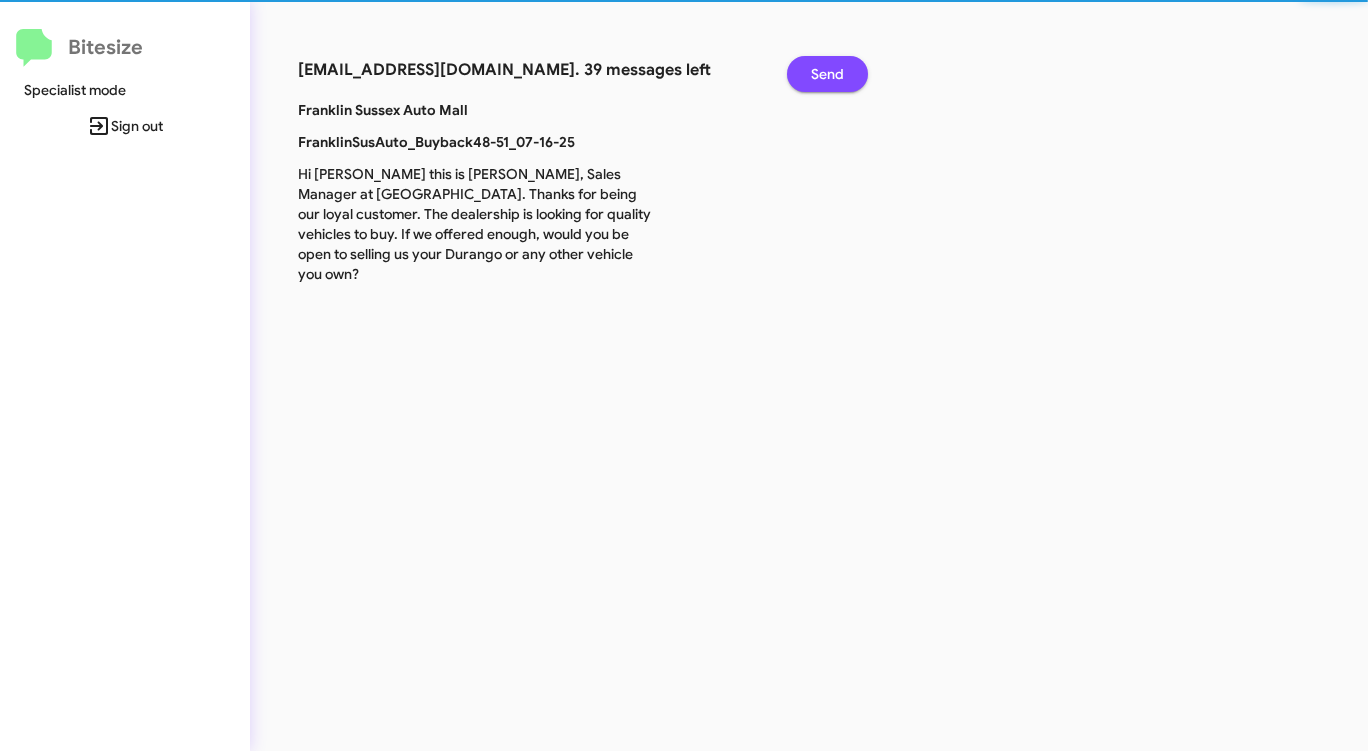 click on "Send" 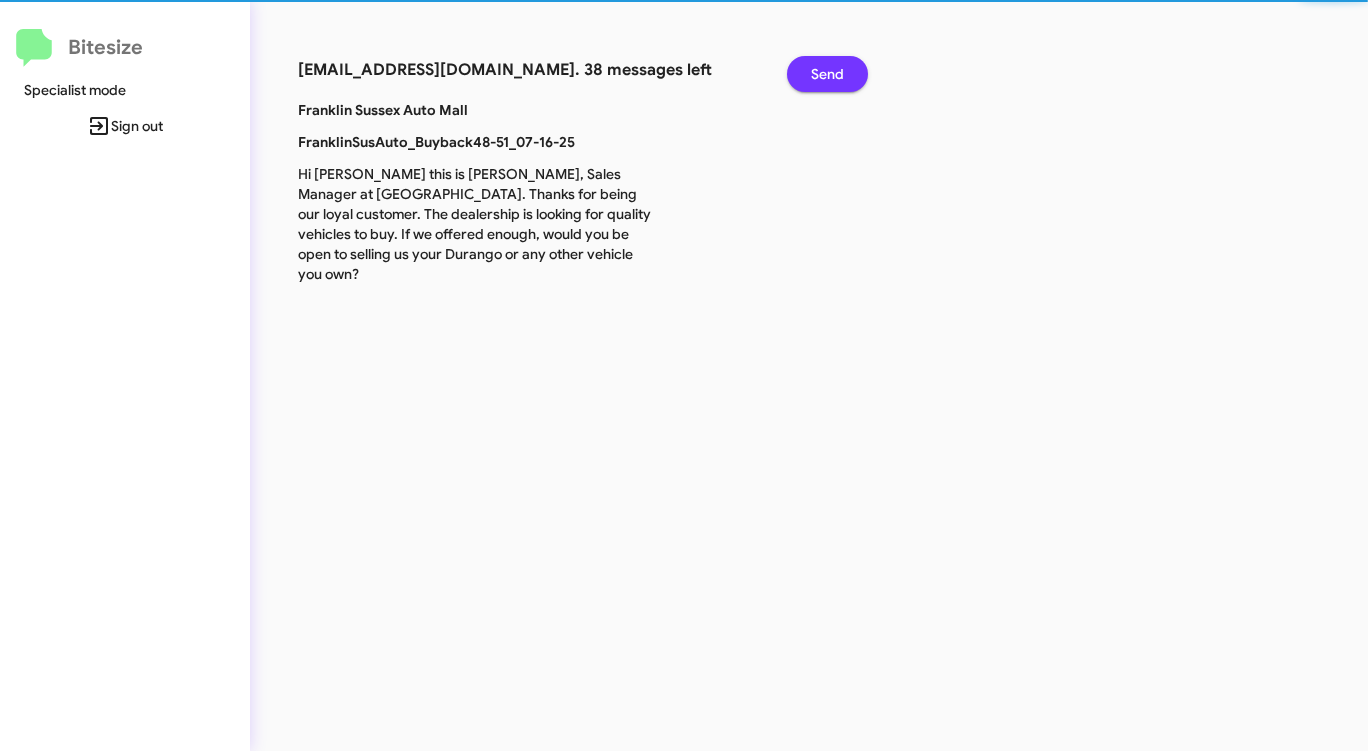 click on "Send" 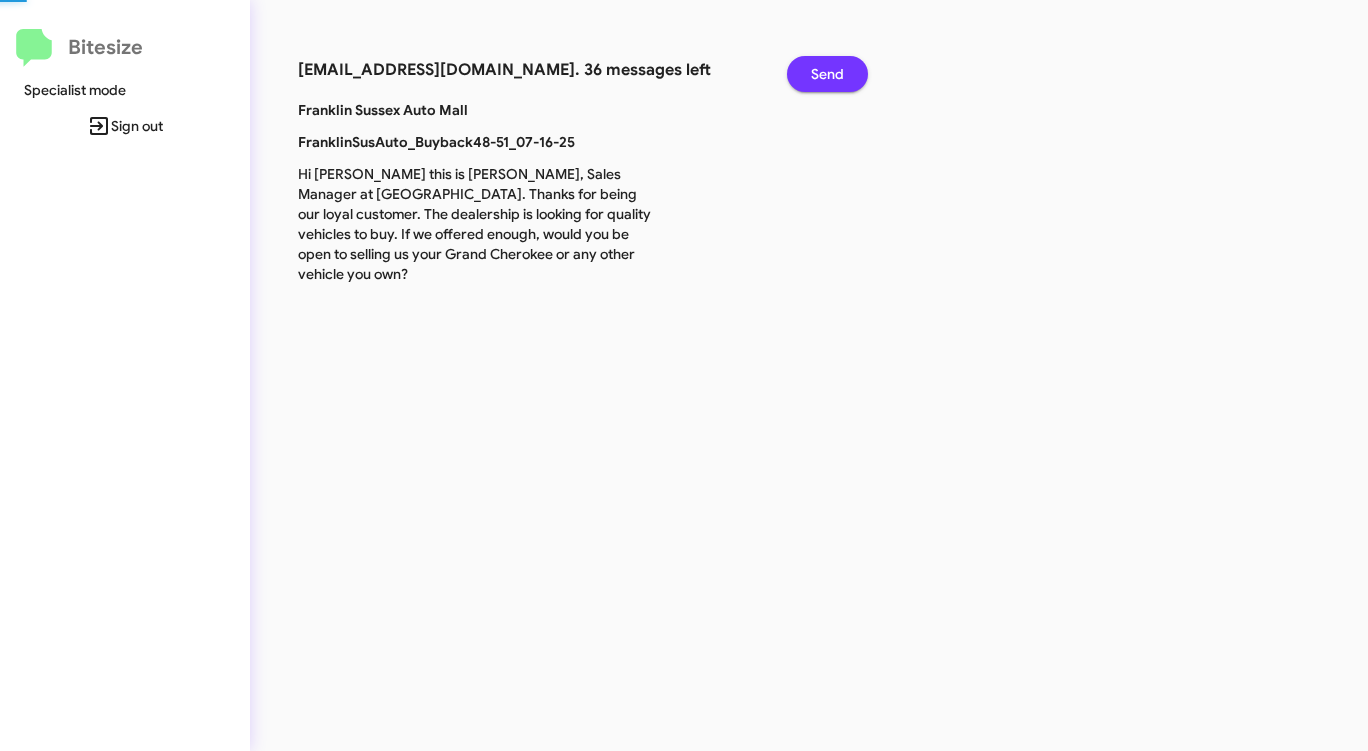 click on "Send" 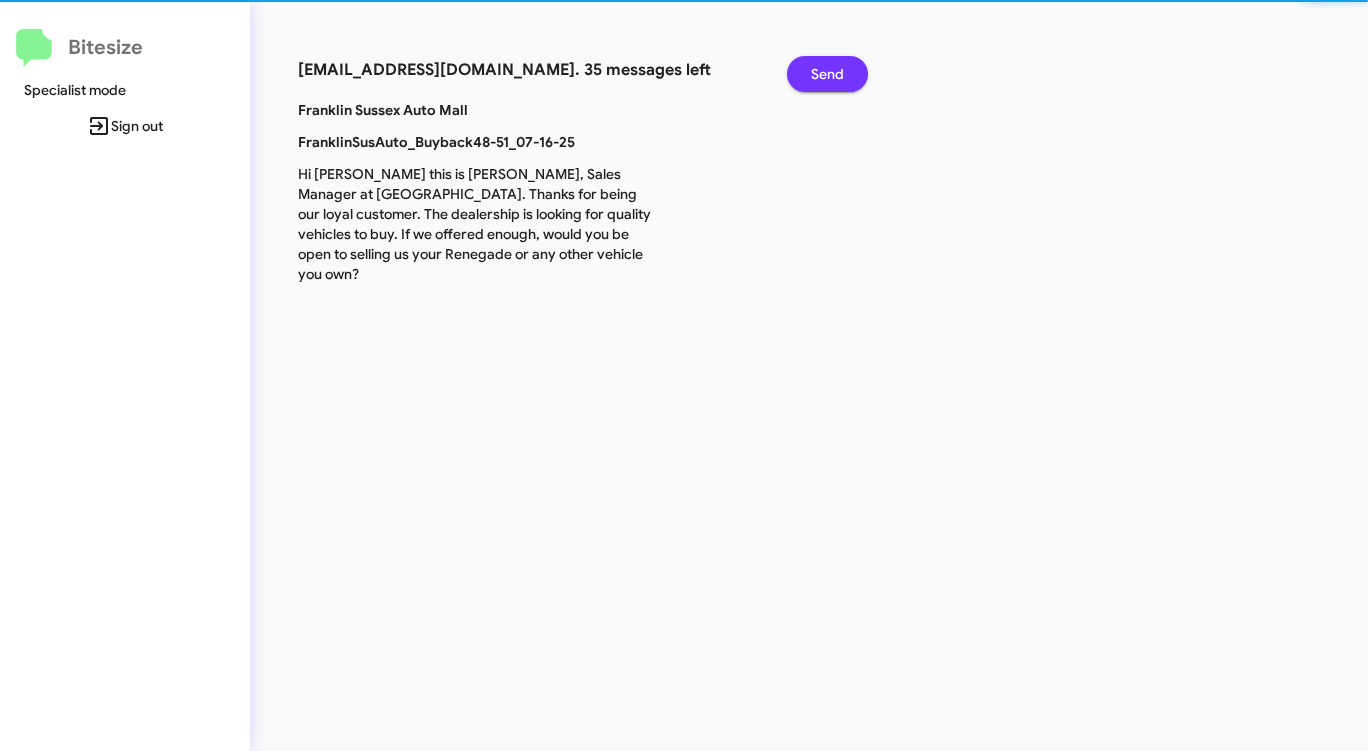click on "Send" 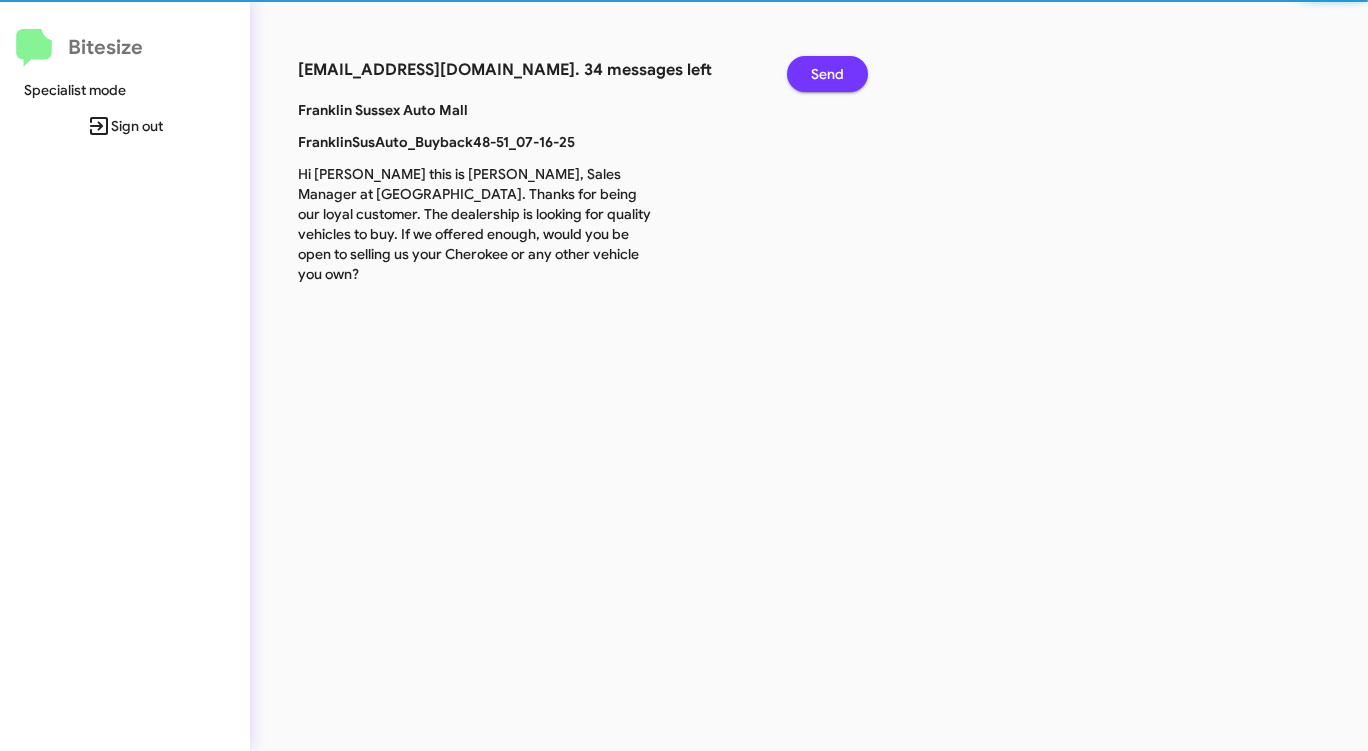 click on "Send" 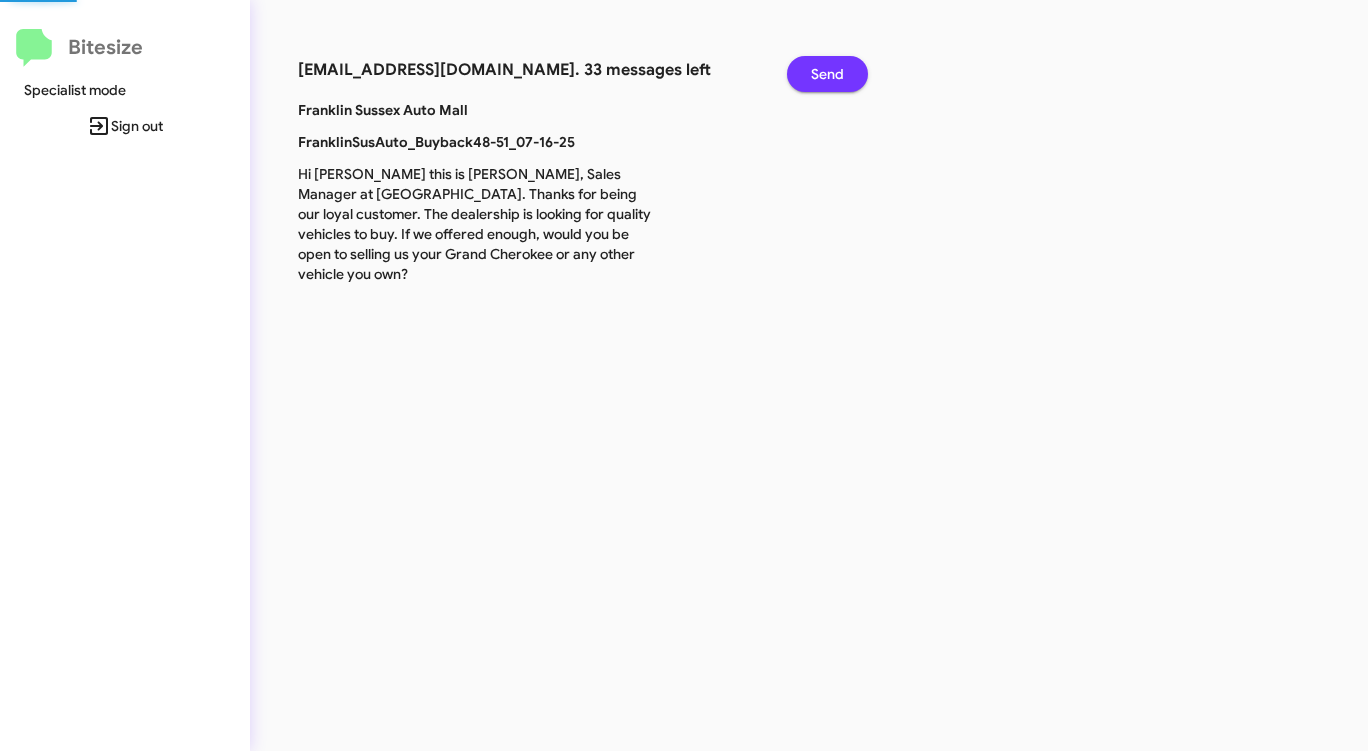 click on "Send" 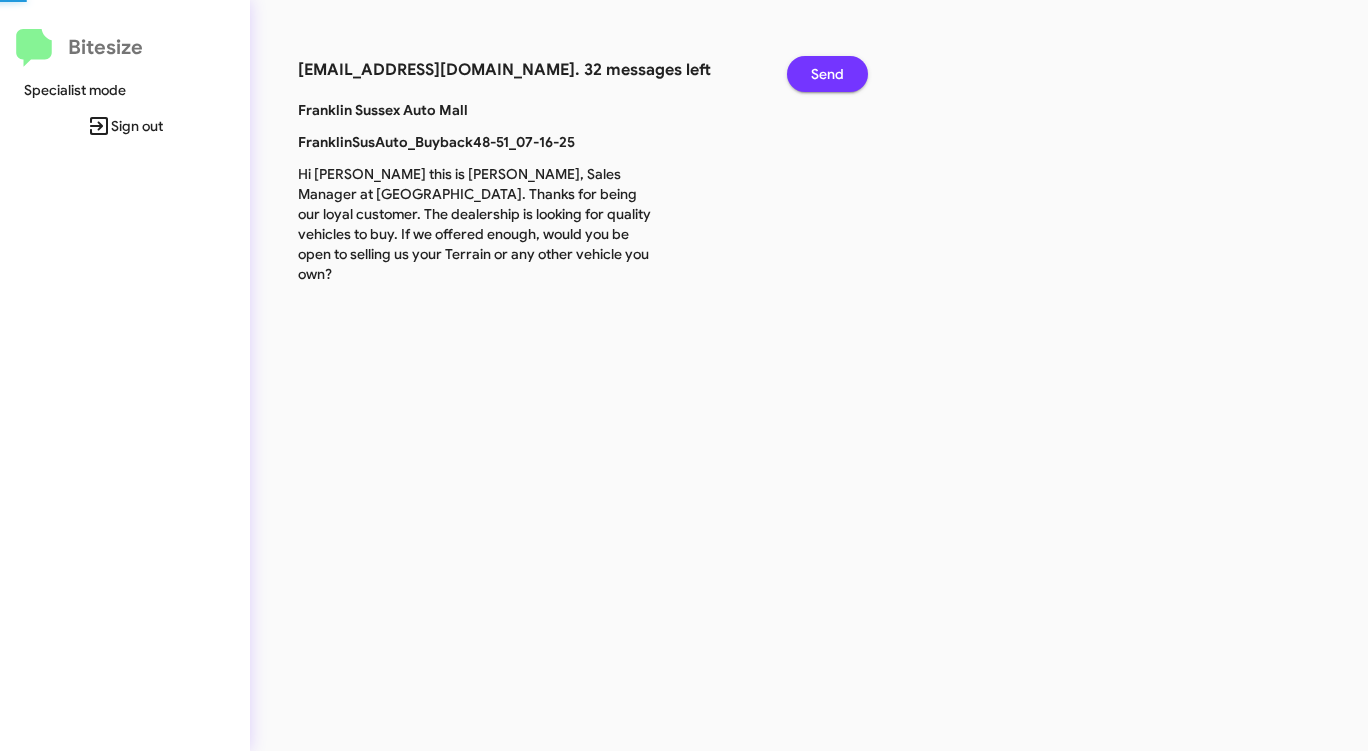 click on "Send" 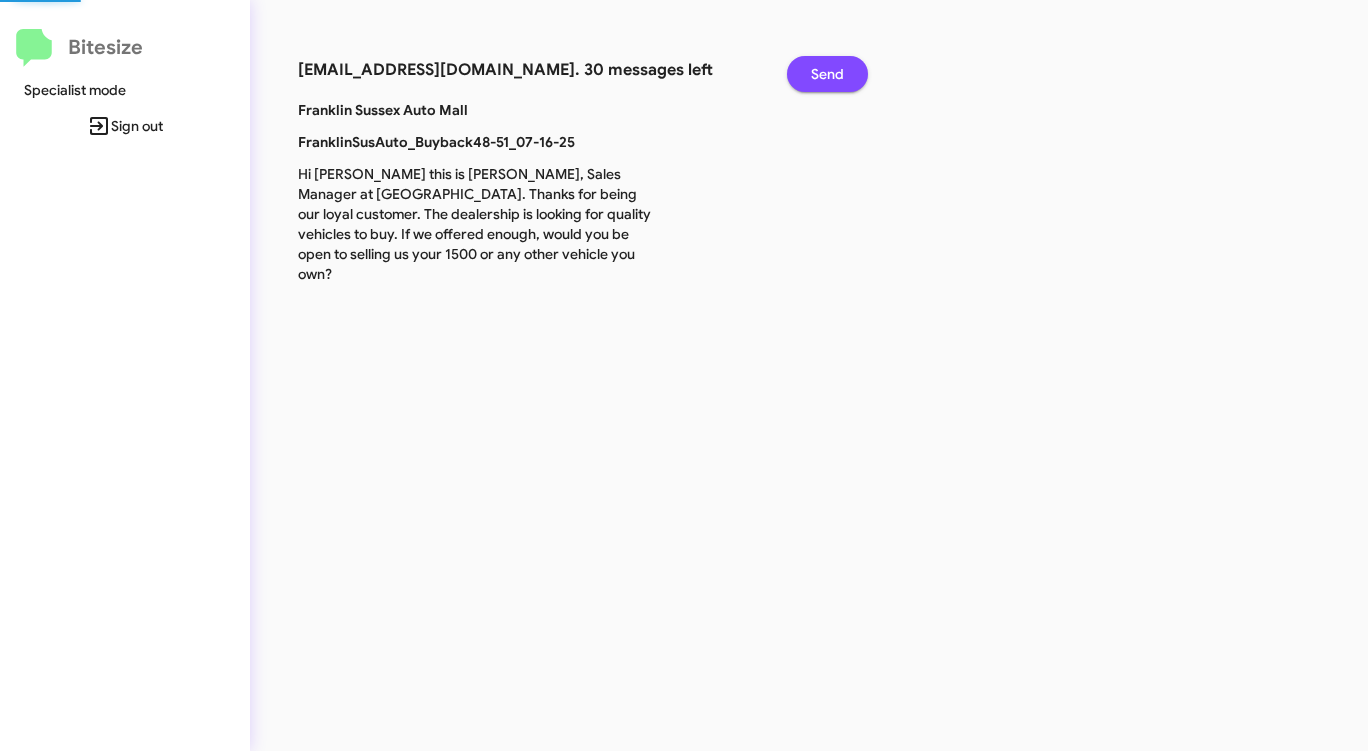click on "Send" 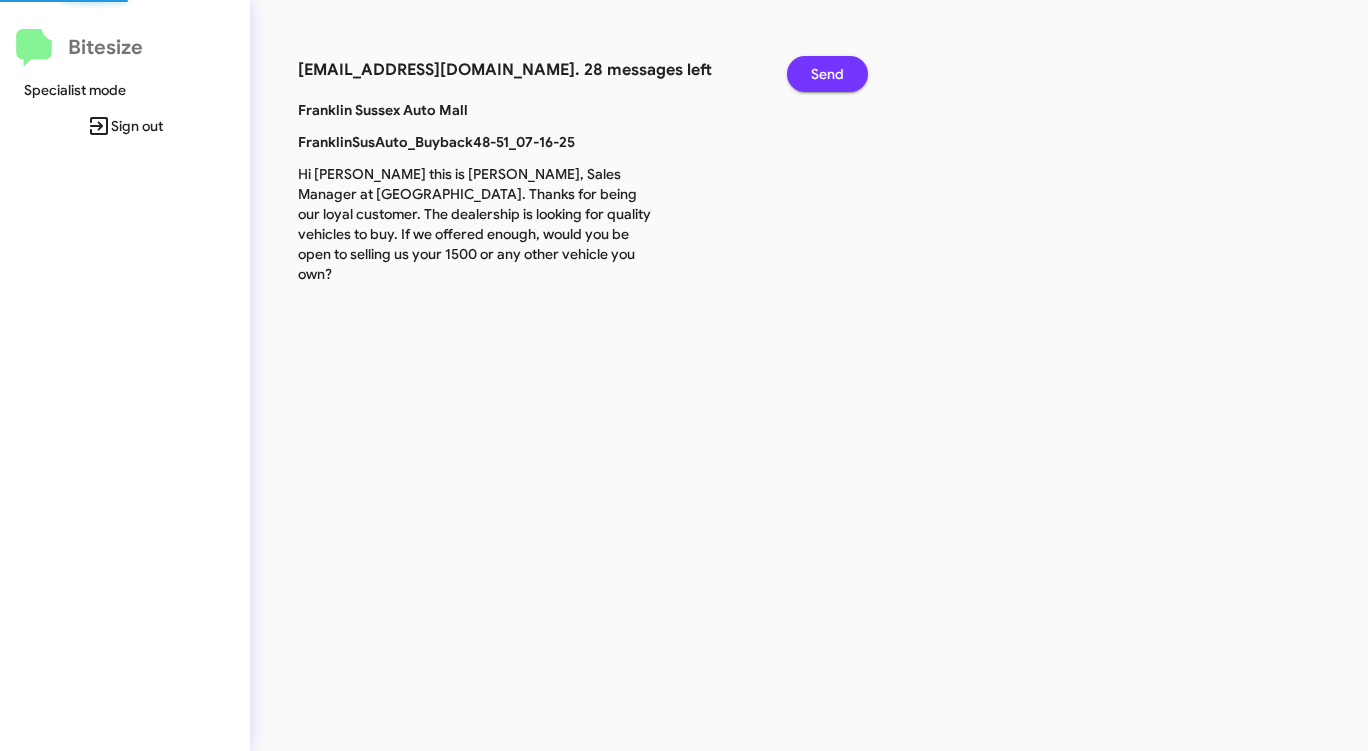 click on "Send" 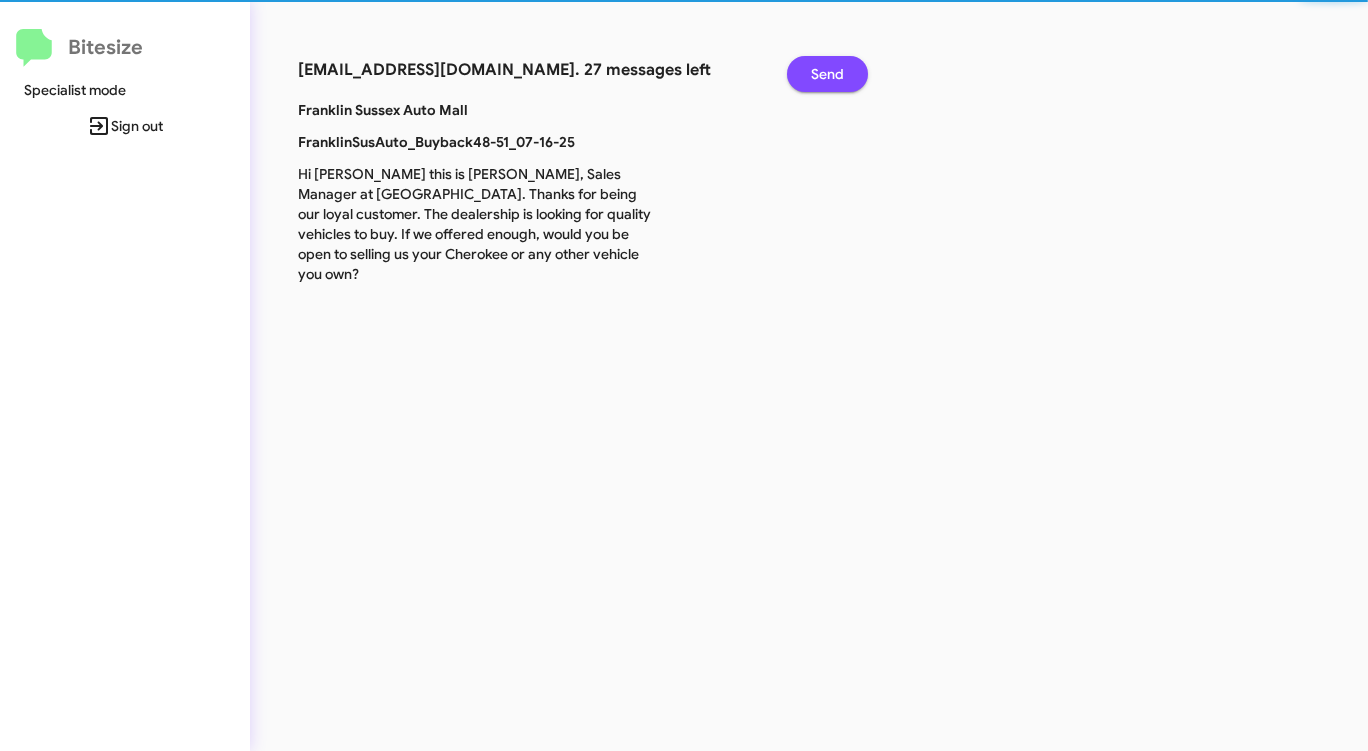 click on "Send" 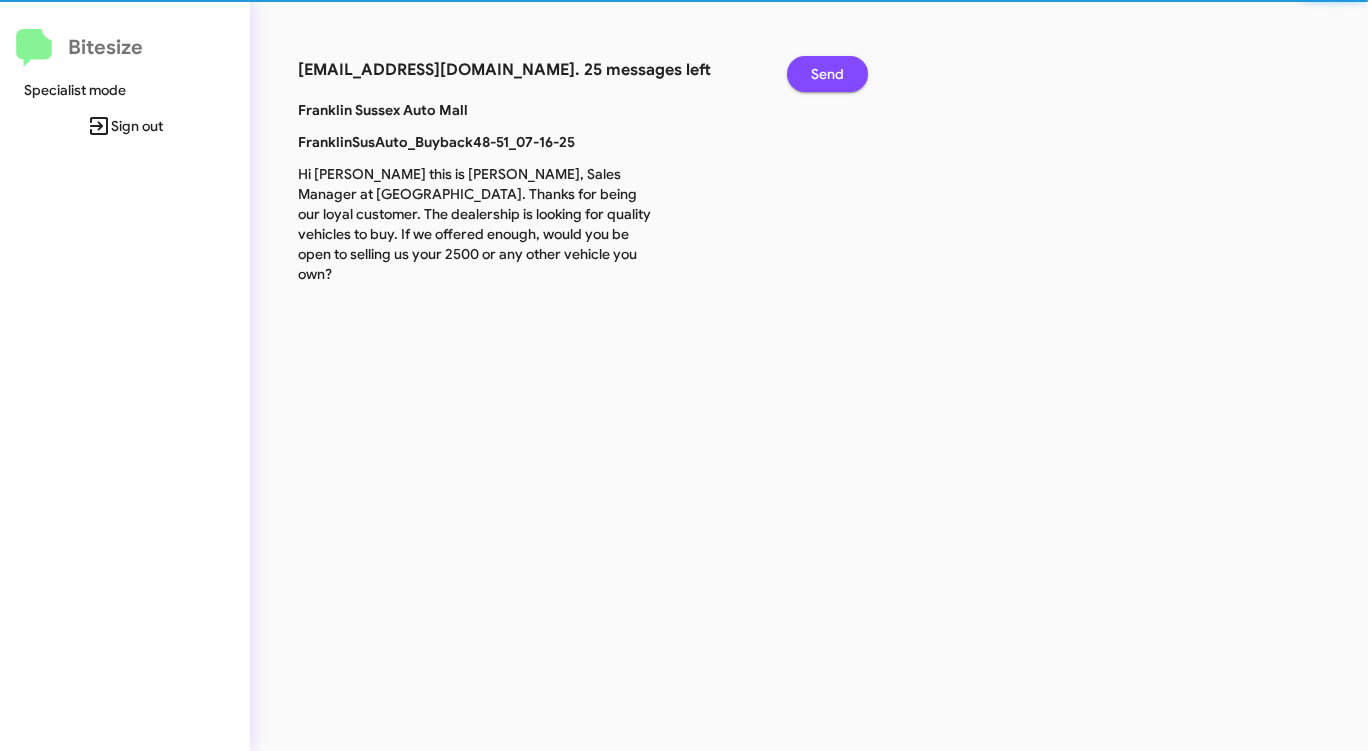 click on "Send" 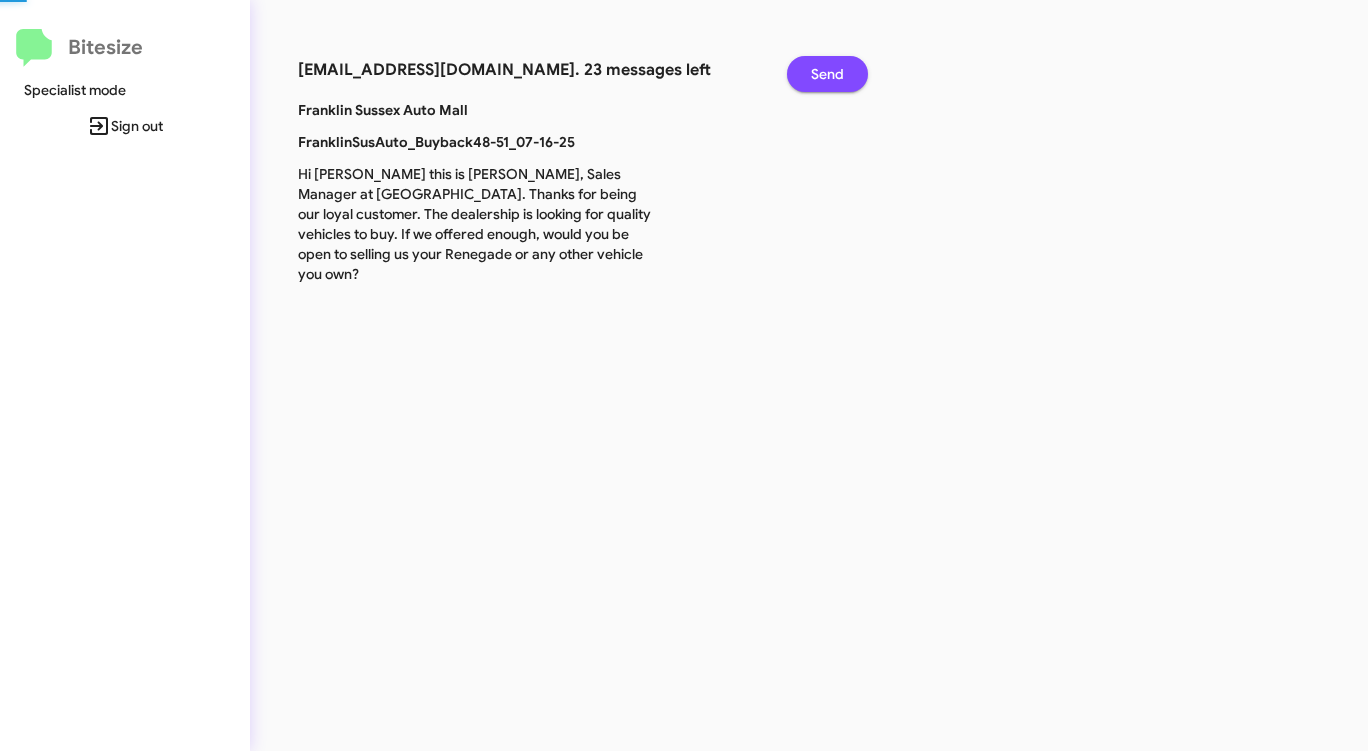 click on "Send" 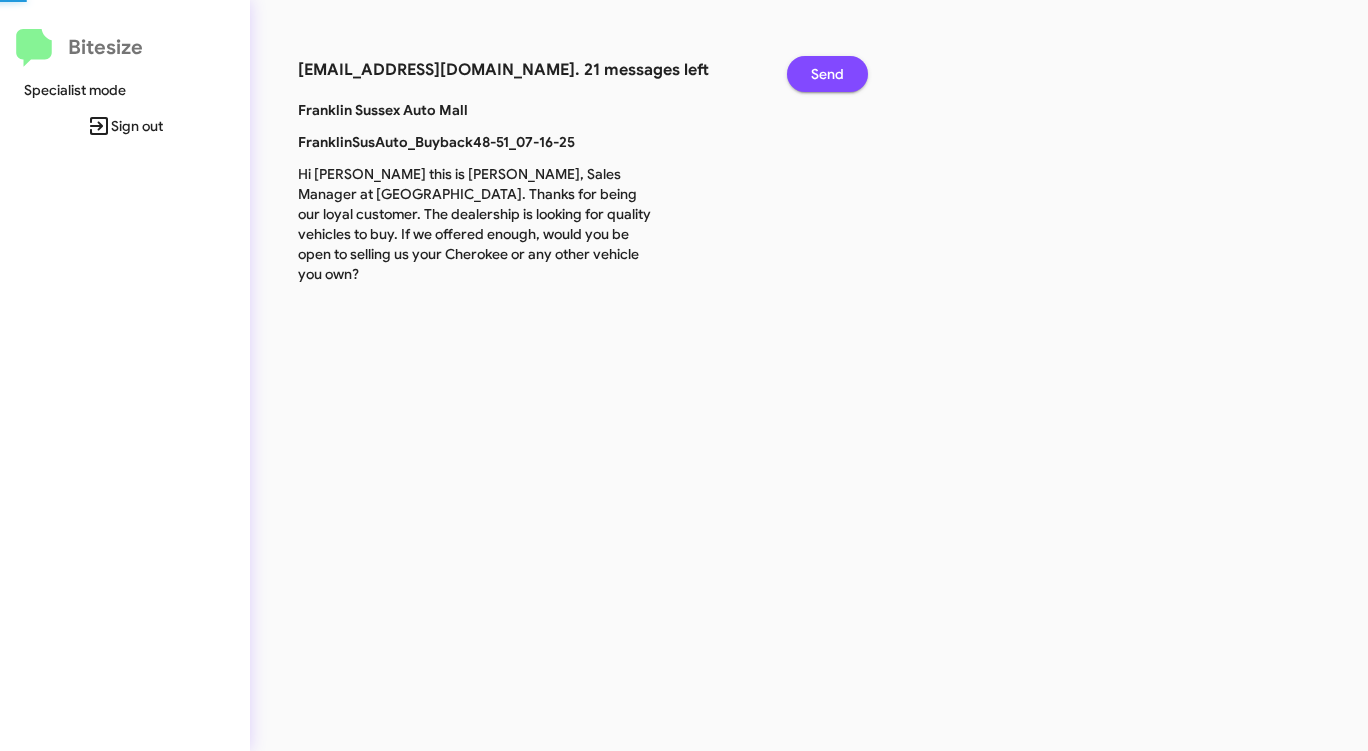 click on "Send" 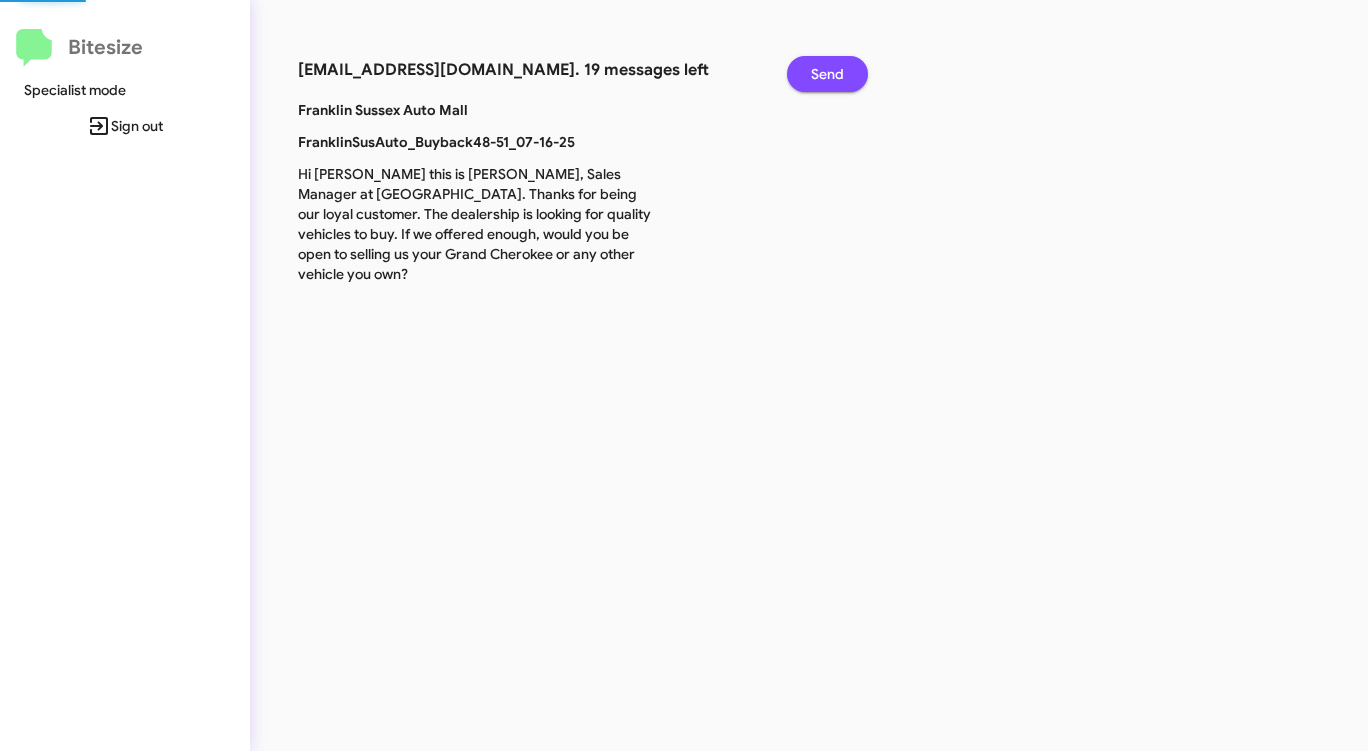 click on "Send" 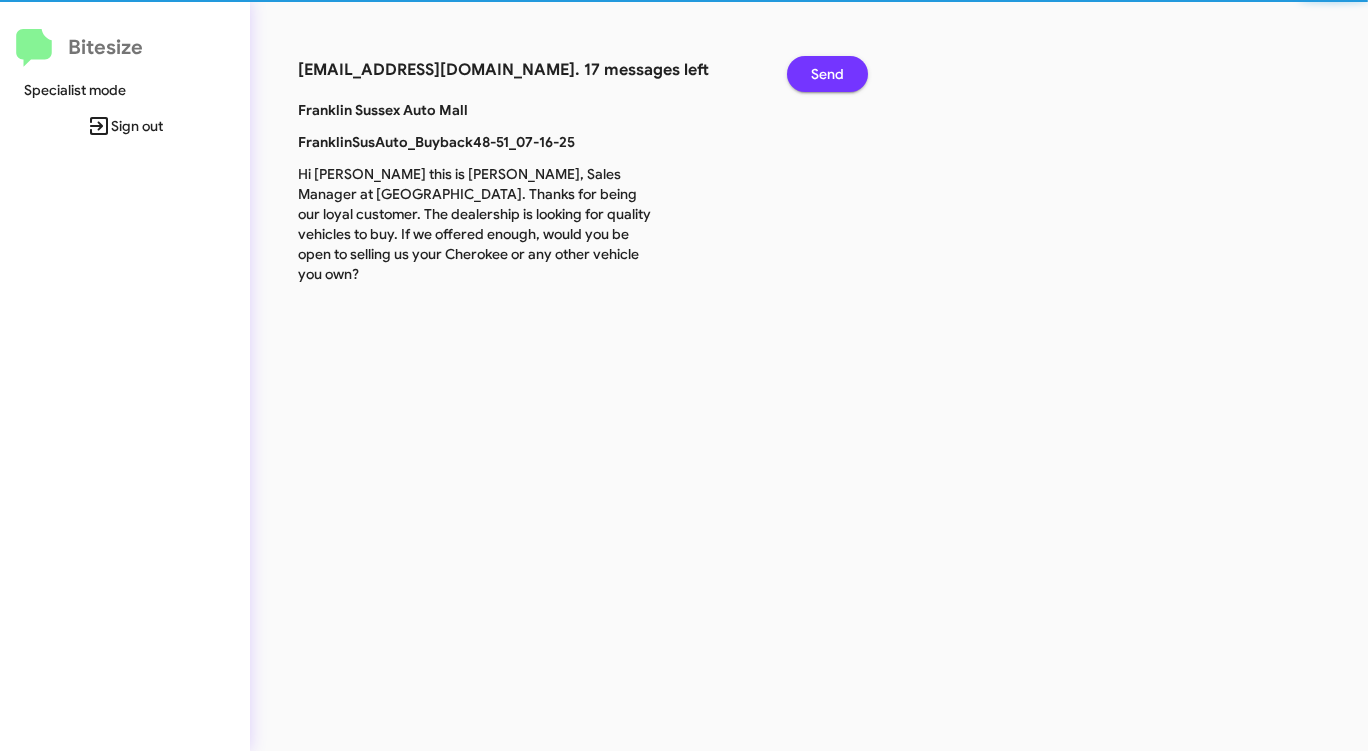 click on "Send" 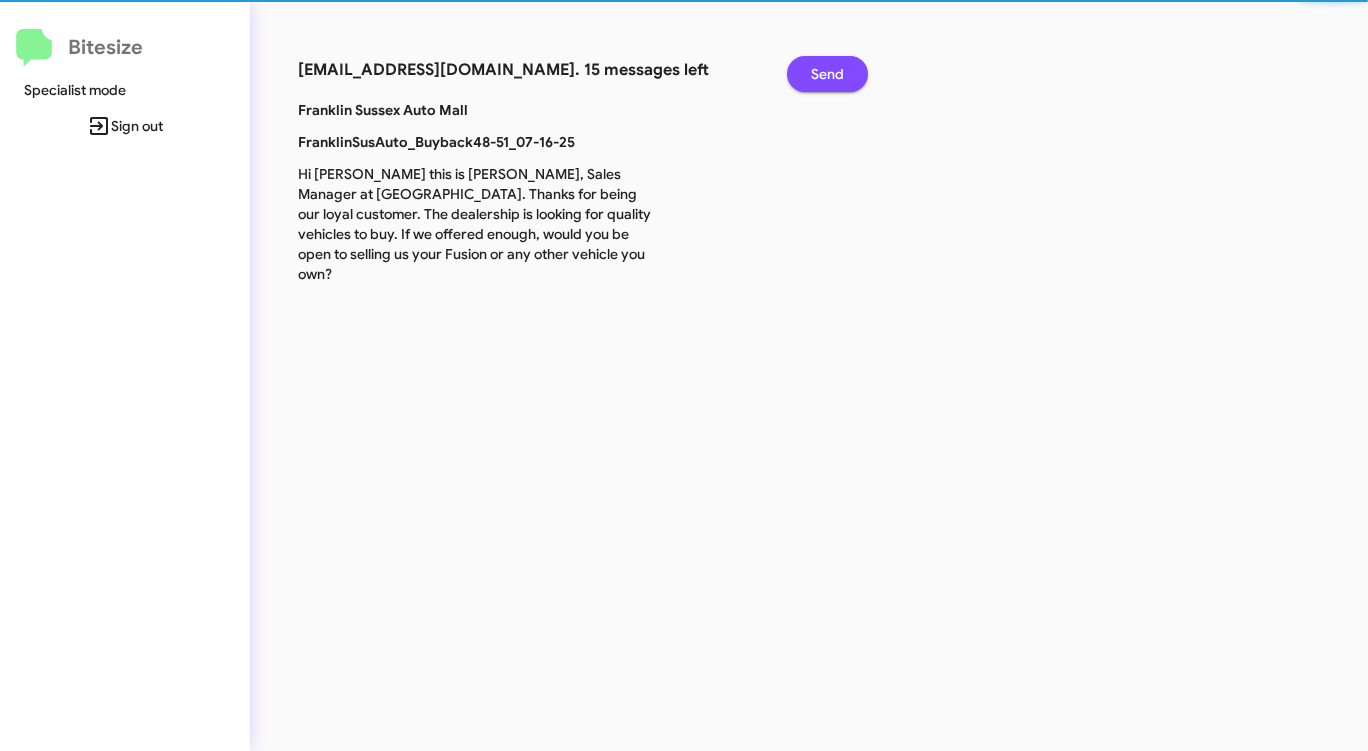 click on "Send" 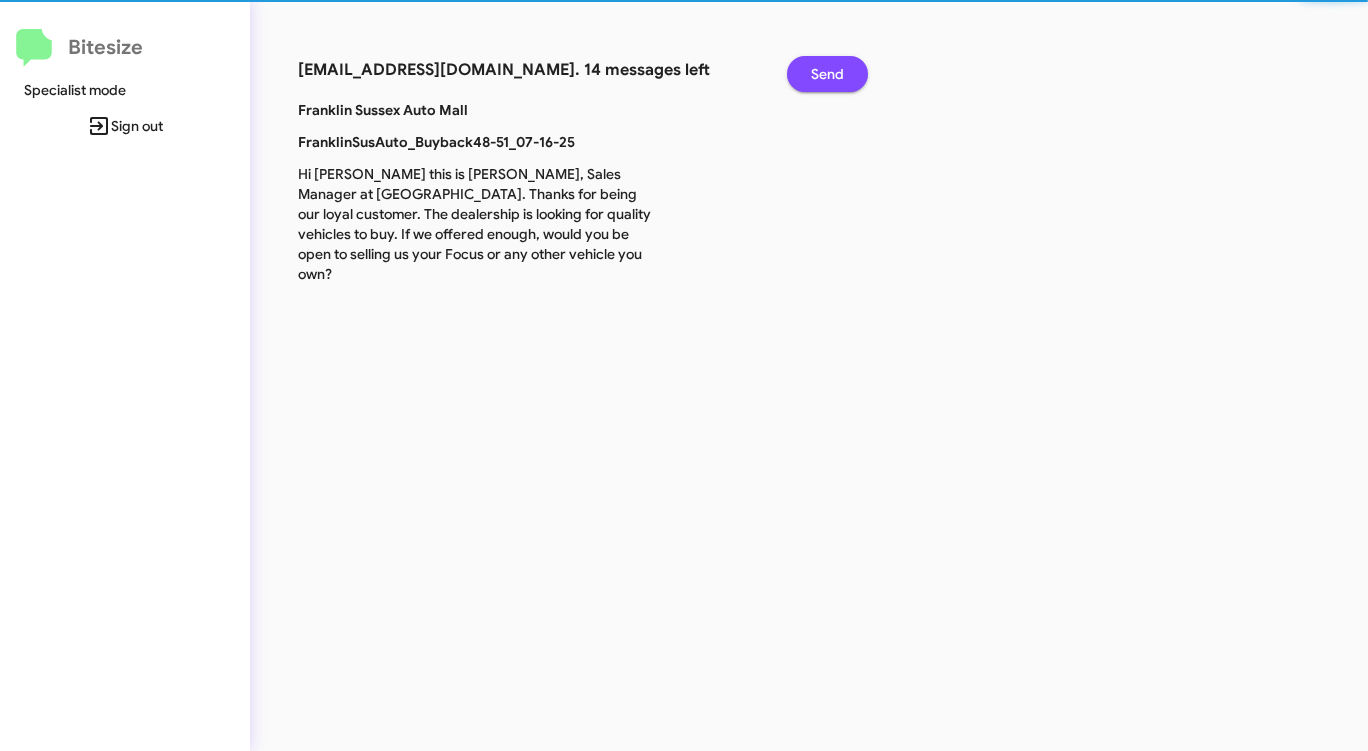 click on "Send" 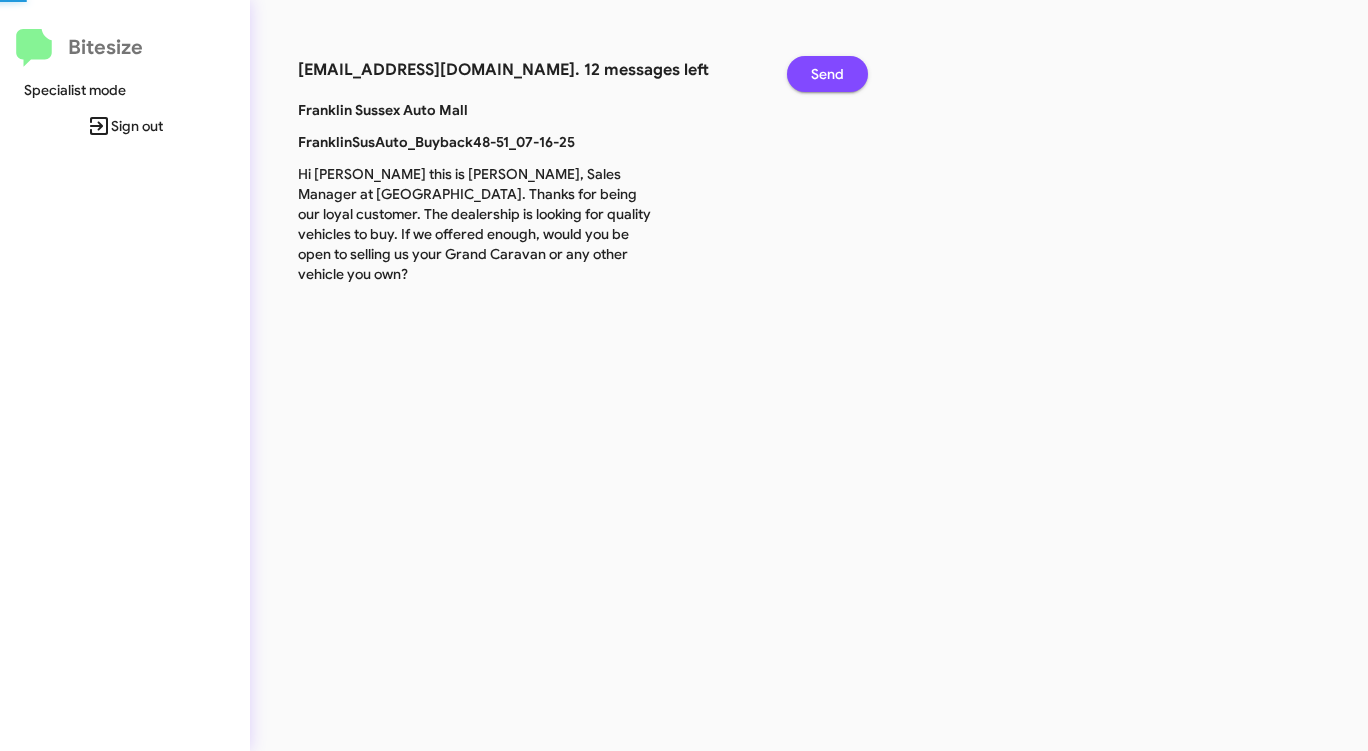 click on "Send" 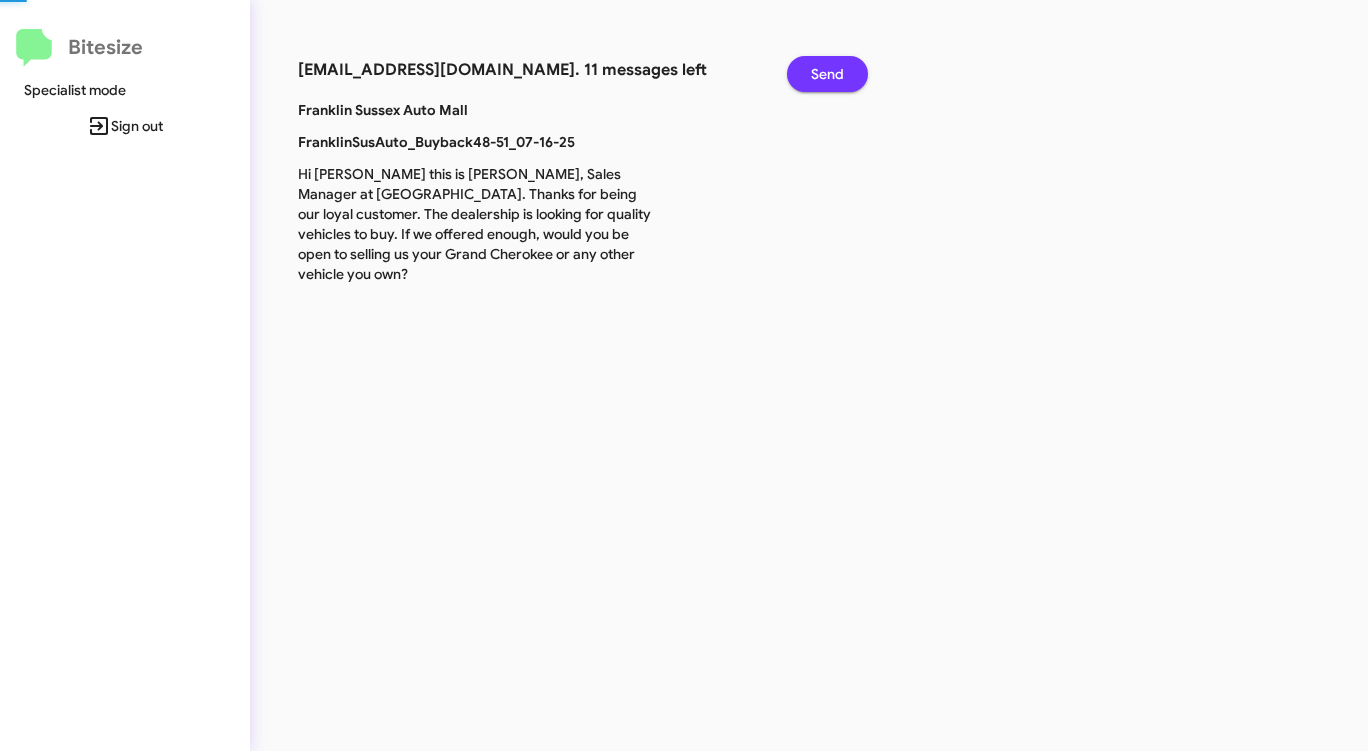 click on "Send" 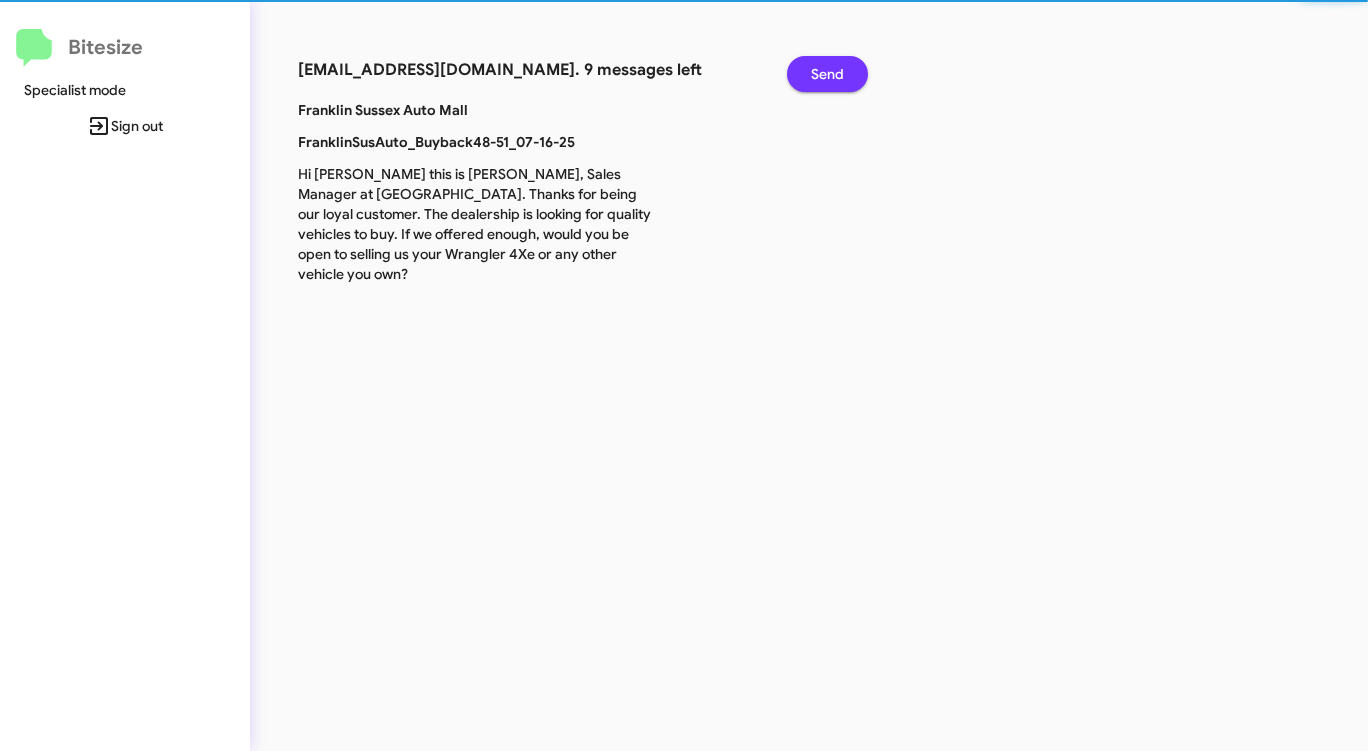 click on "Send" 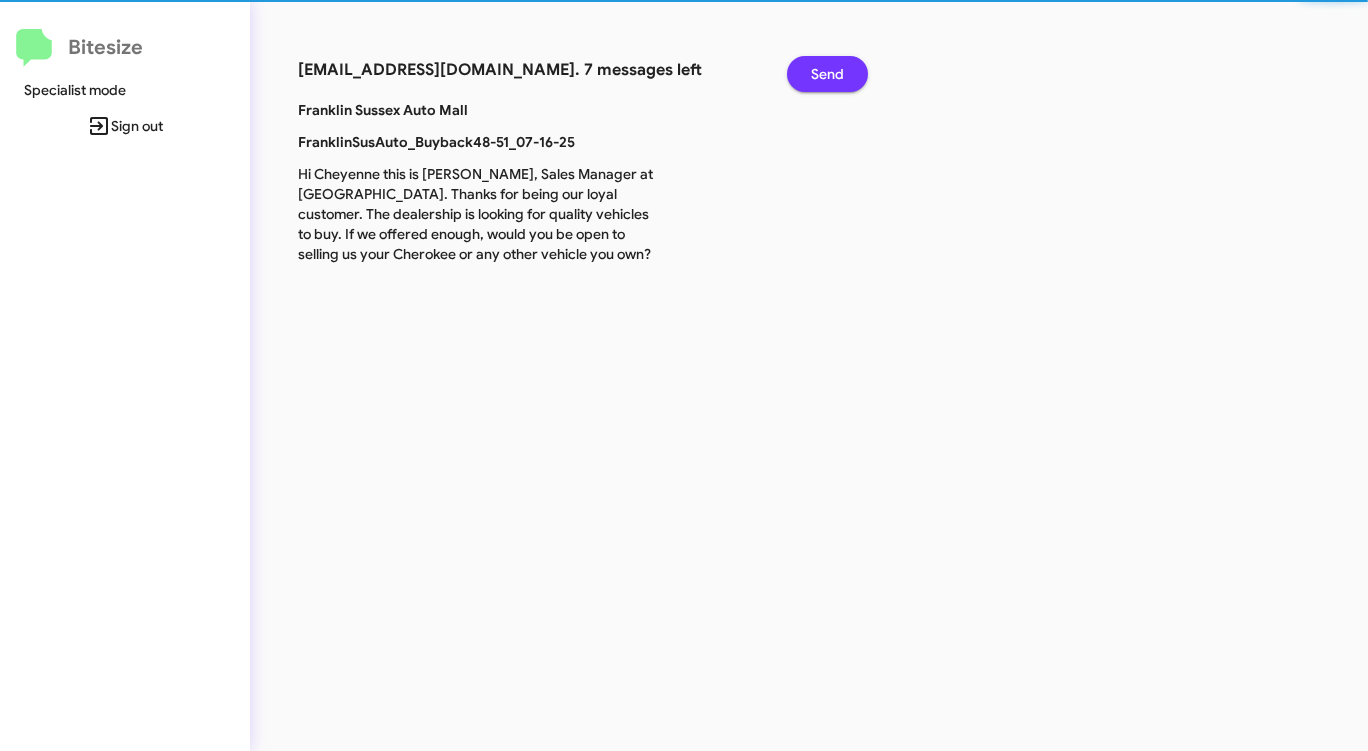 click on "Send" 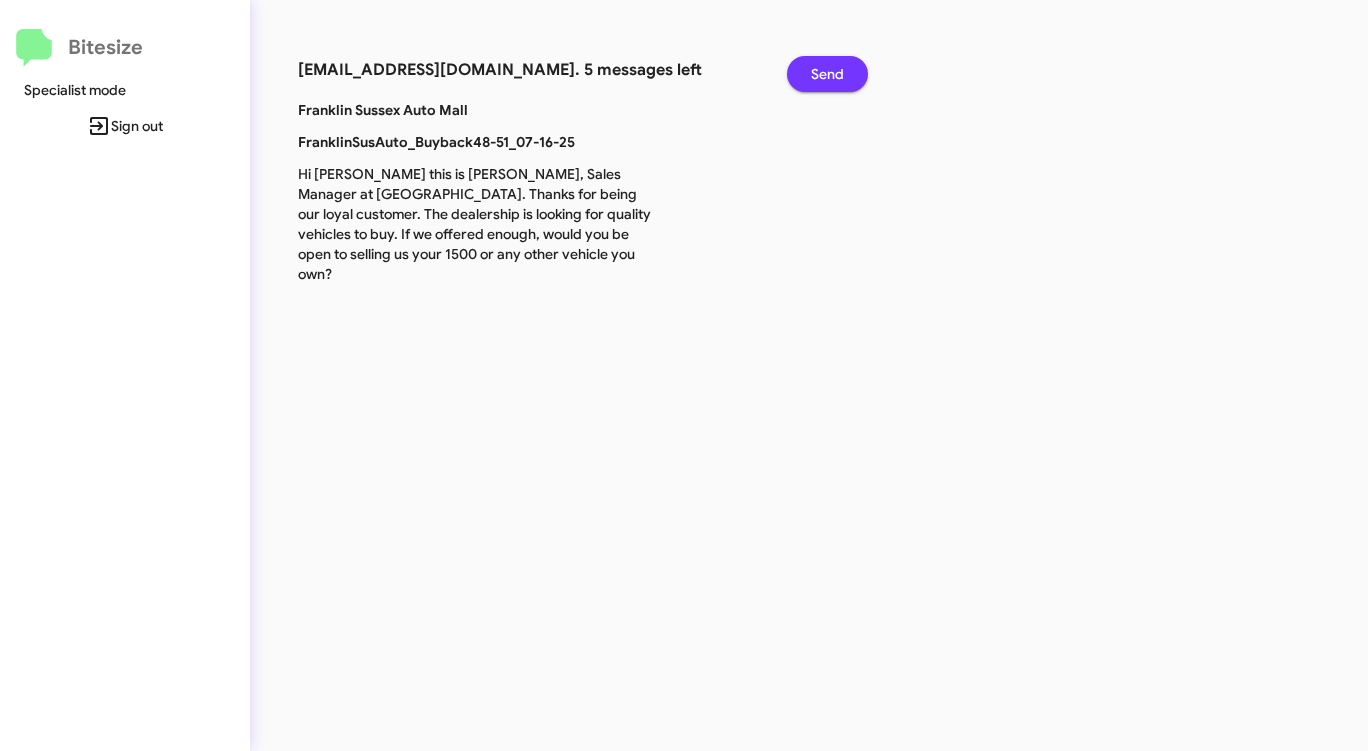 click on "Send" 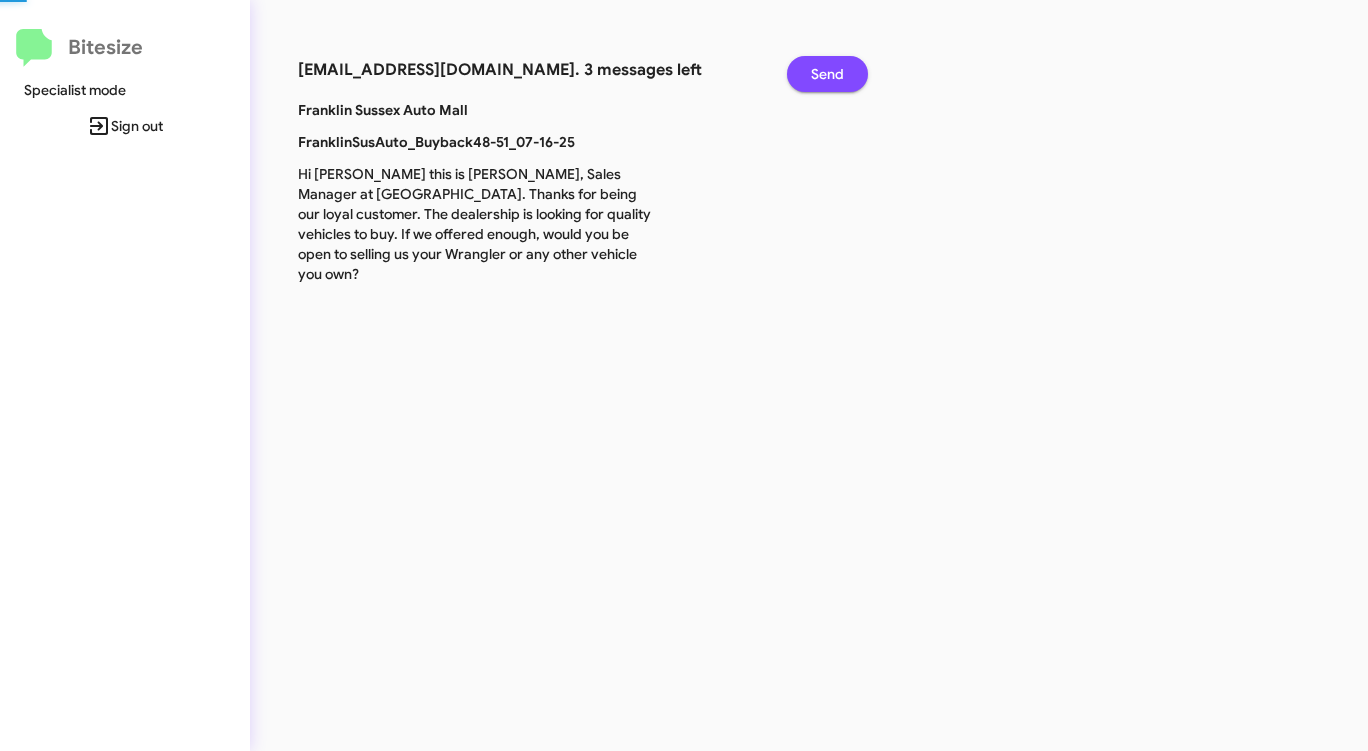 click on "Send" 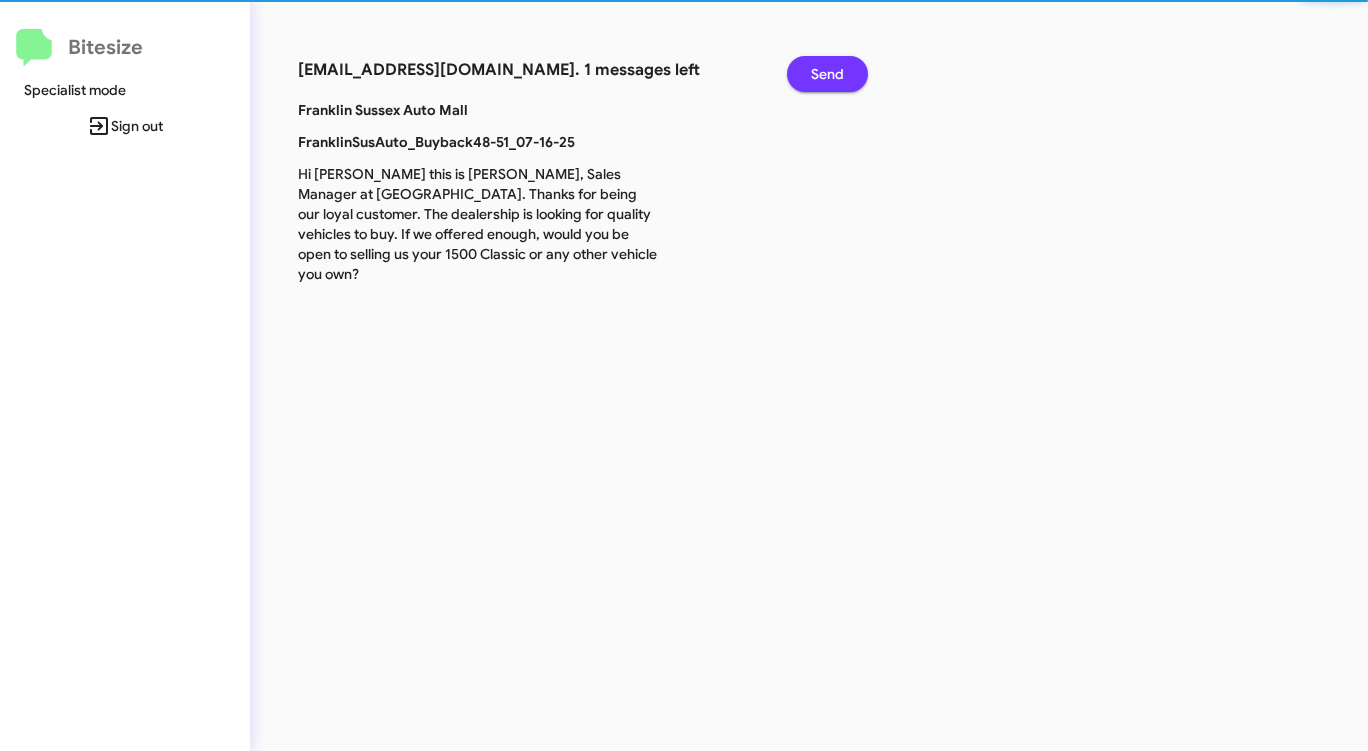 click on "Send" 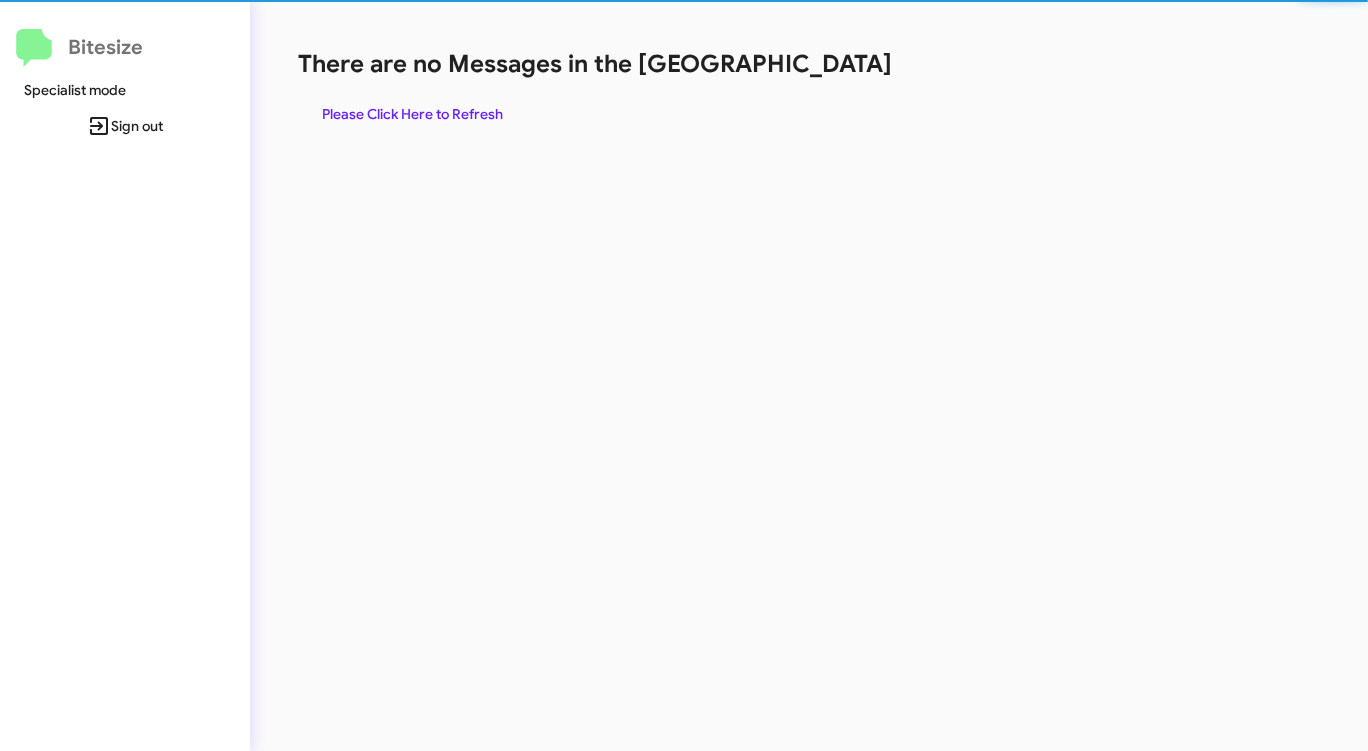 click on "There are no Messages in the Queue  Please Click Here to Refresh" 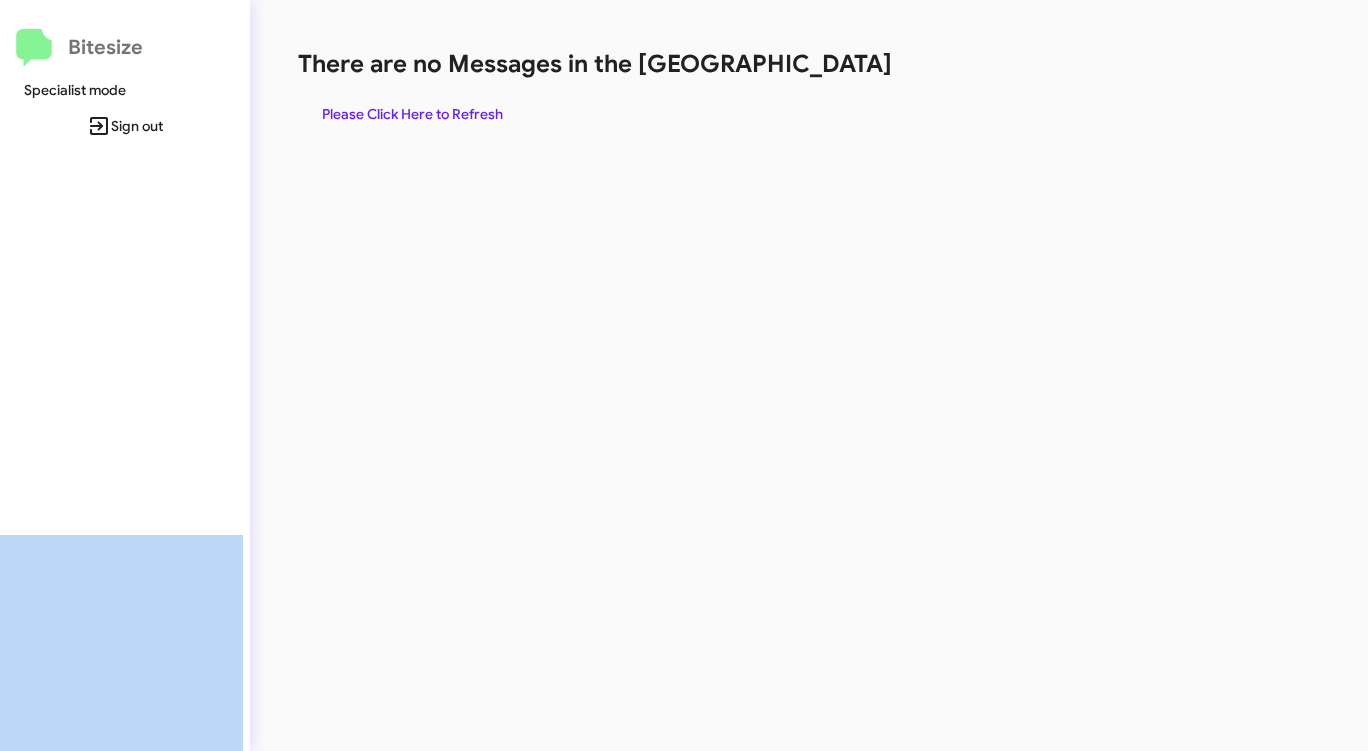 click on "There are no Messages in the Queue  Please Click Here to Refresh" 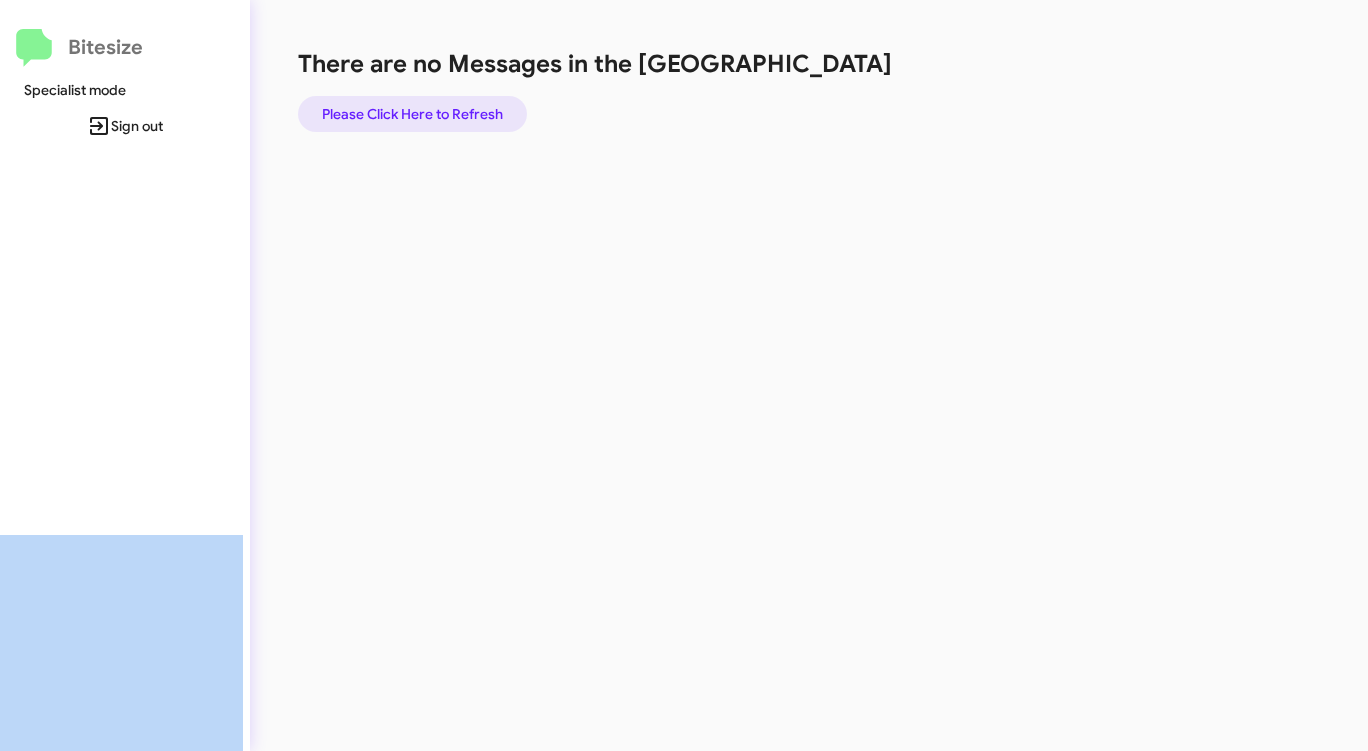 click on "Please Click Here to Refresh" 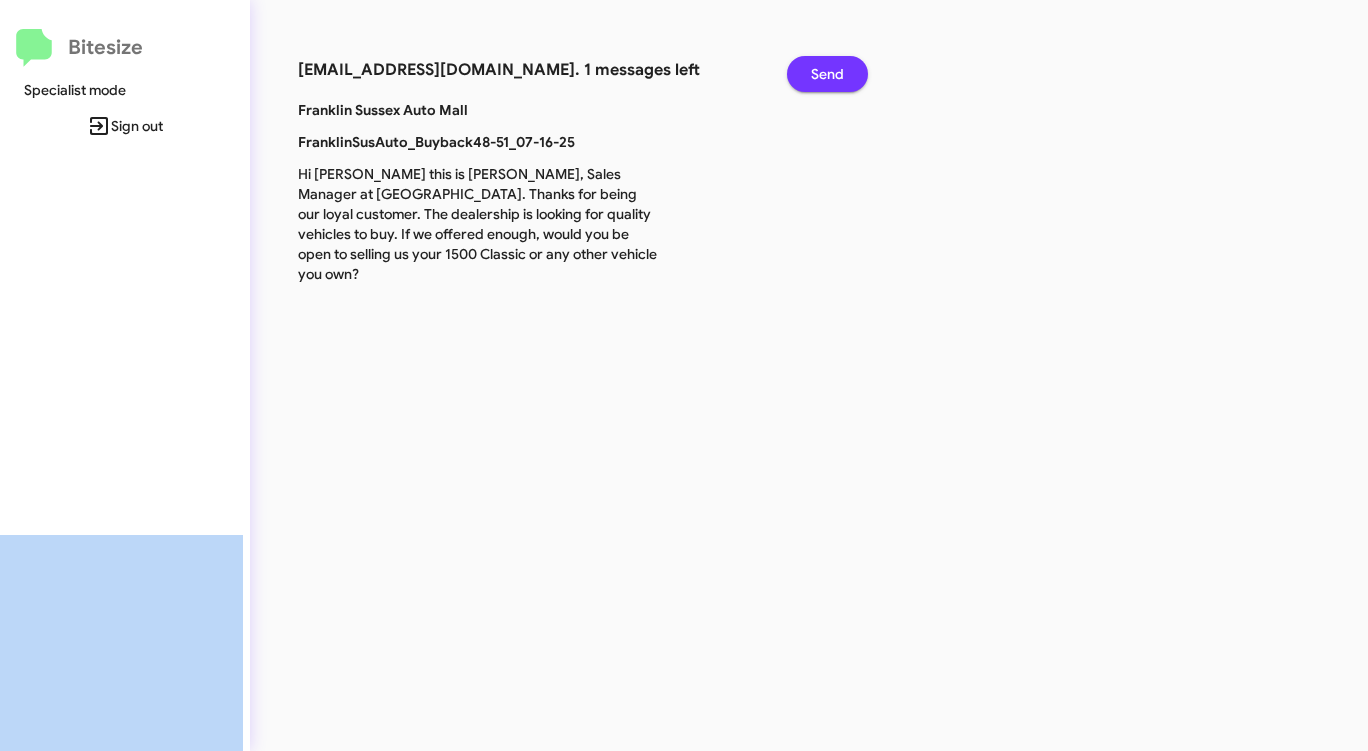 click on "Send" 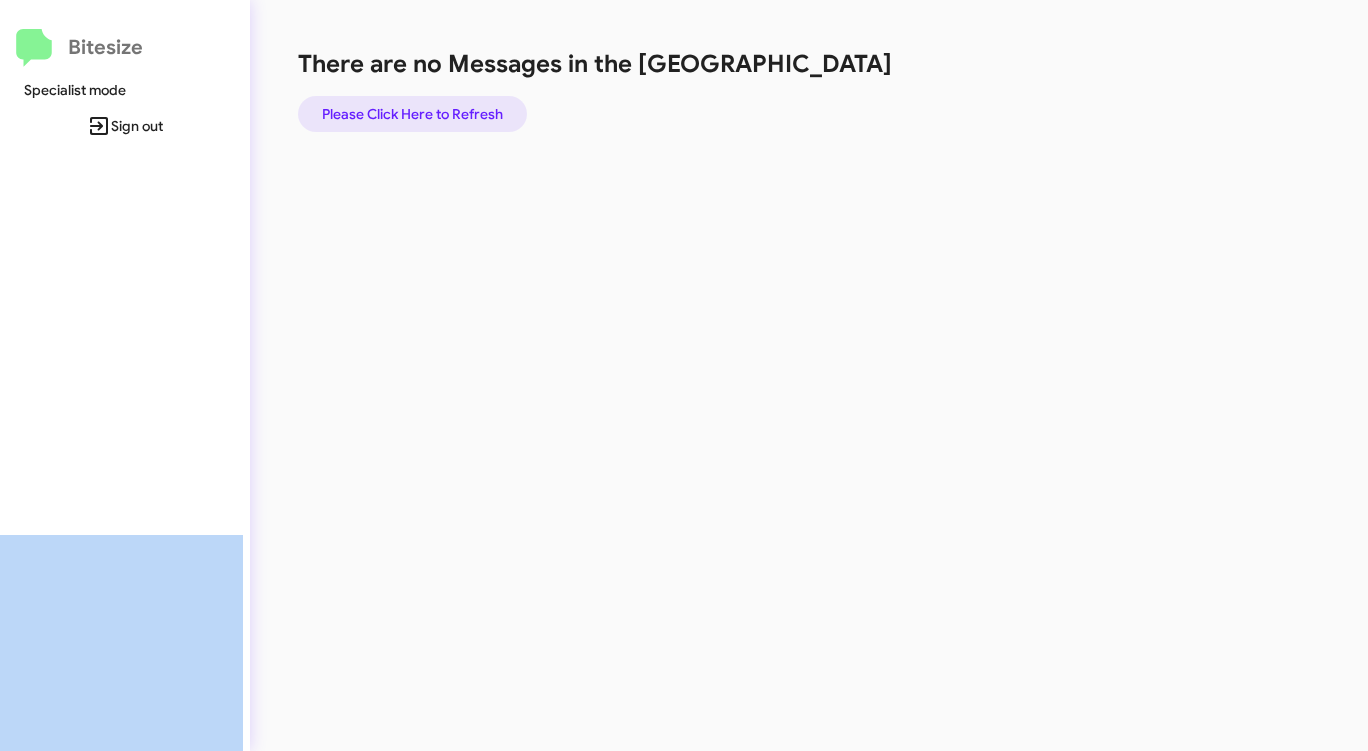 click on "Please Click Here to Refresh" 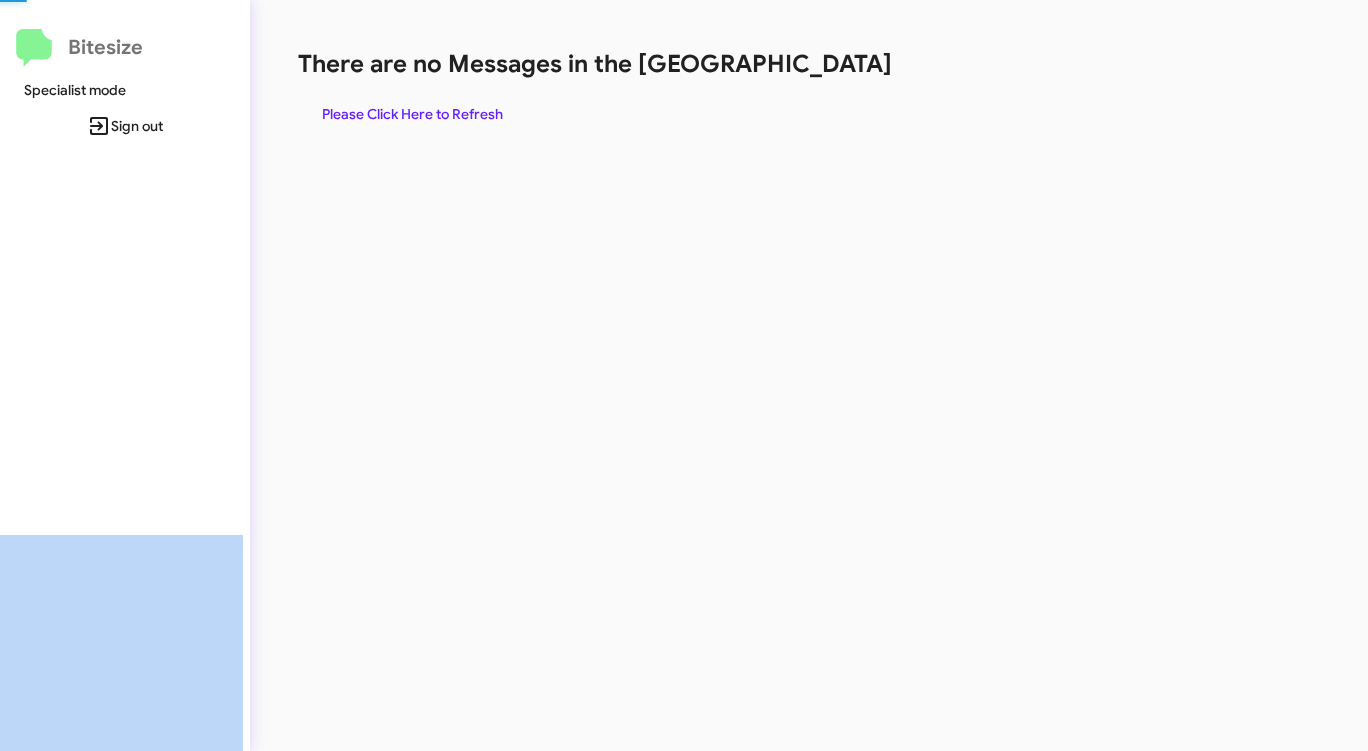 click on "Please Click Here to Refresh" 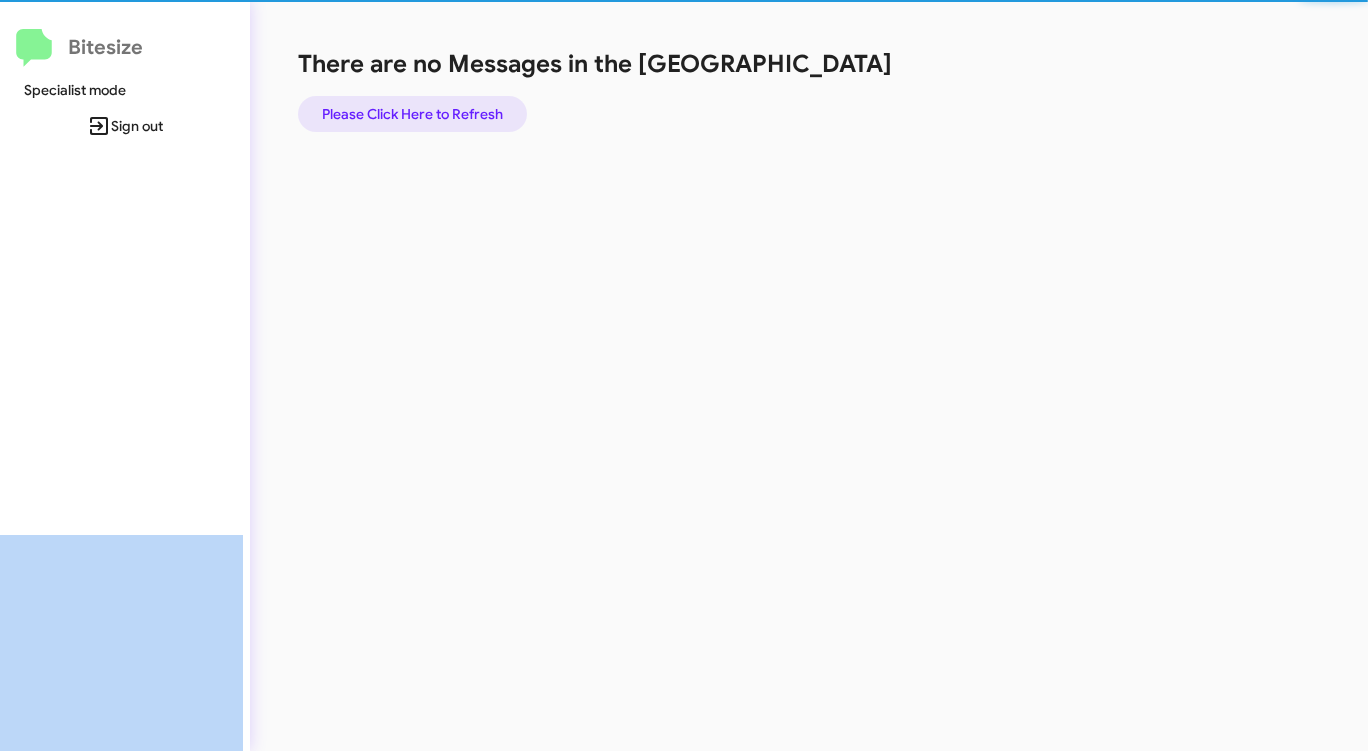click on "Please Click Here to Refresh" 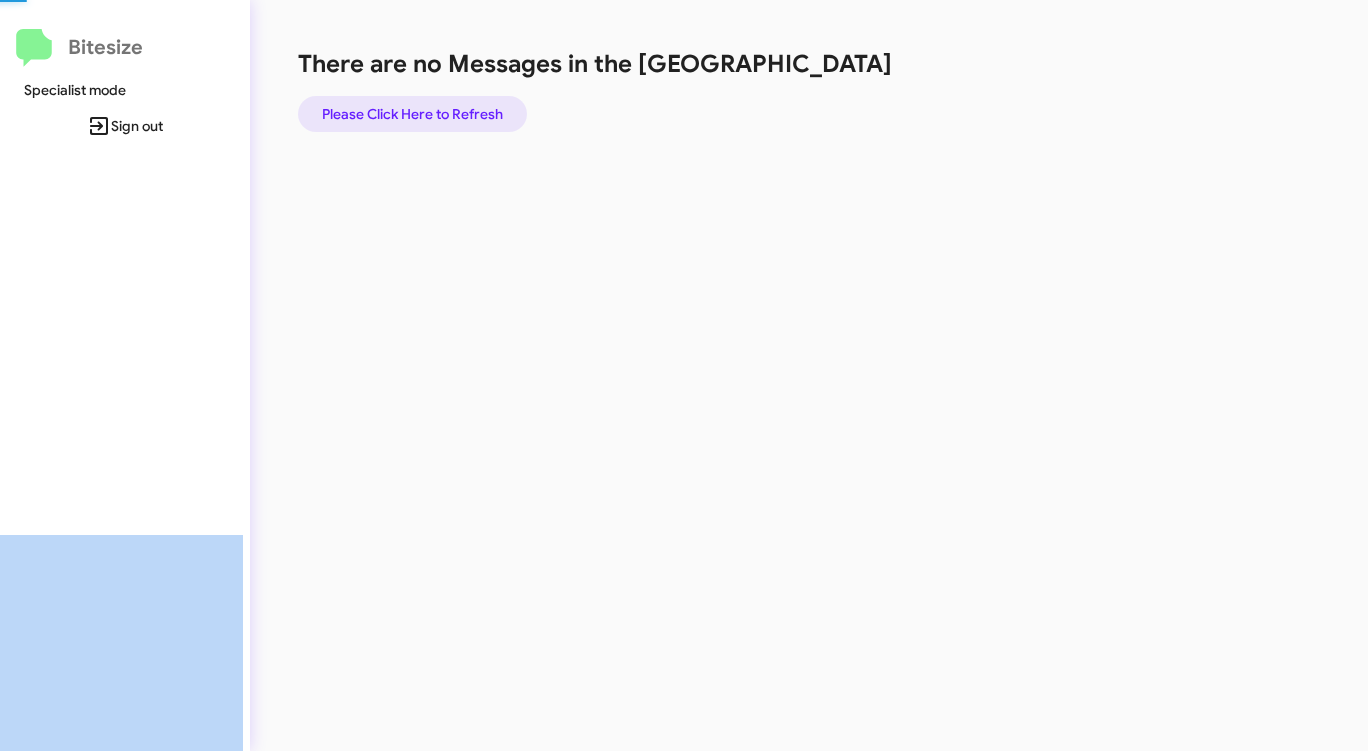click on "Please Click Here to Refresh" 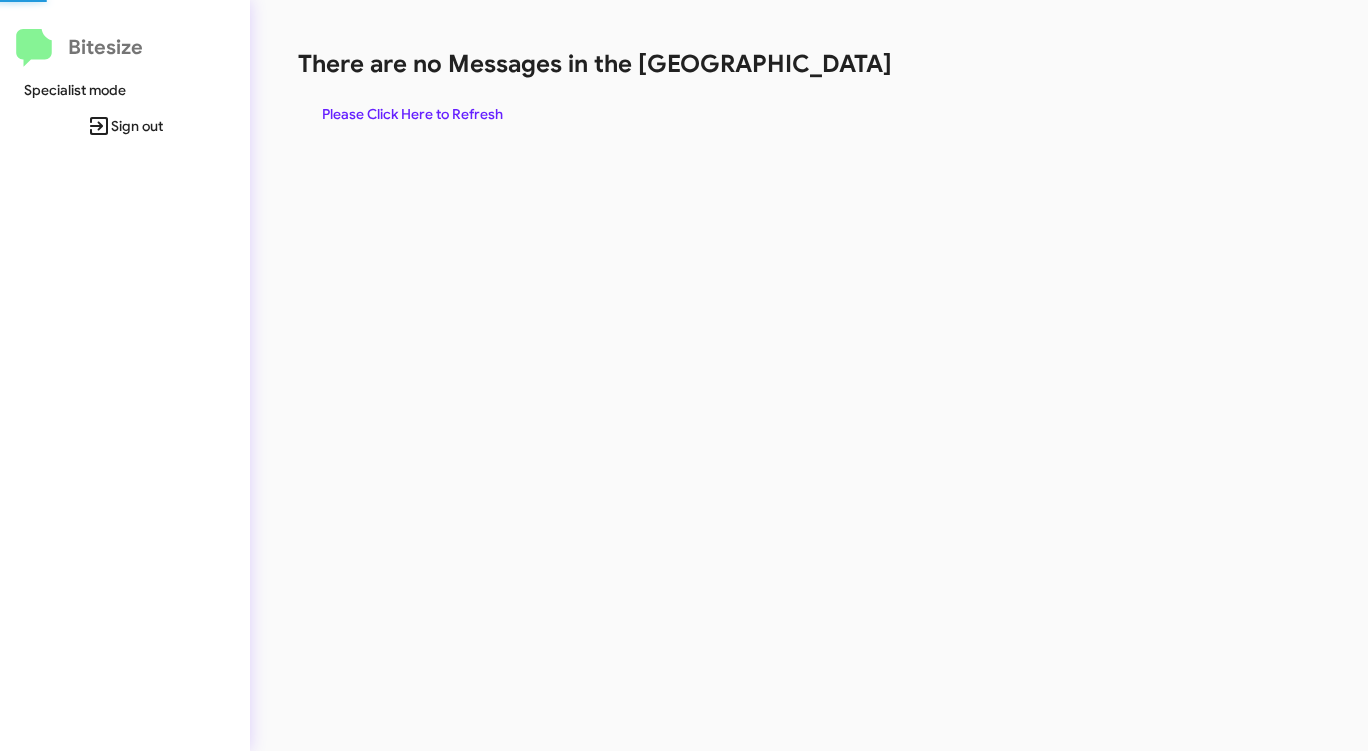 click on "There are no Messages in the Queue  Please Click Here to Refresh" 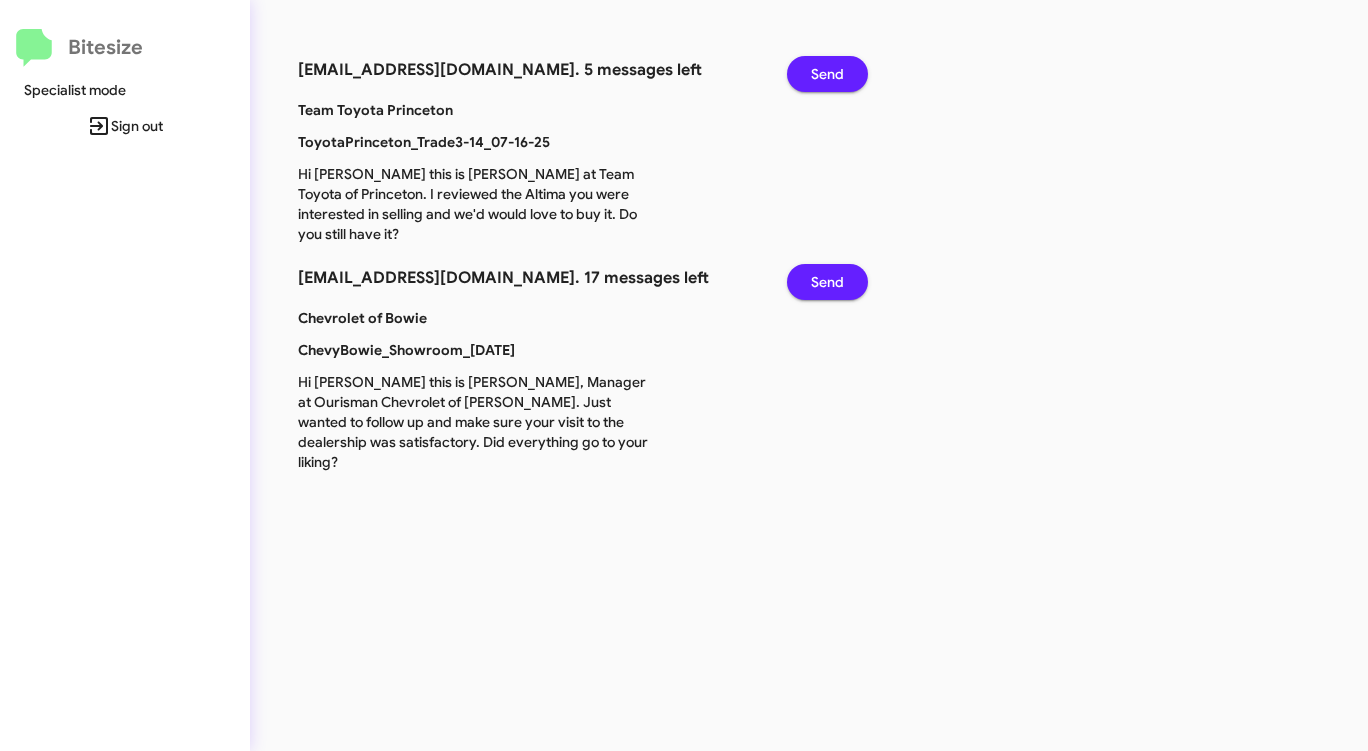click on "Send" 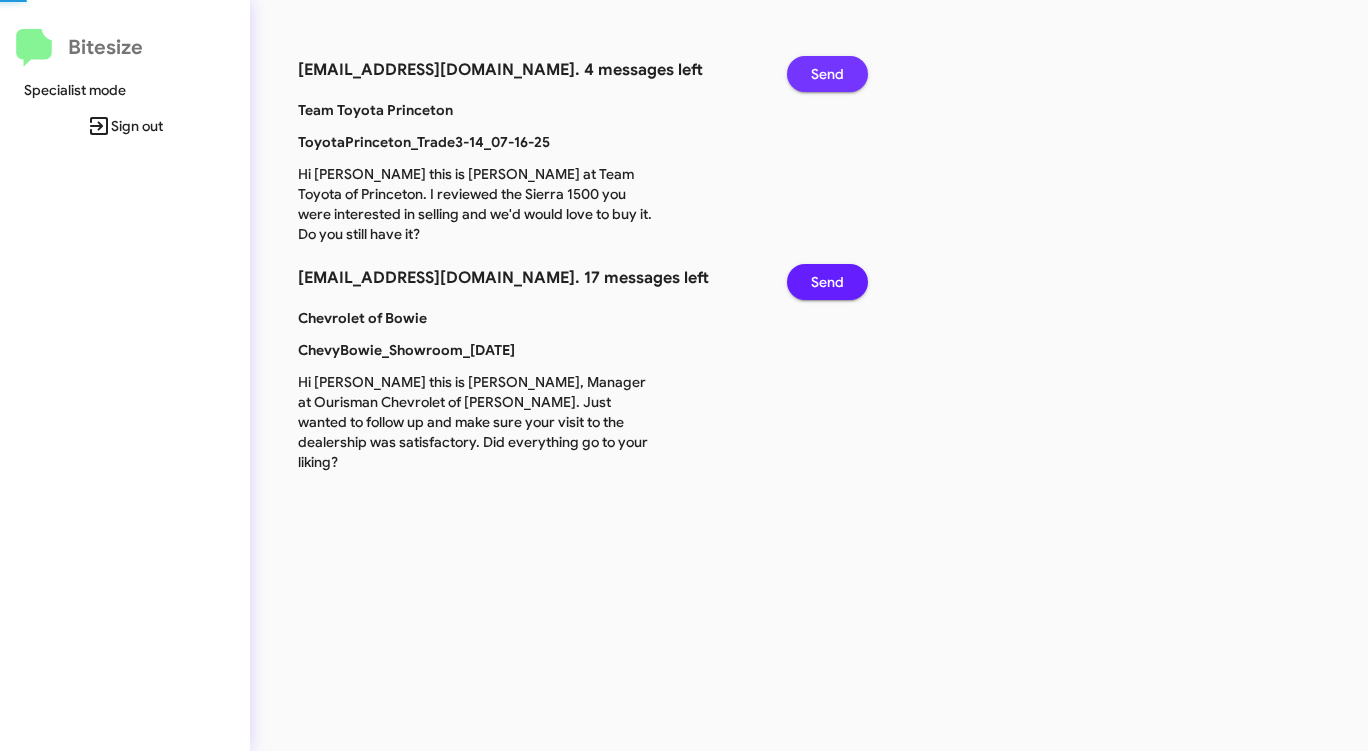 click on "Send" 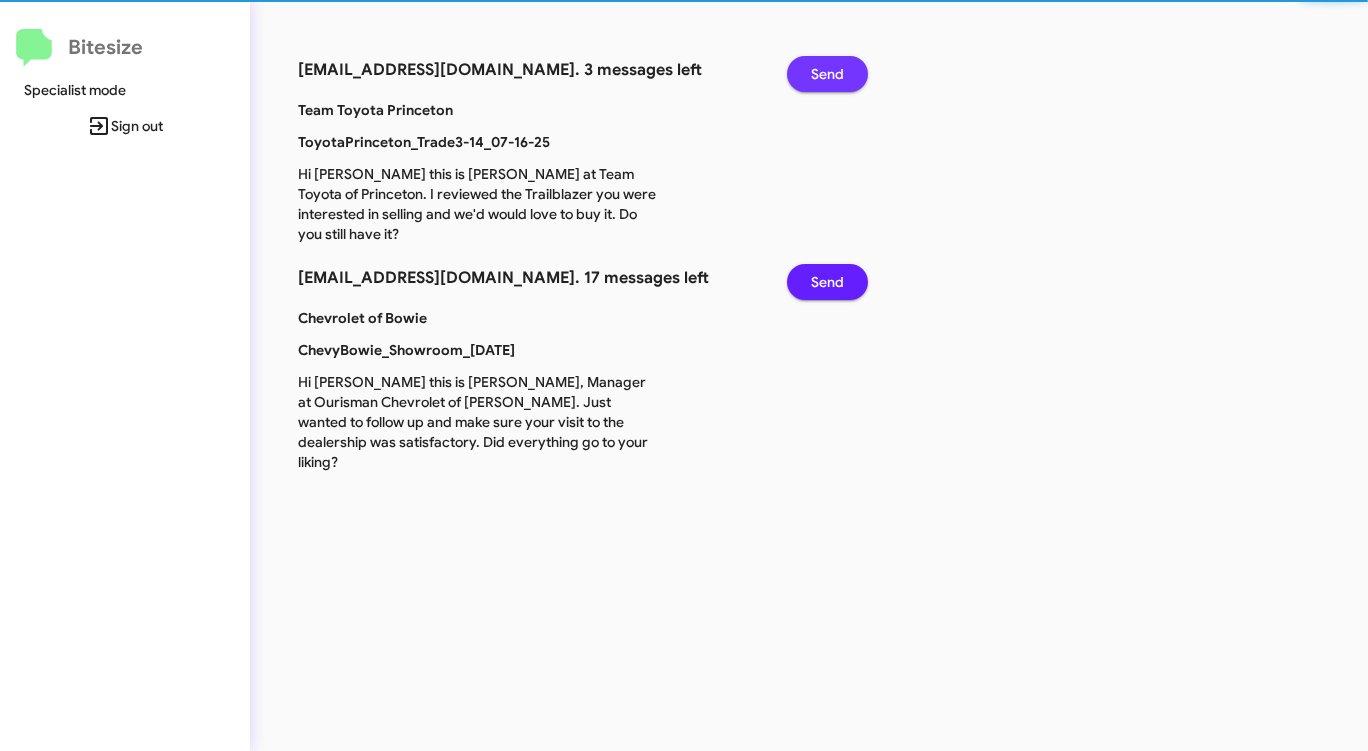 click on "Send" 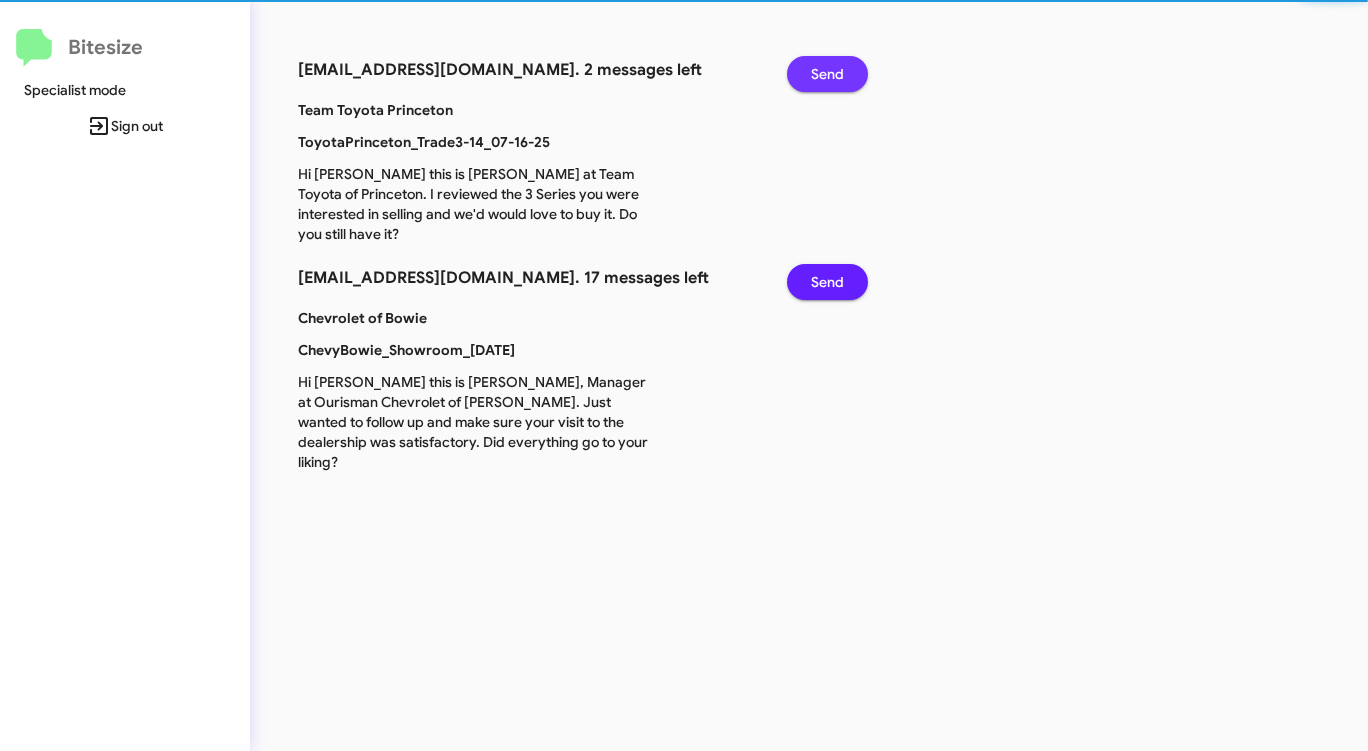 click on "Send" 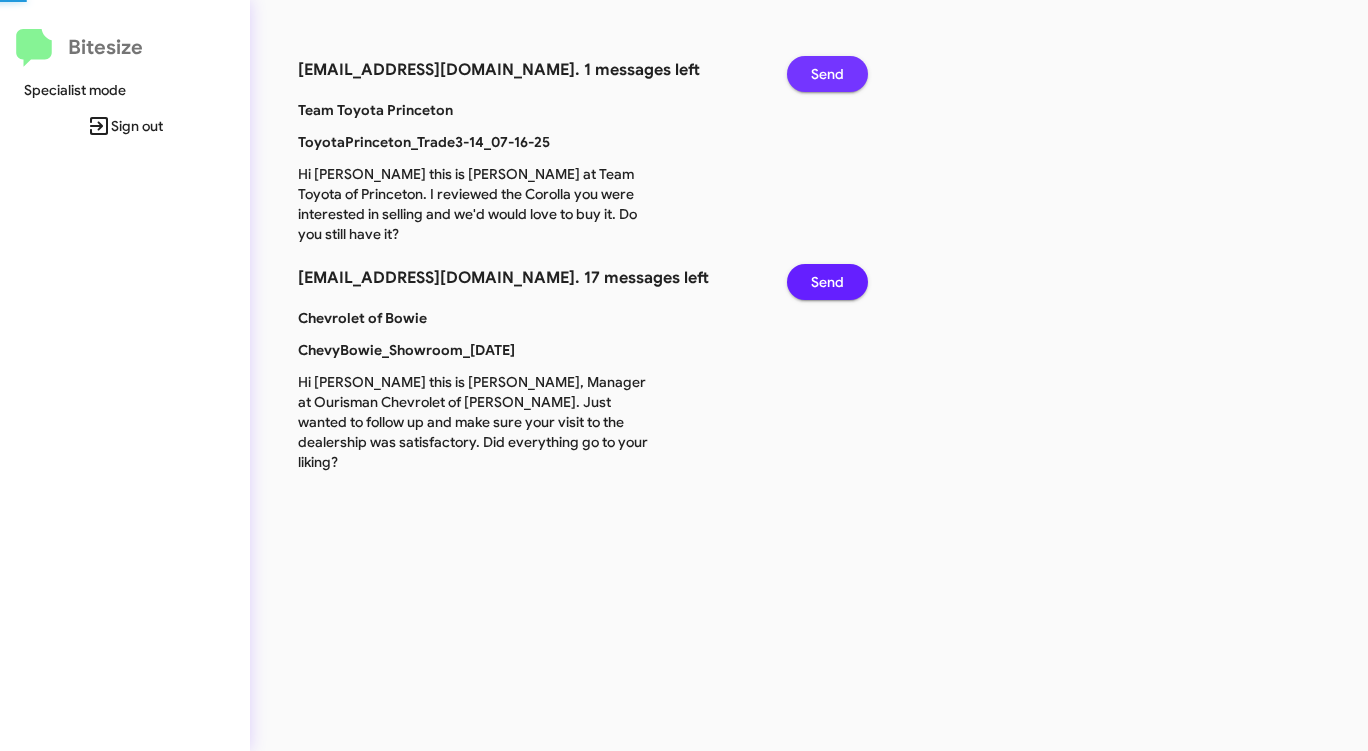 click on "Send" 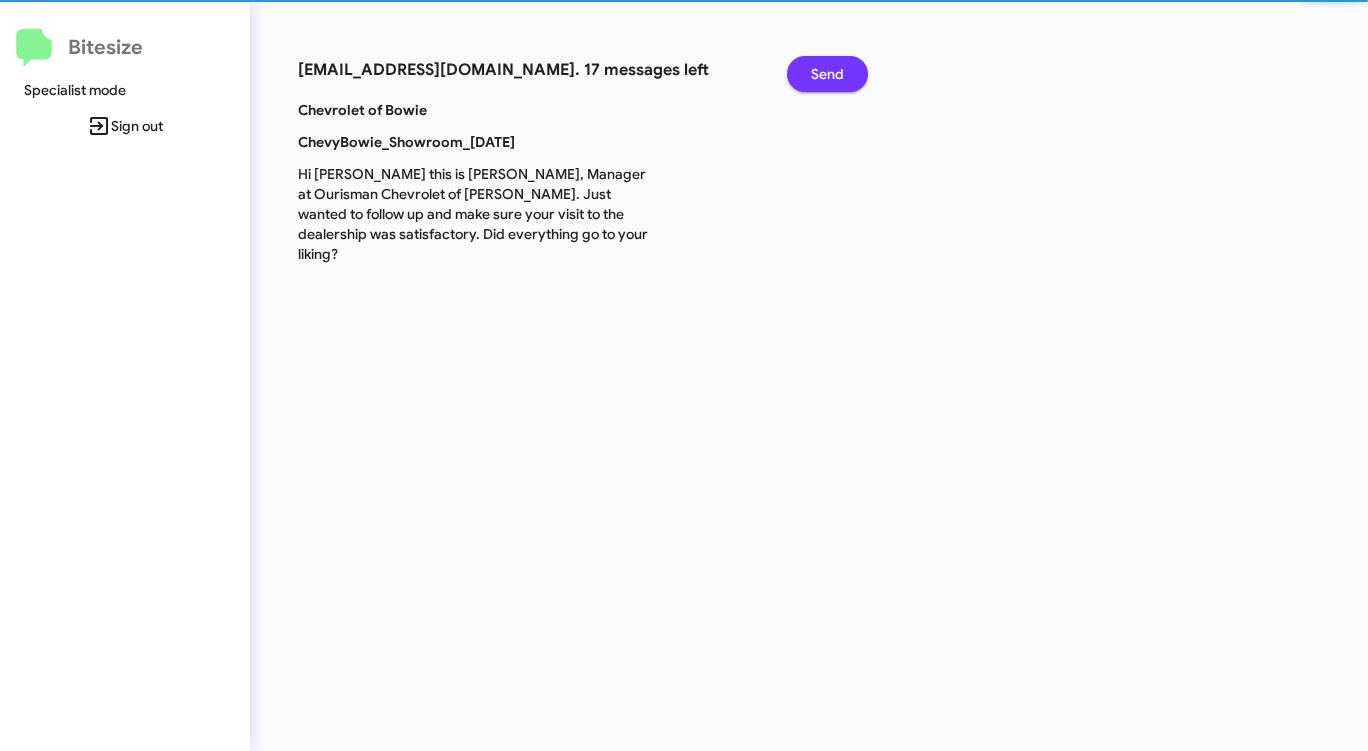click on "Send" 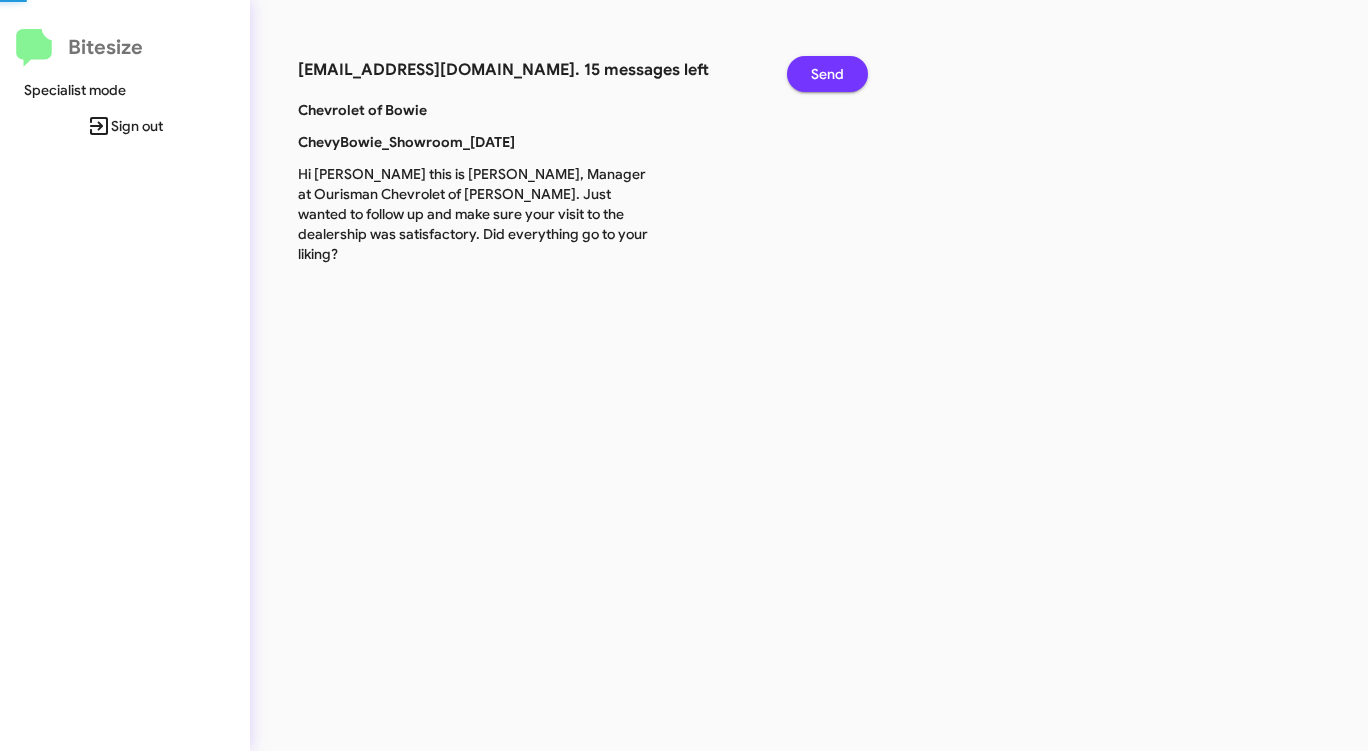 click on "Send" 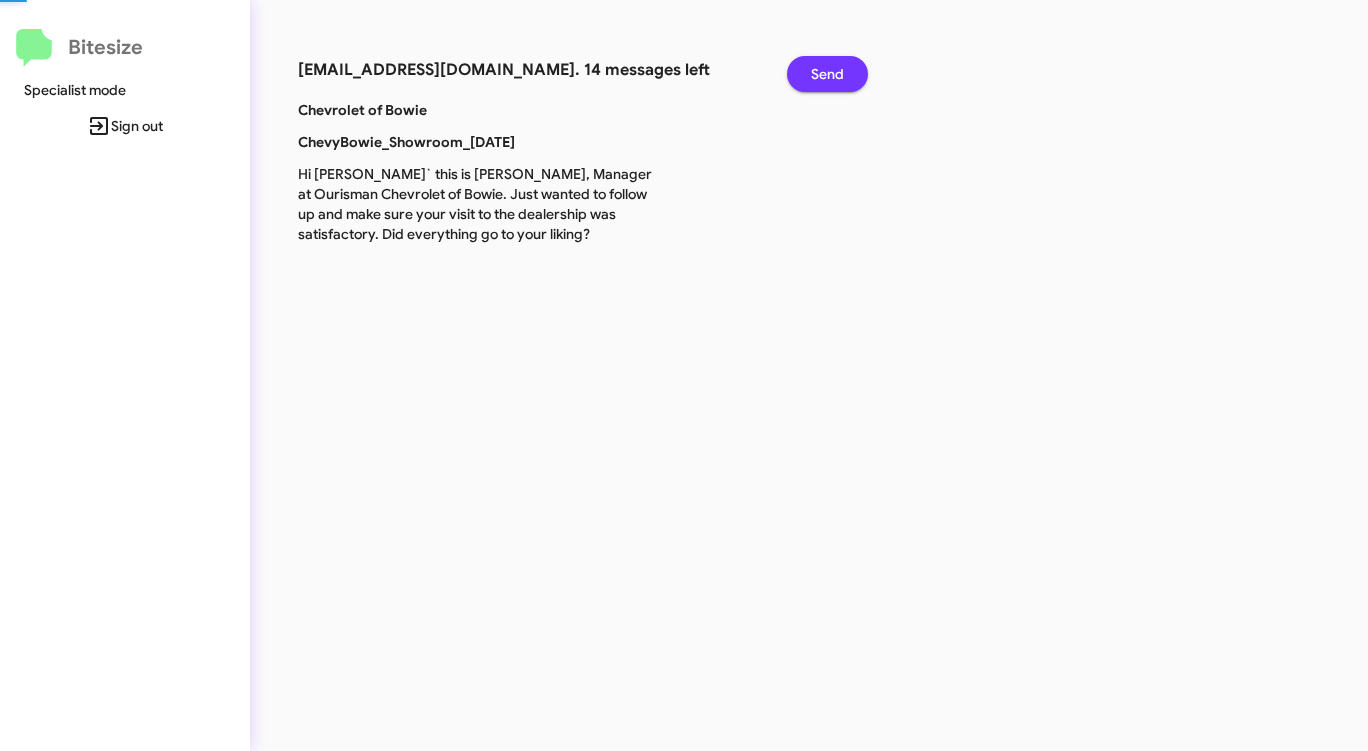 click on "Send" 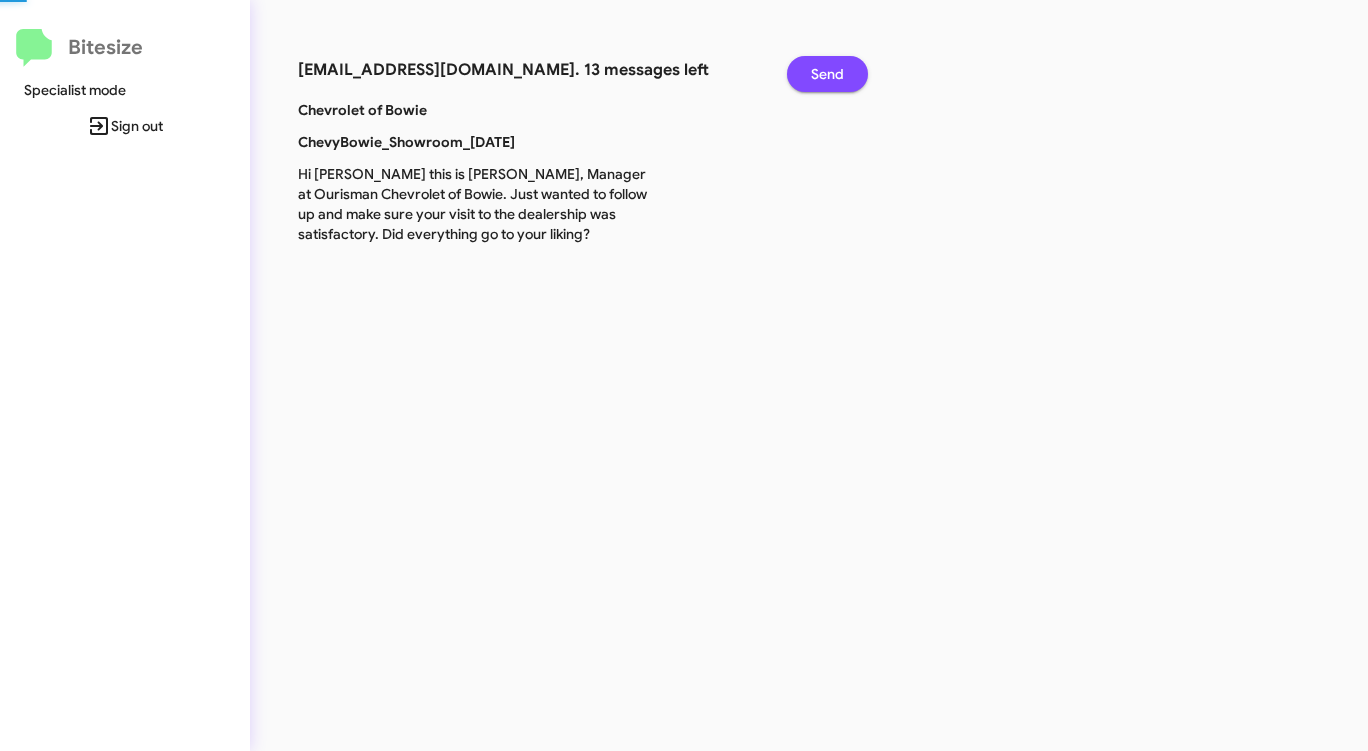 click on "Send" 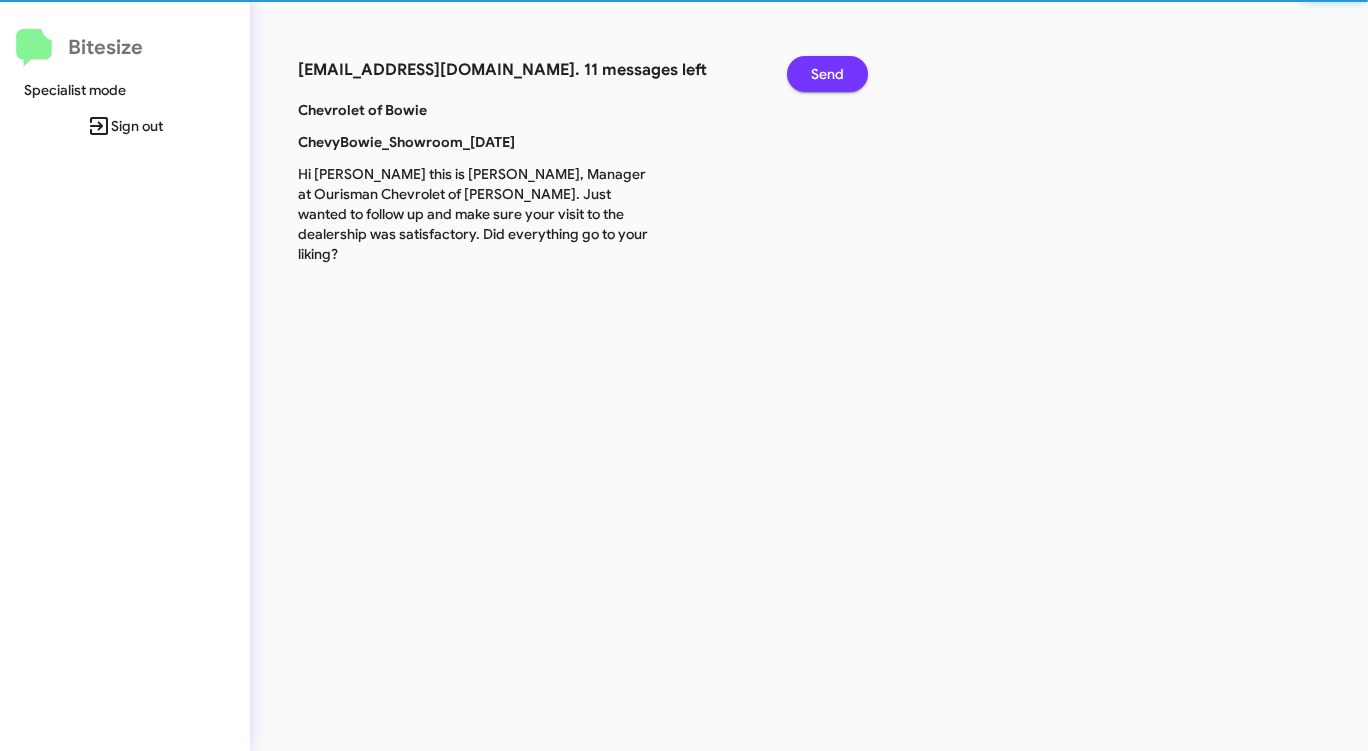 click on "Send" 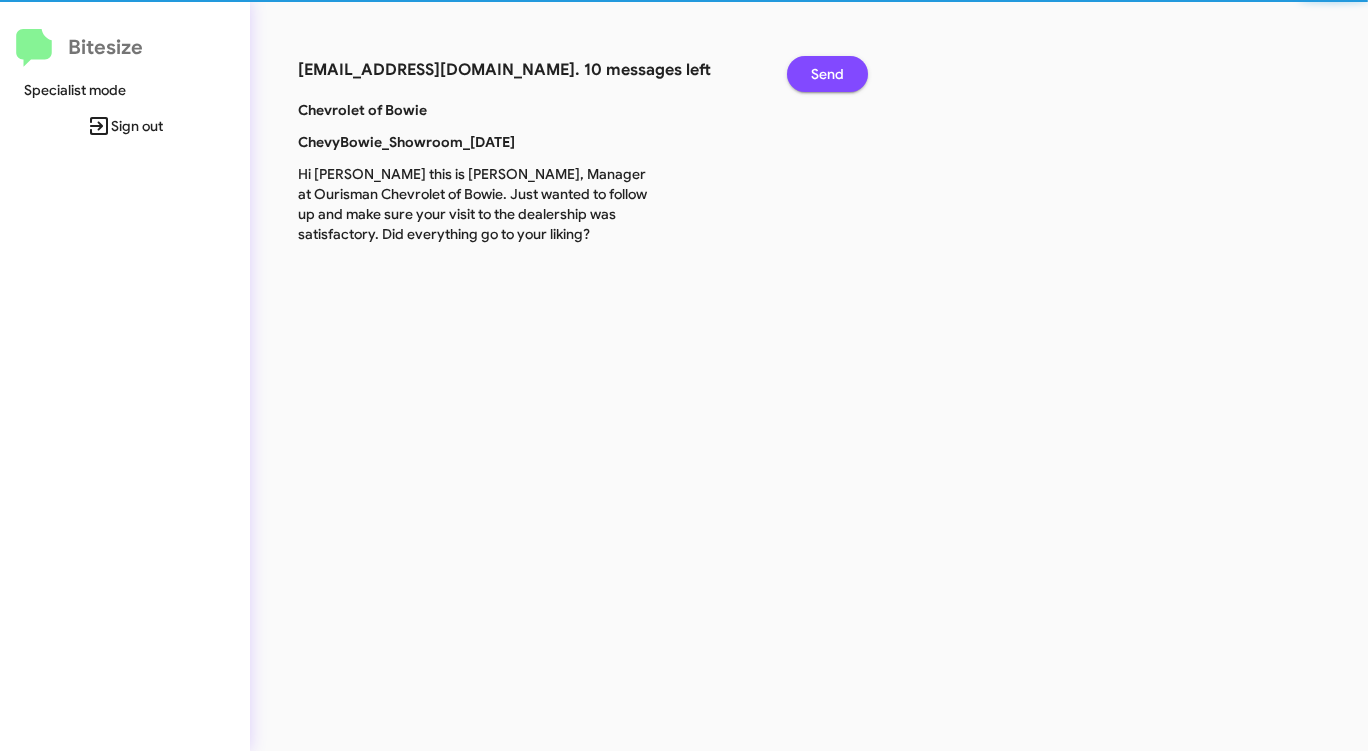 click on "Send" 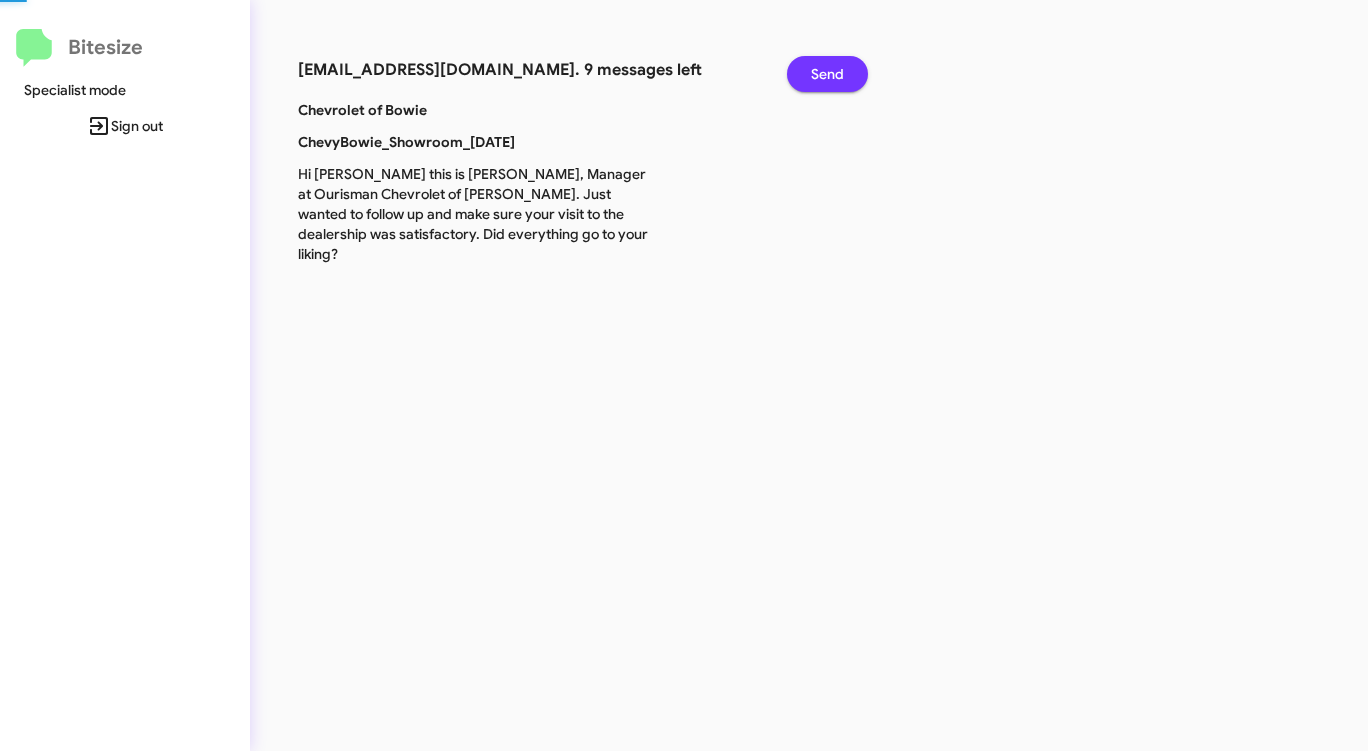 click on "Send" 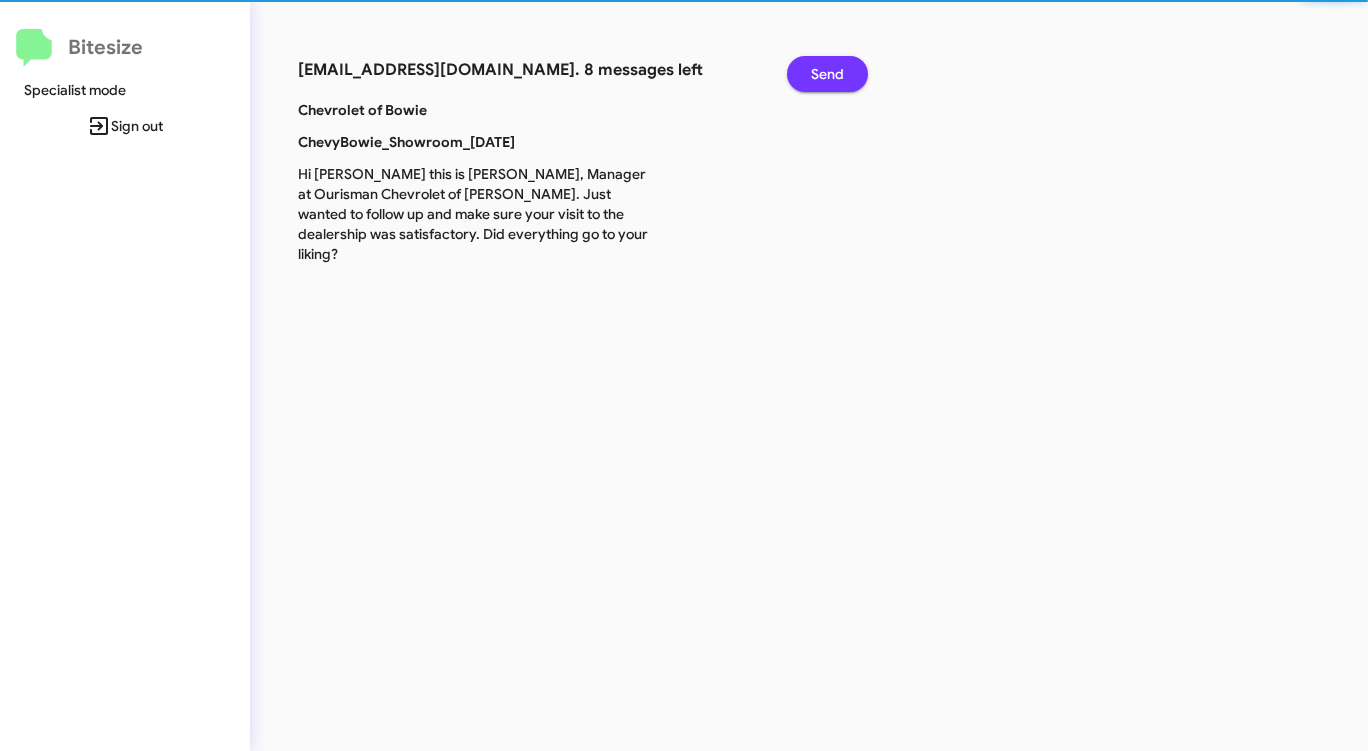 click on "Send" 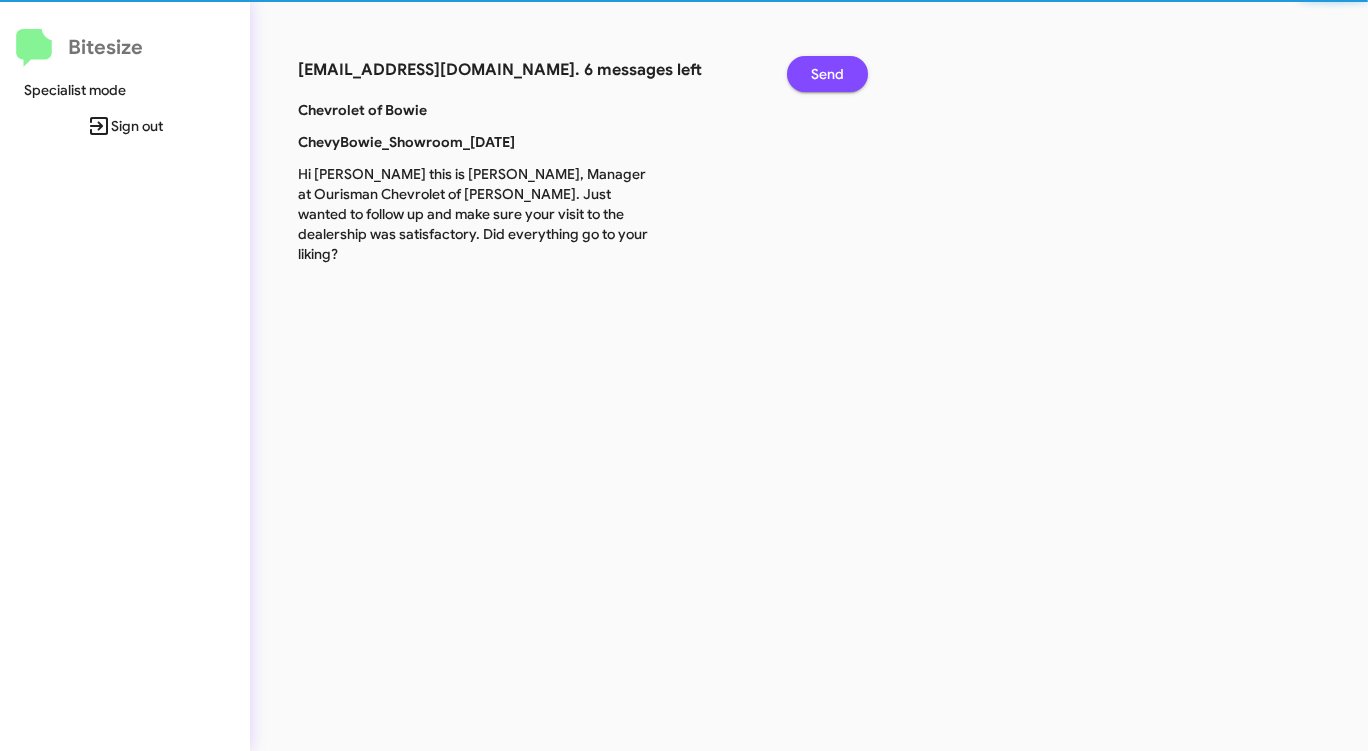 click on "Send" 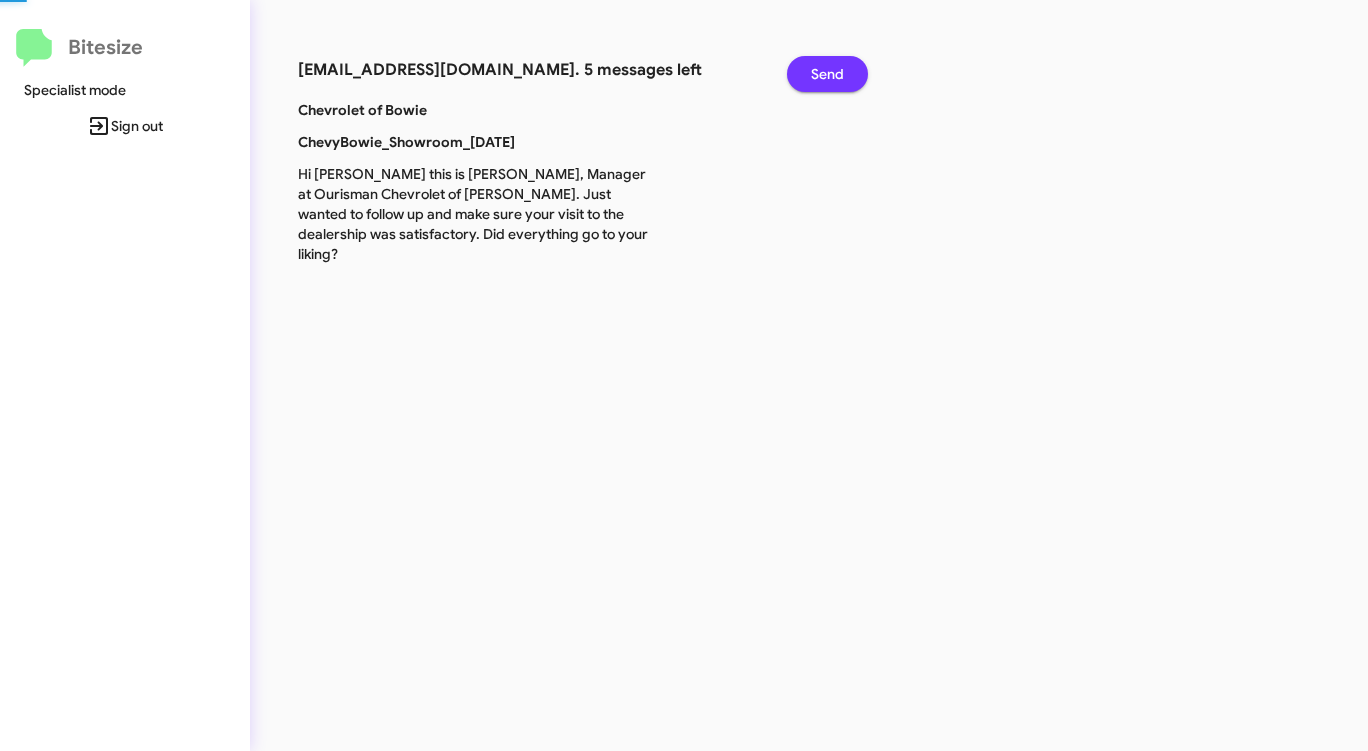 click on "Send" 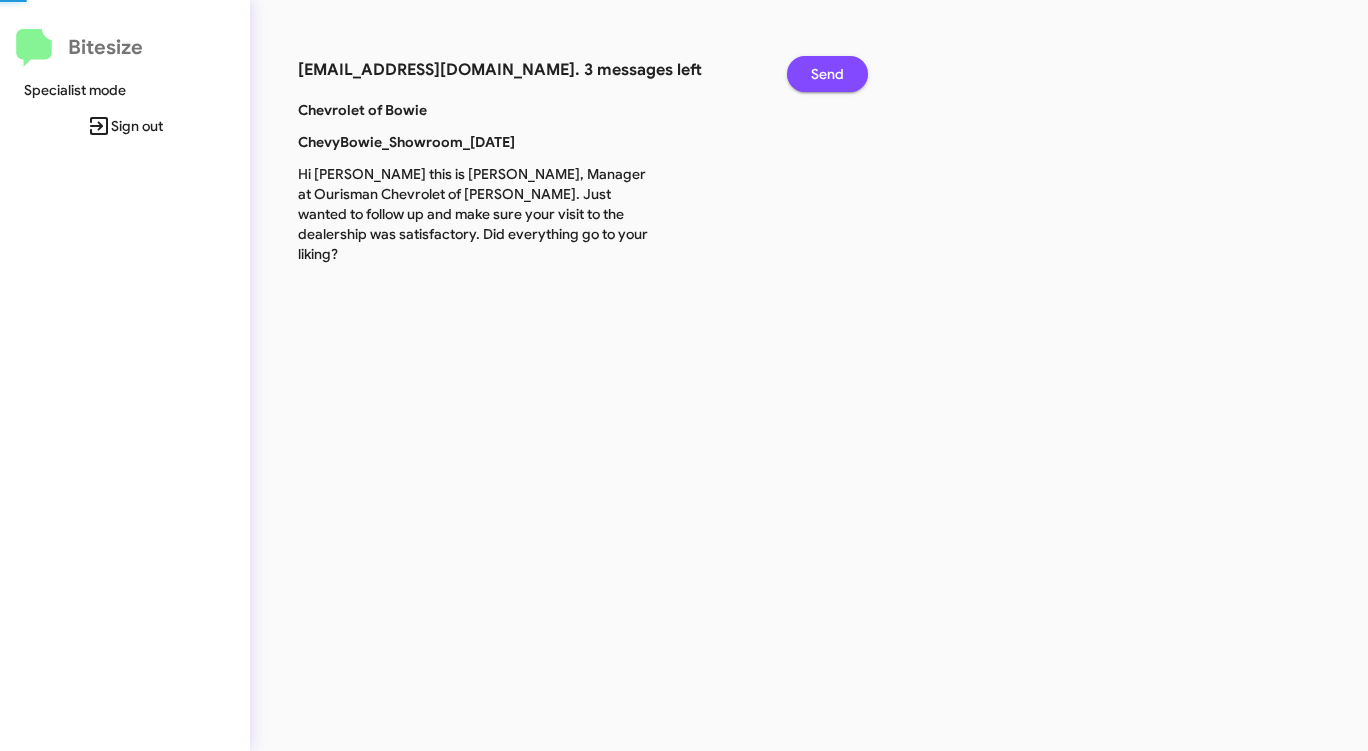 click on "Send" 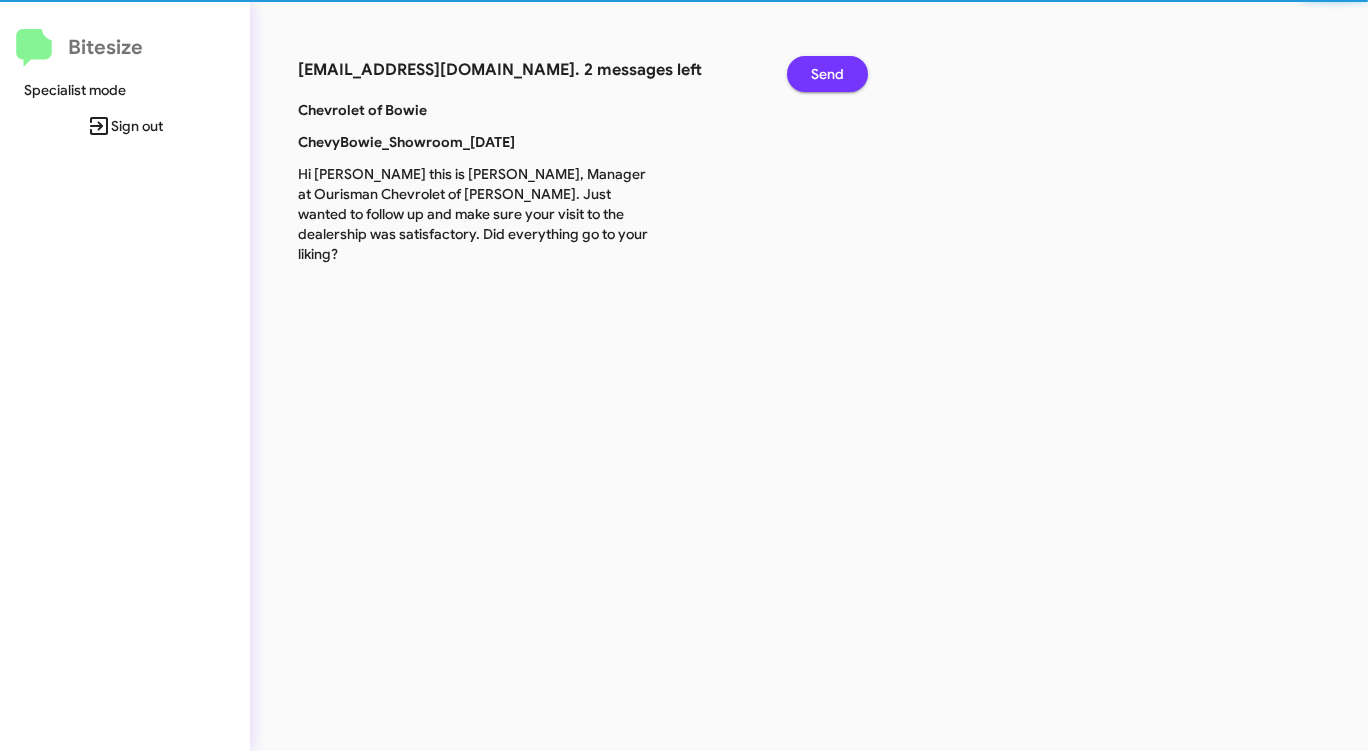 click on "Send" 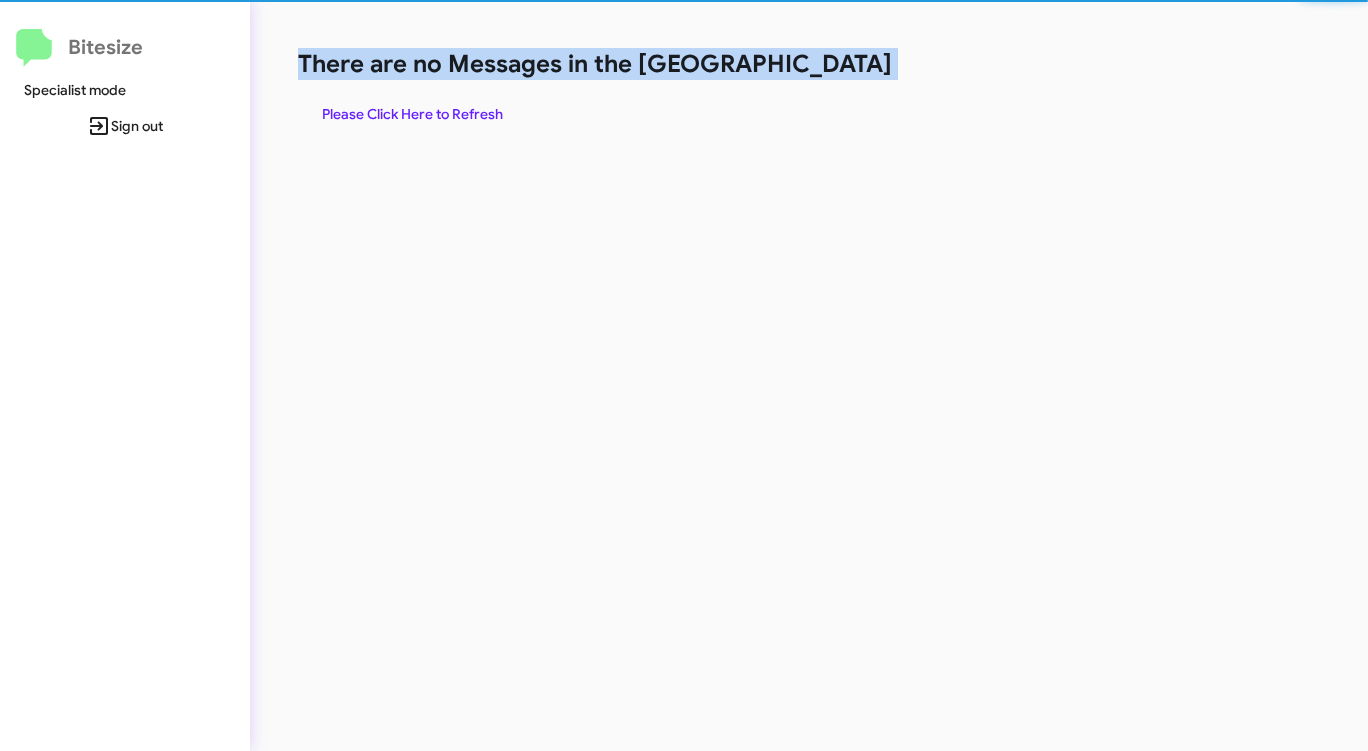 click on "There are no Messages in the [GEOGRAPHIC_DATA]" 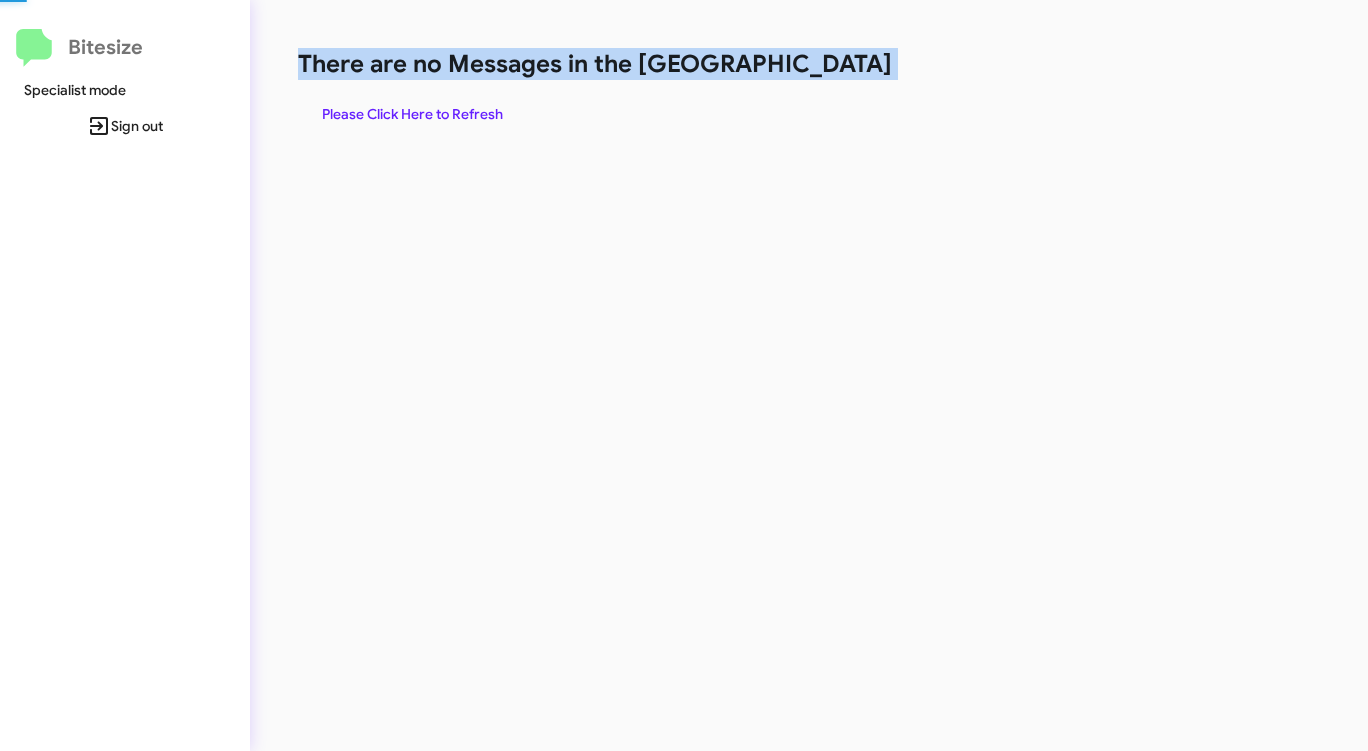 click on "There are no Messages in the [GEOGRAPHIC_DATA]" 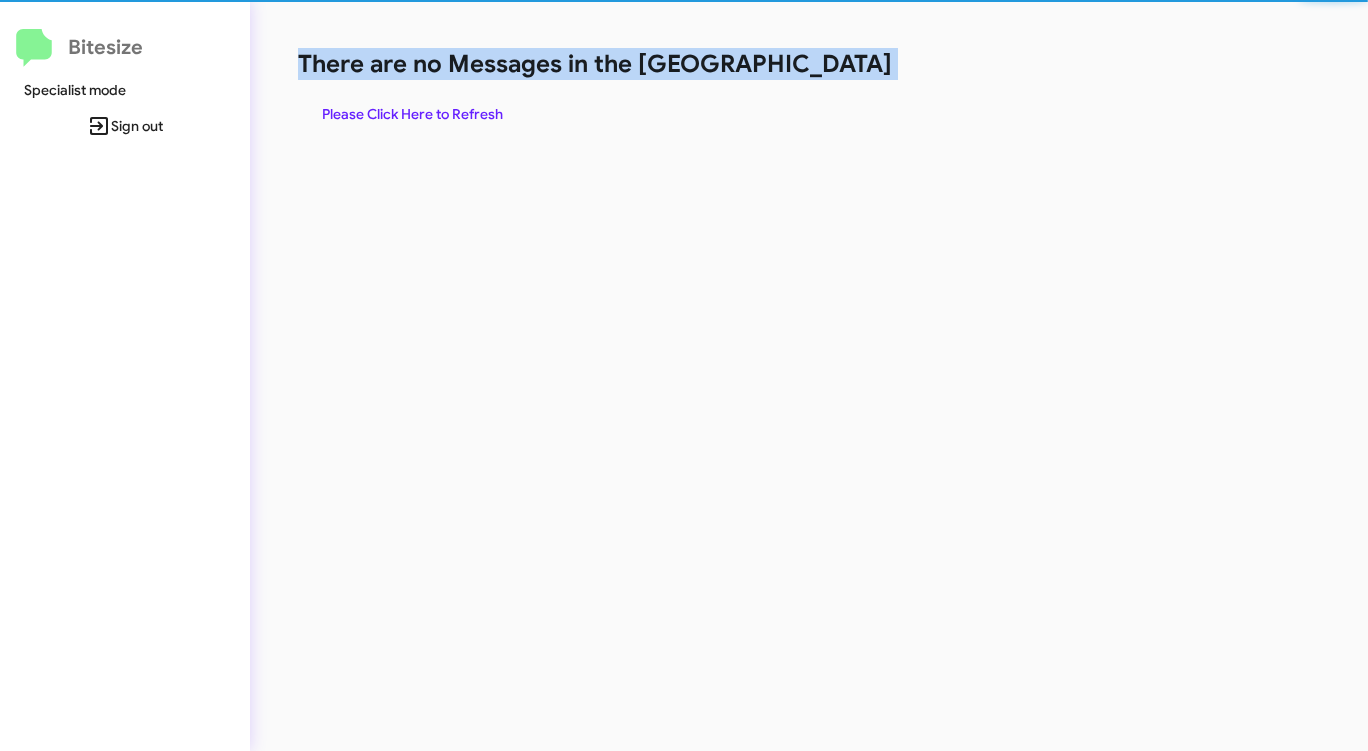 click on "There are no Messages in the [GEOGRAPHIC_DATA]" 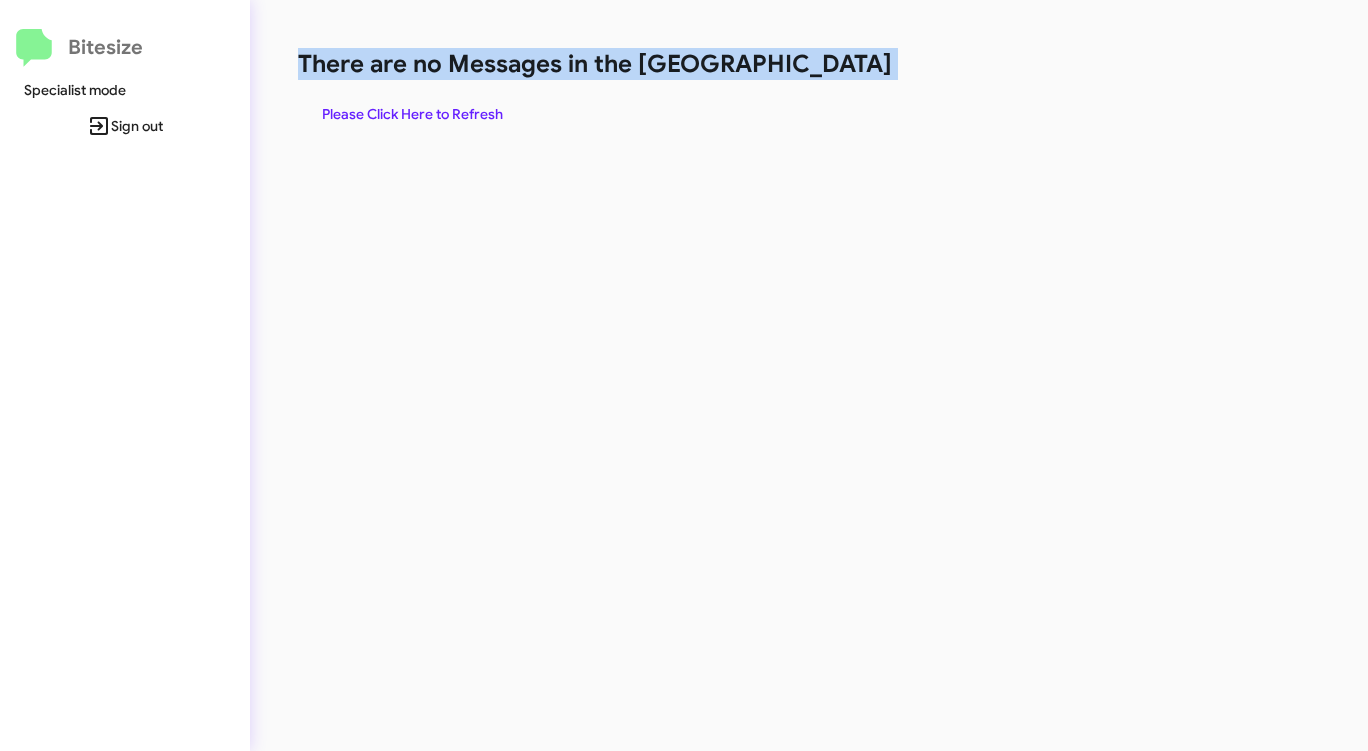 click on "Please Click Here to Refresh" 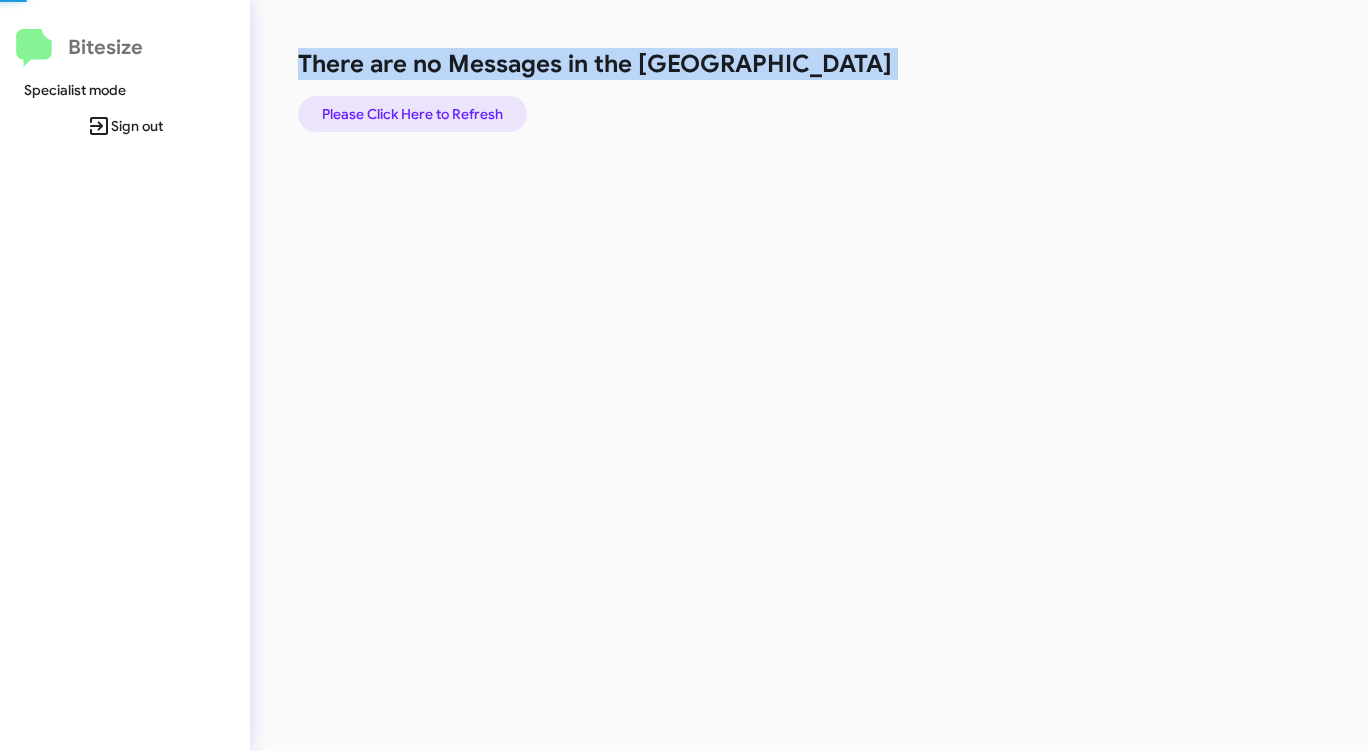 click on "Please Click Here to Refresh" 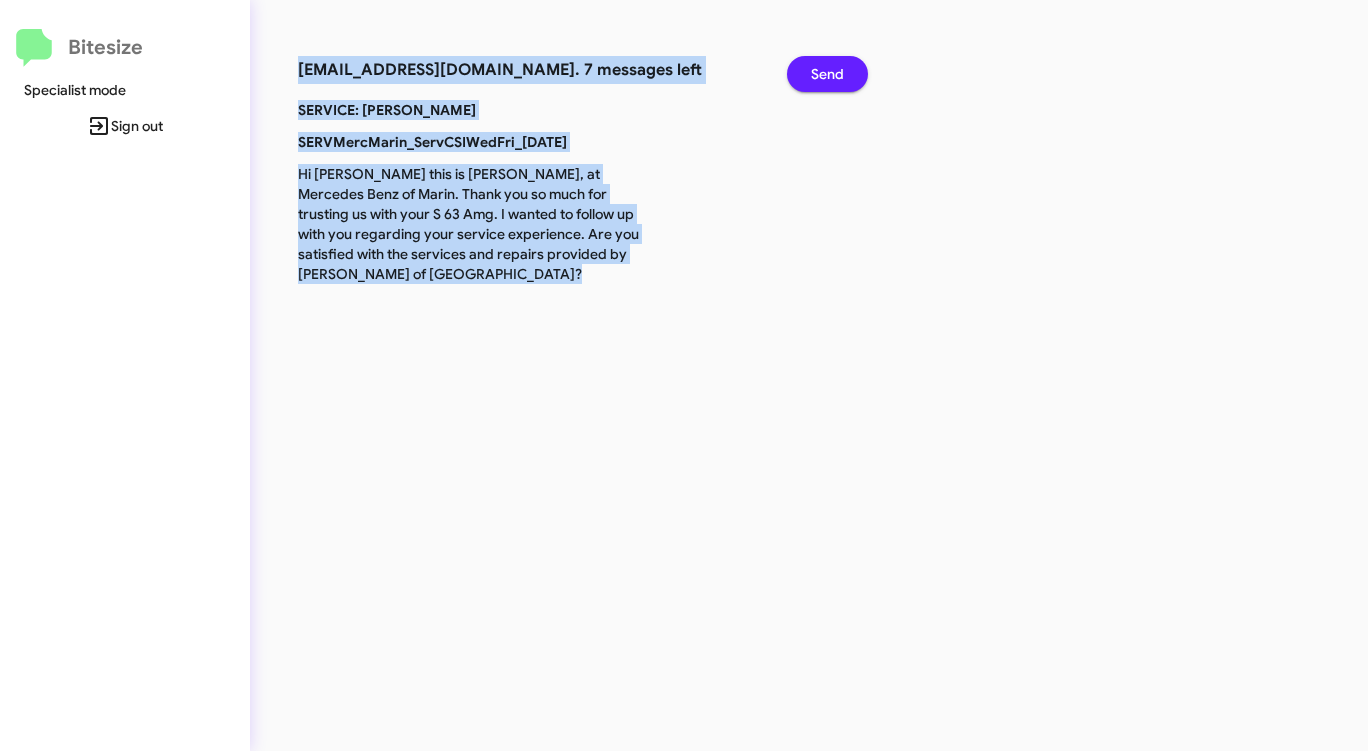click on "Send" 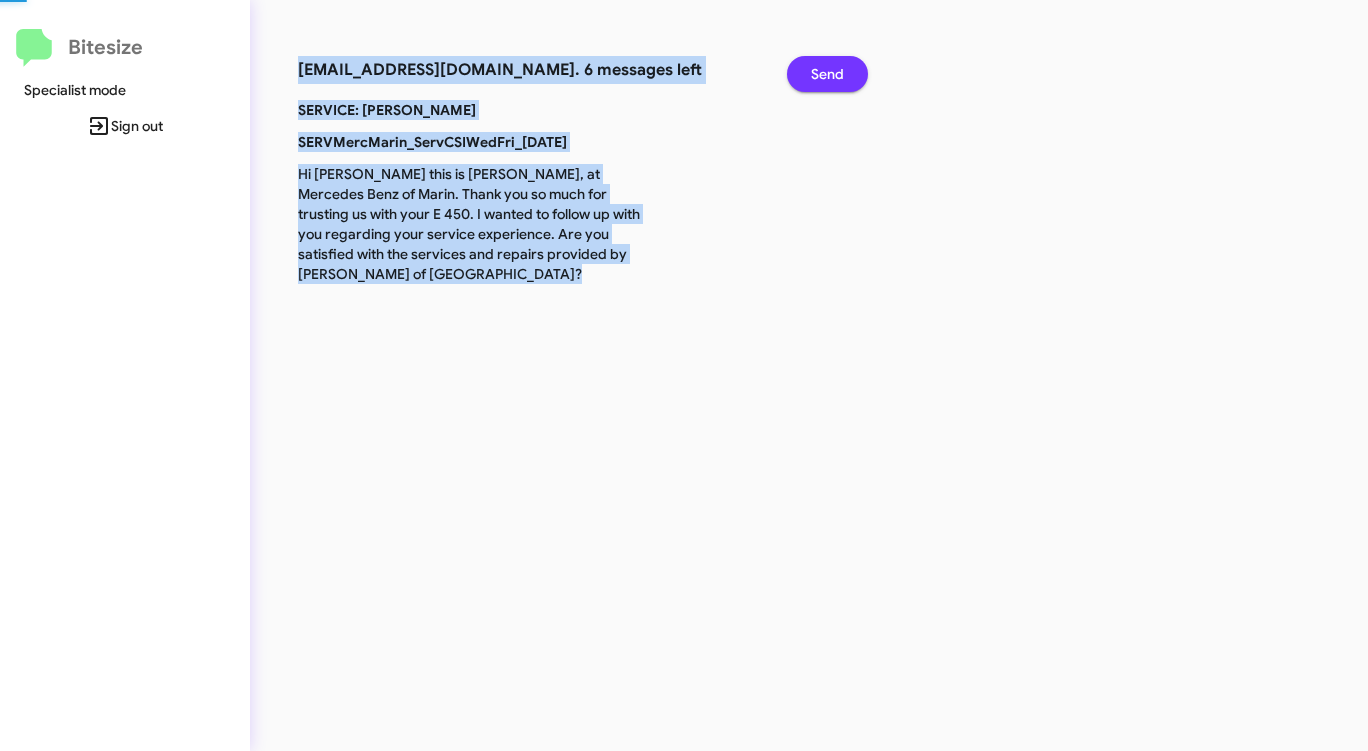 click on "Send" 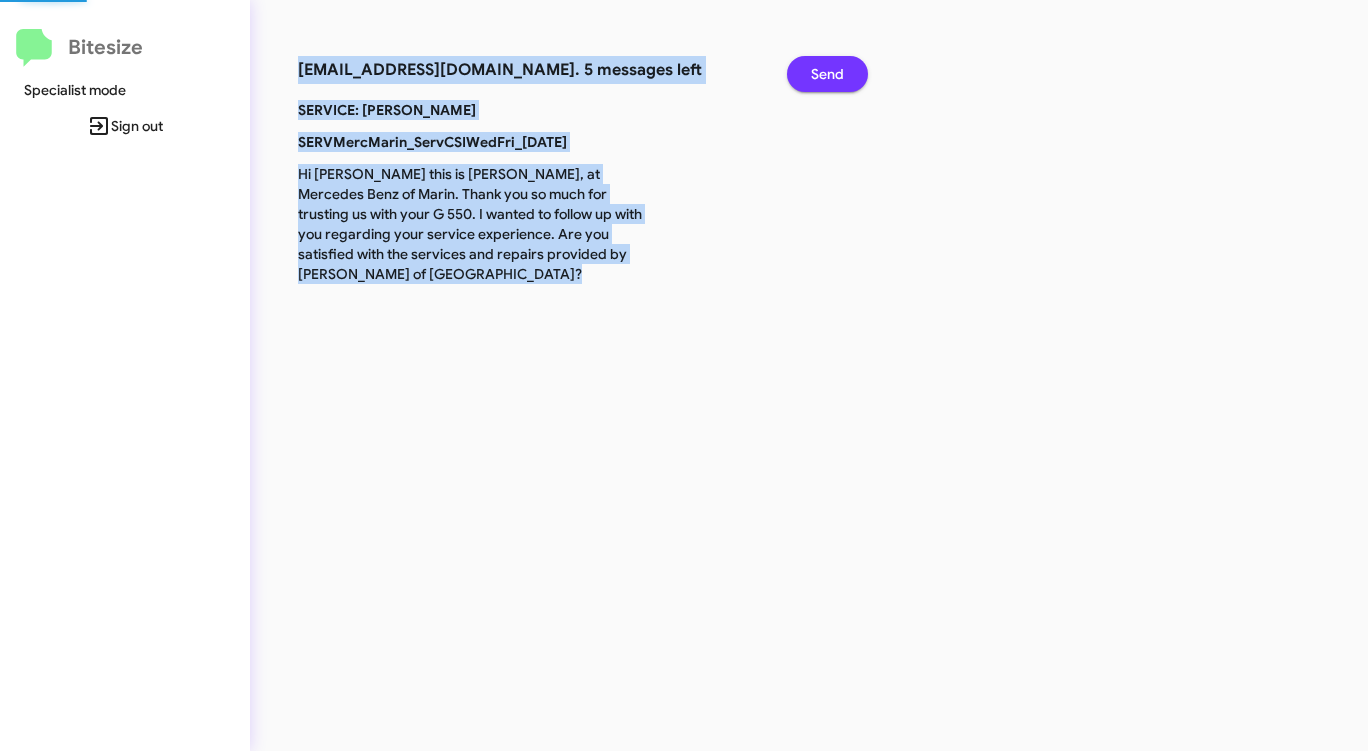 click on "Send" 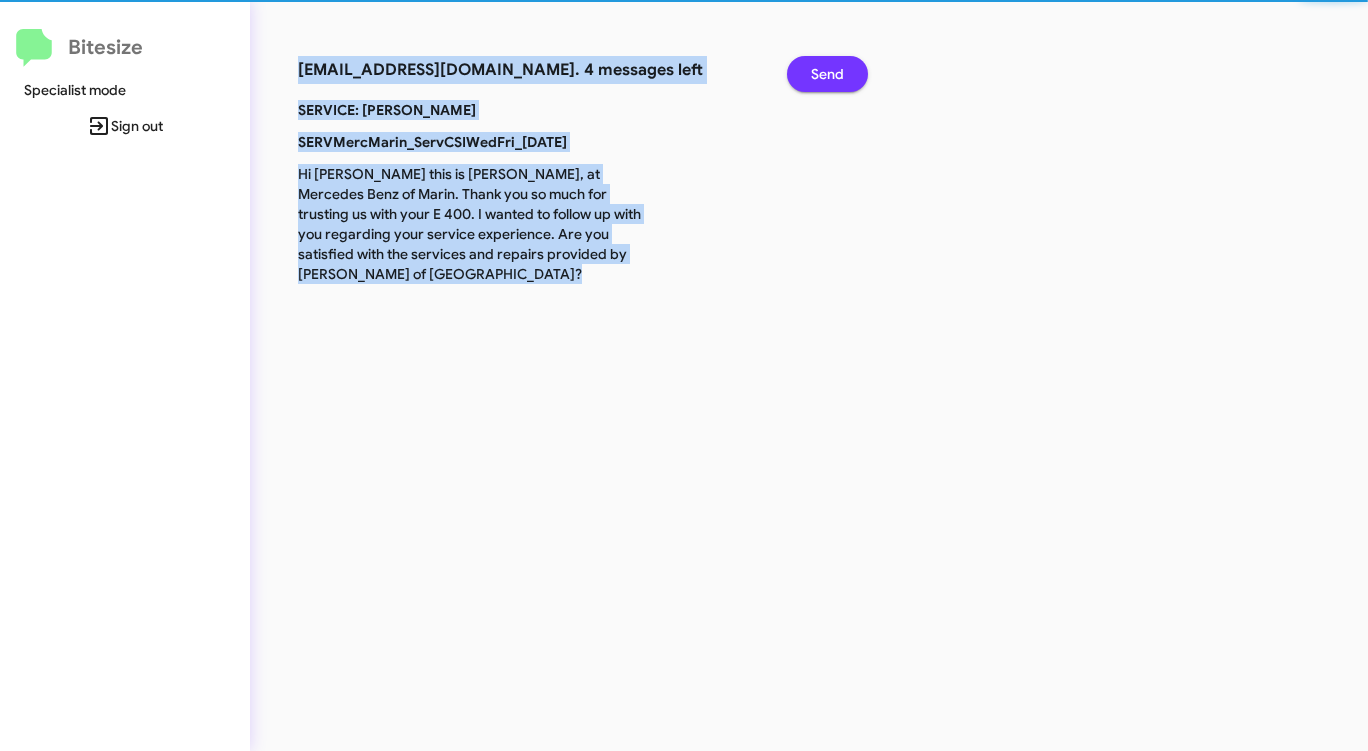 click on "Send" 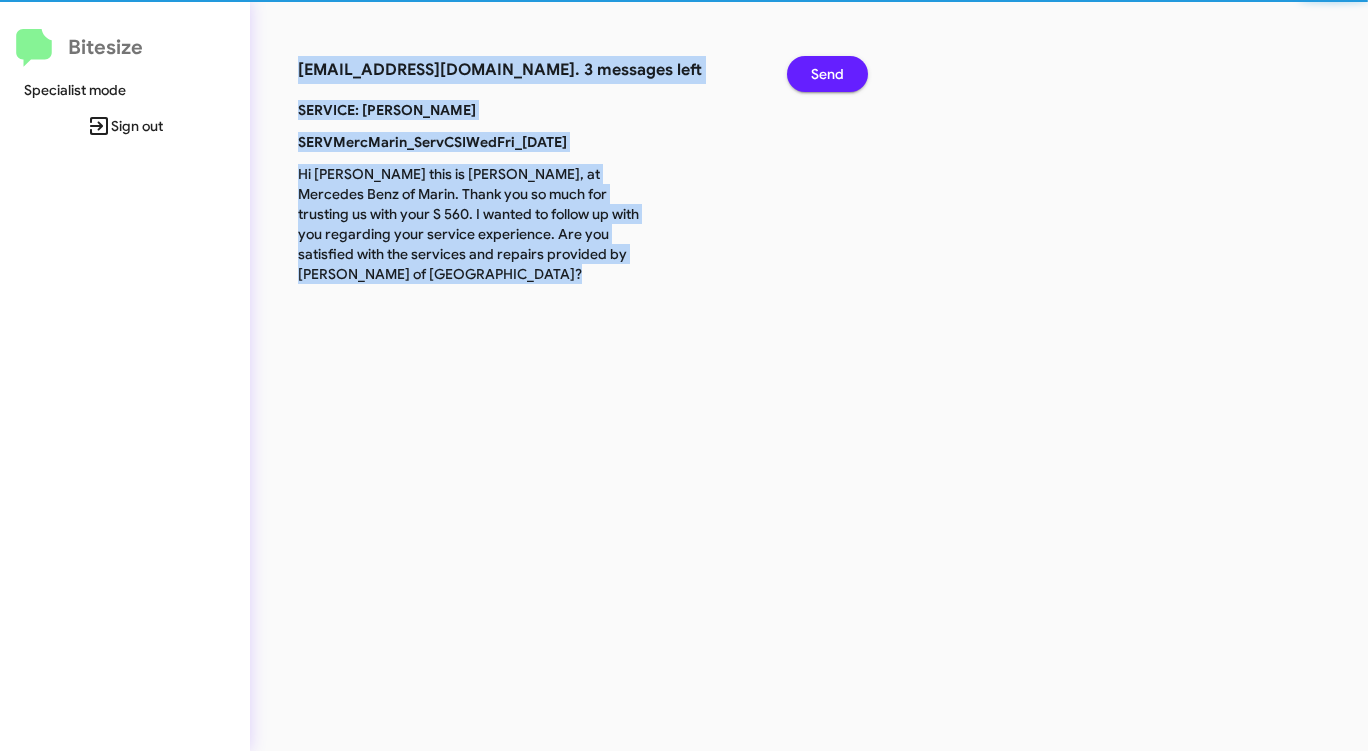 click on "Send" 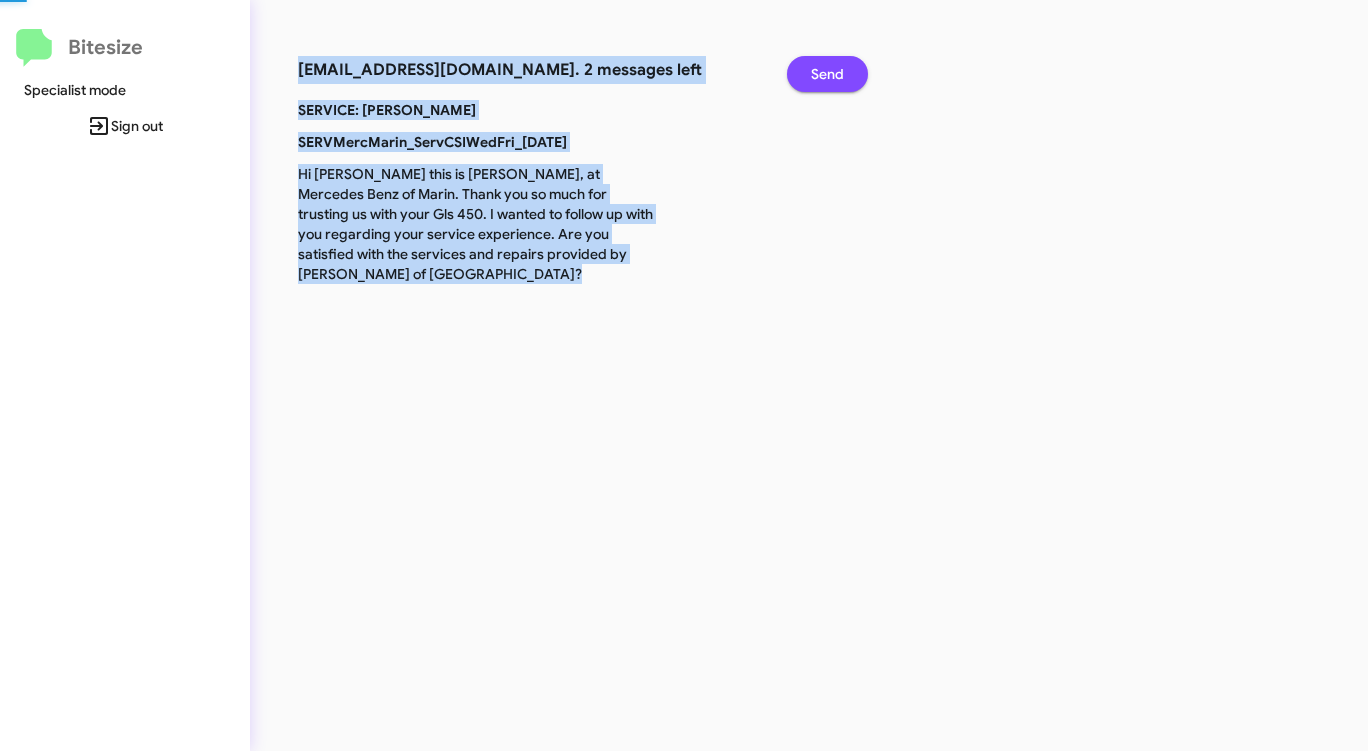 click on "Send" 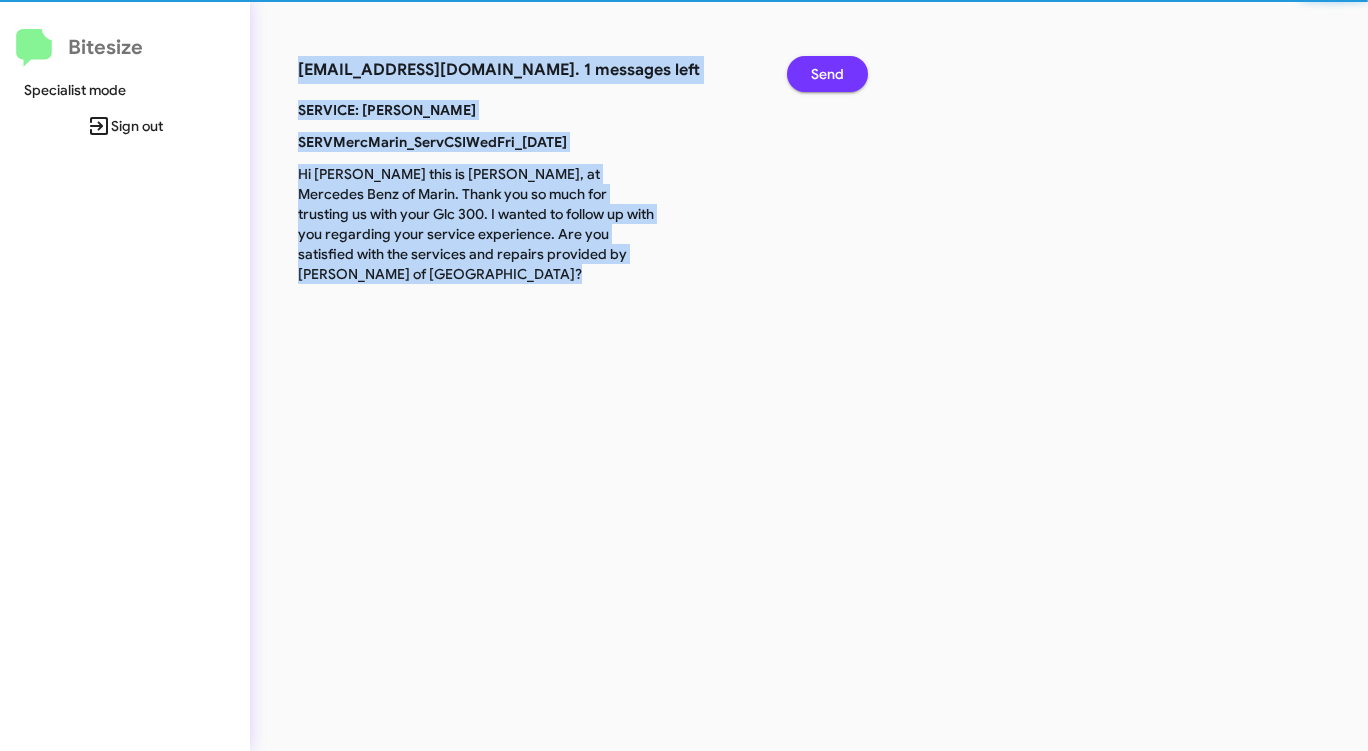click on "Send" 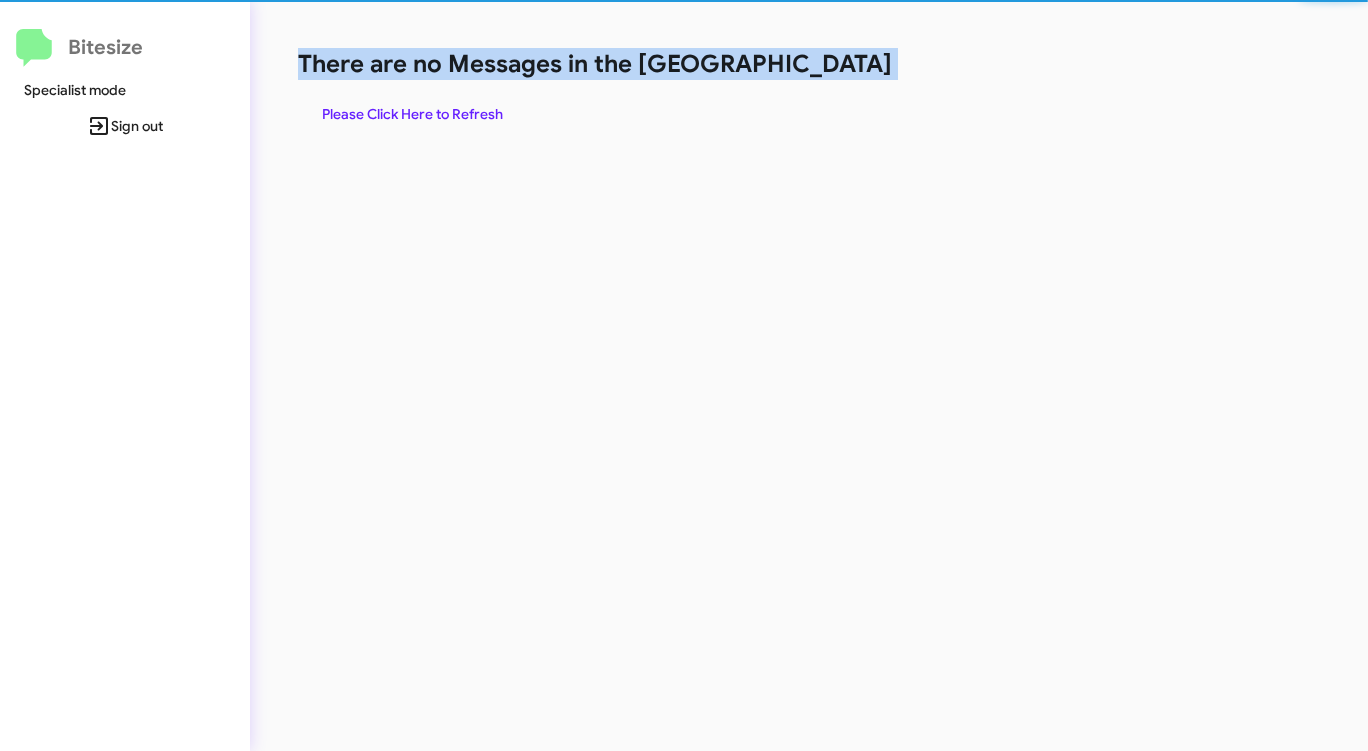 click on "There are no Messages in the [GEOGRAPHIC_DATA]" 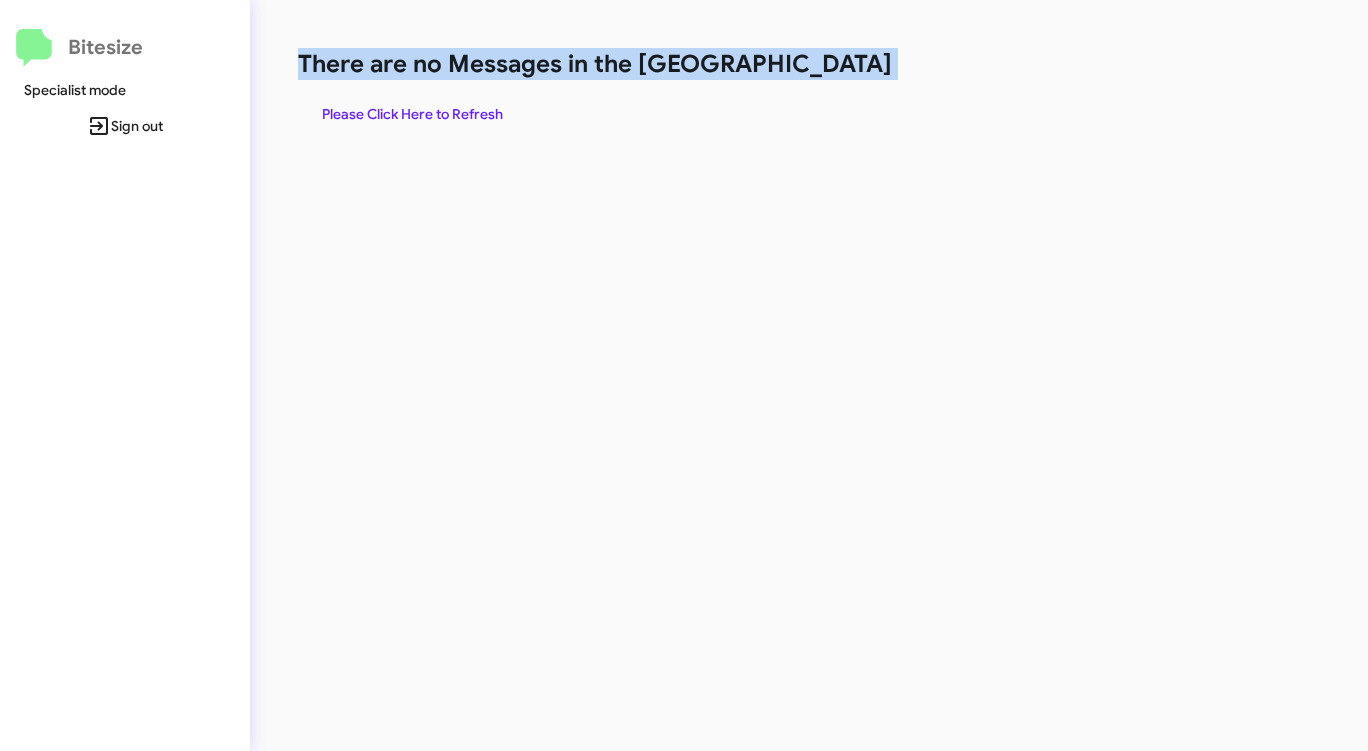 click on "There are no Messages in the [GEOGRAPHIC_DATA]" 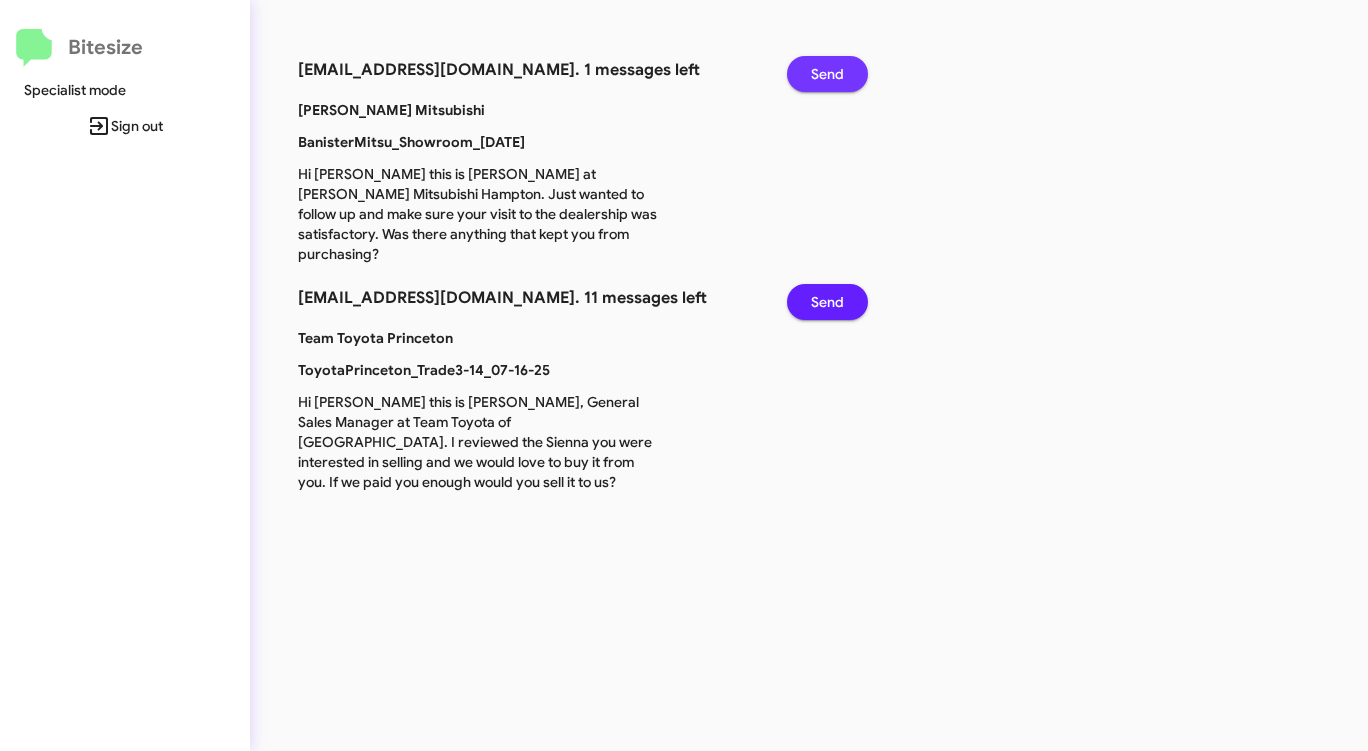 click on "Send" 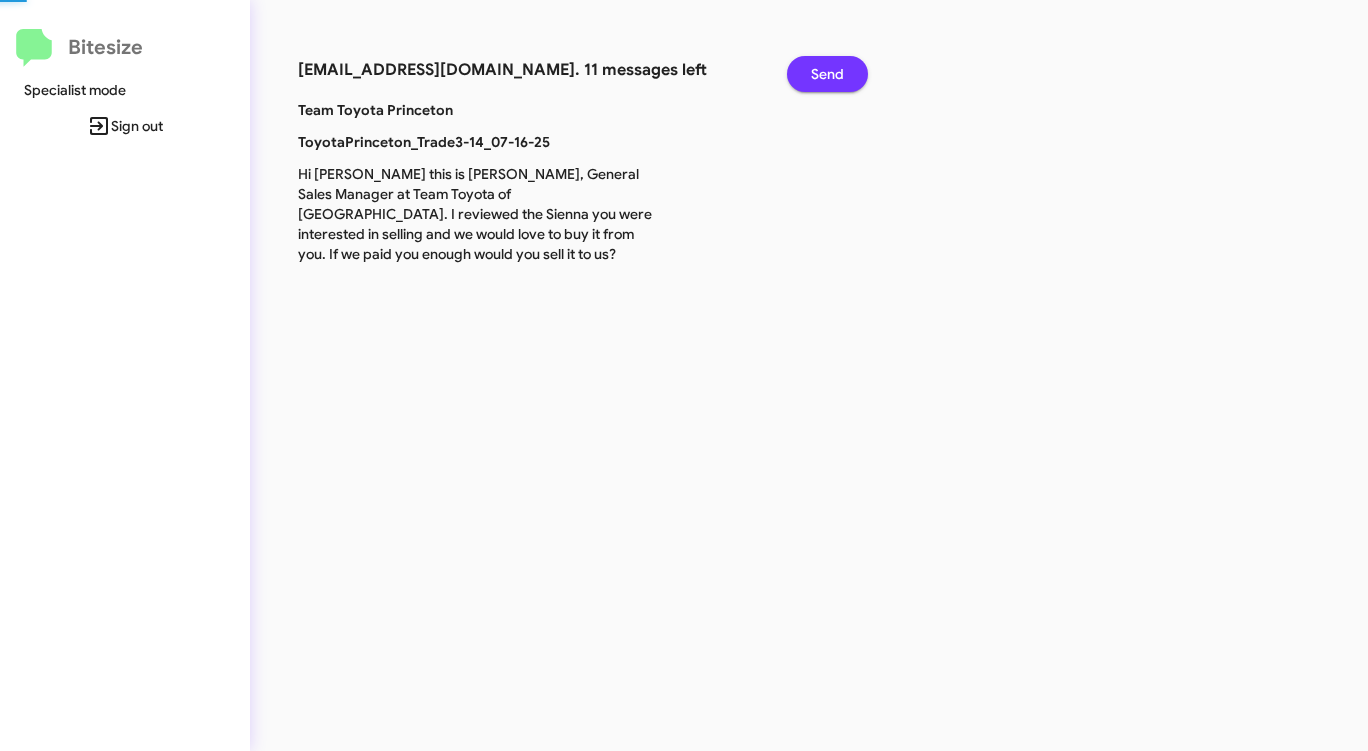 click on "Send" 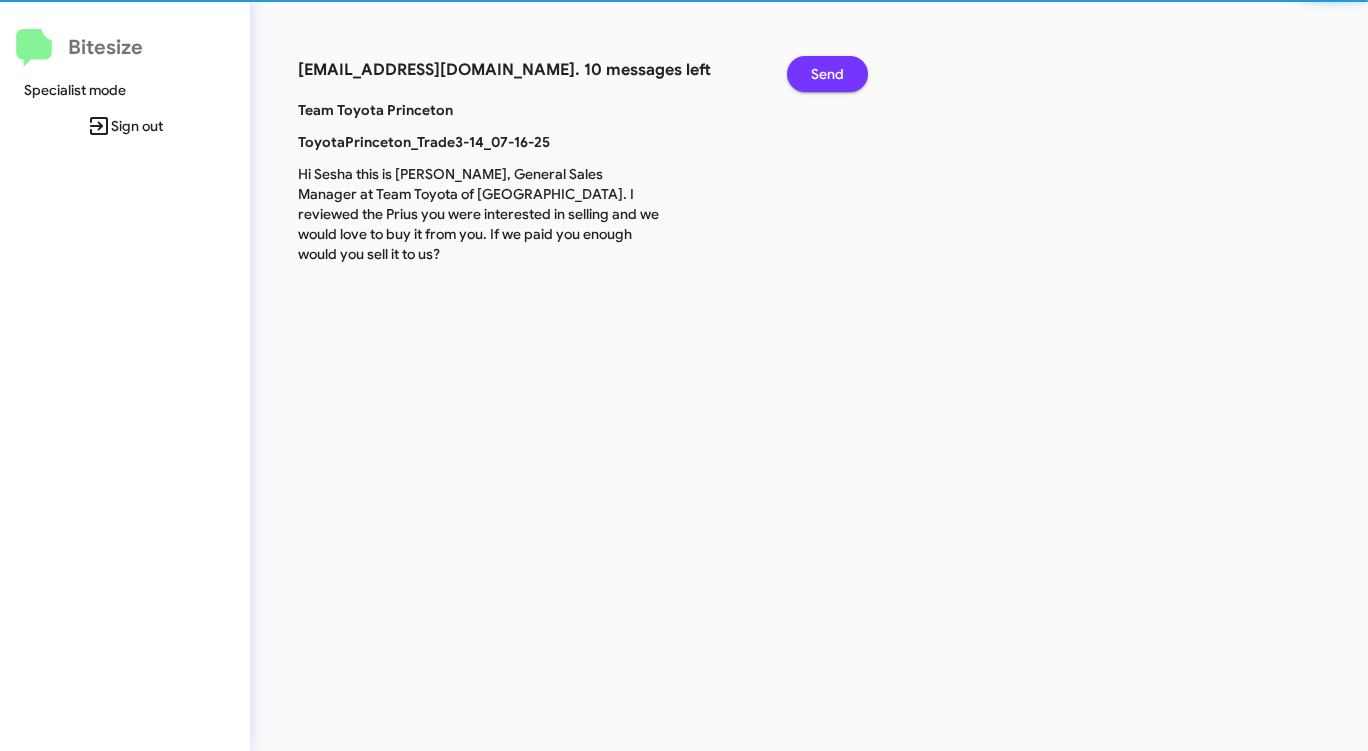 click on "Send" 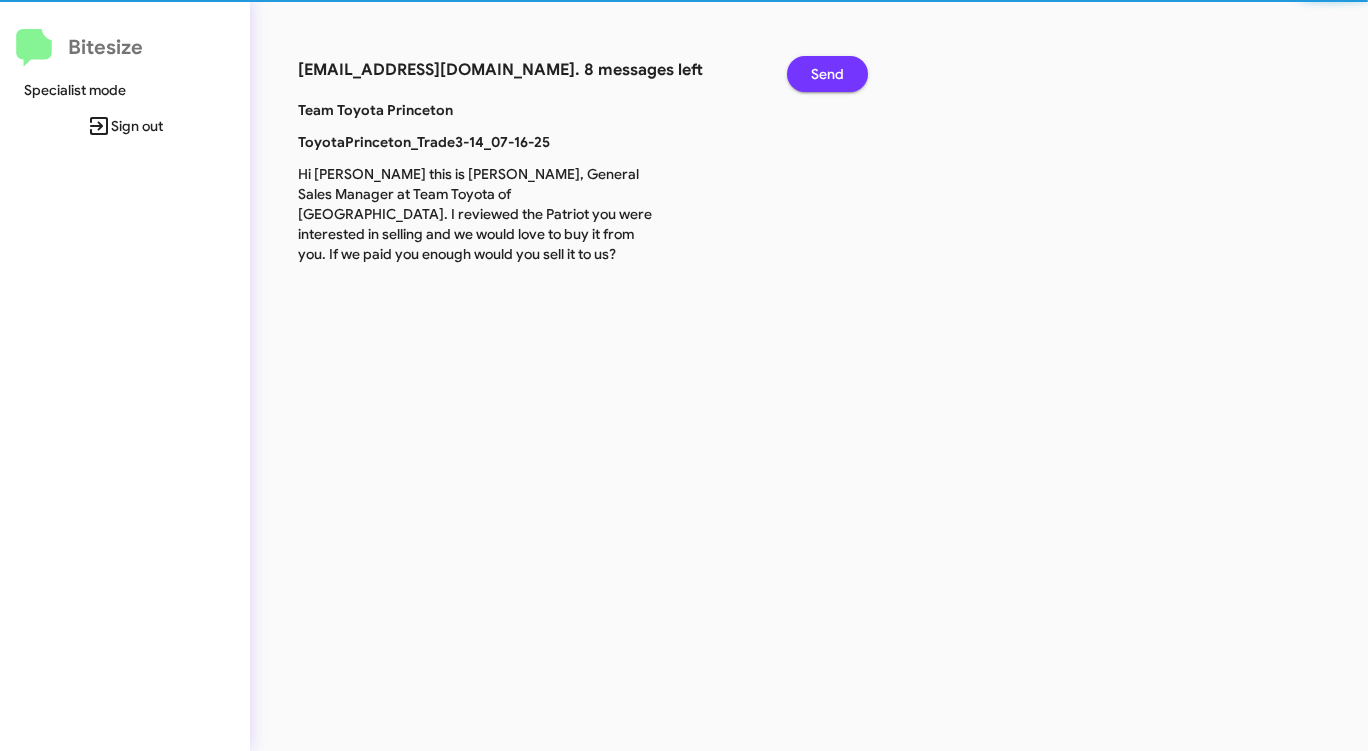 click on "Send" 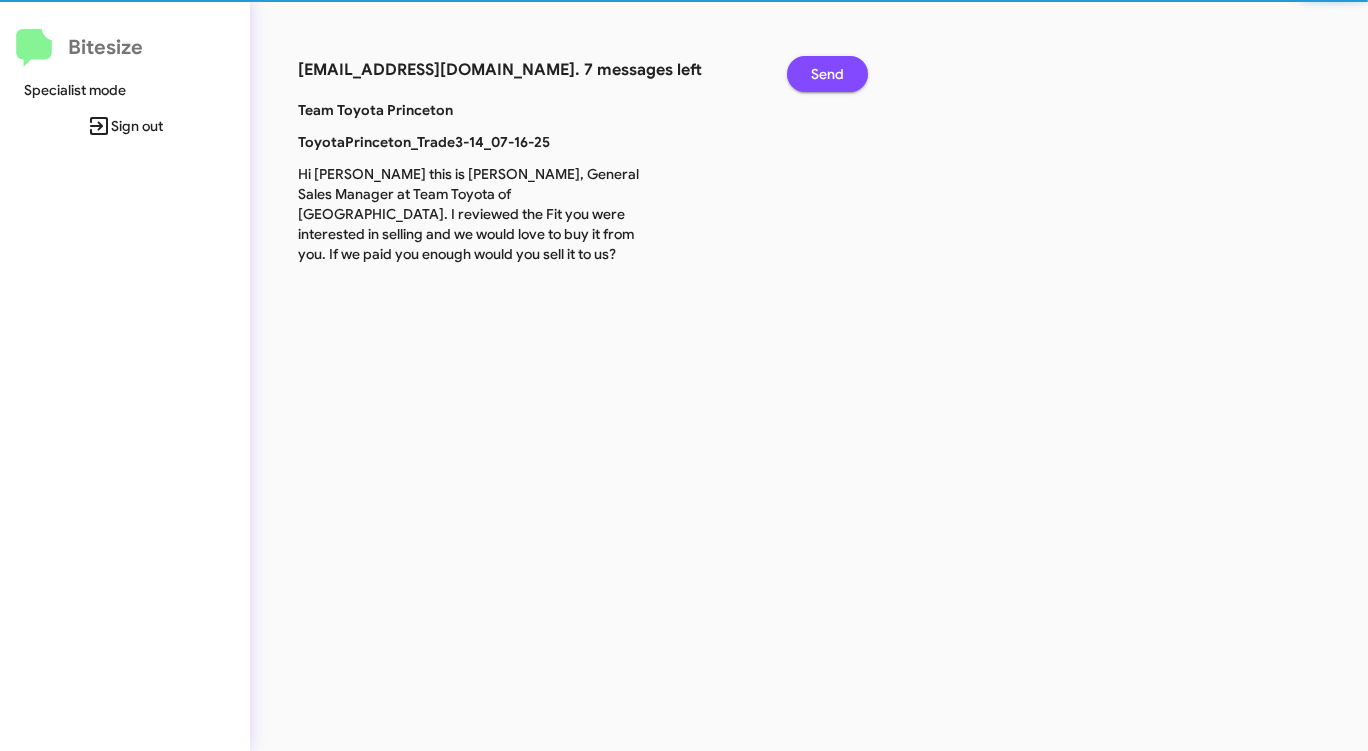 click on "Send" 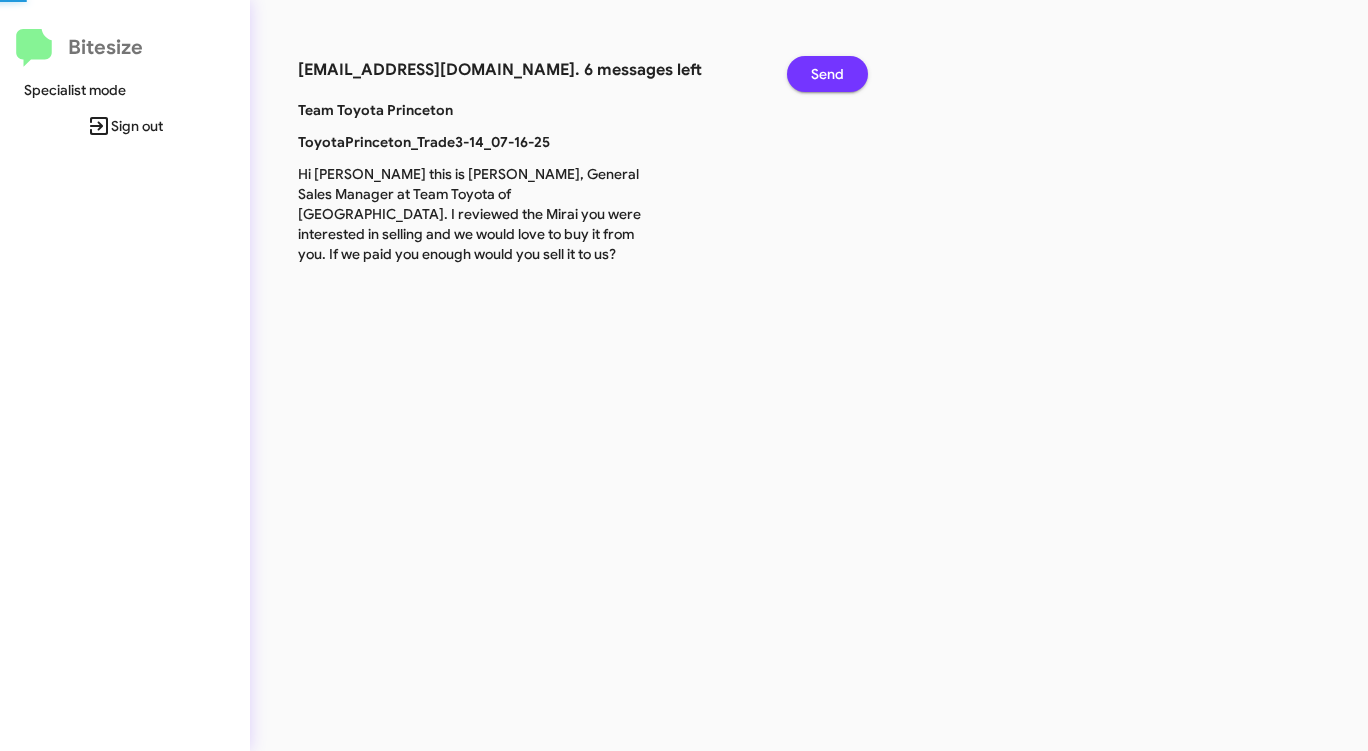 click on "Send" 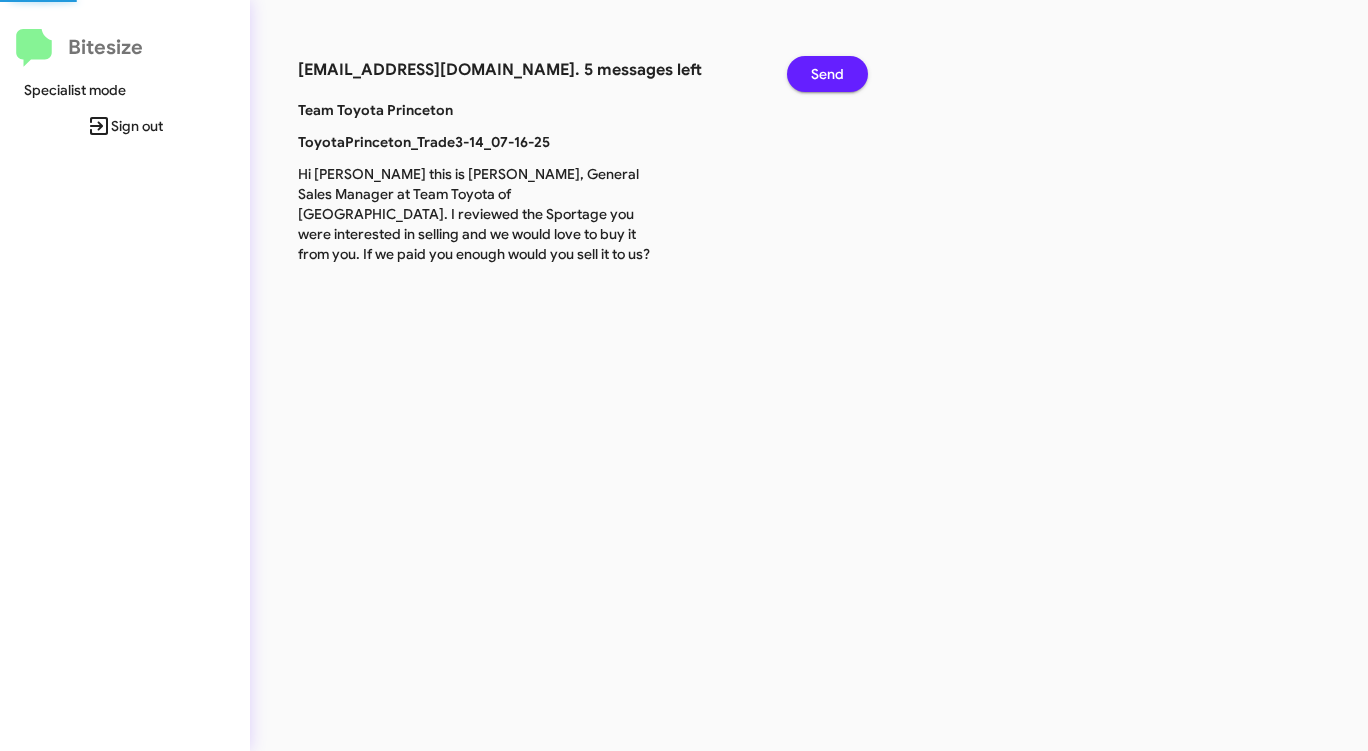 click on "Send" 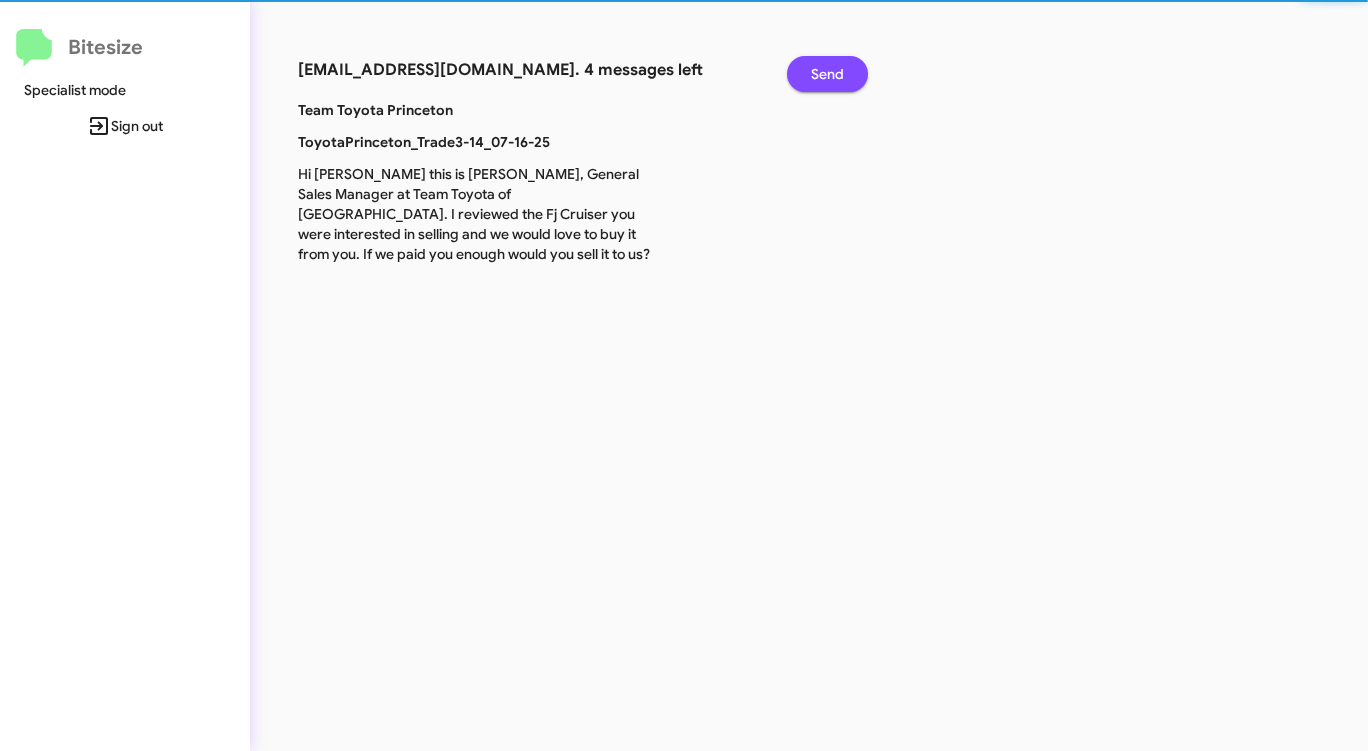 click on "Send" 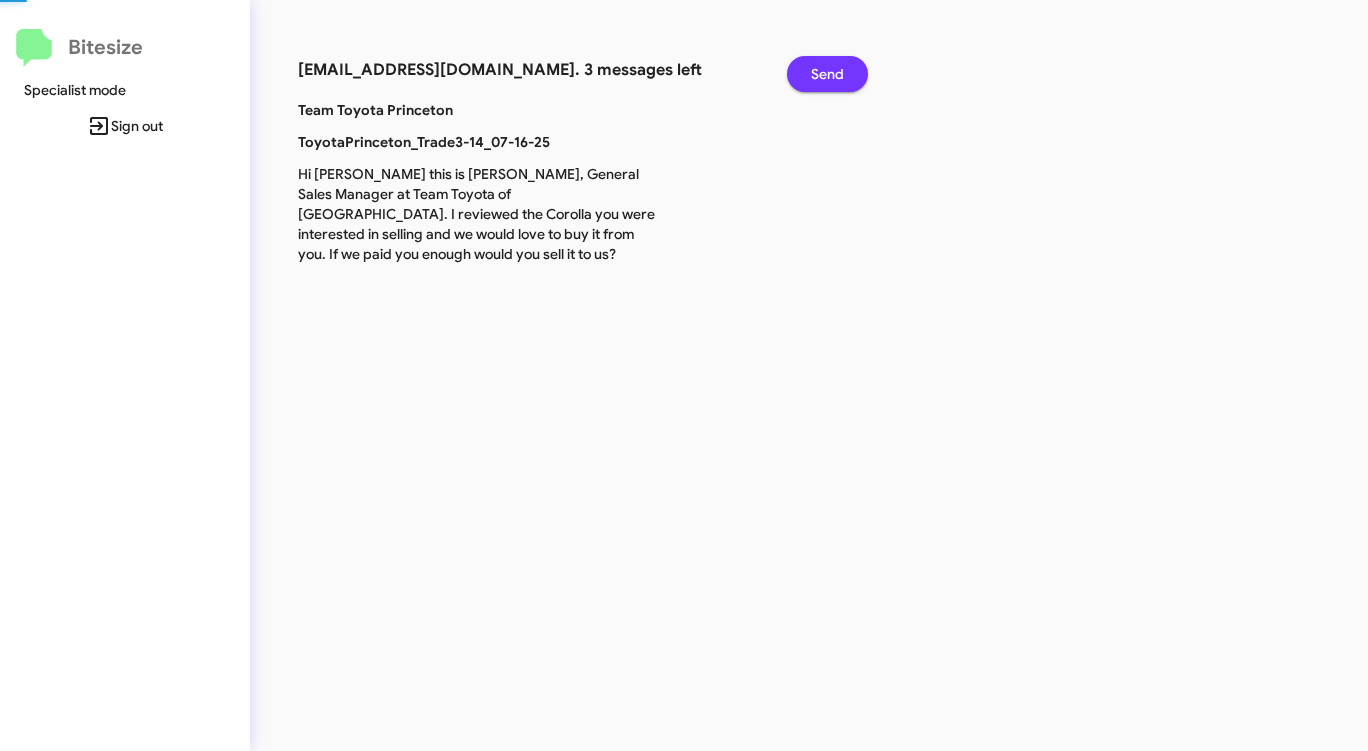 click on "Send" 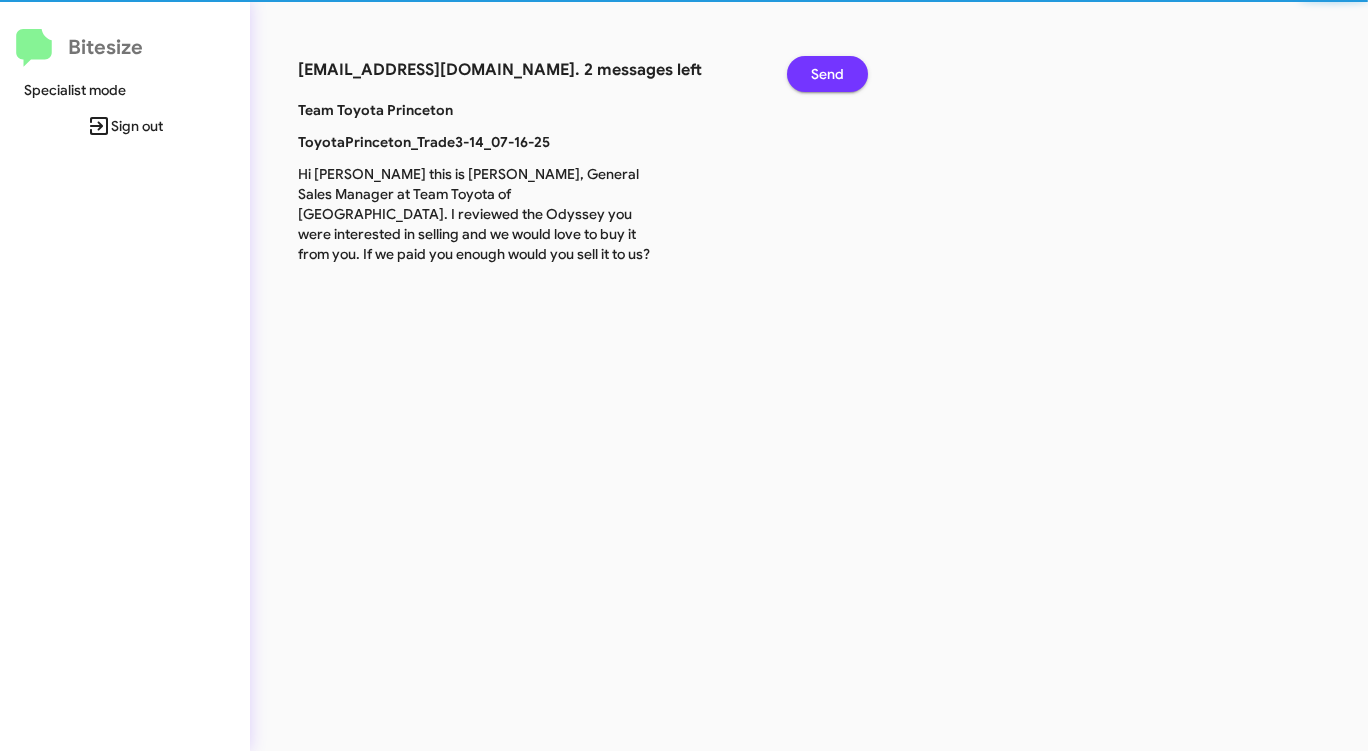 click on "Send" 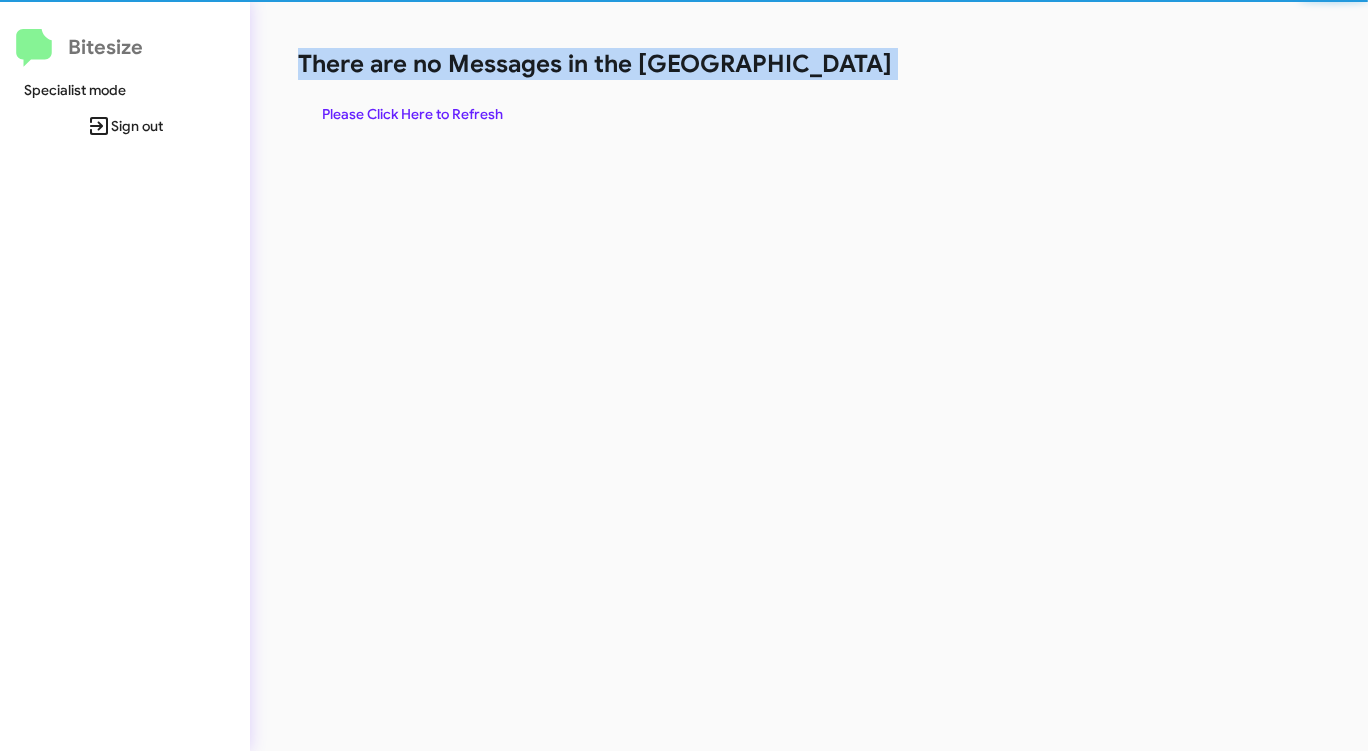 click on "There are no Messages in the [GEOGRAPHIC_DATA]" 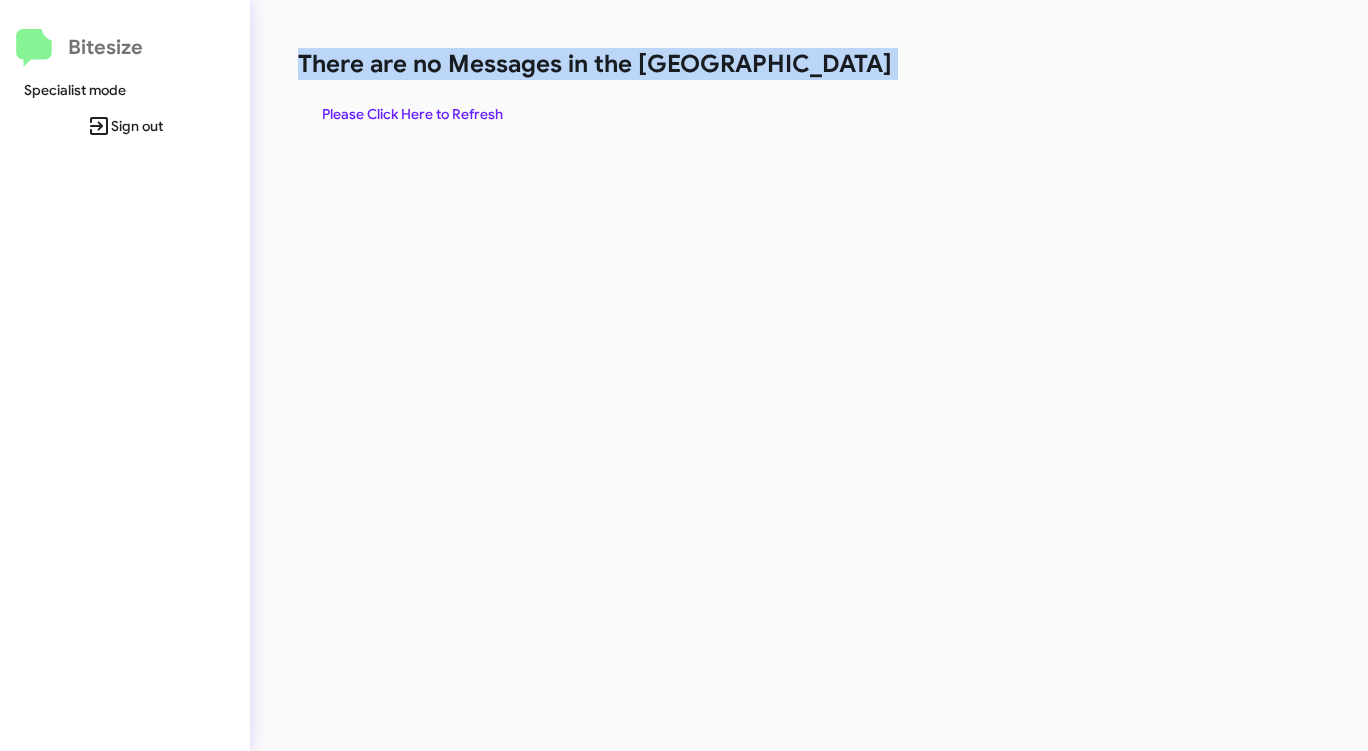 click on "There are no Messages in the [GEOGRAPHIC_DATA]" 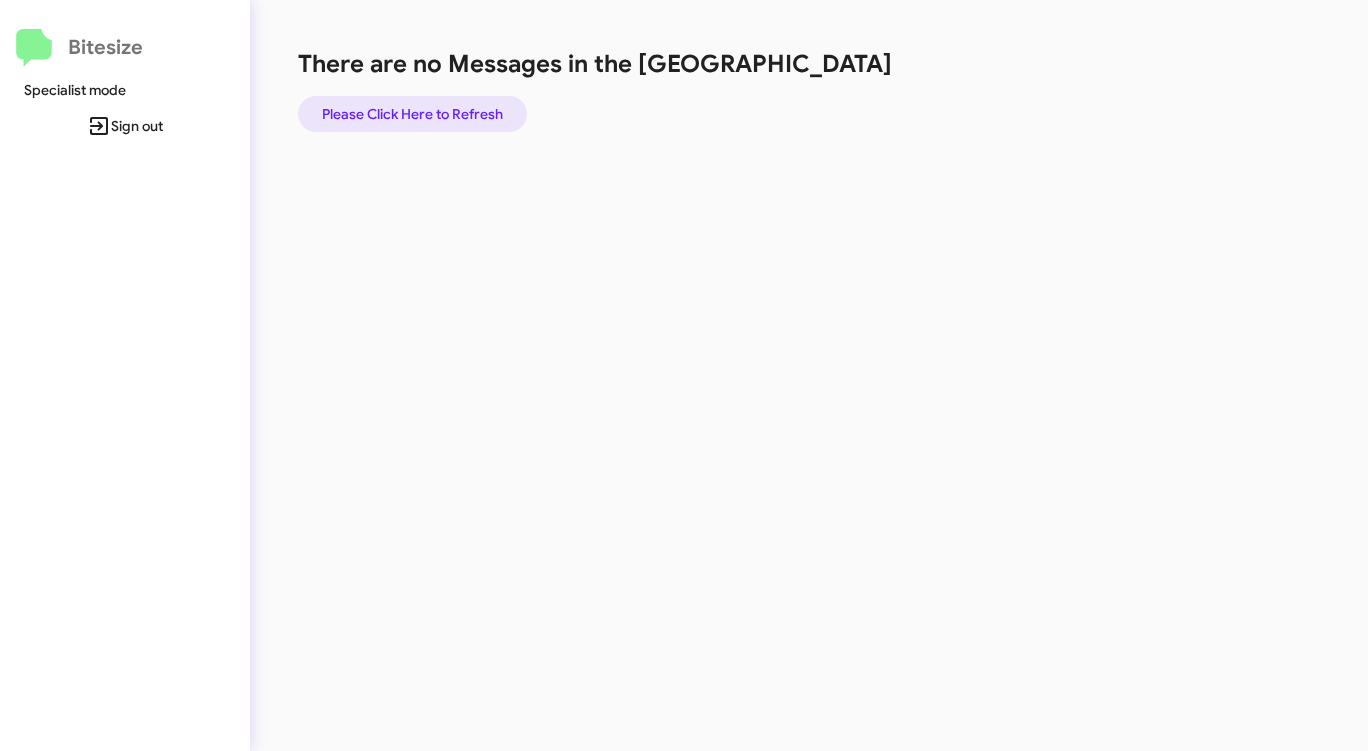 click on "Please Click Here to Refresh" 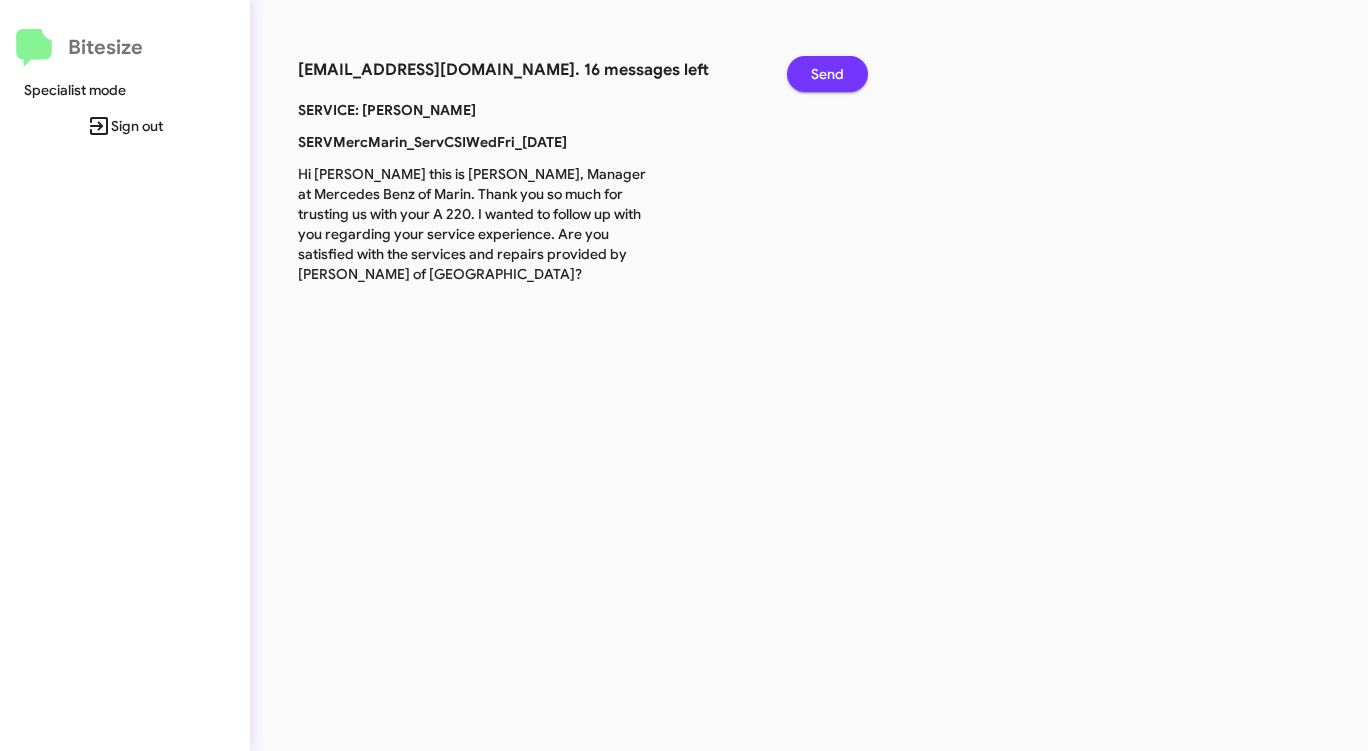 click on "Send" 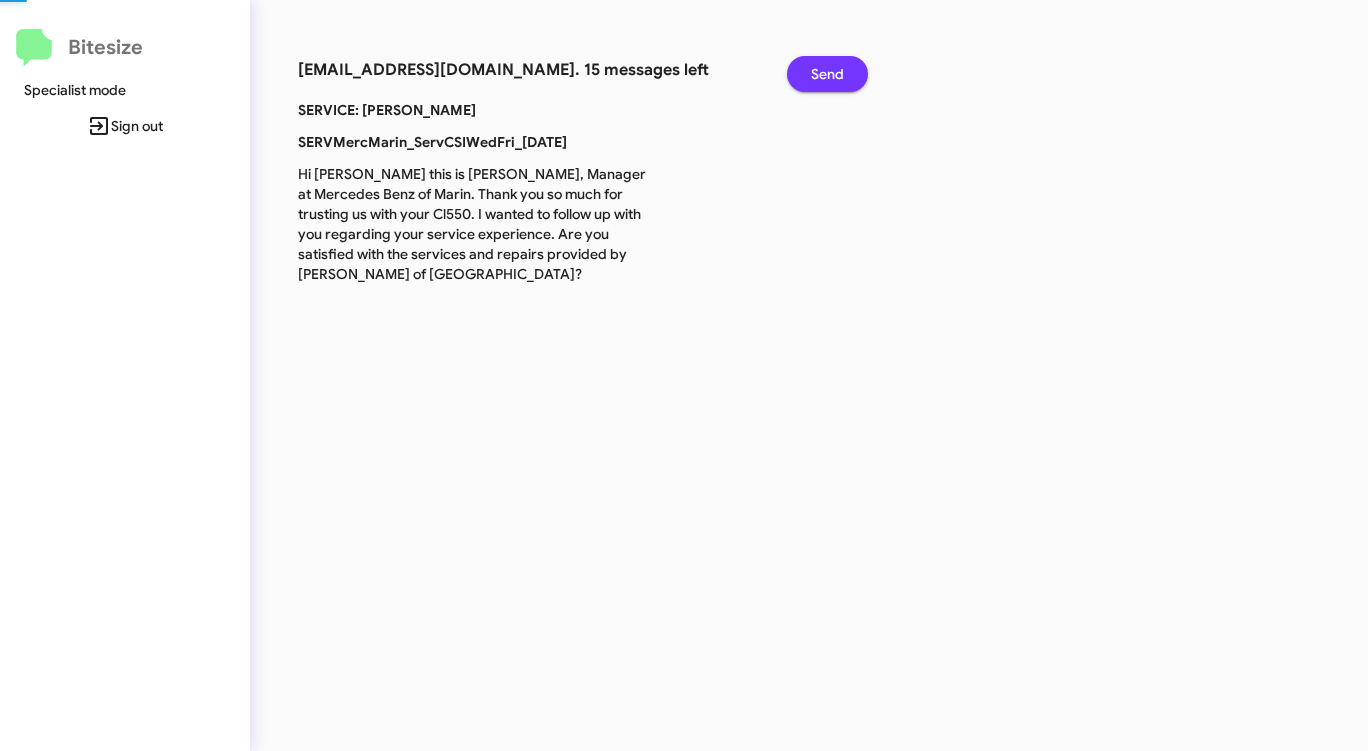 click on "Send" 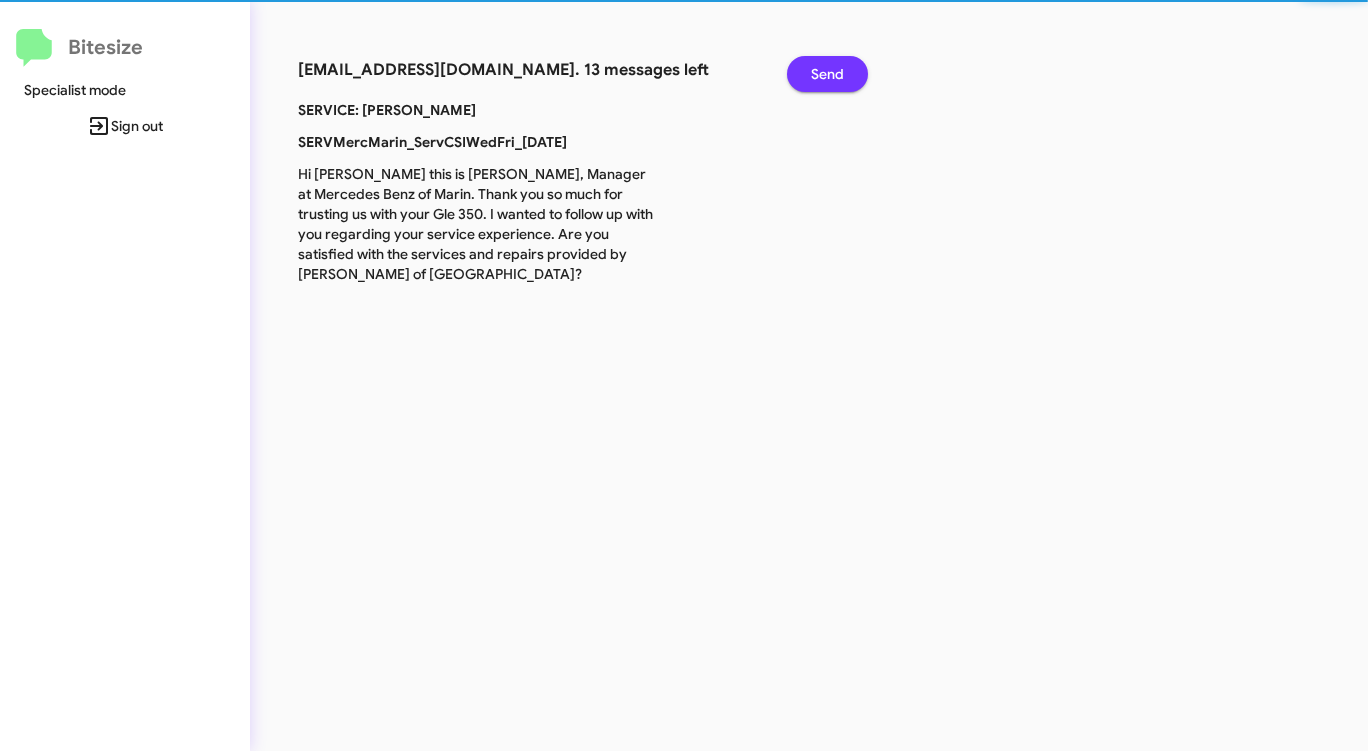 click on "Send" 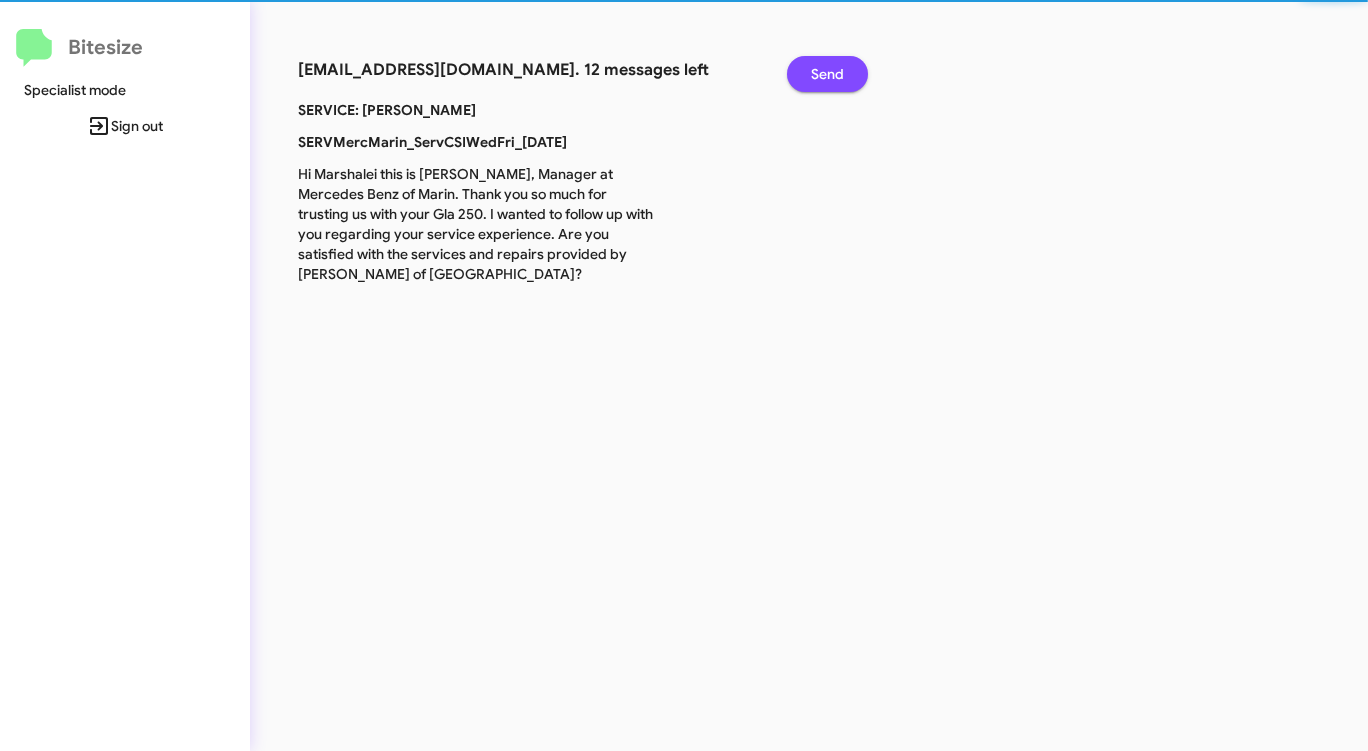 click on "Send" 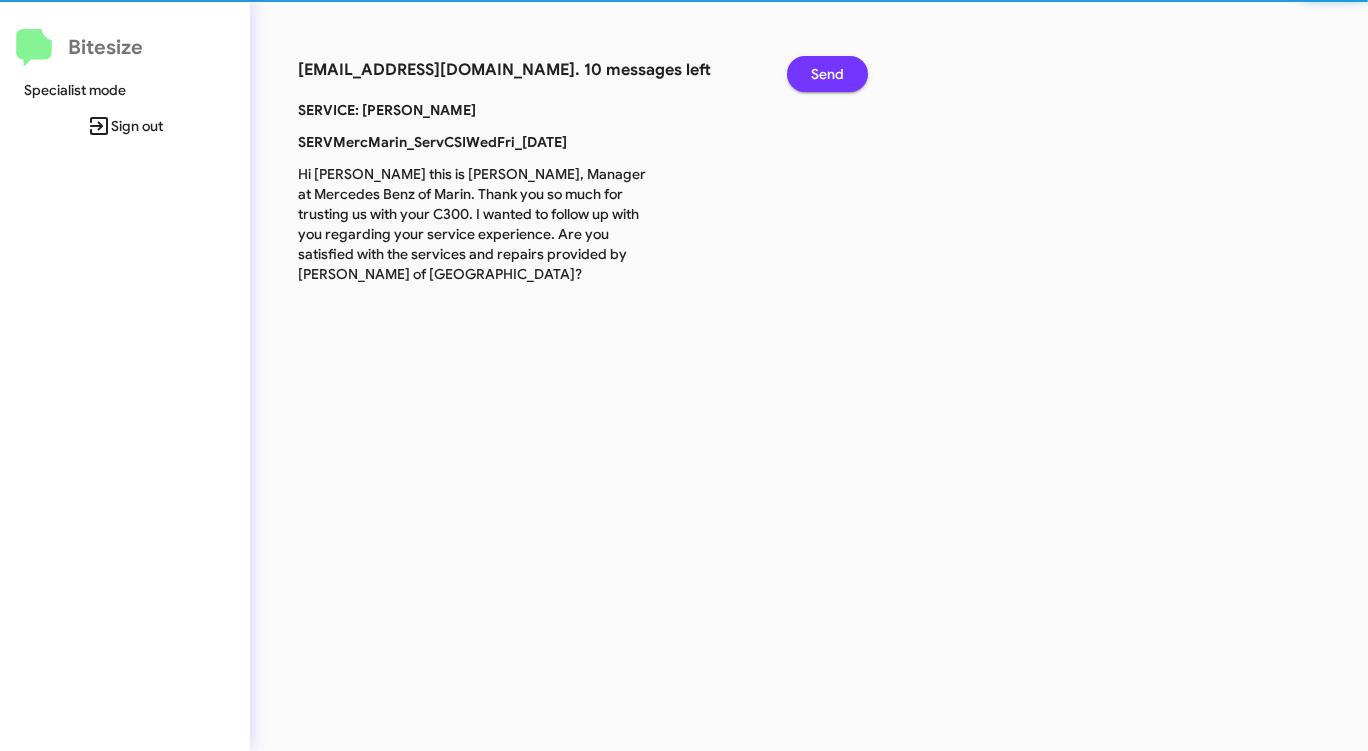 click on "Send" 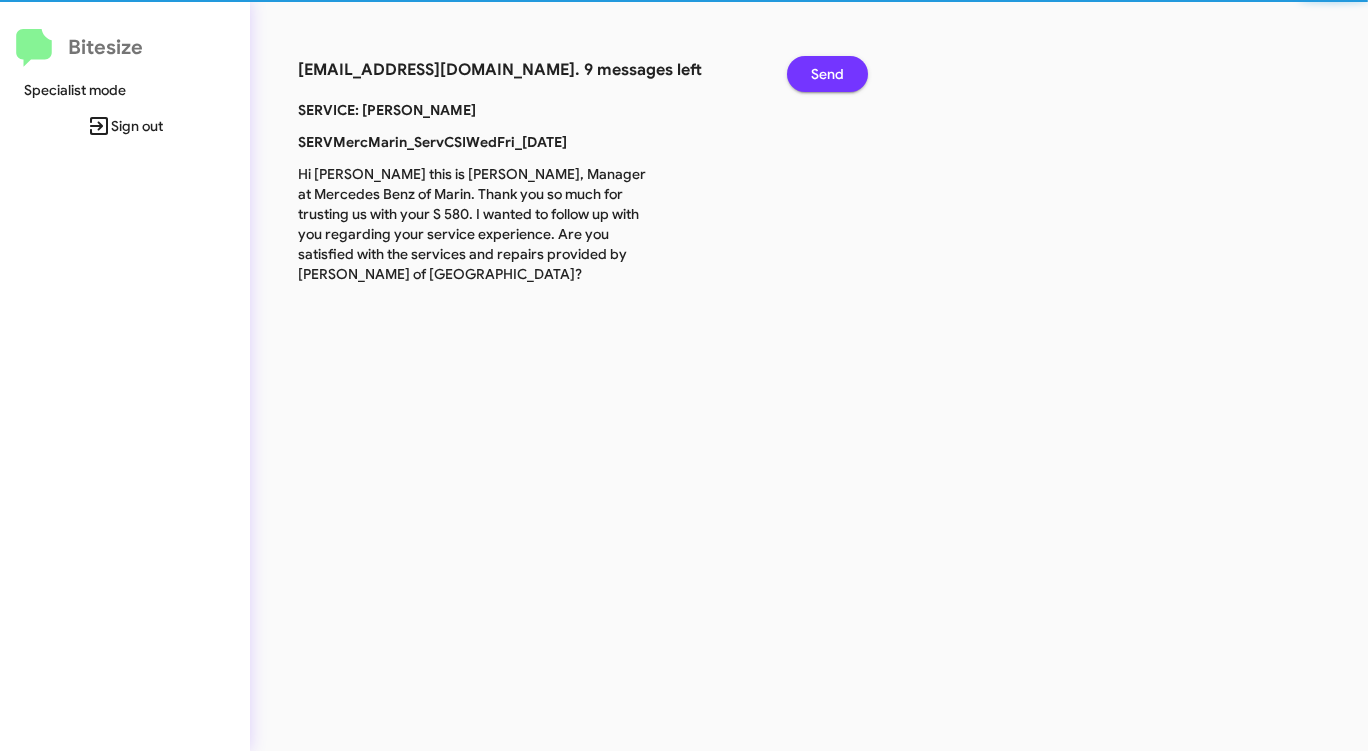 click on "Send" 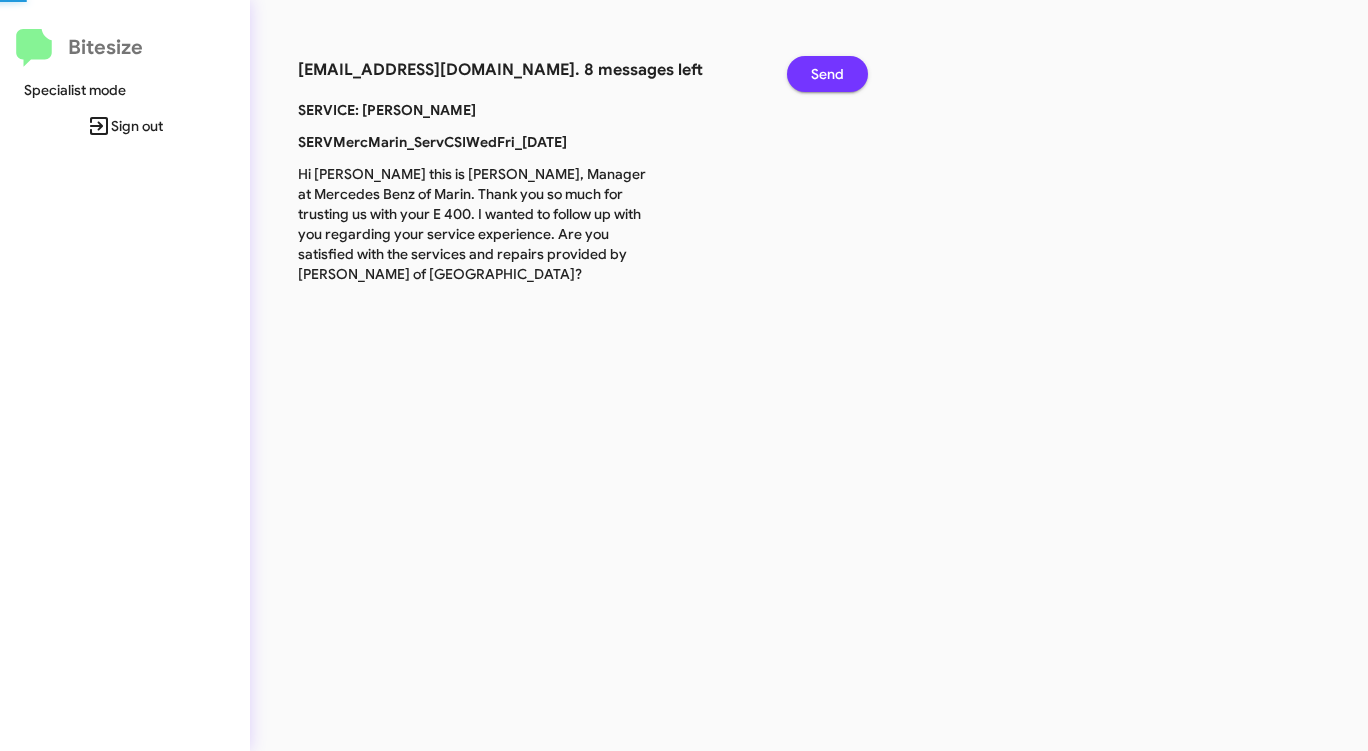 click on "Send" 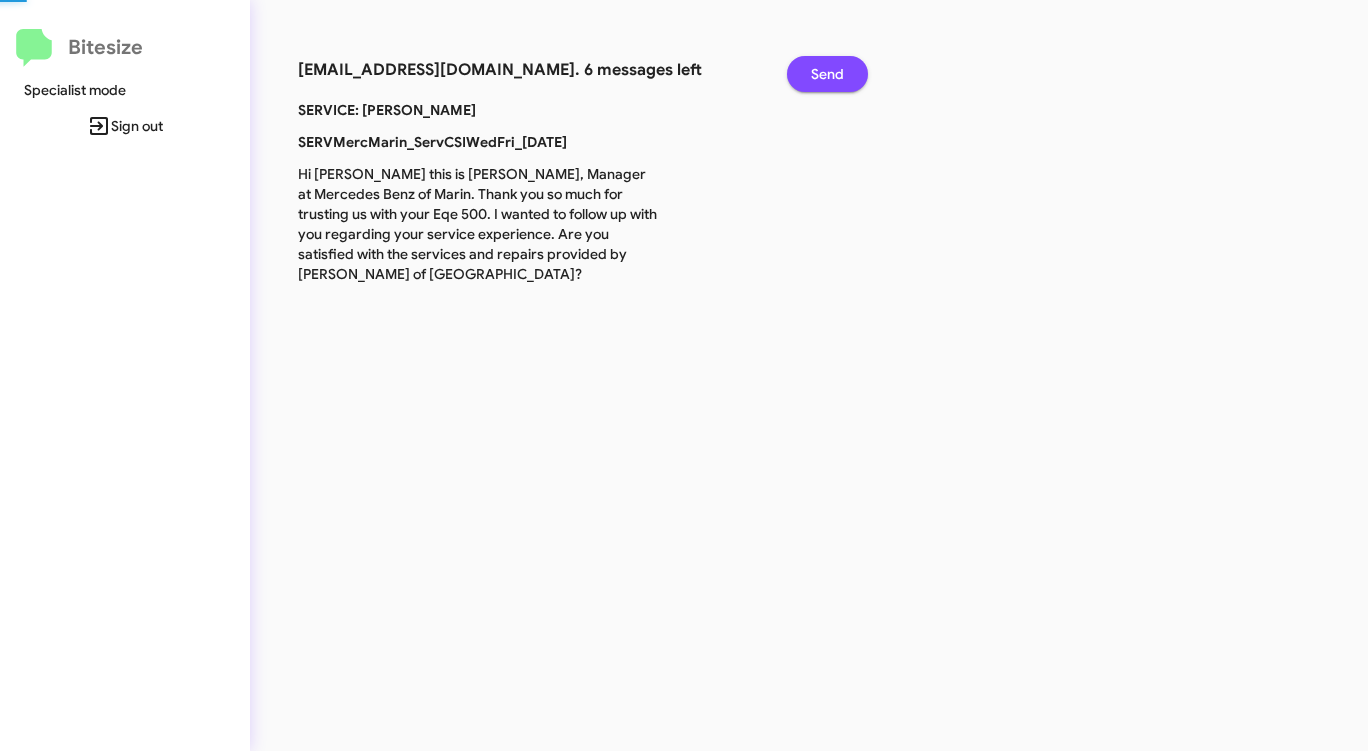 click on "Send" 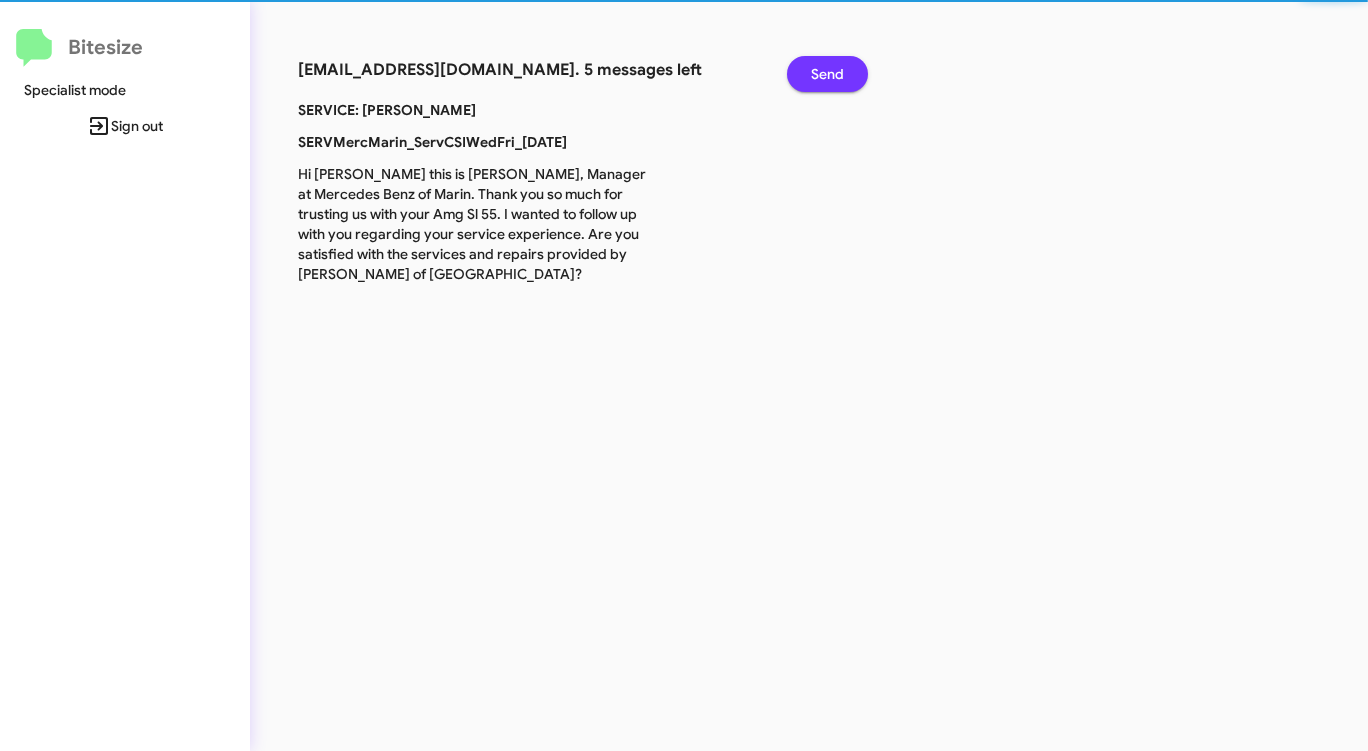 click on "Send" 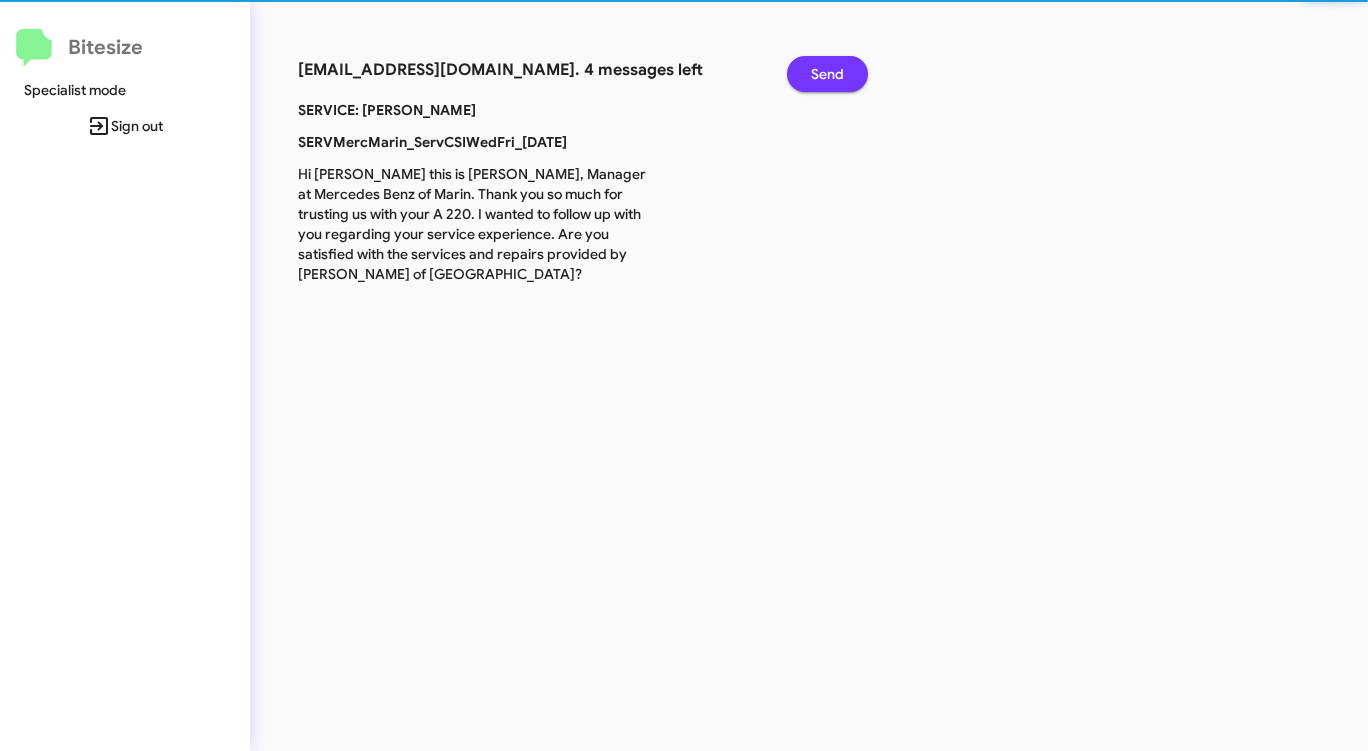 click on "Send" 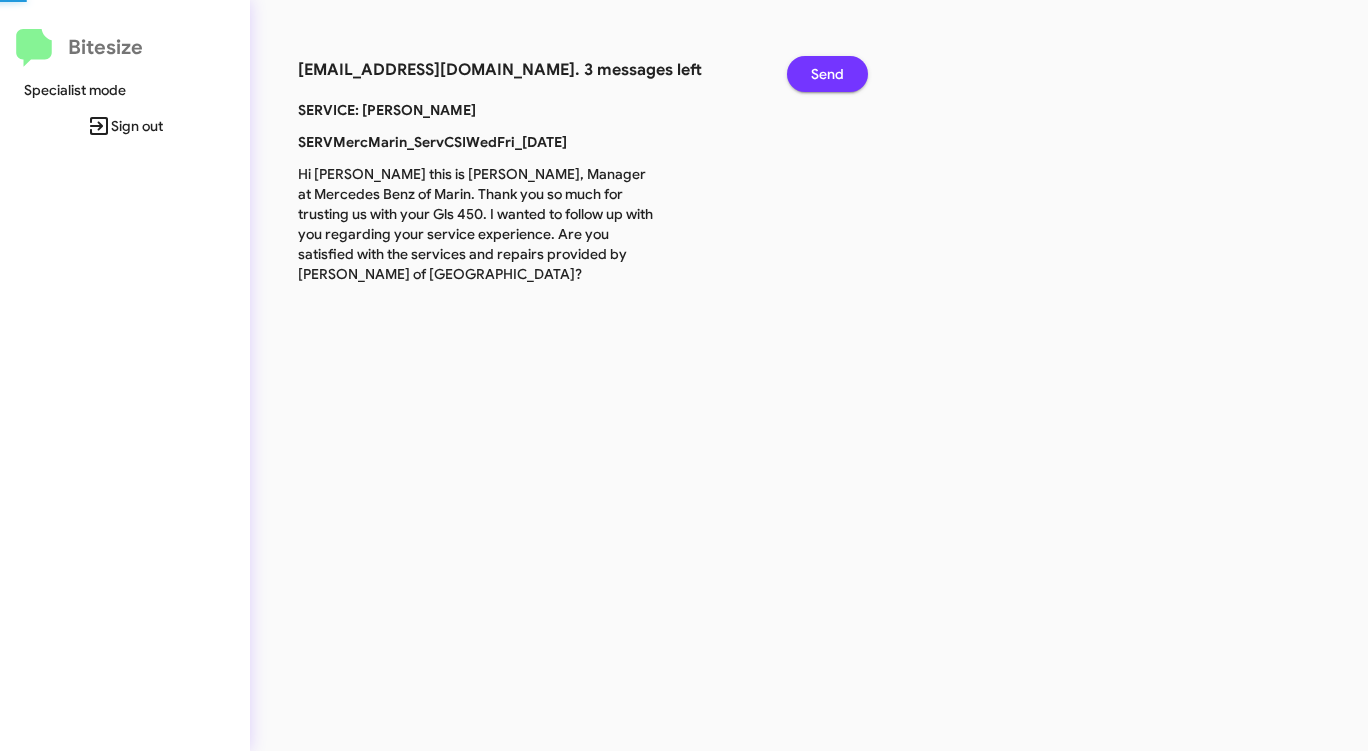 click on "Send" 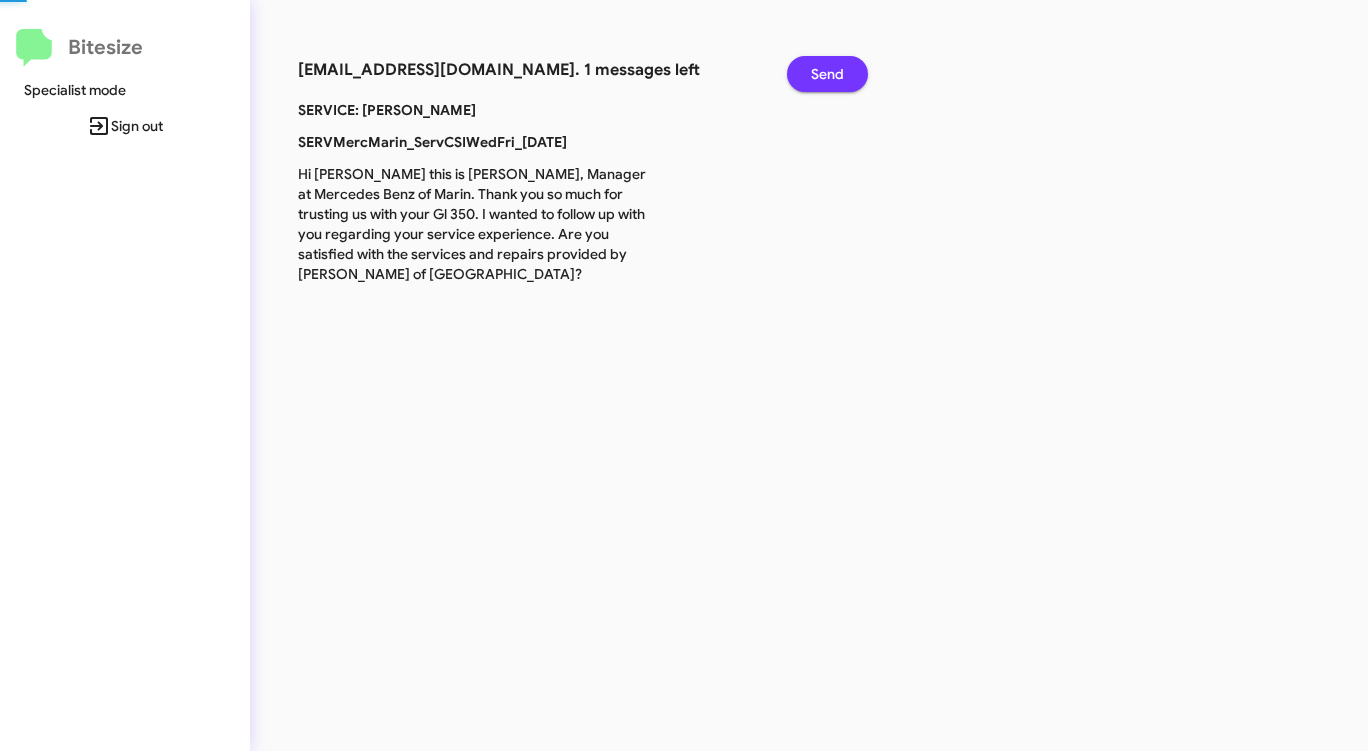 click on "Send" 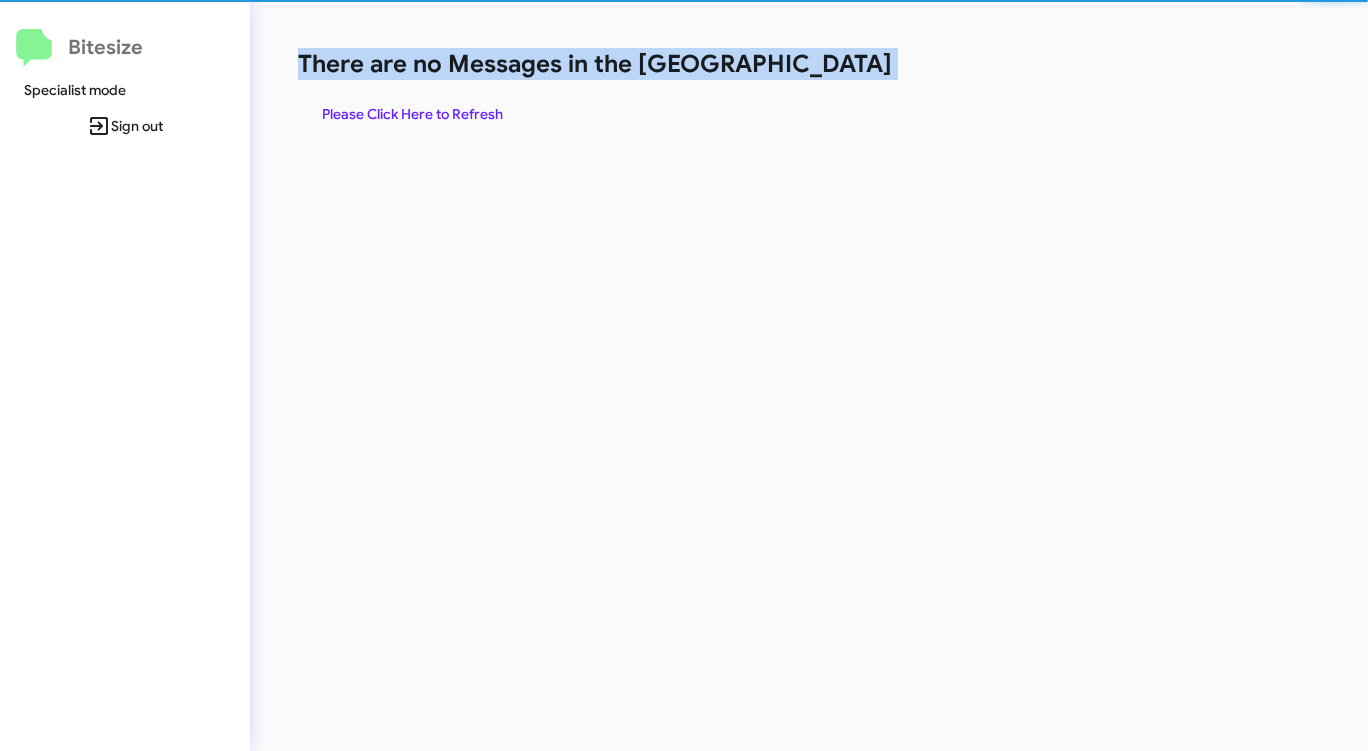click on "There are no Messages in the [GEOGRAPHIC_DATA]" 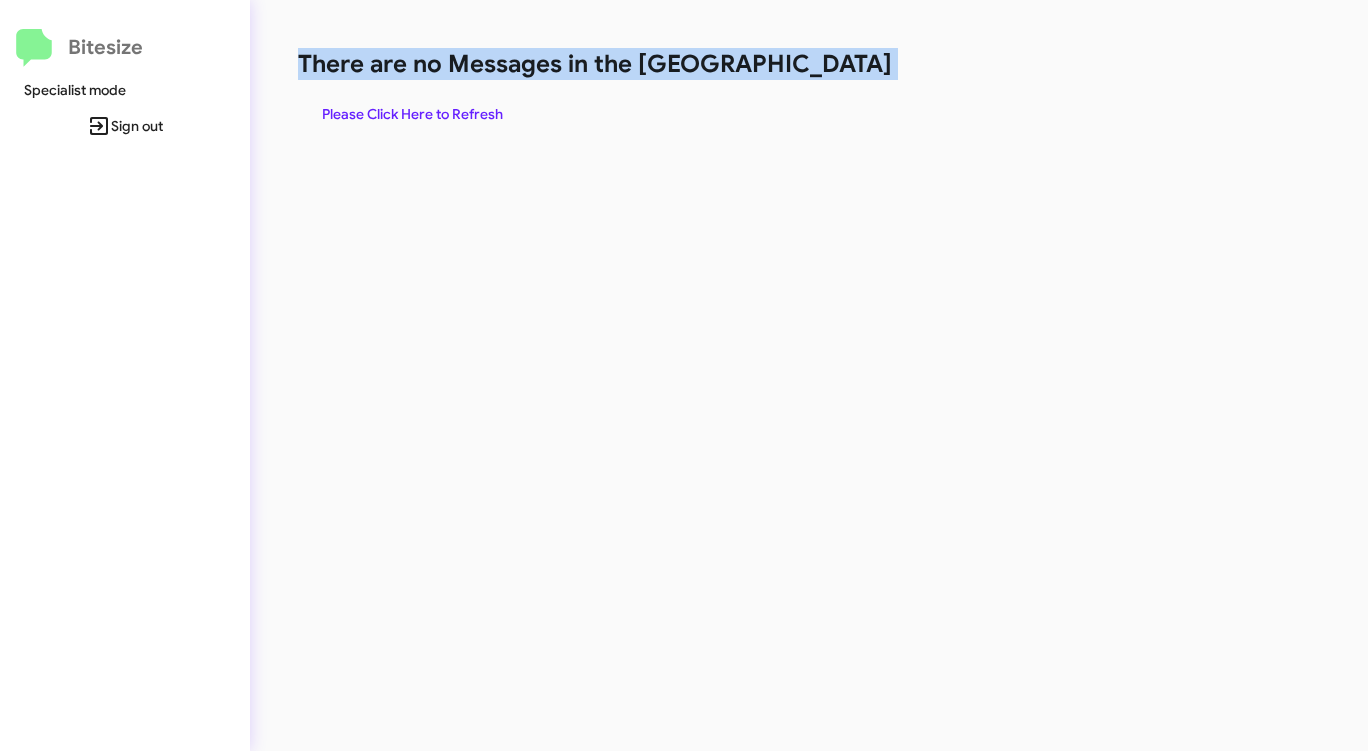 click on "There are no Messages in the [GEOGRAPHIC_DATA]" 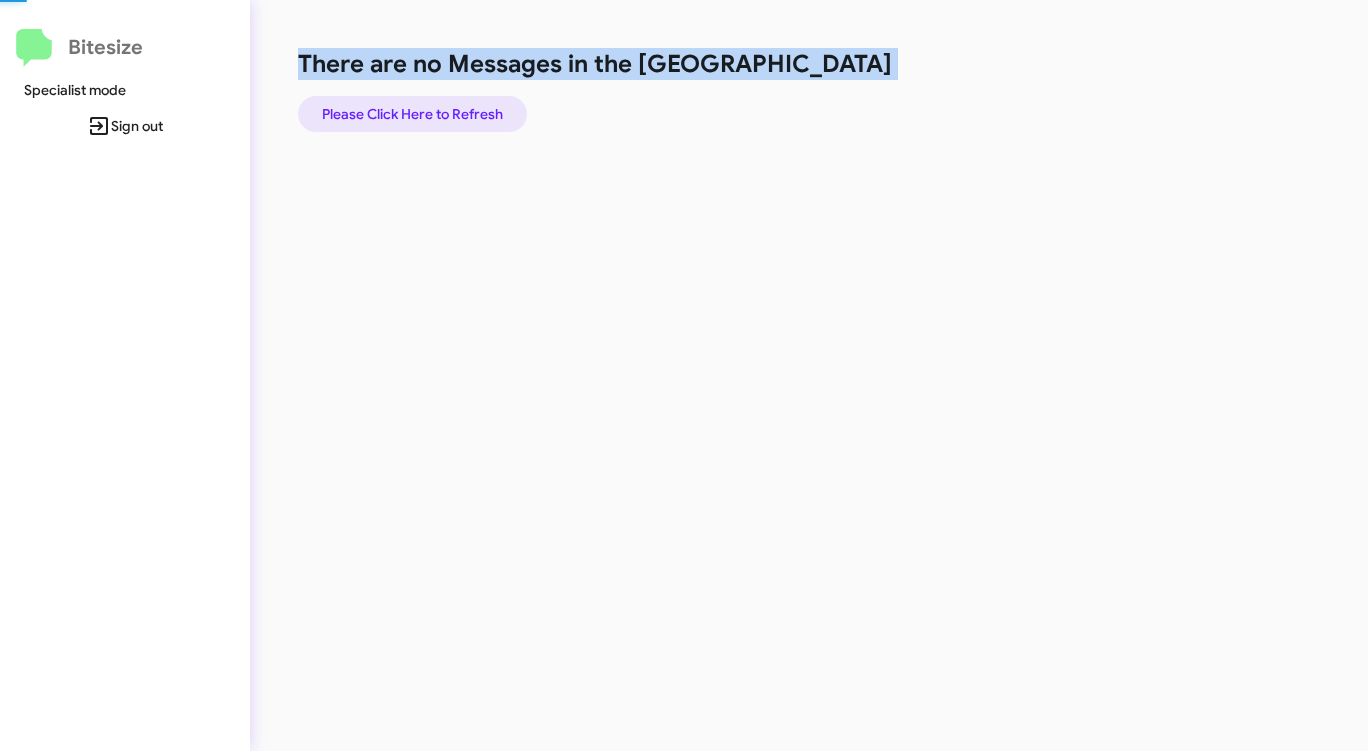 click on "Please Click Here to Refresh" 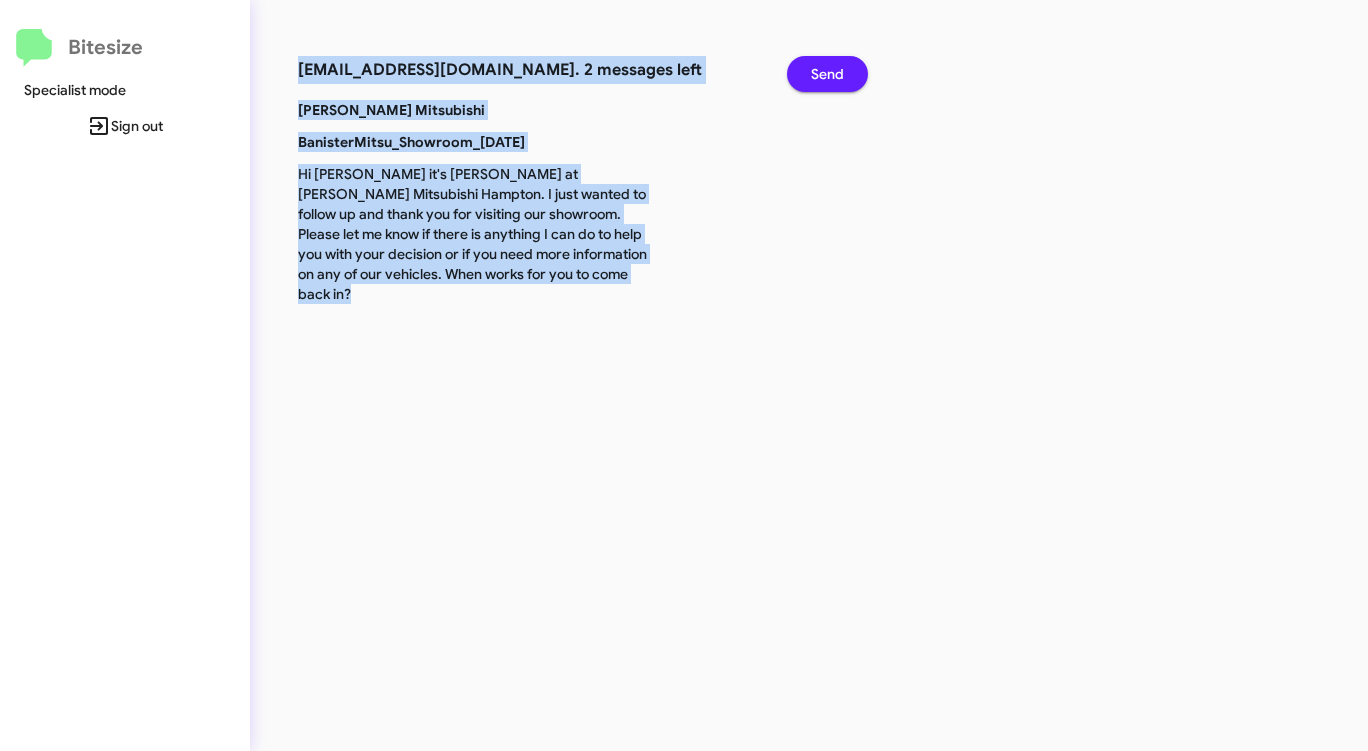 click on "Send" 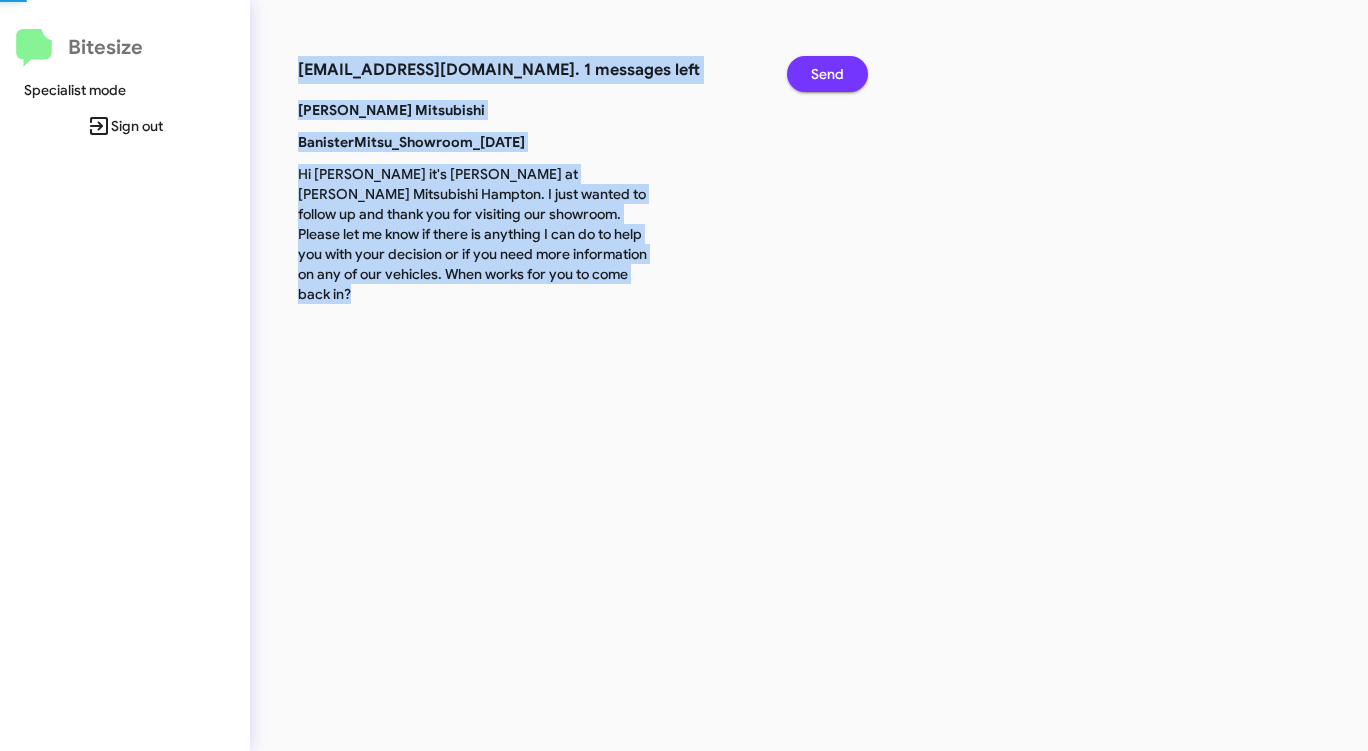 click on "Send" 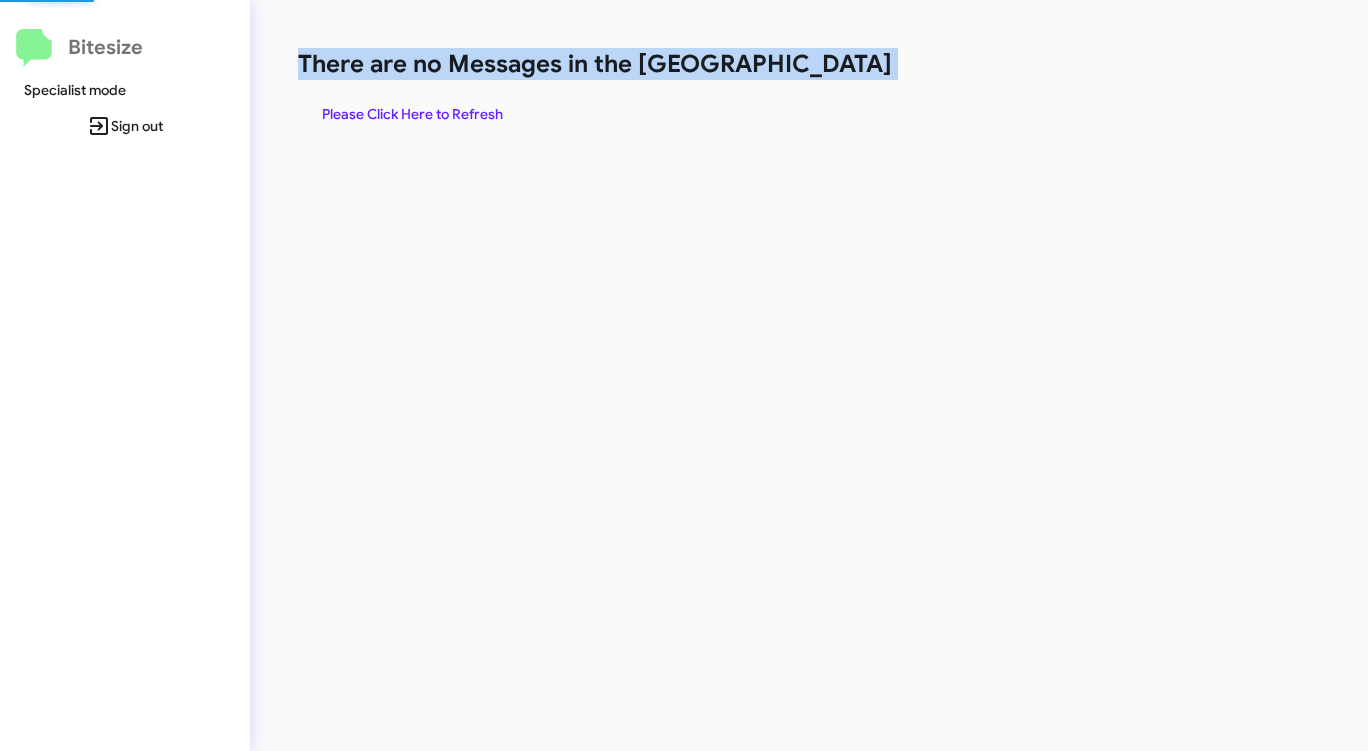 click on "There are no Messages in the [GEOGRAPHIC_DATA]" 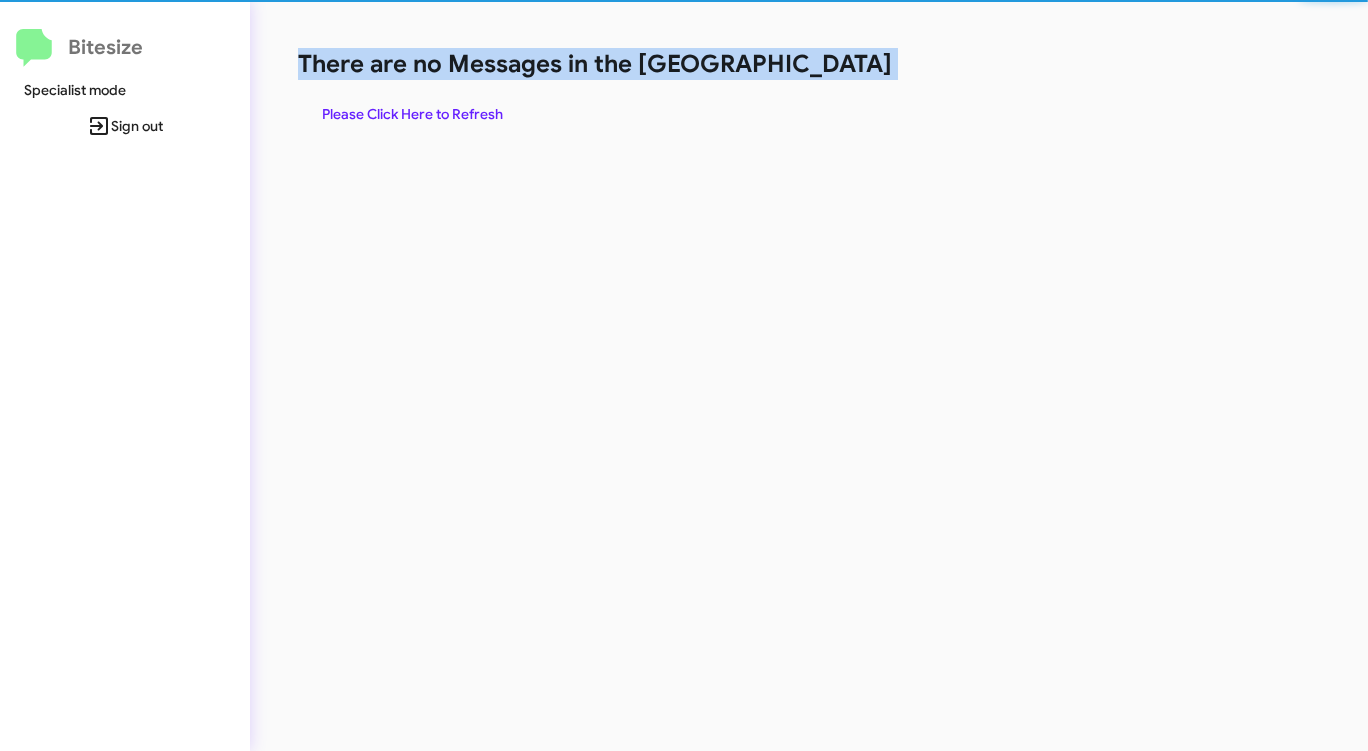 click on "There are no Messages in the [GEOGRAPHIC_DATA]" 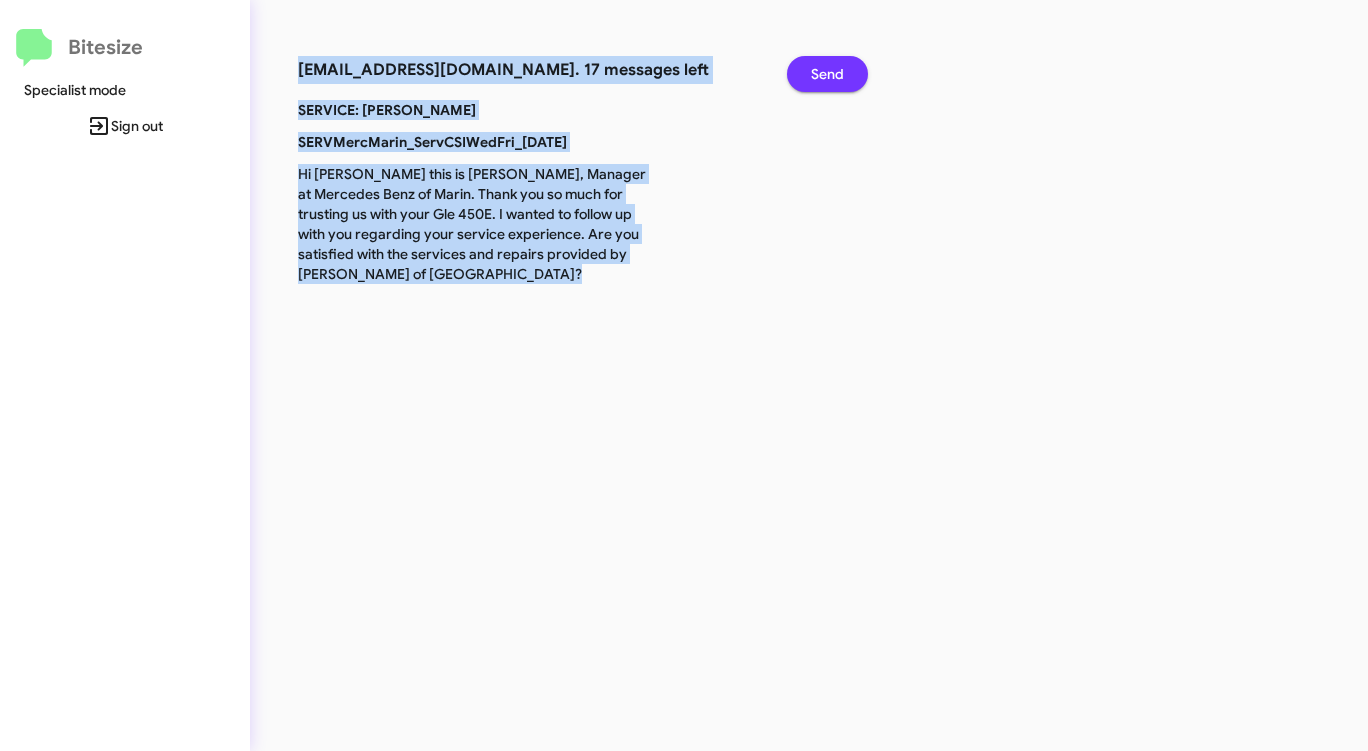 click on "Send" 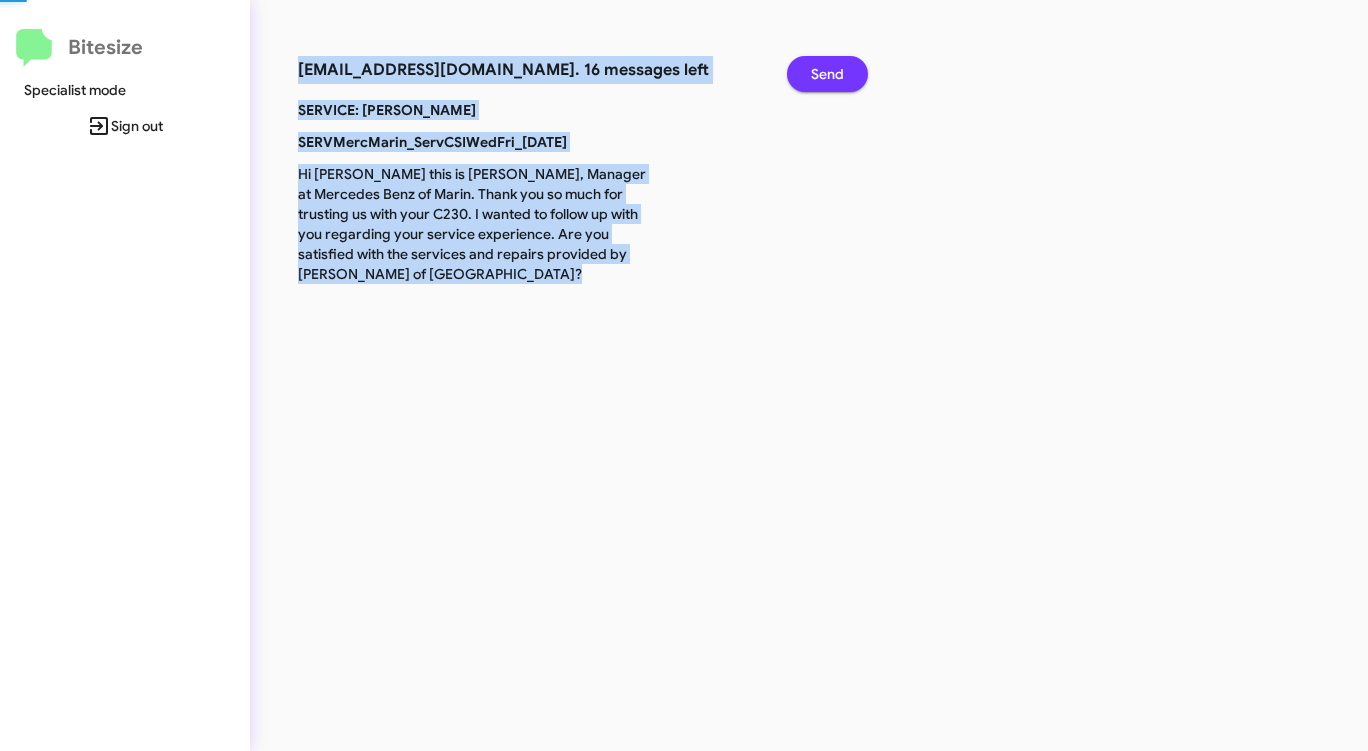 click on "Send" 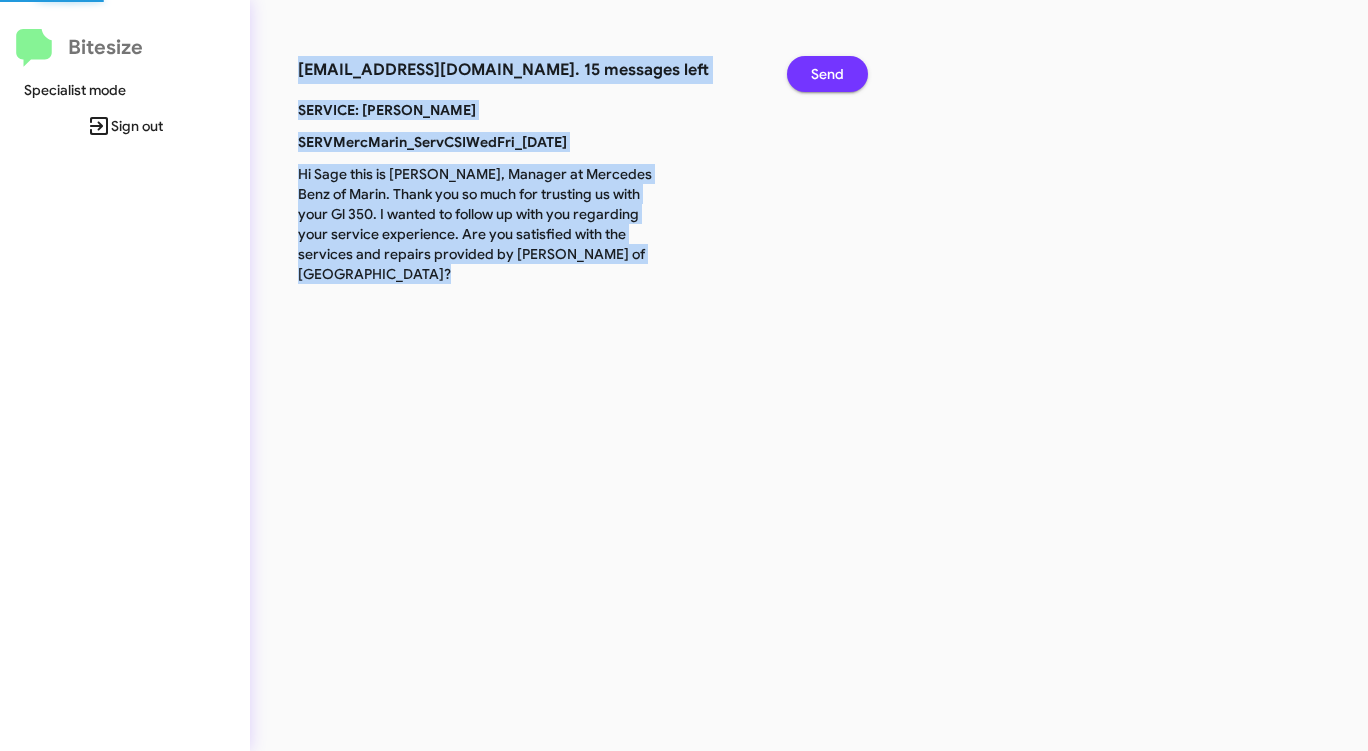 click on "Send" 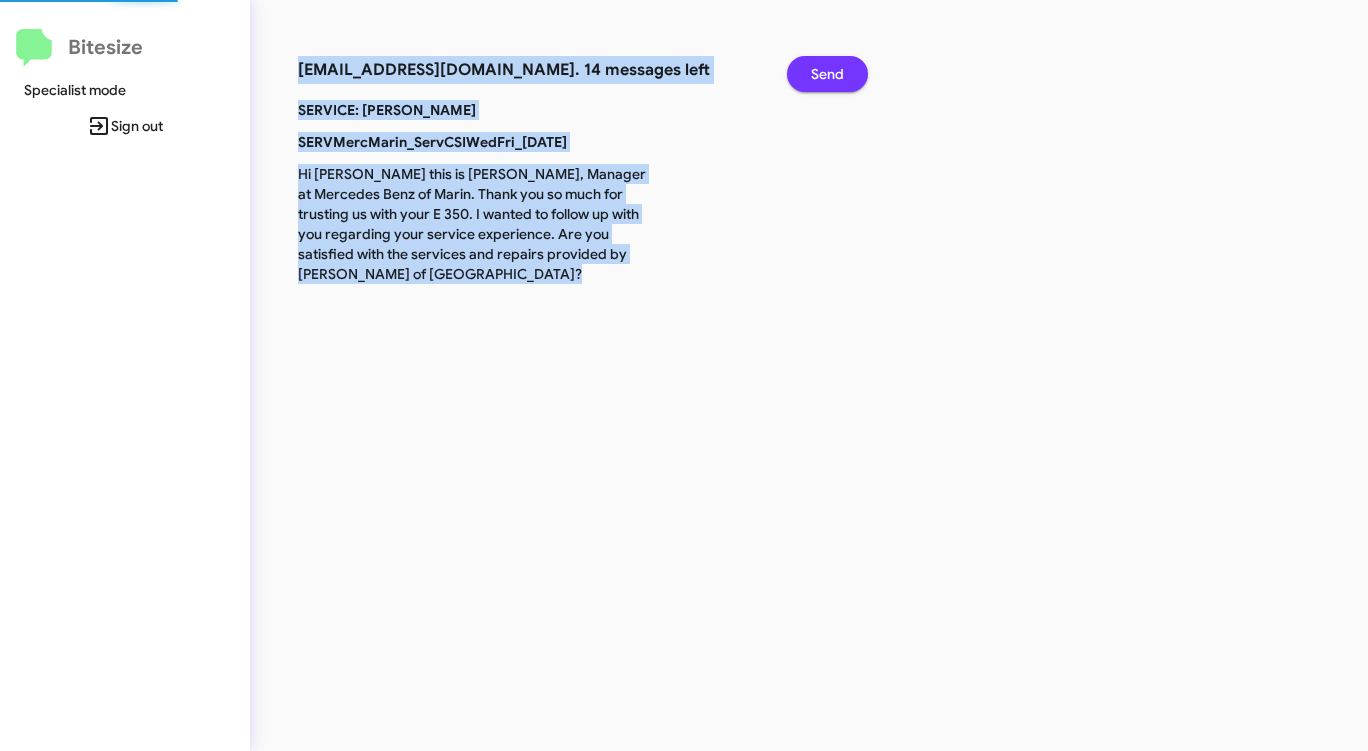 click on "Send" 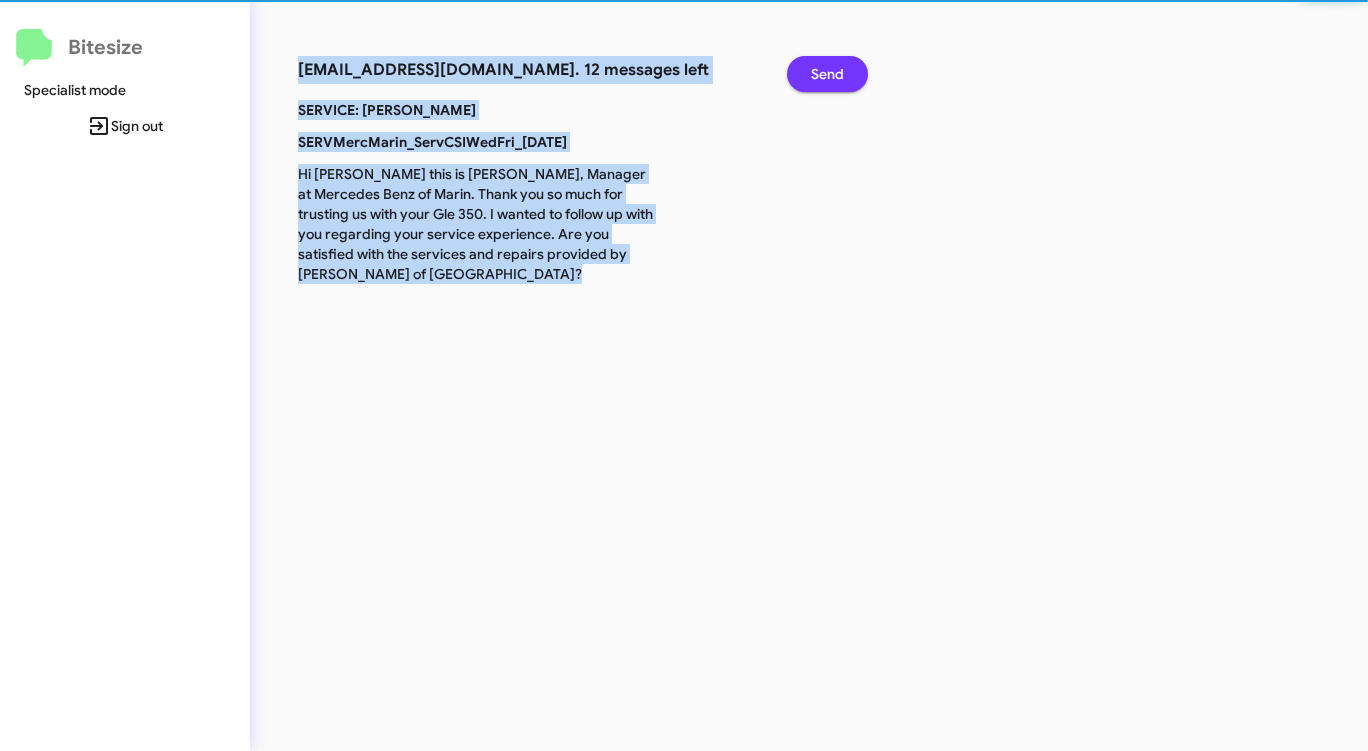 click on "Send" 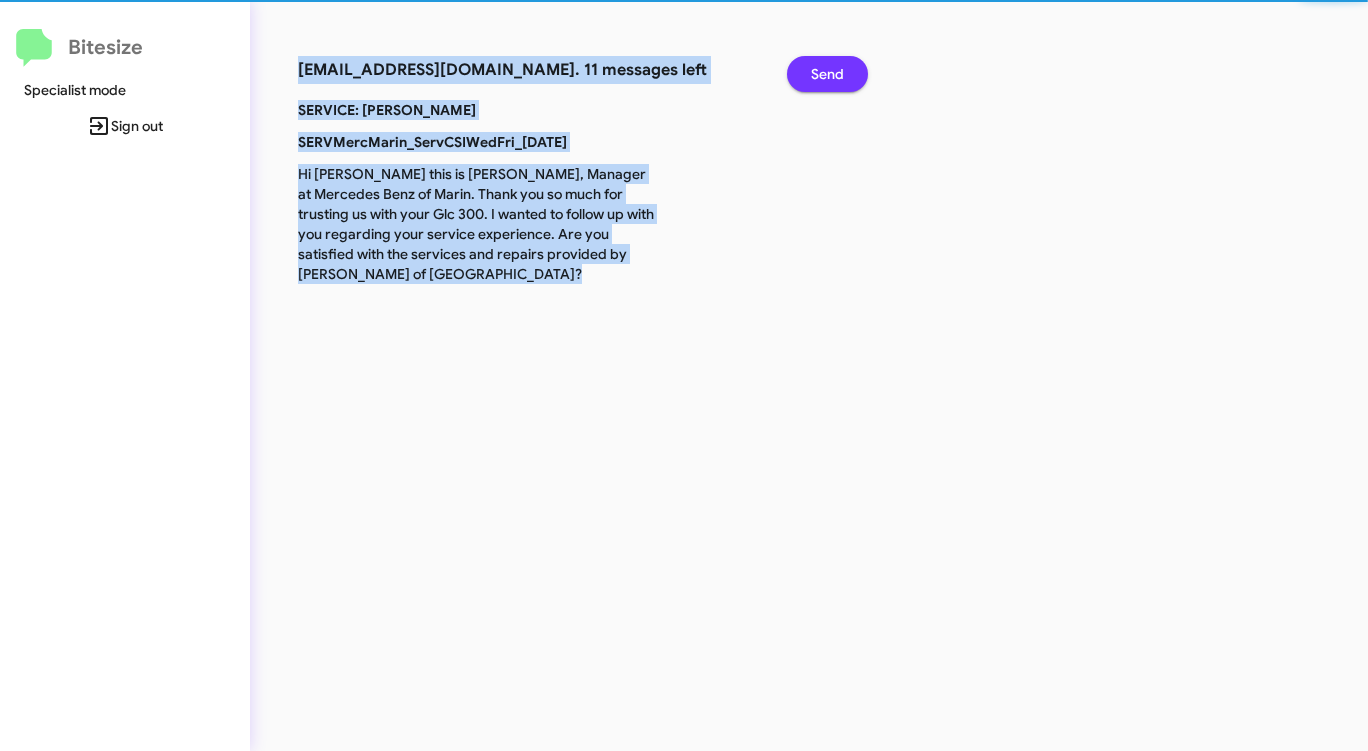 click on "Send" 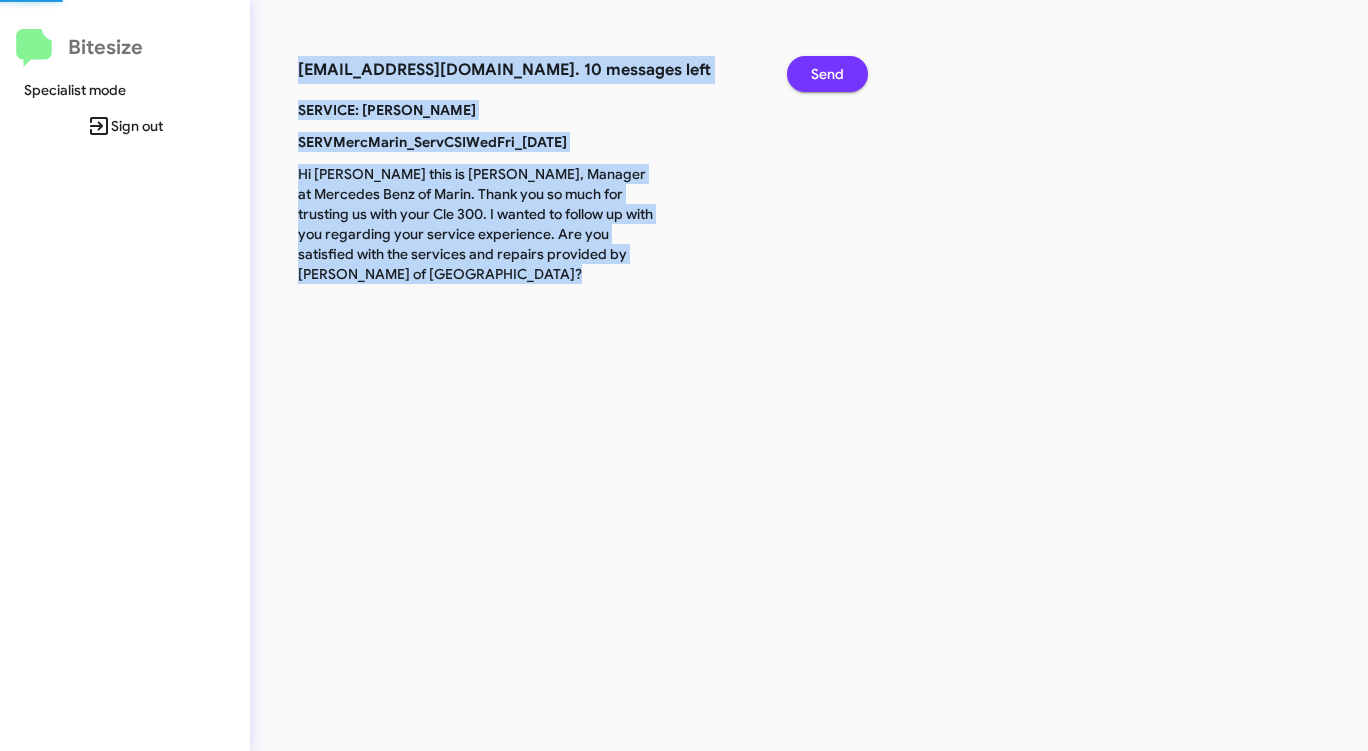 click on "Send" 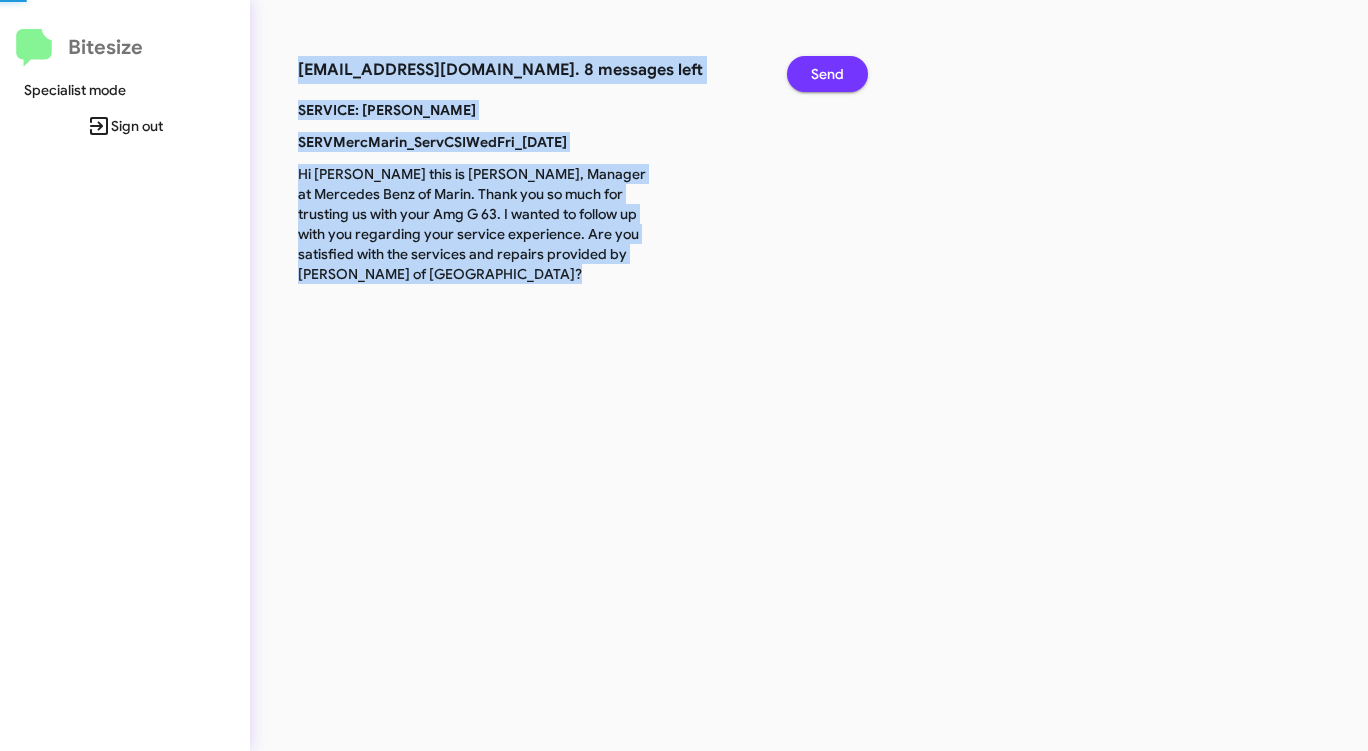 click on "Send" 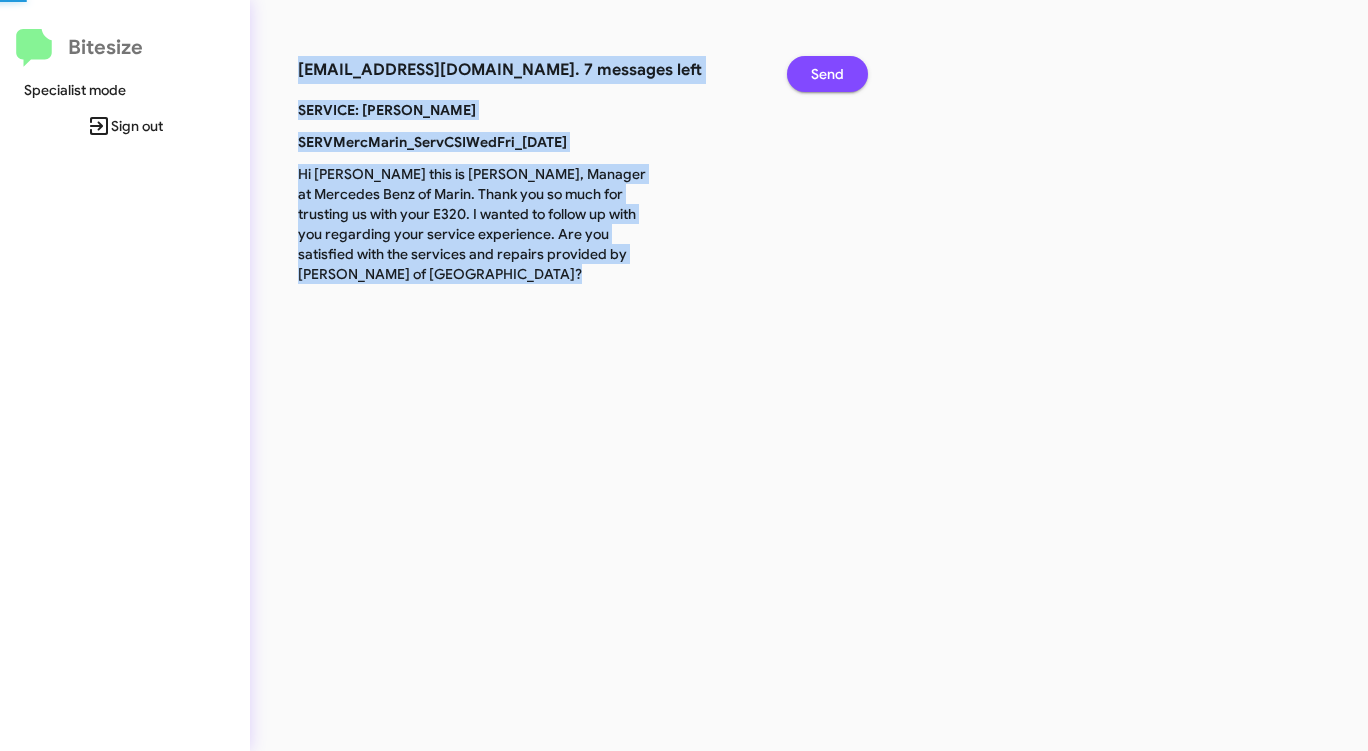 click on "Send" 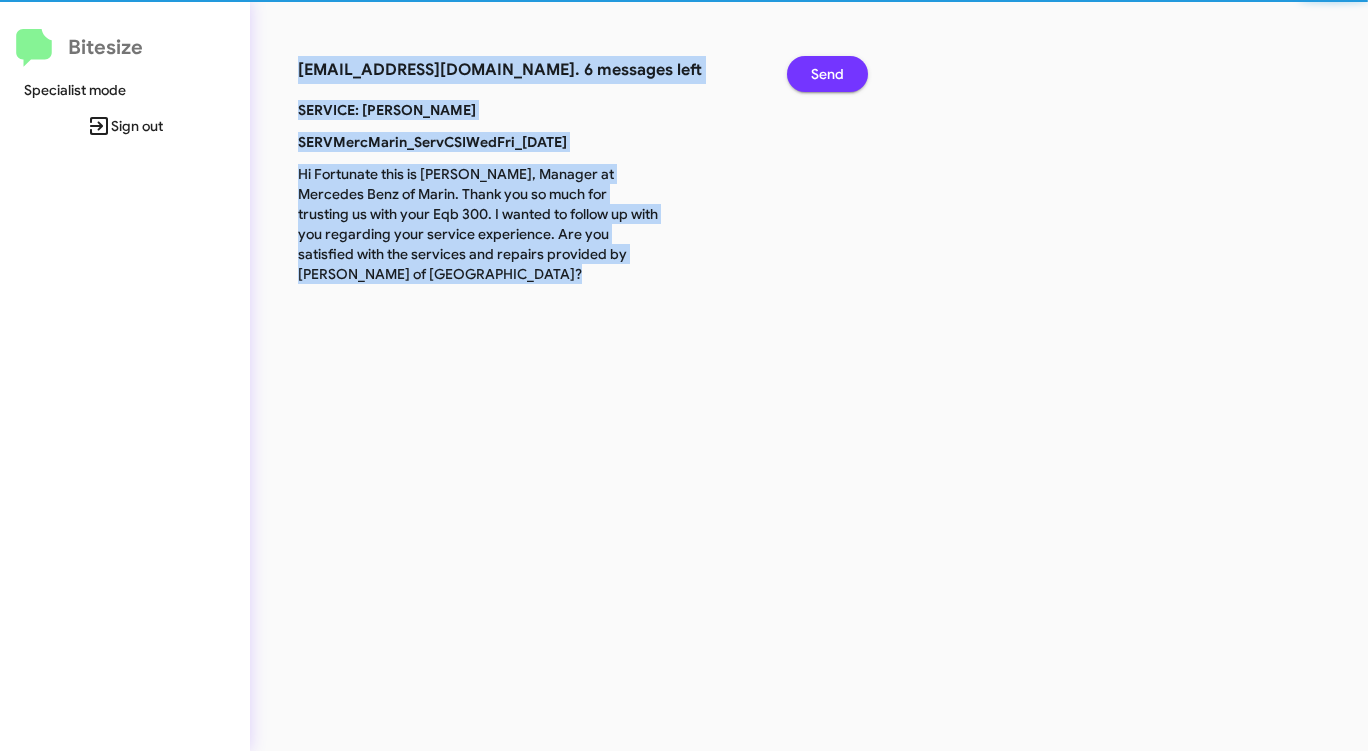 click on "Send" 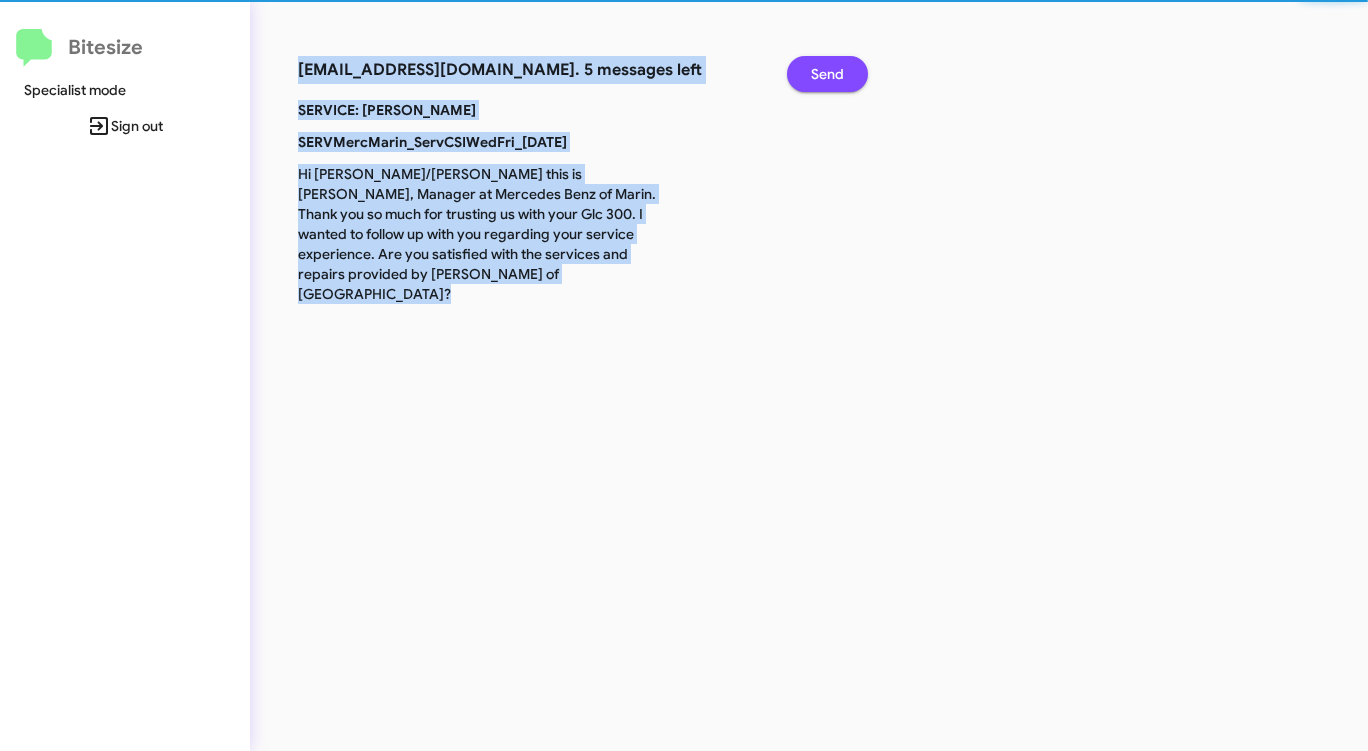 click on "Send" 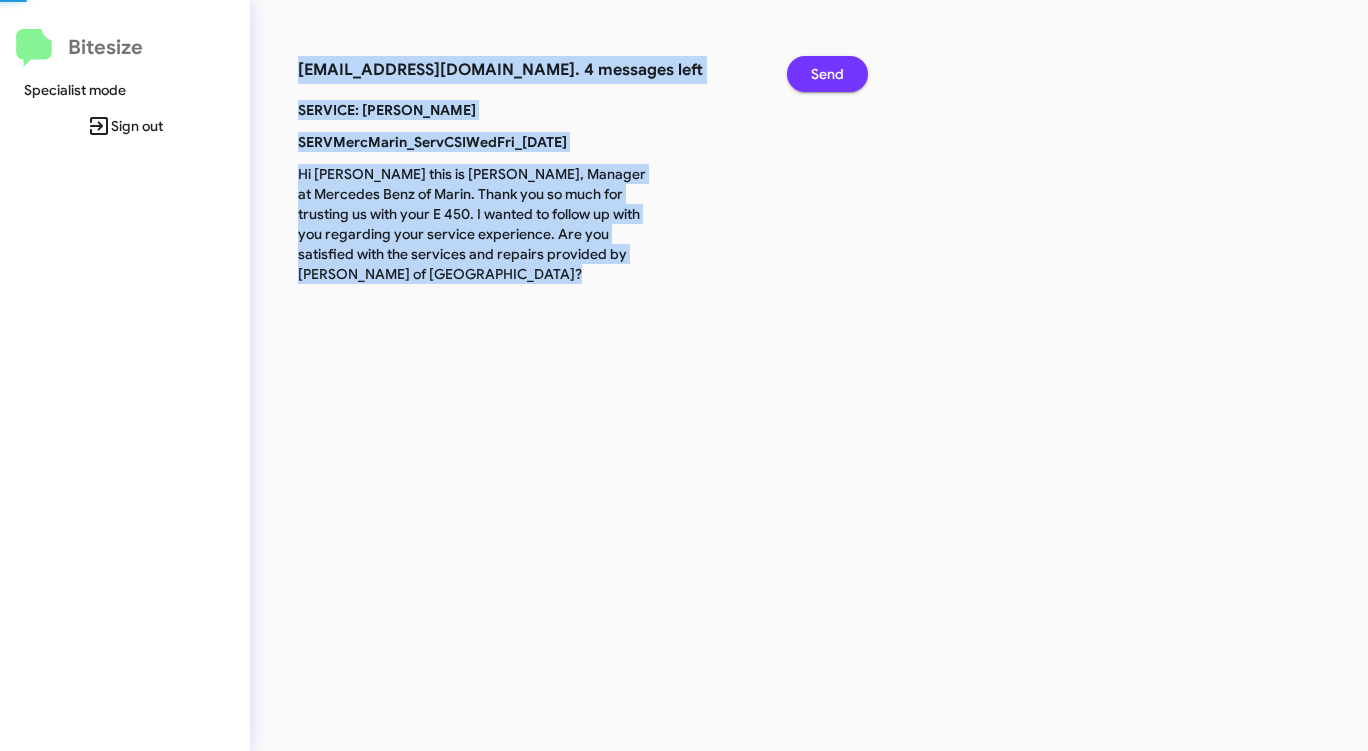 click on "Send" 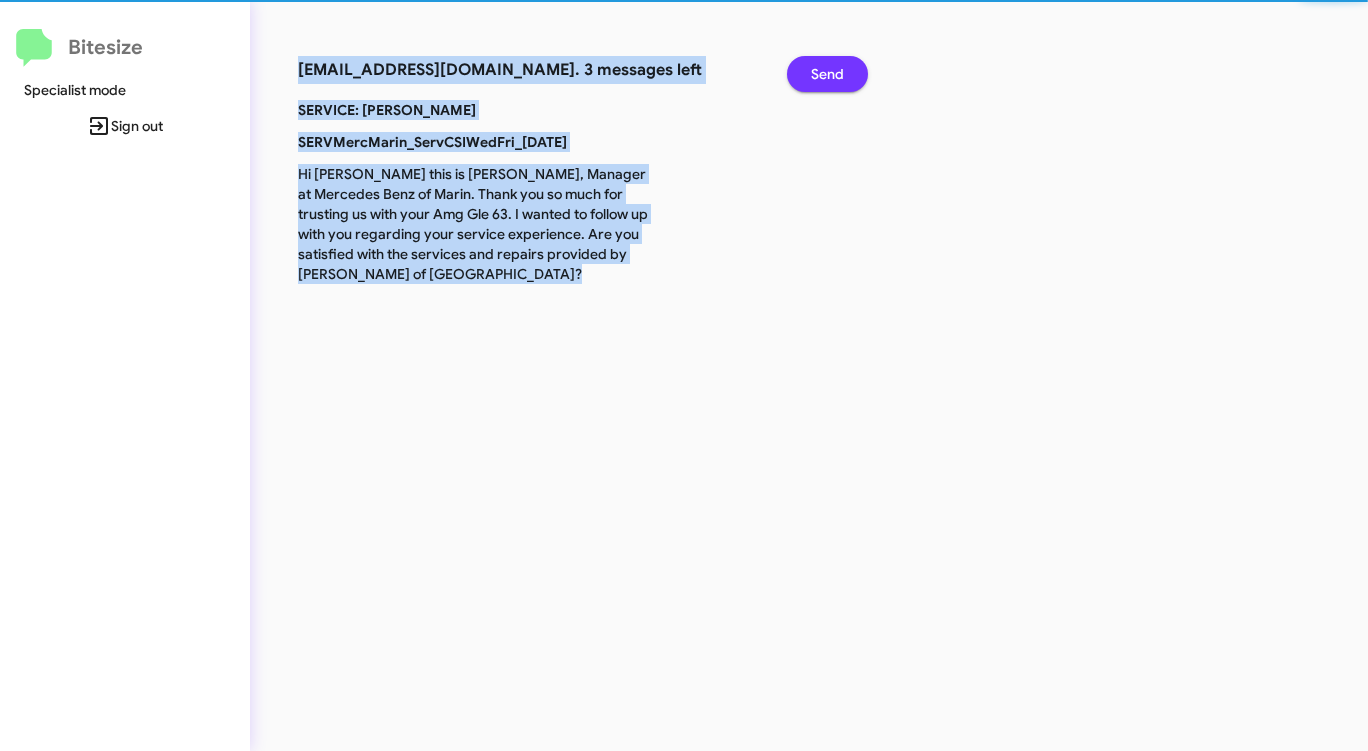 click on "Send" 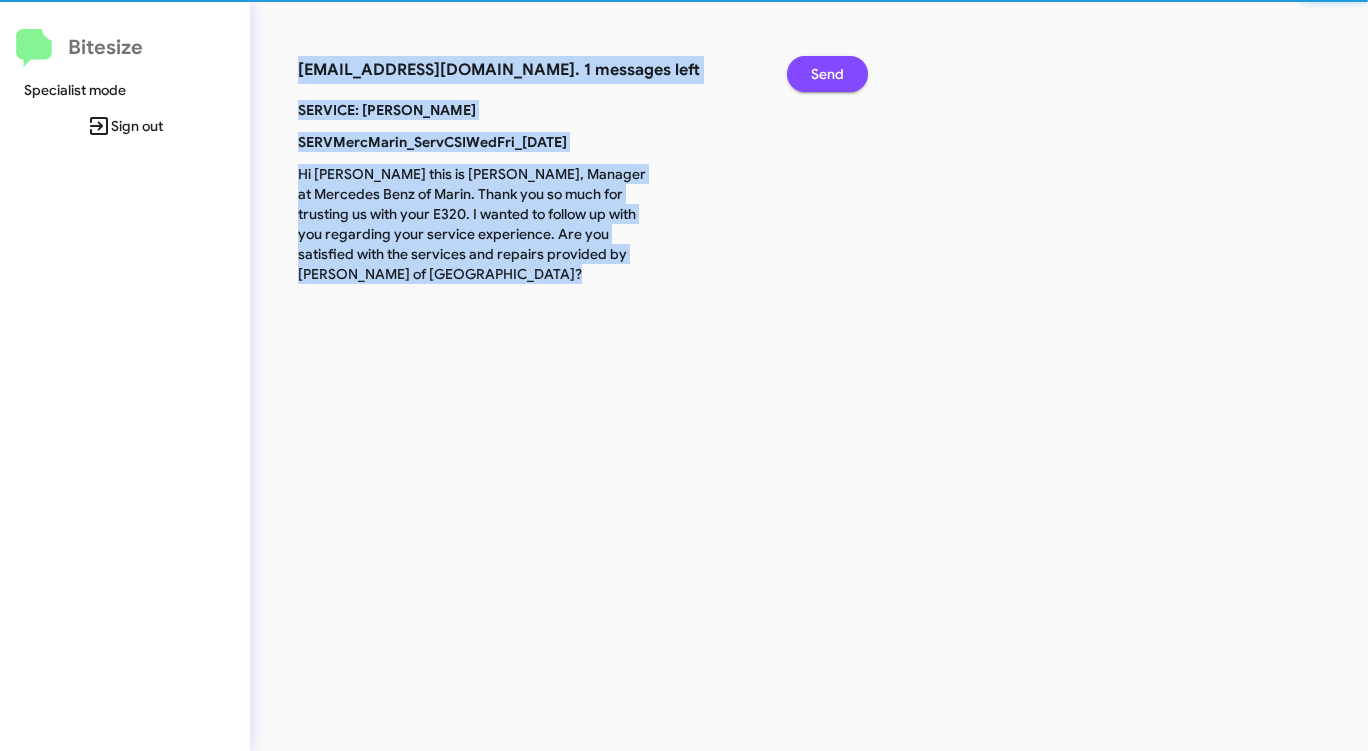 click on "Send" 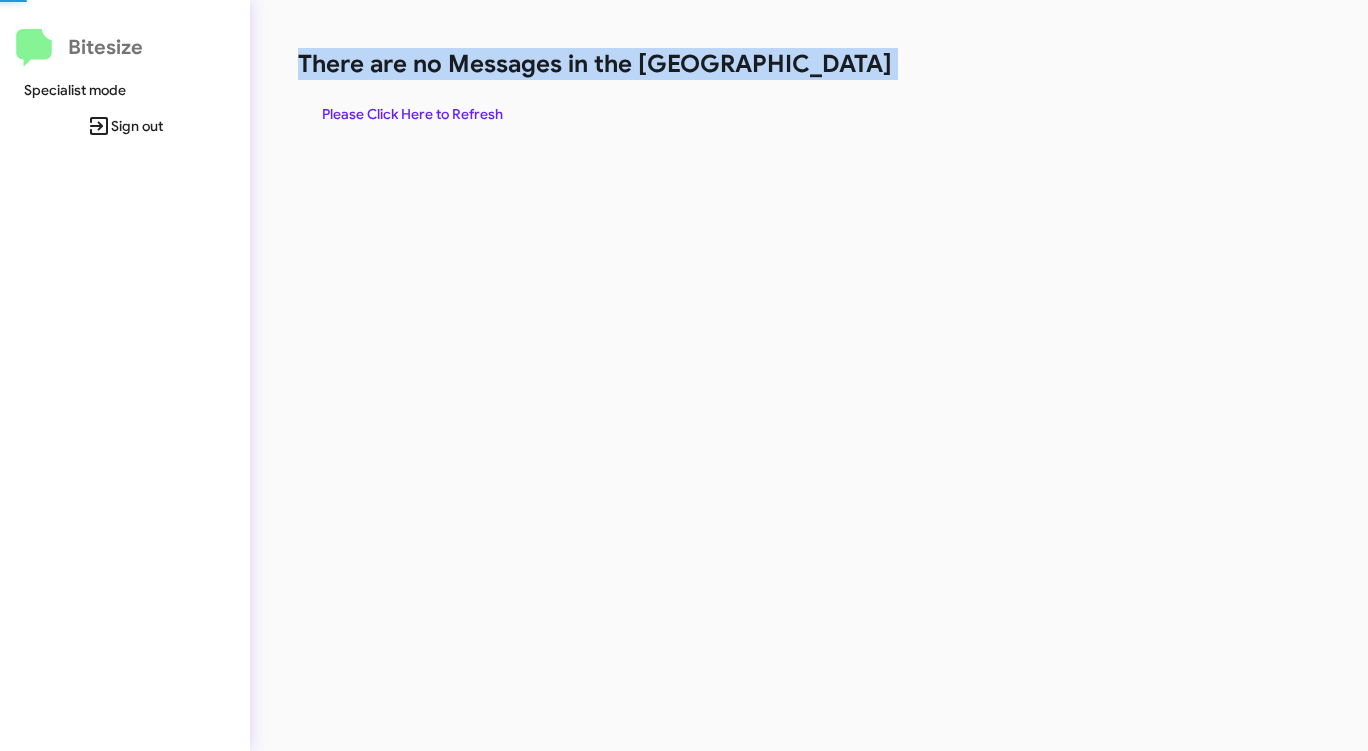 click on "There are no Messages in the [GEOGRAPHIC_DATA]" 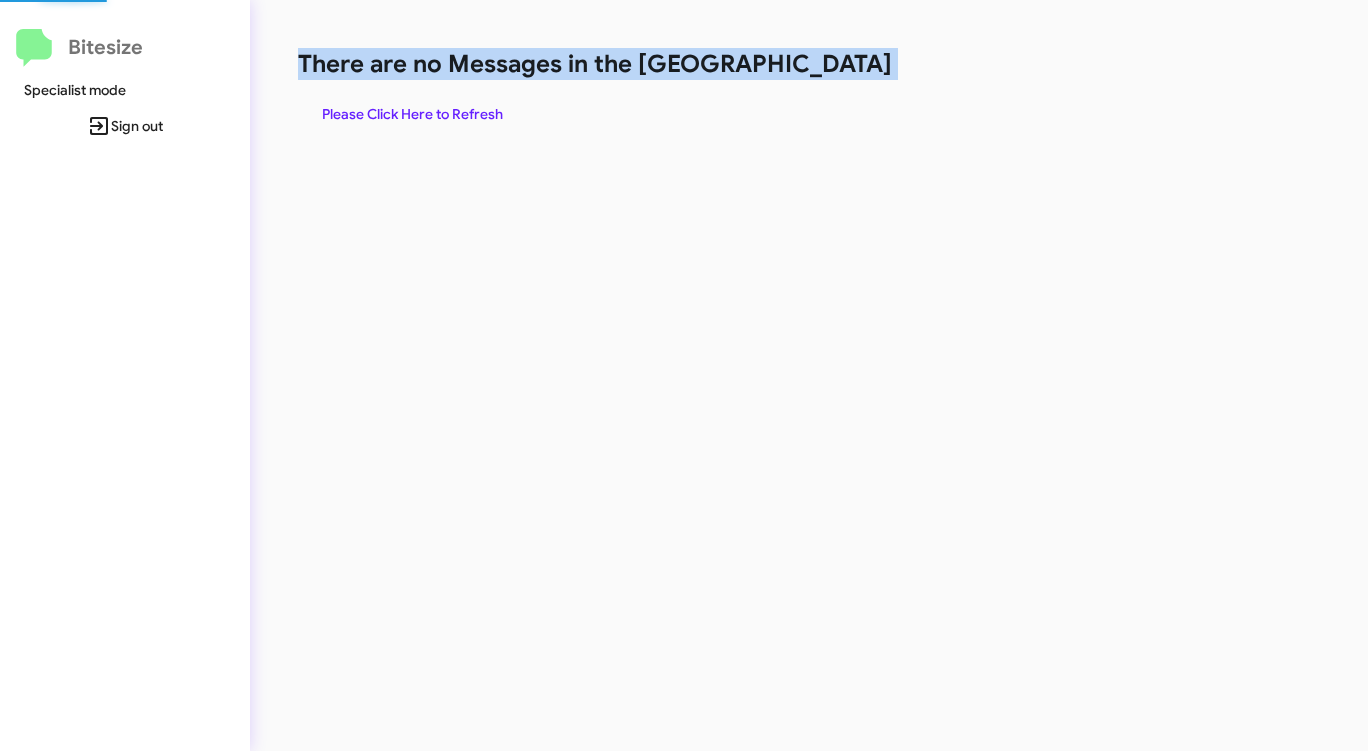 click on "There are no Messages in the [GEOGRAPHIC_DATA]" 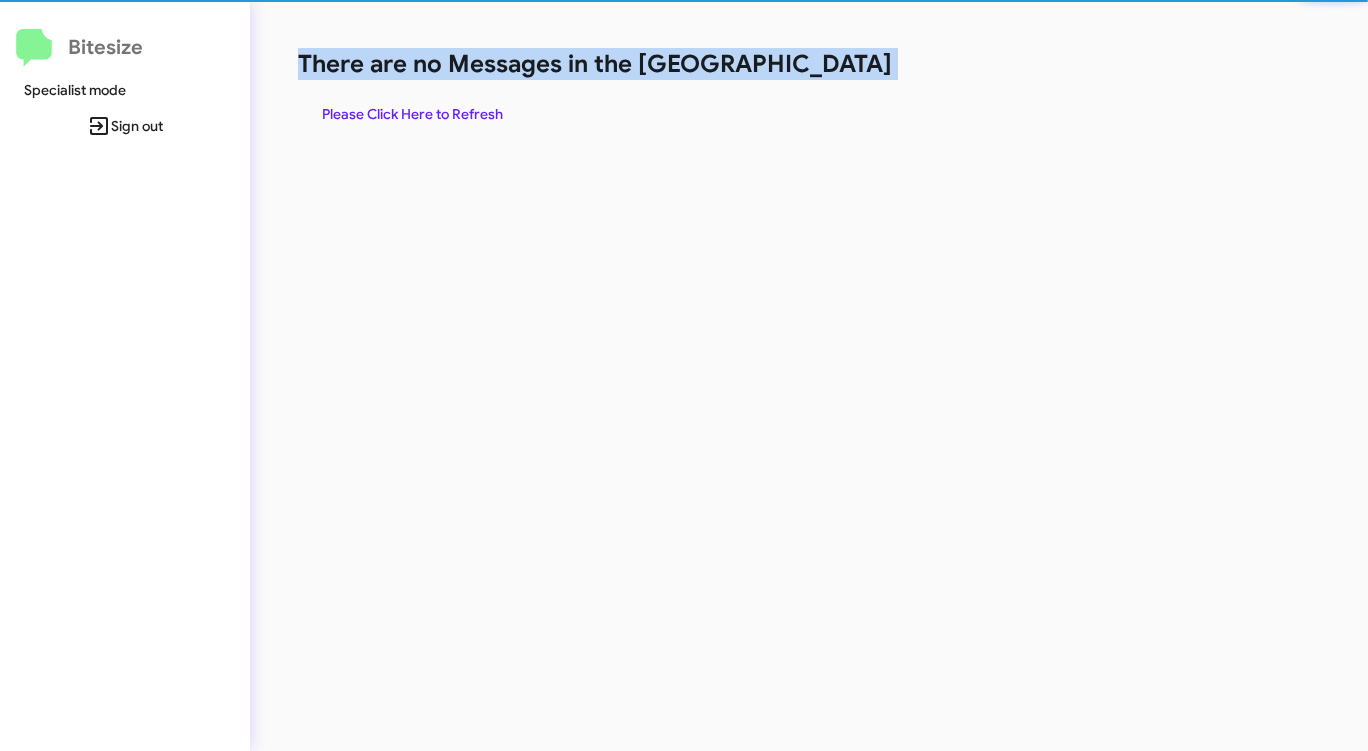 click on "There are no Messages in the [GEOGRAPHIC_DATA]" 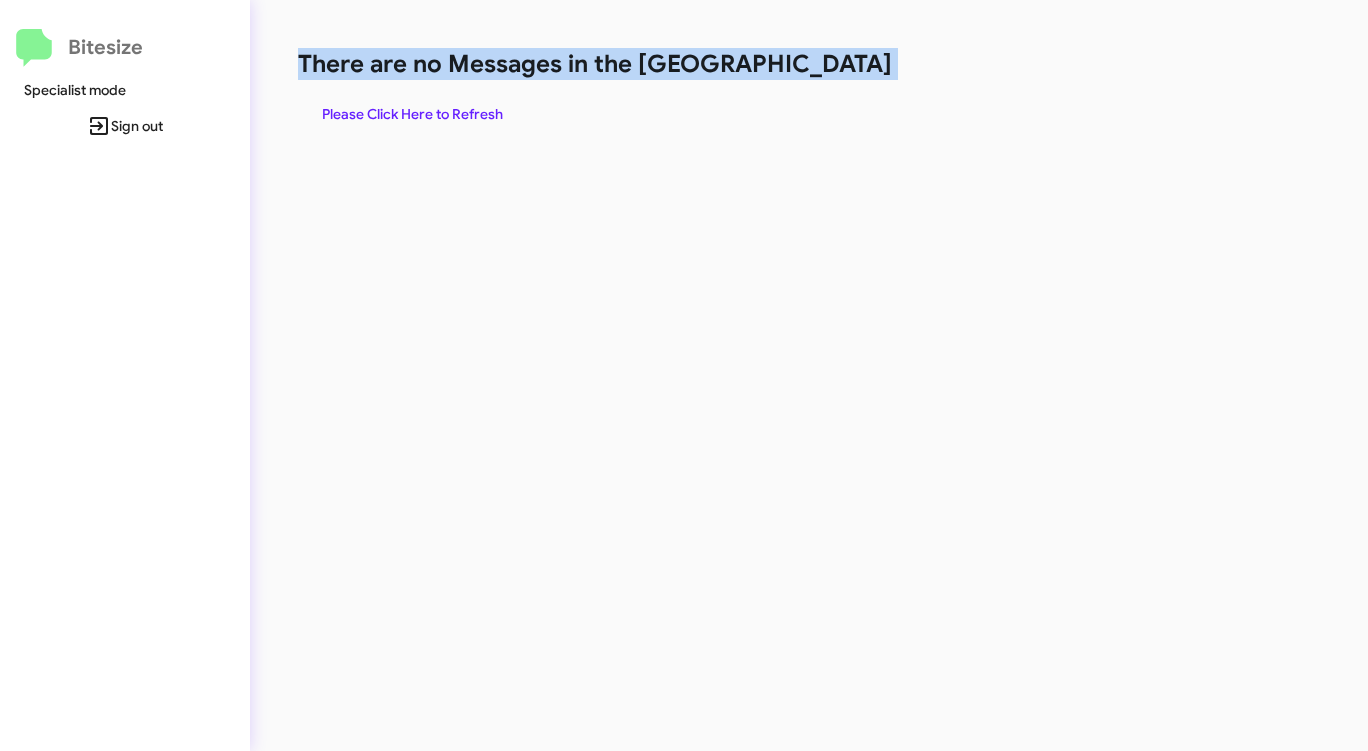 click on "There are no Messages in the [GEOGRAPHIC_DATA]" 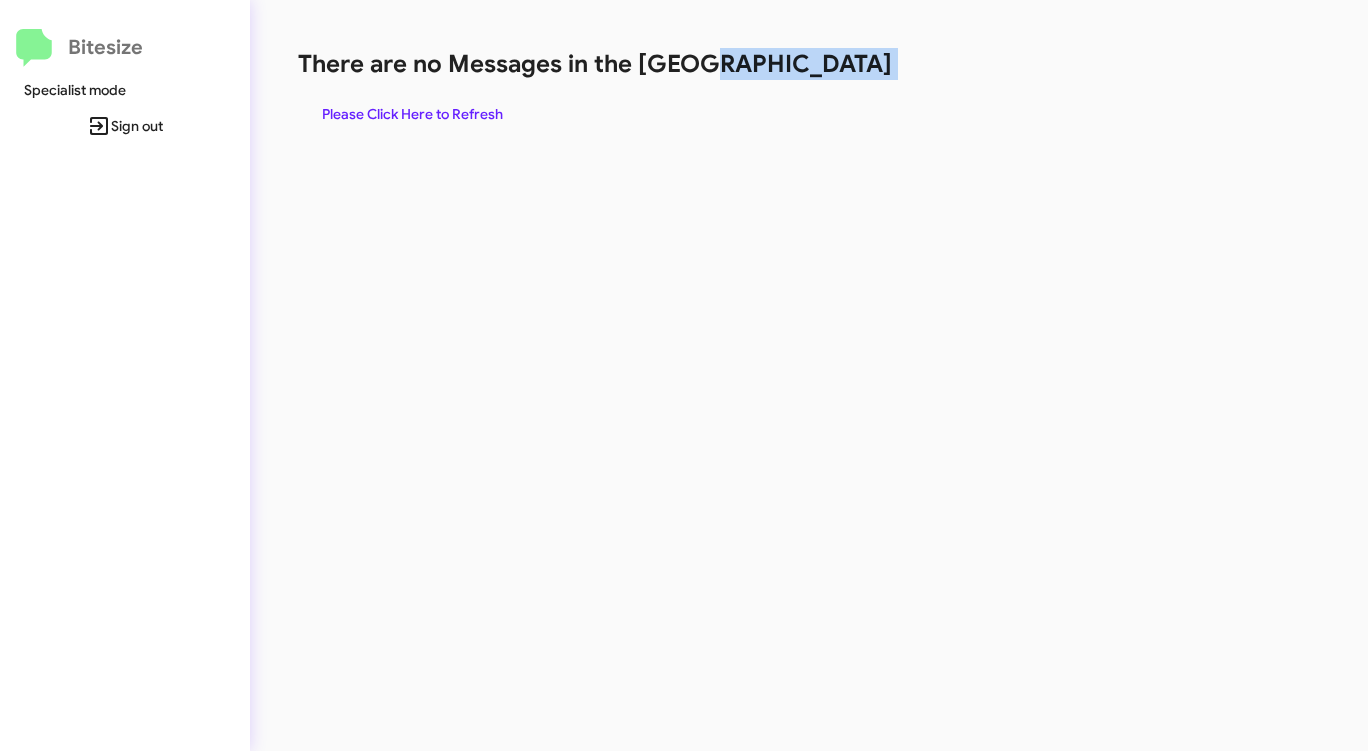 click on "There are no Messages in the [GEOGRAPHIC_DATA]" 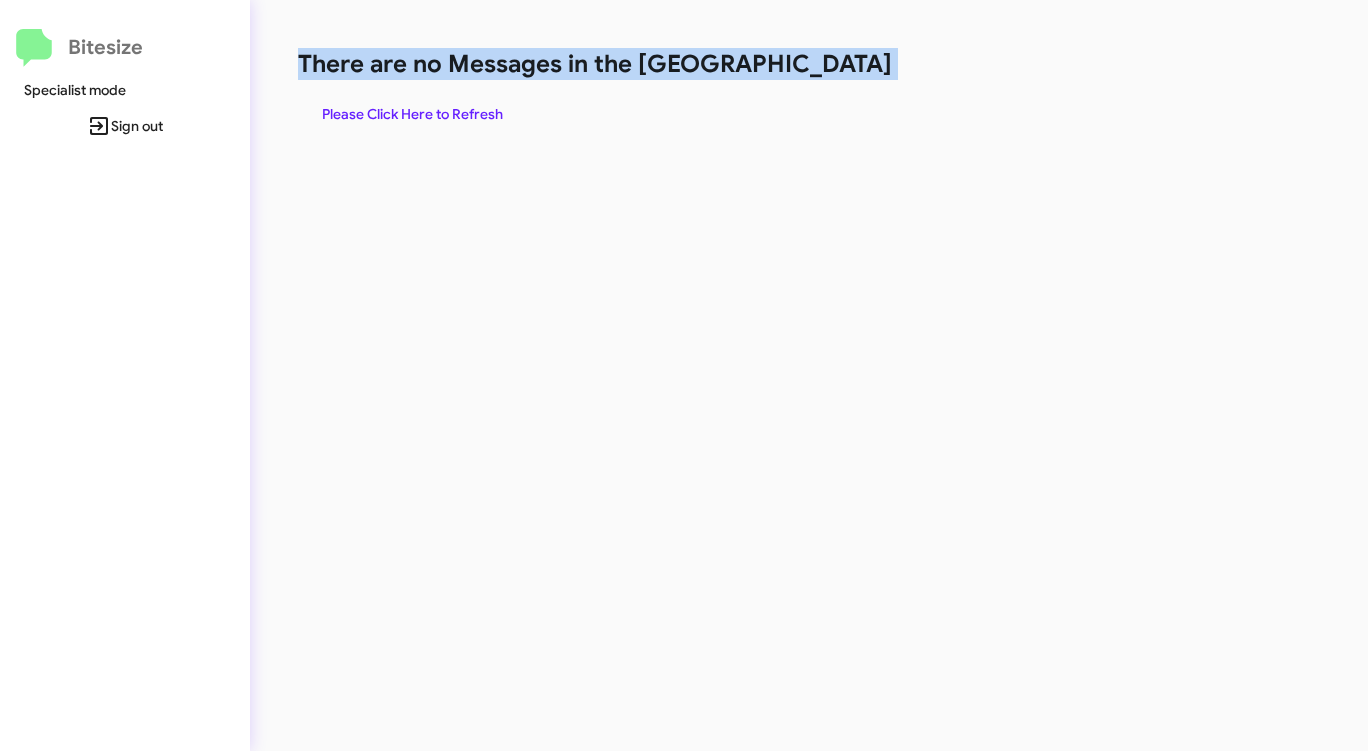 click on "There are no Messages in the [GEOGRAPHIC_DATA]" 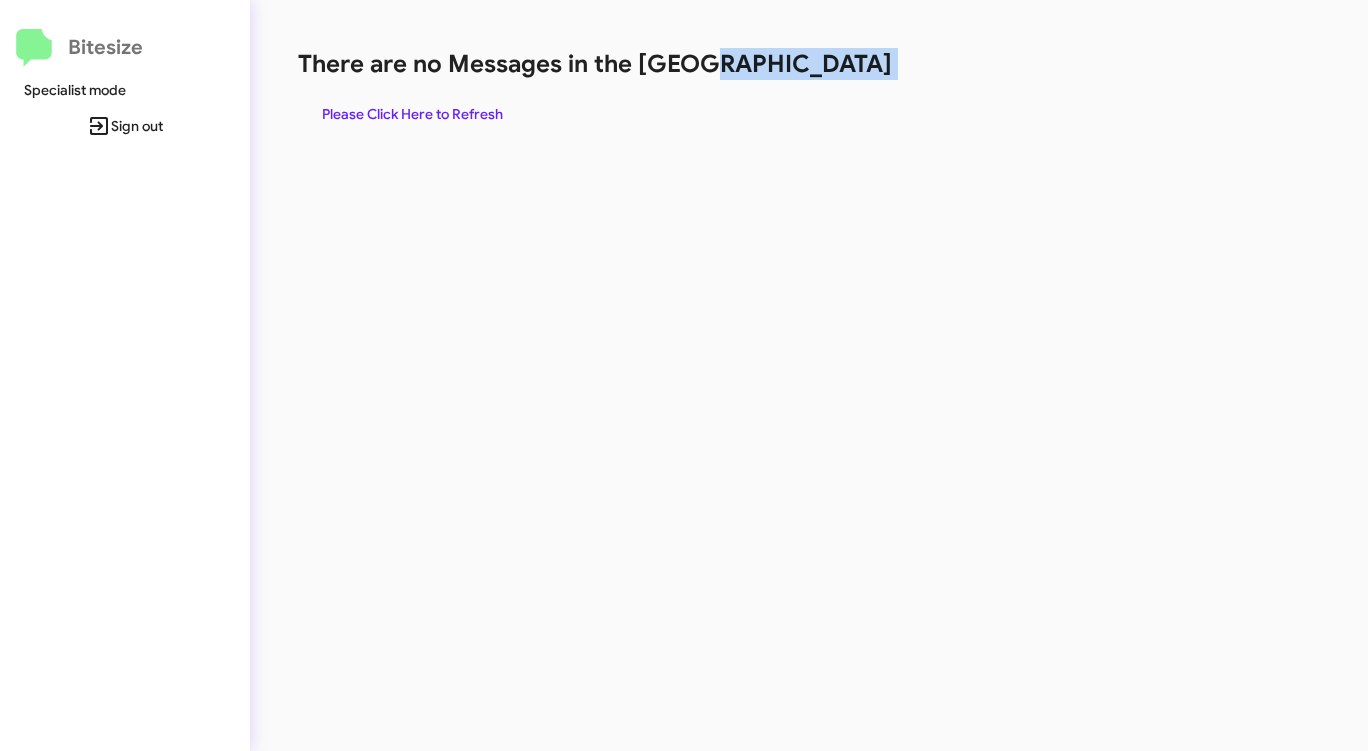 click on "There are no Messages in the [GEOGRAPHIC_DATA]" 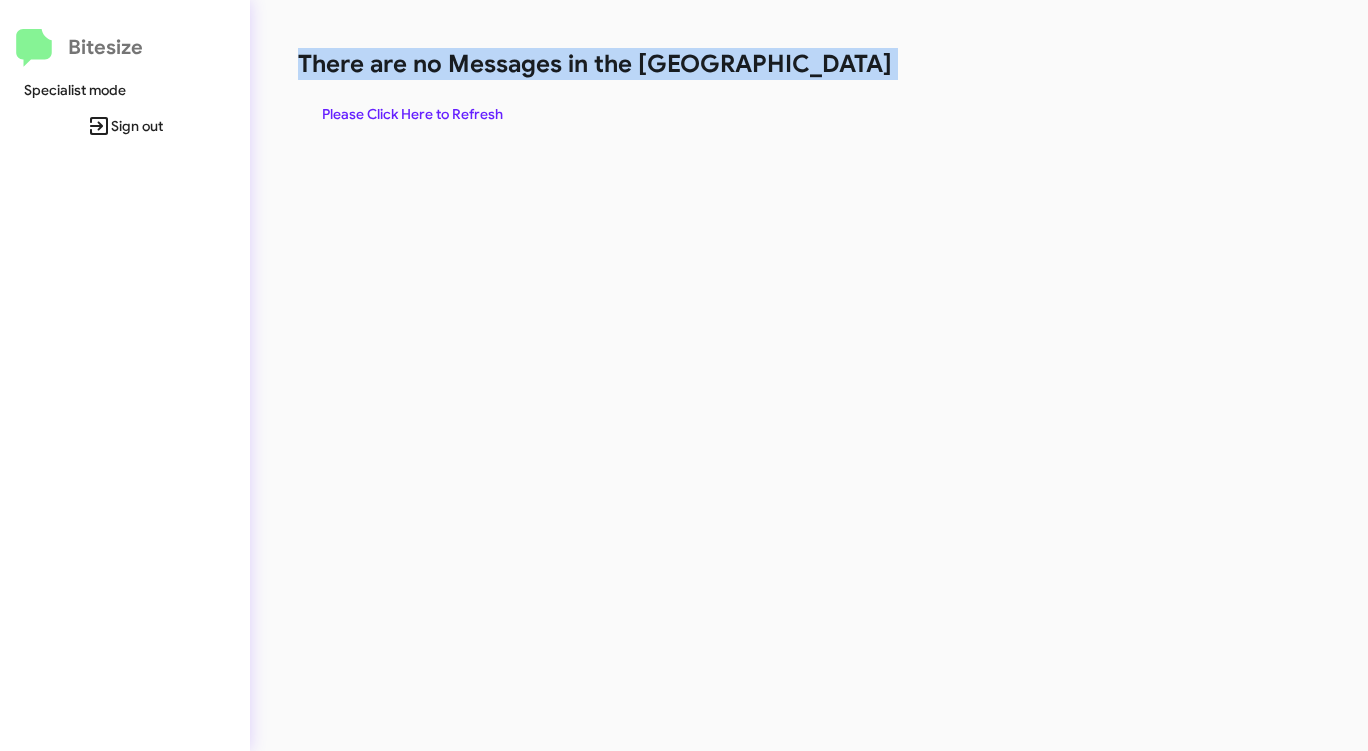 click on "There are no Messages in the [GEOGRAPHIC_DATA]" 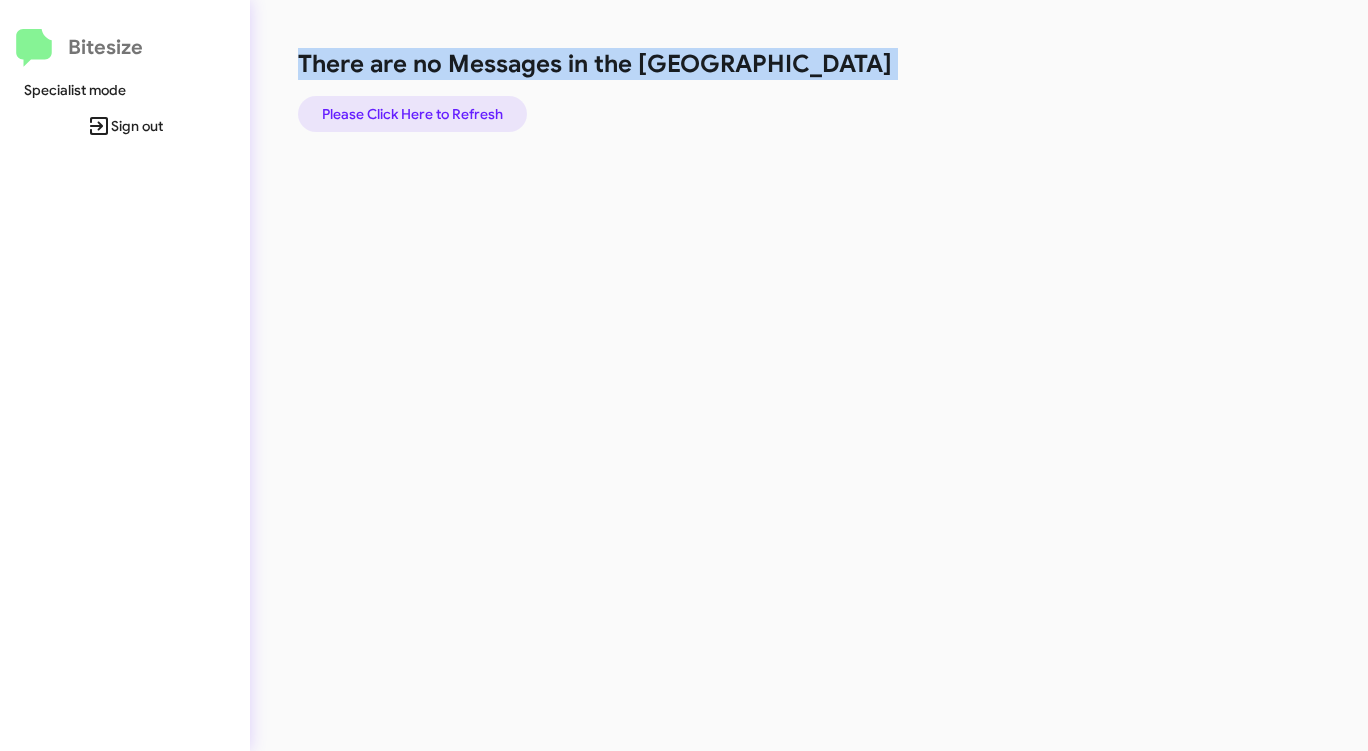 click on "Please Click Here to Refresh" 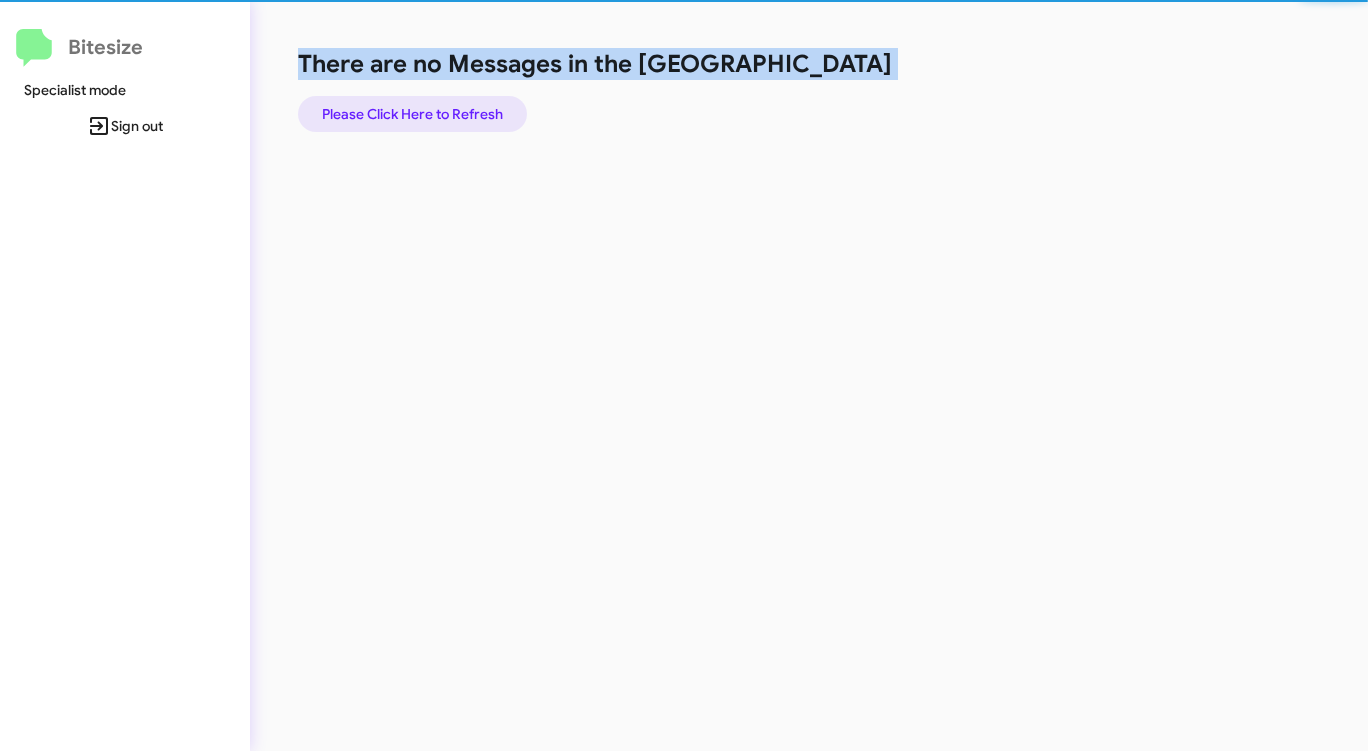 click on "Please Click Here to Refresh" 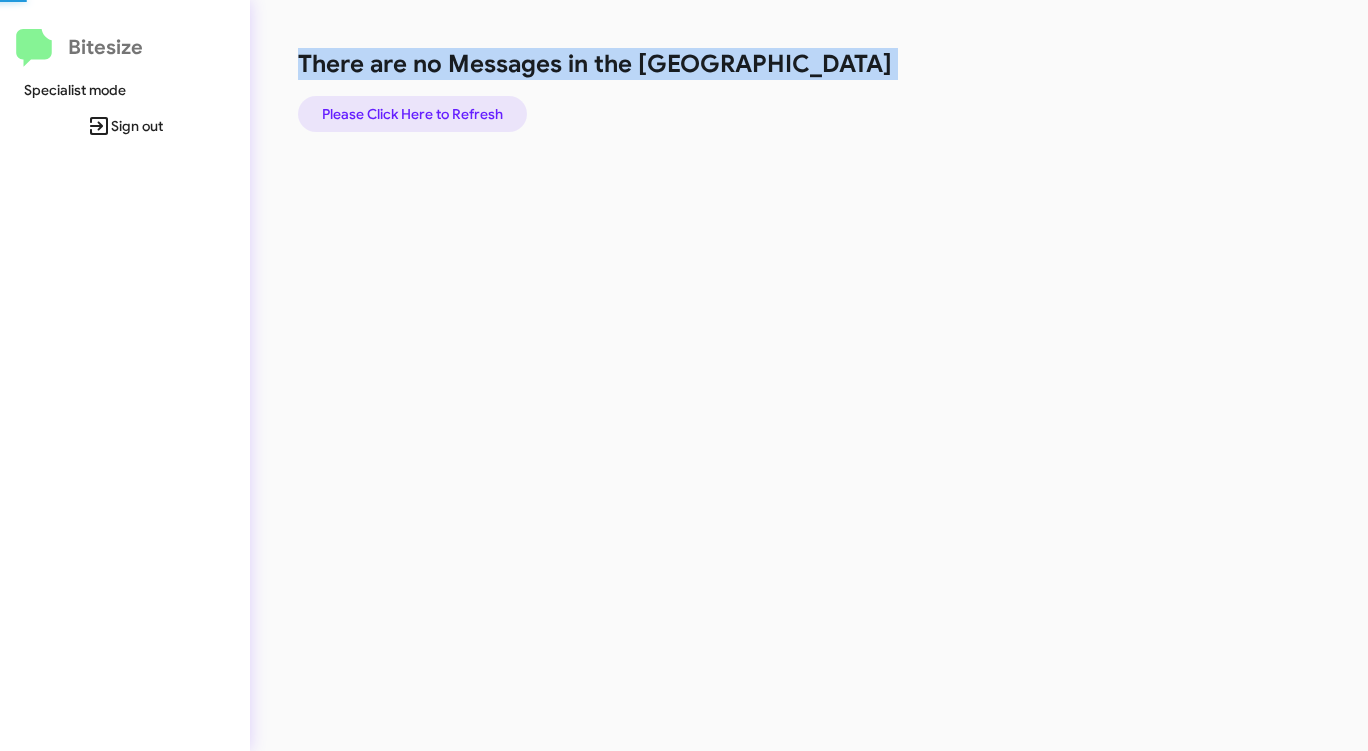 click on "Please Click Here to Refresh" 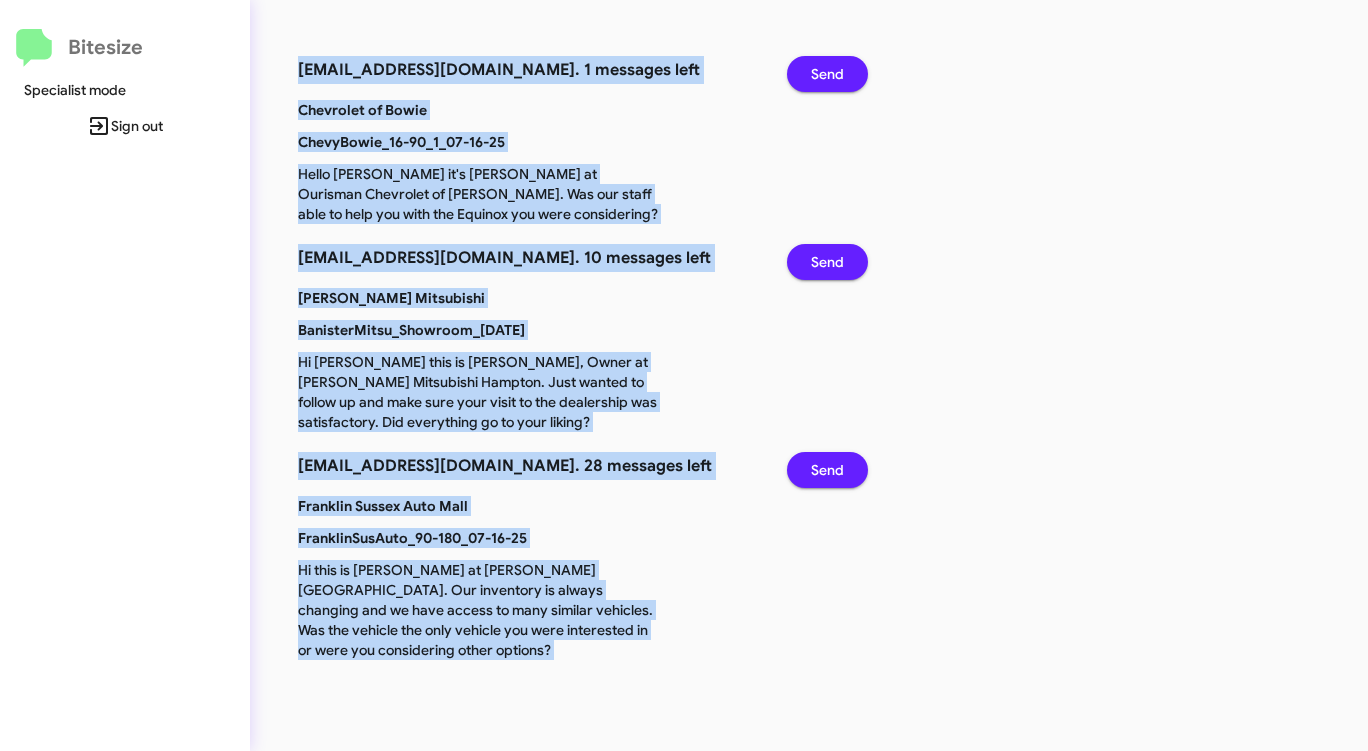 click on "Send" 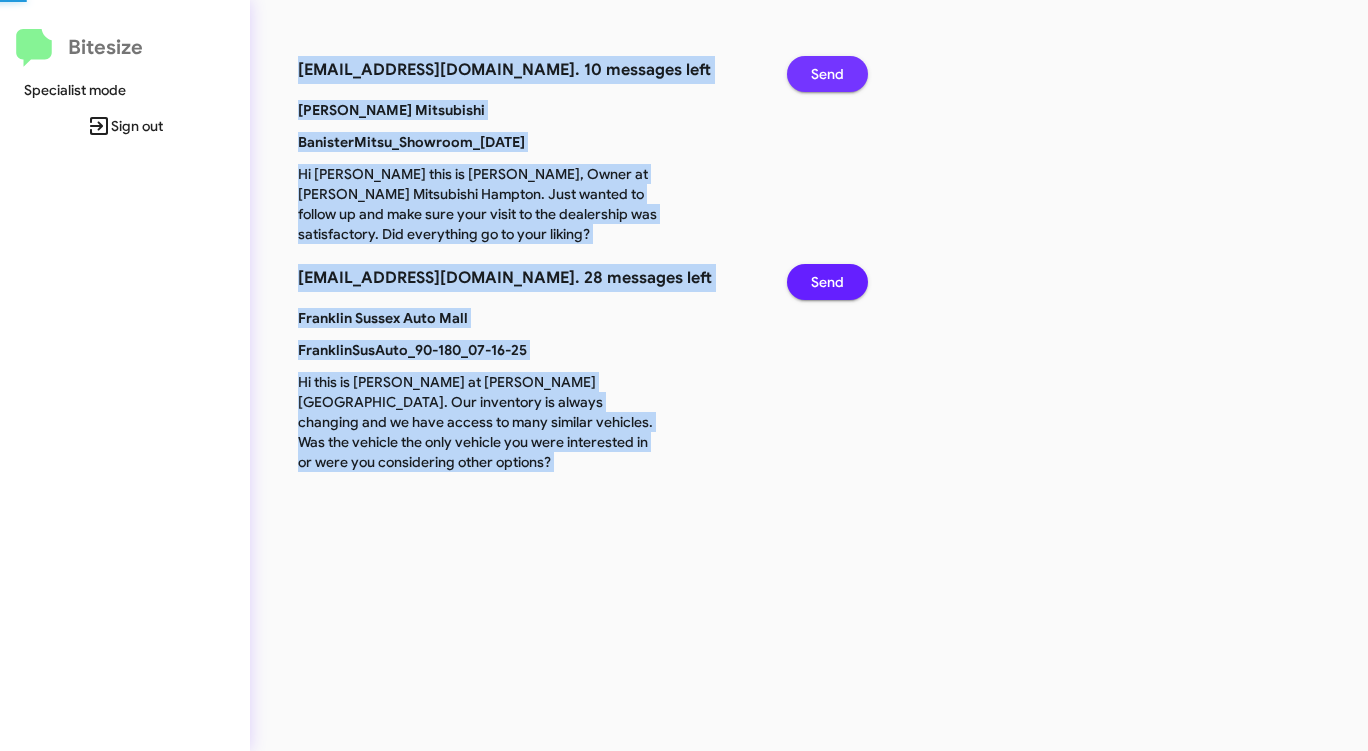 click on "Send" 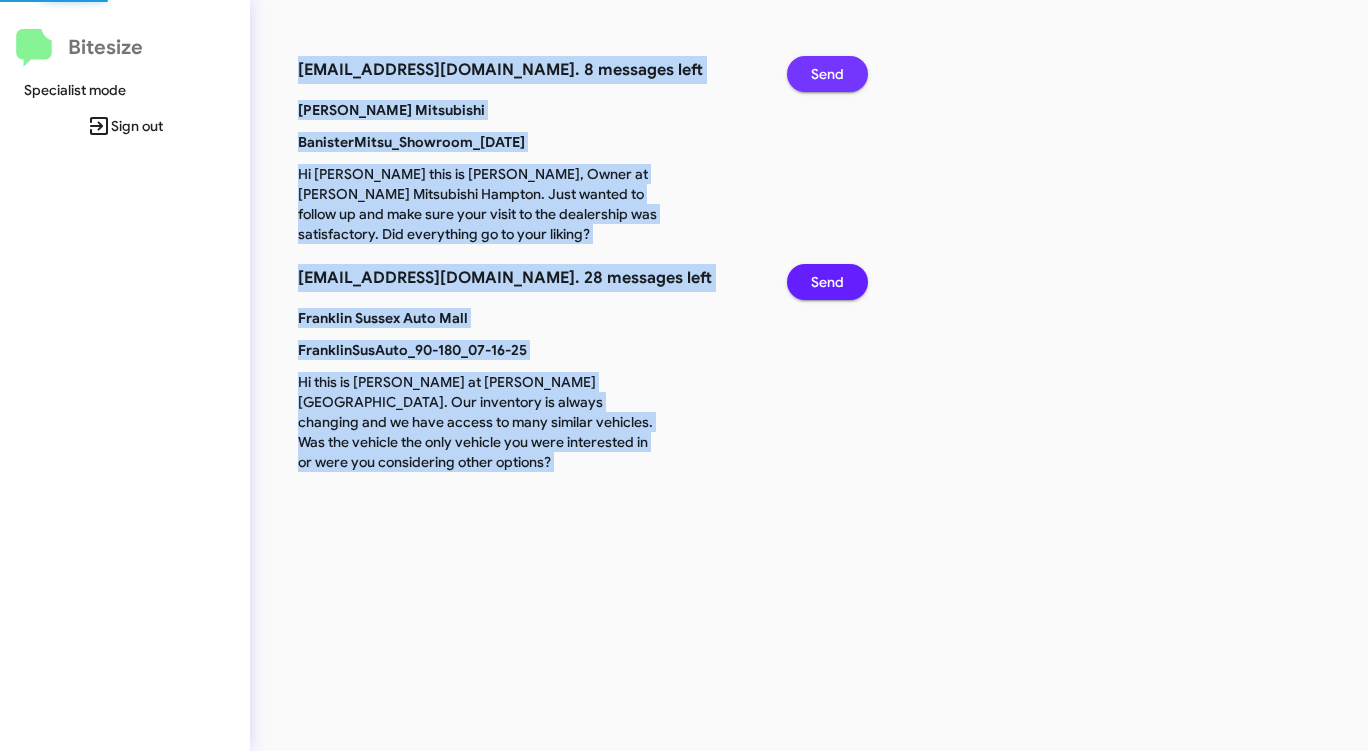 click on "Send" 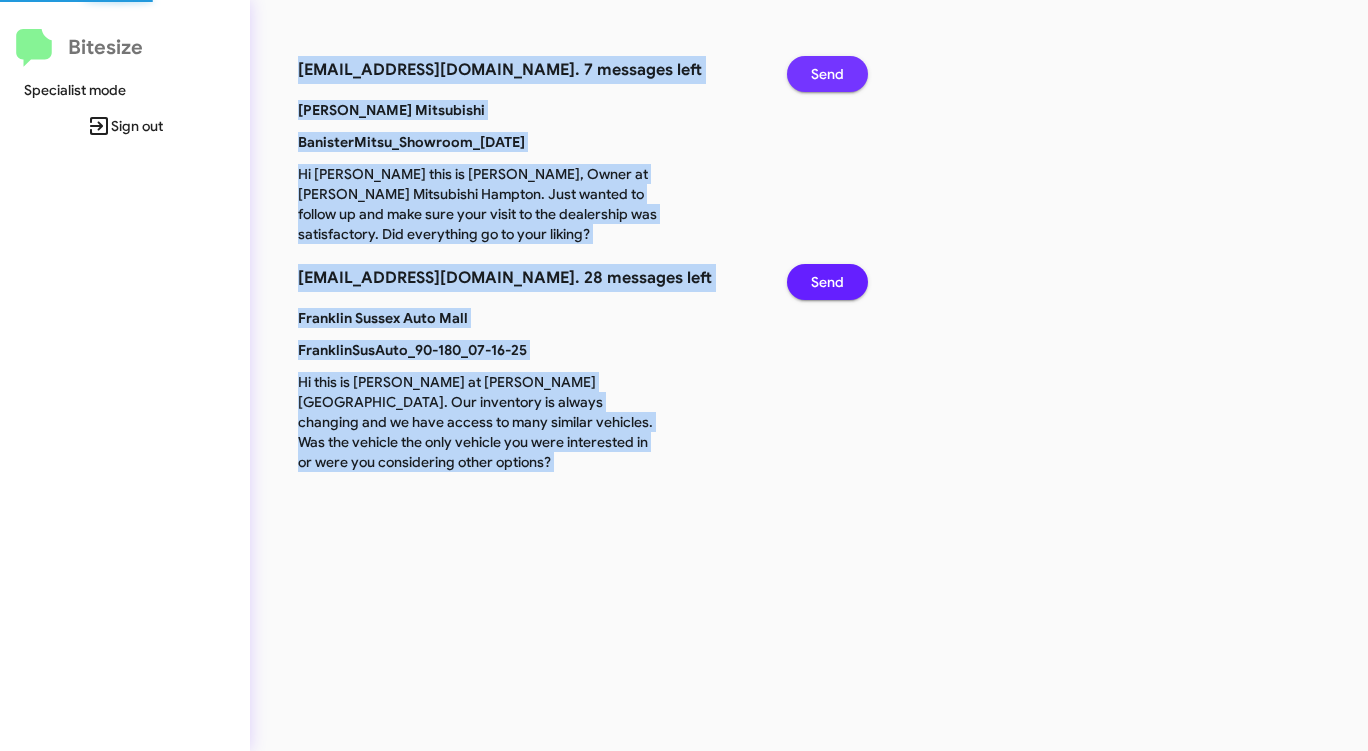 click on "Send" 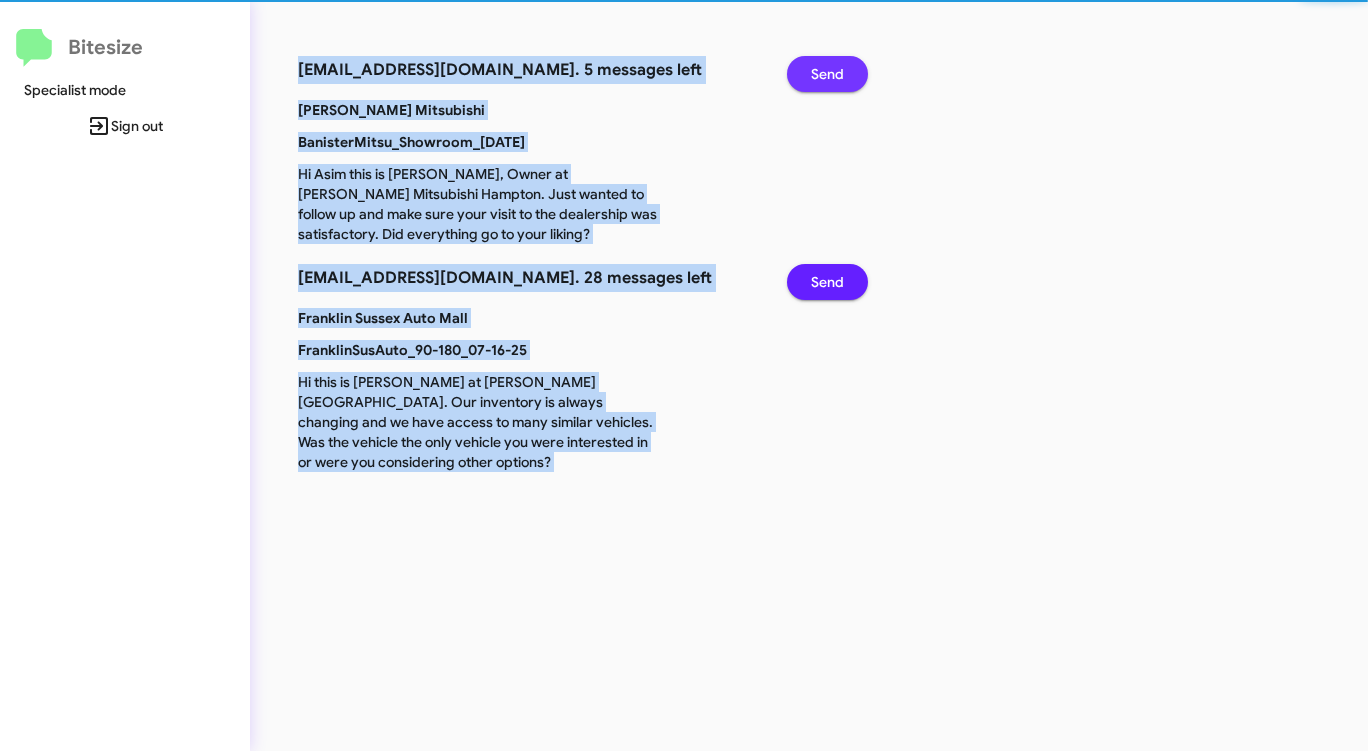 click on "Send" 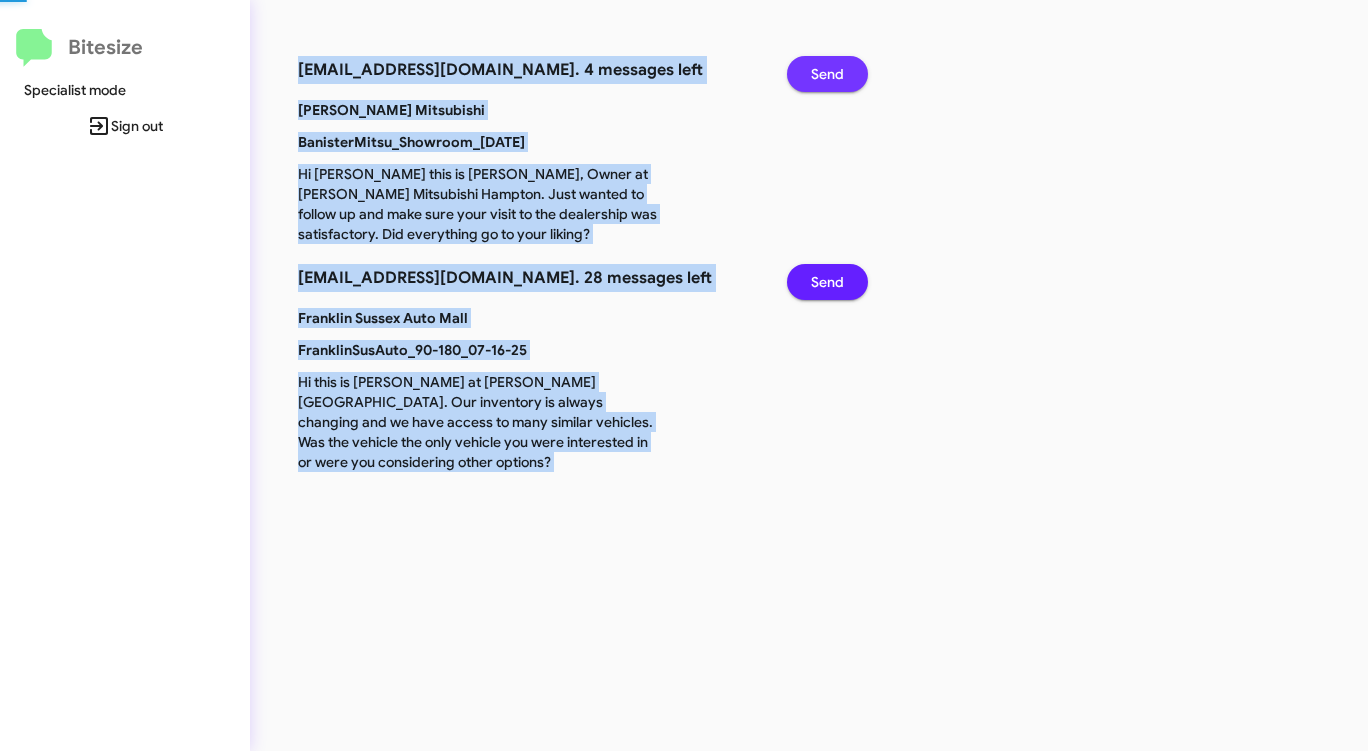 click on "Send" 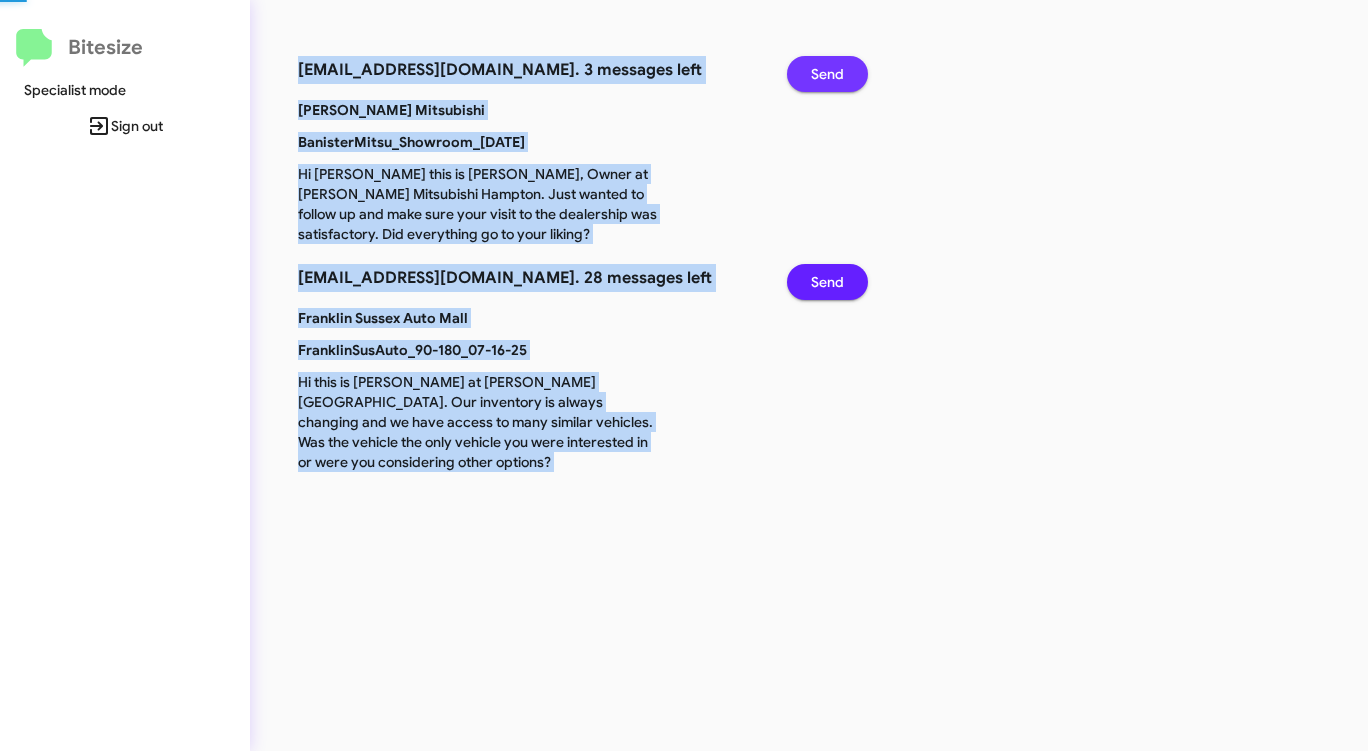 click on "Send" 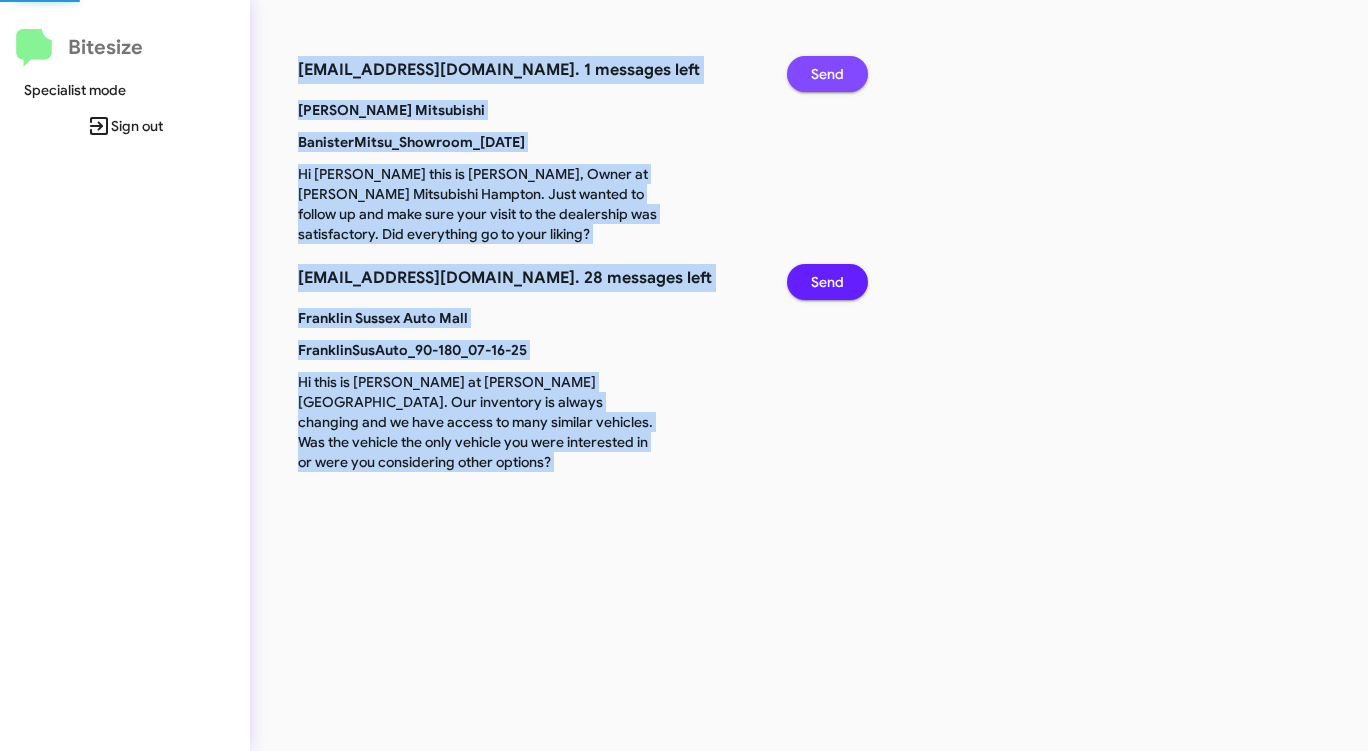 click on "Send" 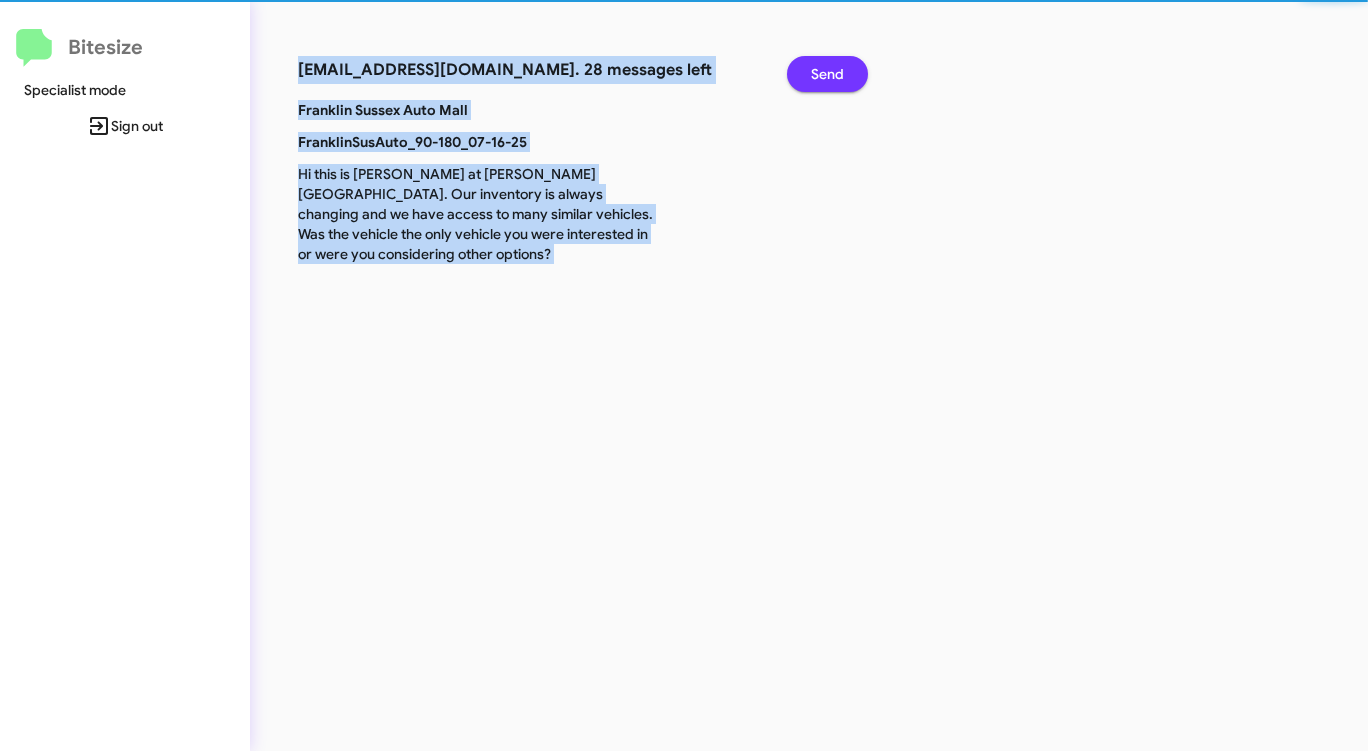 click on "Send" 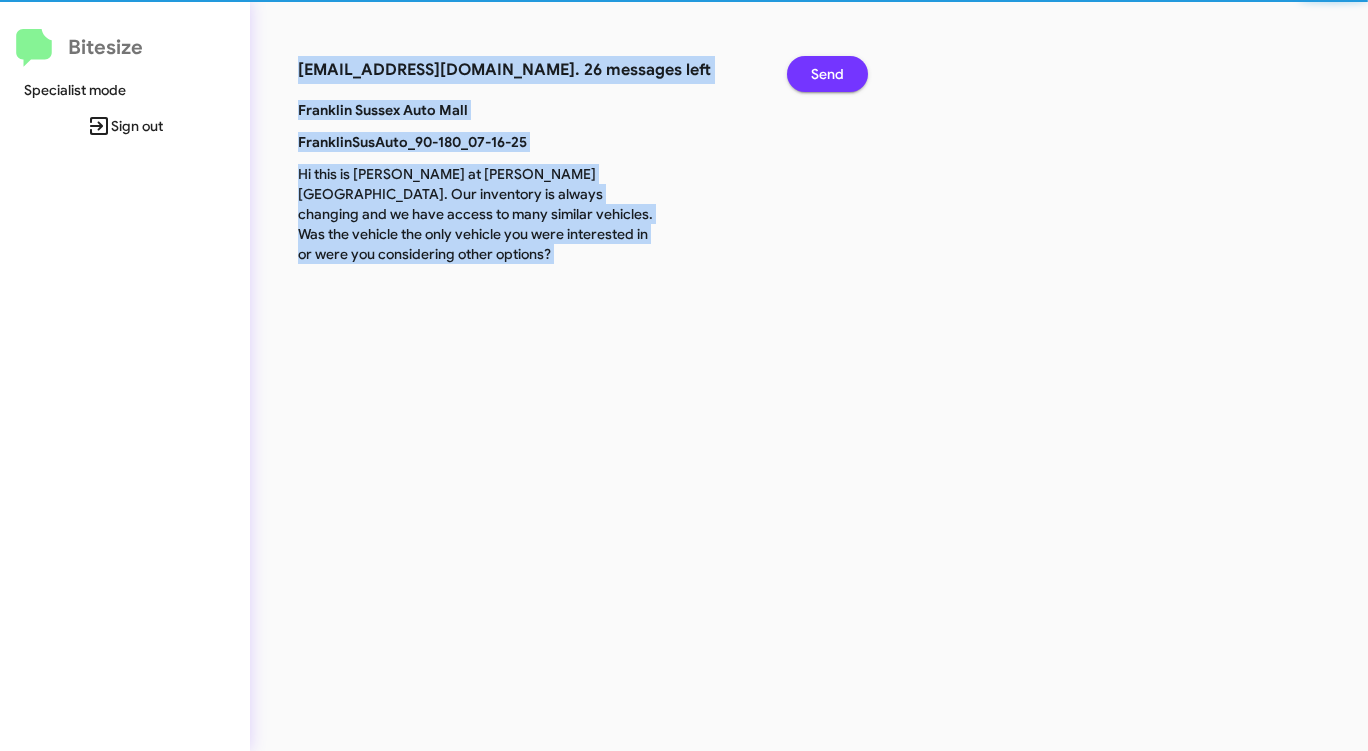 click on "Send" 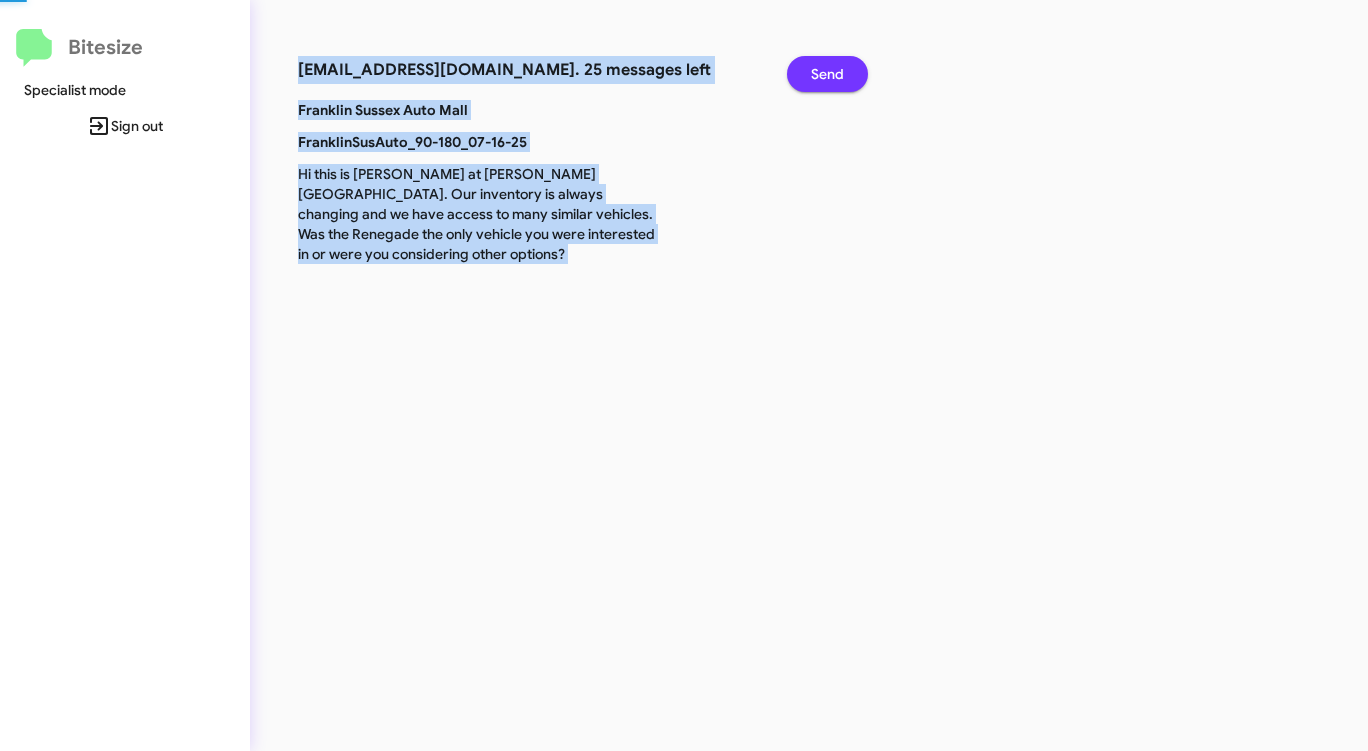 click on "Send" 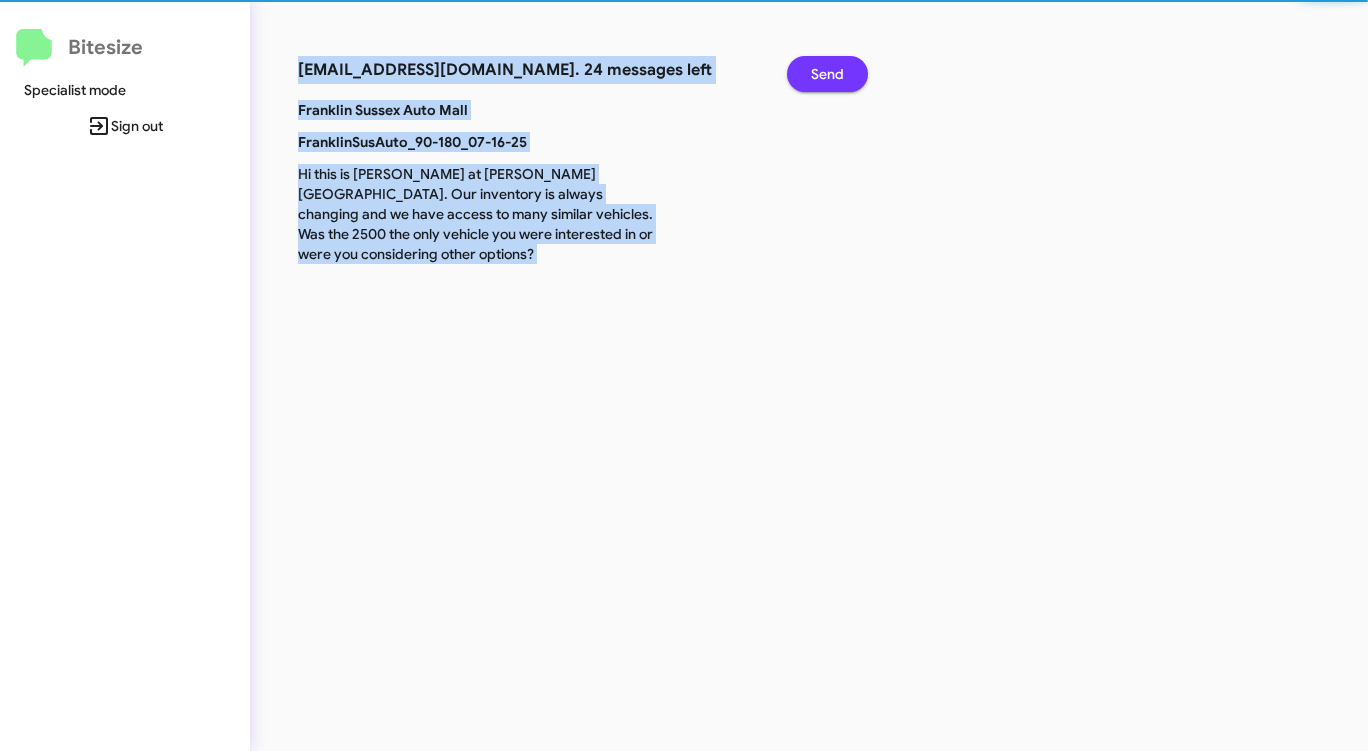 click on "Send" 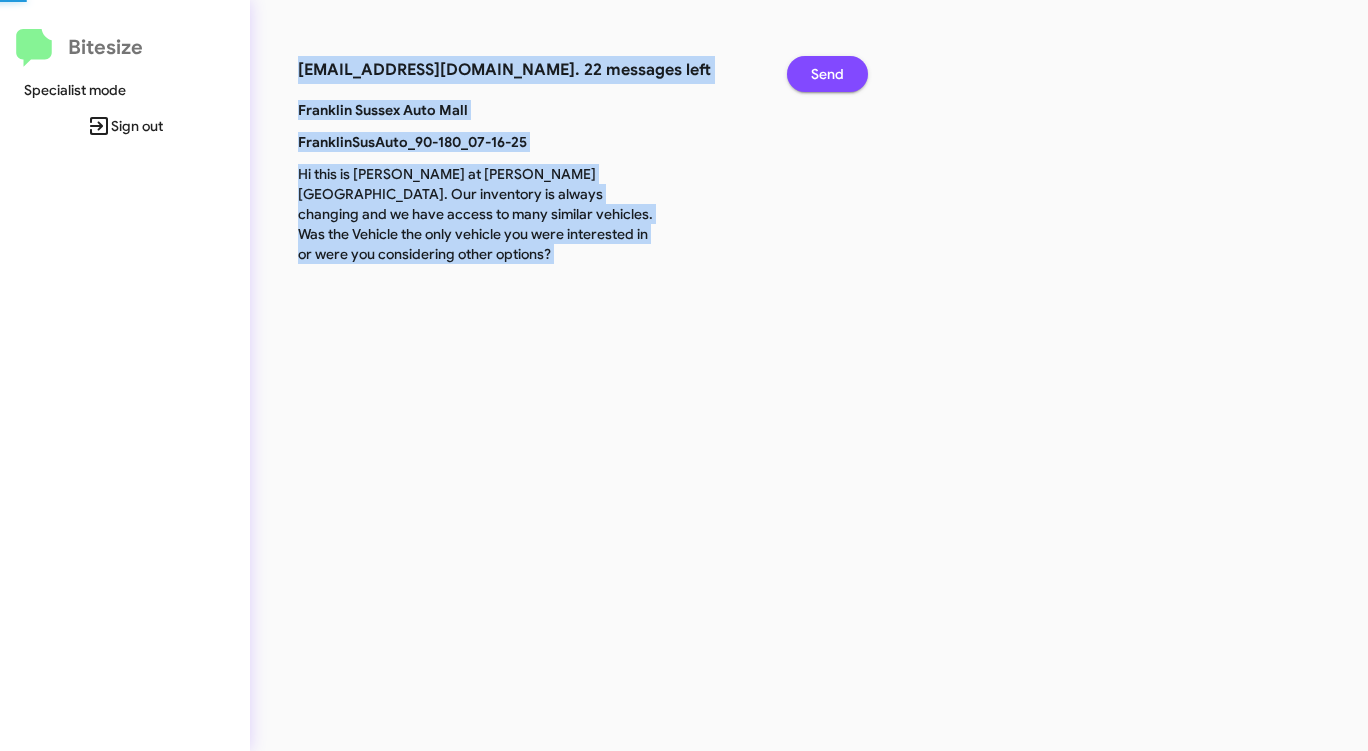 click on "Send" 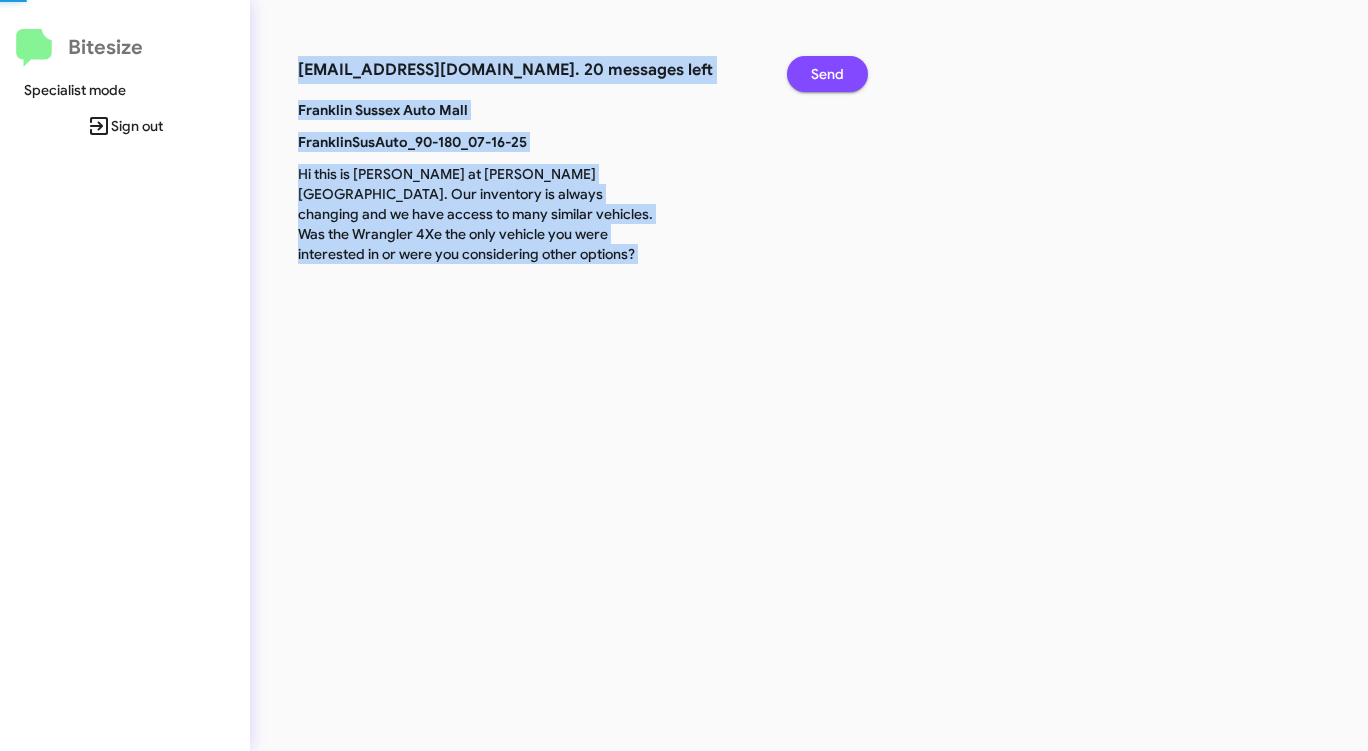 click on "Send" 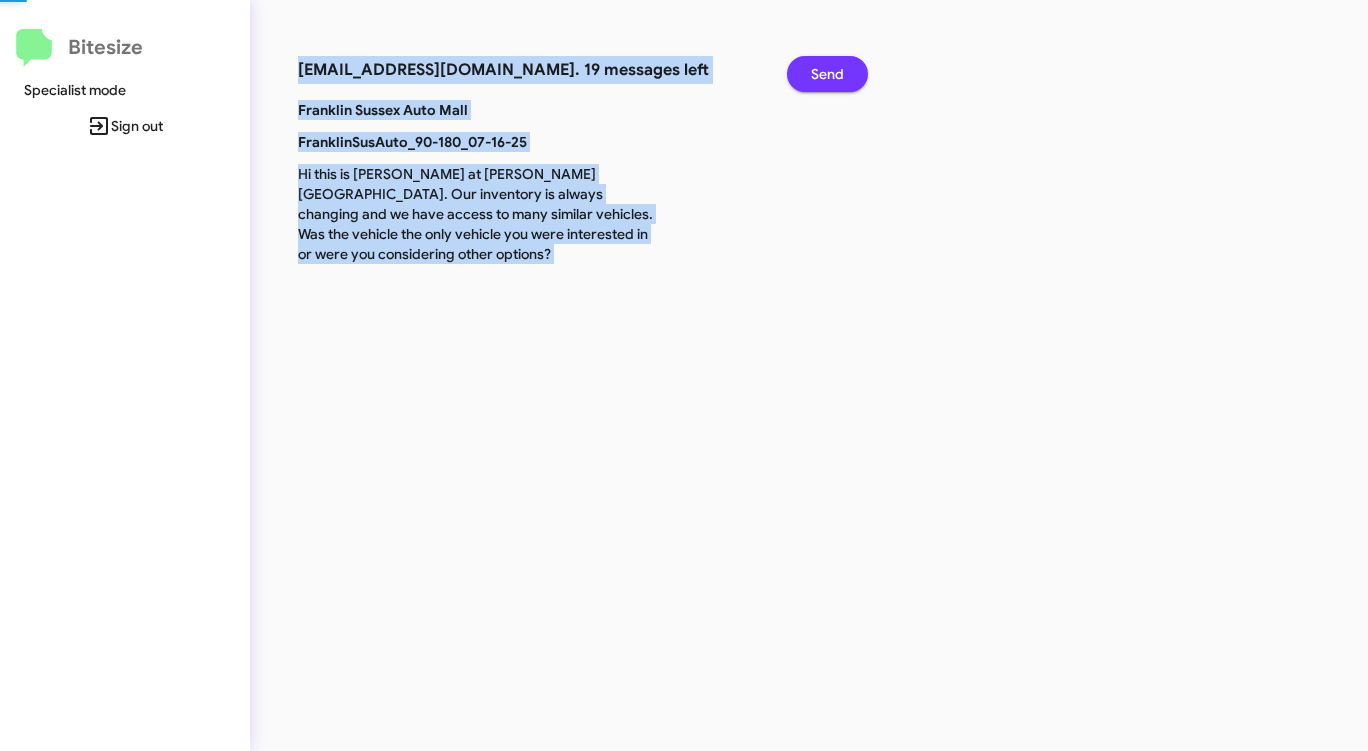 click on "Send" 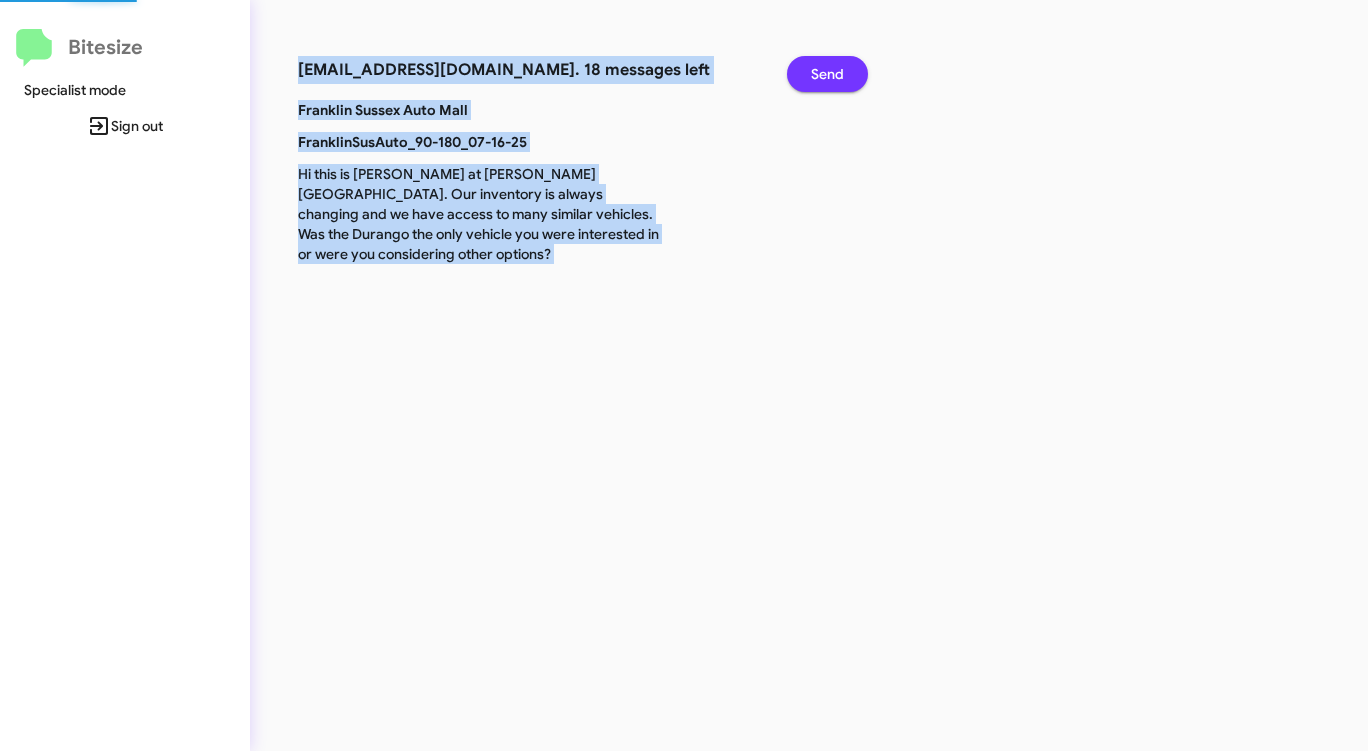 click on "Send" 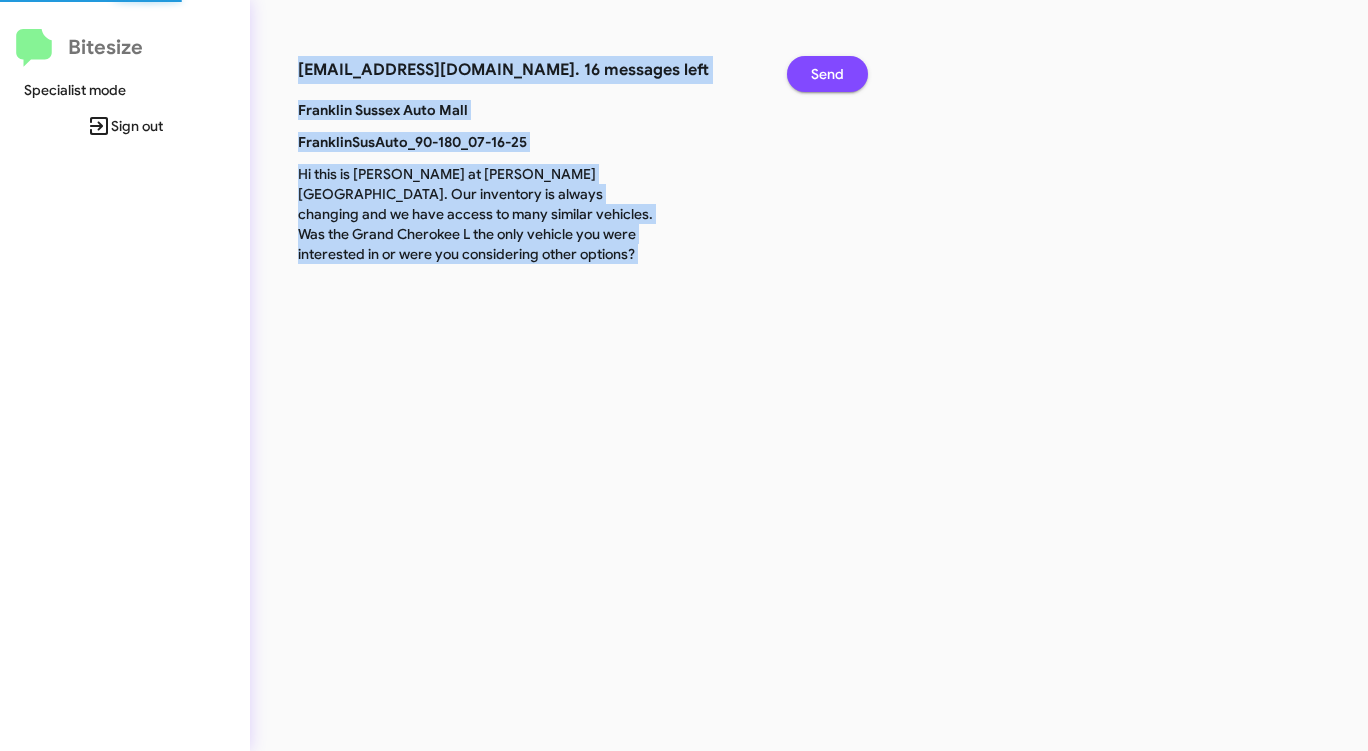 click on "Send" 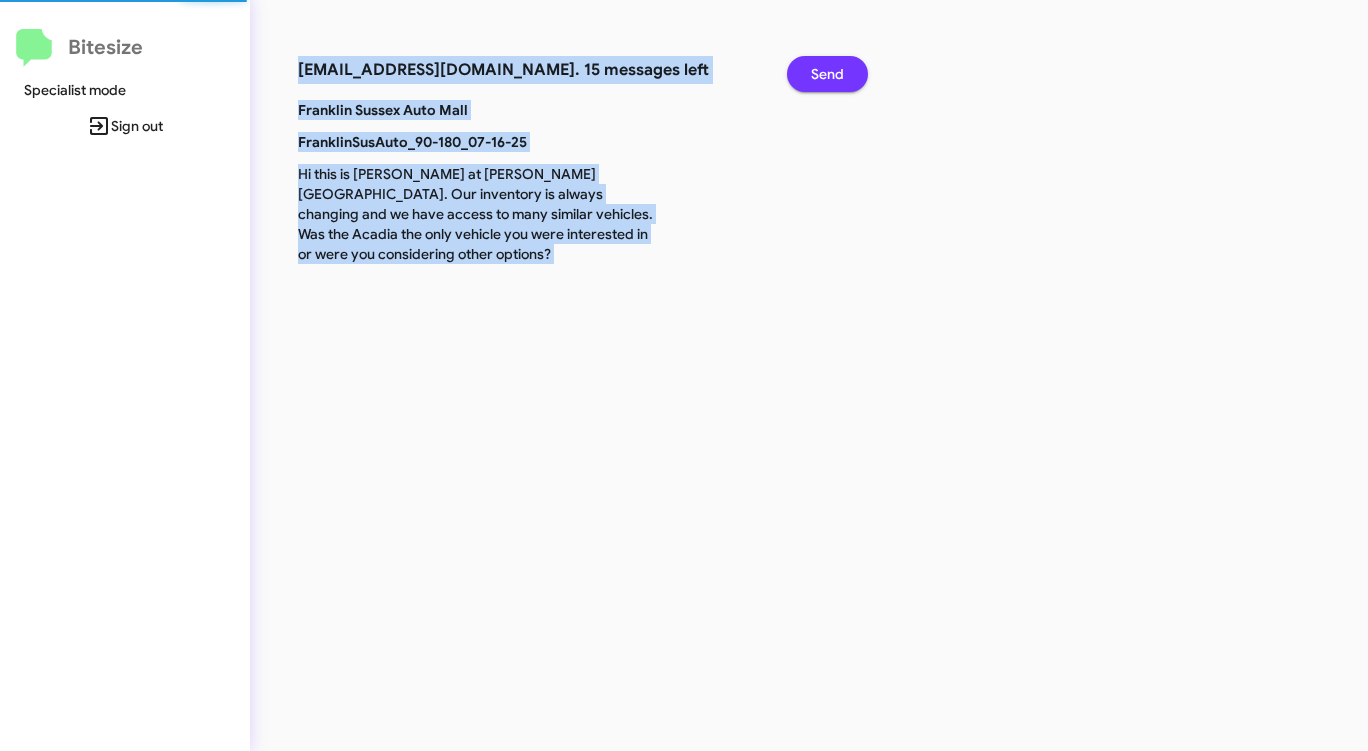 click on "Send" 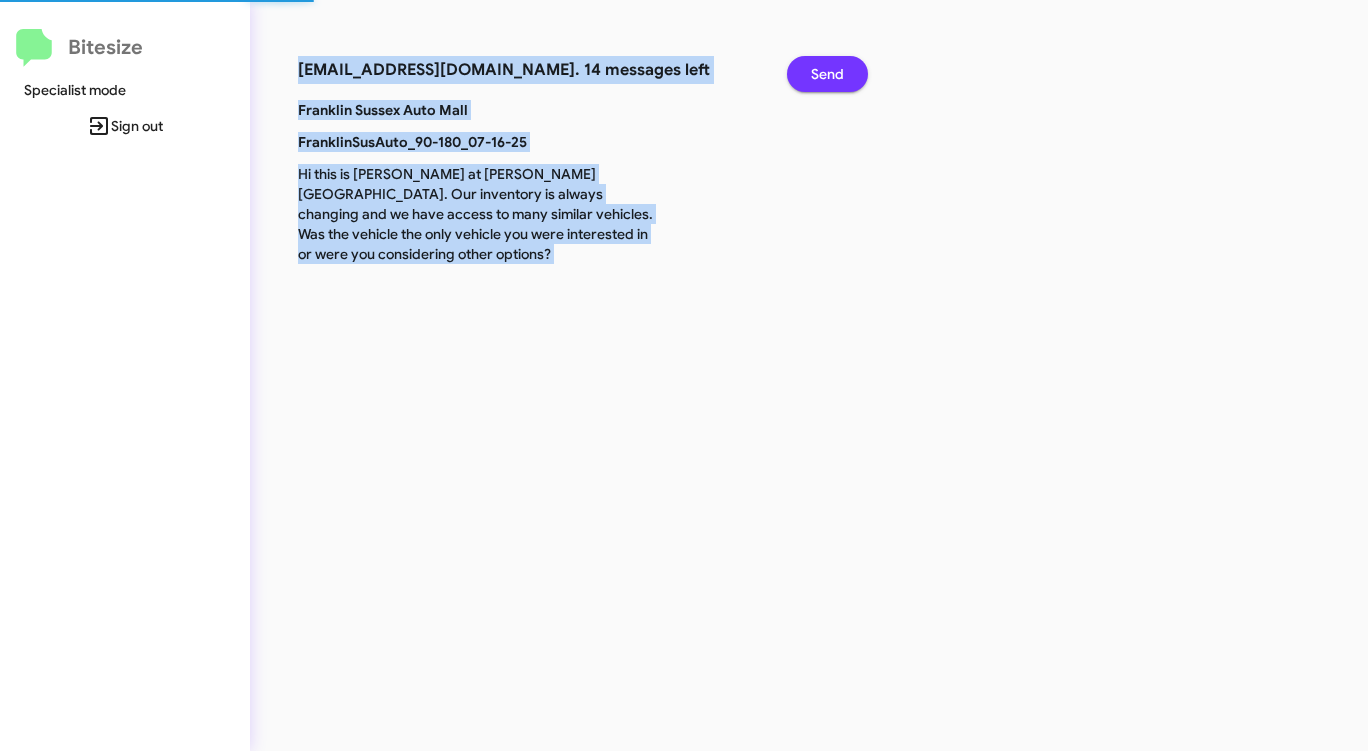 click on "Send" 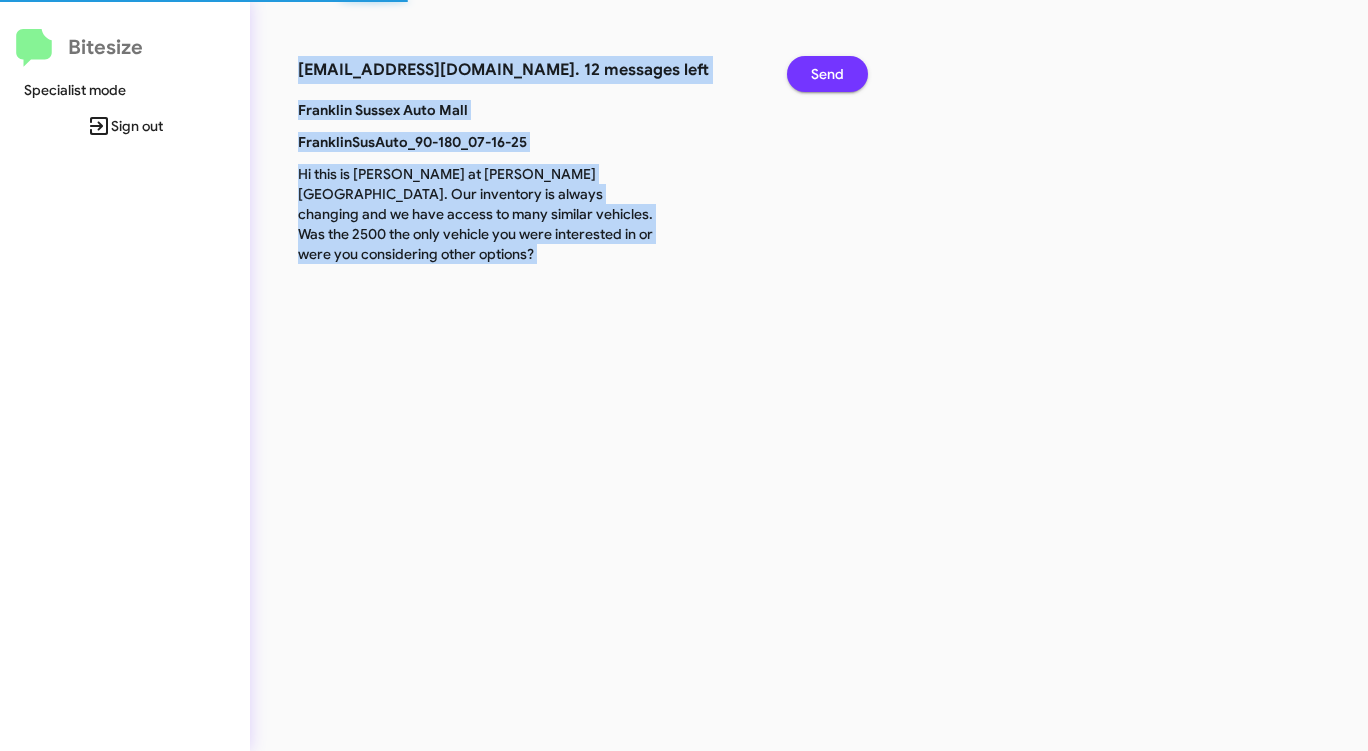 click on "Send" 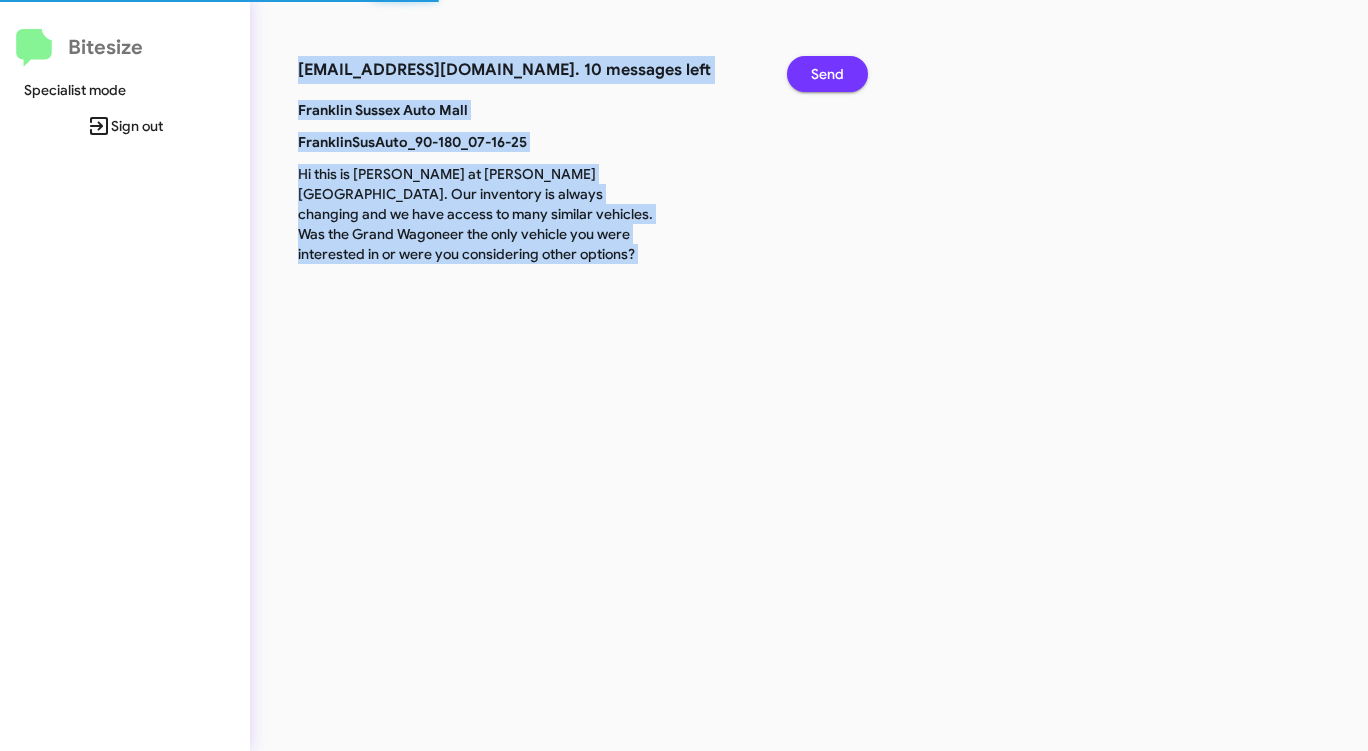 click on "Send" 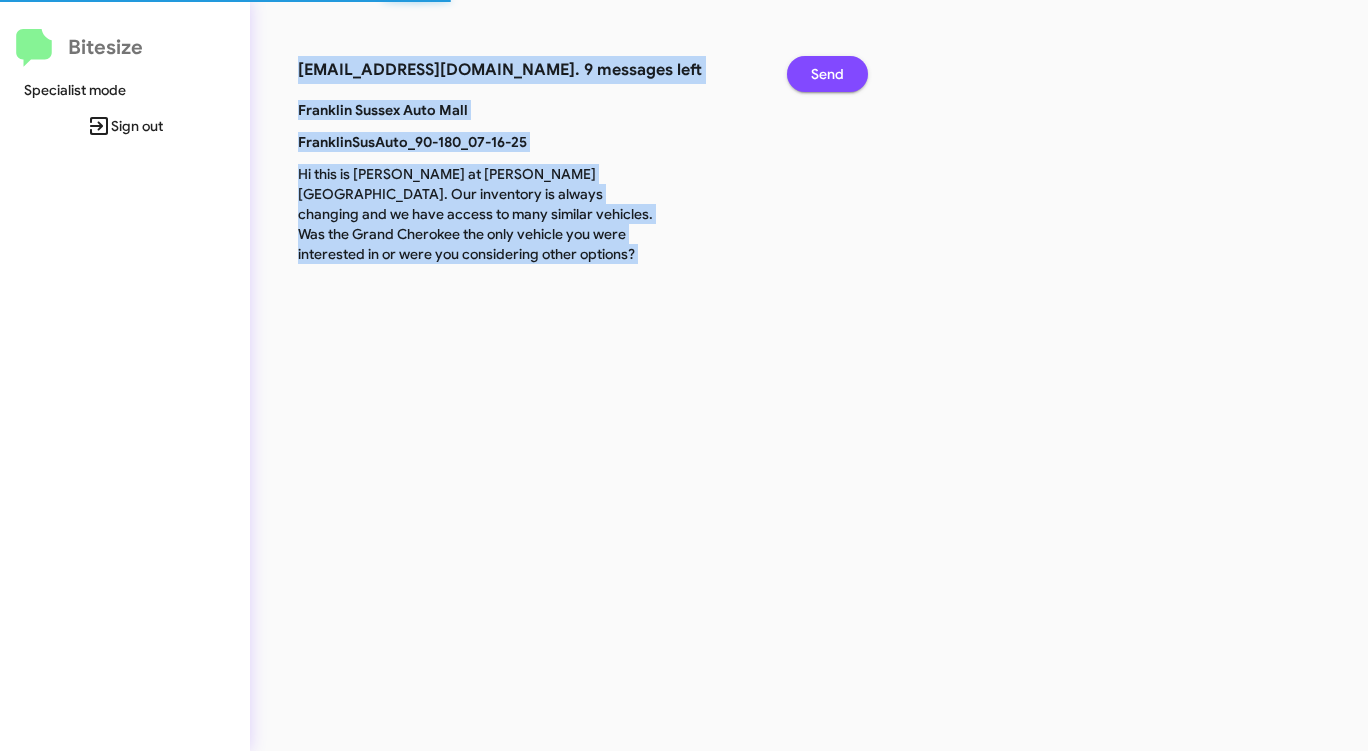 click on "Send" 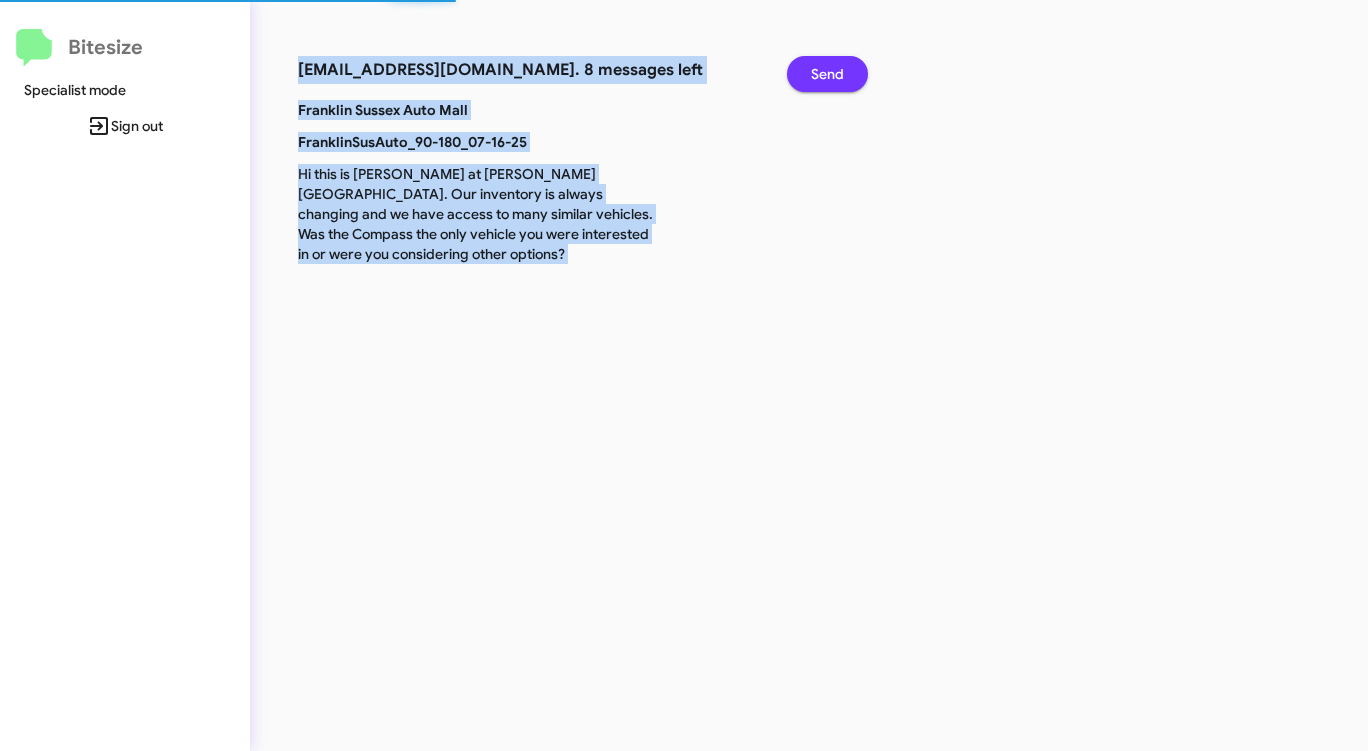 click on "Send" 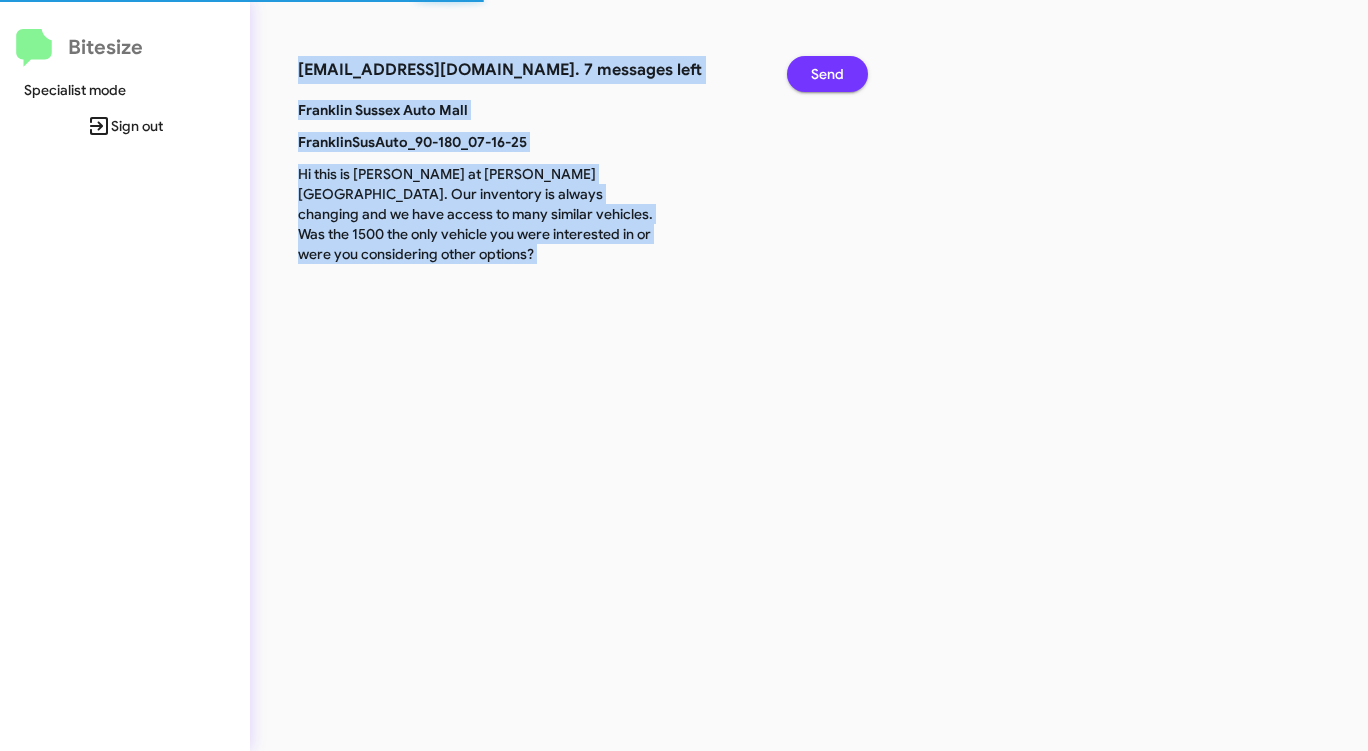 click on "Send" 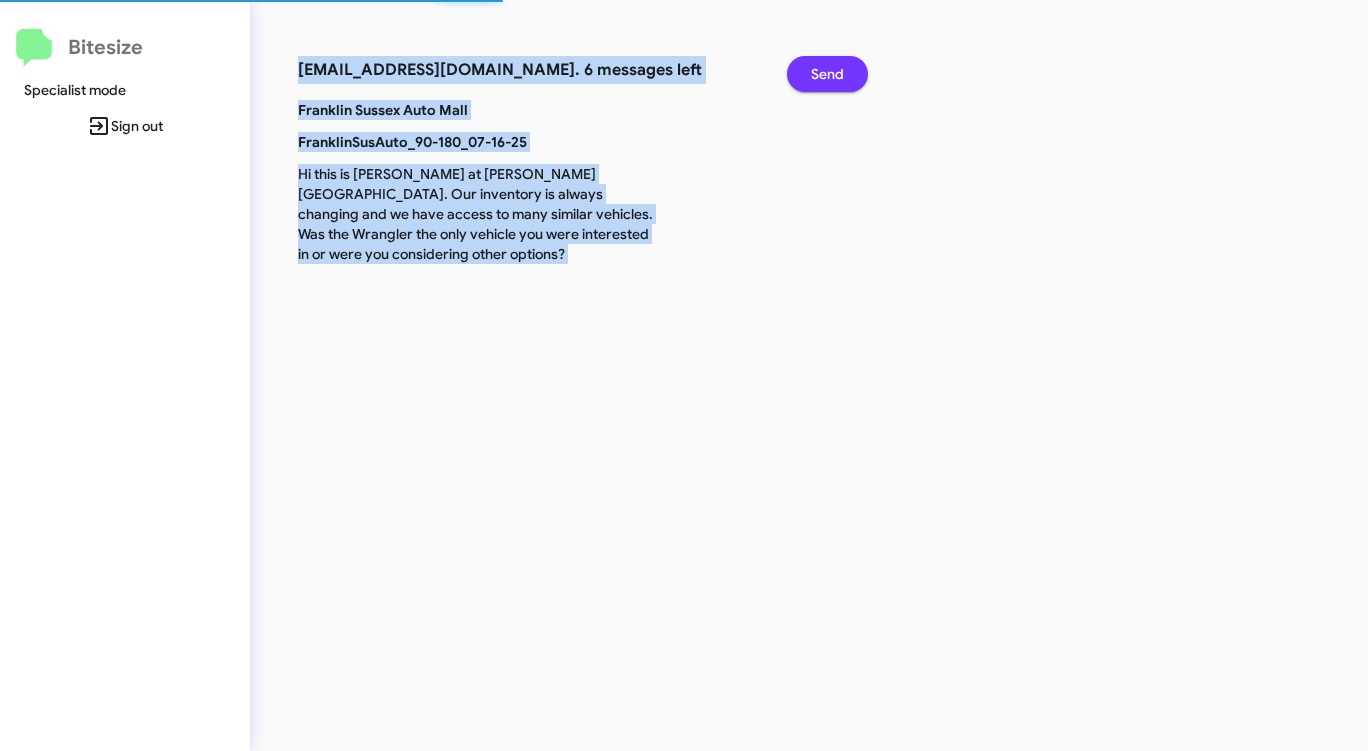 click on "Send" 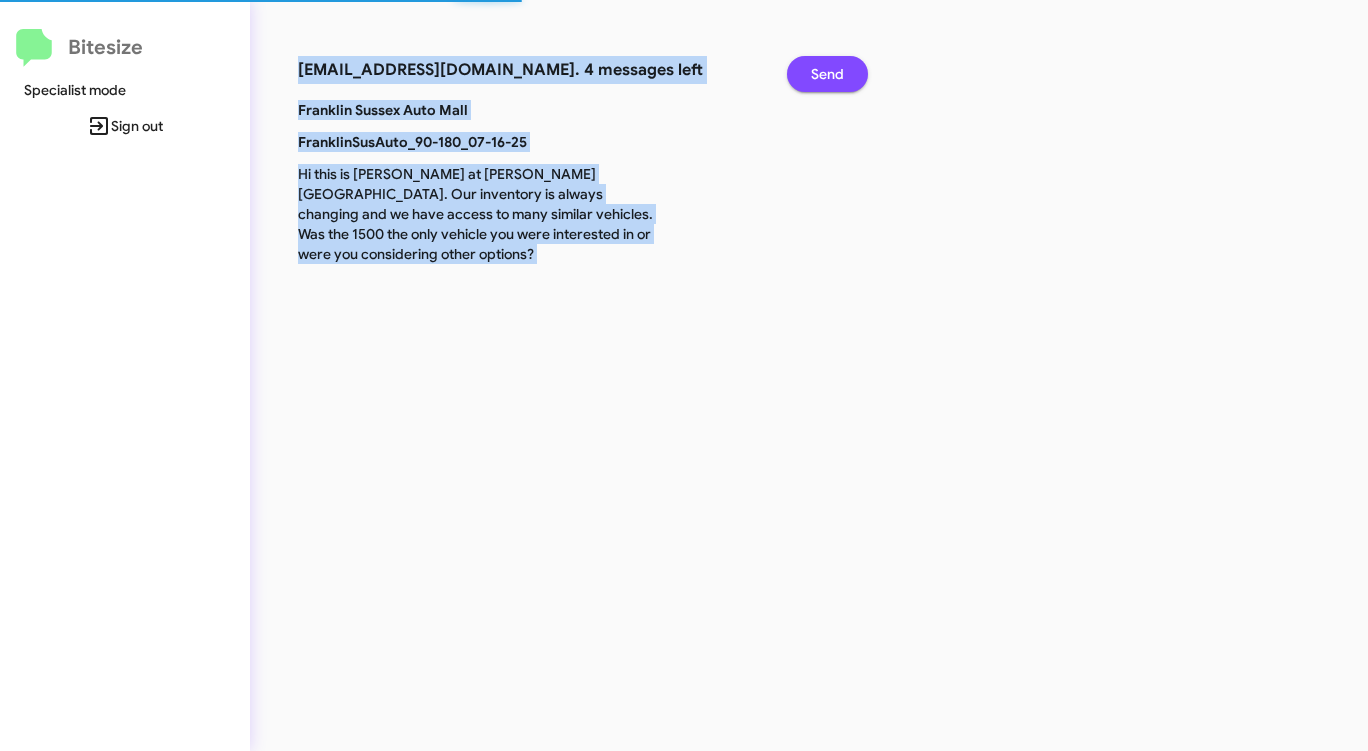 click on "Send" 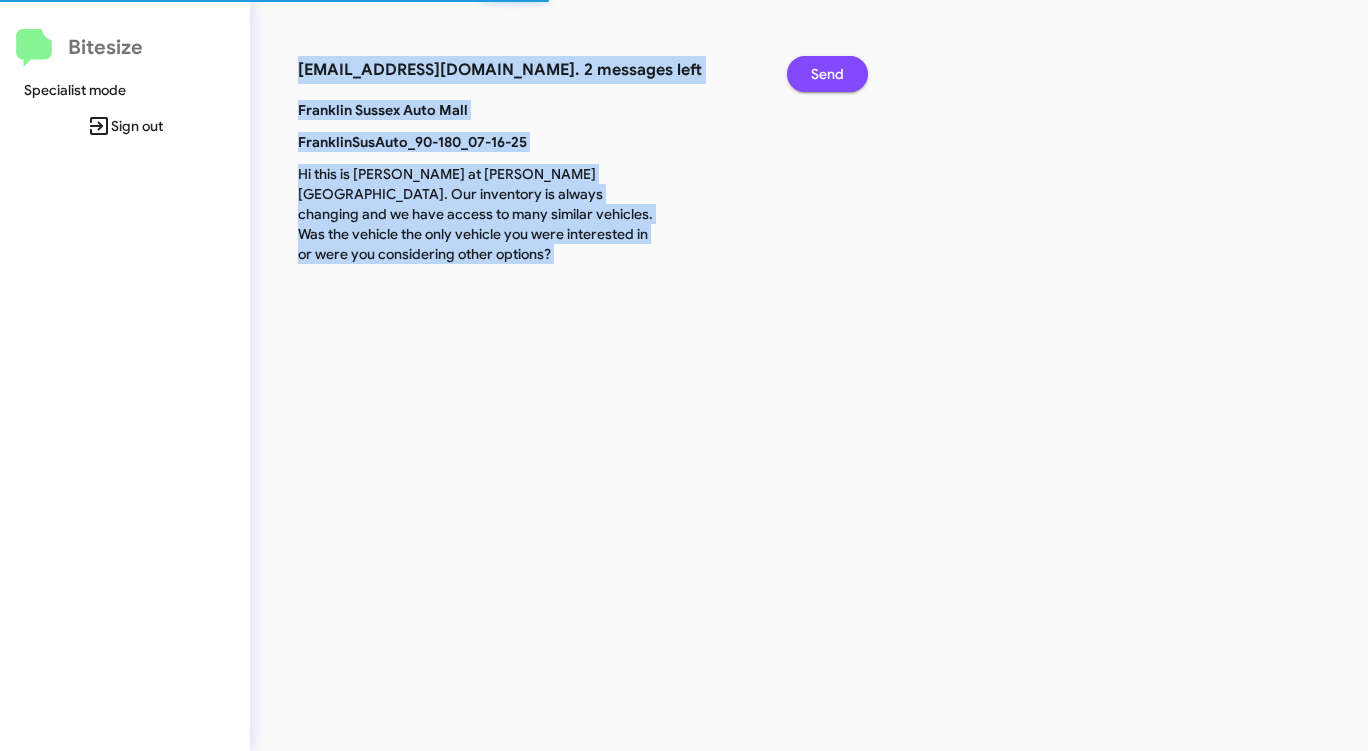 click on "Send" 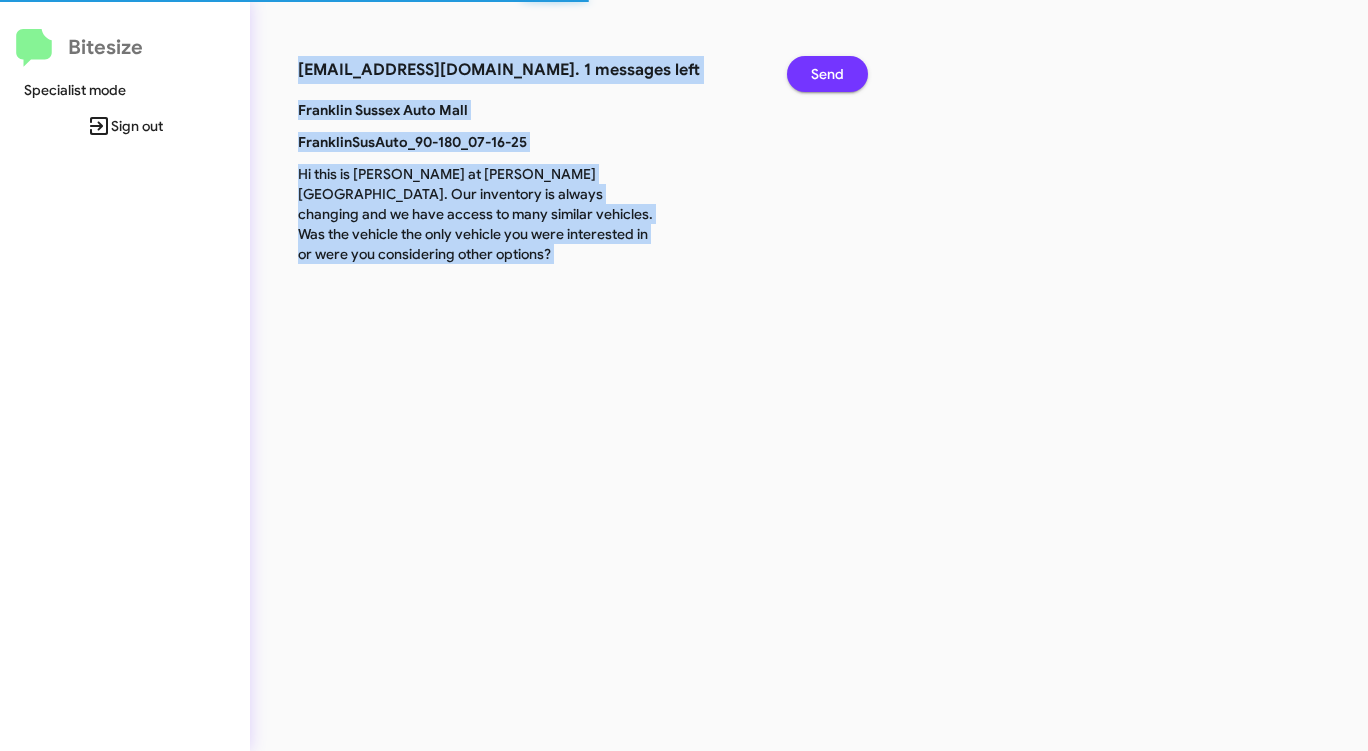 click on "Send" 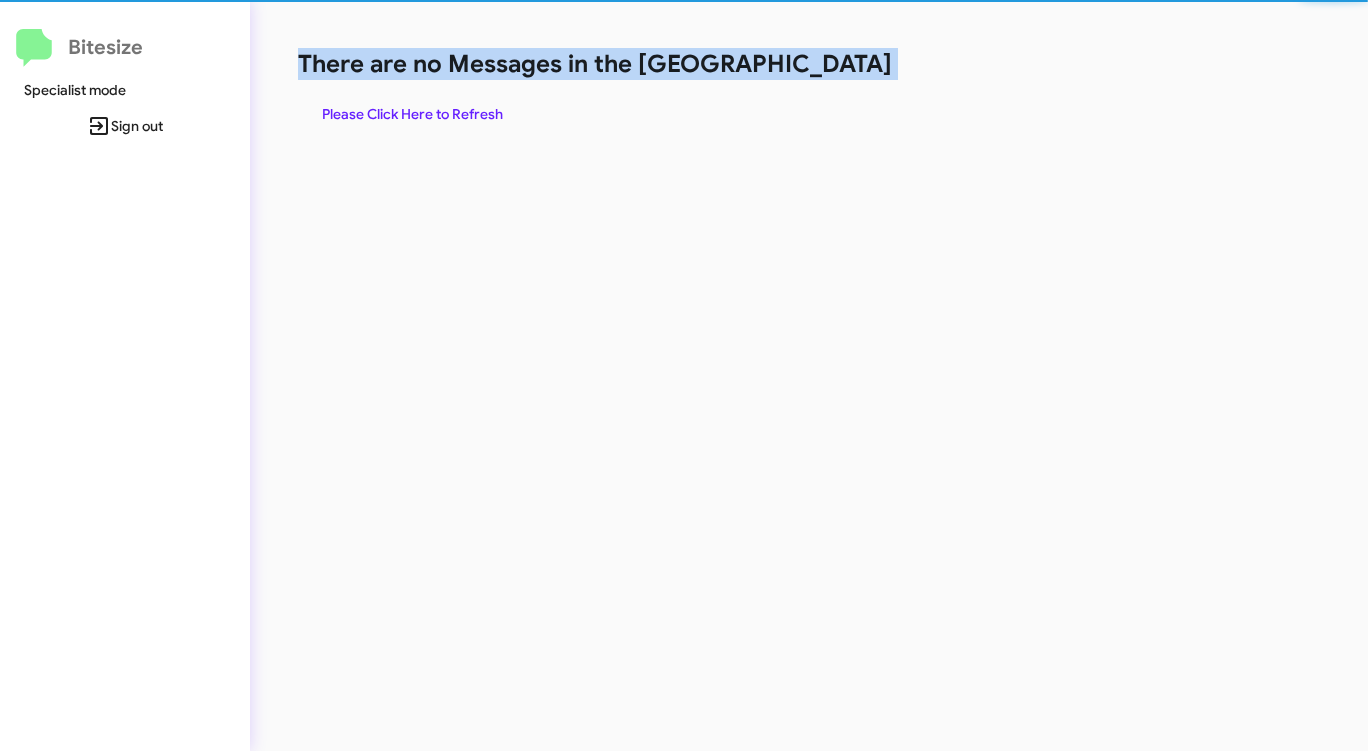 click on "There are no Messages in the [GEOGRAPHIC_DATA]" 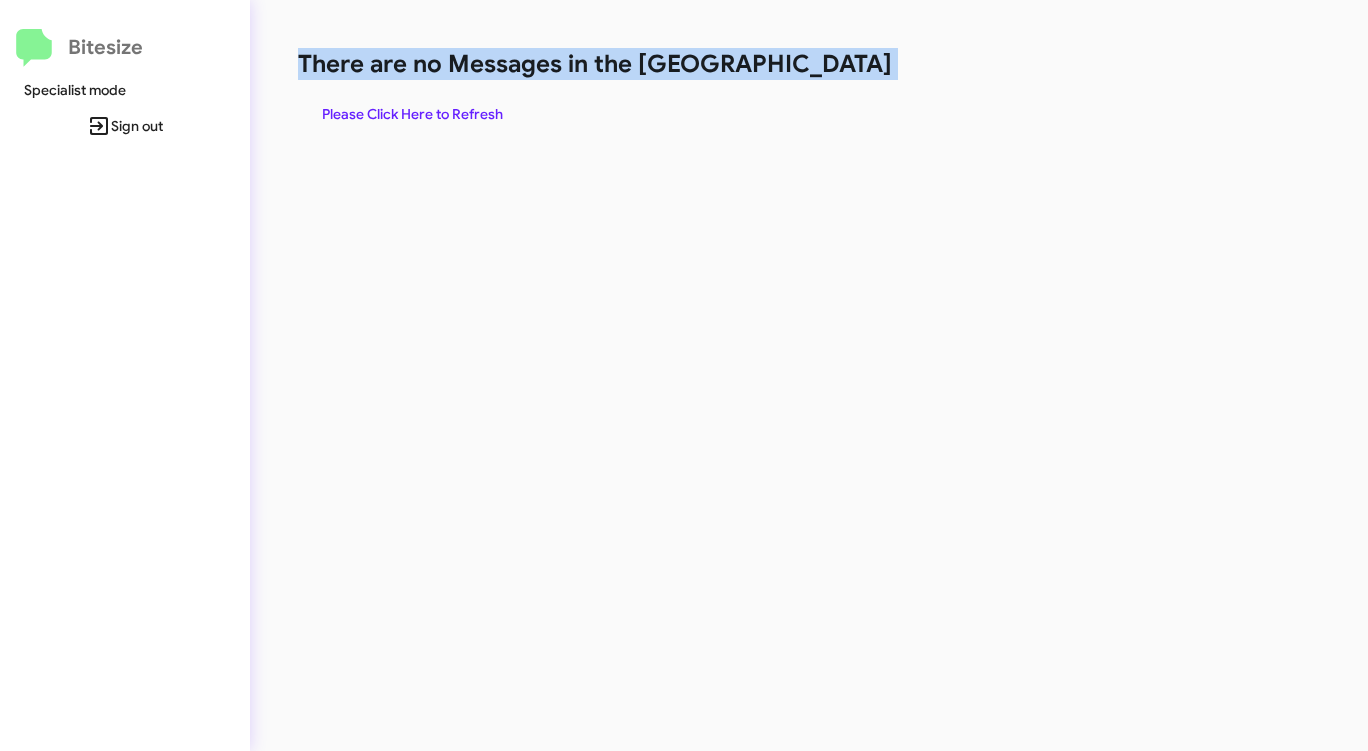 click on "There are no Messages in the [GEOGRAPHIC_DATA]" 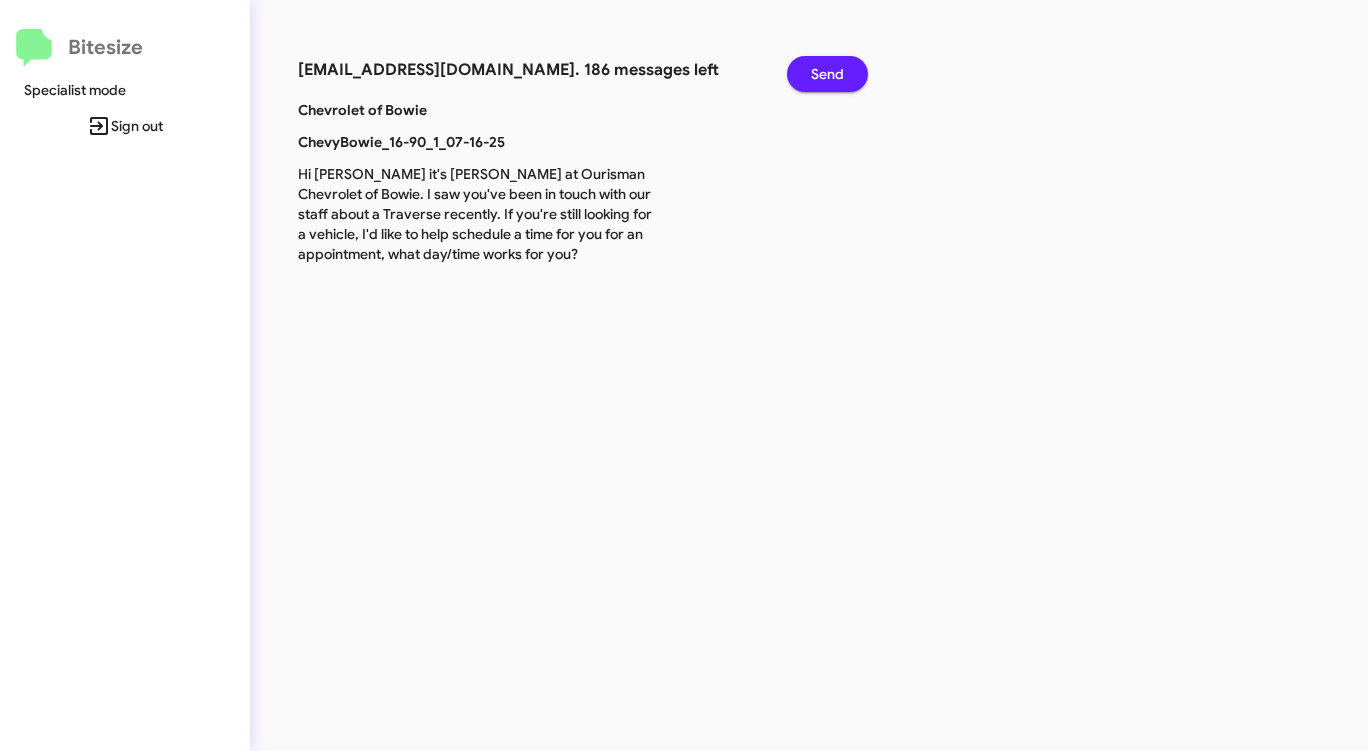 click on "Send" 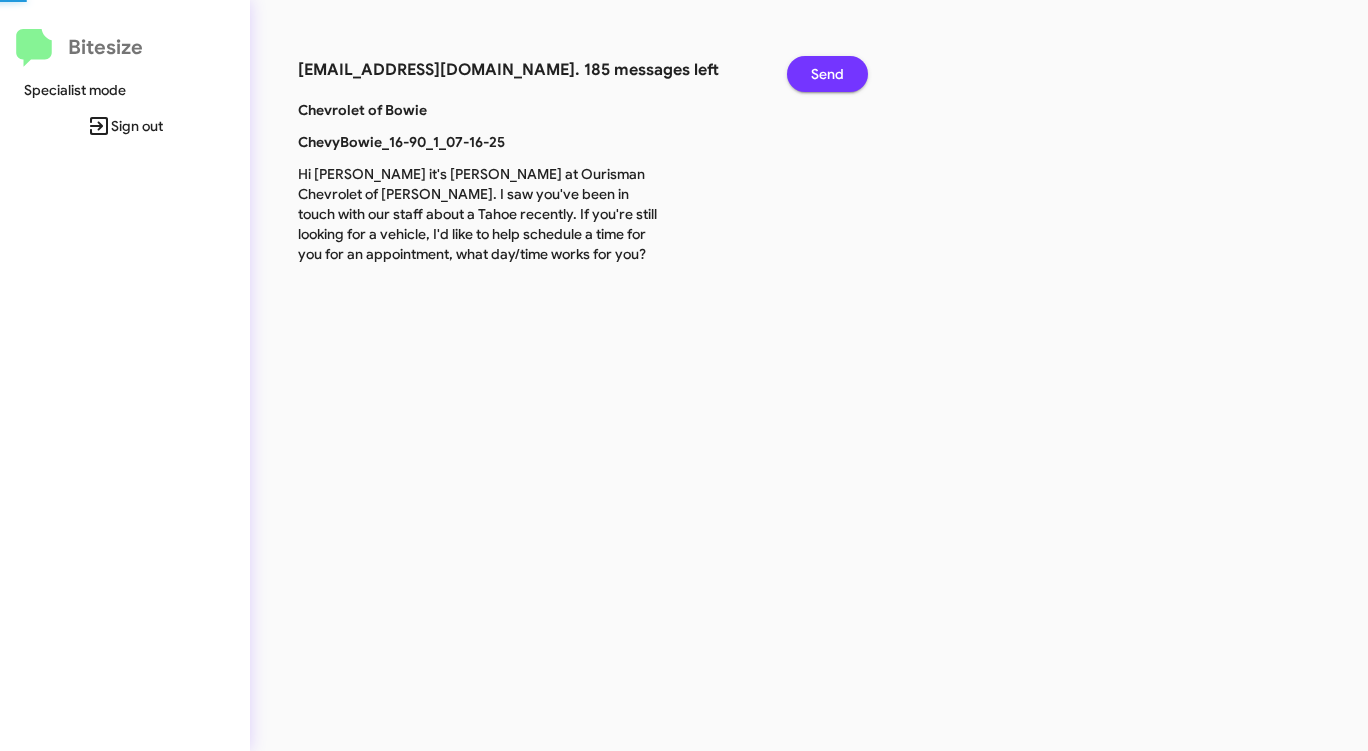 click on "Send" 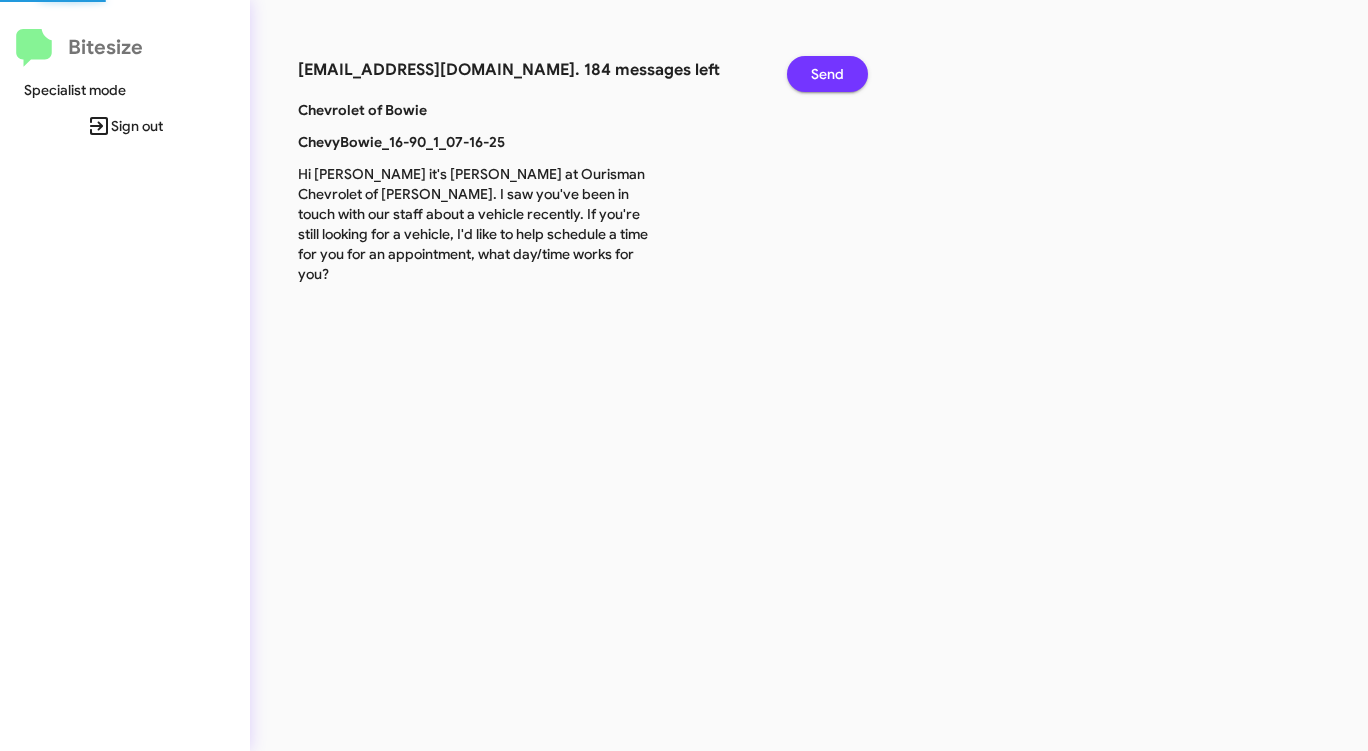 click on "Send" 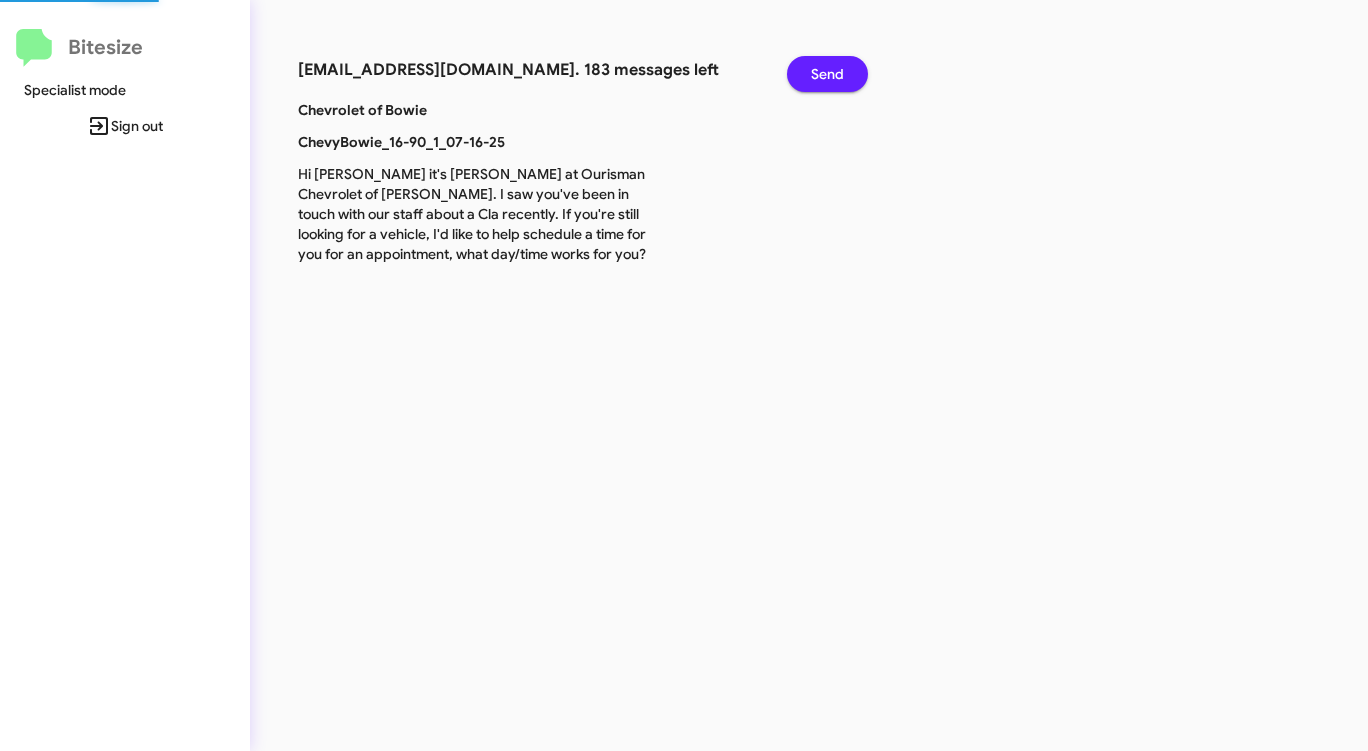 click on "Send" 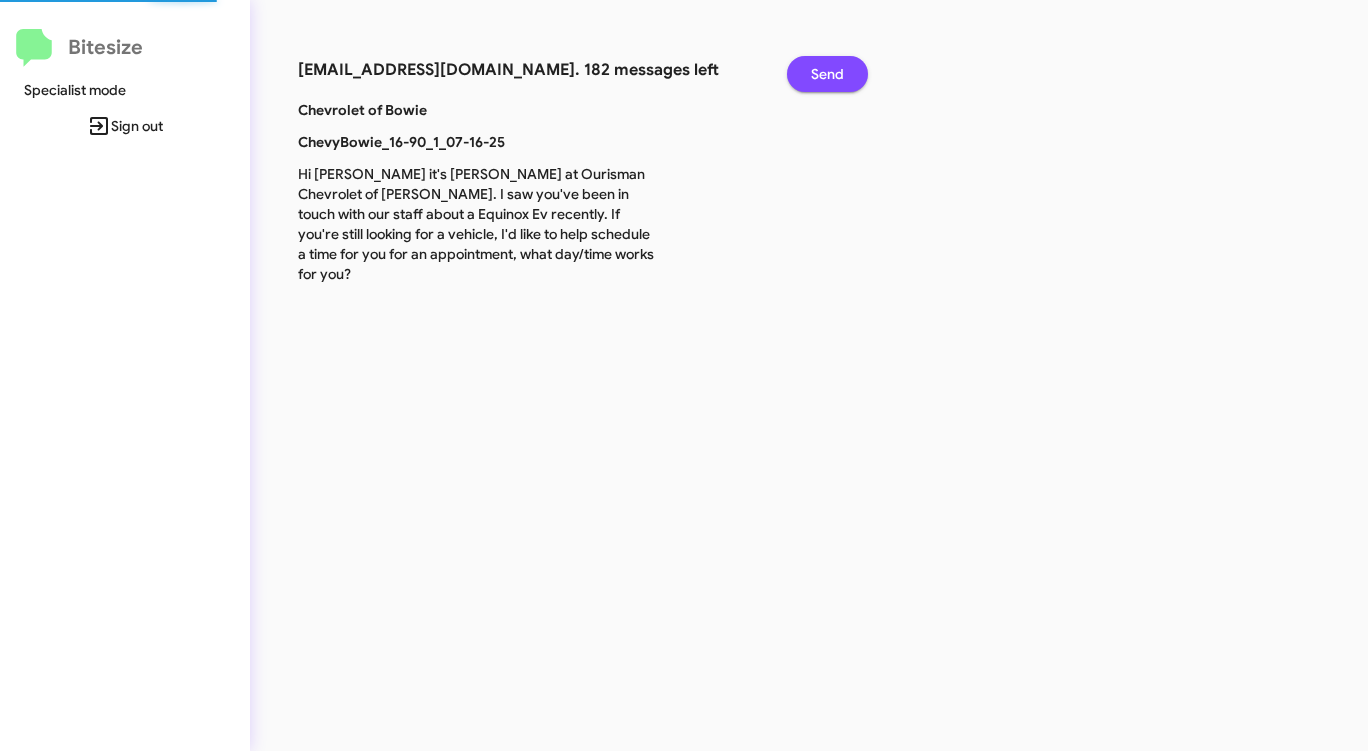 click on "Send" 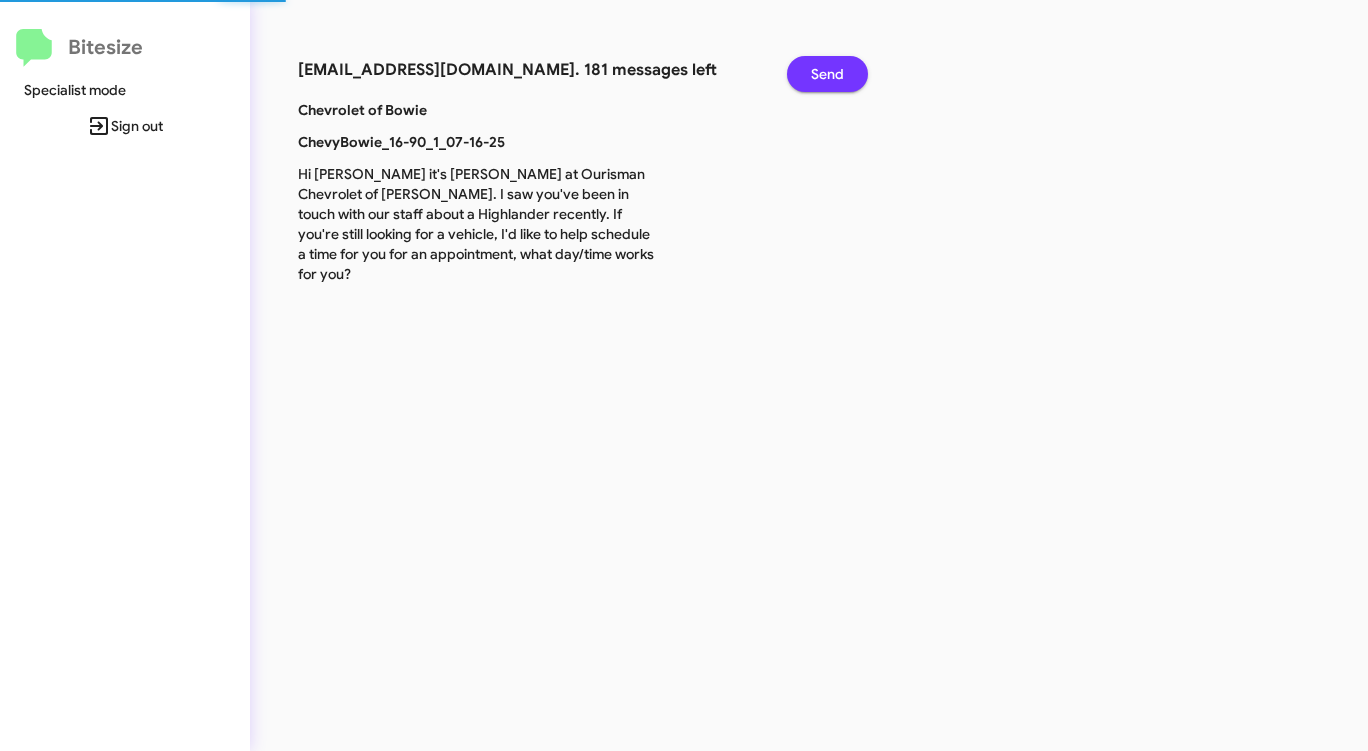 click on "Send" 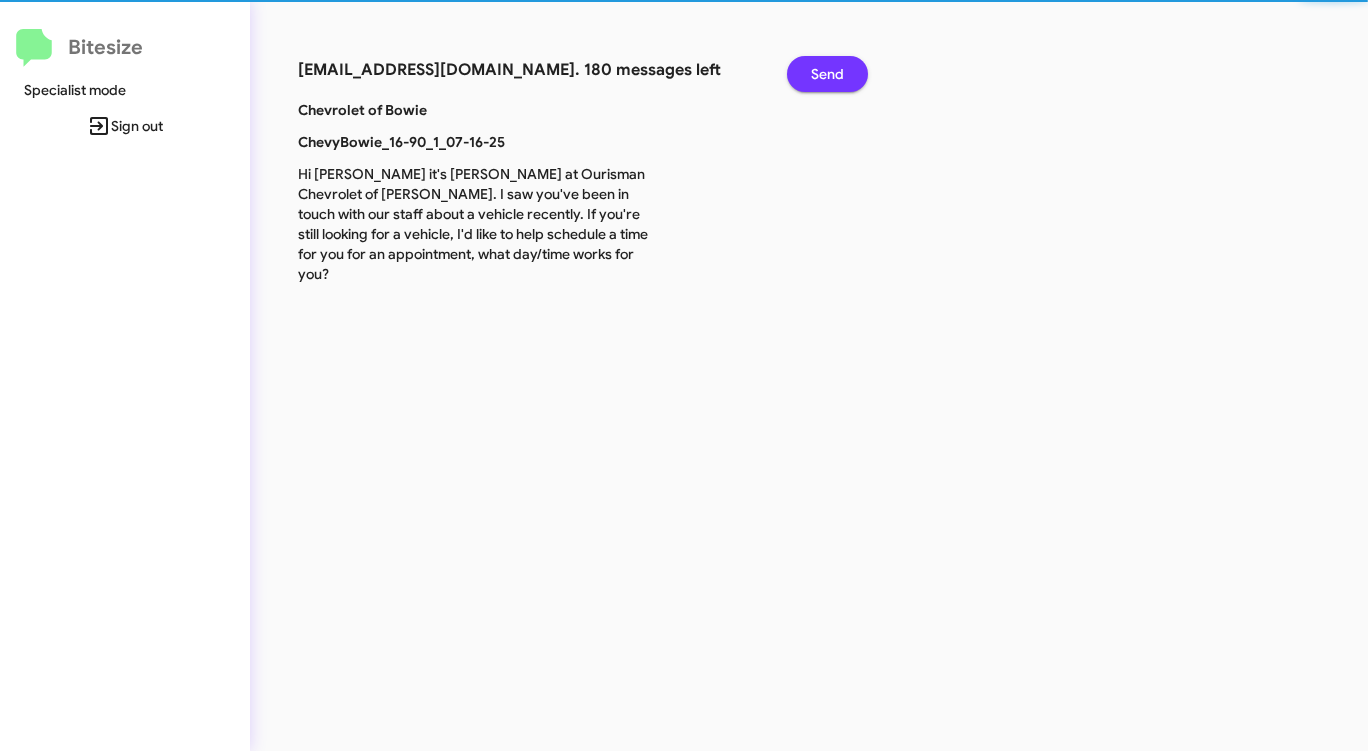 click on "Send" 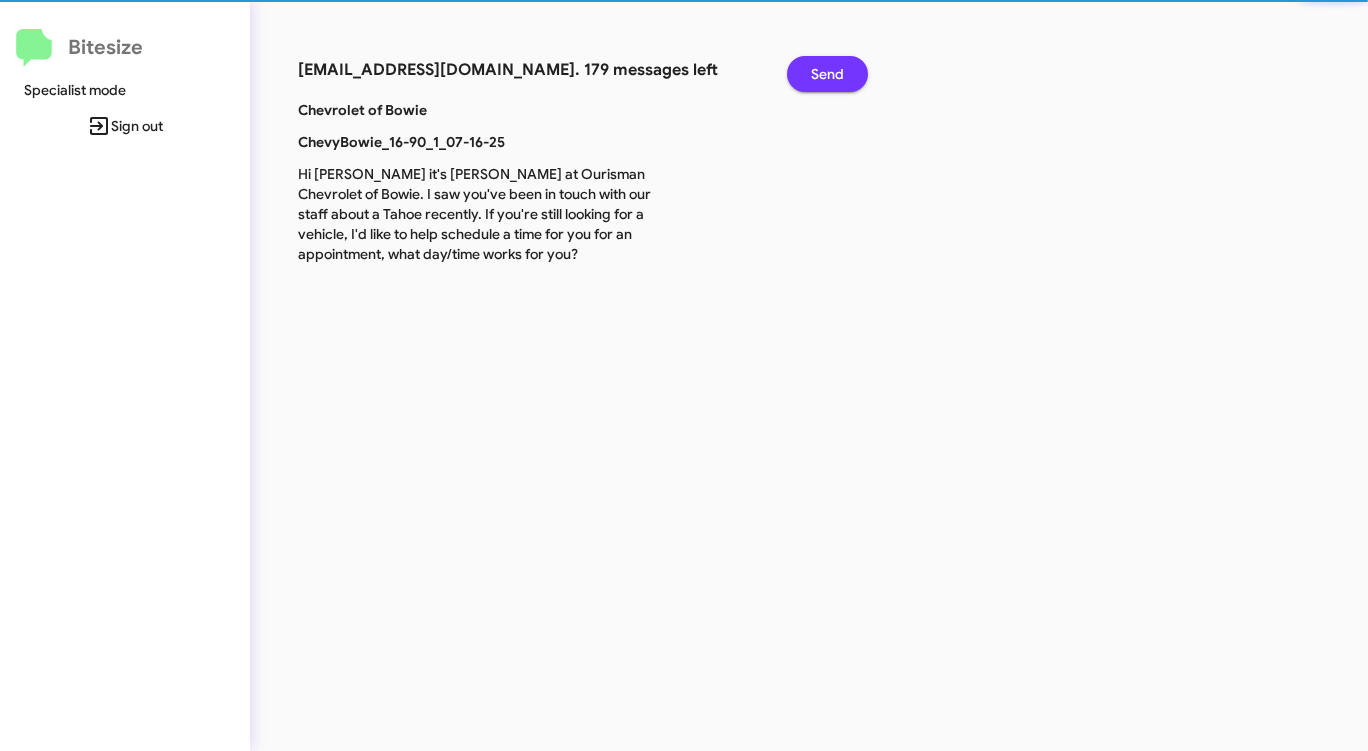 click on "Send" 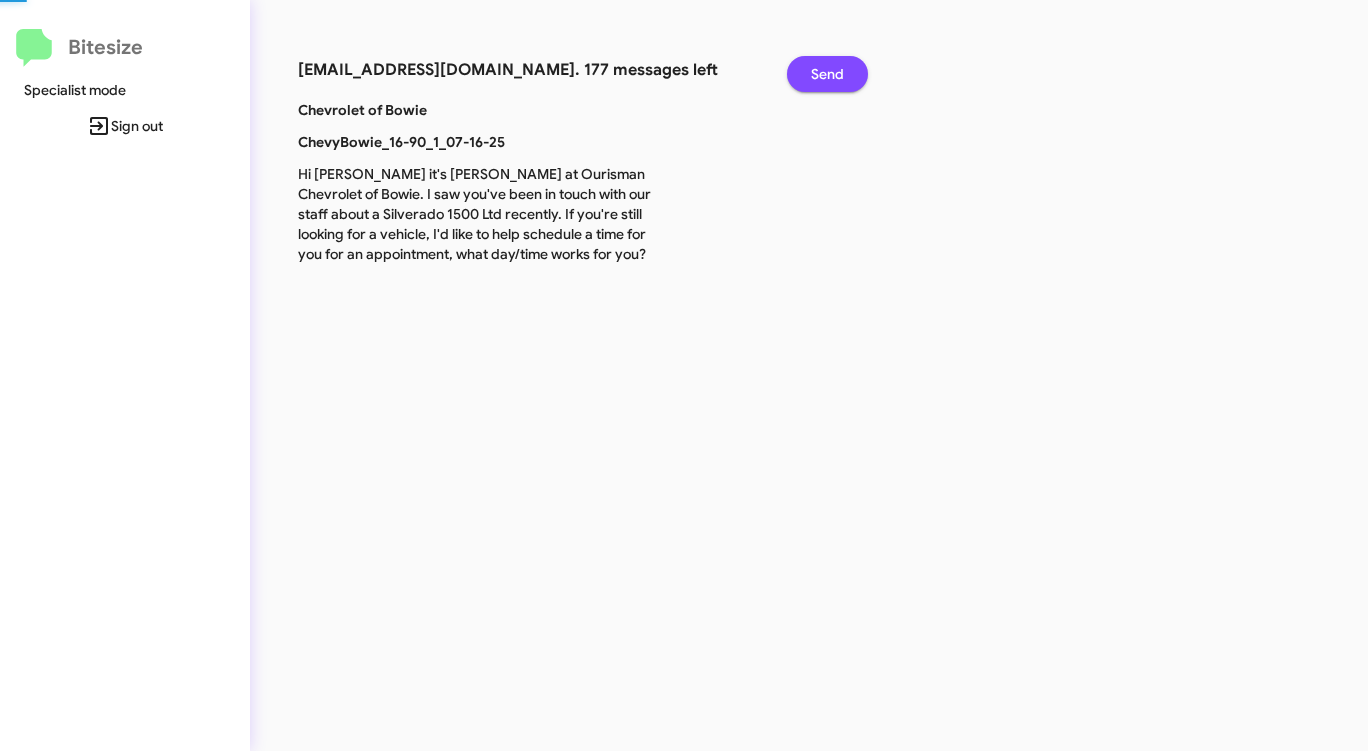 click on "Send" 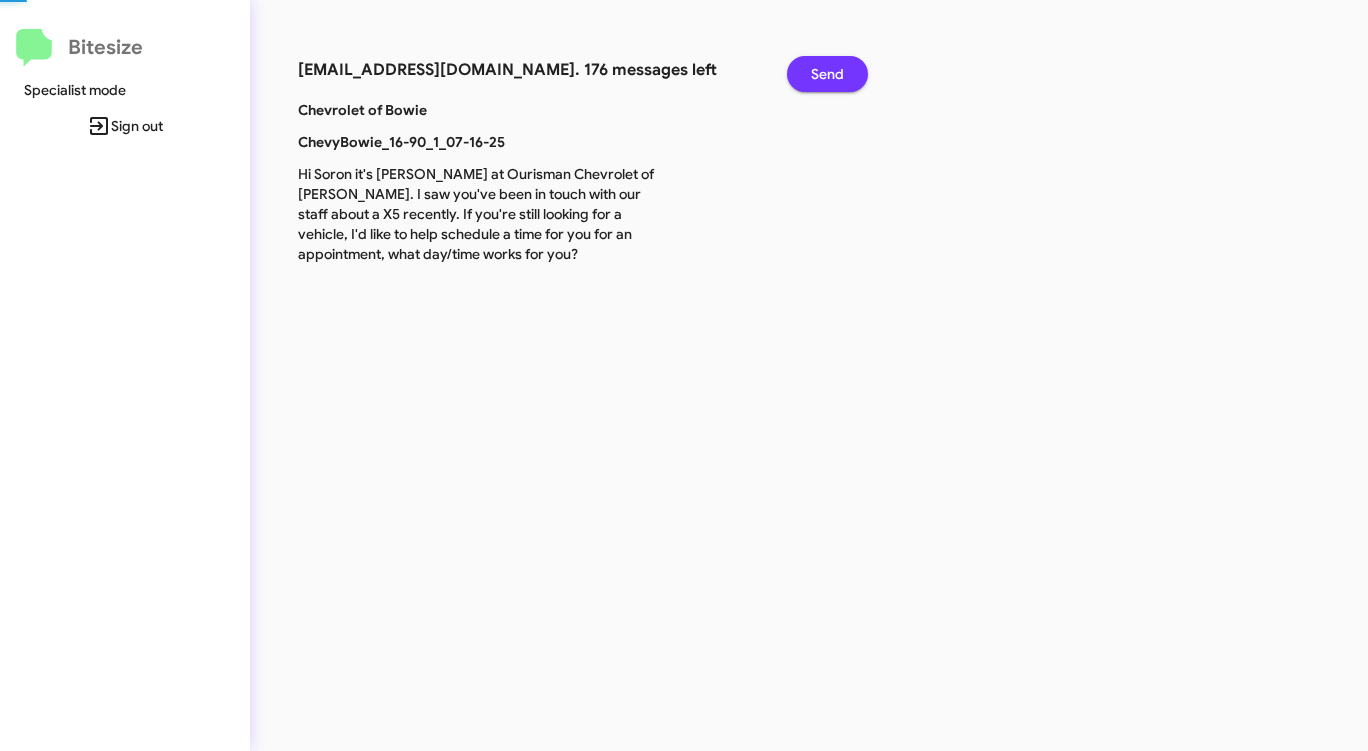 click on "Send" 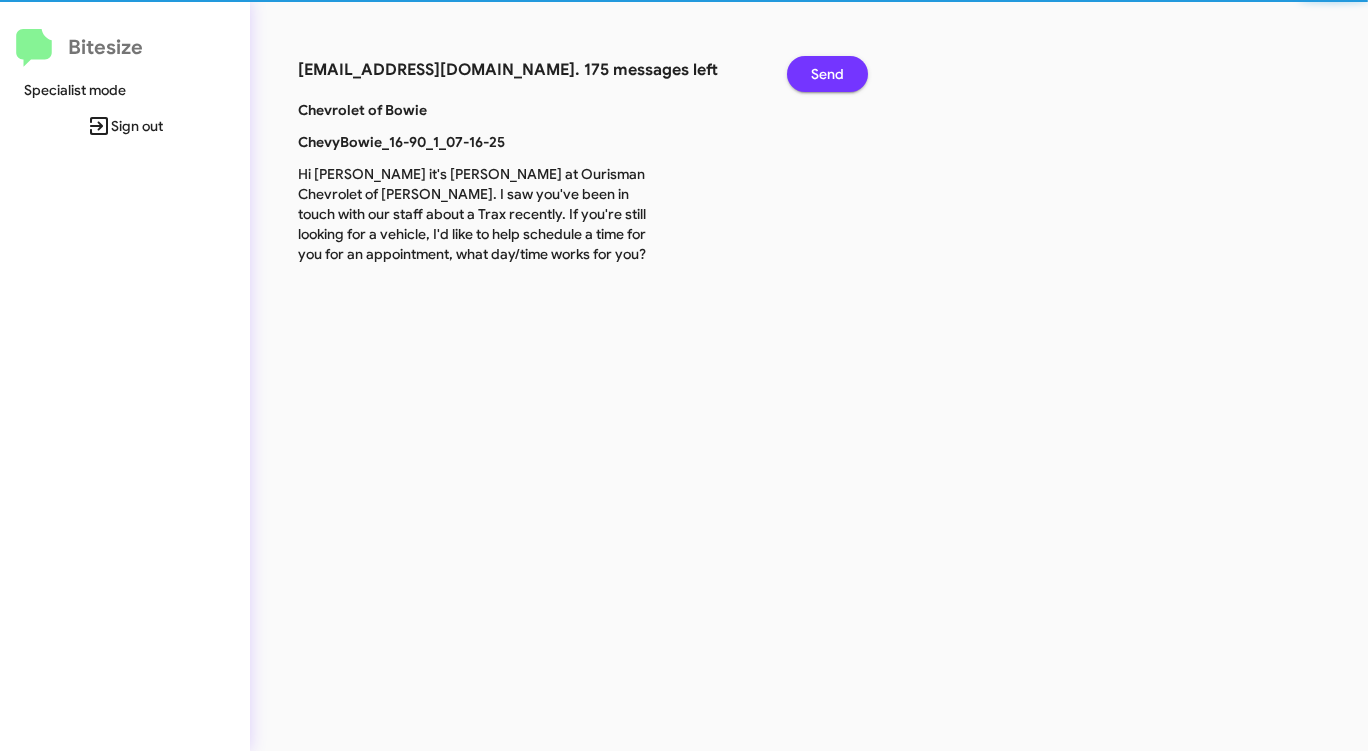 click on "Send" 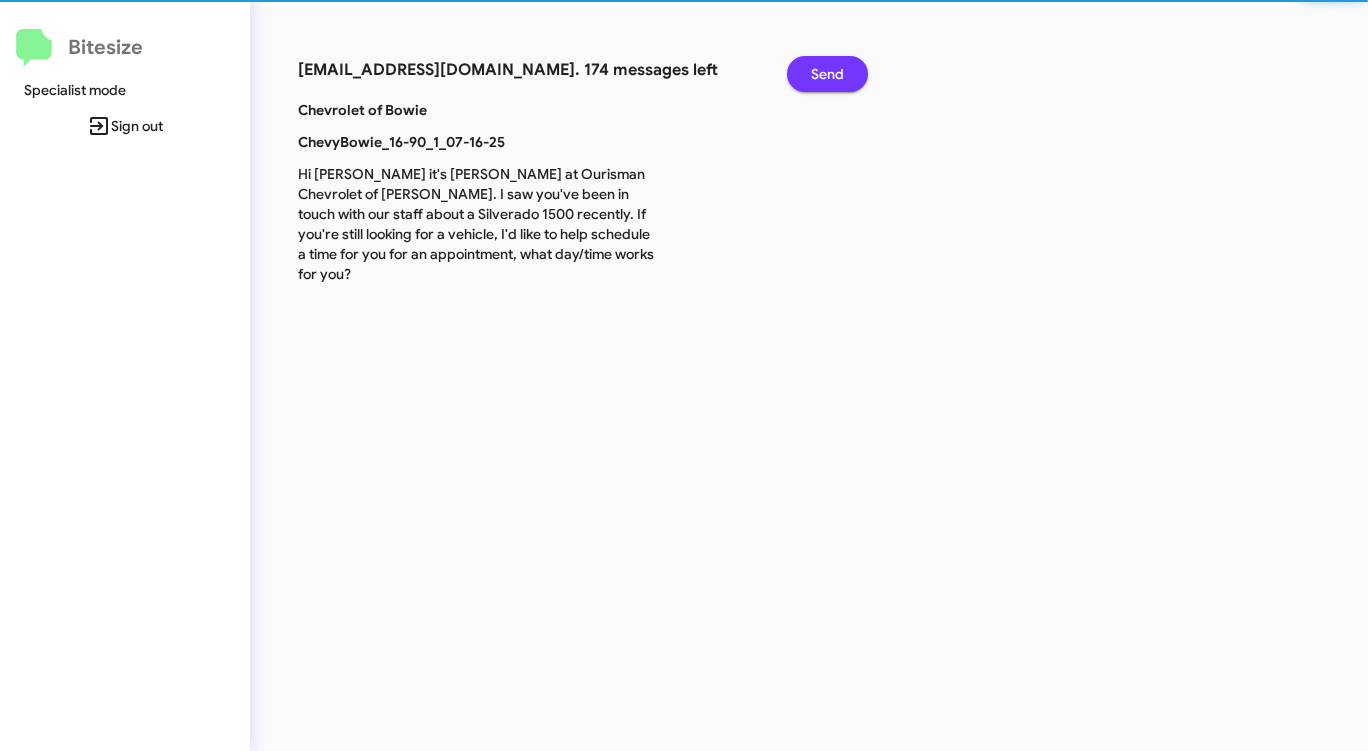 click on "Send" 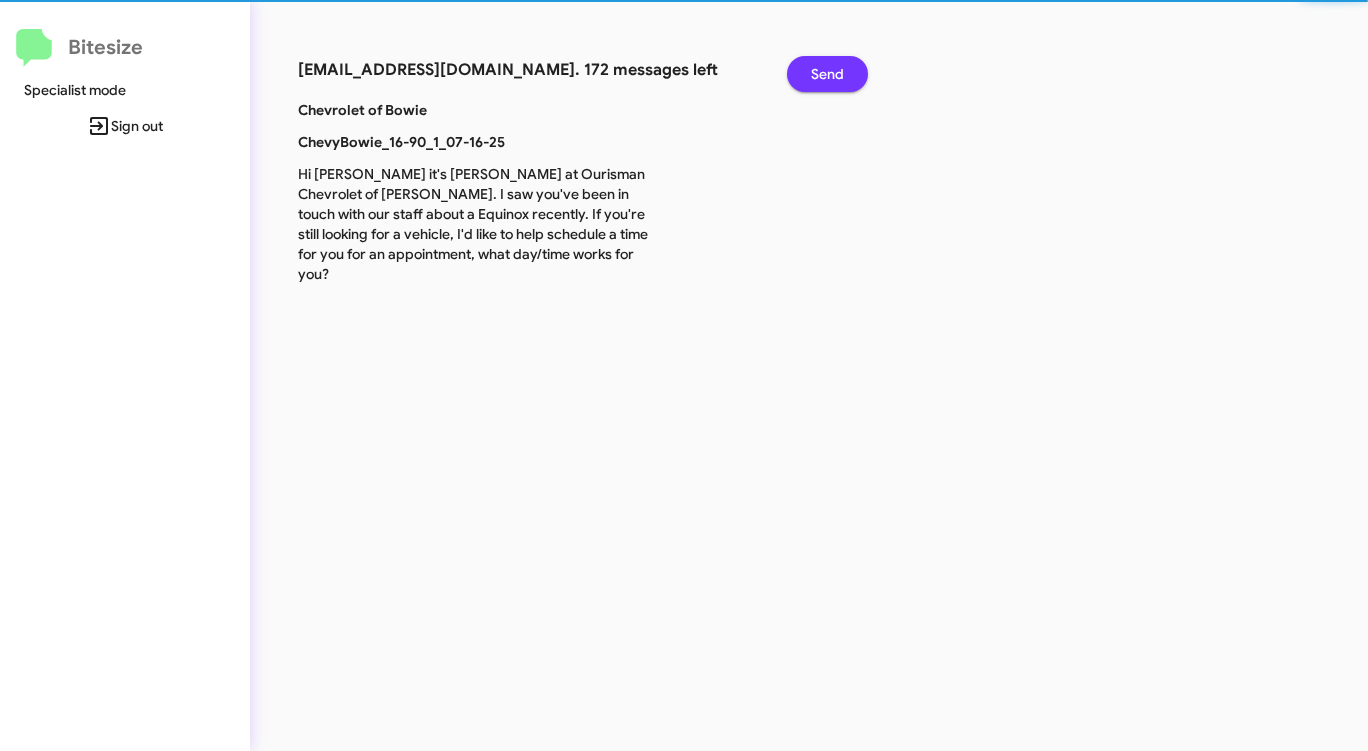 click on "Send" 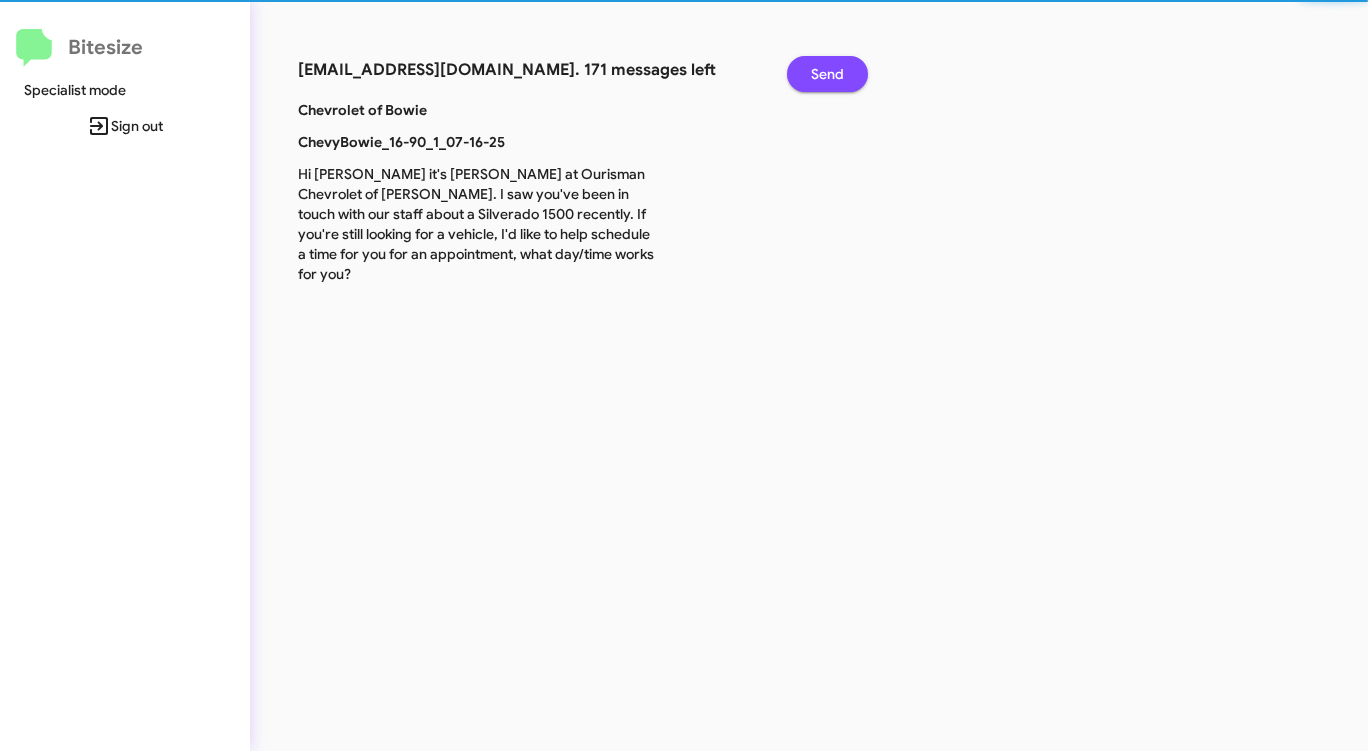 click on "Send" 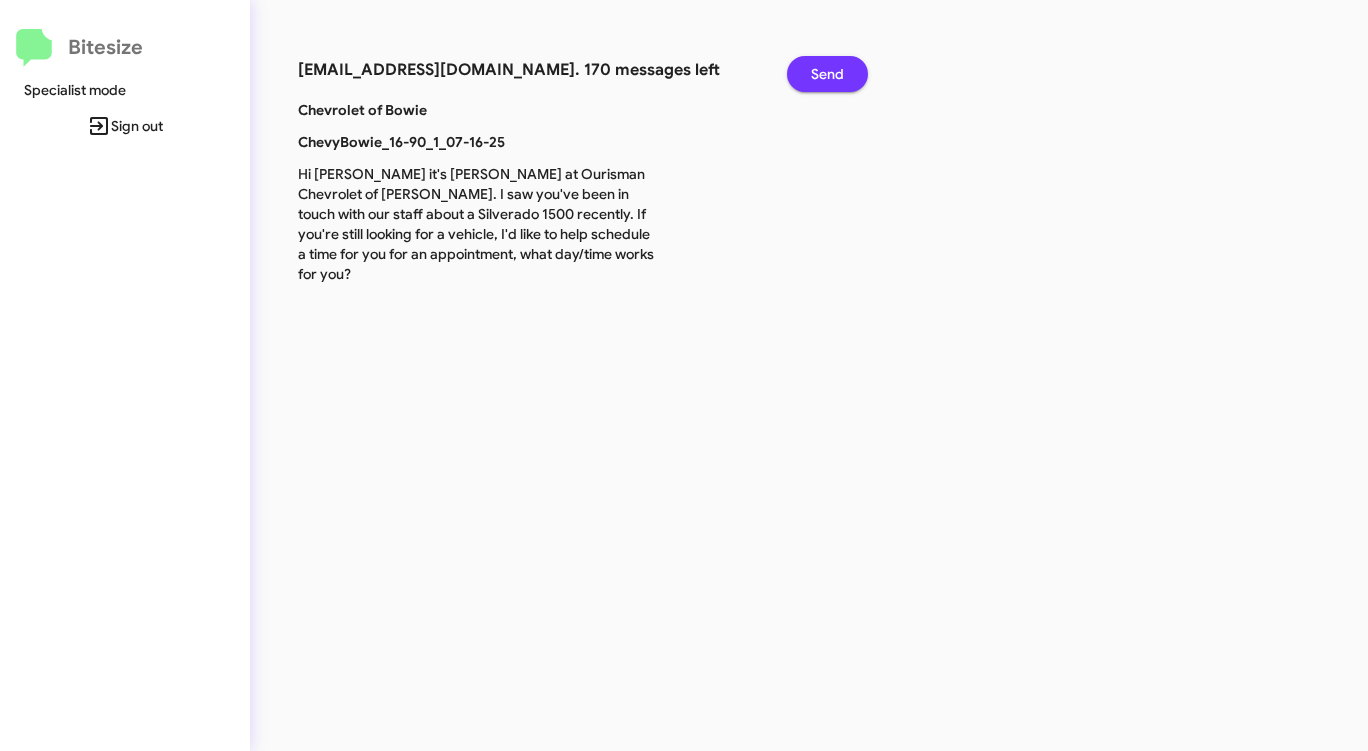click on "Send" 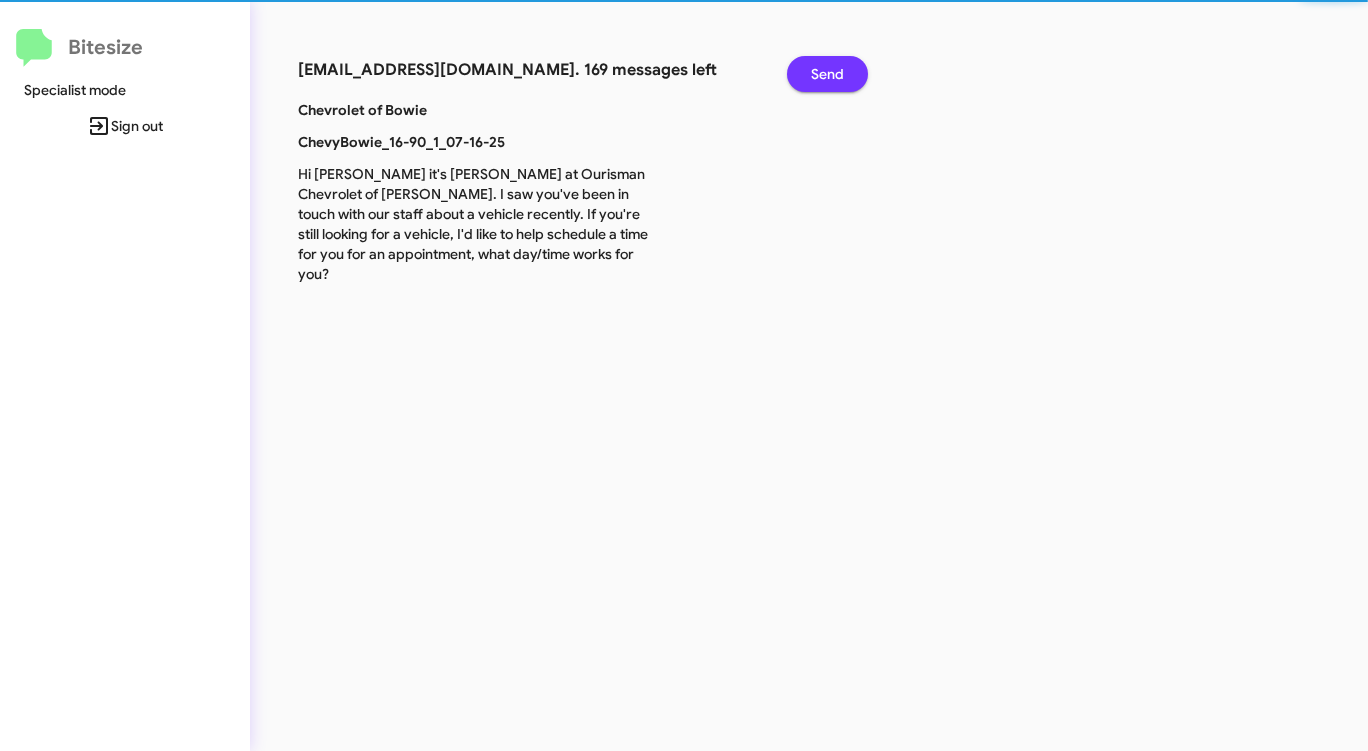 click on "Send" 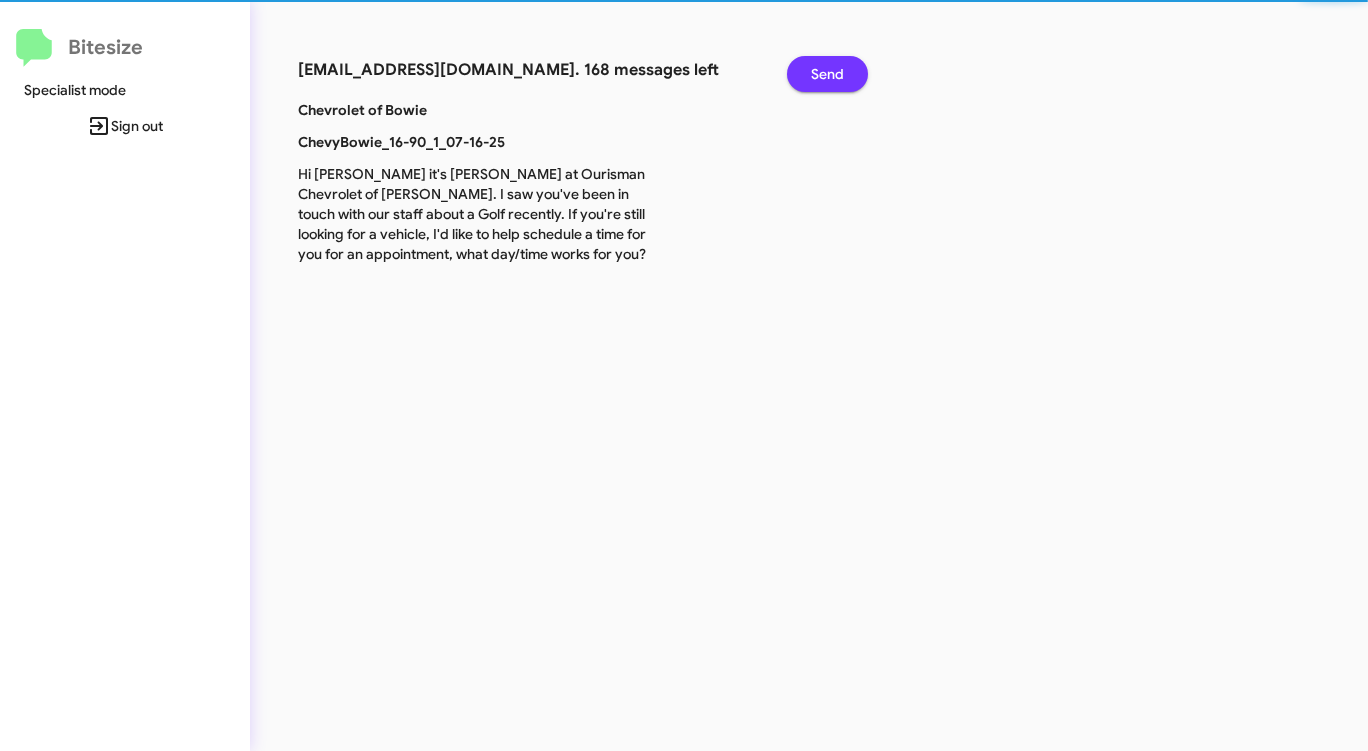 click on "Send" 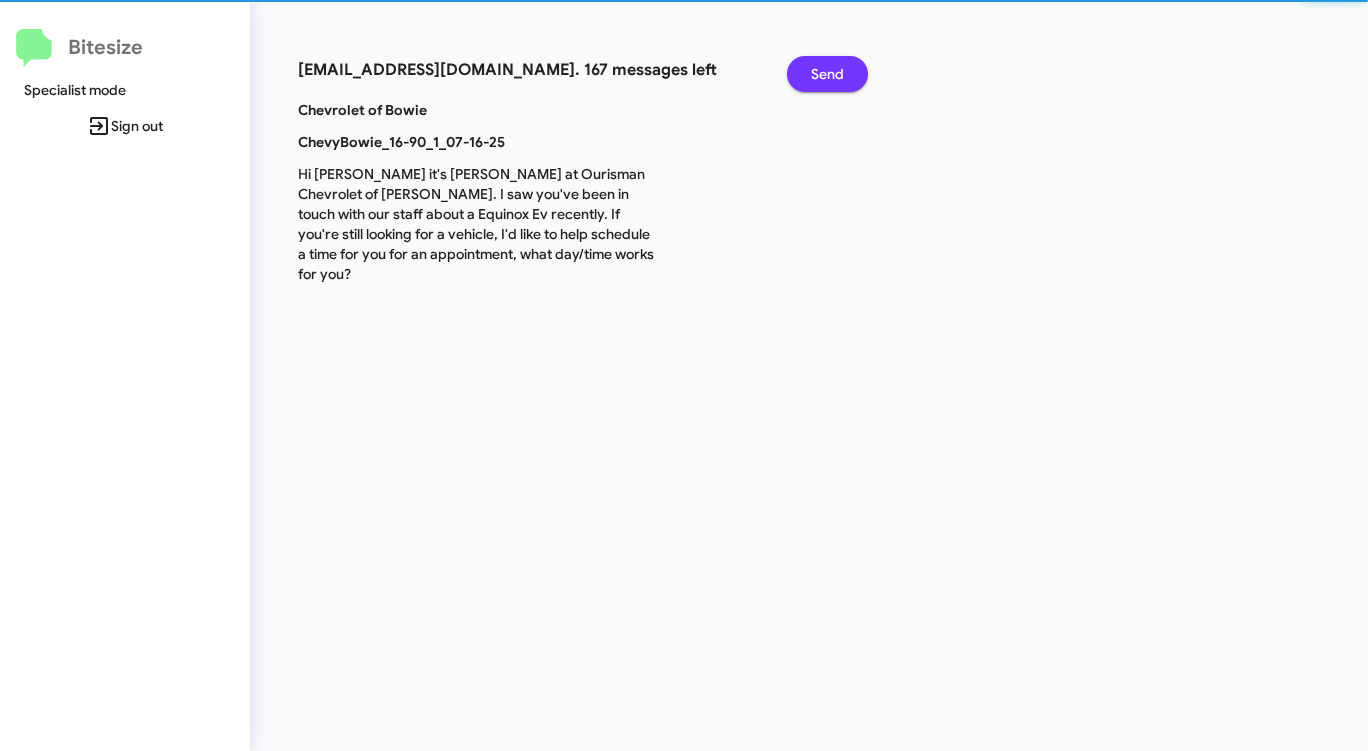 click on "Send" 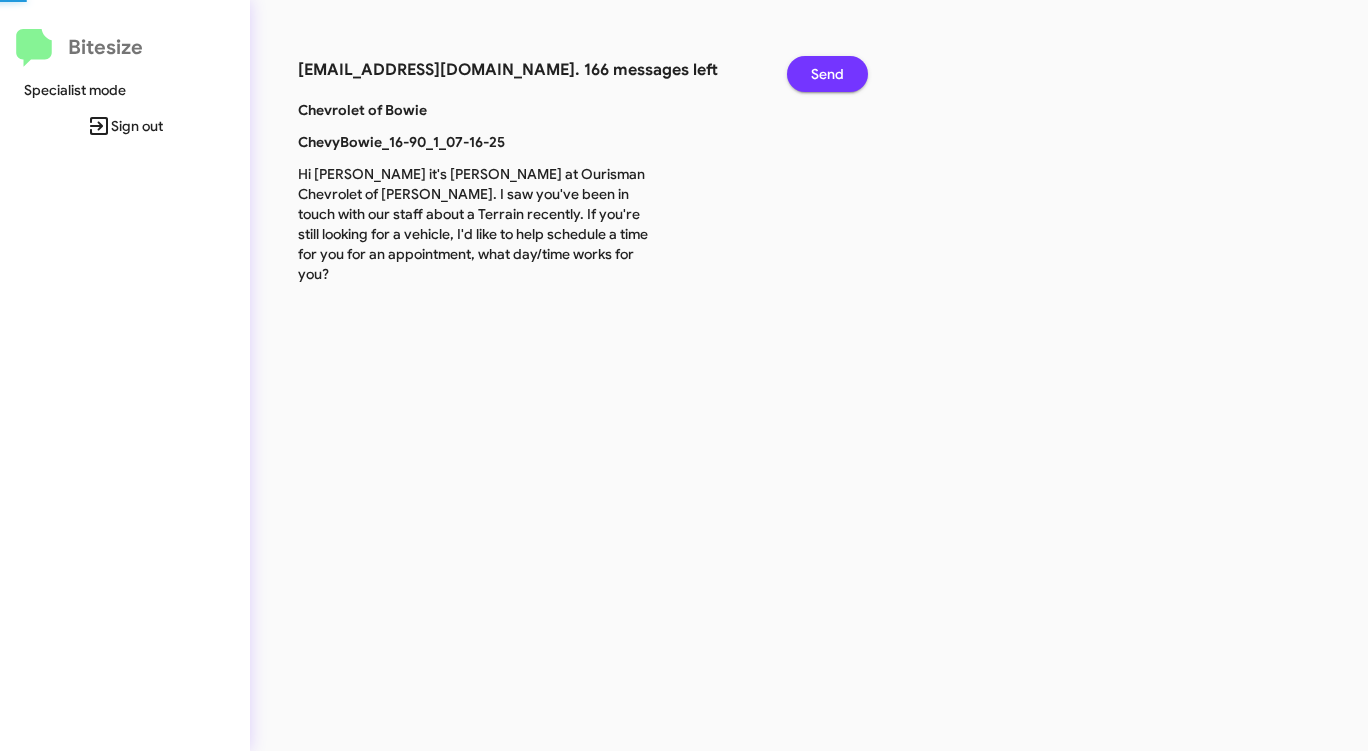 click on "Send" 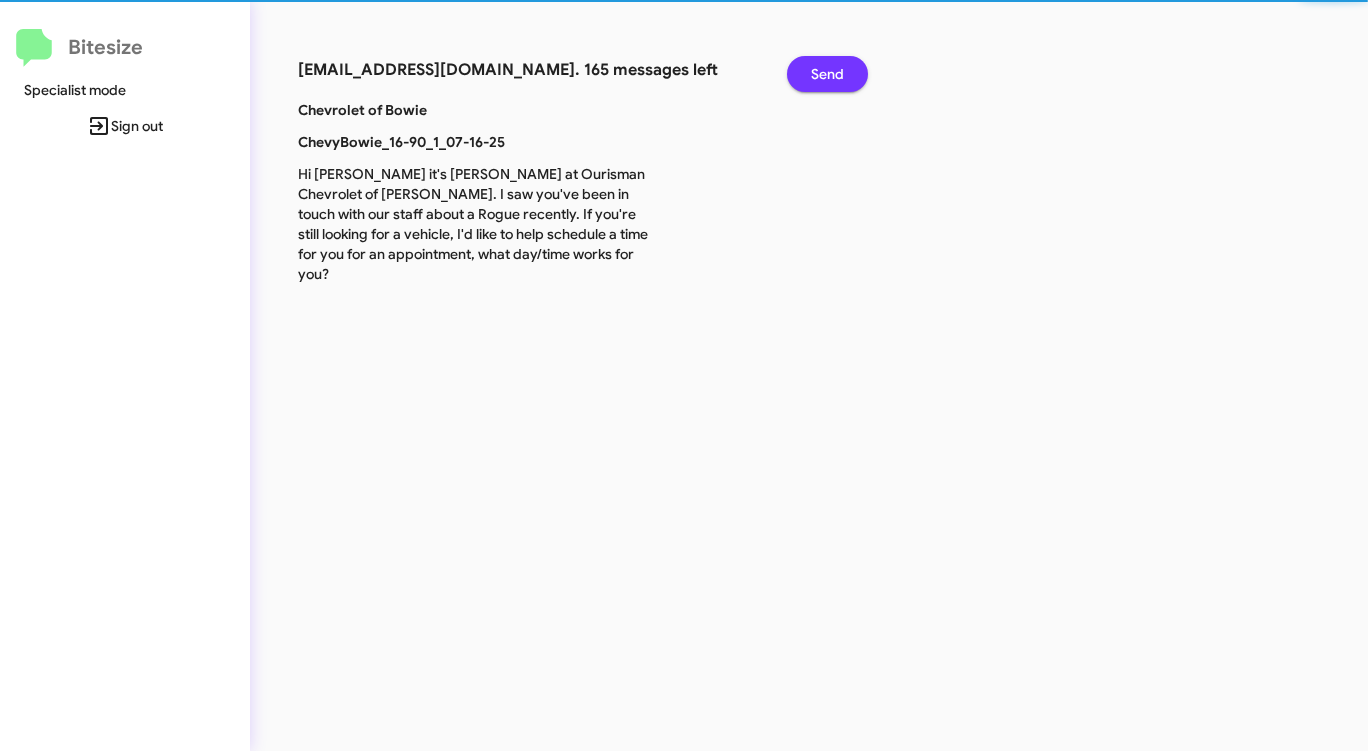 click on "Send" 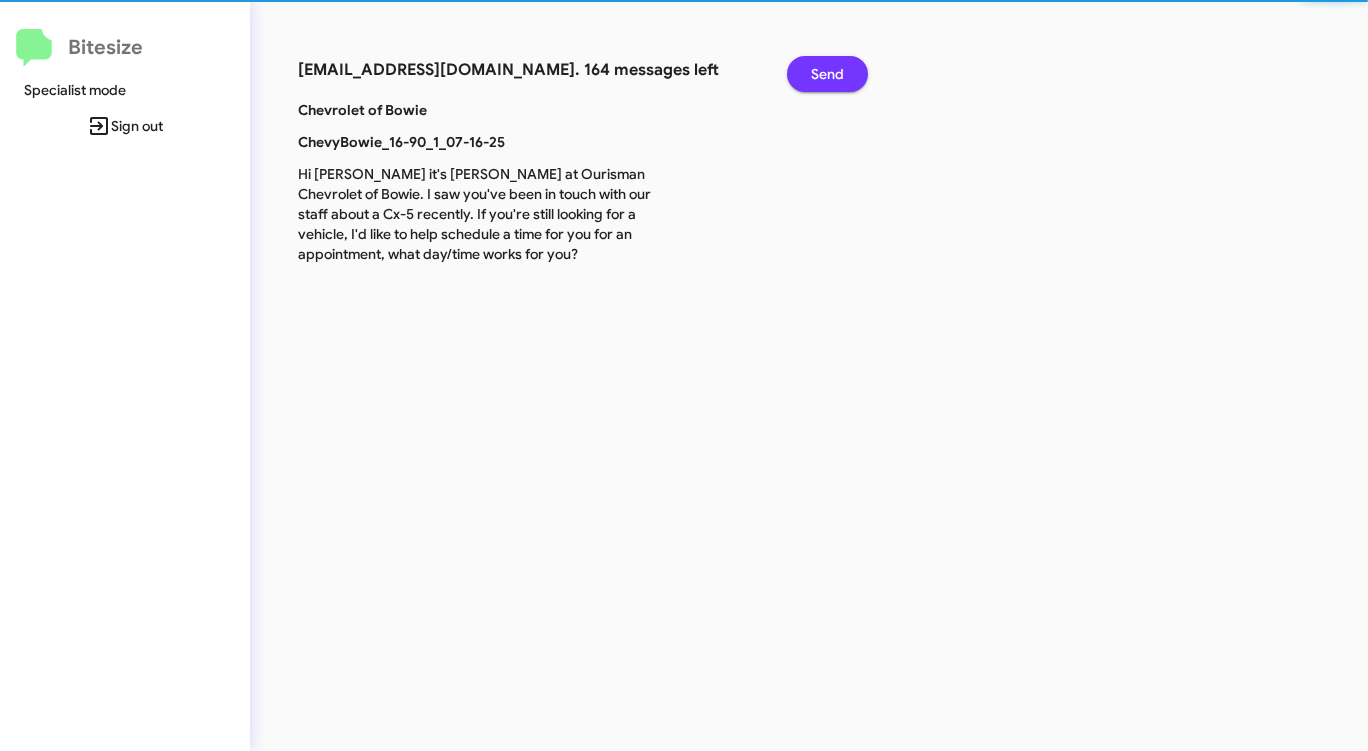 click on "Send" 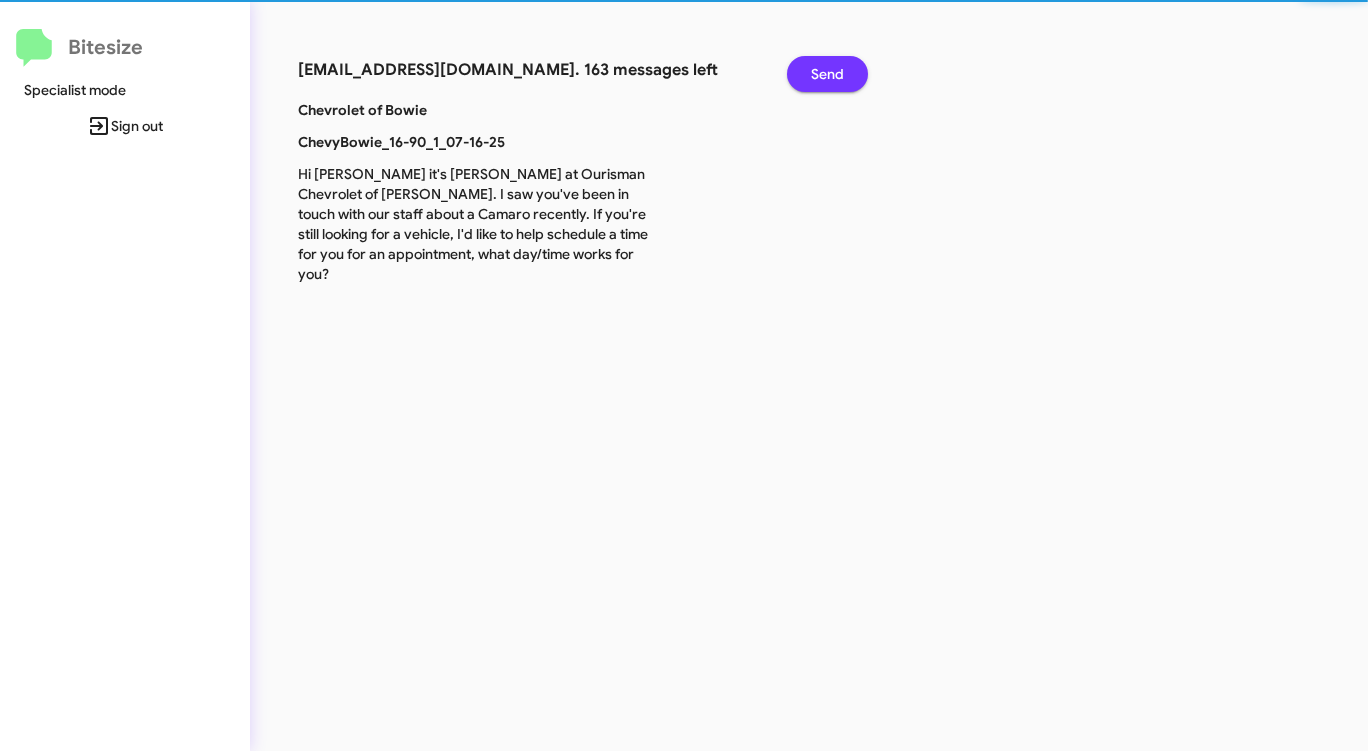 click on "Send" 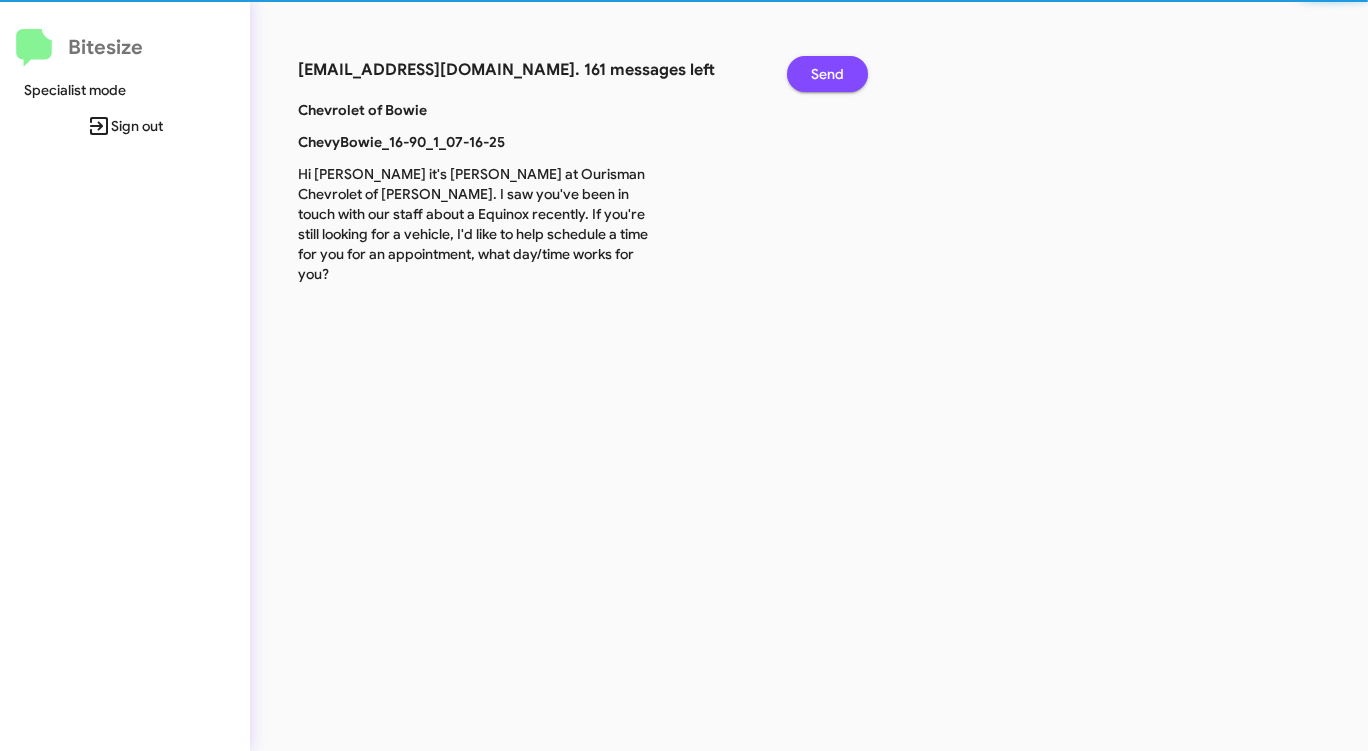 click on "Send" 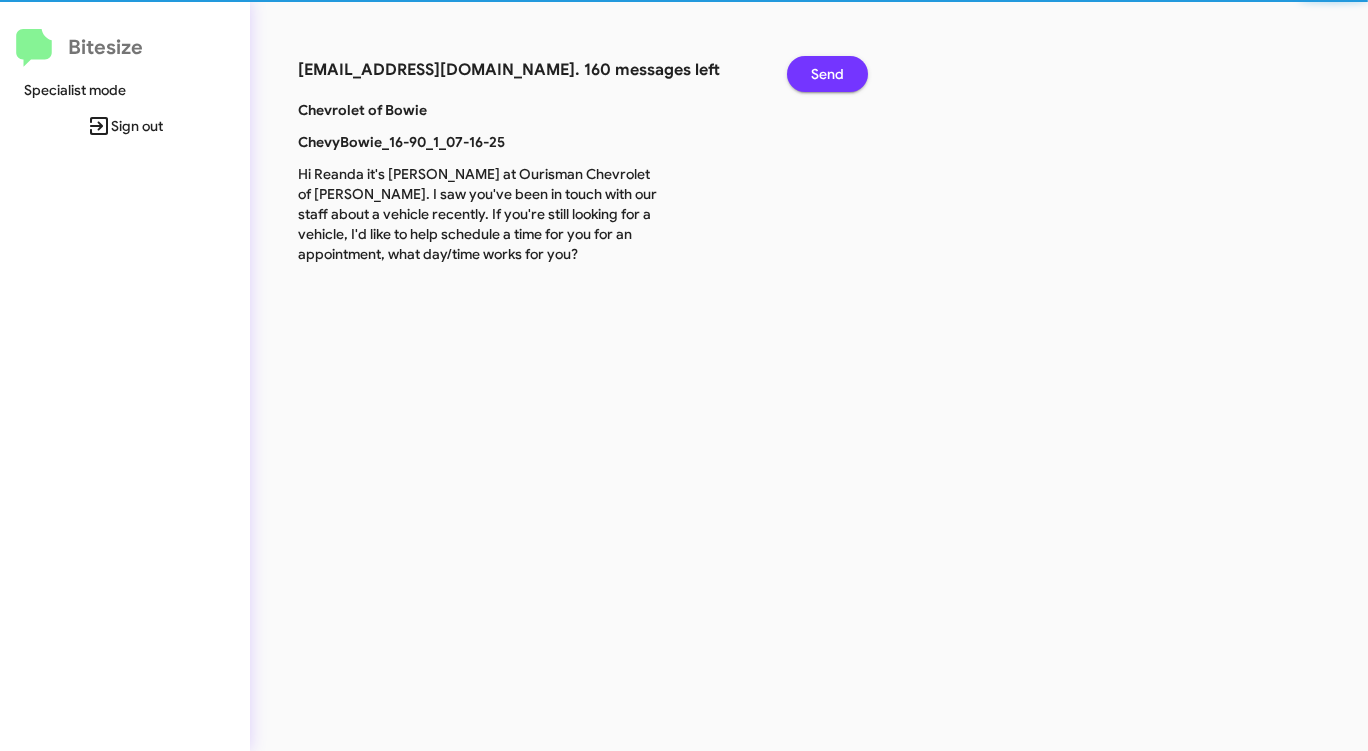 click on "Send" 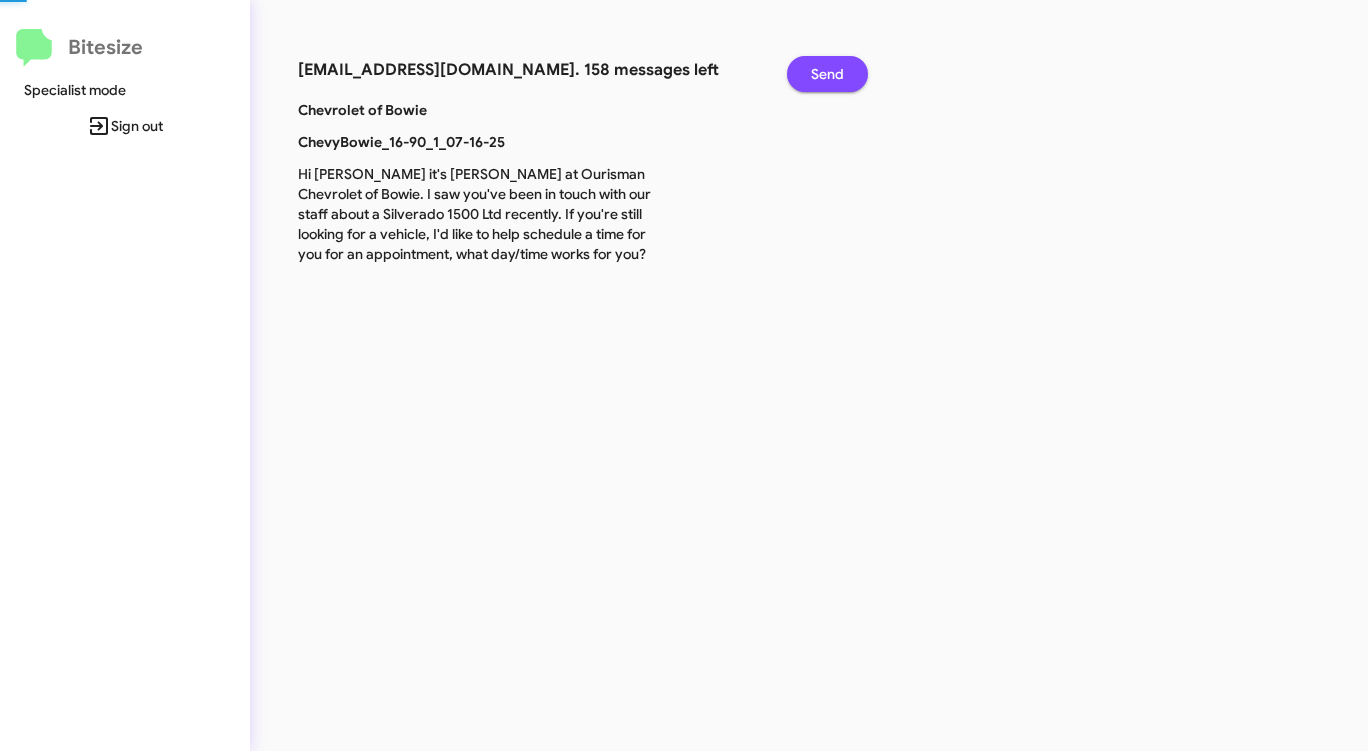 click on "Send" 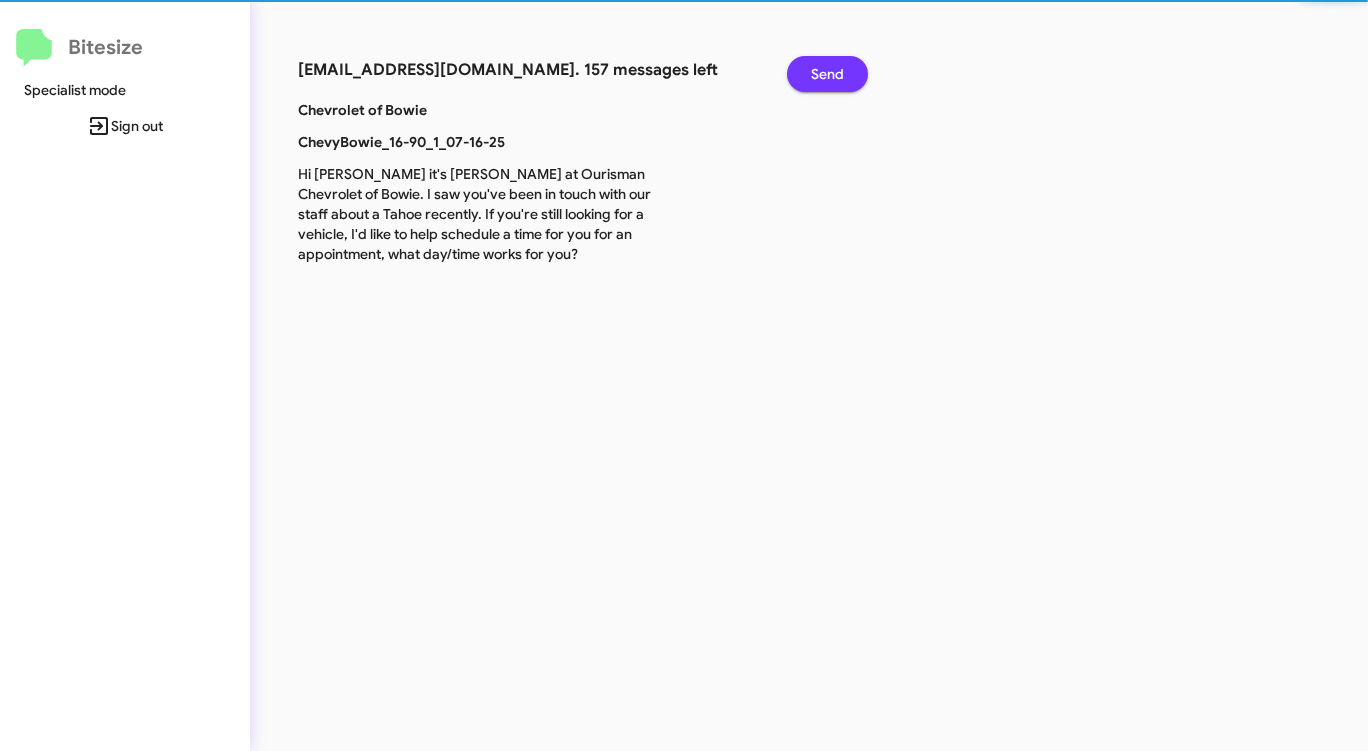 click on "Send" 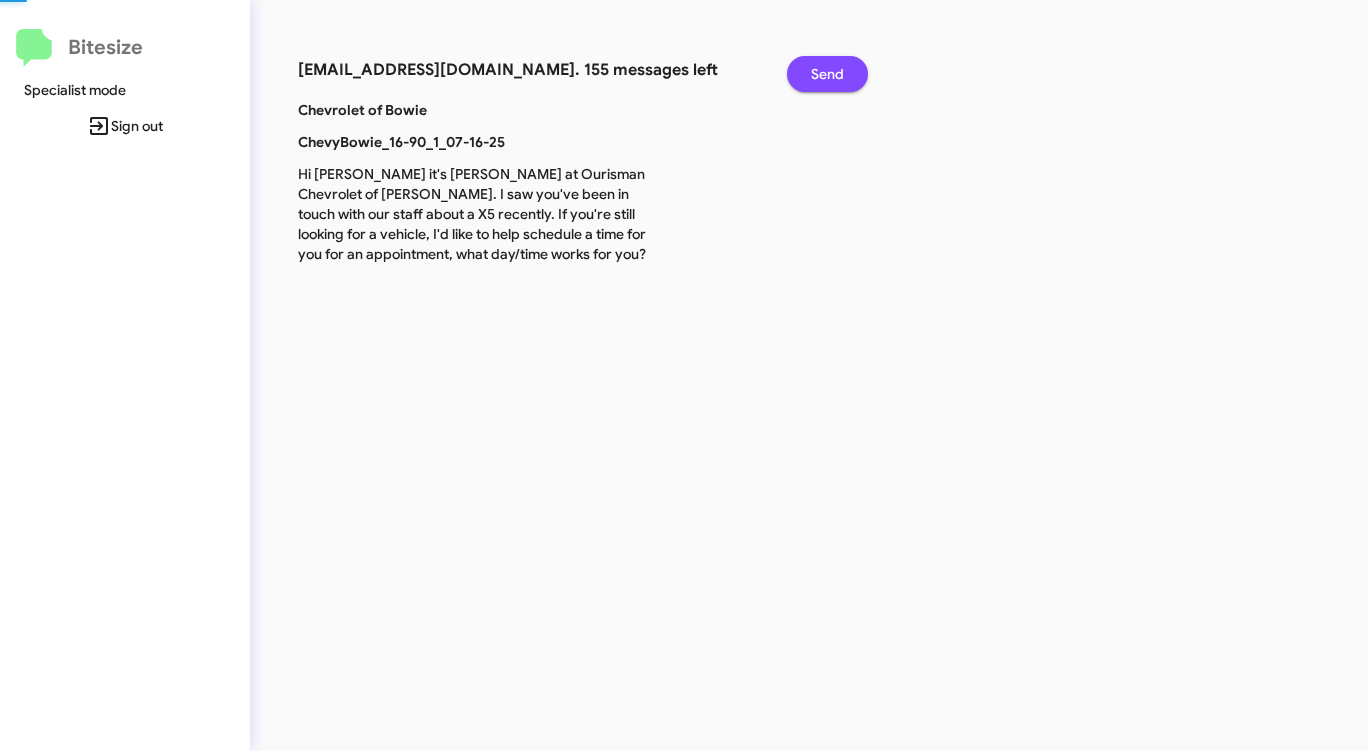 click on "Send" 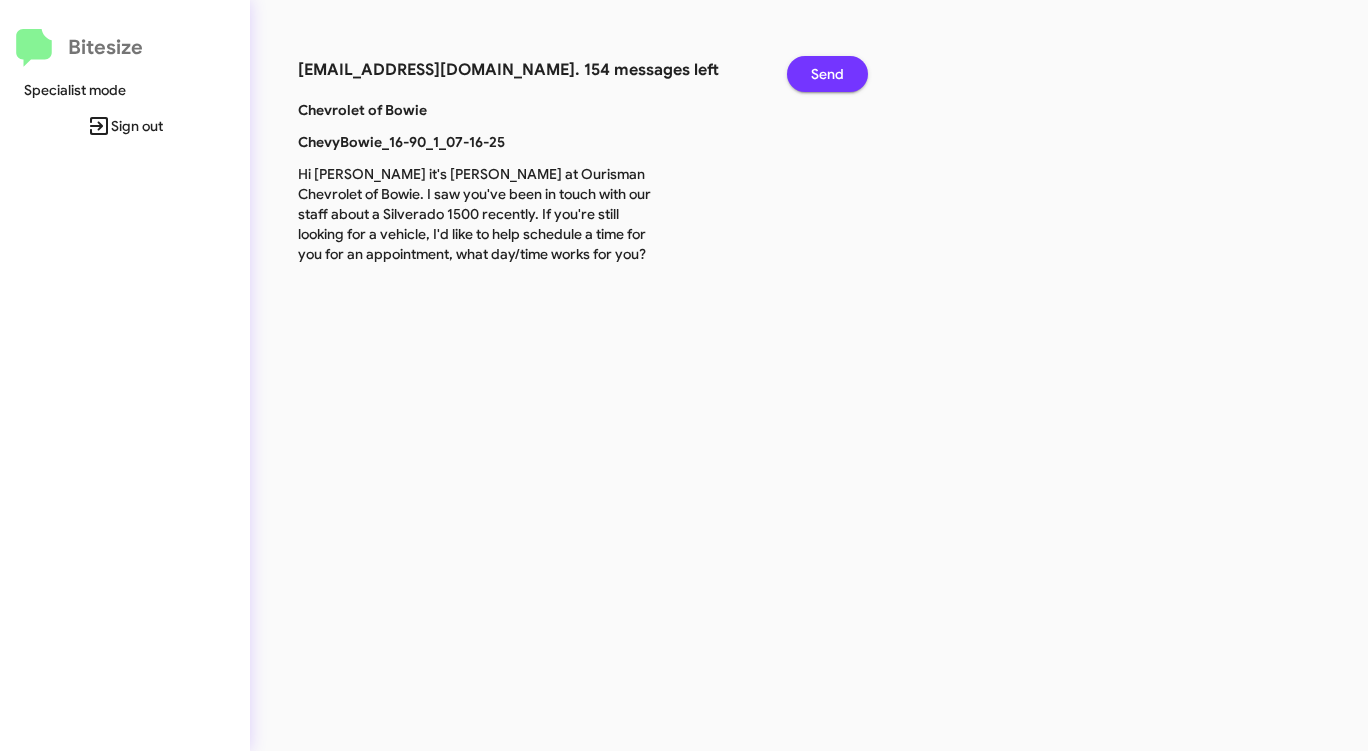 click on "Send" 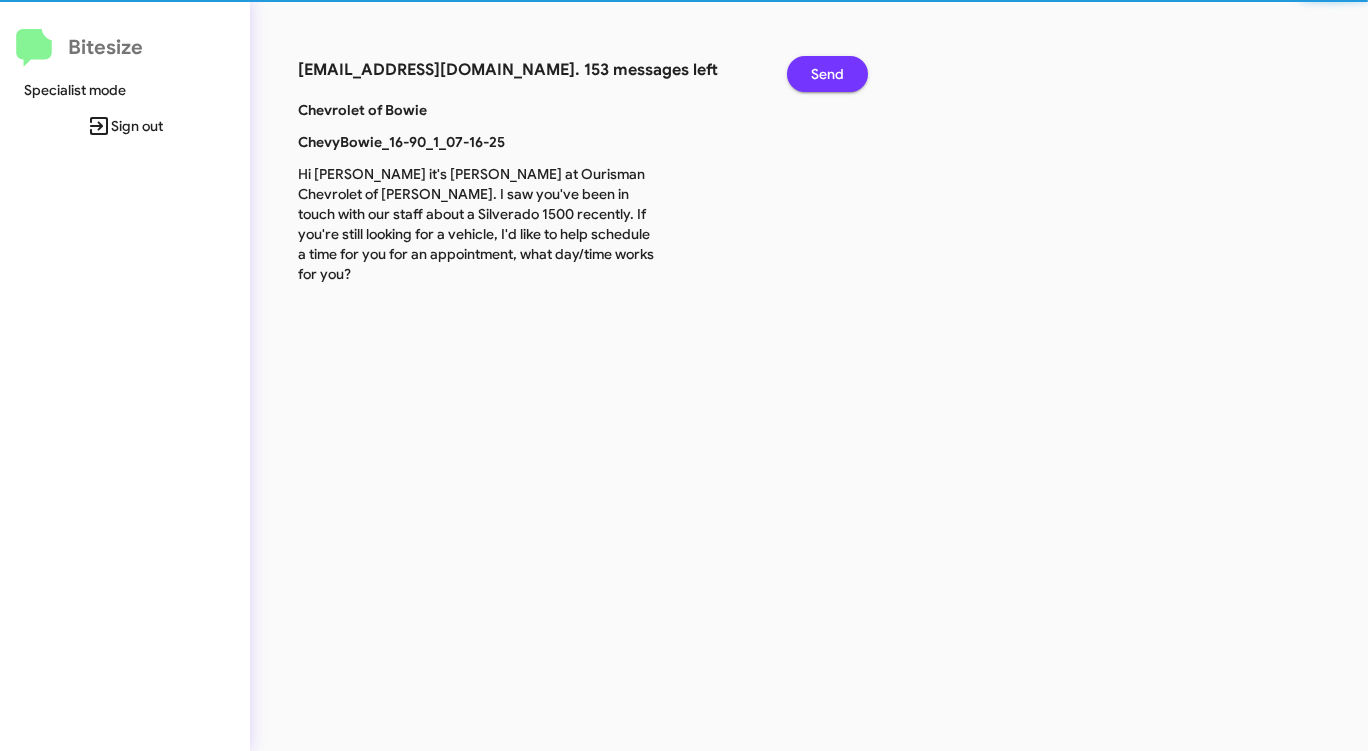 click on "Send" 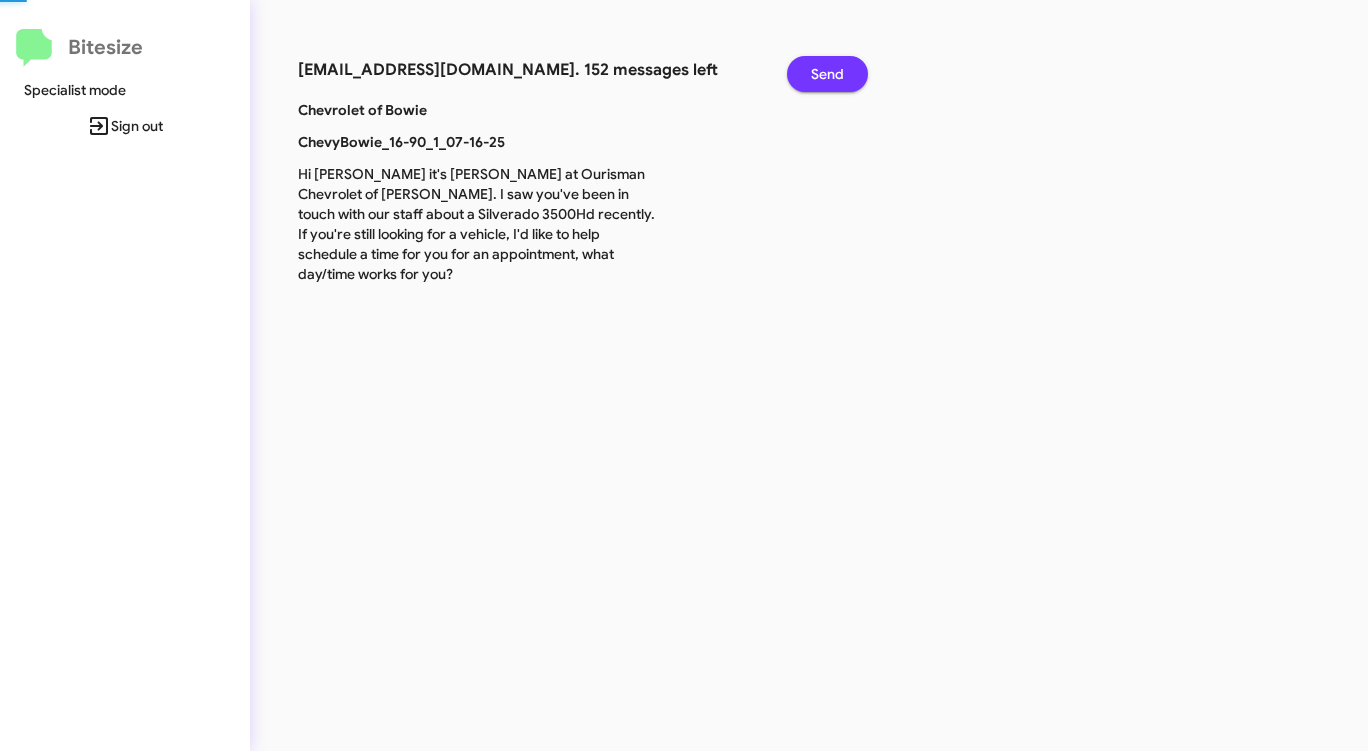 click on "Send" 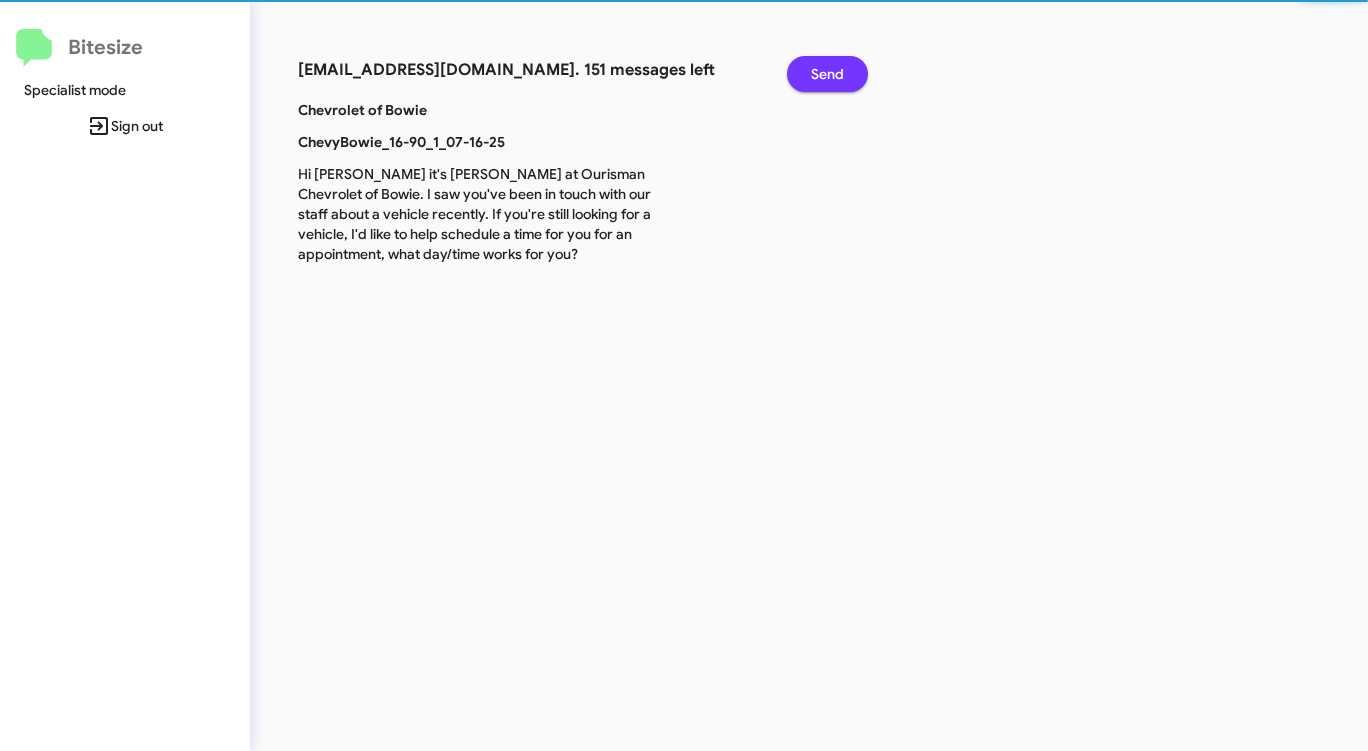click on "Send" 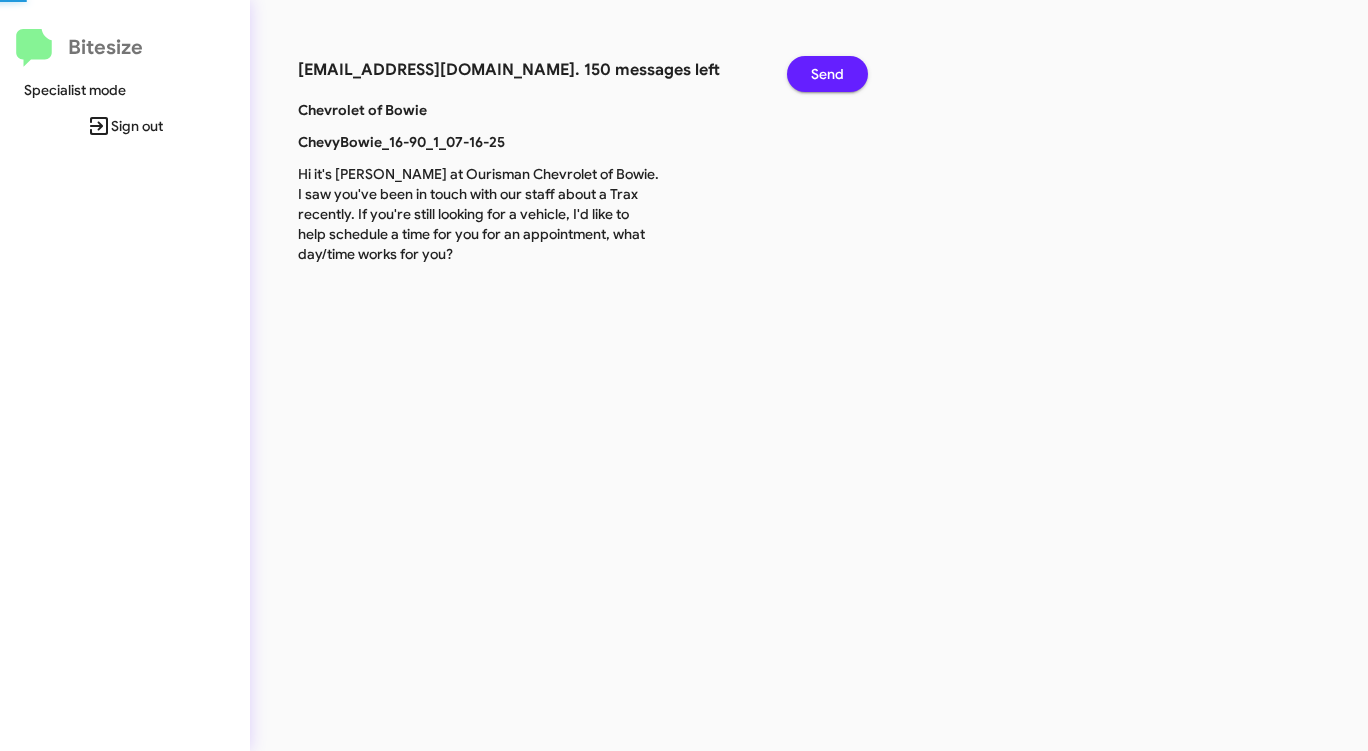 click on "Send" 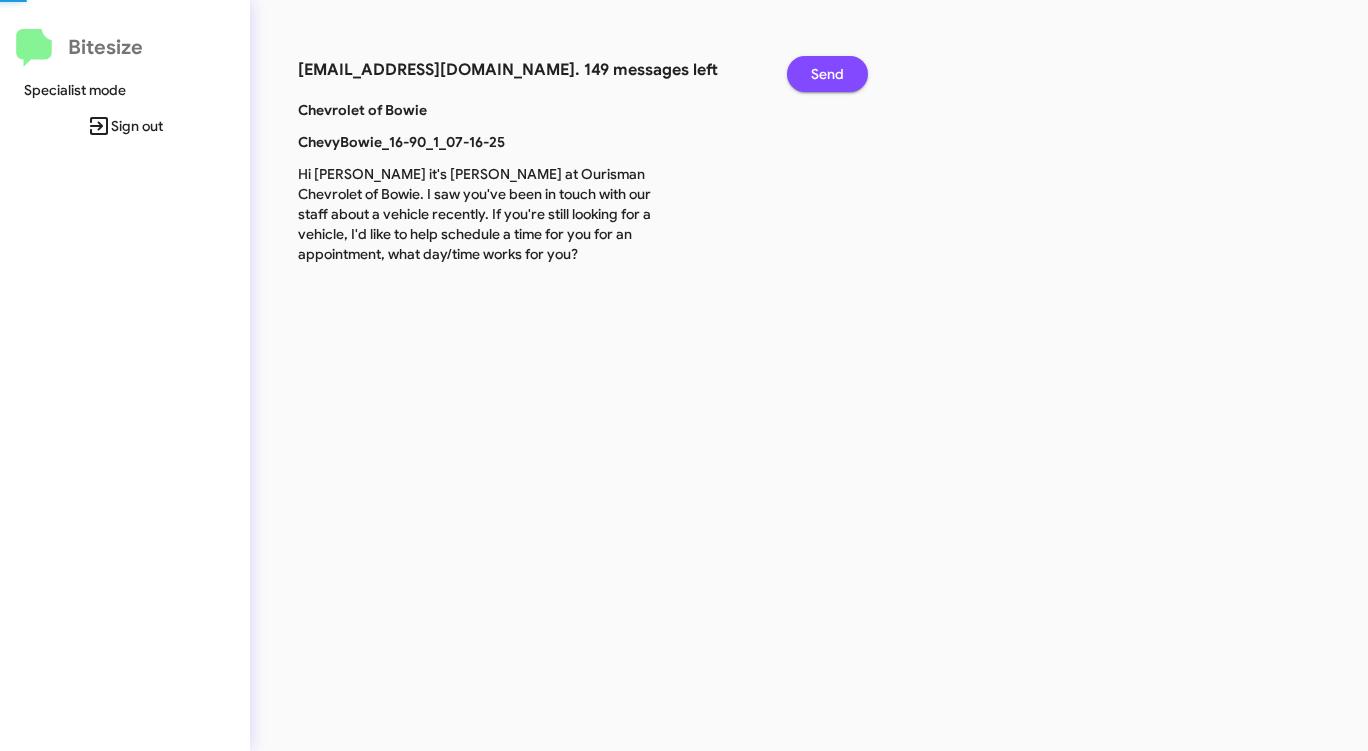 click on "Send" 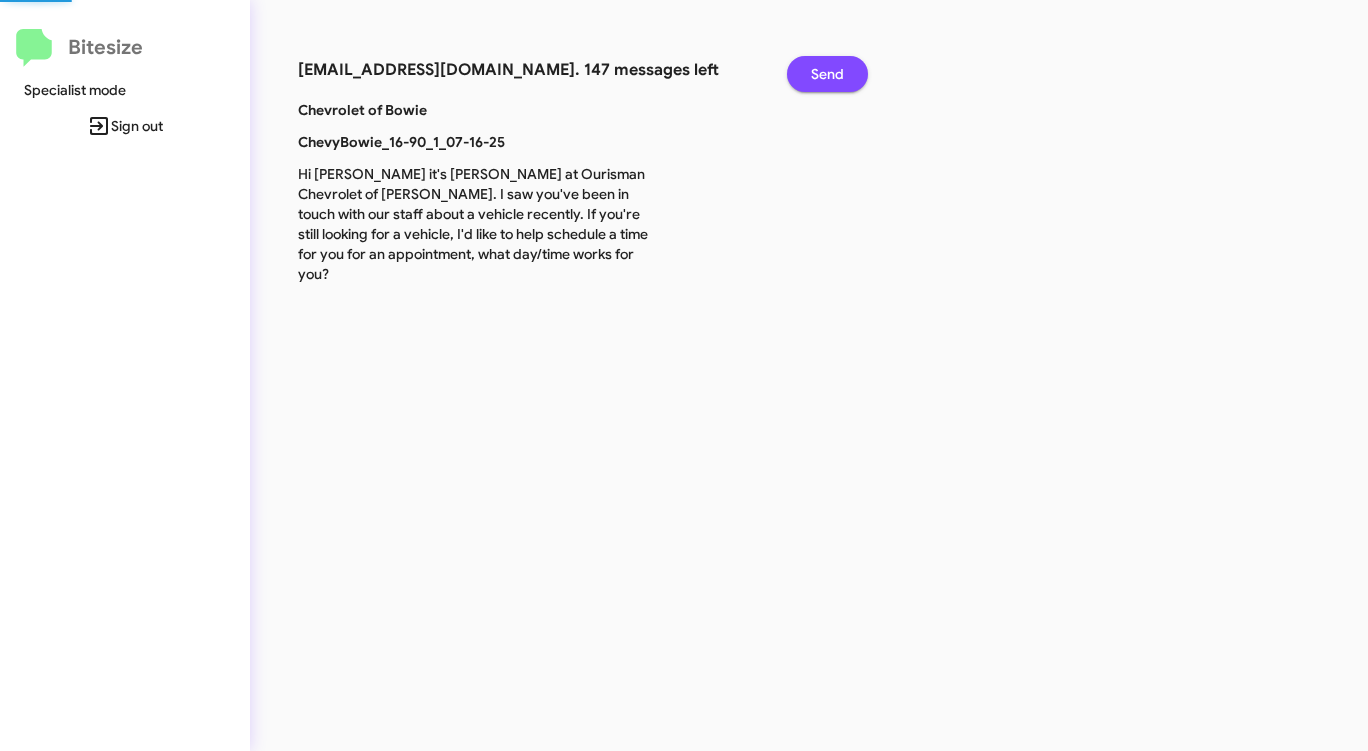 click on "Send" 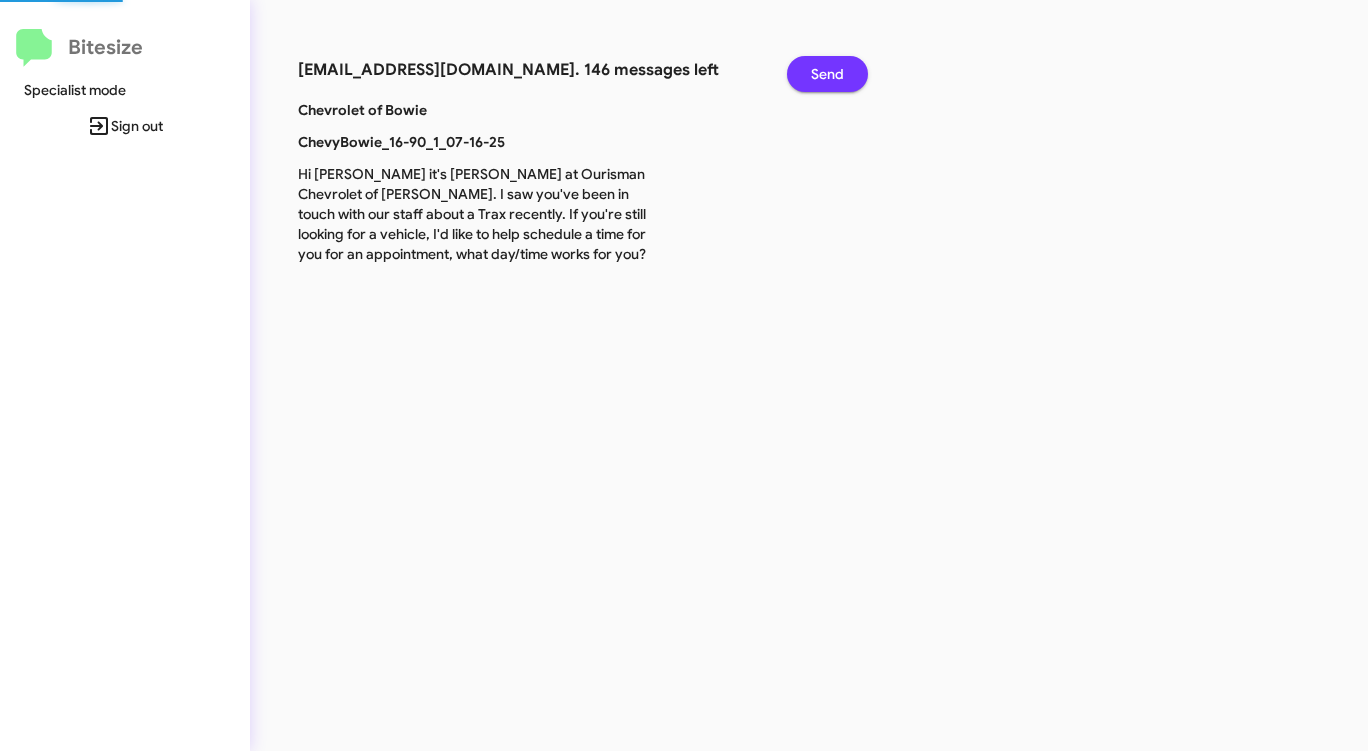 click on "Send" 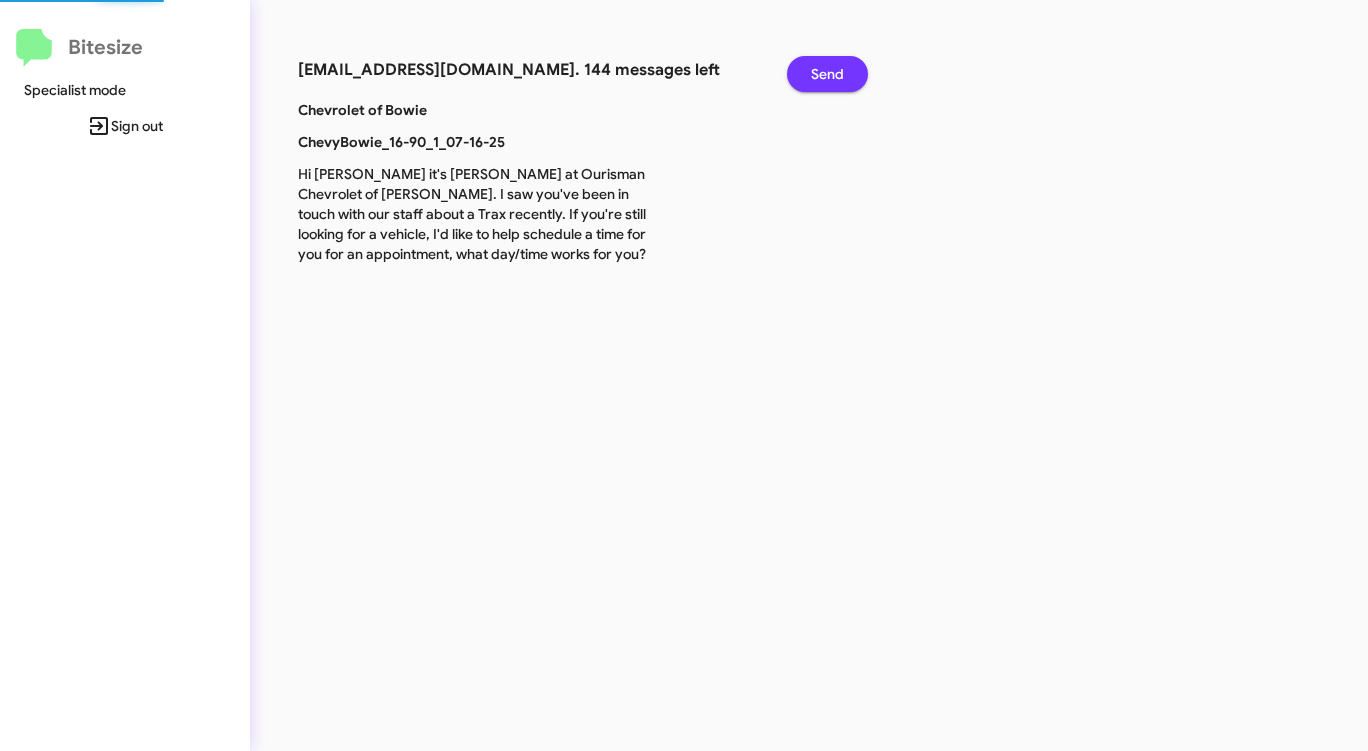 click on "Send" 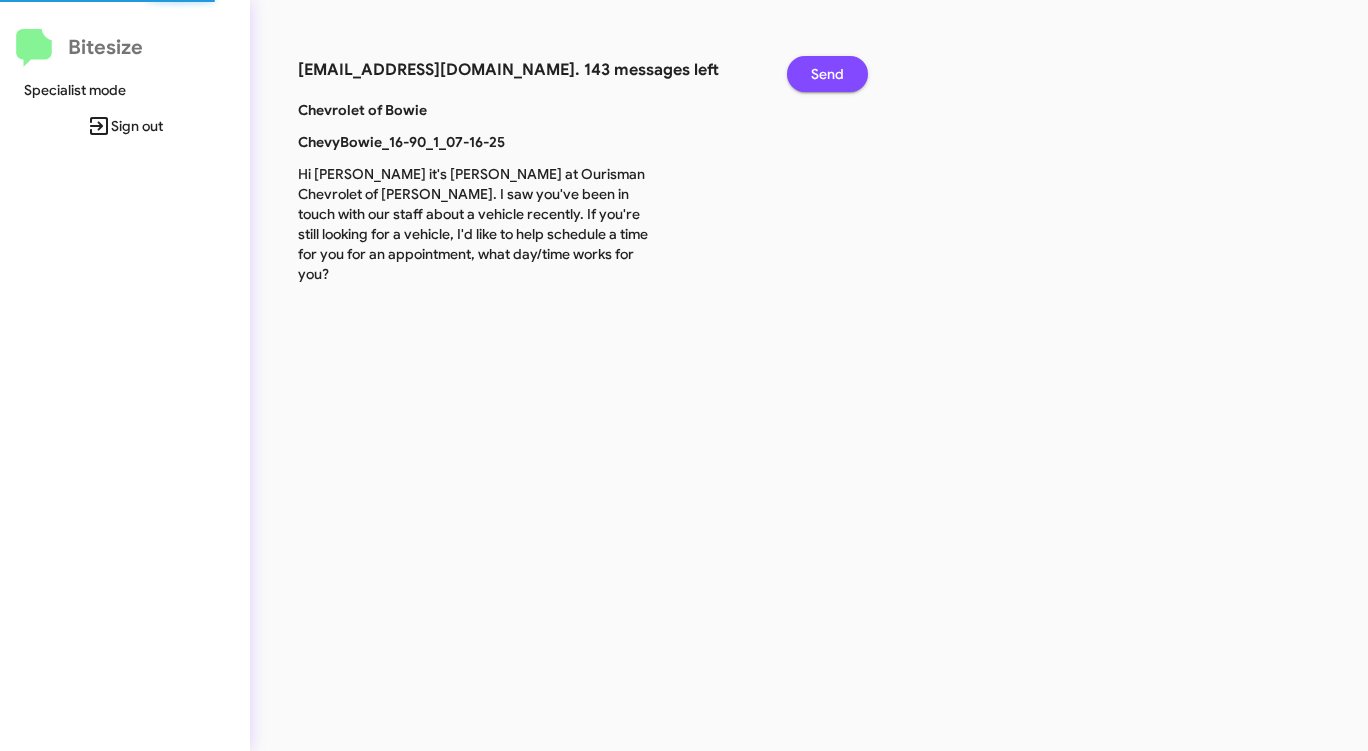 click on "Send" 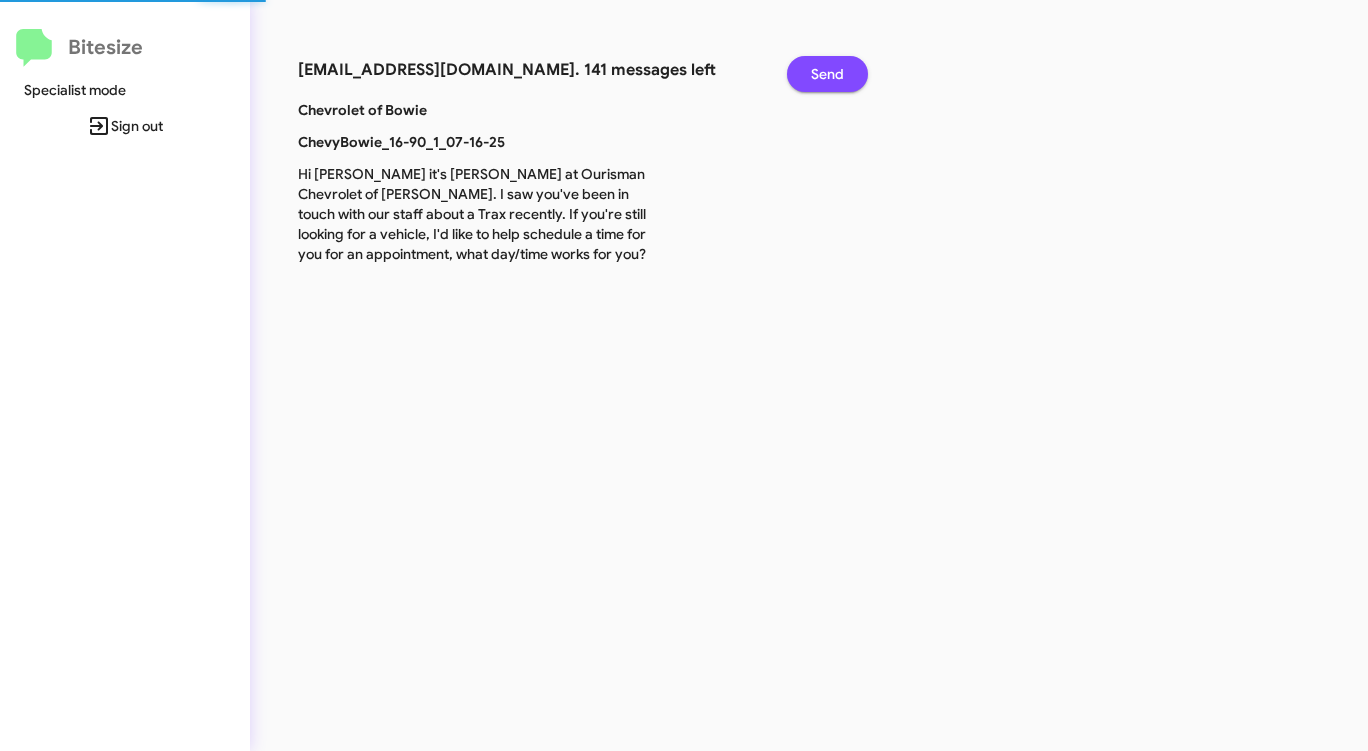 click on "Send" 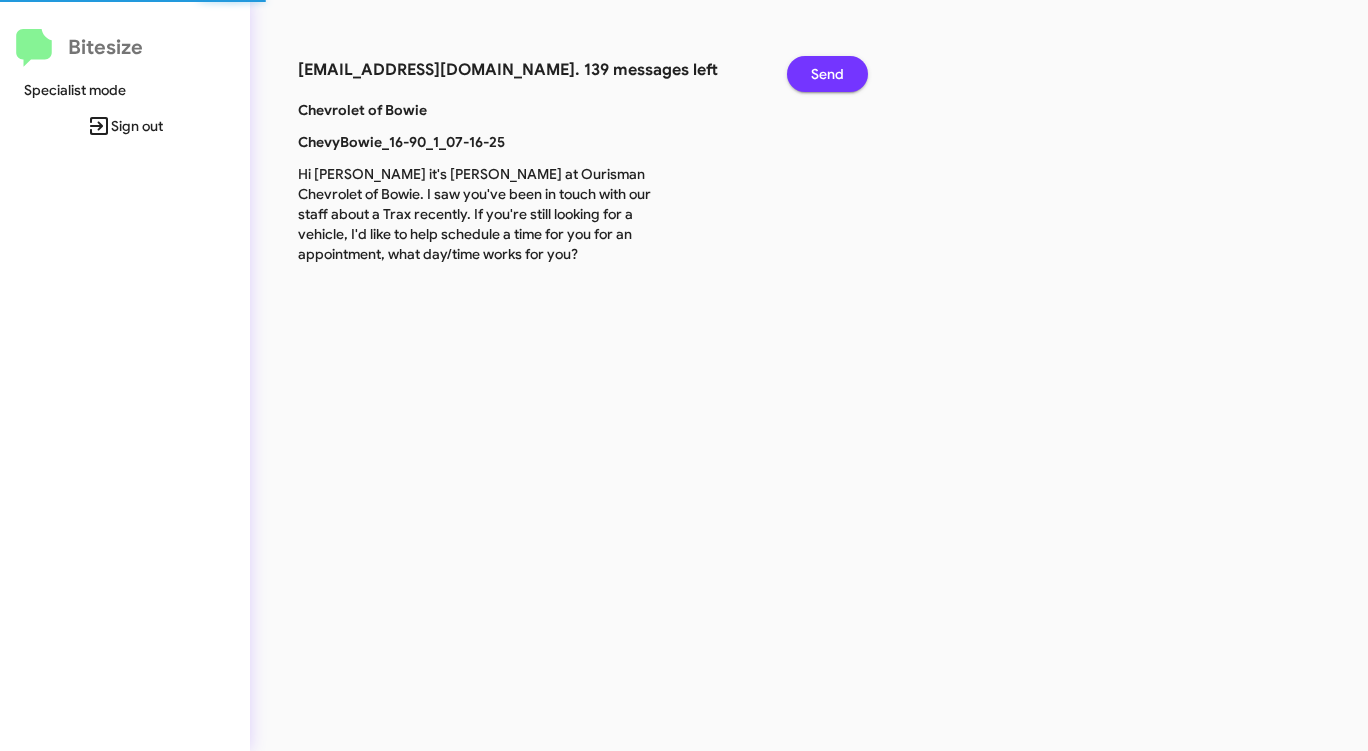 click on "Send" 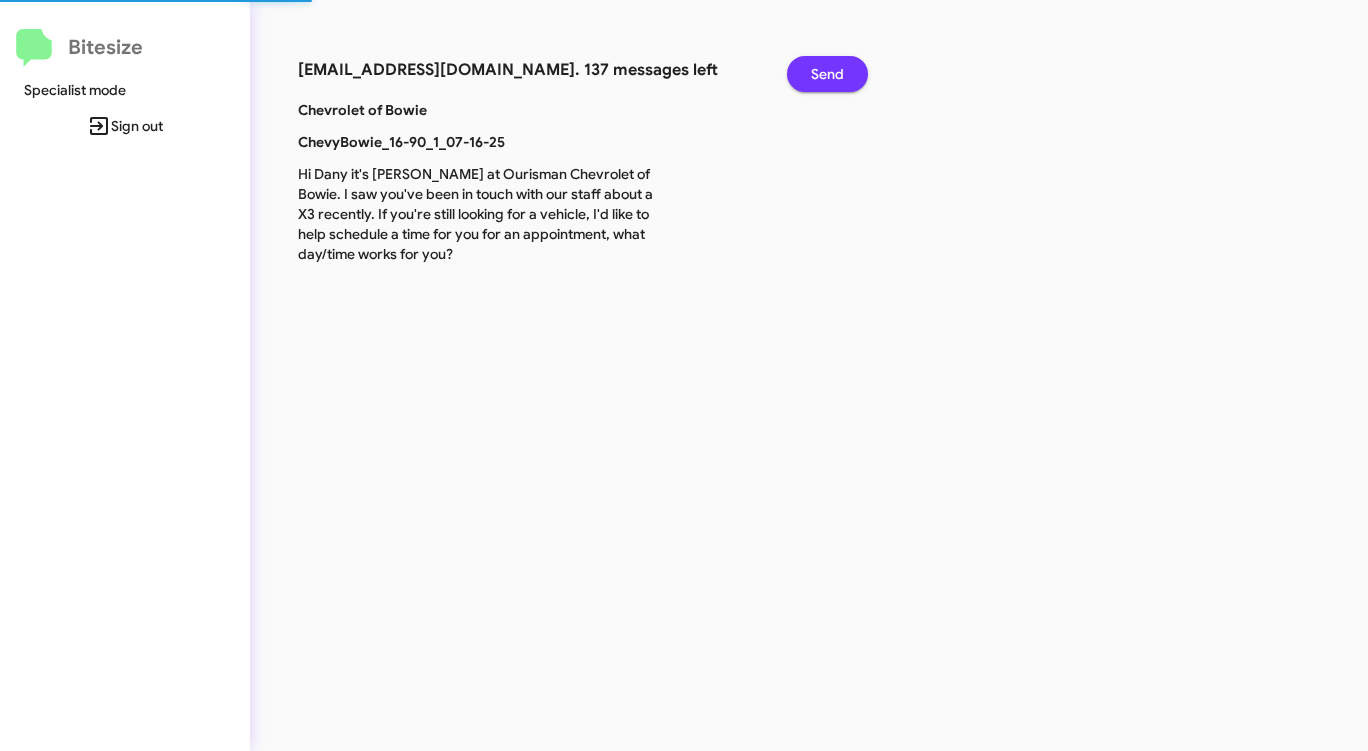click on "Send" 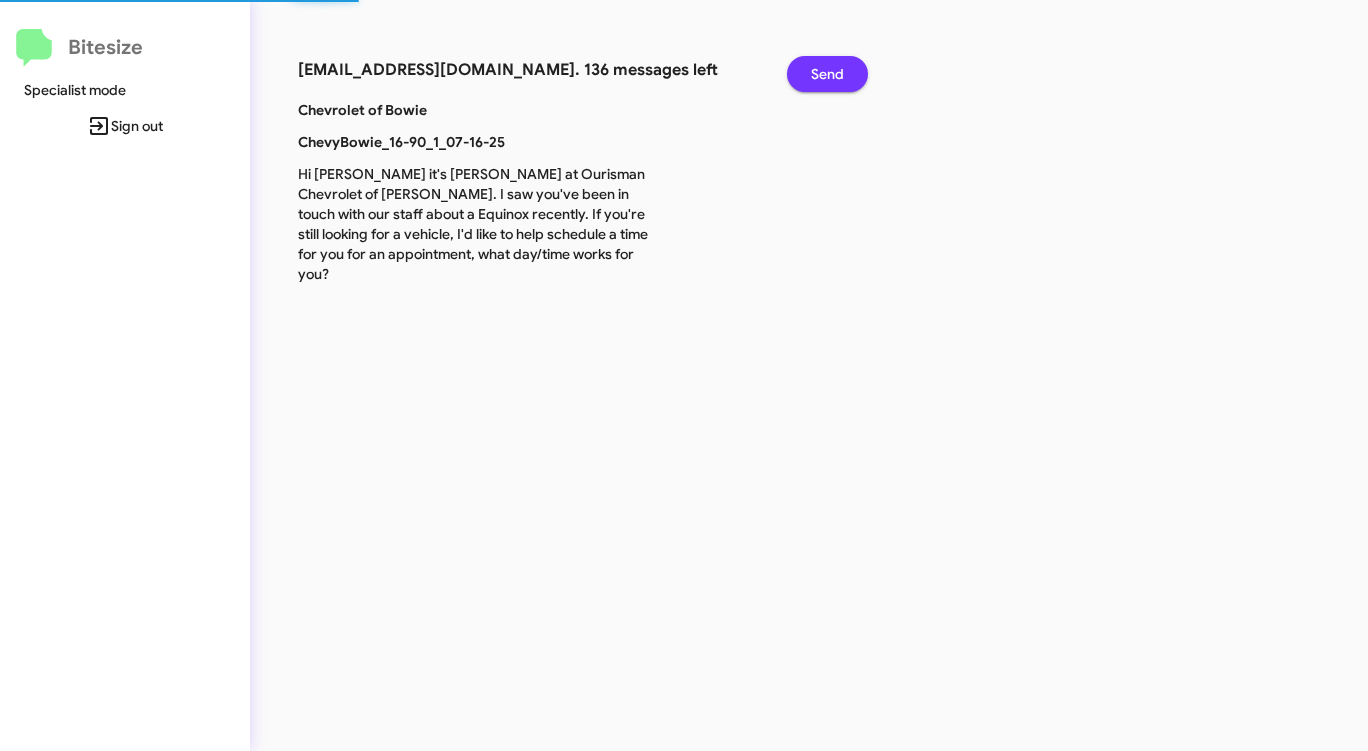 click on "Send" 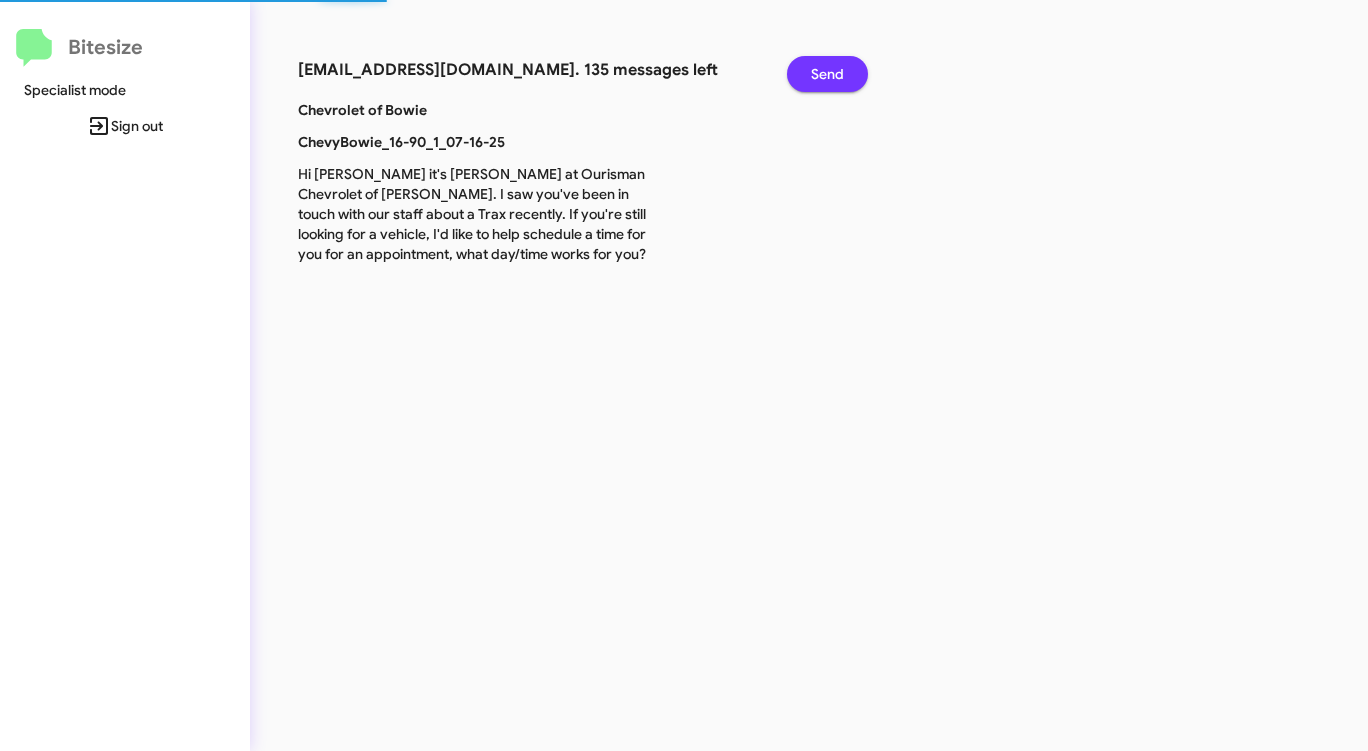 click on "Send" 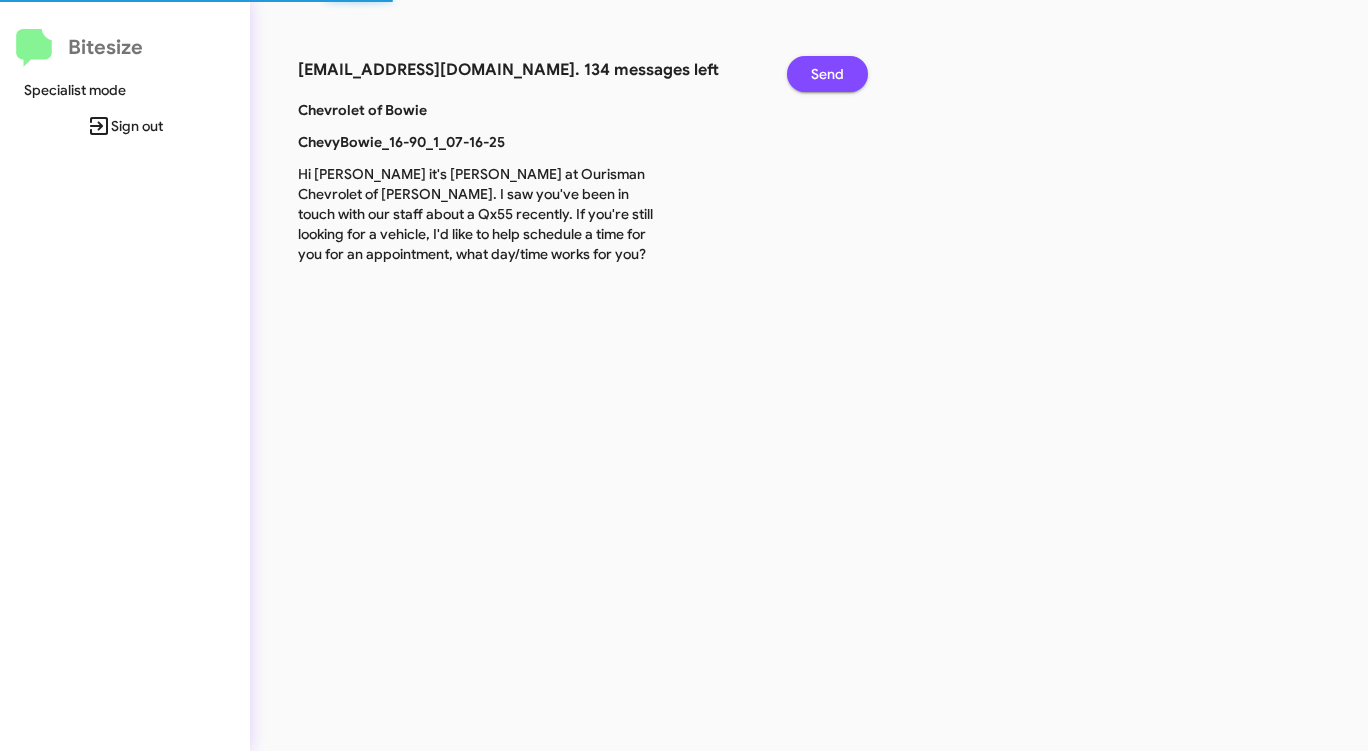 click on "Send" 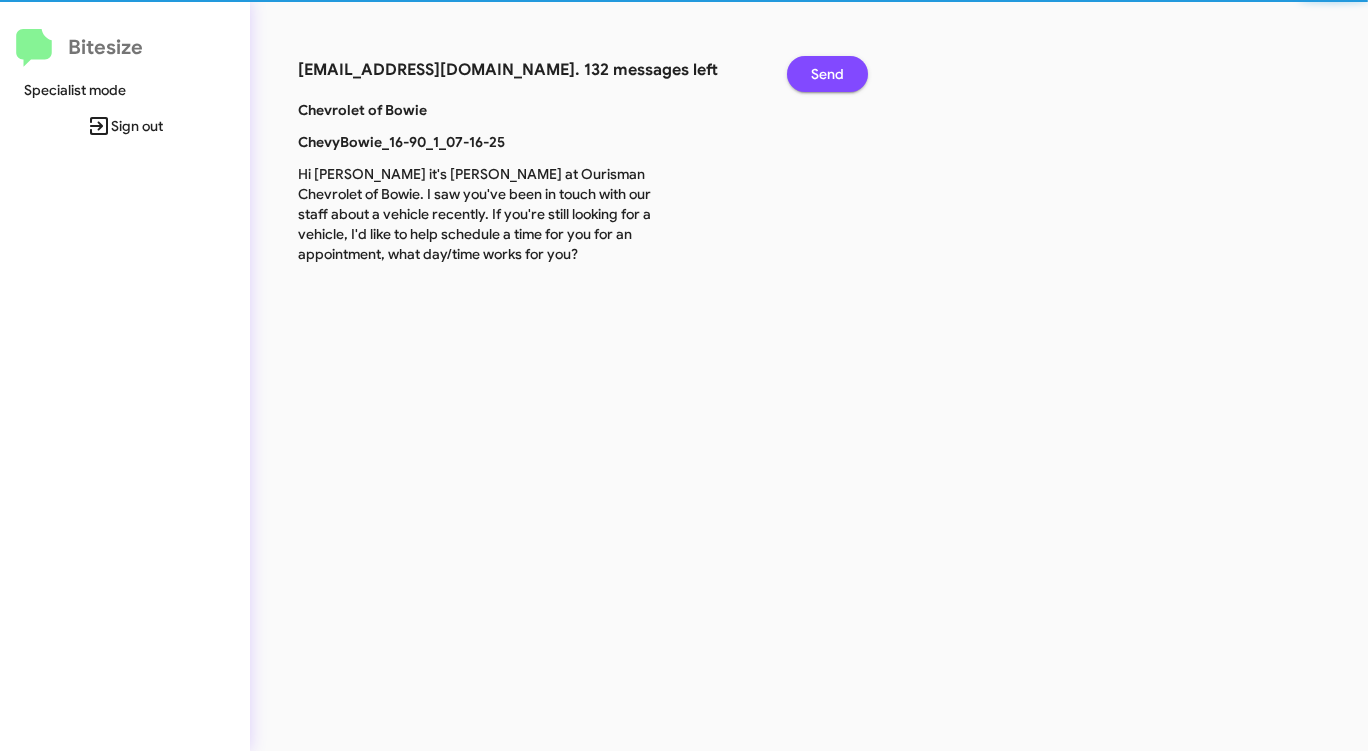 click on "Send" 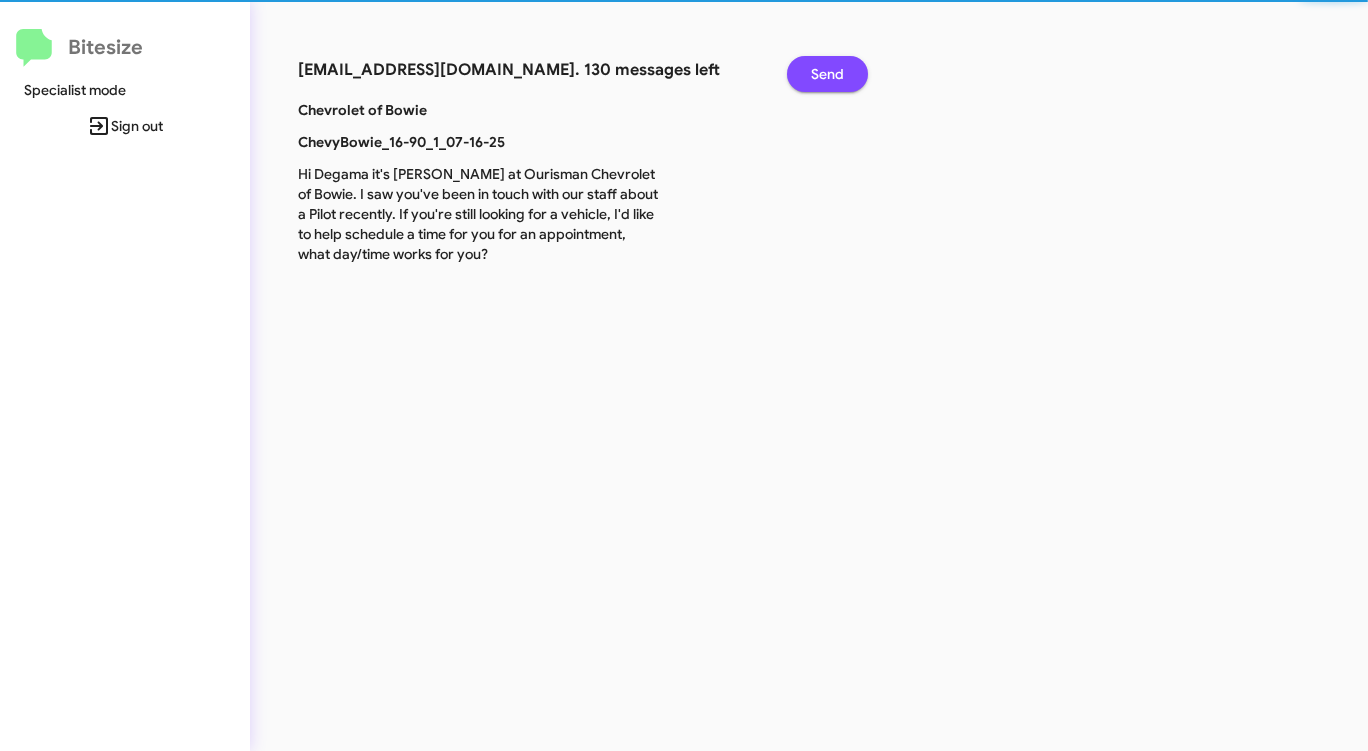 click on "Send" 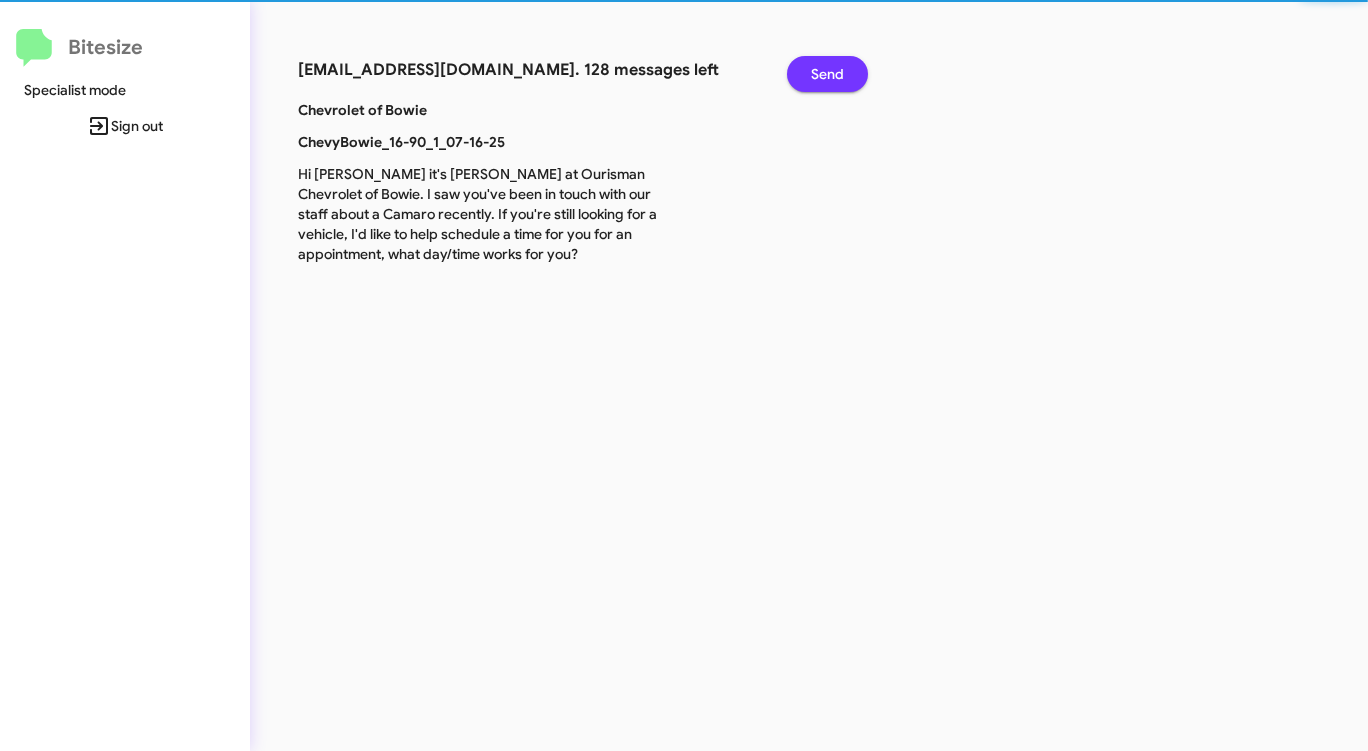 click on "Send" 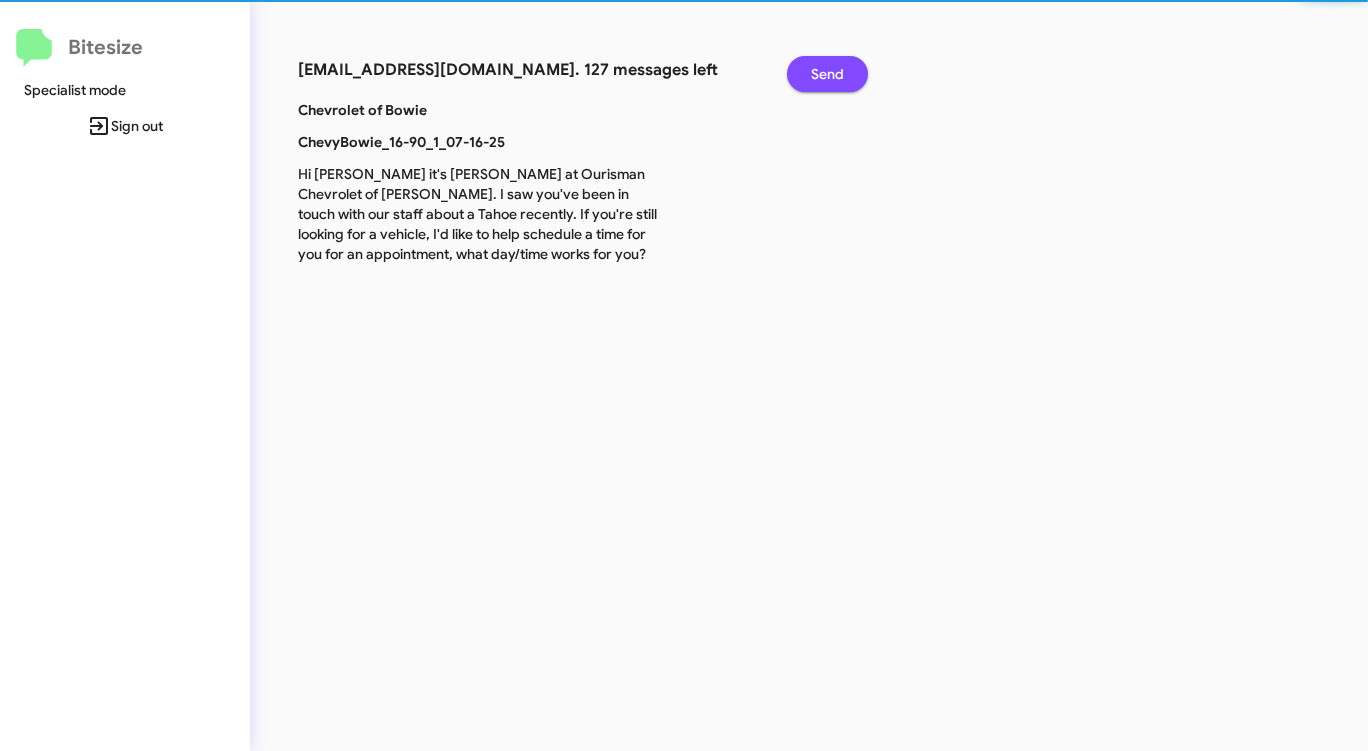 click on "Send" 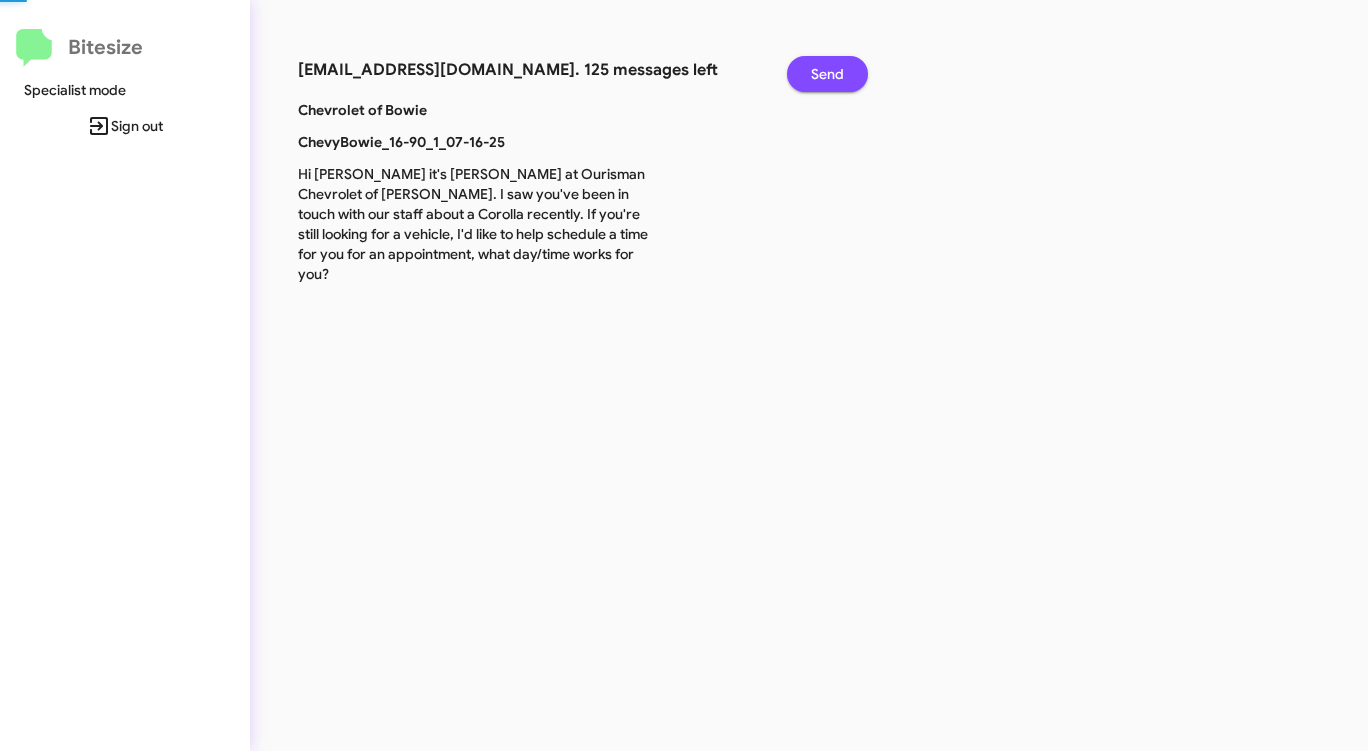 click on "Send" 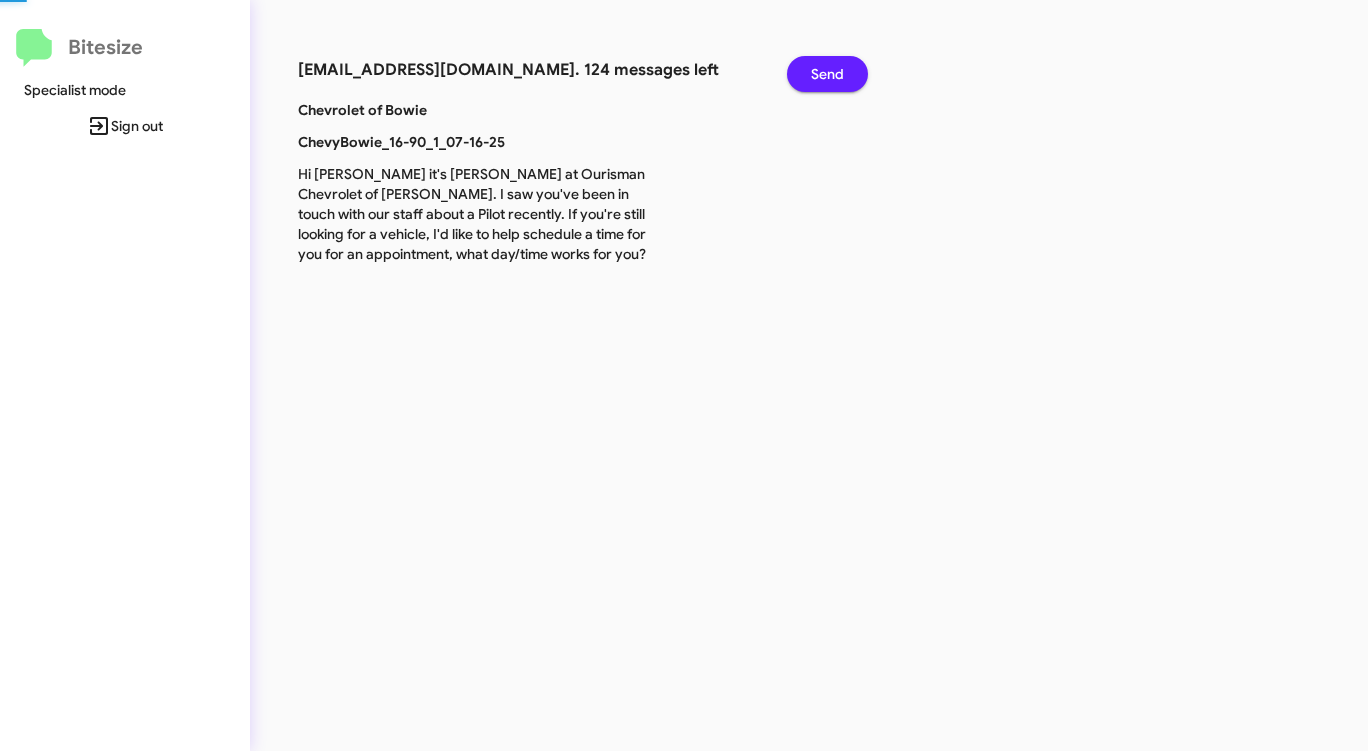 click on "Send" 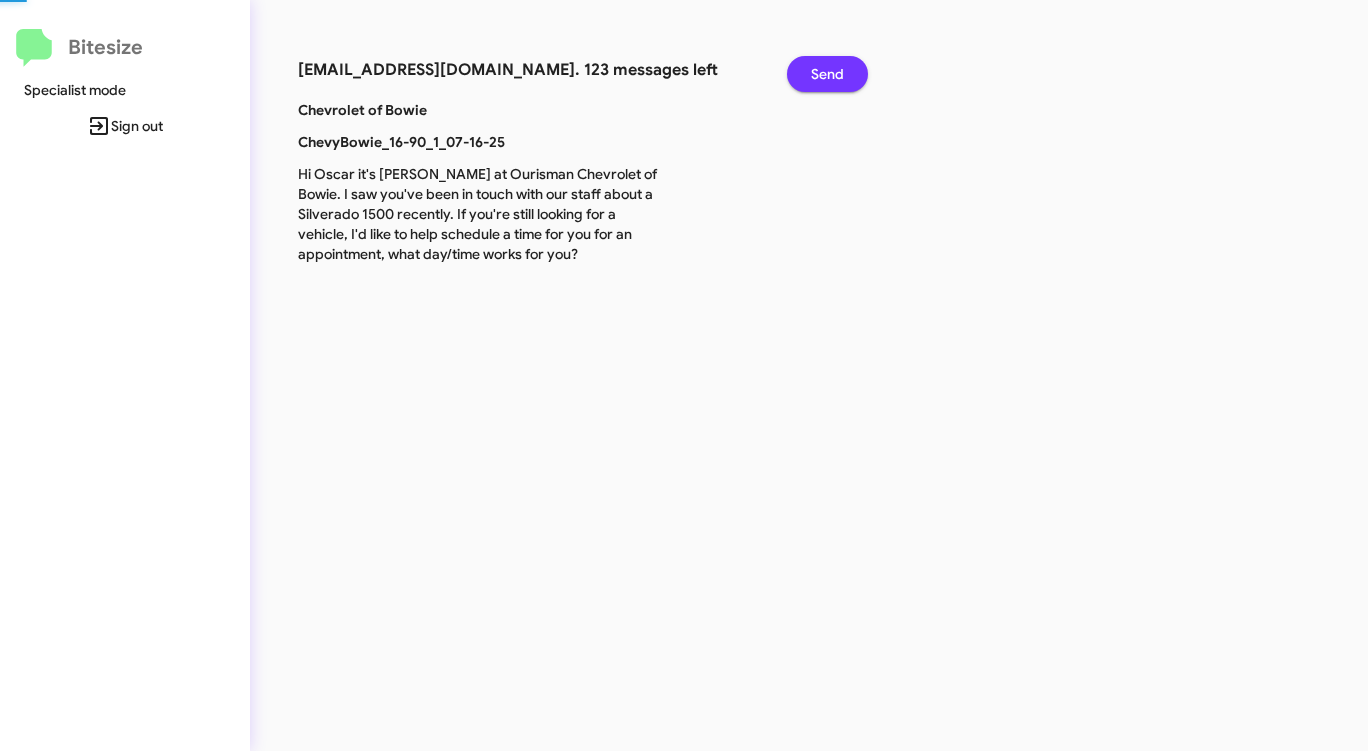 click on "Send" 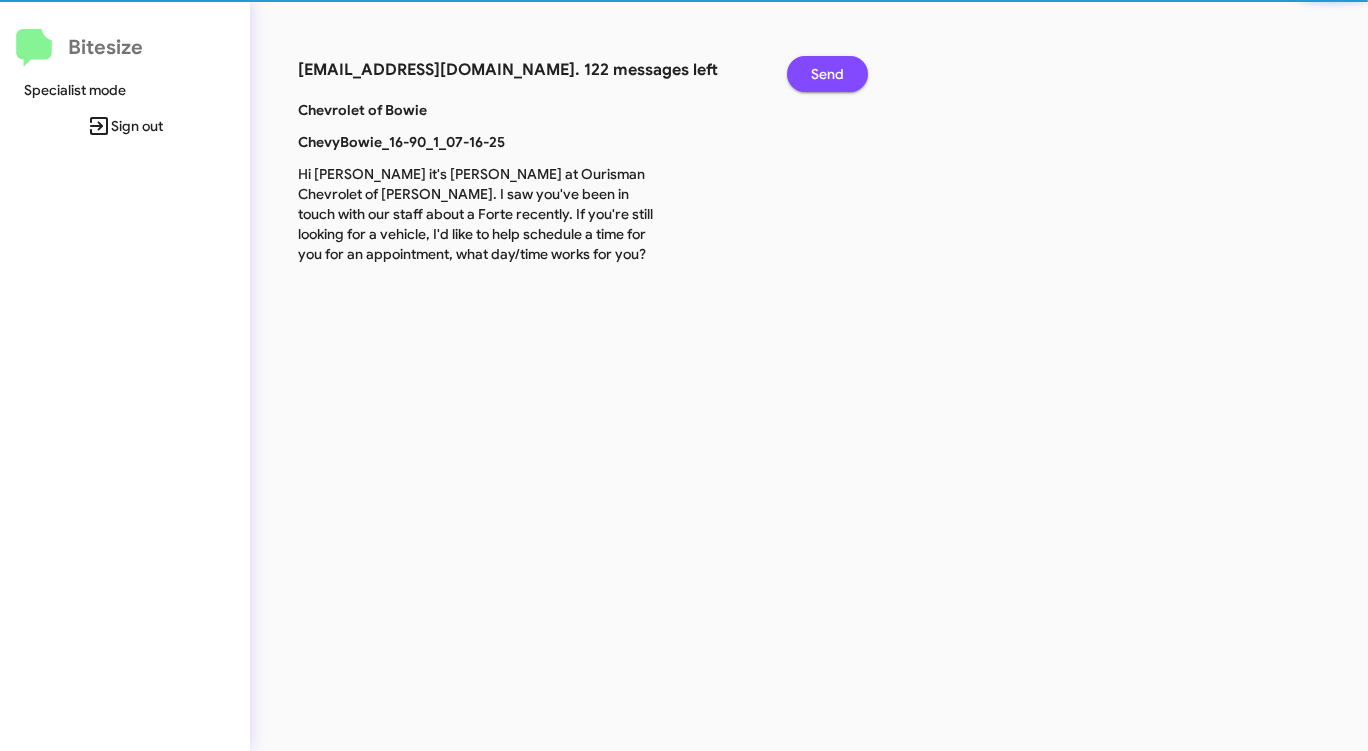 click on "Send" 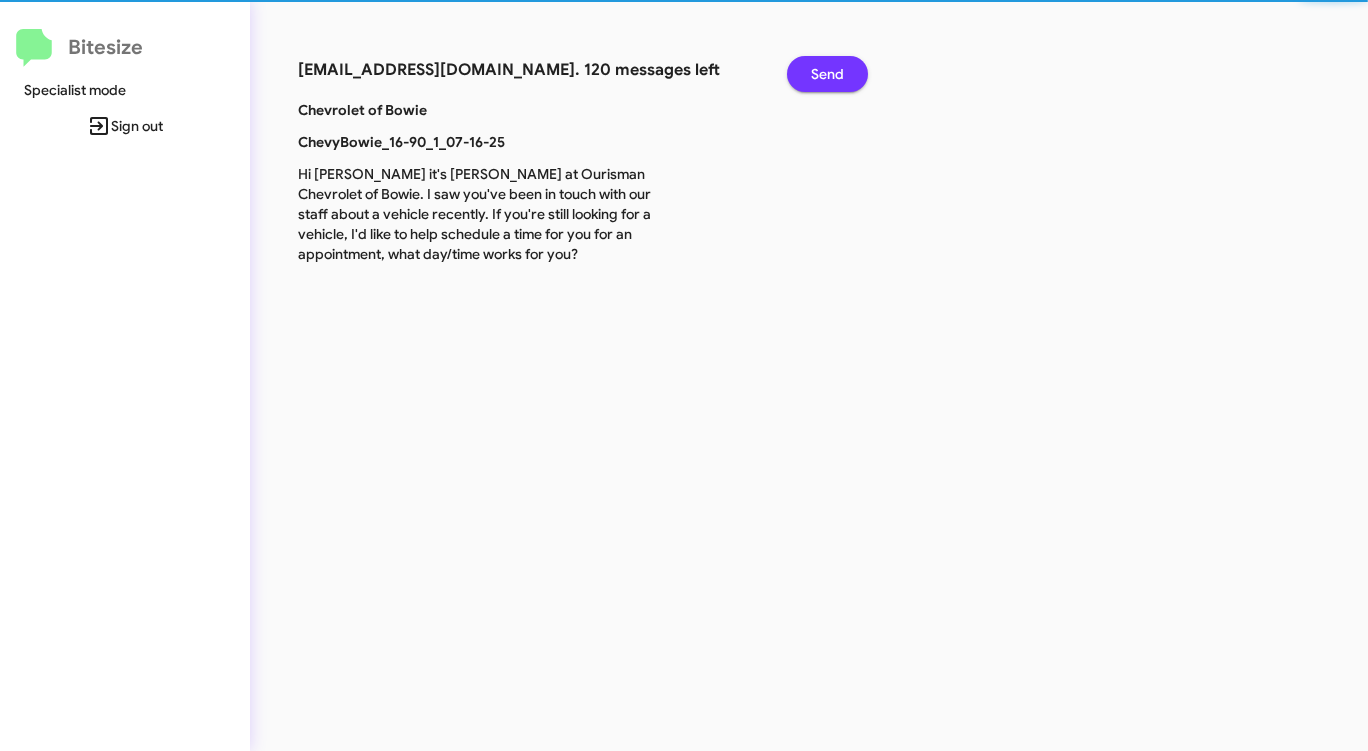 click on "Send" 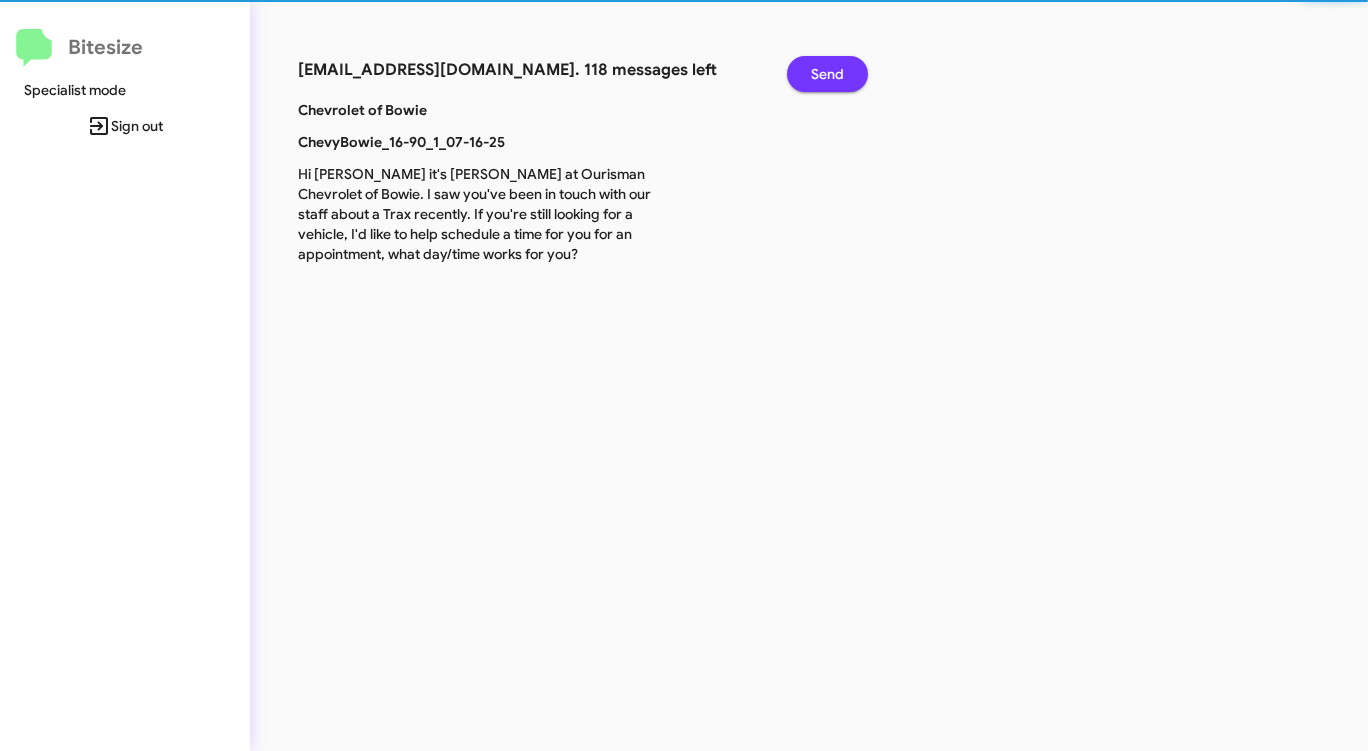 click on "Send" 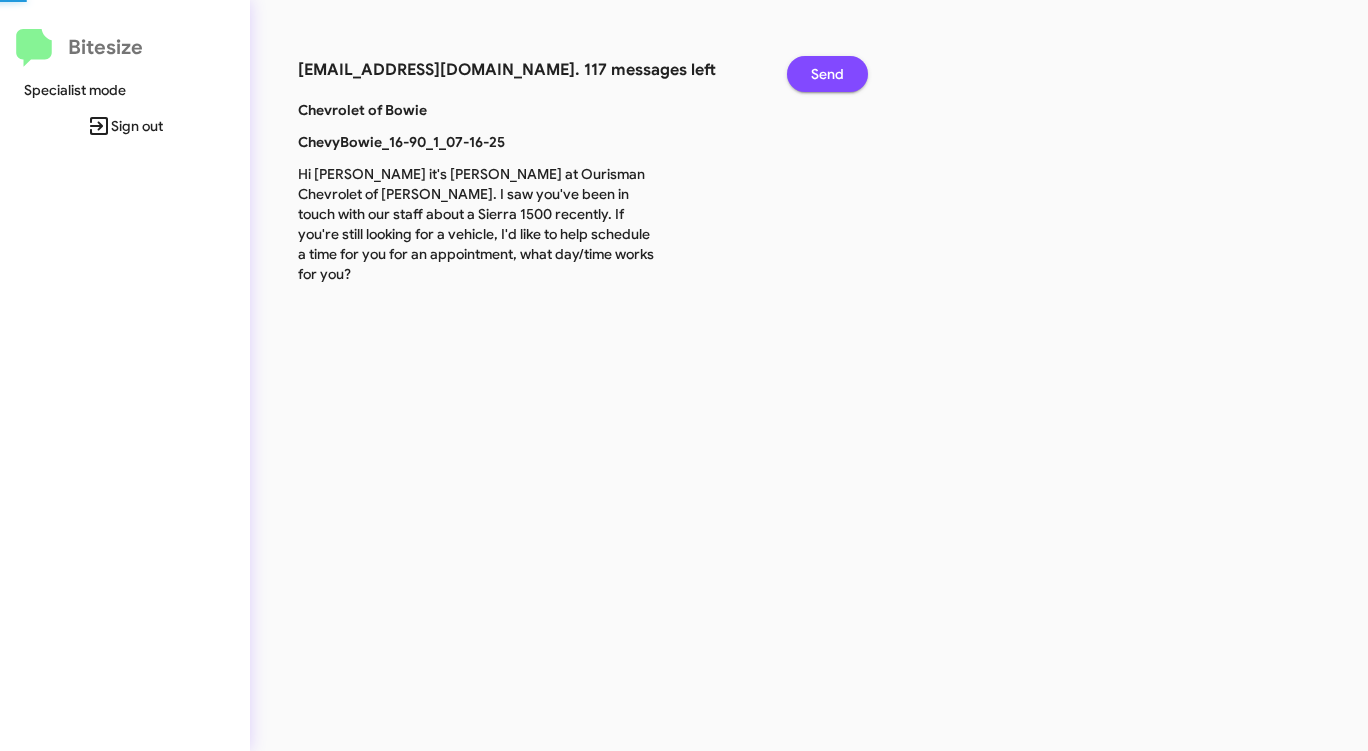 click on "Send" 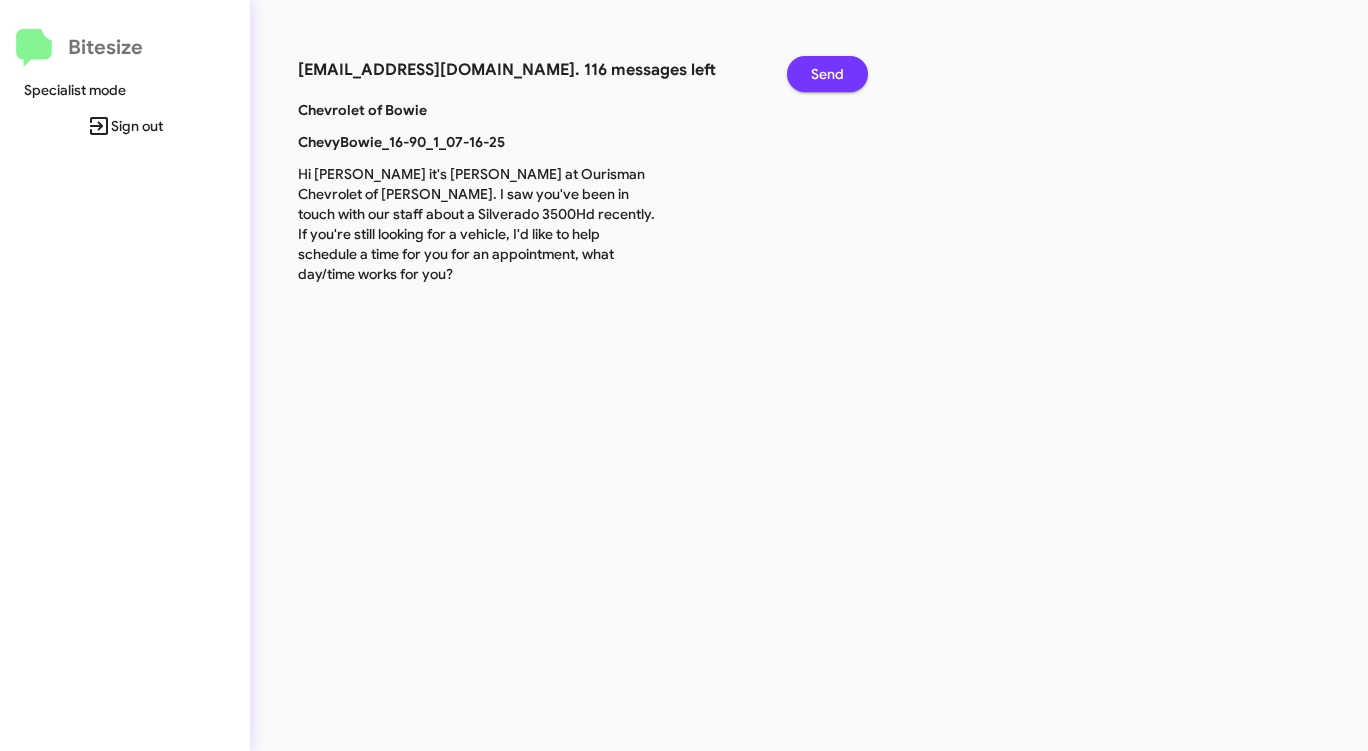 click on "Send" 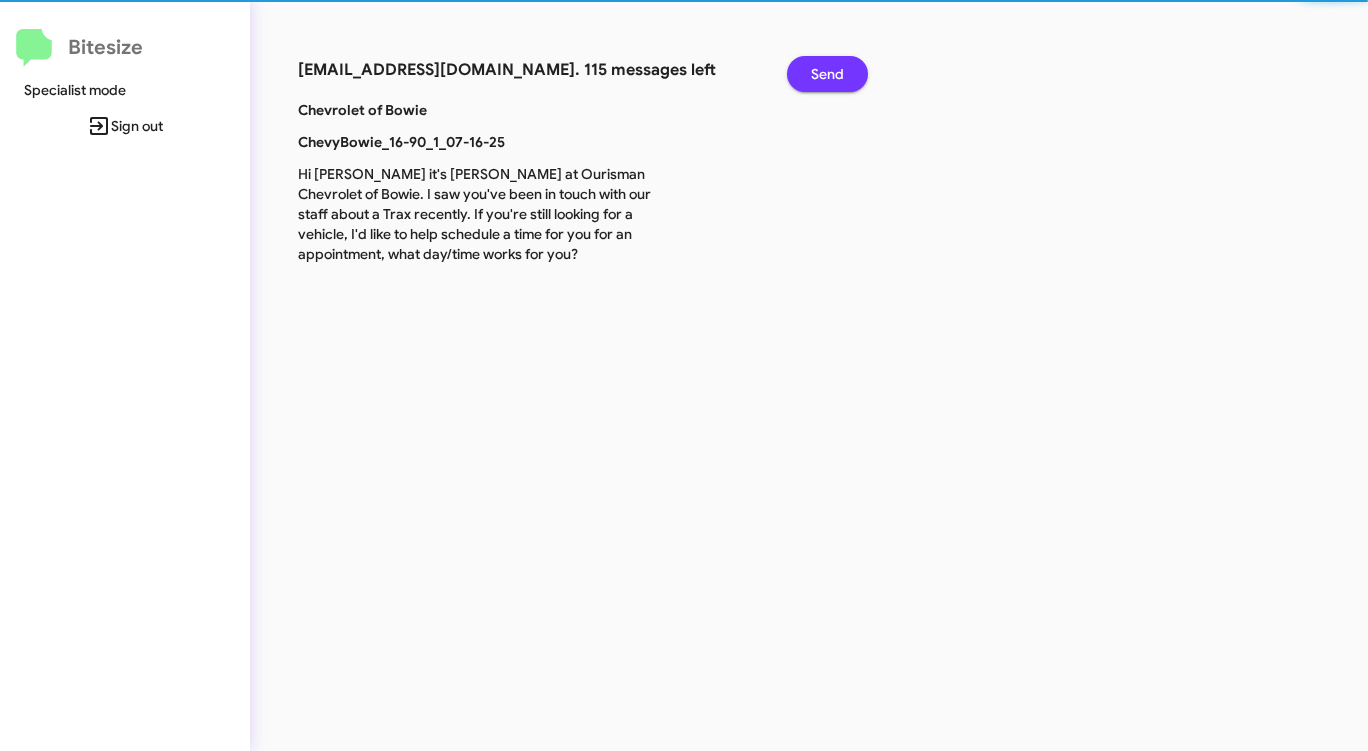 click on "Send" 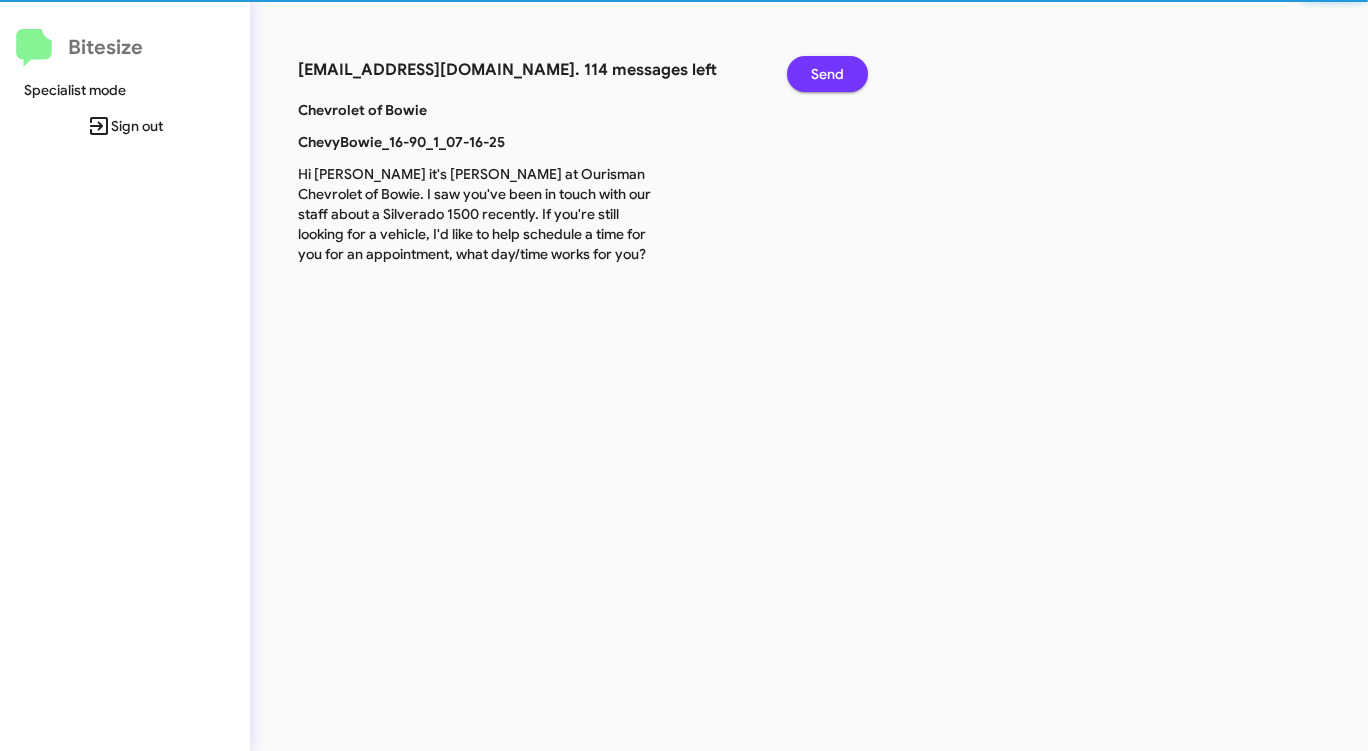 click on "Send" 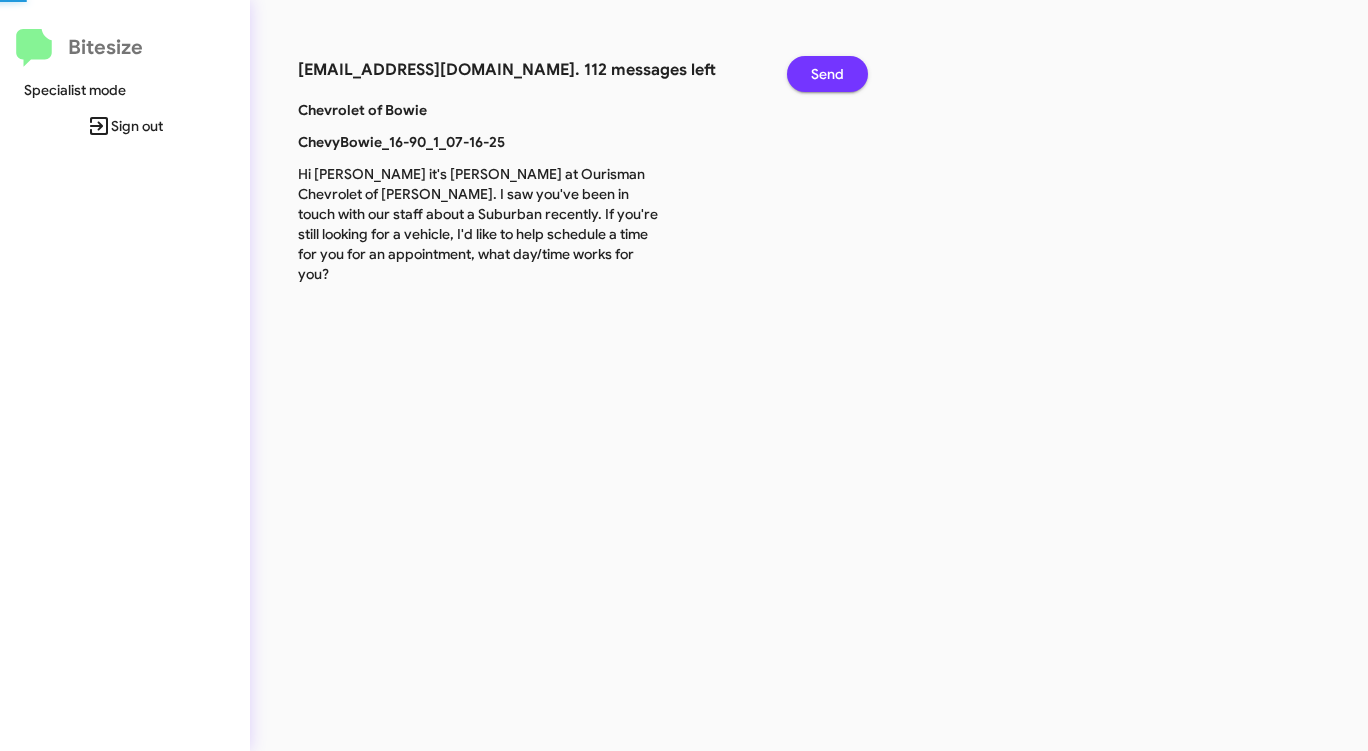click on "Send" 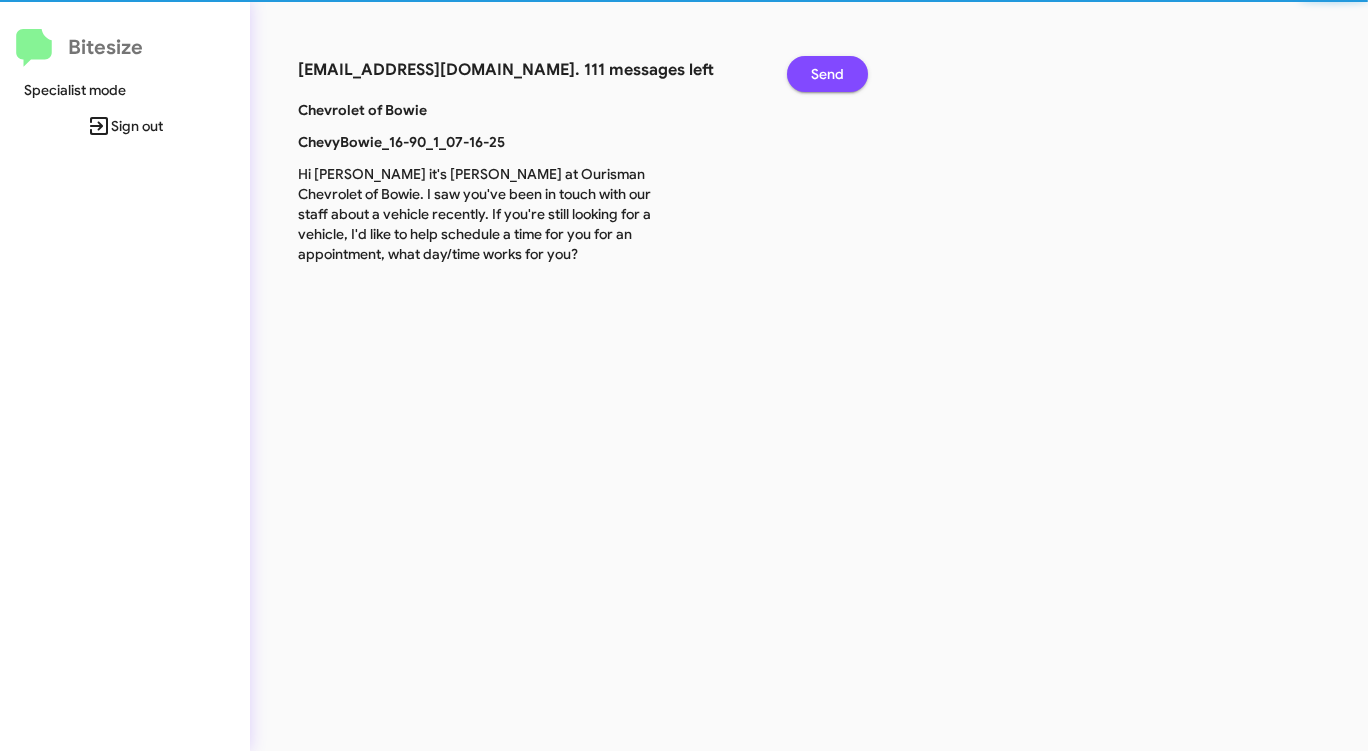 click on "Send" 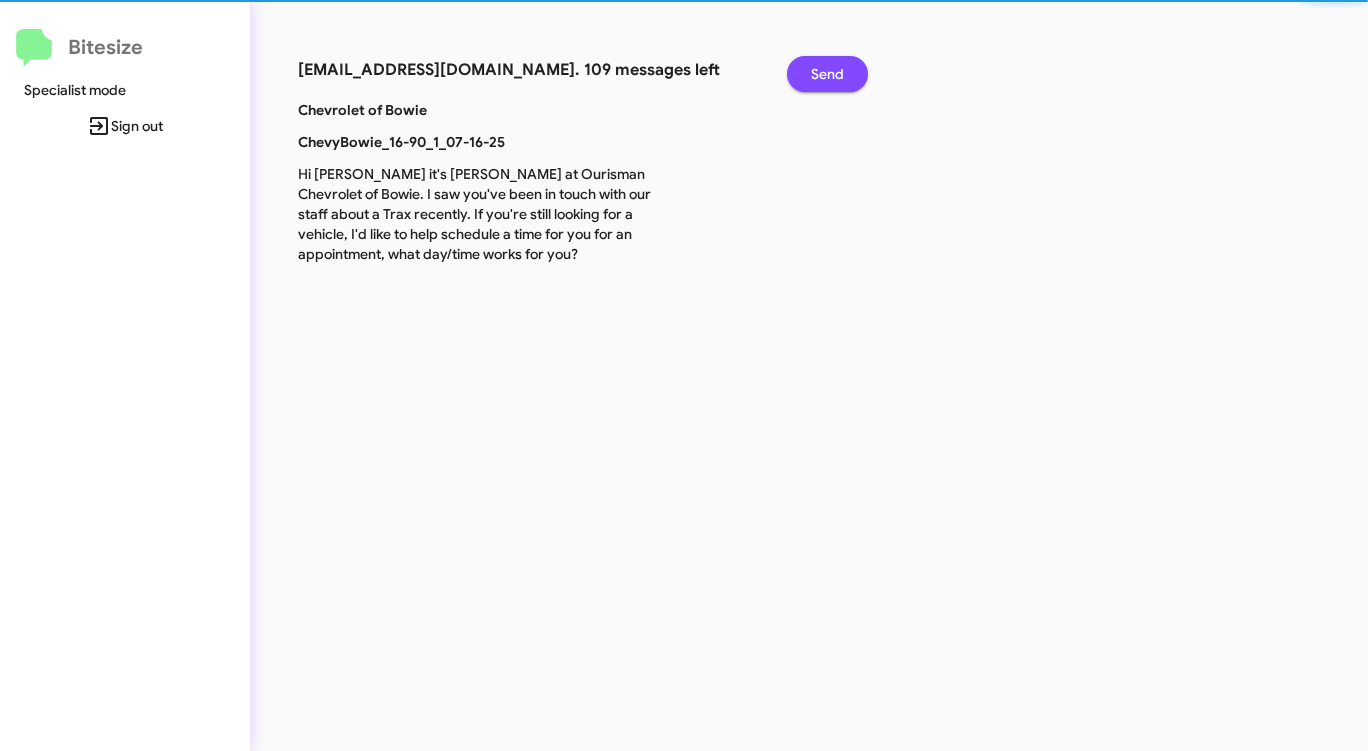 click on "Send" 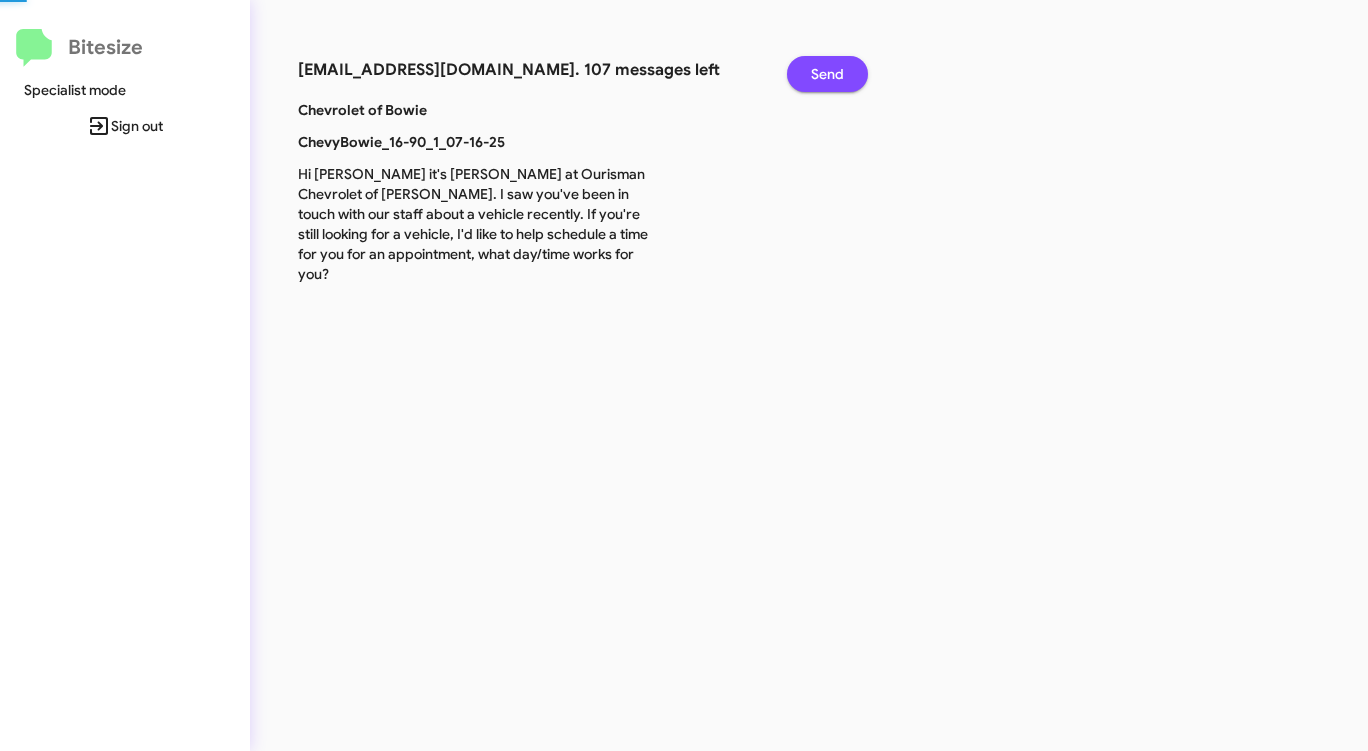 click on "Send" 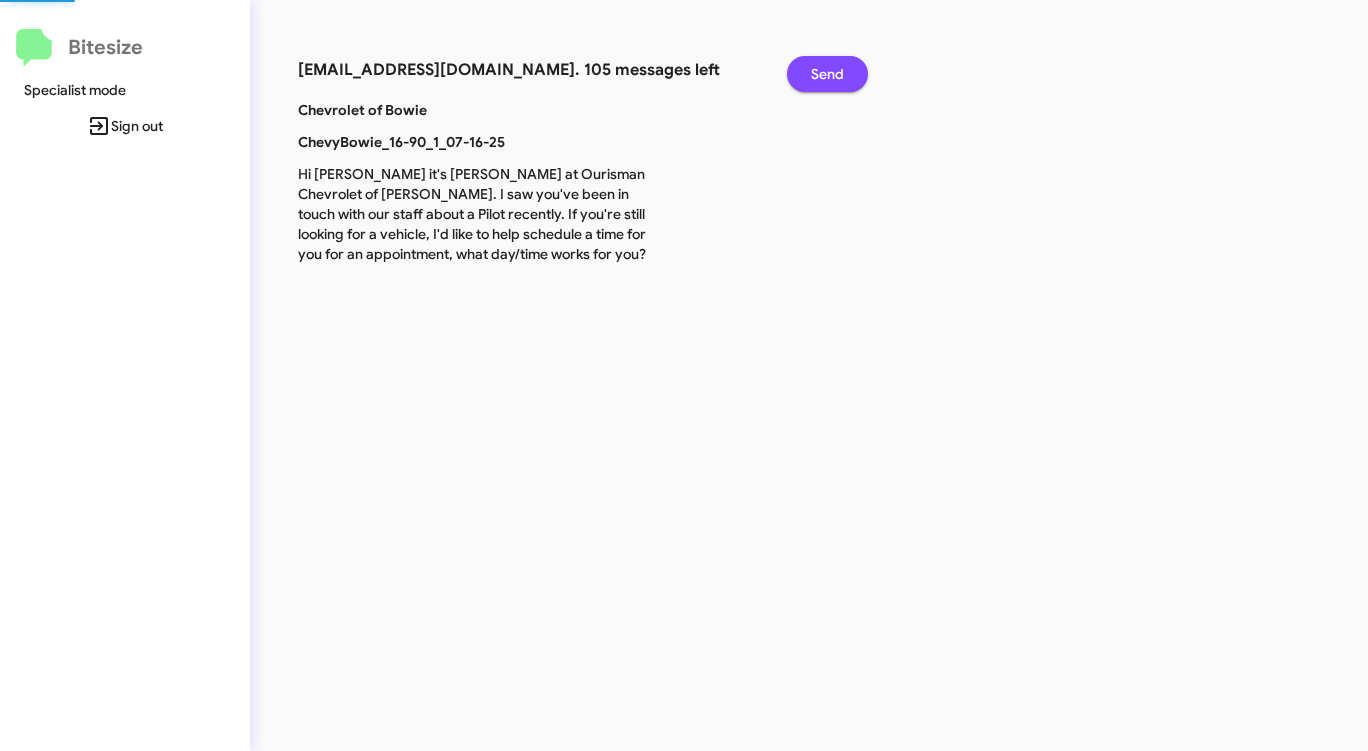 click on "Send" 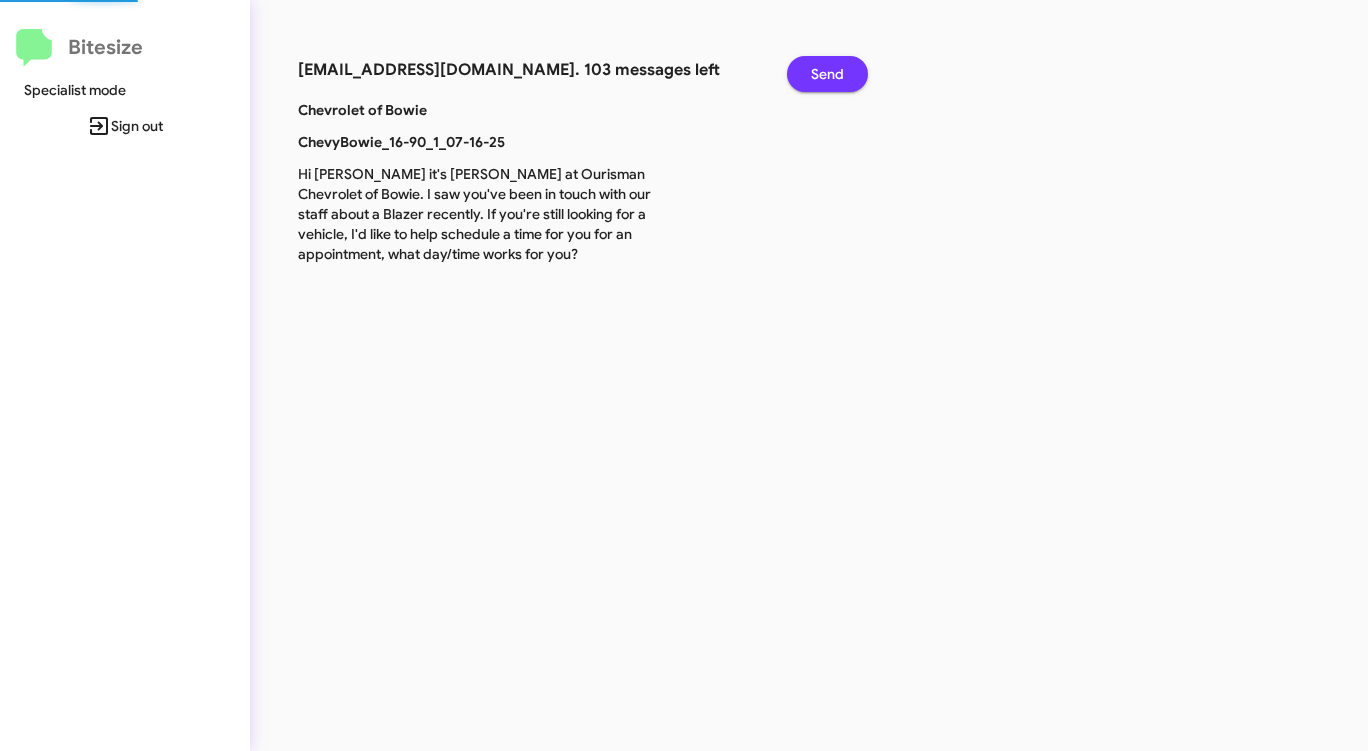 click on "Send" 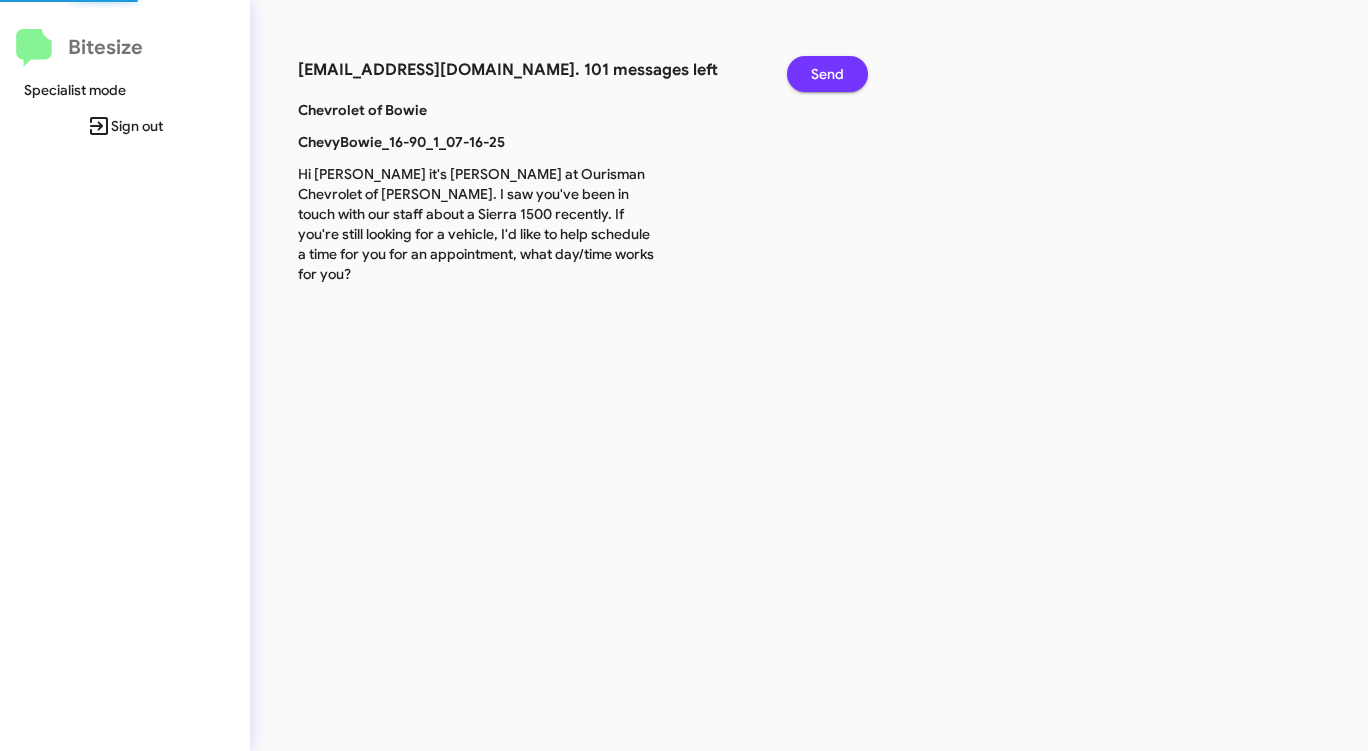 click on "Send" 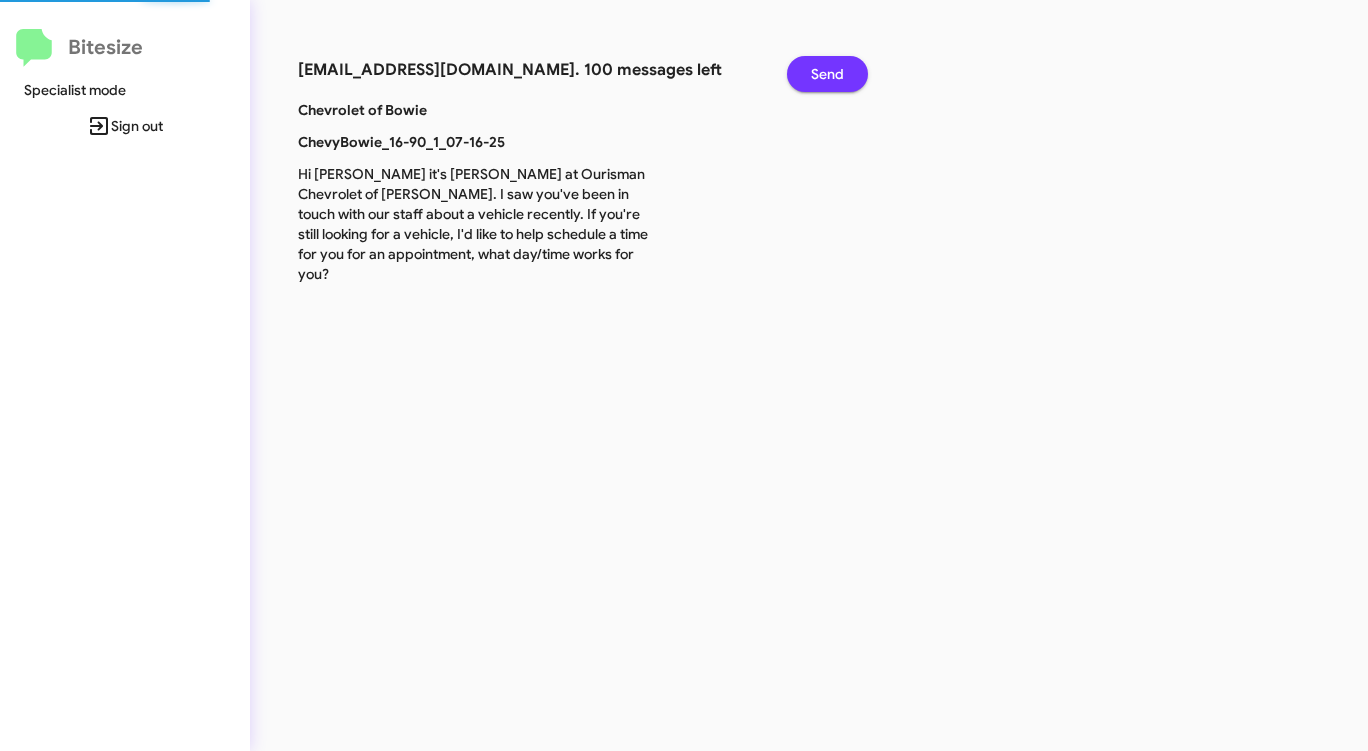 click on "Send" 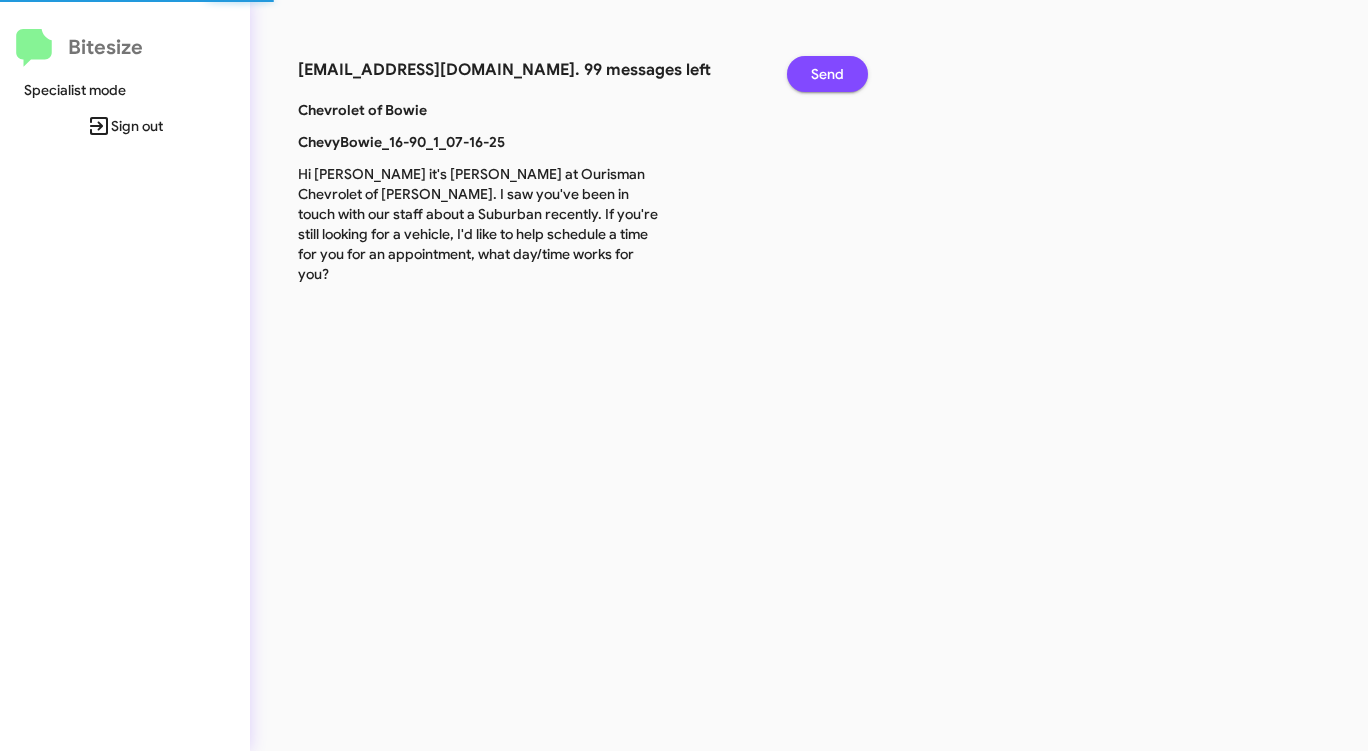 click on "Send" 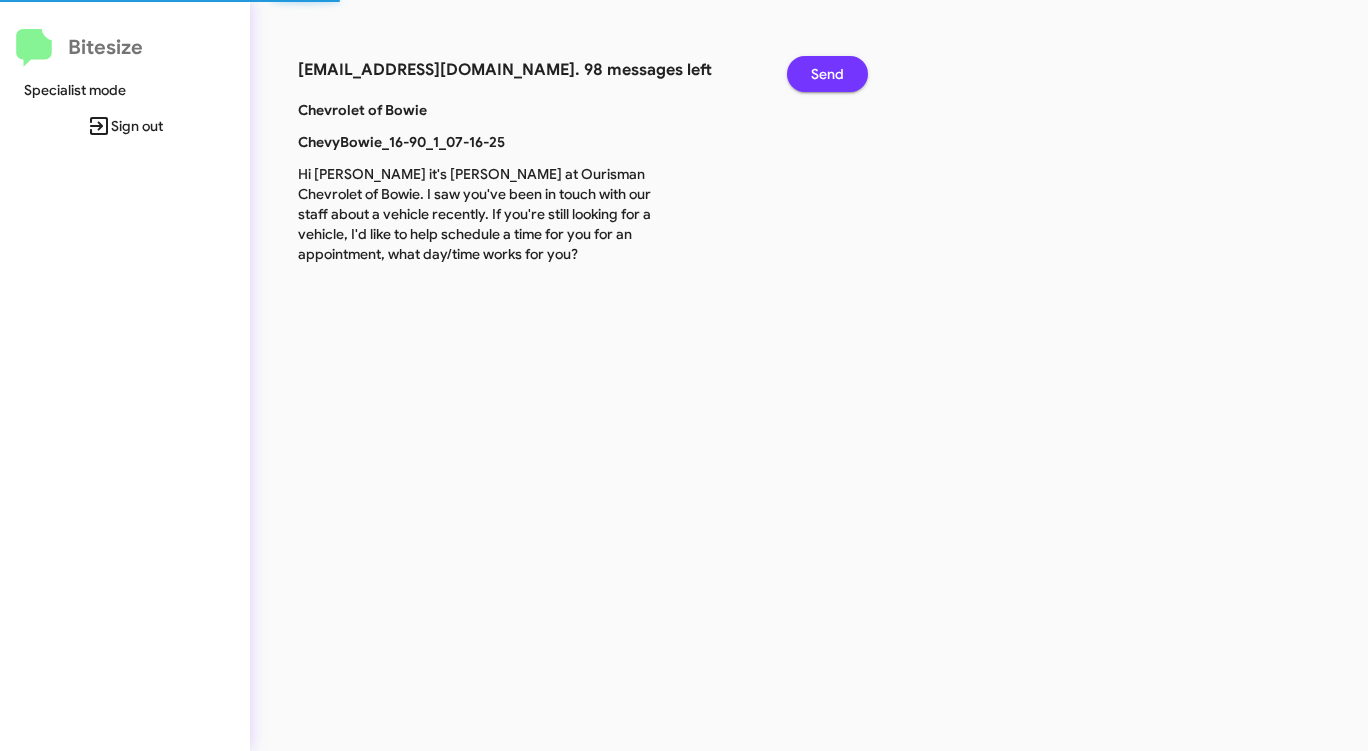 click on "Send" 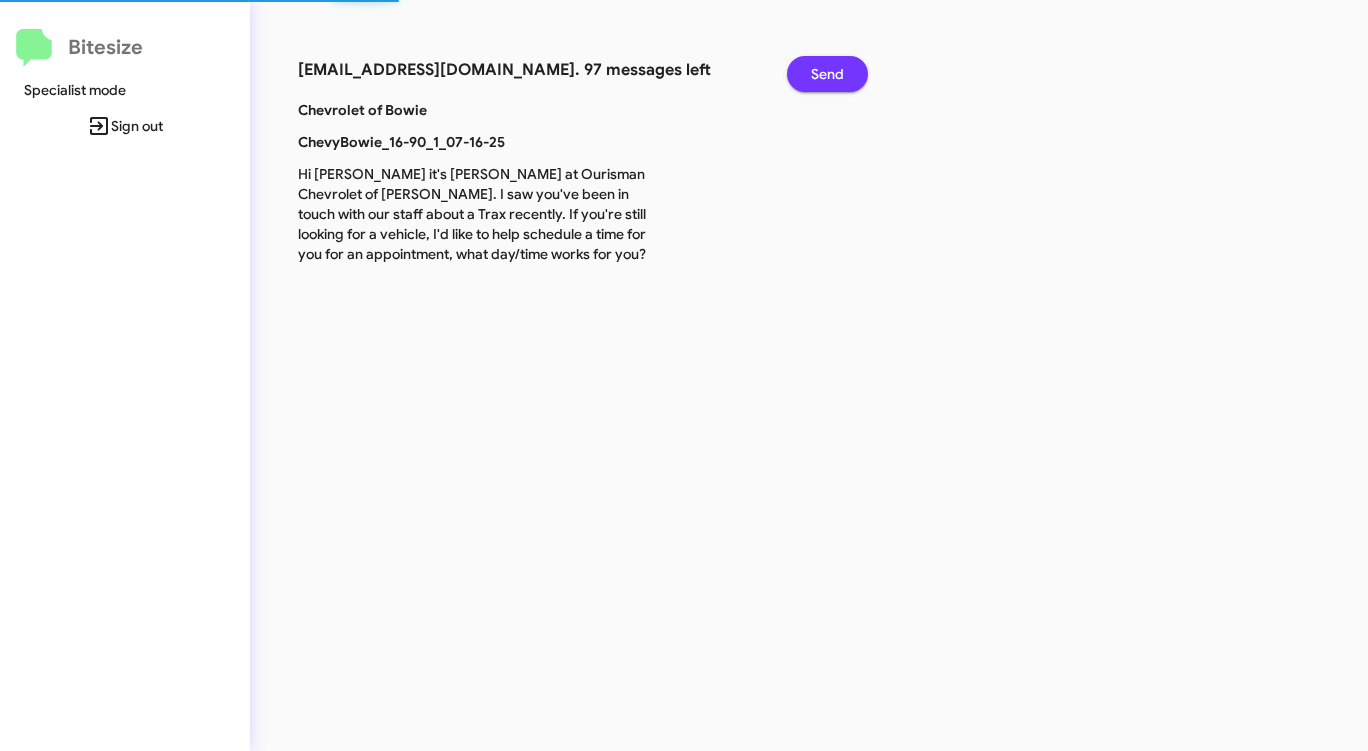 click on "Send" 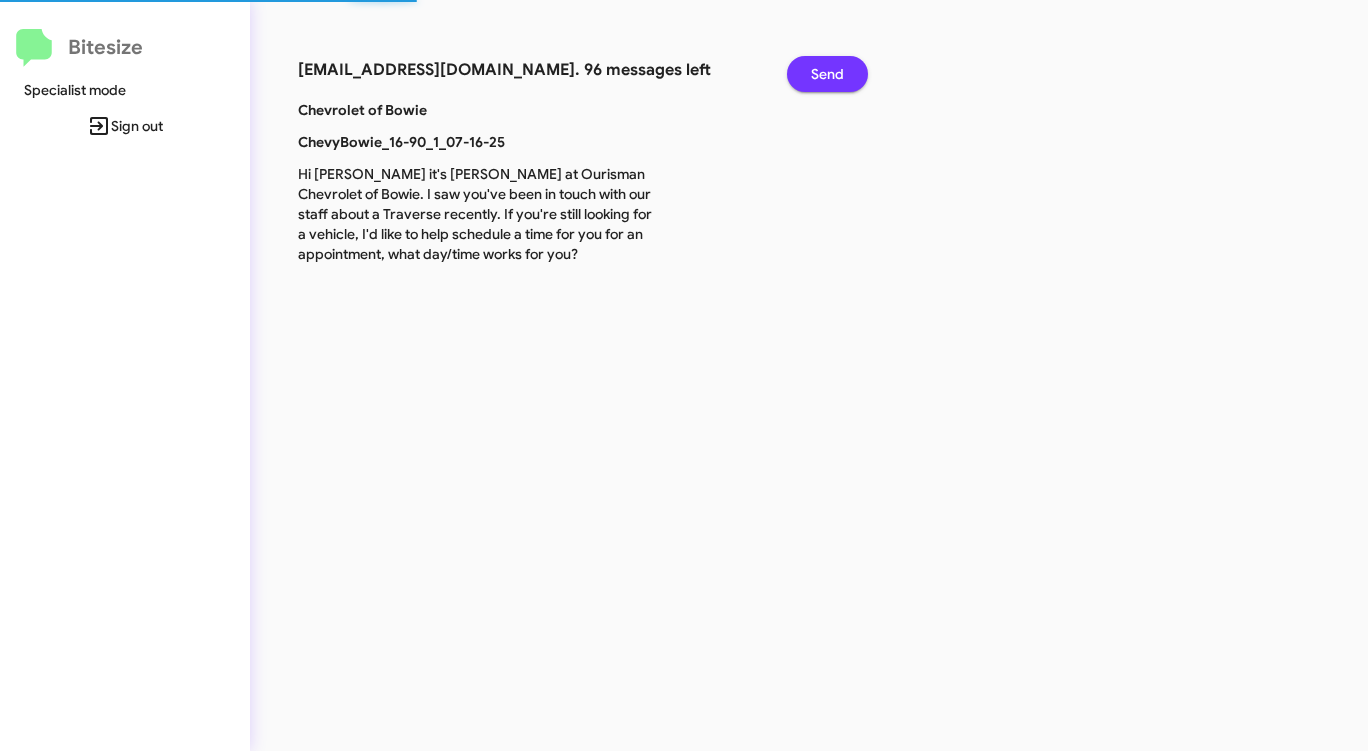 click on "Send" 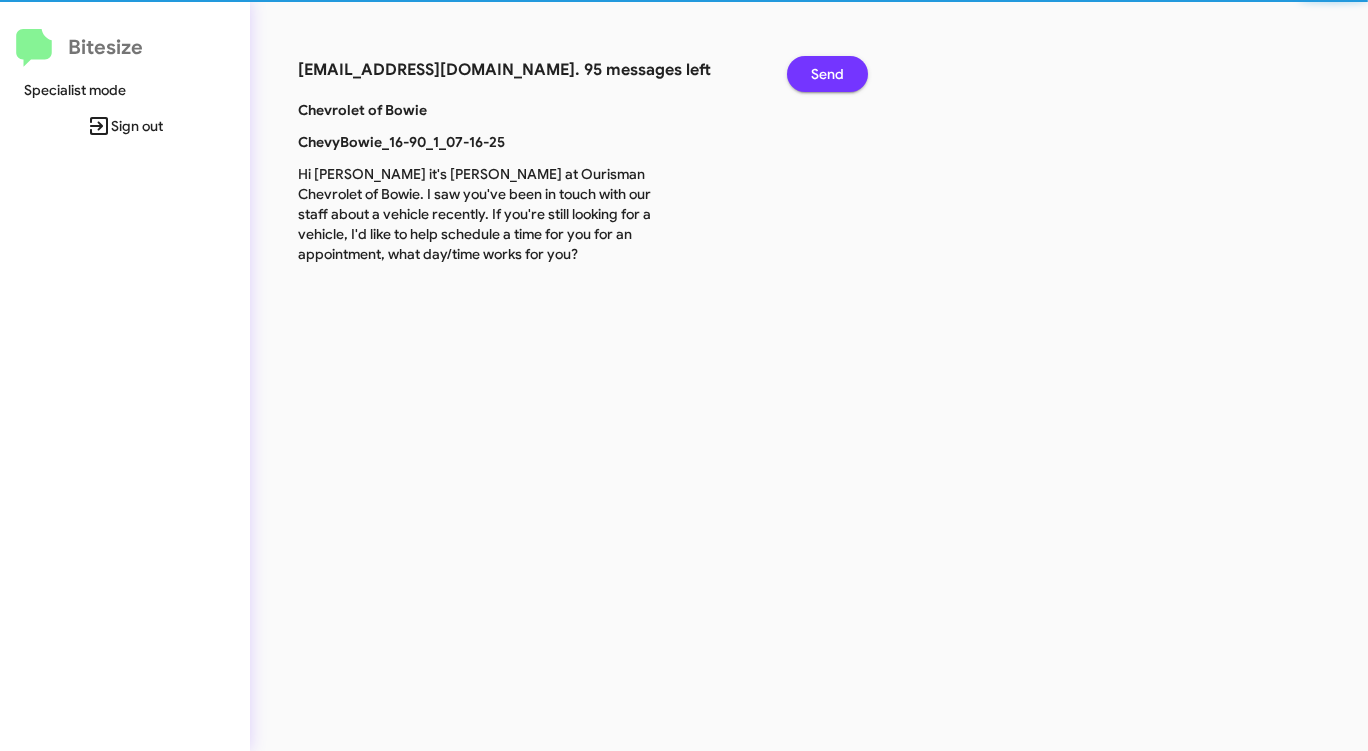 click on "Send" 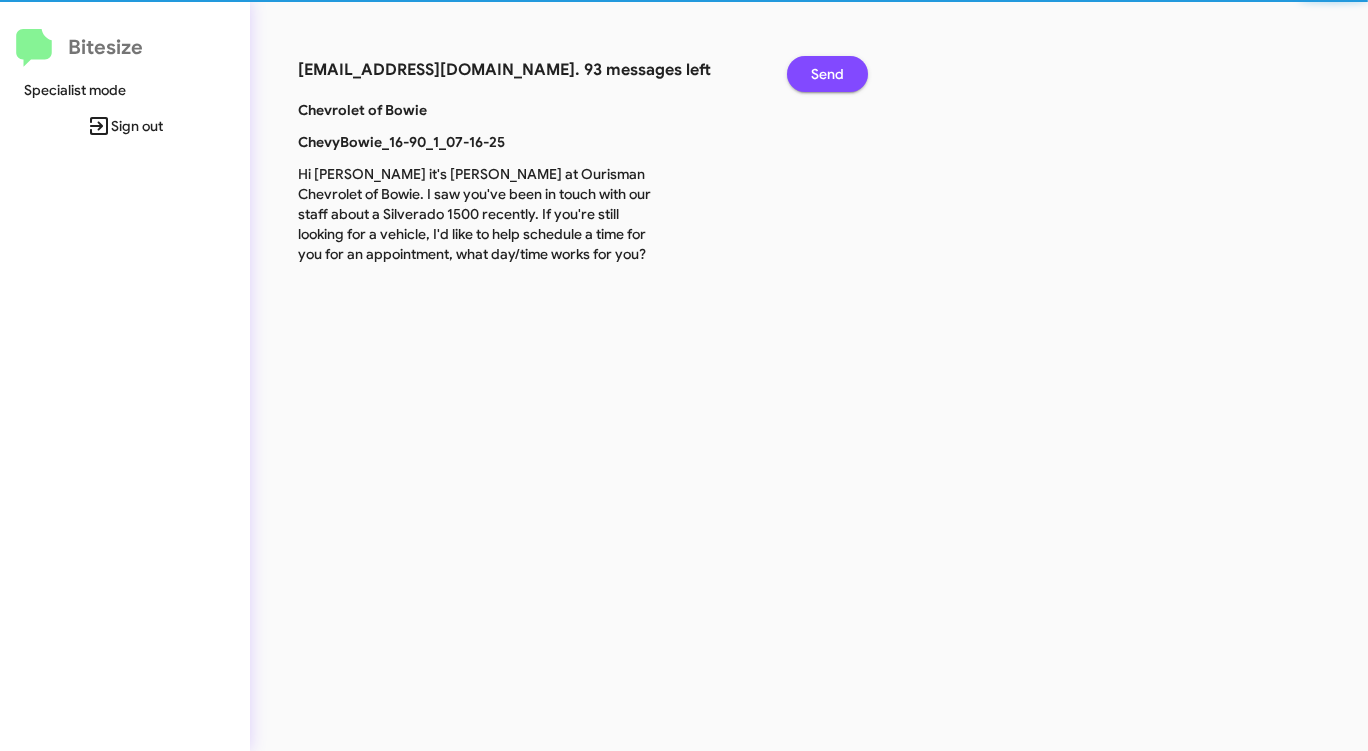 click on "Send" 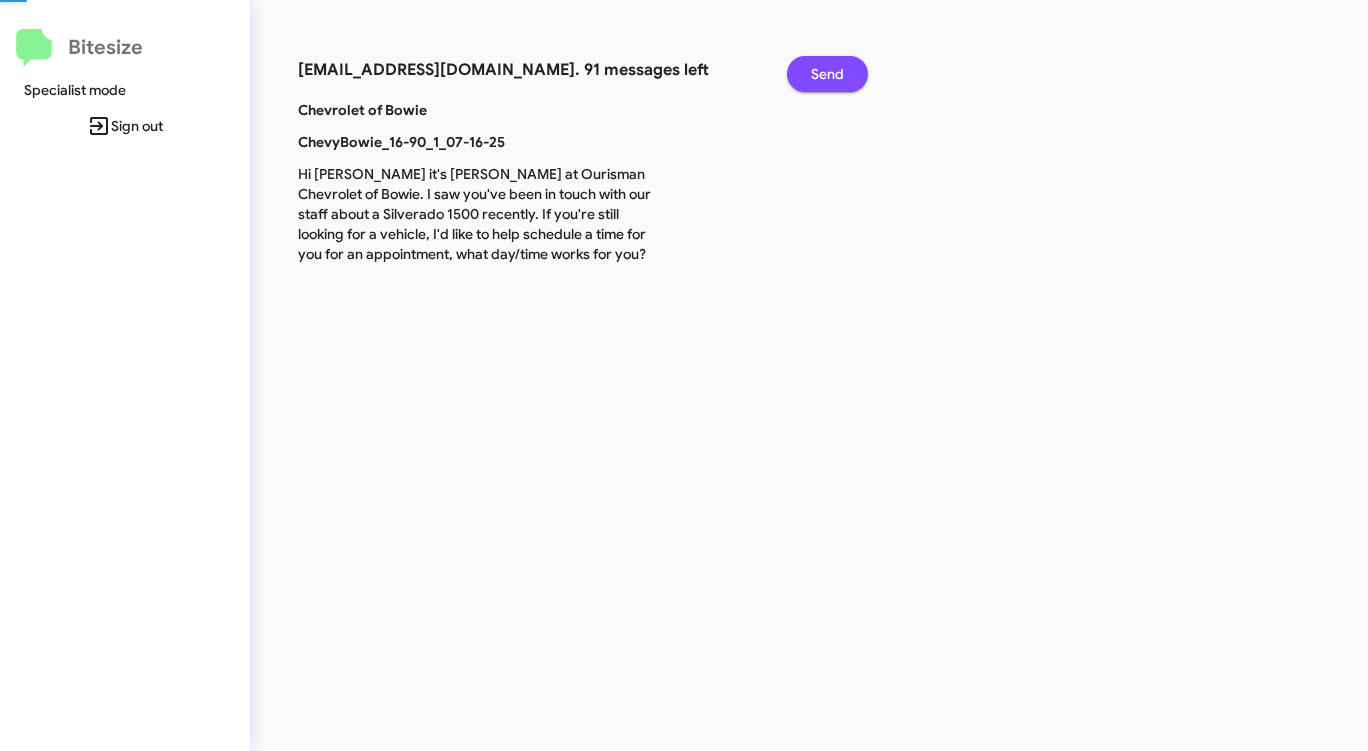 click on "Send" 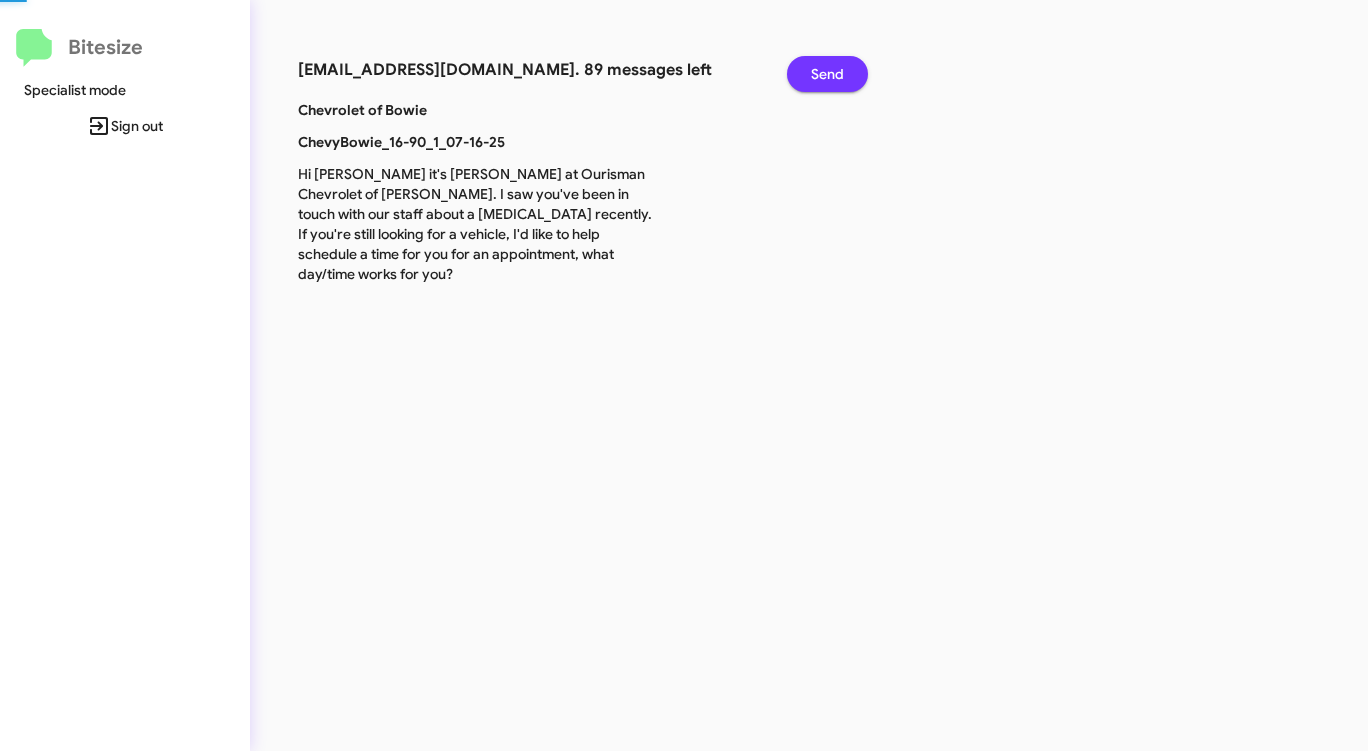 click on "Send" 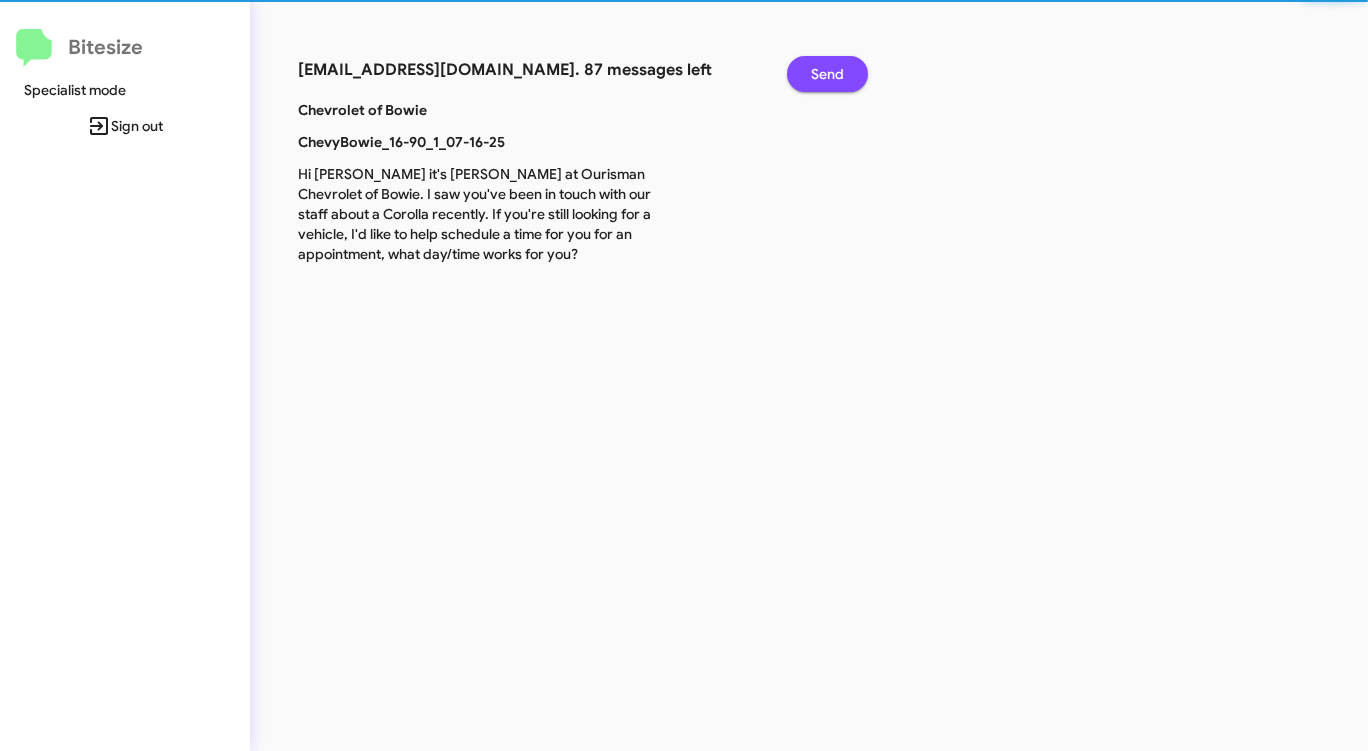 click on "Send" 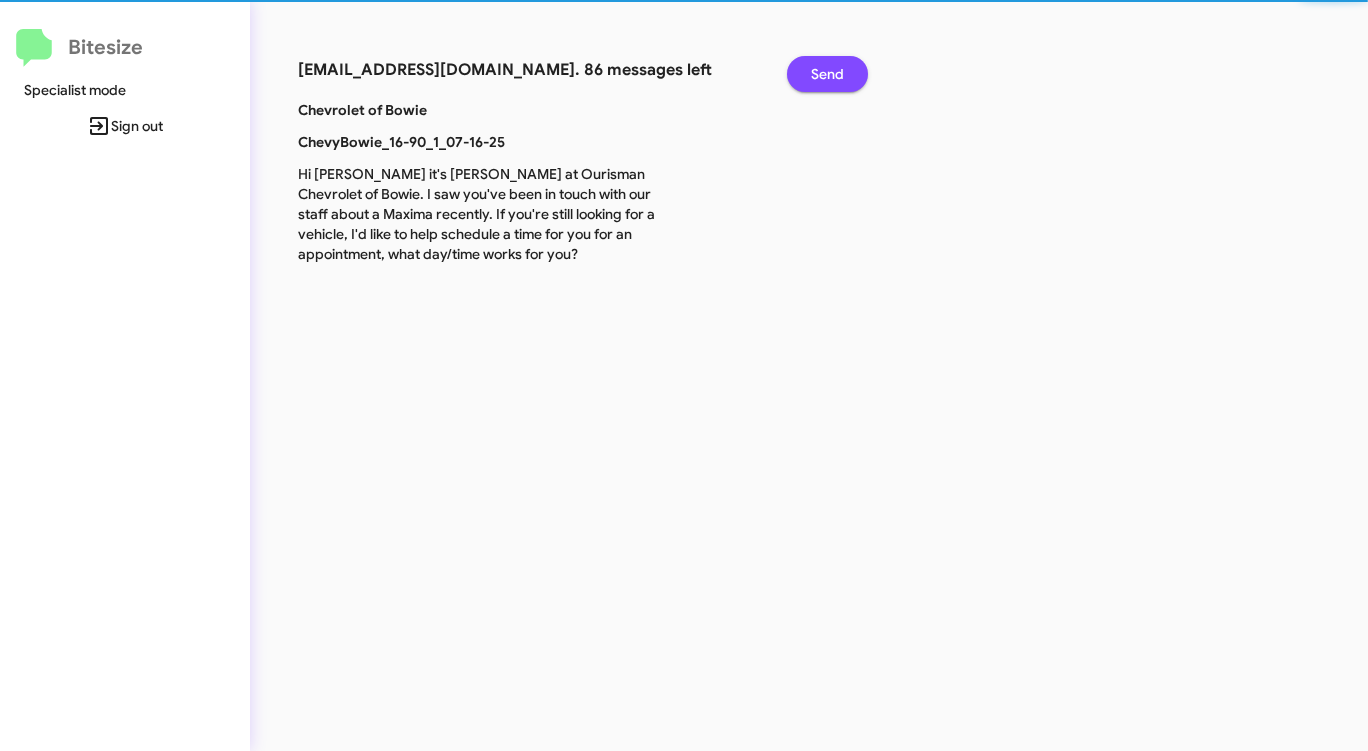 click on "Send" 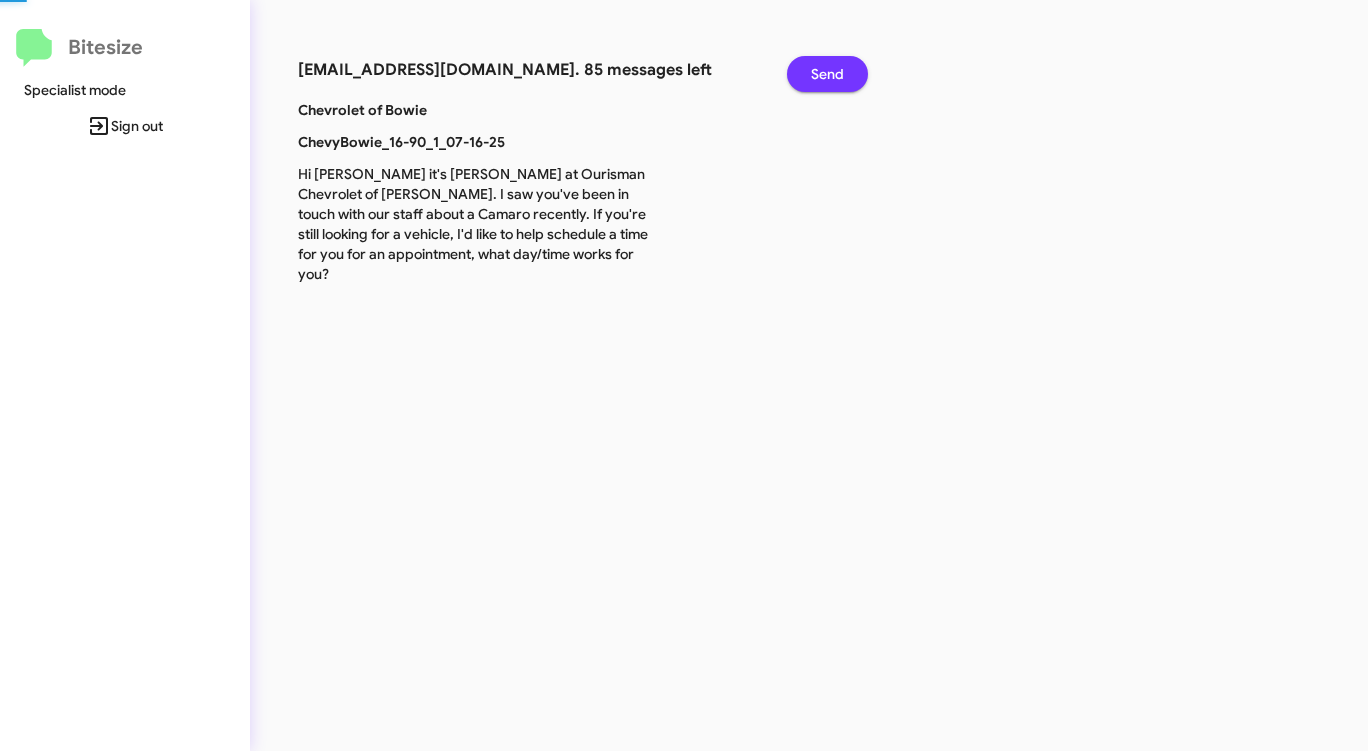 click on "Send" 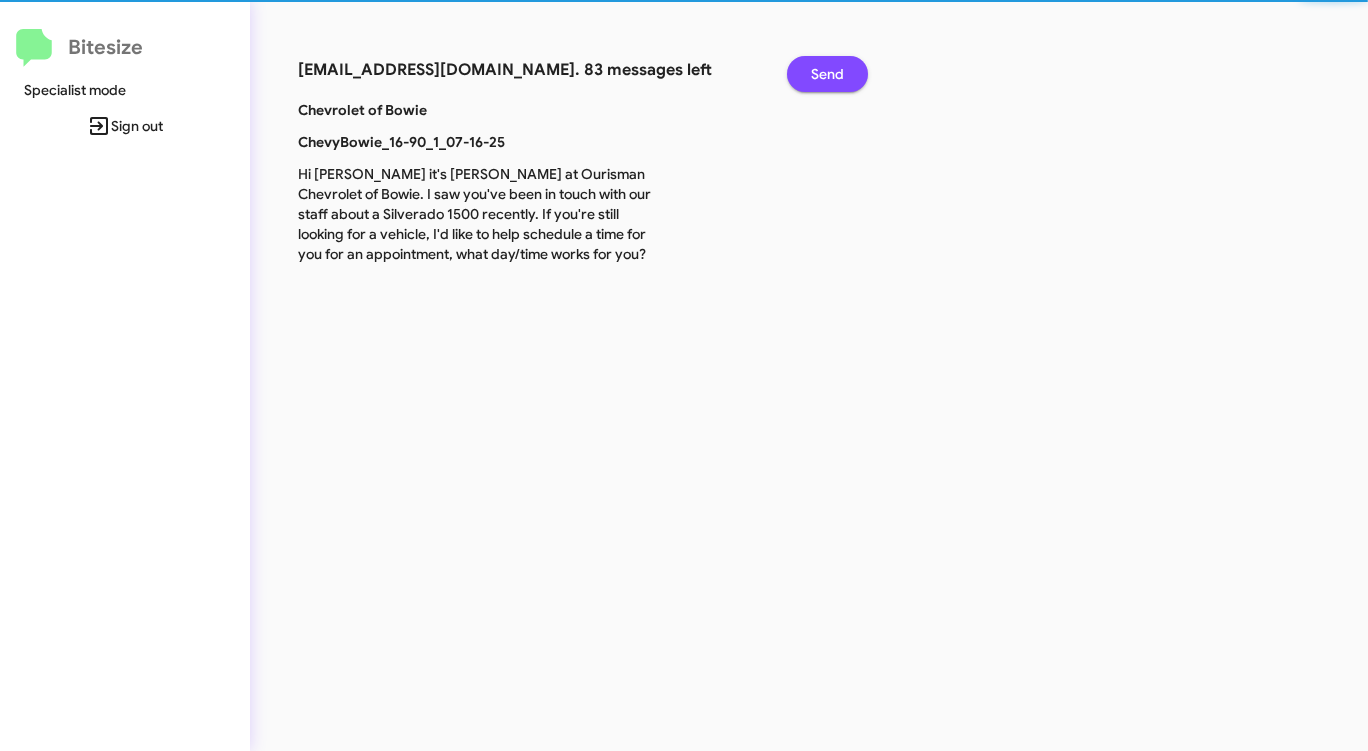 click on "Send" 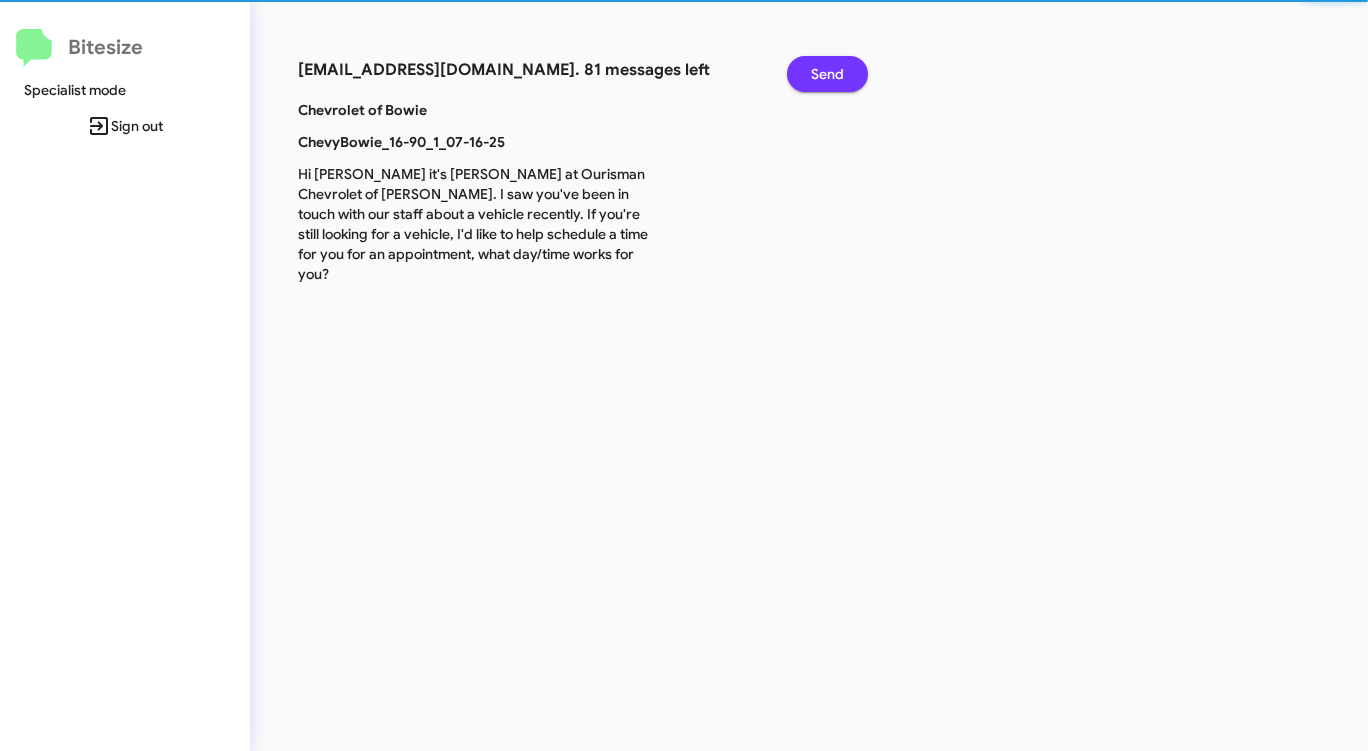 click on "Send" 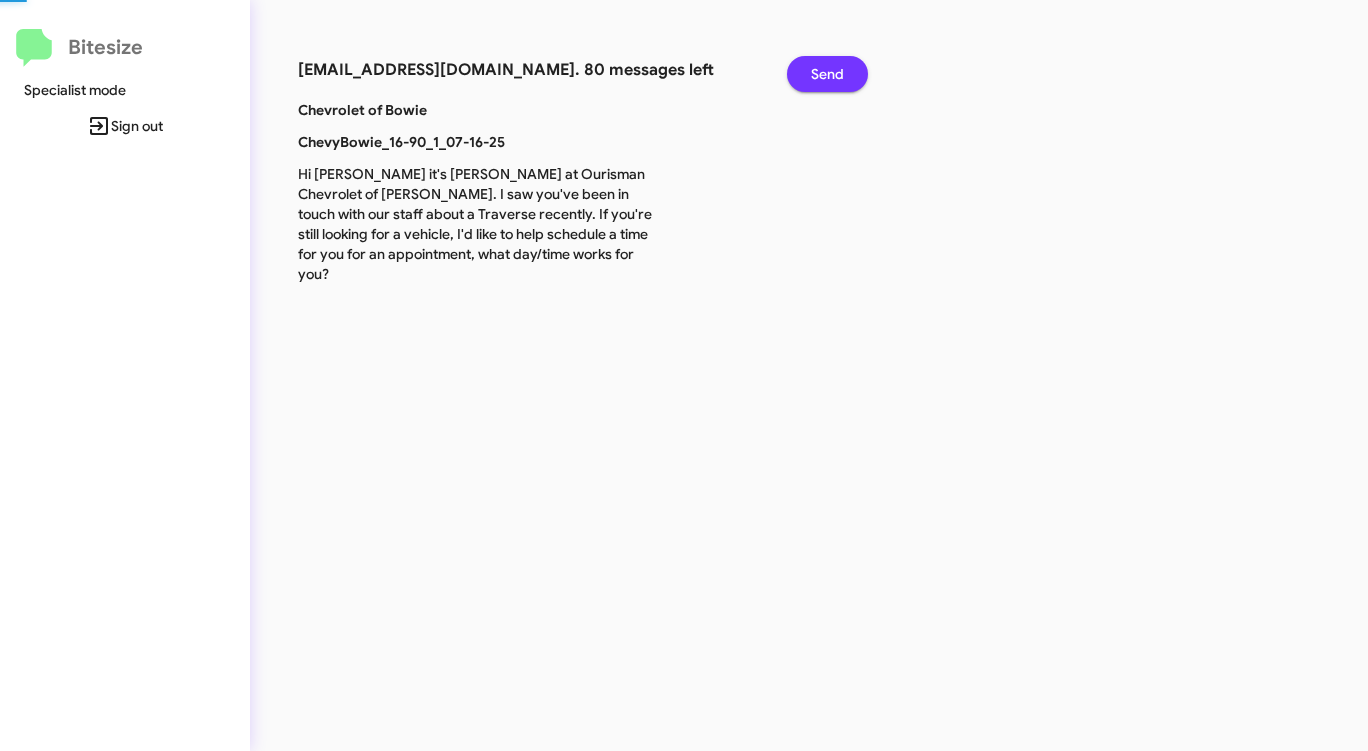 click on "Send" 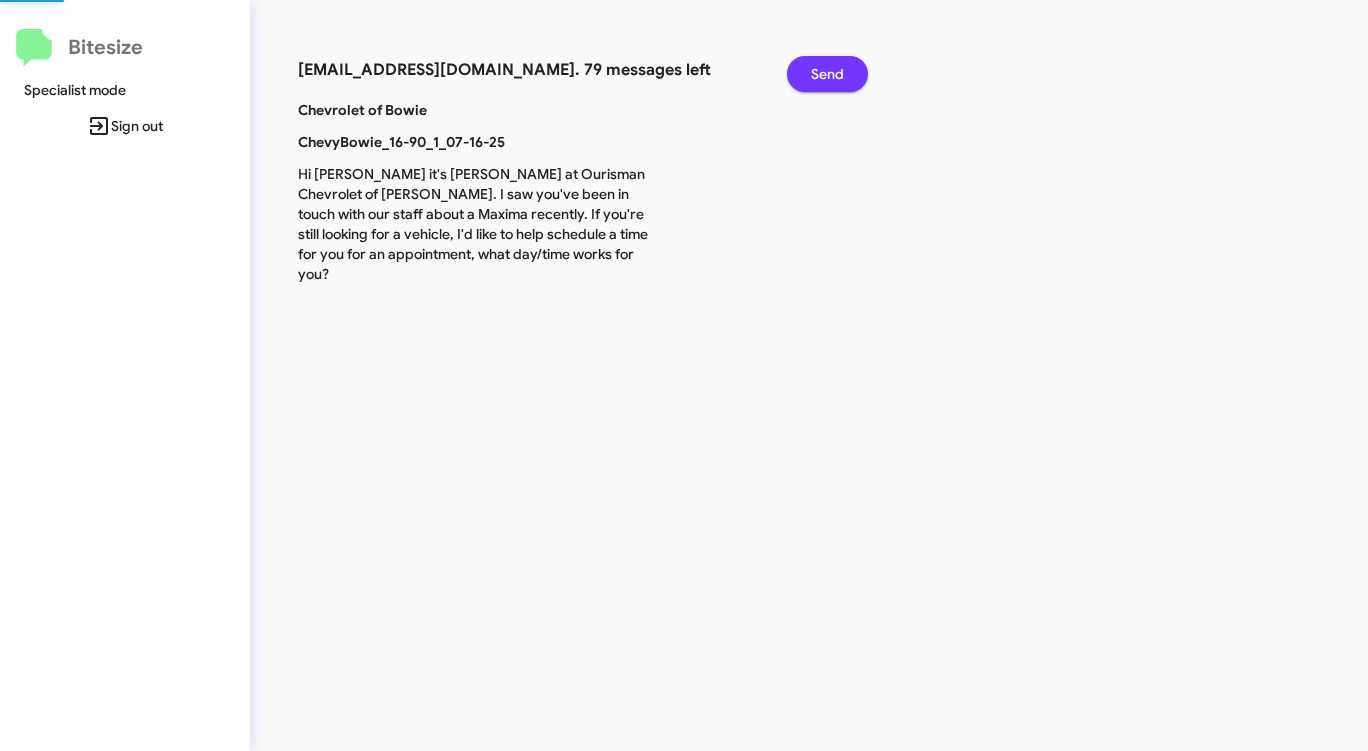 click on "Send" 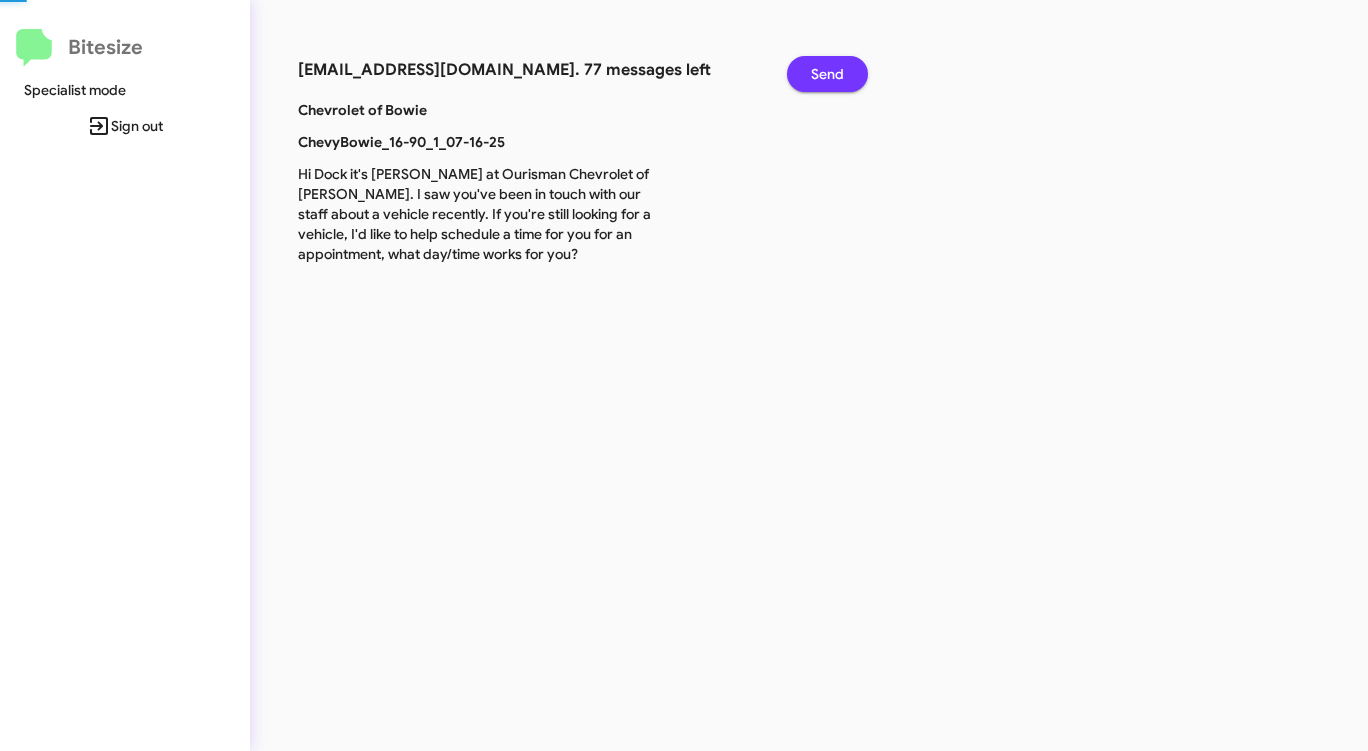 click on "Send" 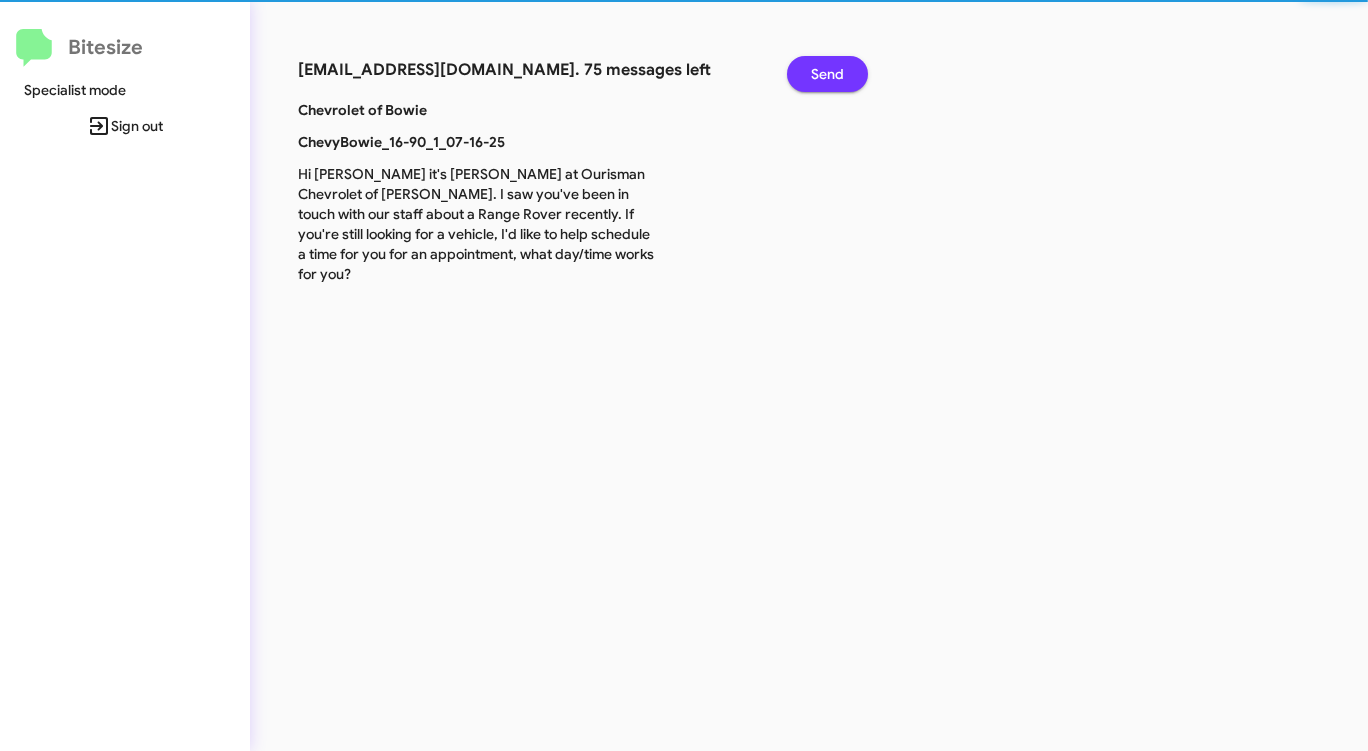click on "Send" 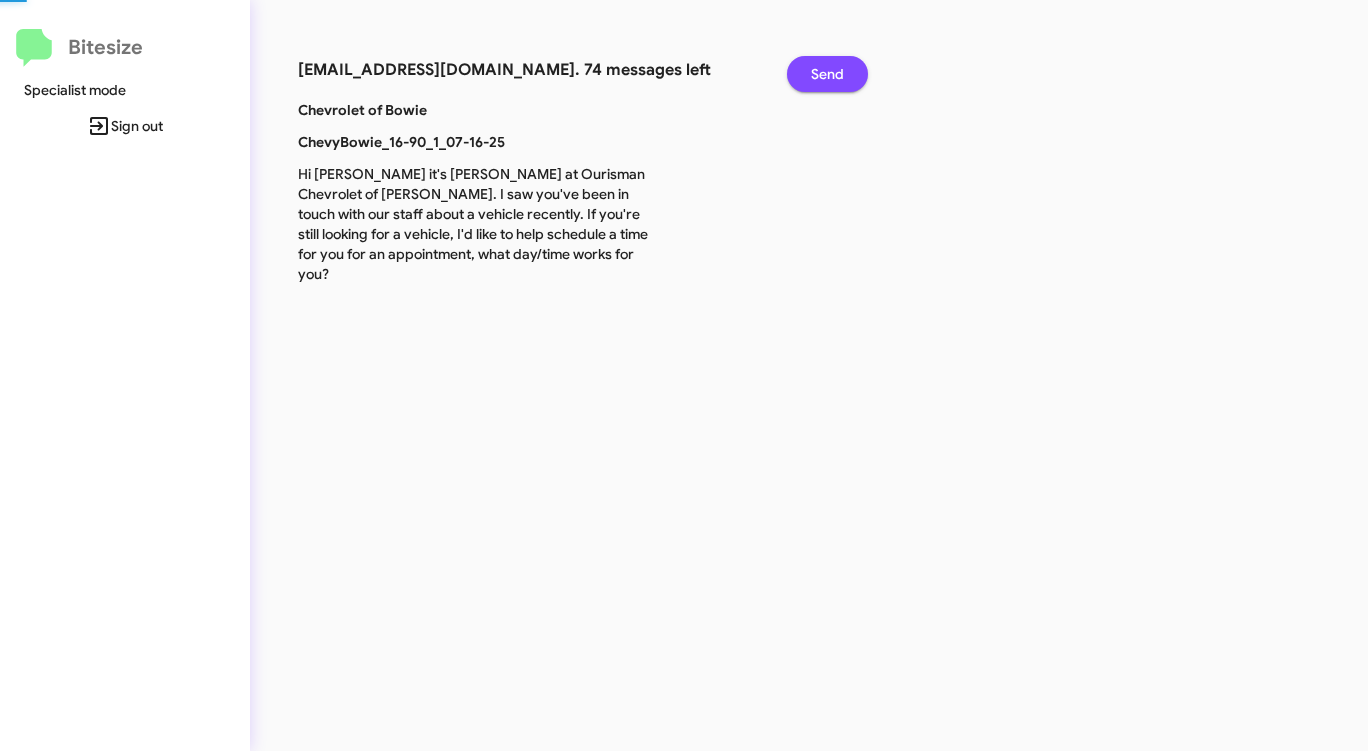 click on "Send" 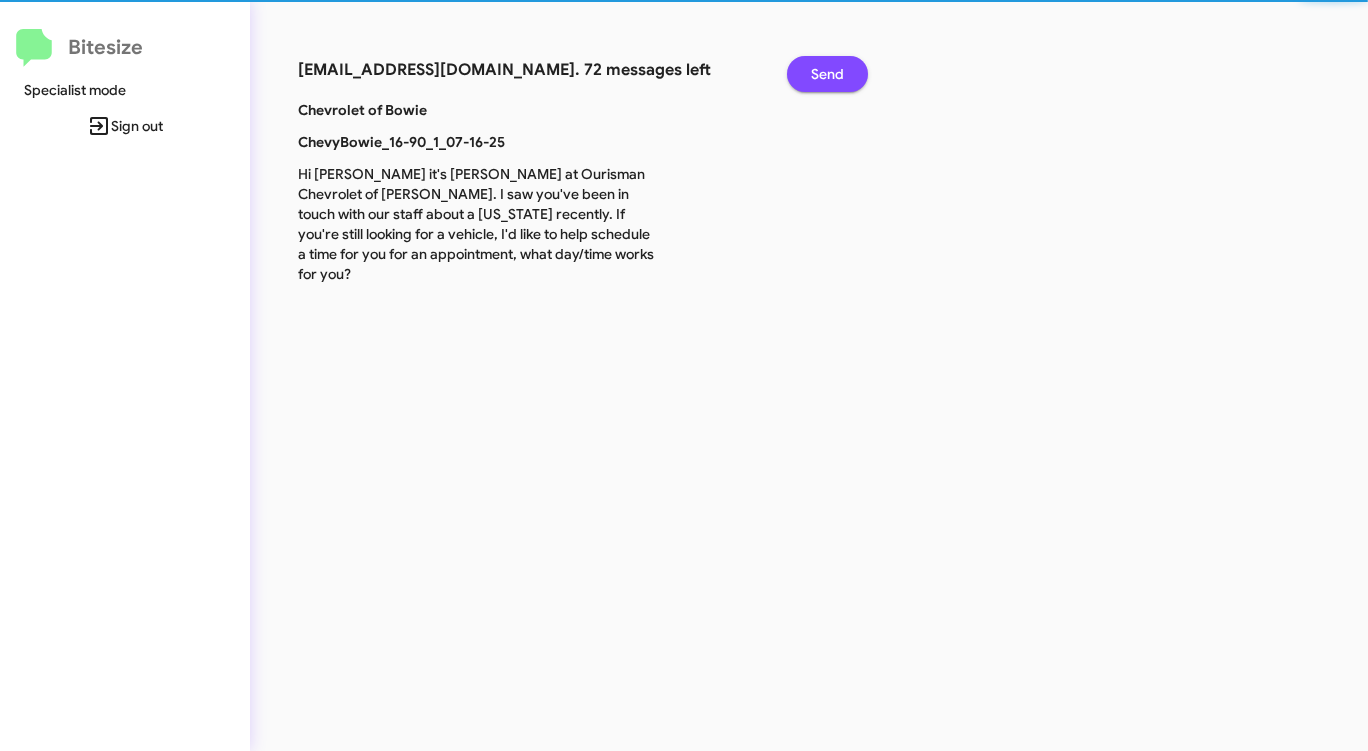 click on "Send" 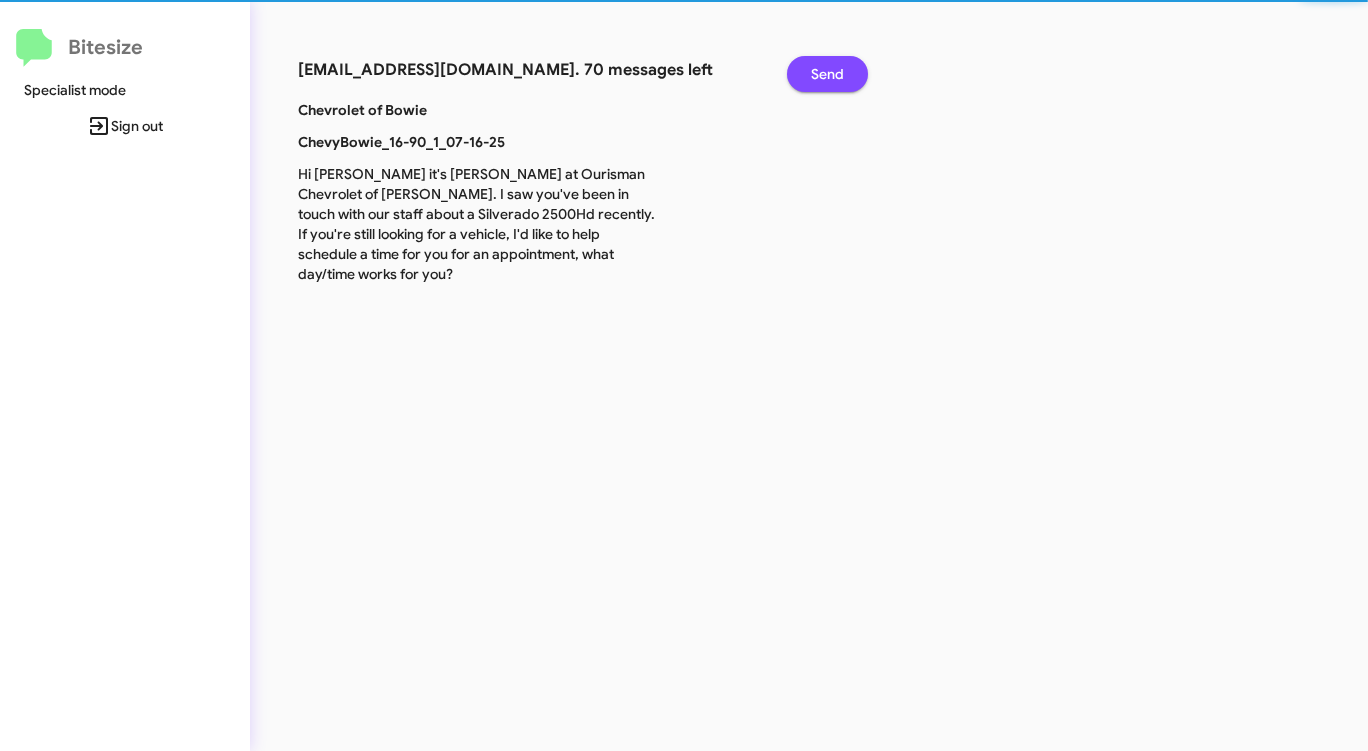click on "Send" 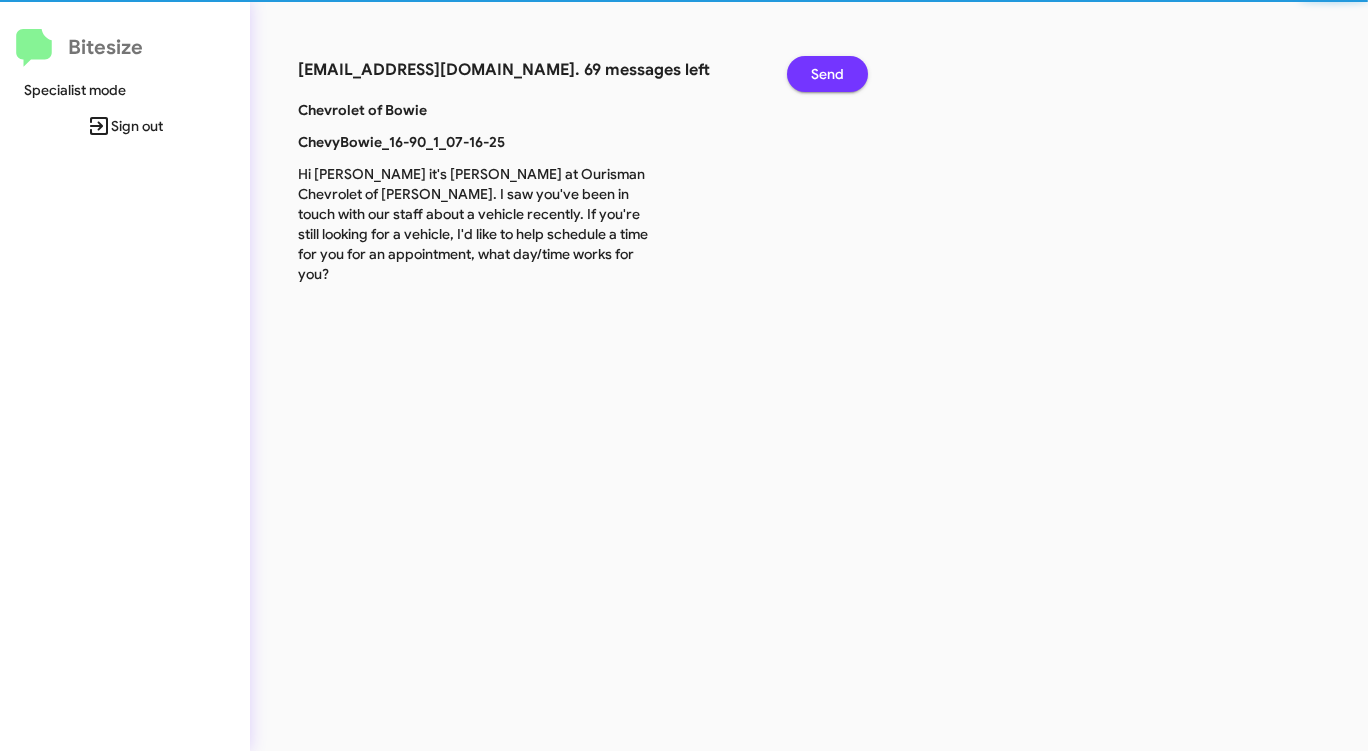 click on "Send" 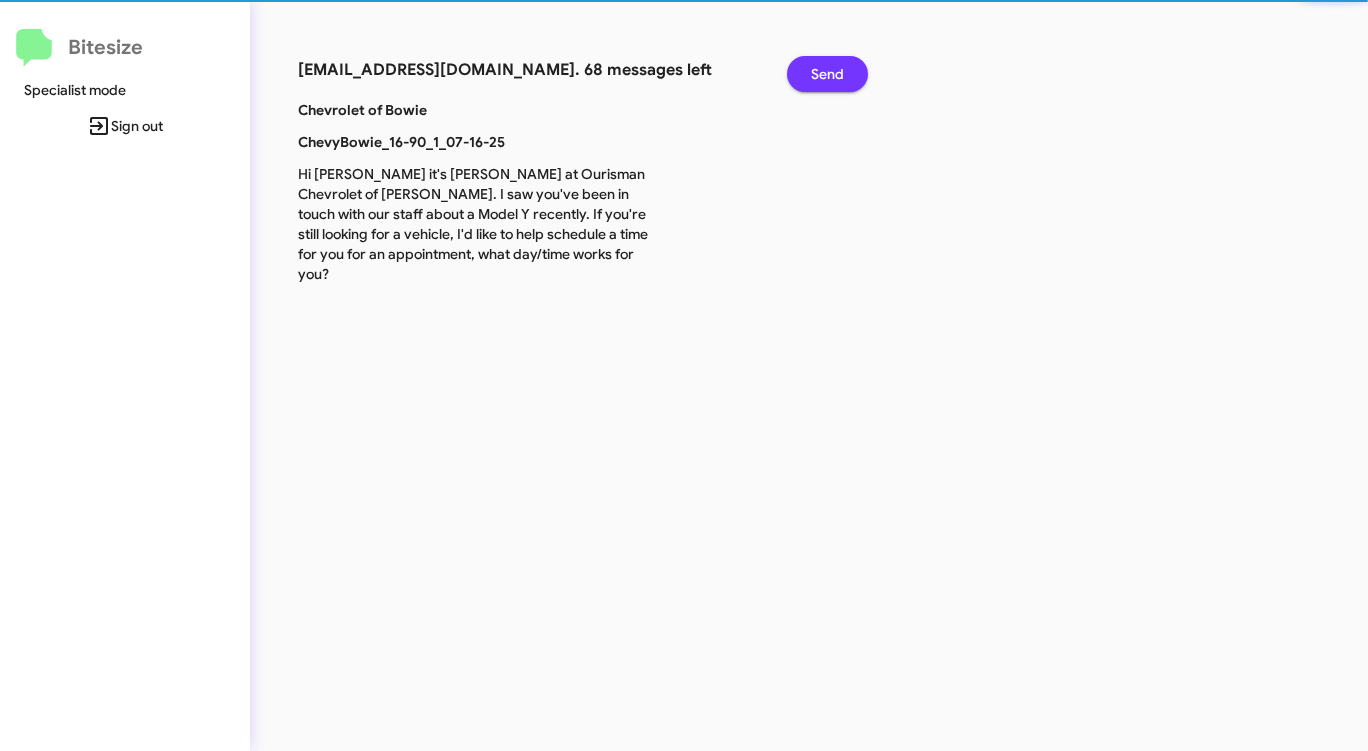 click on "Send" 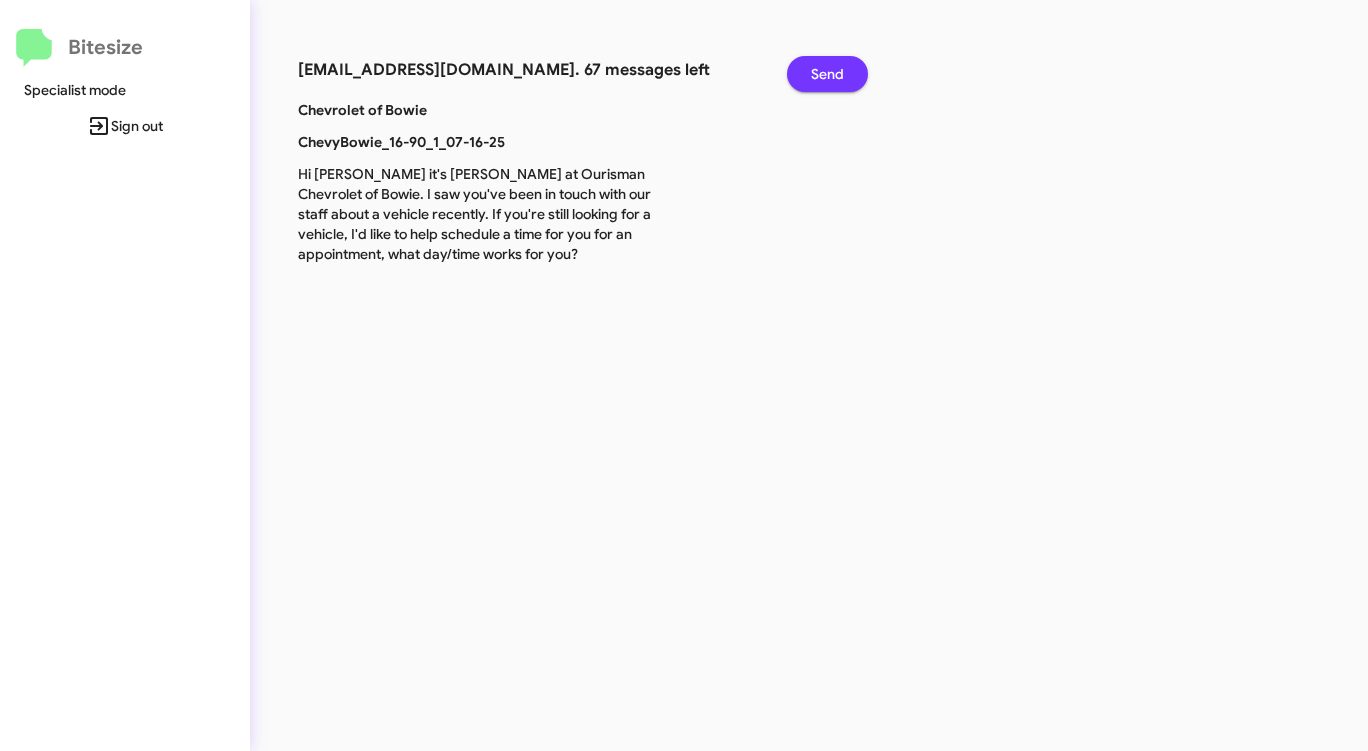 click on "Send" 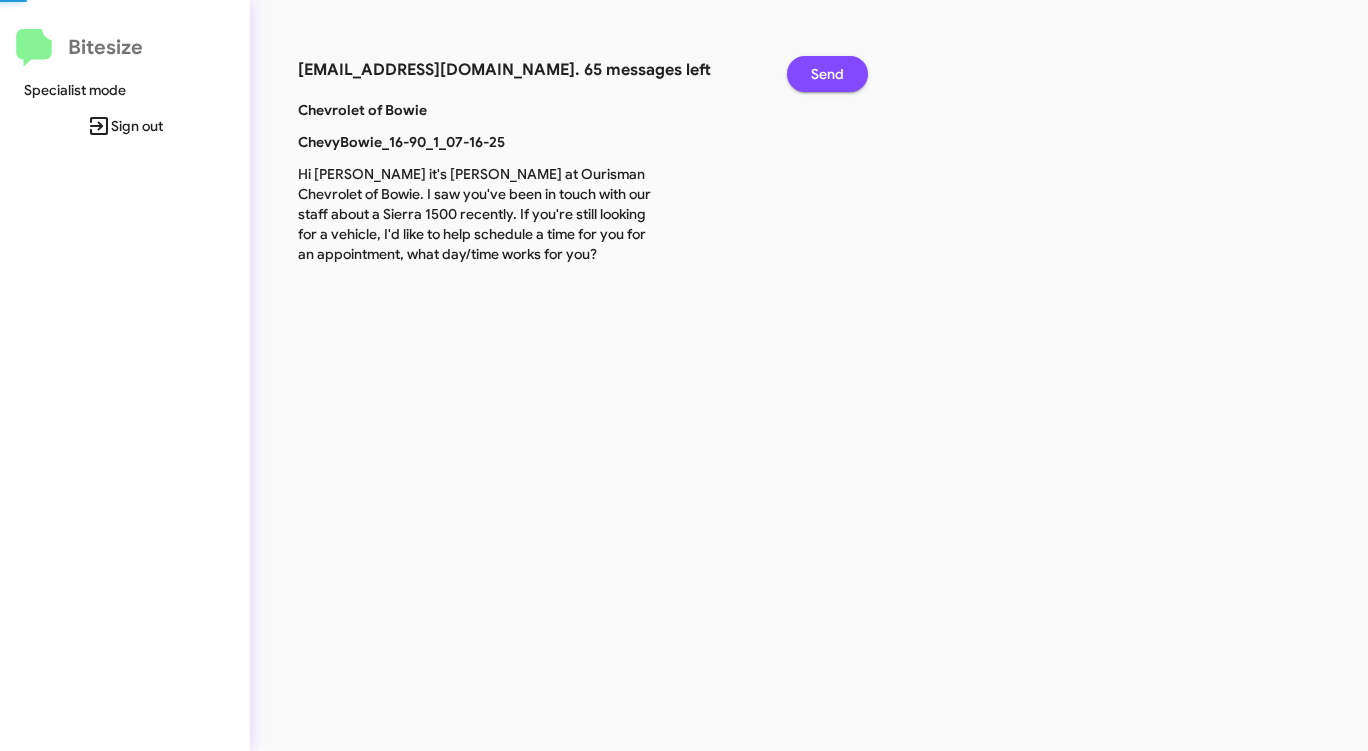 click on "Send" 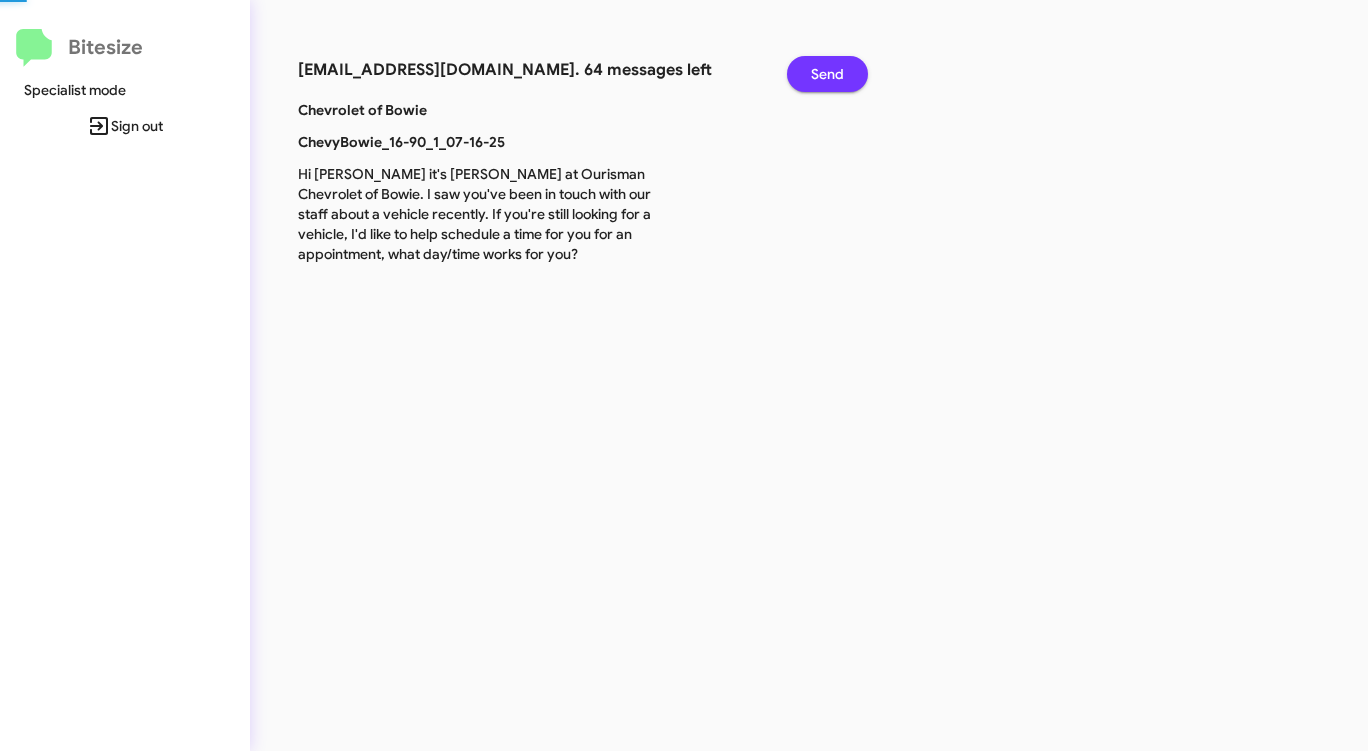 click on "Send" 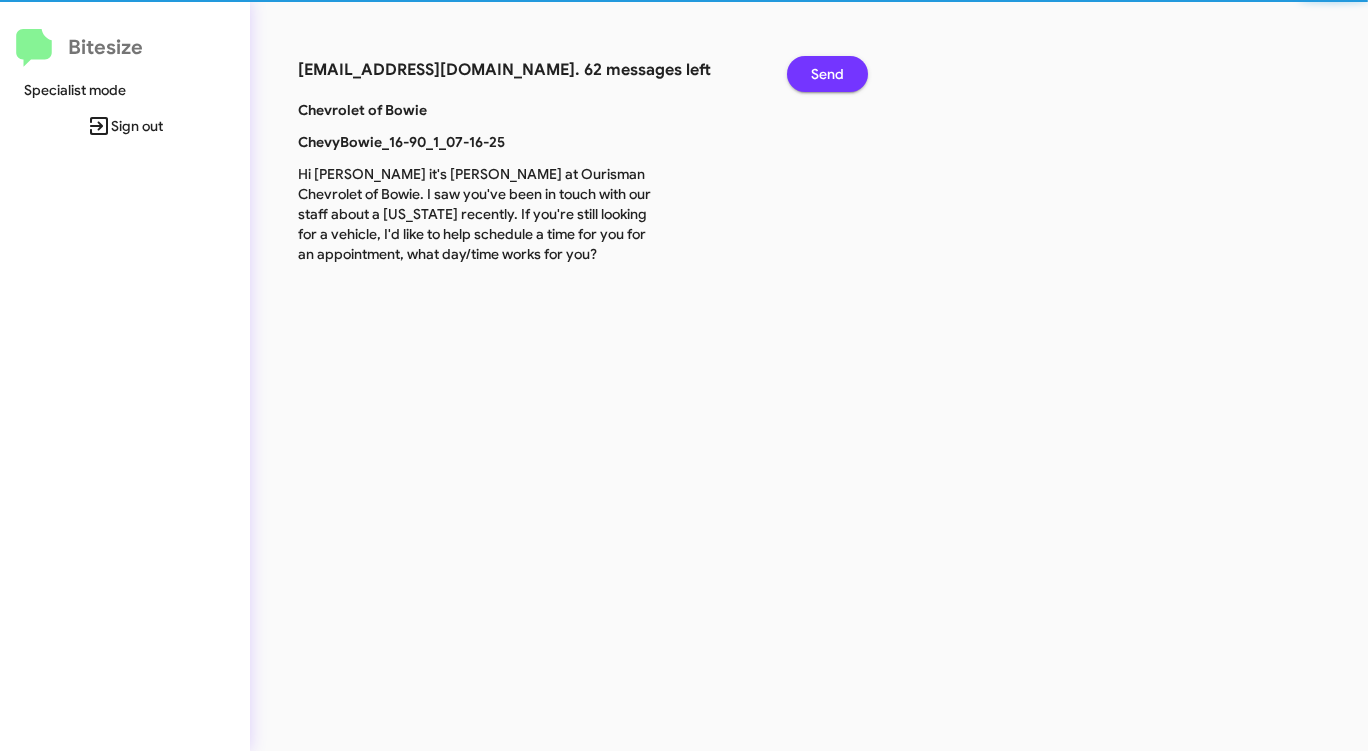 click on "Send" 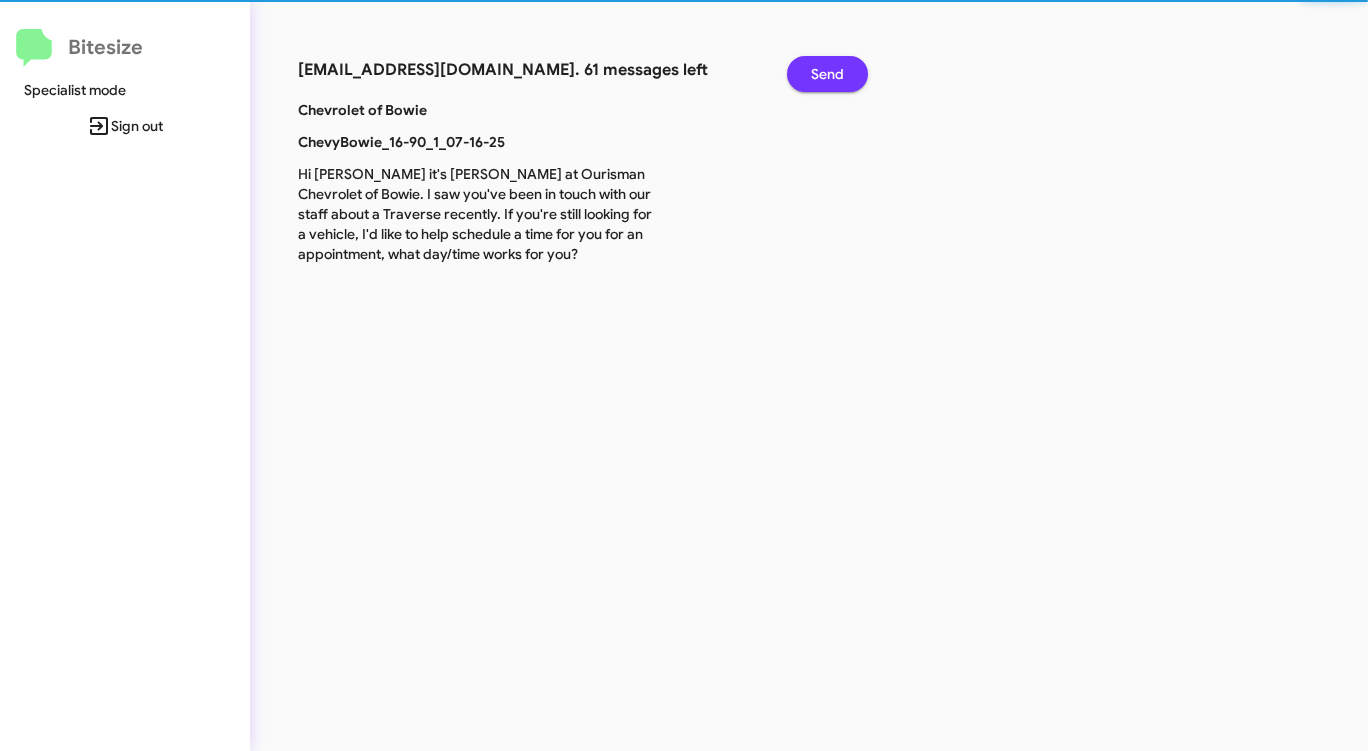 click on "Send" 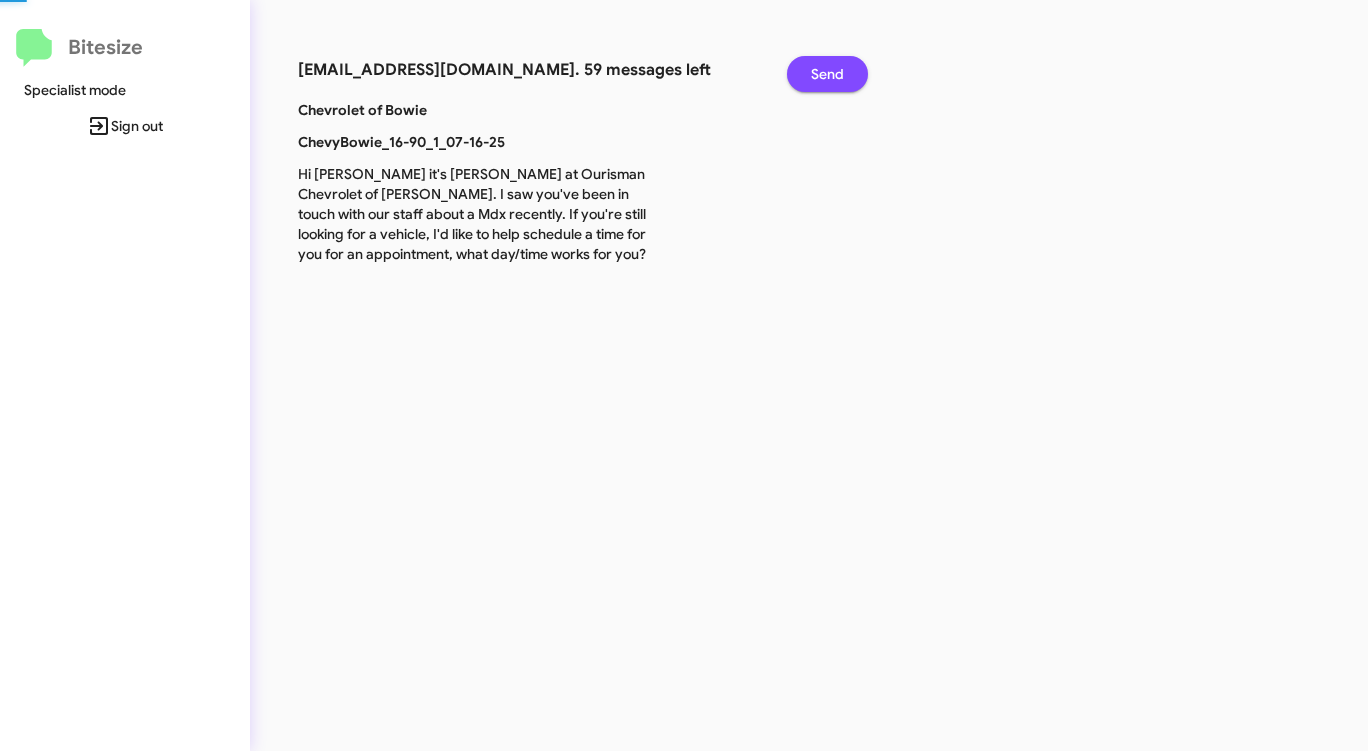 click on "Send" 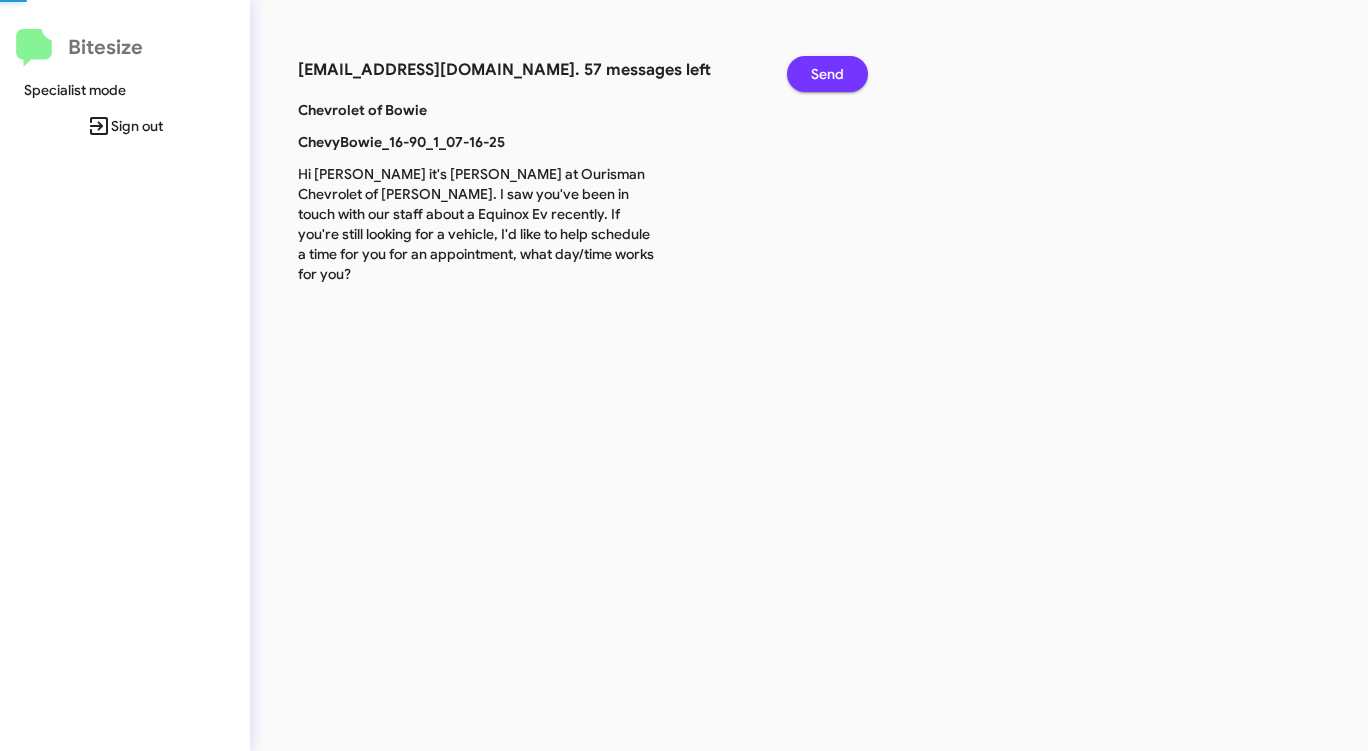 click on "Send" 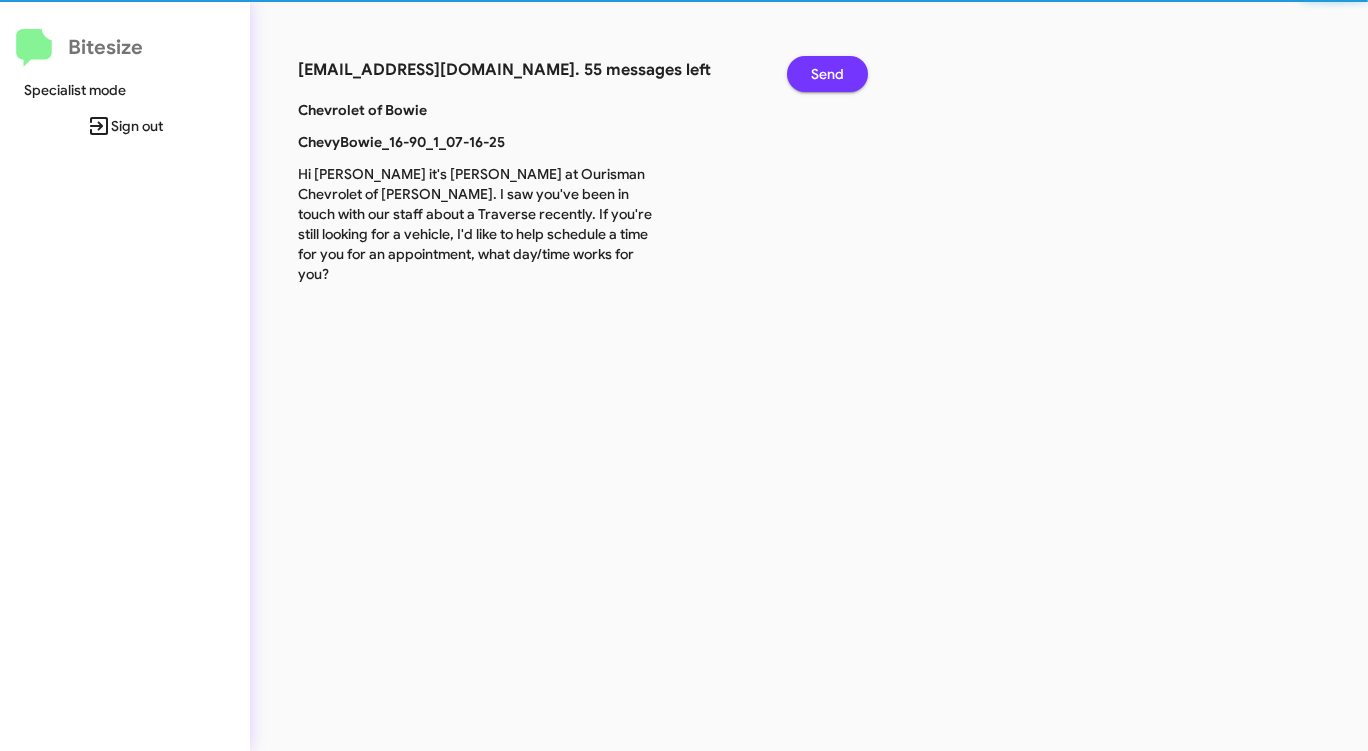 click on "Send" 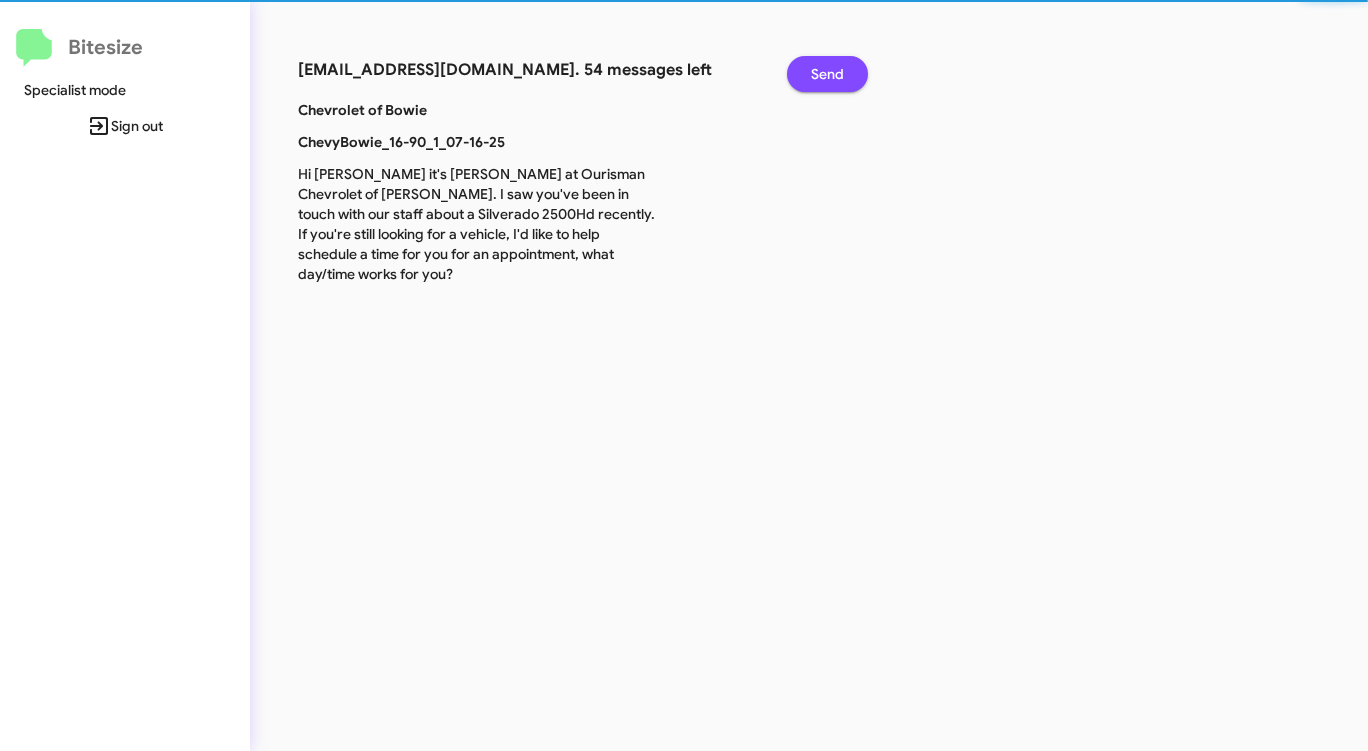 click on "Send" 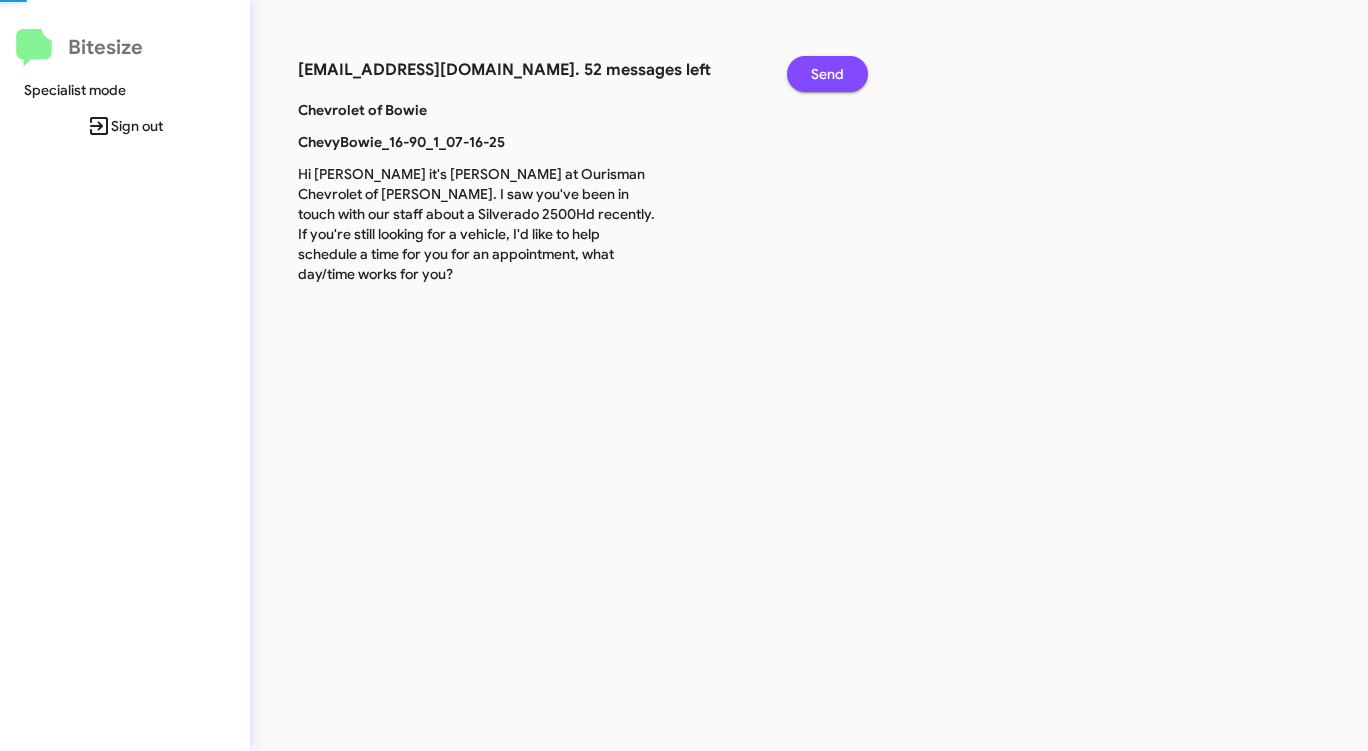click on "Send" 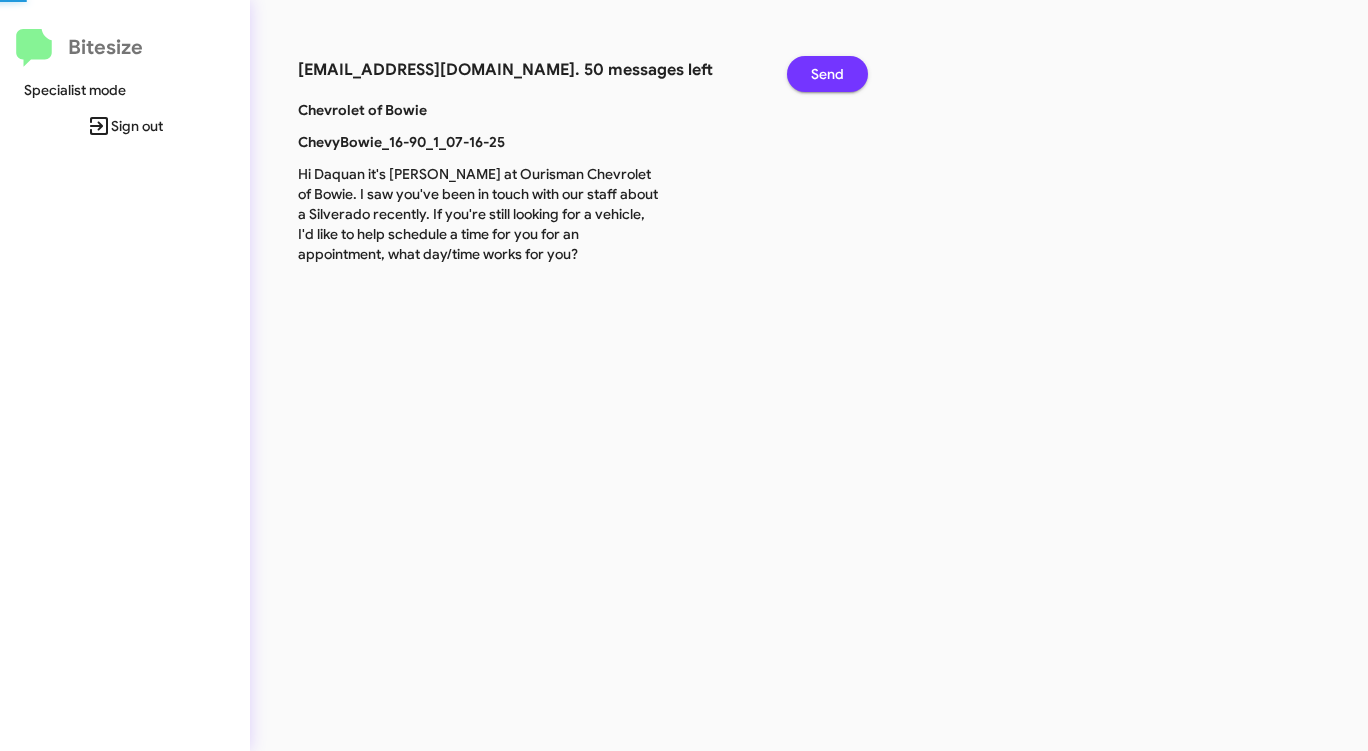 click on "Send" 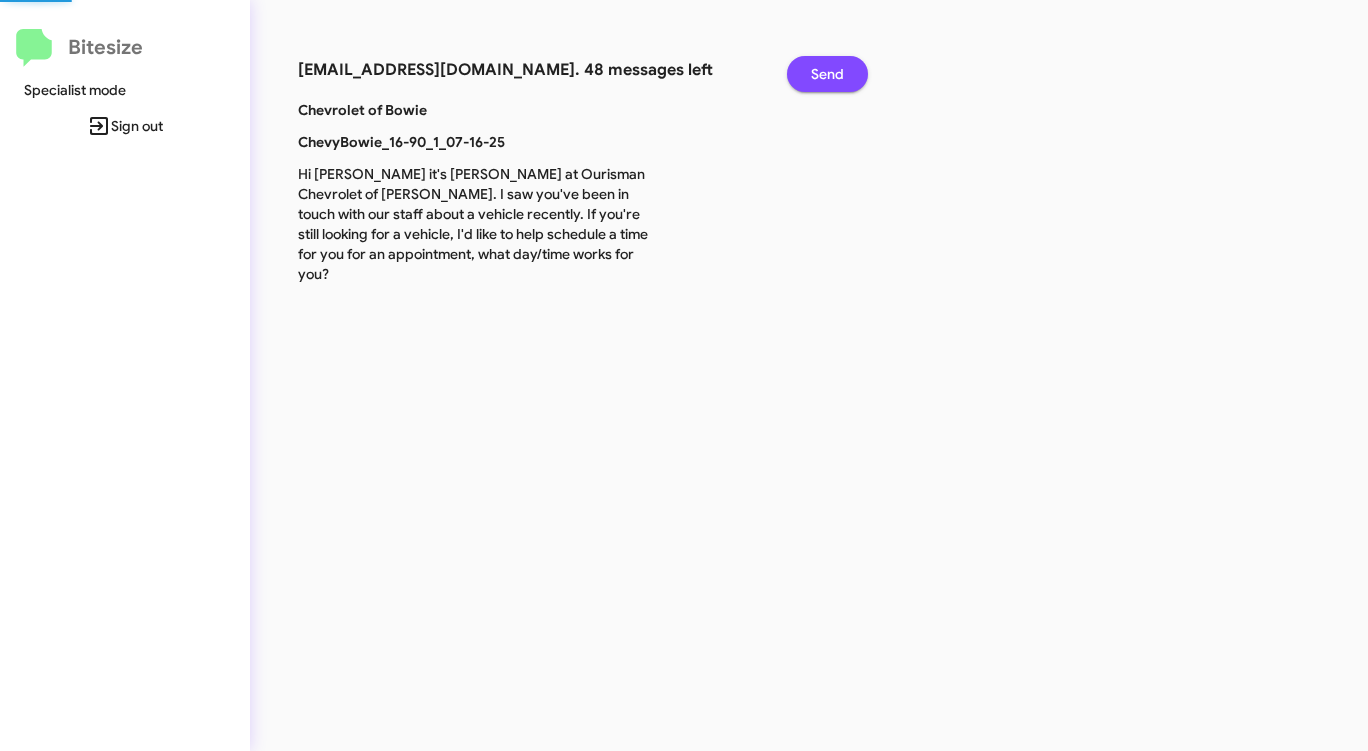 click on "Send" 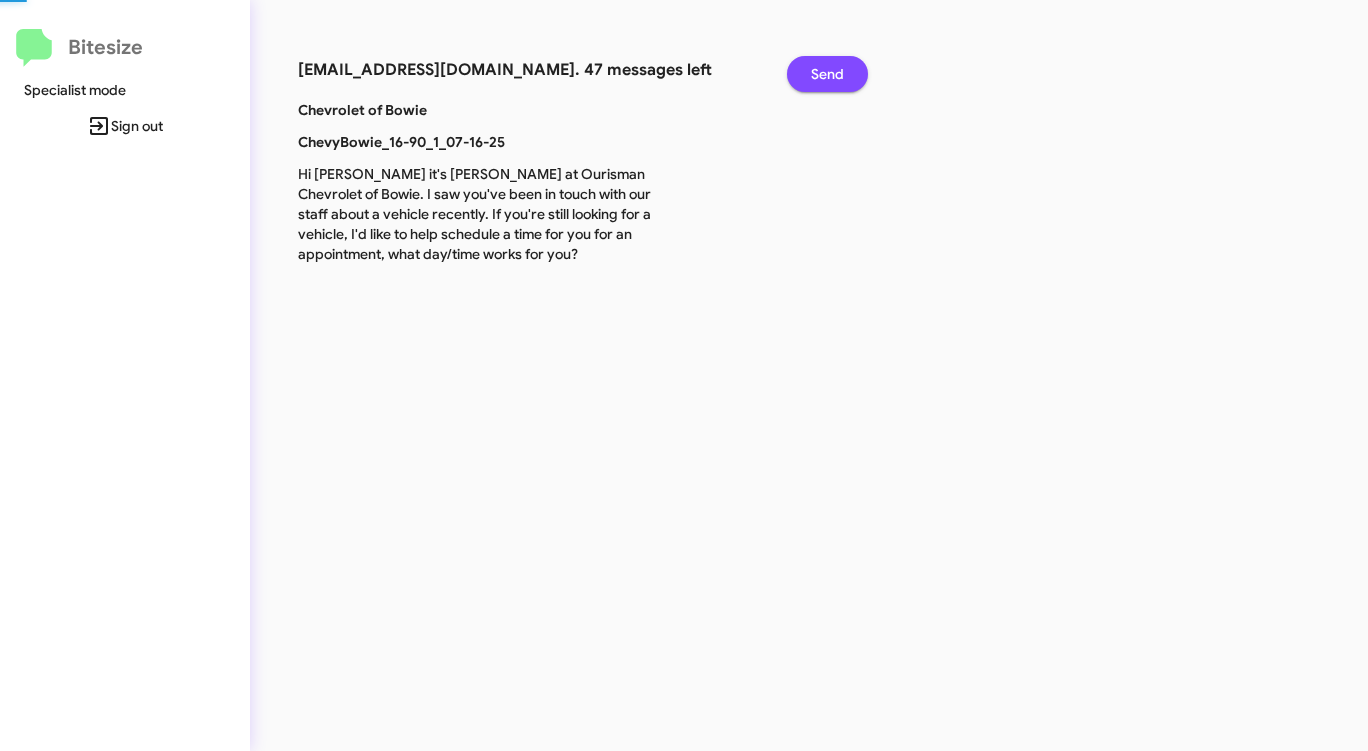 click on "Send" 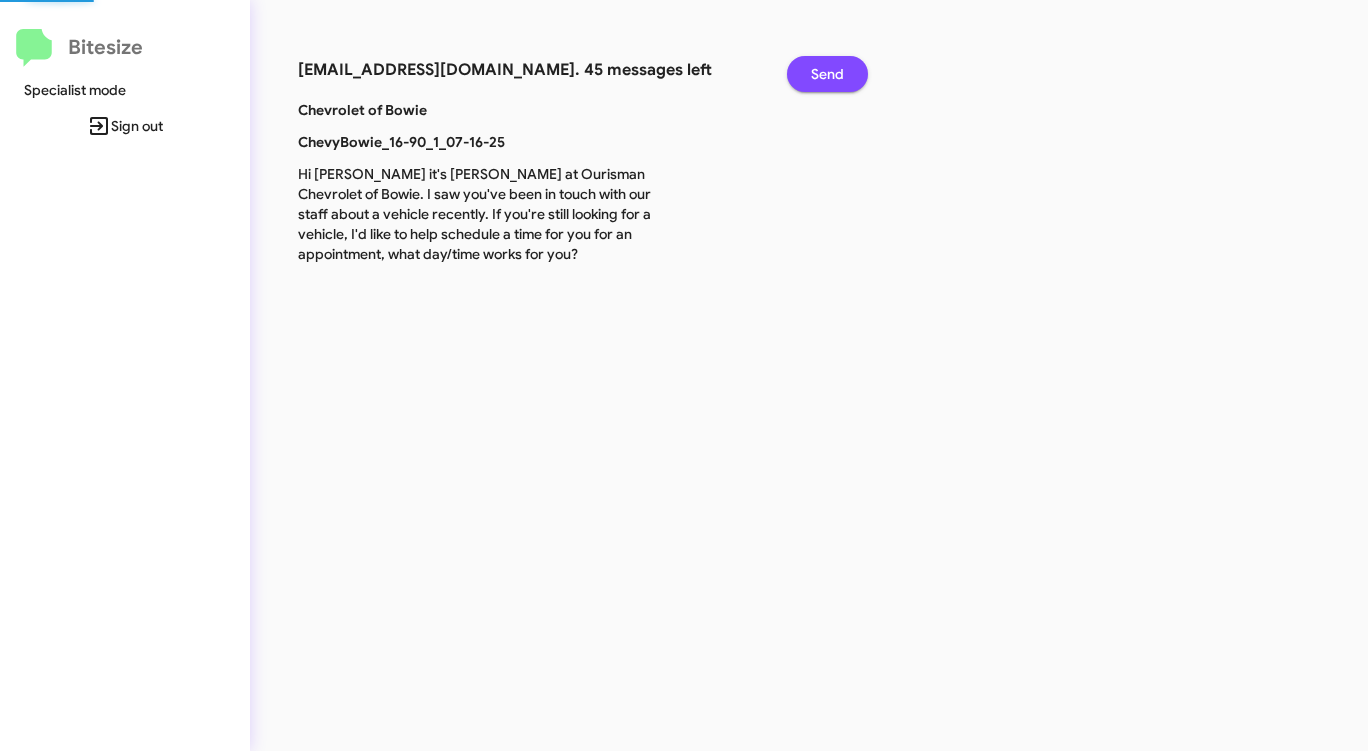 click on "Send" 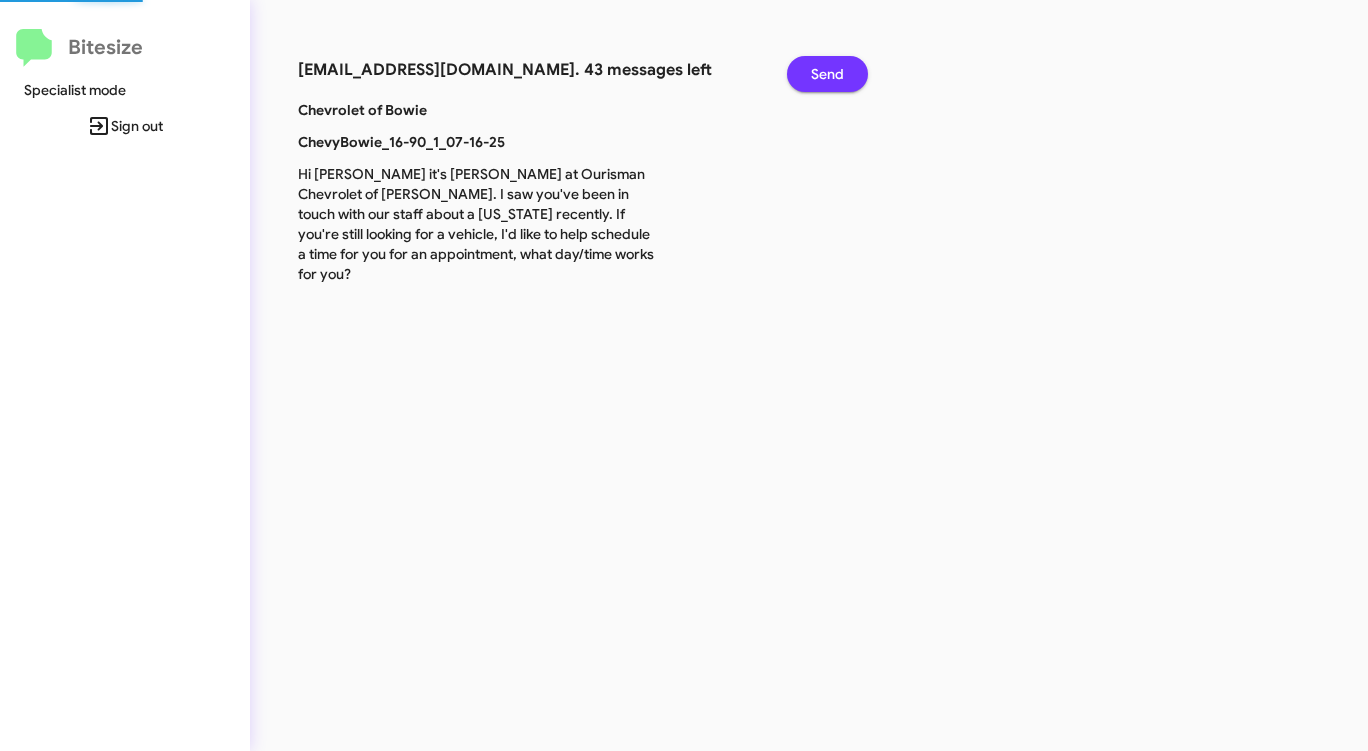 click on "Send" 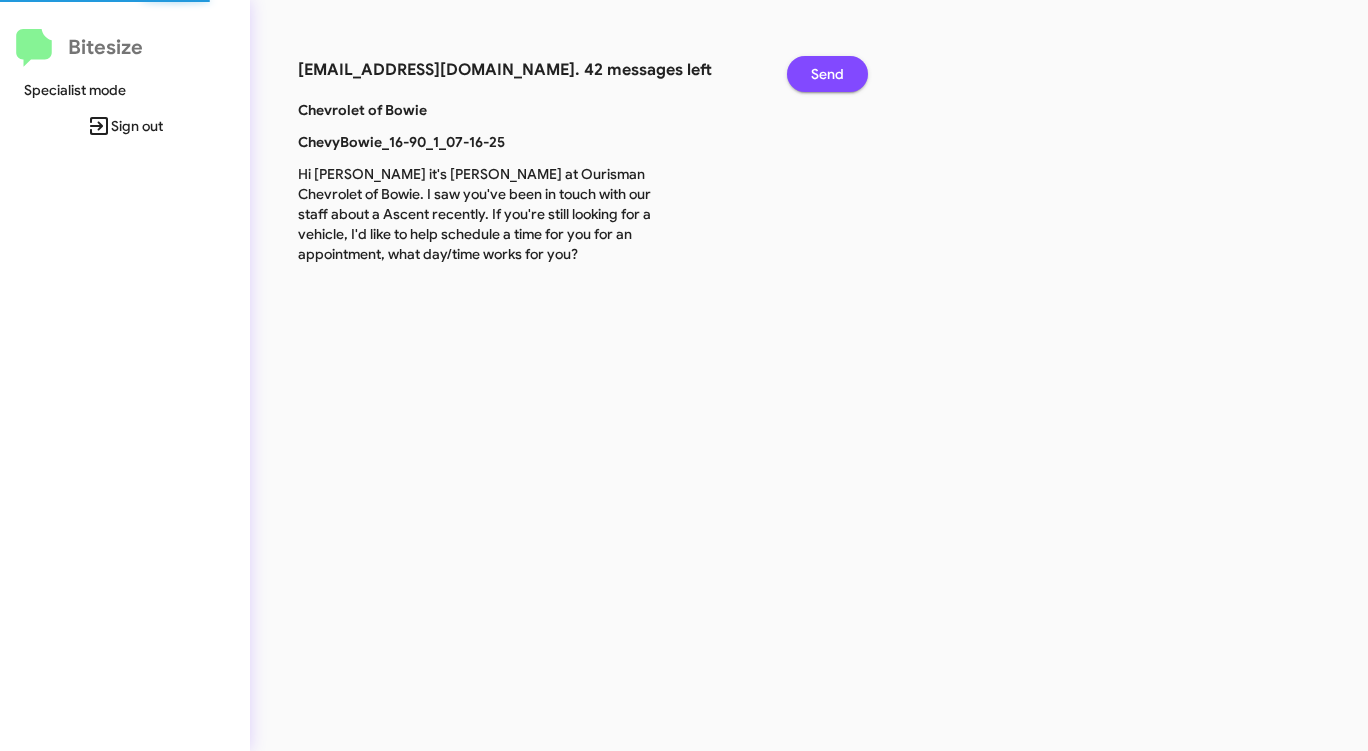click on "Send" 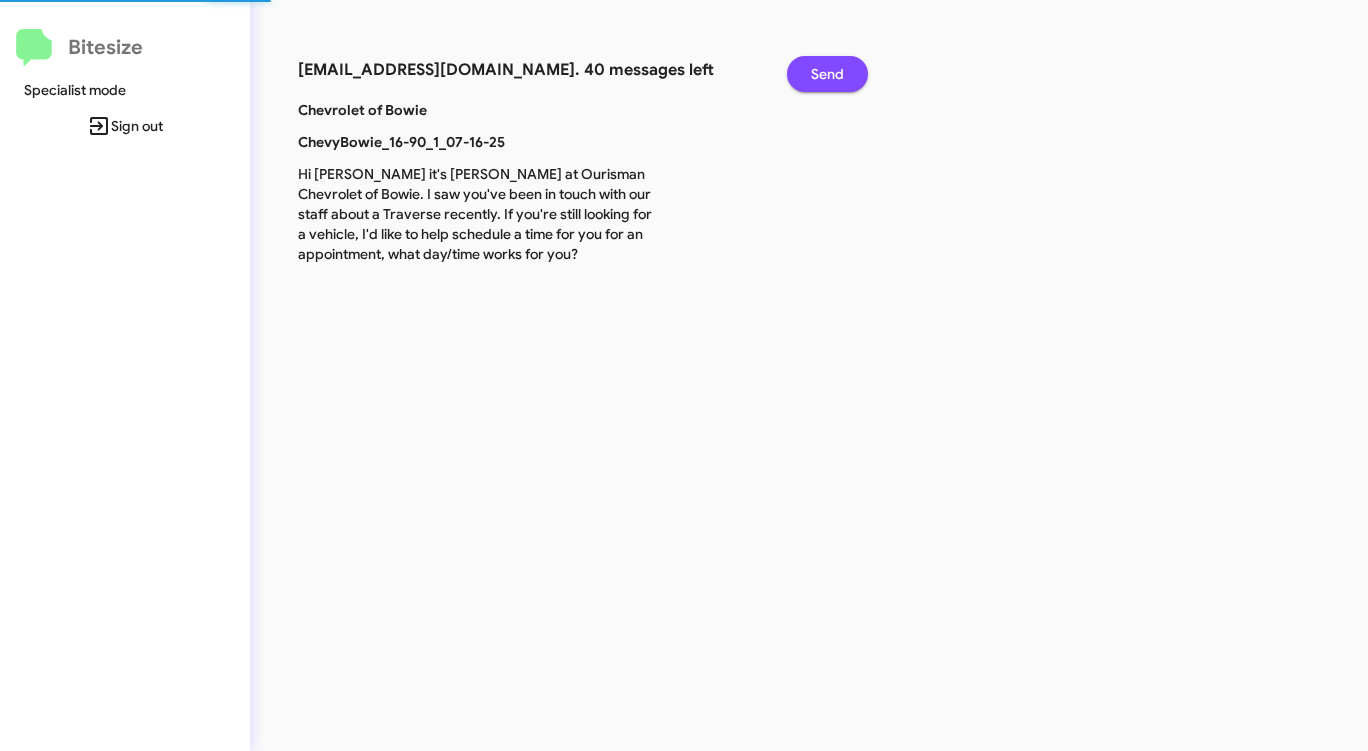 click on "Send" 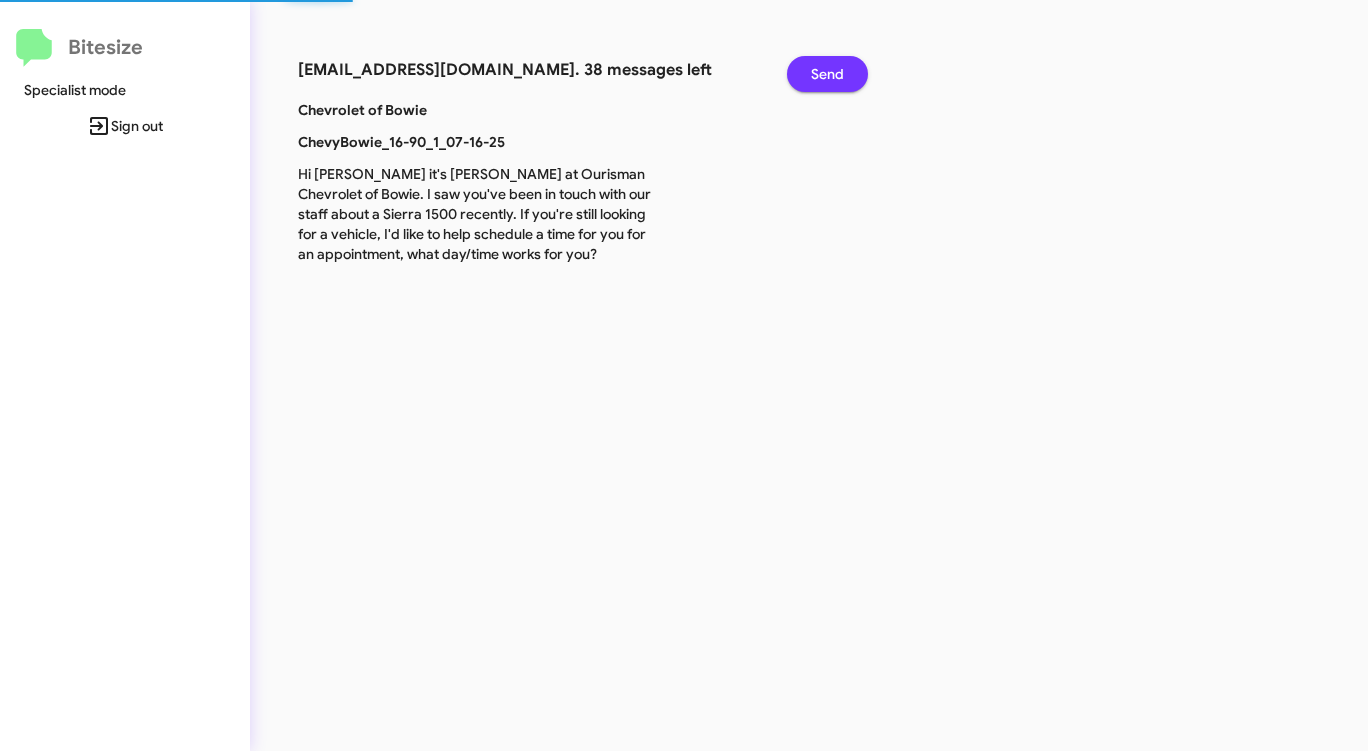 click on "Send" 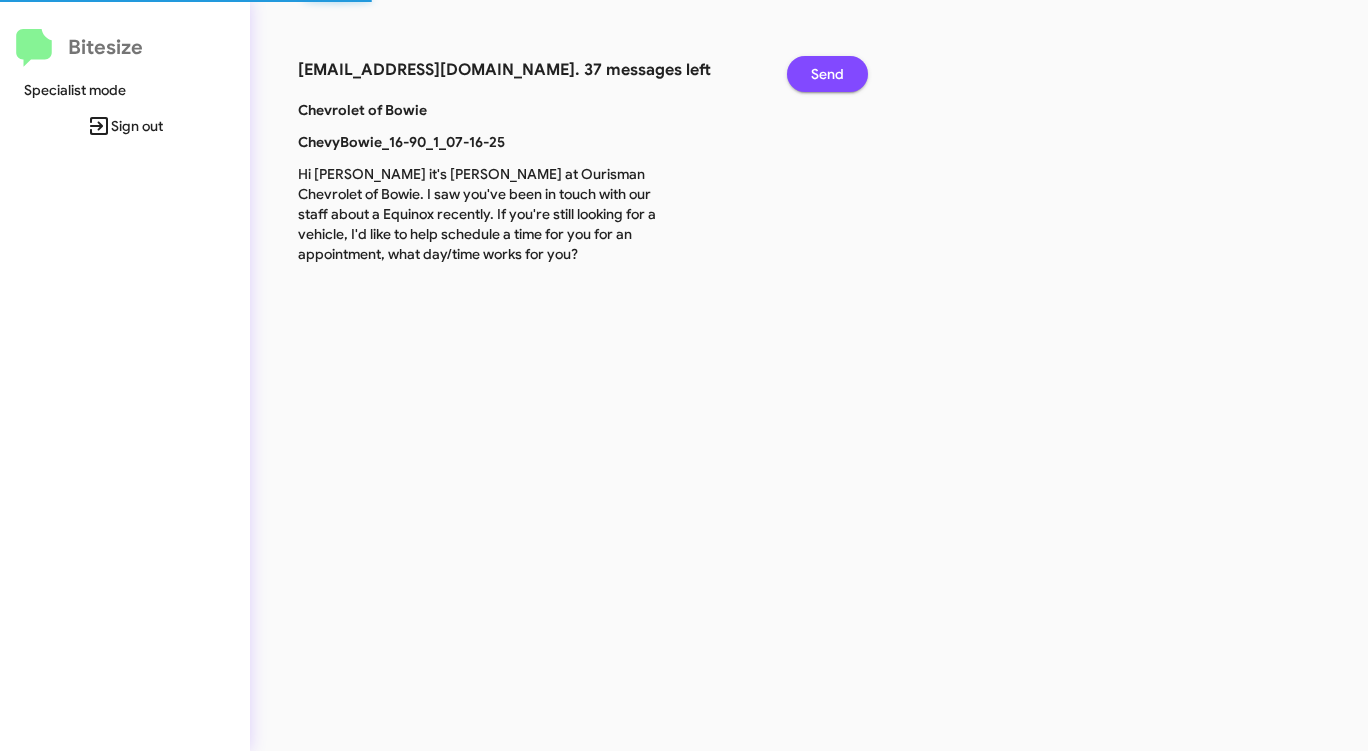 click on "Send" 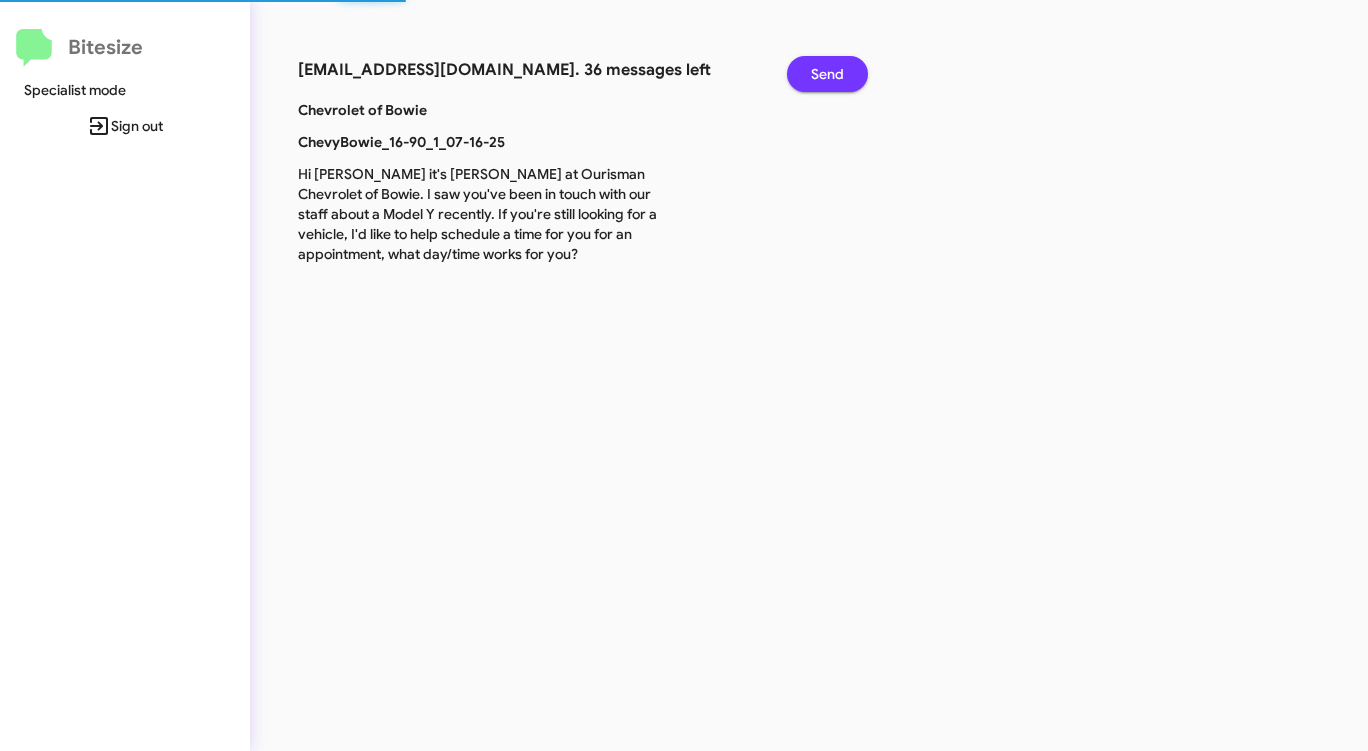 click on "Send" 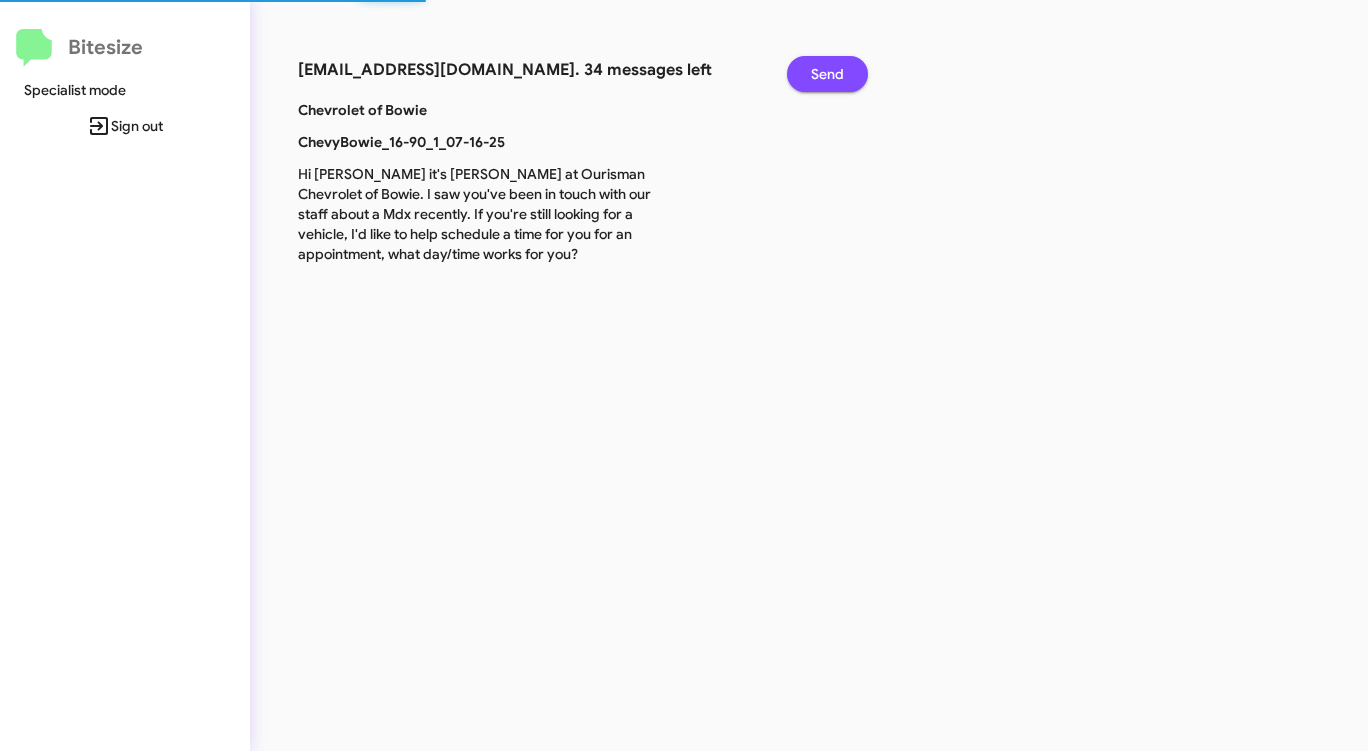 click on "Send" 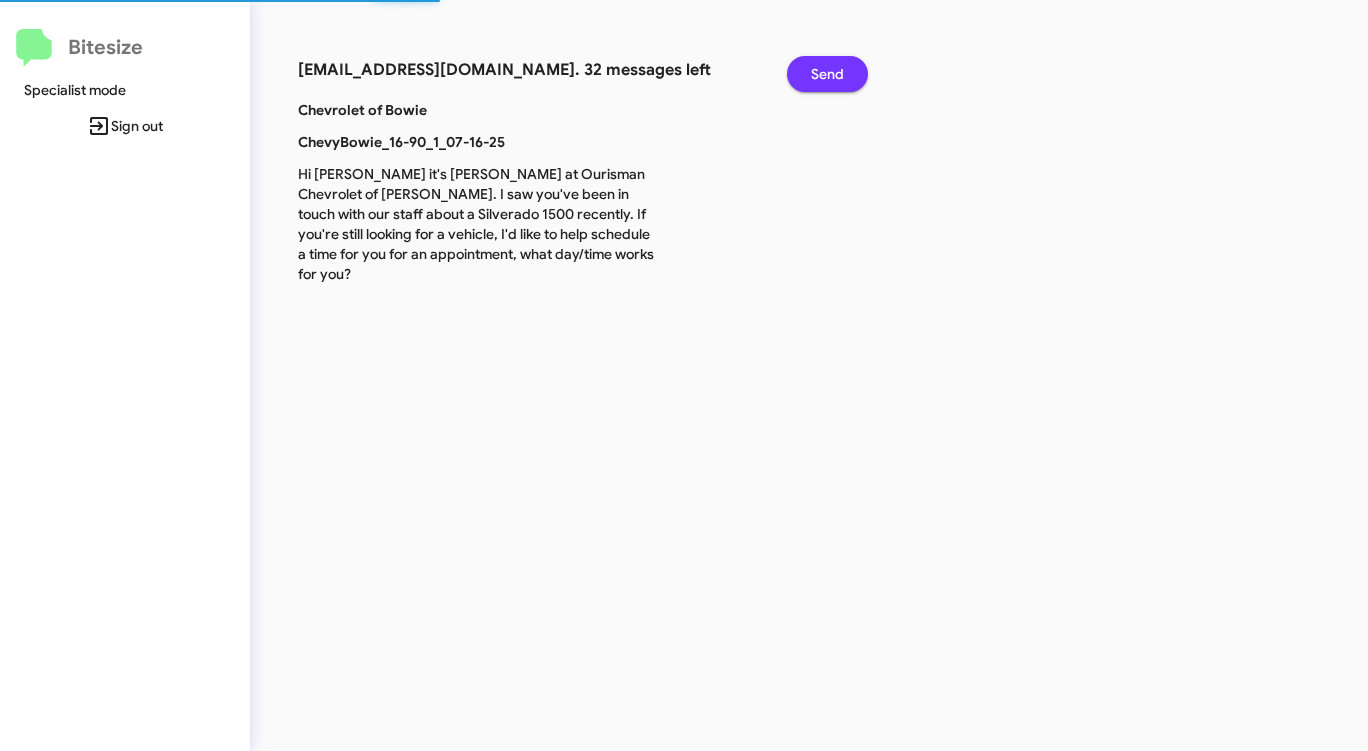 click on "Send" 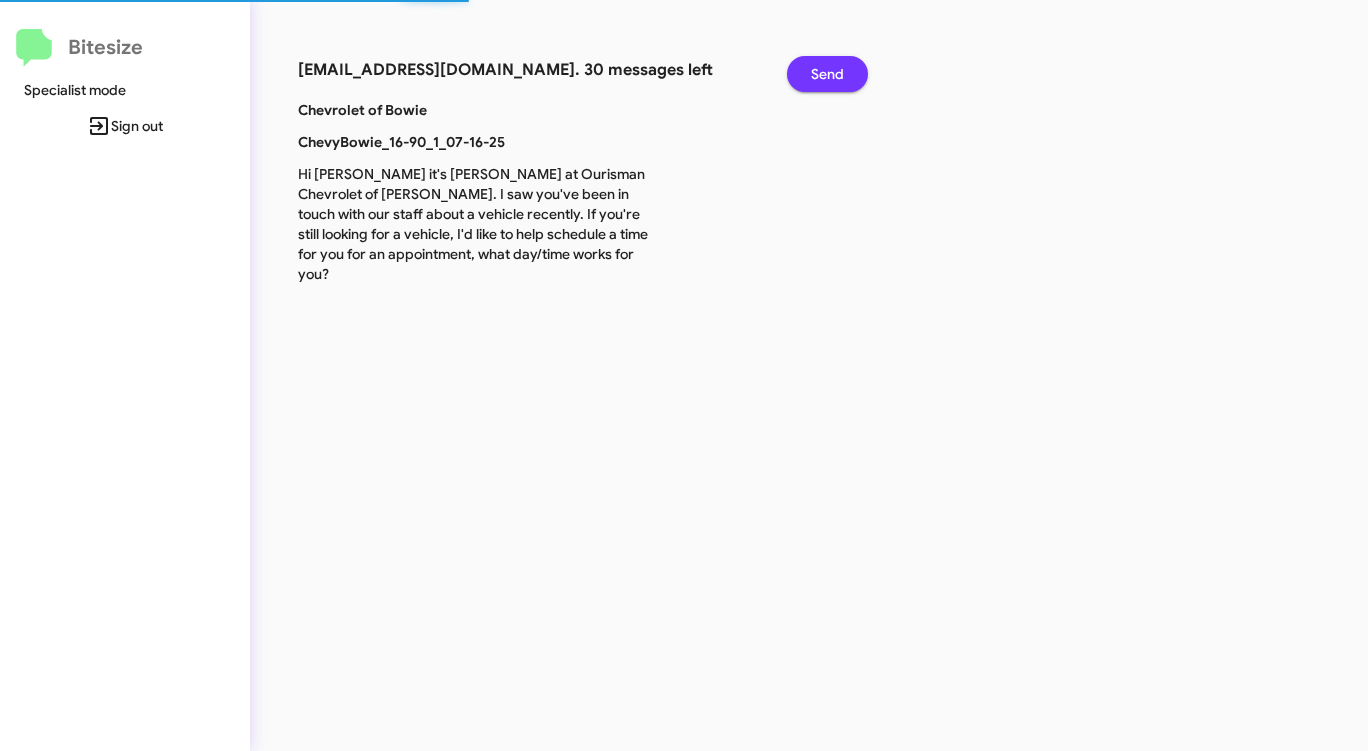 click on "Send" 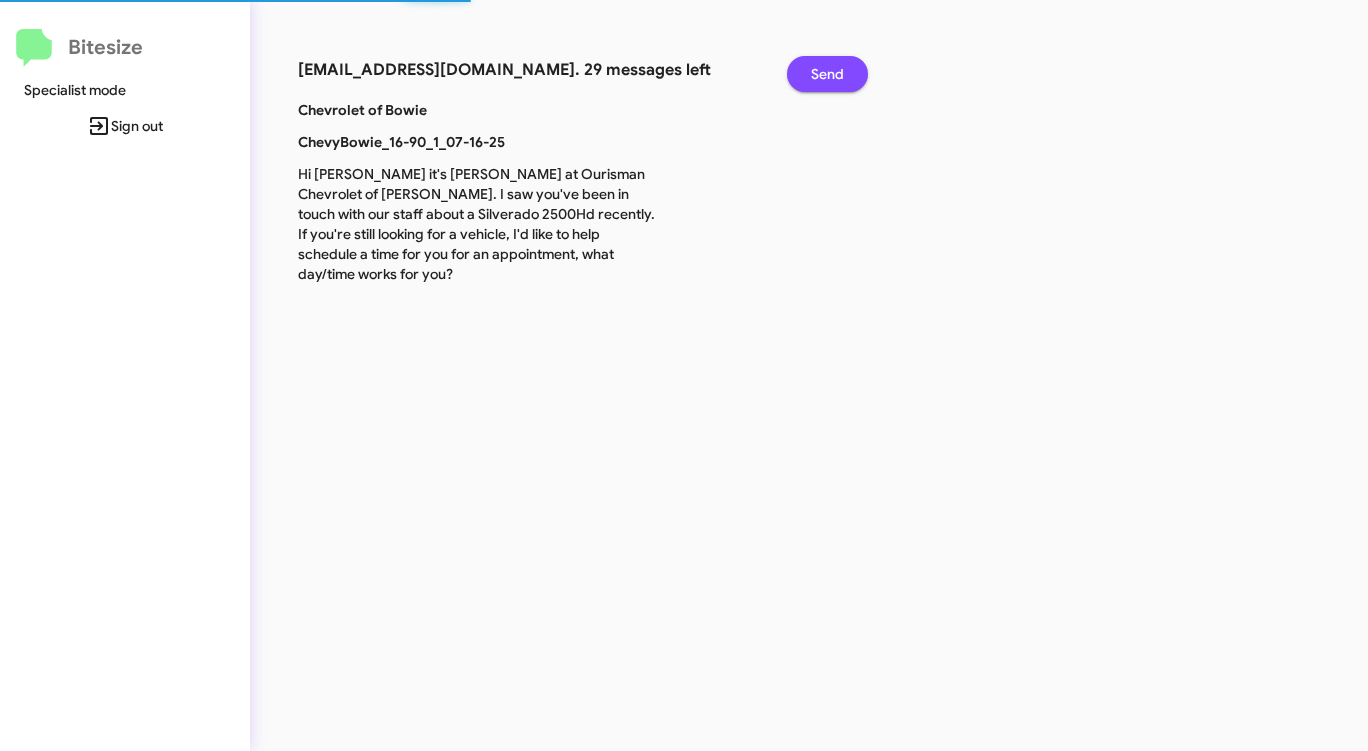 click on "Send" 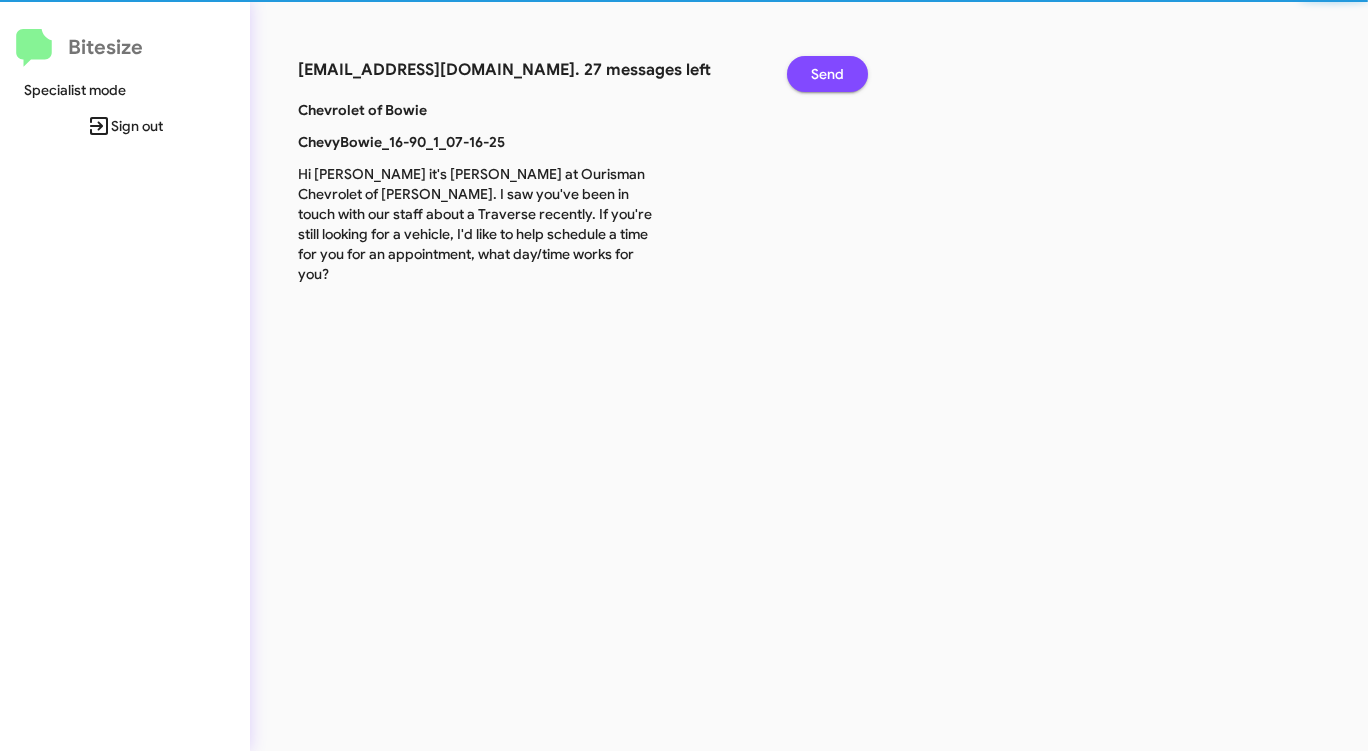 click on "Send" 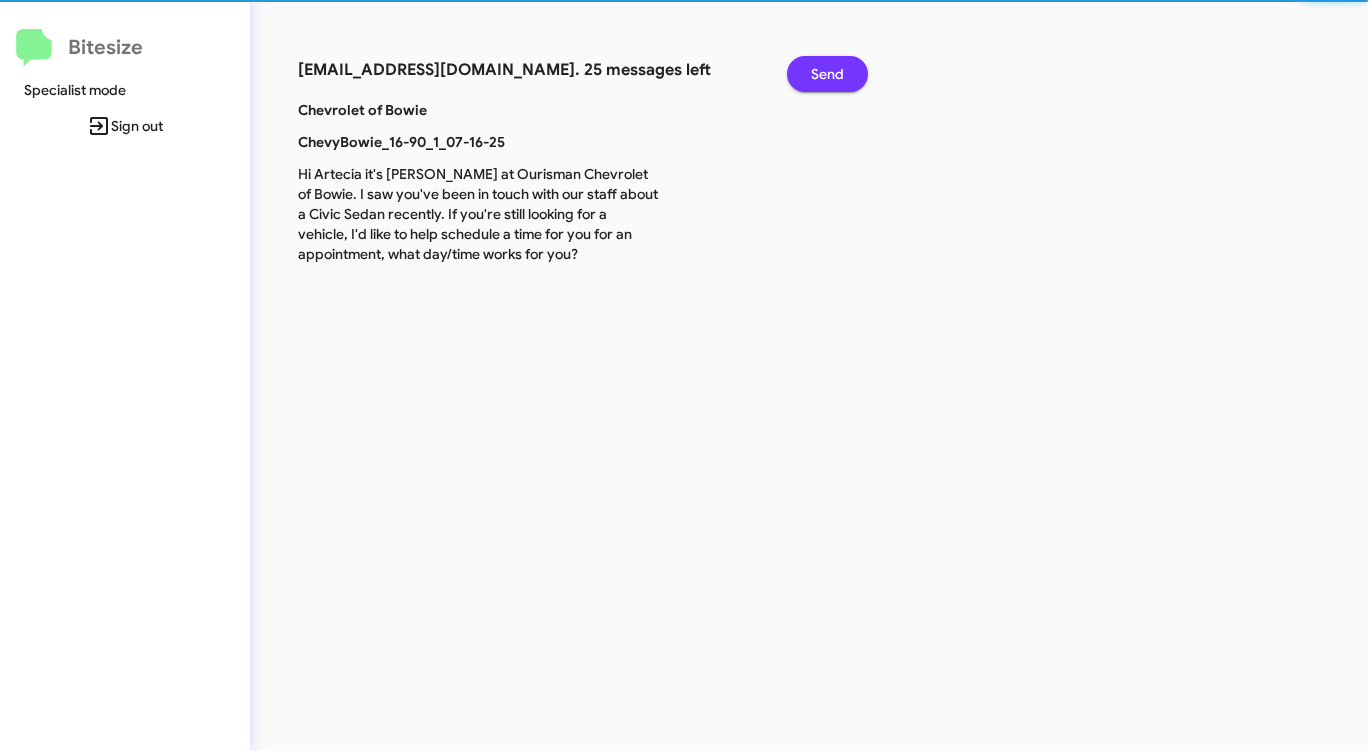 click on "Send" 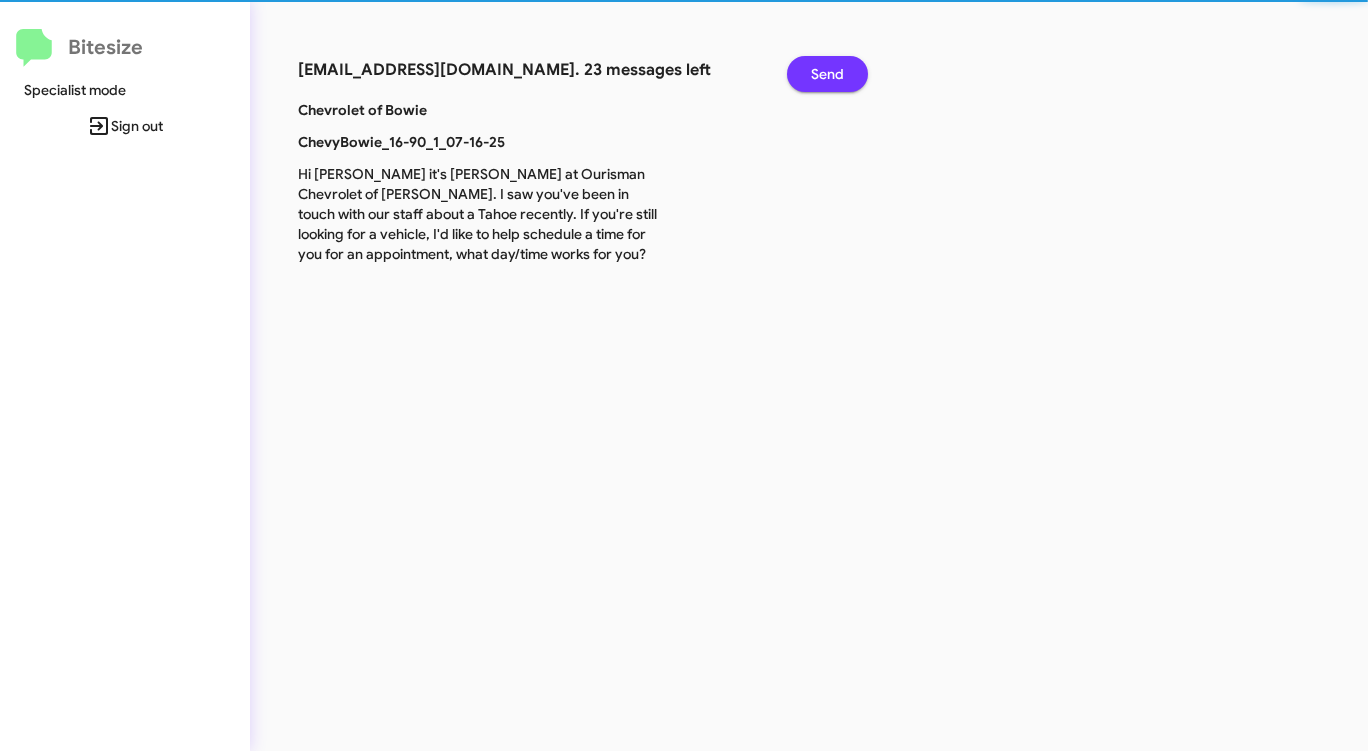 click on "Send" 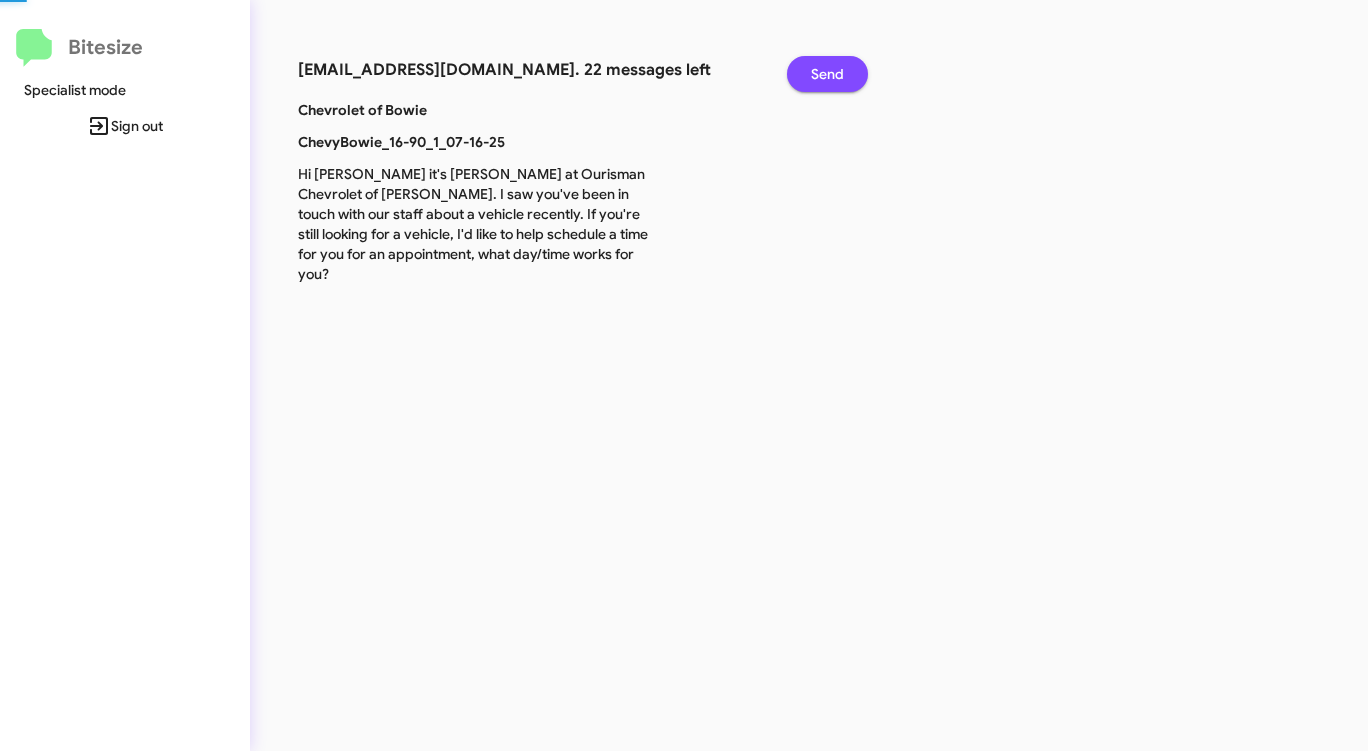 click on "Send" 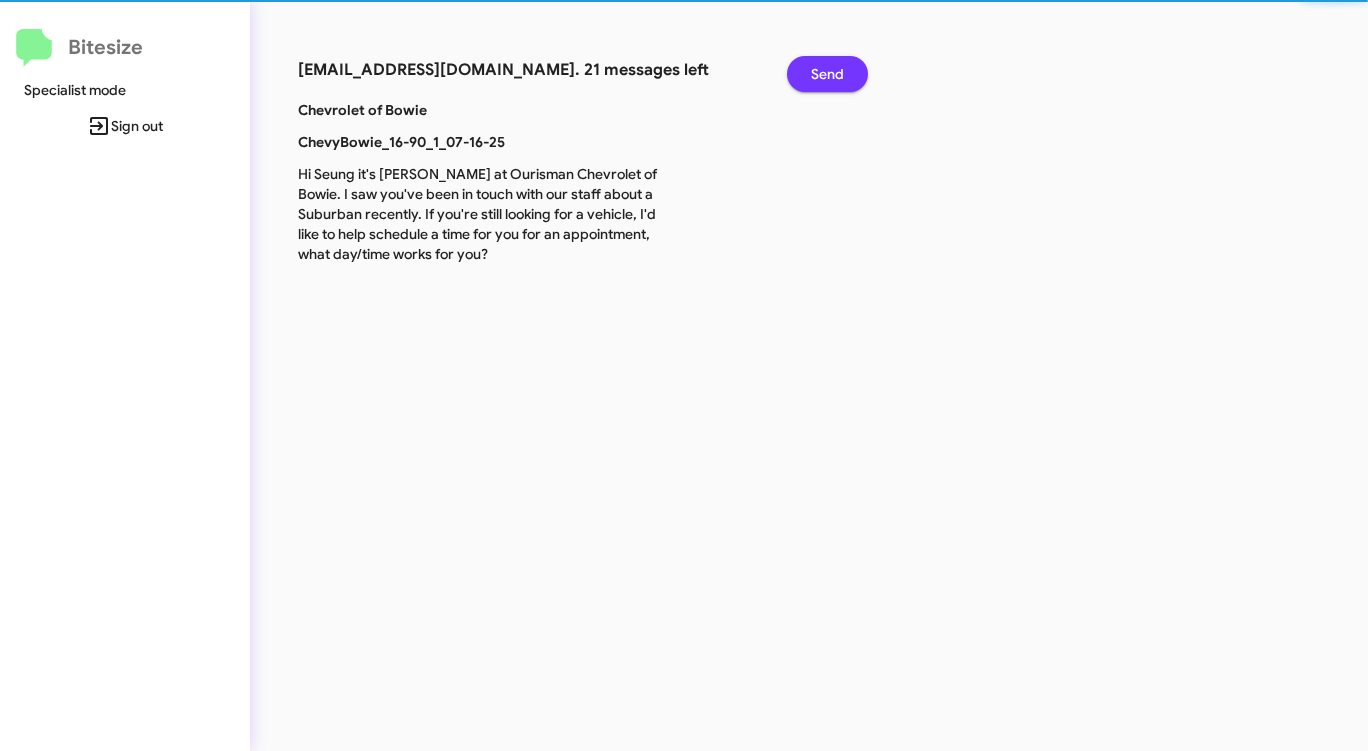 click on "Send" 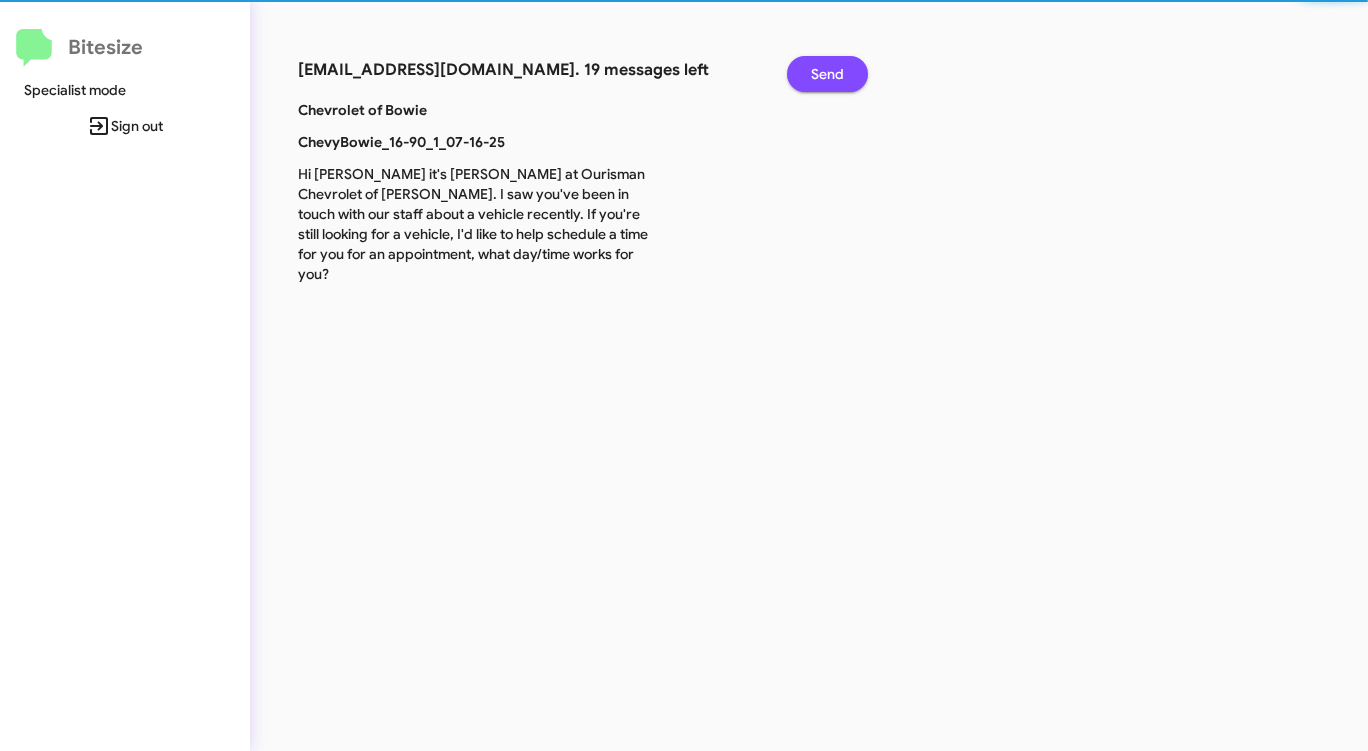 click on "Send" 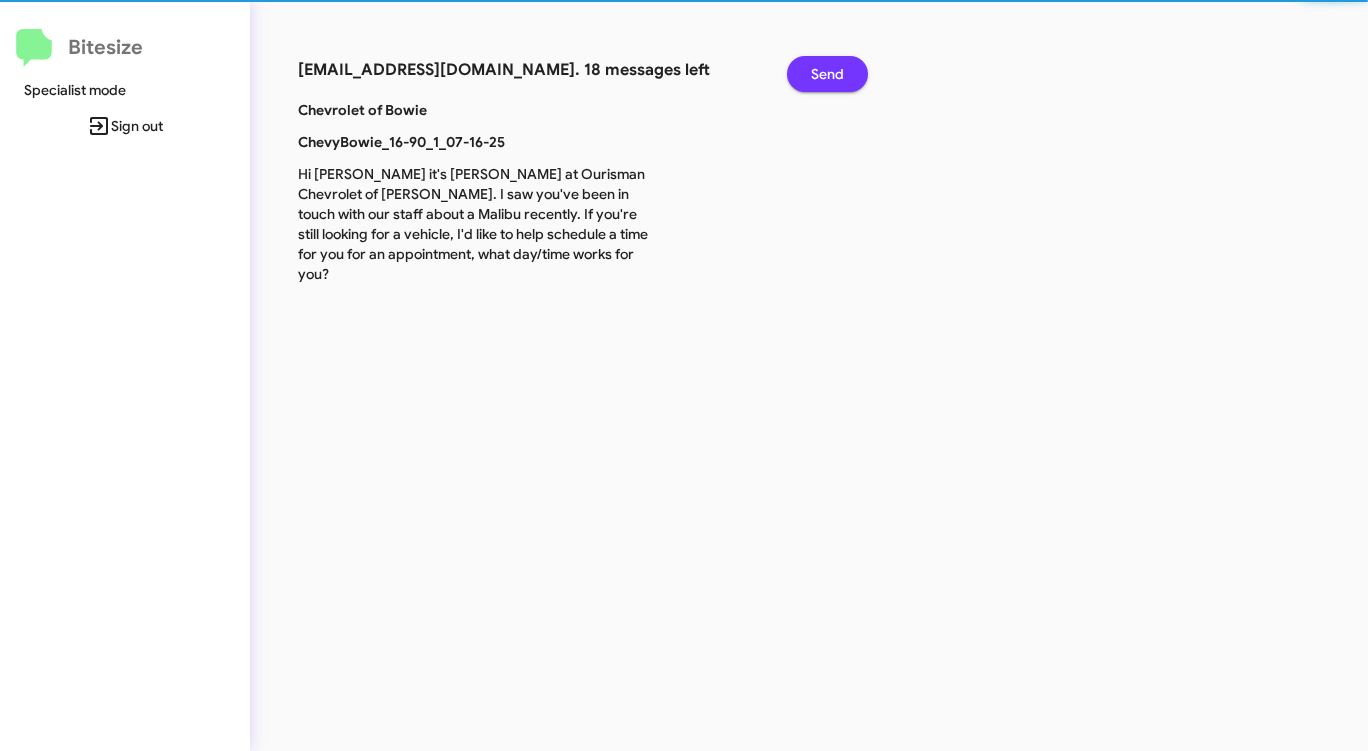 click on "Send" 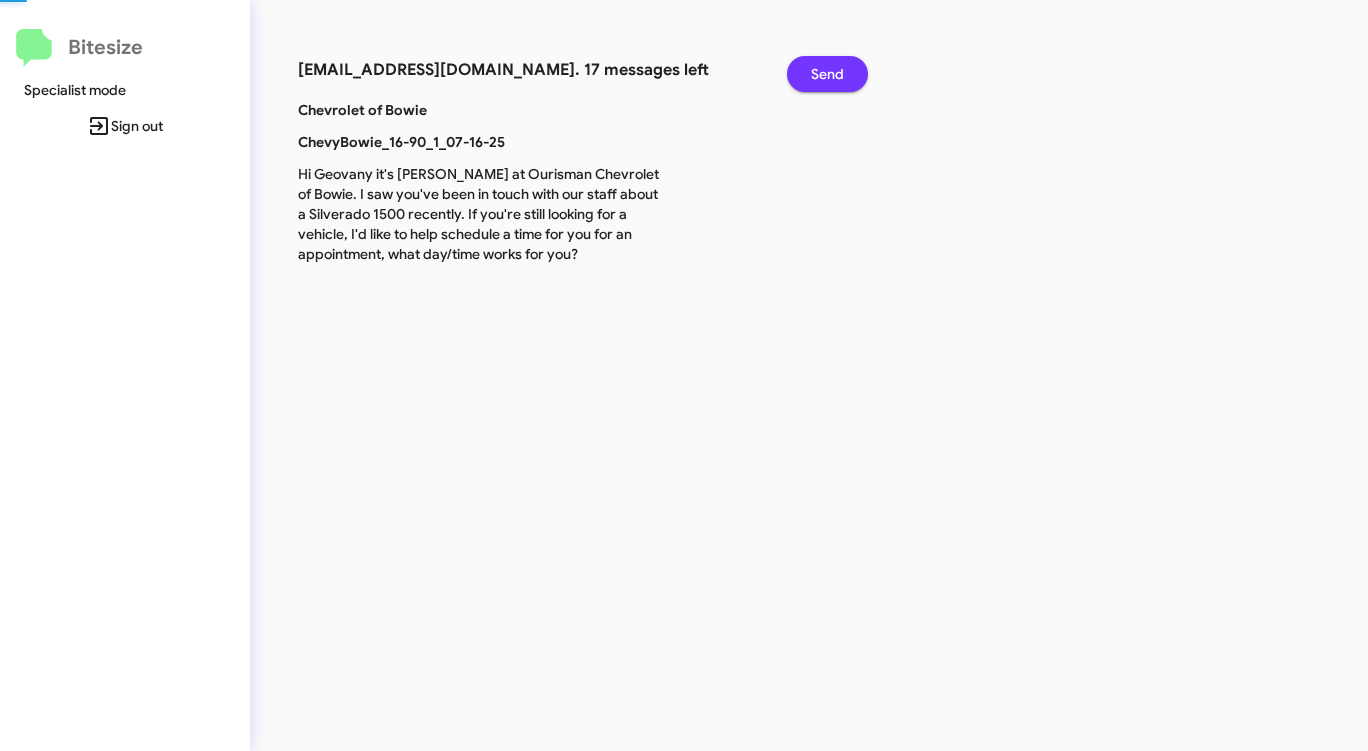 click on "Send" 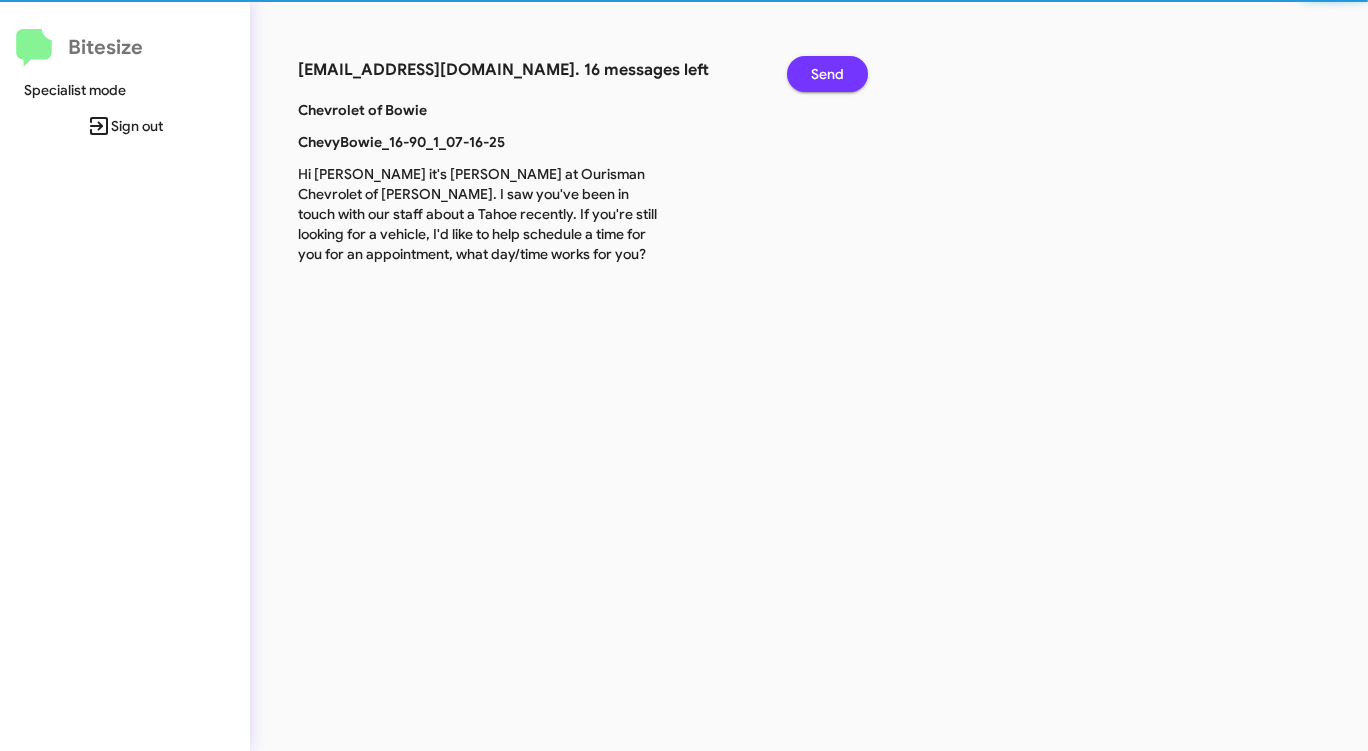 click on "Send" 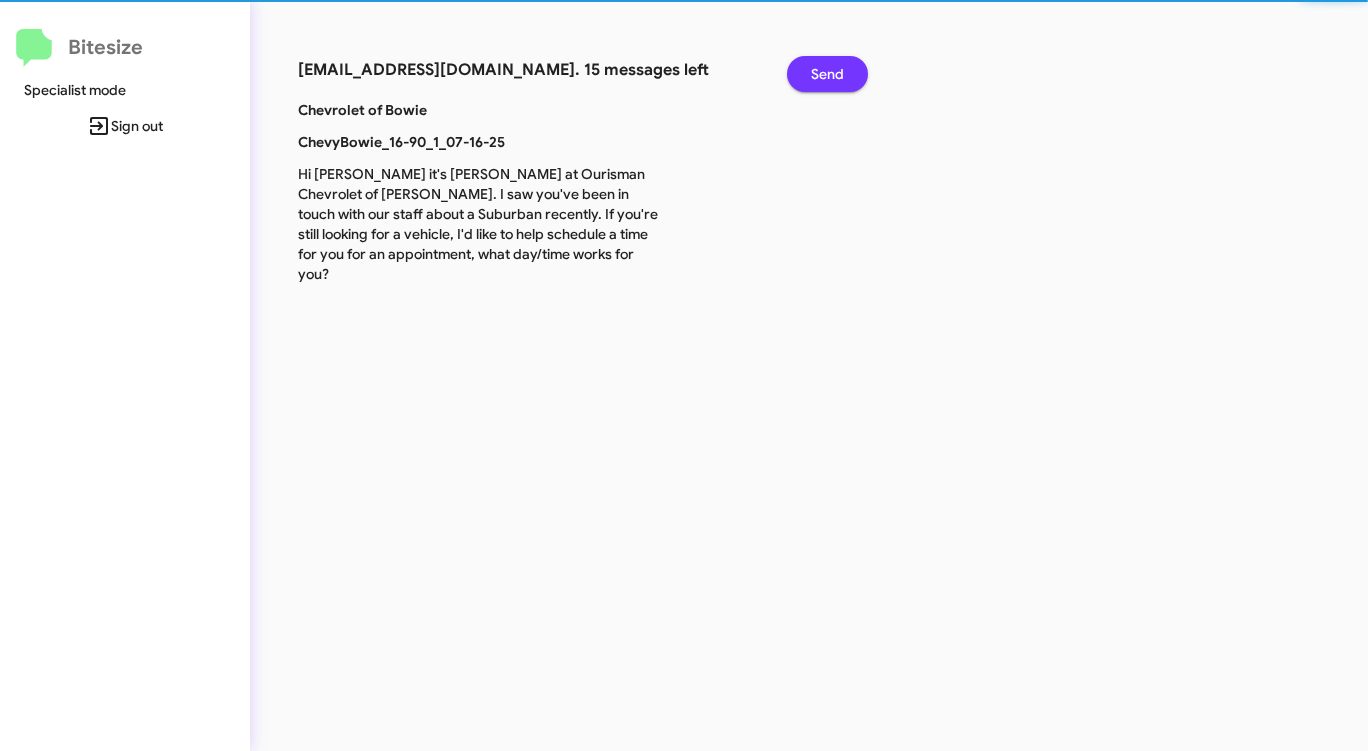 click on "Send" 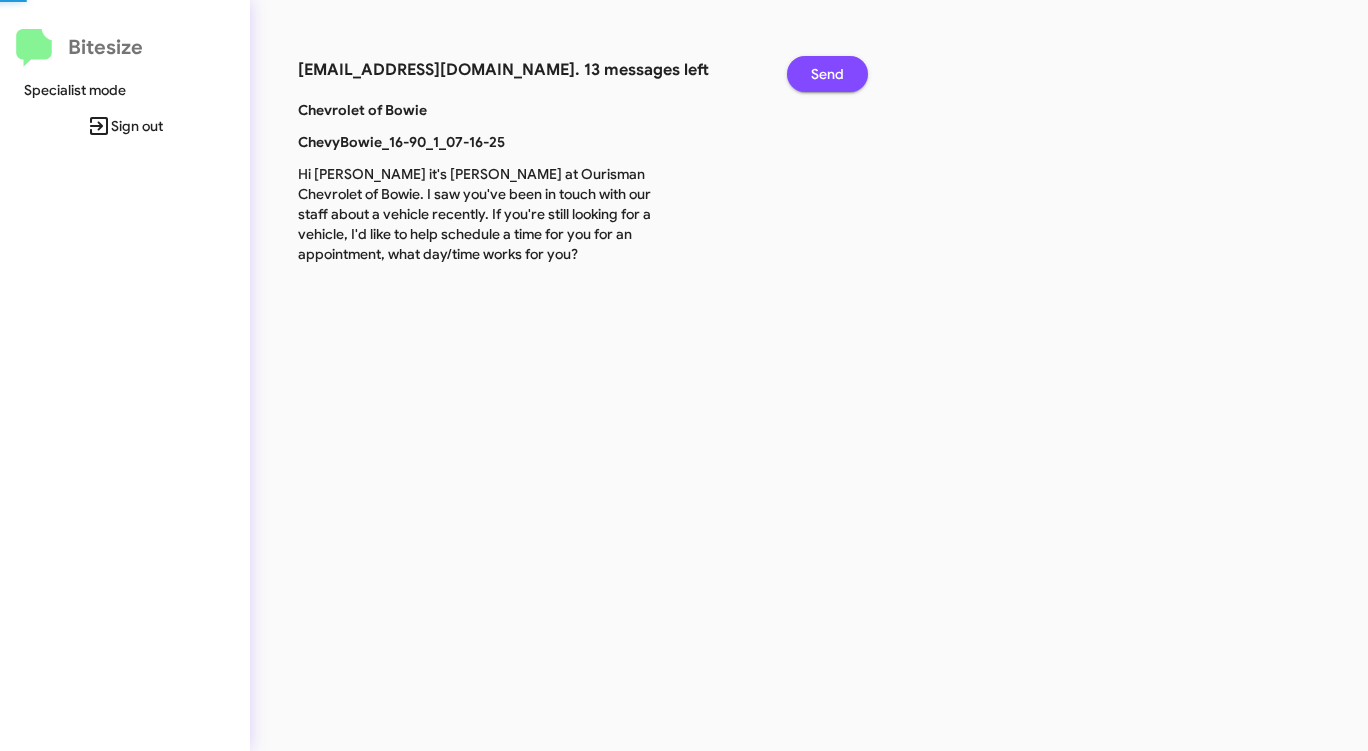 click on "Send" 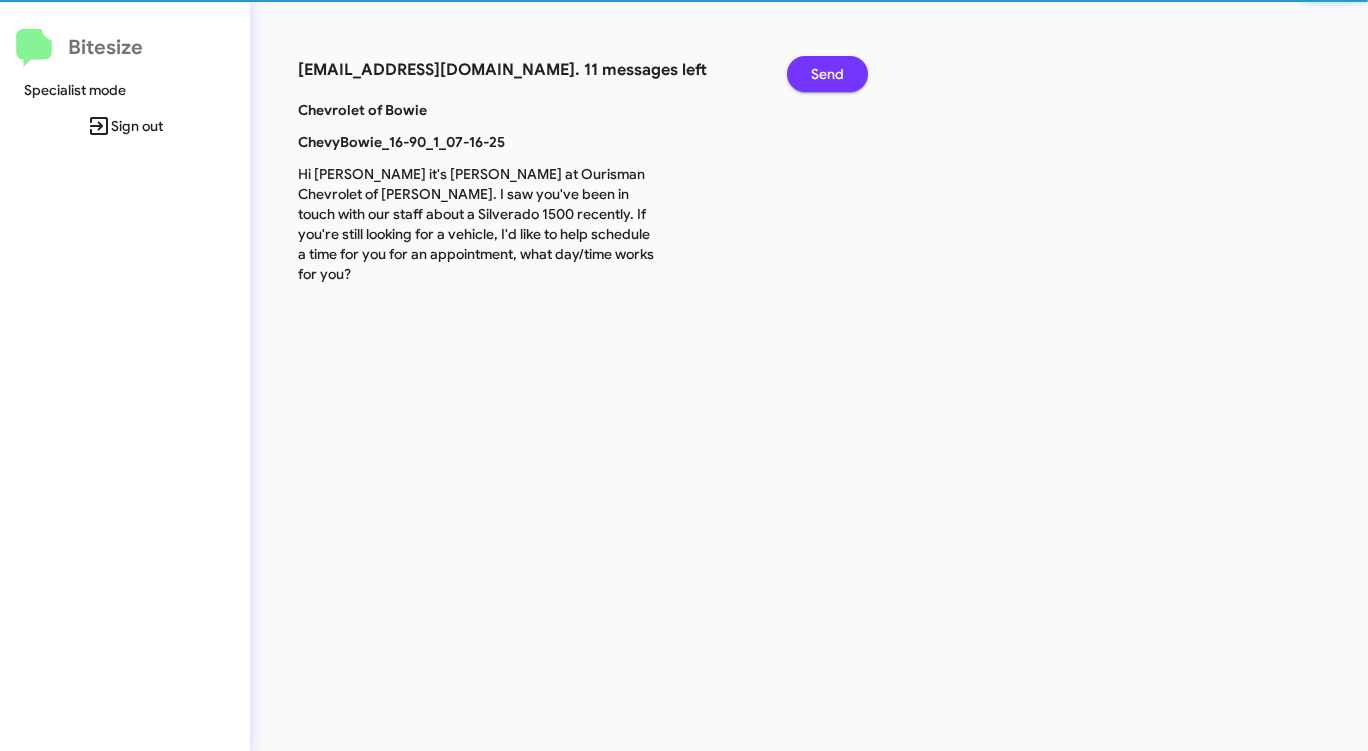 click on "Send" 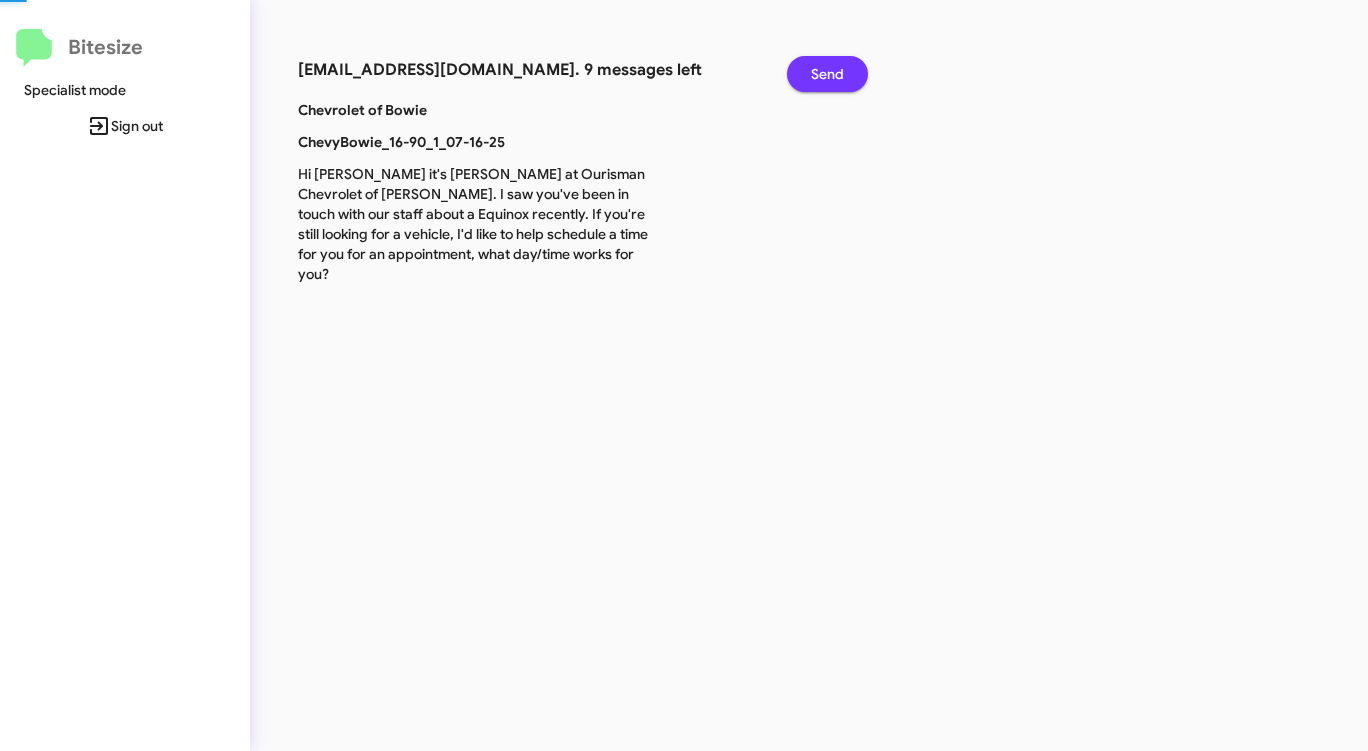 click on "Send" 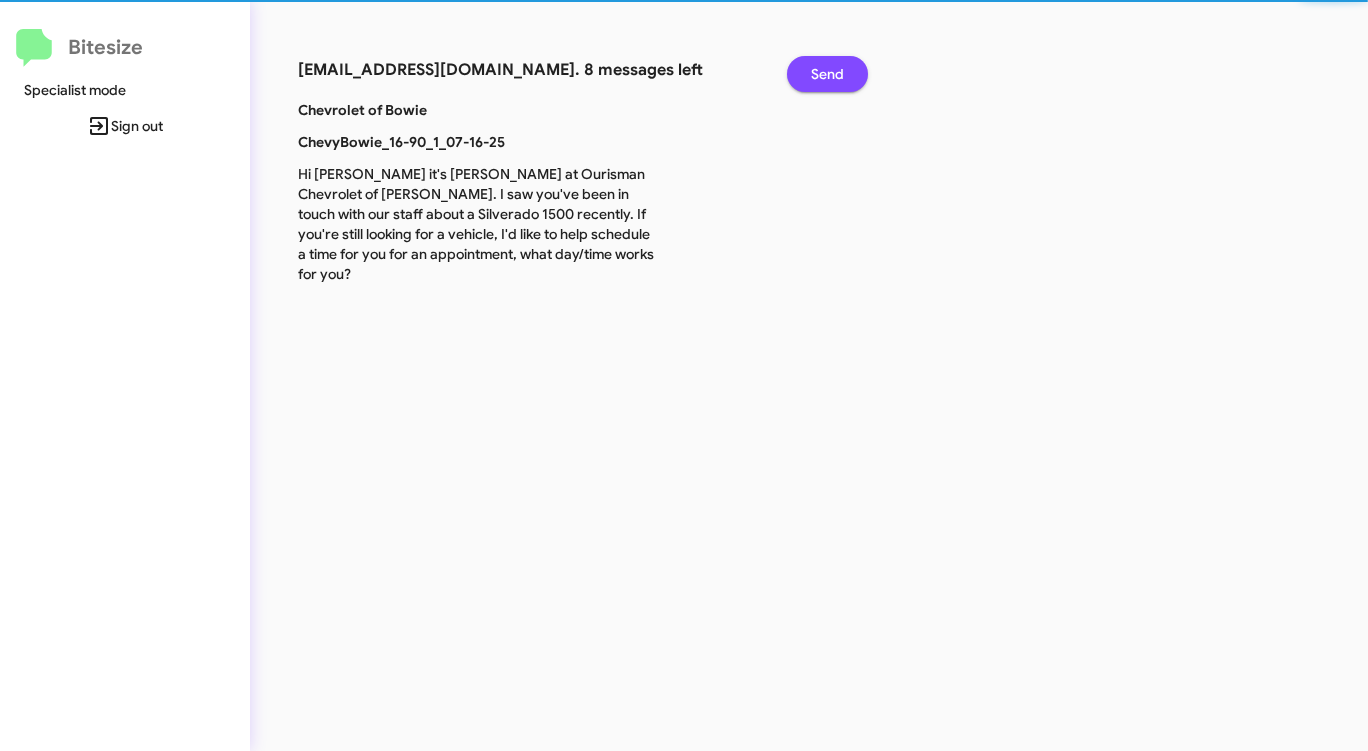 click on "Send" 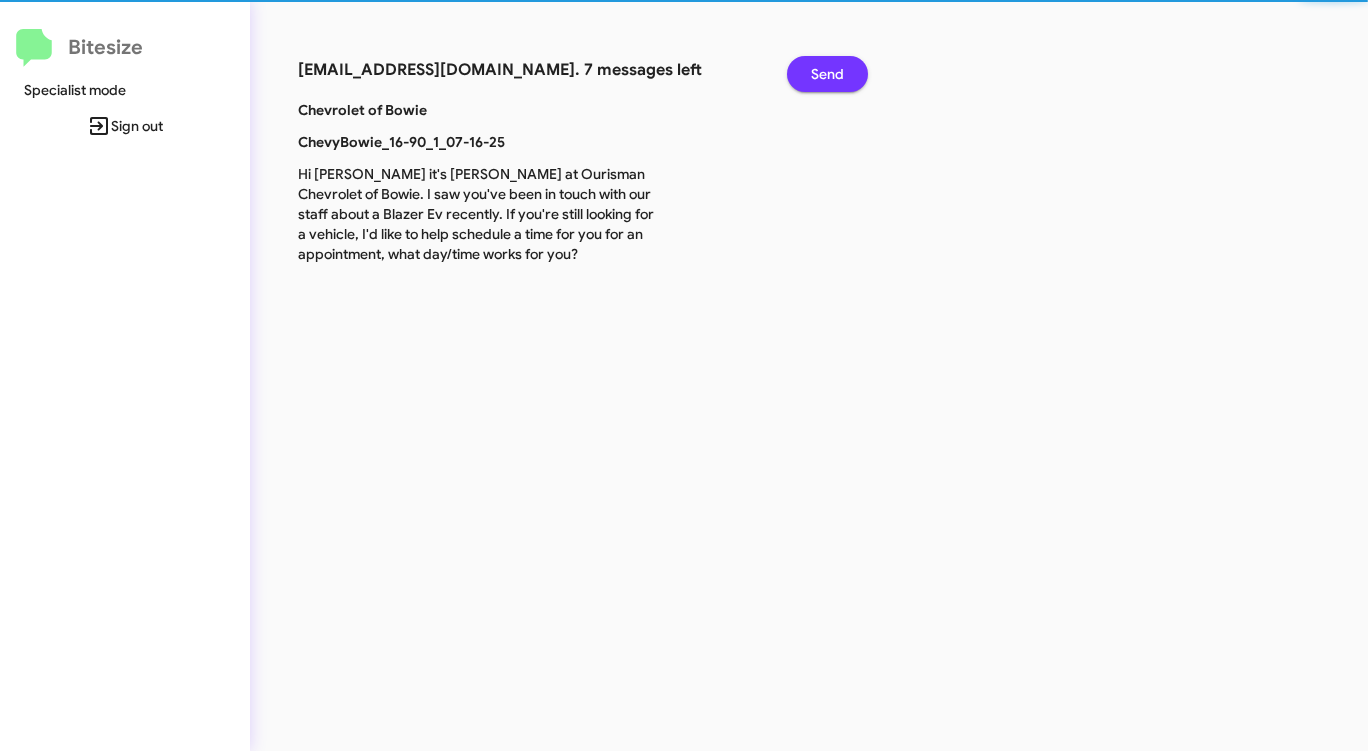 click on "Send" 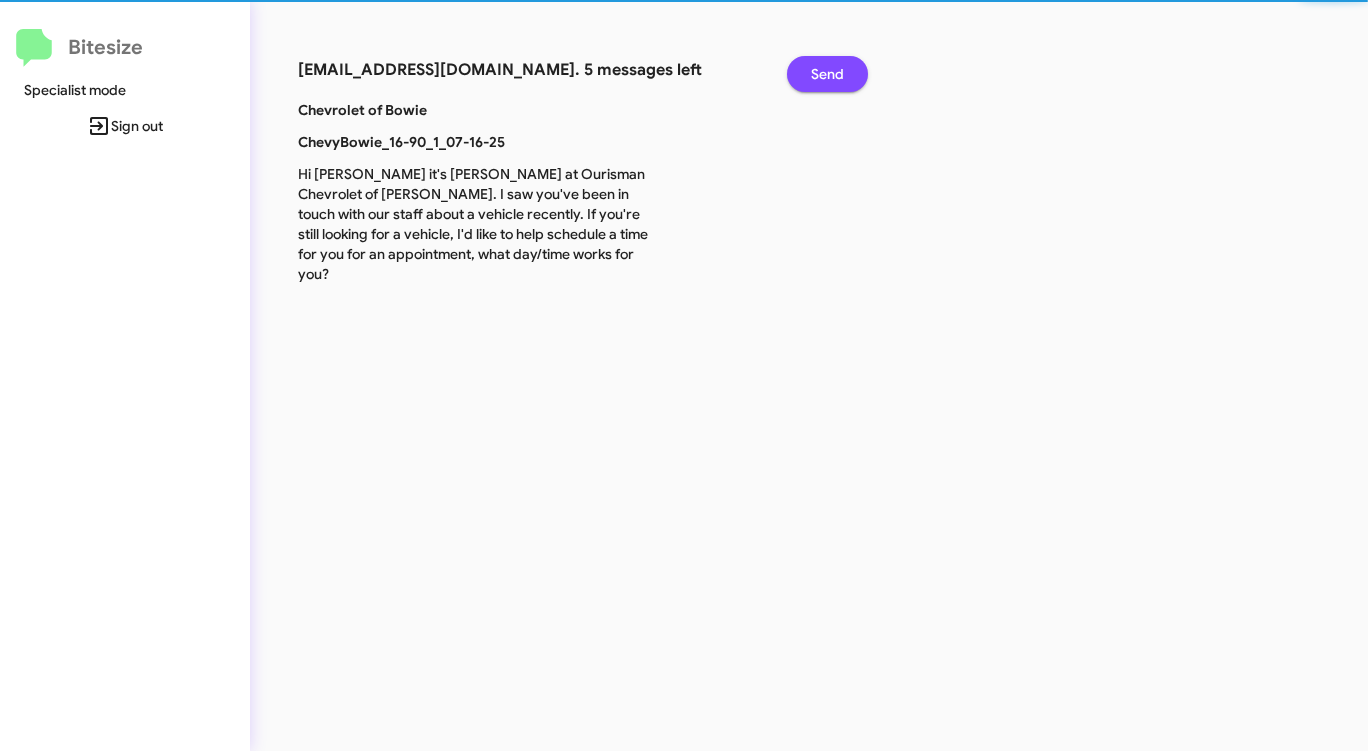 click on "Send" 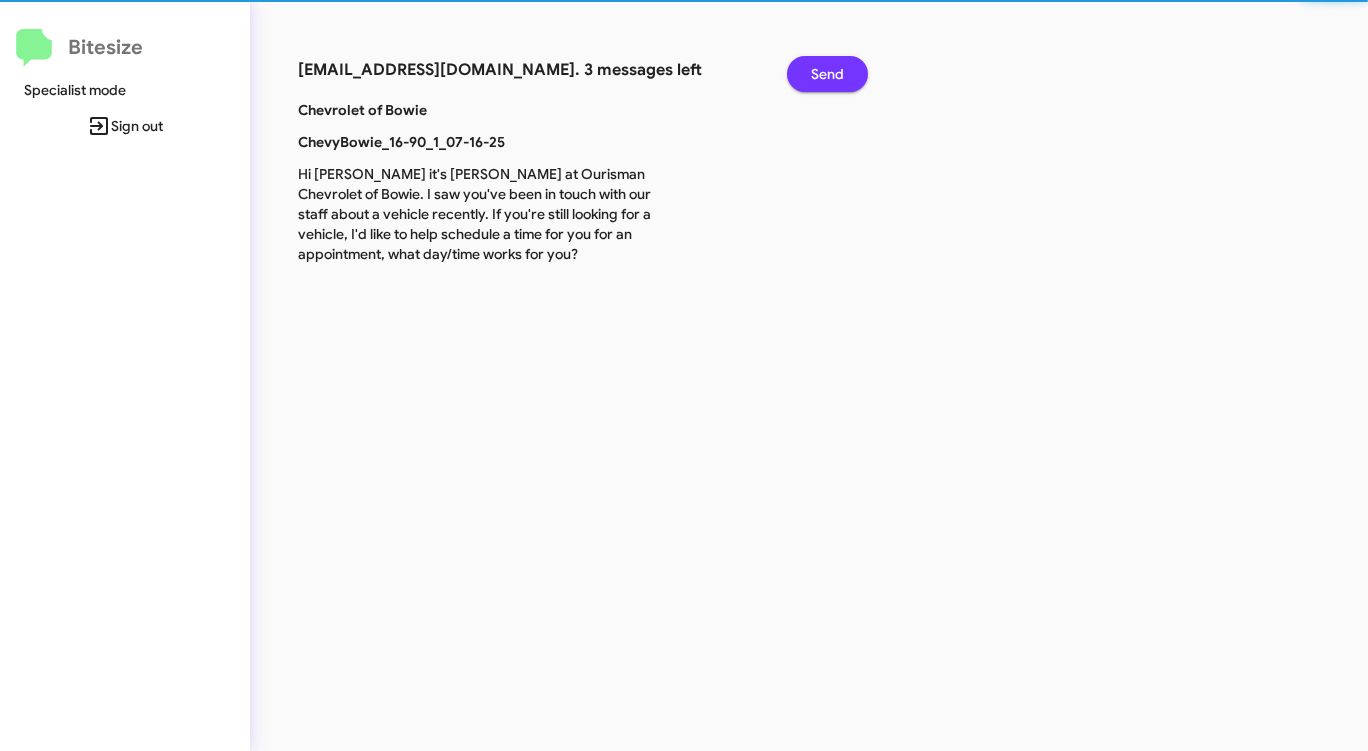 click 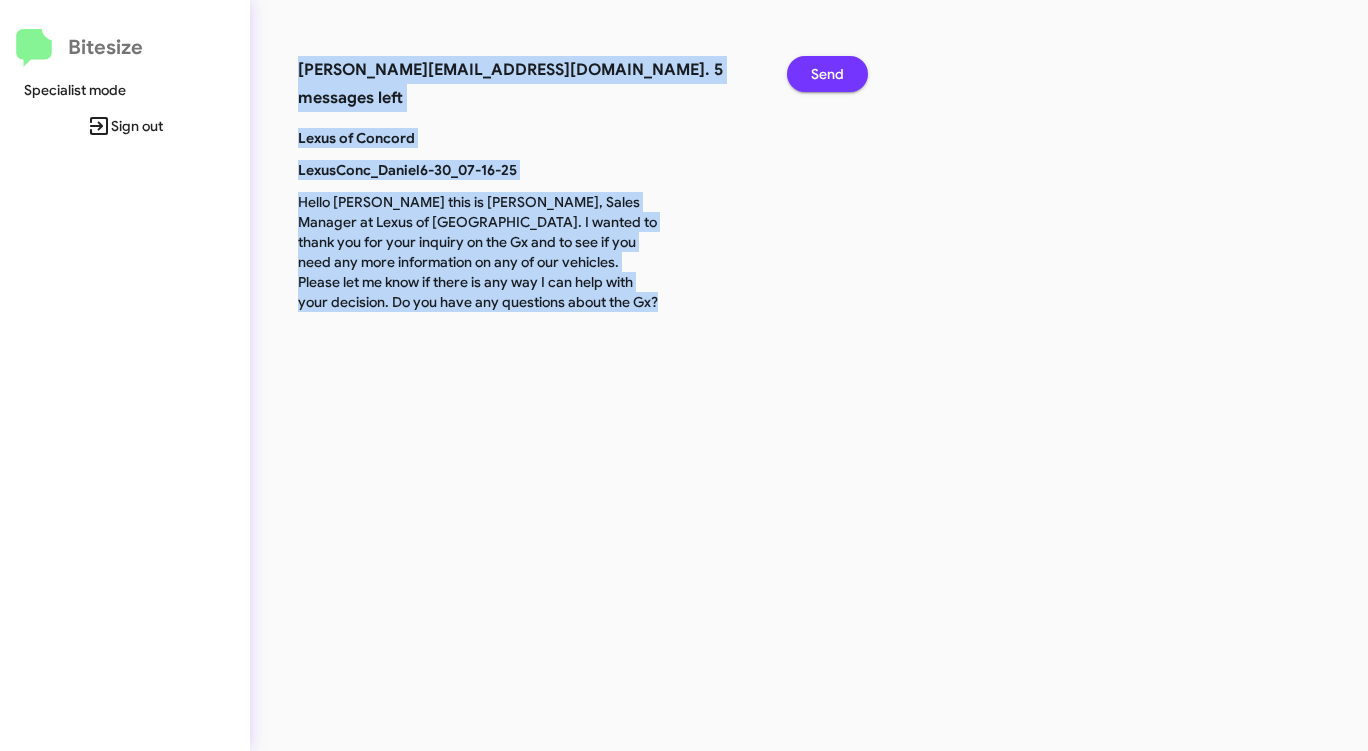 click on "Send" 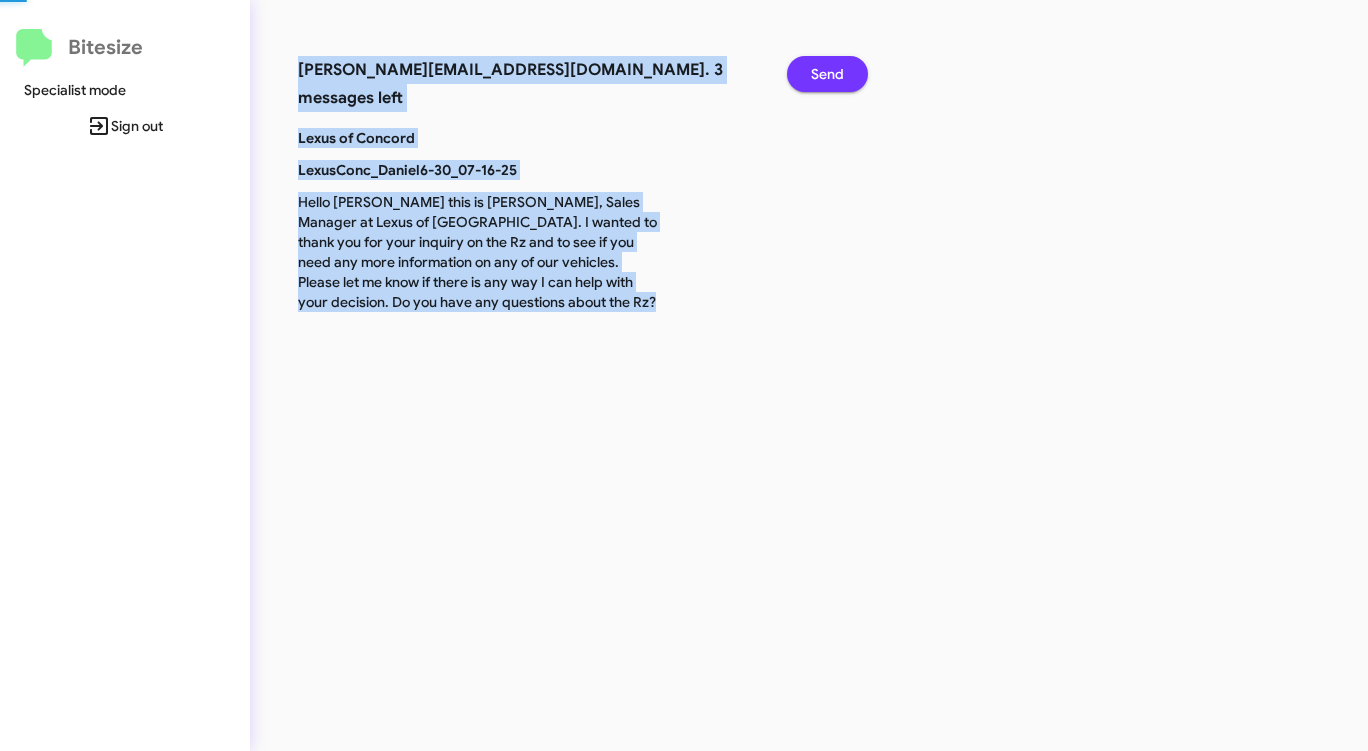 click on "Send" 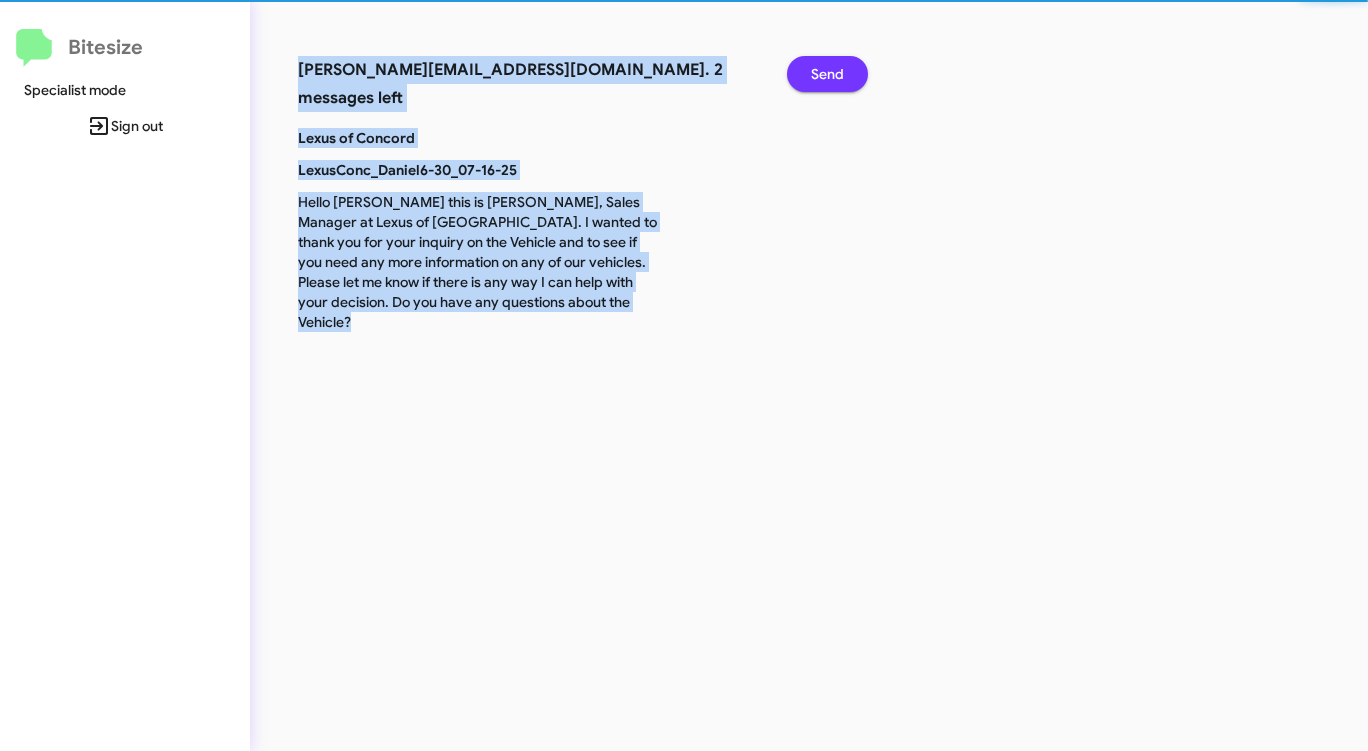 click on "Send" 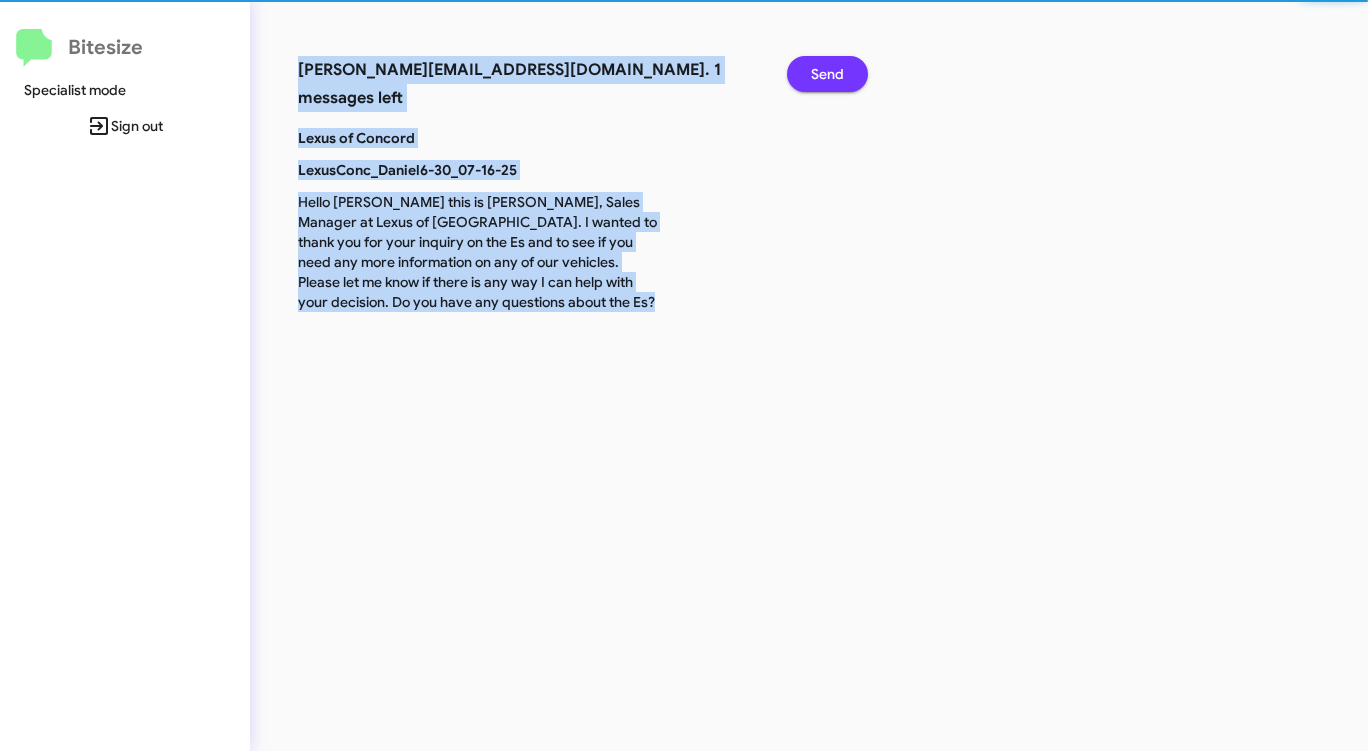 click on "Send" 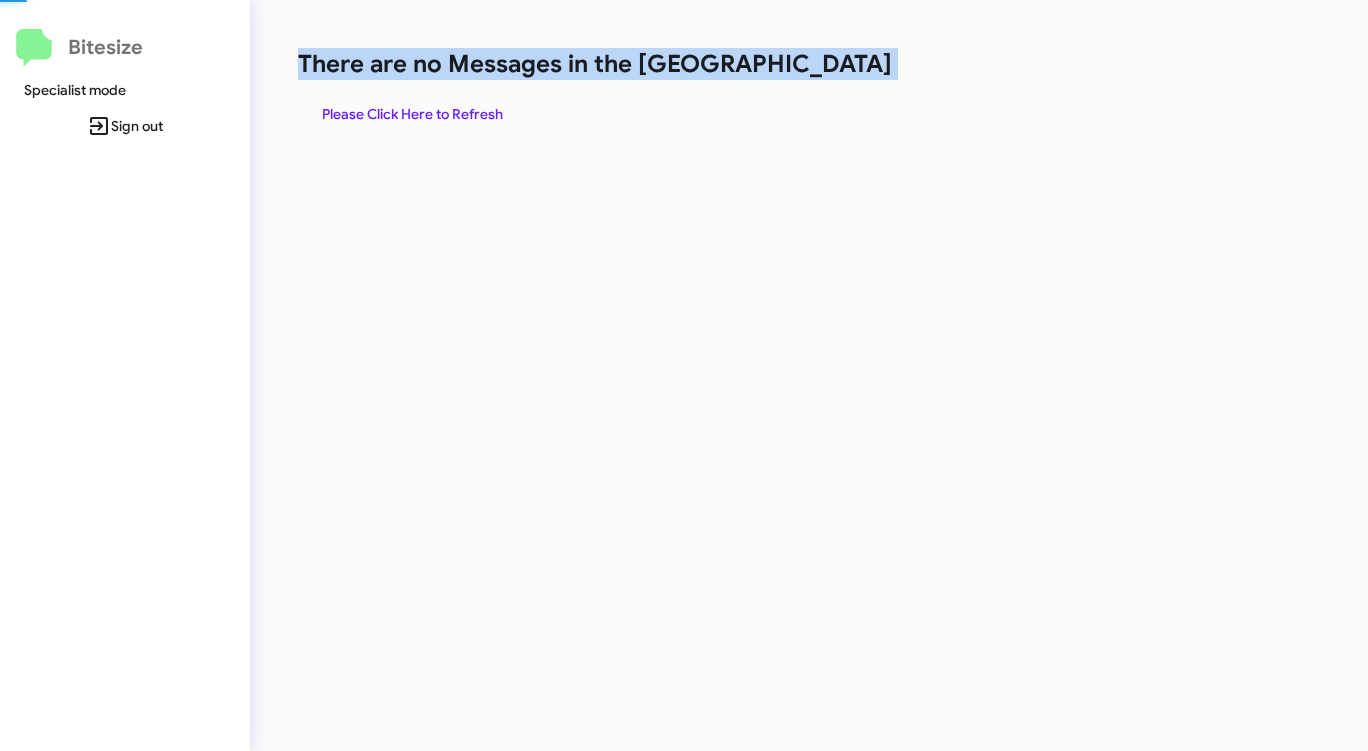 click on "There are no Messages in the [GEOGRAPHIC_DATA]" 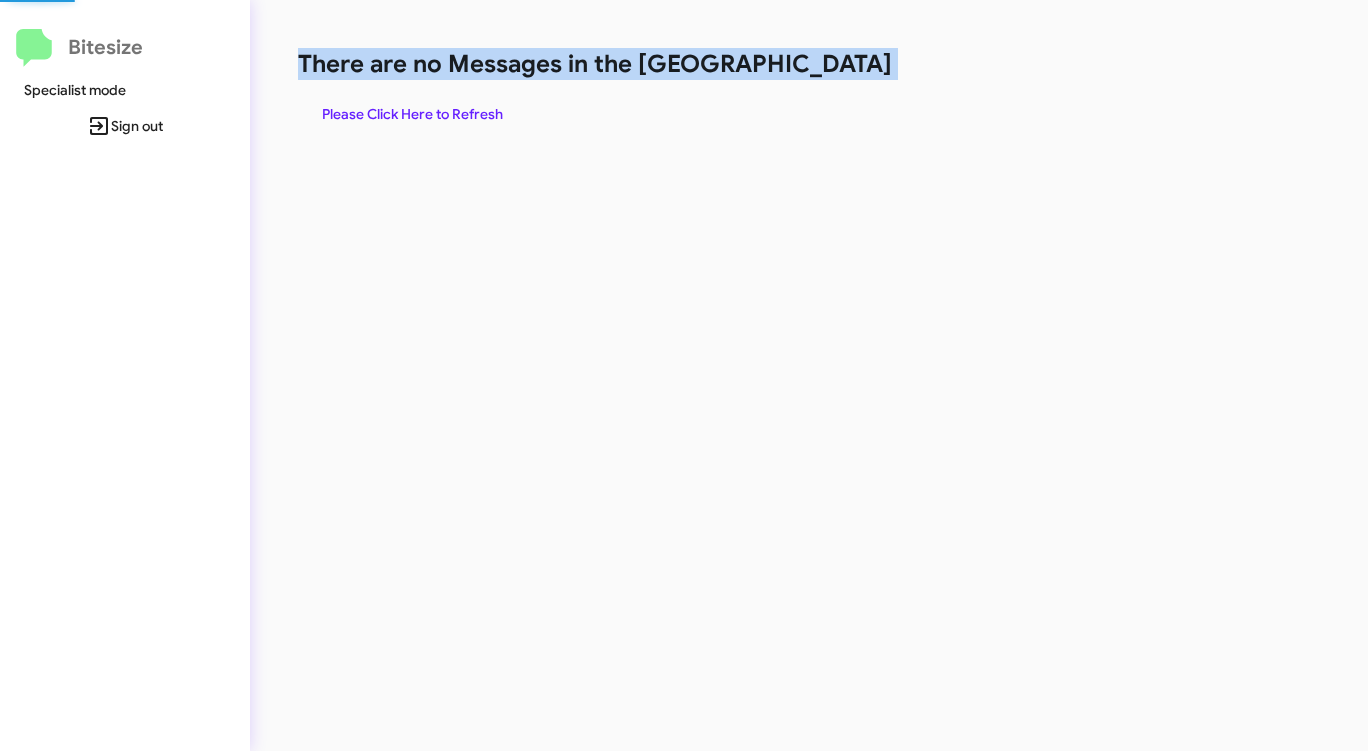 click on "There are no Messages in the [GEOGRAPHIC_DATA]" 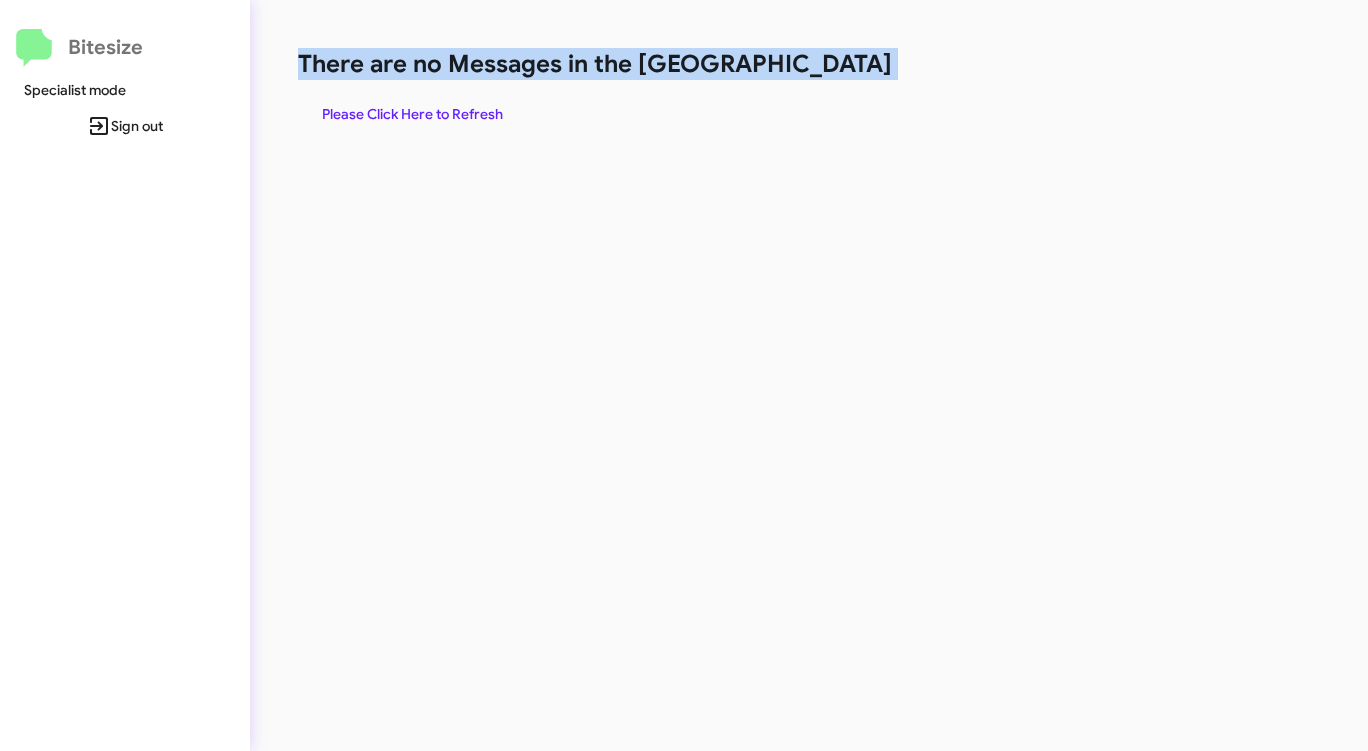 click on "Please Click Here to Refresh" 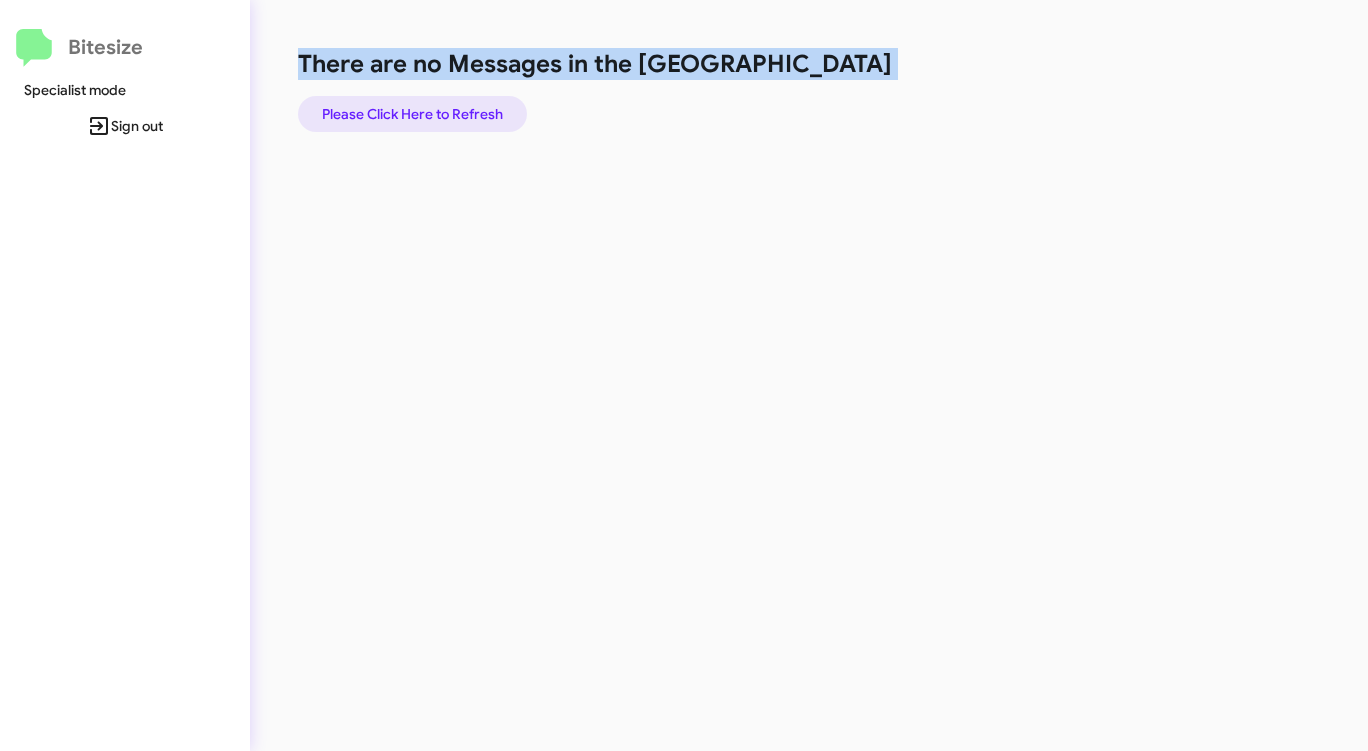 click on "Please Click Here to Refresh" 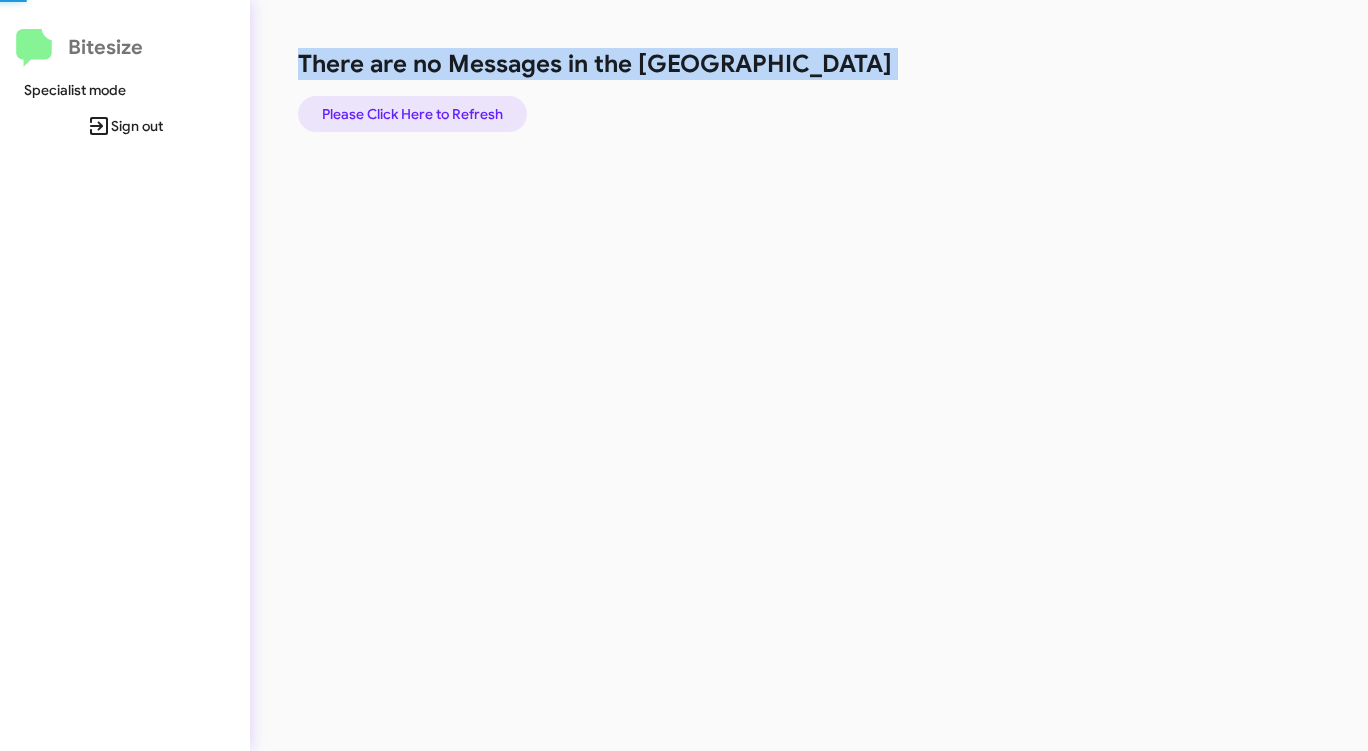 click on "Please Click Here to Refresh" 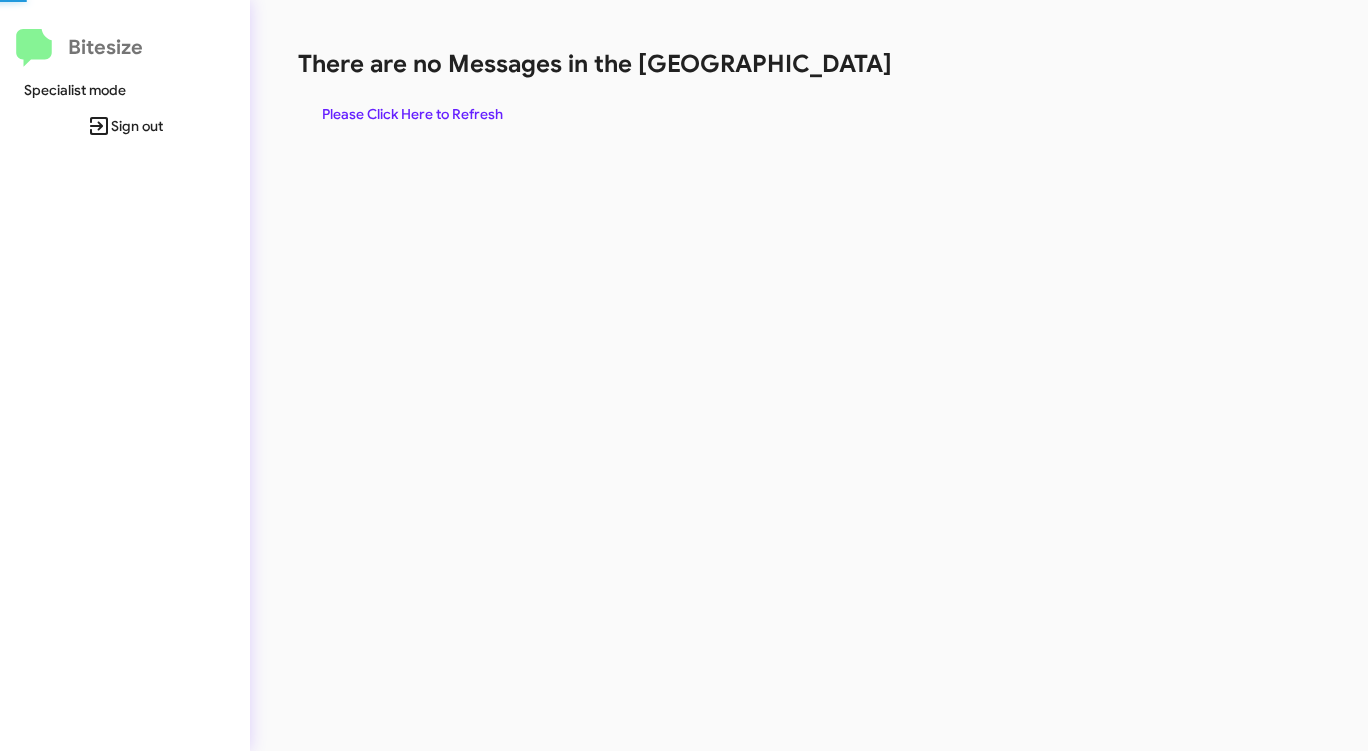 scroll, scrollTop: 0, scrollLeft: 0, axis: both 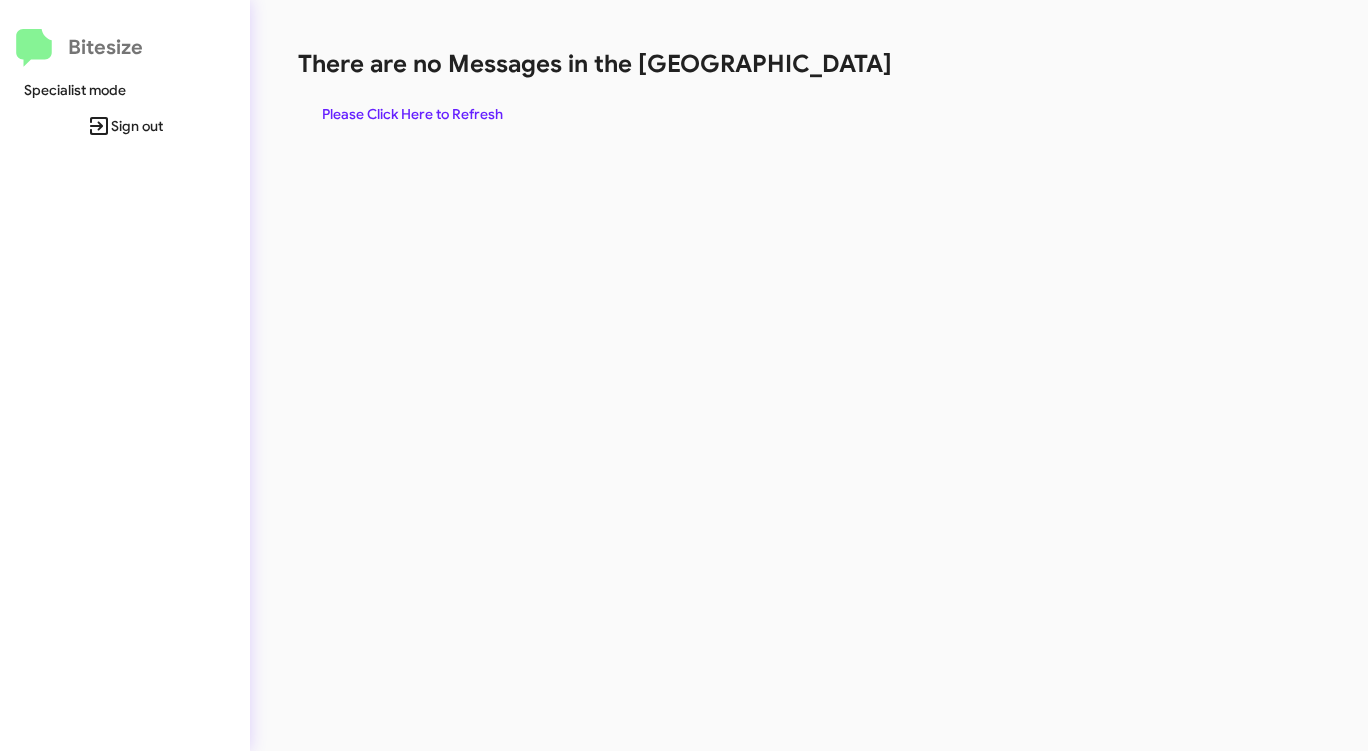 click on "Please Click Here to Refresh" 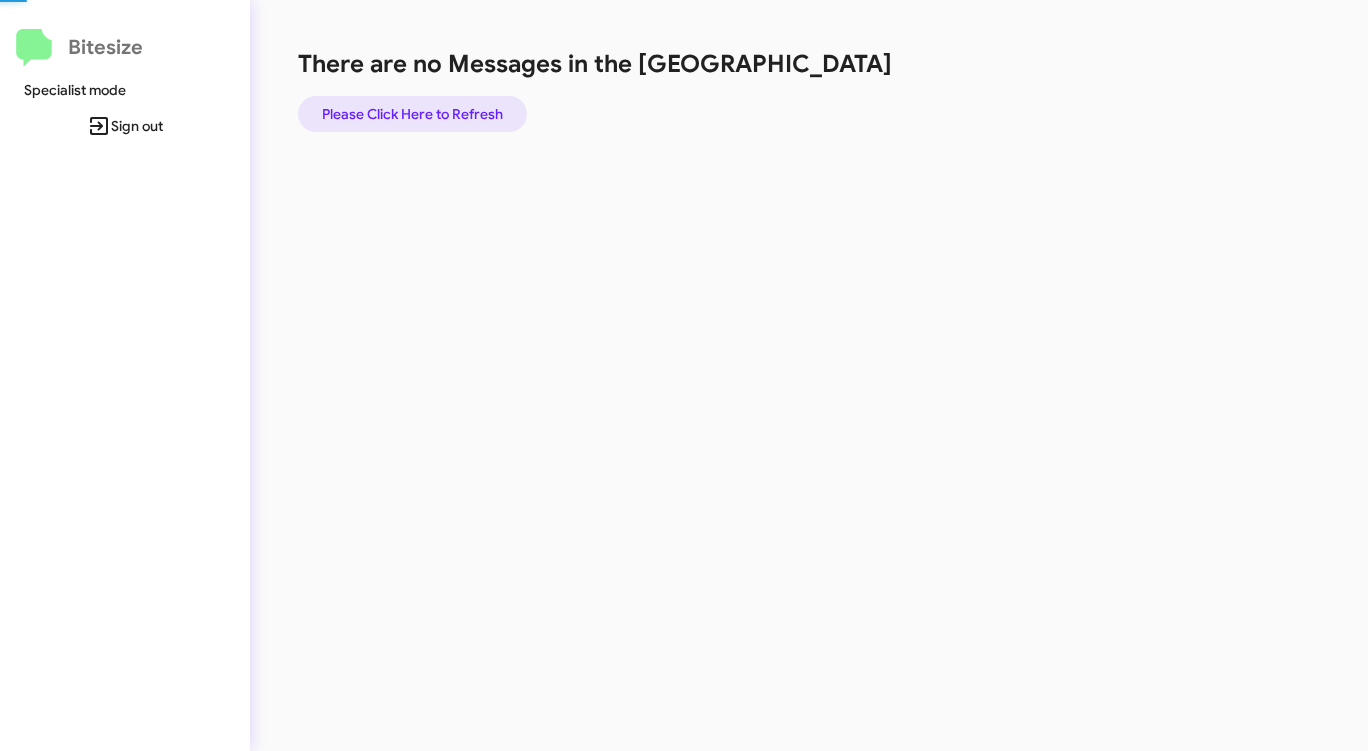 click on "Please Click Here to Refresh" 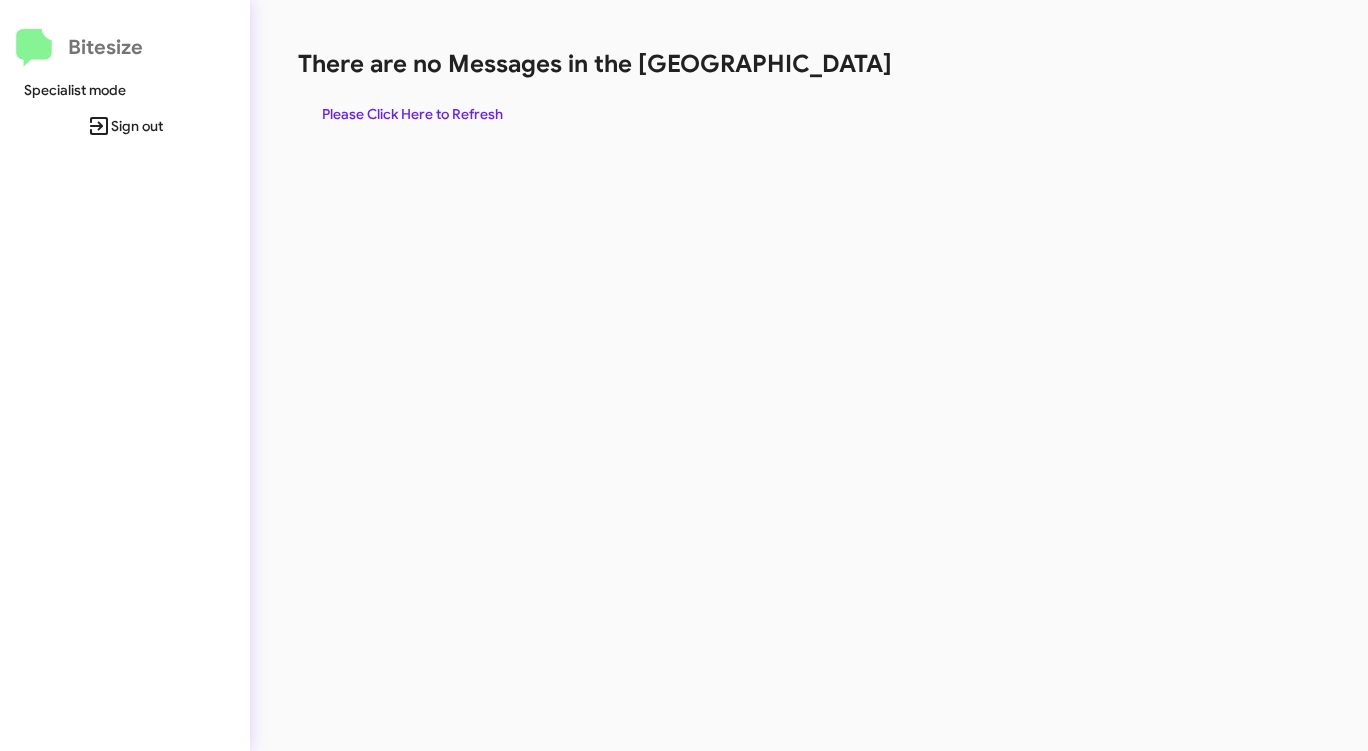 click on "Please Click Here to Refresh" 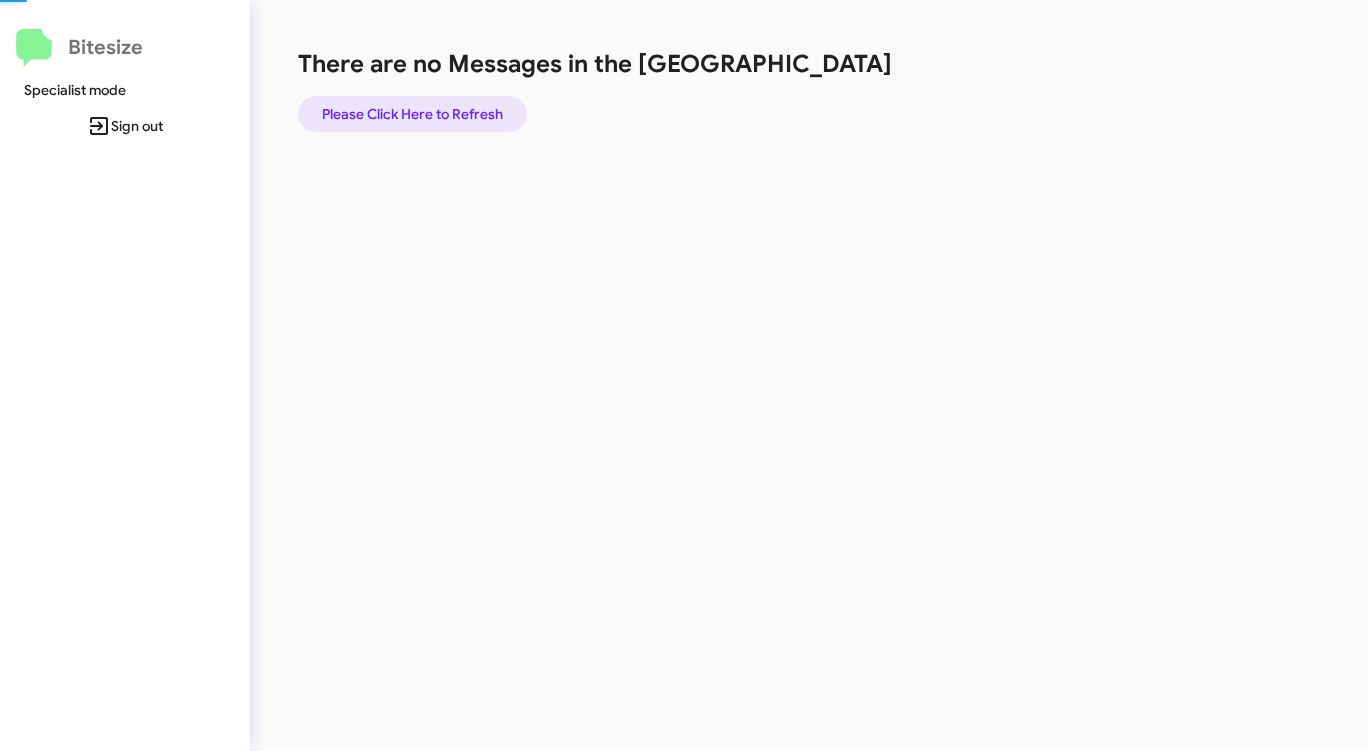 click on "Please Click Here to Refresh" 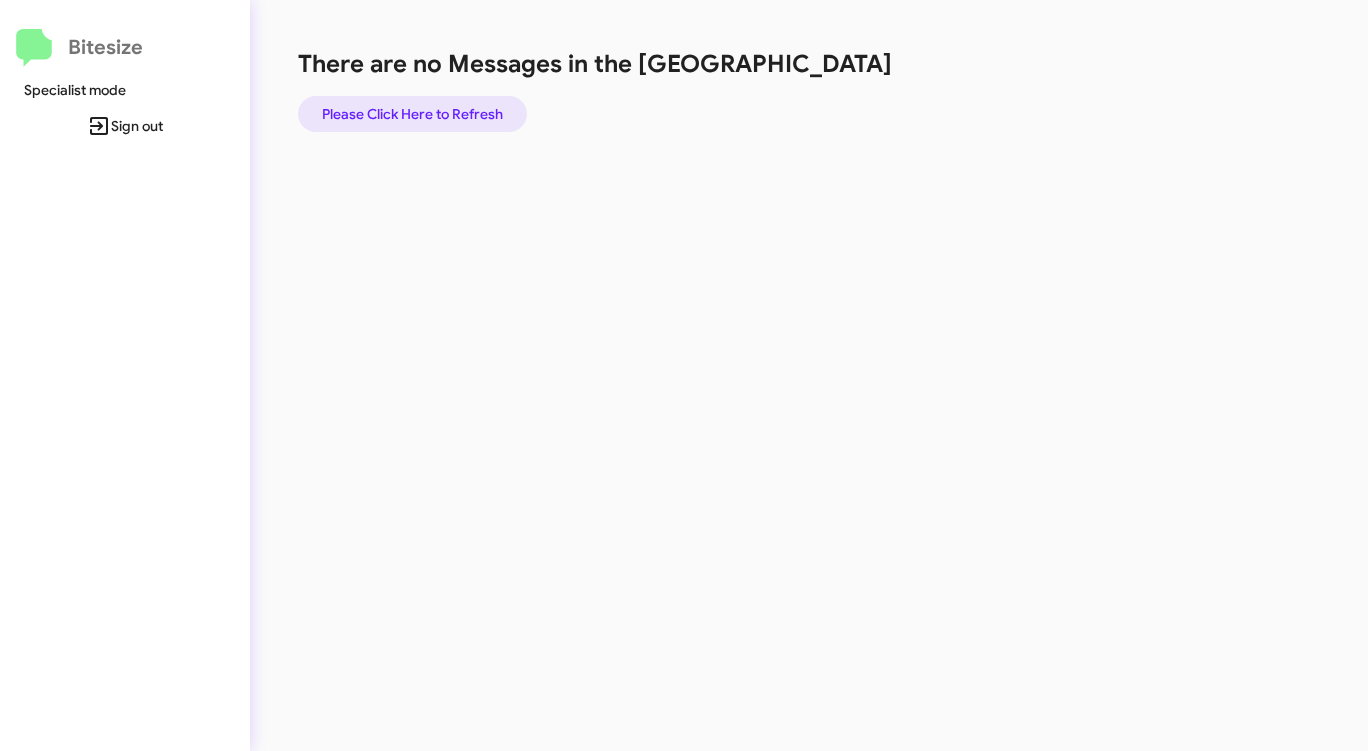click on "Please Click Here to Refresh" 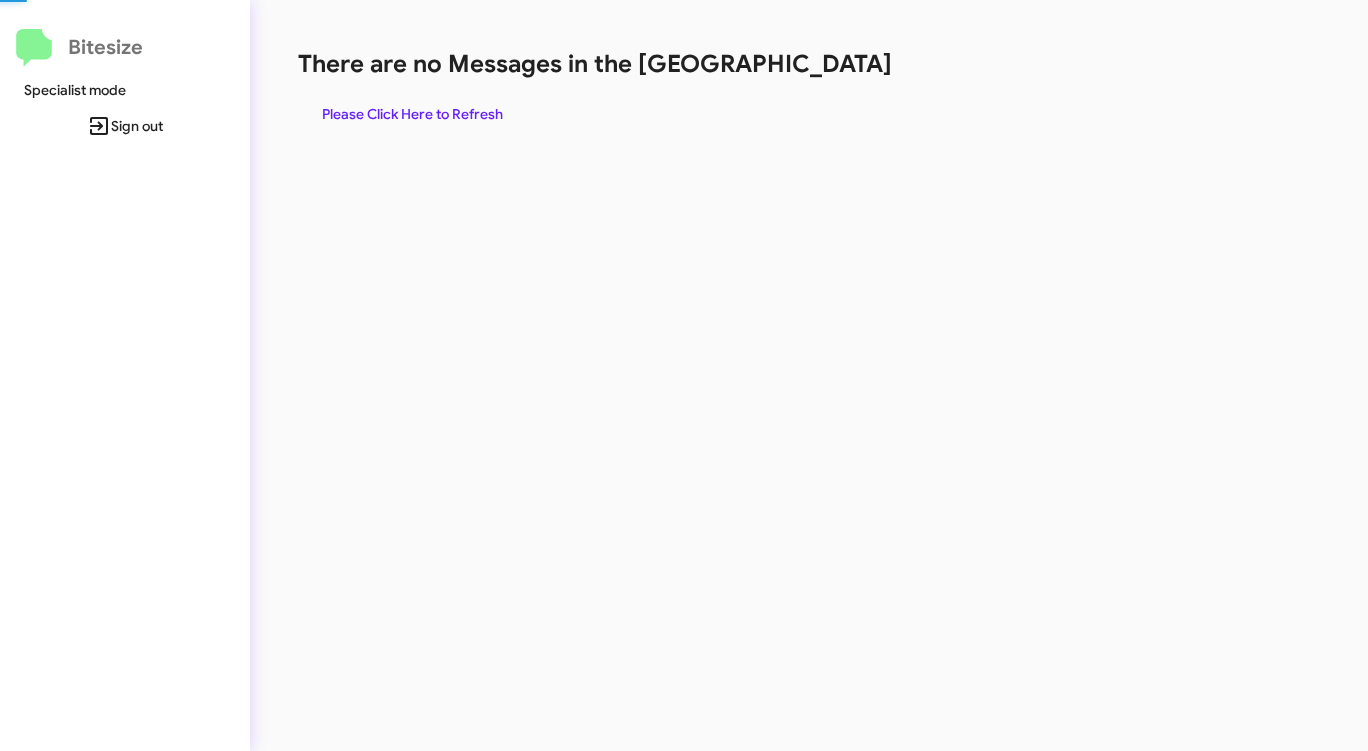click on "Please Click Here to Refresh" 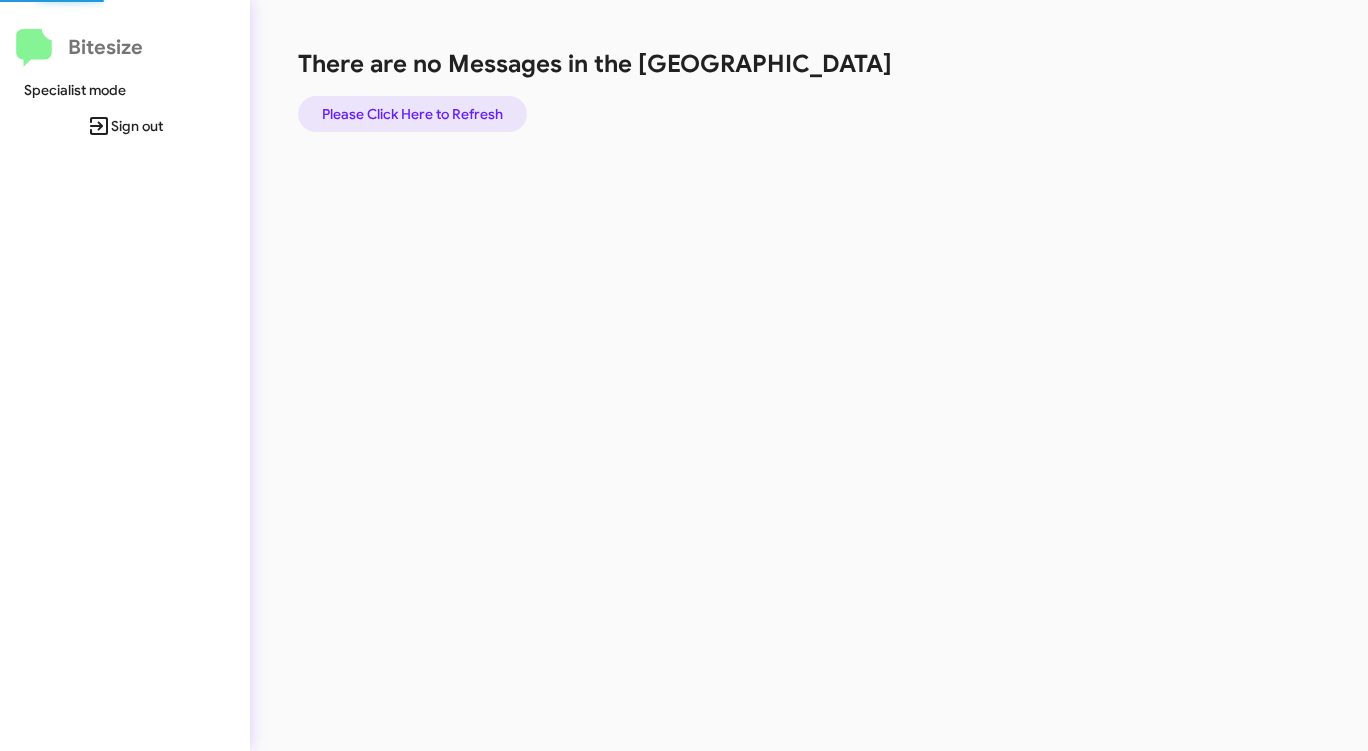 click on "Please Click Here to Refresh" 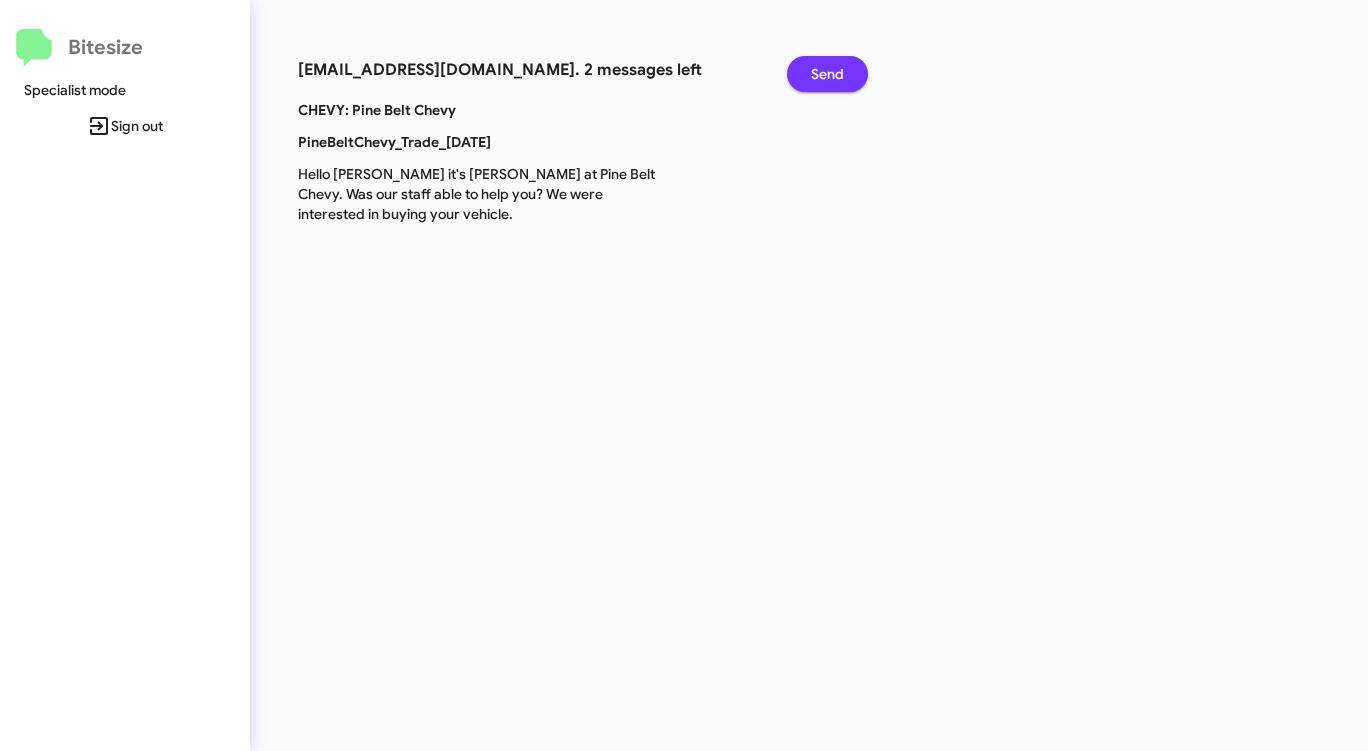 click on "Send" 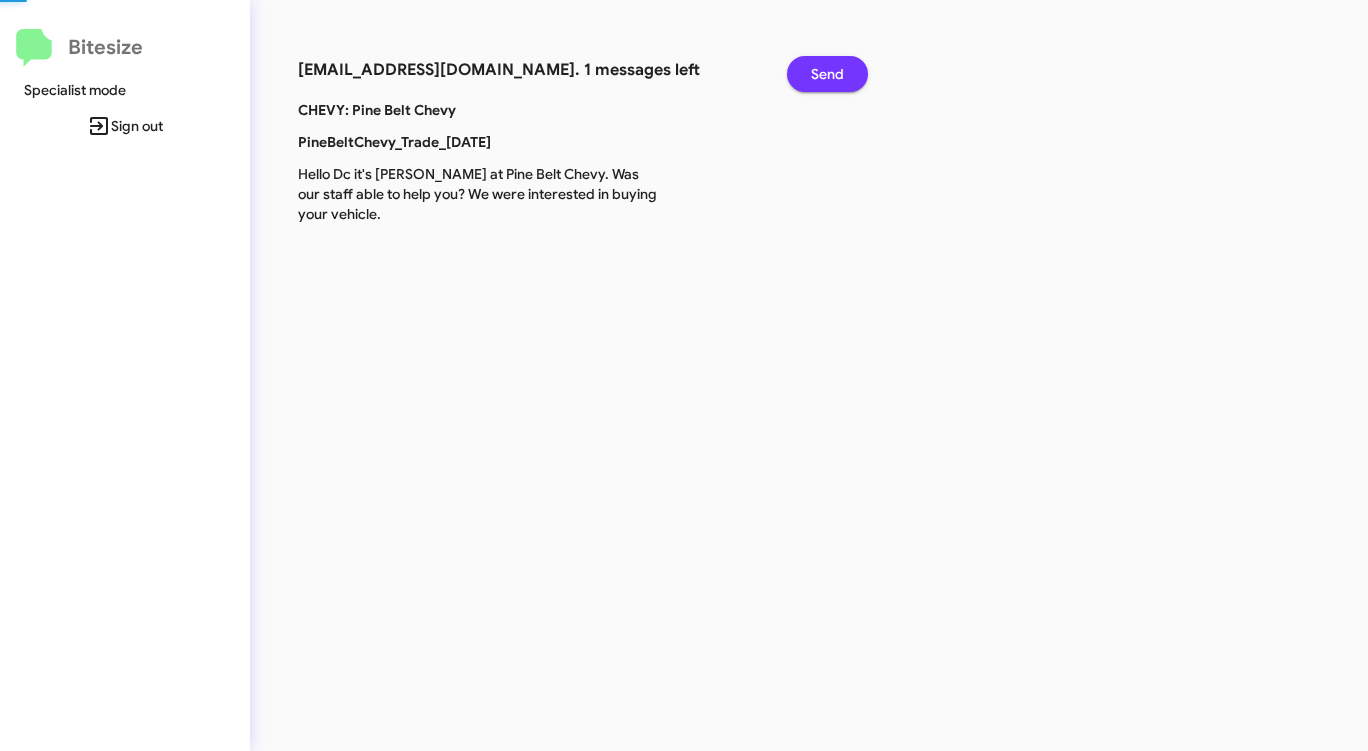 click on "Send" 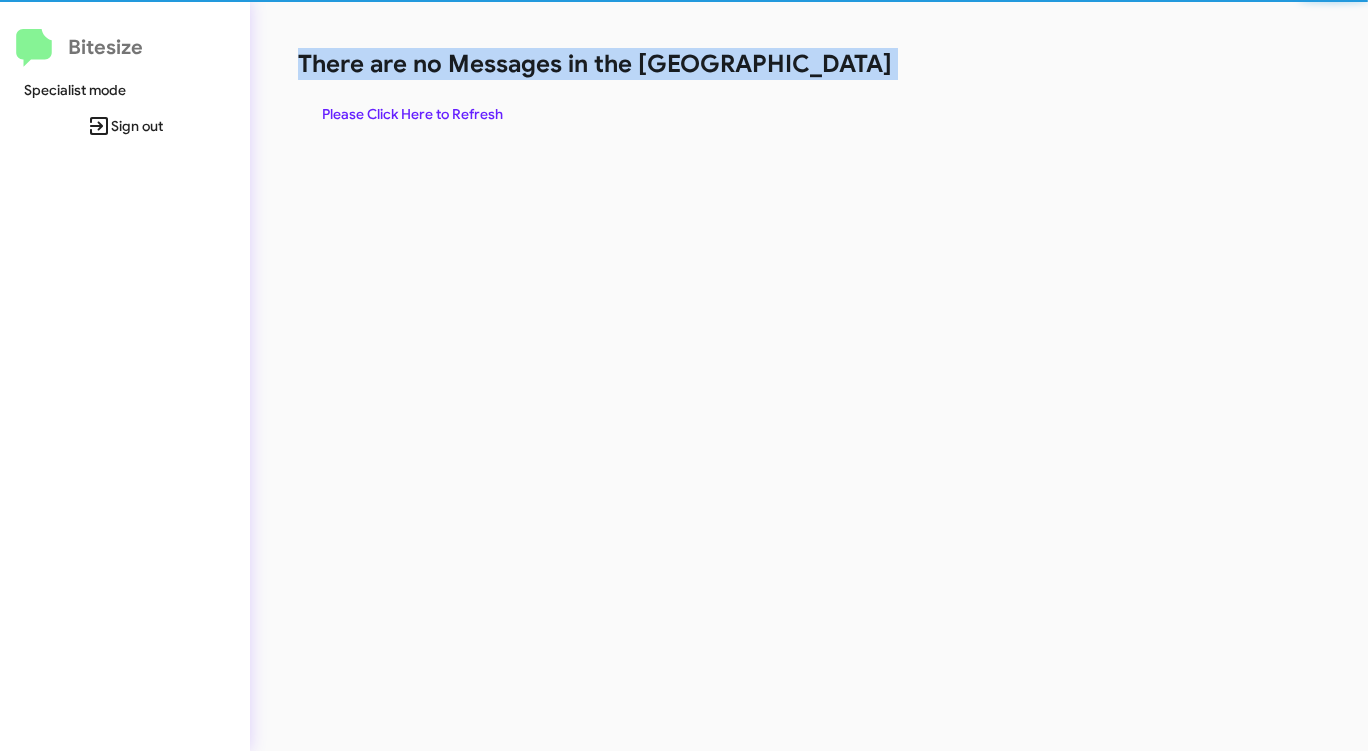 click on "There are no Messages in the [GEOGRAPHIC_DATA]" 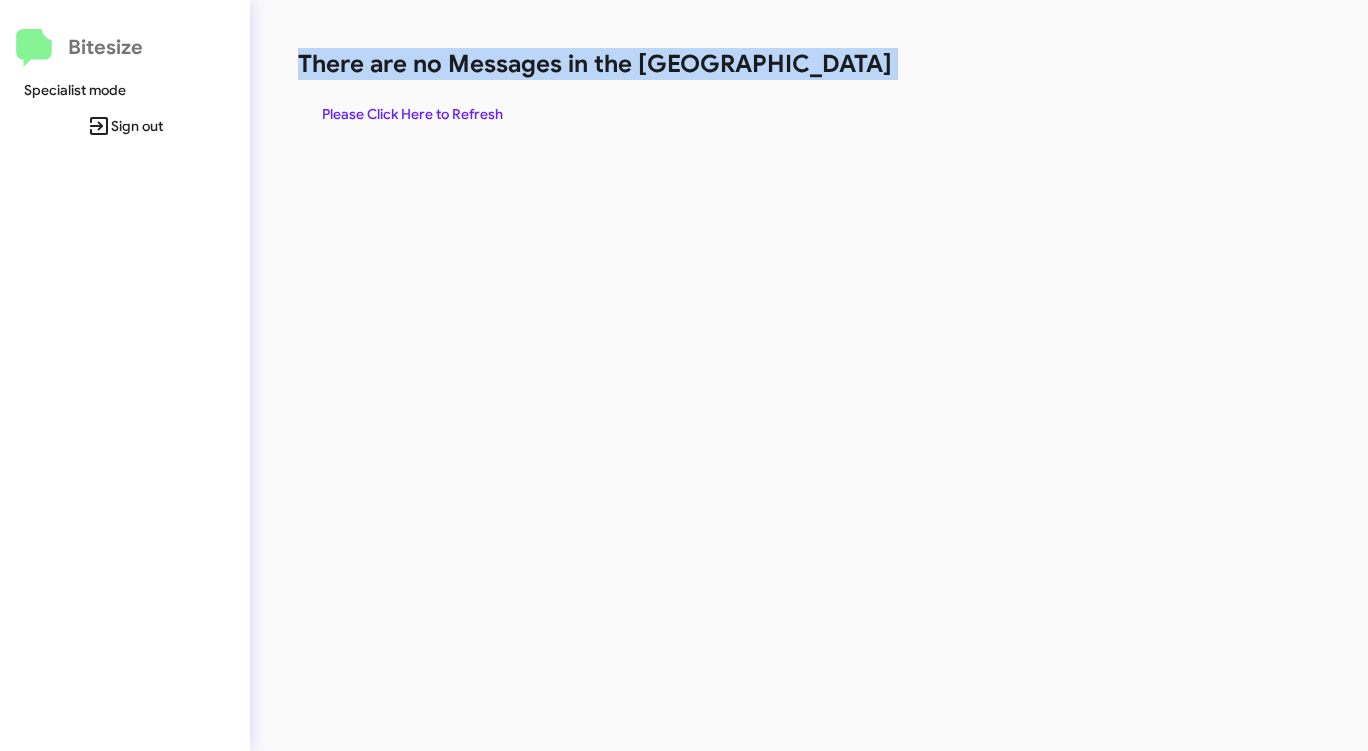 click on "There are no Messages in the [GEOGRAPHIC_DATA]" 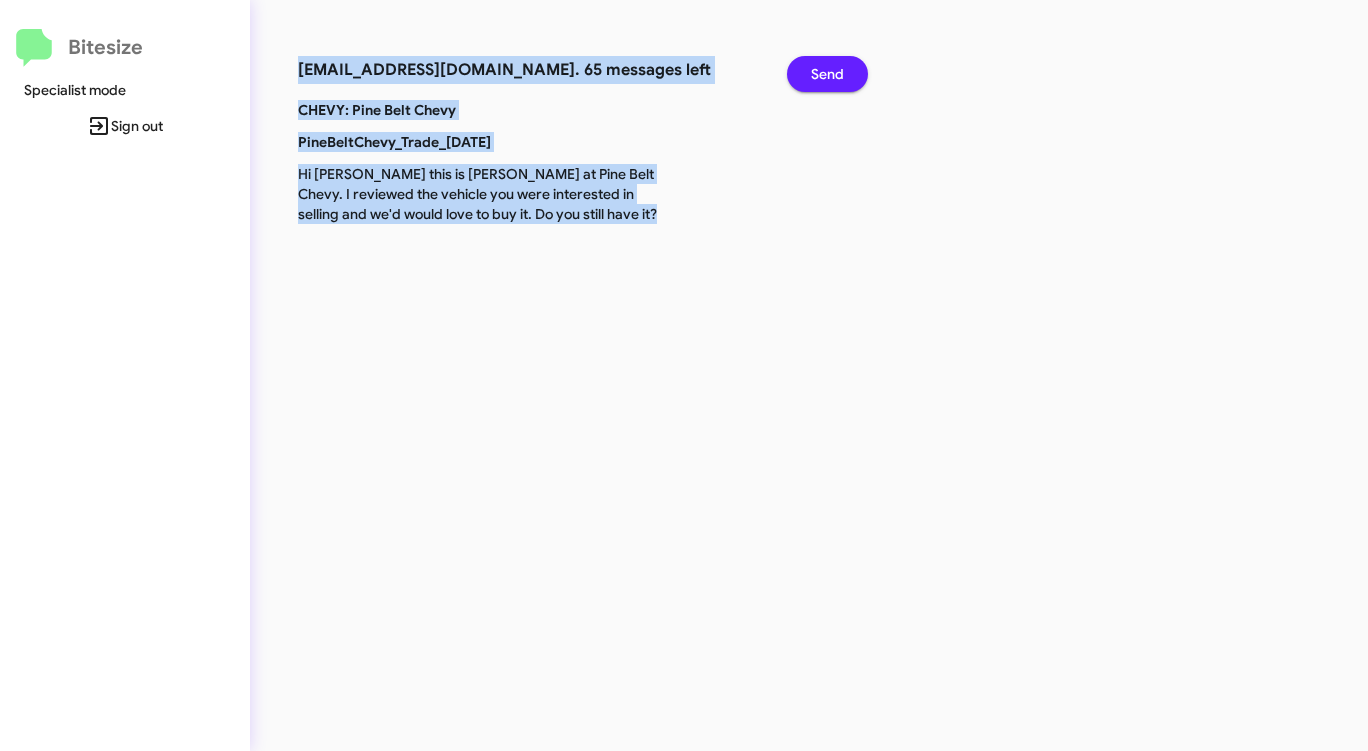 click on "Send" 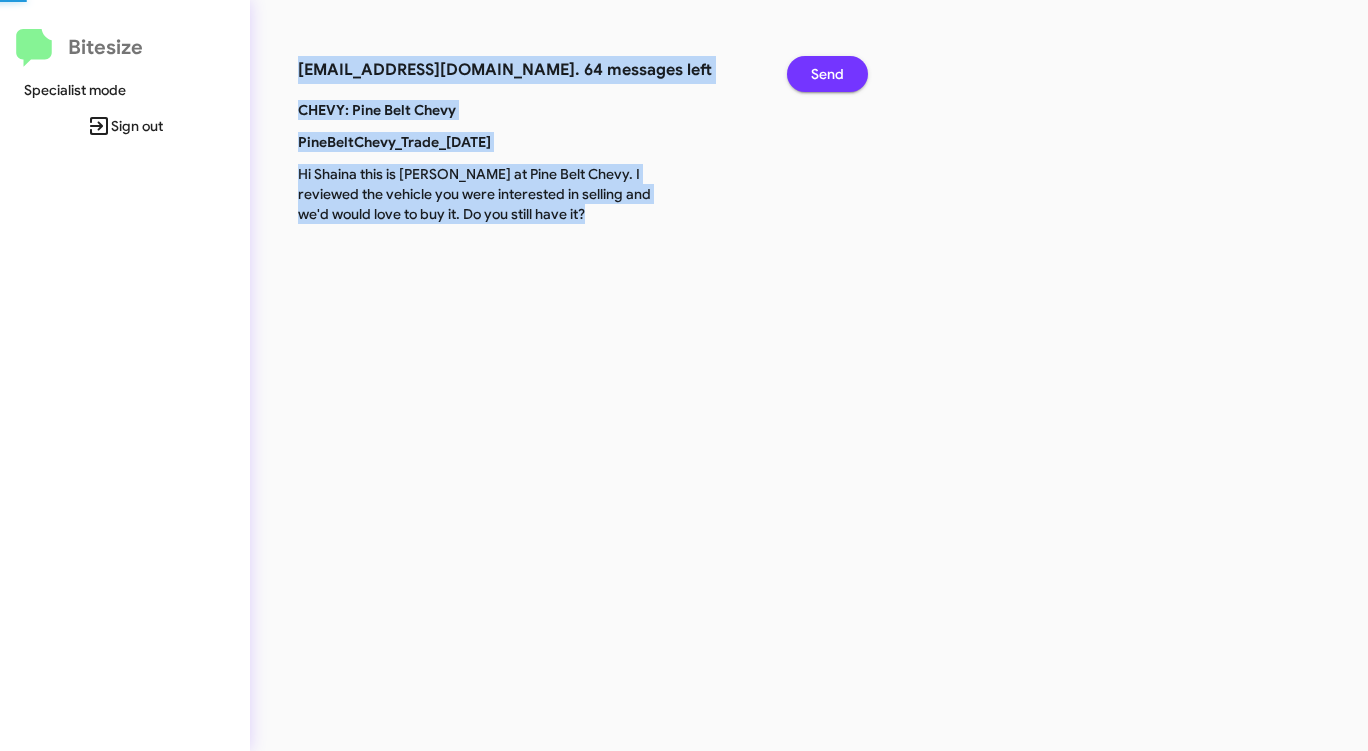 click on "Send" 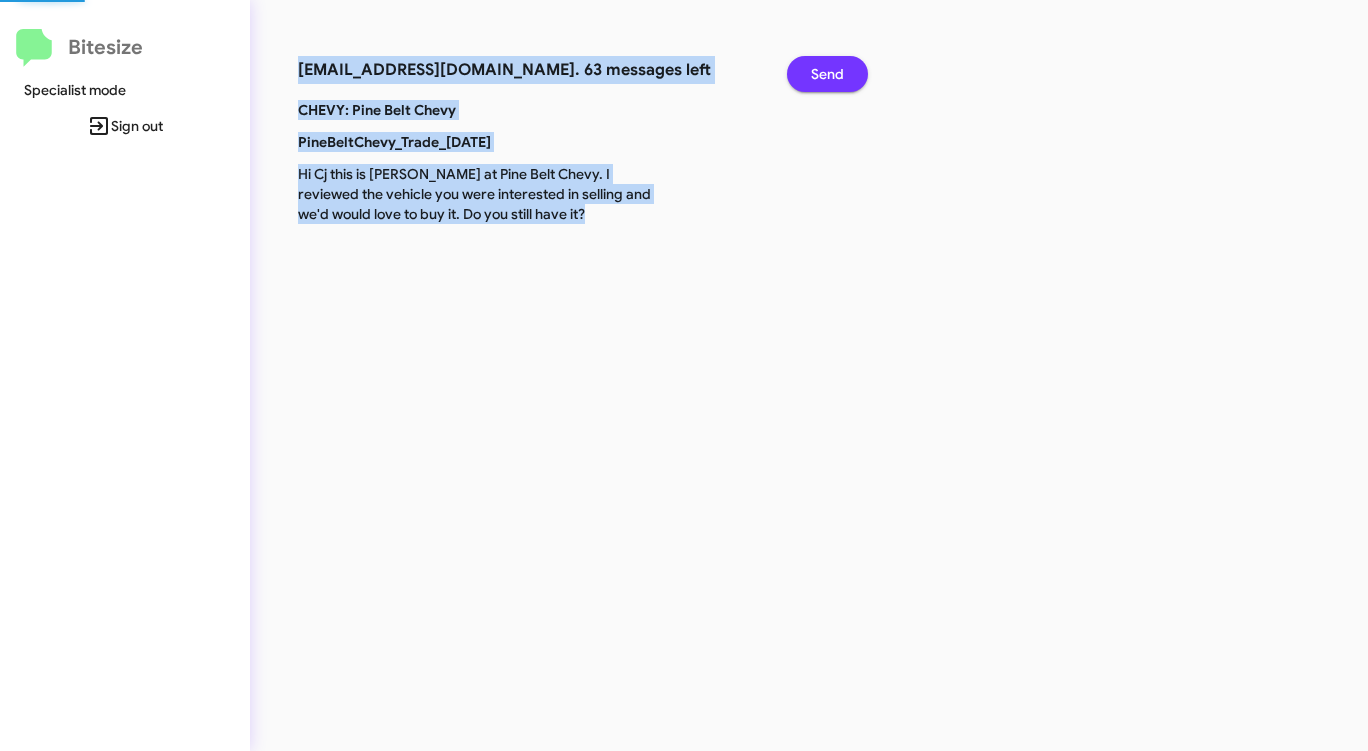 click on "Send" 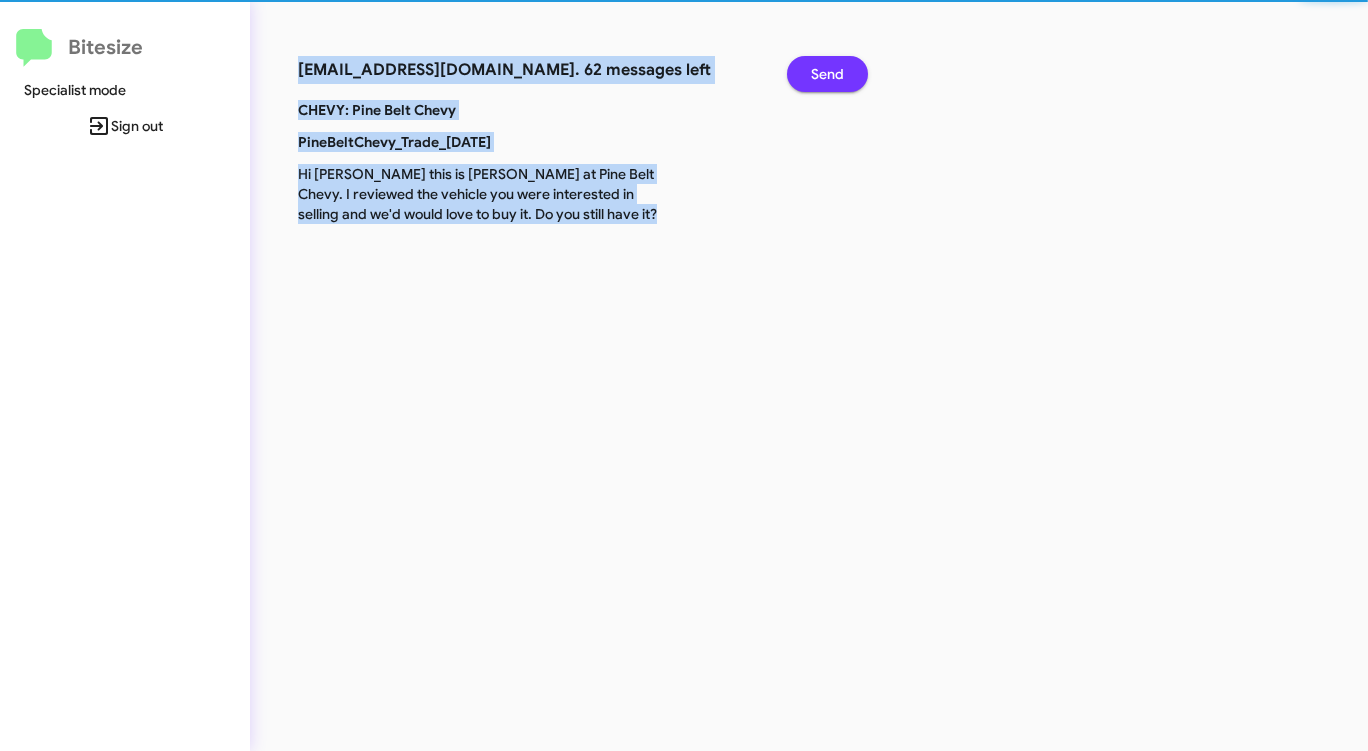 click on "Send" 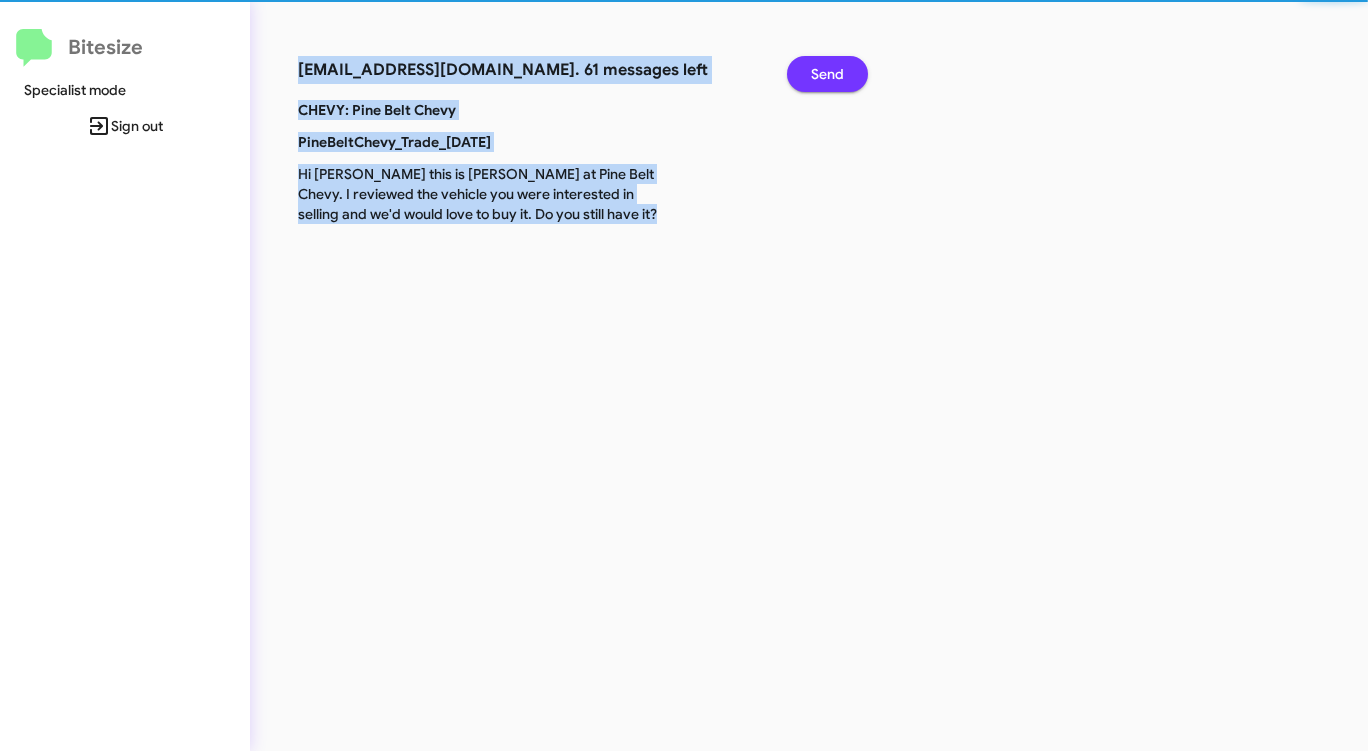 click on "Send" 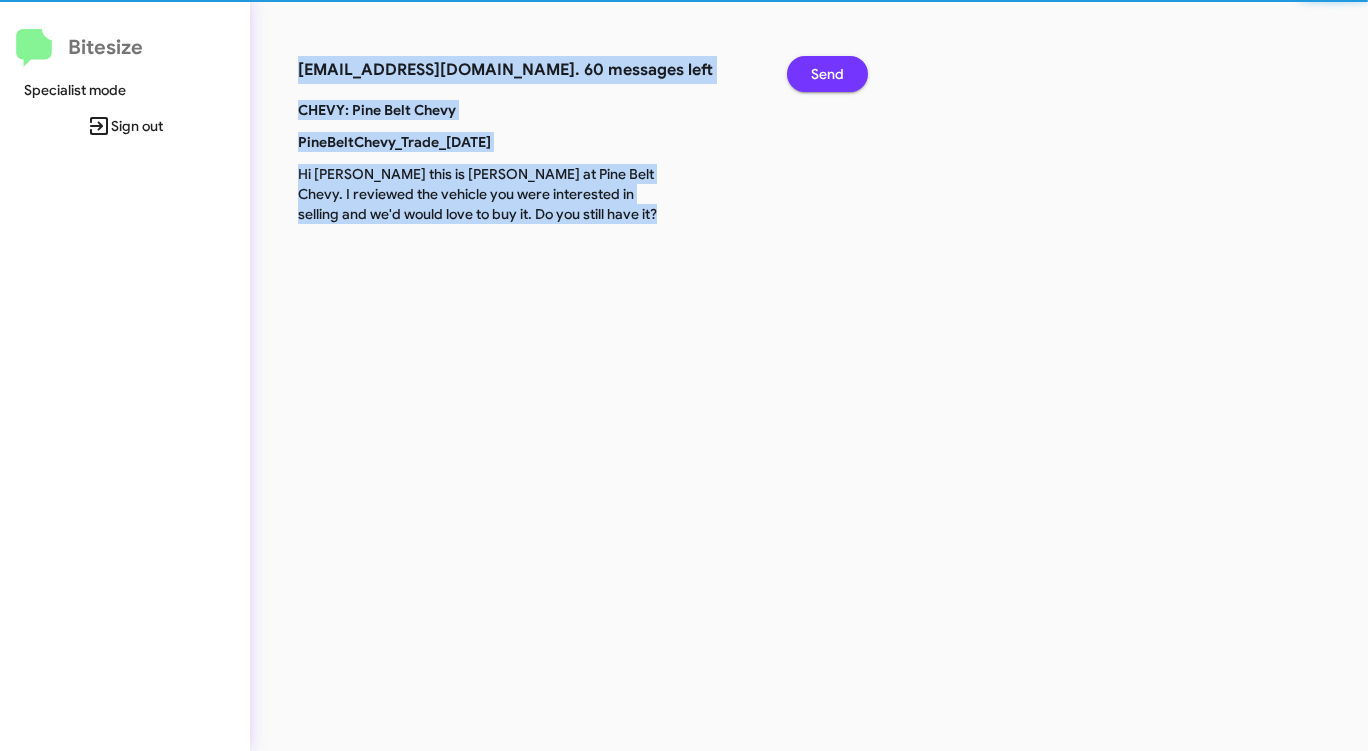 click on "Send" 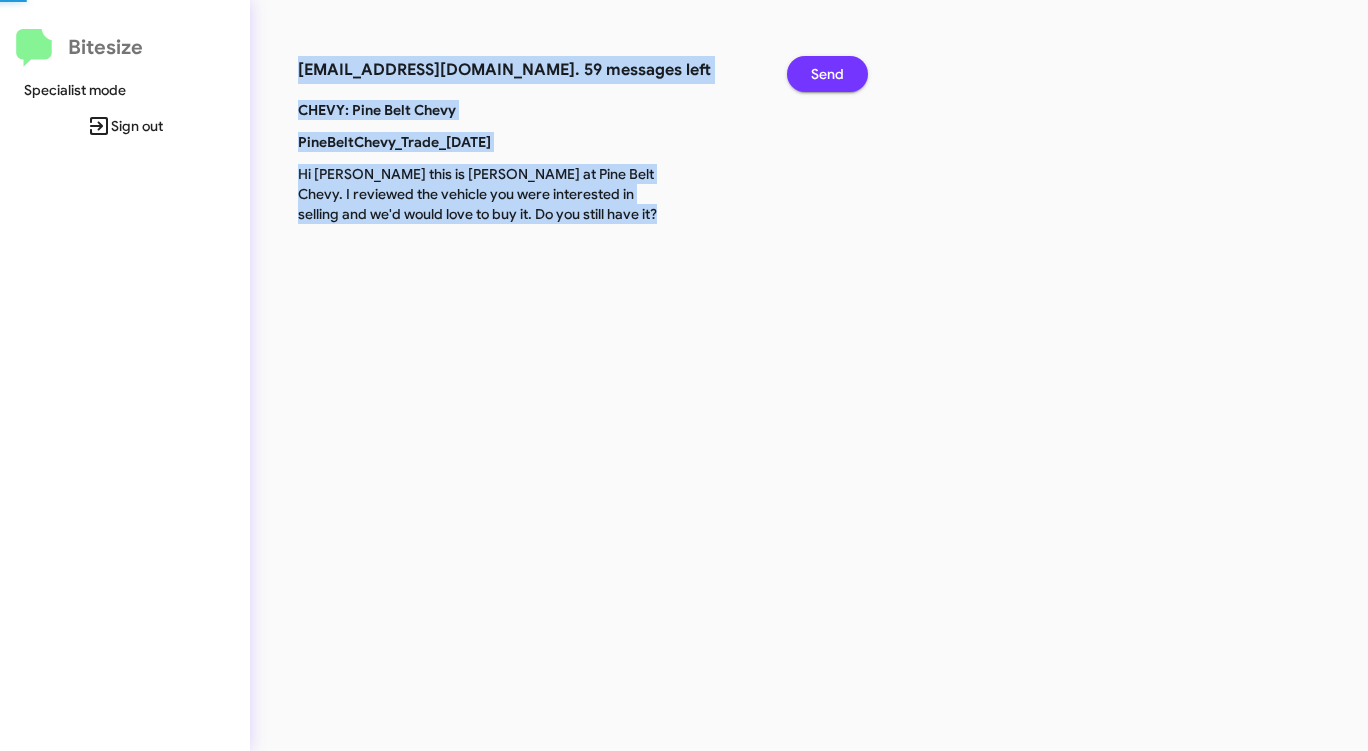 click on "Send" 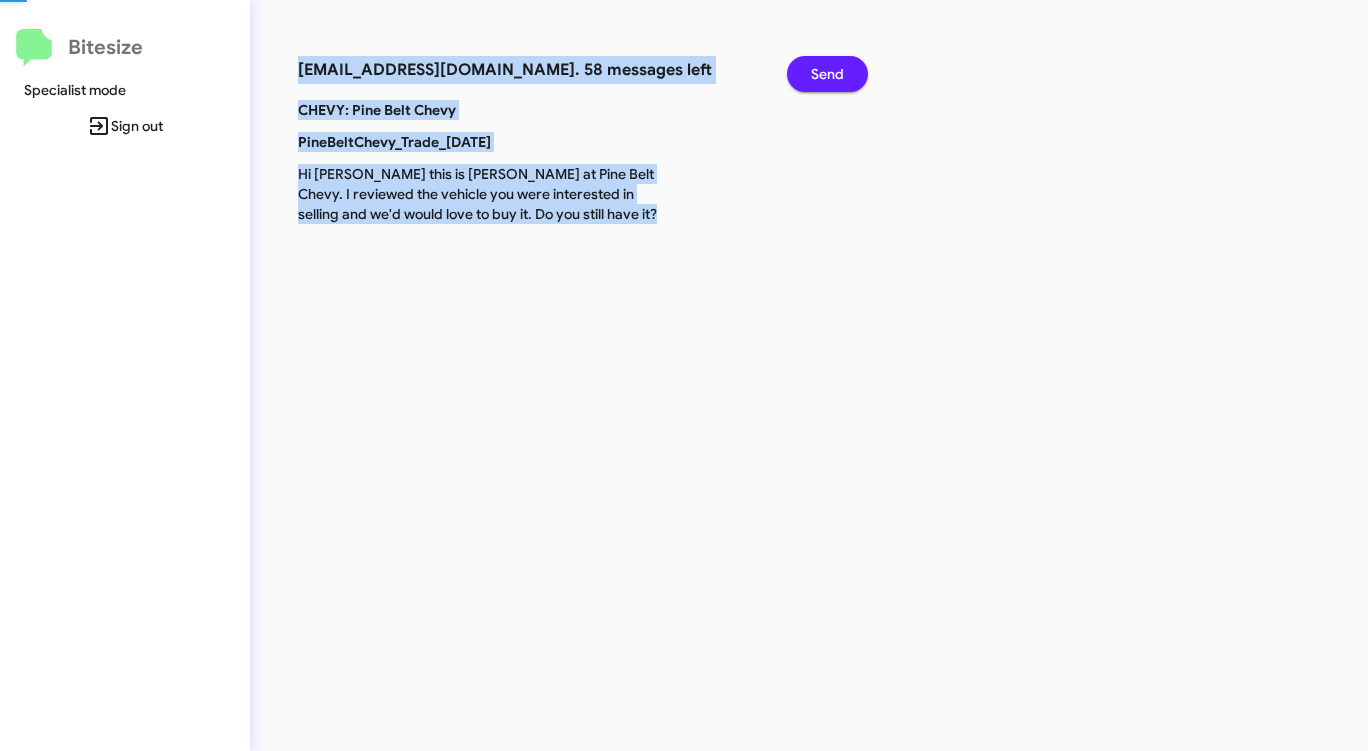 click on "Send" 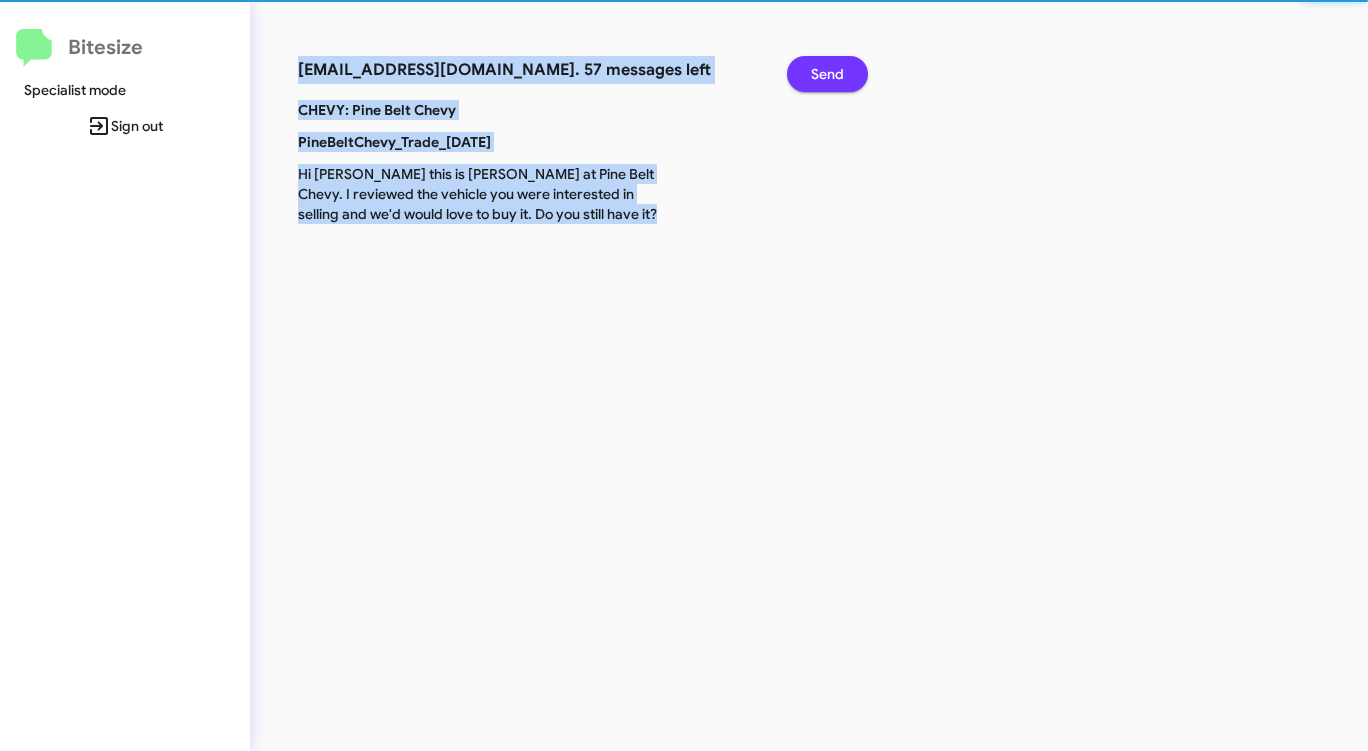 click on "Send" 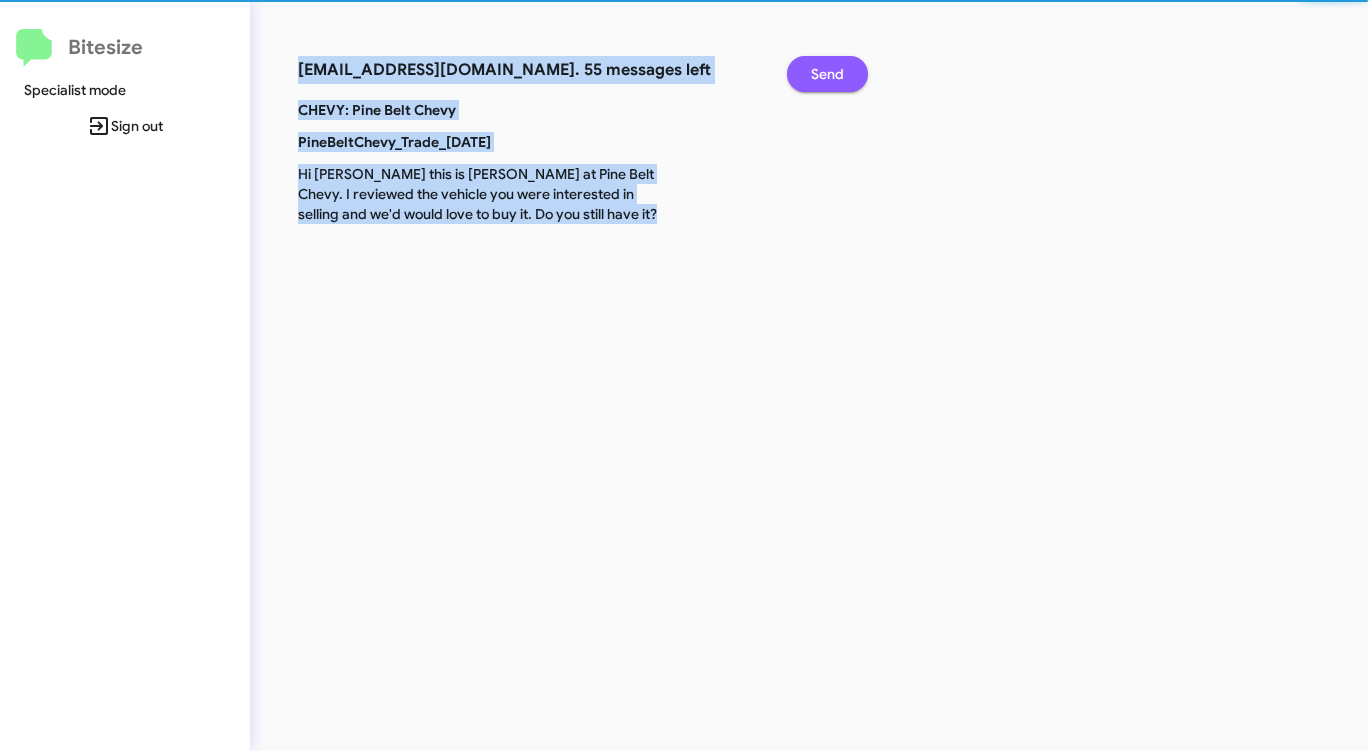 click on "Send" 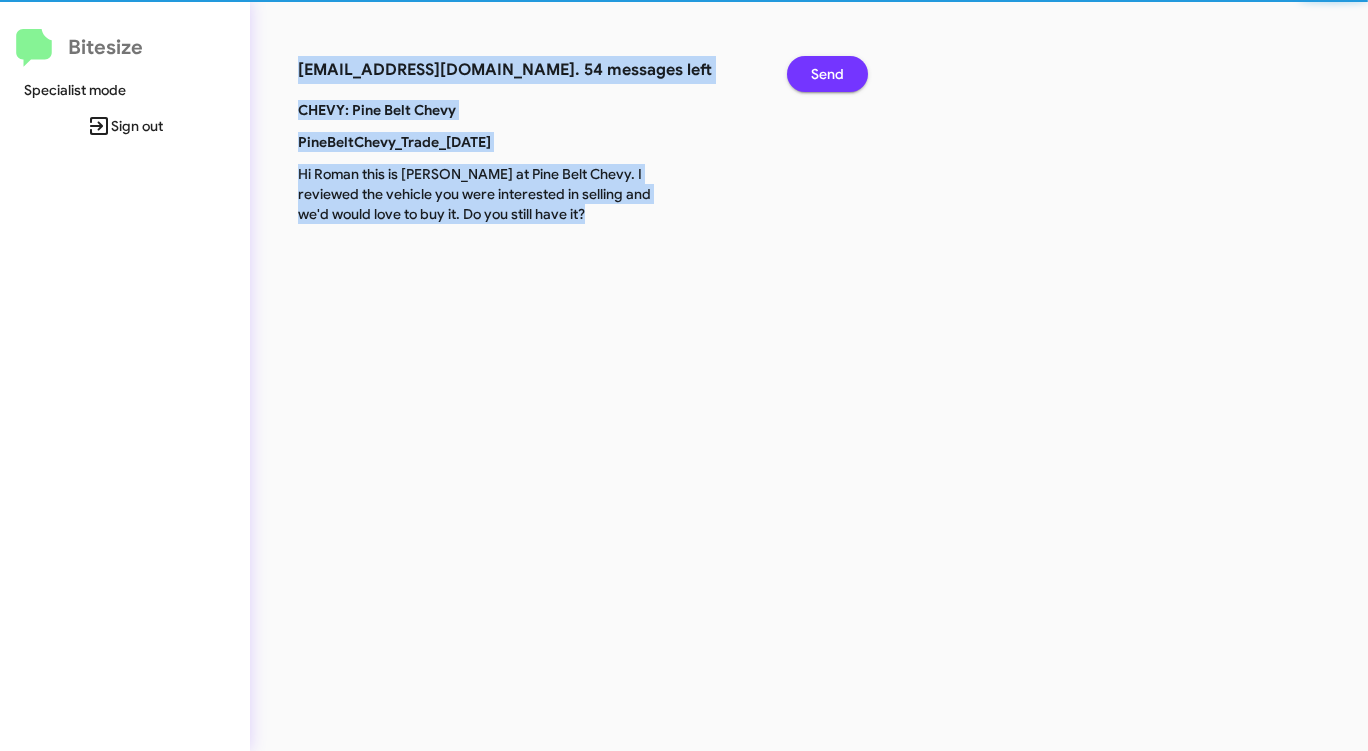 click on "Send" 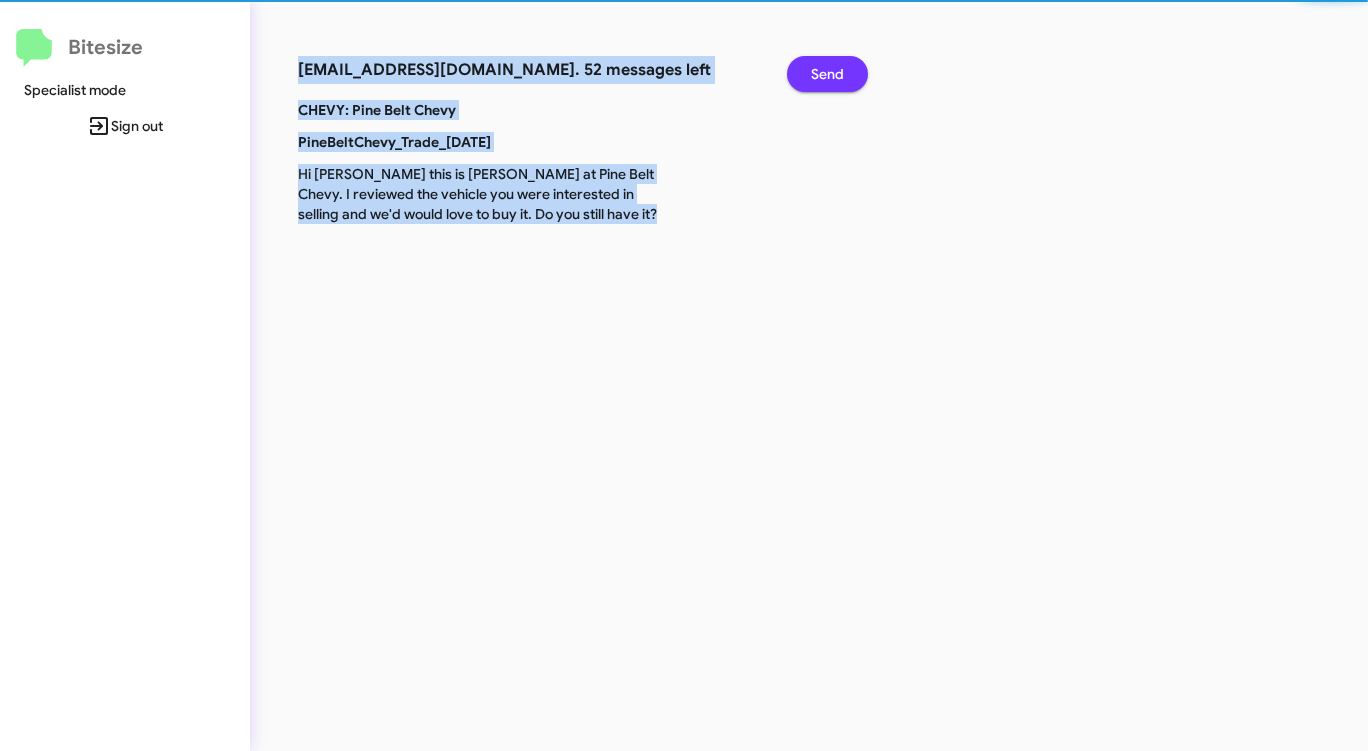 click on "Send" 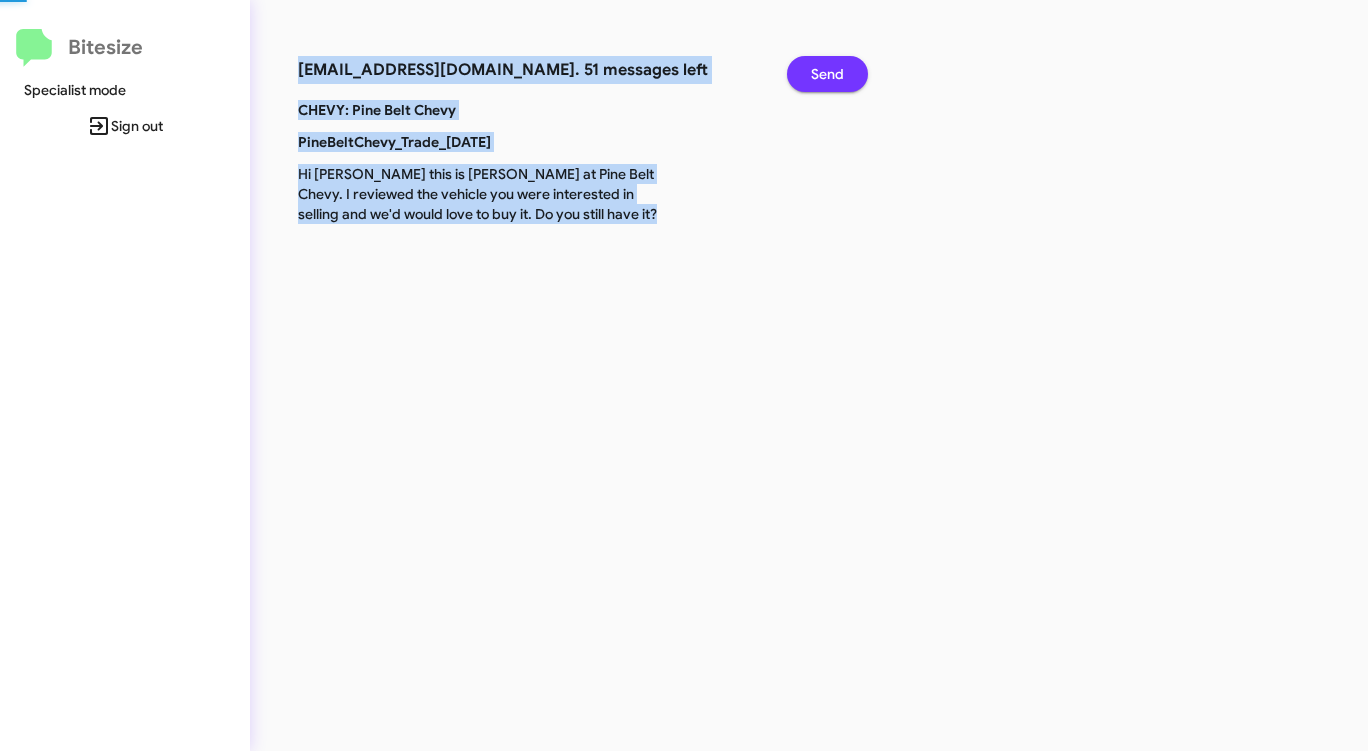 click on "Send" 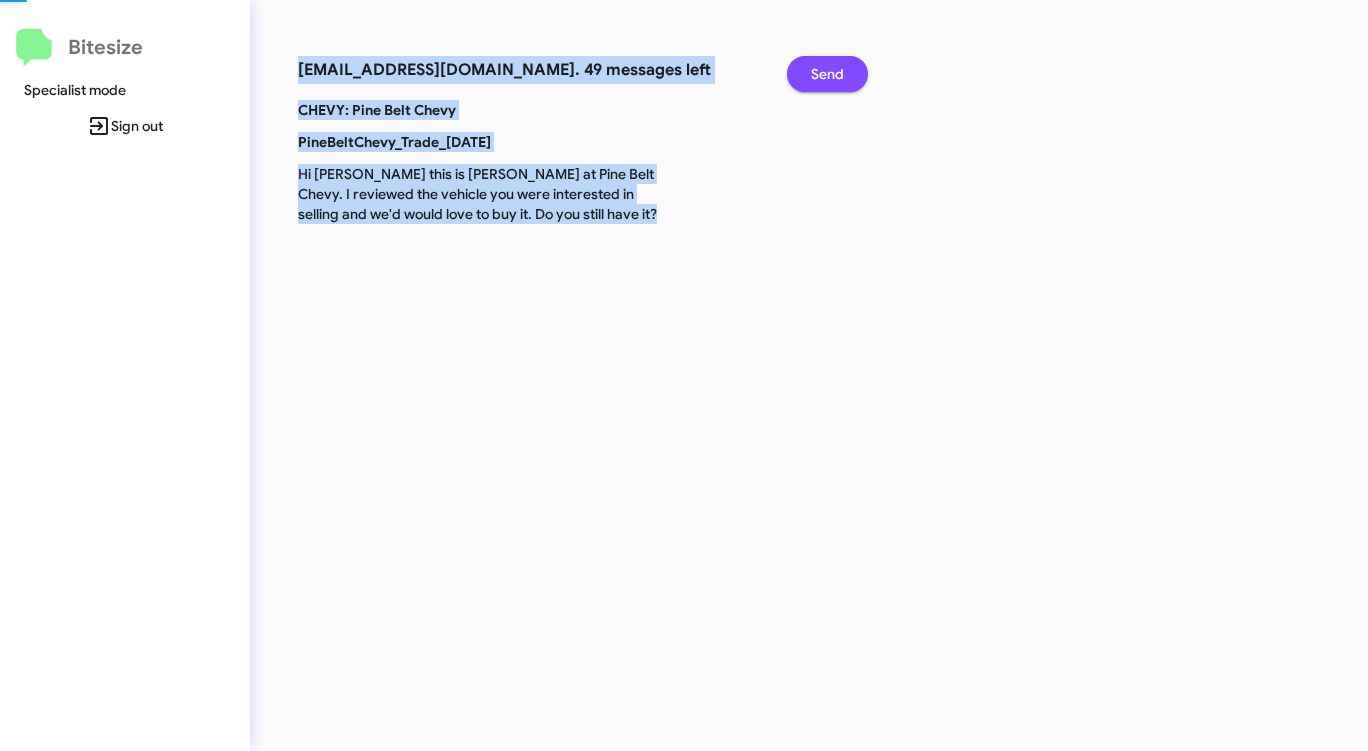 click on "Send" 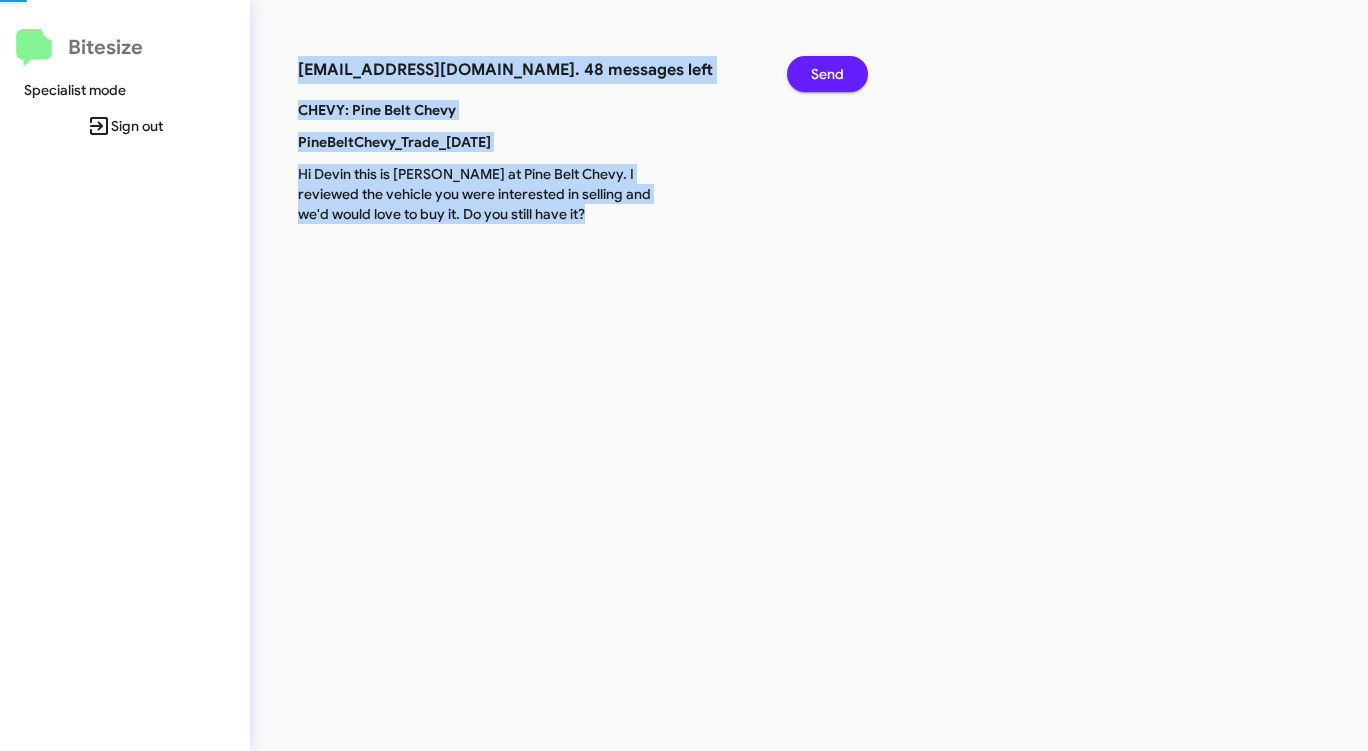 click on "Send" 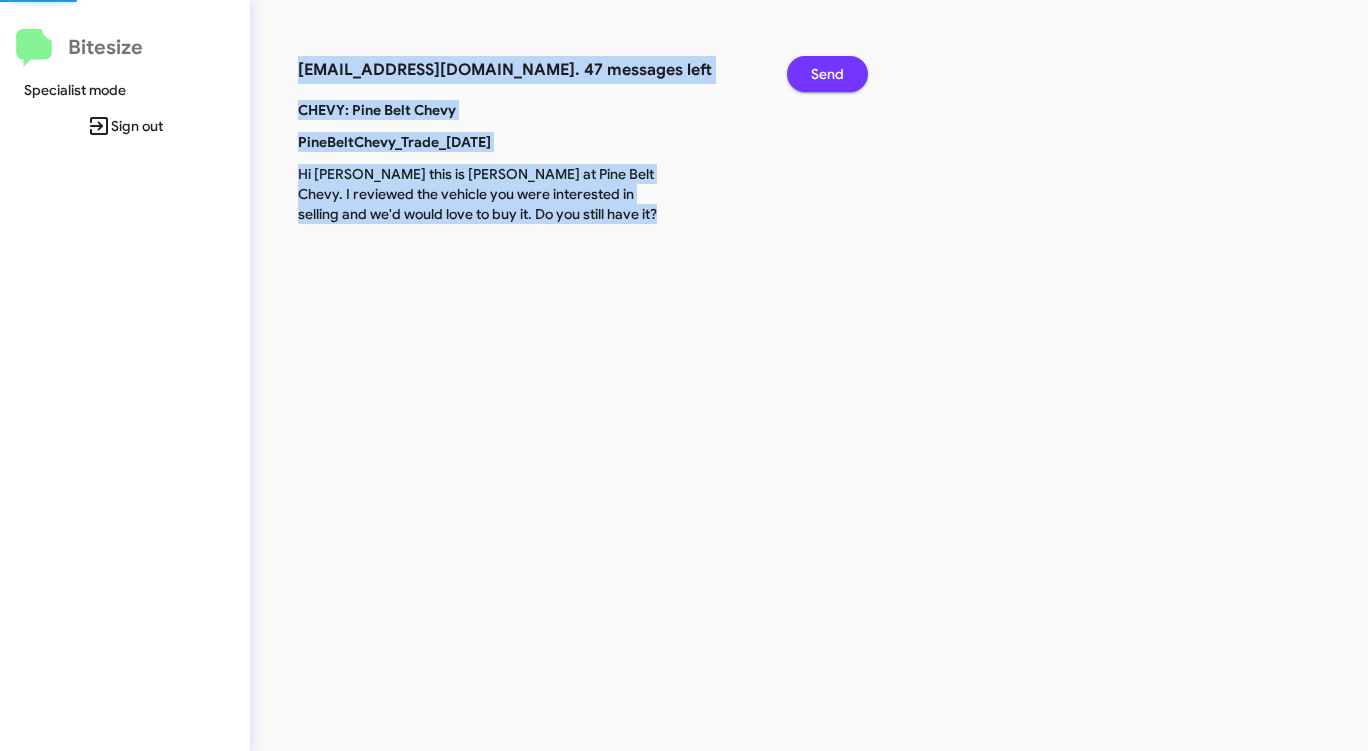 click on "Send" 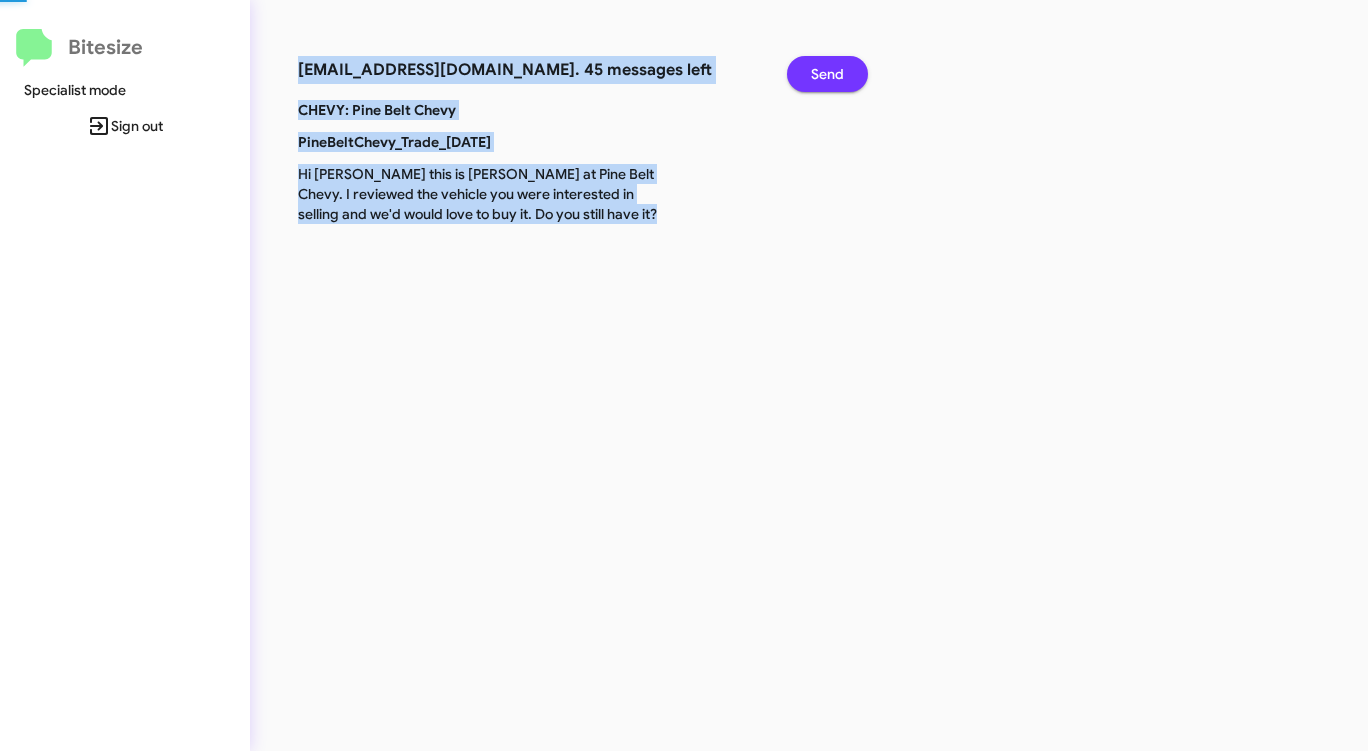 click on "Send" 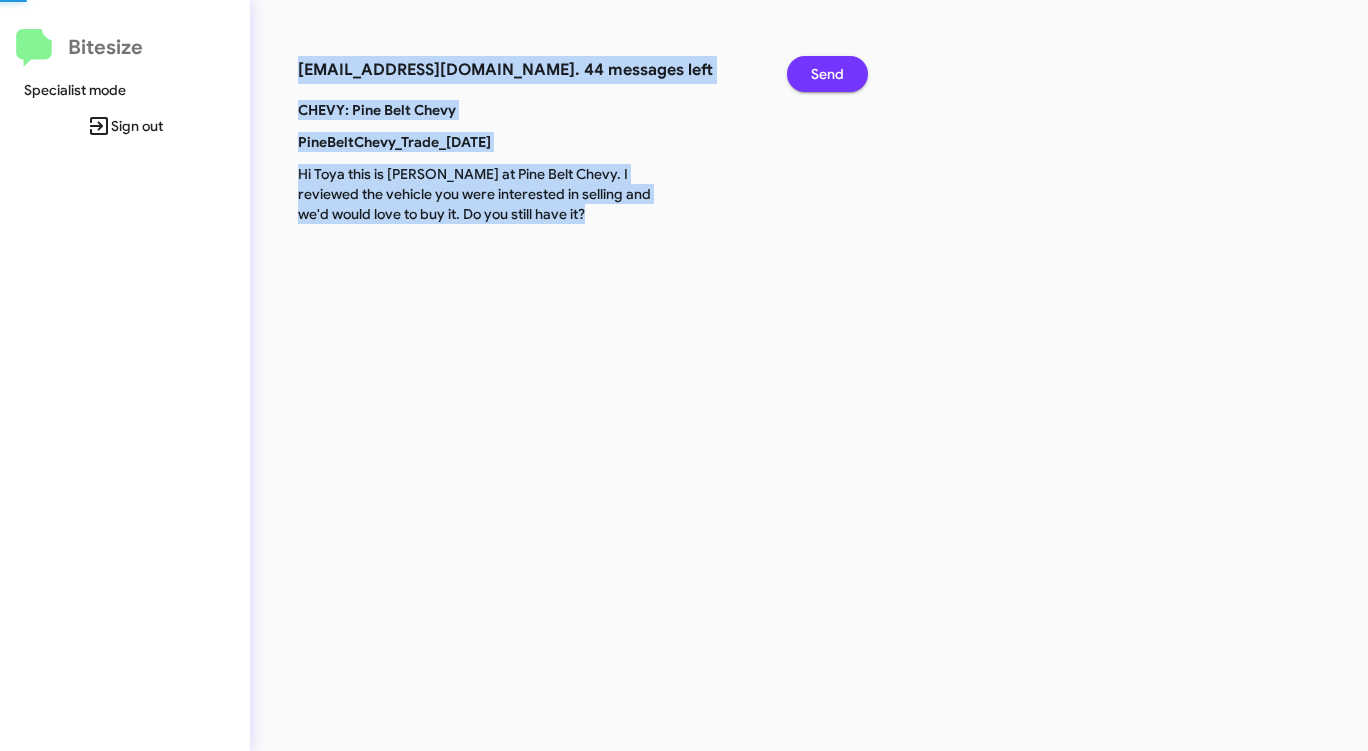 click on "Send" 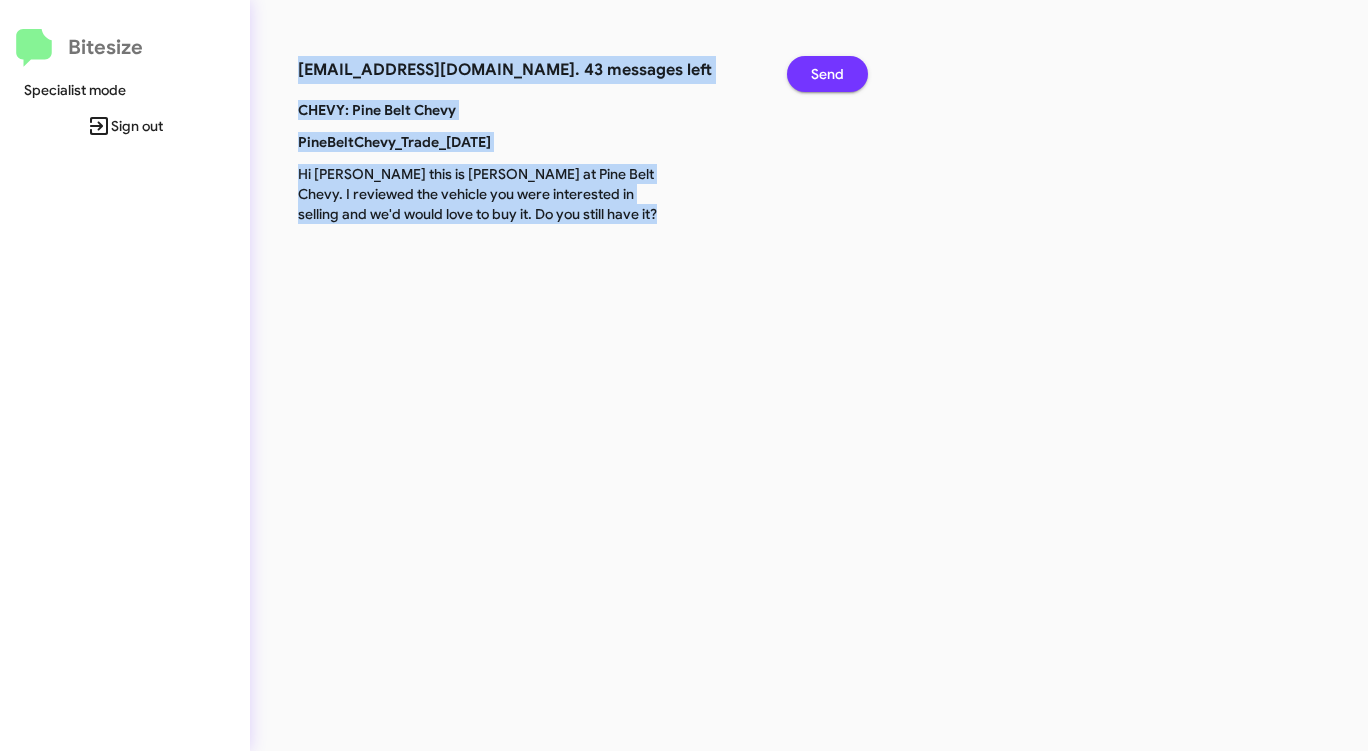 click on "Send" 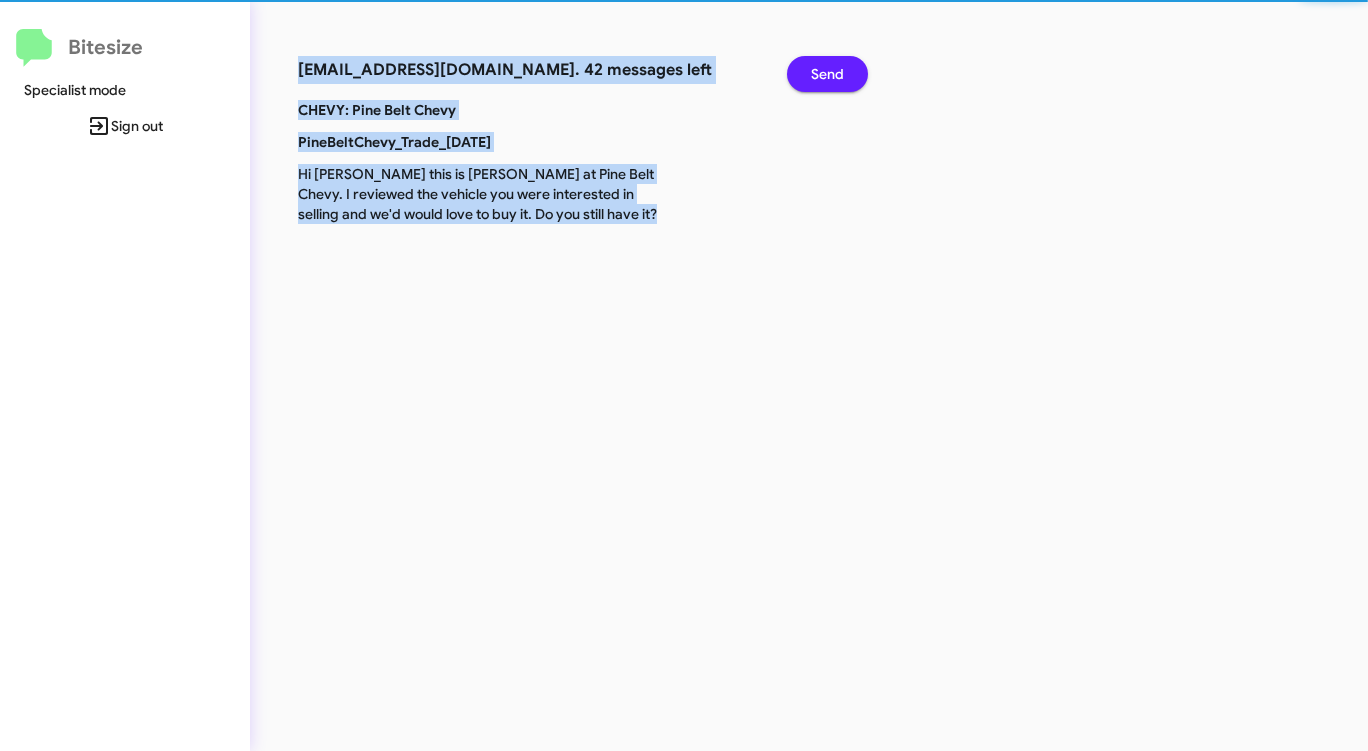 click on "Send" 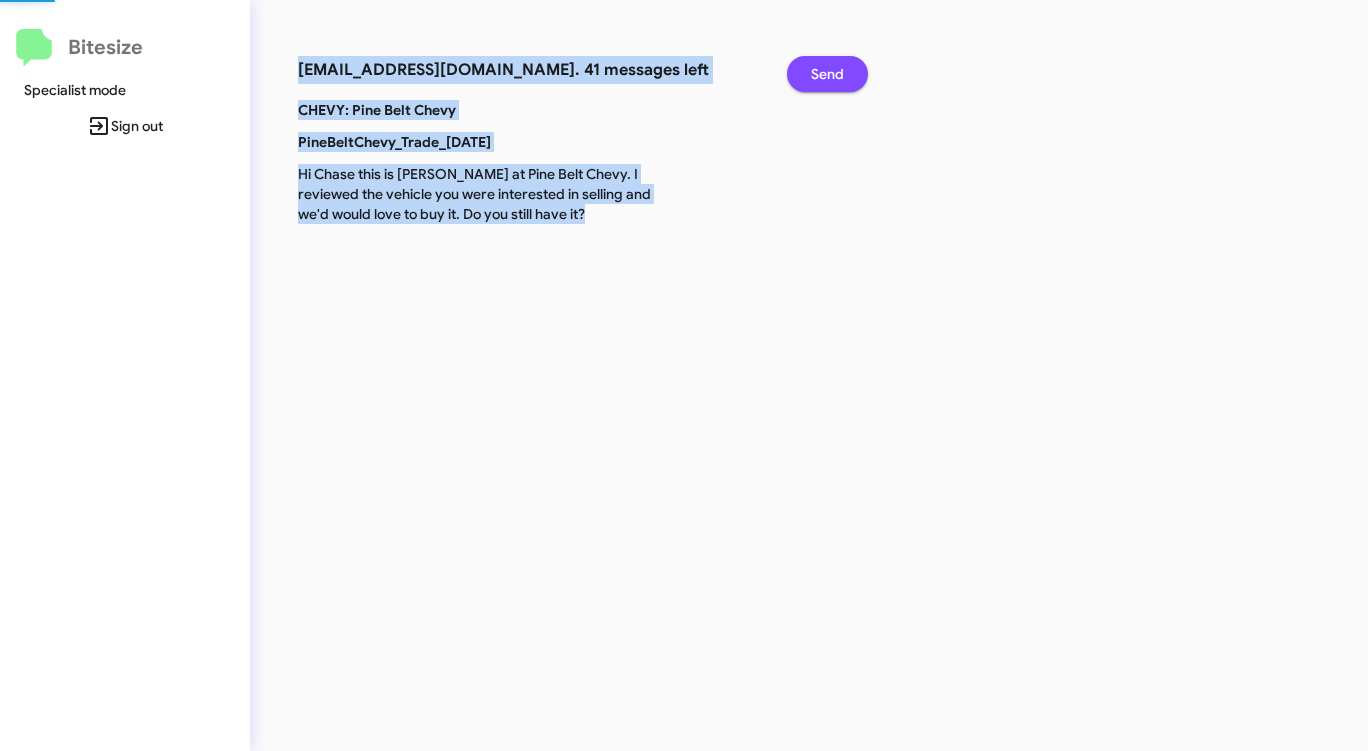 click on "Send" 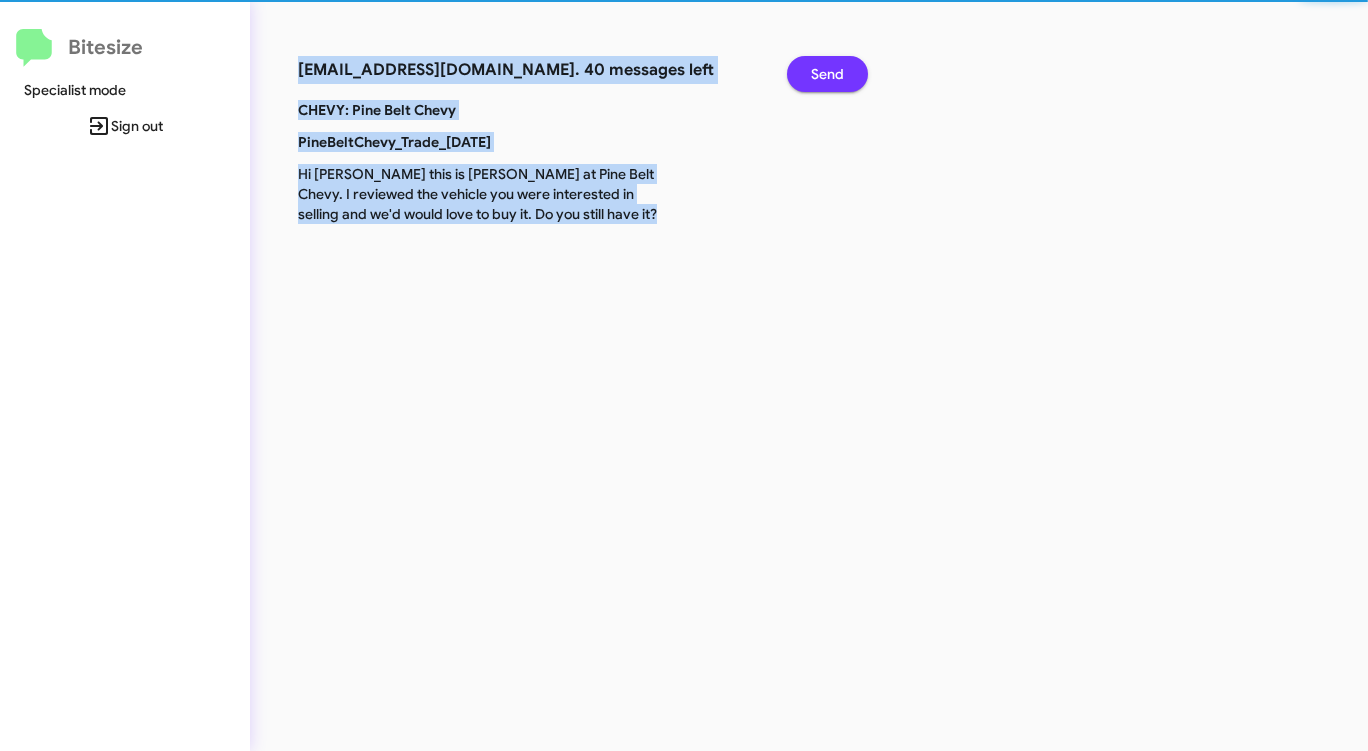 click on "Send" 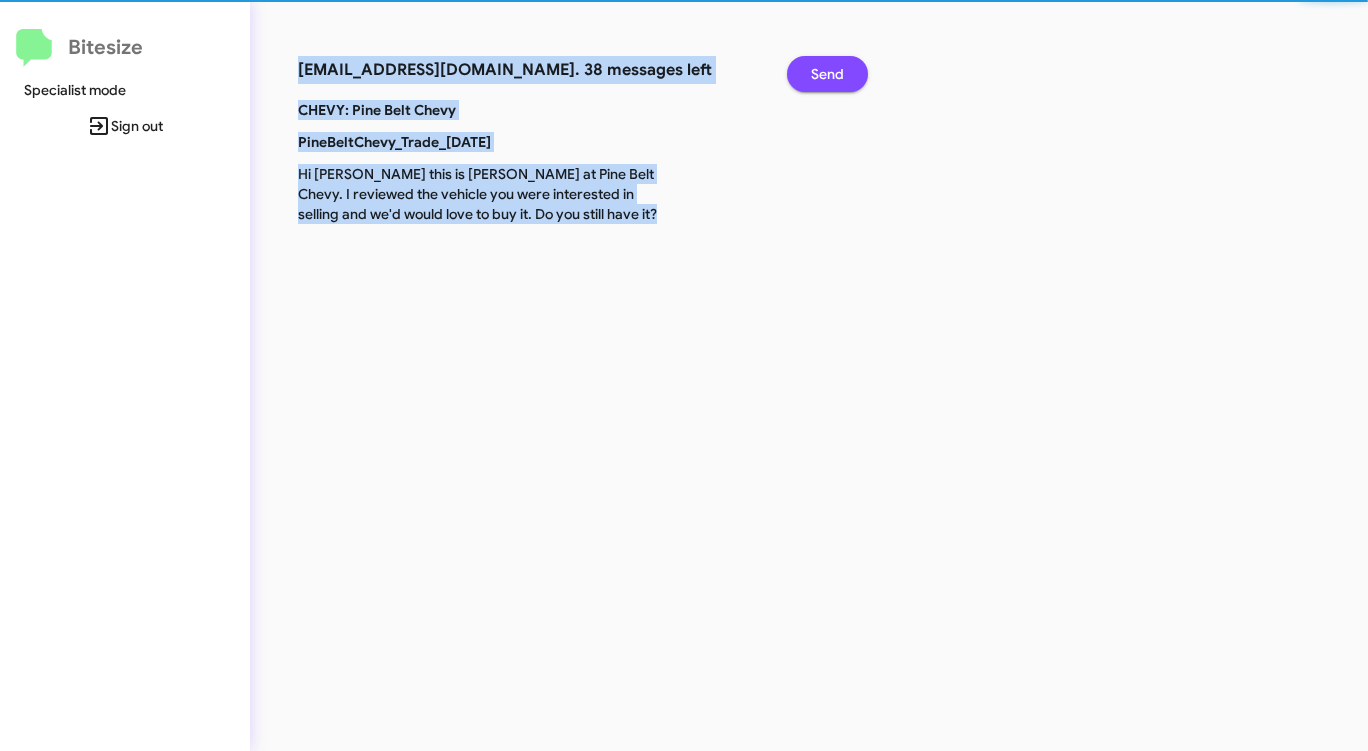 click on "Send" 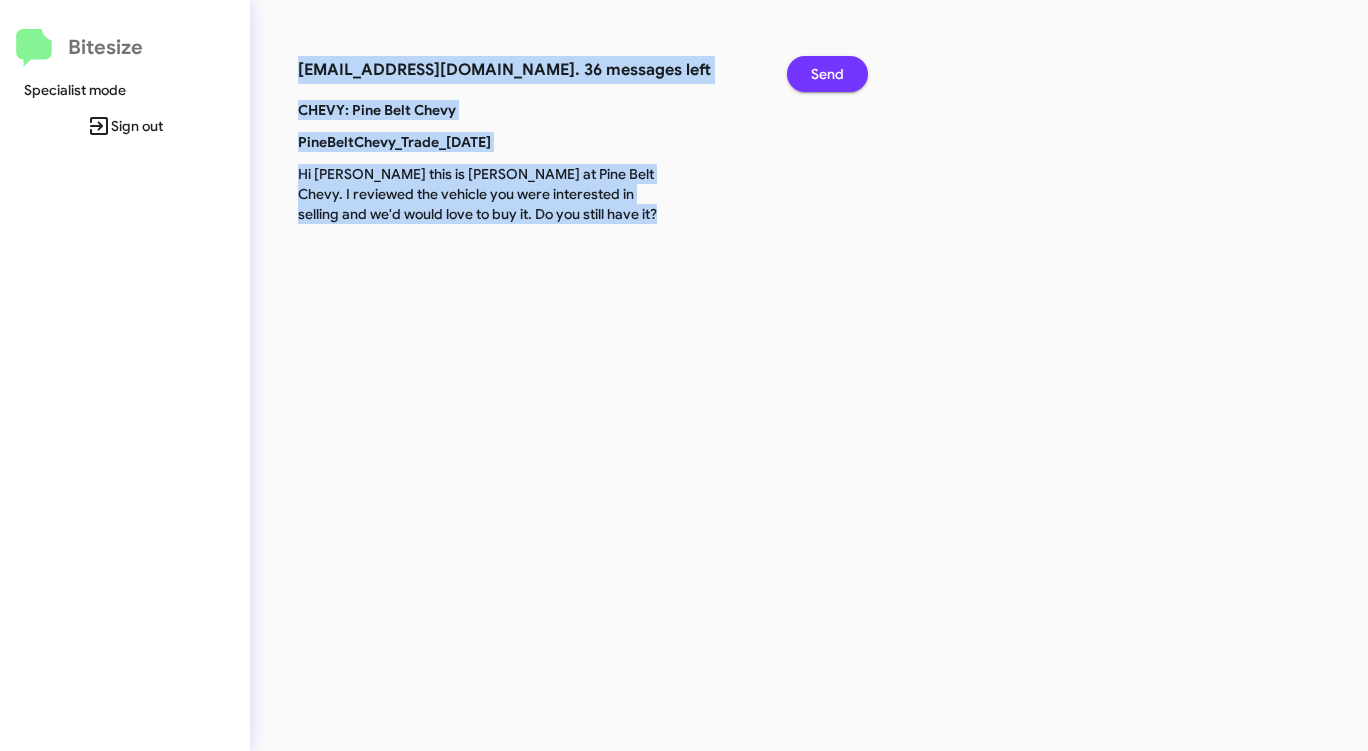 click on "Send" 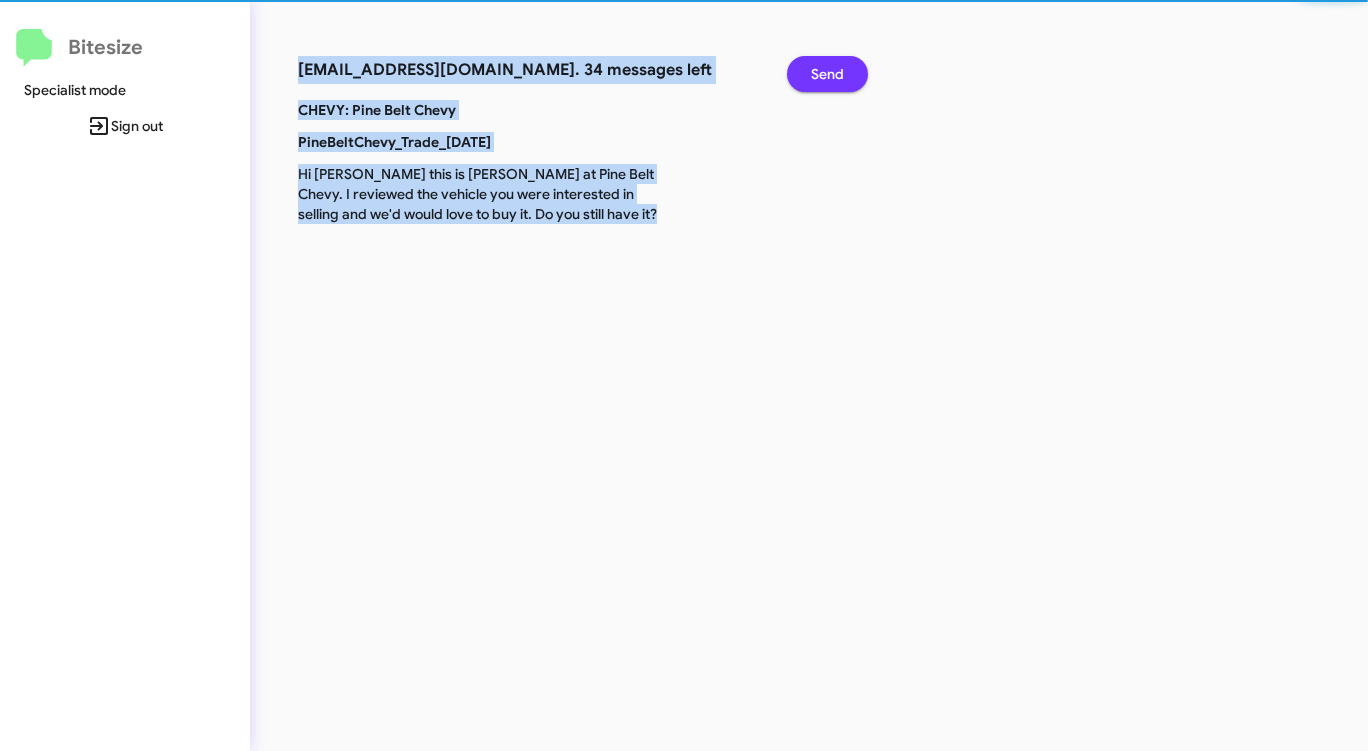 click on "Send" 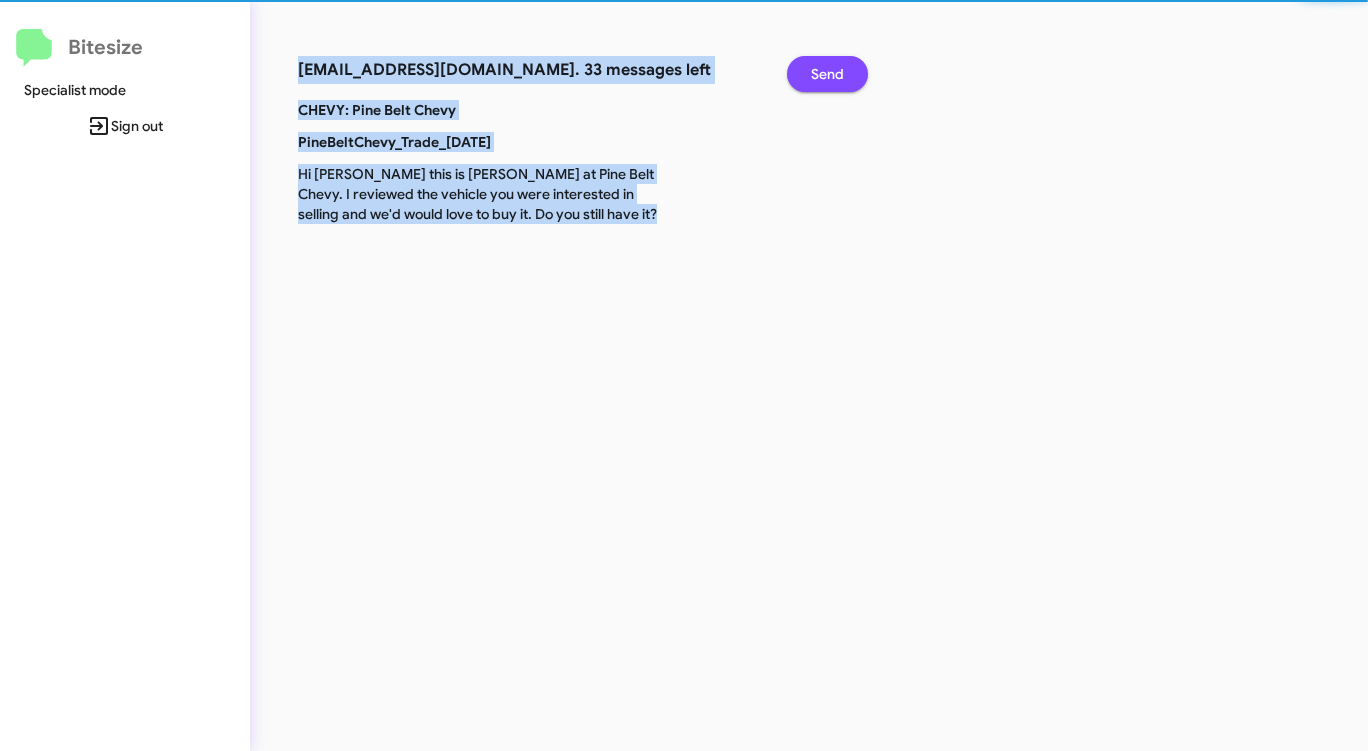 click on "Send" 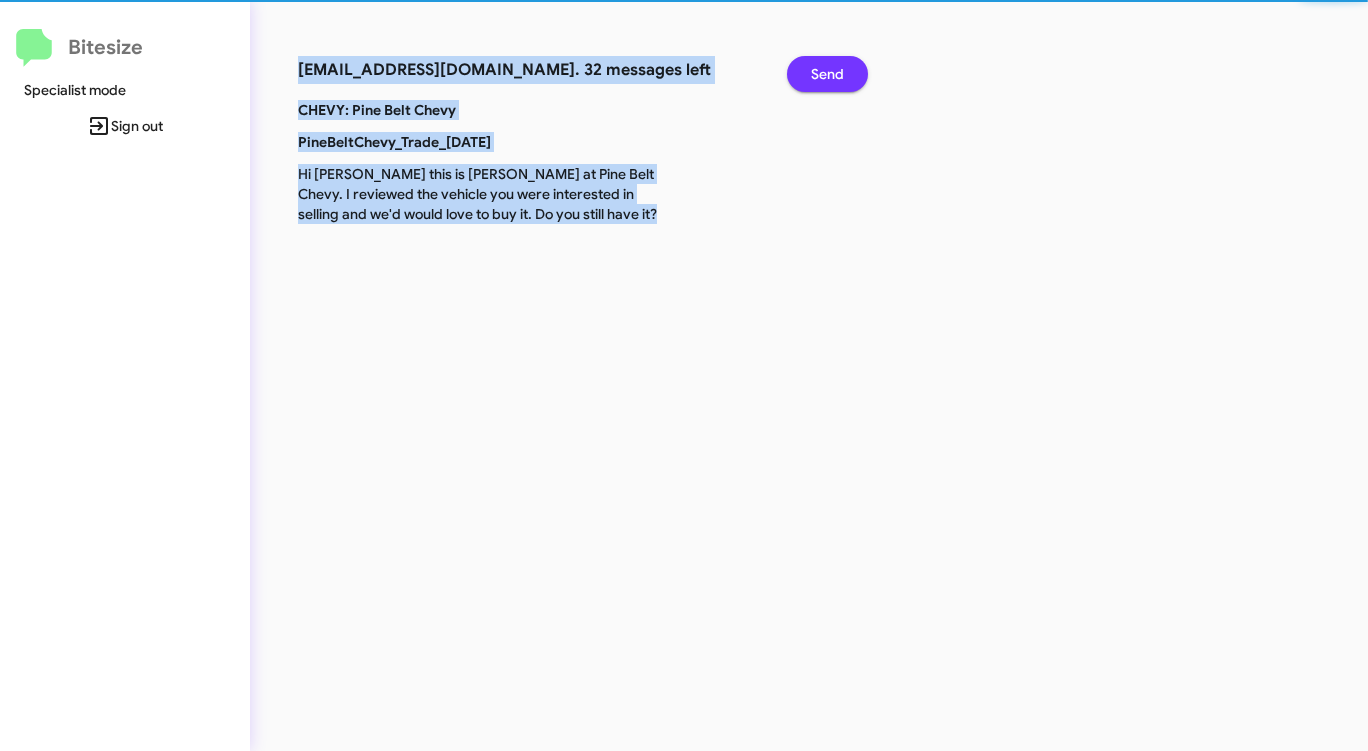 click on "Send" 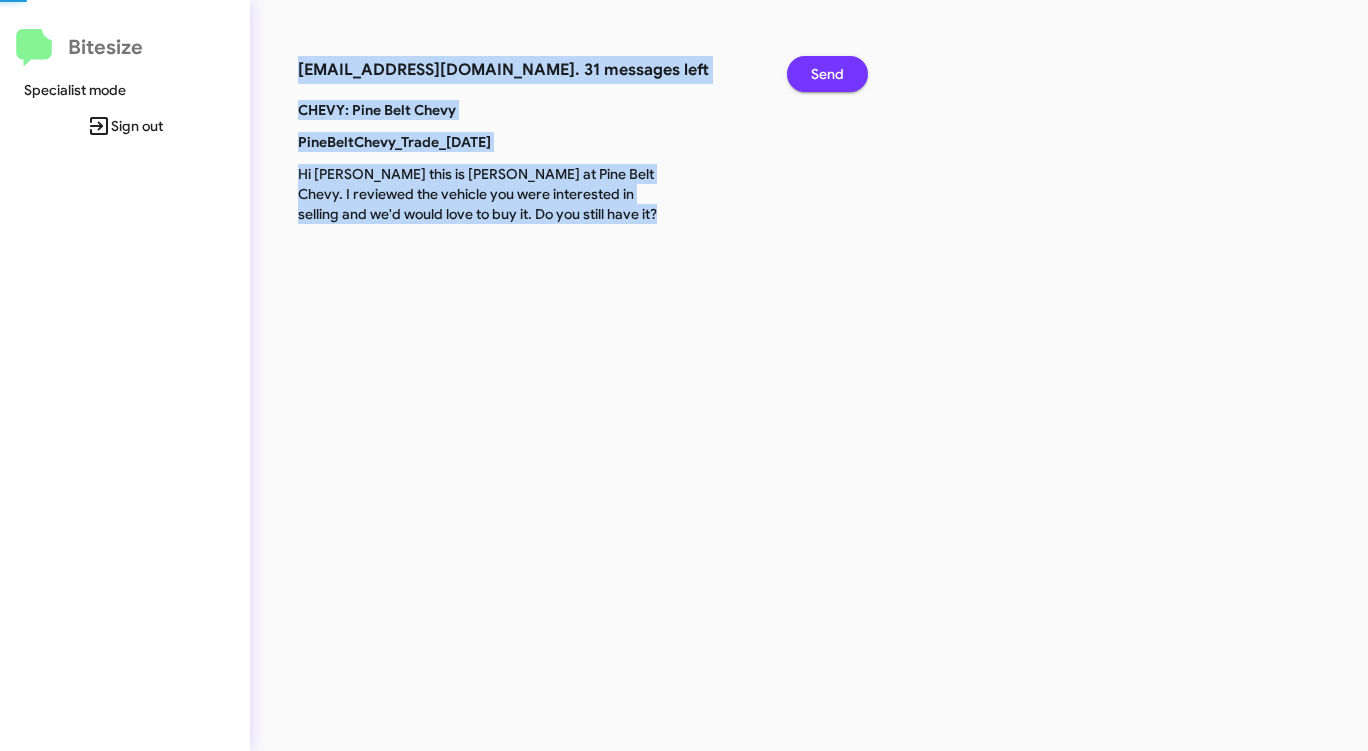 click on "Send" 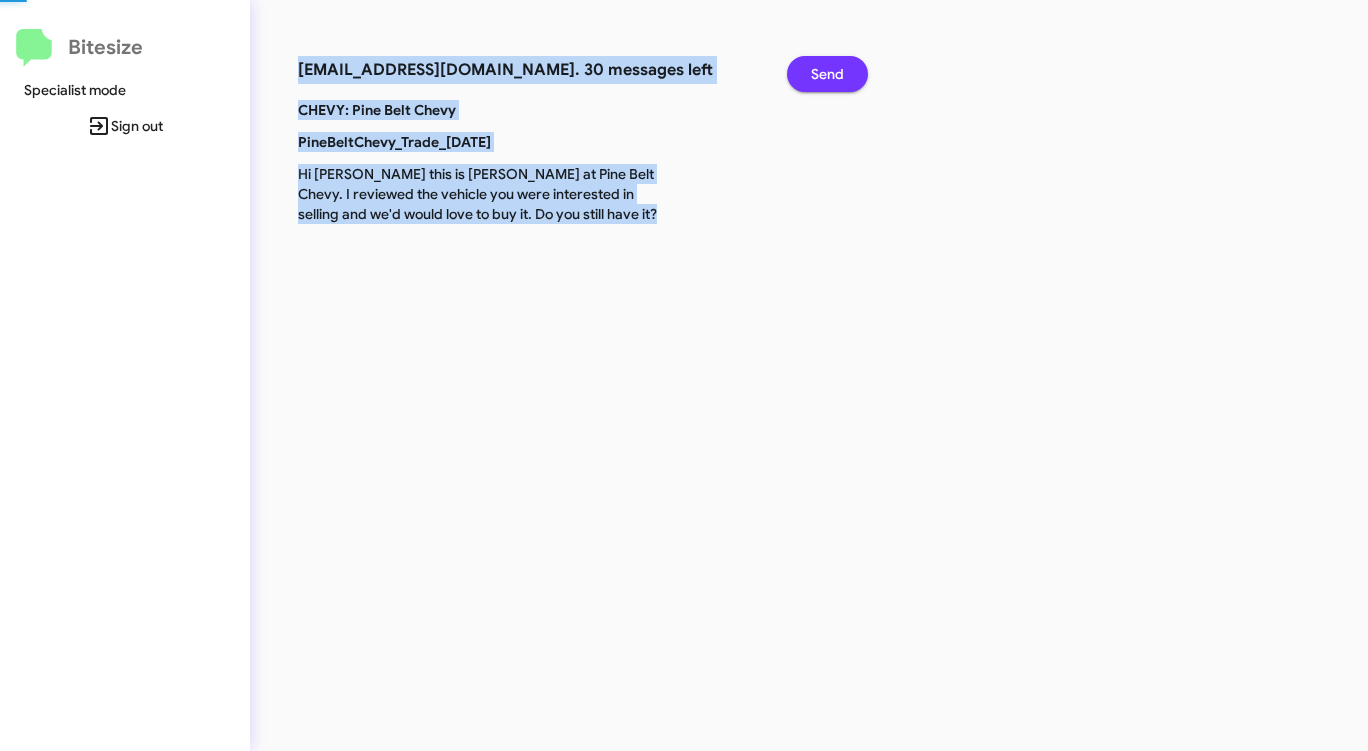 click on "Send" 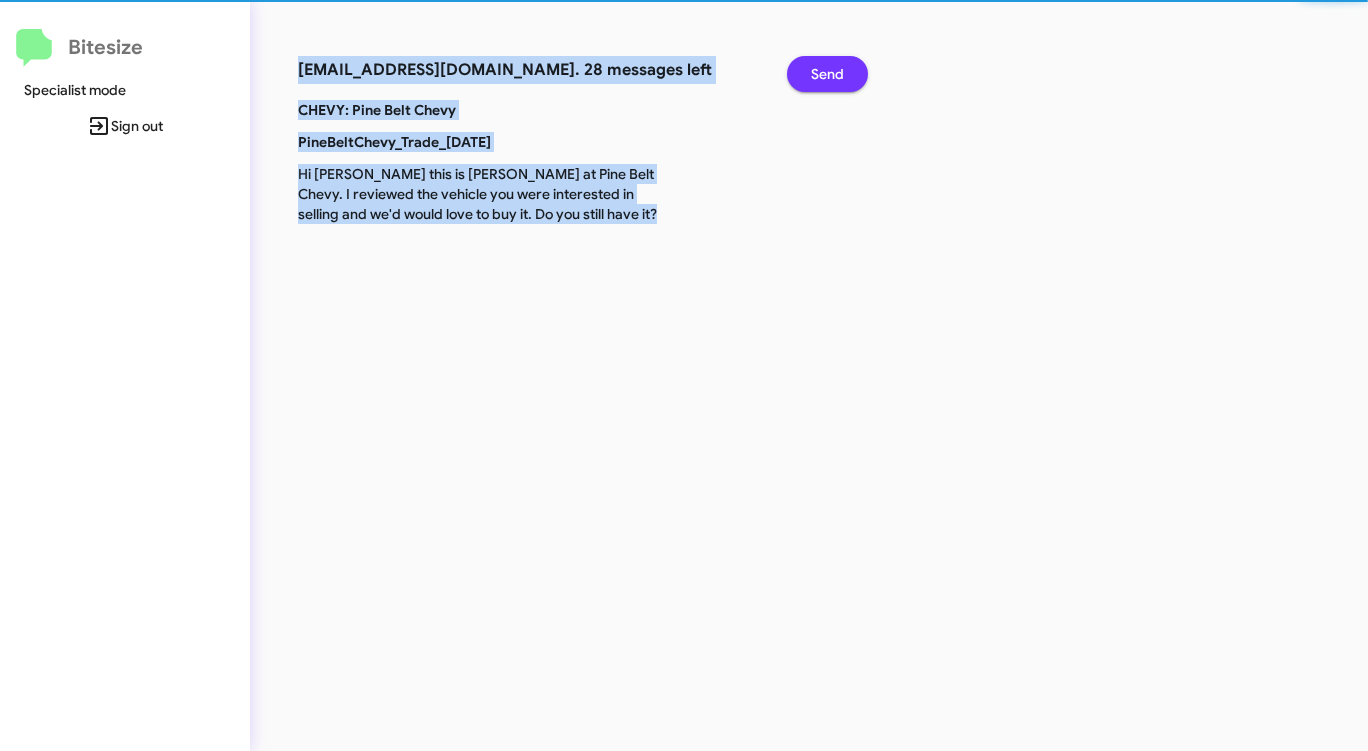click on "Send" 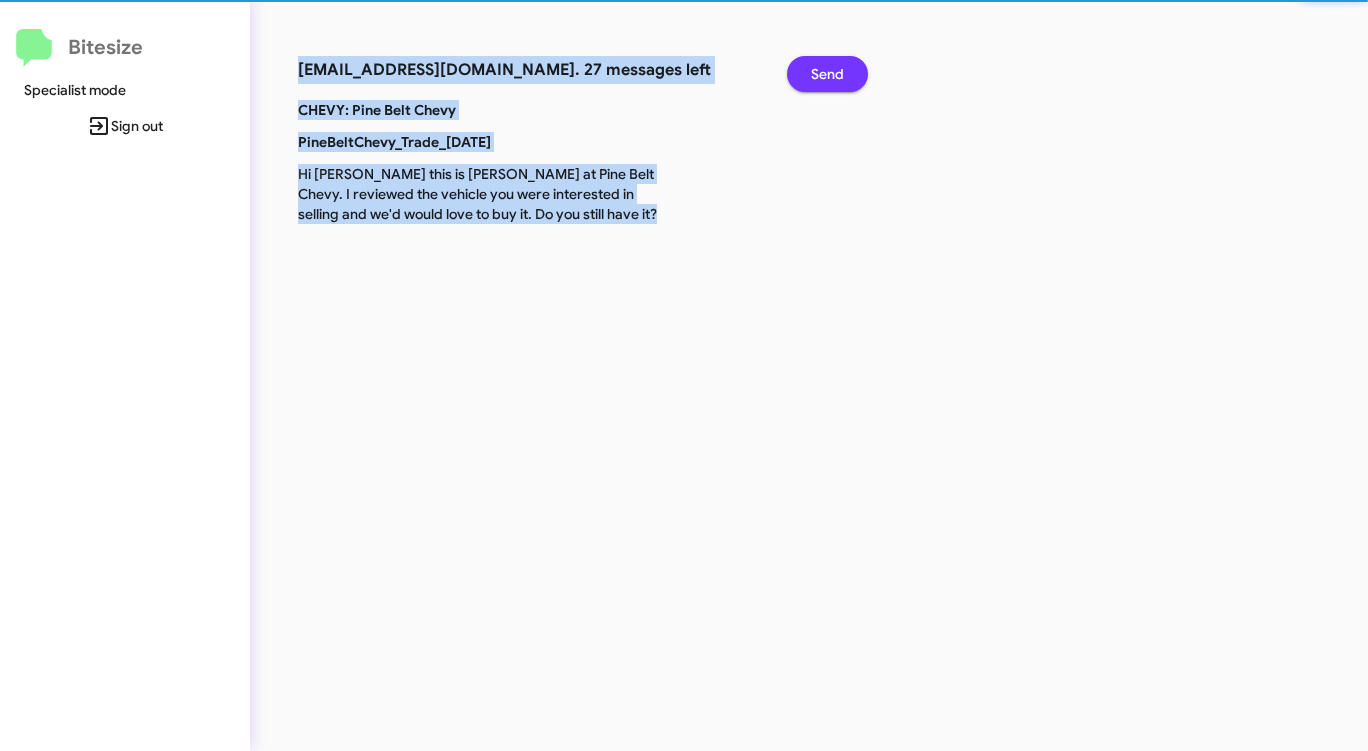 click on "Send" 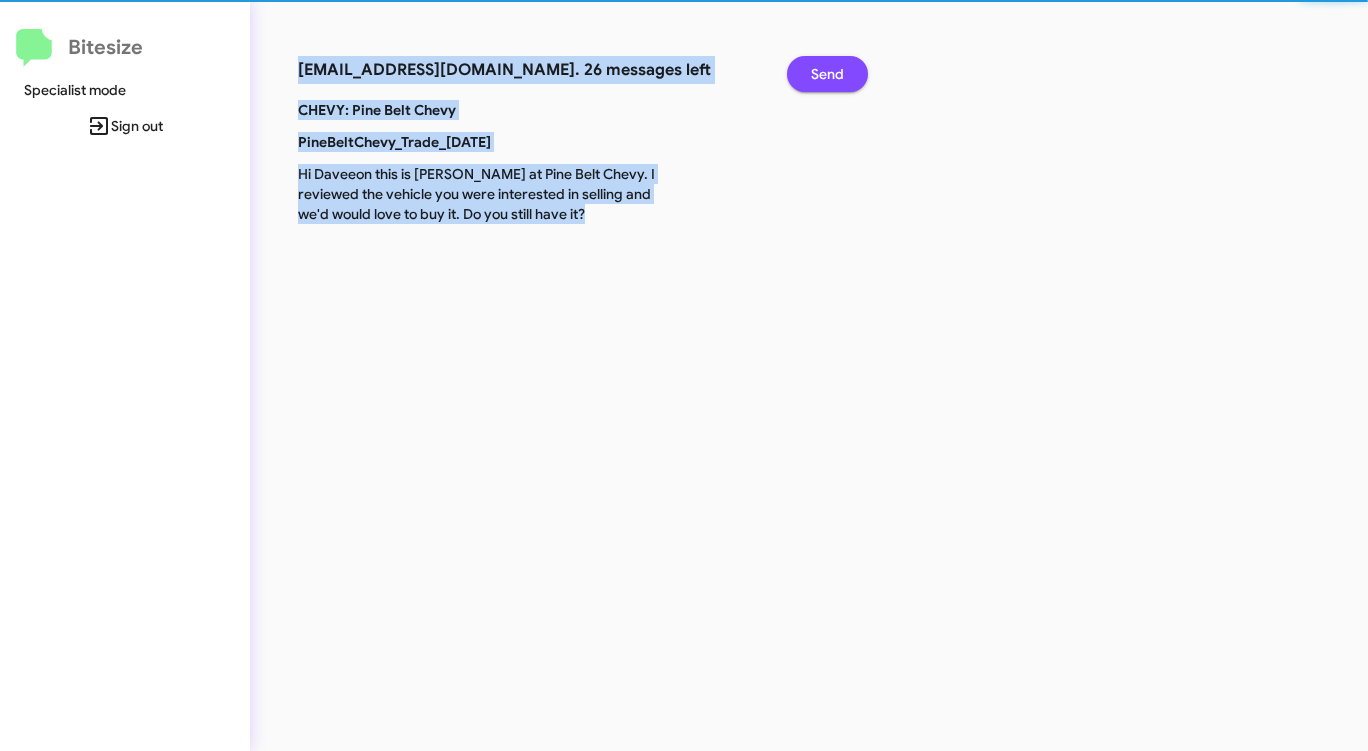 click on "Send" 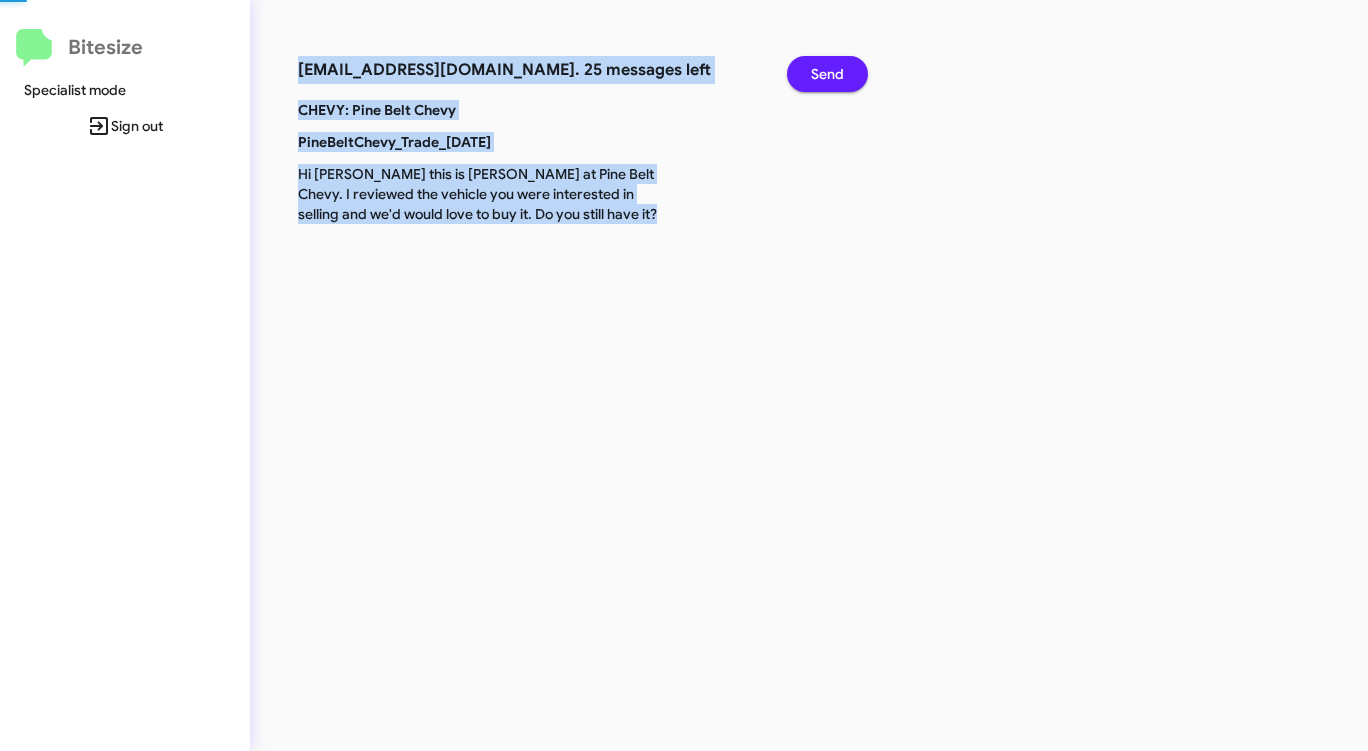 click on "Send" 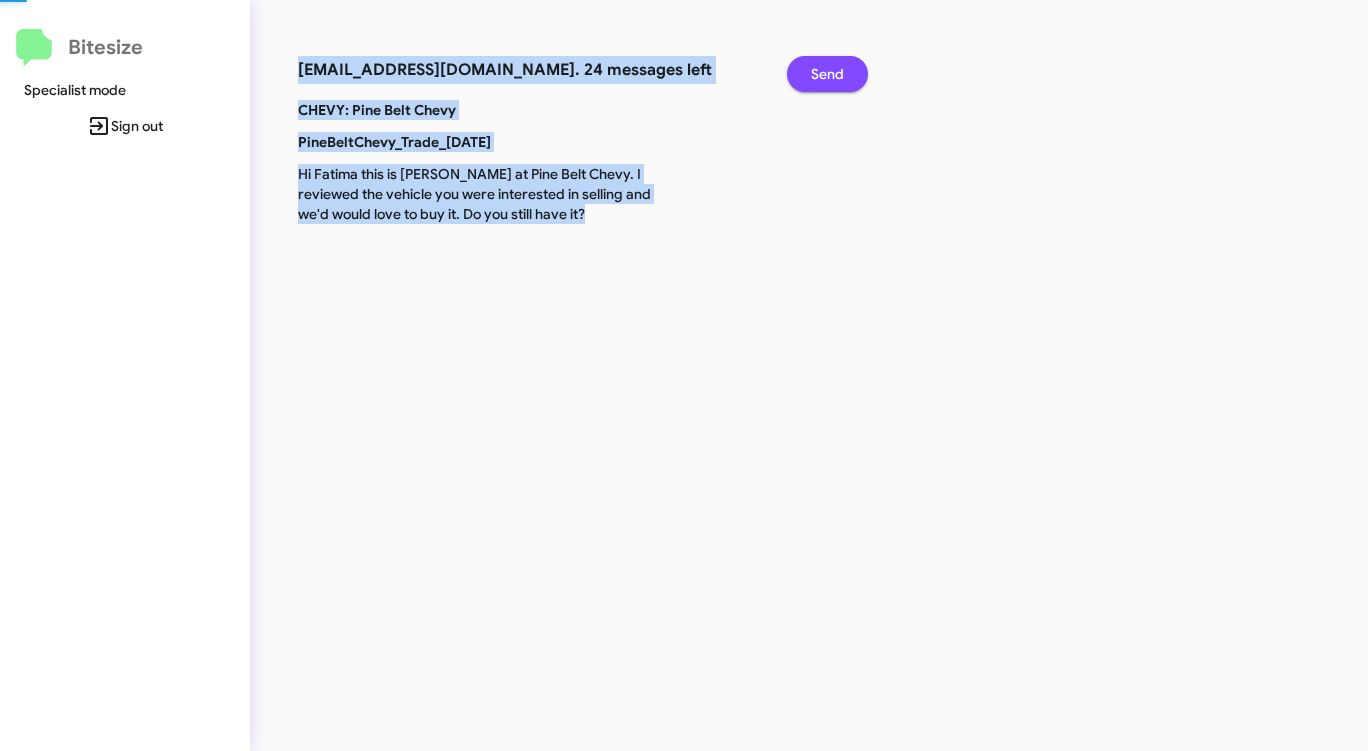 click on "Send" 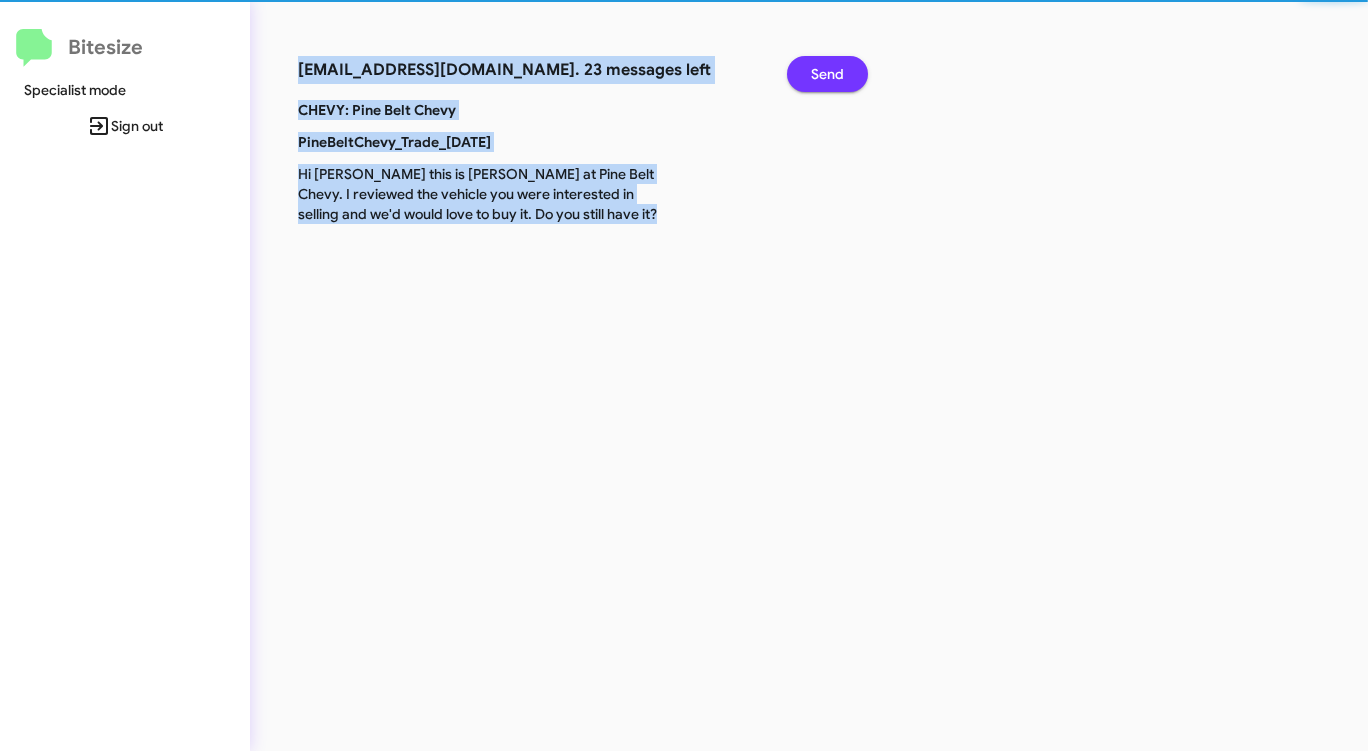 click on "Send" 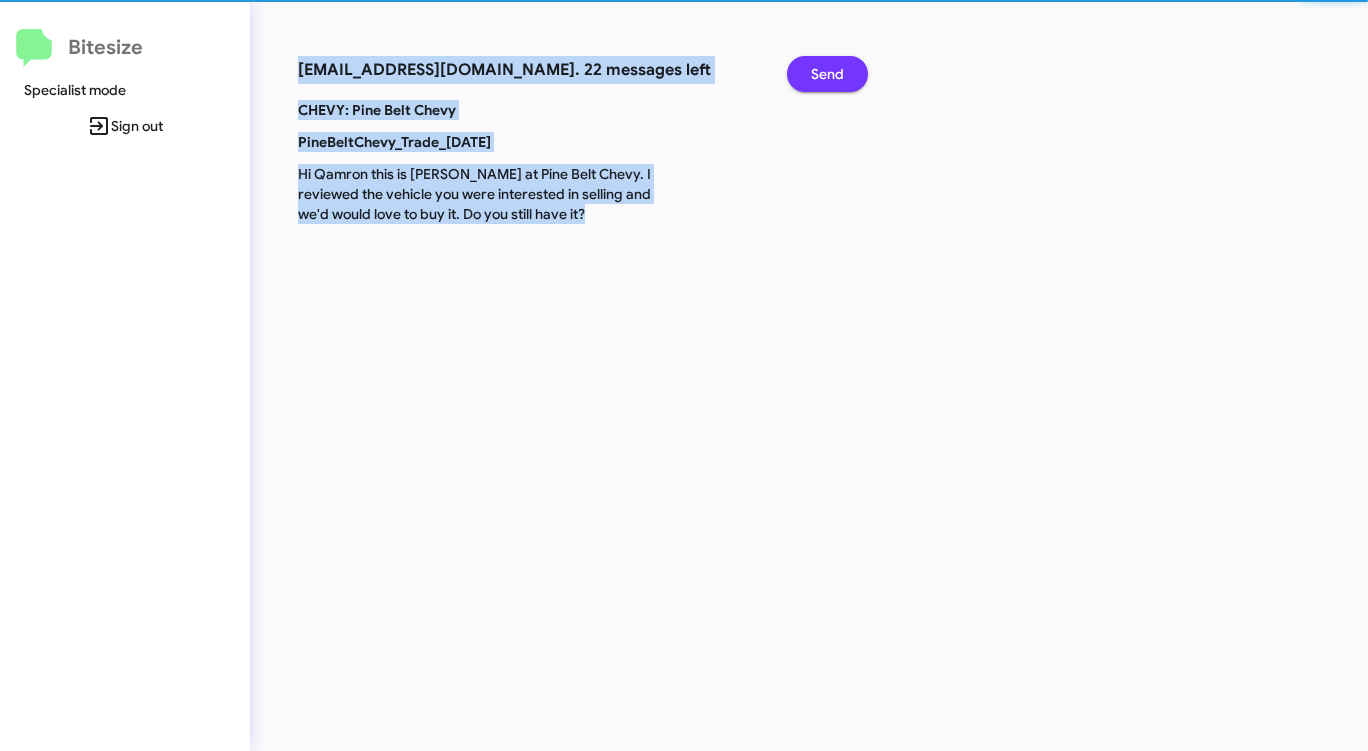 click on "Send" 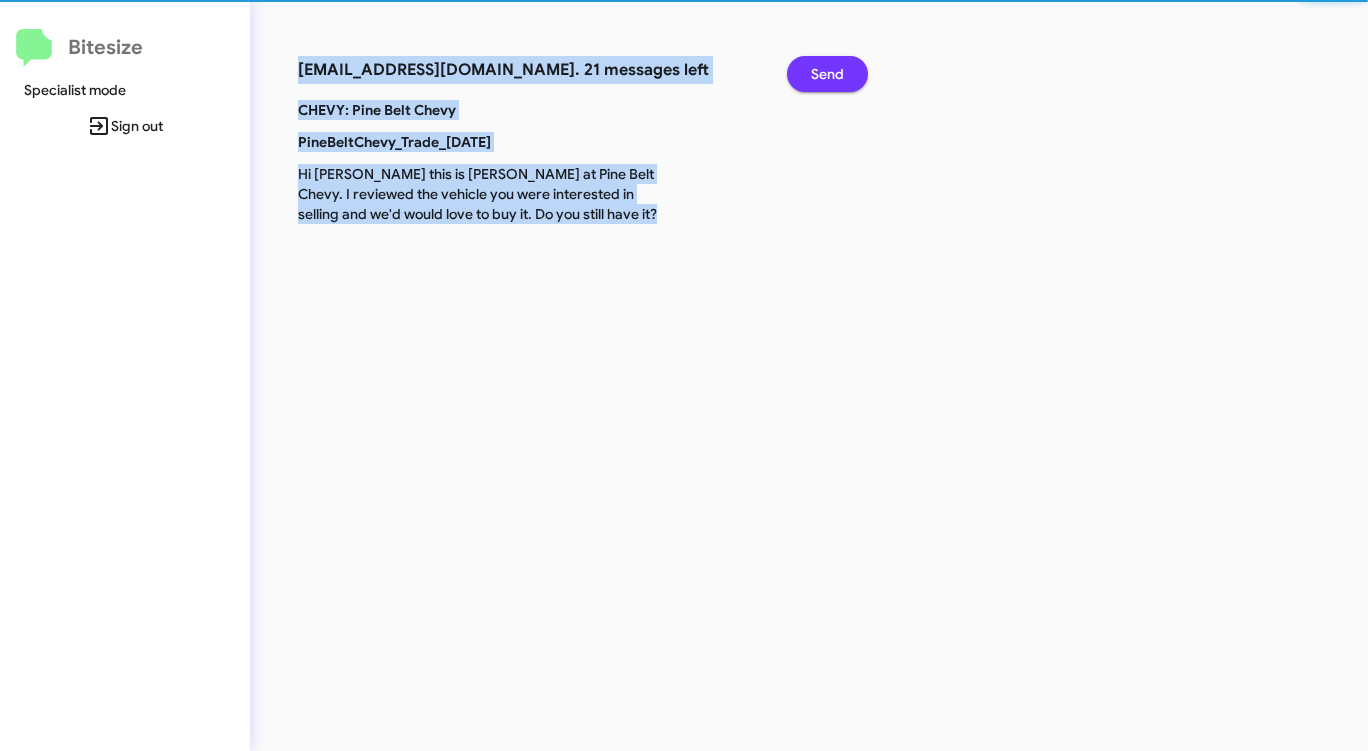 click on "Send" 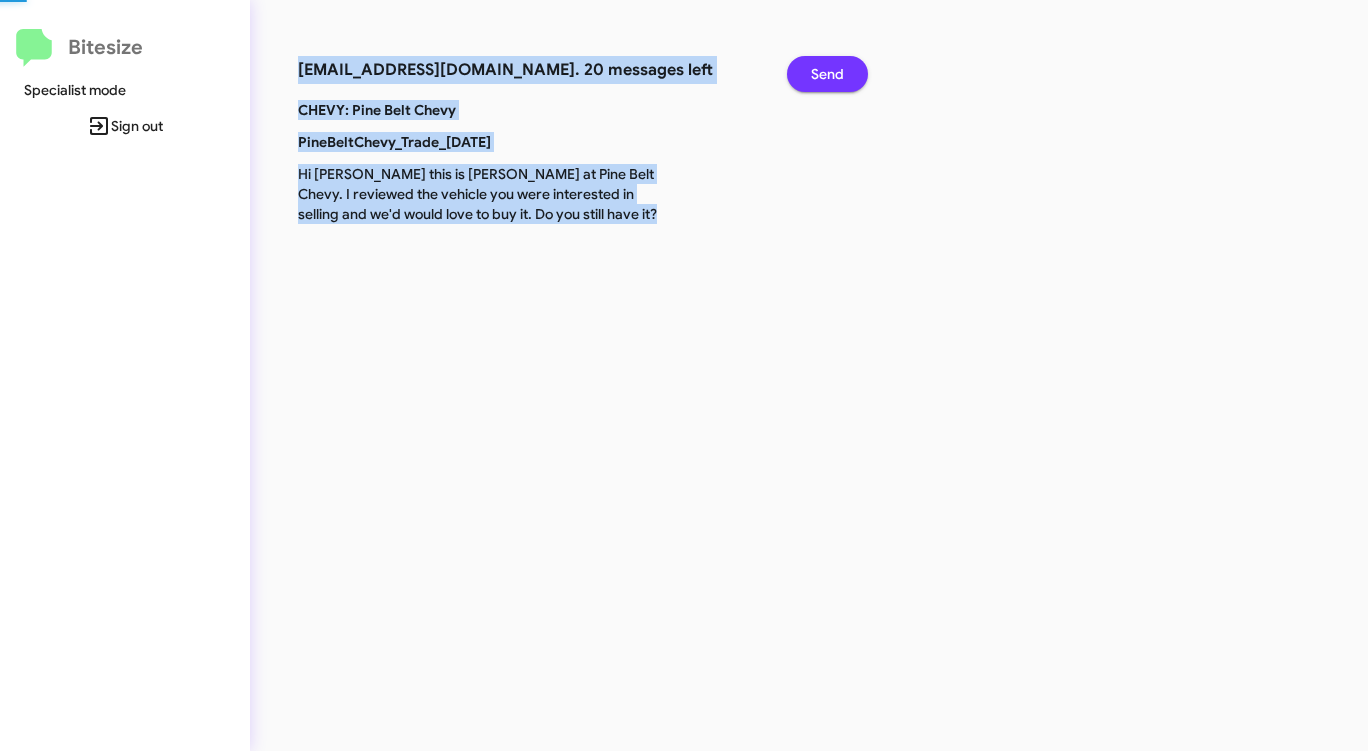 click on "Send" 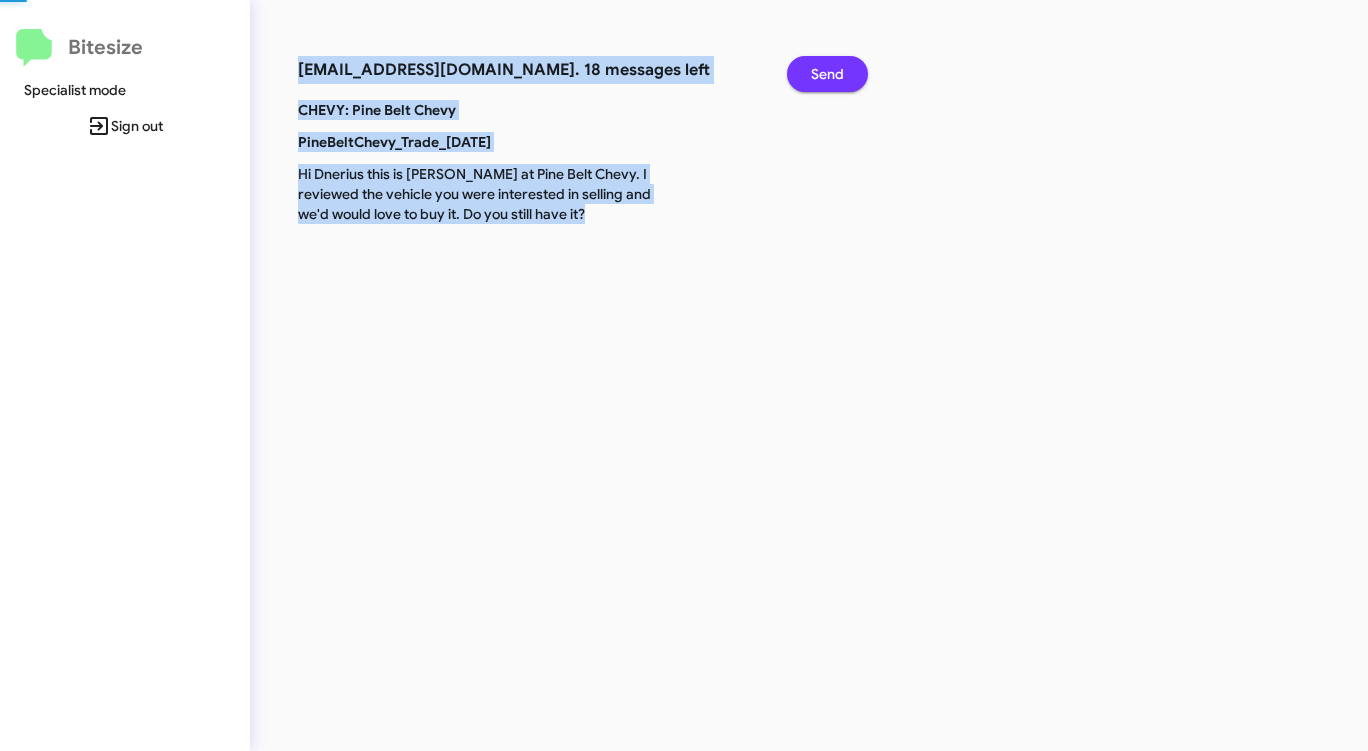 click on "Send" 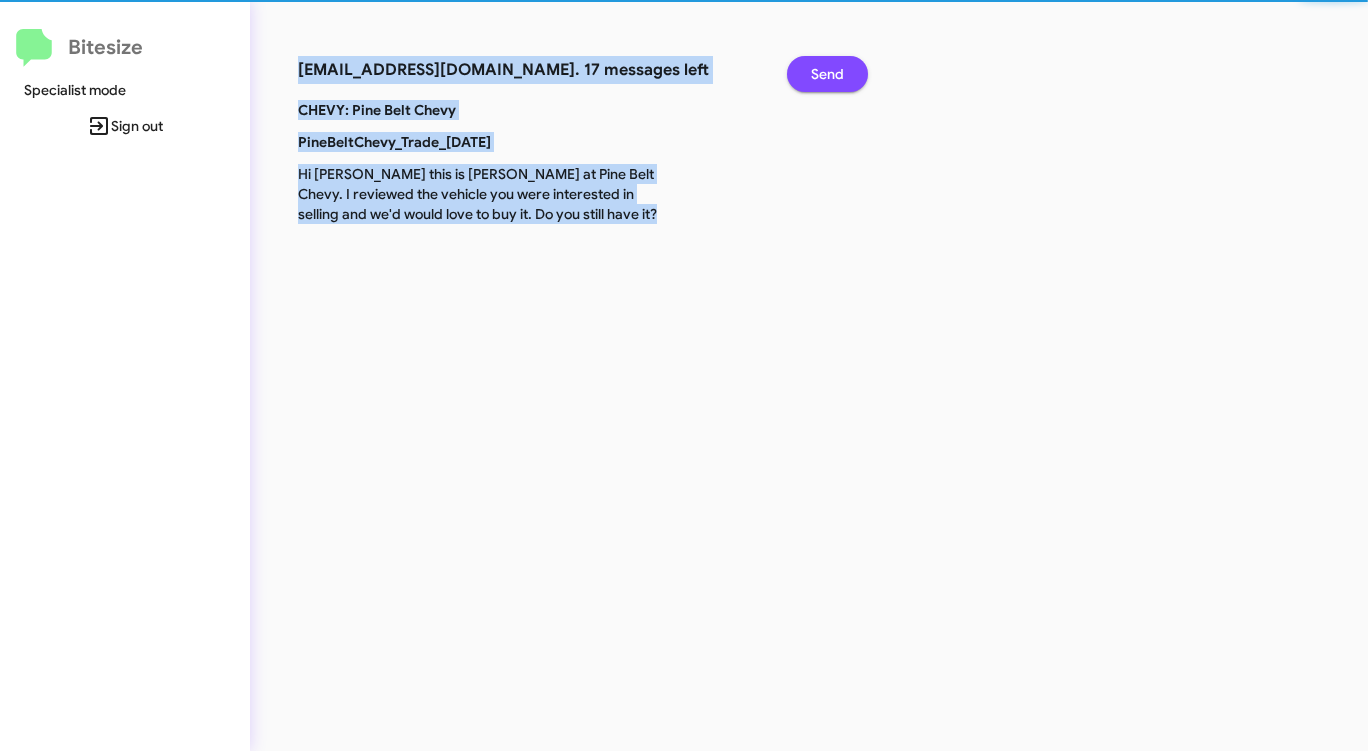 click on "Send" 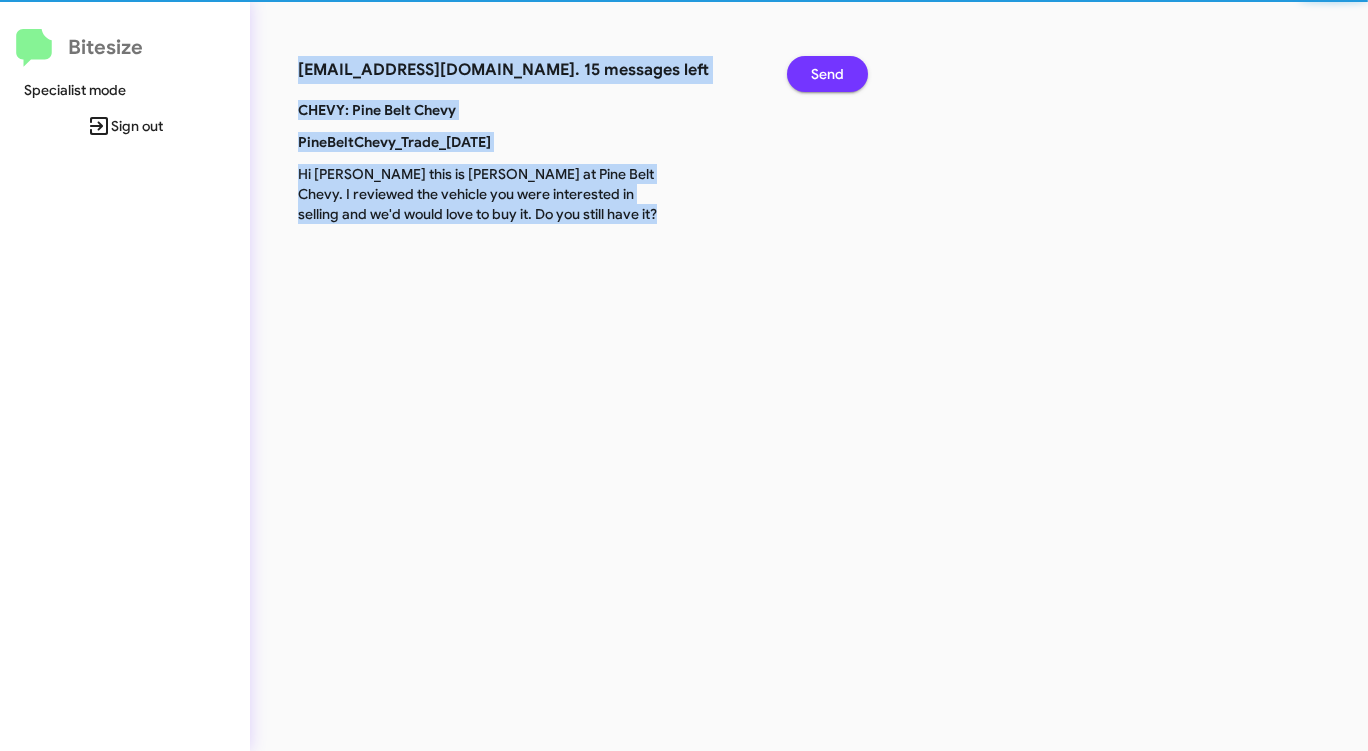 click on "Send" 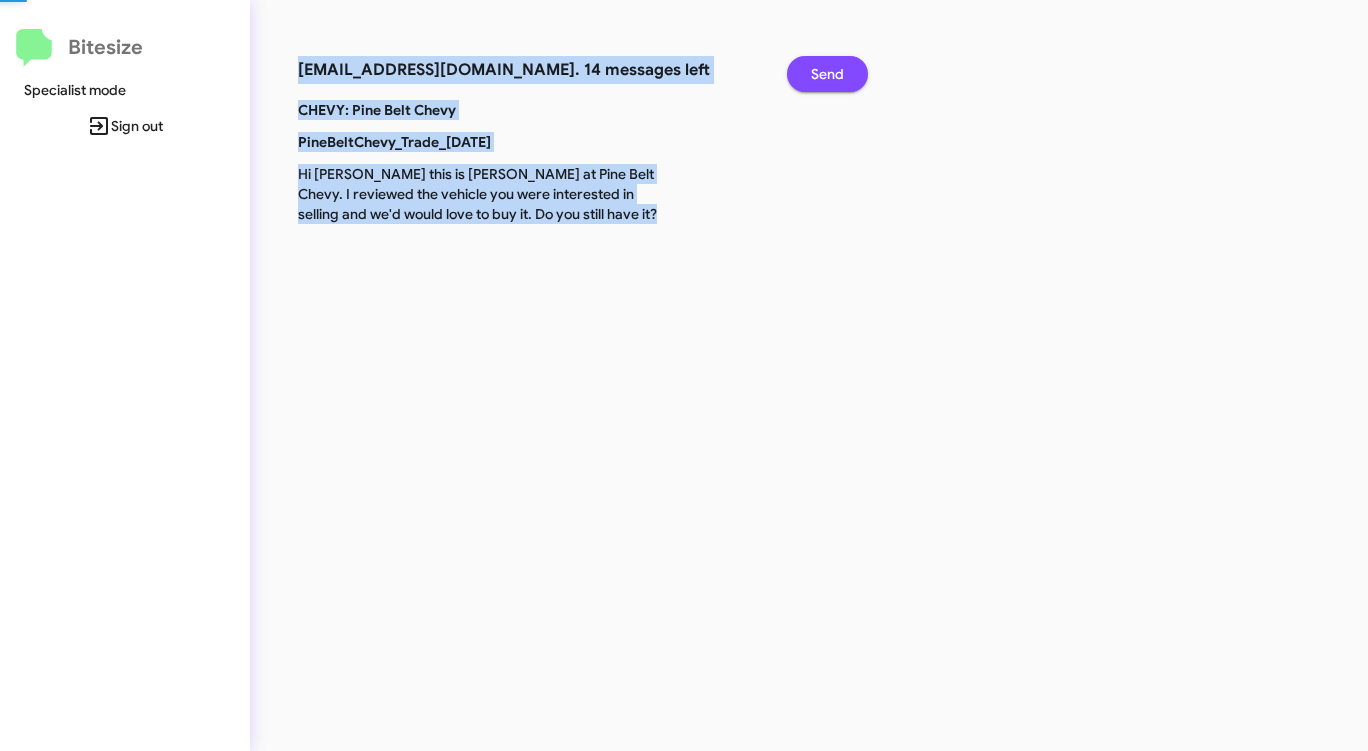 click on "Send" 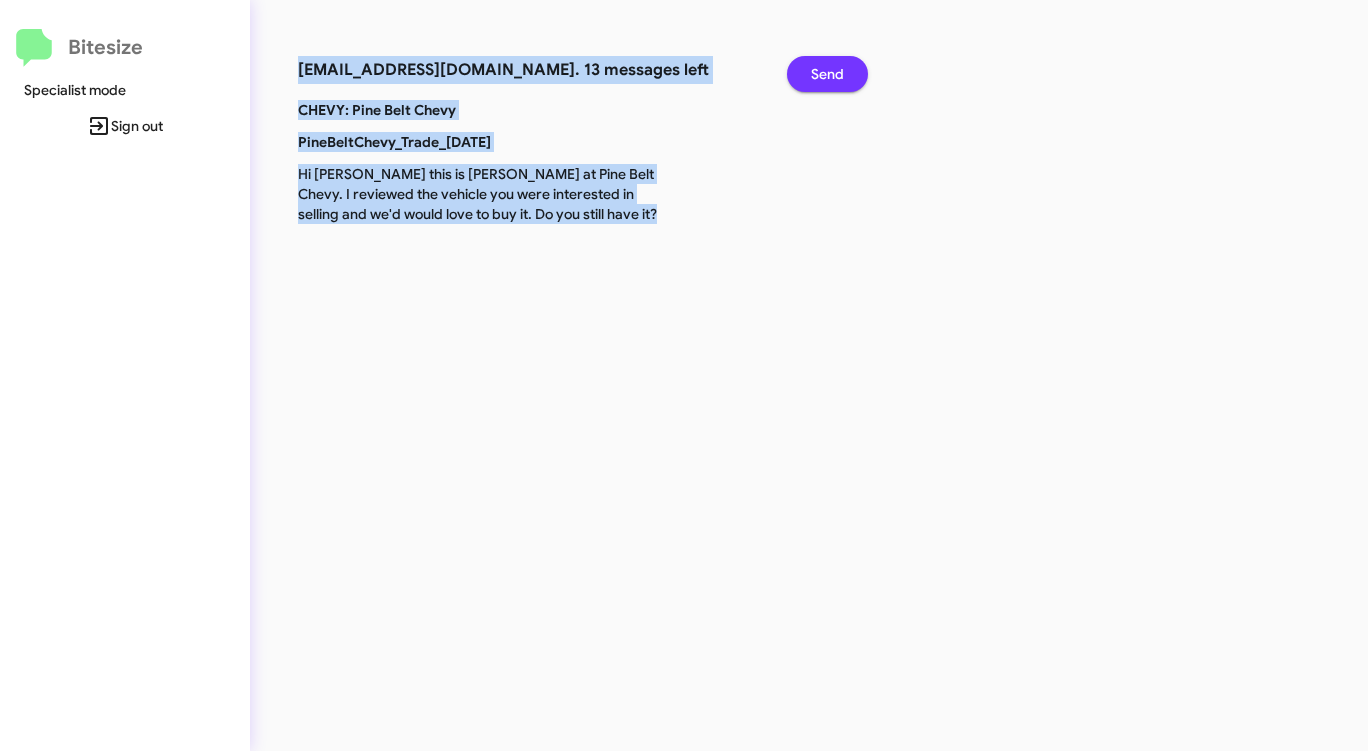 click on "Send" 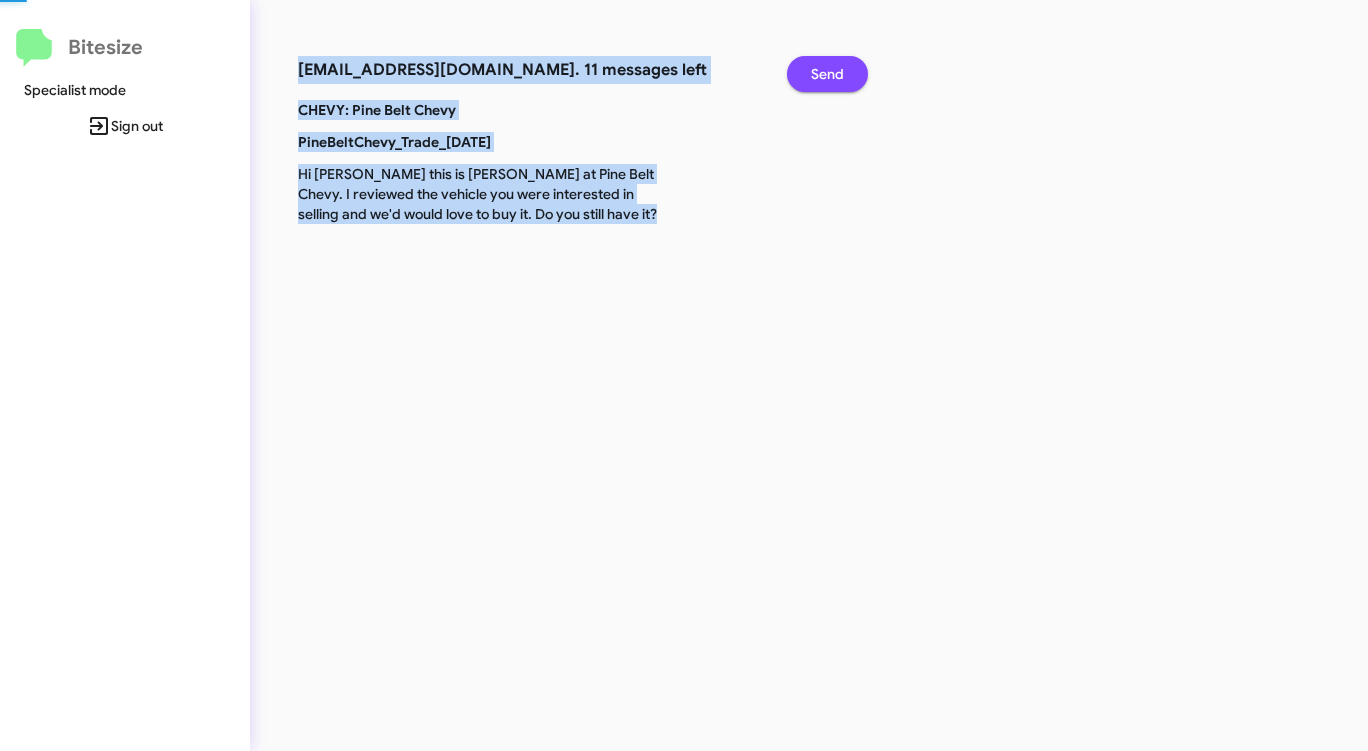 click on "Send" 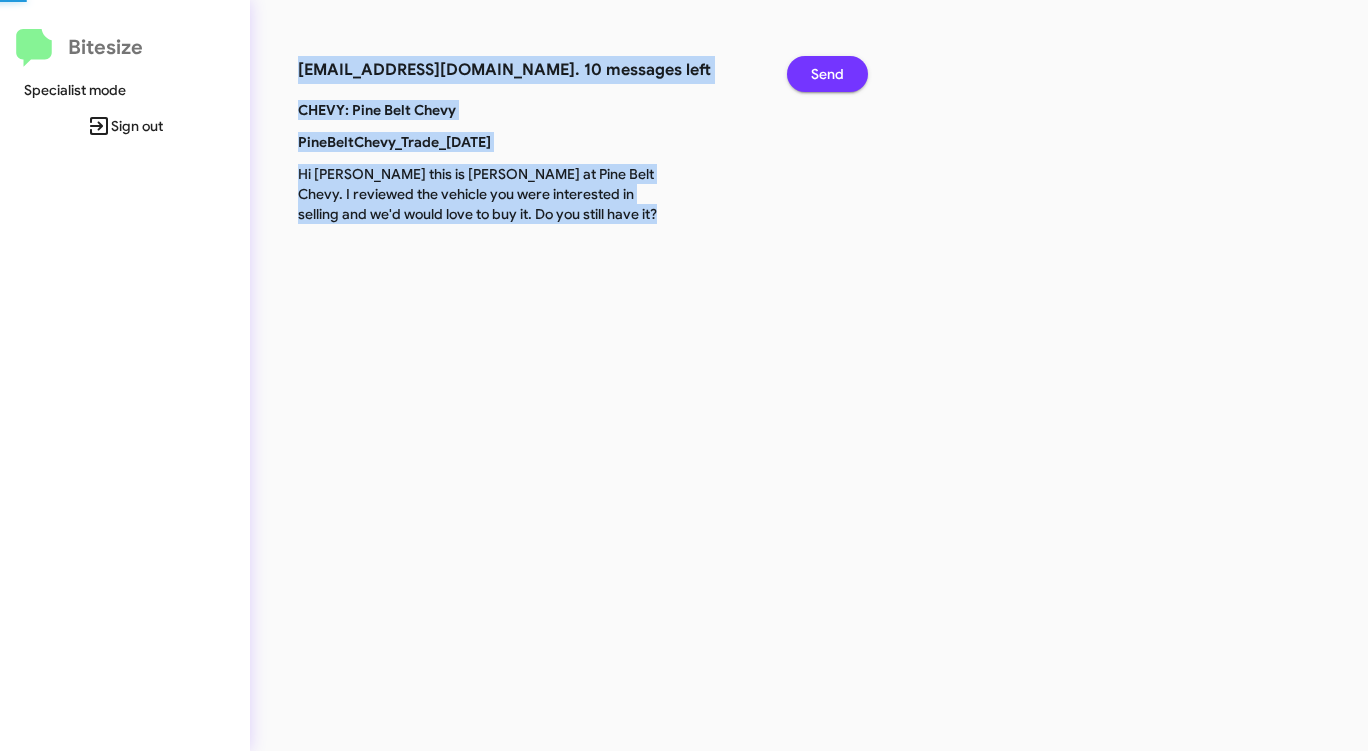 click on "Send" 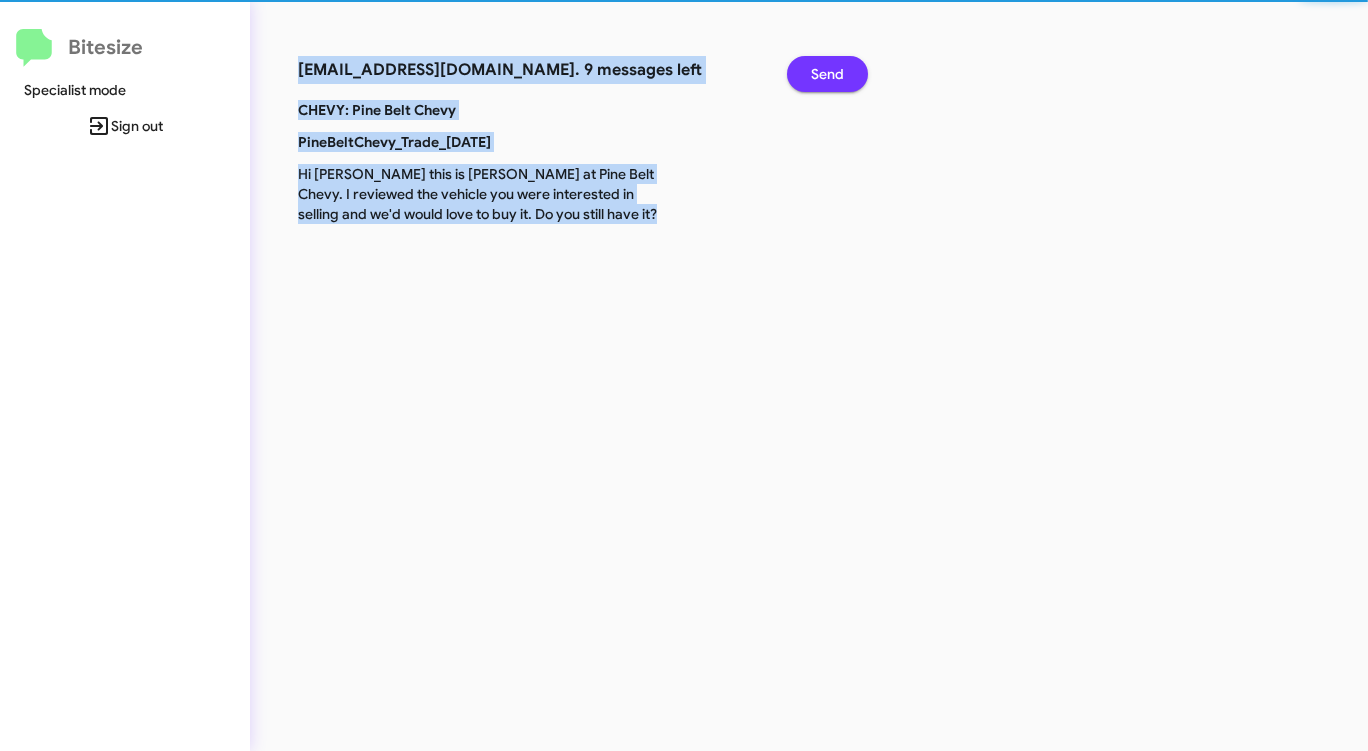 click on "Send" 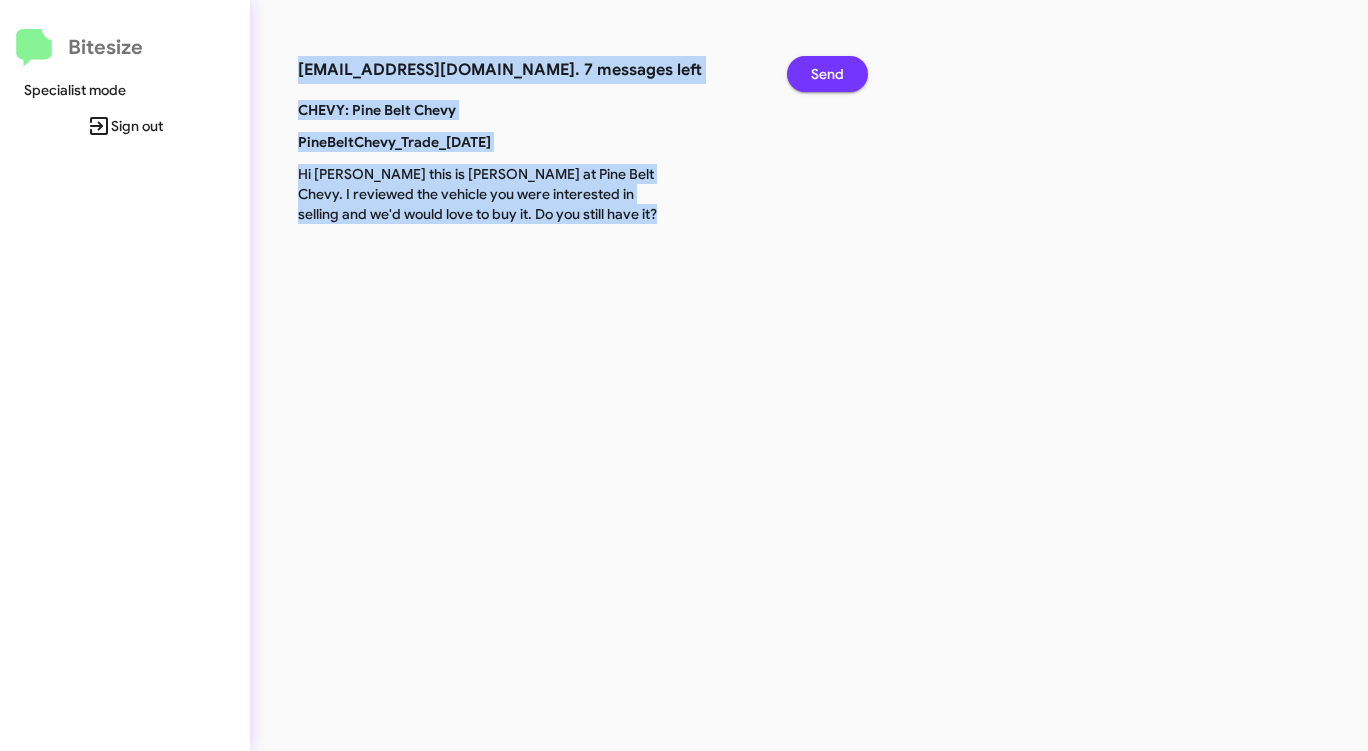 click on "Send" 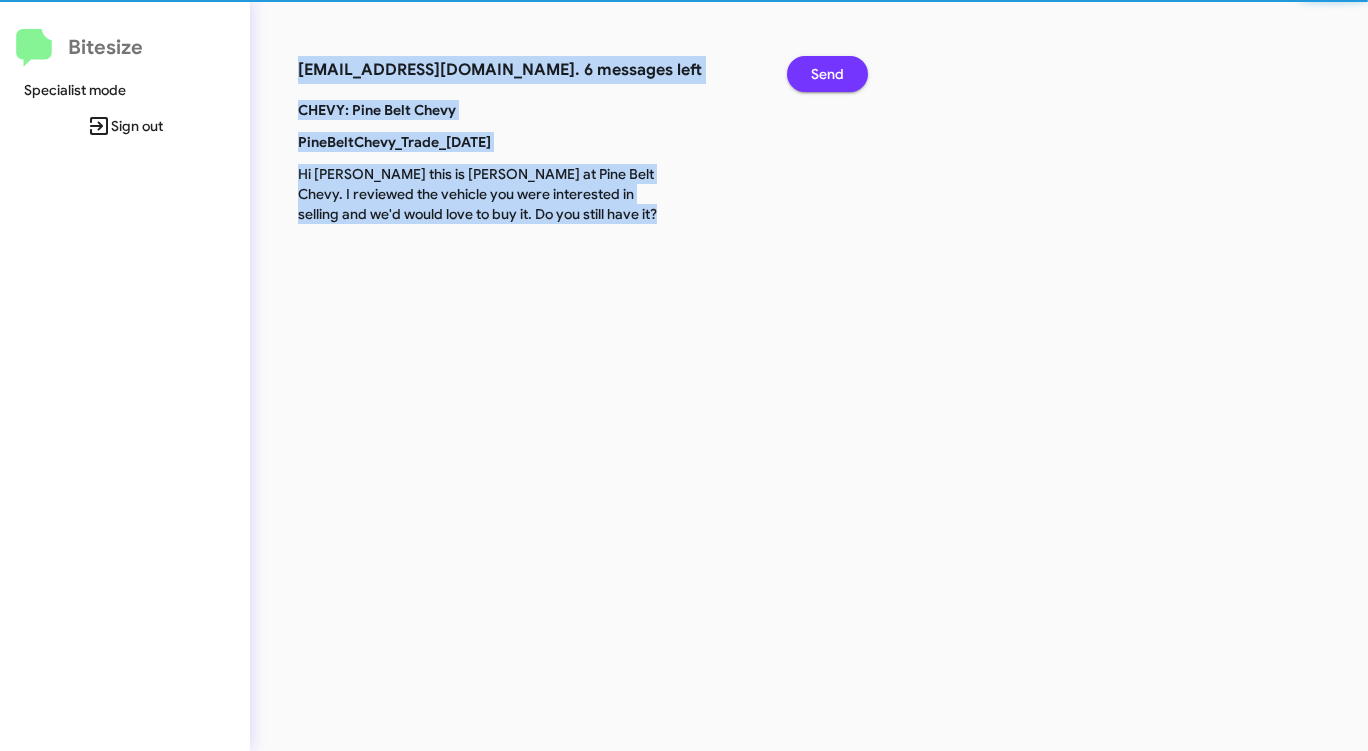 click on "Send" 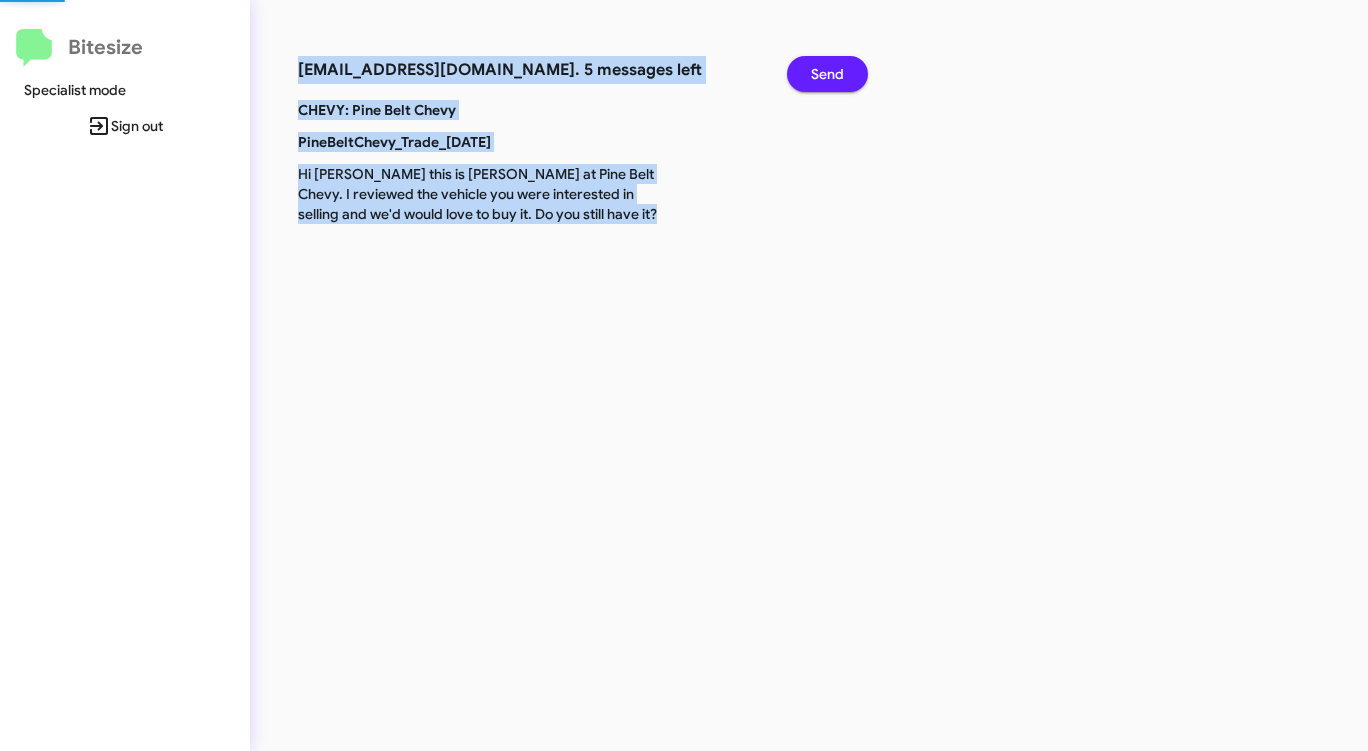 click on "Send" 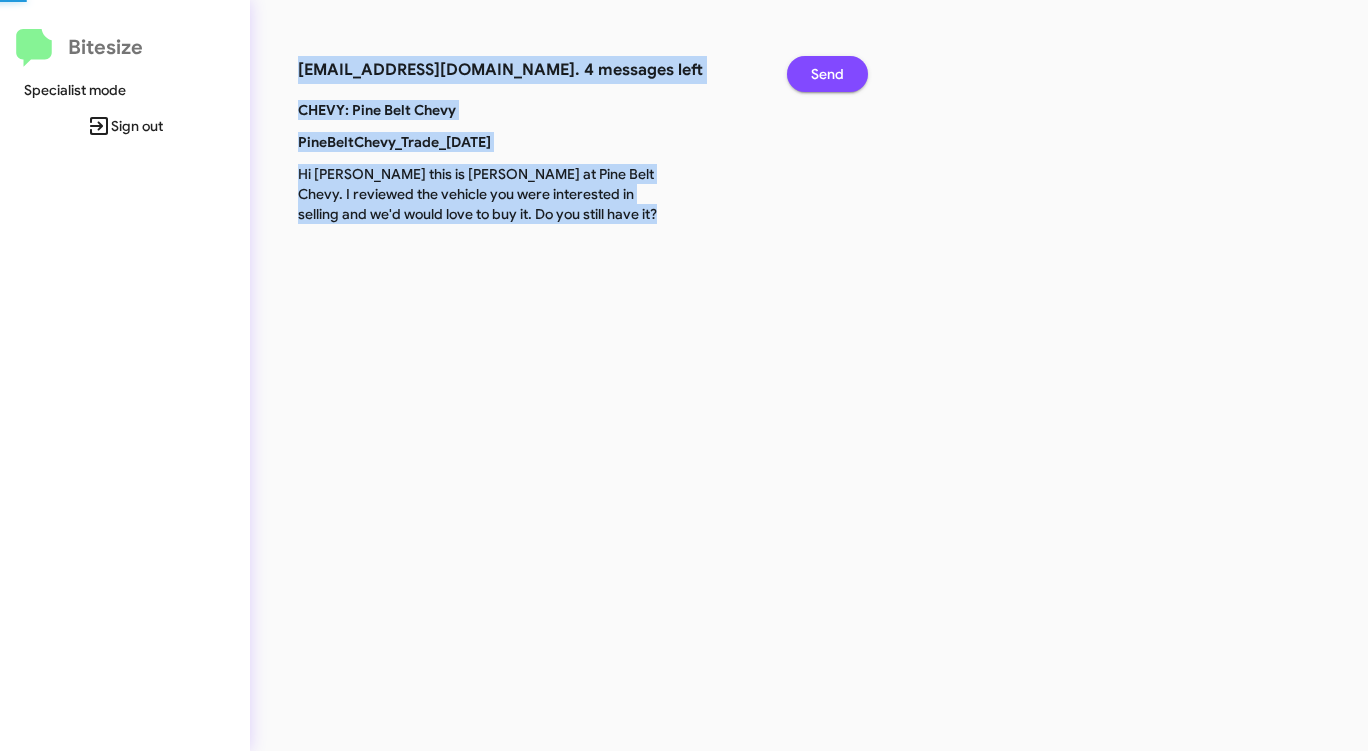 click on "Send" 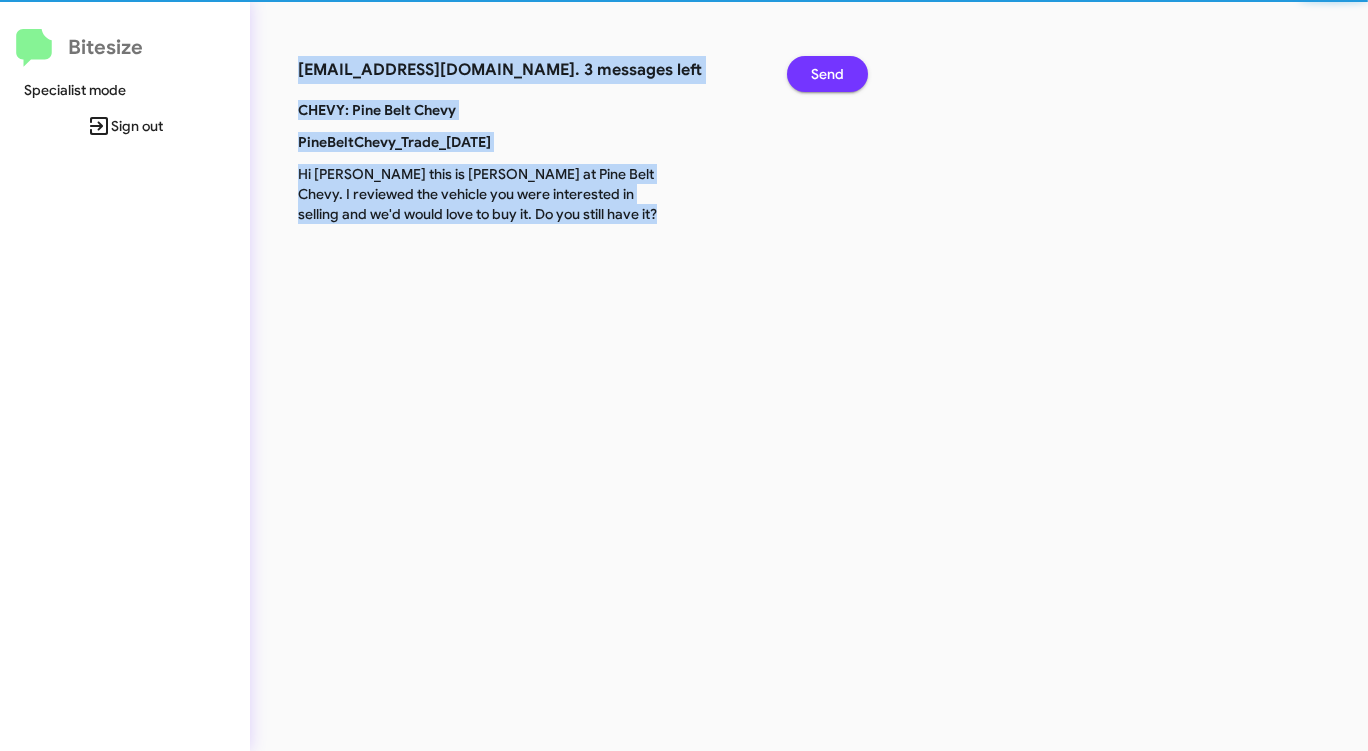 click on "Send" 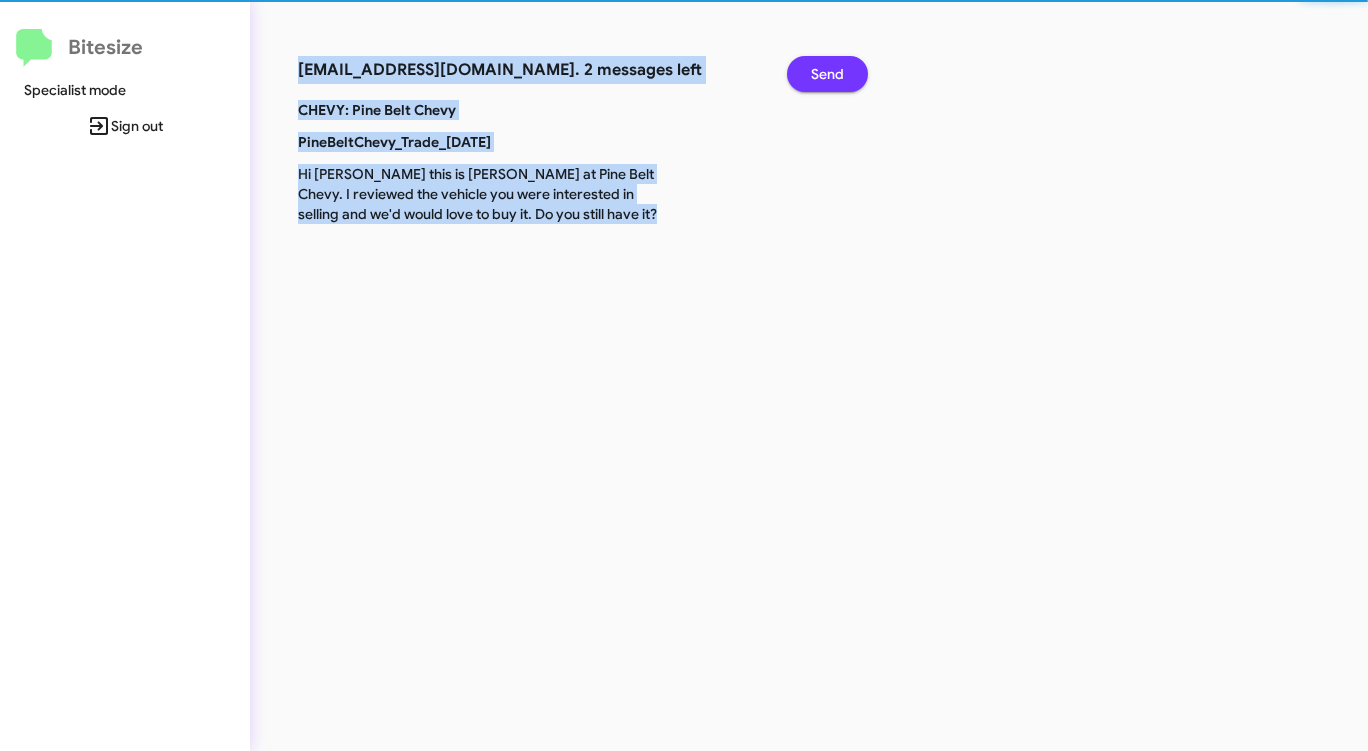 click on "Send" 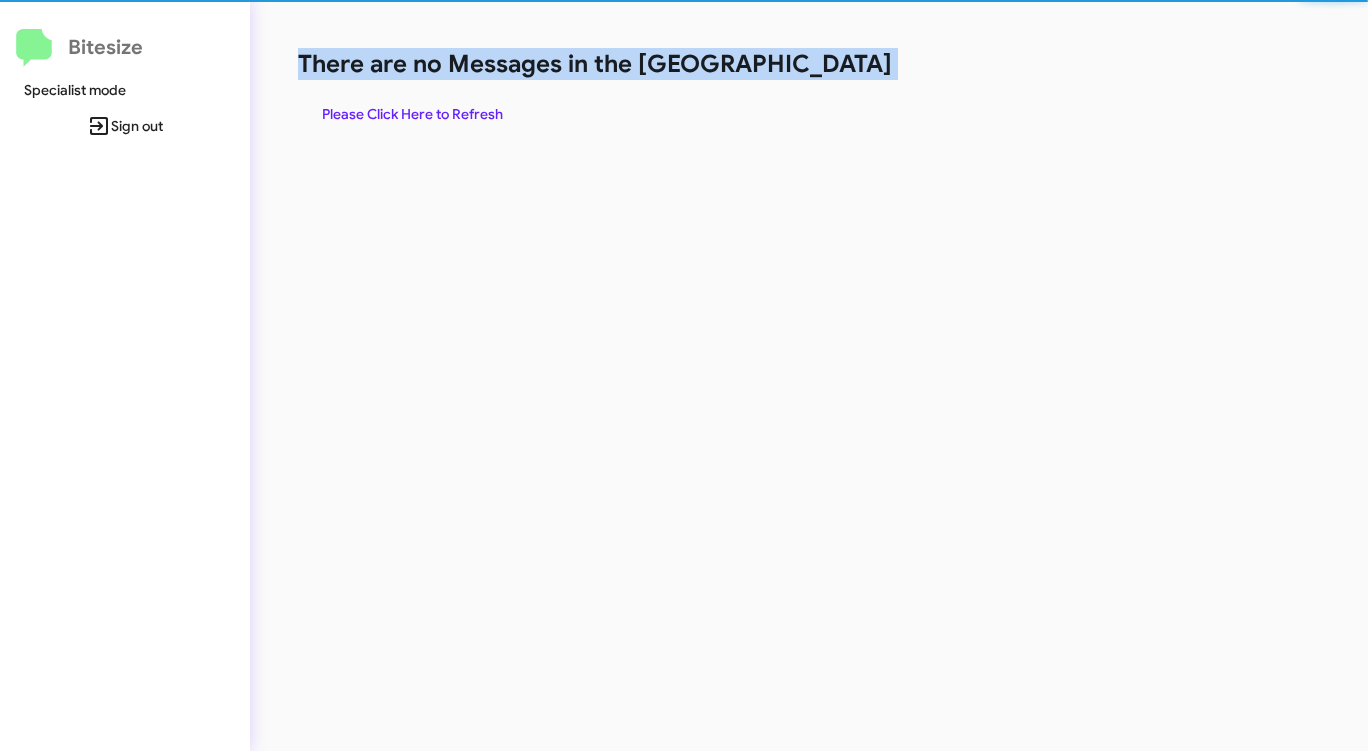 click on "There are no Messages in the [GEOGRAPHIC_DATA]" 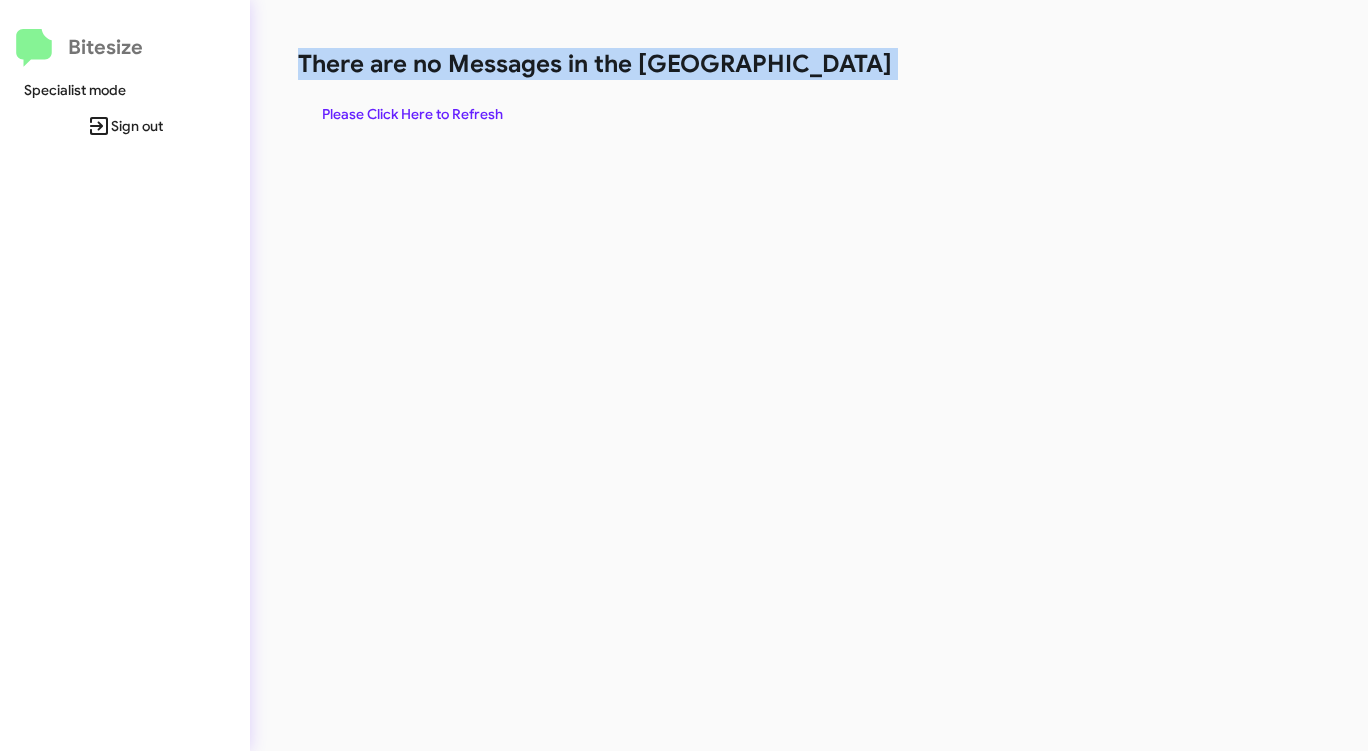 click on "There are no Messages in the [GEOGRAPHIC_DATA]" 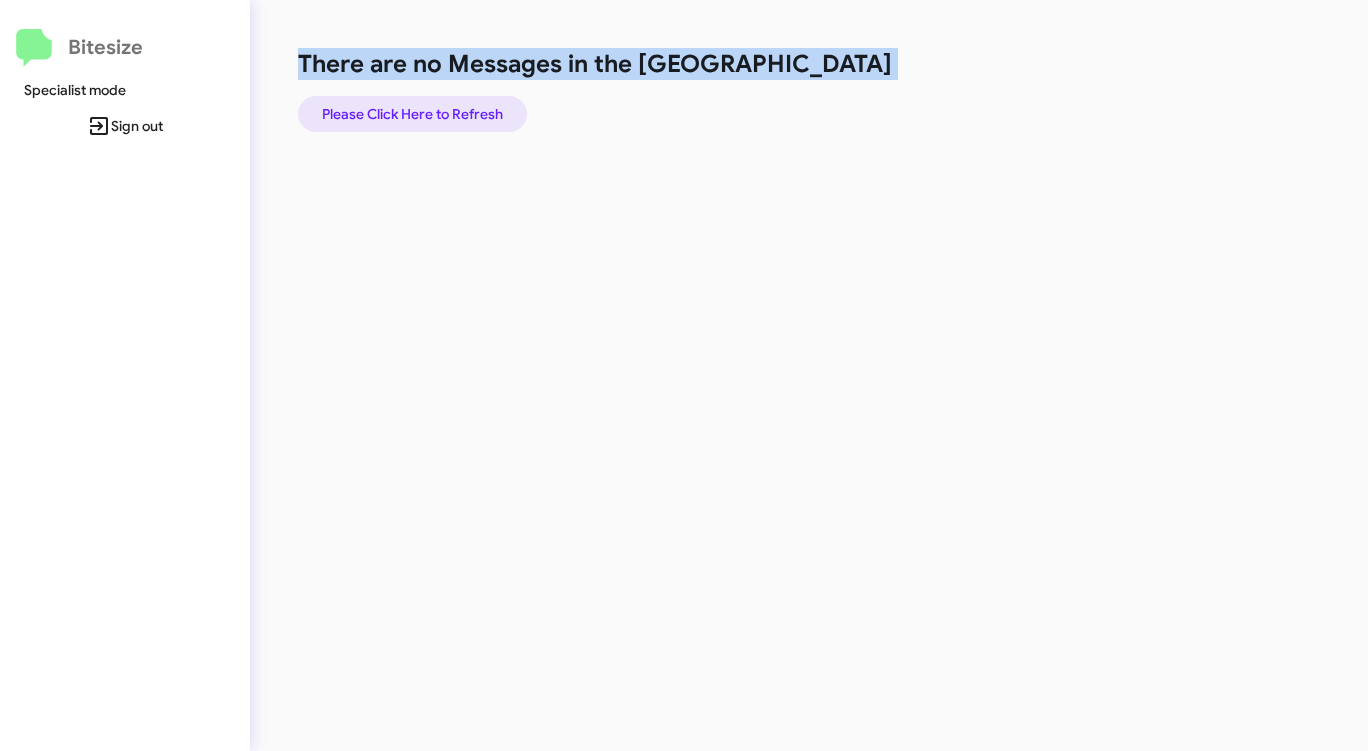 click on "Please Click Here to Refresh" 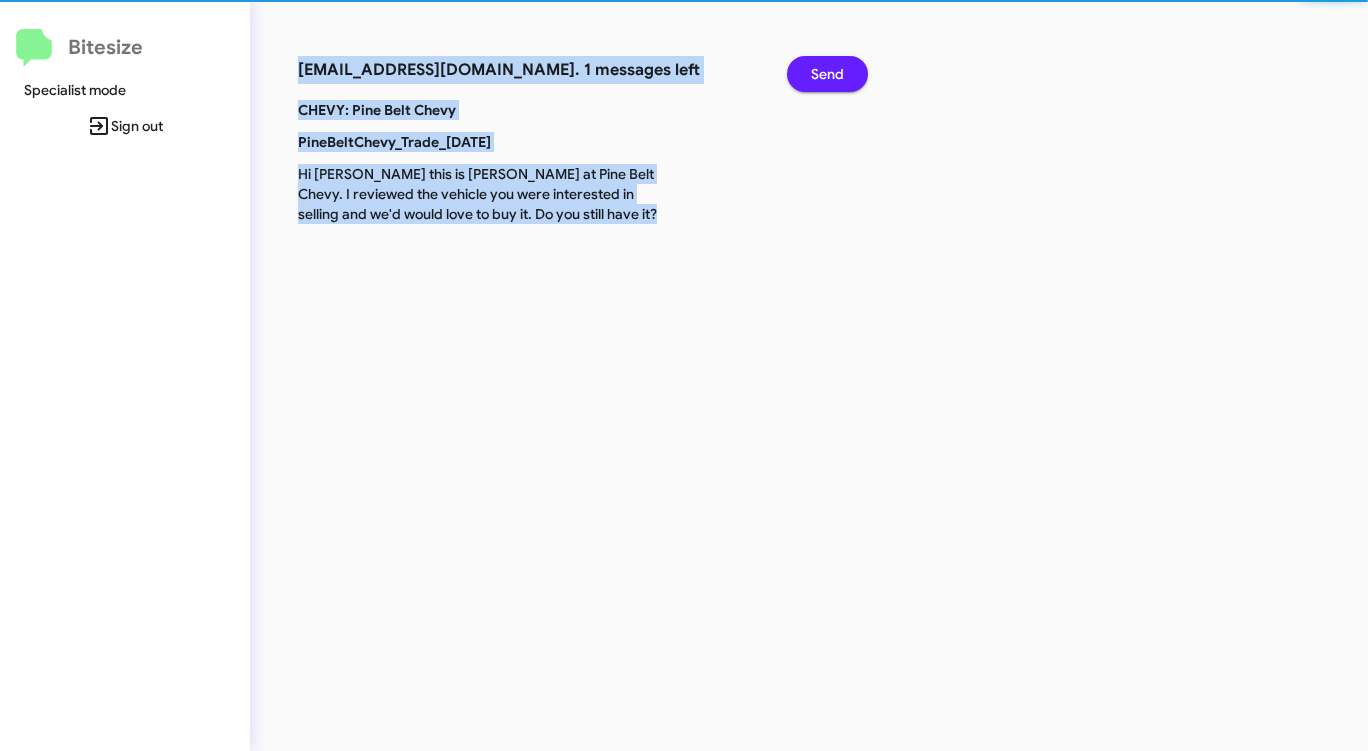 click on "CHEVY: Pine Belt Chevy" 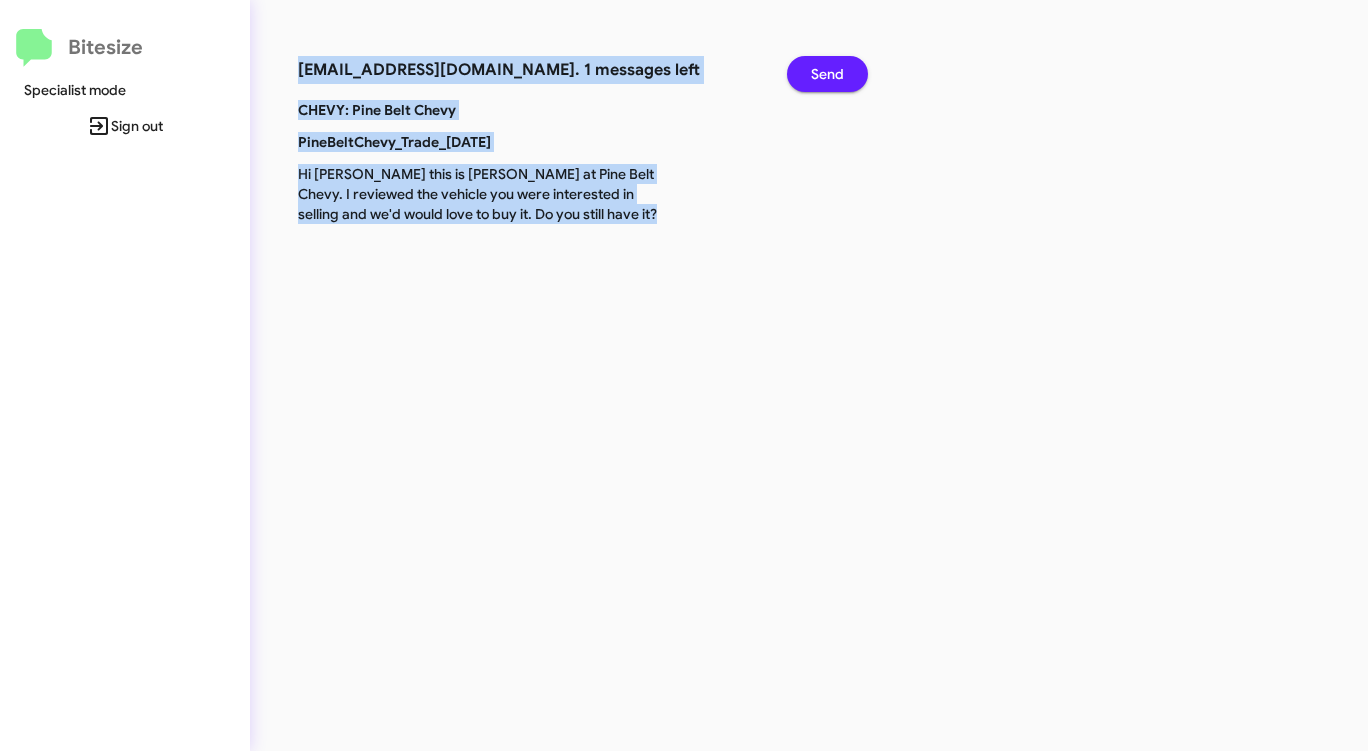 click on "Send" 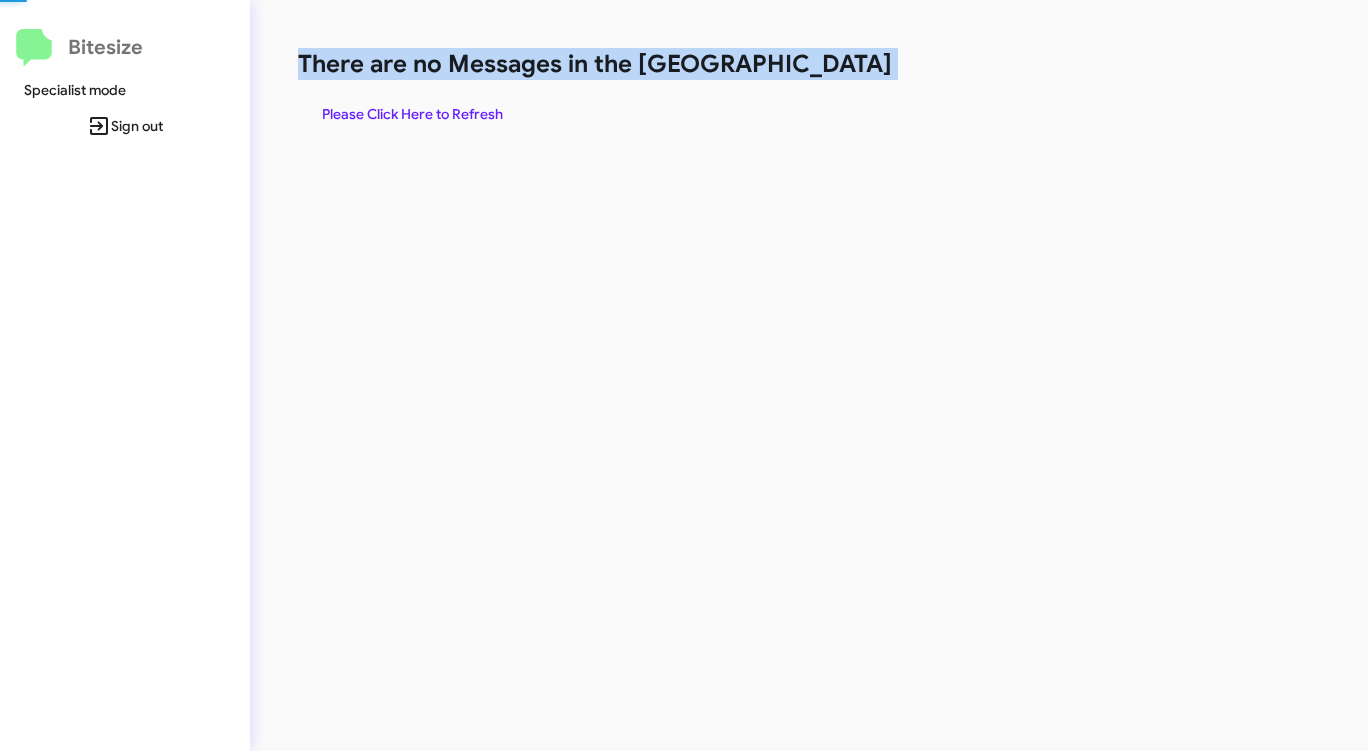 click on "There are no Messages in the [GEOGRAPHIC_DATA]" 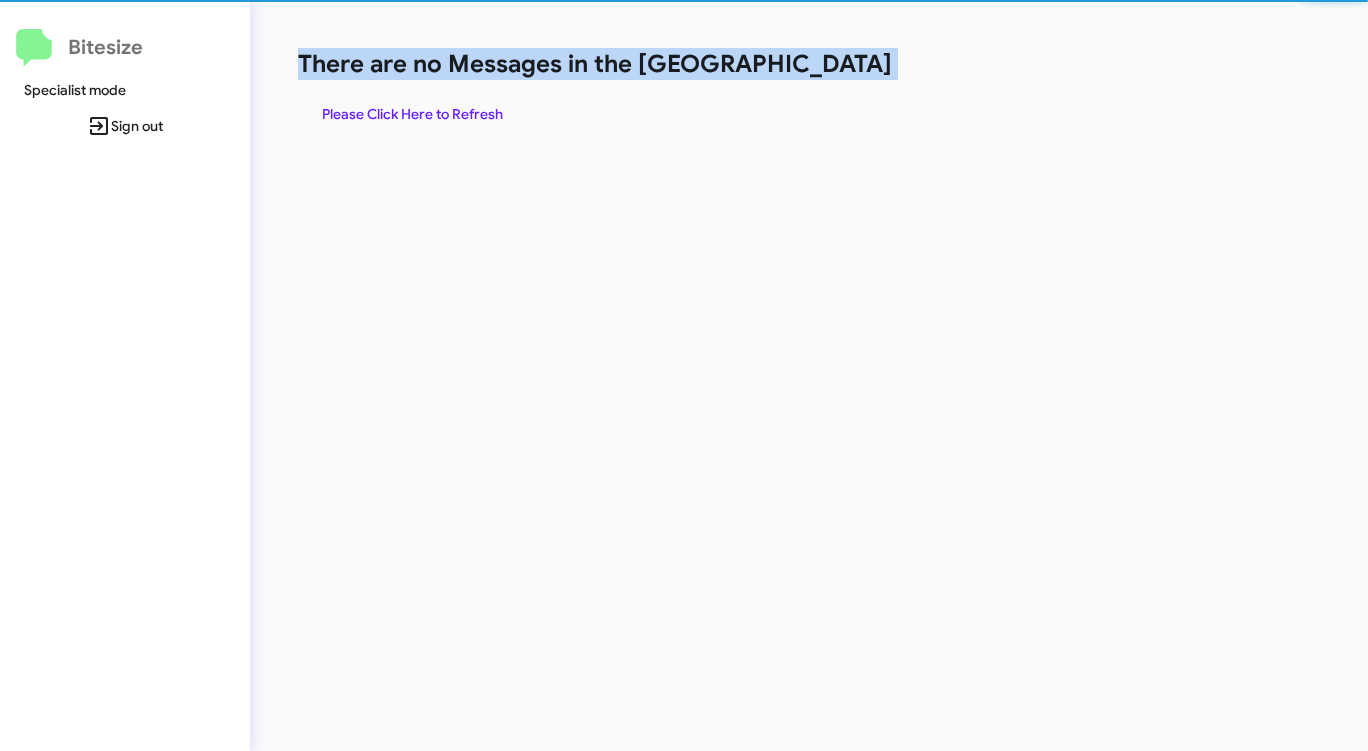 click on "There are no Messages in the [GEOGRAPHIC_DATA]" 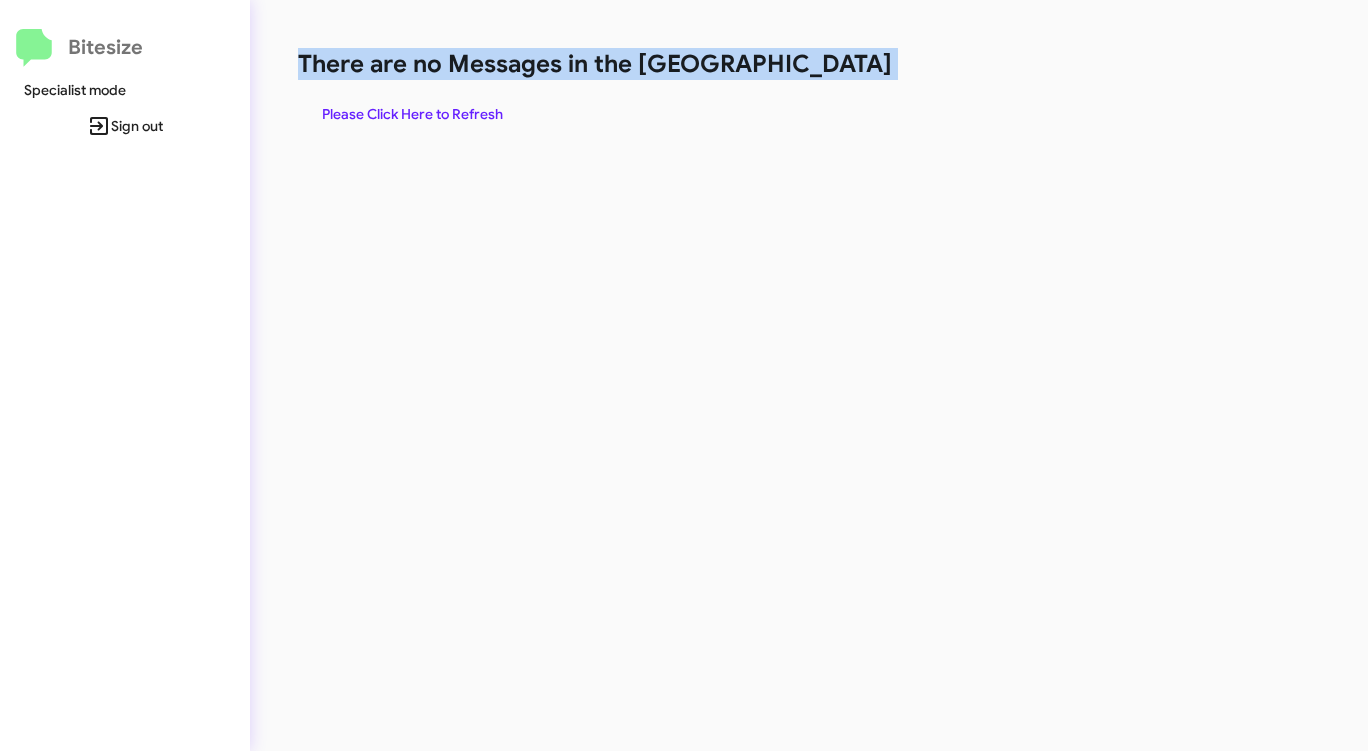 click on "Please Click Here to Refresh" 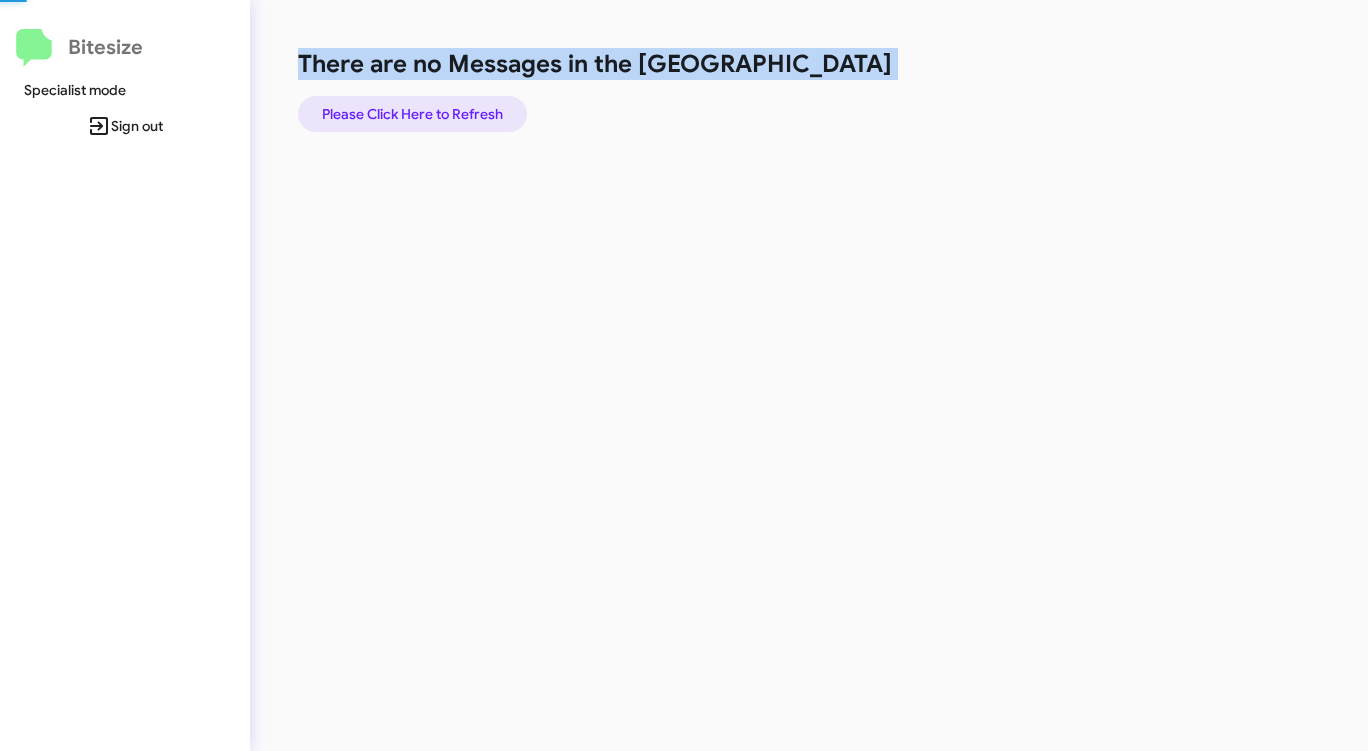 click on "Please Click Here to Refresh" 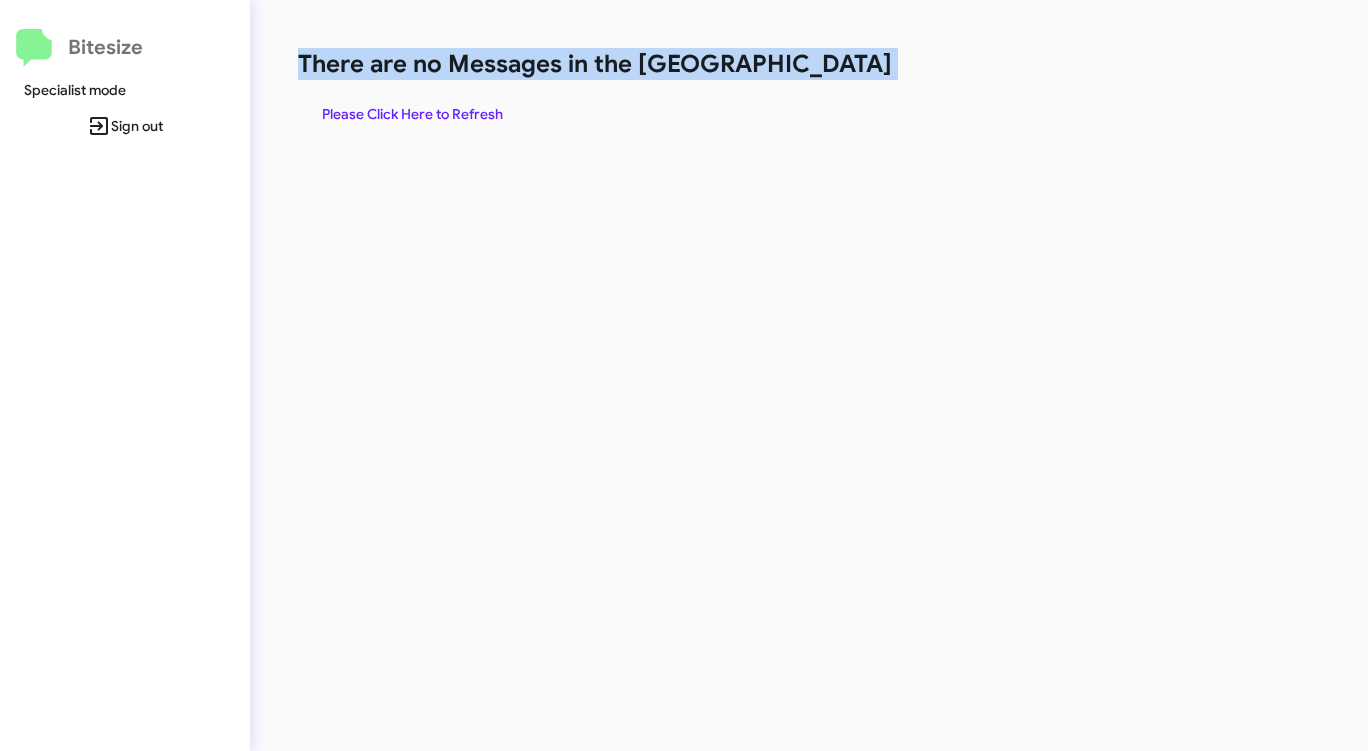 click on "Please Click Here to Refresh" 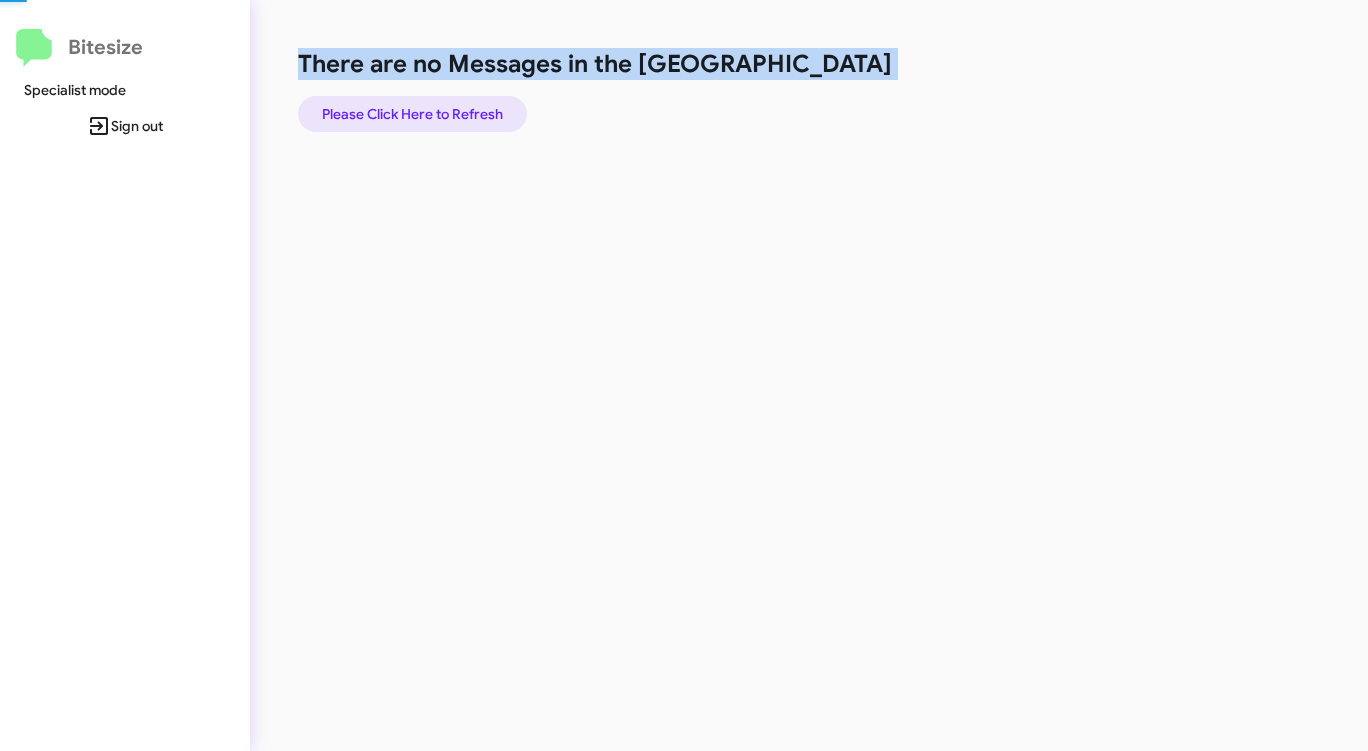 click on "Please Click Here to Refresh" 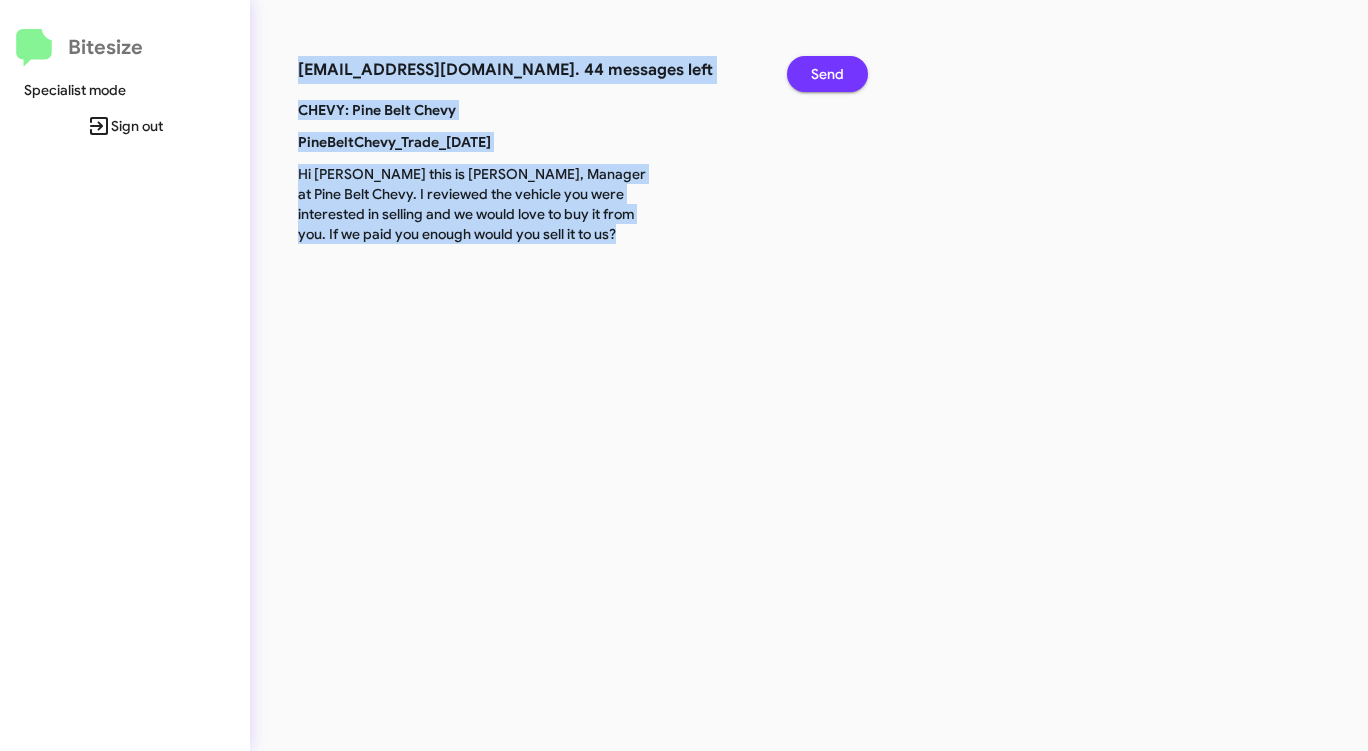 click on "Send" 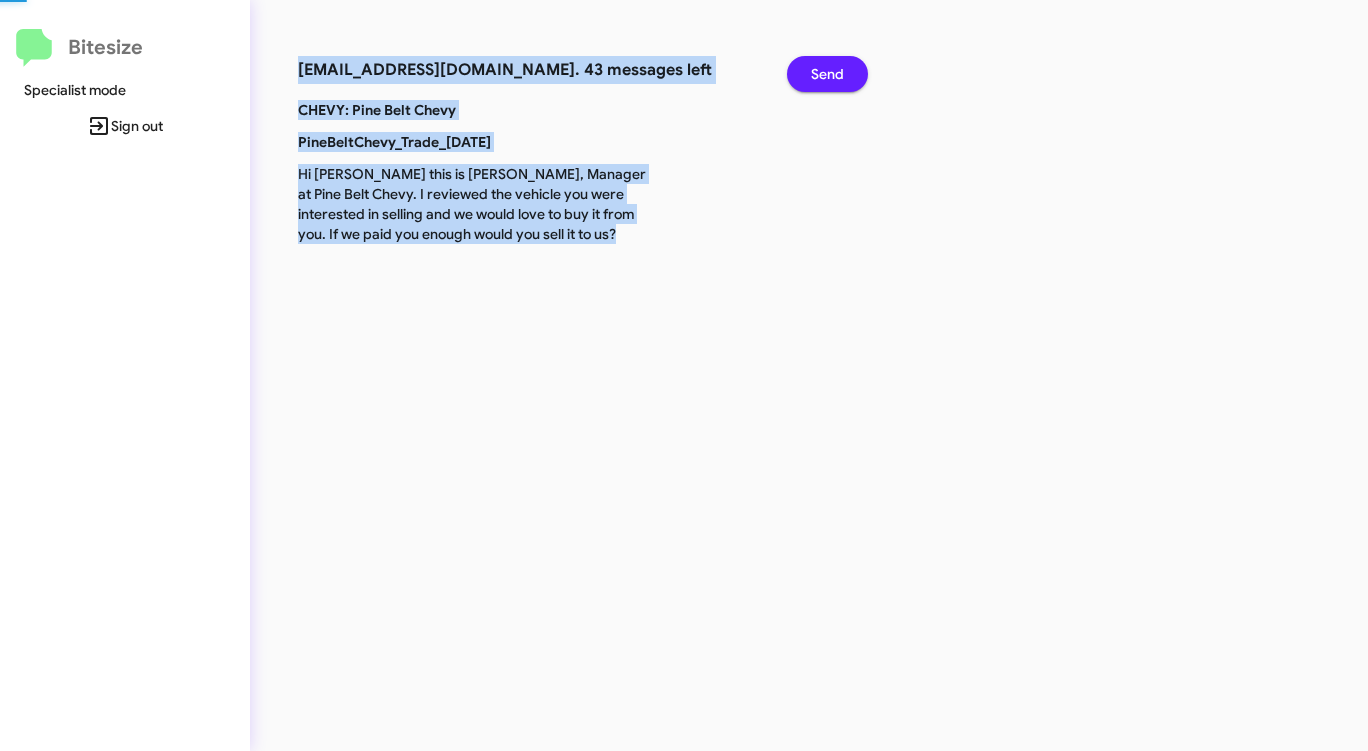 click on "Send" 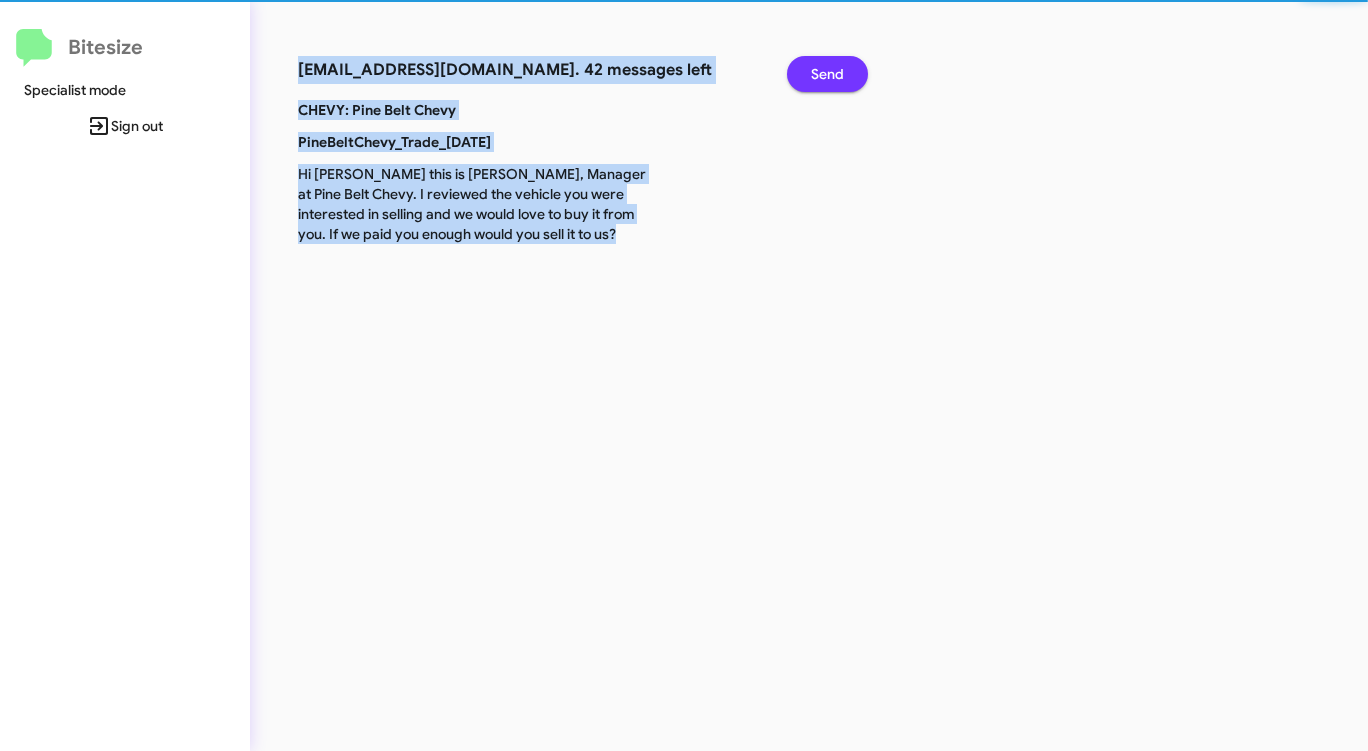 click on "Send" 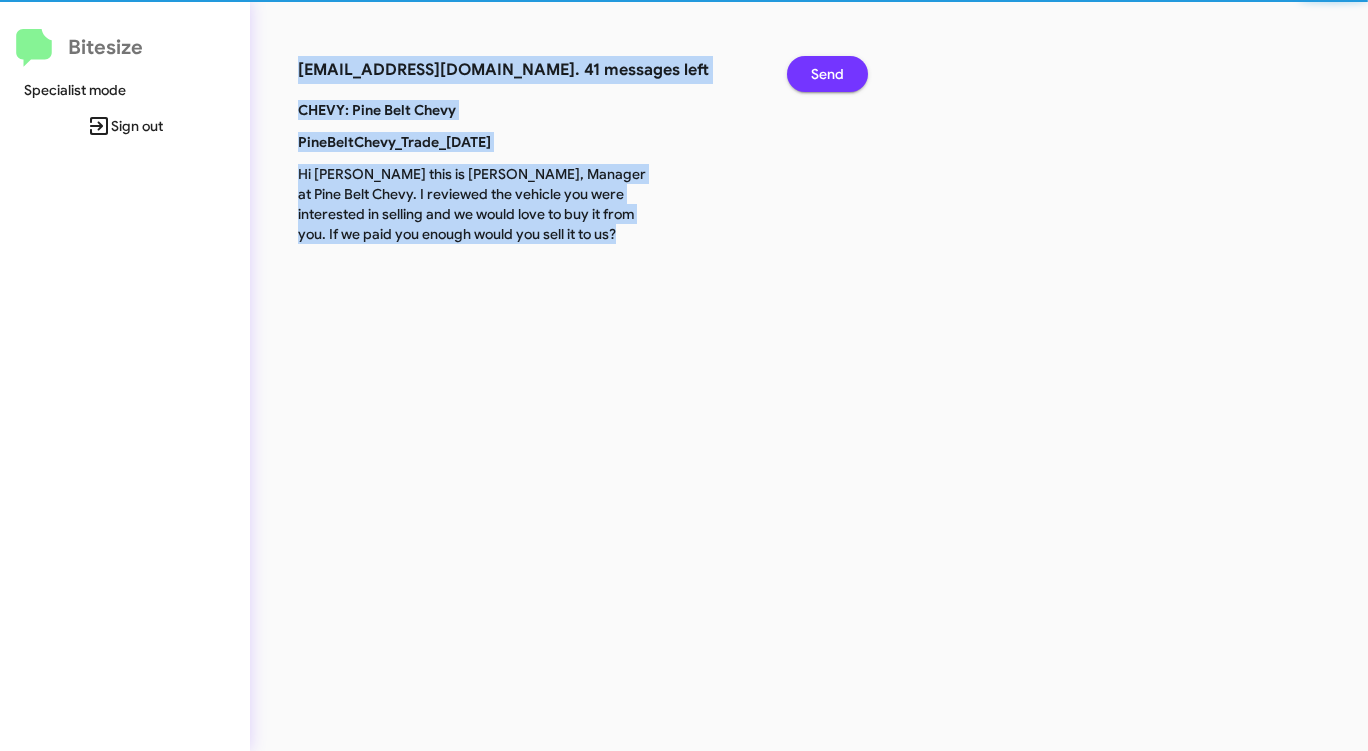 click on "Send" 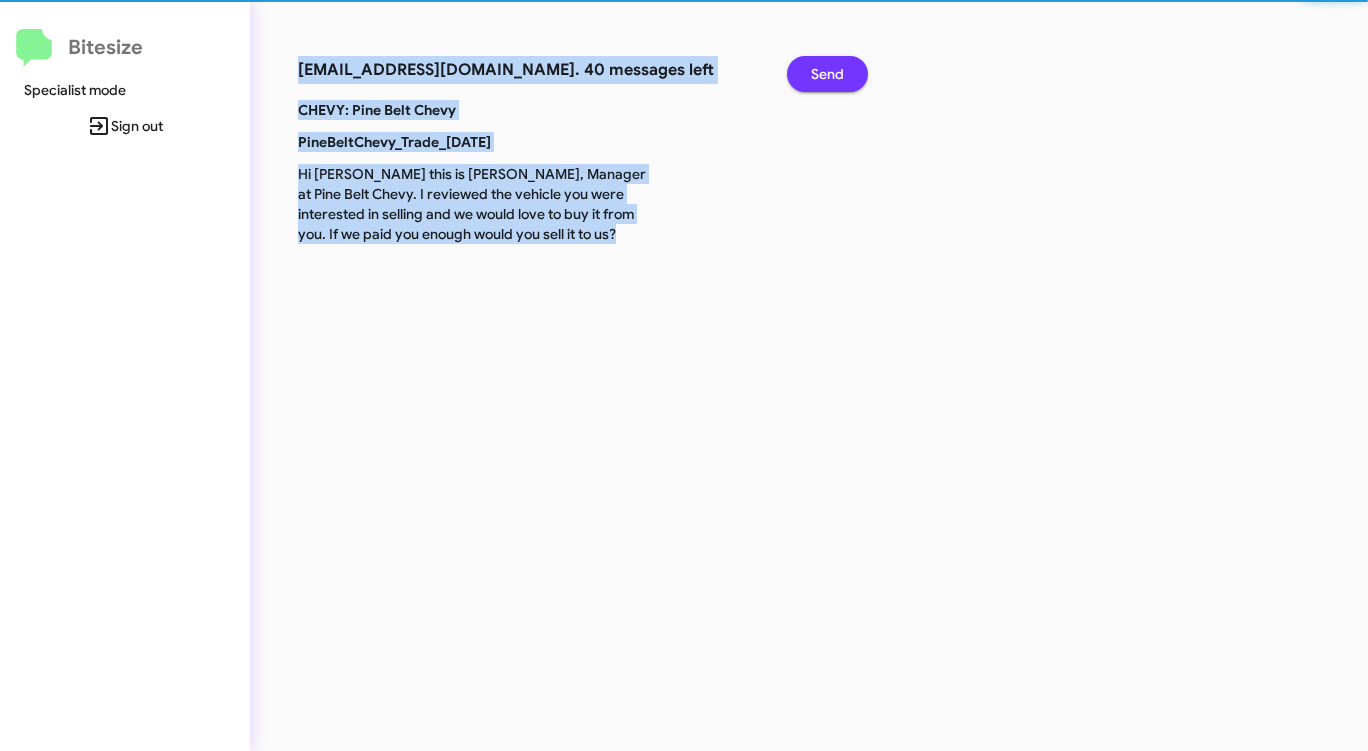click on "Send" 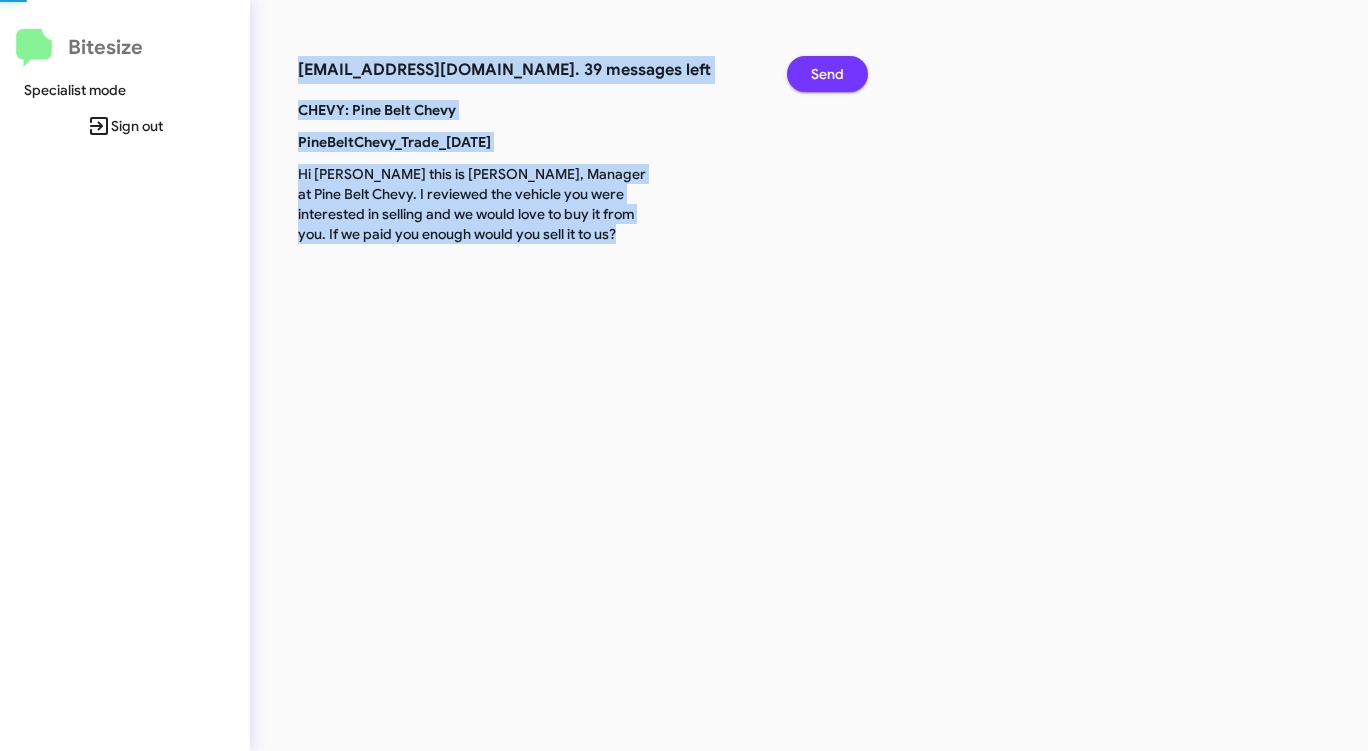 click on "Send" 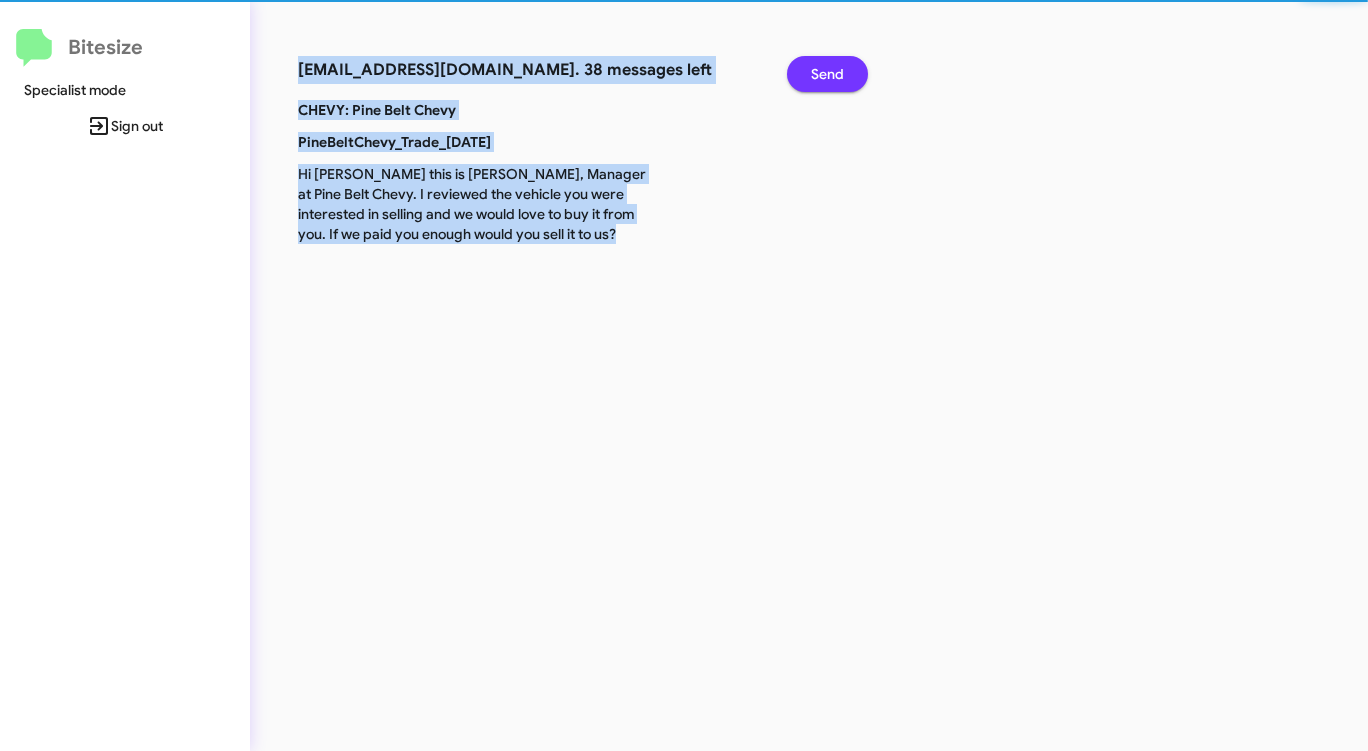 click on "Send" 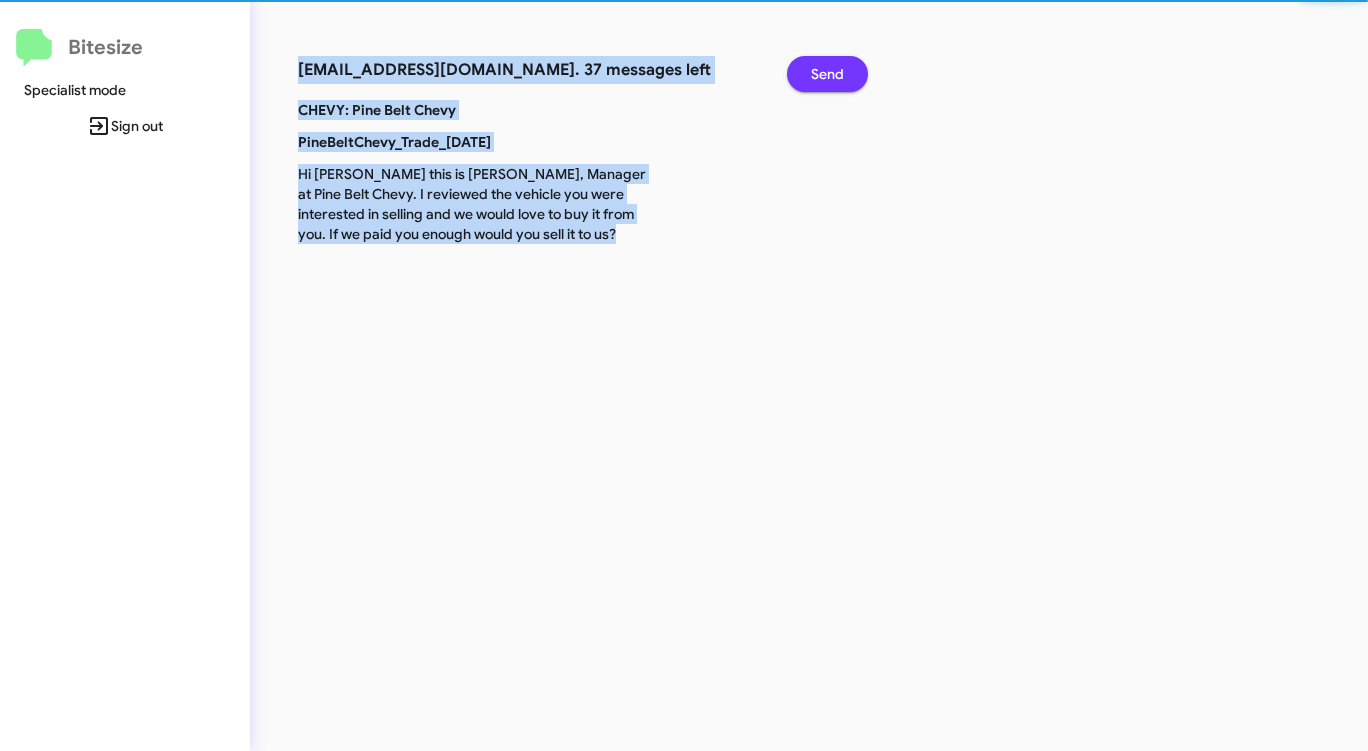 click on "Send" 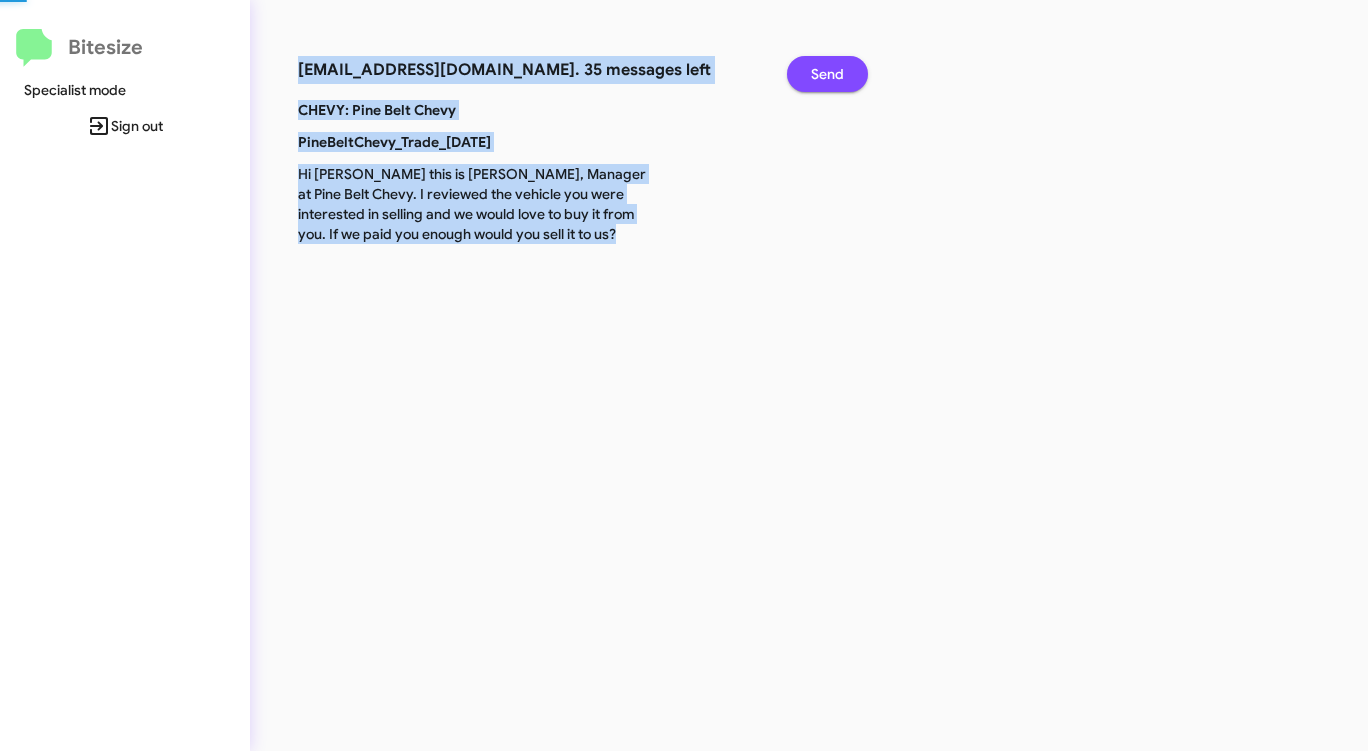 click on "Send" 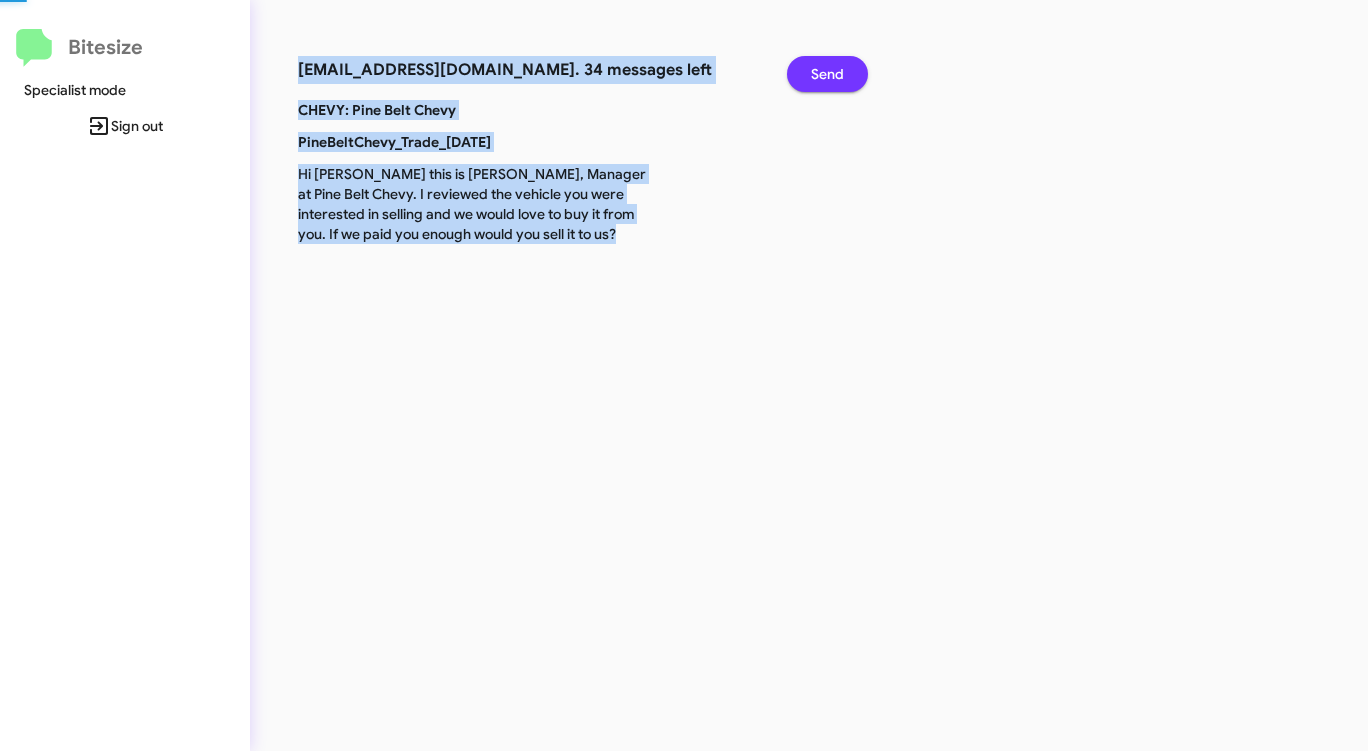 click on "Send" 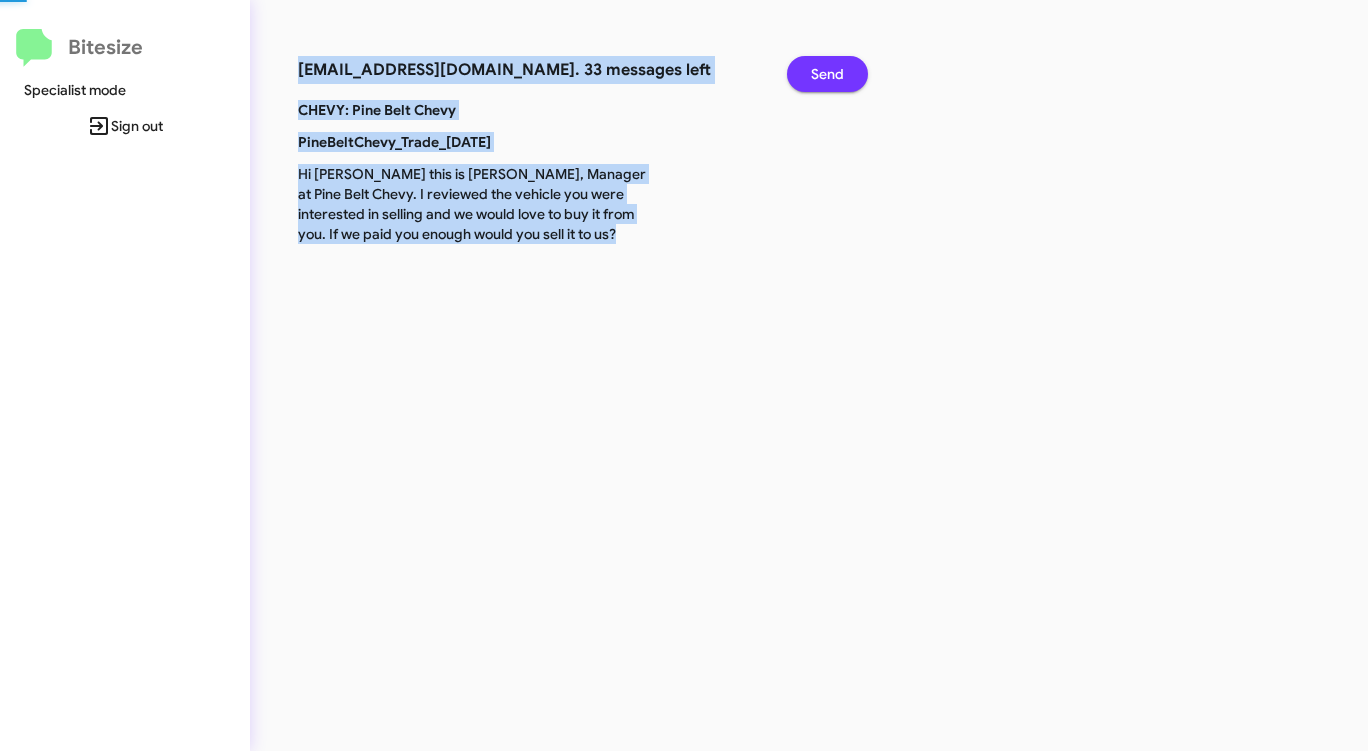 click on "Send" 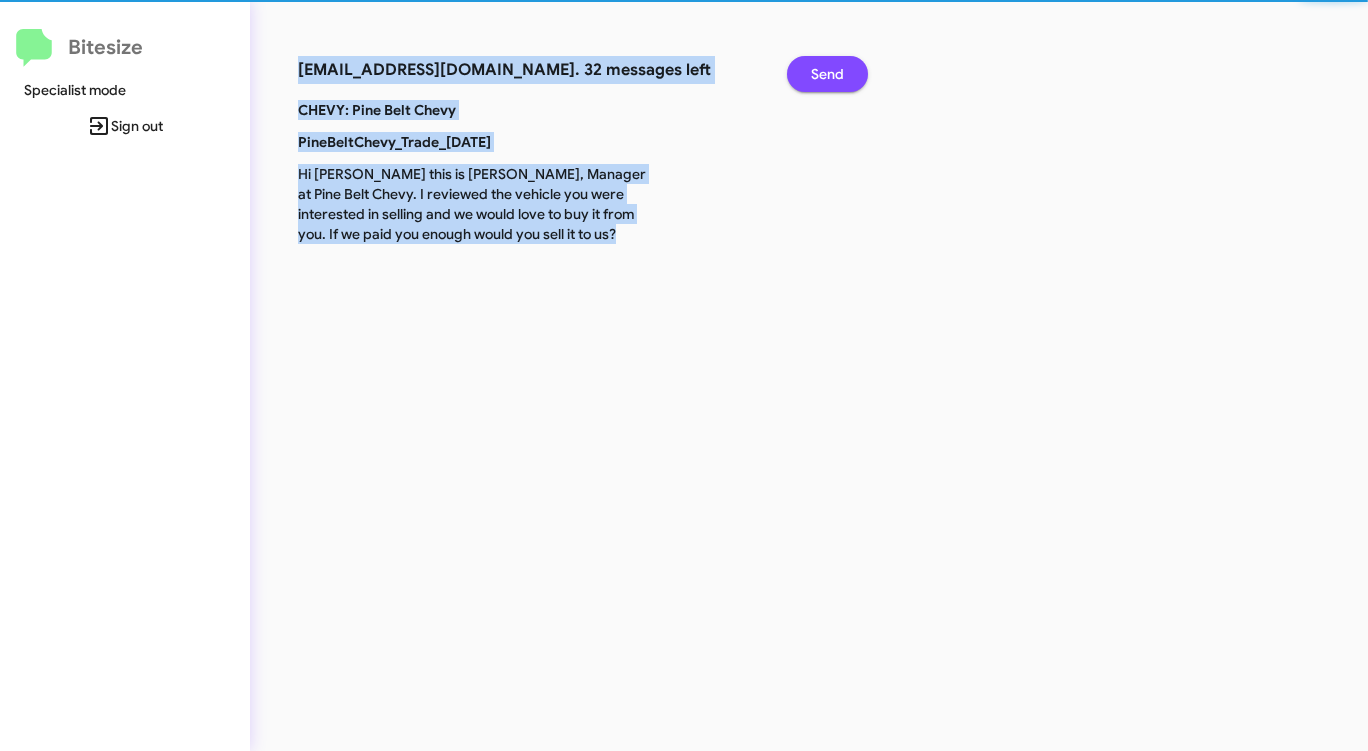 click on "Send" 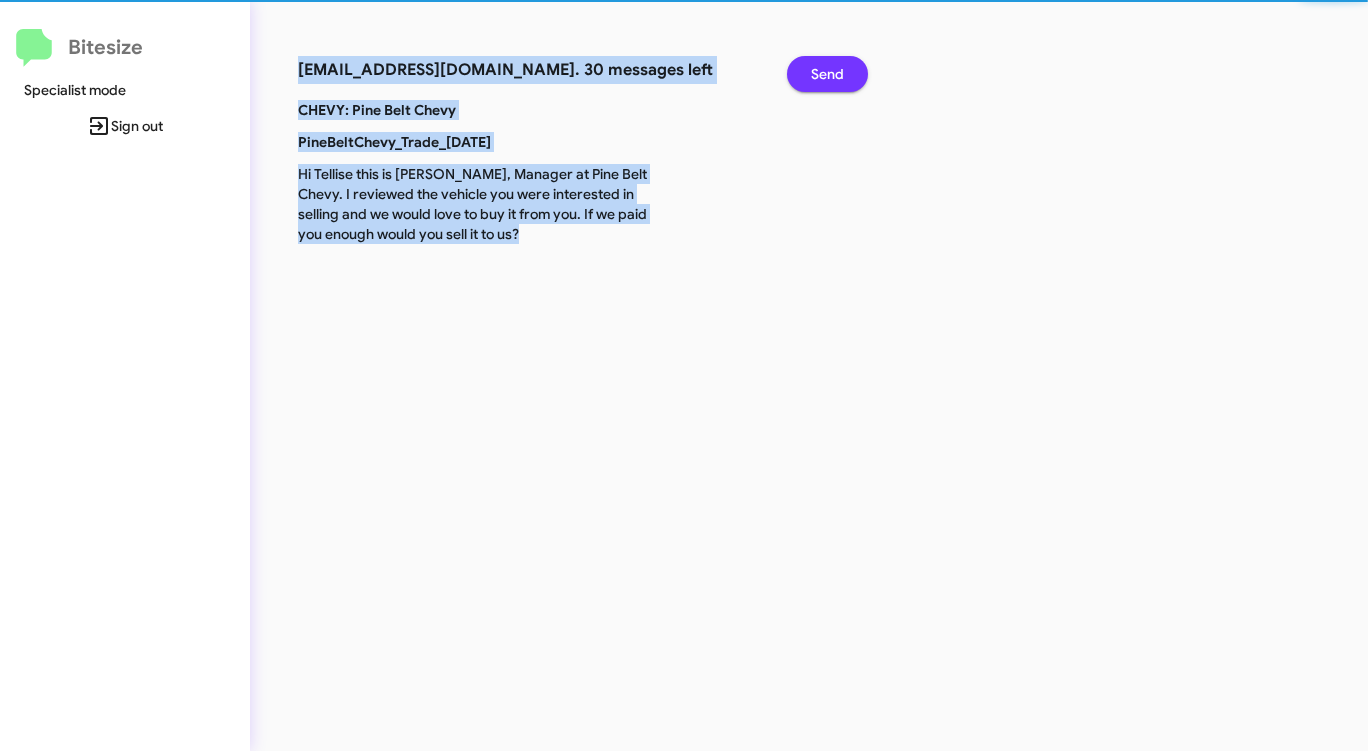 click on "Send" 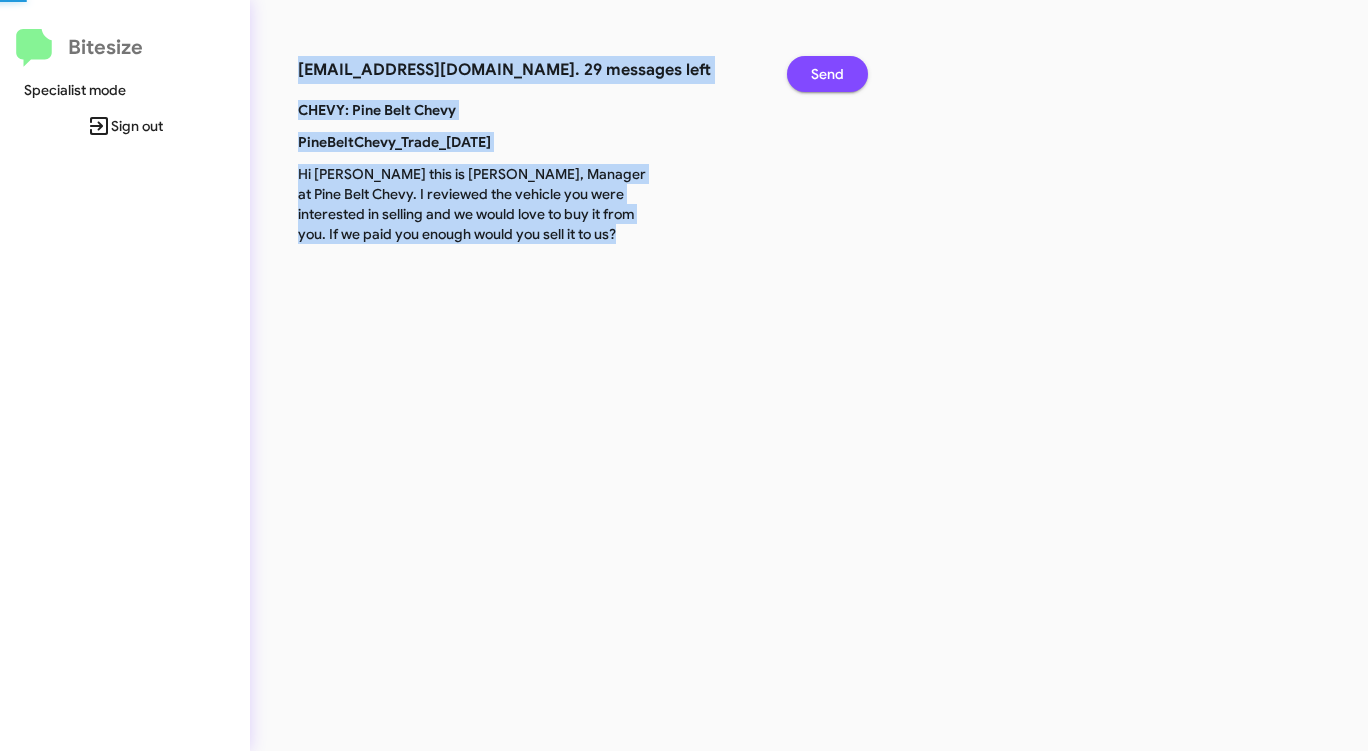click on "Send" 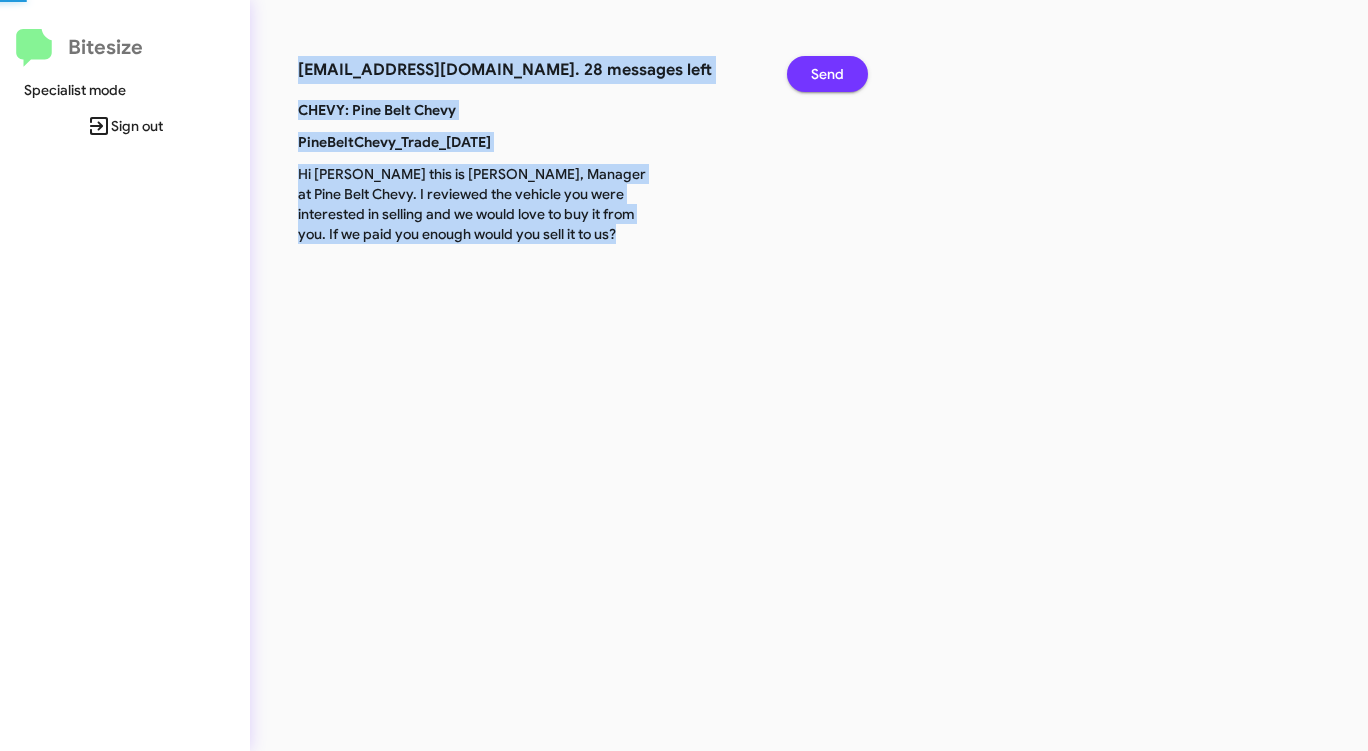 click on "Send" 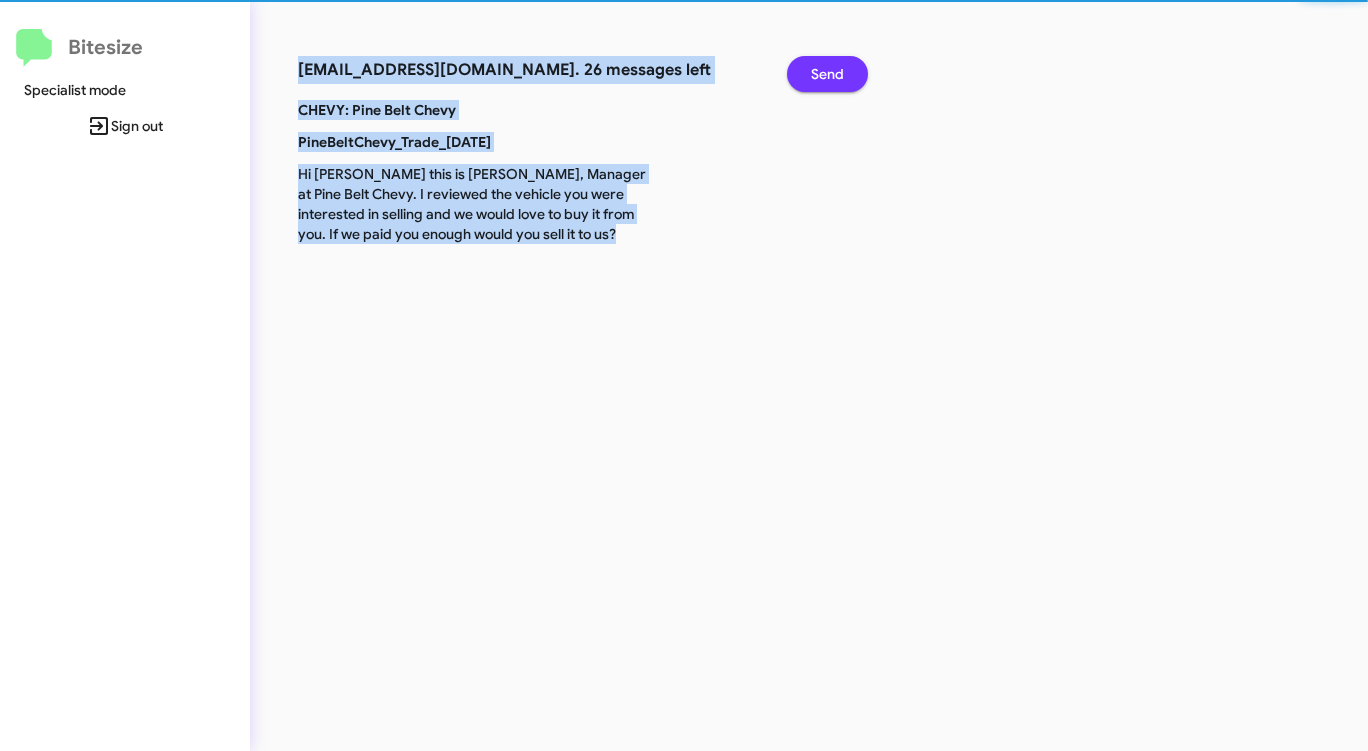 click on "Send" 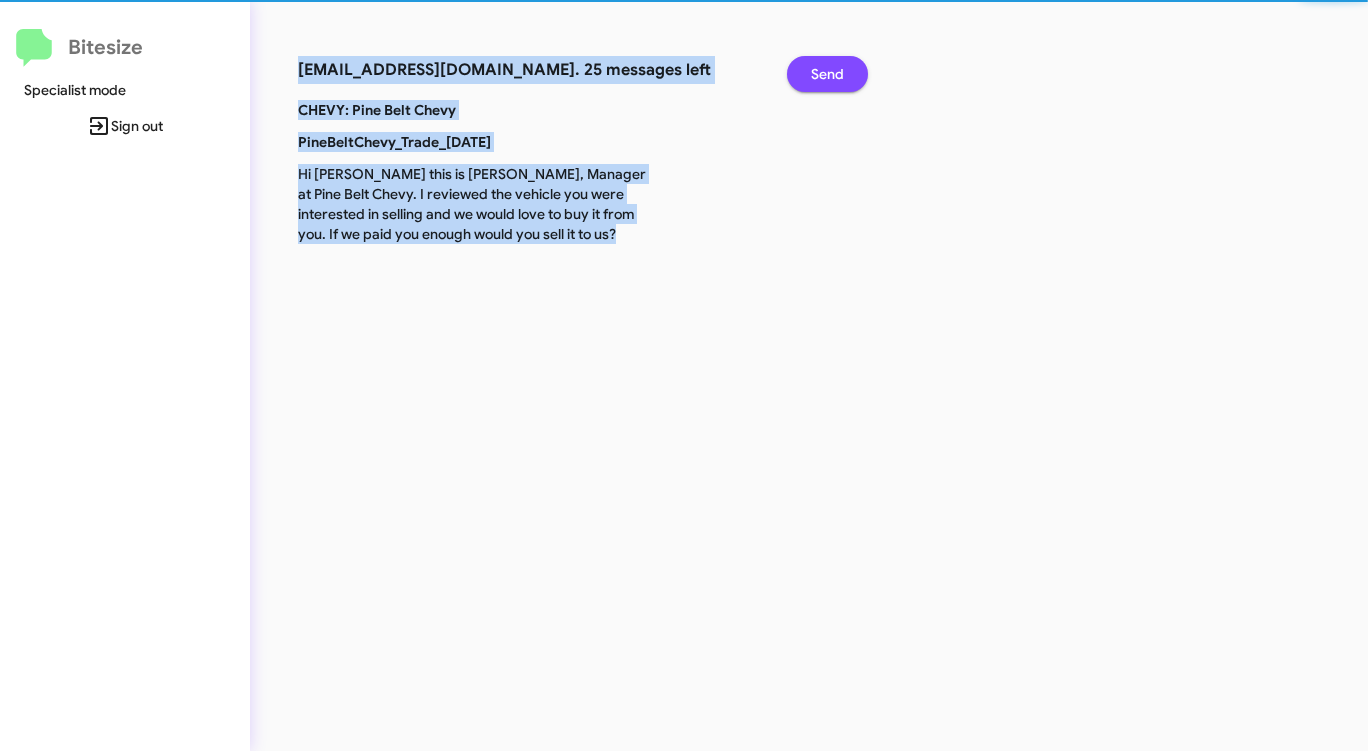 click on "Send" 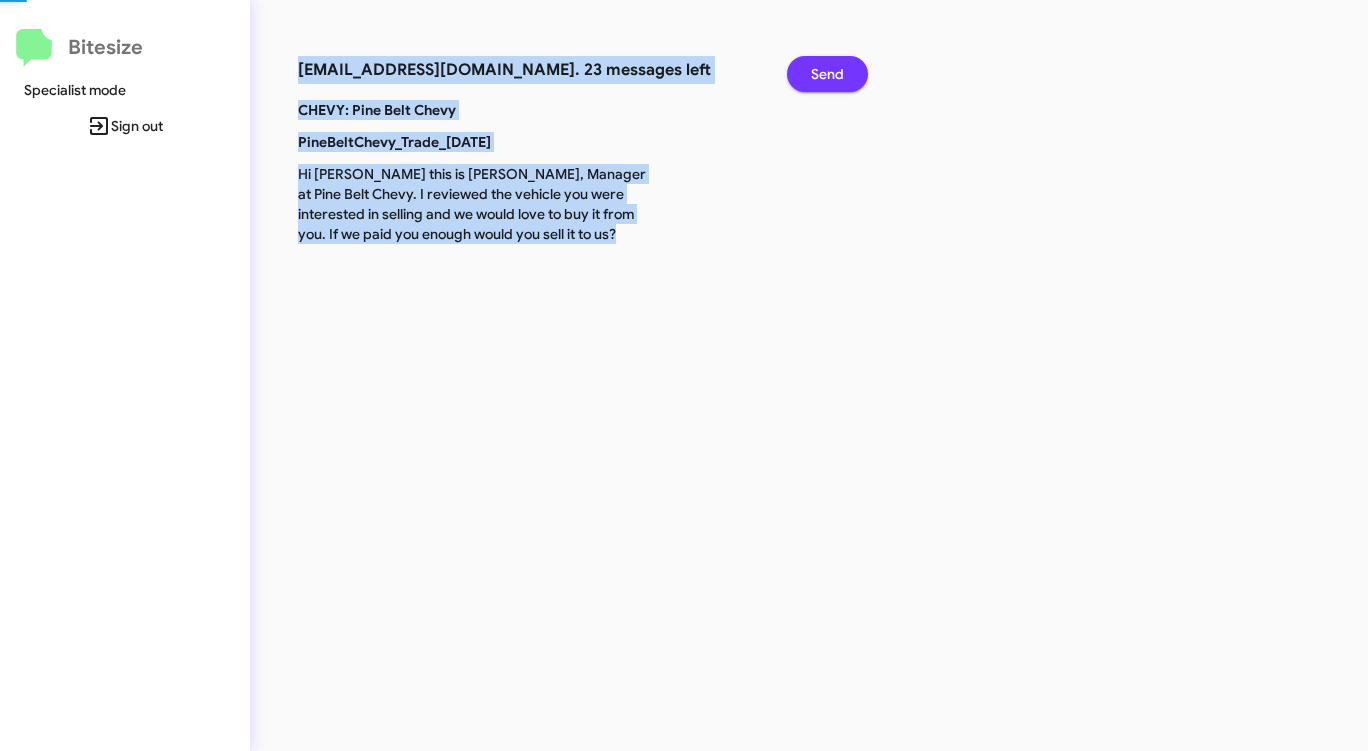 click on "Send" 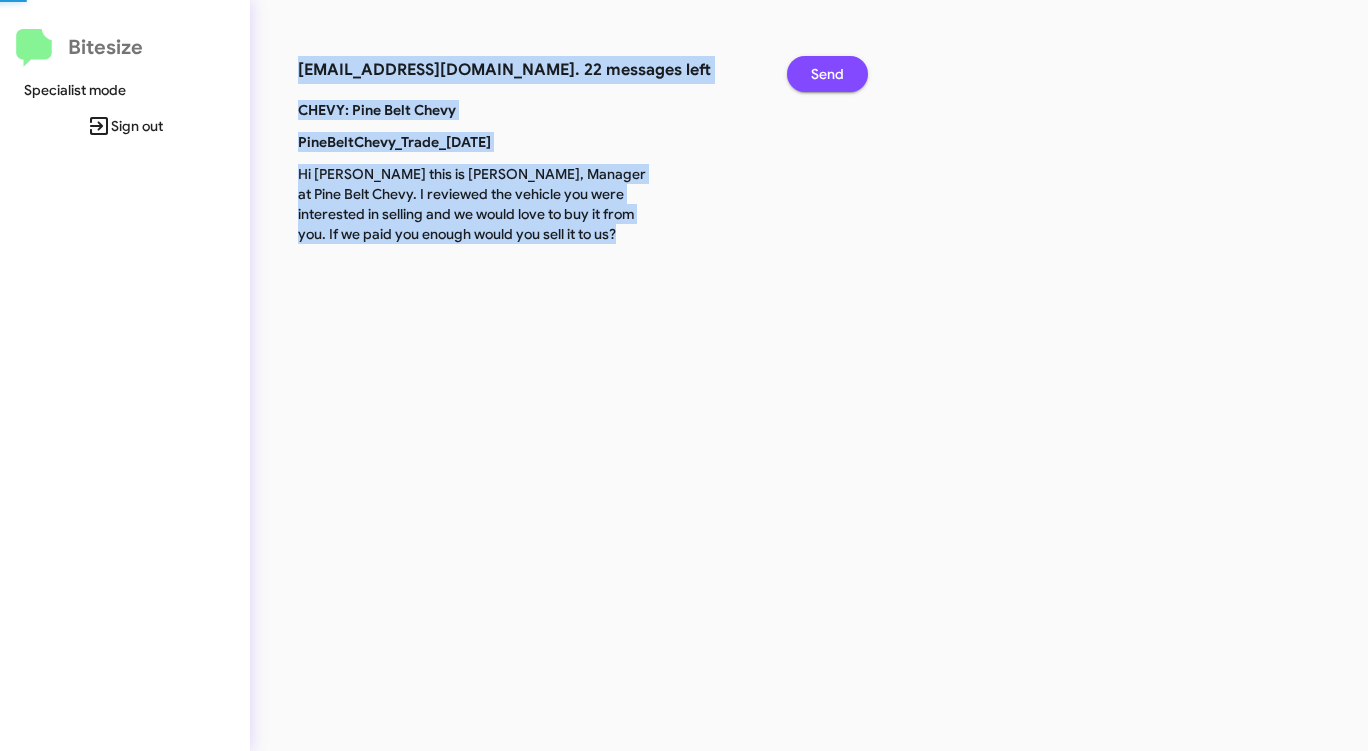 click on "Send" 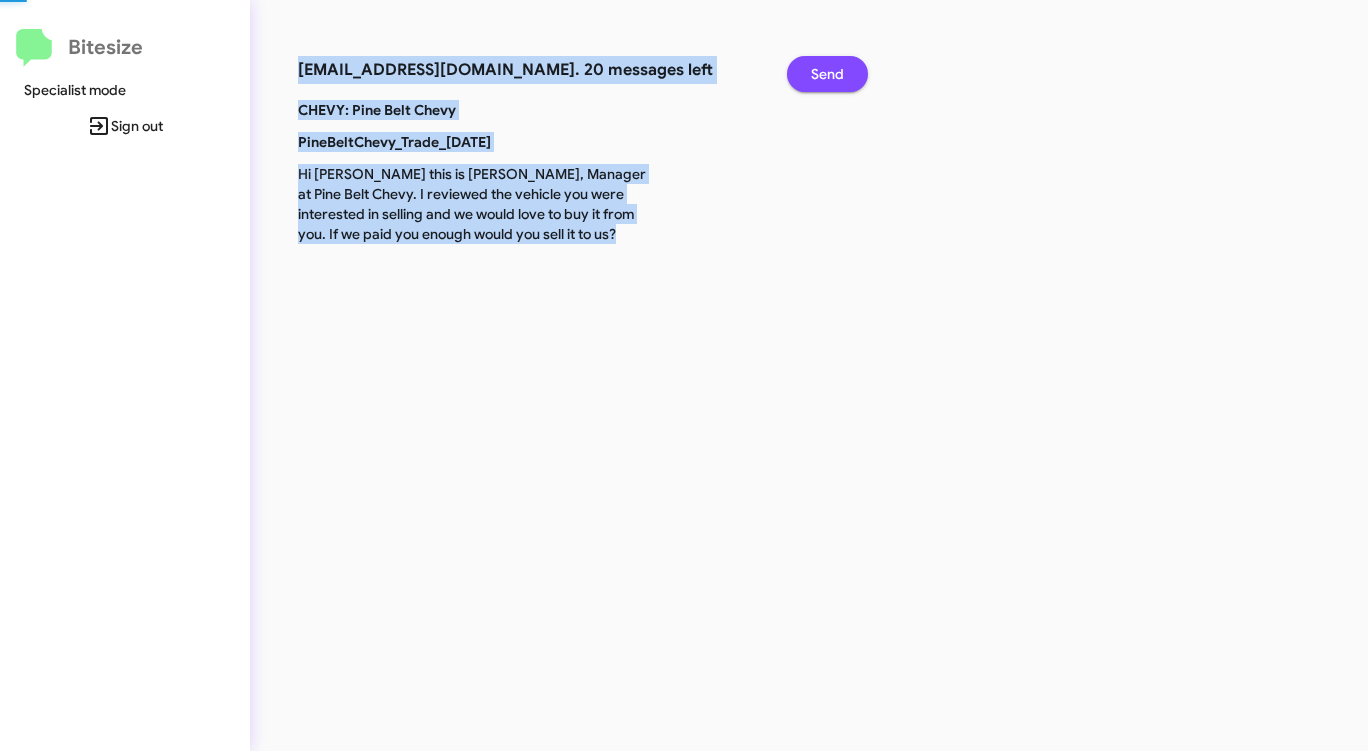 click on "Send" 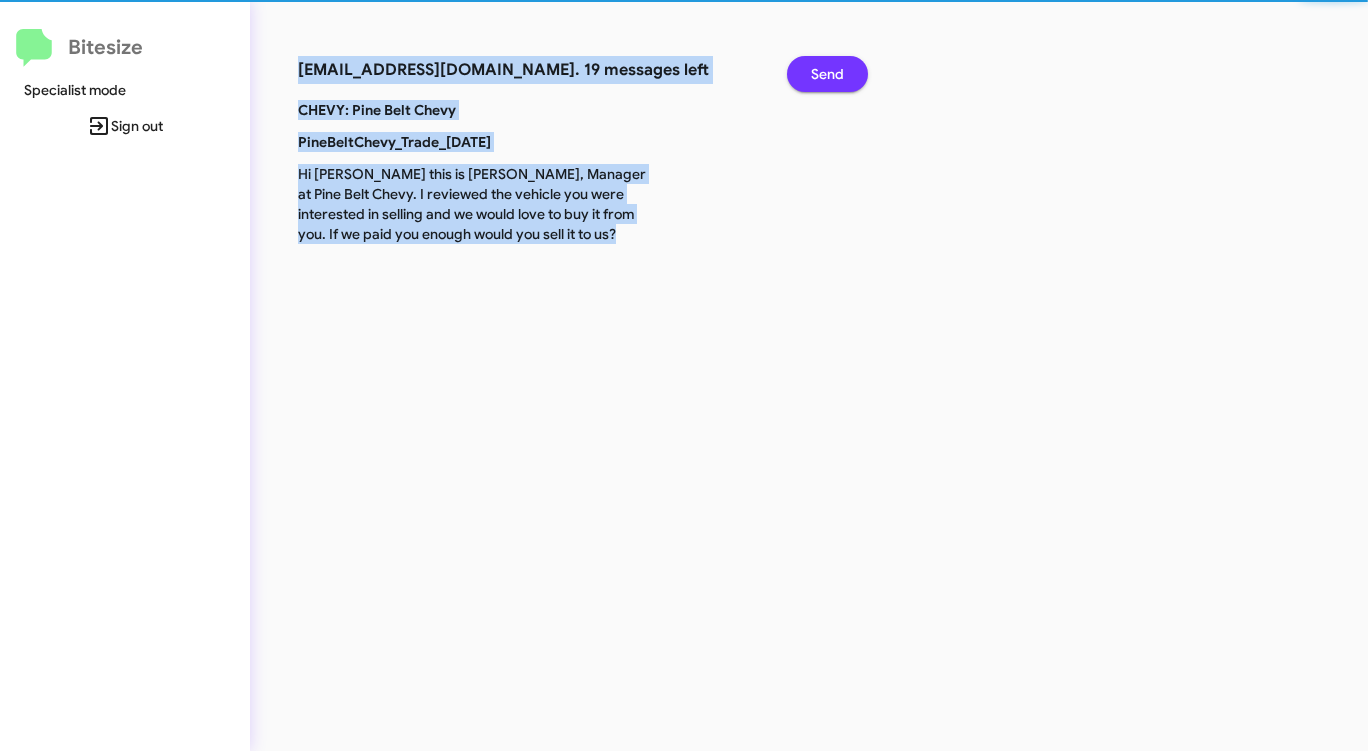 click on "Send" 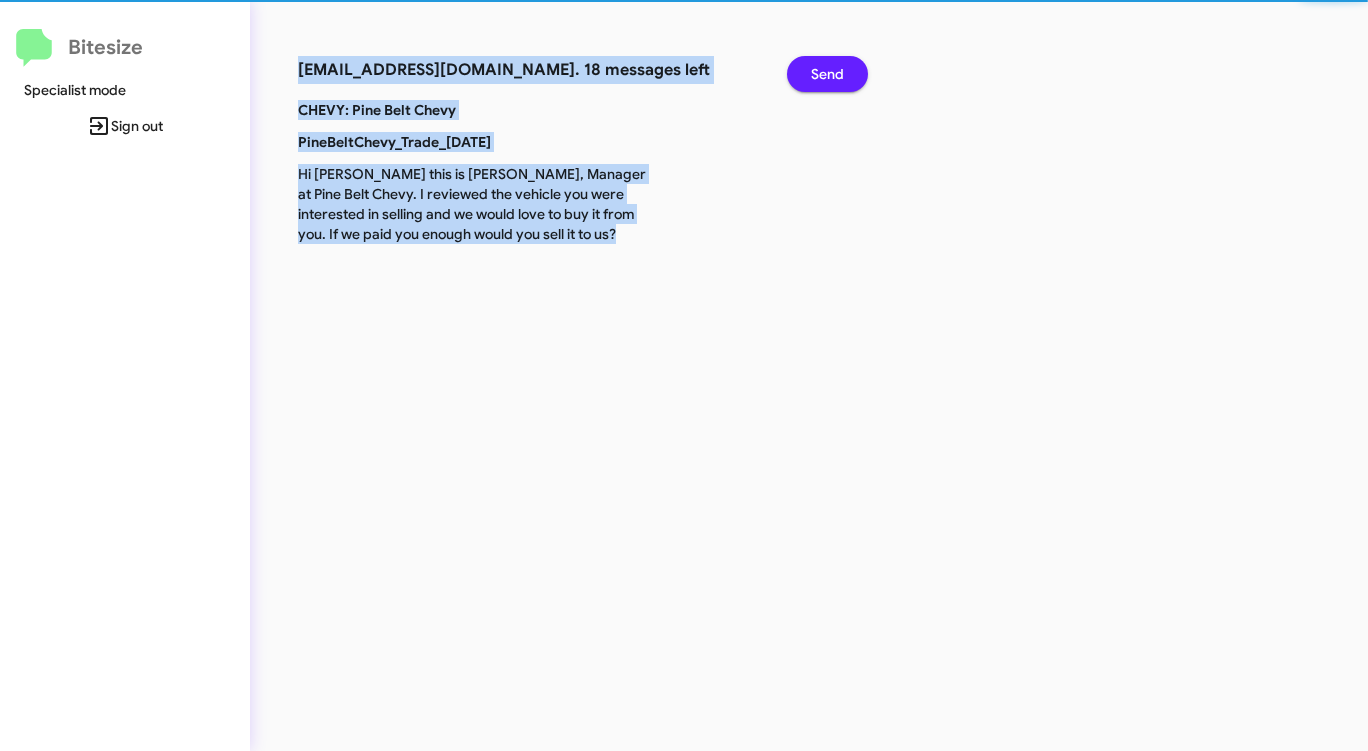 click on "Send" 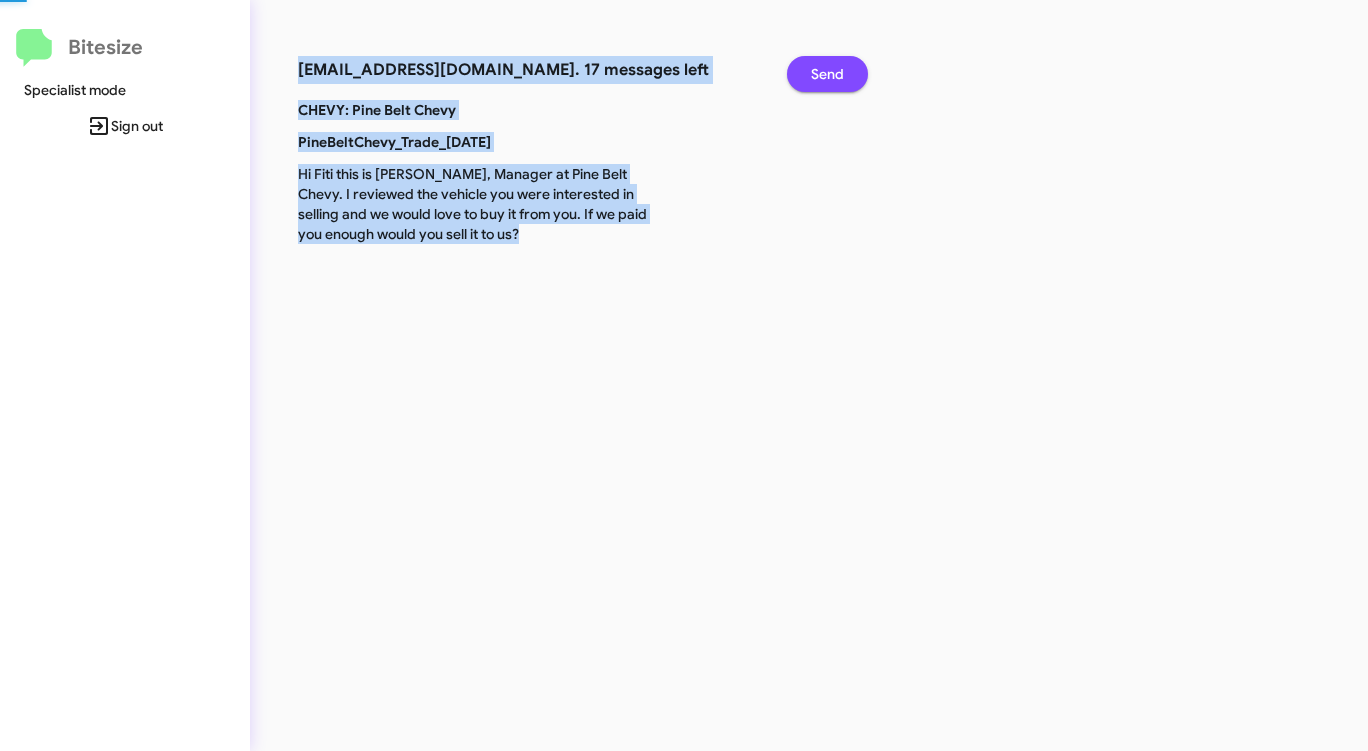 click on "Send" 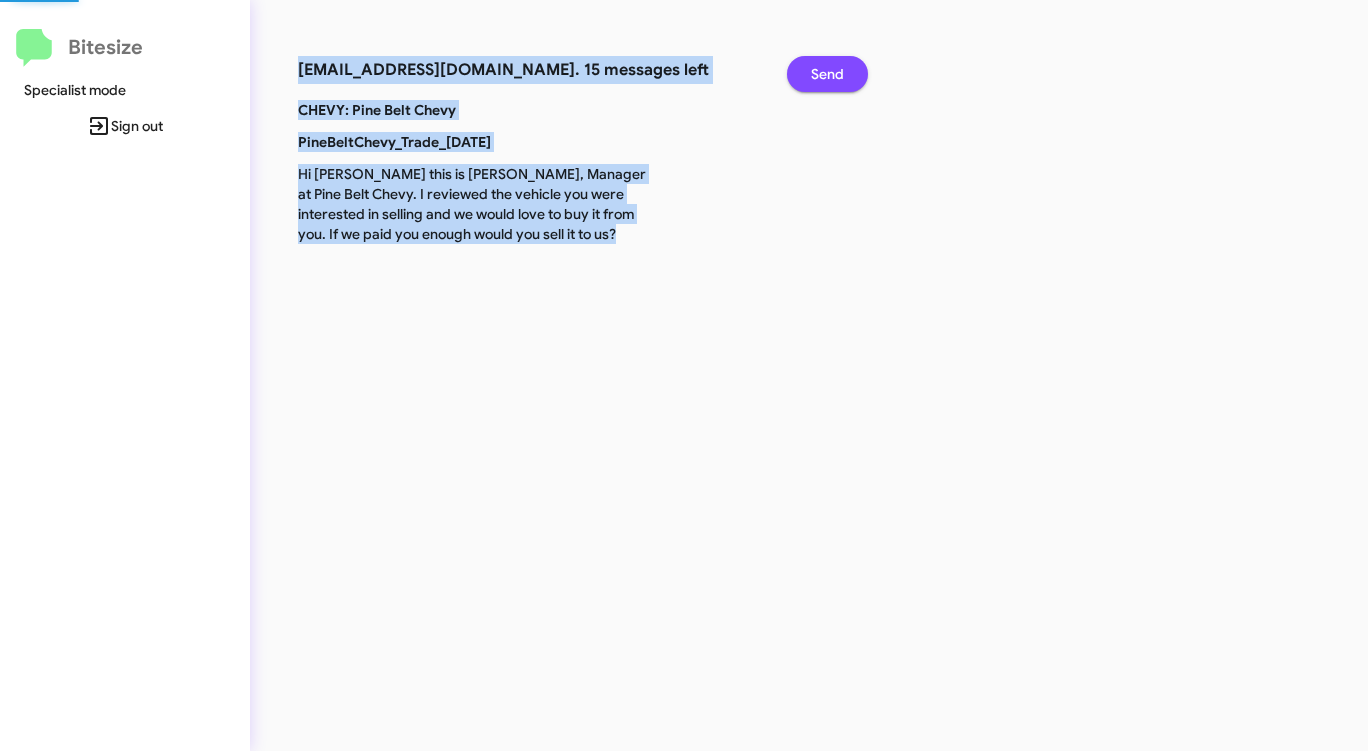 click on "Send" 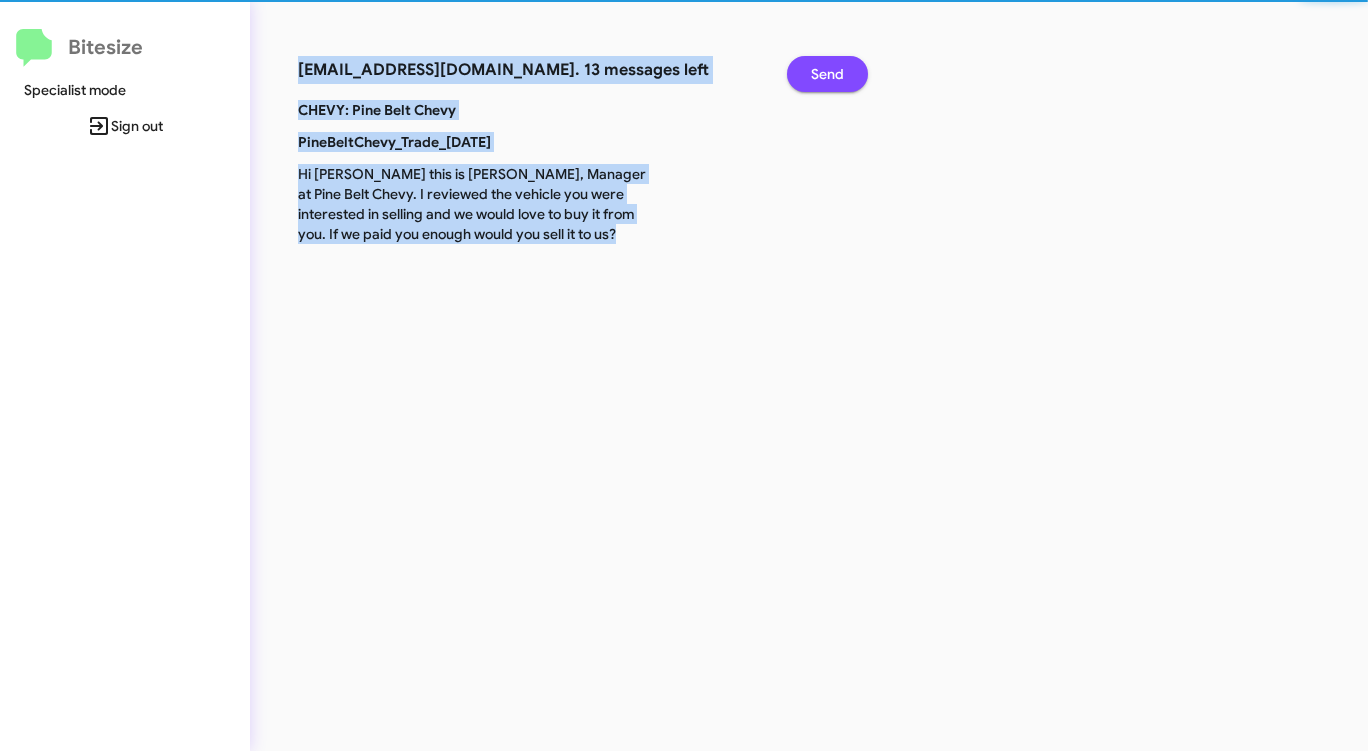 click on "Send" 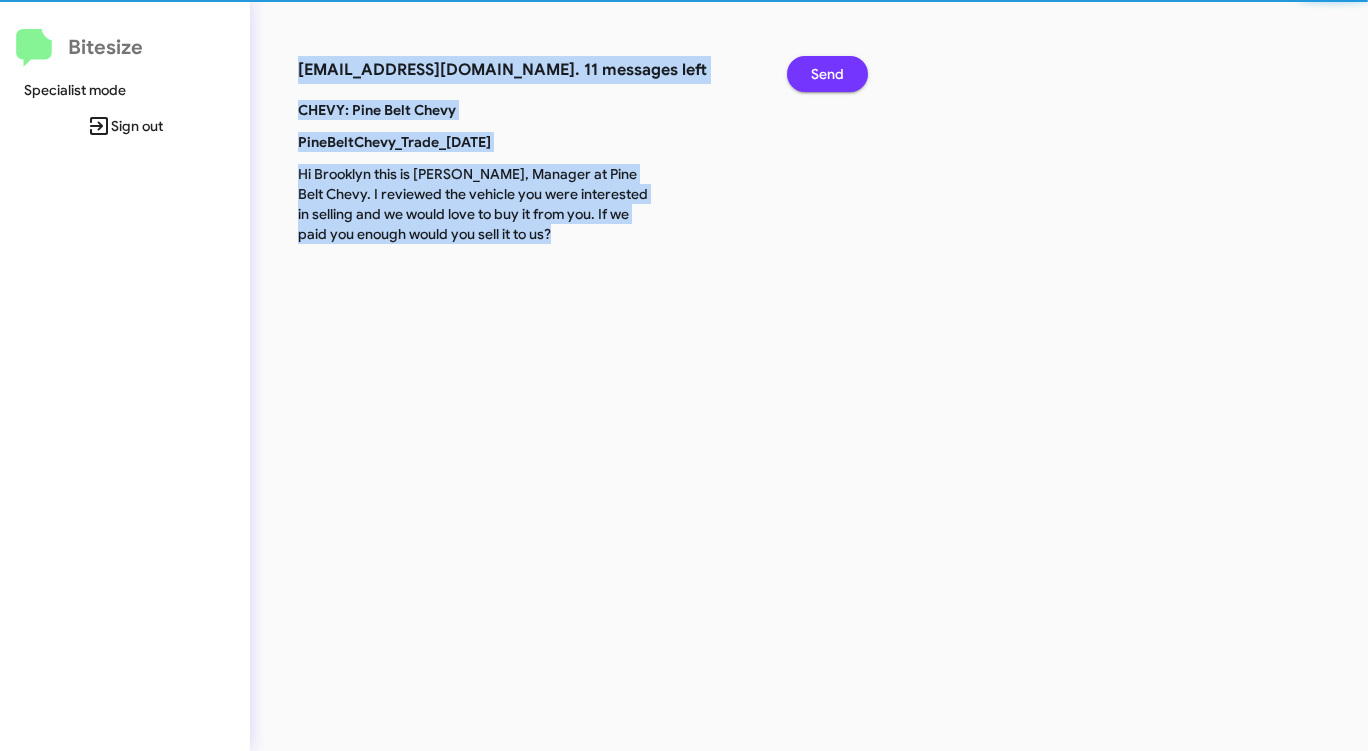 click on "Send" 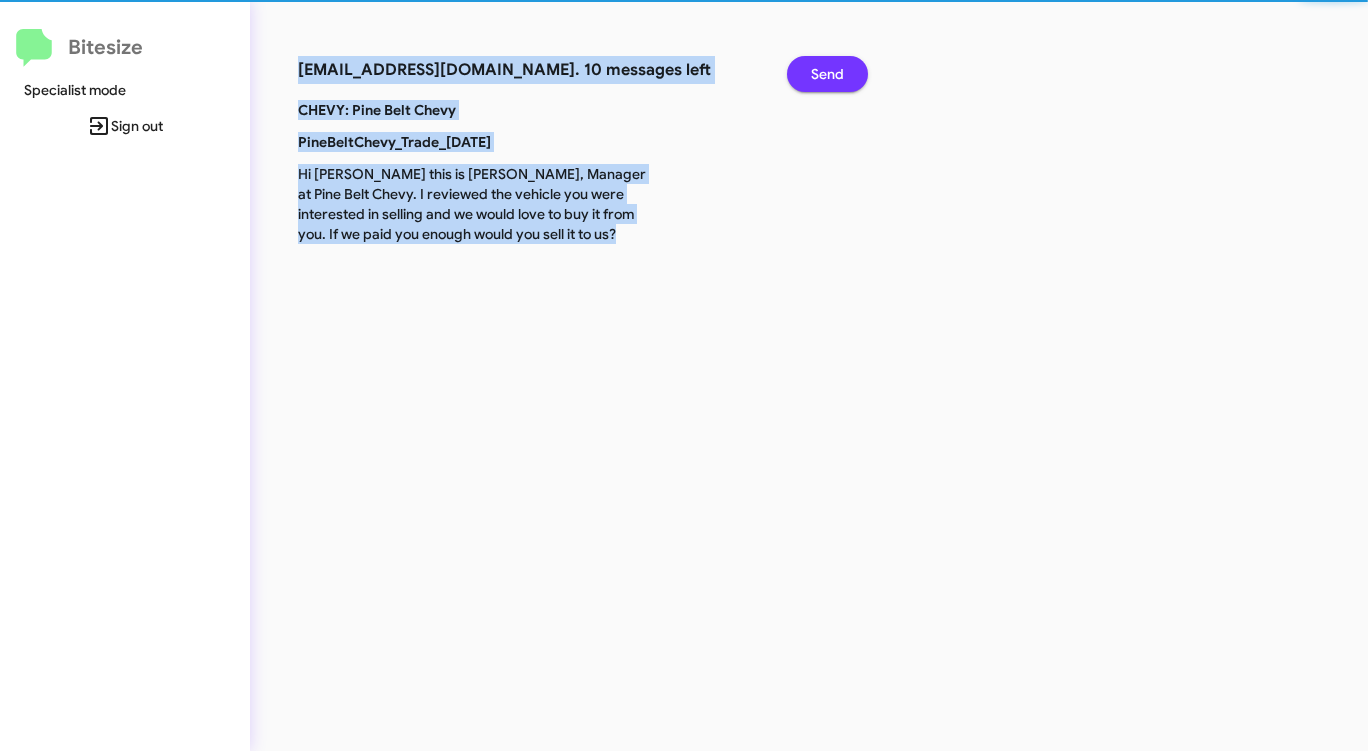 click on "Send" 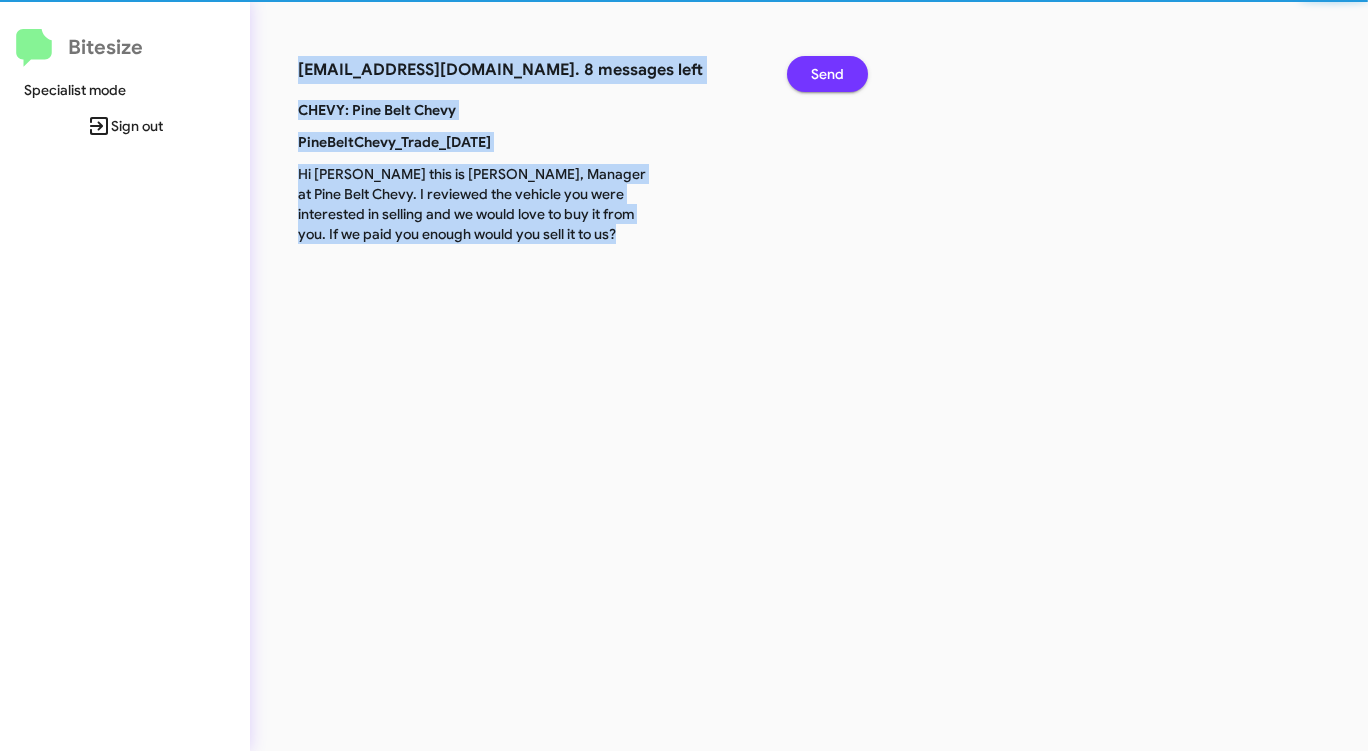 click on "Send" 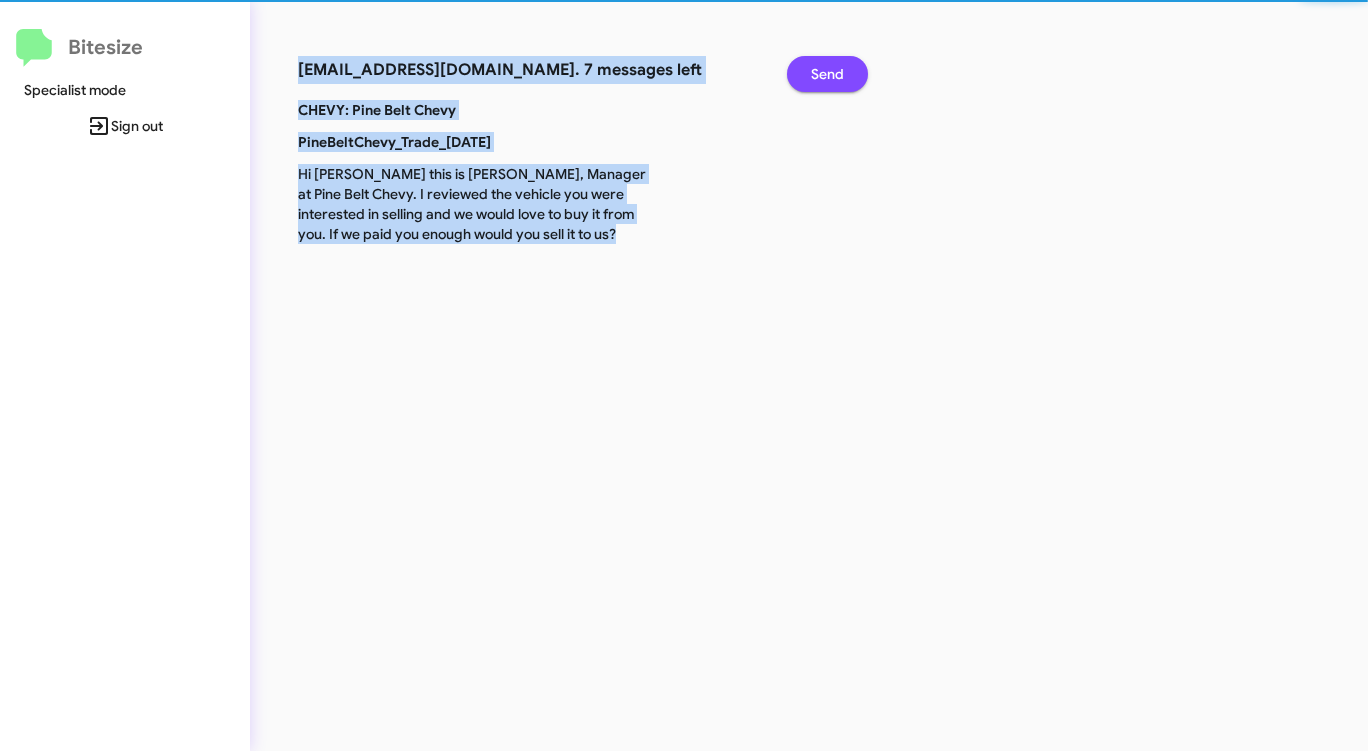 click on "Send" 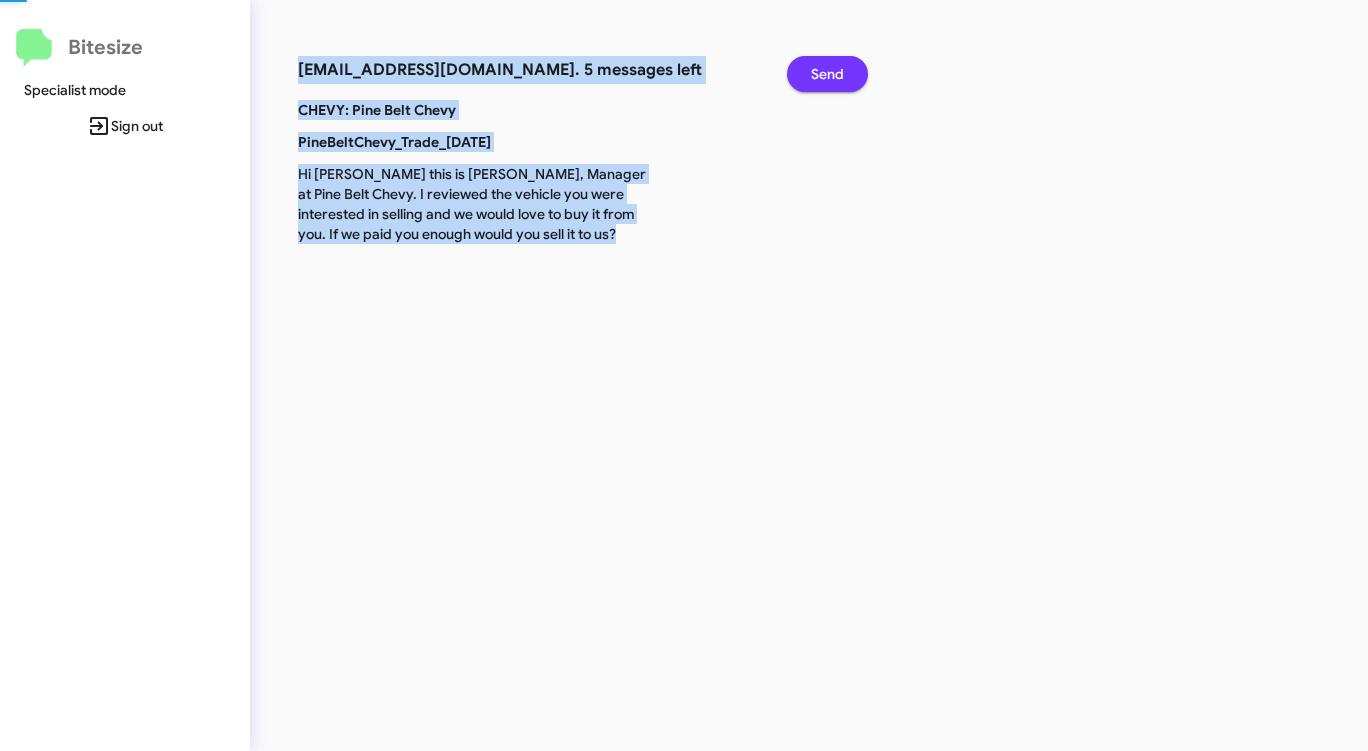 click on "Send" 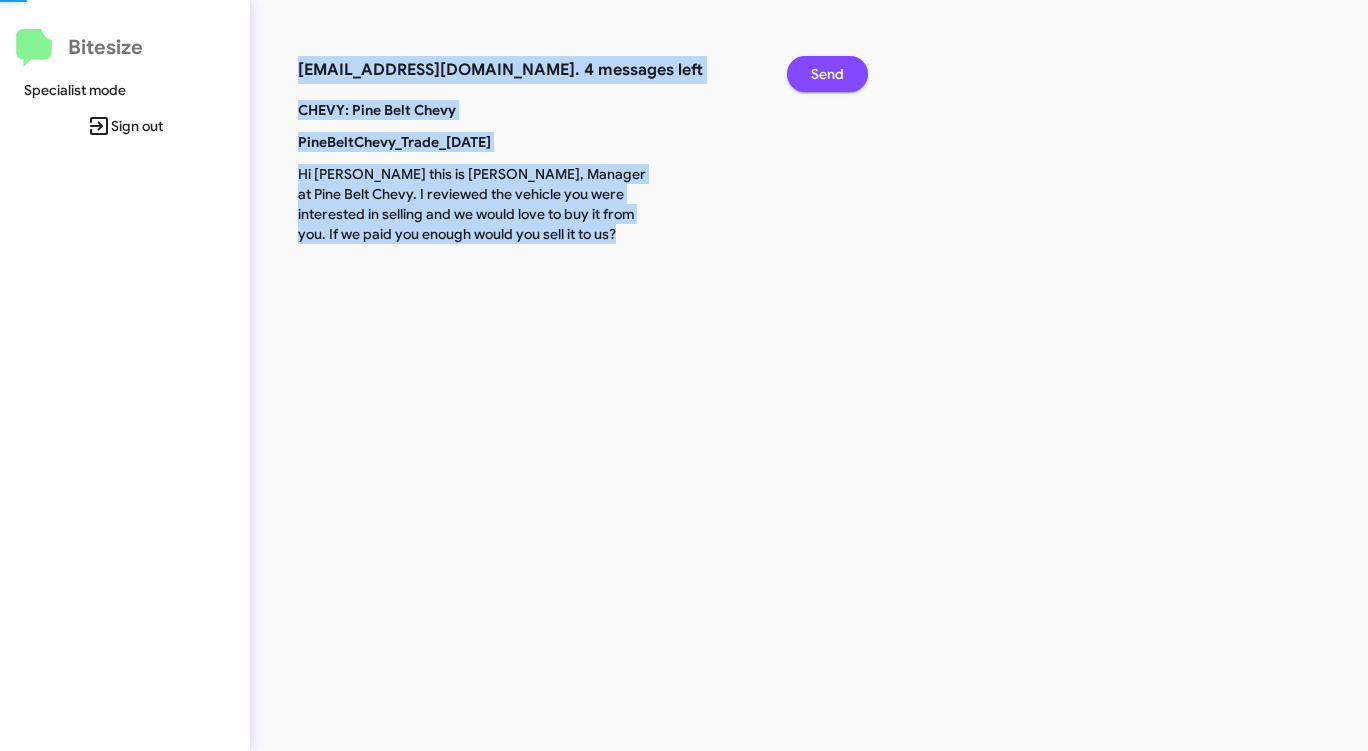 click on "Send" 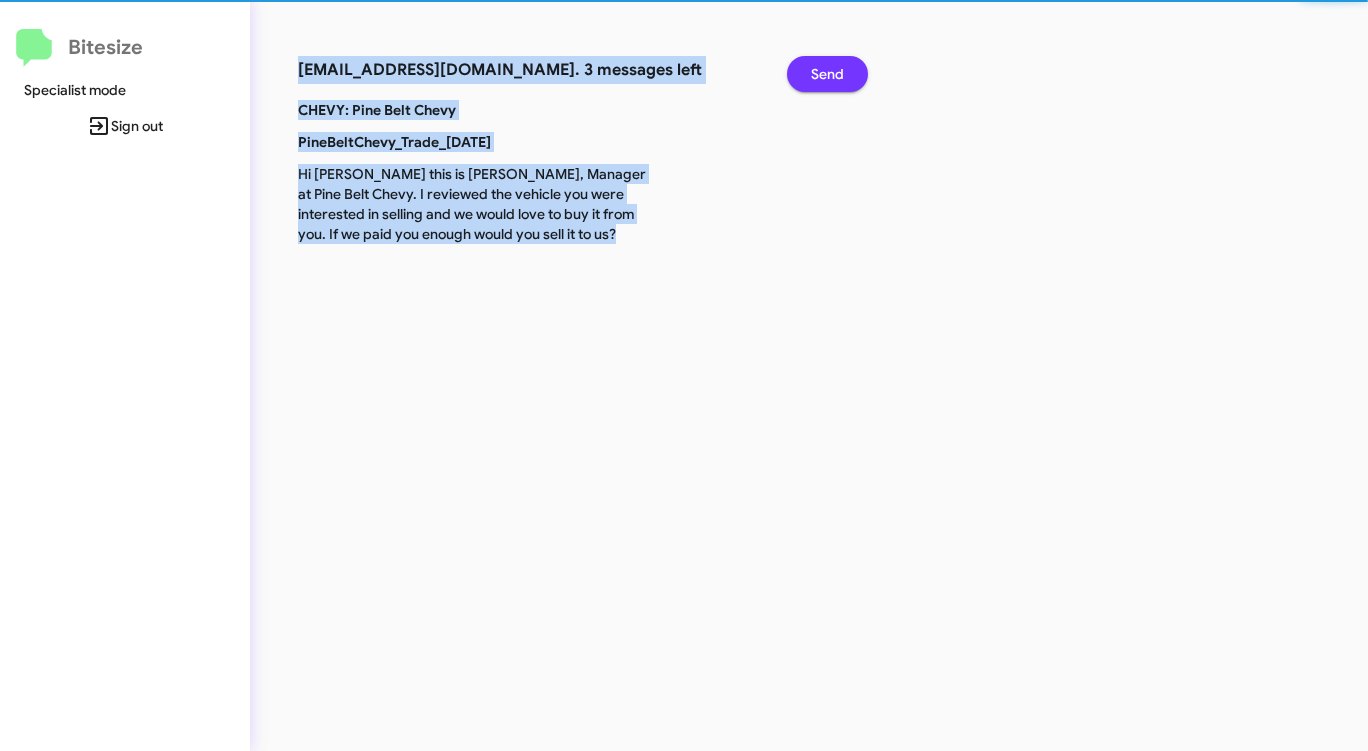 click on "Send" 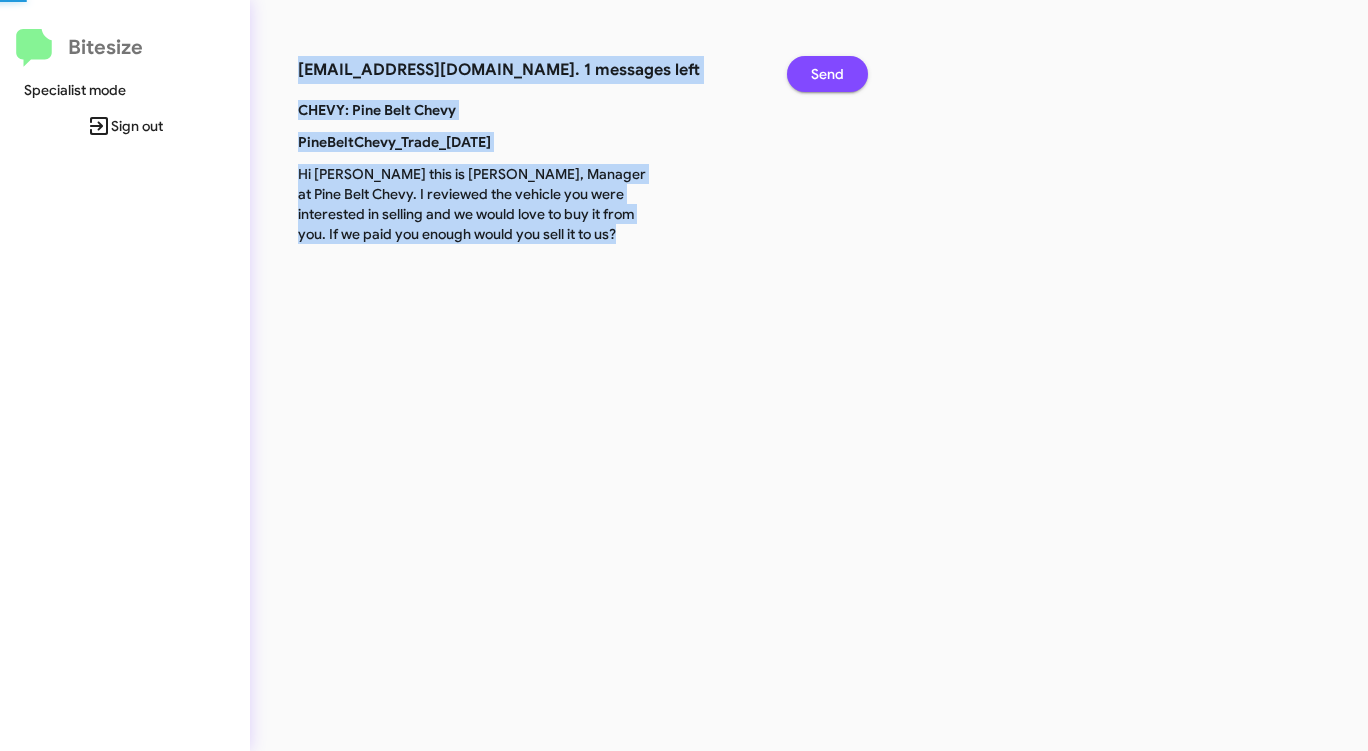 click on "Send" 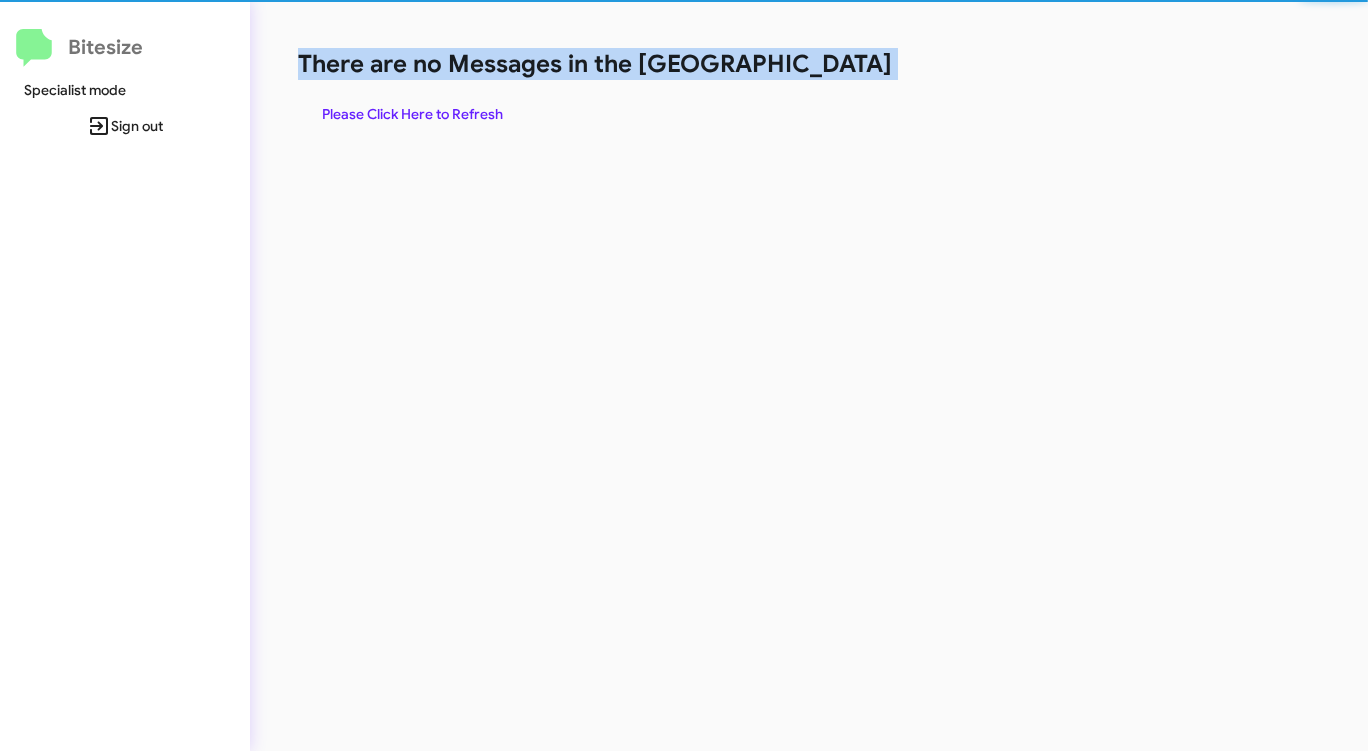 click on "There are no Messages in the [GEOGRAPHIC_DATA]" 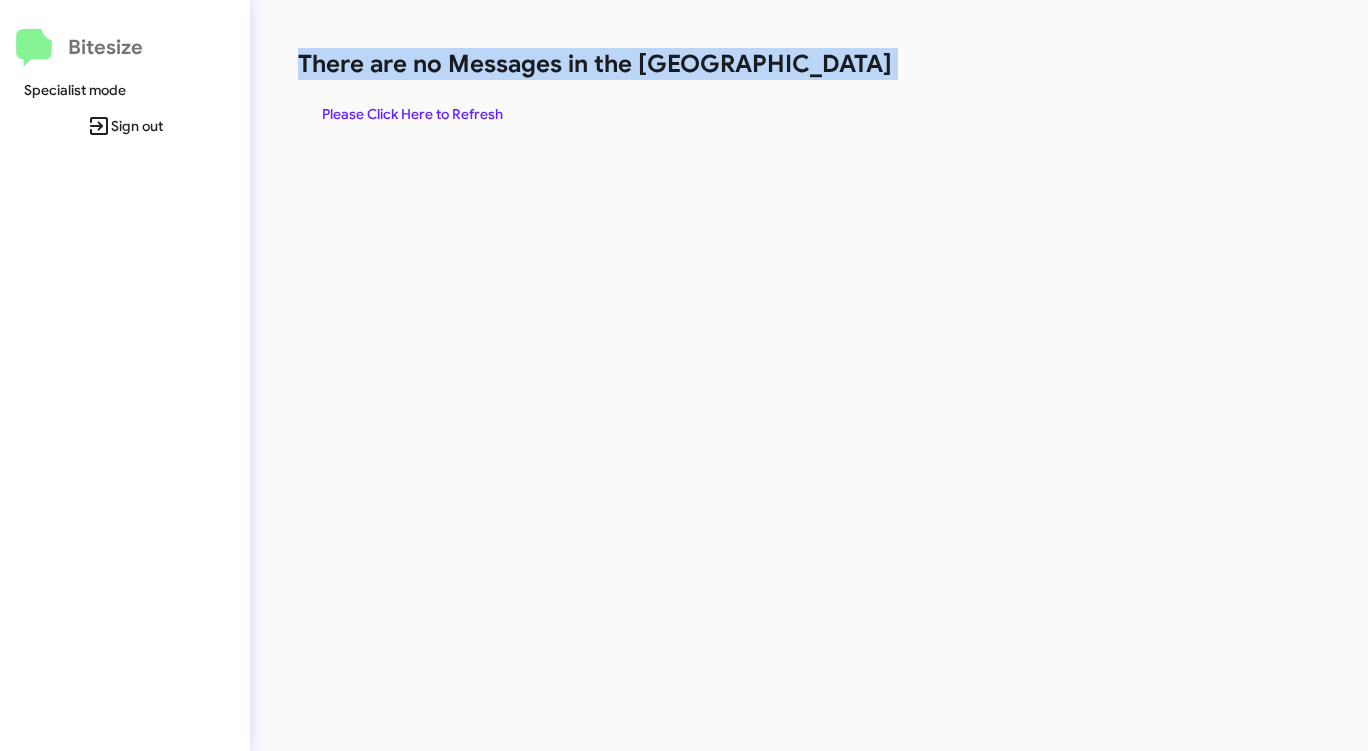 click on "There are no Messages in the [GEOGRAPHIC_DATA]" 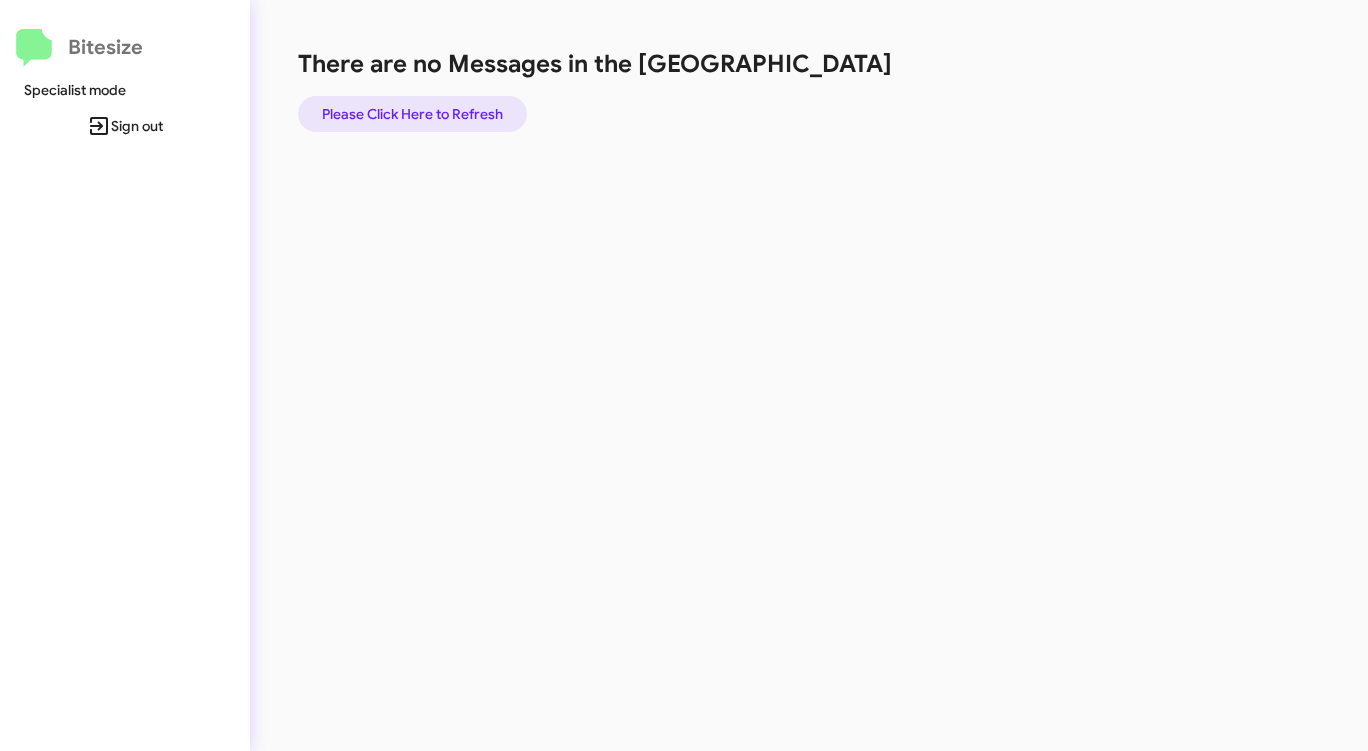 click on "Please Click Here to Refresh" 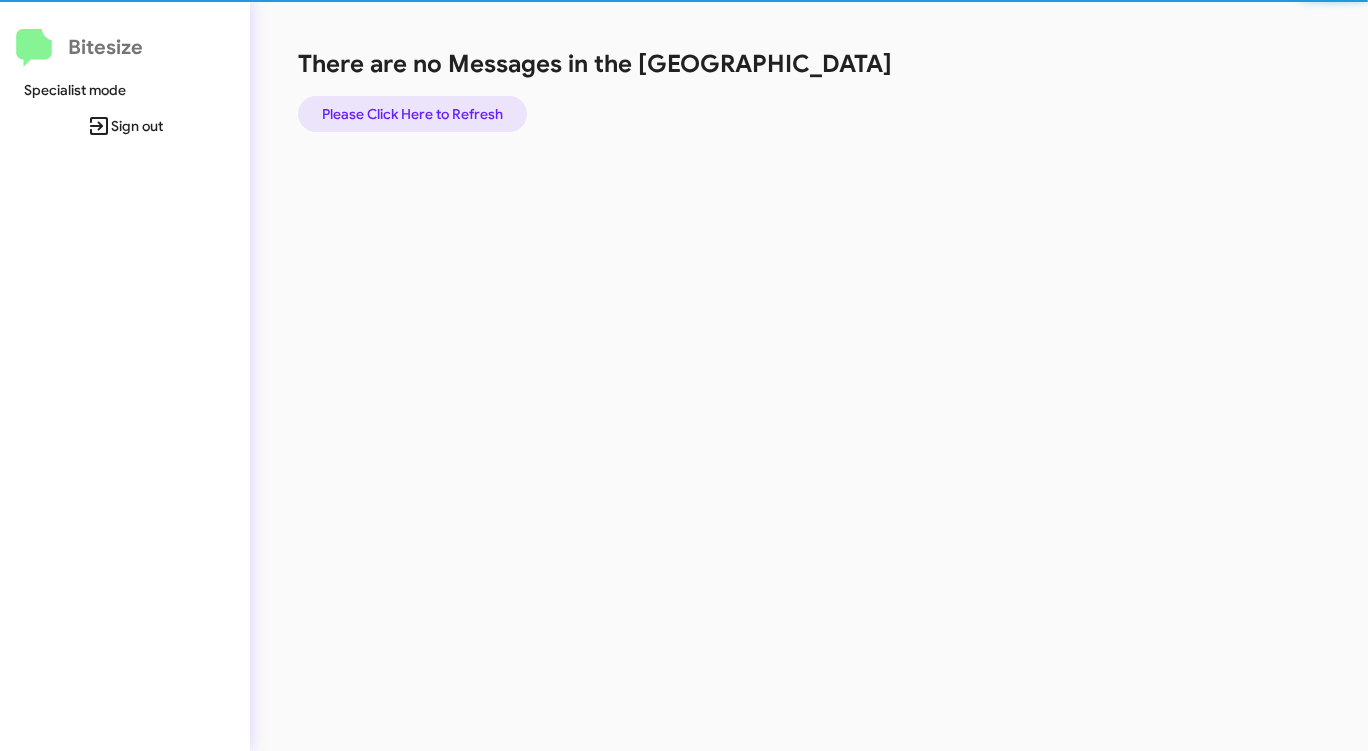 click on "Please Click Here to Refresh" 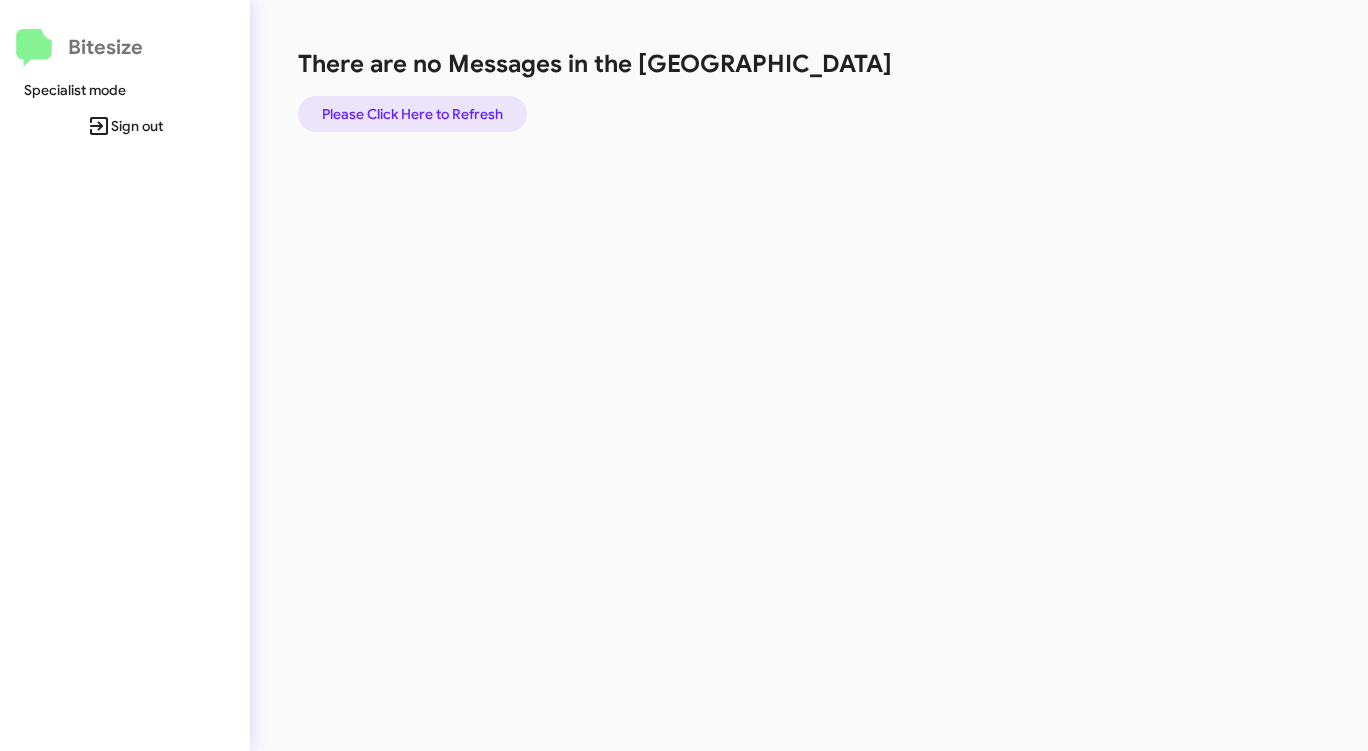 click on "Please Click Here to Refresh" 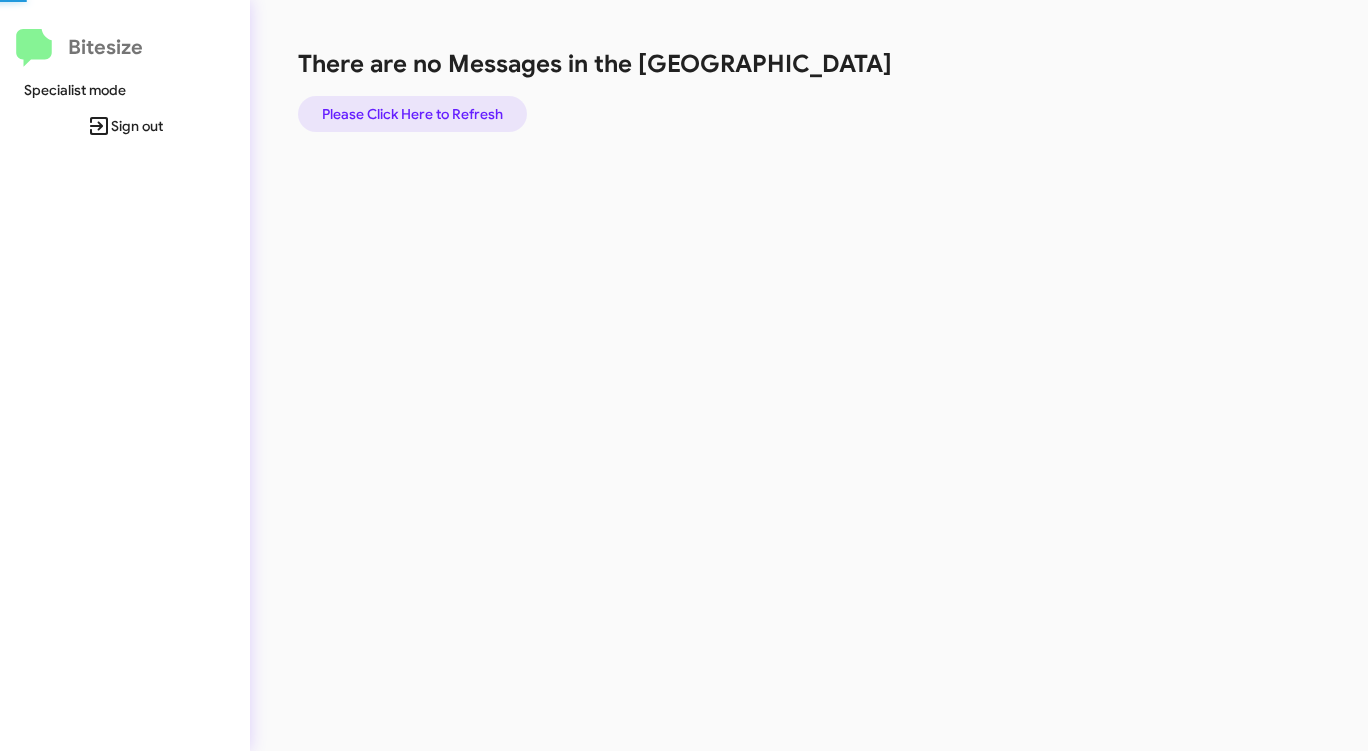 click on "Please Click Here to Refresh" 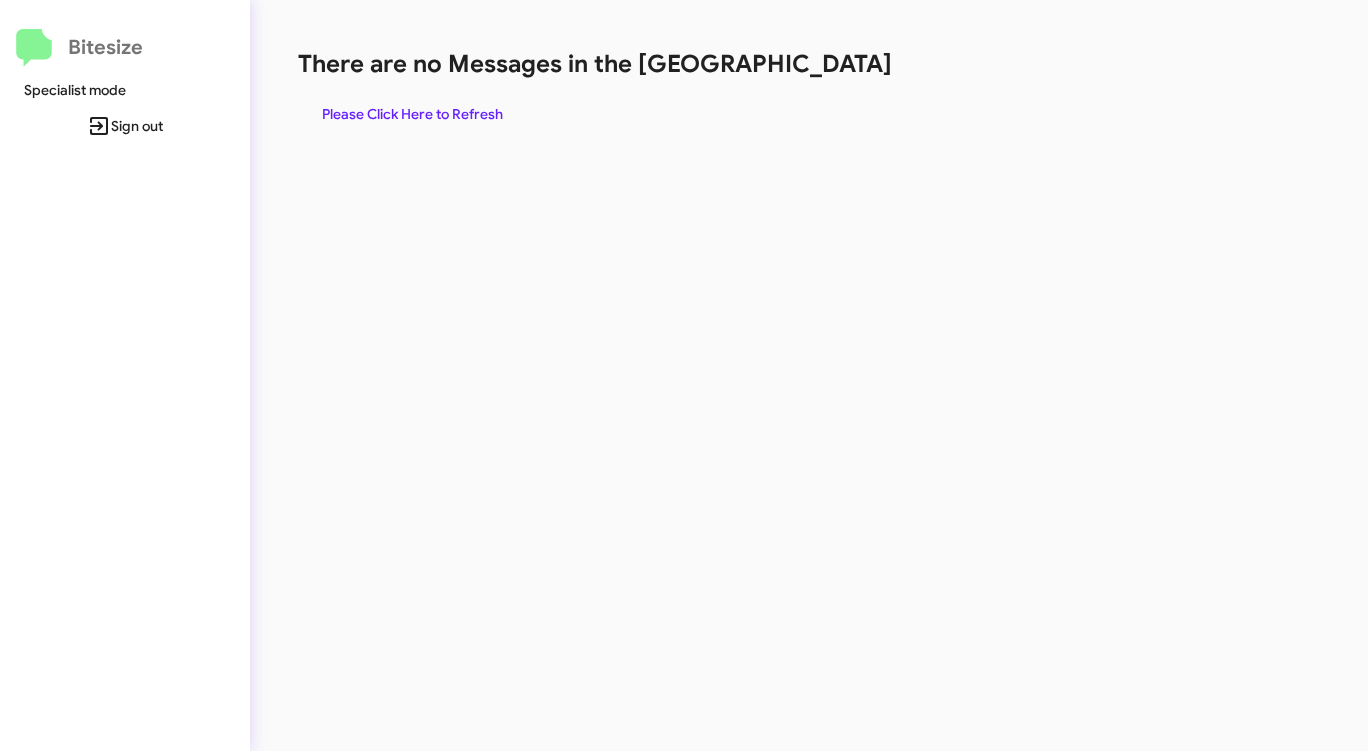 click on "Please Click Here to Refresh" 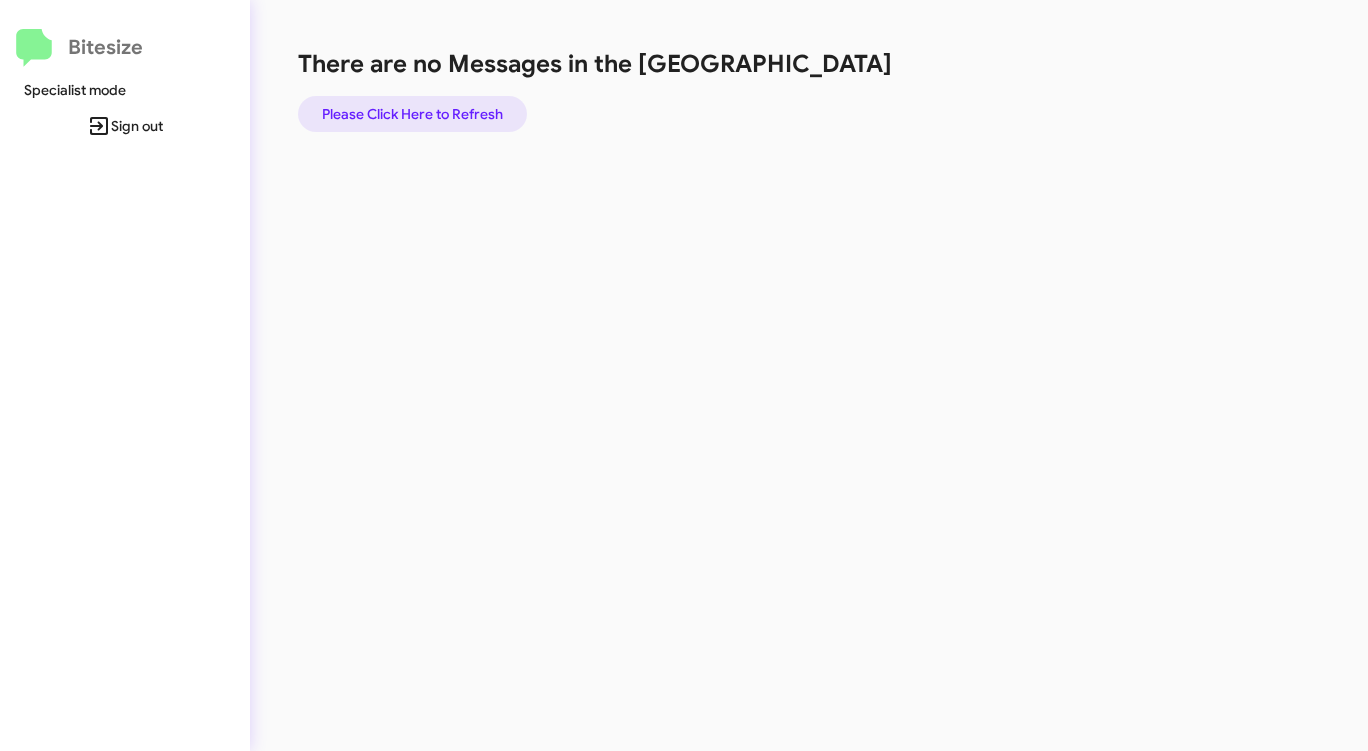 click on "Please Click Here to Refresh" 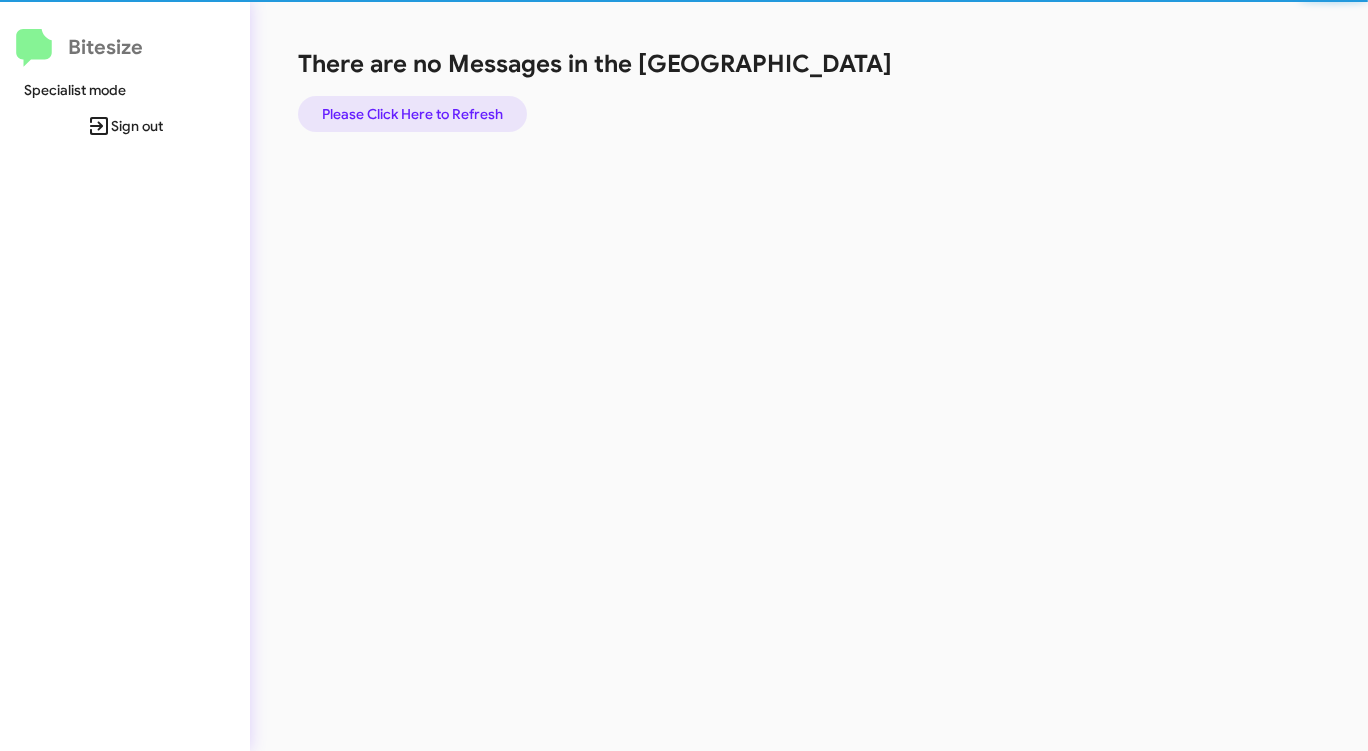click on "Please Click Here to Refresh" 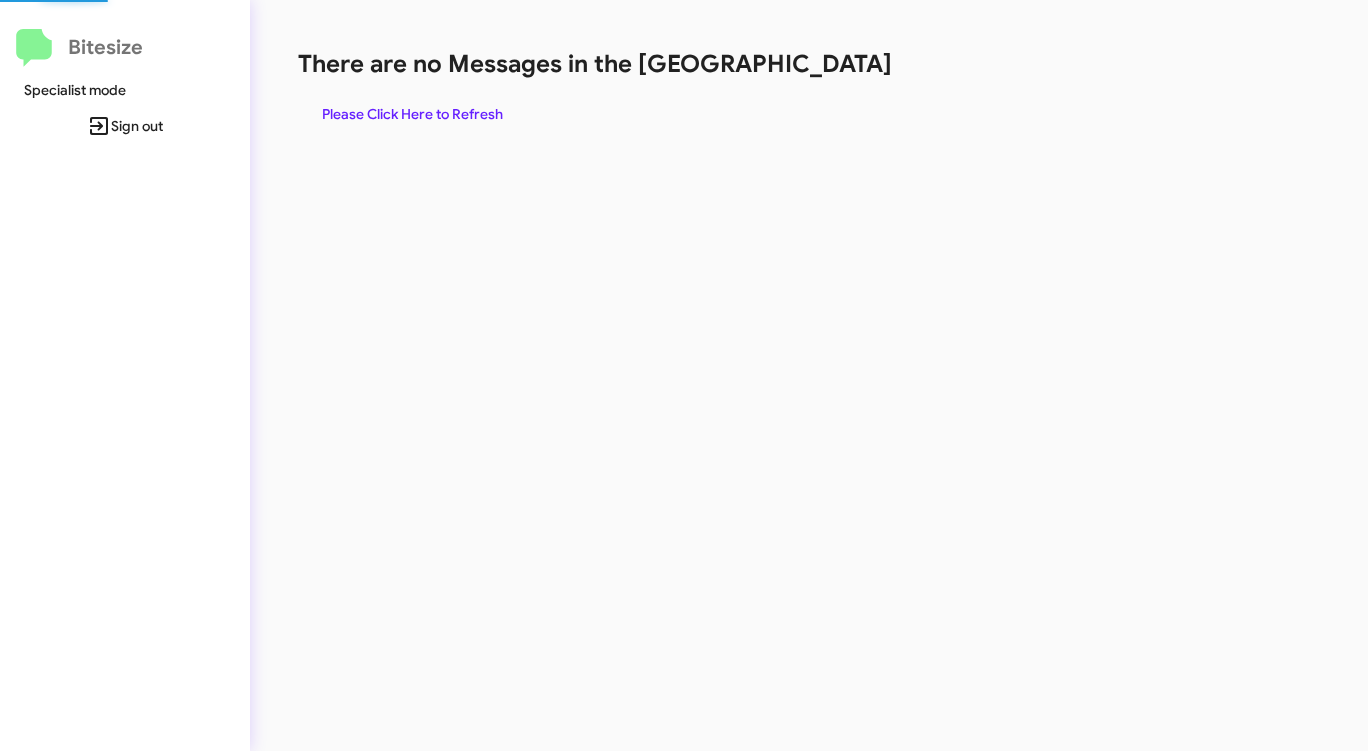 scroll, scrollTop: 0, scrollLeft: 0, axis: both 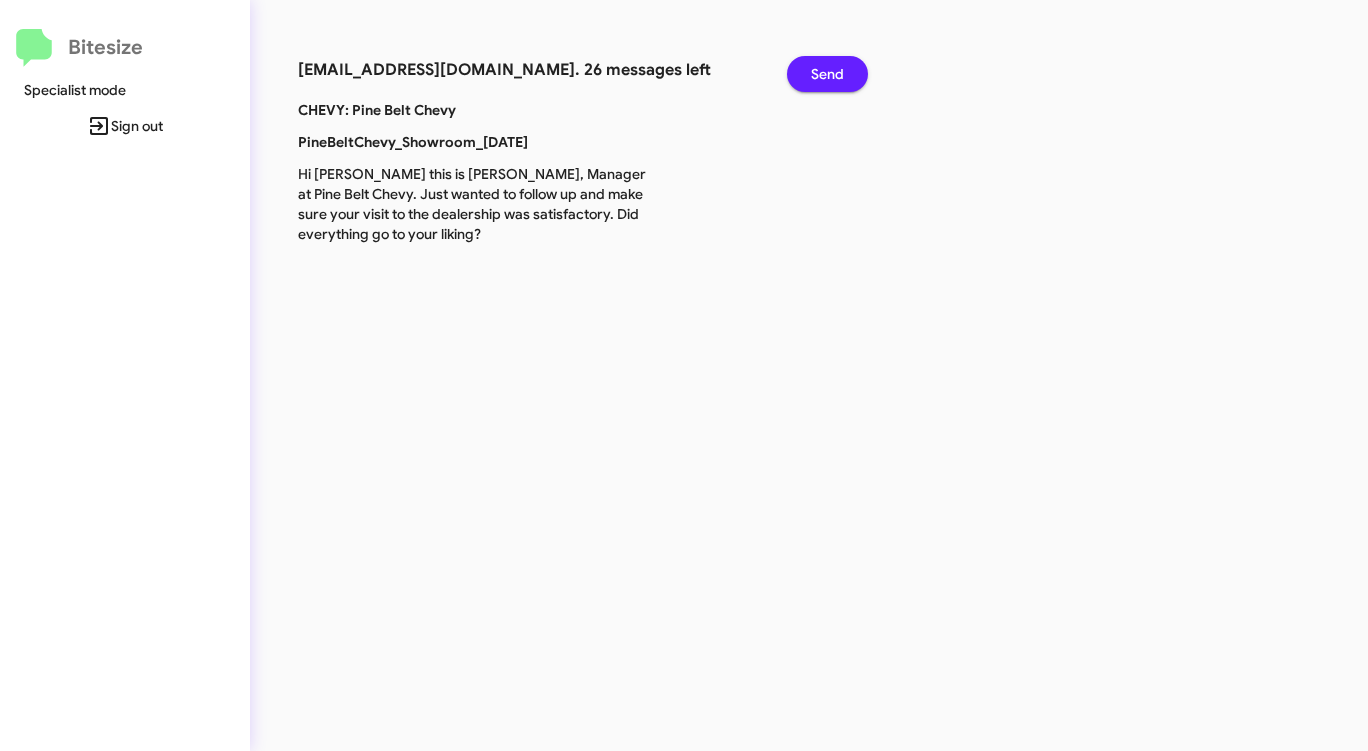 click on "Send" 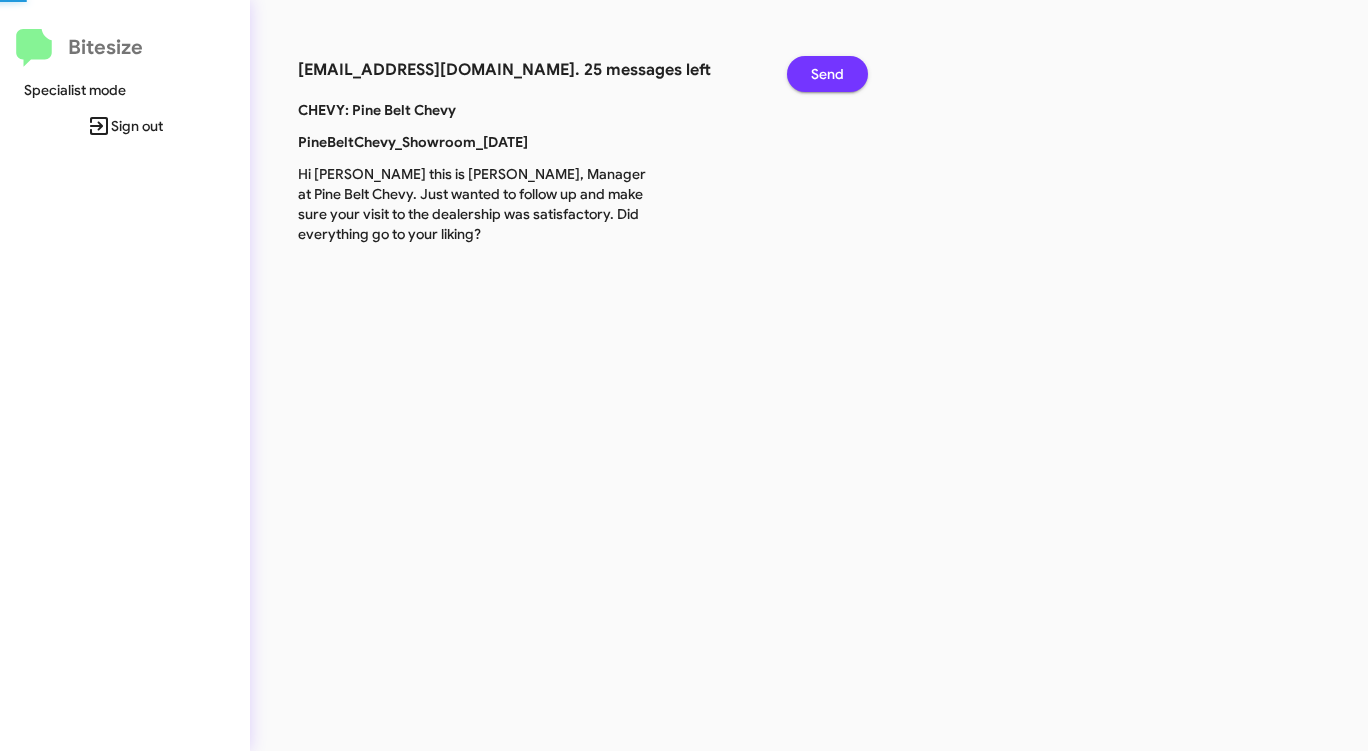 click on "Send" 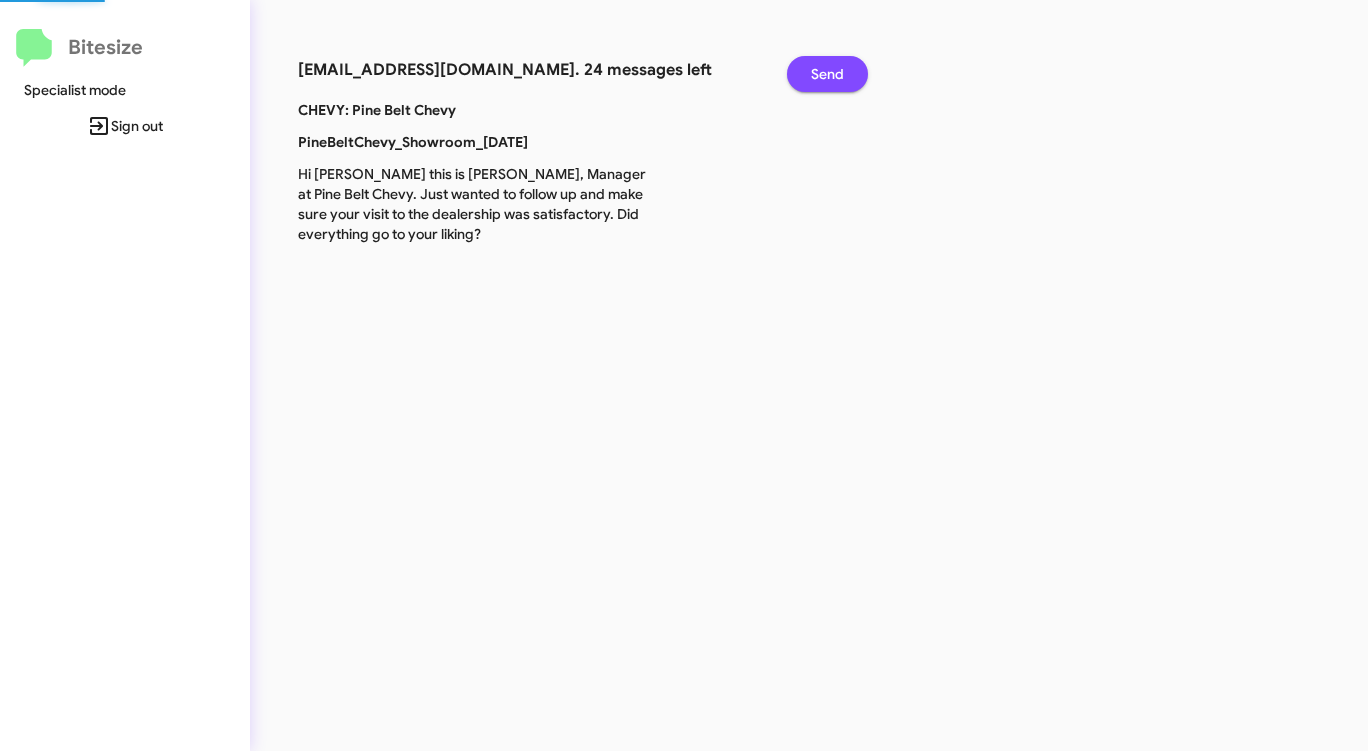 click on "Send" 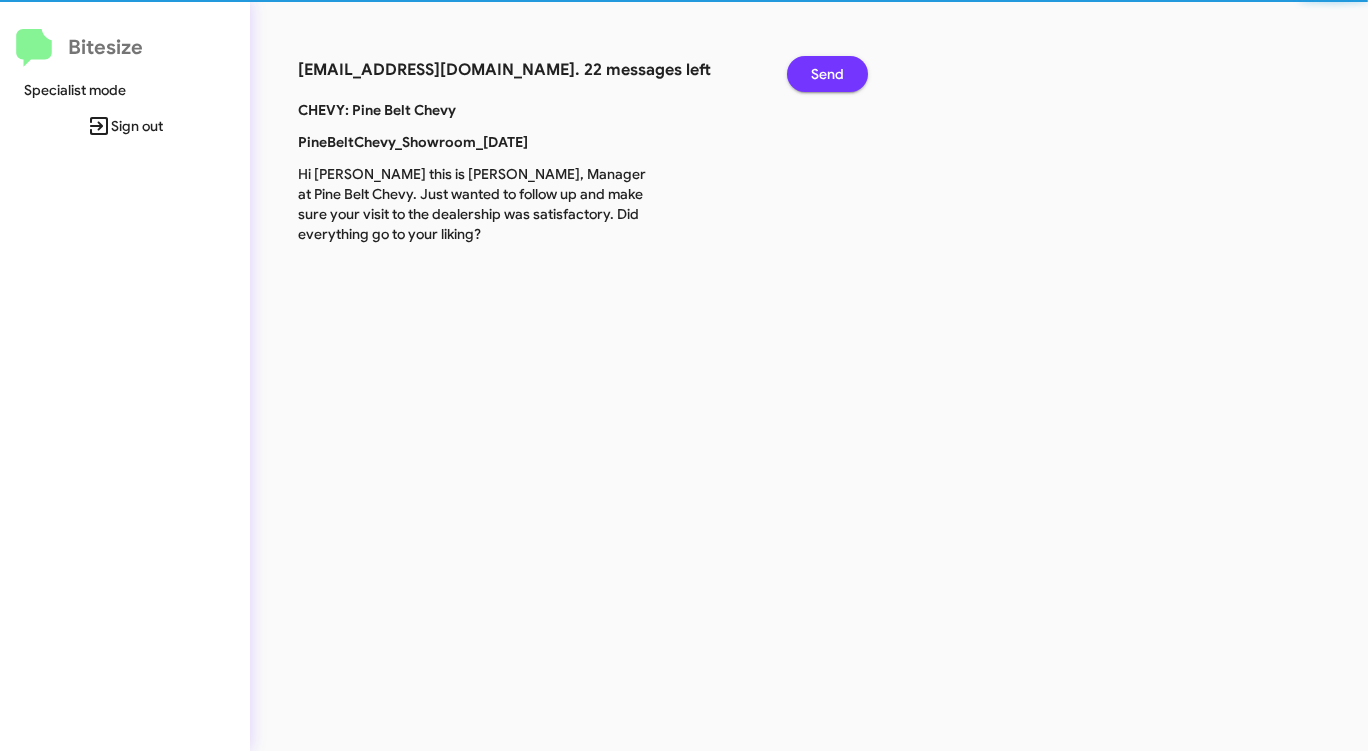 click on "Send" 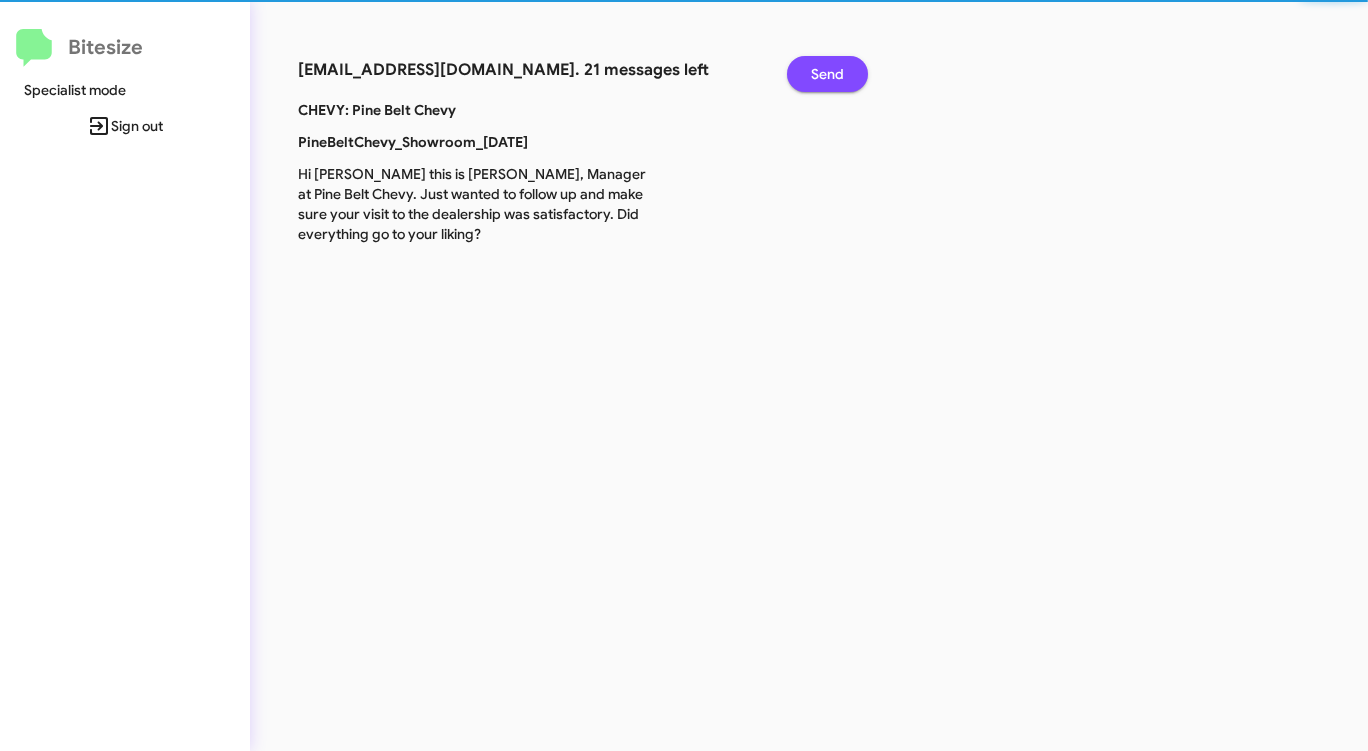 click on "Send" 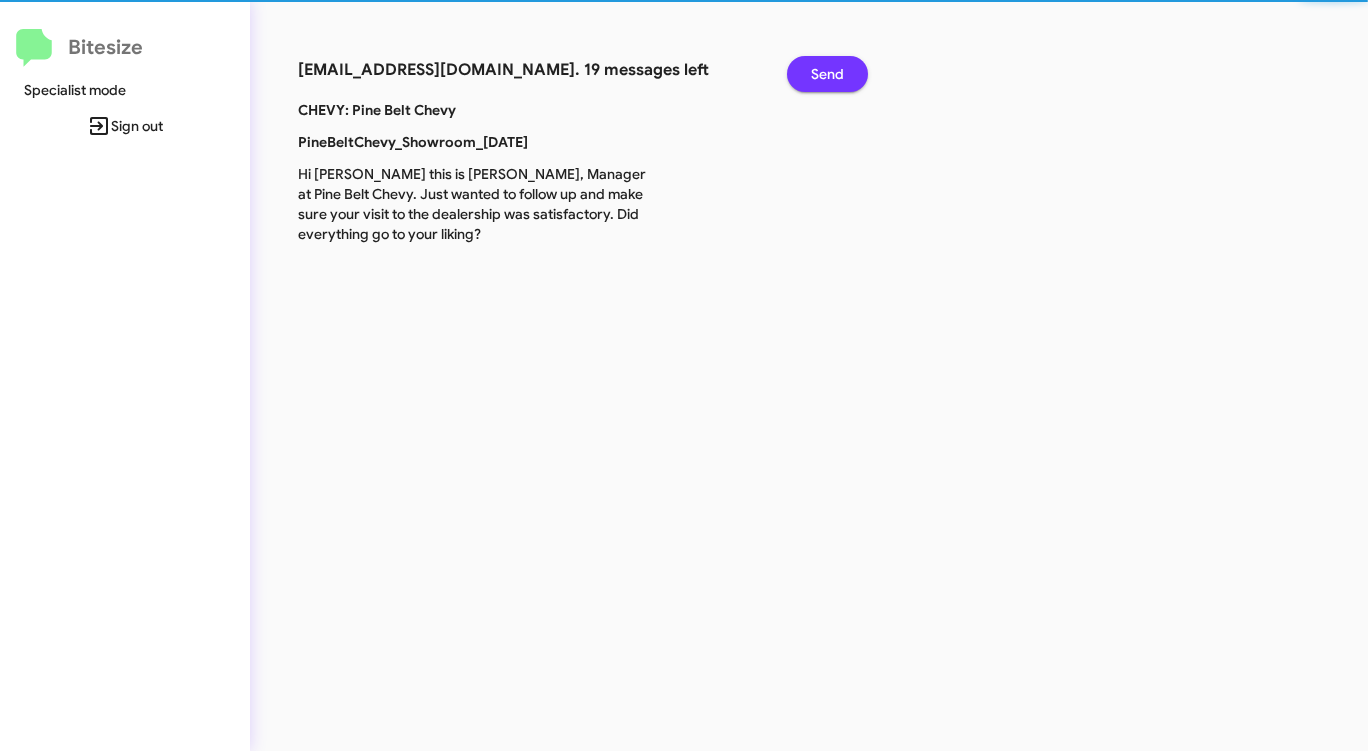 click on "Send" 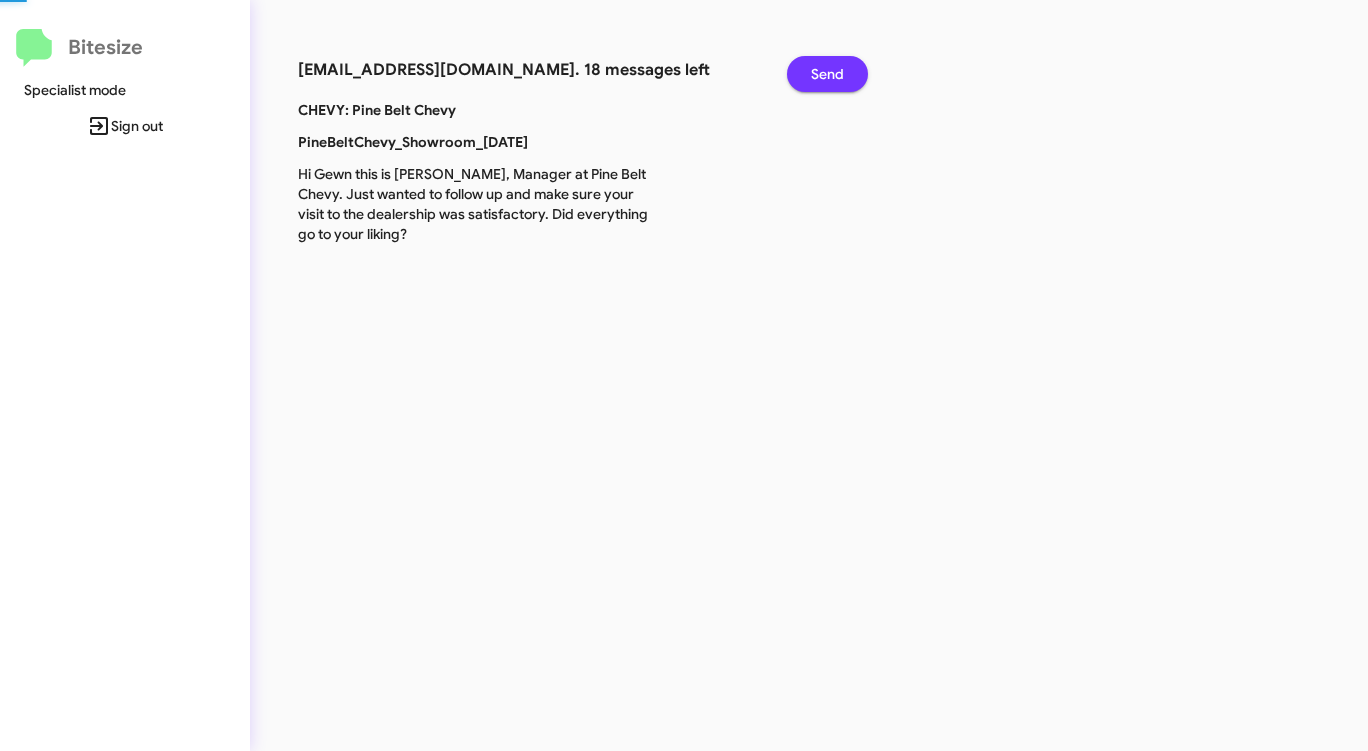 click on "Send" 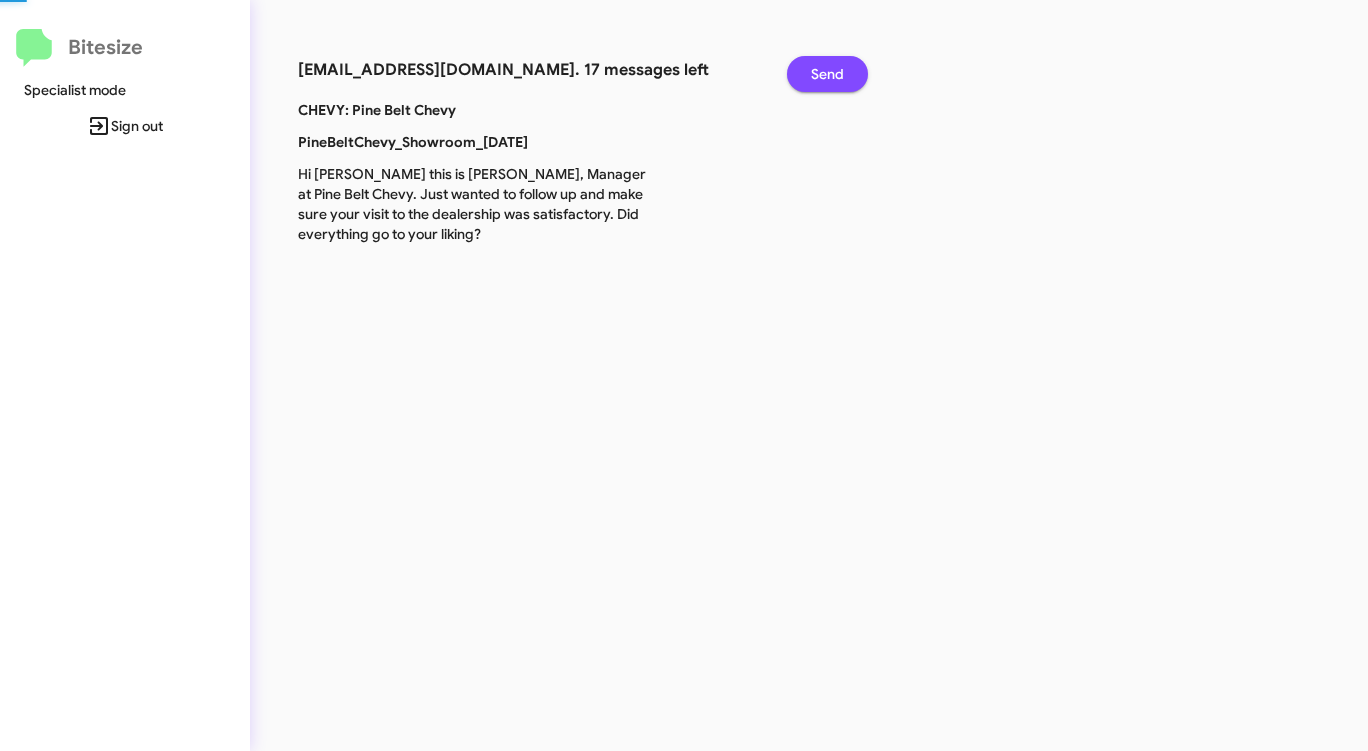 click on "Send" 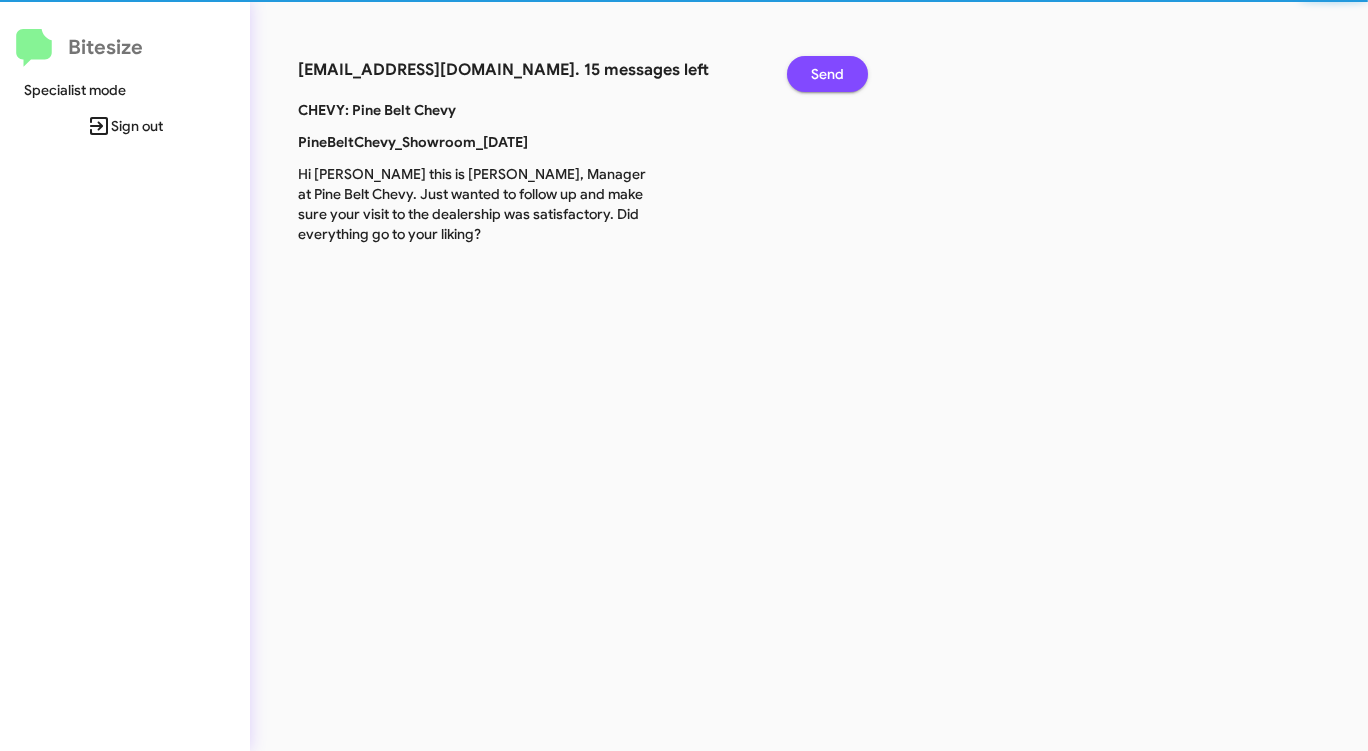 click on "Send" 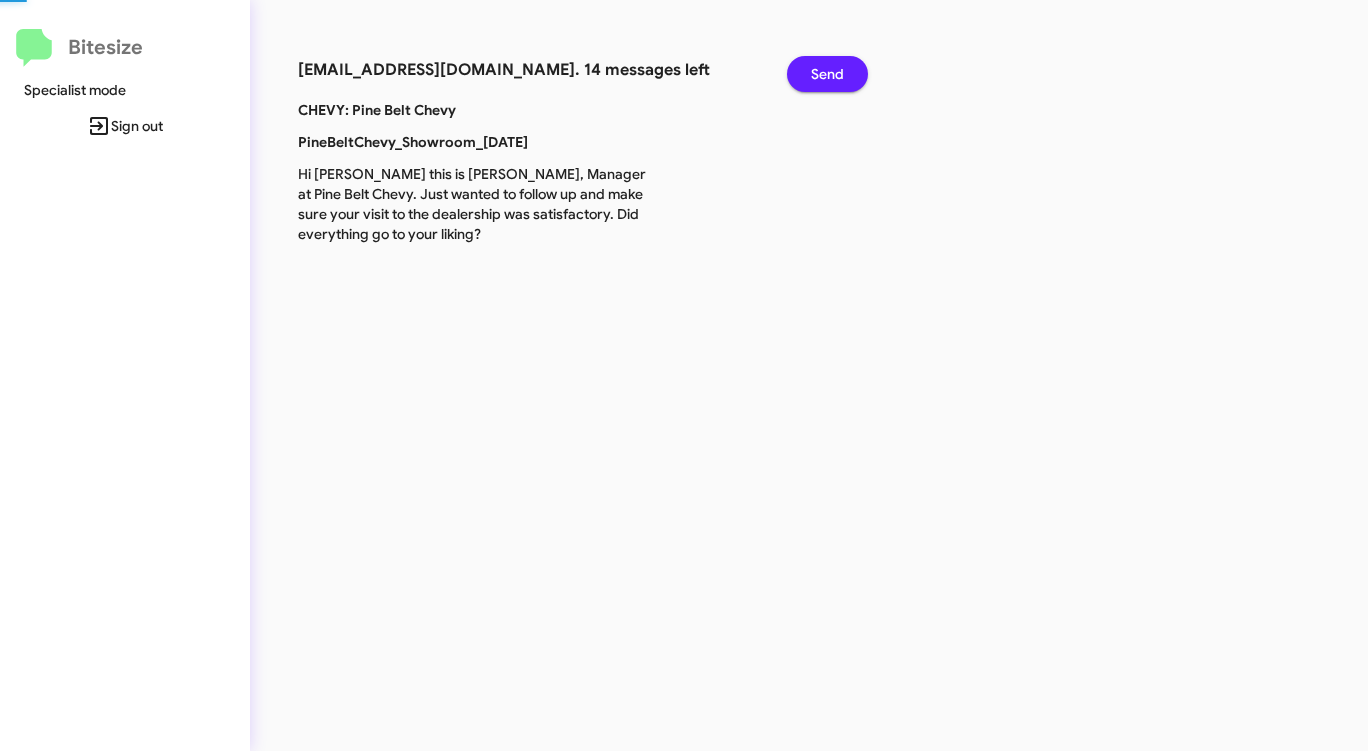 click on "Send" 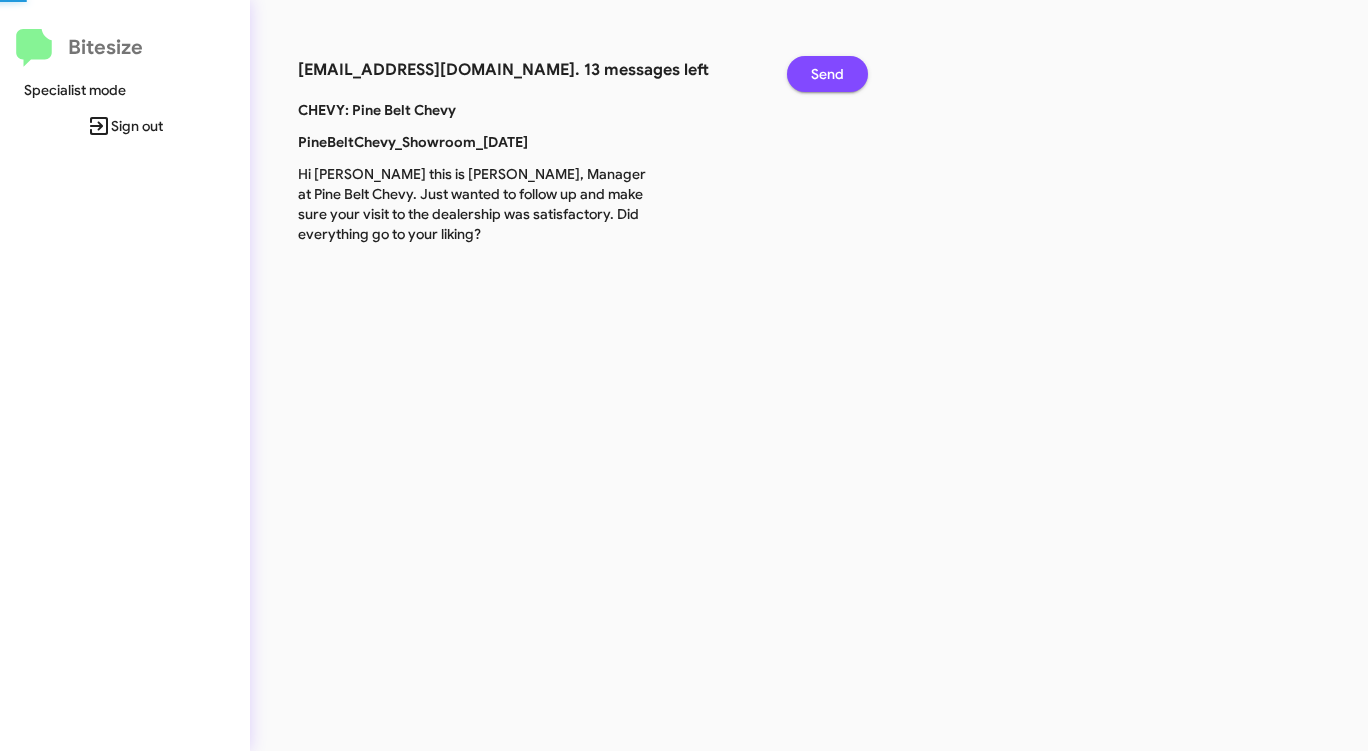 click on "Send" 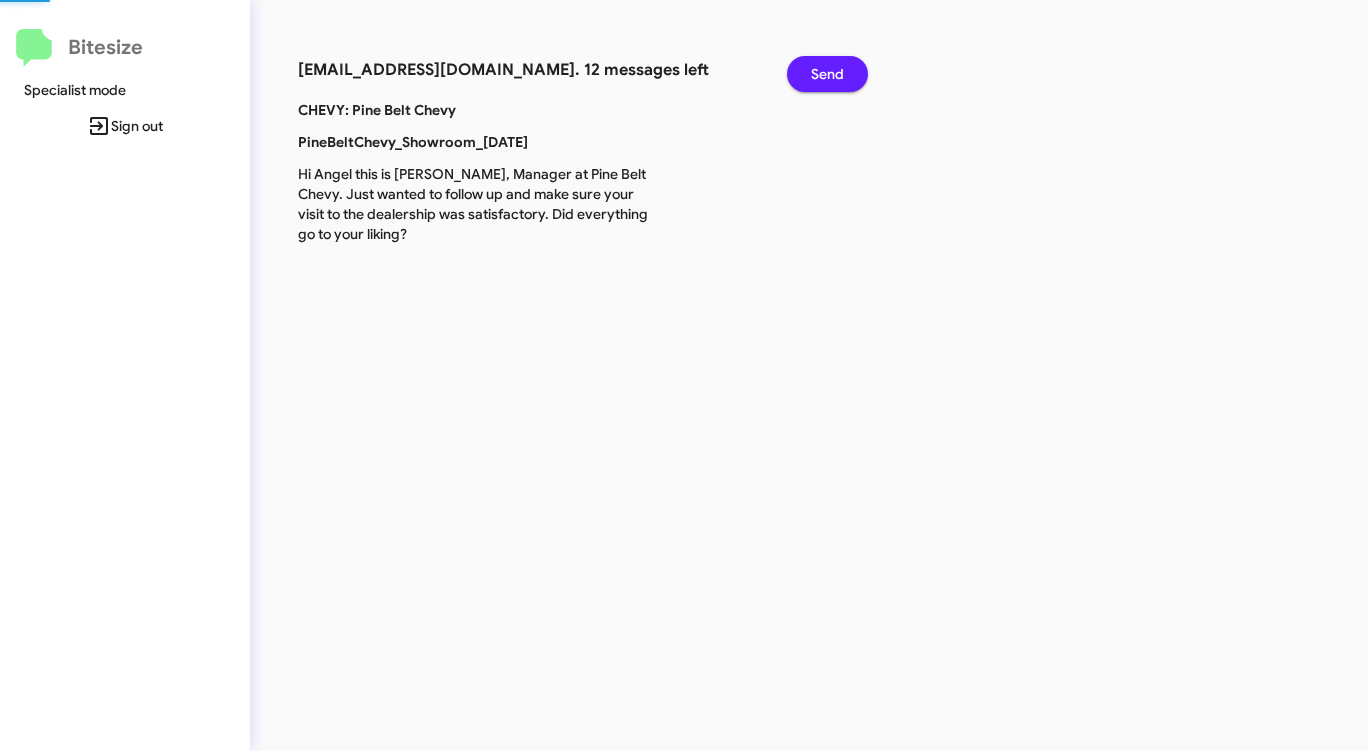 click on "Send" 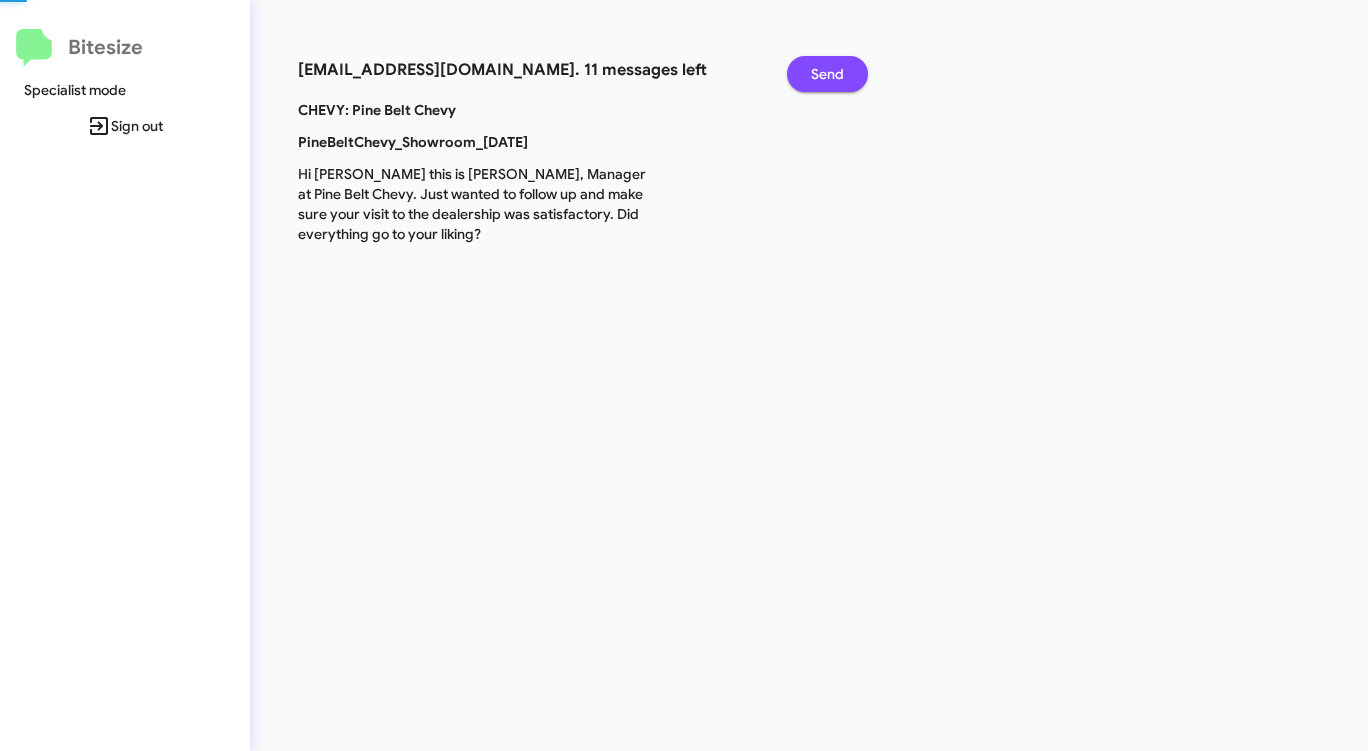 click on "Send" 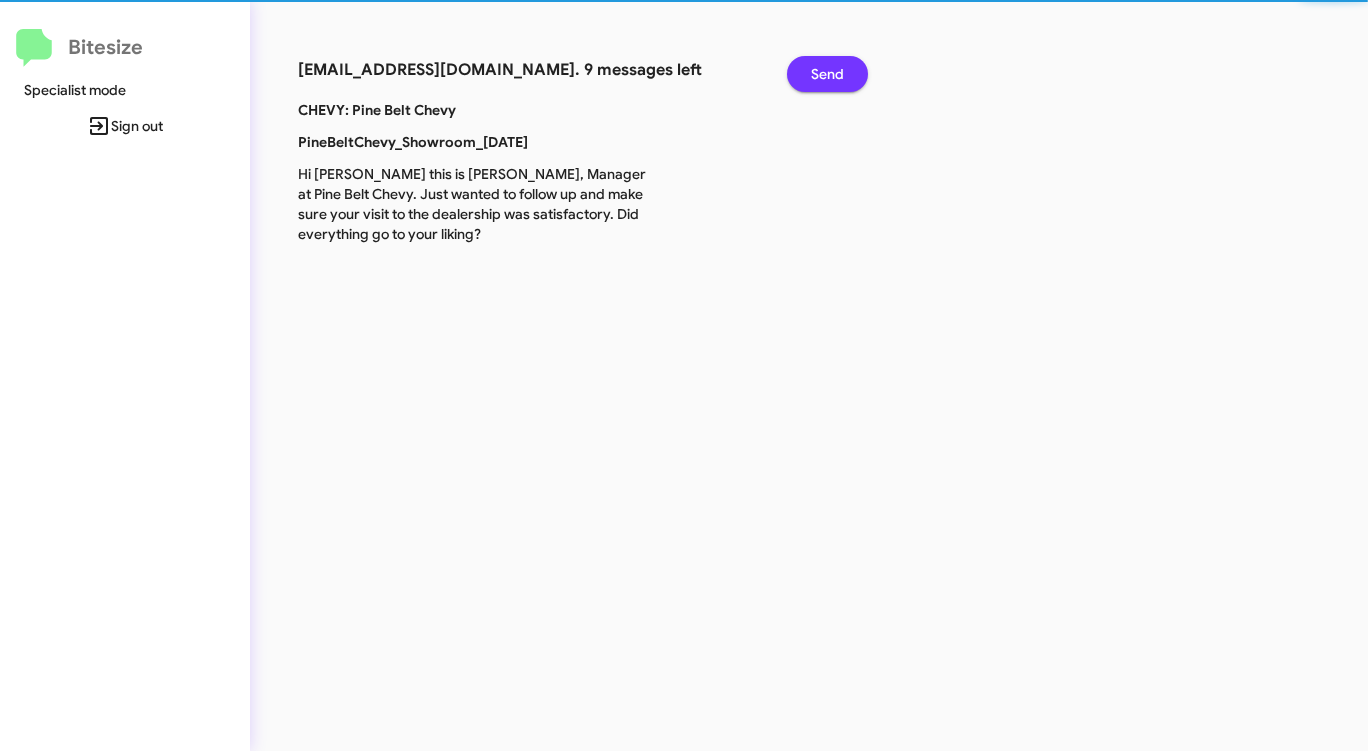 click on "Send" 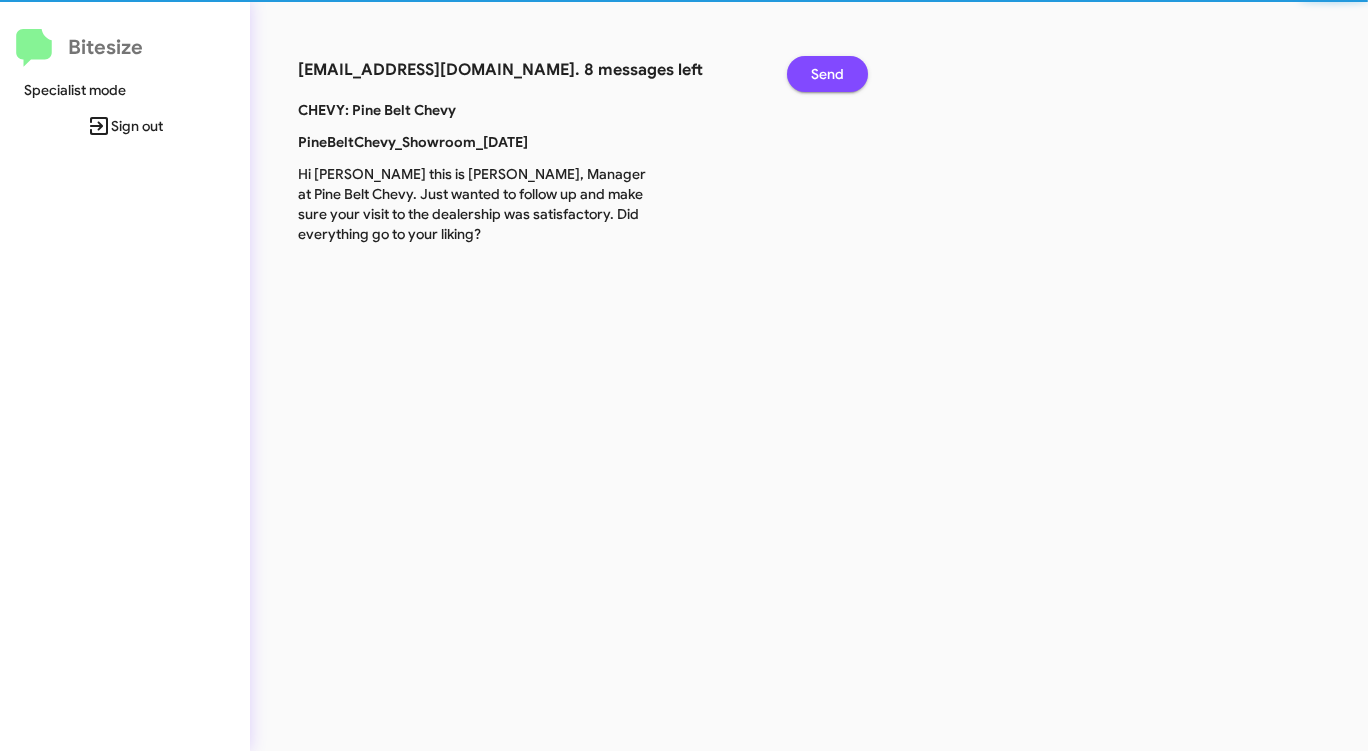 click on "Send" 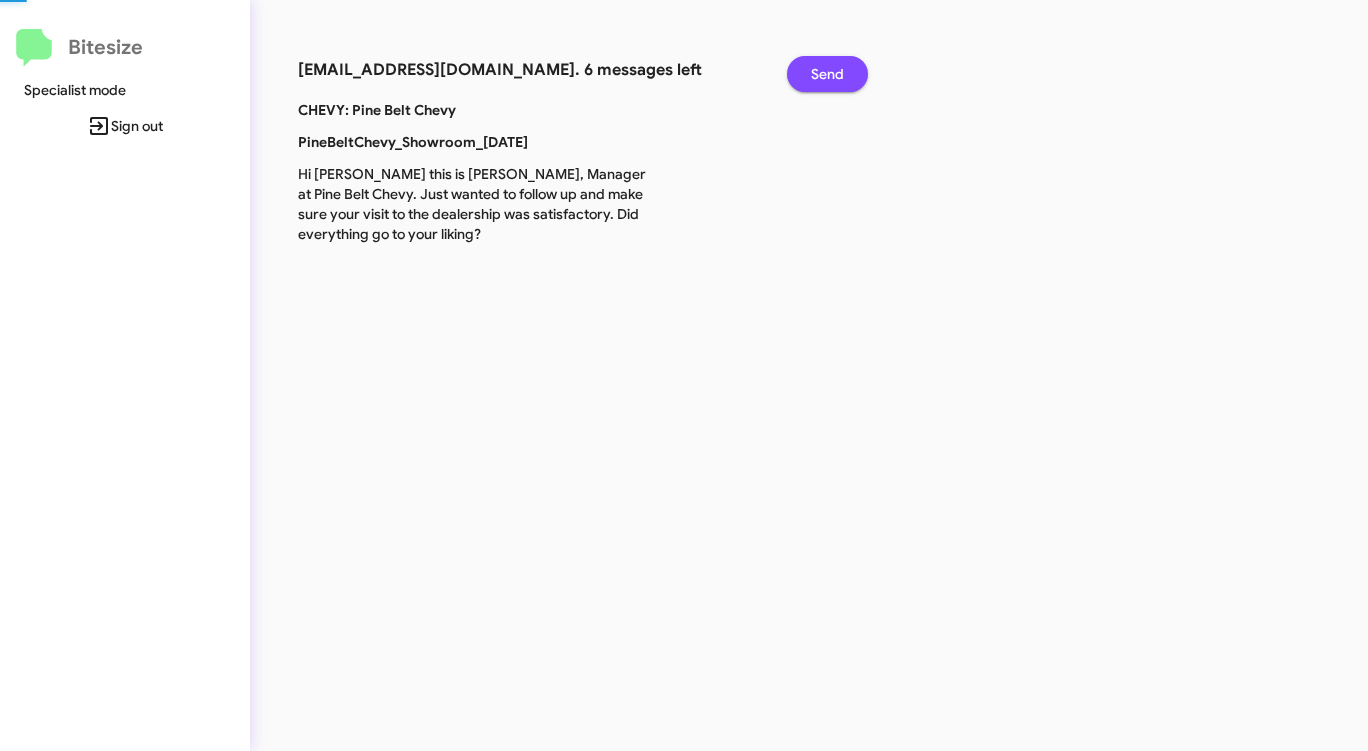 click on "Send" 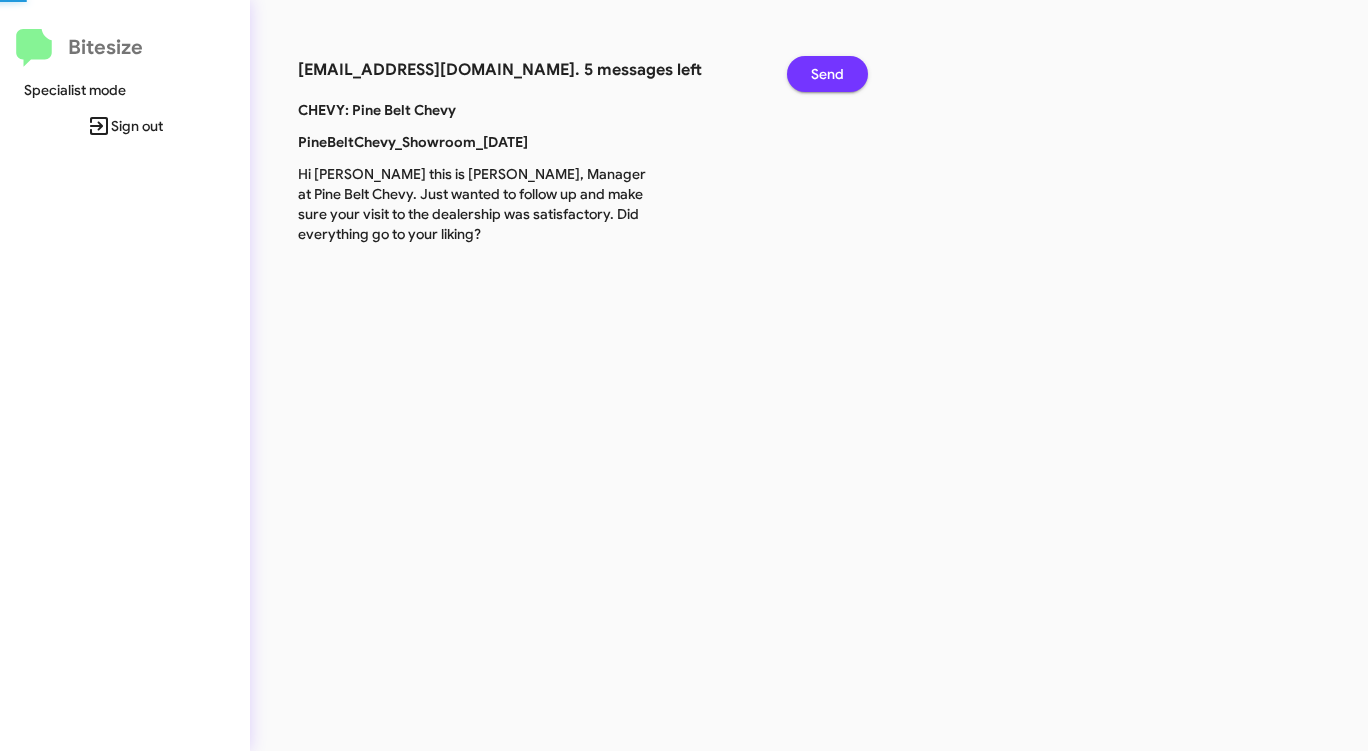 click on "Send" 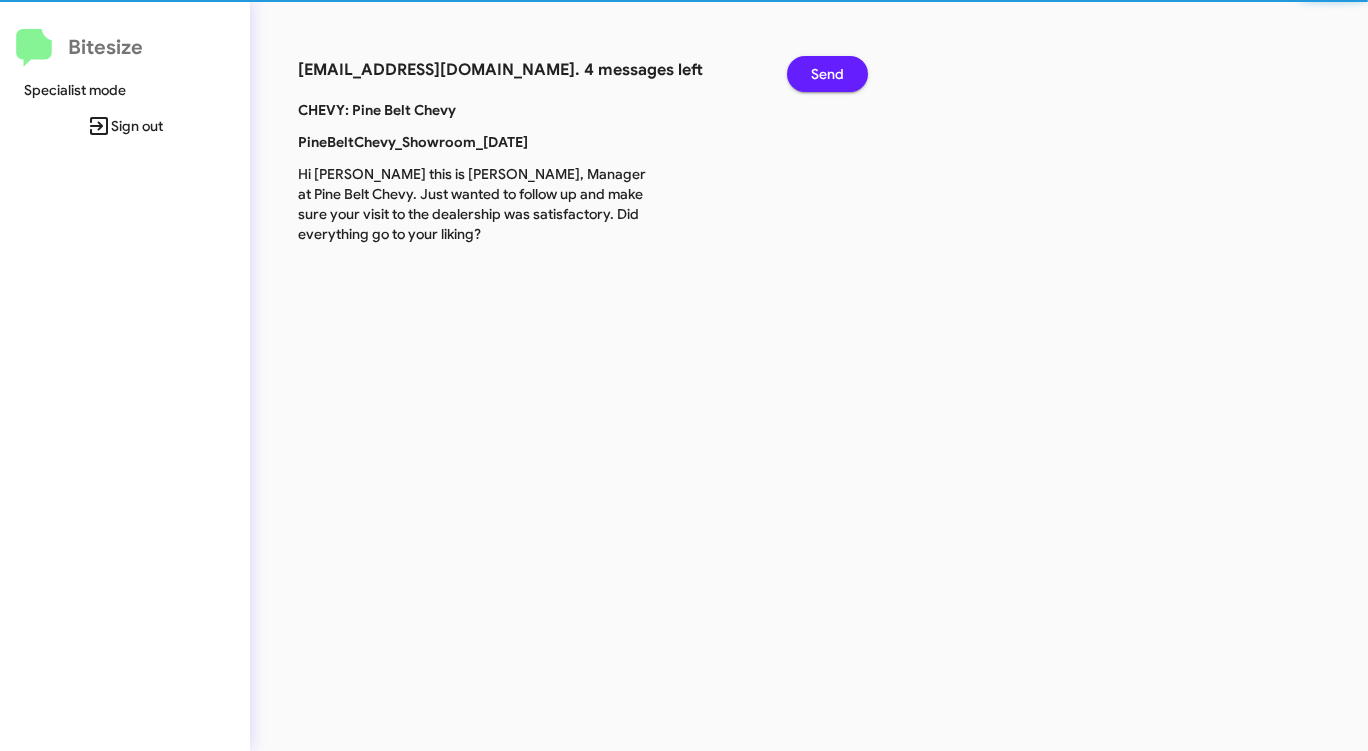 click on "Send" 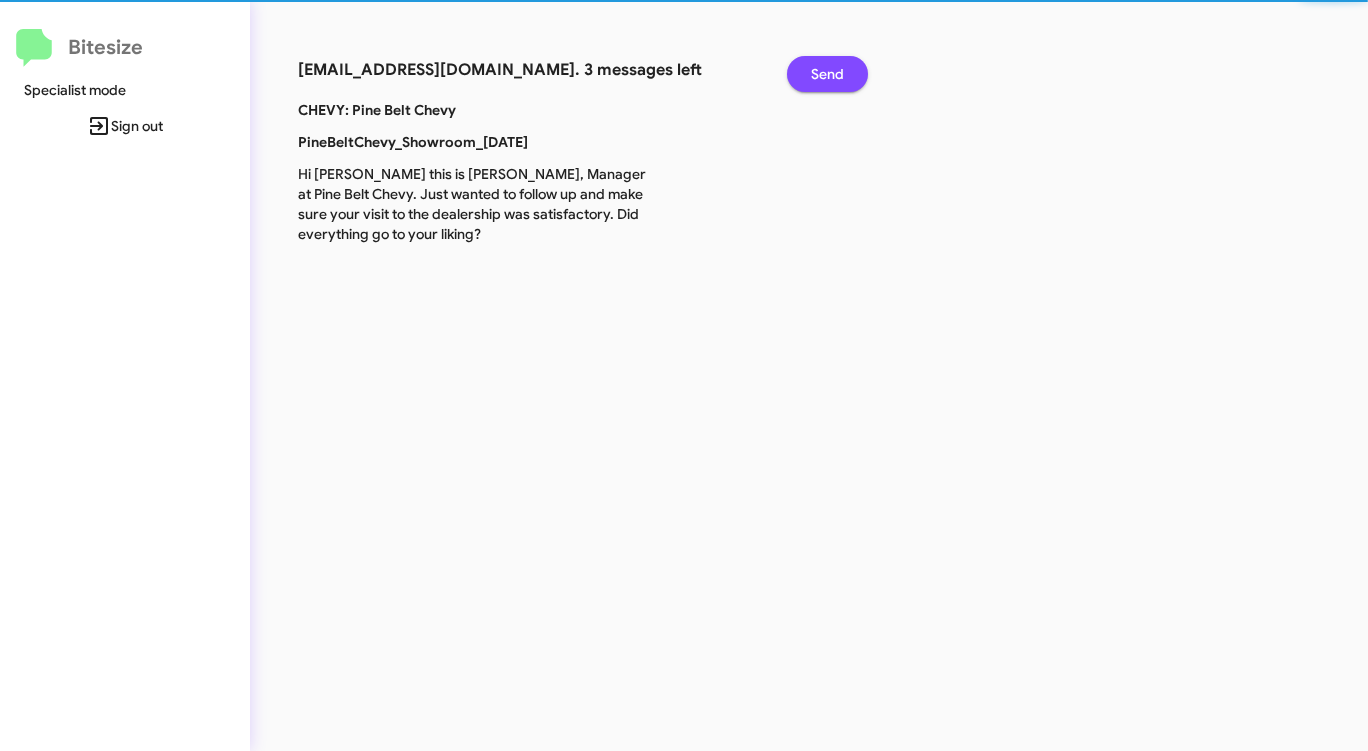 click on "Send" 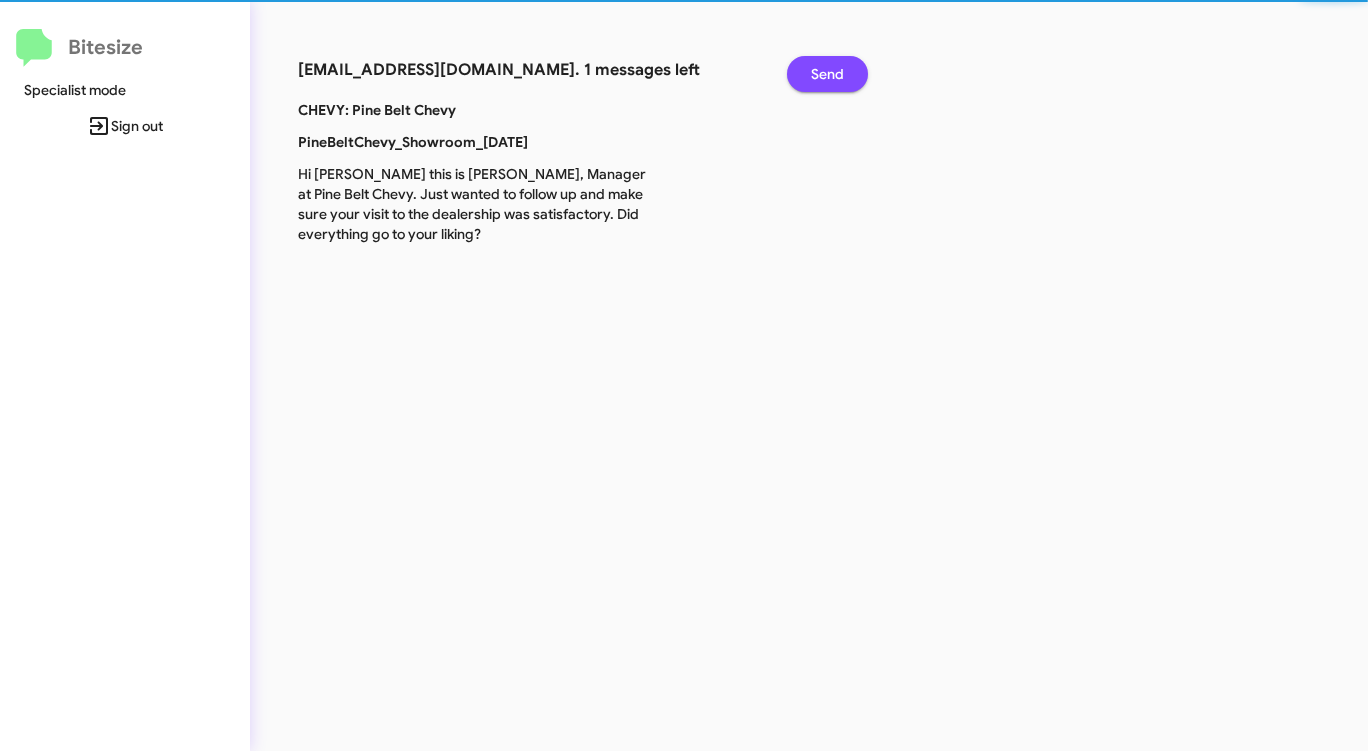 click on "Send" 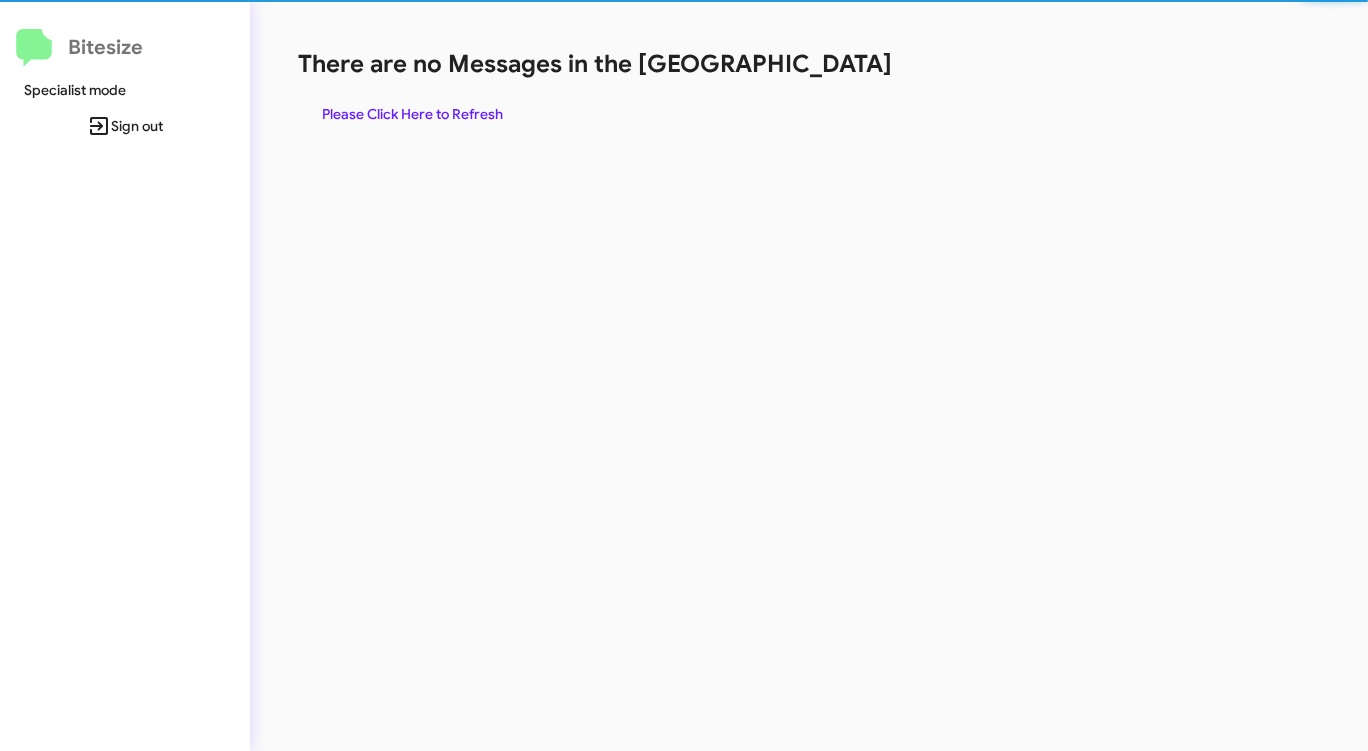 click on "There are no Messages in the Queue  Please Click Here to Refresh" 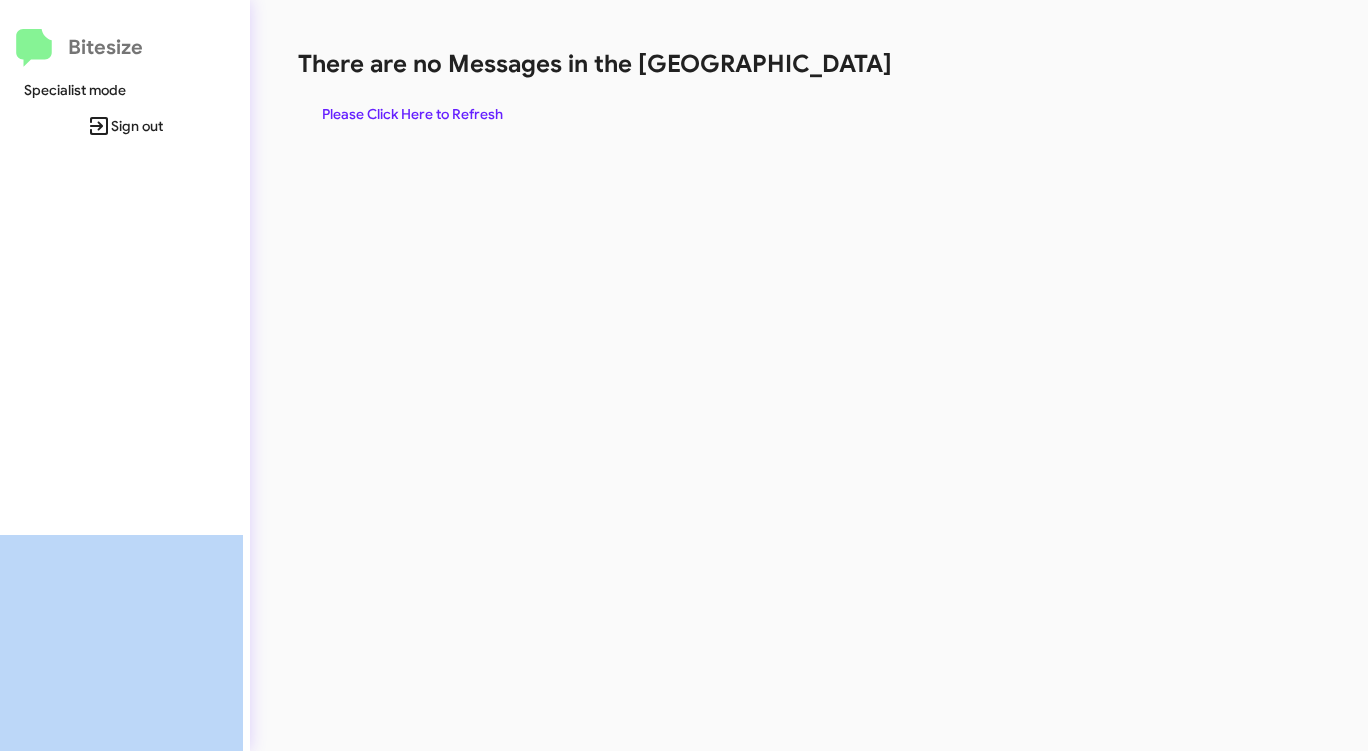 click on "There are no Messages in the Queue  Please Click Here to Refresh" 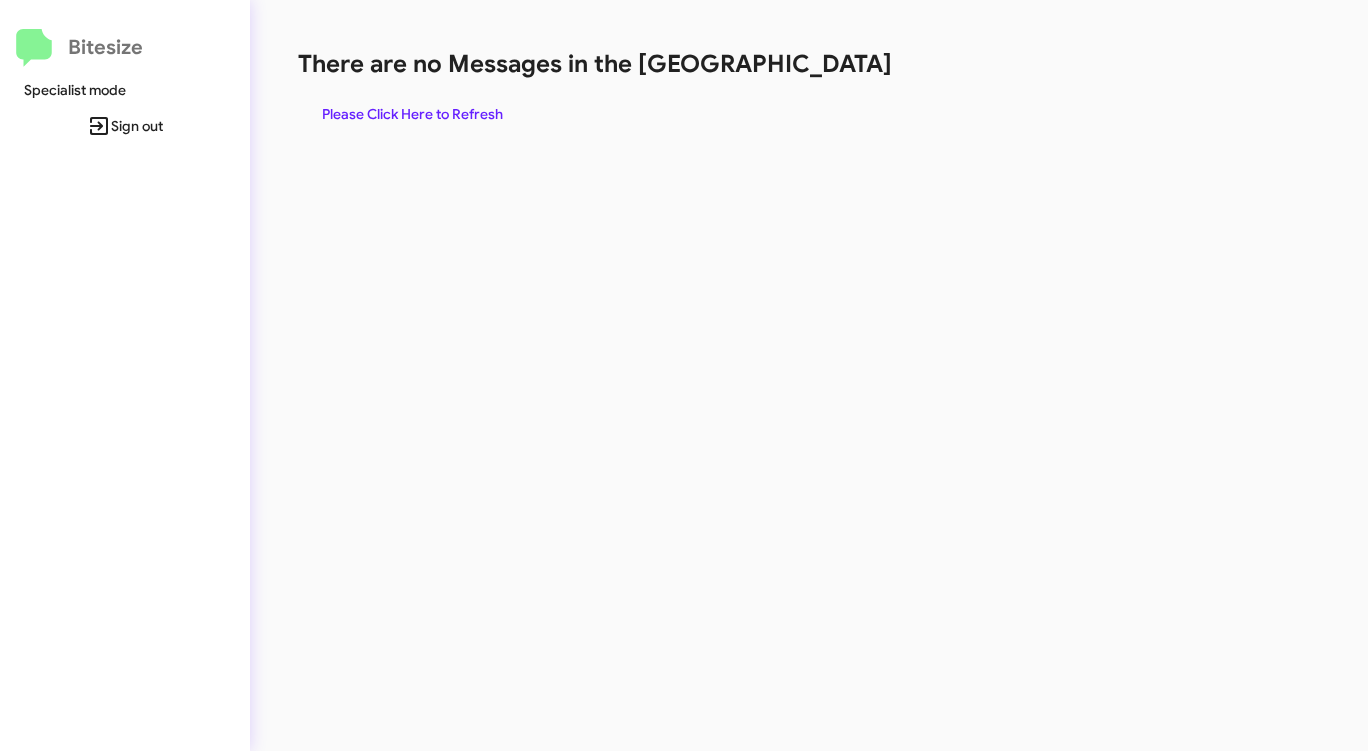click on "There are no Messages in the Queue  Please Click Here to Refresh" 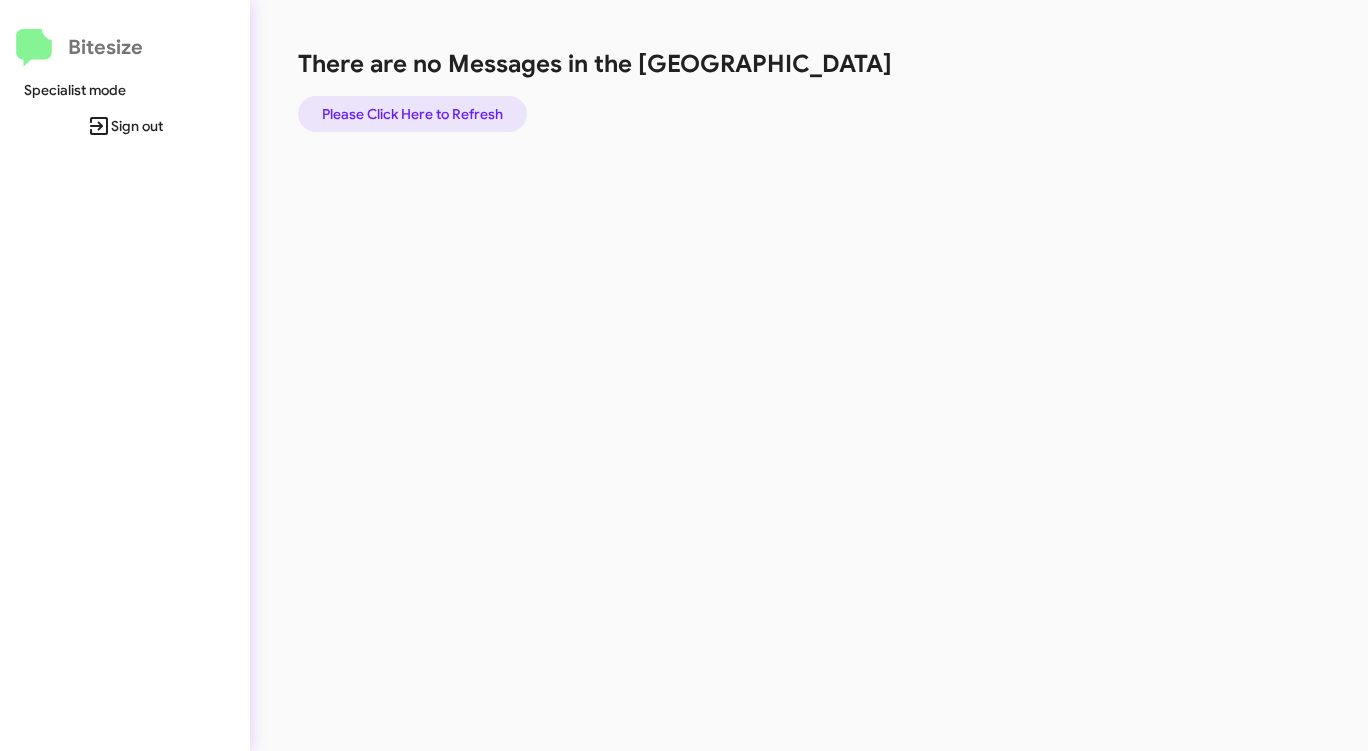 click on "Please Click Here to Refresh" 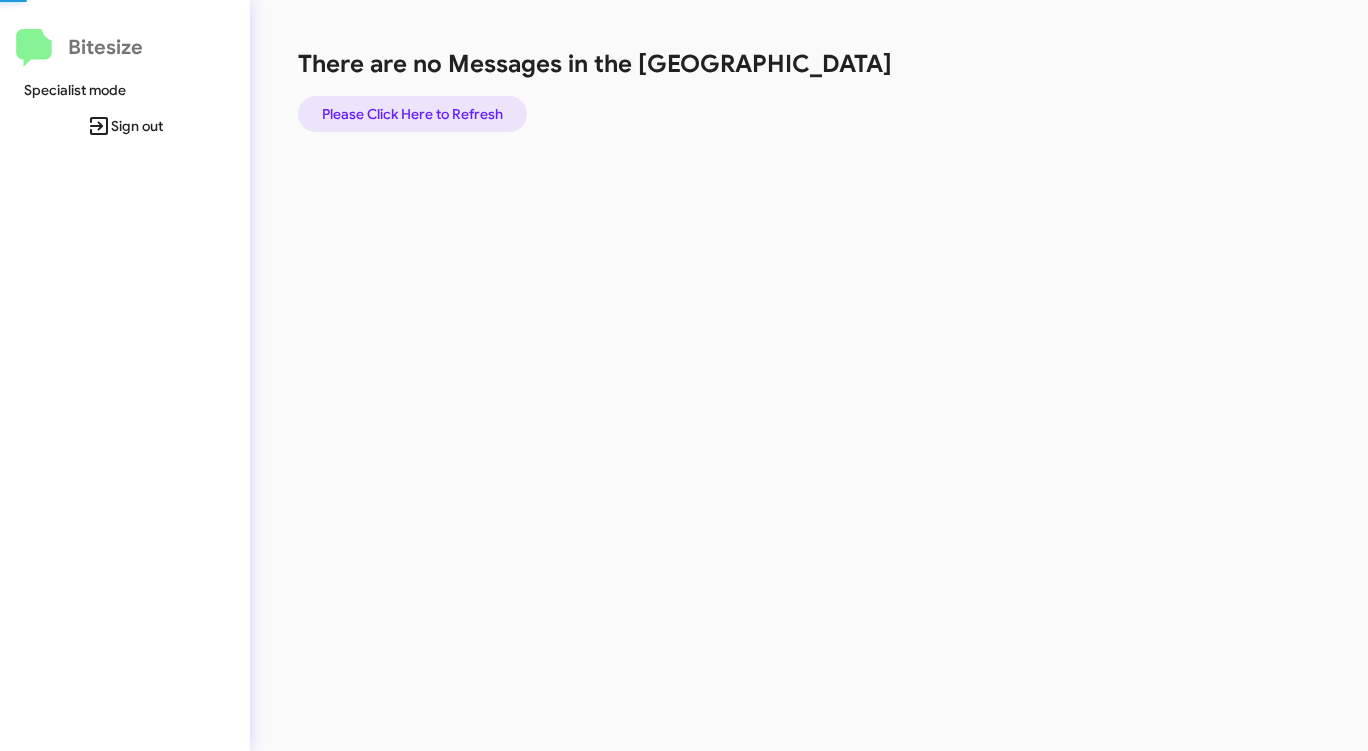 click on "Please Click Here to Refresh" 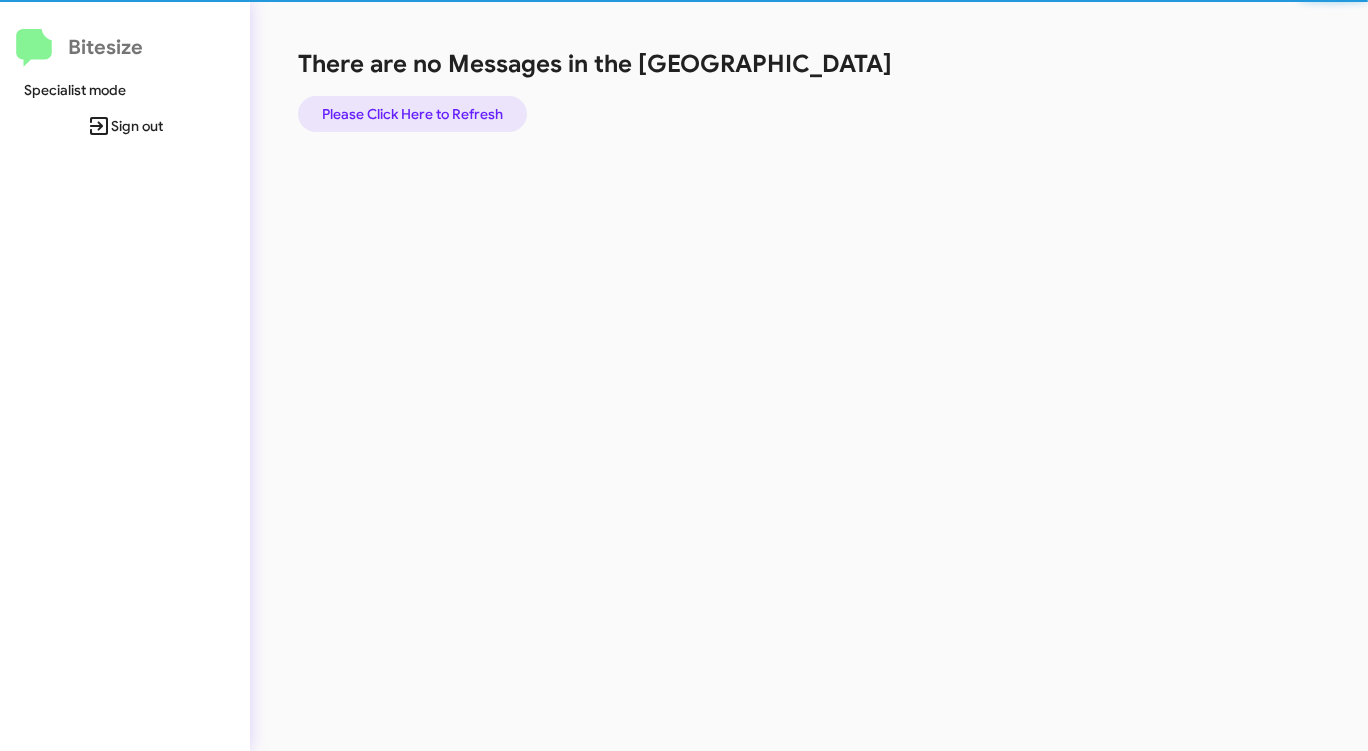 click on "Please Click Here to Refresh" 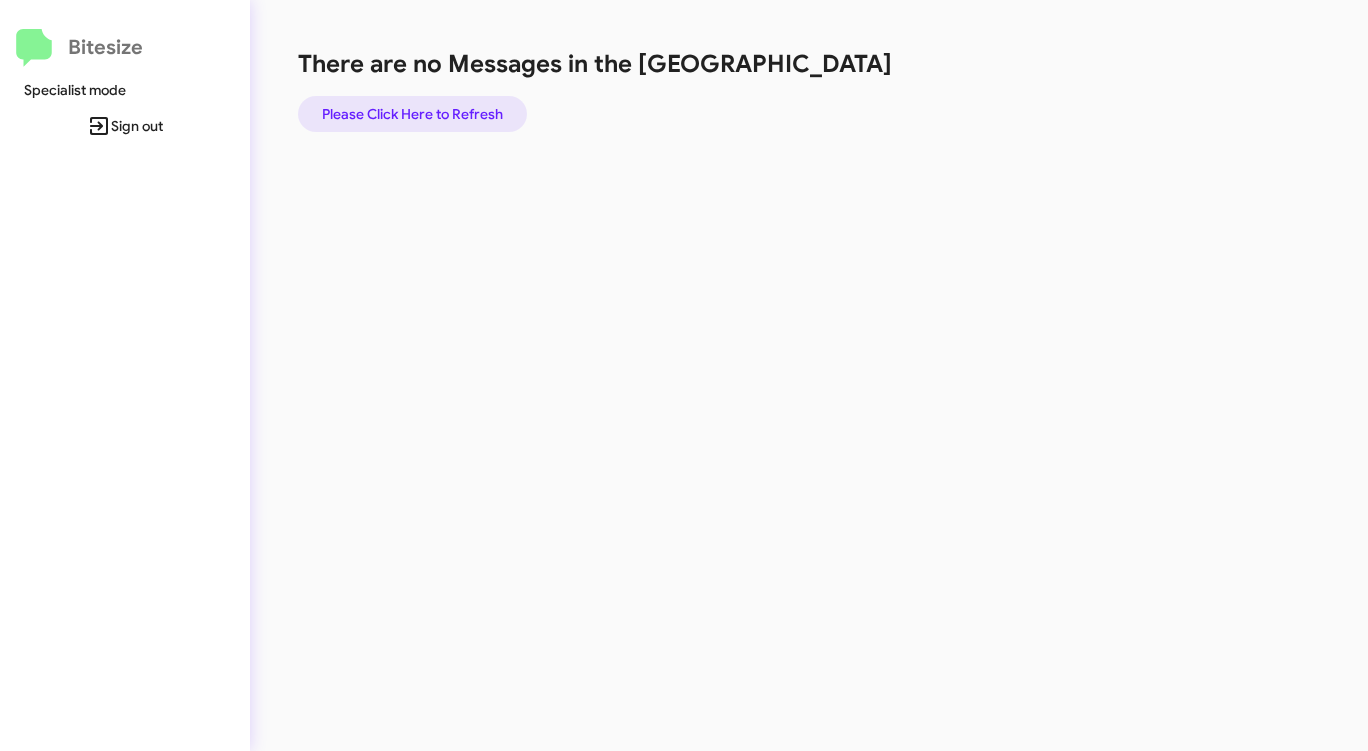 click on "Please Click Here to Refresh" 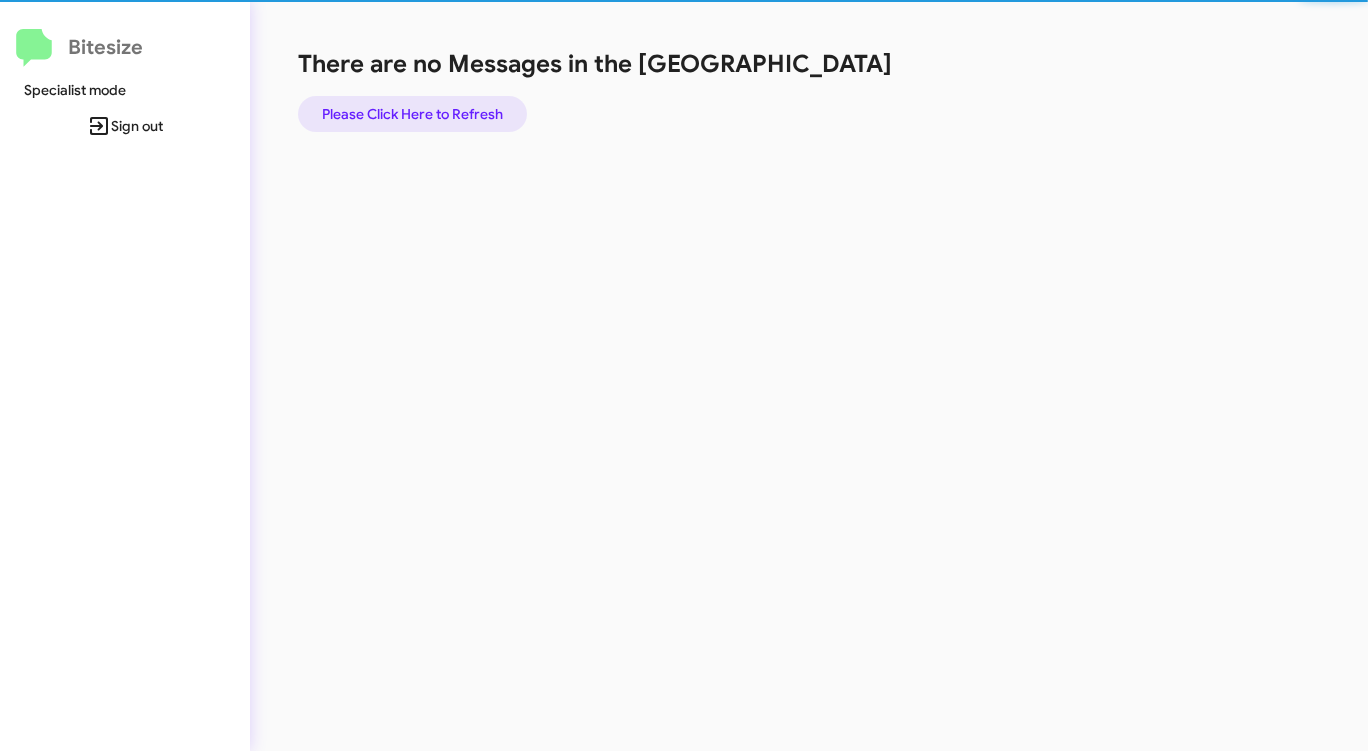 click on "Please Click Here to Refresh" 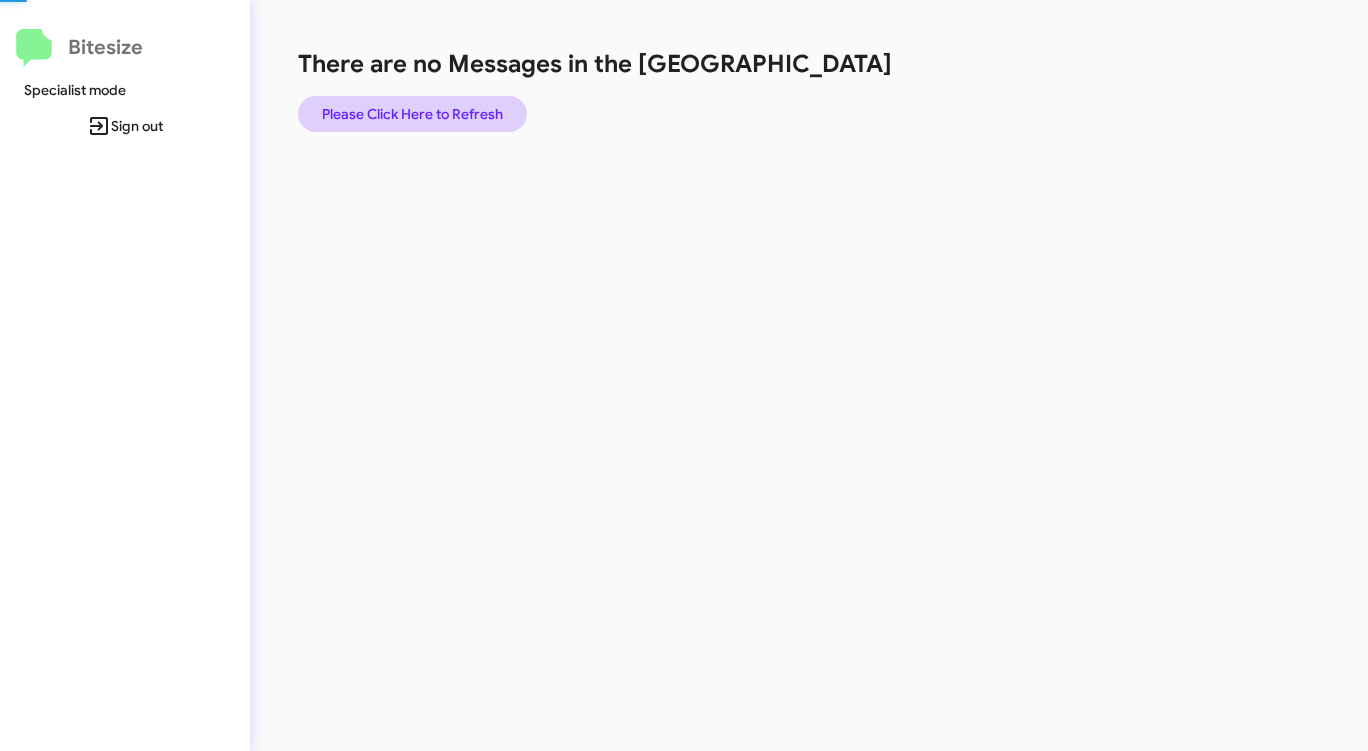 click on "Please Click Here to Refresh" 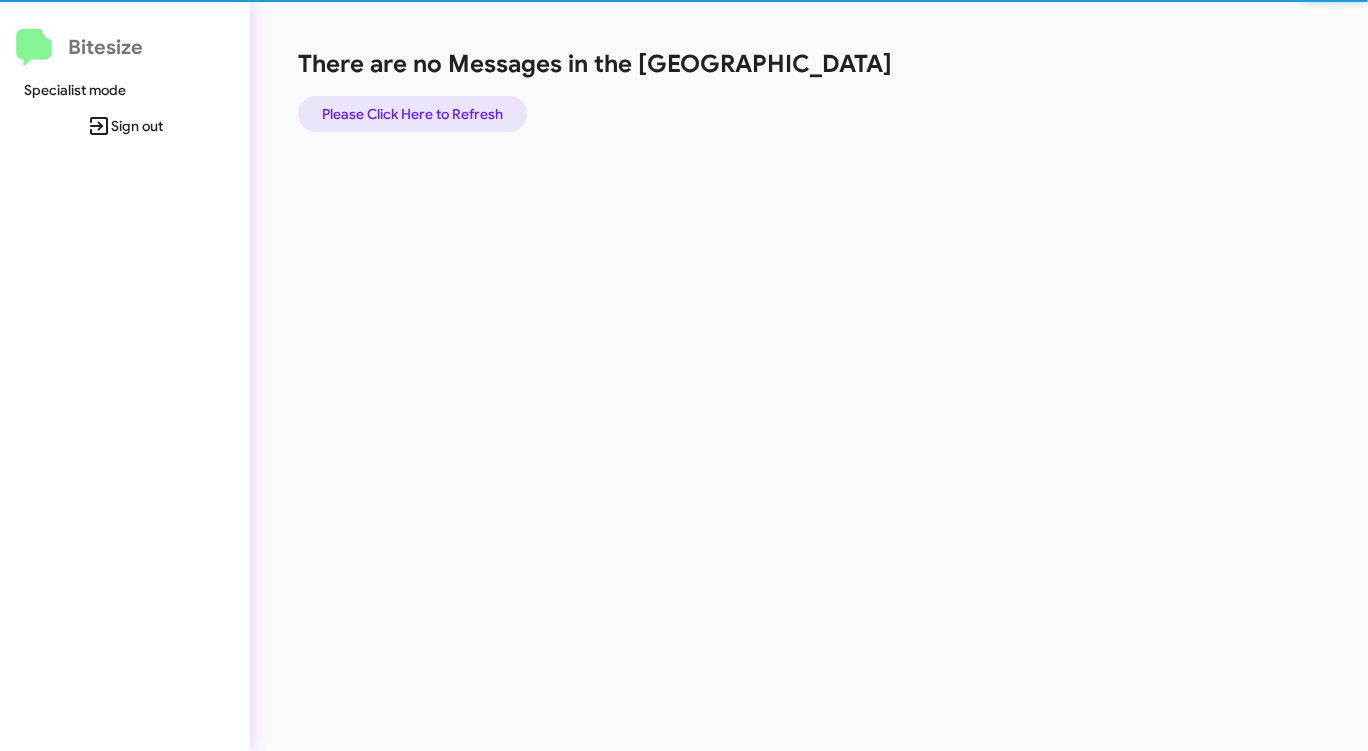 click on "Please Click Here to Refresh" 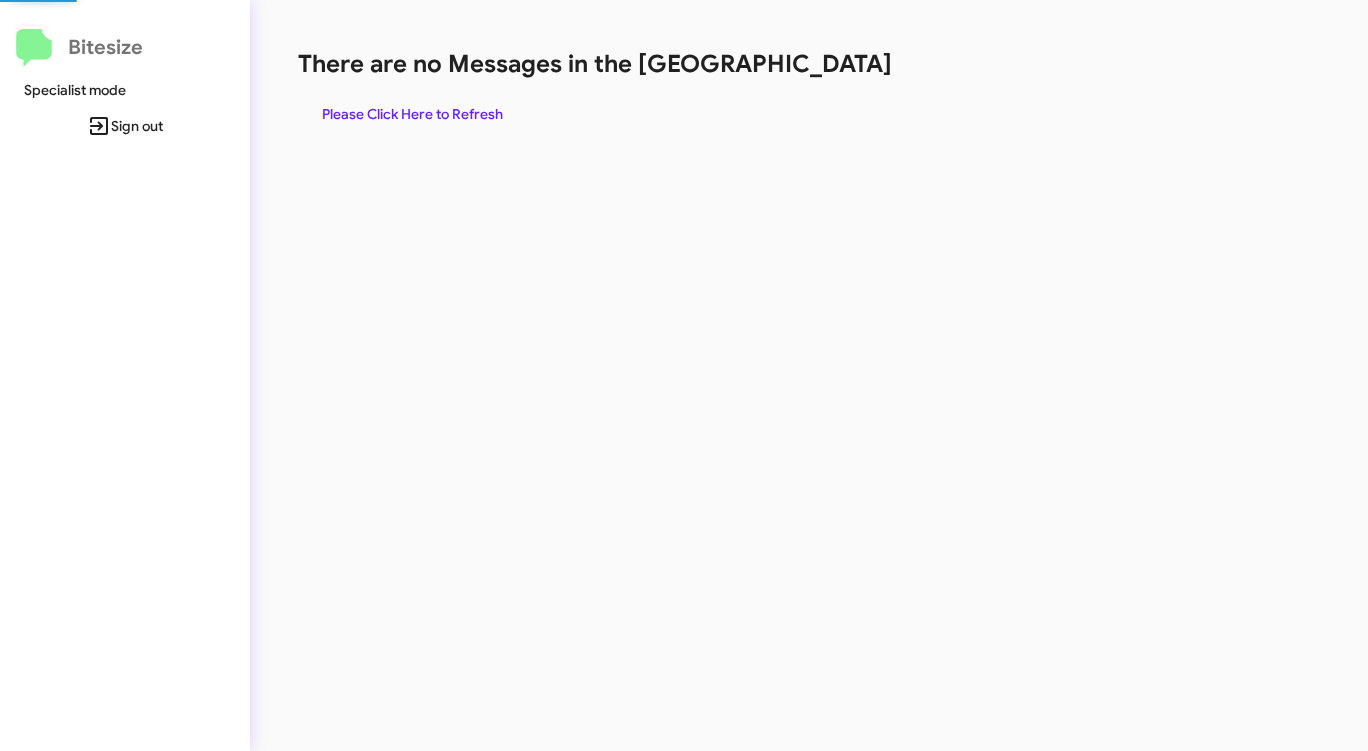 scroll, scrollTop: 0, scrollLeft: 0, axis: both 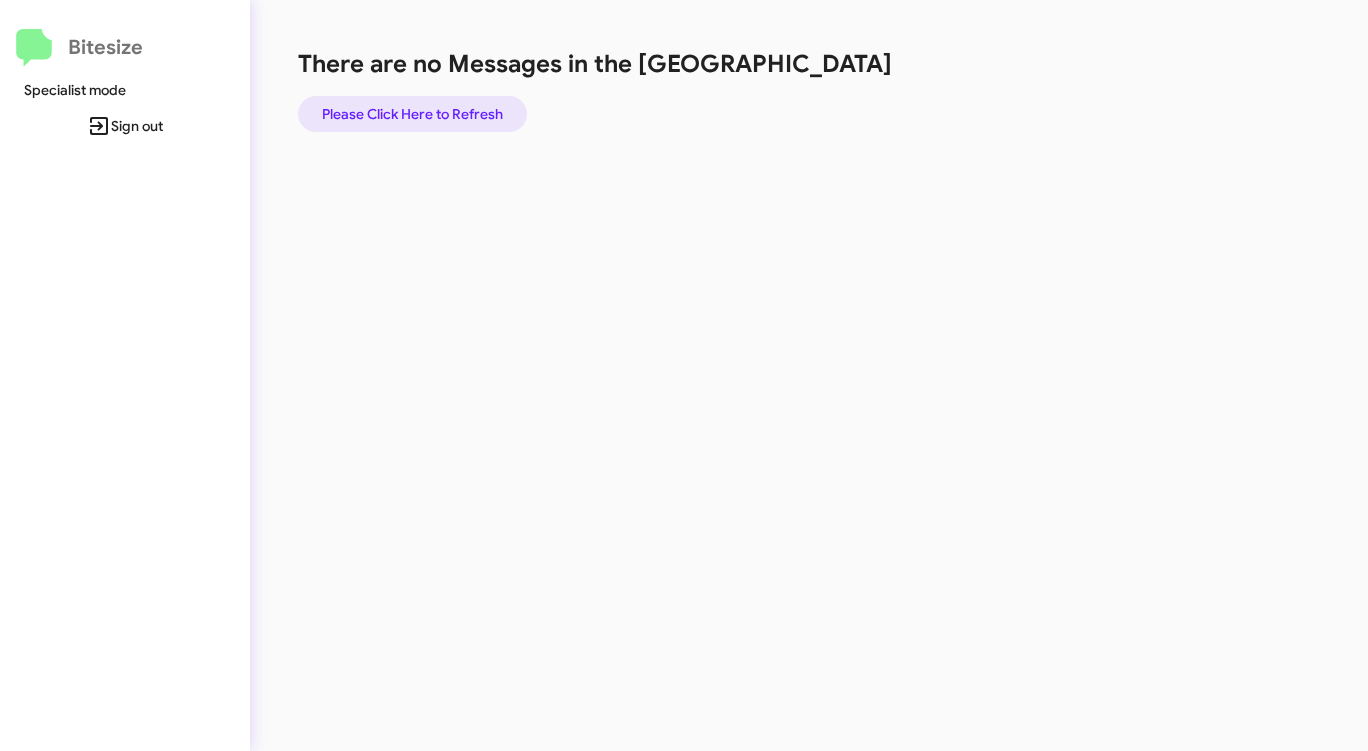 click on "Please Click Here to Refresh" 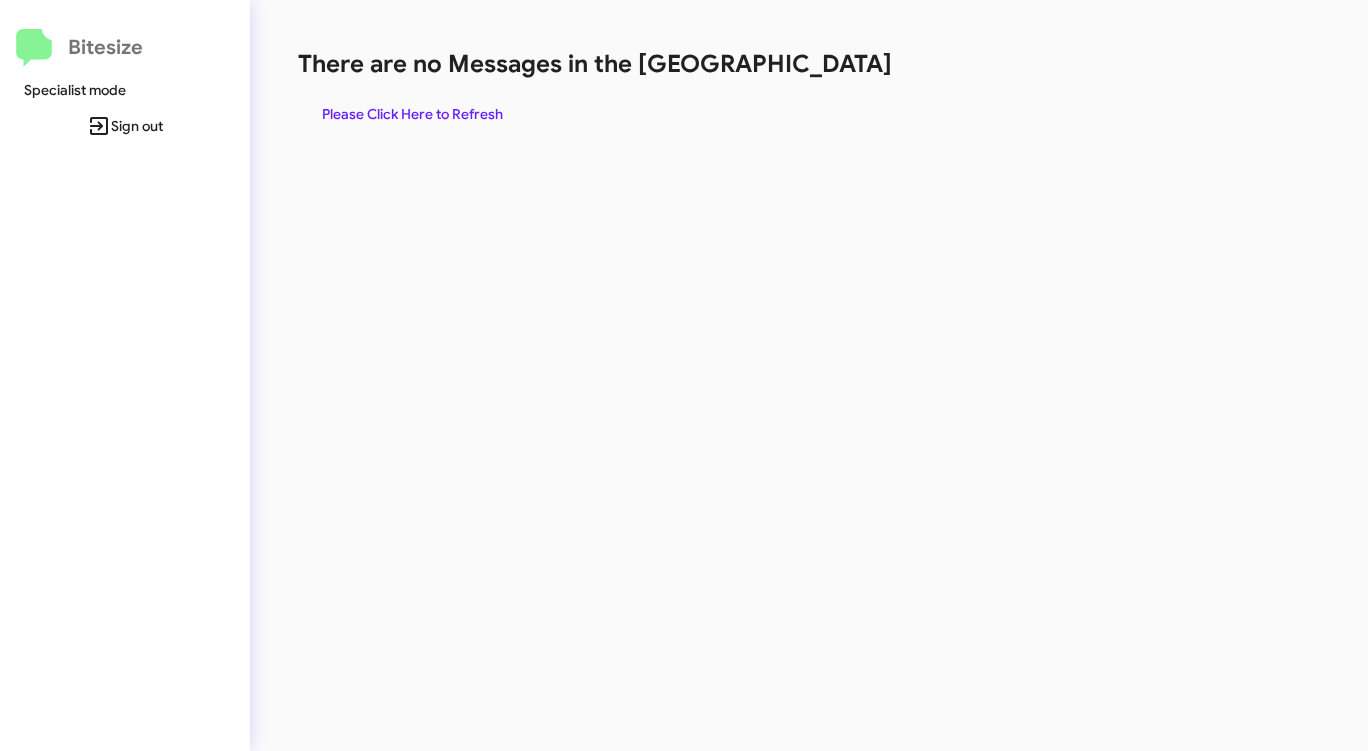 click on "Please Click Here to Refresh" 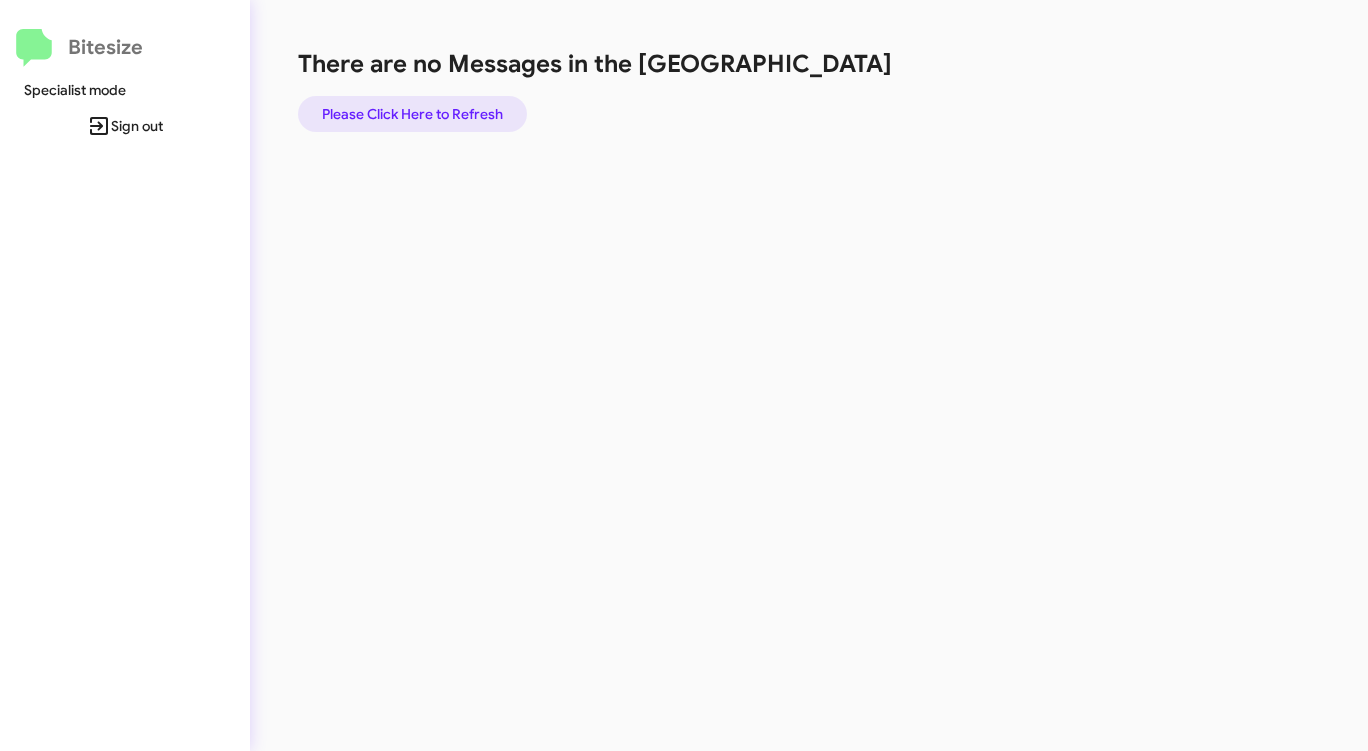 click on "Please Click Here to Refresh" 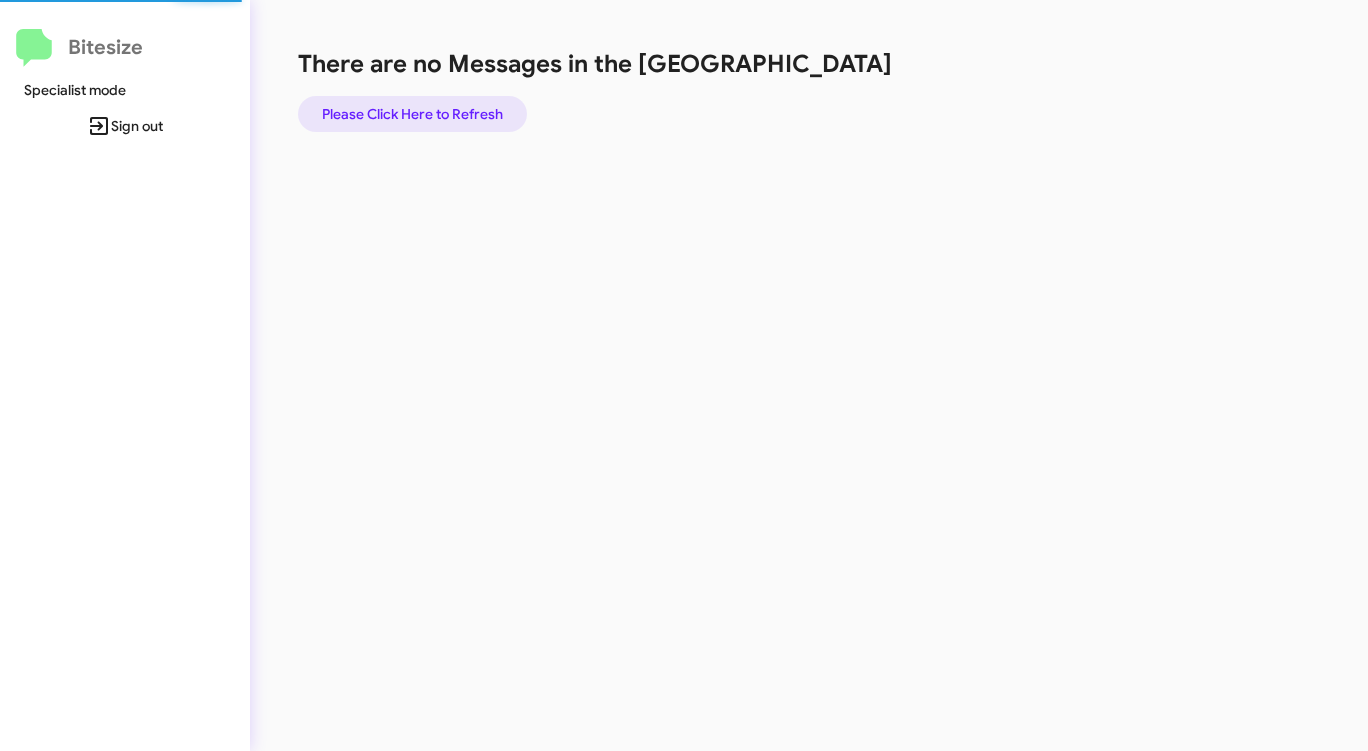 click on "Please Click Here to Refresh" 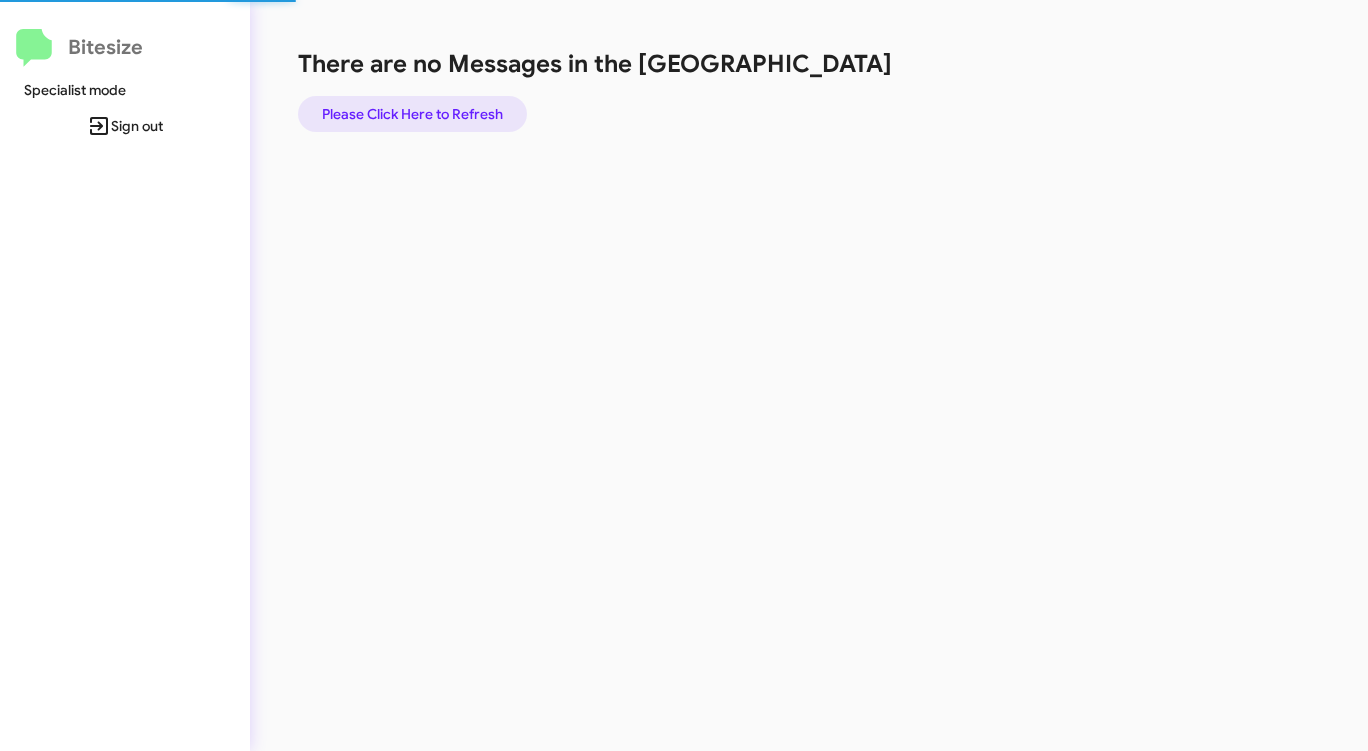 click on "Please Click Here to Refresh" 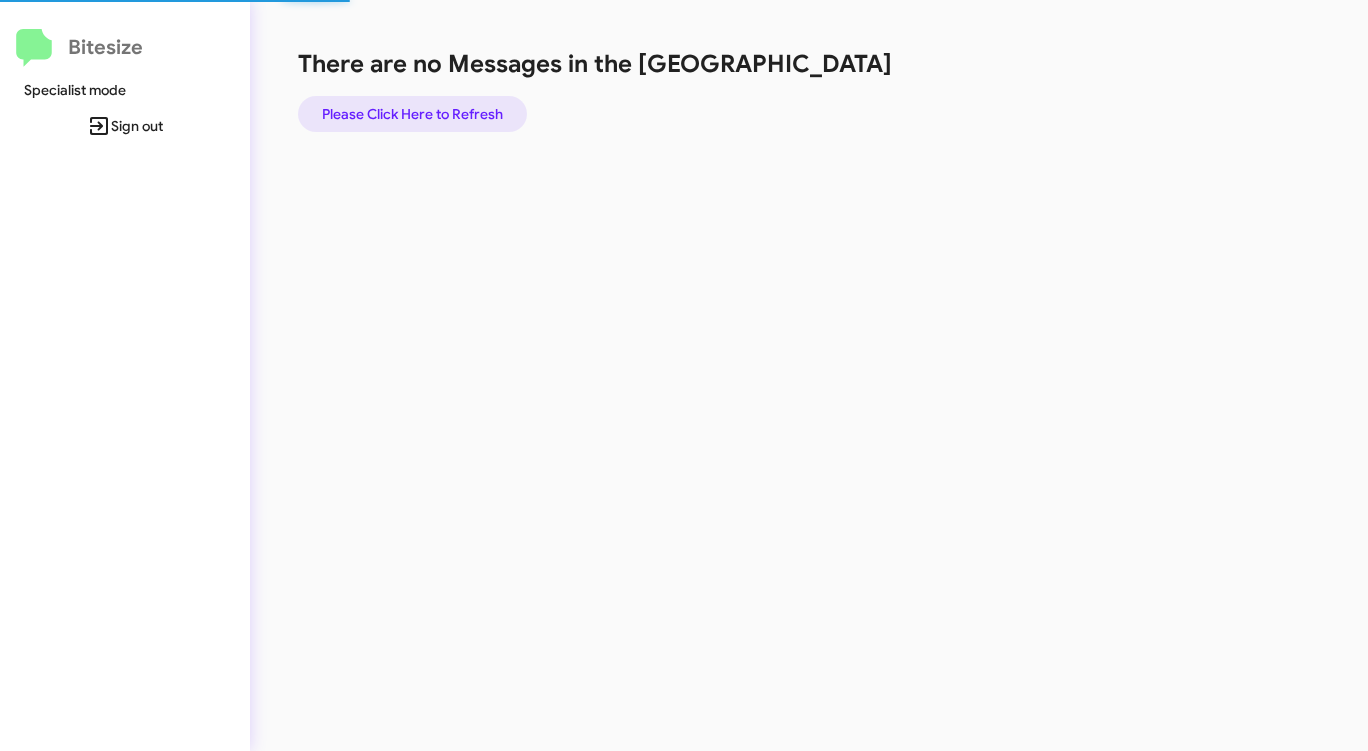 click on "Please Click Here to Refresh" 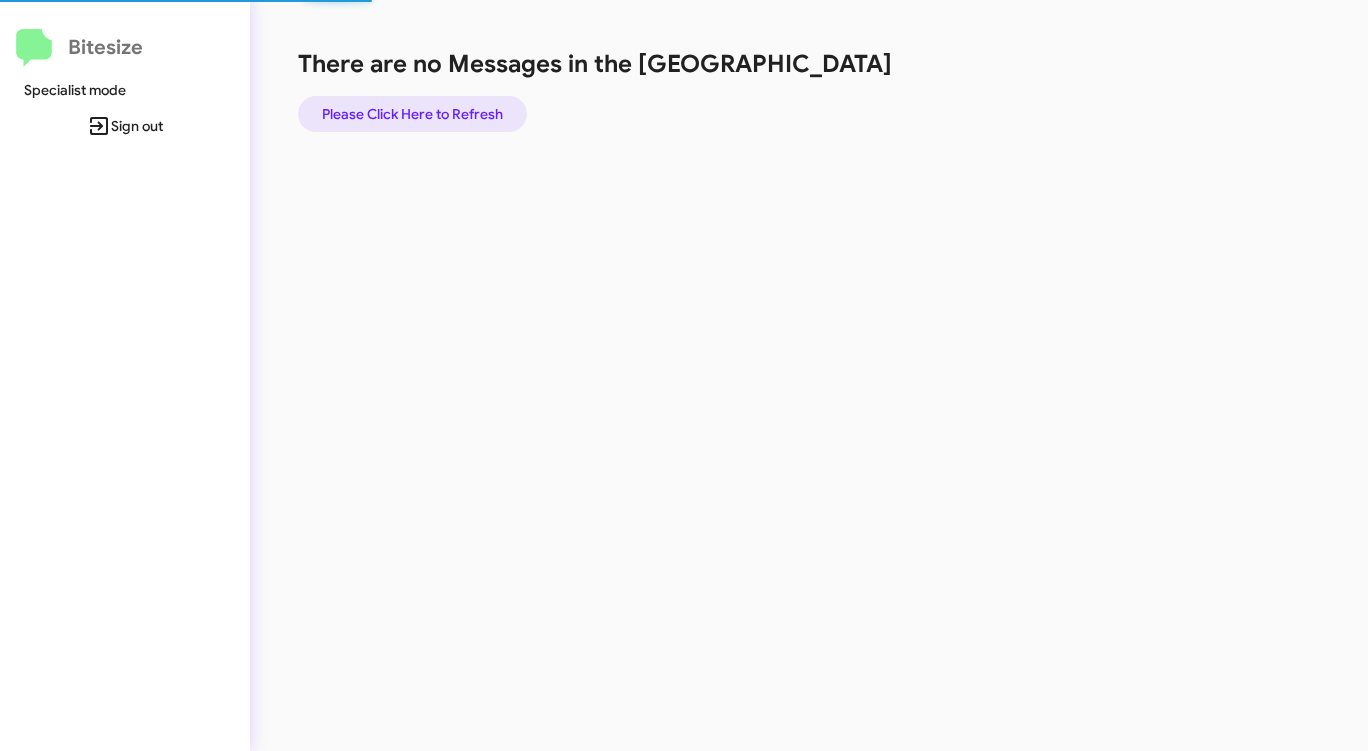 click on "Please Click Here to Refresh" 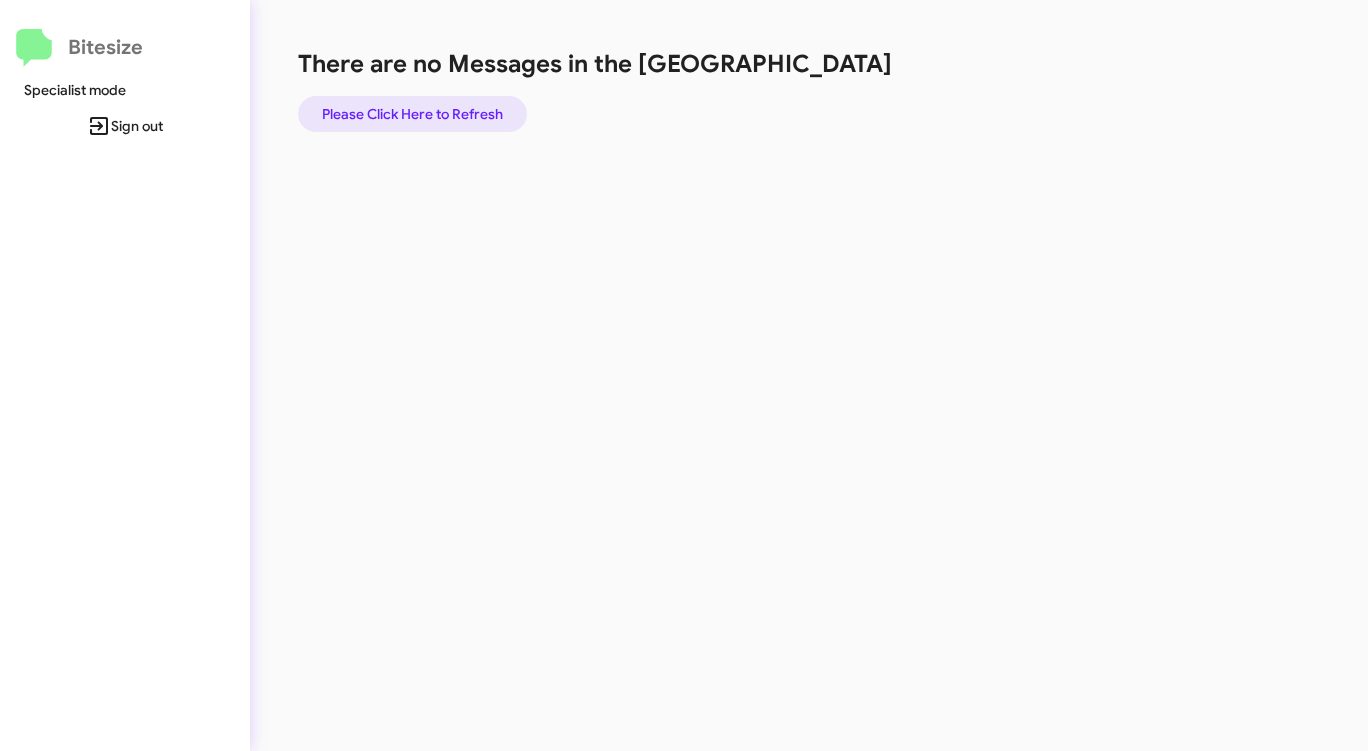 click on "Please Click Here to Refresh" 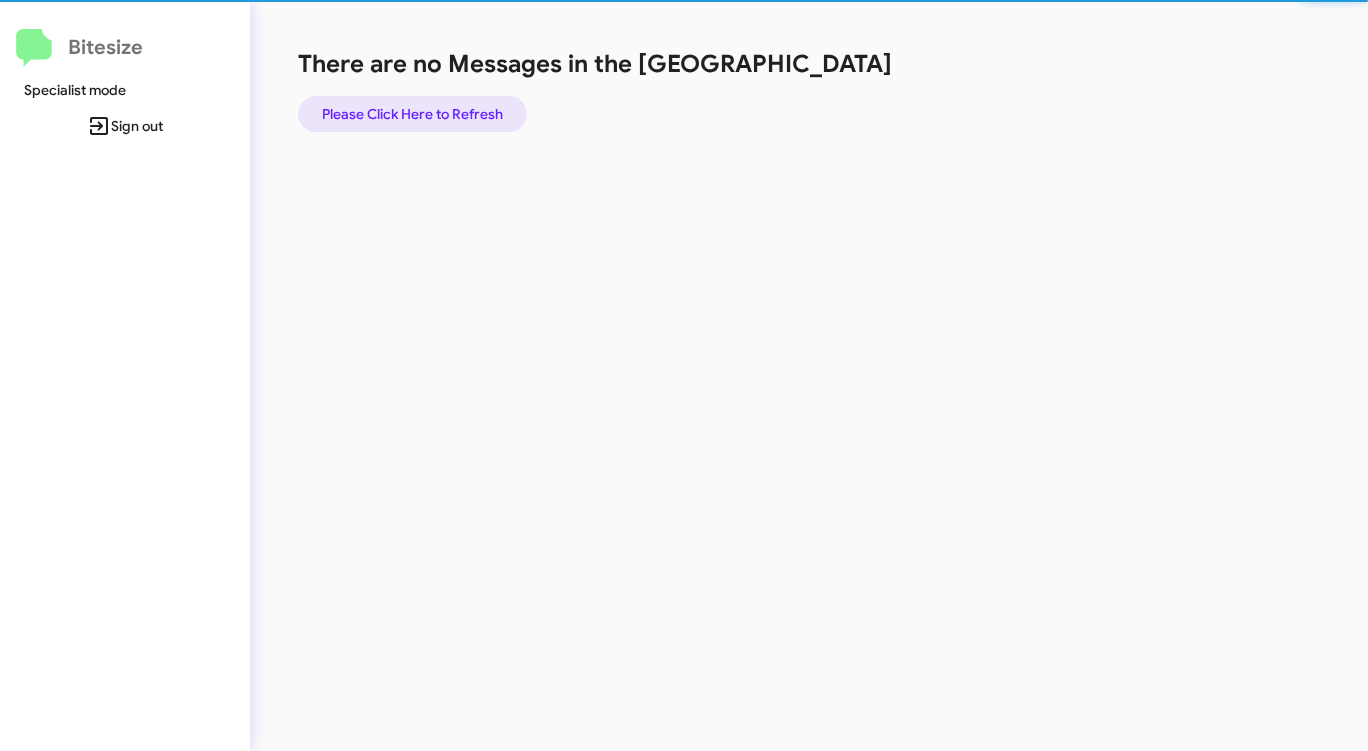 click on "Please Click Here to Refresh" 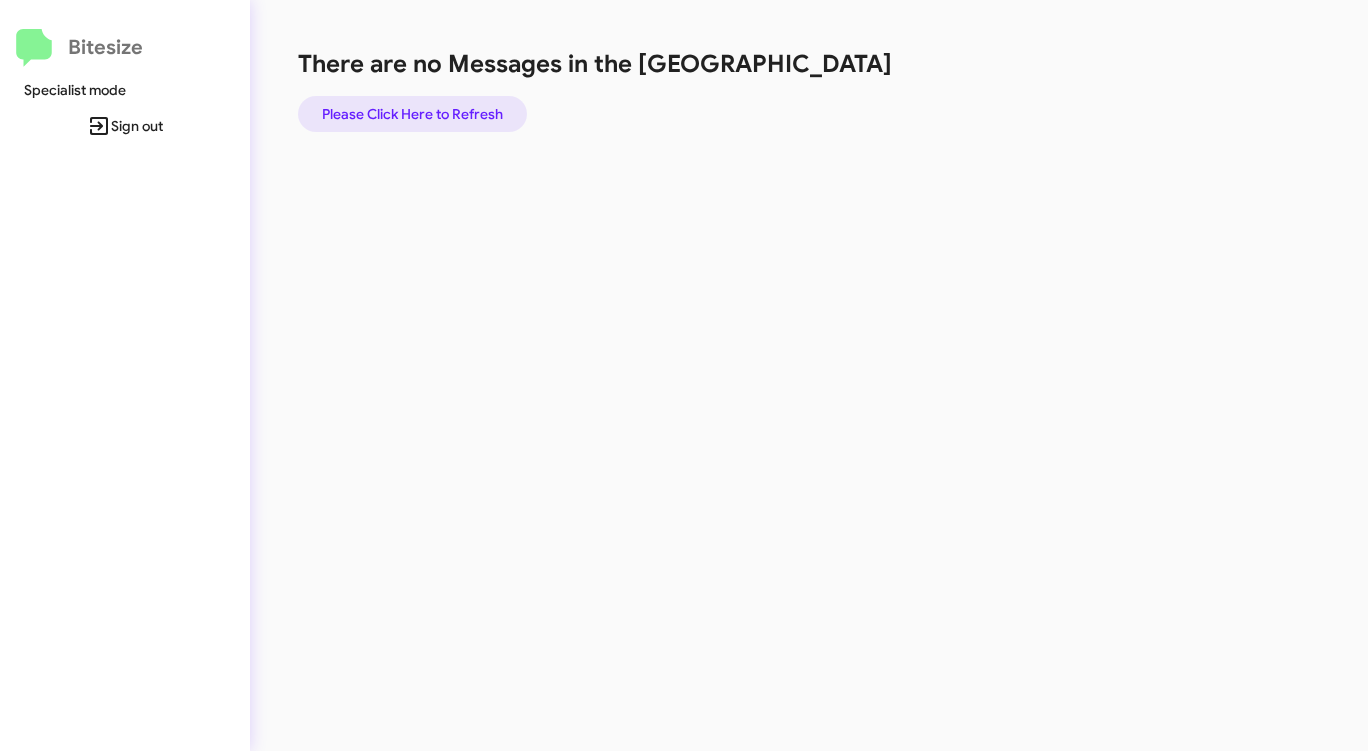click on "Please Click Here to Refresh" 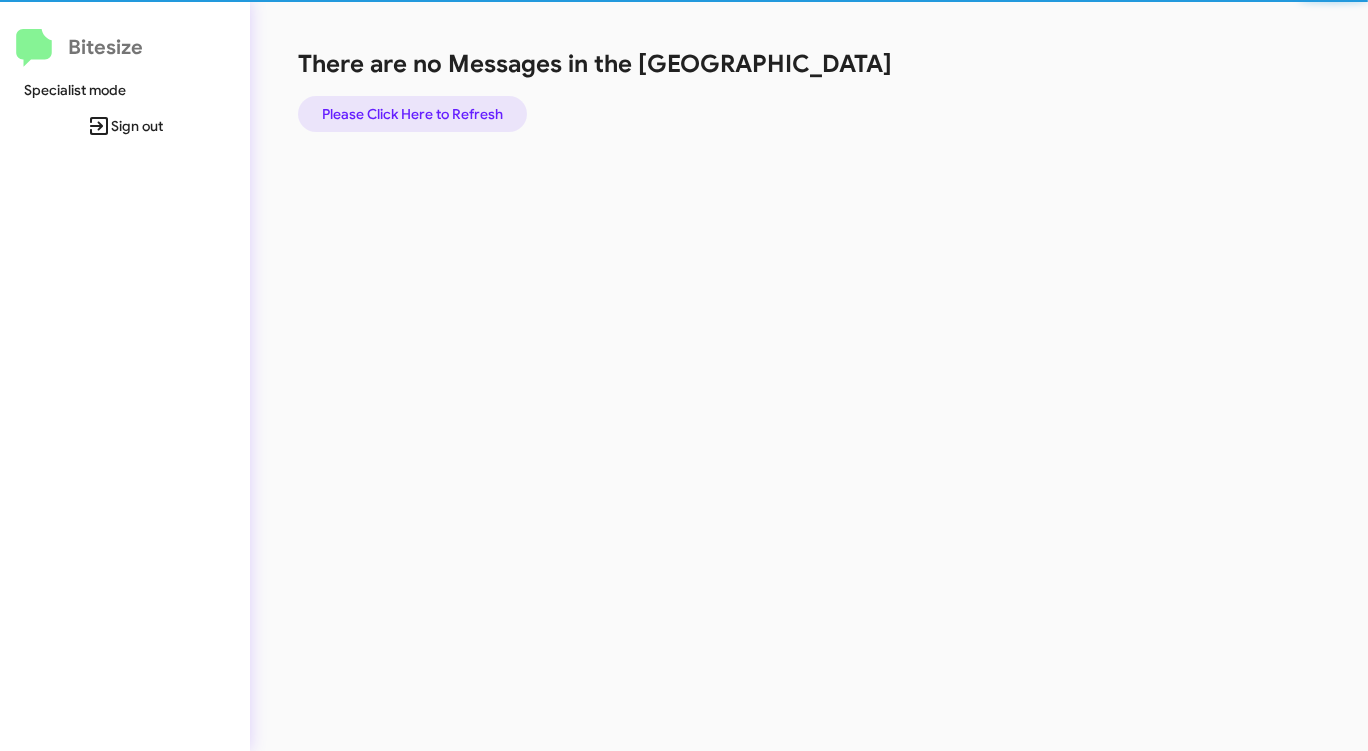 click on "Please Click Here to Refresh" 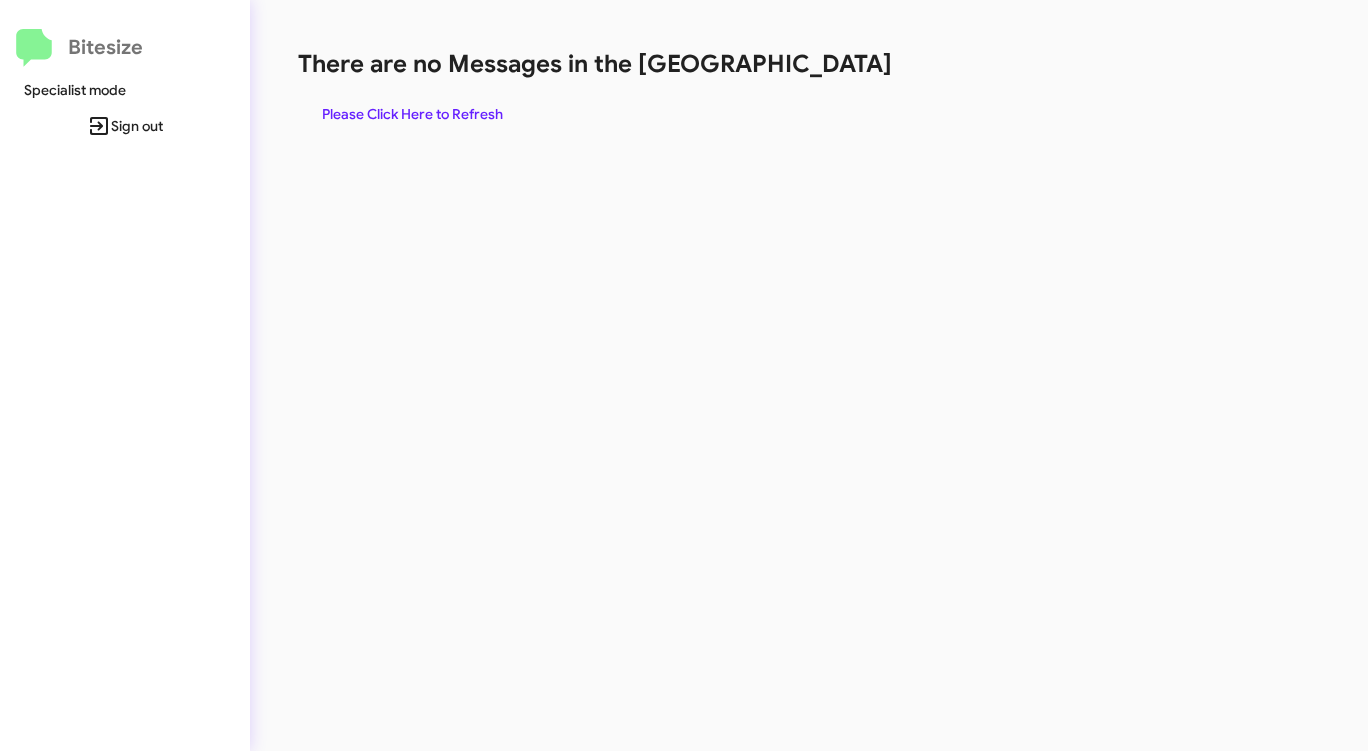 click on "Please Click Here to Refresh" 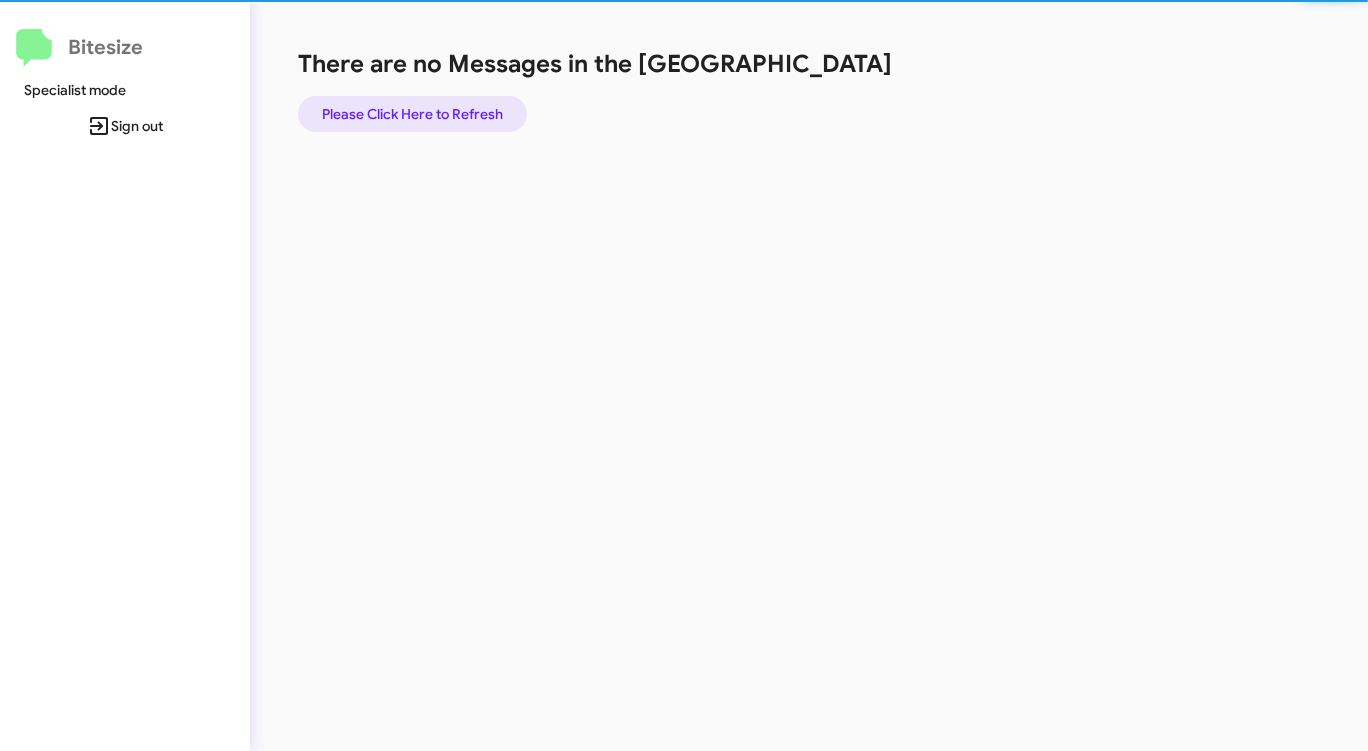 click on "Please Click Here to Refresh" 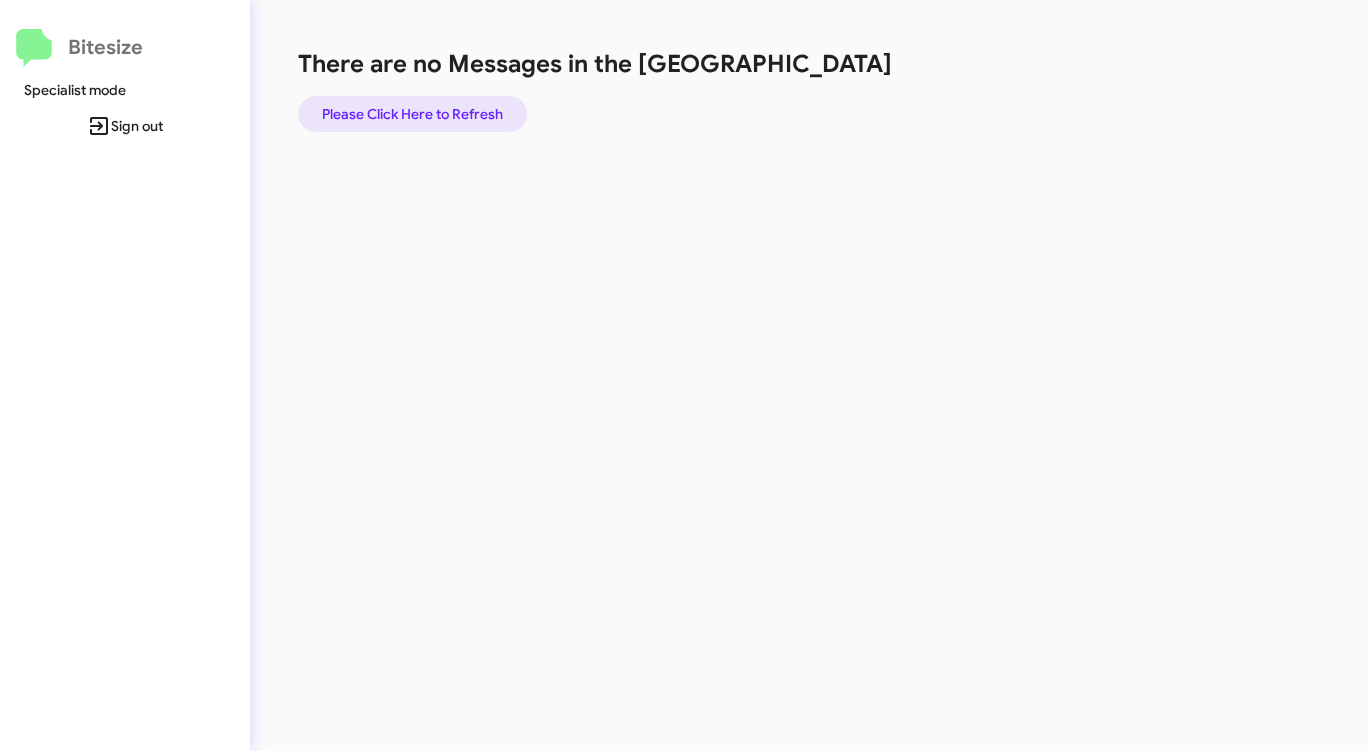 click on "Please Click Here to Refresh" 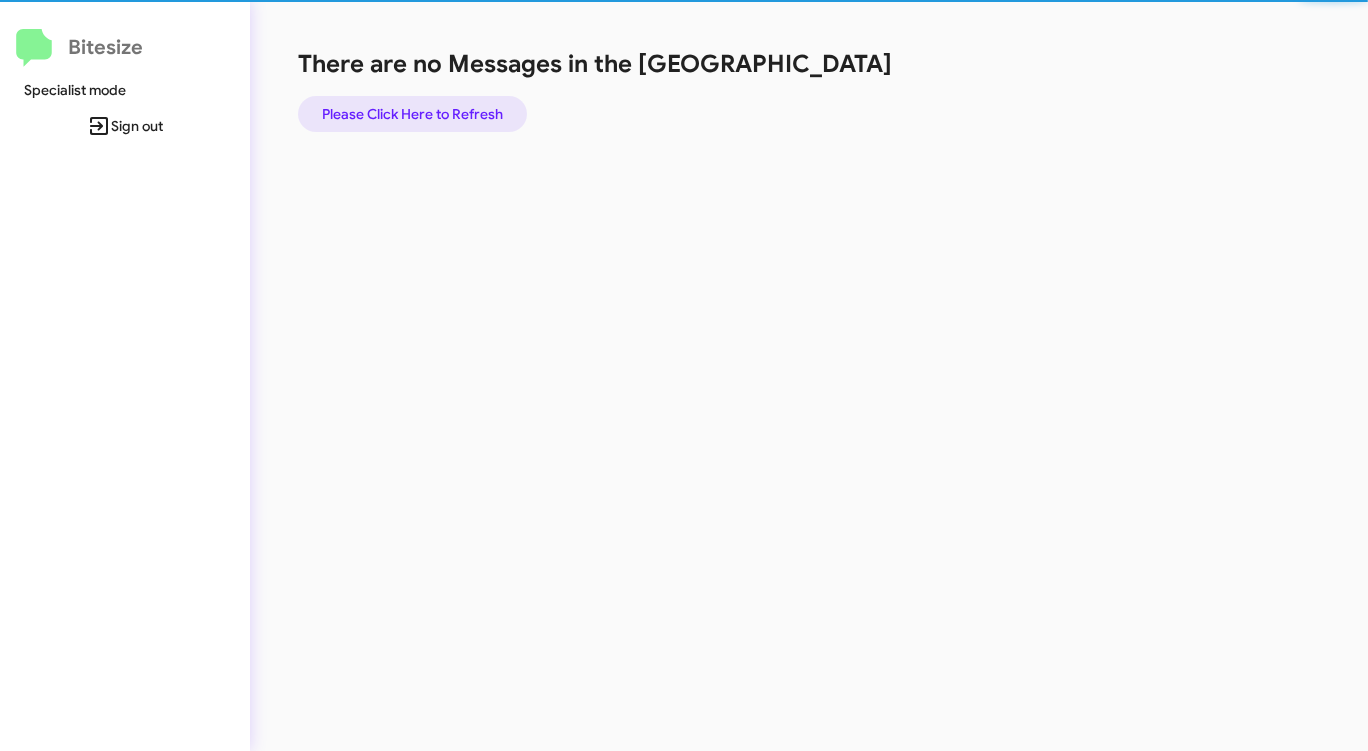 click on "Please Click Here to Refresh" 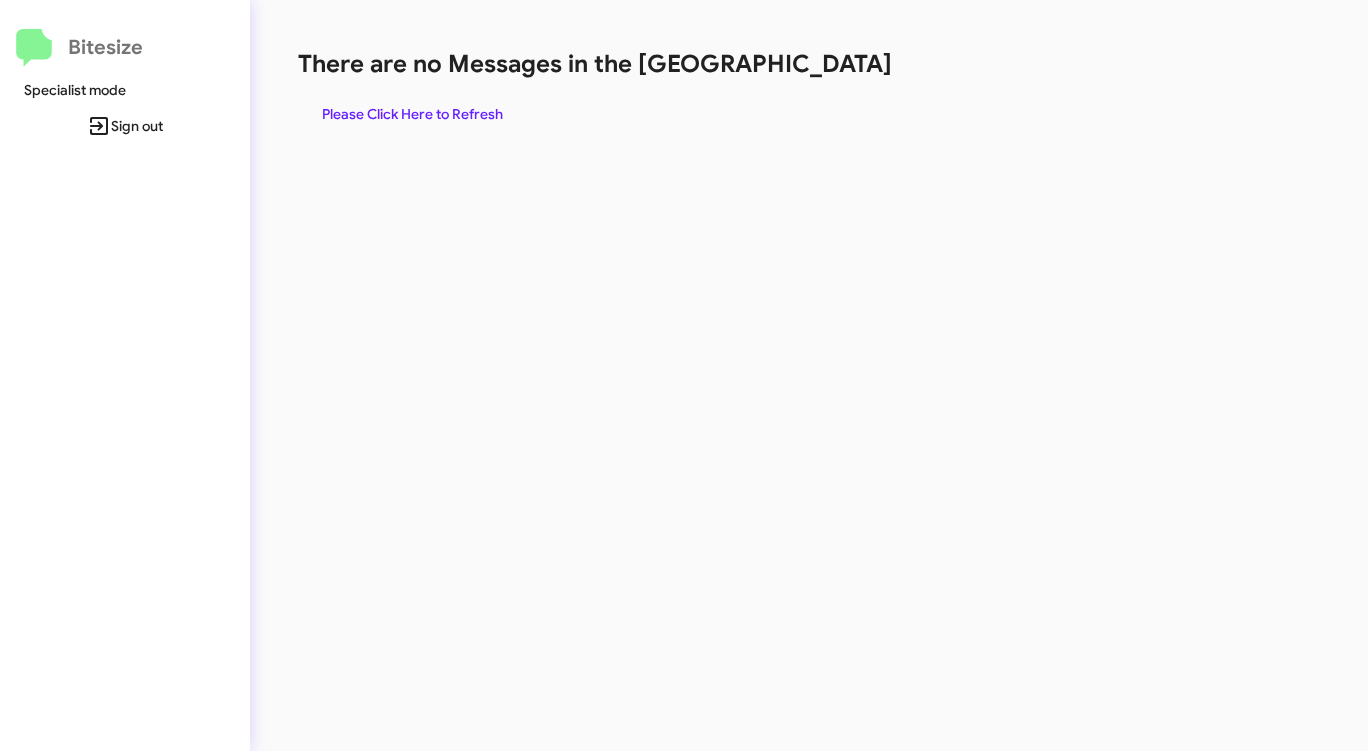 click on "Please Click Here to Refresh" 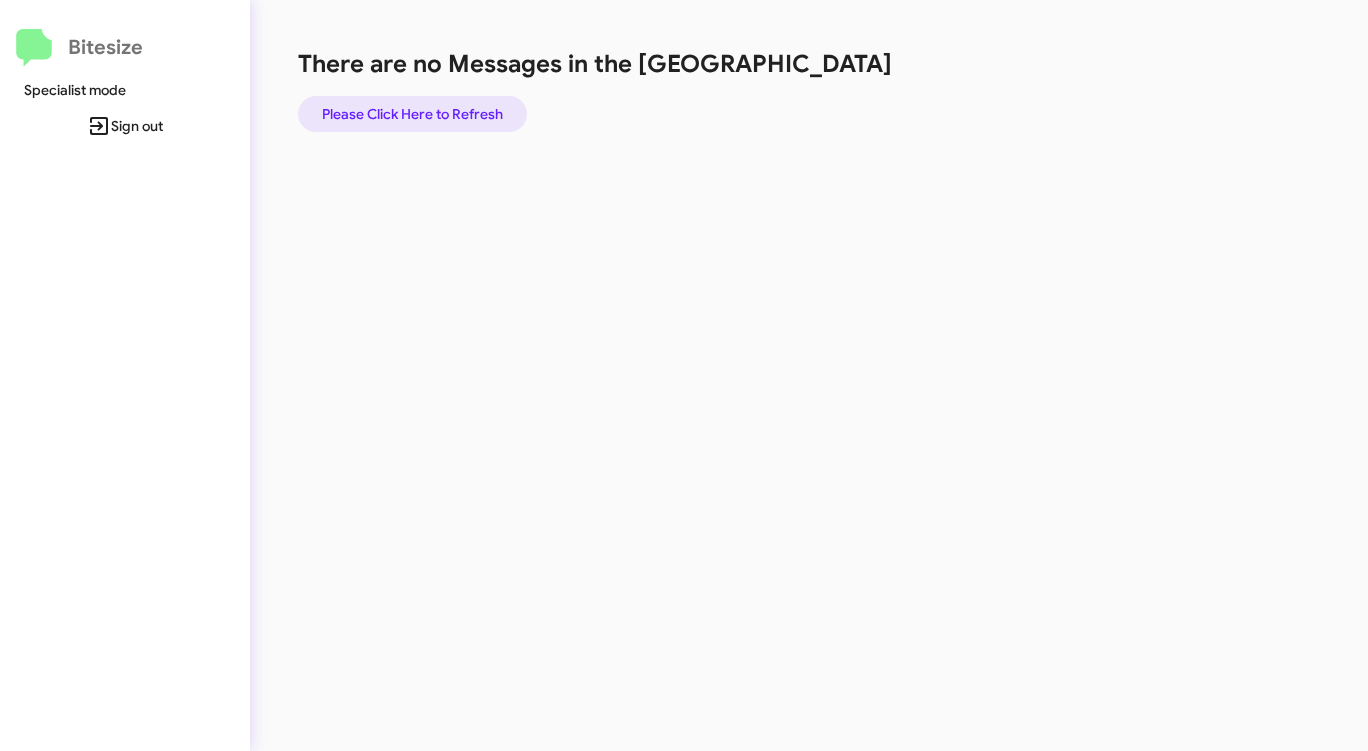 click on "Please Click Here to Refresh" 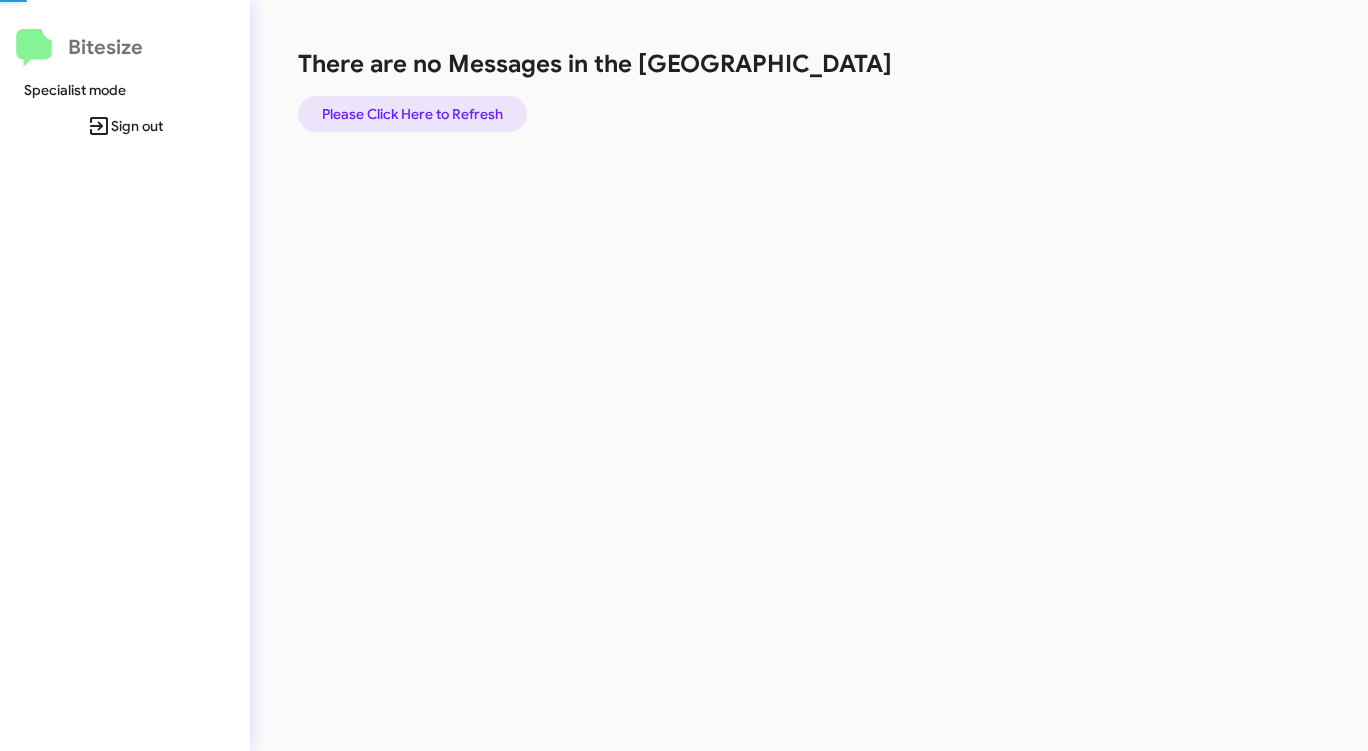 click on "Please Click Here to Refresh" 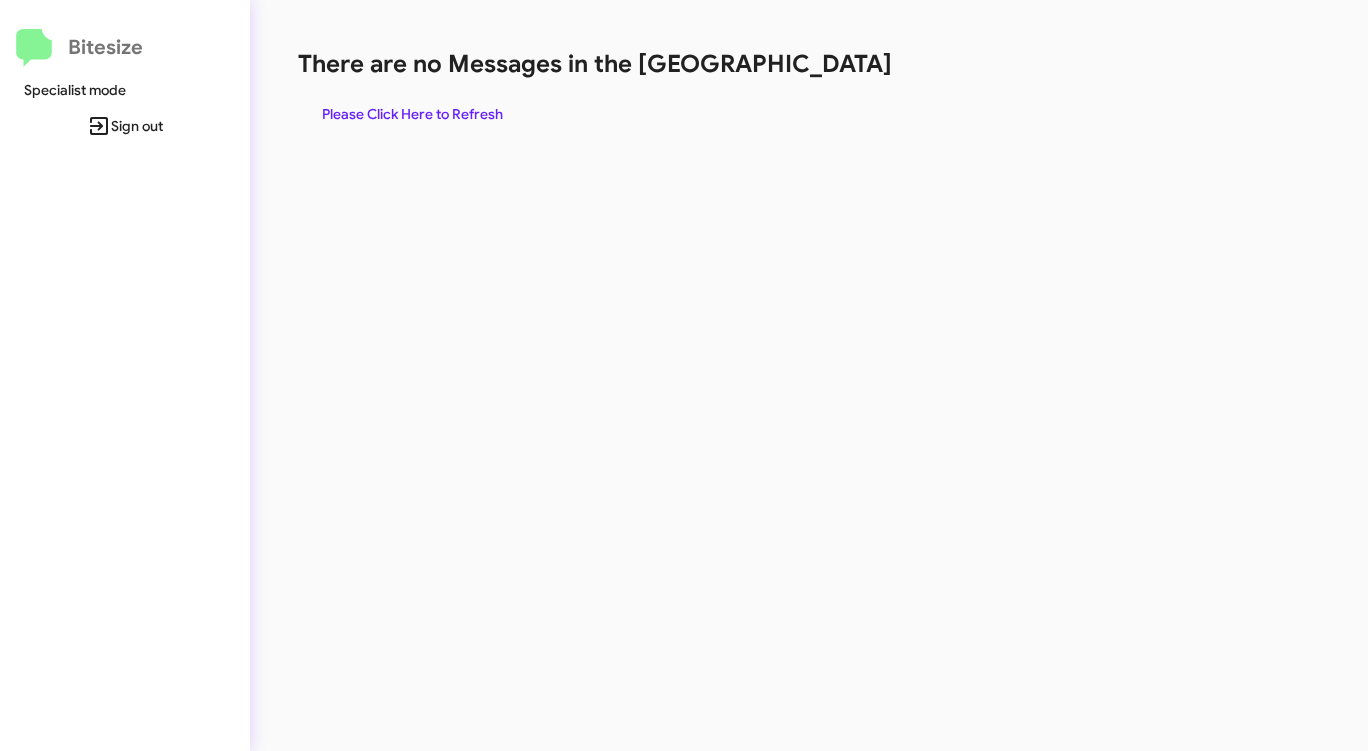 click on "Please Click Here to Refresh" 